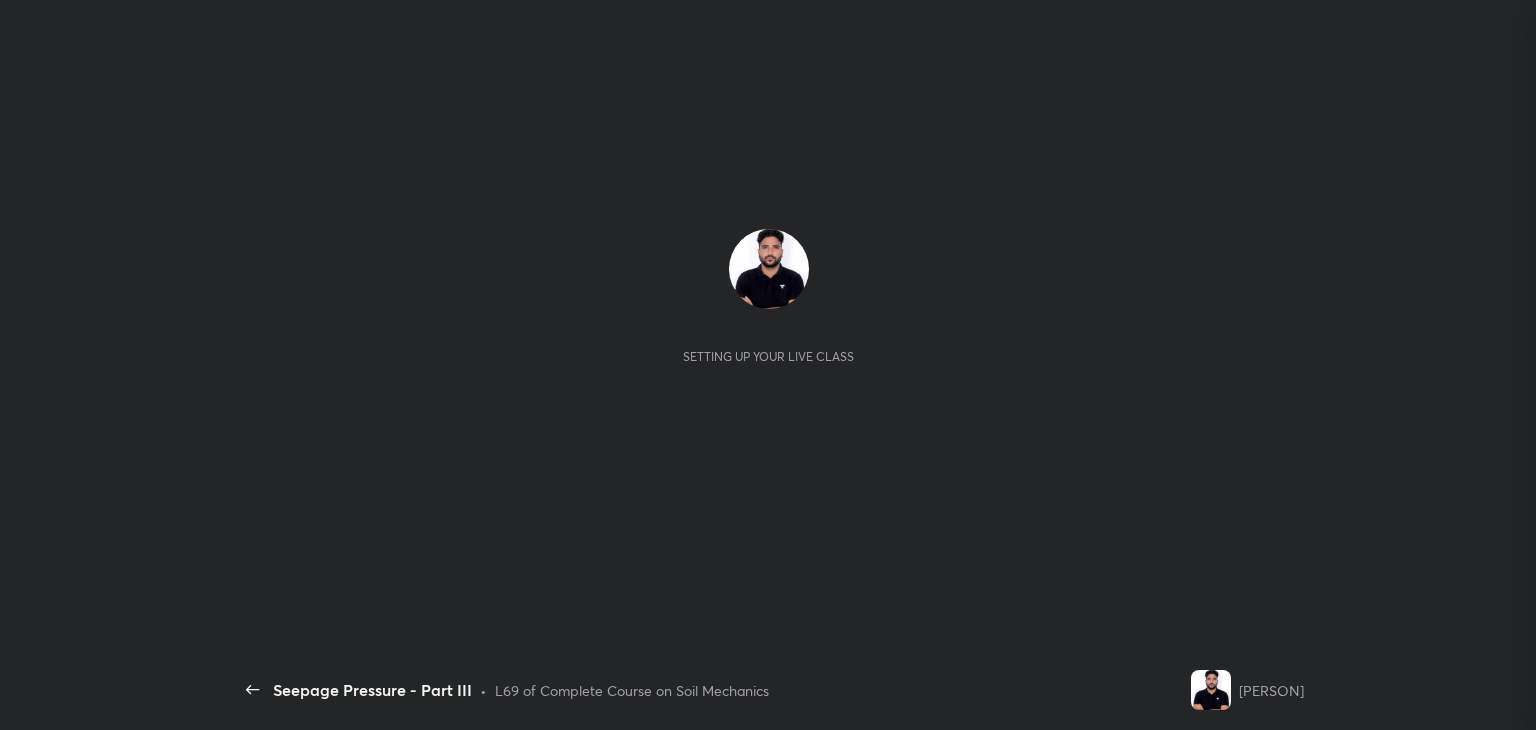 scroll, scrollTop: 0, scrollLeft: 0, axis: both 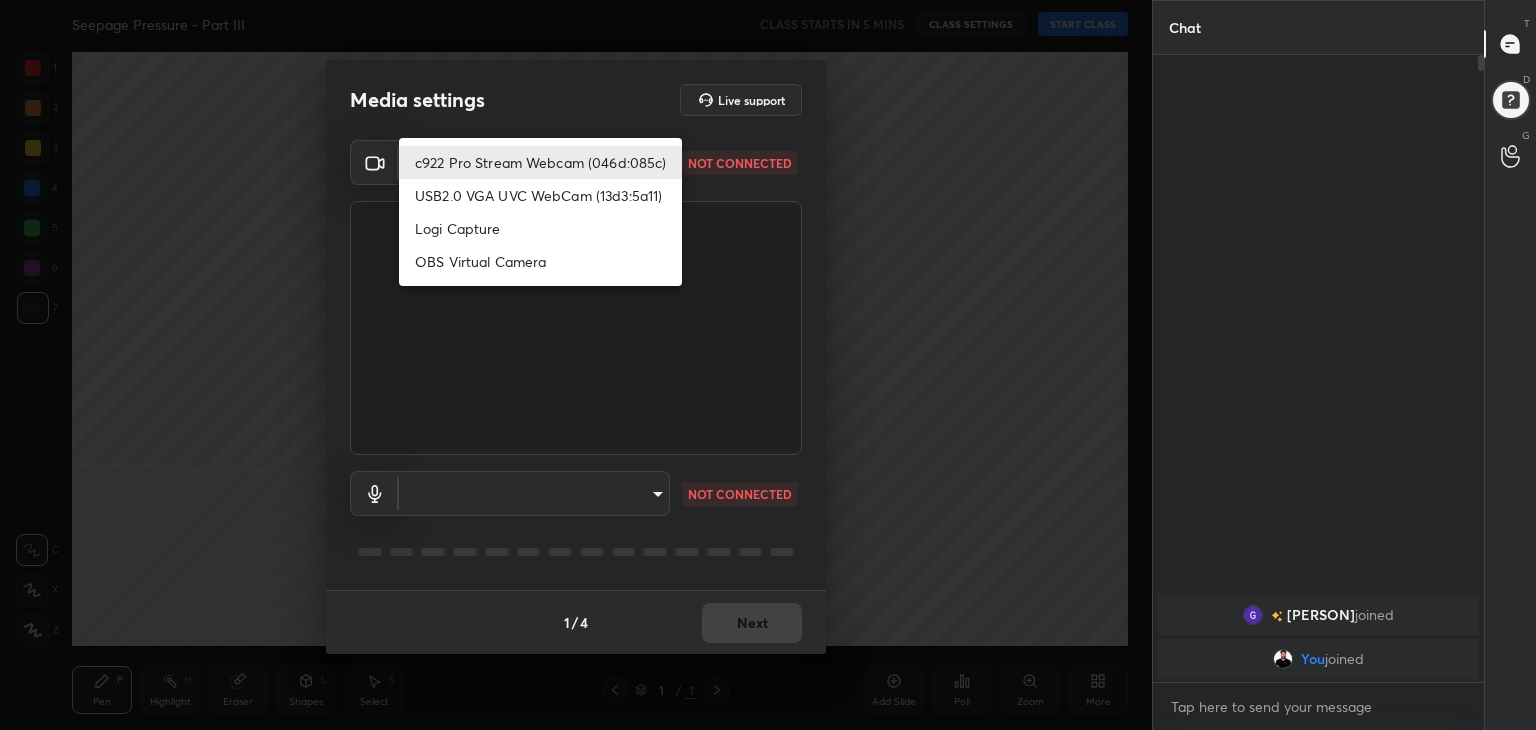 click on "1 2 3 4 5 6 7 C X Z C X Z E E Erase all   H H Seepage Pressure - Part III CLASS STARTS IN 5 MINS CLASS SETTINGS START CLASS Setting up your live class Back Seepage Pressure - Part III • L69 of Complete Course on Soil Mechanics Praveen Kumar Pen P Highlight H Eraser Shapes L Select S 1 / 1 Add Slide Poll Zoom More Chat Pintu  joined You  joined 1 NEW MESSAGE Enable hand raising Enable raise hand to speak to learners. Once enabled, chat will be turned off temporarily. Enable x   introducing Raise a hand with a doubt Now learners can raise their hand along with a doubt  How it works? Doubts asked by learners will show up here Raise hand disabled You have disabled Raise hand currently. Enable it to invite learners to speak Enable Can't raise hand Looks like educator just invited you to speak. Please wait before you can raise your hand again. Got it T Messages (T) D Doubts (D) G Raise Hand (G) Report an issue Reason for reporting Buffering Chat not working Audio - Video sync issue Educator video quality low ​" at bounding box center [768, 365] 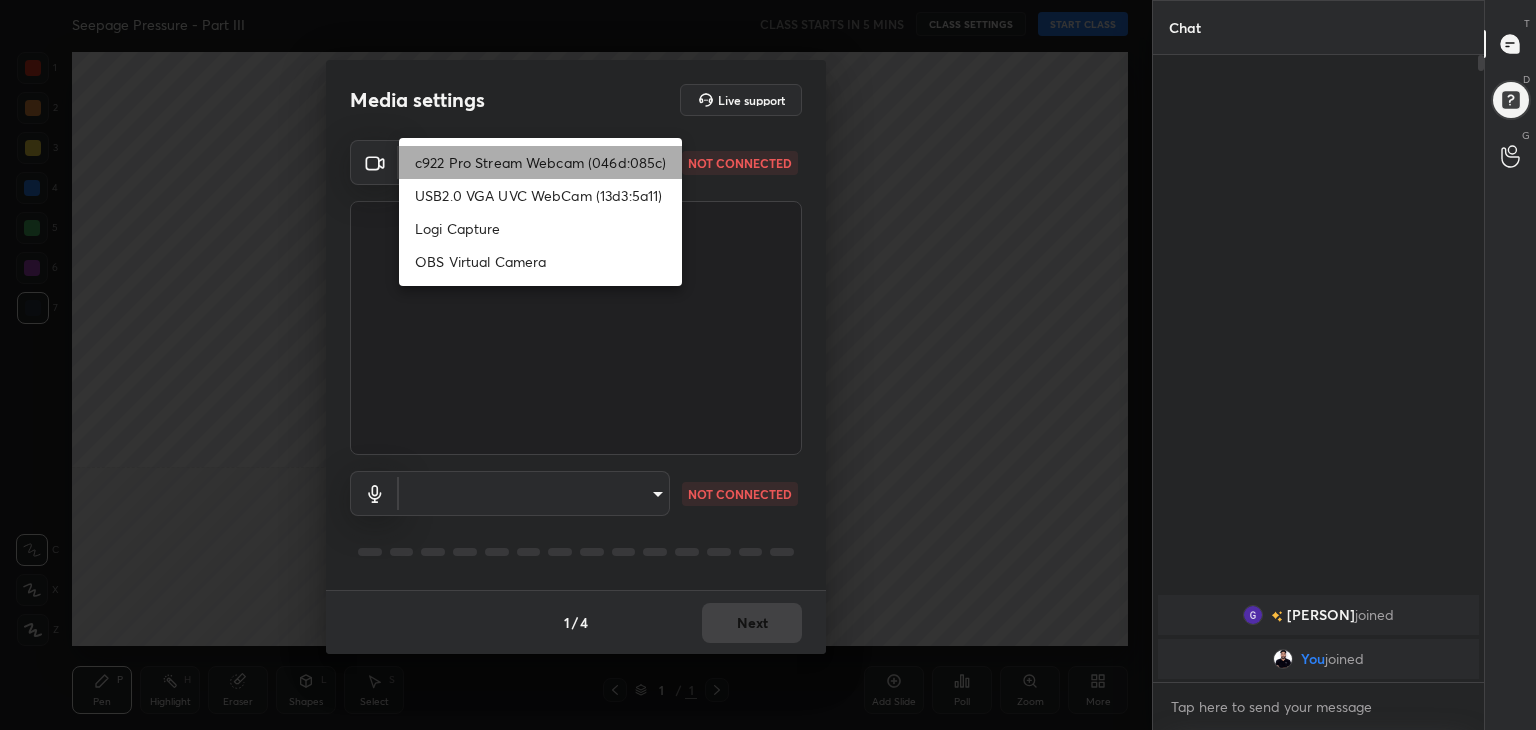 click on "c922 Pro Stream Webcam (046d:085c)" at bounding box center (540, 162) 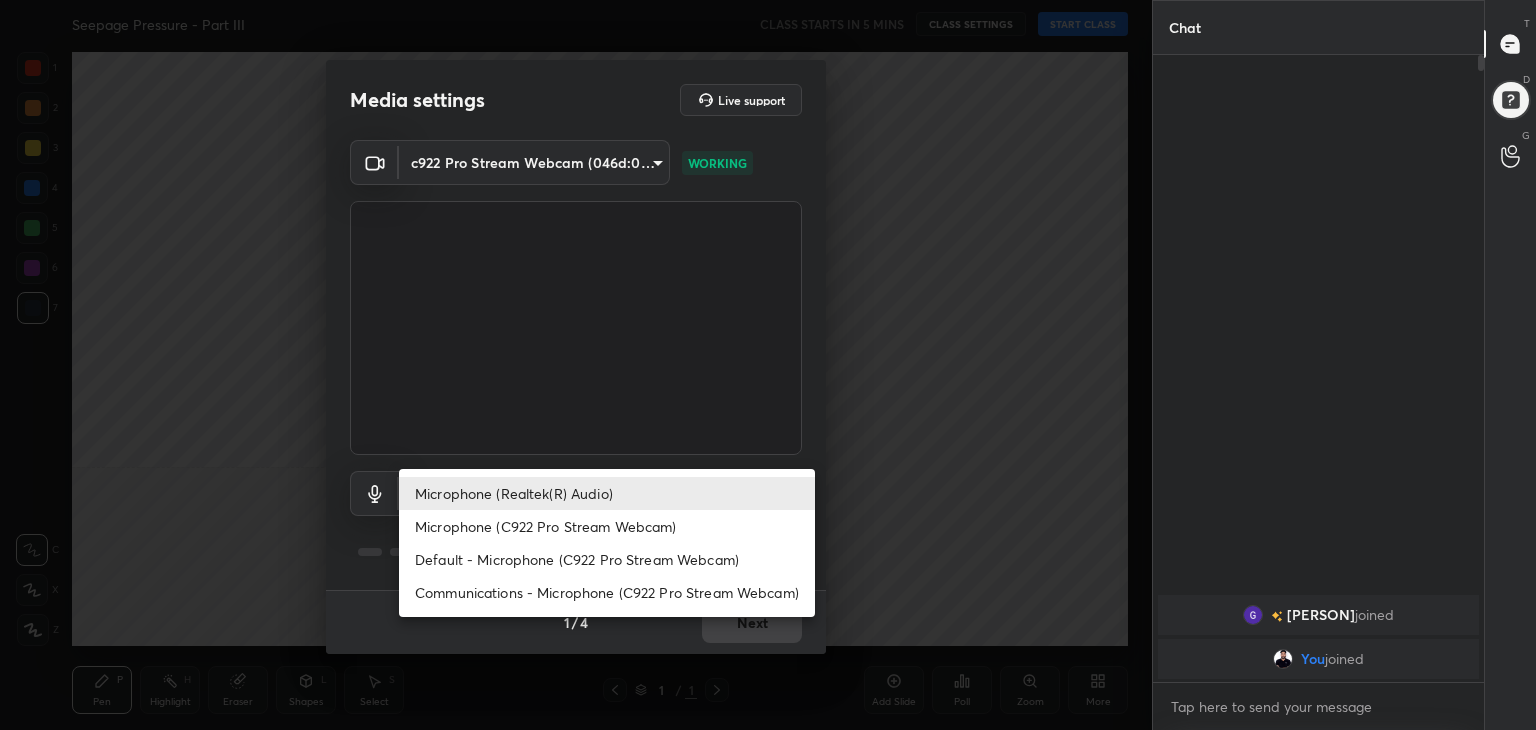 click on "1 2 3 4 5 6 7 C X Z C X Z E E Erase all   H H Seepage Pressure - Part III CLASS STARTS IN 5 MINS CLASS SETTINGS START CLASS Setting up your live class Back Seepage Pressure - Part III • L69 of Complete Course on Soil Mechanics Praveen Kumar Pen P Highlight H Eraser Shapes L Select S 1 / 1 Add Slide Poll Zoom More Chat Pintu  joined You  joined 1 NEW MESSAGE Enable hand raising Enable raise hand to speak to learners. Once enabled, chat will be turned off temporarily. Enable x   introducing Raise a hand with a doubt Now learners can raise their hand along with a doubt  How it works? Doubts asked by learners will show up here Raise hand disabled You have disabled Raise hand currently. Enable it to invite learners to speak Enable Can't raise hand Looks like educator just invited you to speak. Please wait before you can raise your hand again. Got it T Messages (T) D Doubts (D) G Raise Hand (G) Report an issue Reason for reporting Buffering Chat not working Audio - Video sync issue Educator video quality low ​" at bounding box center (768, 365) 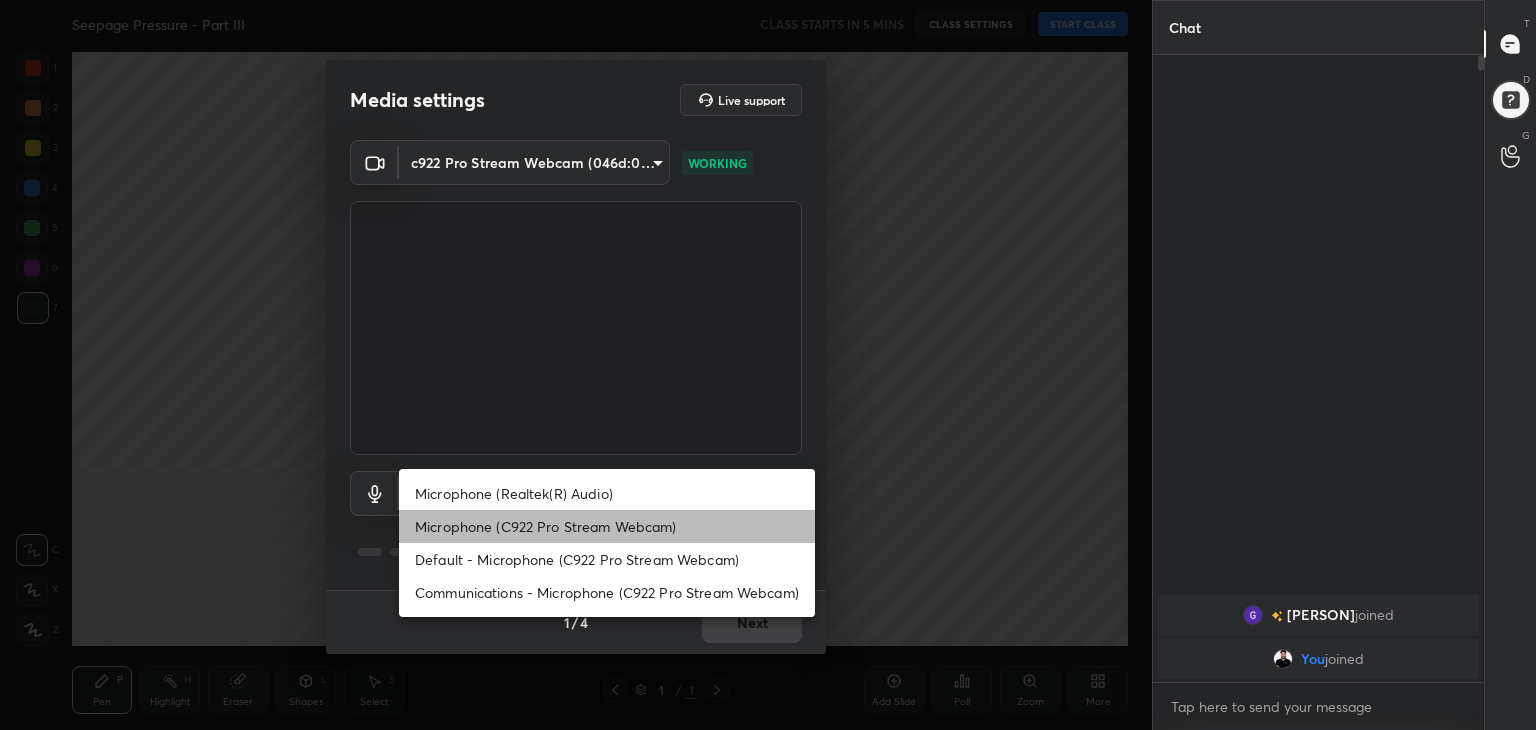 click on "Microphone (C922 Pro Stream Webcam)" at bounding box center [607, 526] 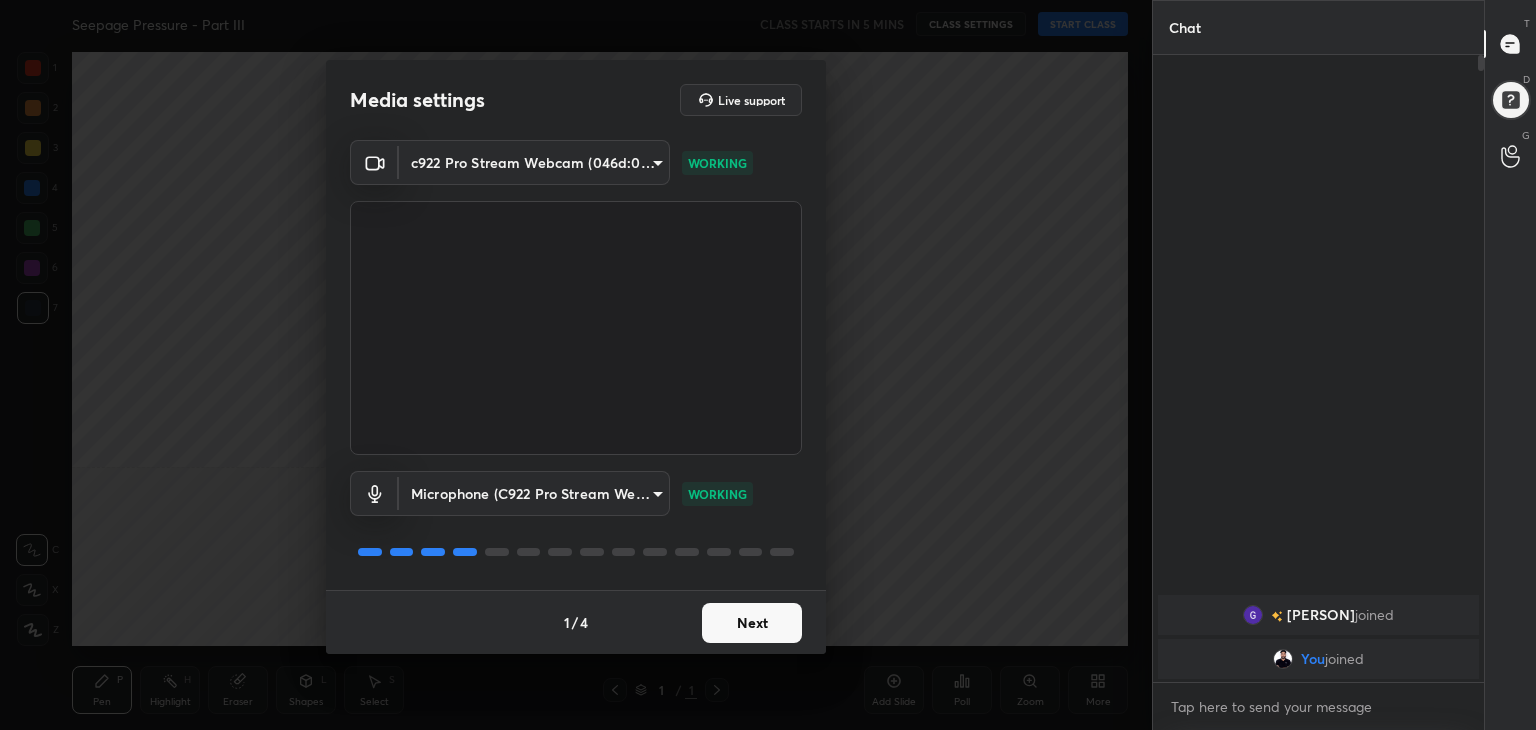 click on "Next" at bounding box center (752, 623) 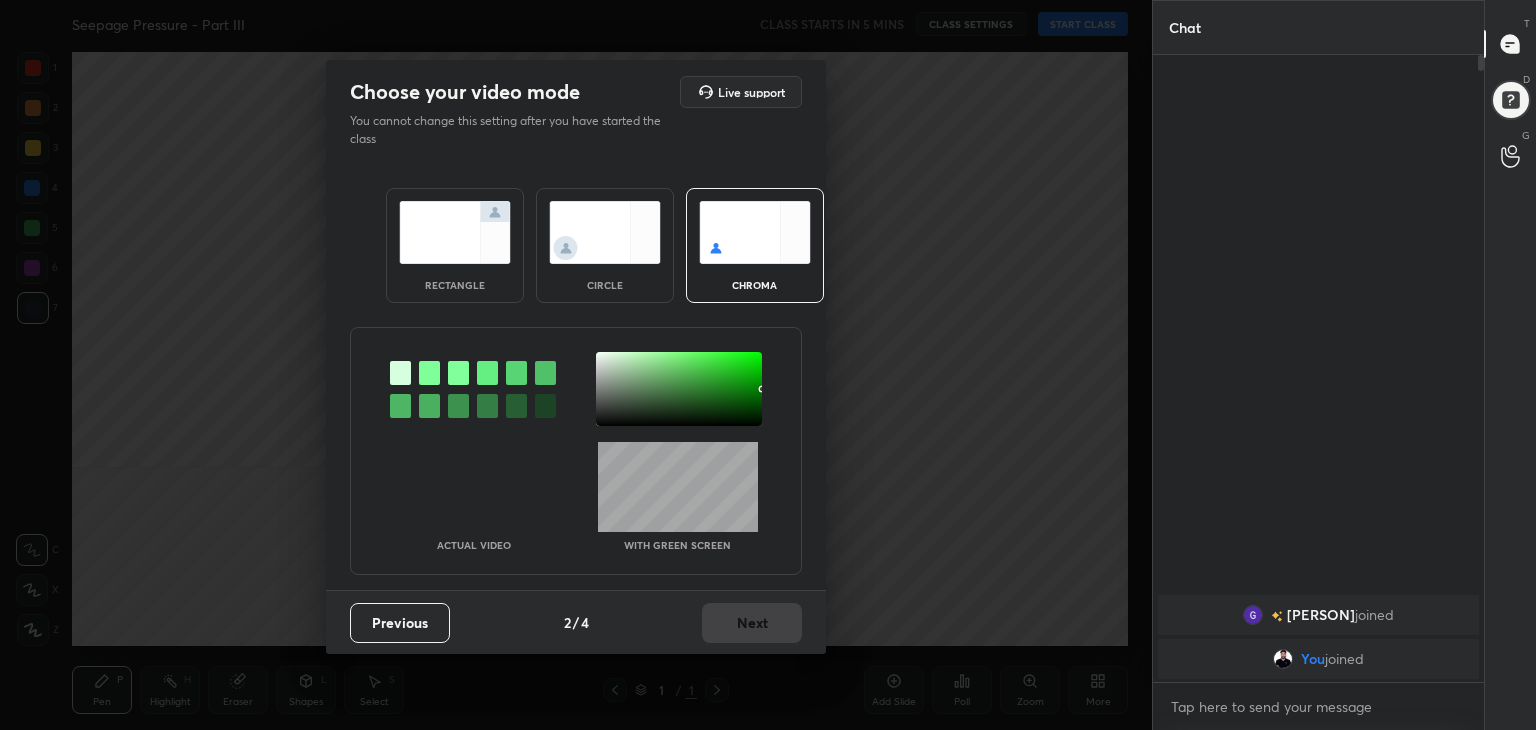 click on "rectangle" at bounding box center [455, 245] 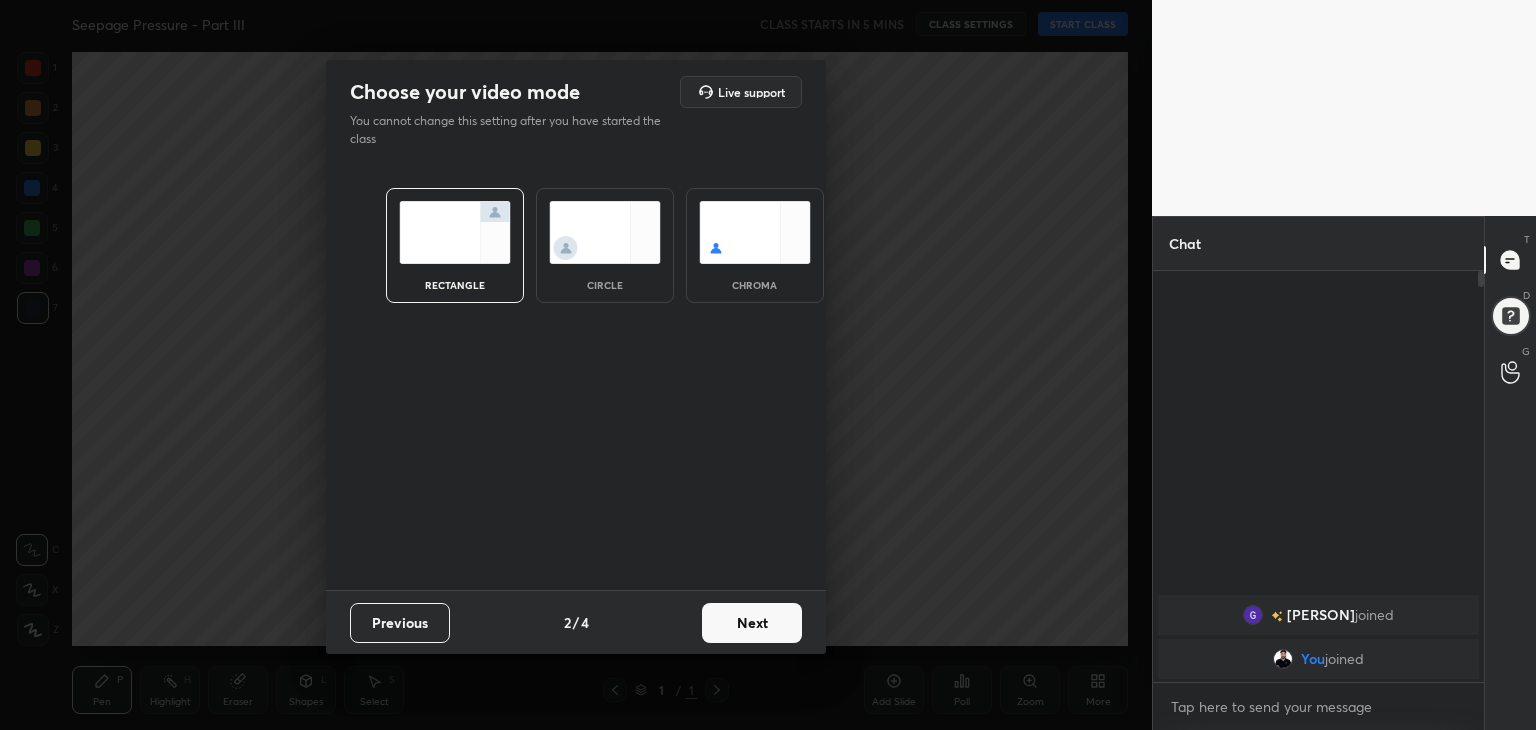 scroll, scrollTop: 405, scrollLeft: 325, axis: both 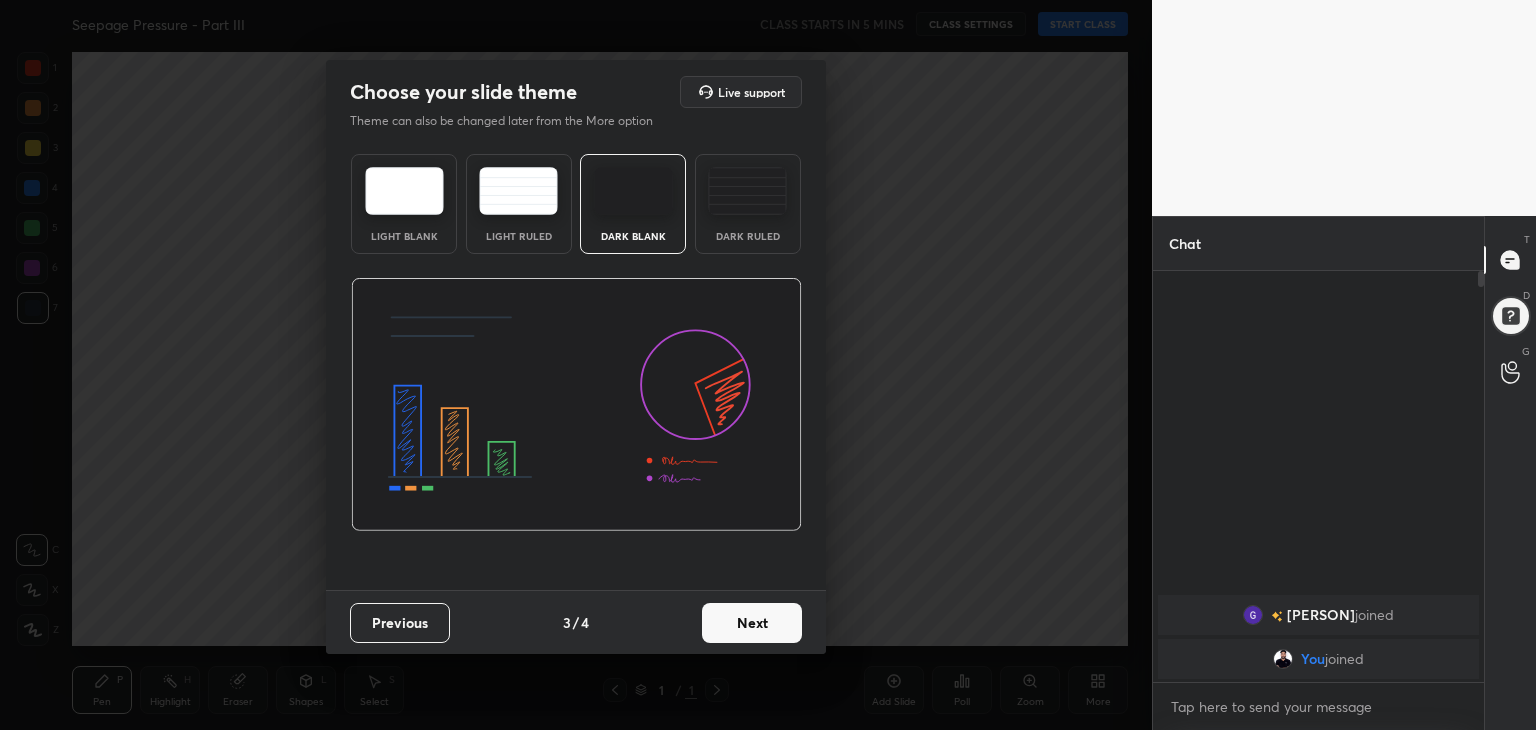 click at bounding box center [404, 191] 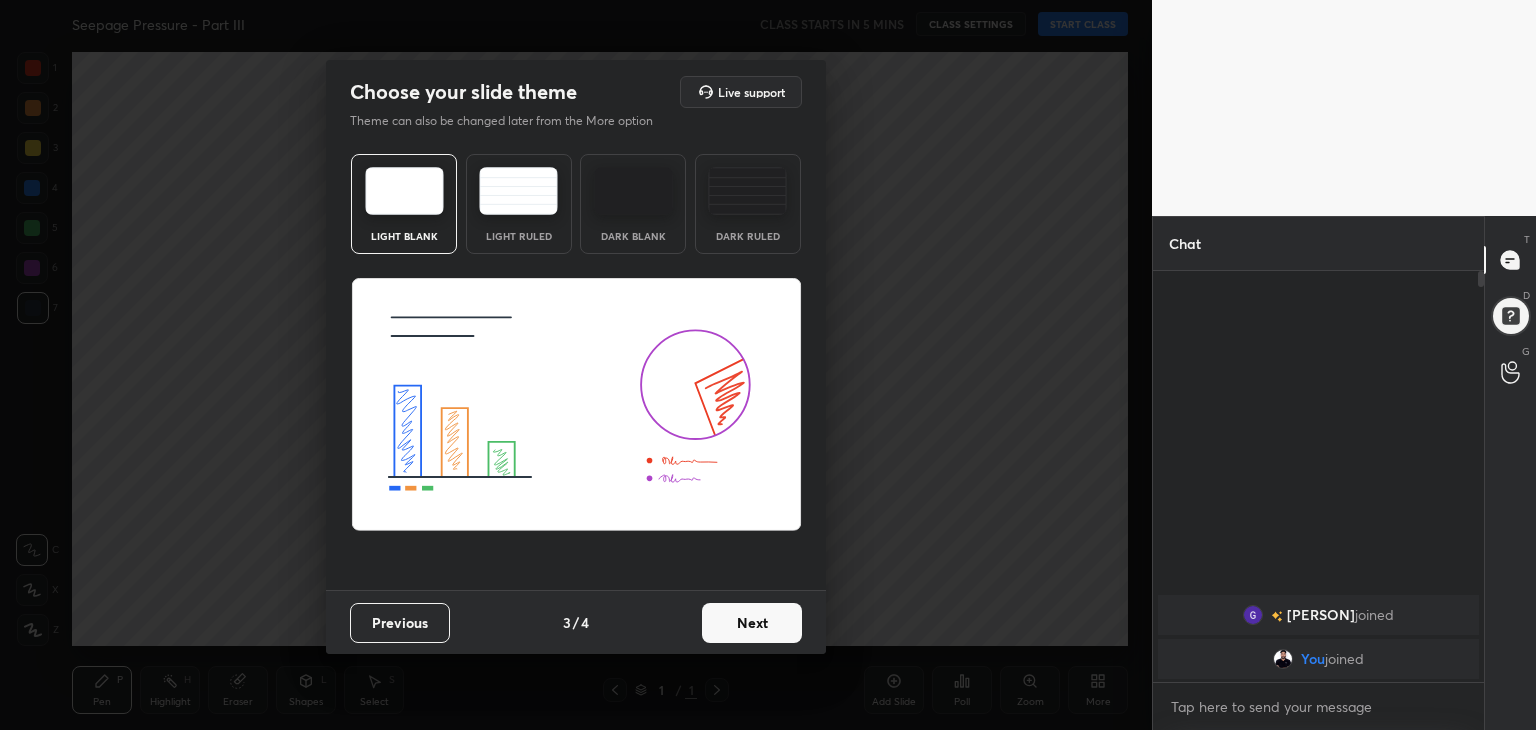click on "Next" at bounding box center [752, 623] 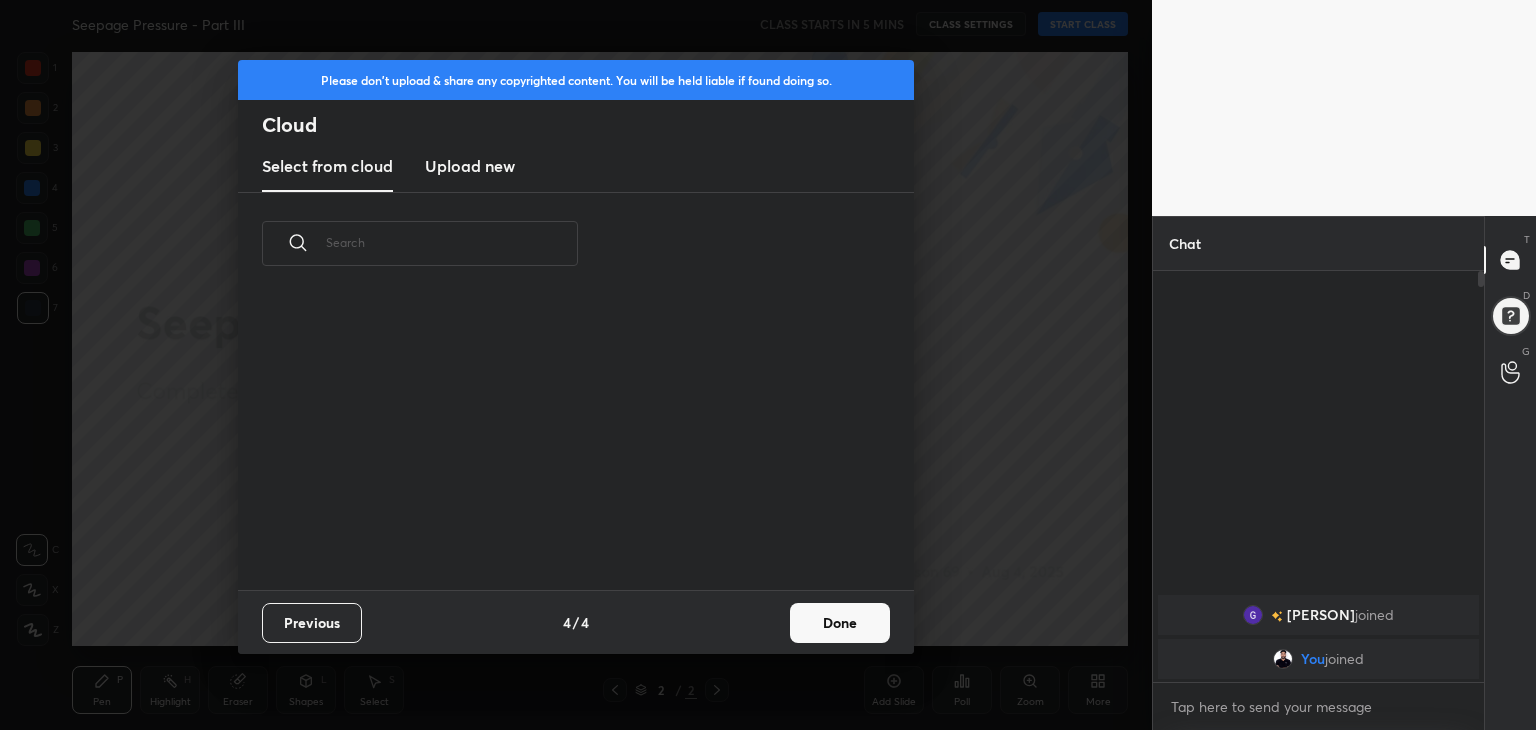 scroll, scrollTop: 6, scrollLeft: 10, axis: both 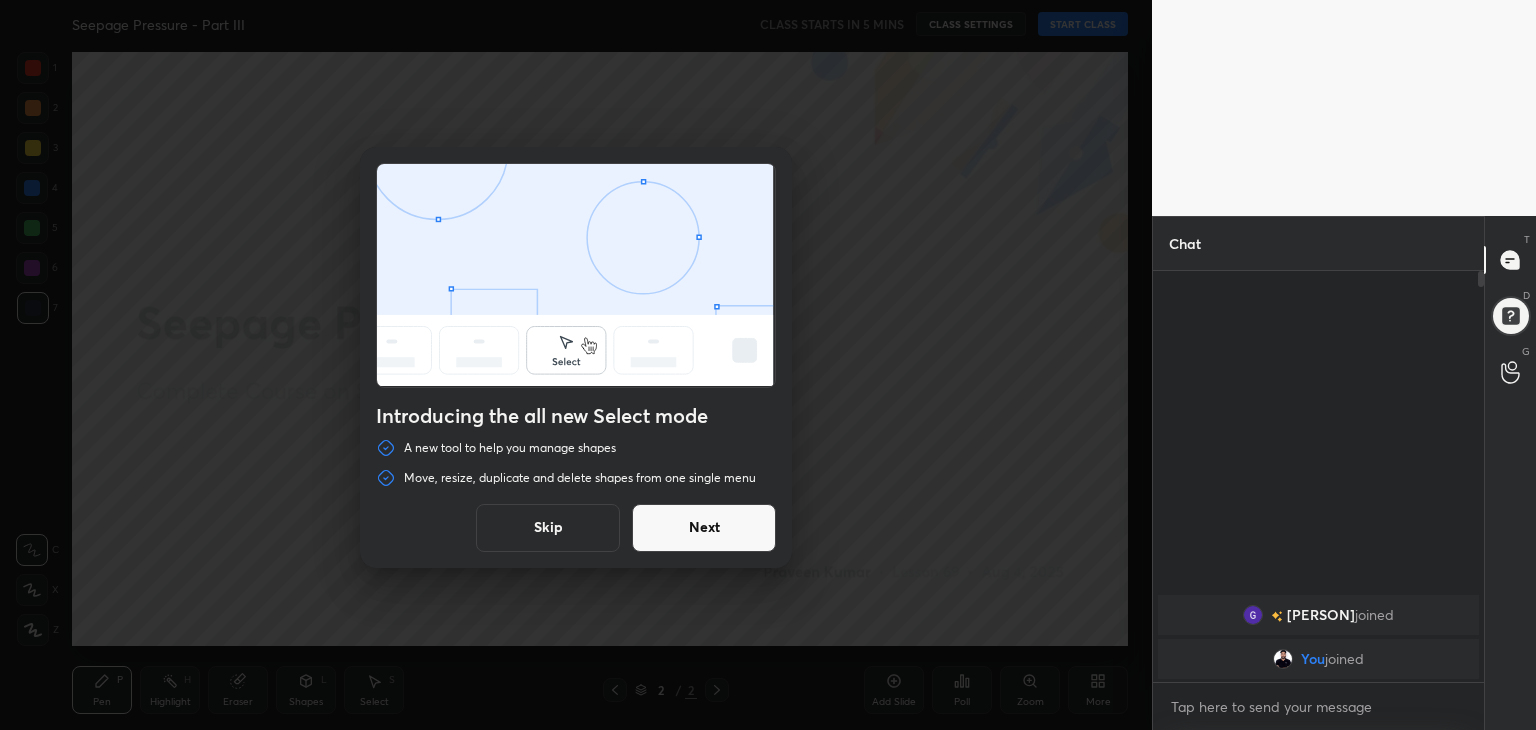 click on "Skip" at bounding box center [548, 528] 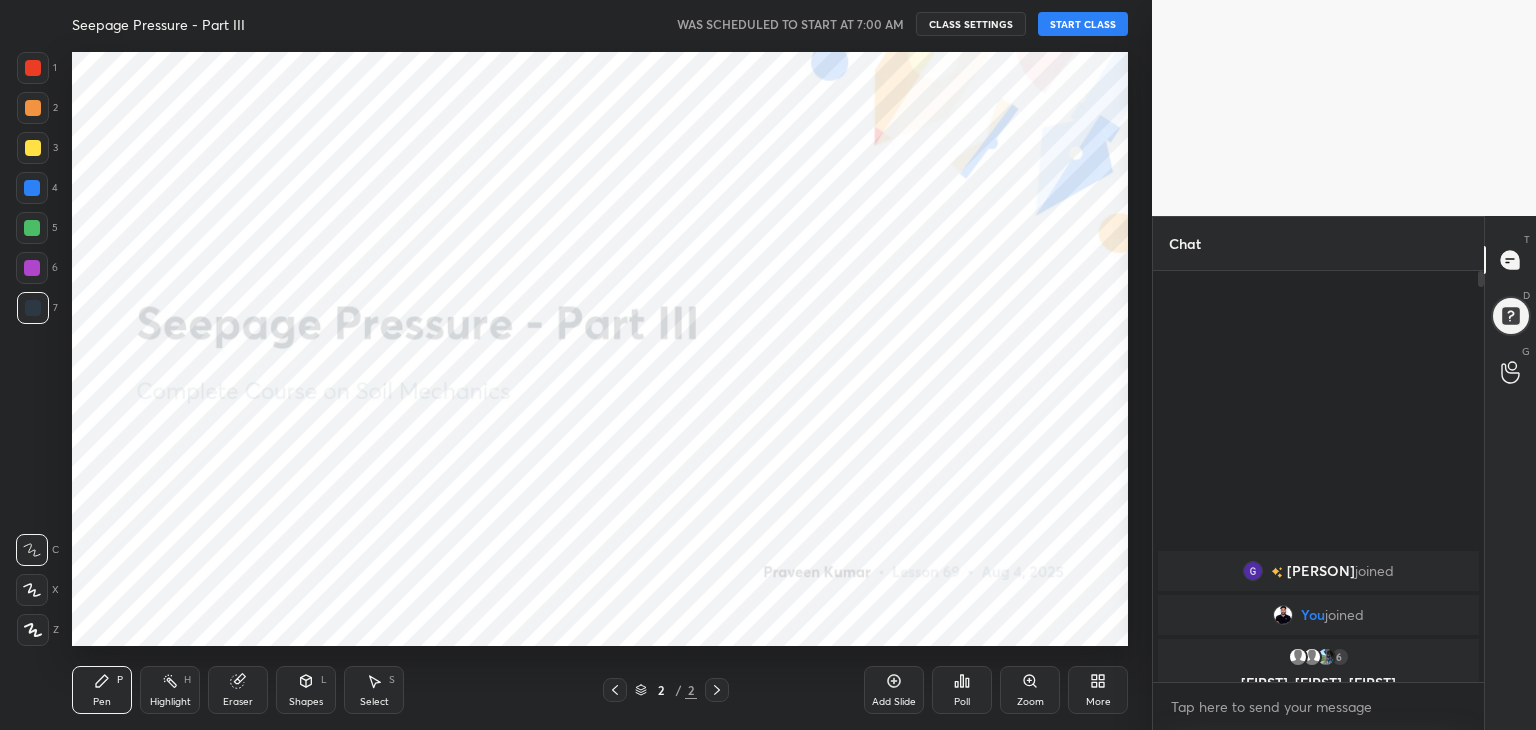 click on "START CLASS" at bounding box center (1083, 24) 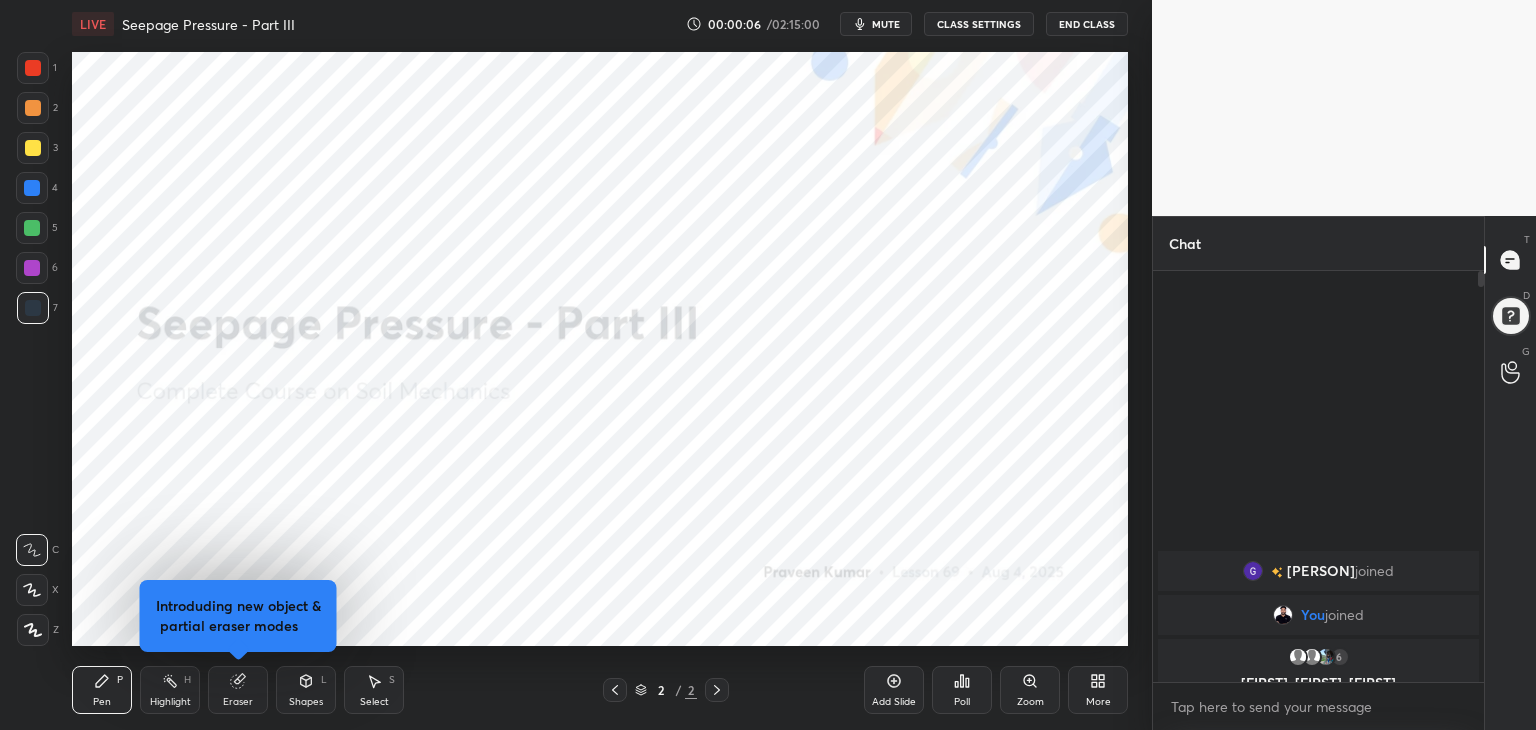 click on "More" at bounding box center (1098, 690) 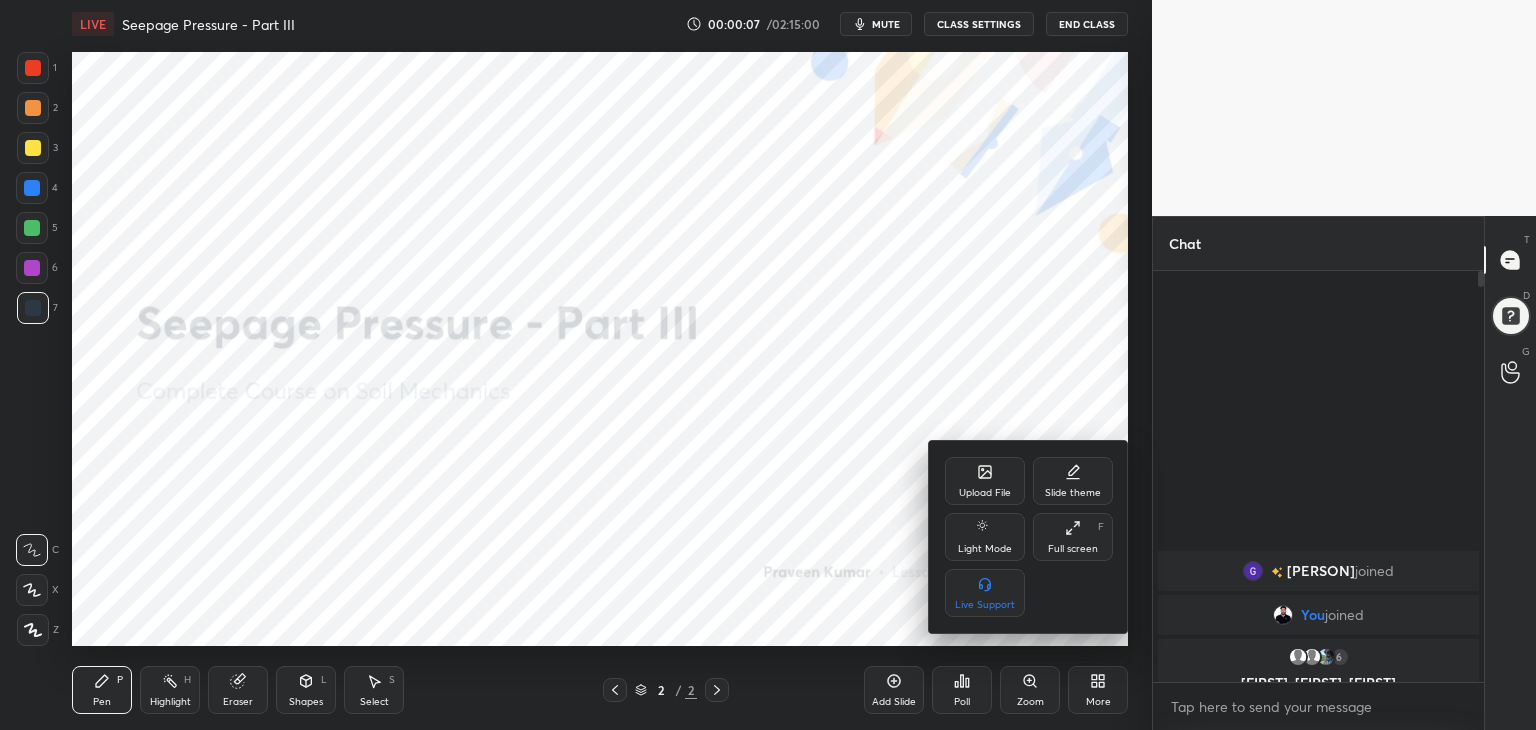 click on "Full screen" at bounding box center [1073, 549] 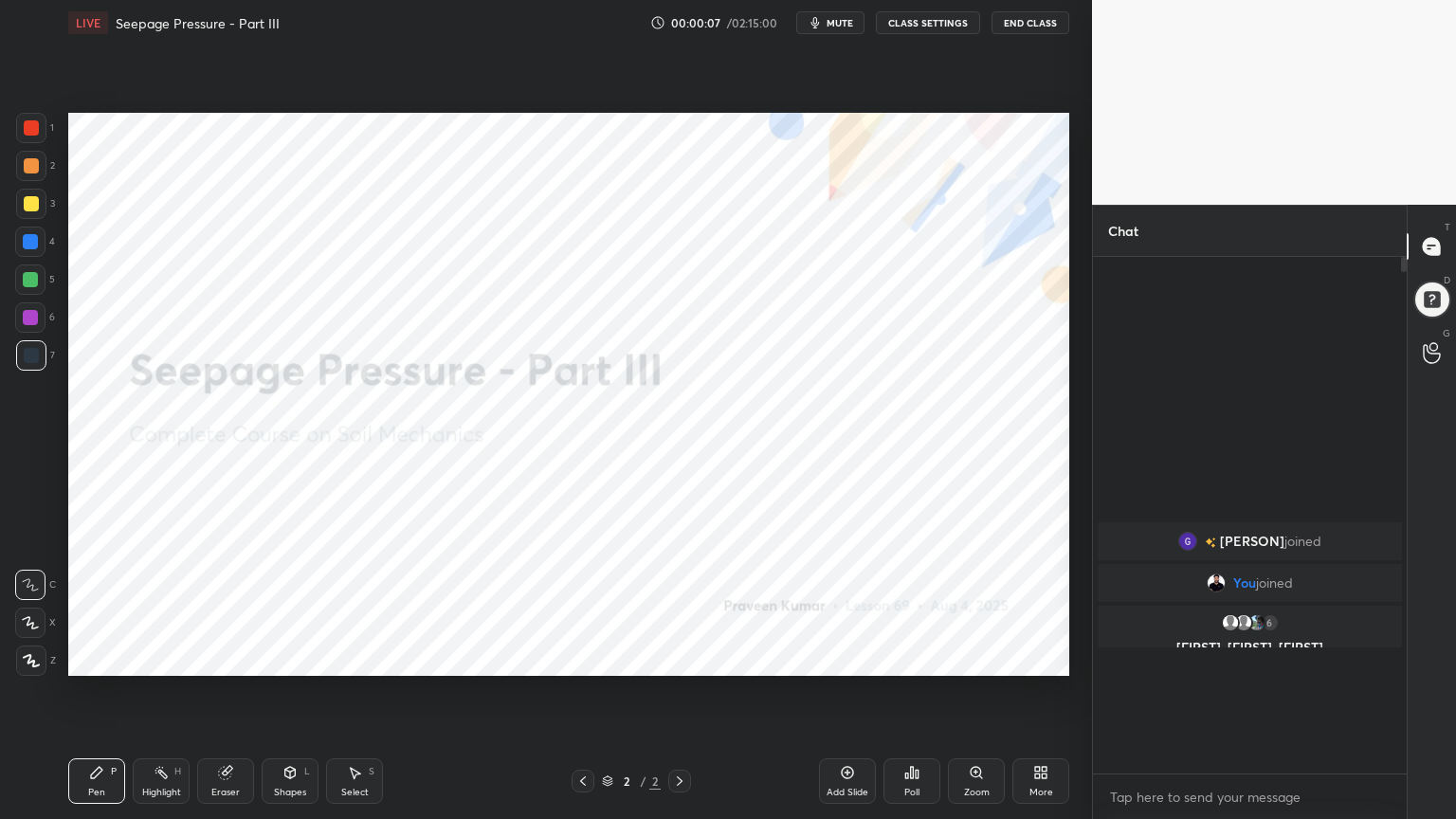 scroll, scrollTop: 94094, scrollLeft: 93776, axis: both 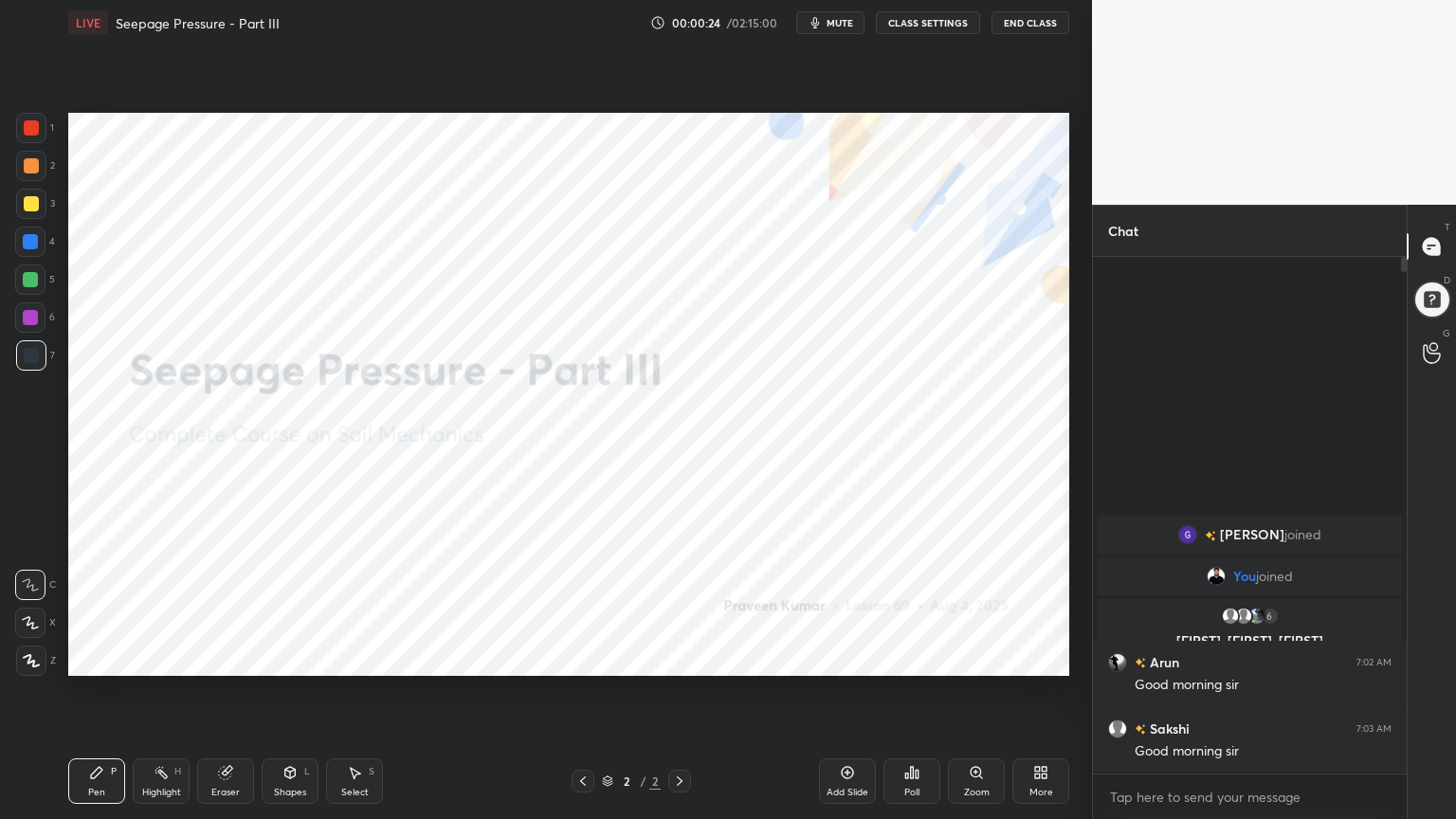 click 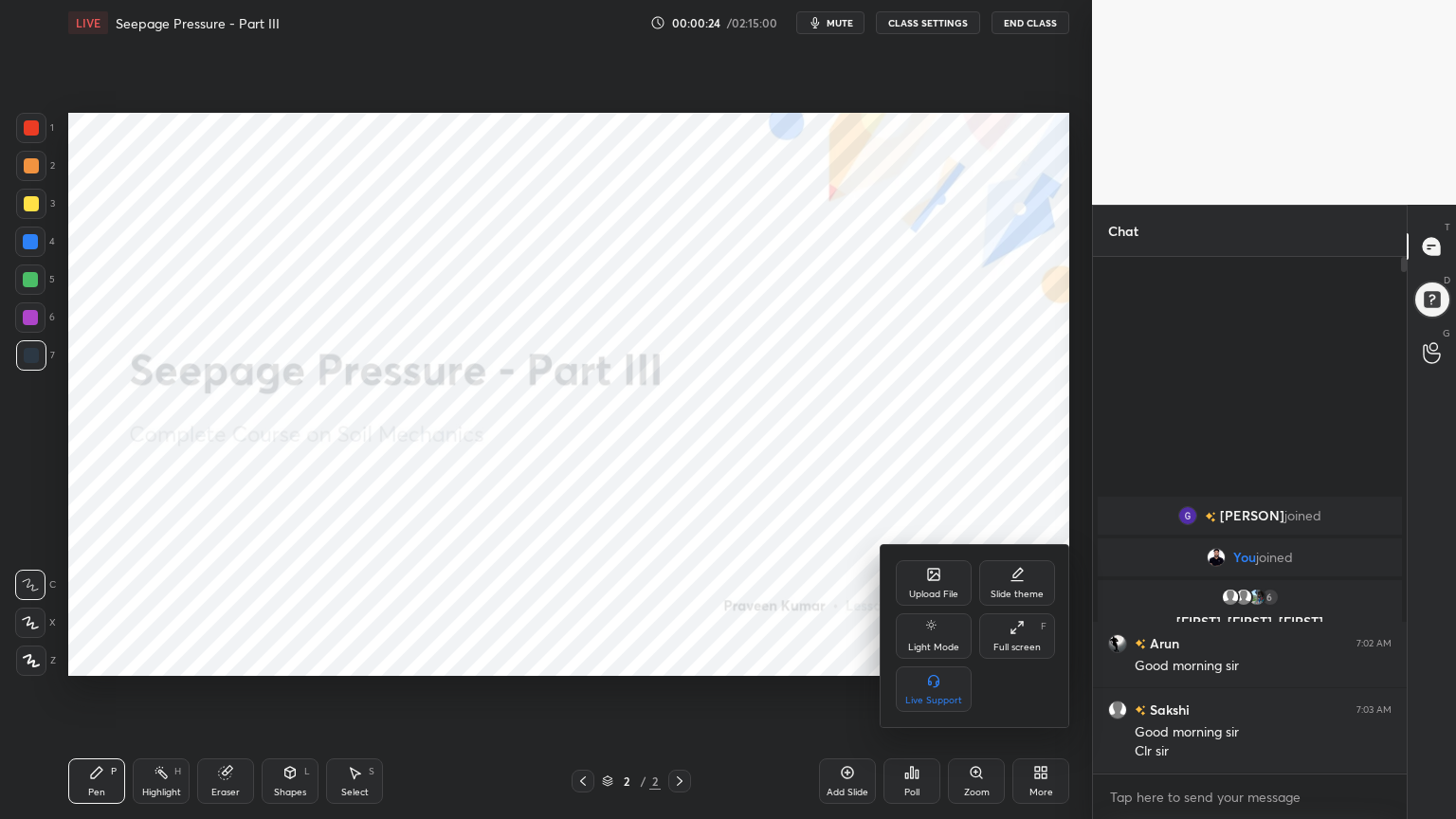 click on "Slide theme" at bounding box center (1017, 583) 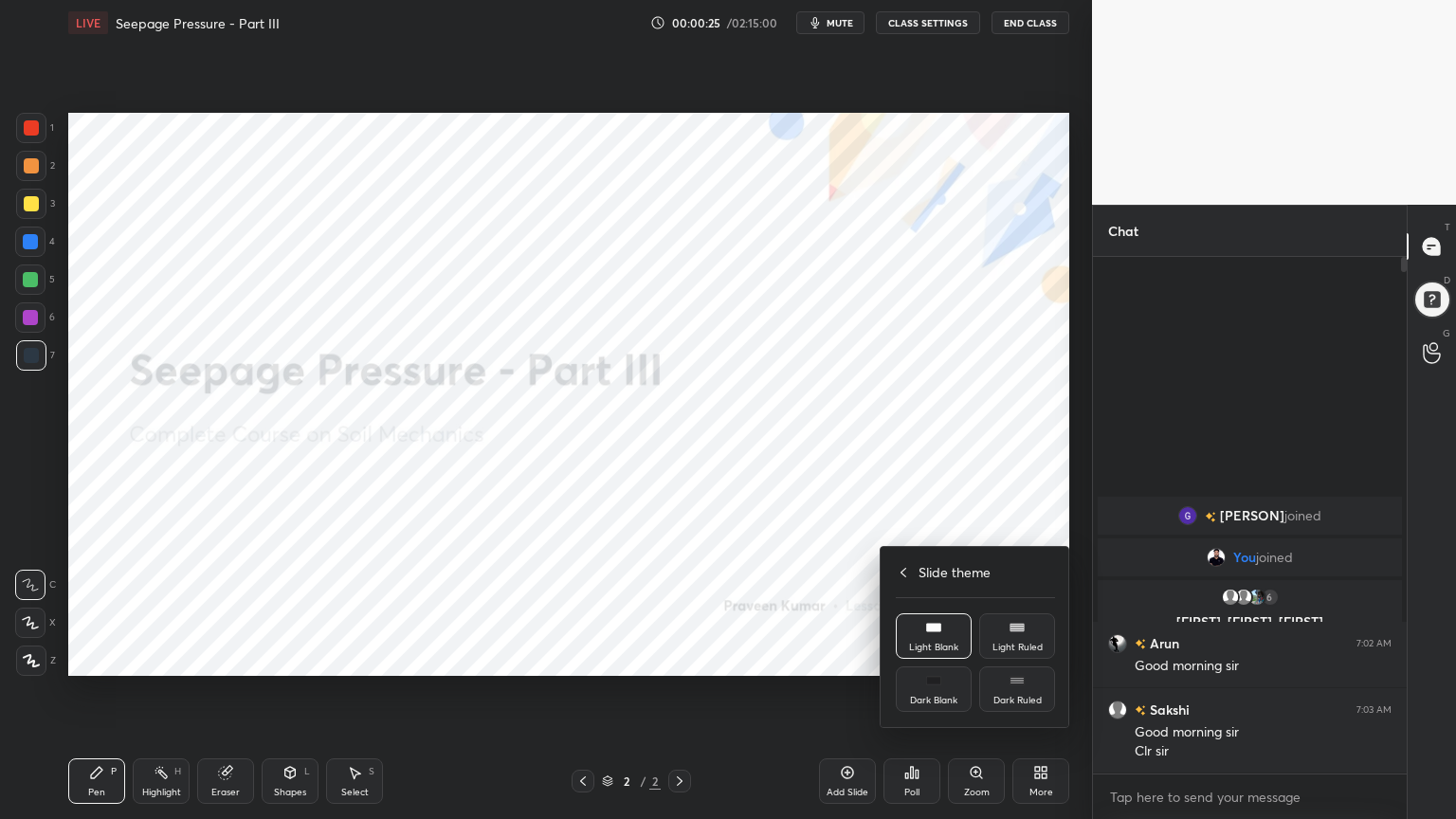 click 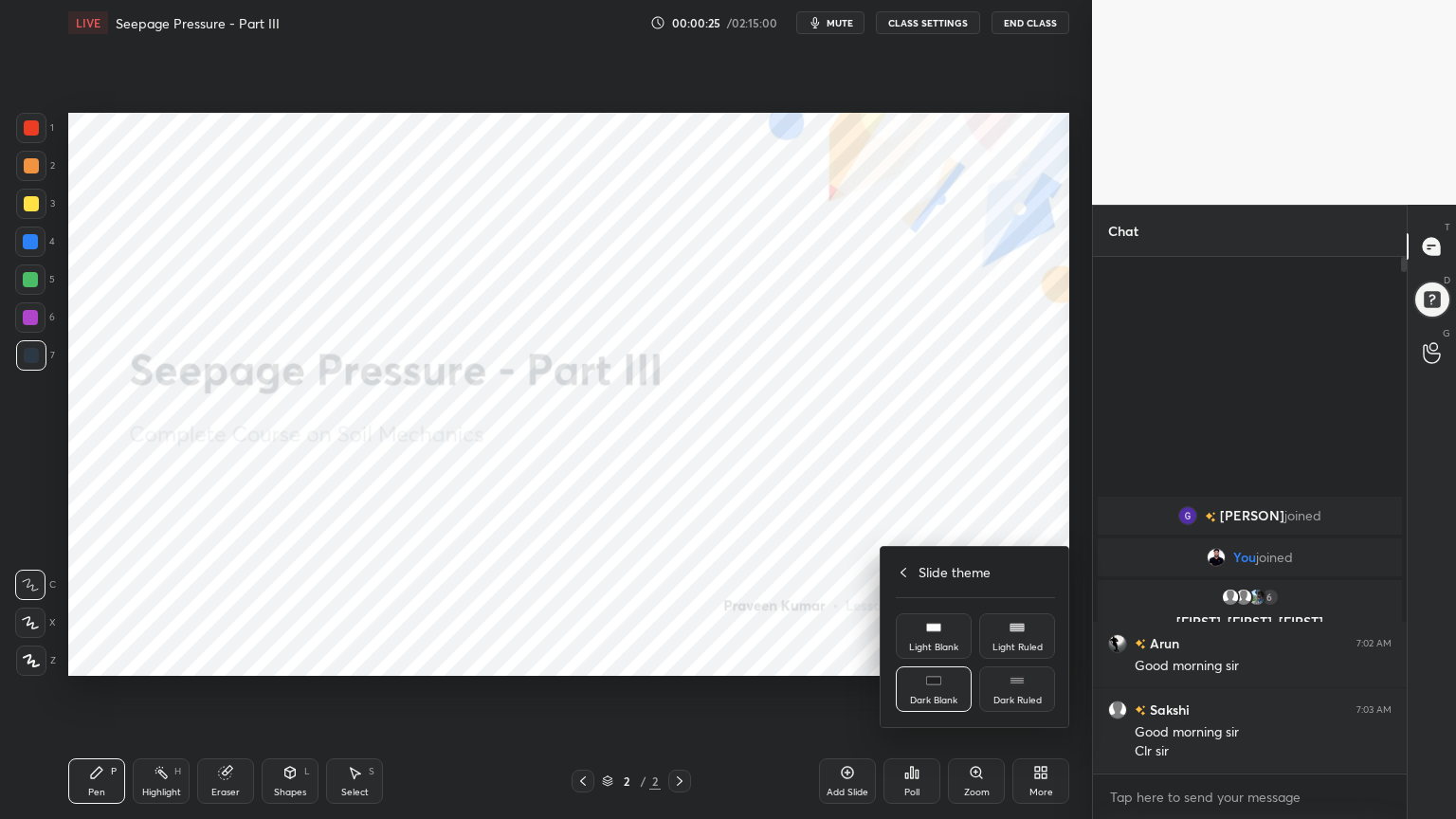 click at bounding box center (728, 410) 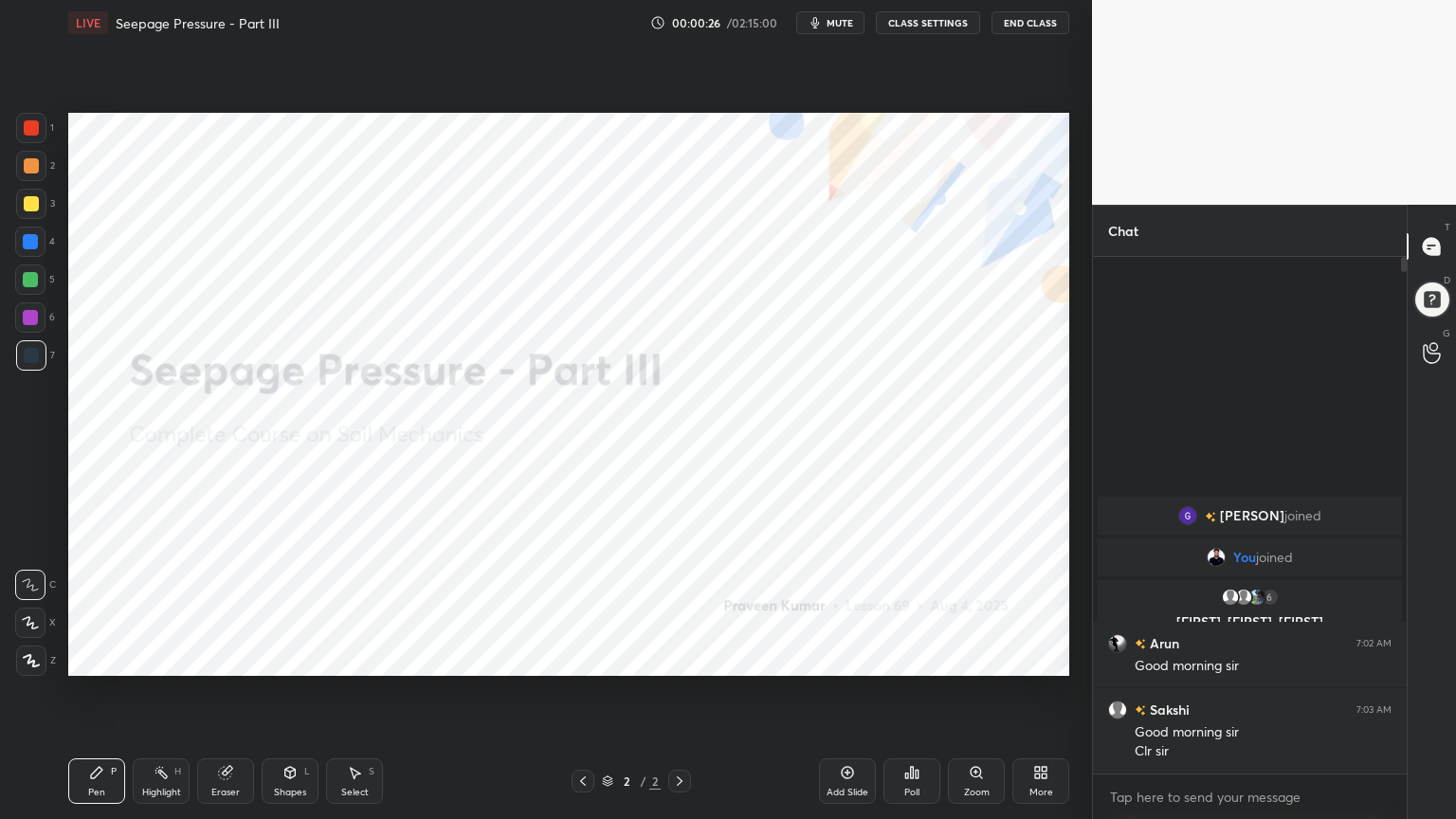 click on "Add Slide" at bounding box center (847, 781) 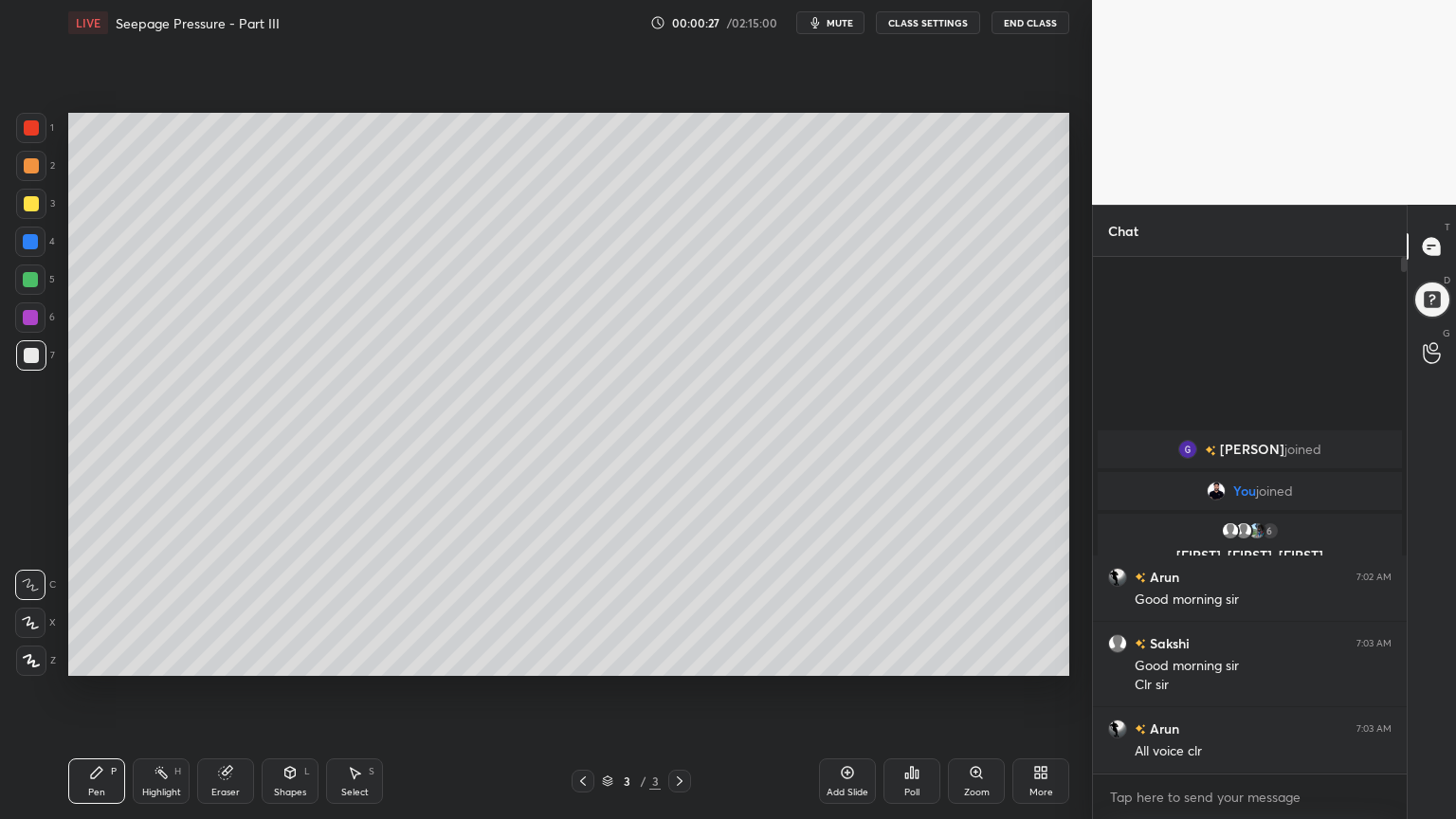 click at bounding box center (31, 204) 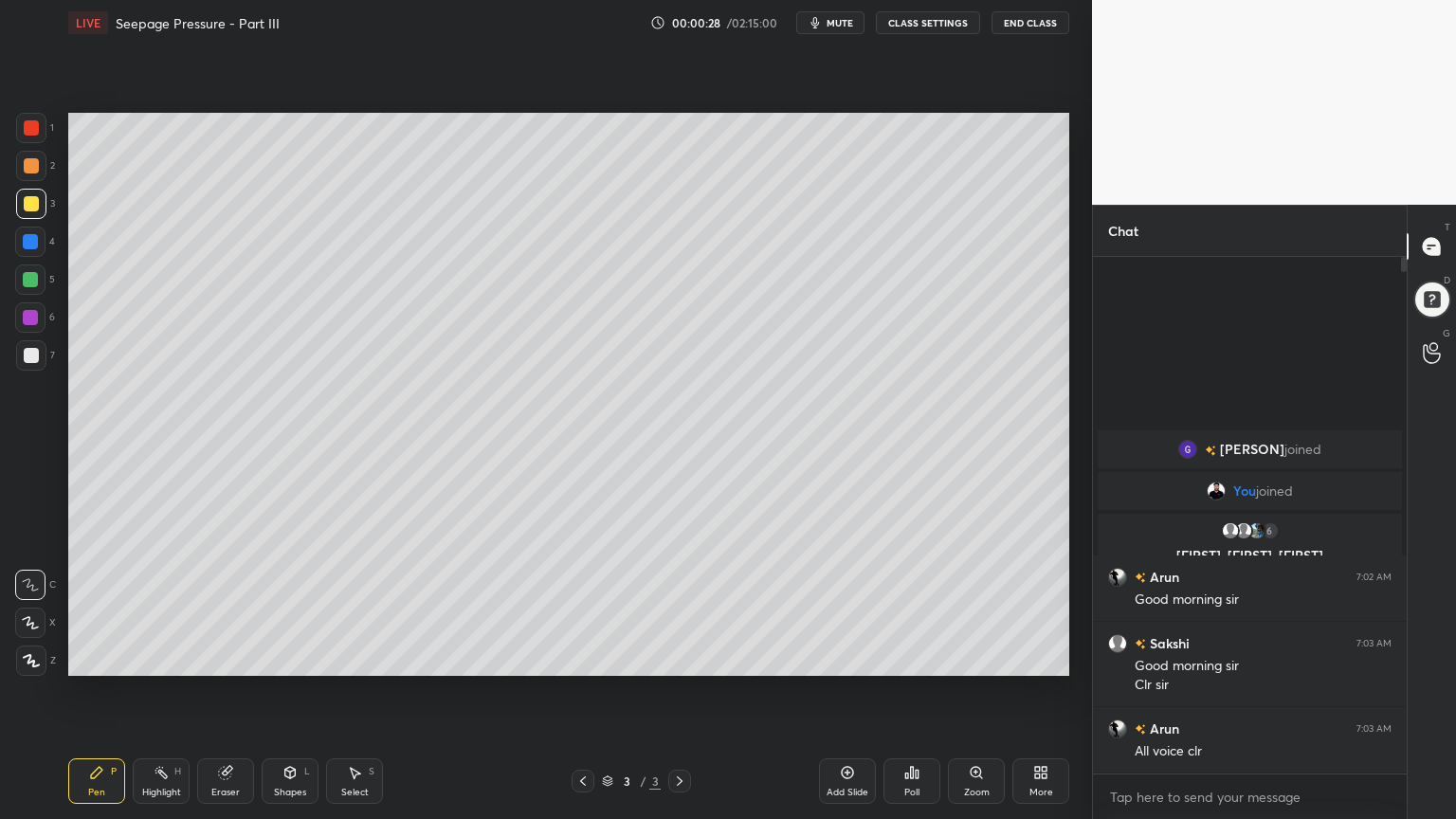 click at bounding box center (30, 623) 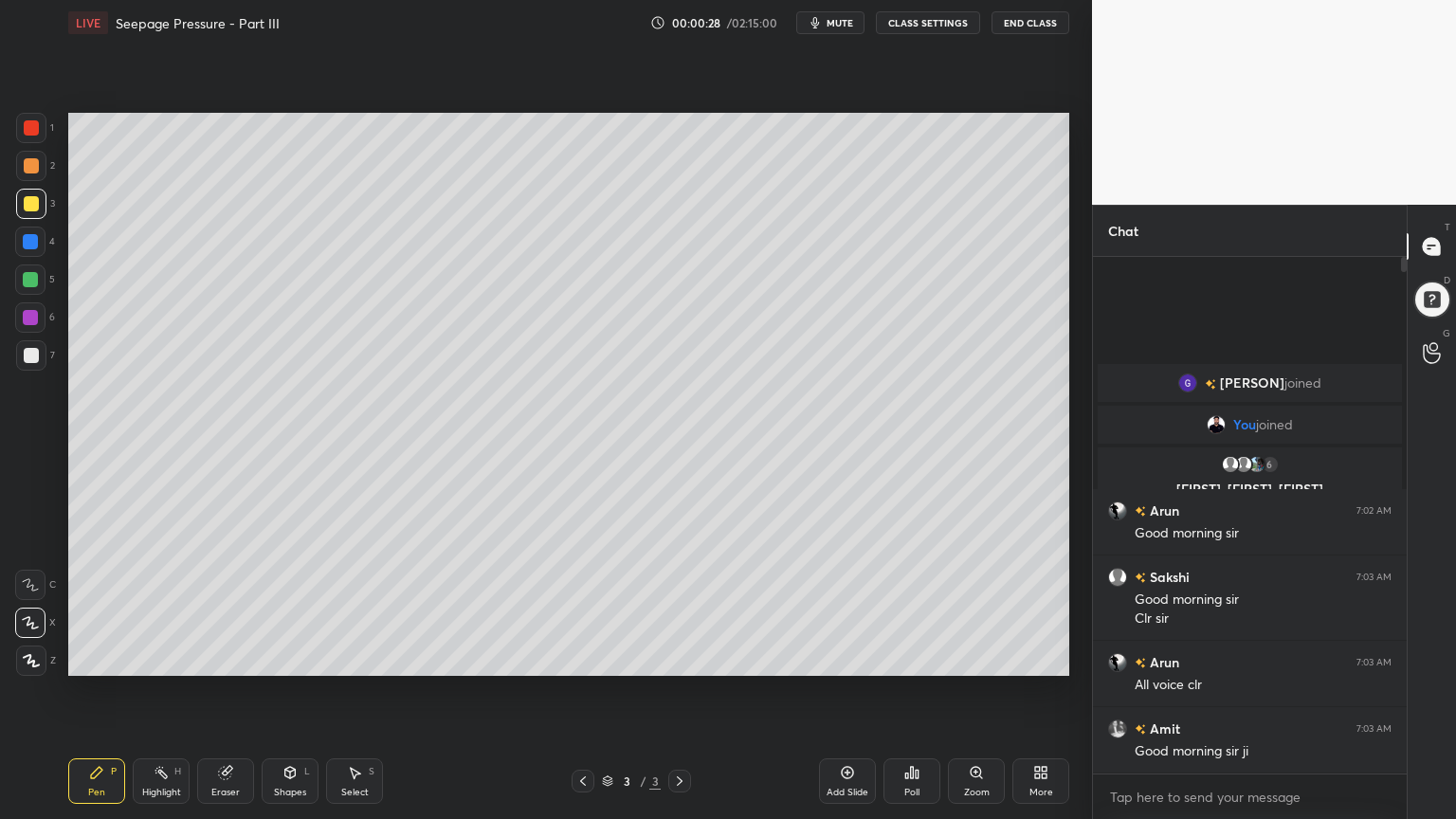 click 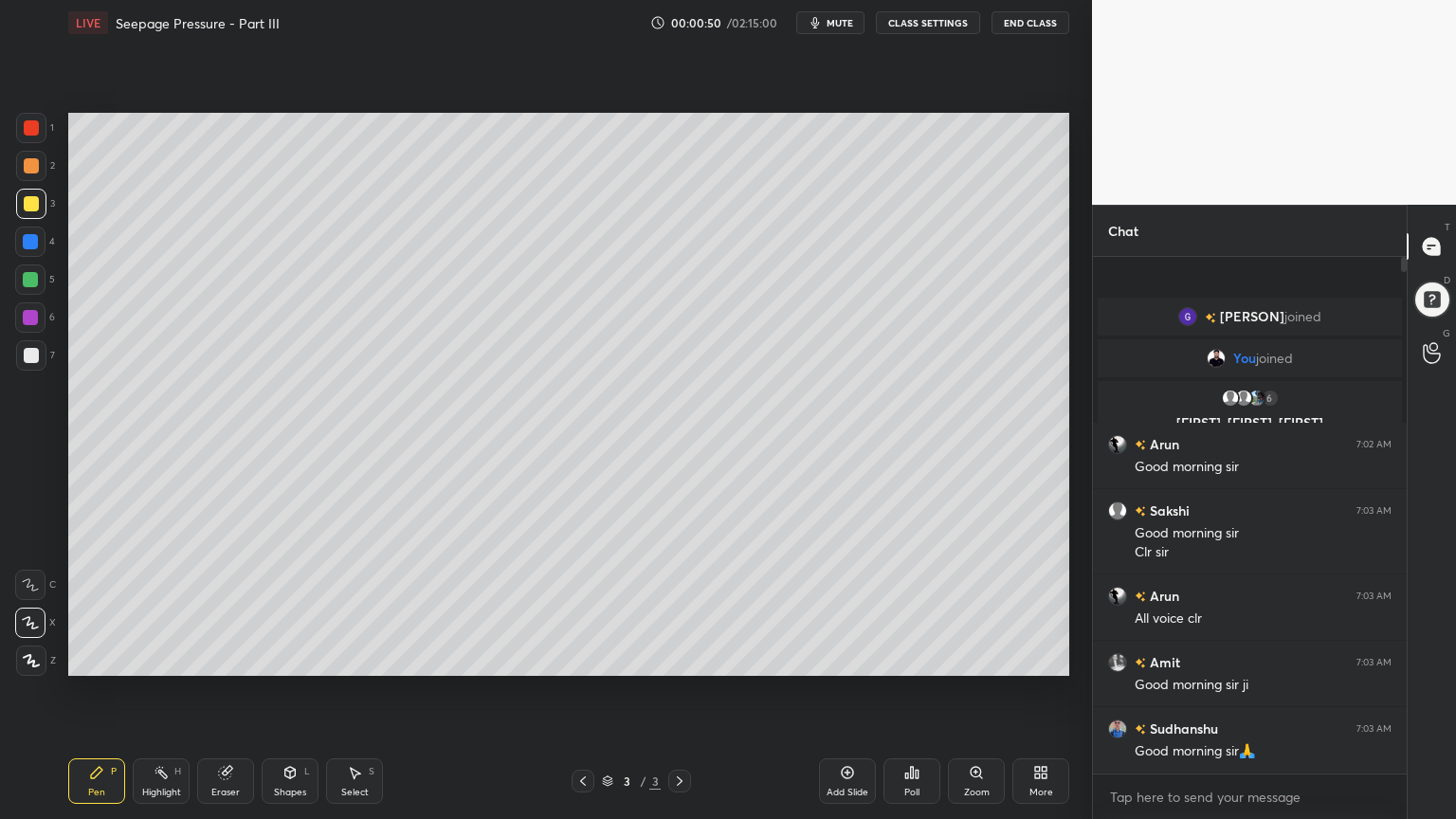 click on "Shapes L" at bounding box center (290, 781) 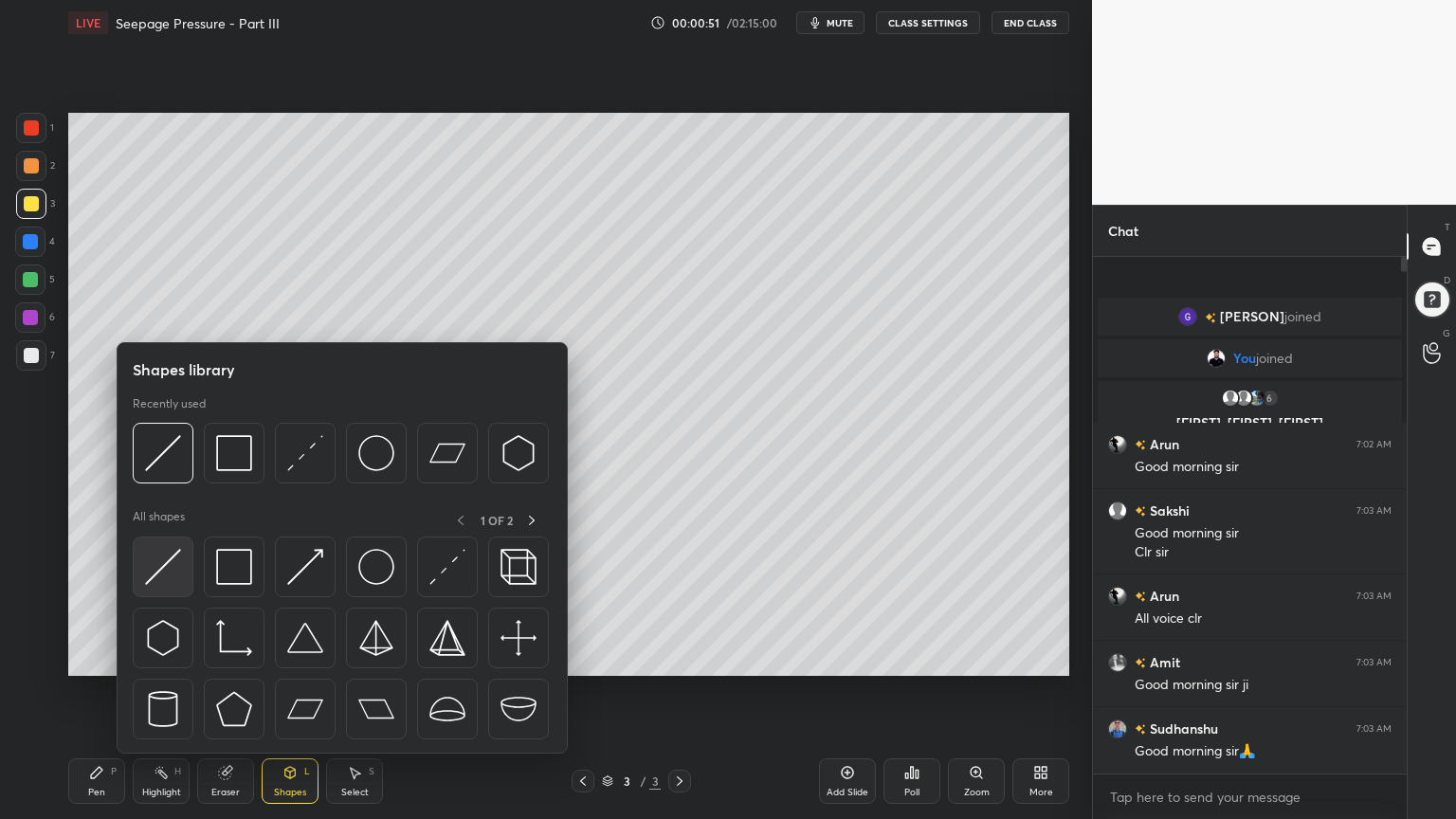 click at bounding box center (163, 567) 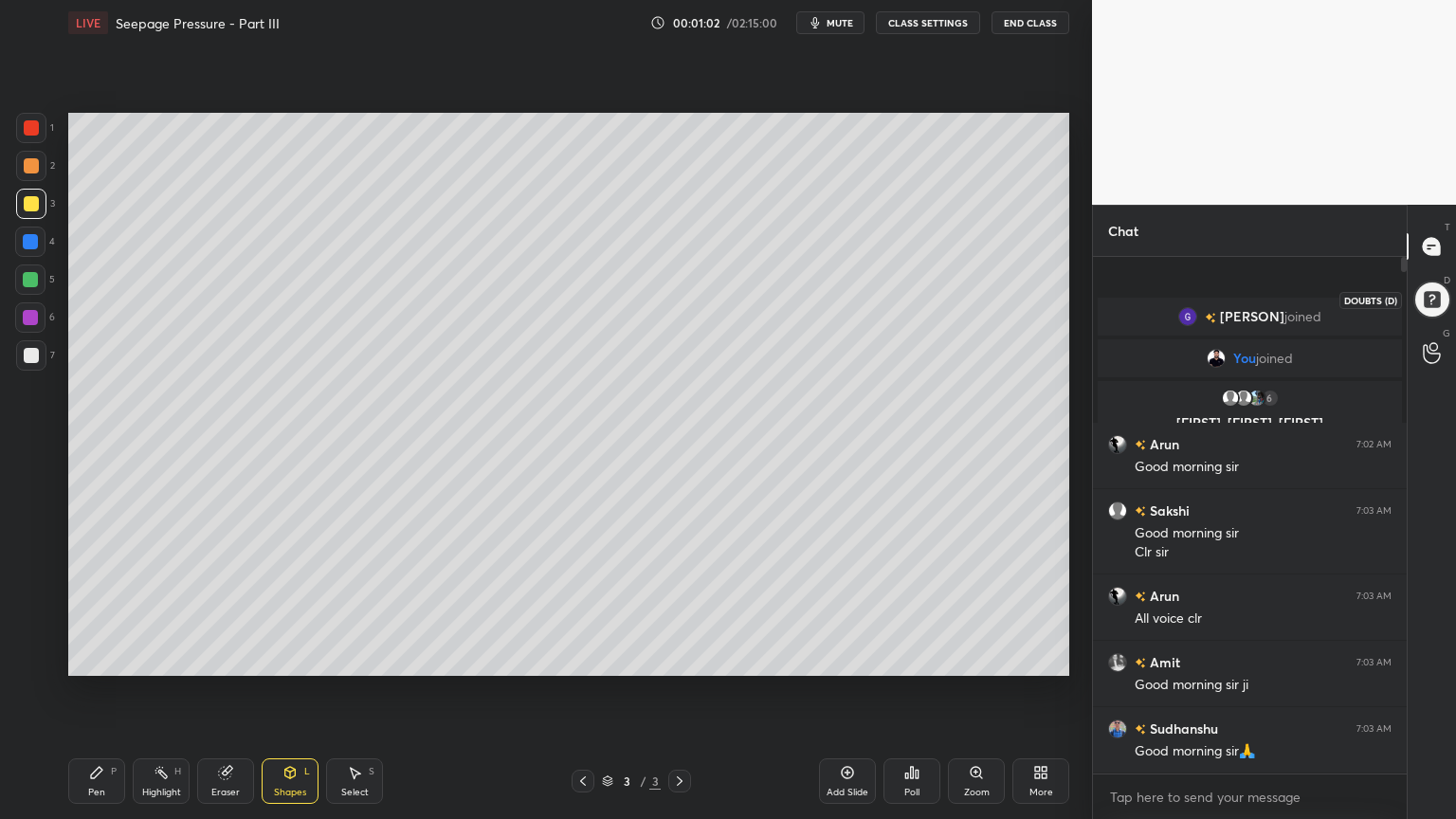 click at bounding box center (1432, 300) 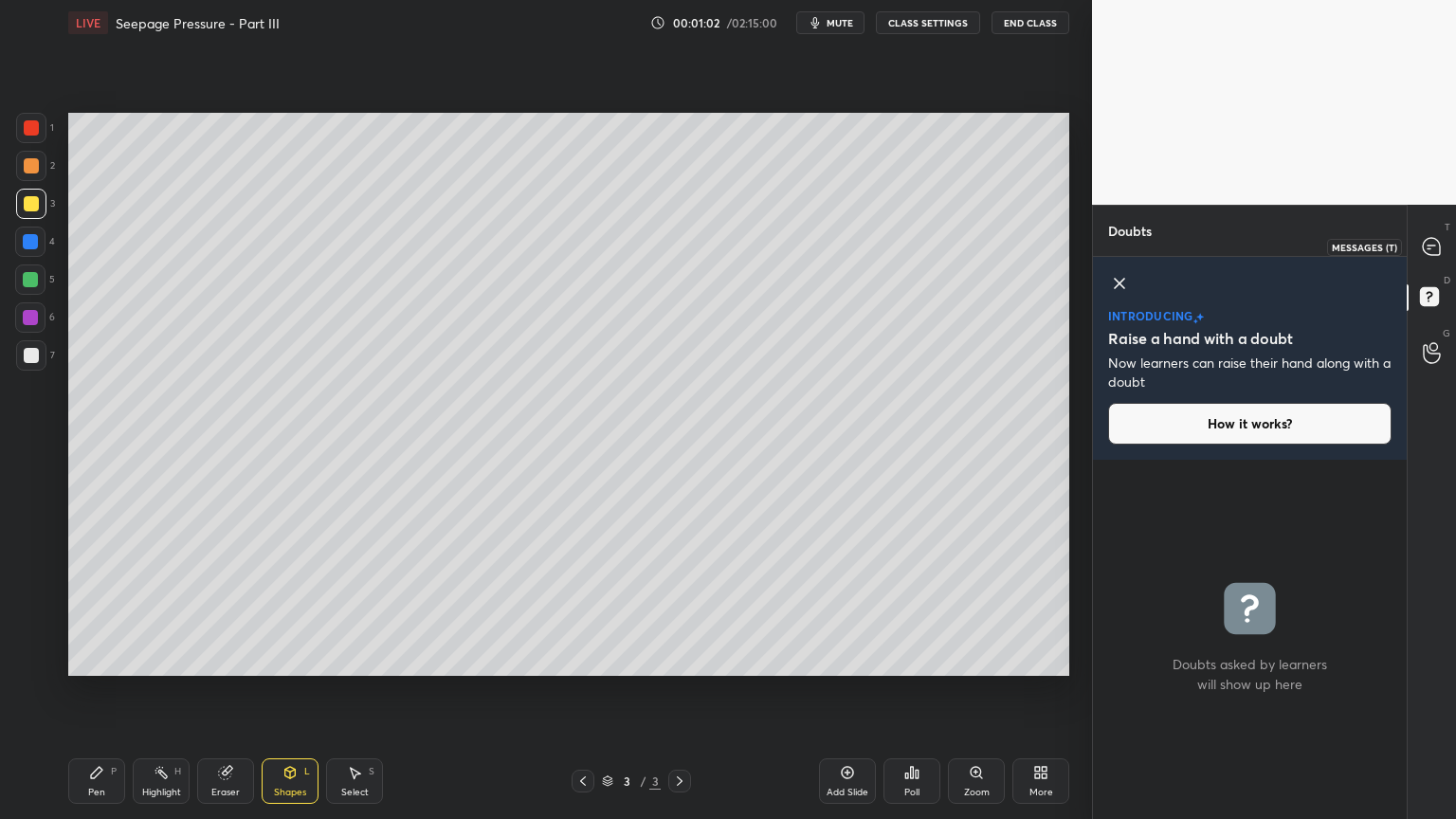 click 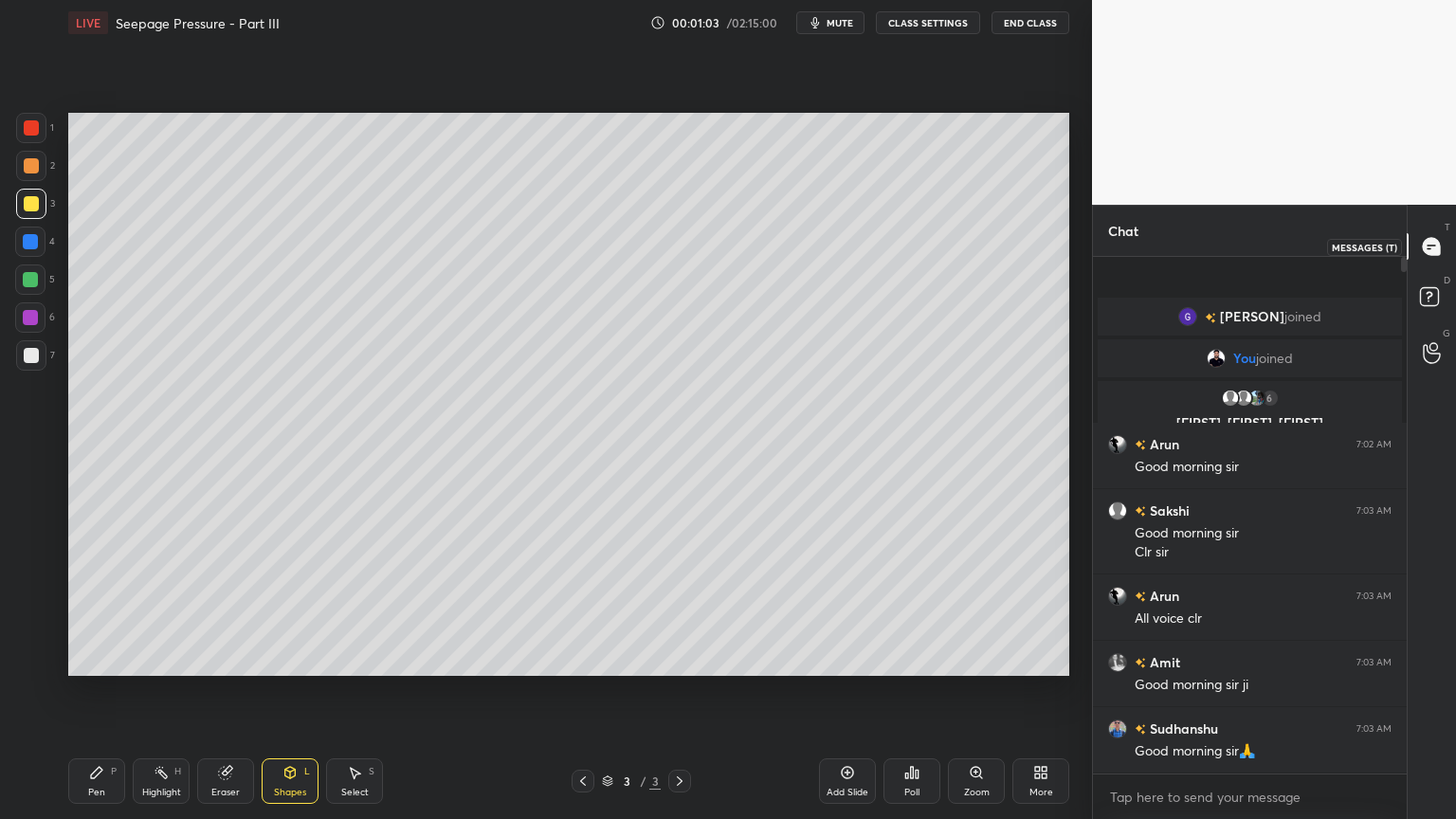 scroll, scrollTop: 6, scrollLeft: 6, axis: both 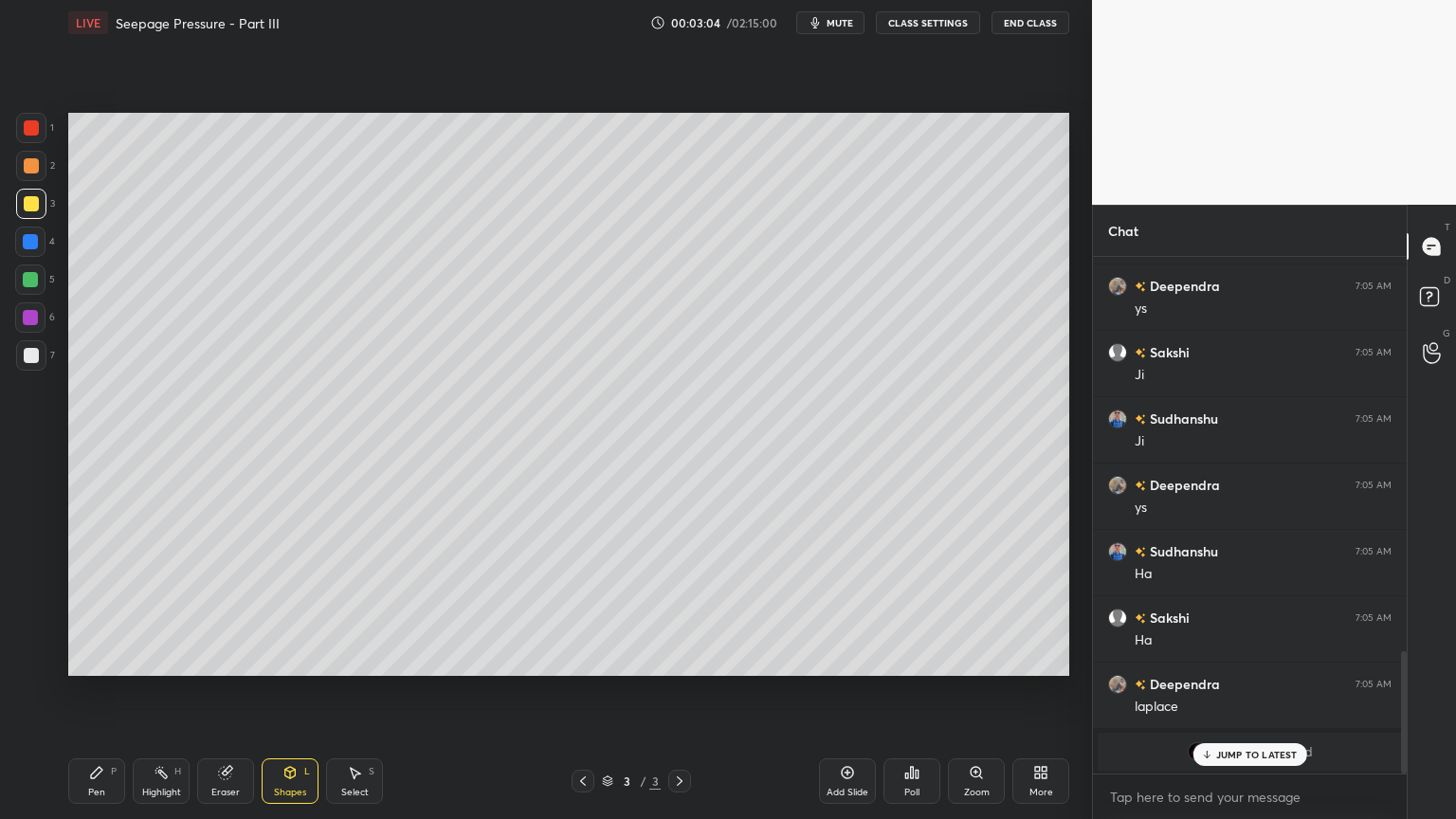 click on "JUMP TO LATEST" at bounding box center (1249, 755) 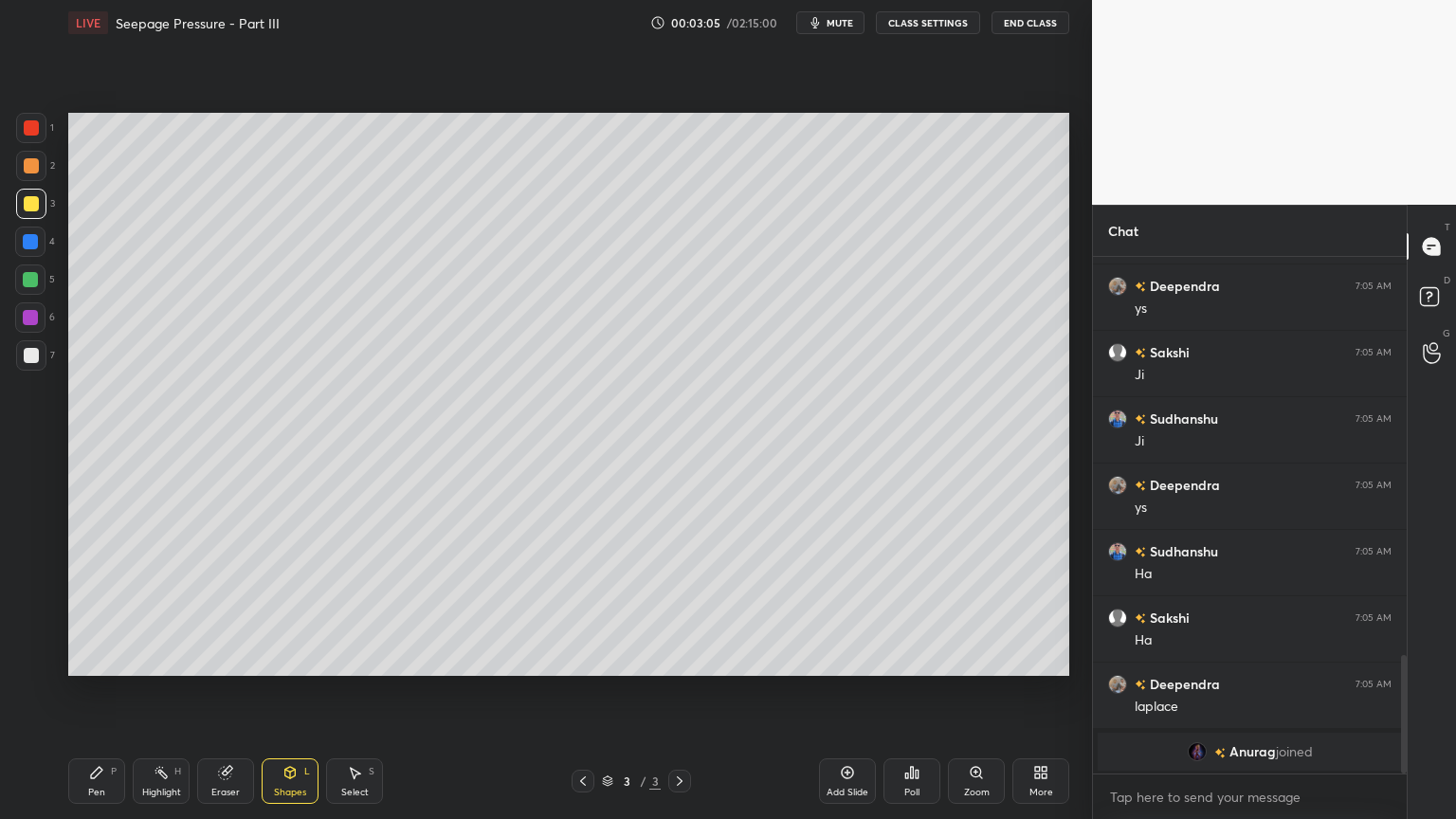 scroll, scrollTop: 1736, scrollLeft: 0, axis: vertical 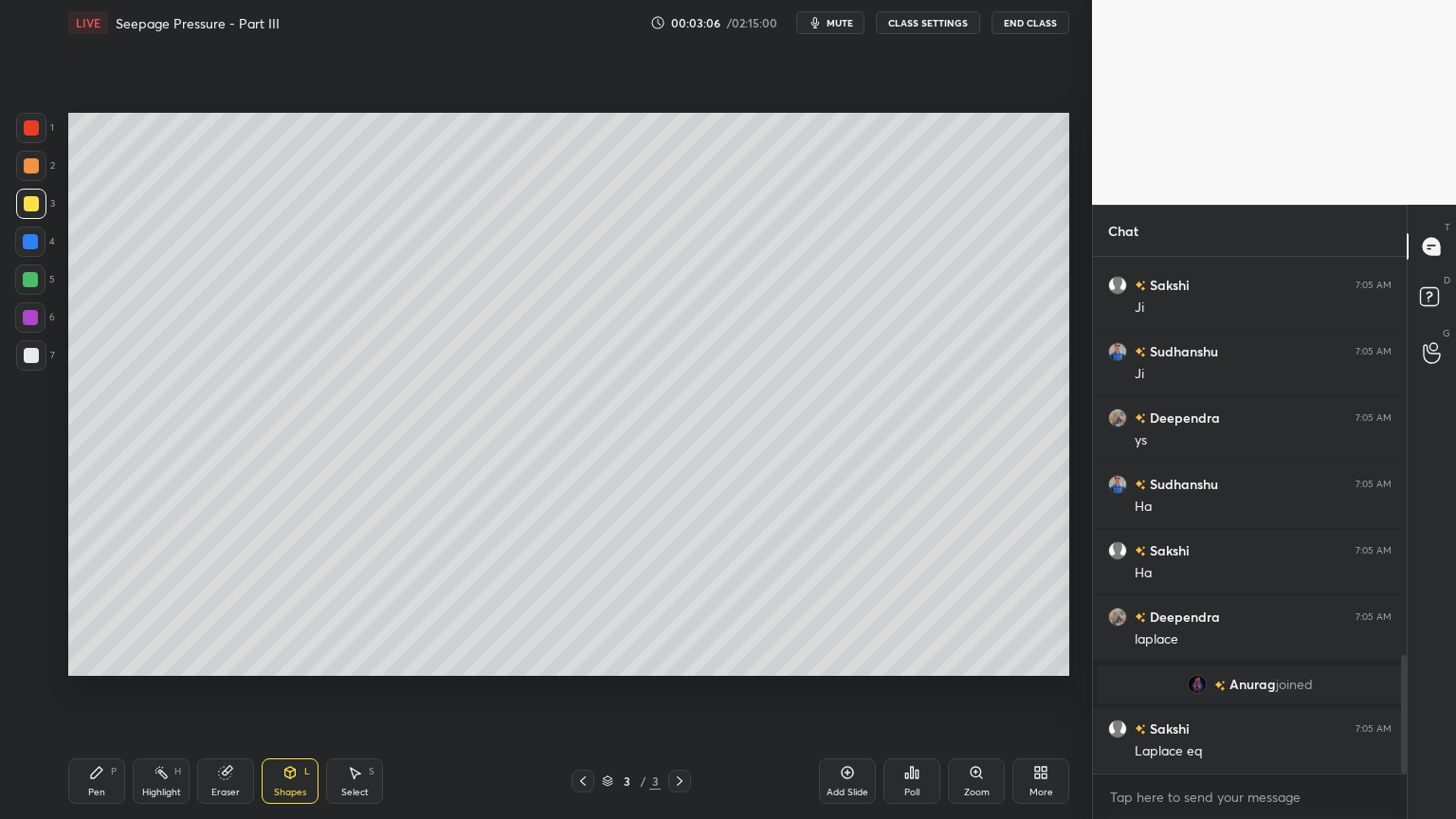 click at bounding box center [31, 355] 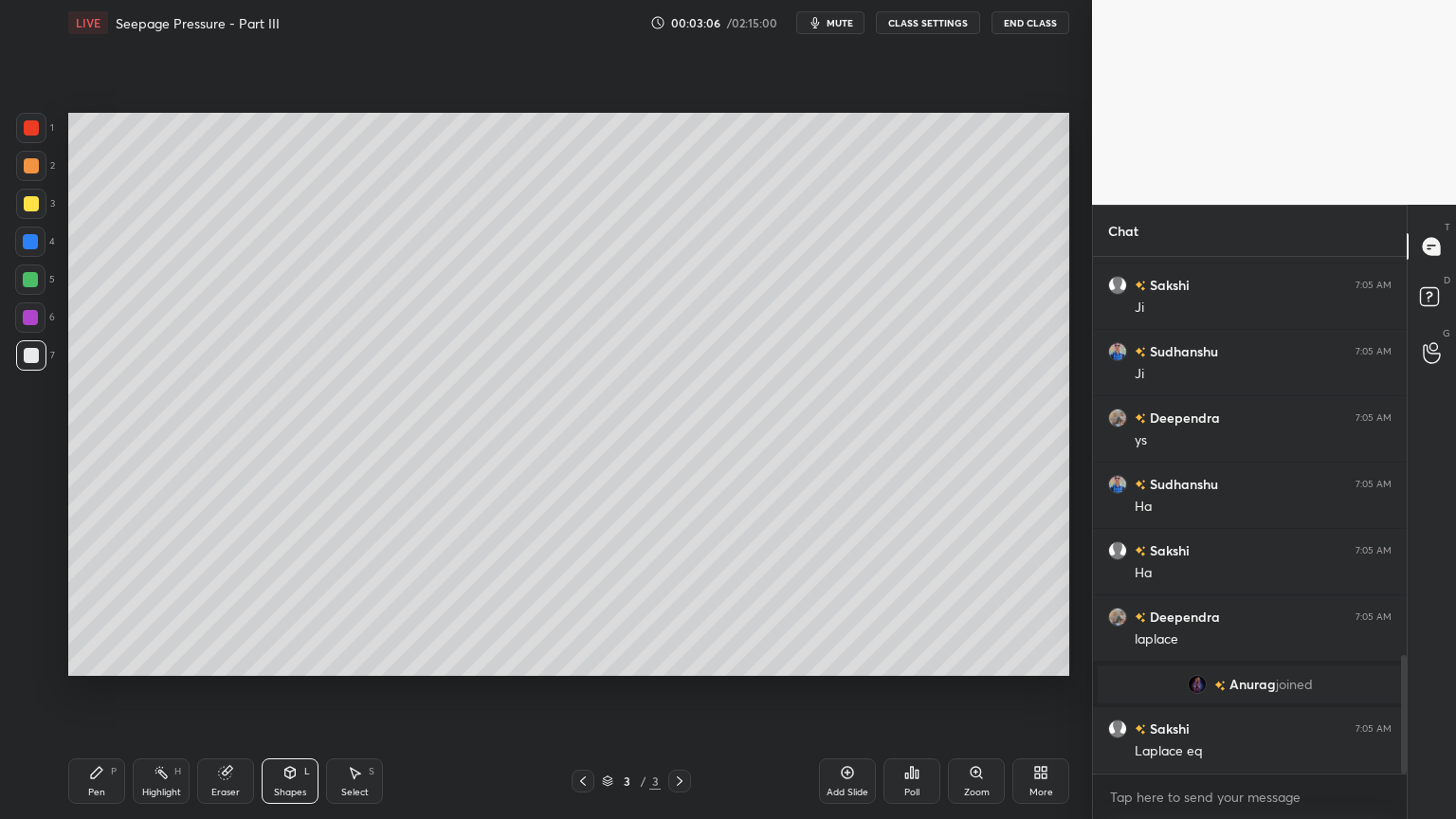 click on "Pen P Highlight H Eraser Shapes L Select S 3 / 3 Add Slide Poll Zoom More" at bounding box center [569, 781] 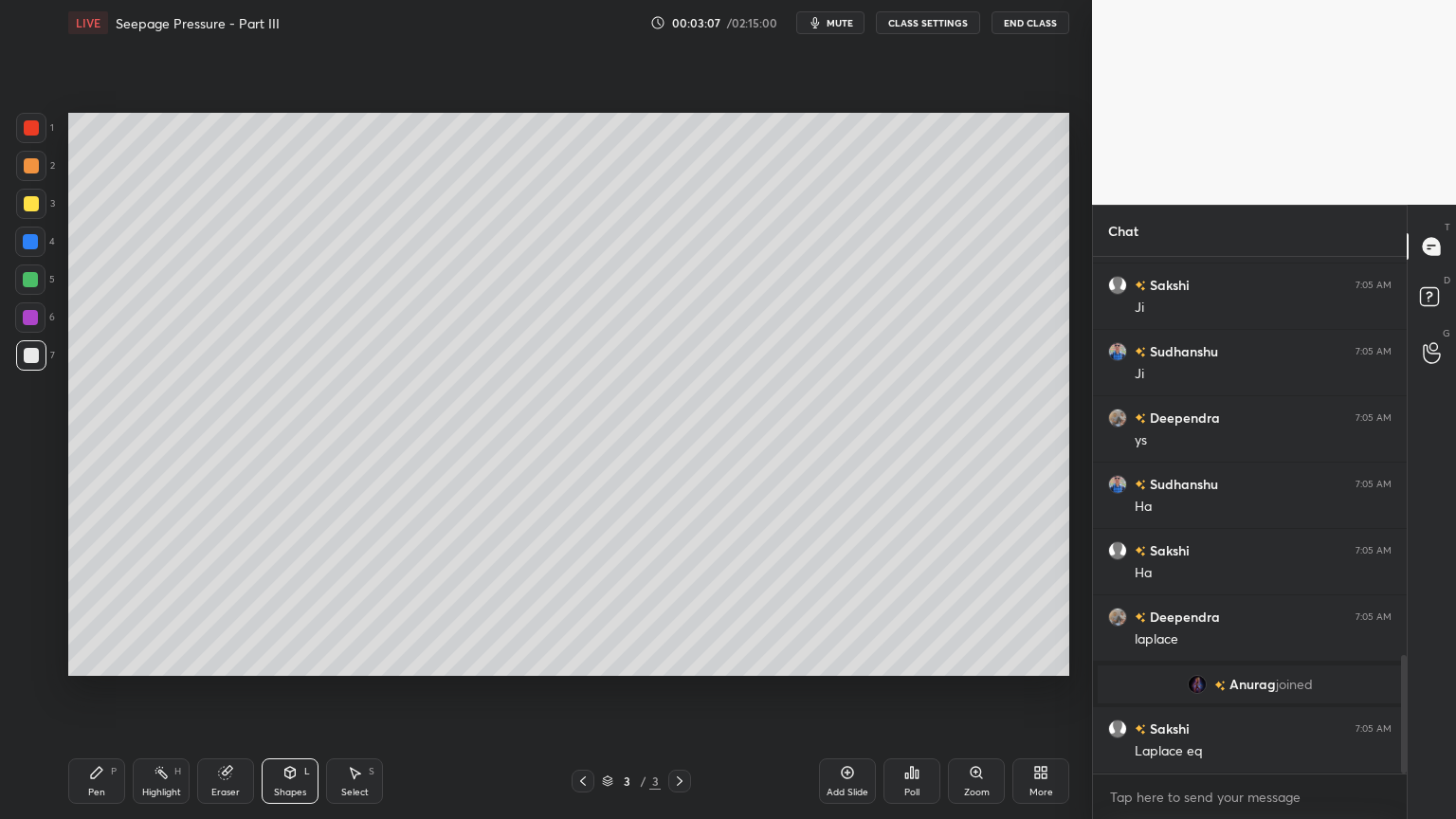 scroll, scrollTop: 1801, scrollLeft: 0, axis: vertical 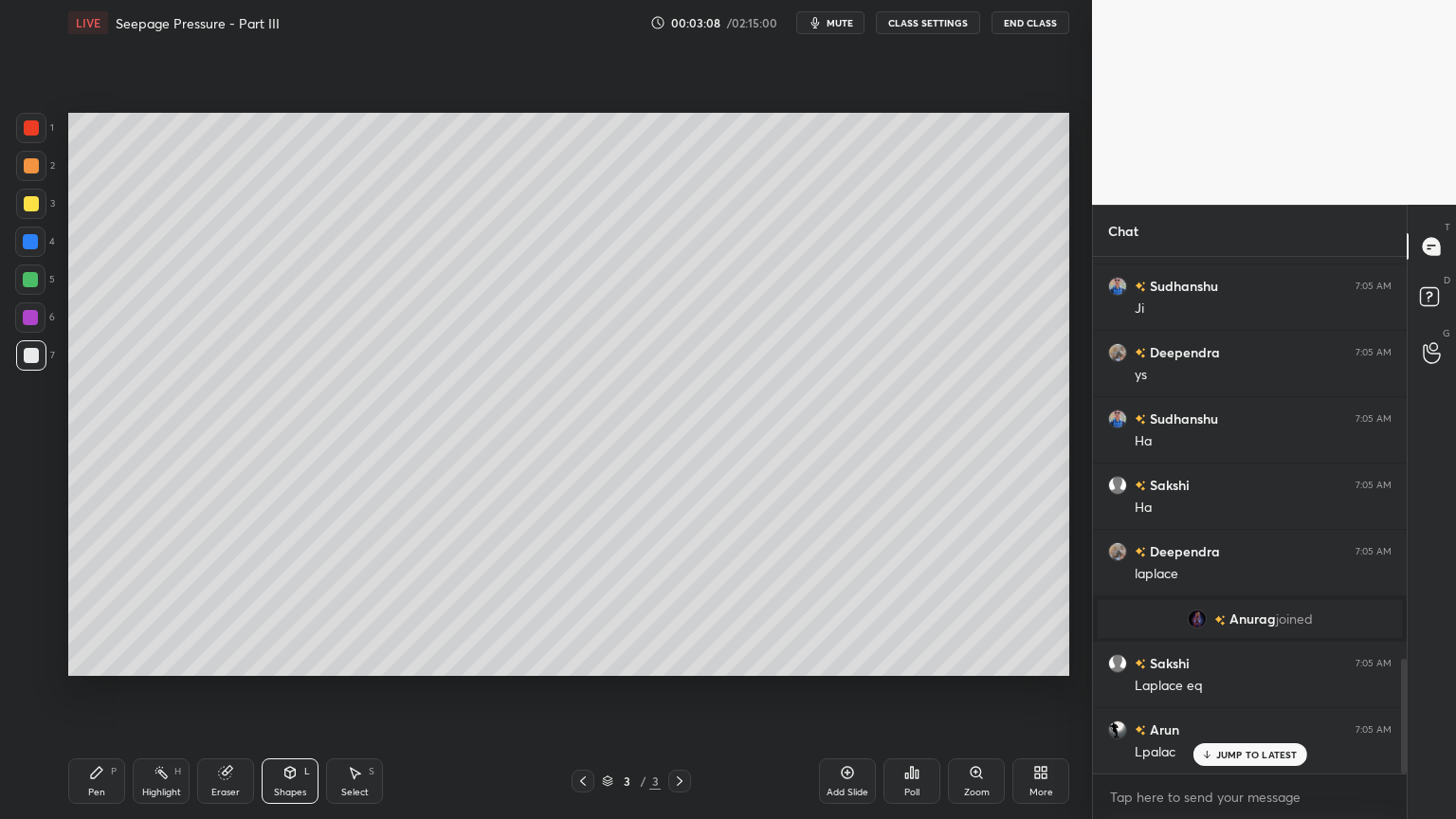 click on "Pen" at bounding box center [97, 792] 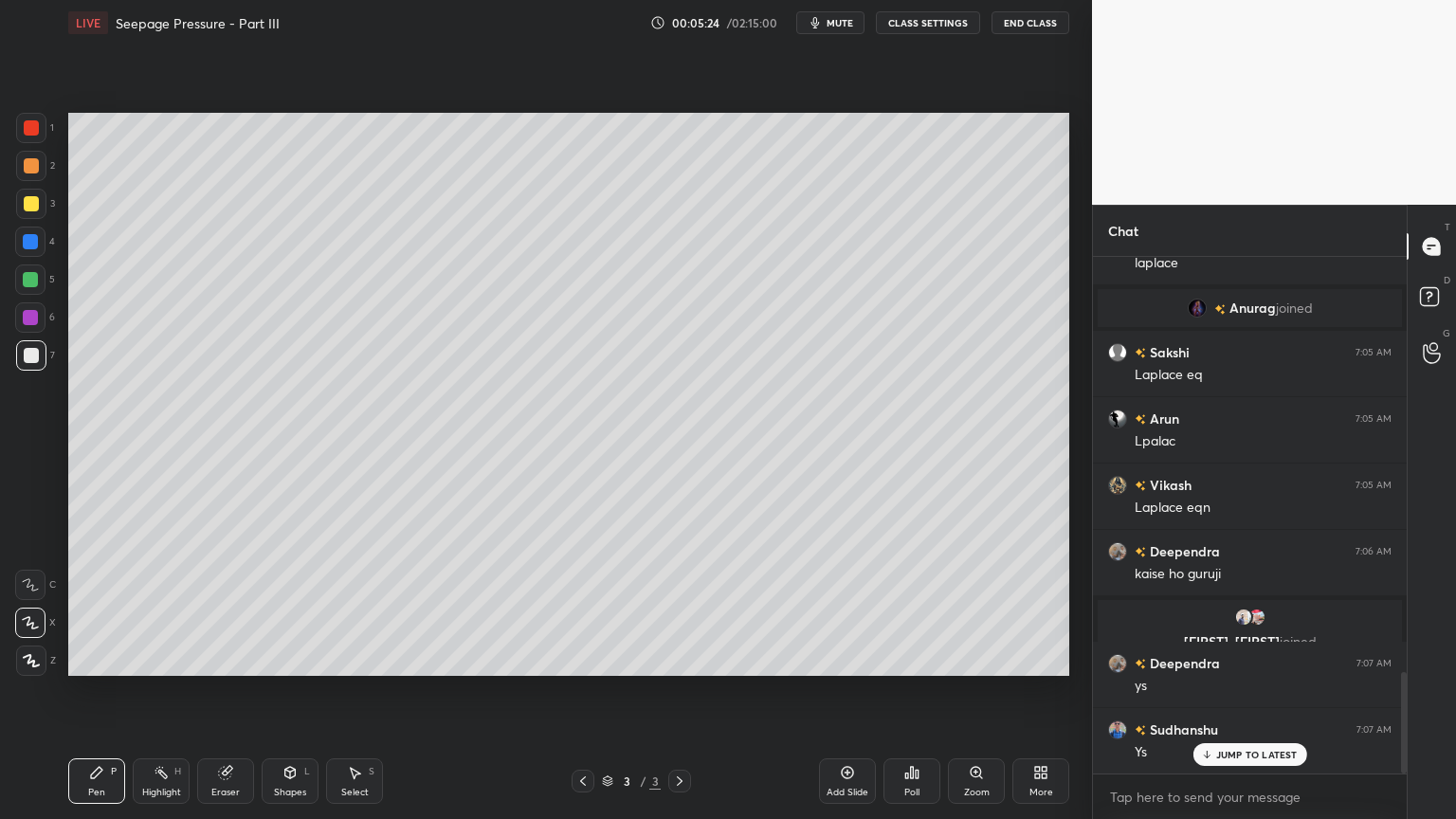 scroll, scrollTop: 2213, scrollLeft: 0, axis: vertical 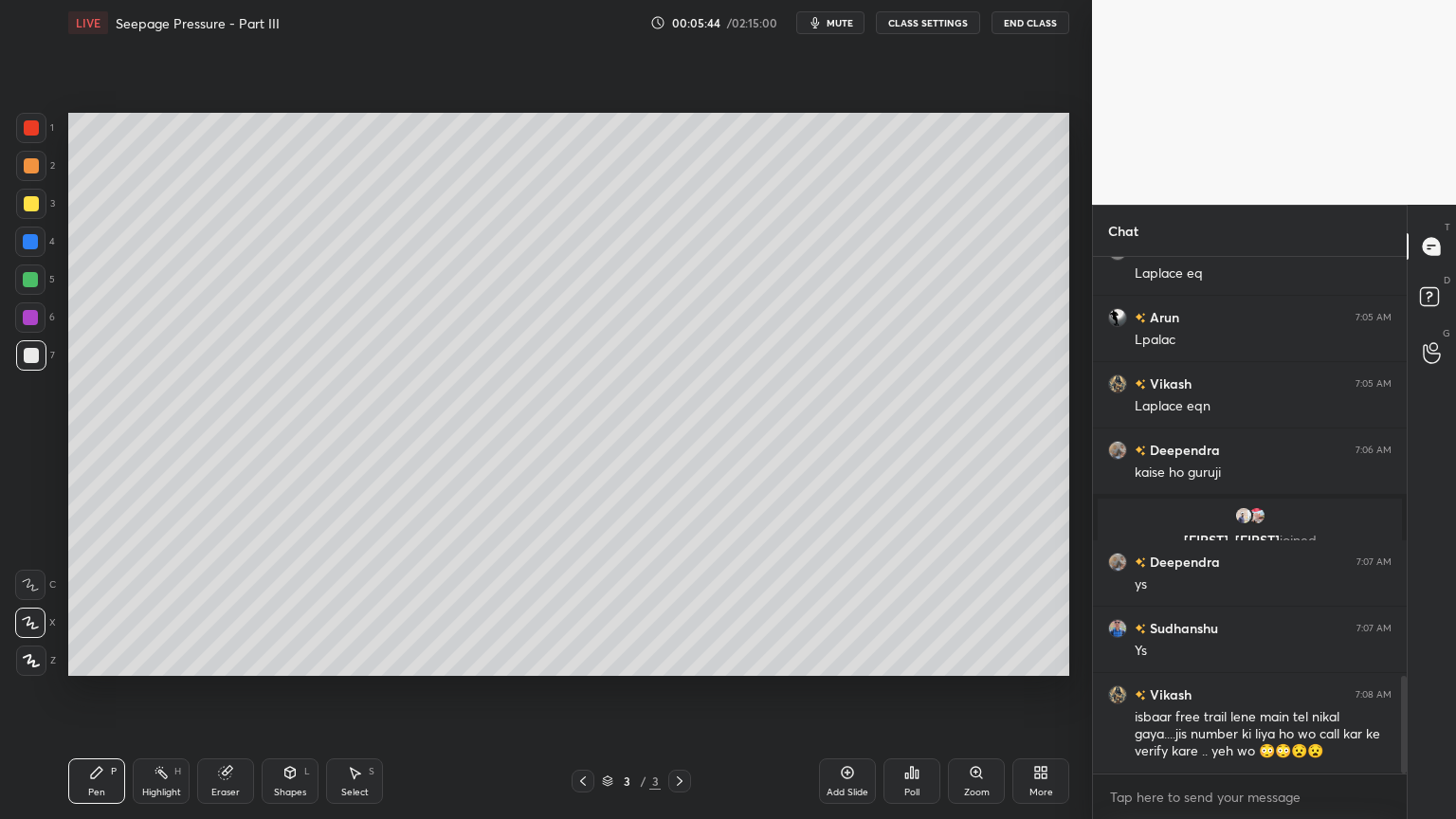 click at bounding box center (31, 204) 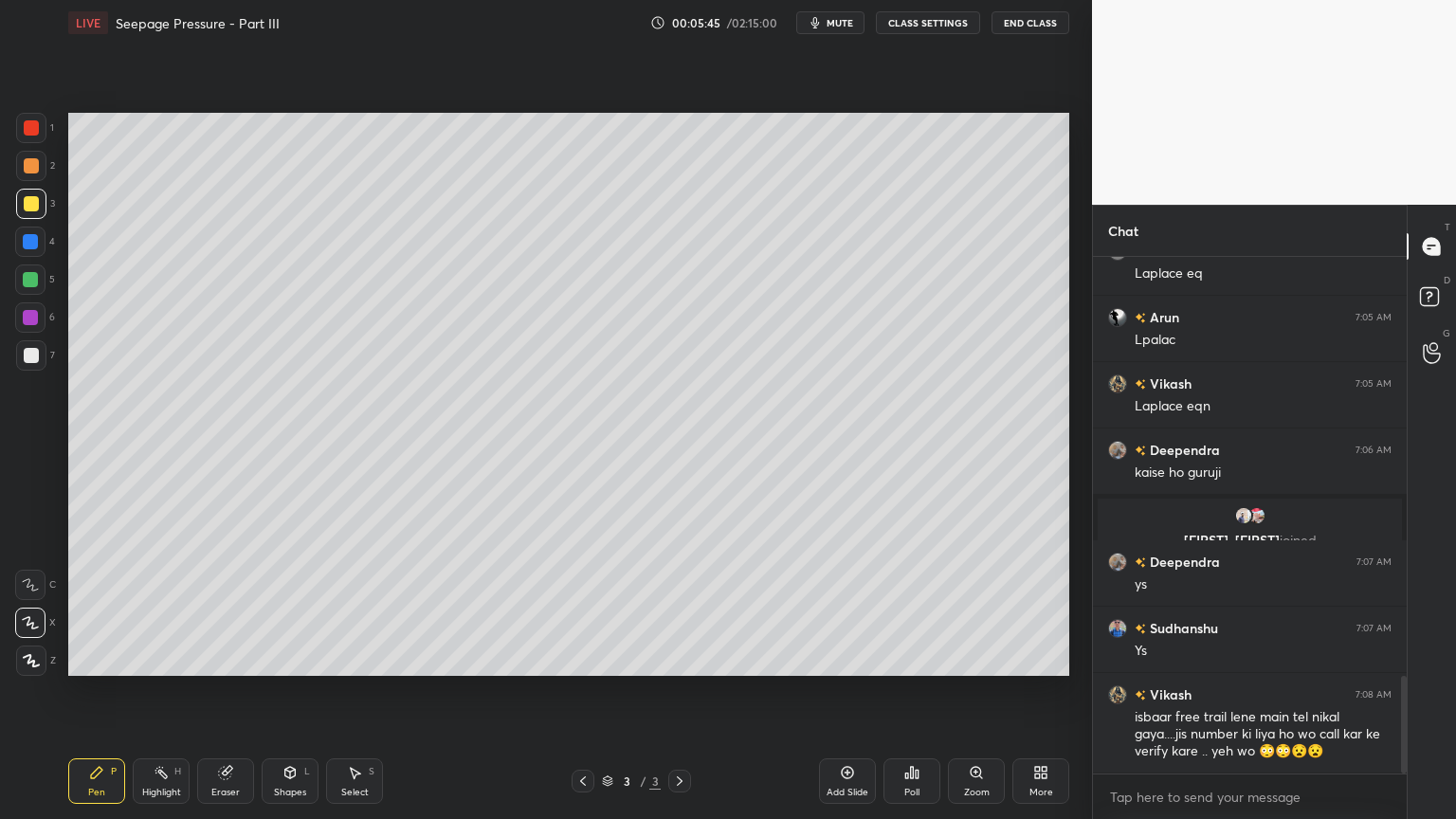 click at bounding box center (31, 128) 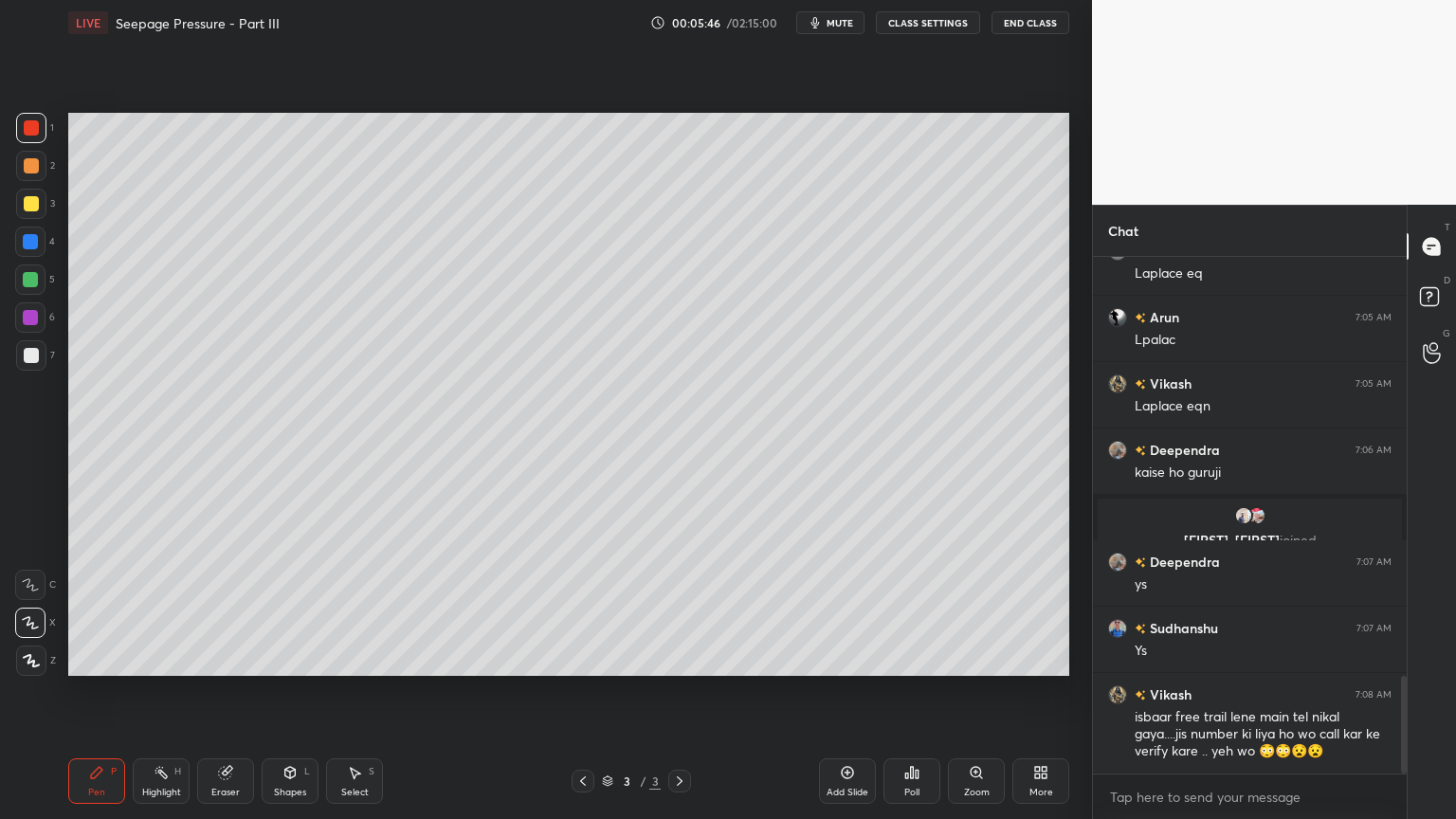 click 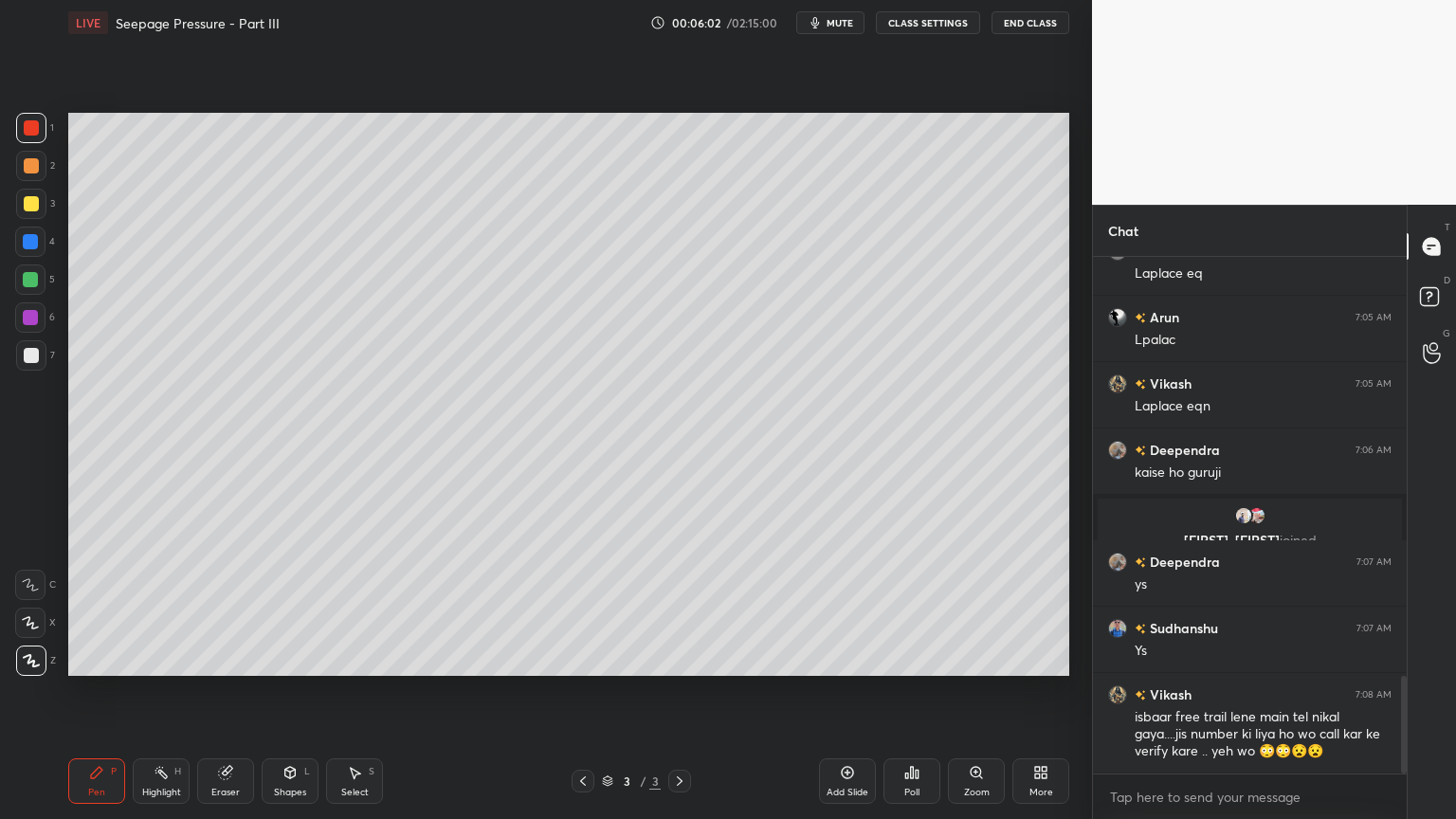 click on "Shapes L" at bounding box center [290, 781] 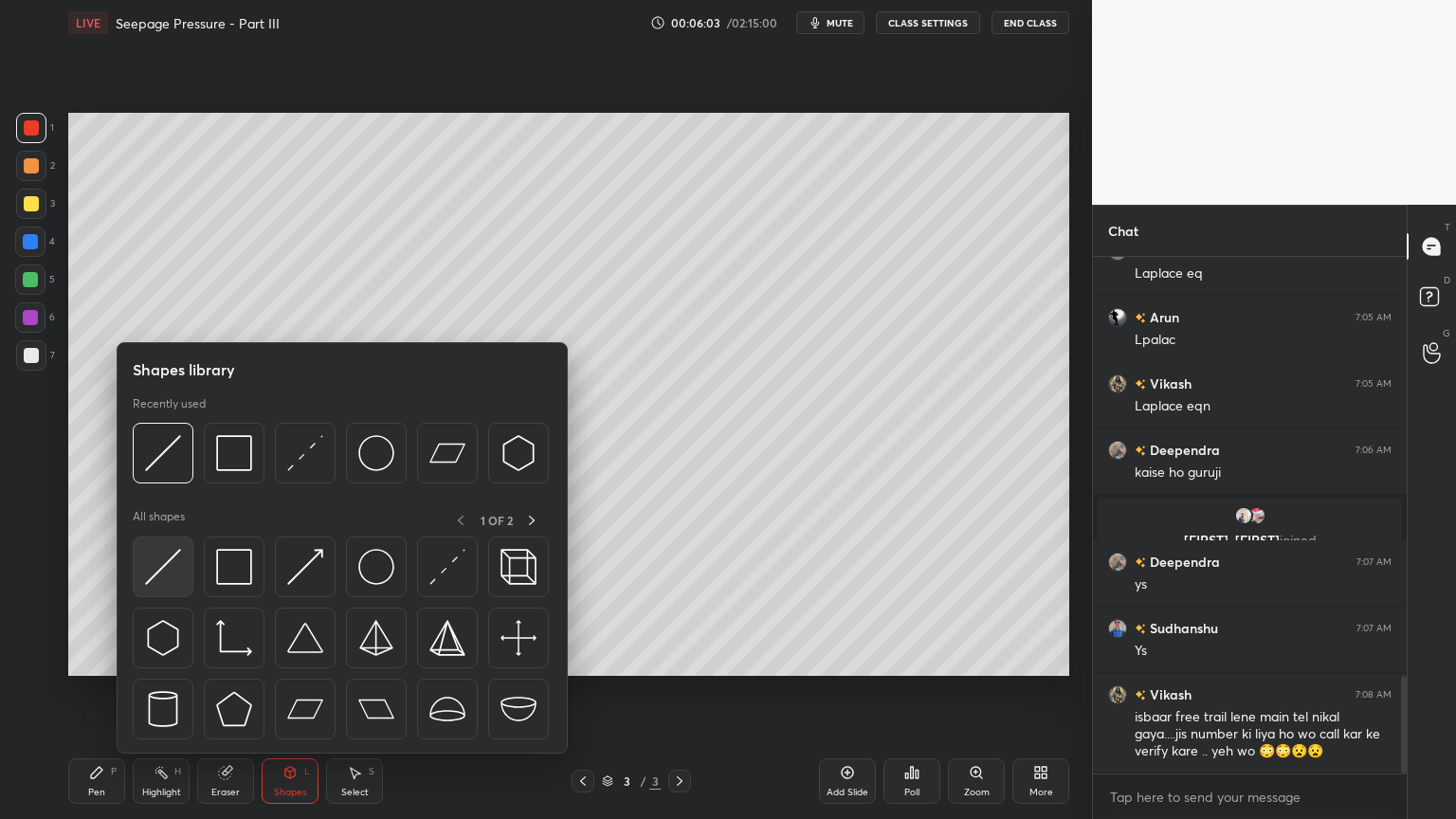 click at bounding box center (163, 567) 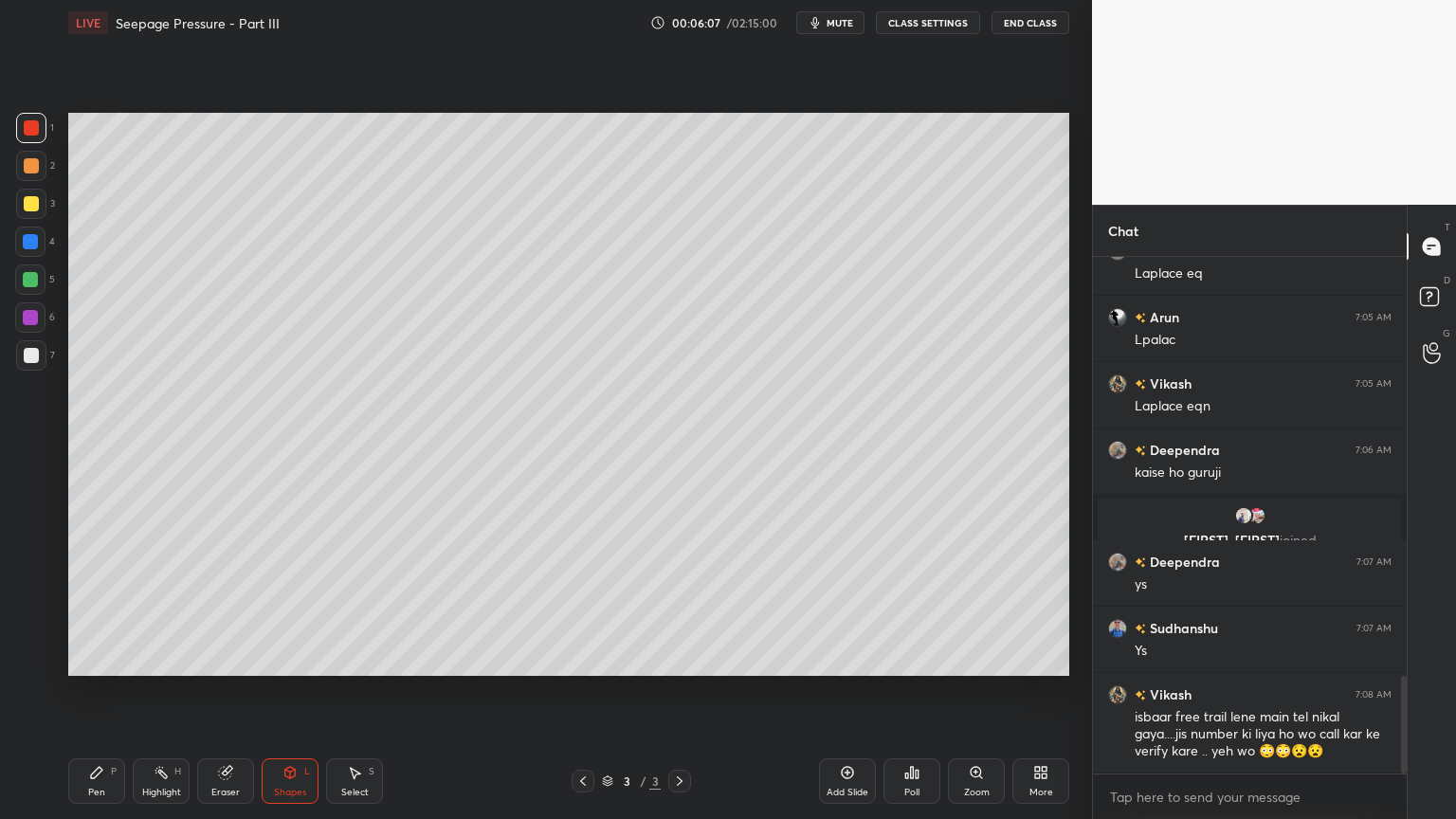 click at bounding box center [31, 204] 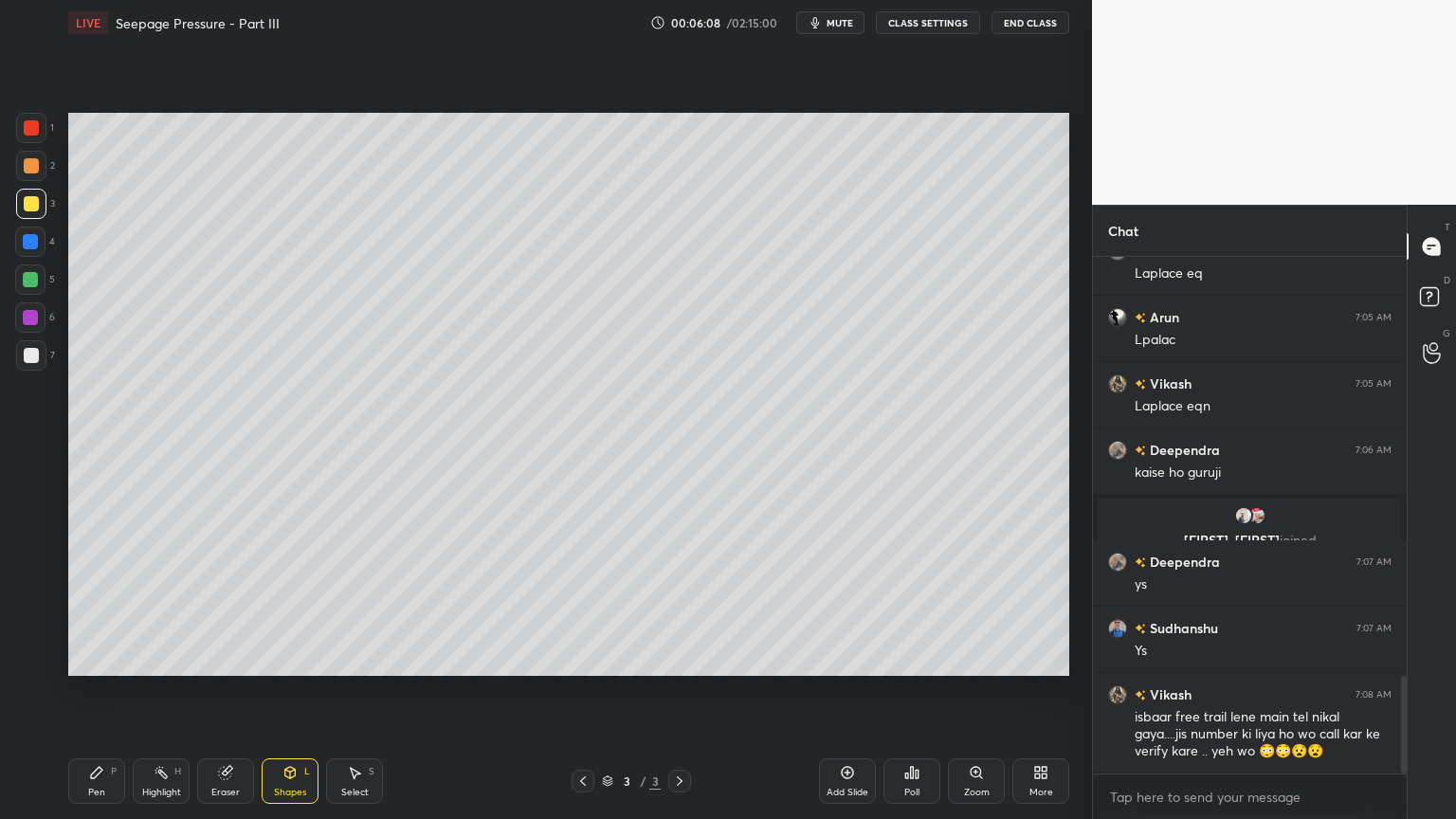 click 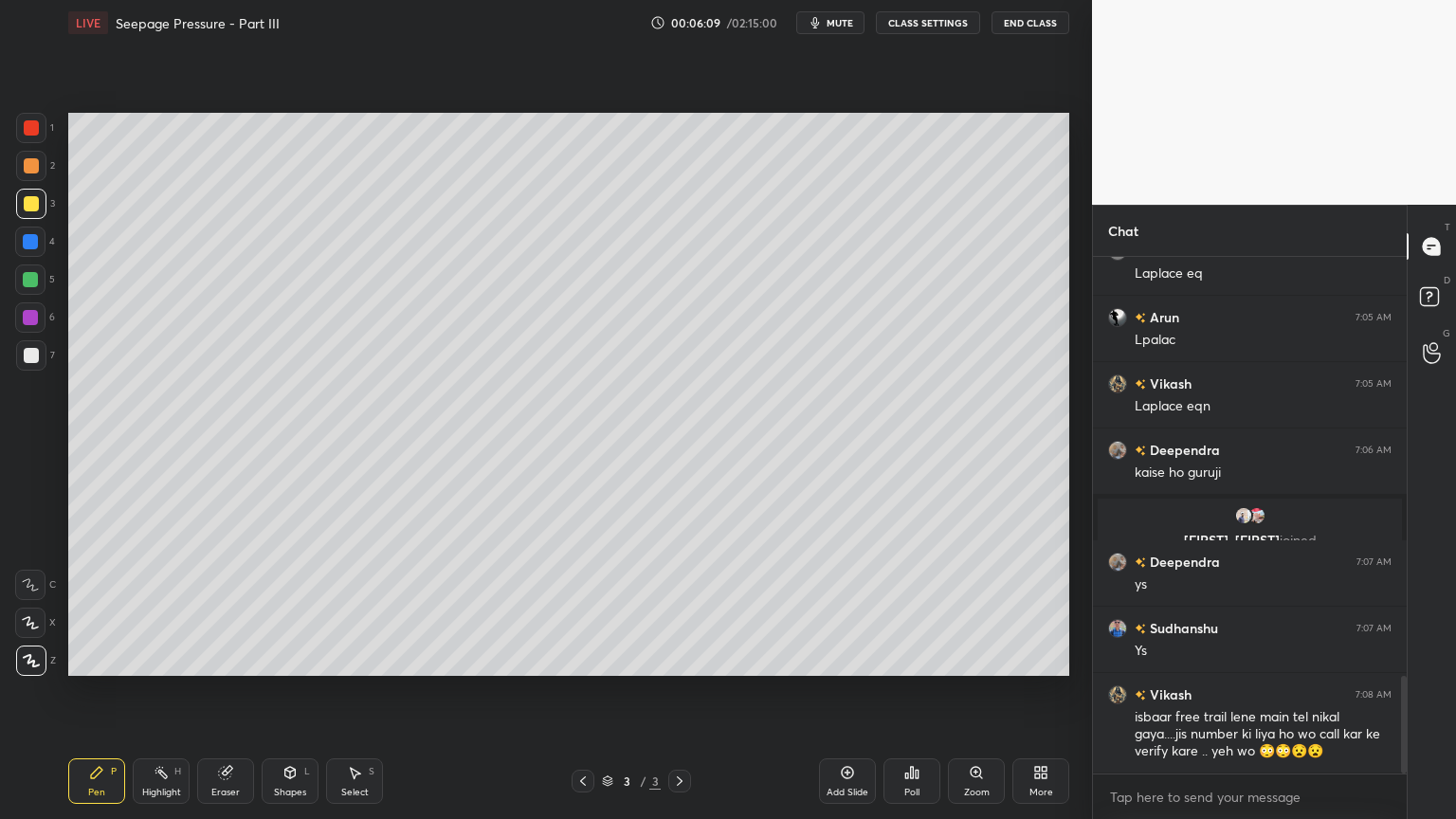 click at bounding box center (30, 623) 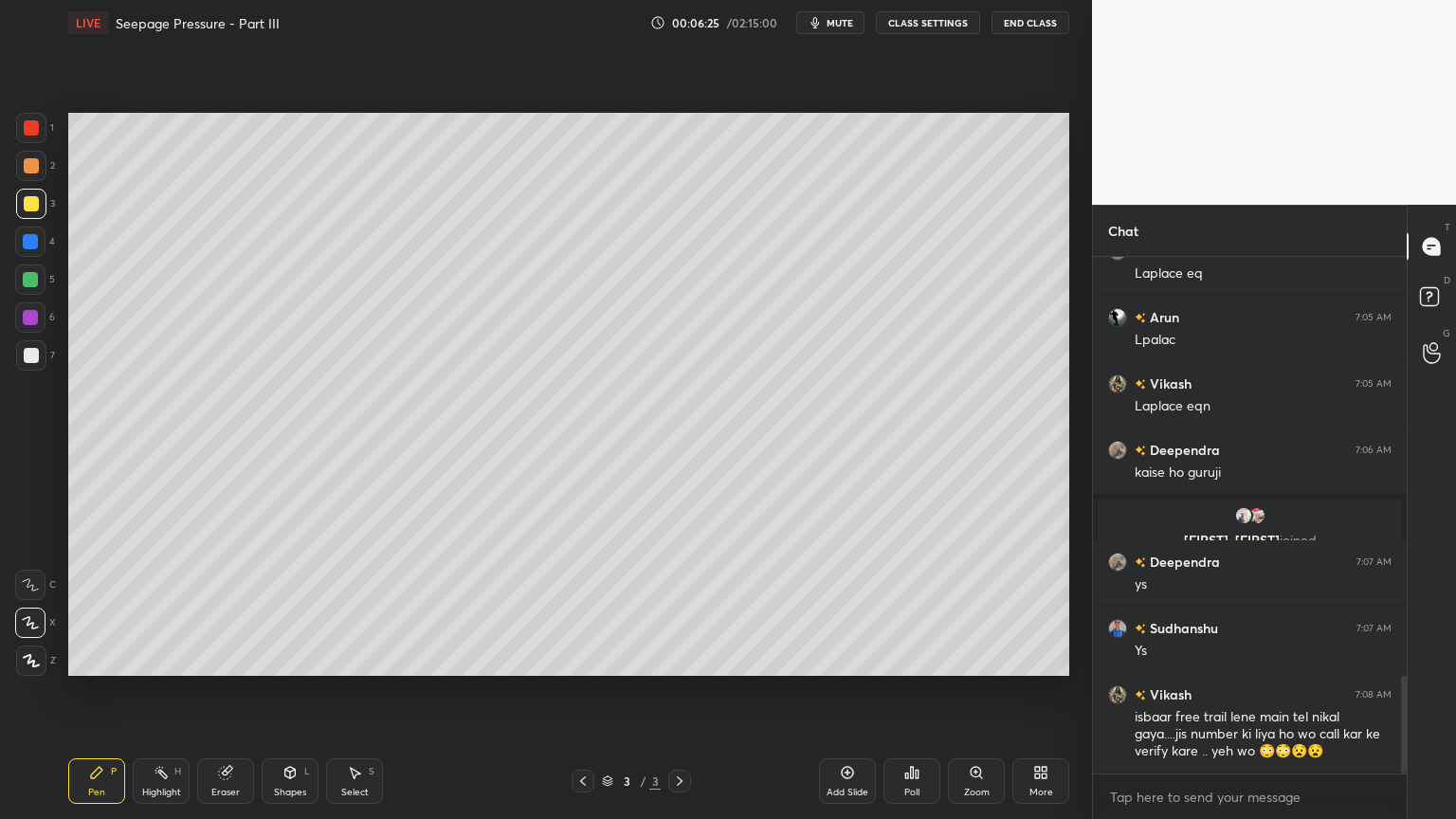 click on "Shapes L" at bounding box center [290, 781] 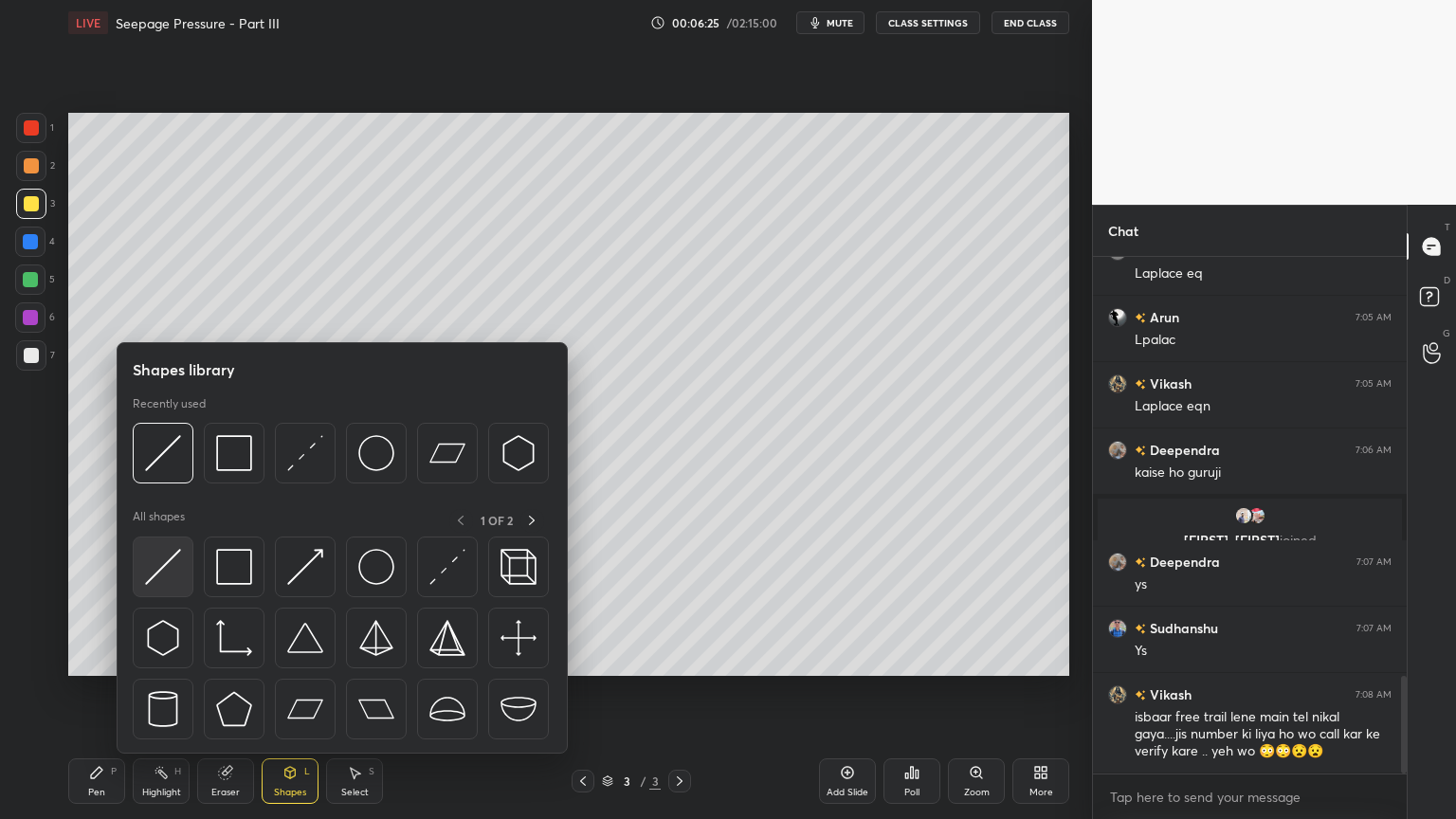 click at bounding box center [163, 567] 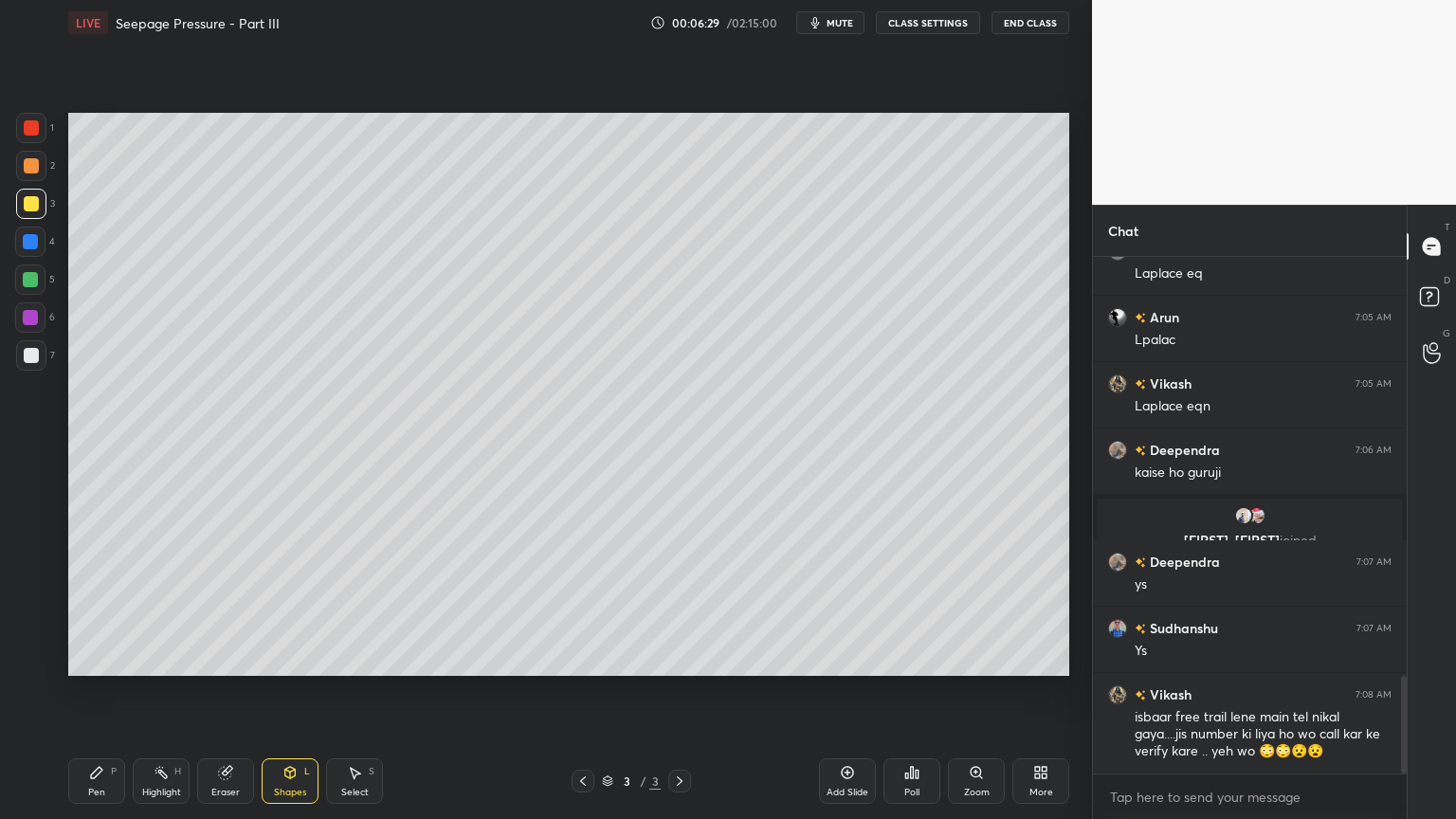 click at bounding box center (31, 204) 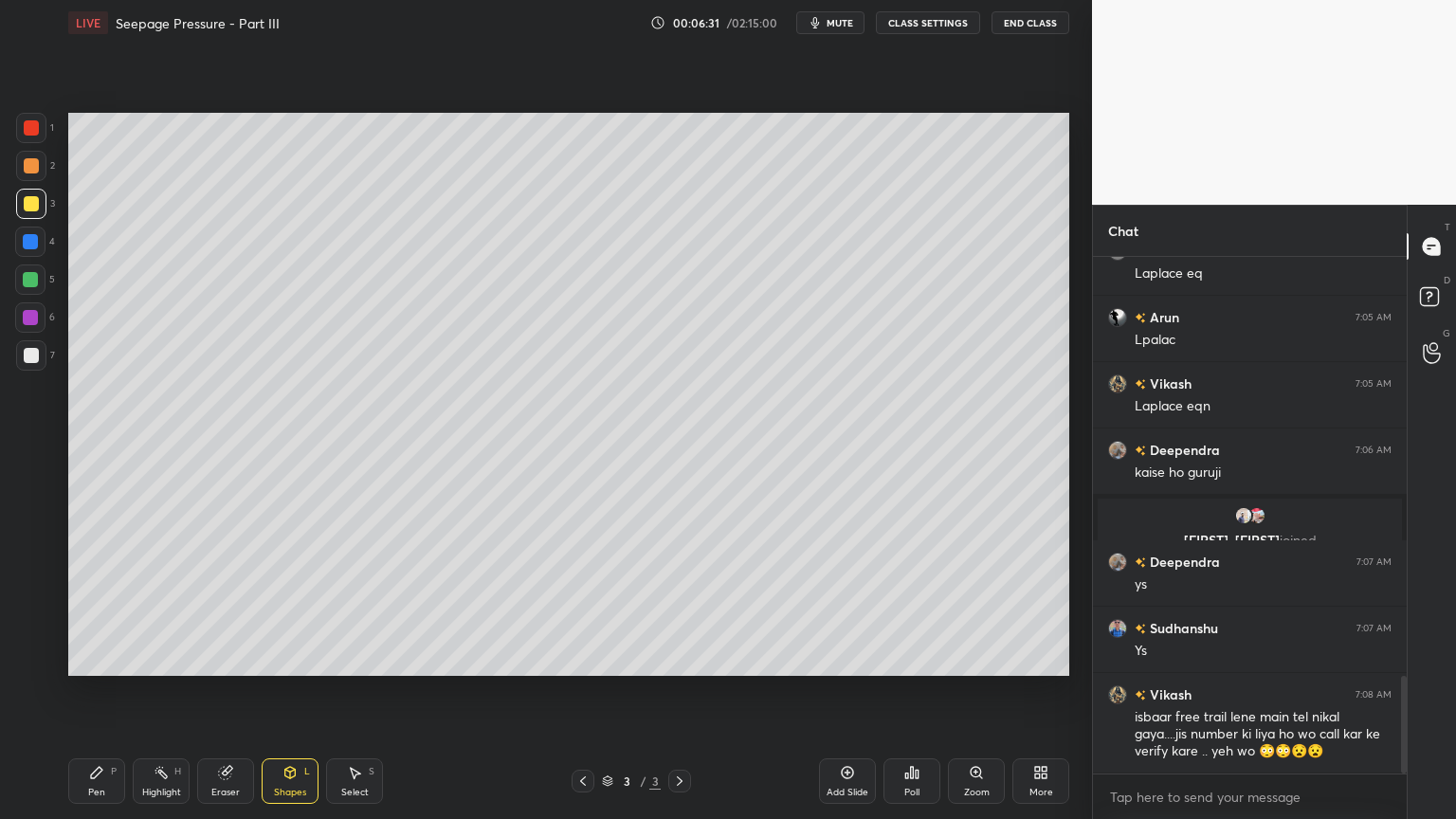 click at bounding box center [31, 355] 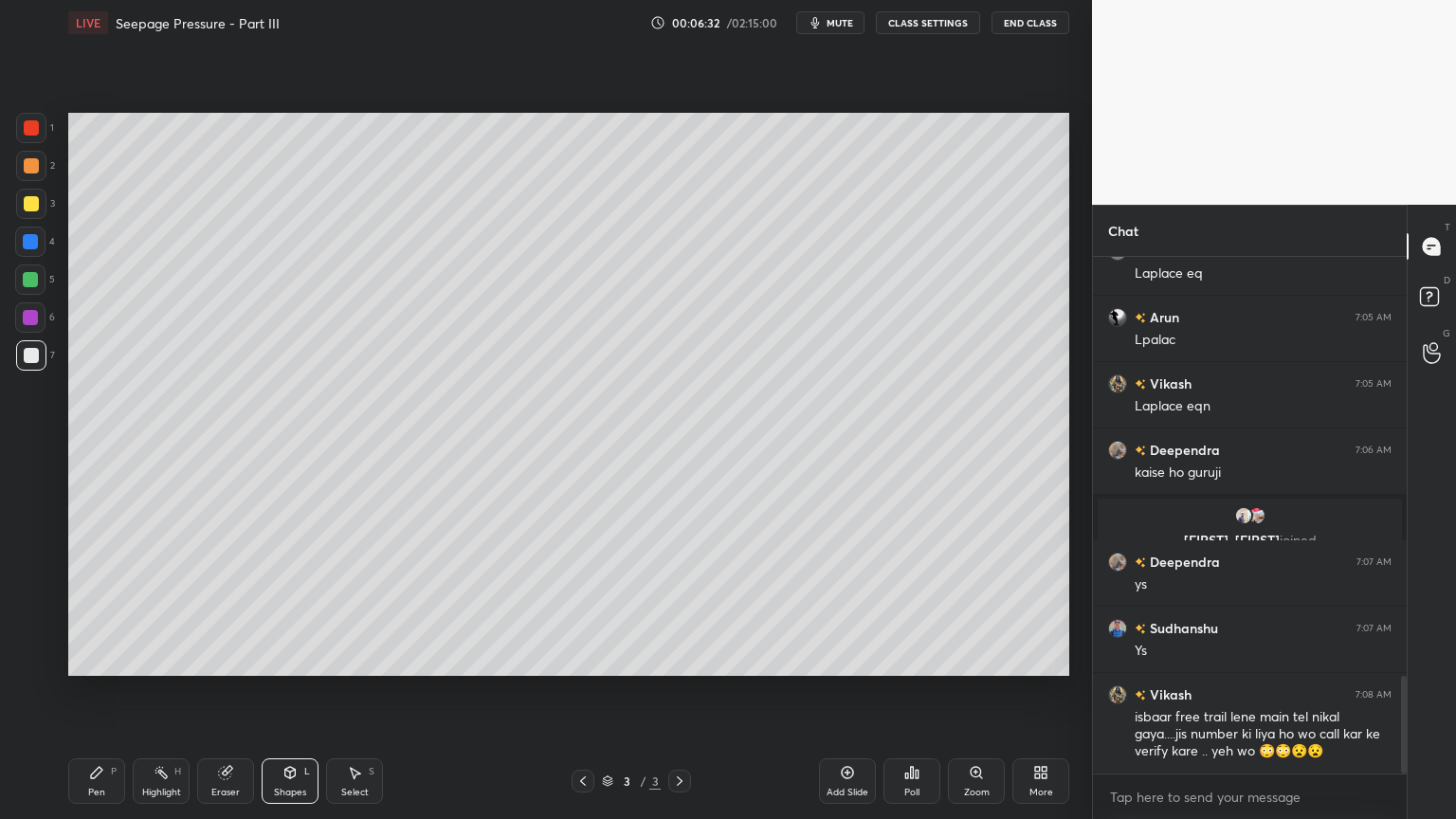 click on "Pen P" at bounding box center [97, 781] 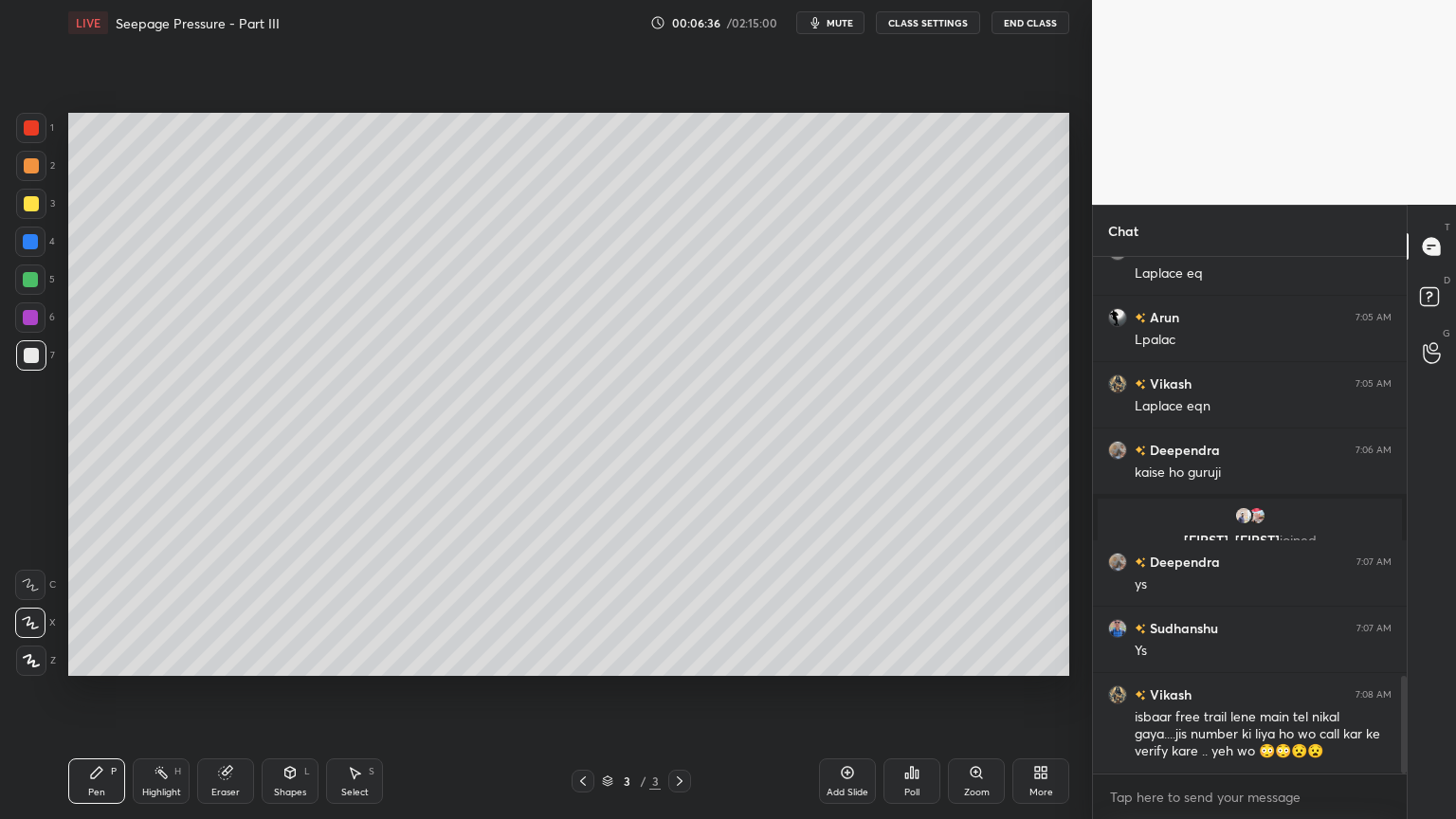 click at bounding box center (31, 166) 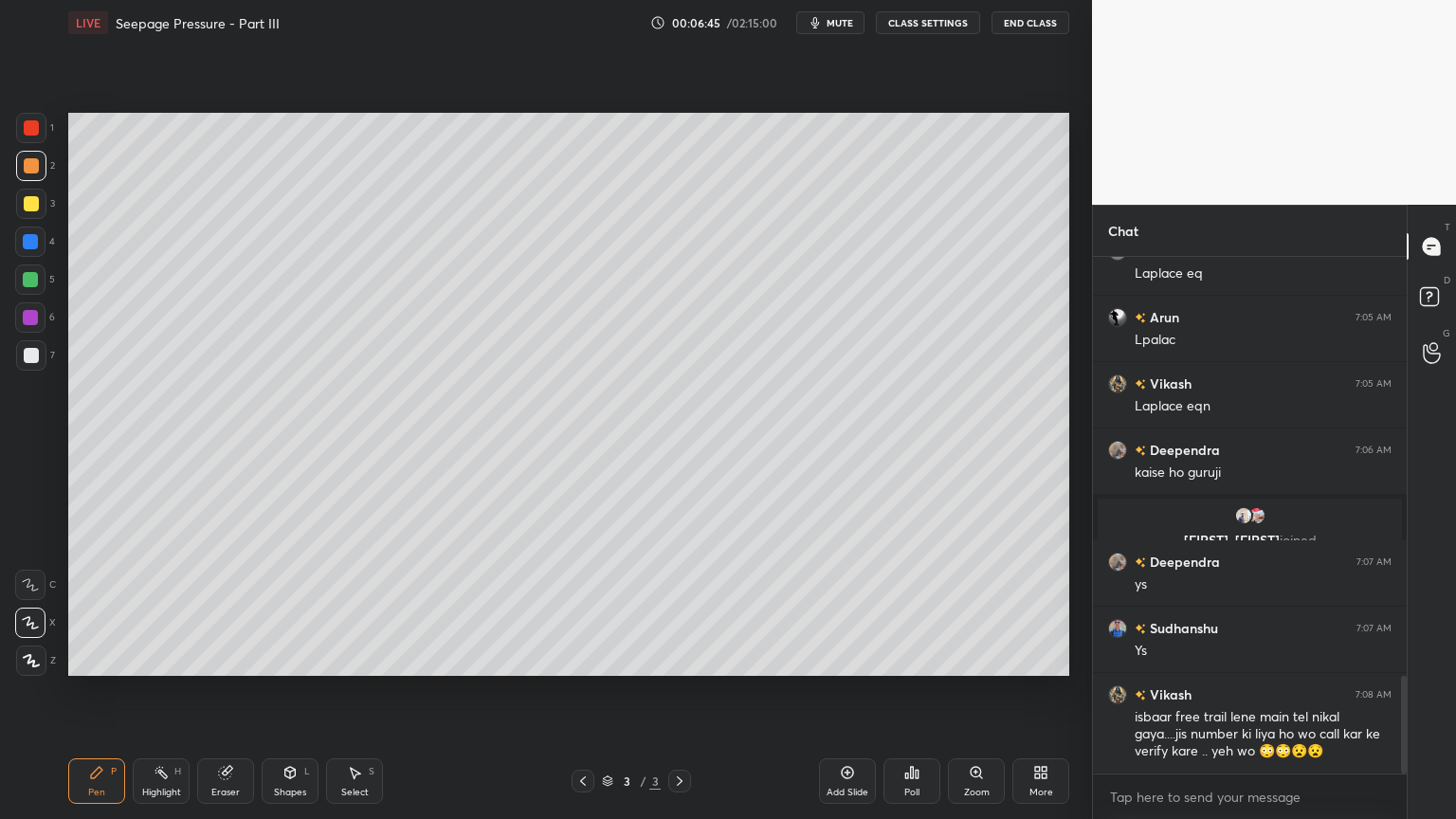 scroll, scrollTop: 2279, scrollLeft: 0, axis: vertical 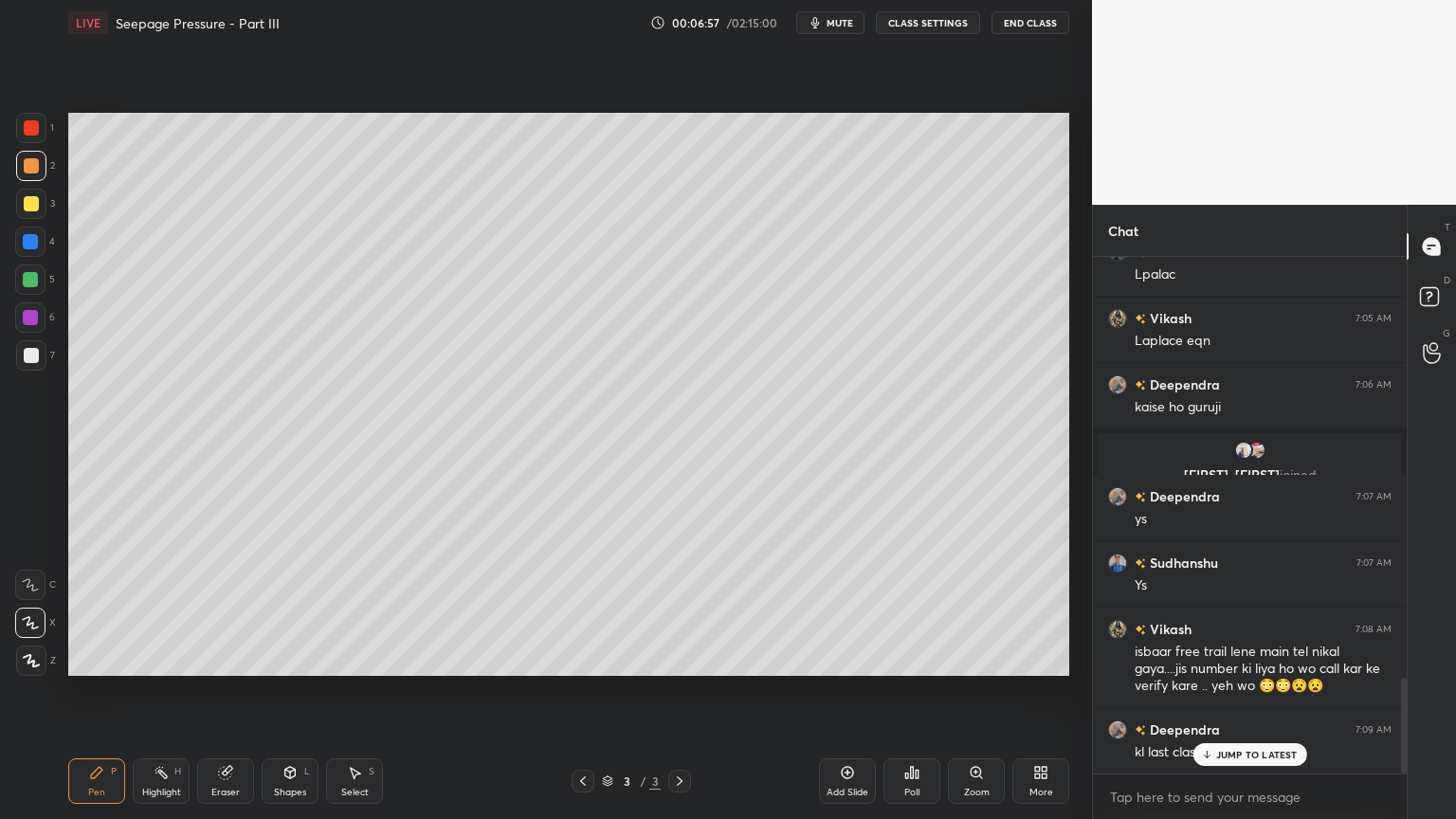 click on "Shapes L" at bounding box center [290, 781] 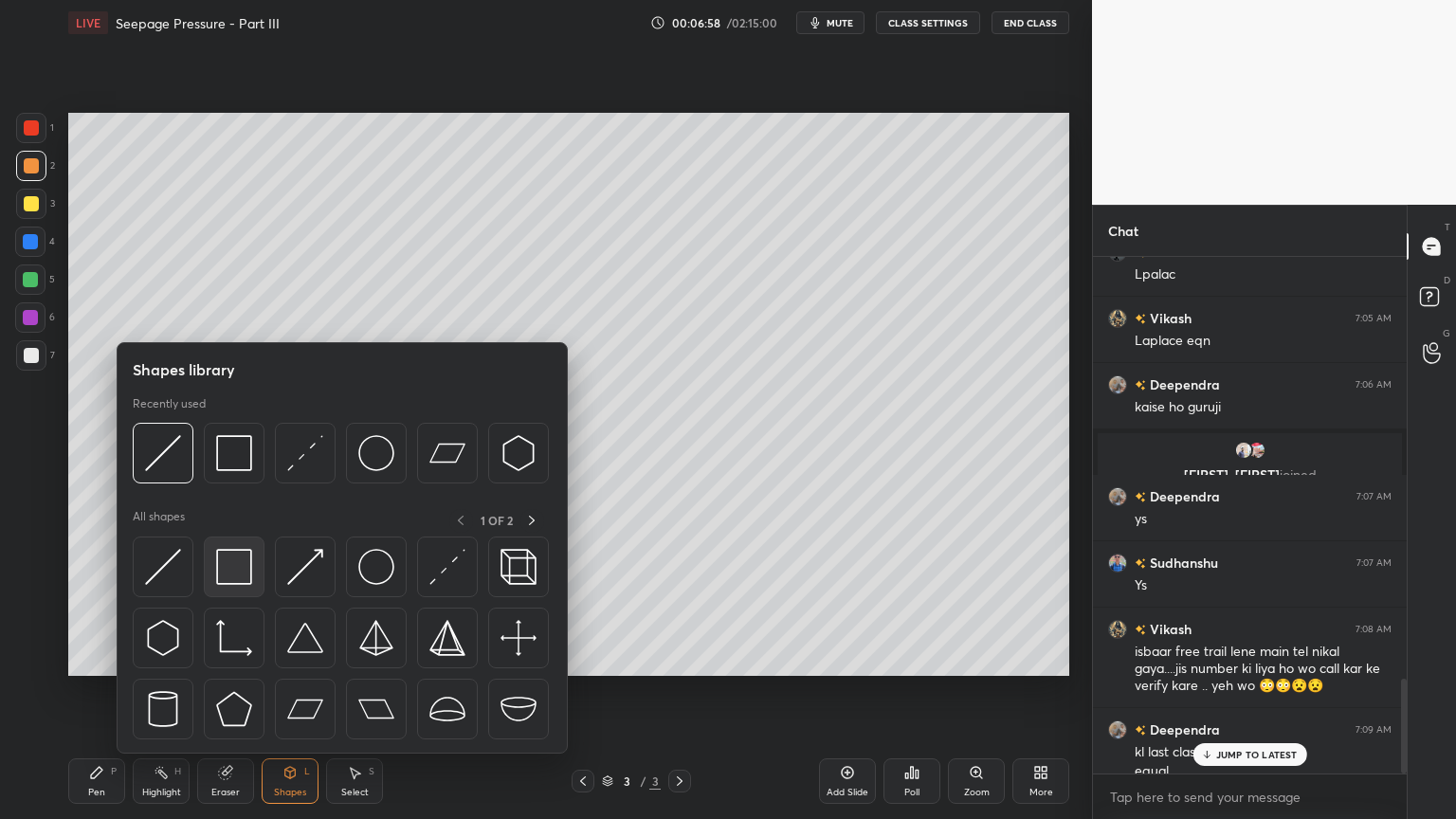 scroll, scrollTop: 2298, scrollLeft: 0, axis: vertical 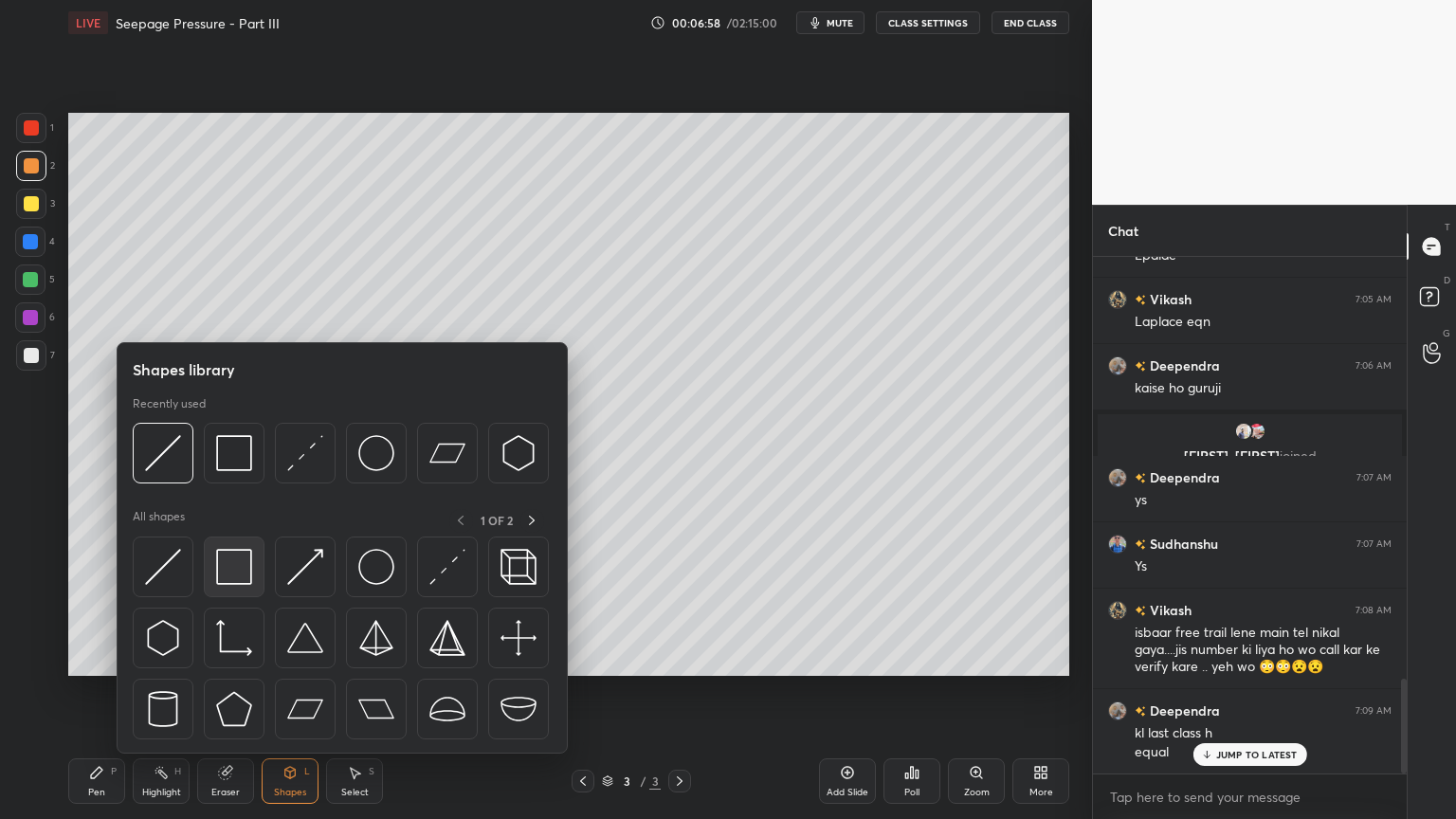 click at bounding box center [234, 567] 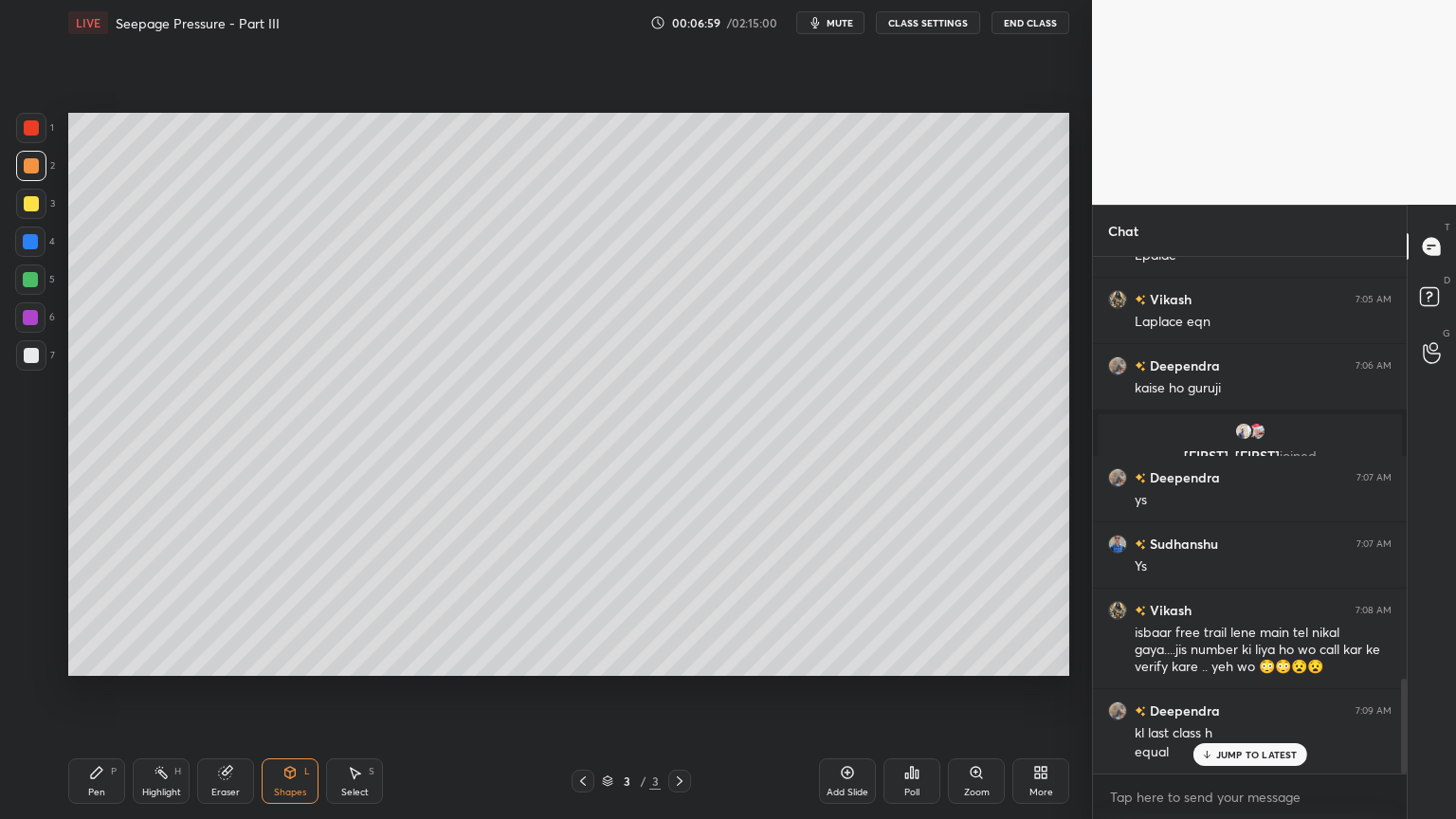click at bounding box center (31, 204) 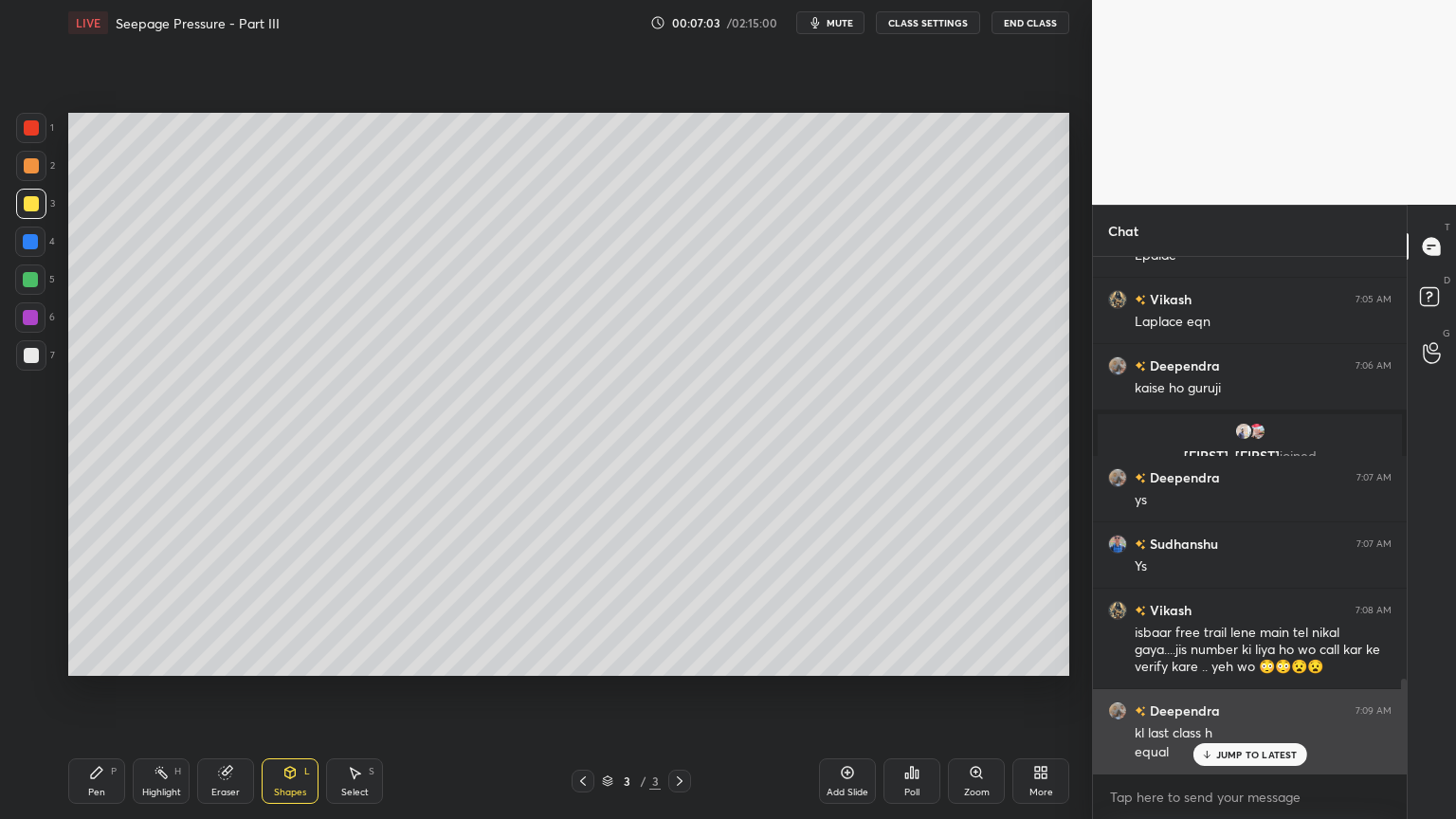 click on "JUMP TO LATEST" at bounding box center [1249, 755] 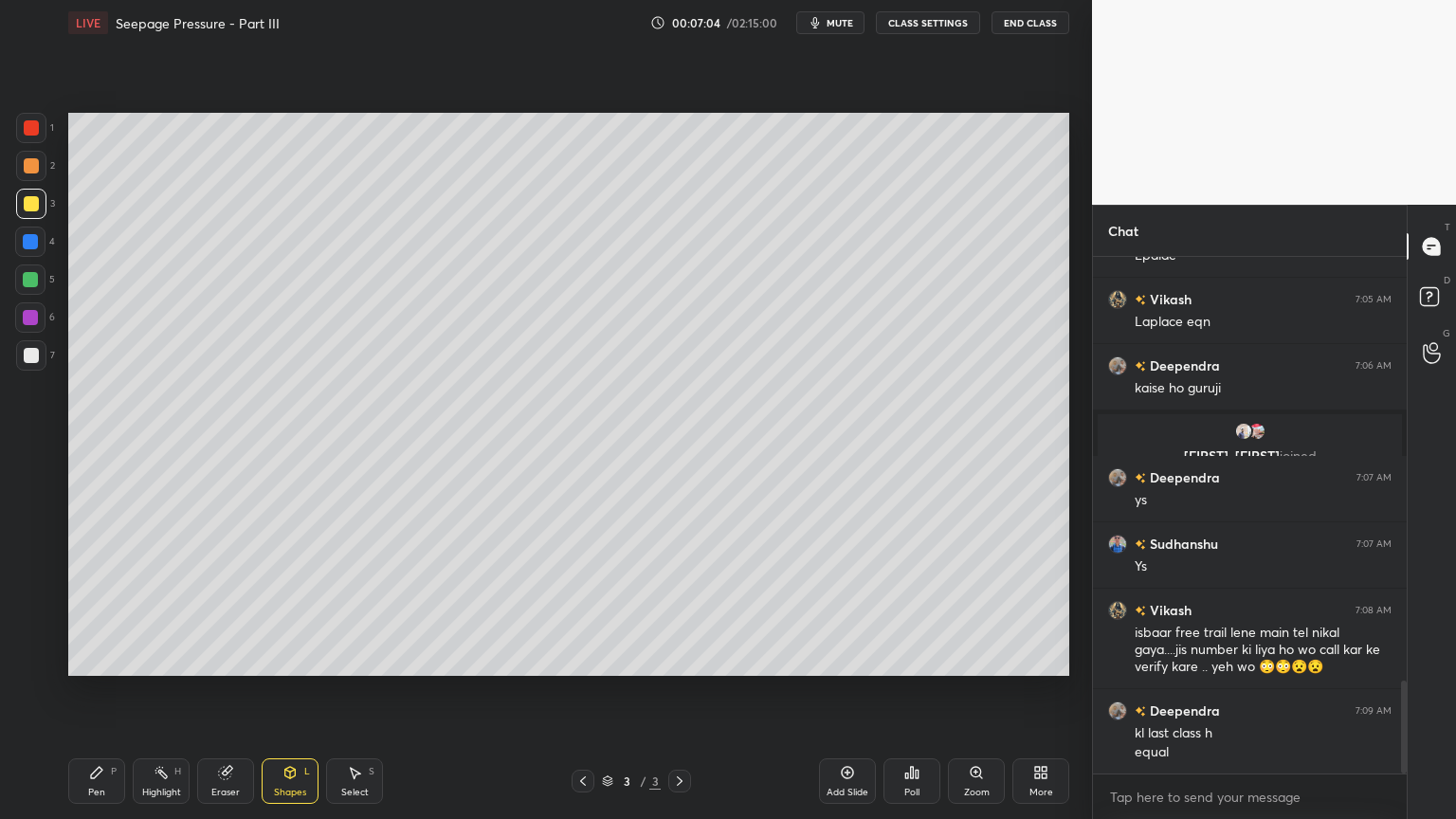 scroll, scrollTop: 2365, scrollLeft: 0, axis: vertical 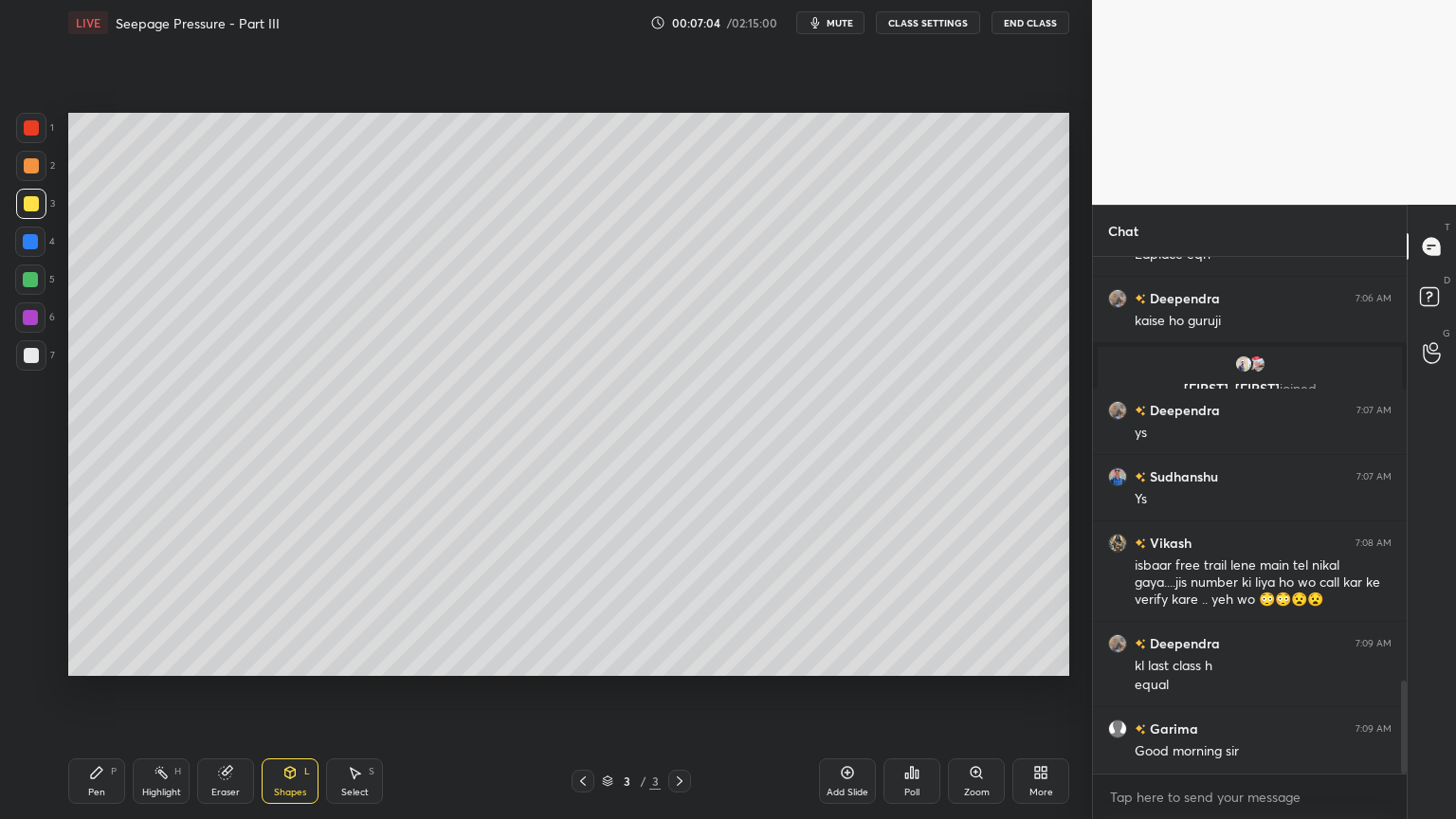 click 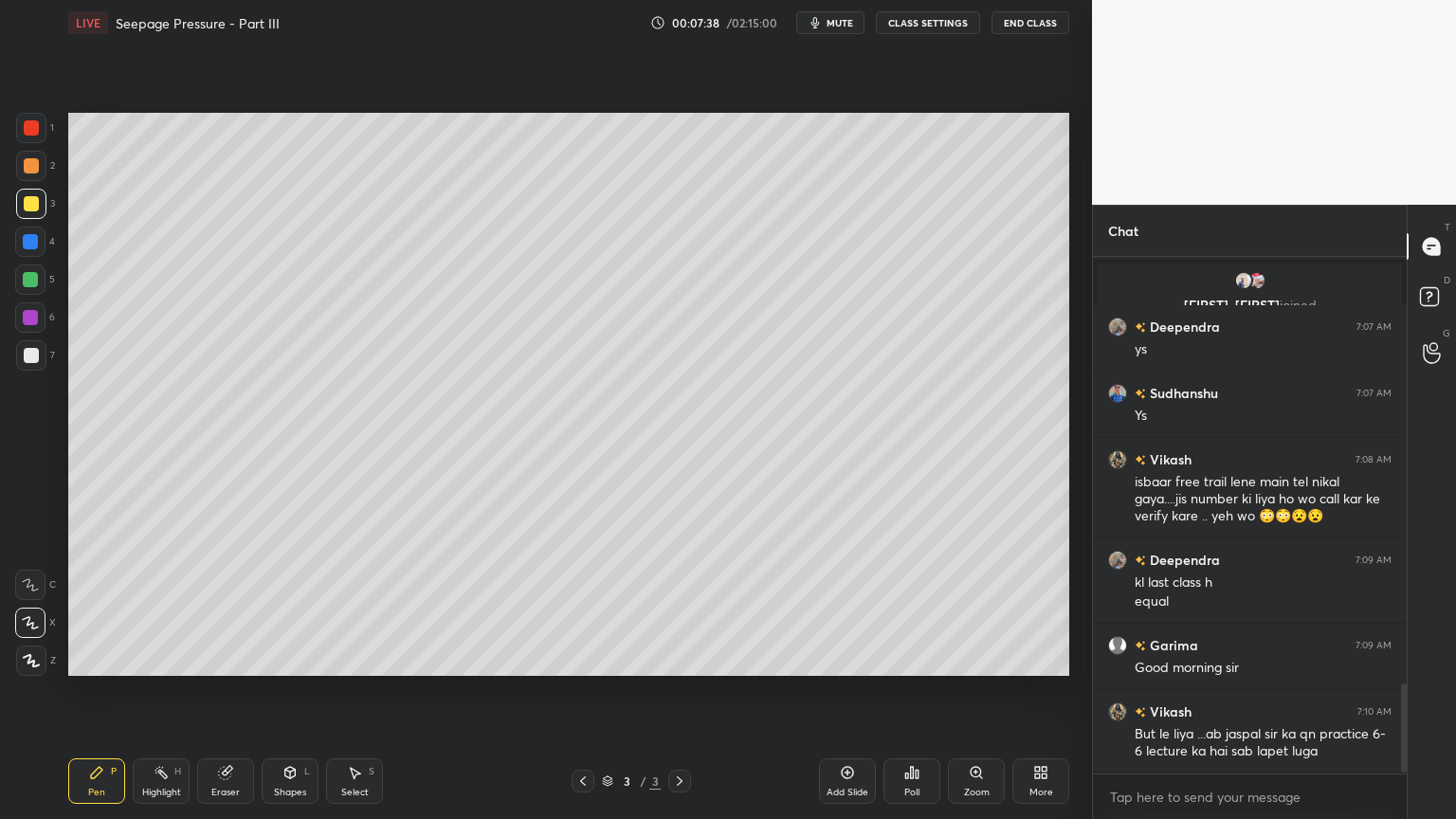 scroll, scrollTop: 2514, scrollLeft: 0, axis: vertical 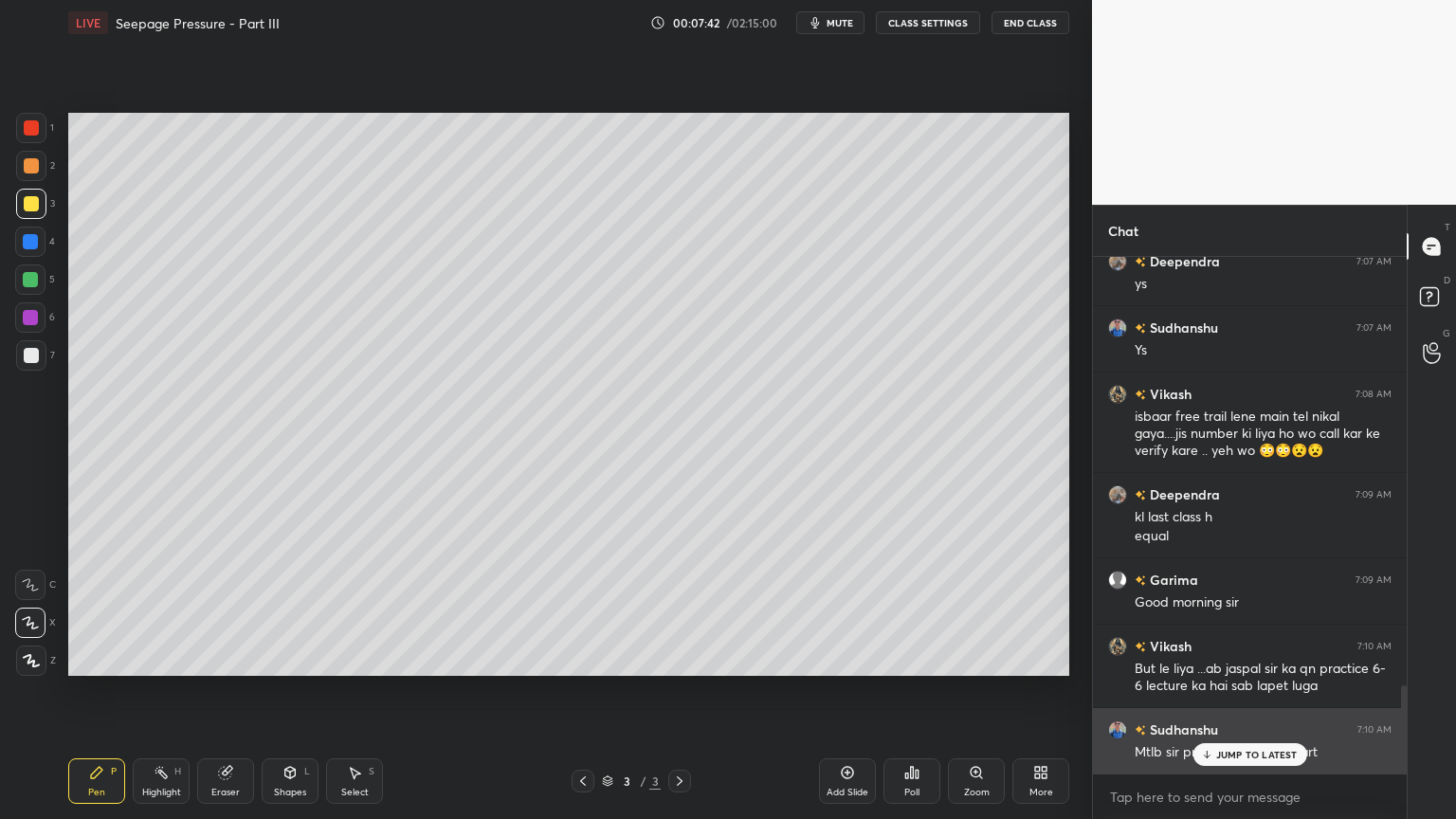 click on "JUMP TO LATEST" at bounding box center [1257, 755] 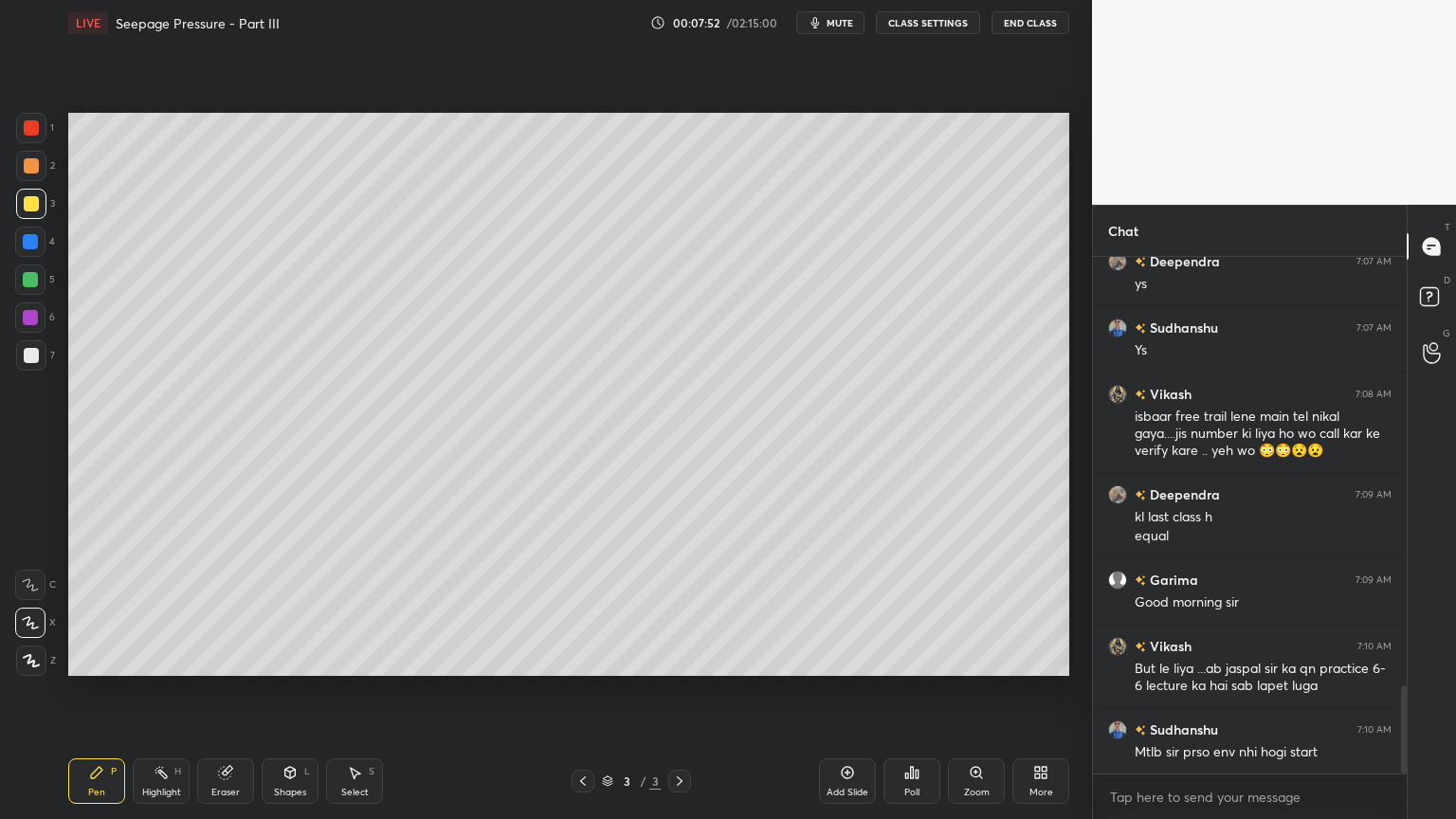click 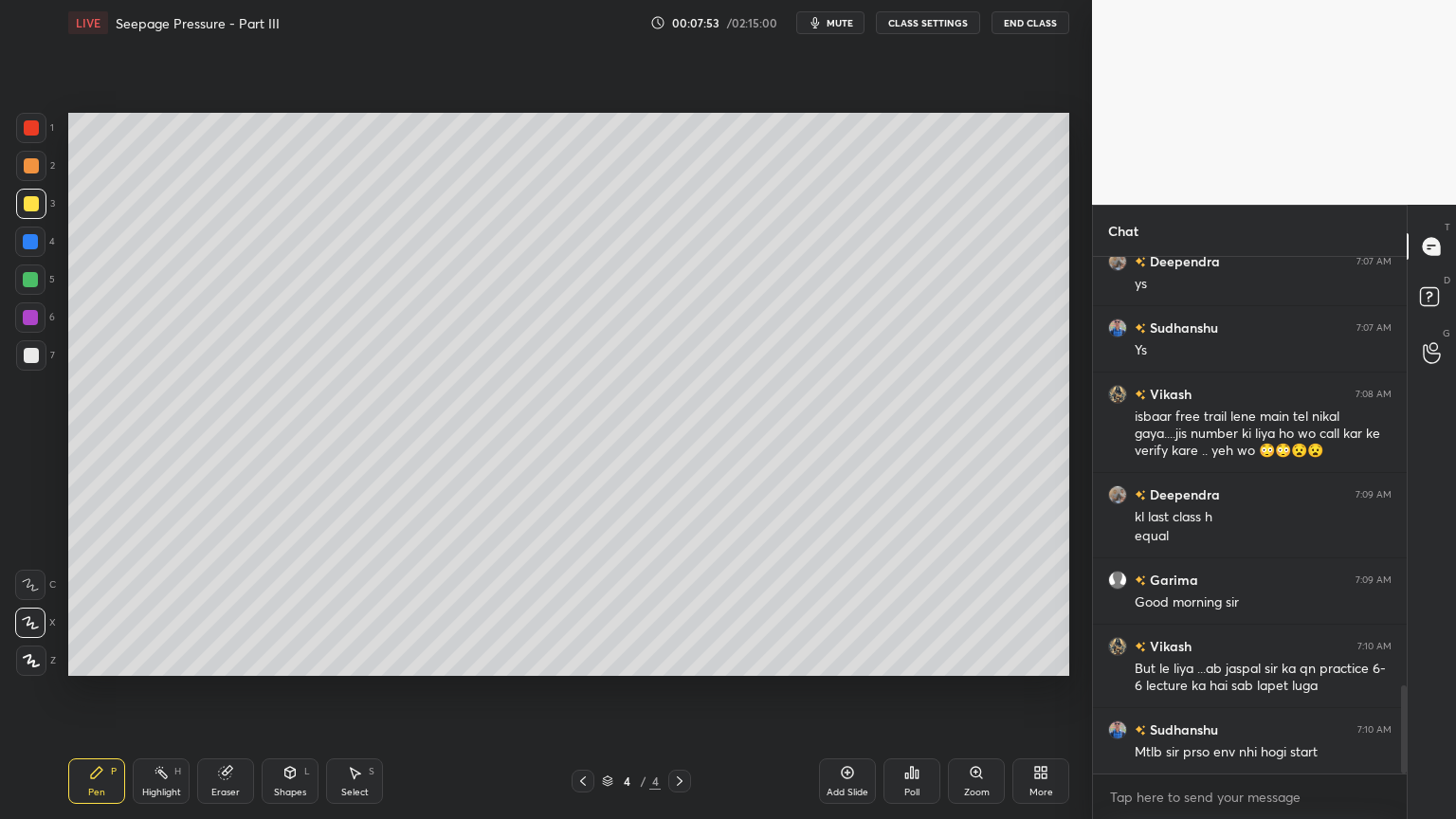 click at bounding box center [31, 204] 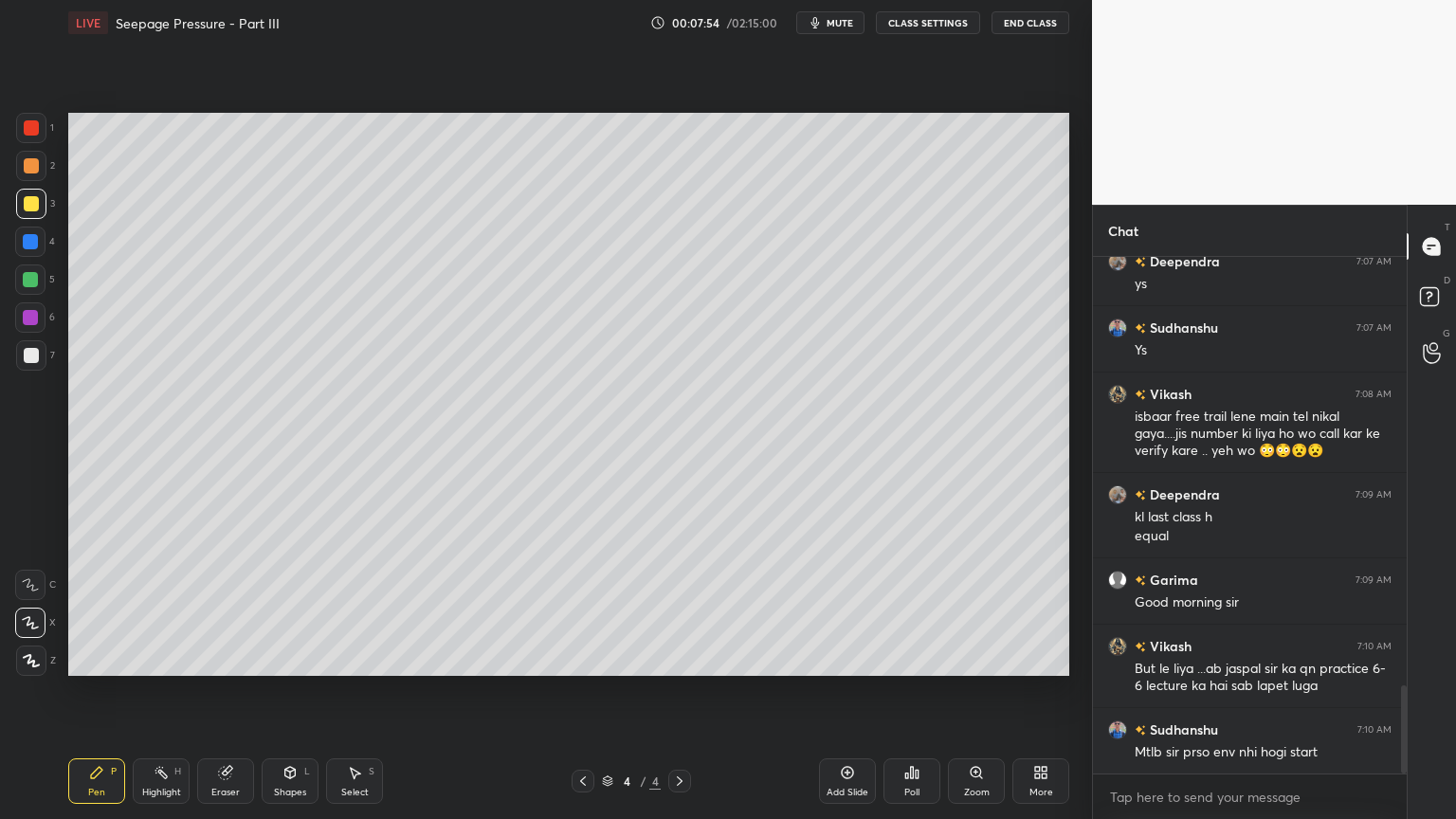click on "LIVE Seepage Pressure - Part III 00:07:54 /  02:15:00 mute CLASS SETTINGS End Class Setting up your live class Poll for   secs No correct answer Start poll Back Seepage Pressure - Part III • L69 of Complete Course on Soil Mechanics Praveen Kumar Pen P Highlight H Eraser Shapes L Select S 4 / 4 Add Slide Poll Zoom More" at bounding box center [569, 410] 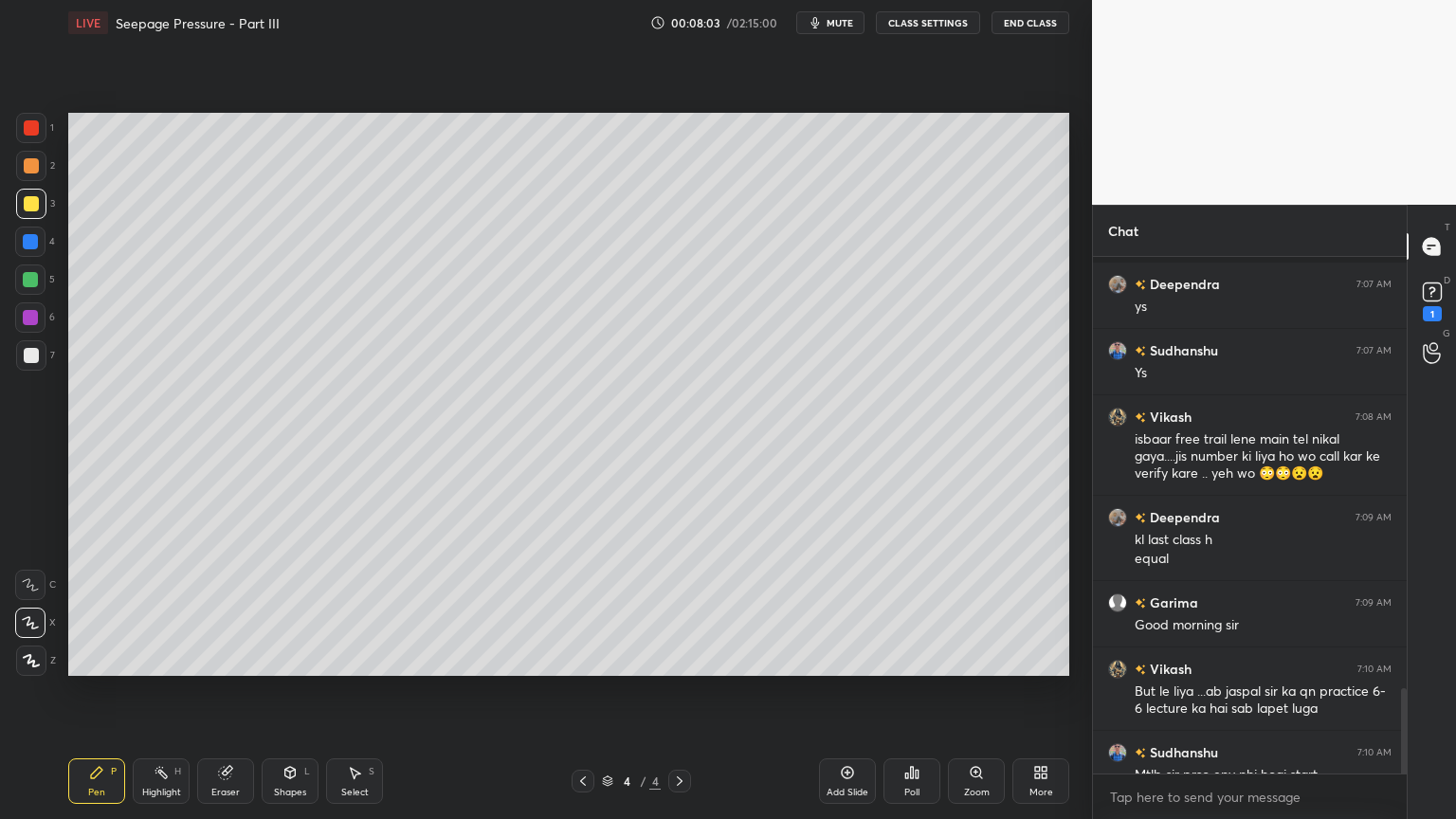 scroll, scrollTop: 2619, scrollLeft: 0, axis: vertical 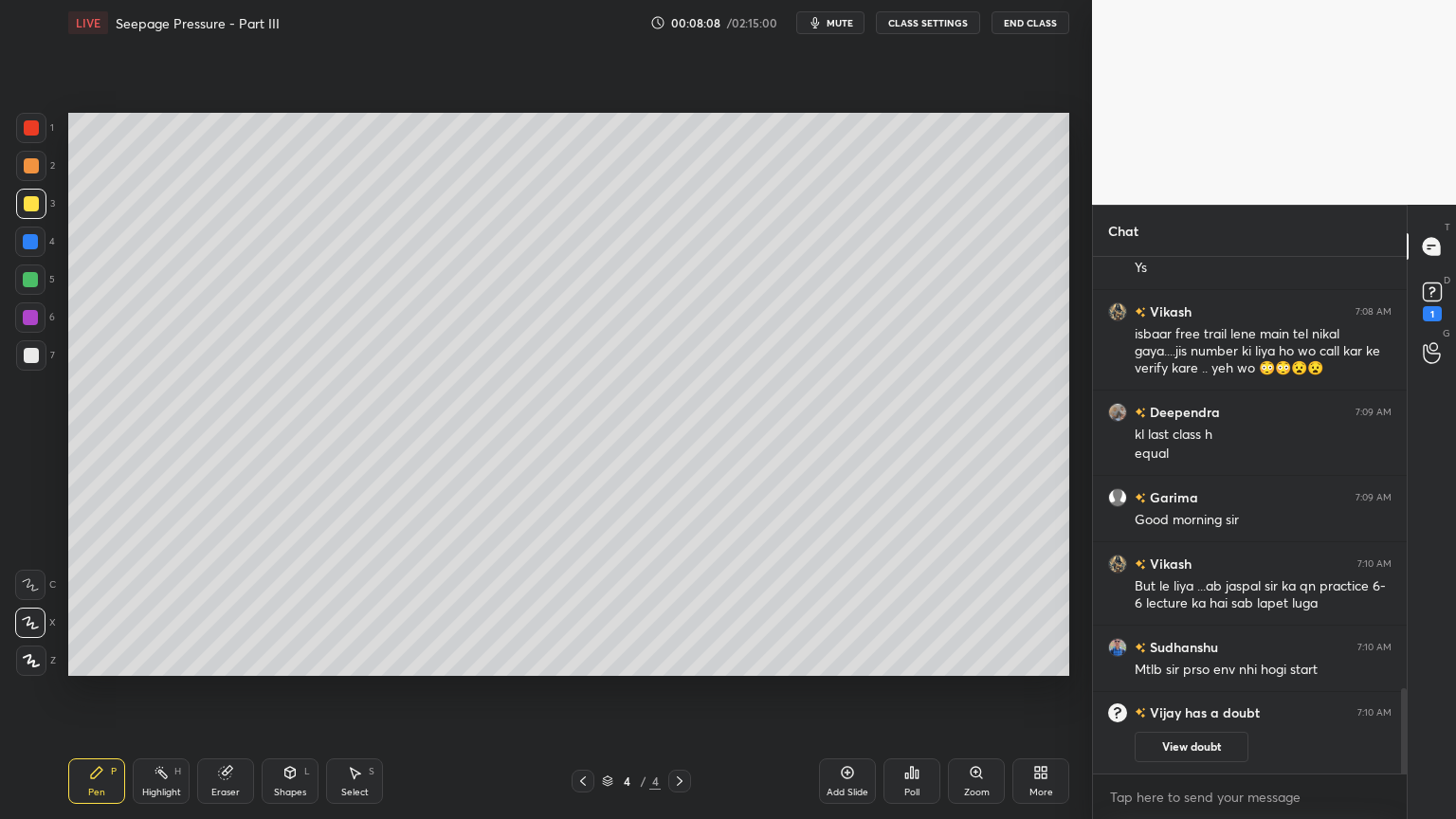 click 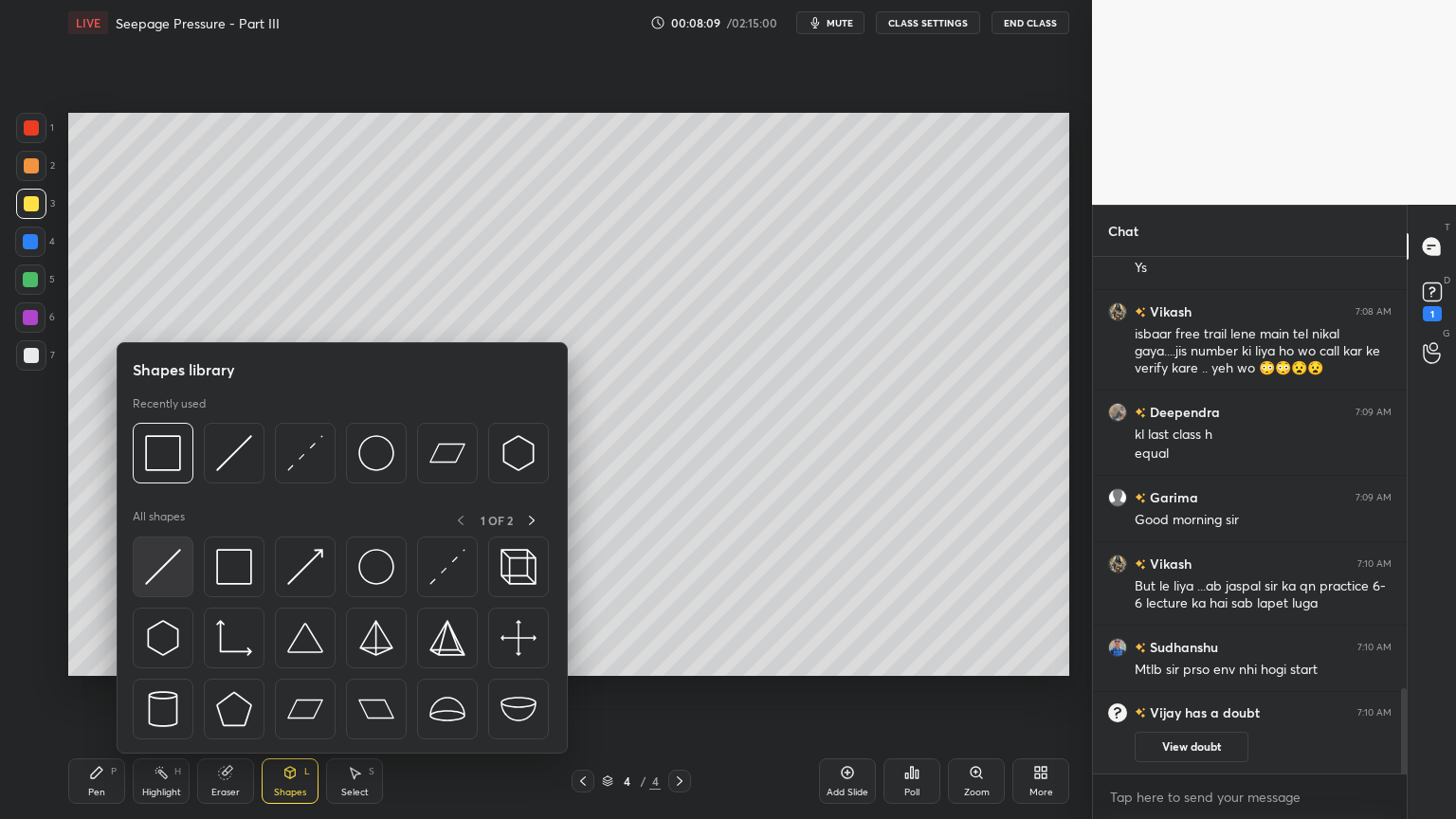 click at bounding box center [163, 567] 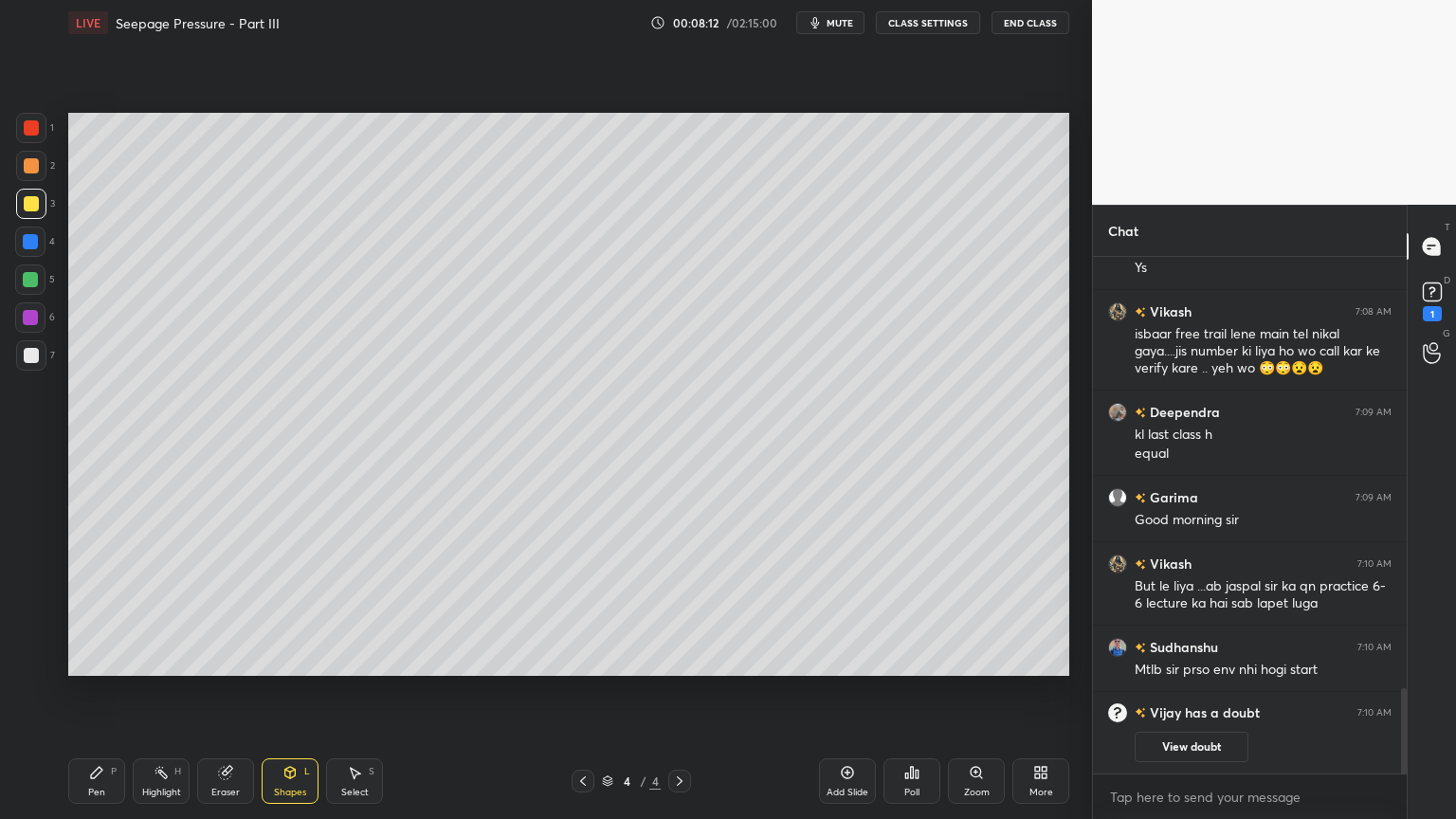 click on "Pen P" at bounding box center (97, 781) 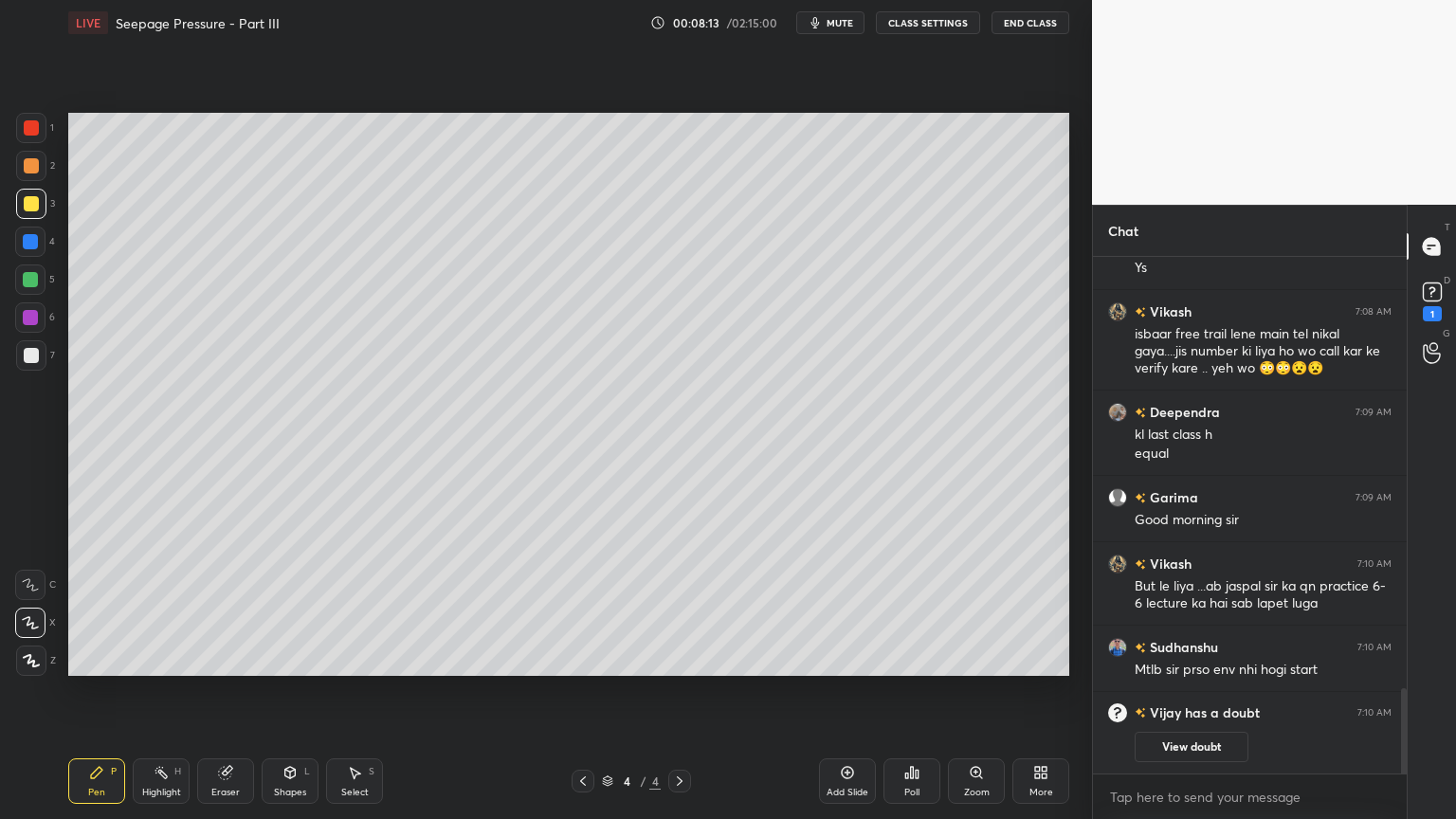 click at bounding box center (31, 355) 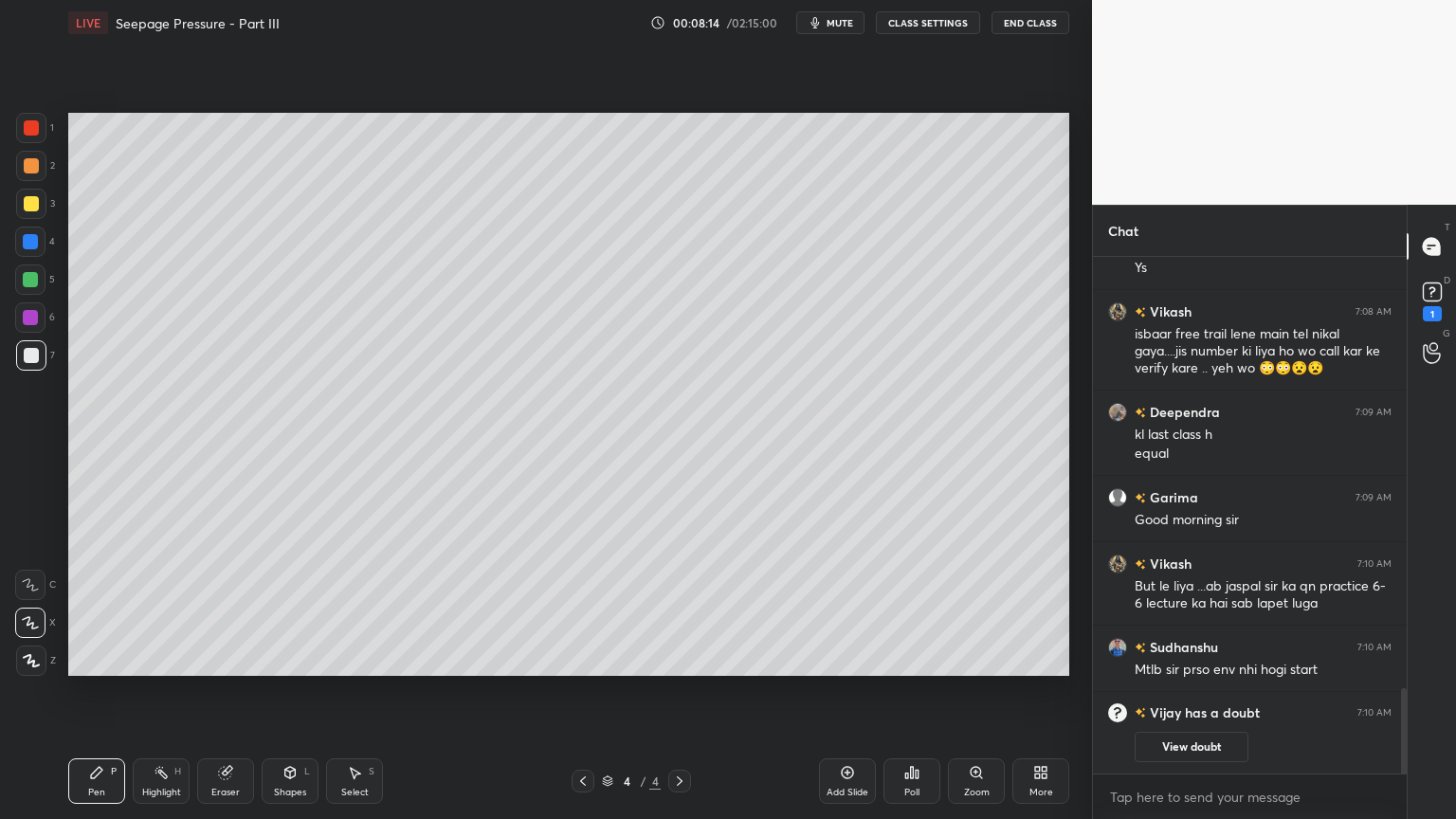 click at bounding box center [31, 204] 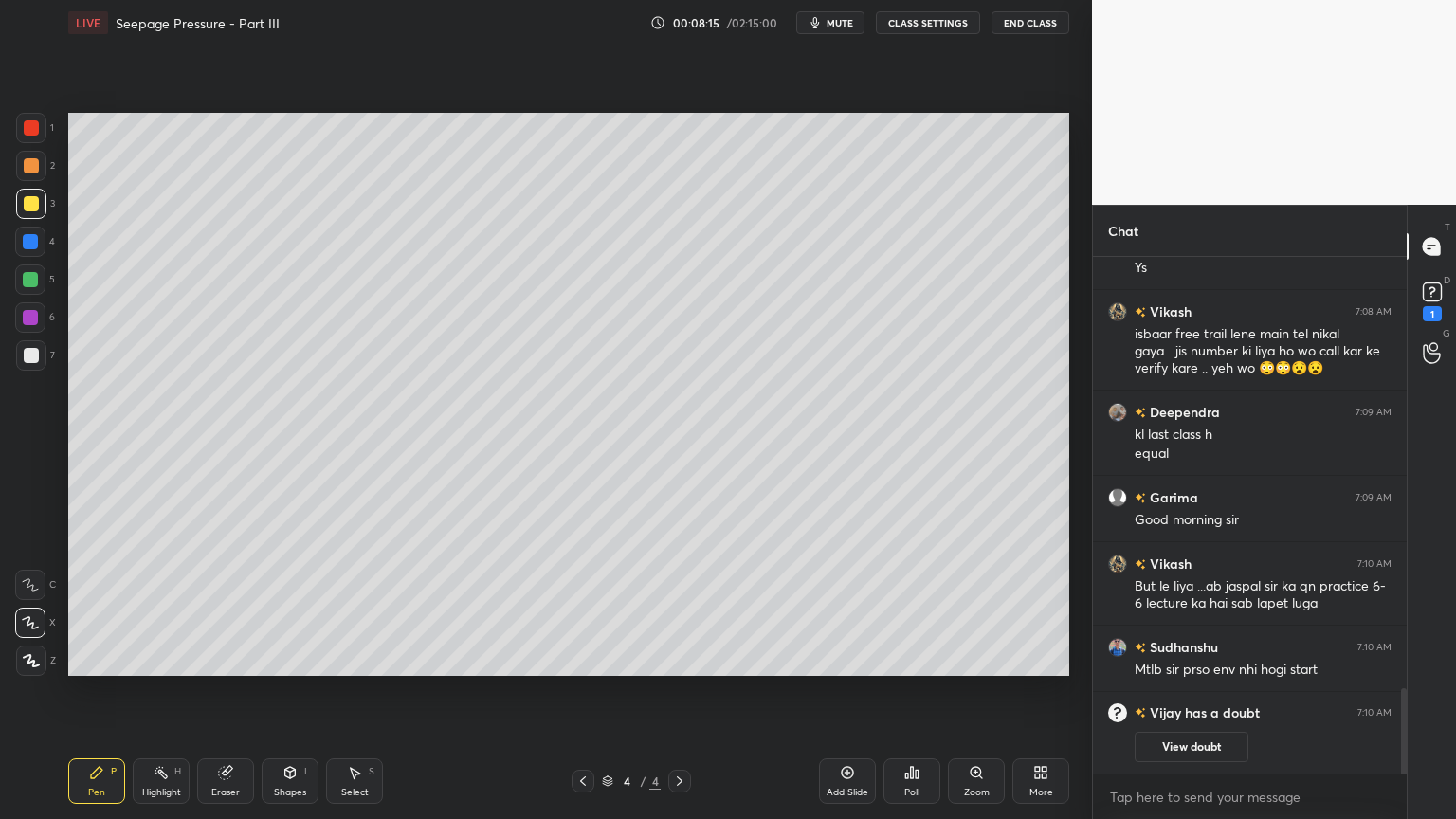 click at bounding box center (30, 242) 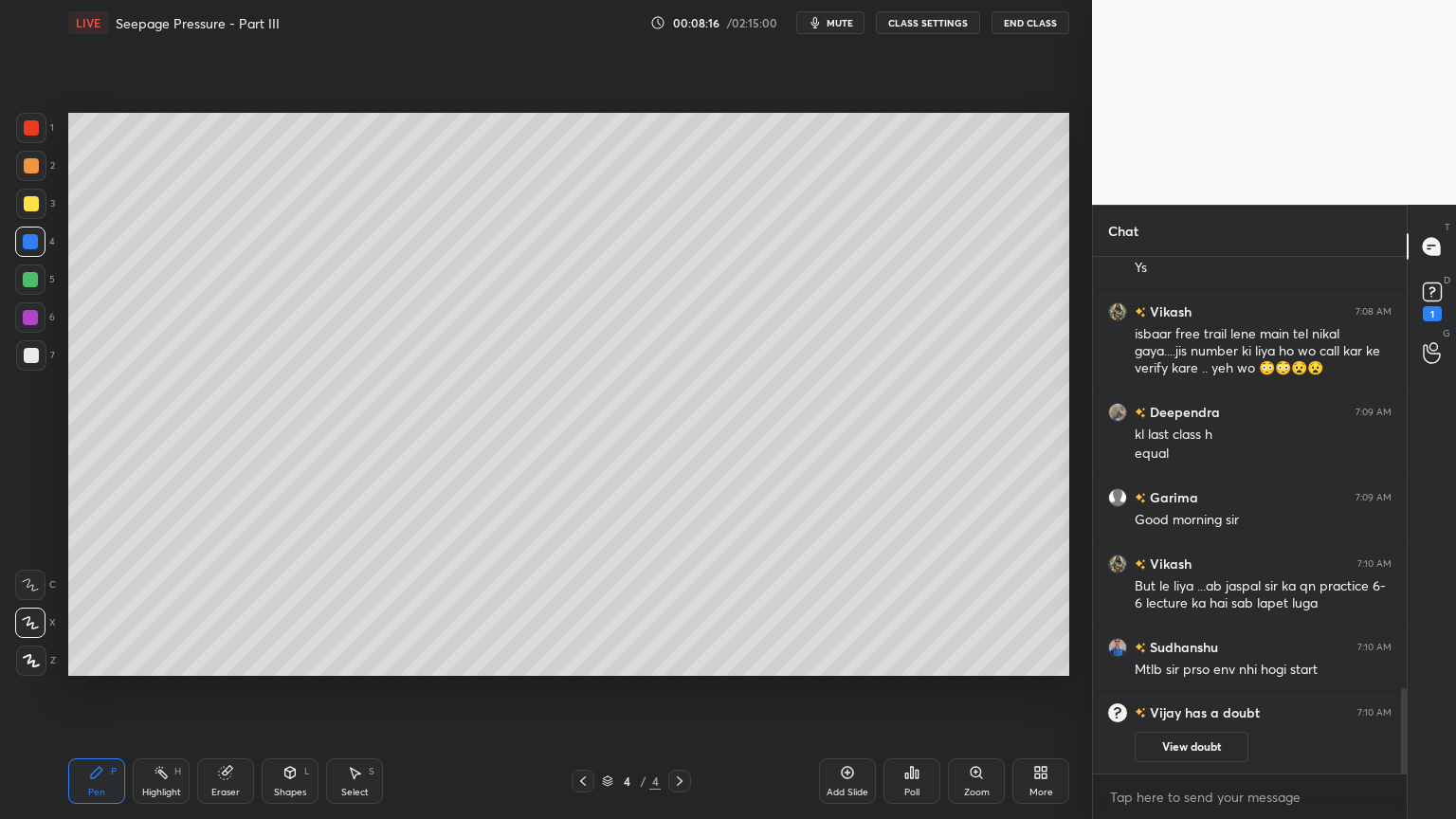 click at bounding box center (31, 166) 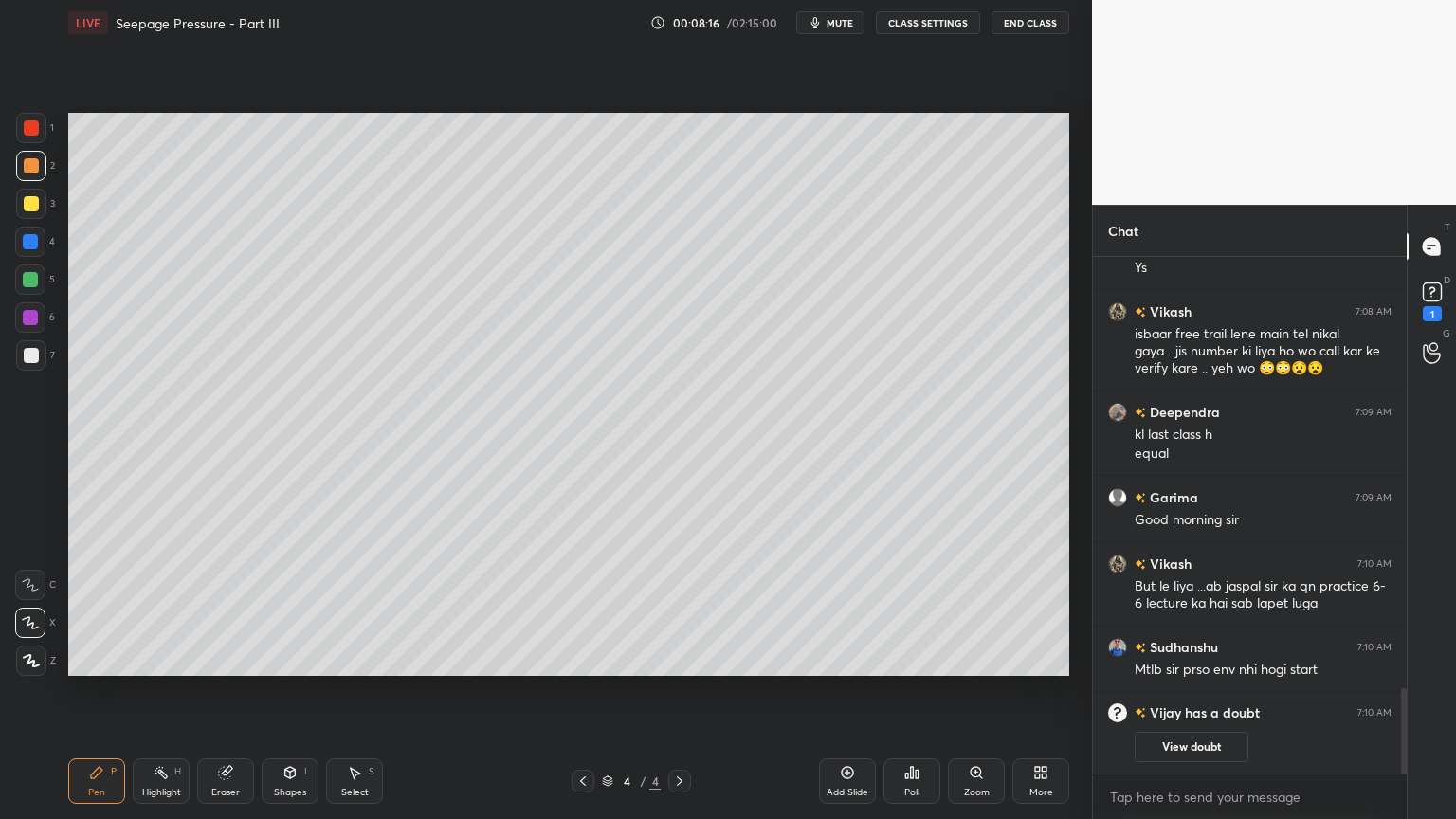 click on "Pen P" at bounding box center (97, 781) 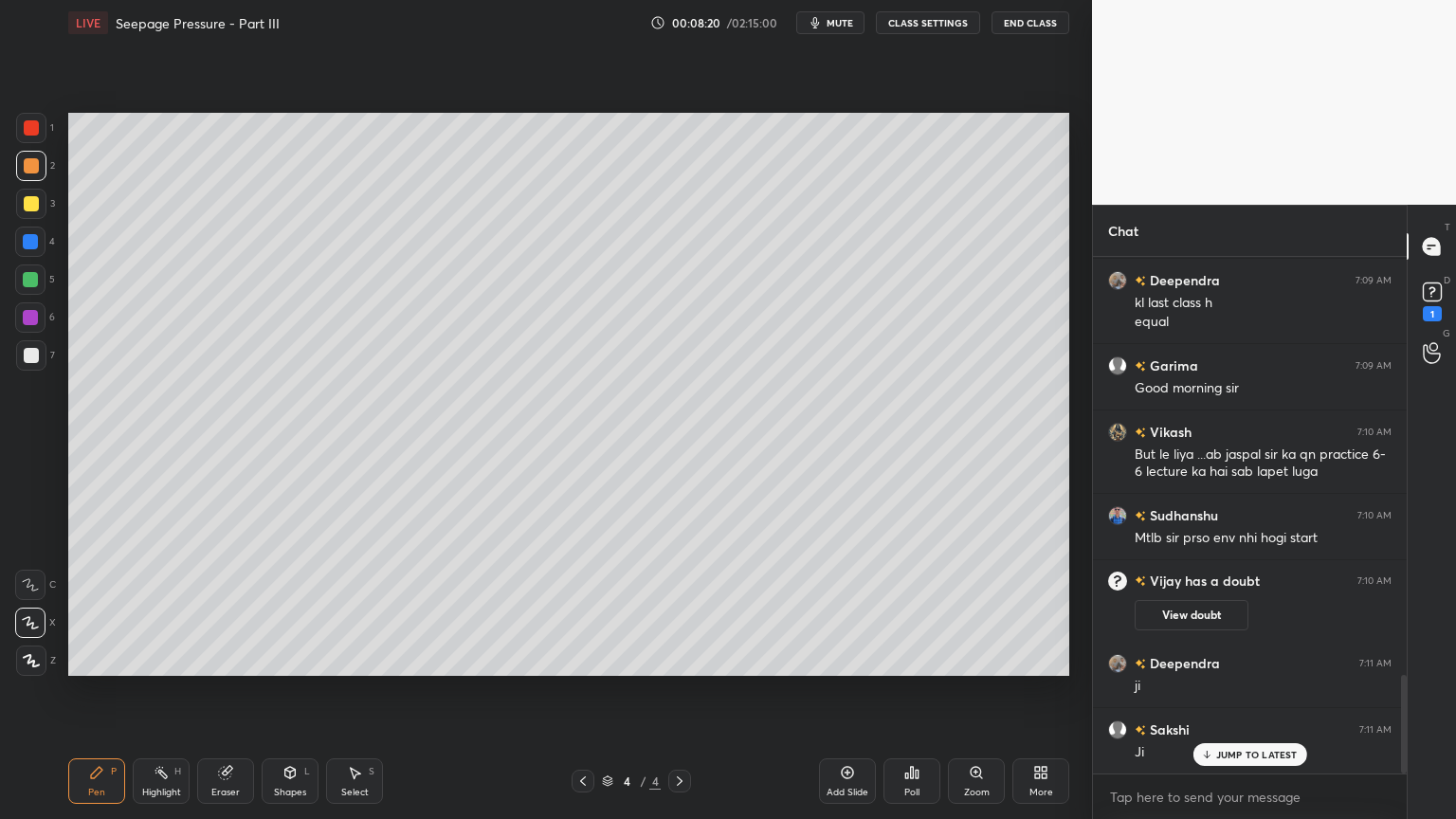 scroll, scrollTop: 2230, scrollLeft: 0, axis: vertical 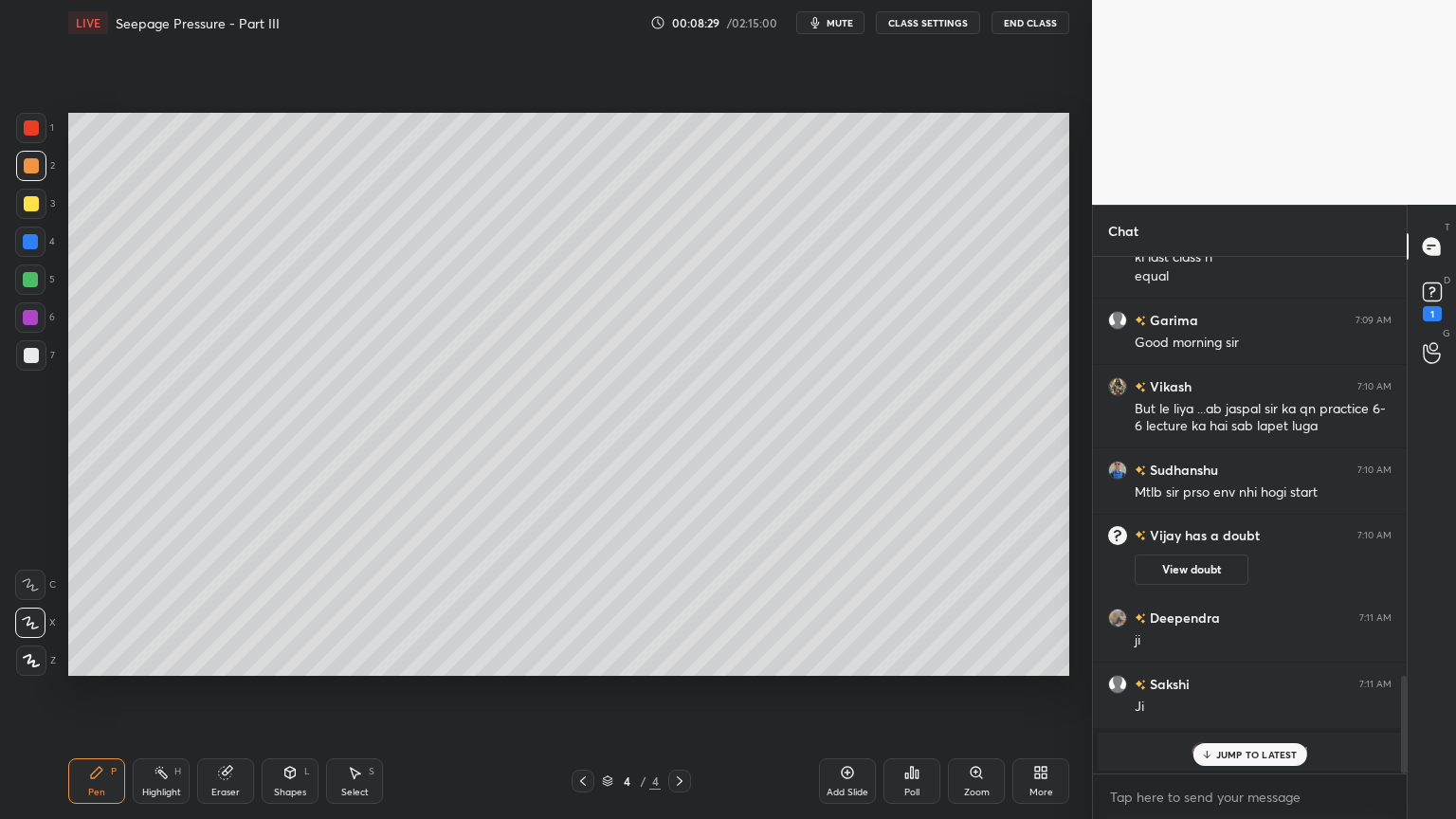 click on "Shapes" at bounding box center (290, 792) 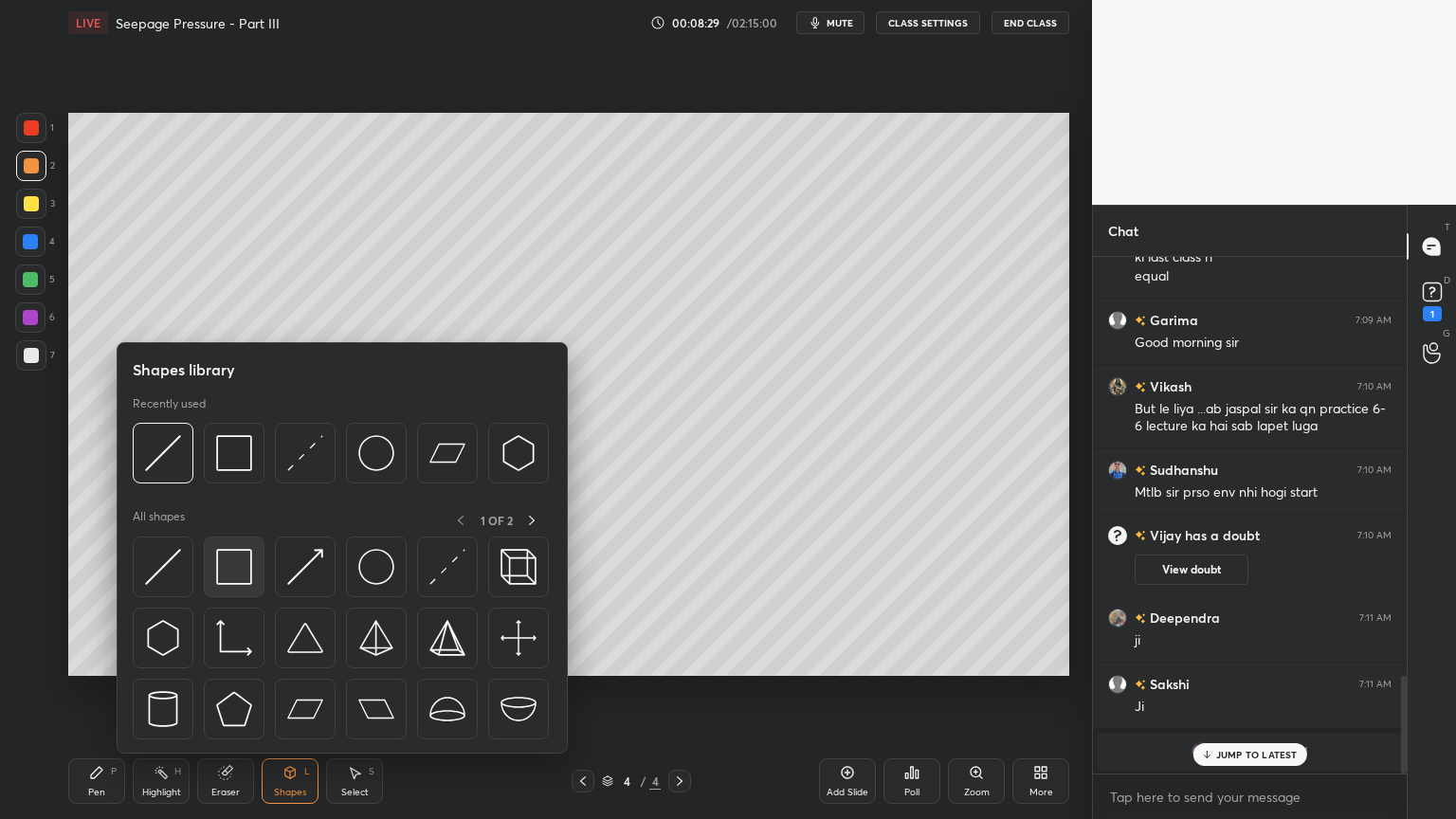 click at bounding box center (234, 567) 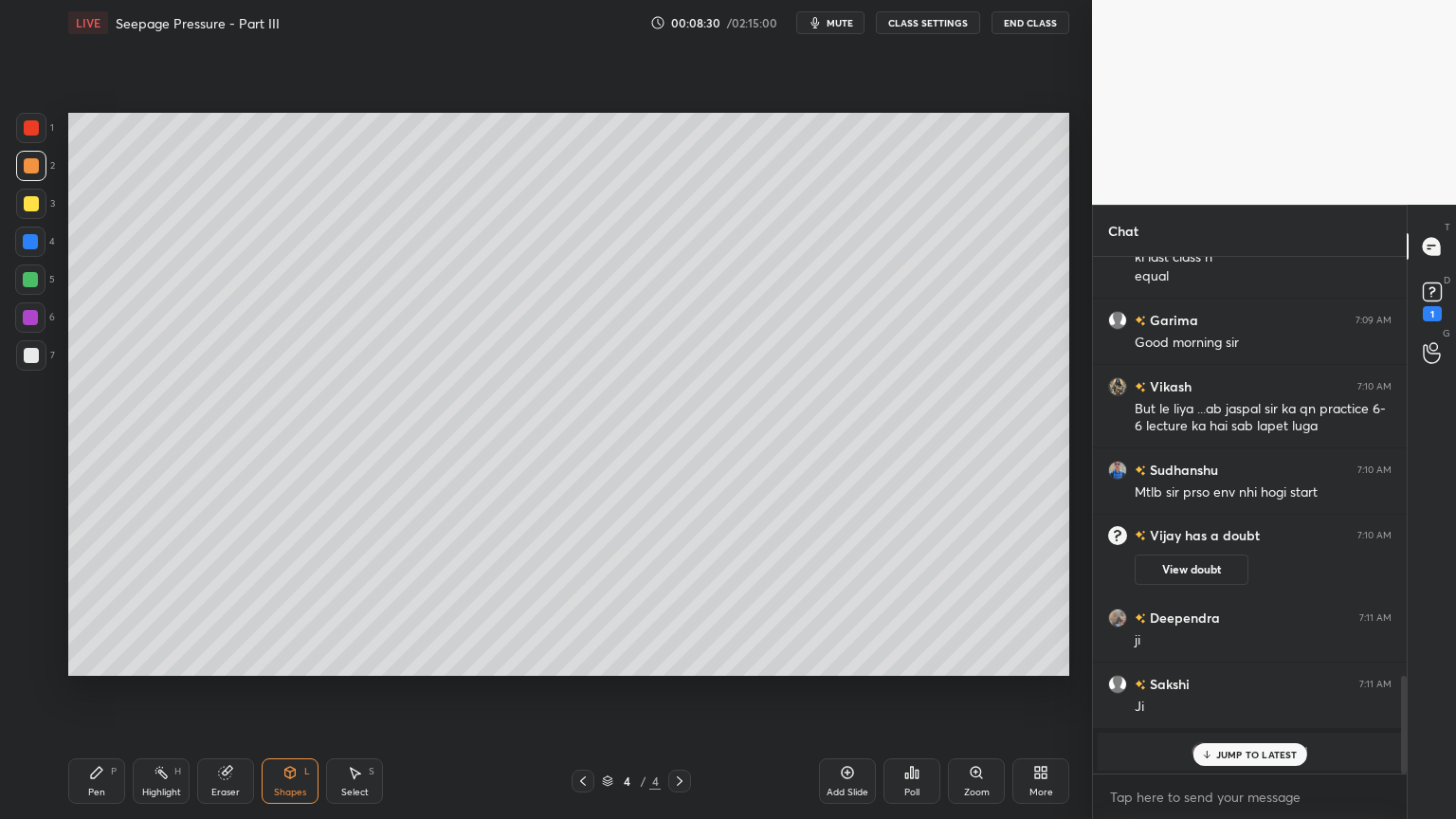 click at bounding box center [31, 204] 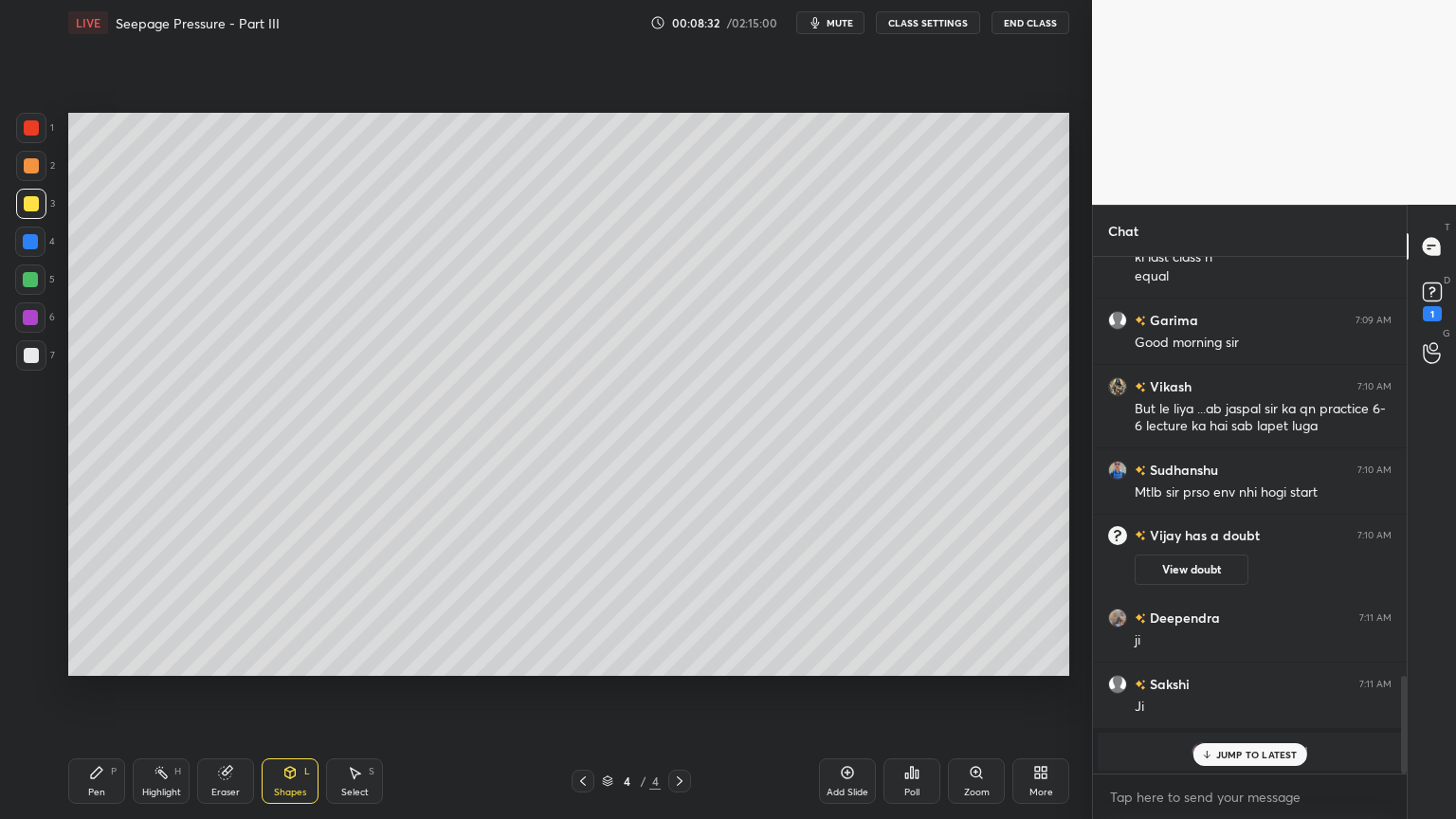 click on "JUMP TO LATEST" at bounding box center [1257, 755] 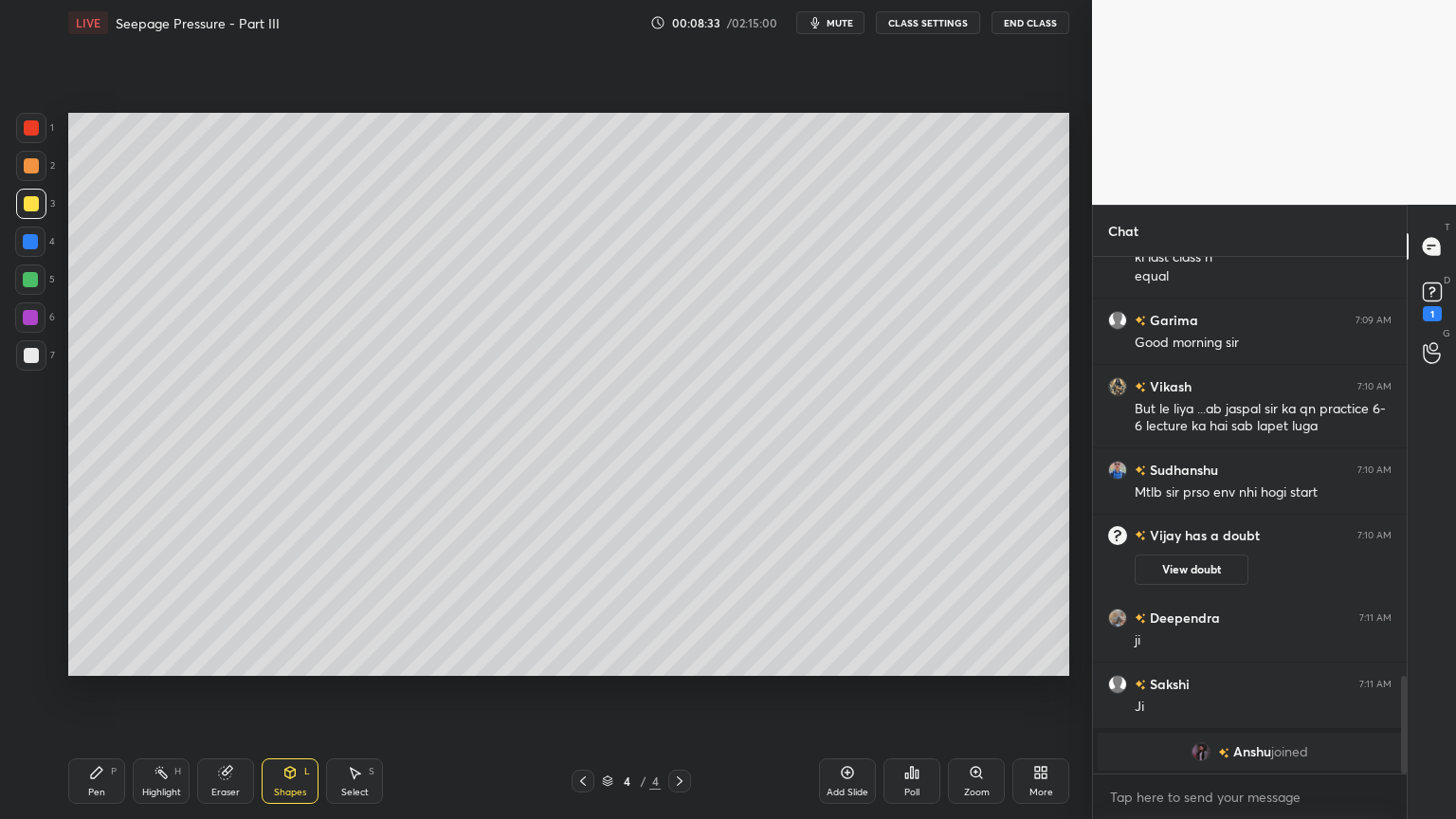 click on "Eraser" at bounding box center (226, 781) 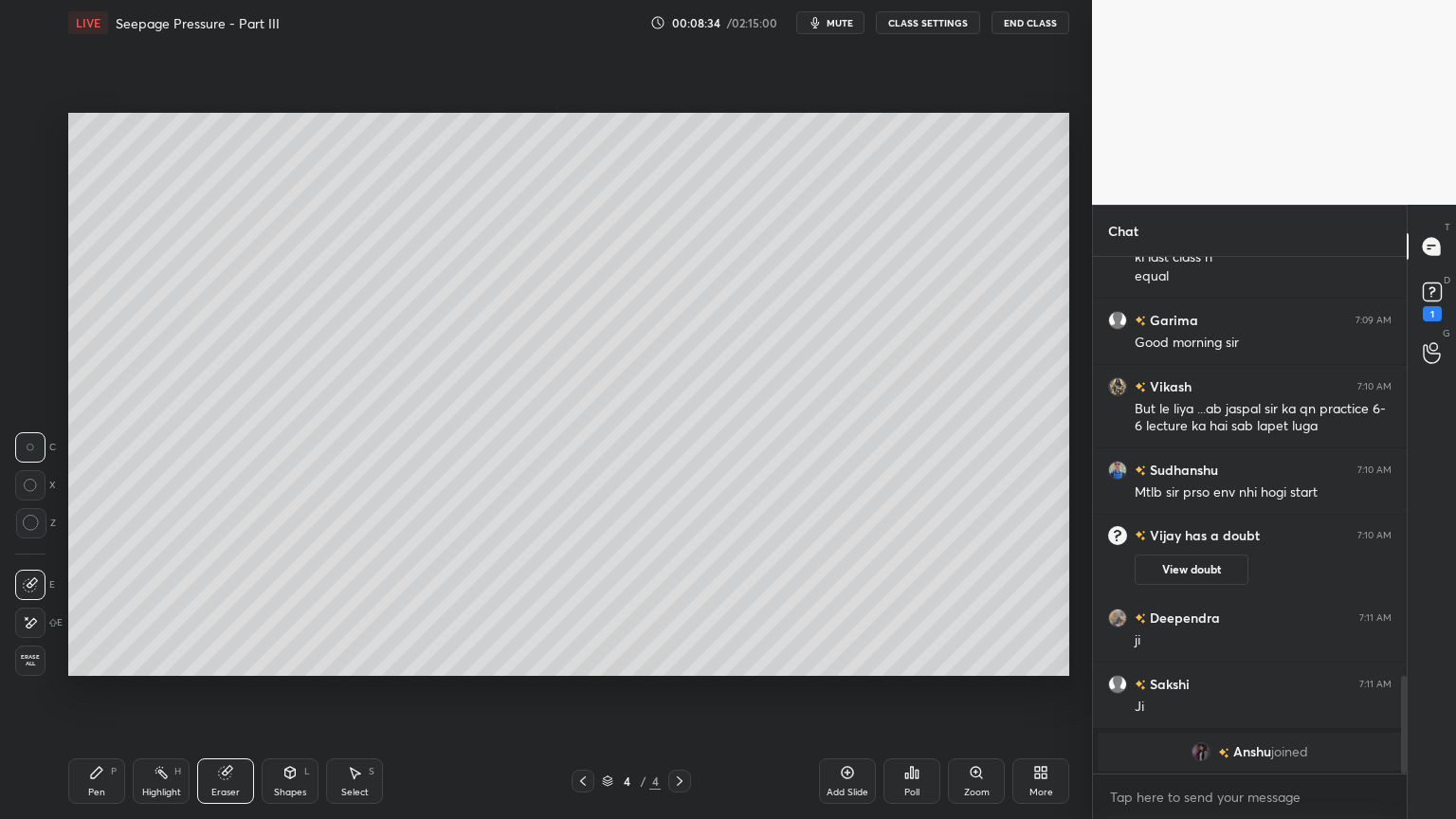click 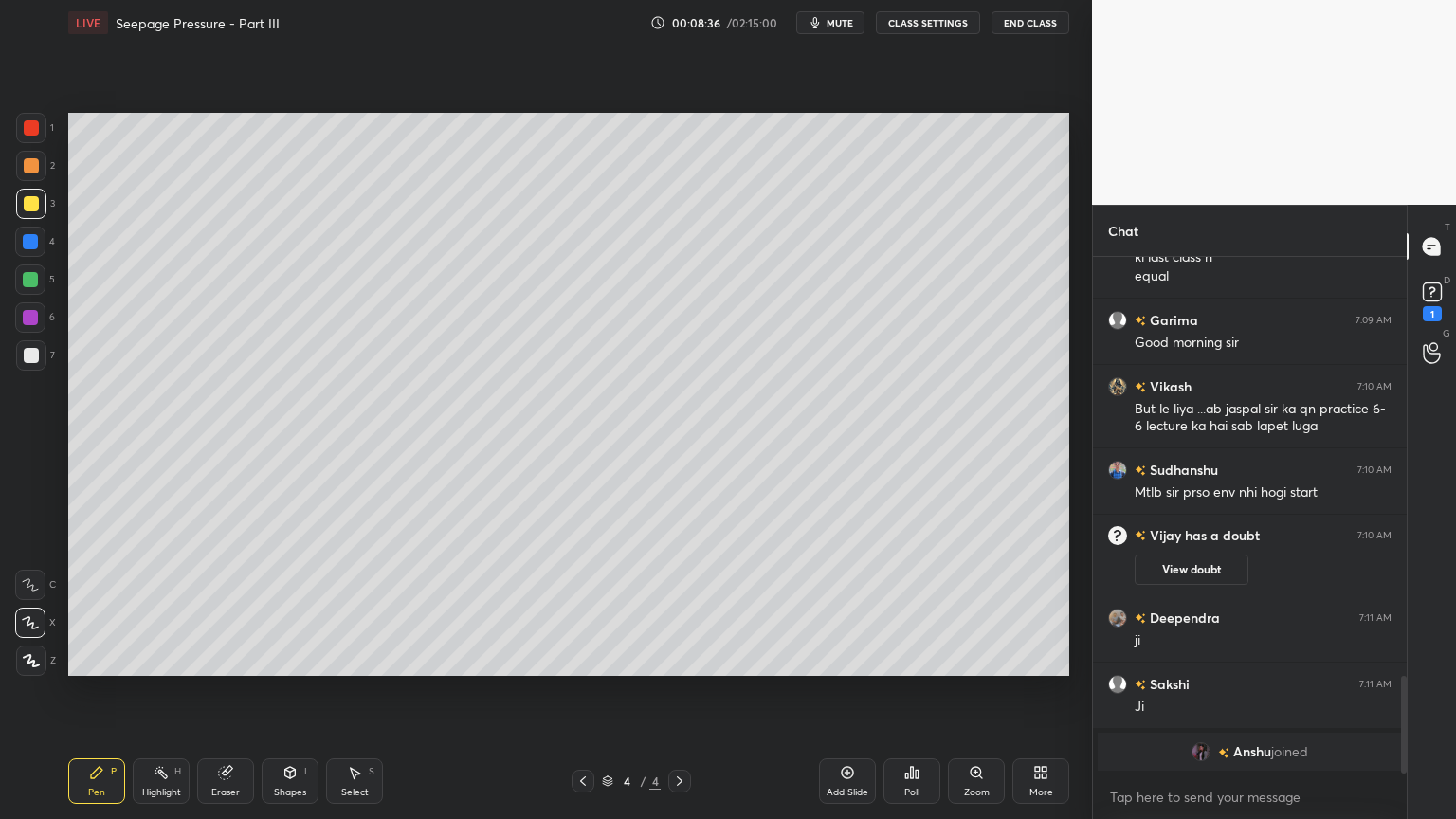 click at bounding box center [31, 204] 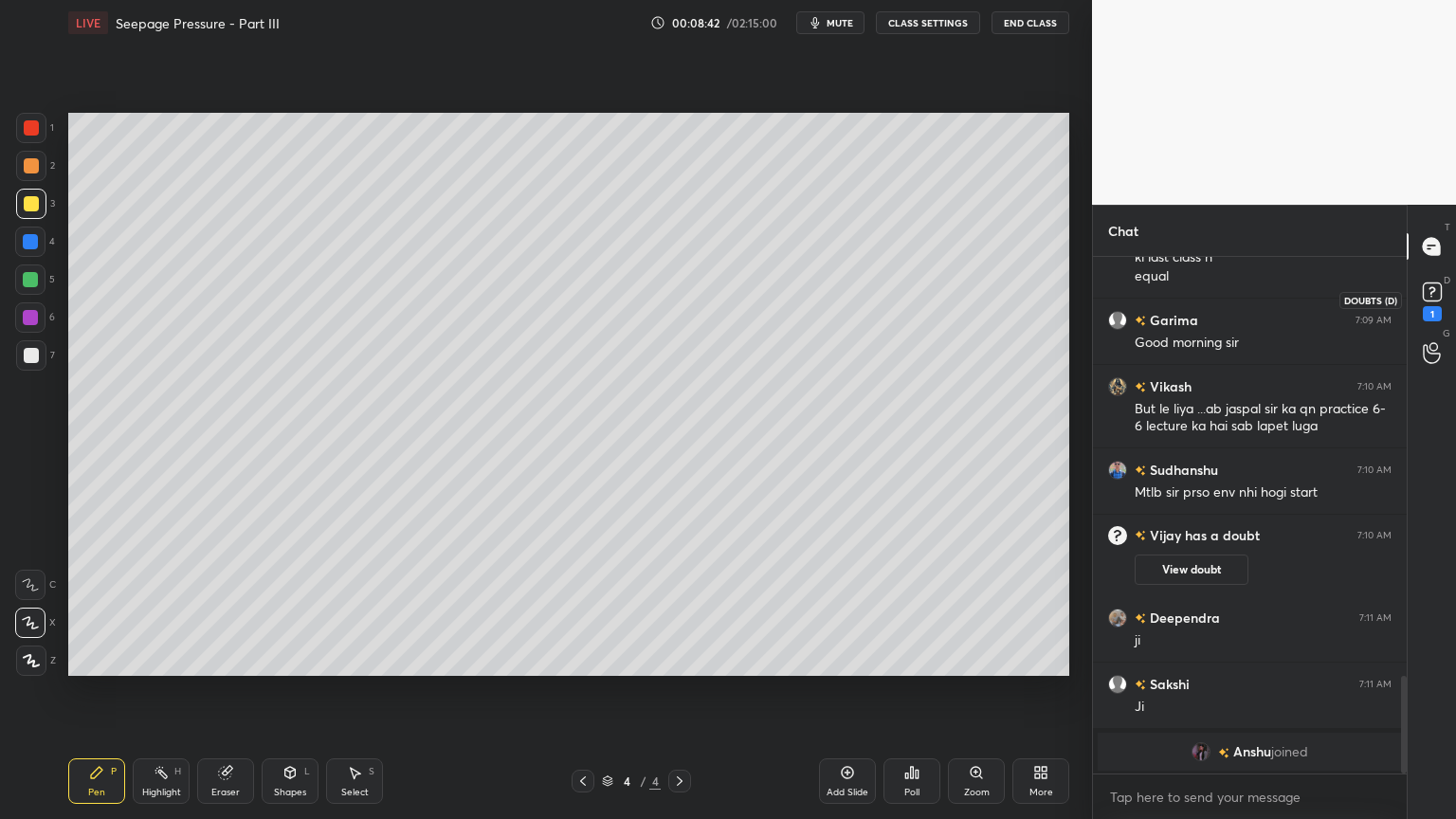 click on "1" at bounding box center (1432, 314) 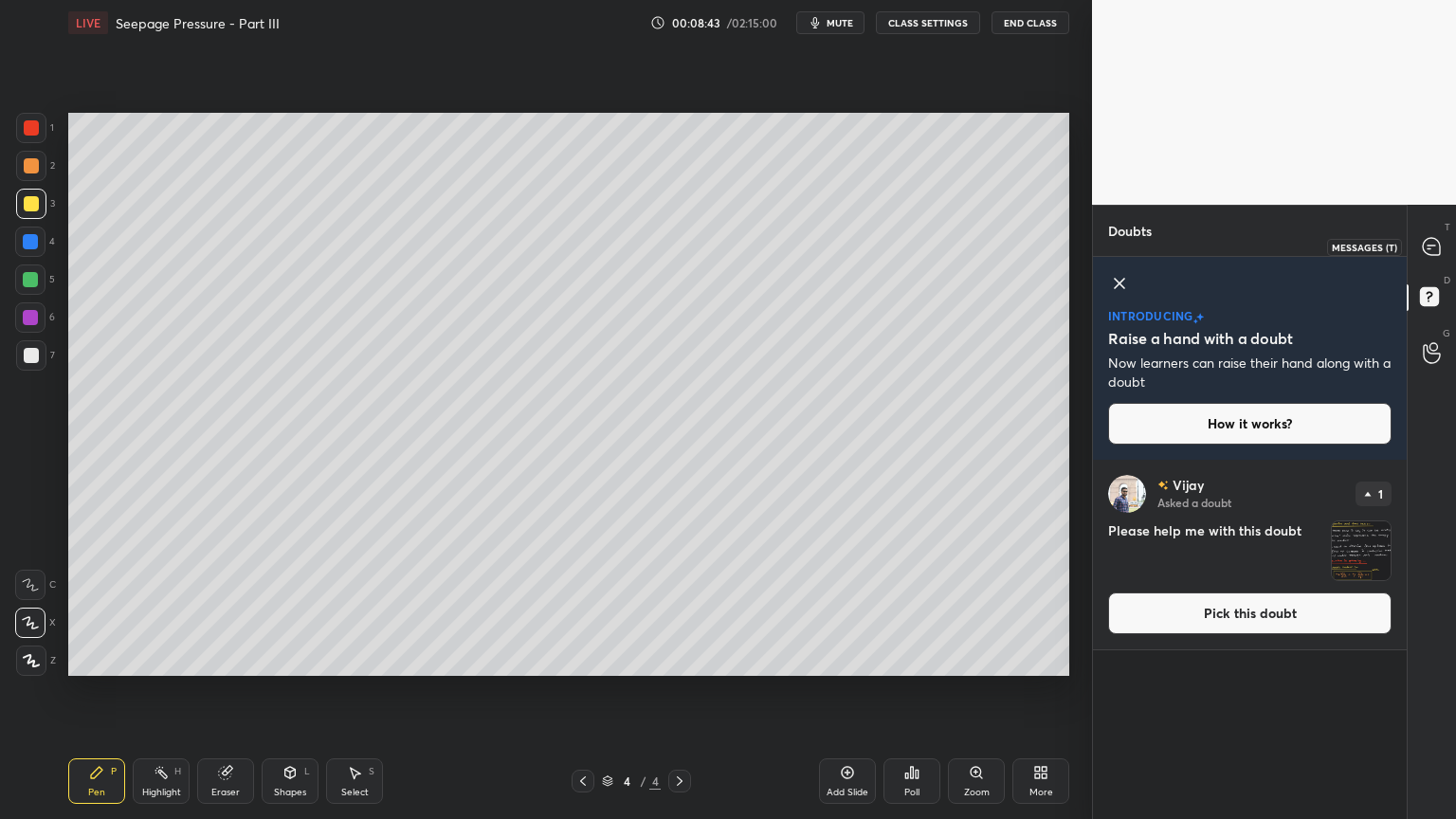 click 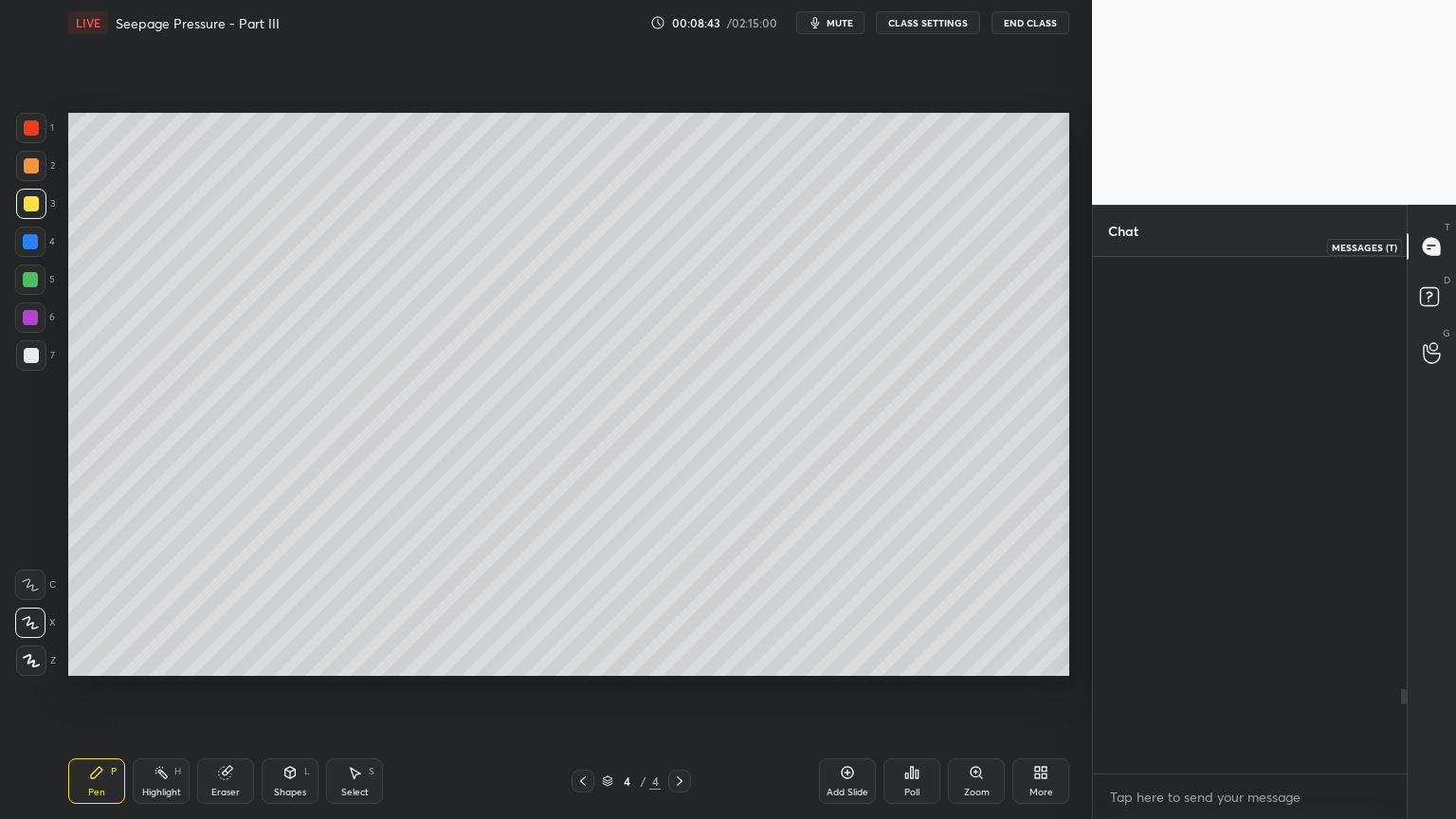 scroll, scrollTop: 2646, scrollLeft: 0, axis: vertical 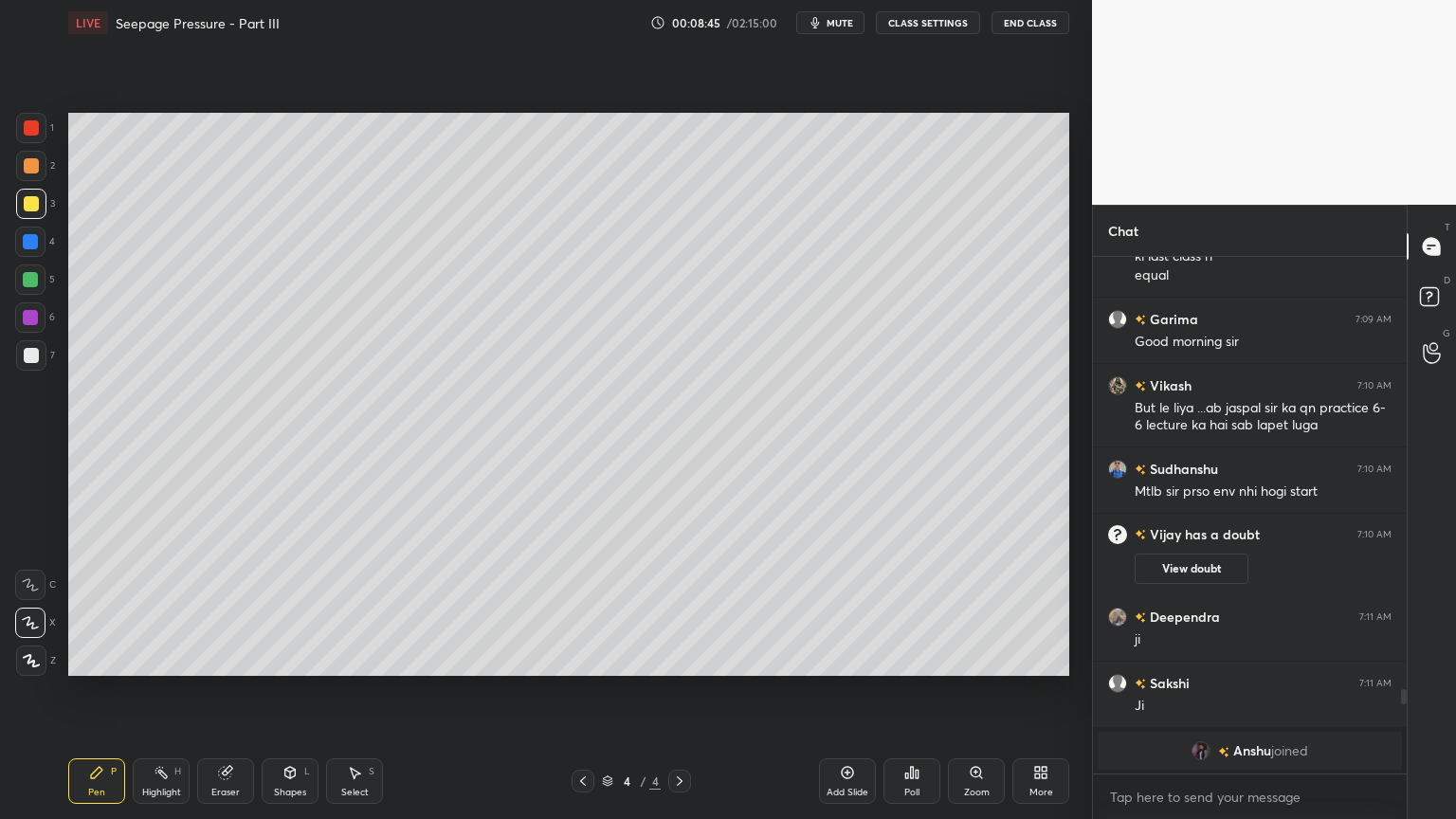 click at bounding box center [31, 128] 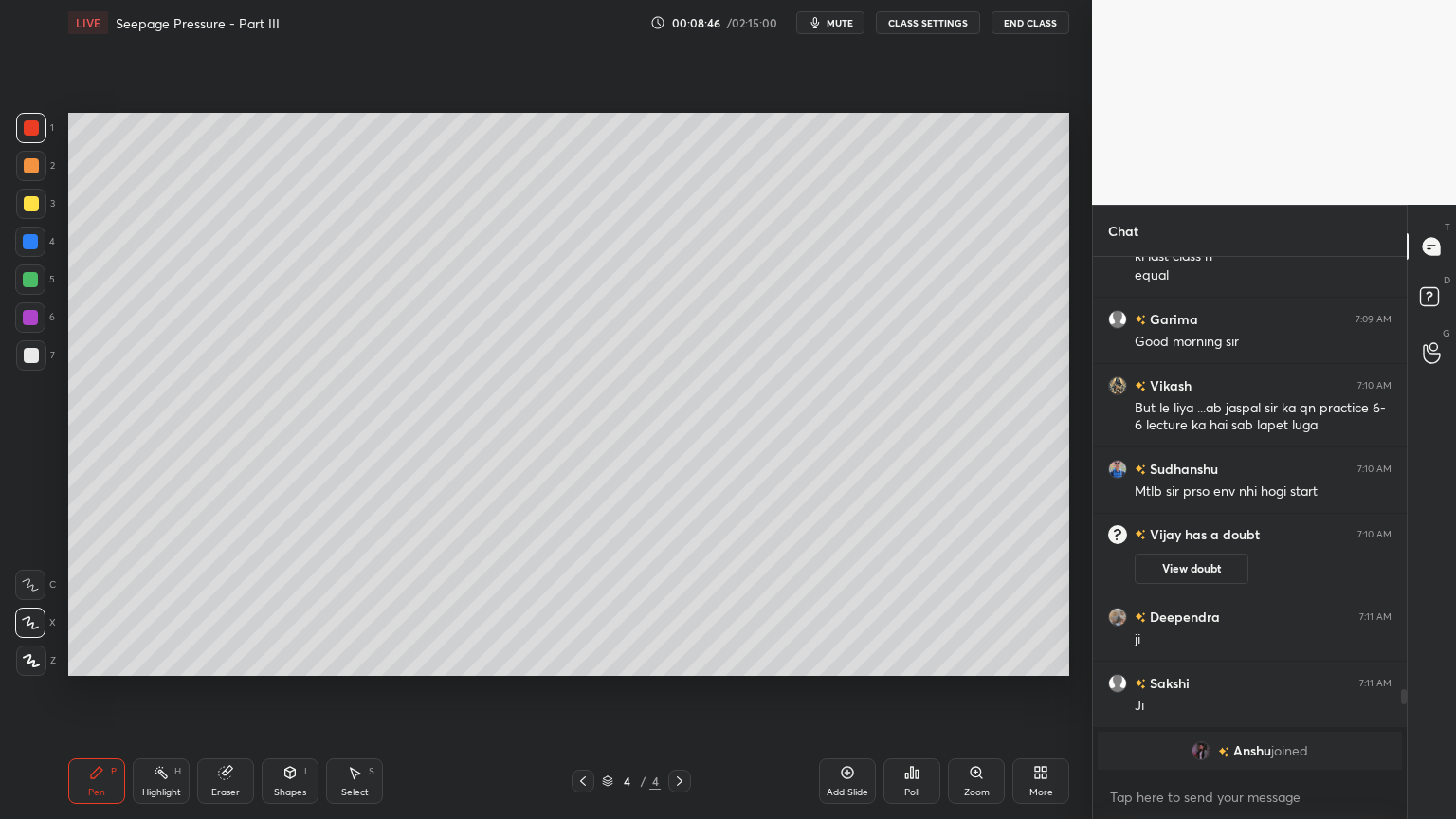 click on "Z" at bounding box center [36, 657] 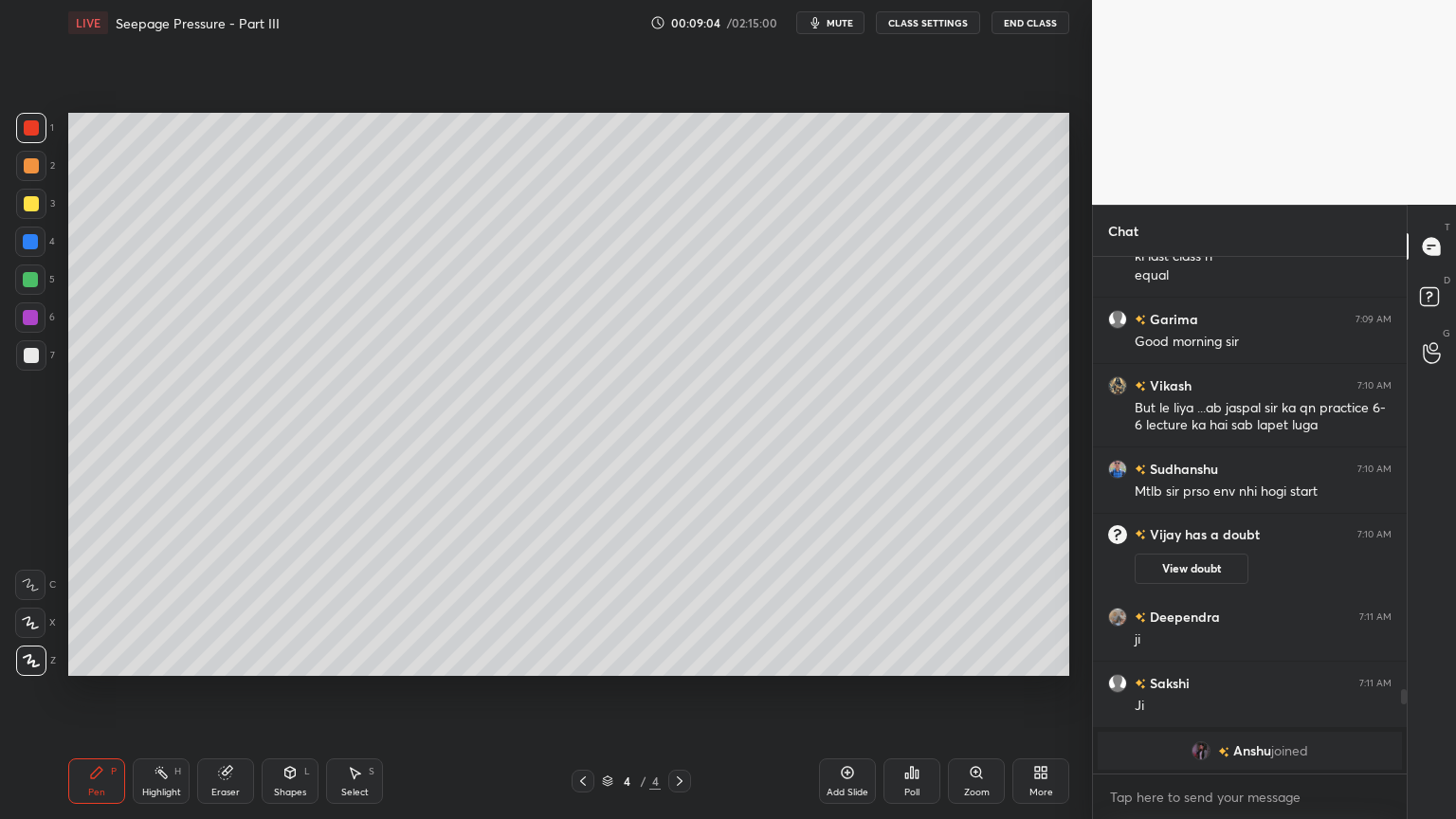 scroll, scrollTop: 2711, scrollLeft: 0, axis: vertical 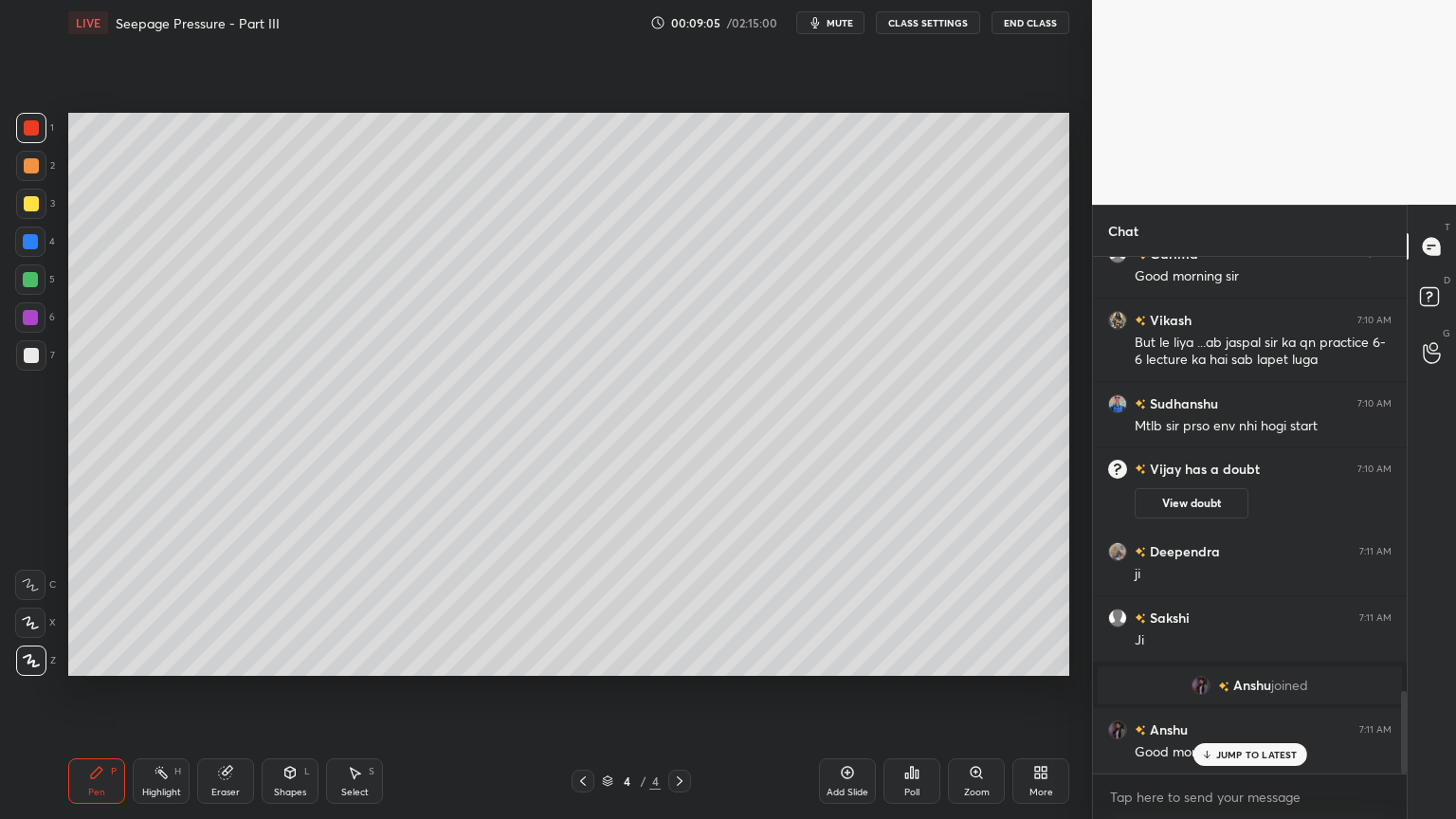 click 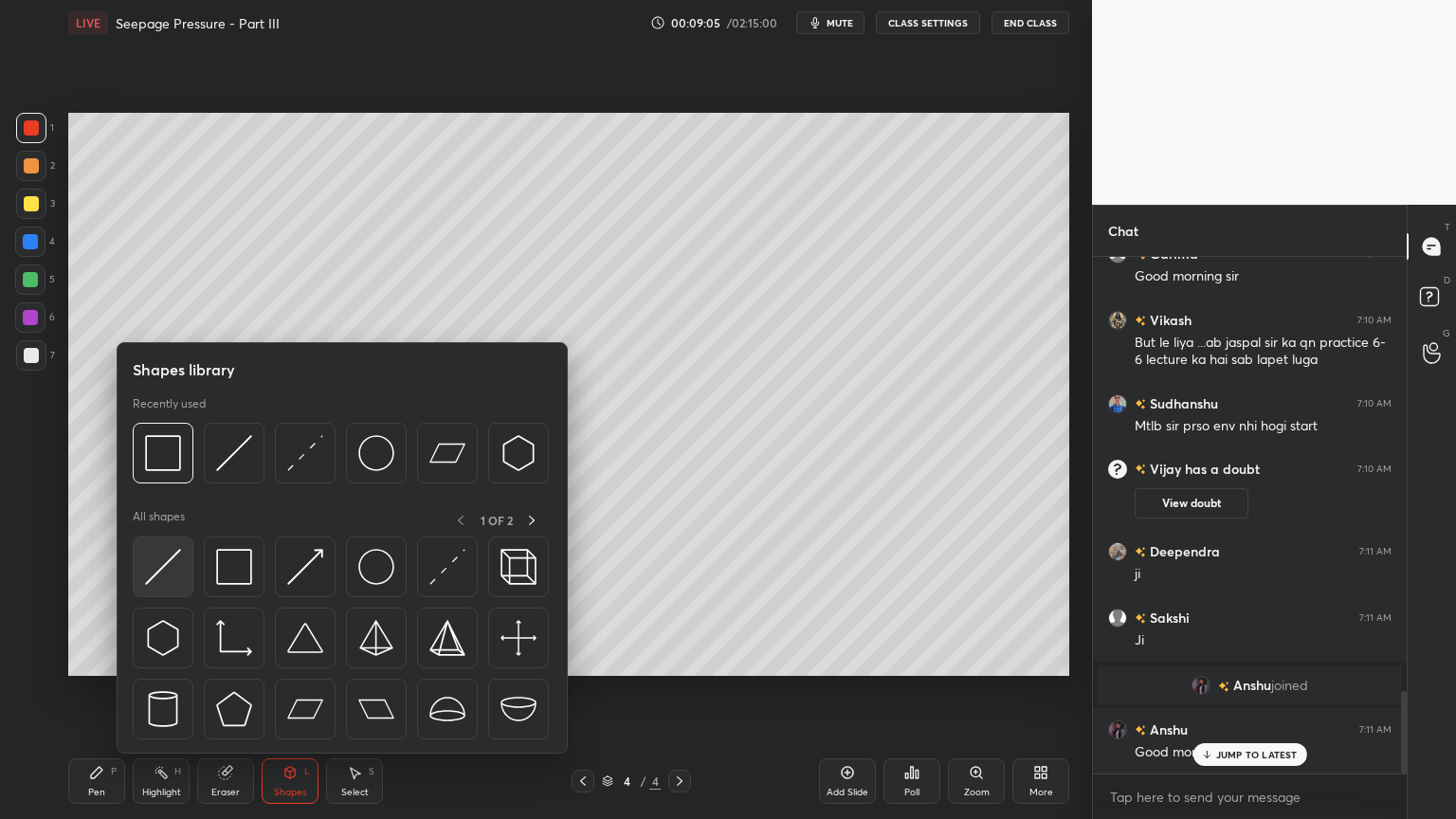 click at bounding box center [163, 567] 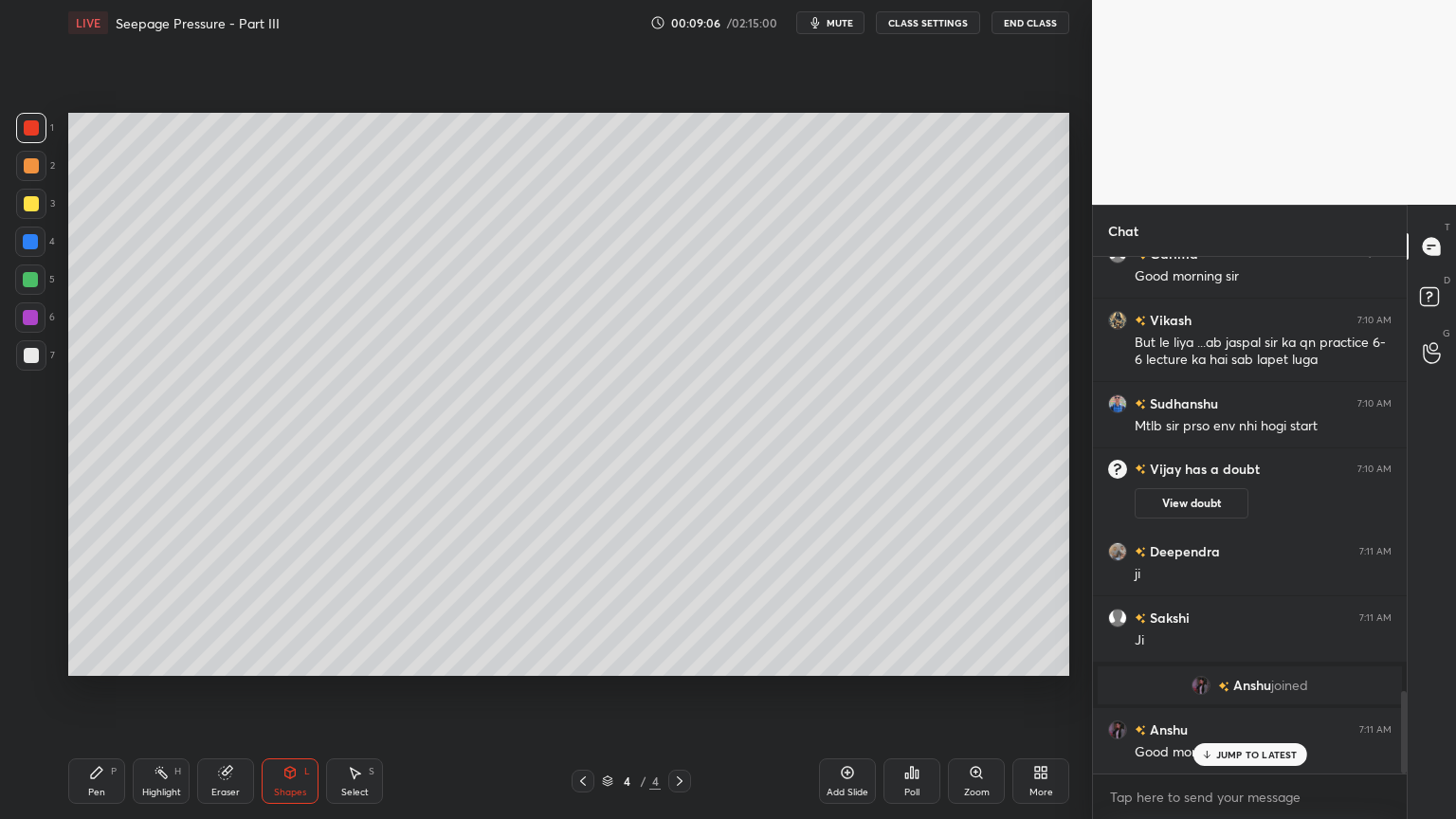 click on "Pen P" at bounding box center (97, 781) 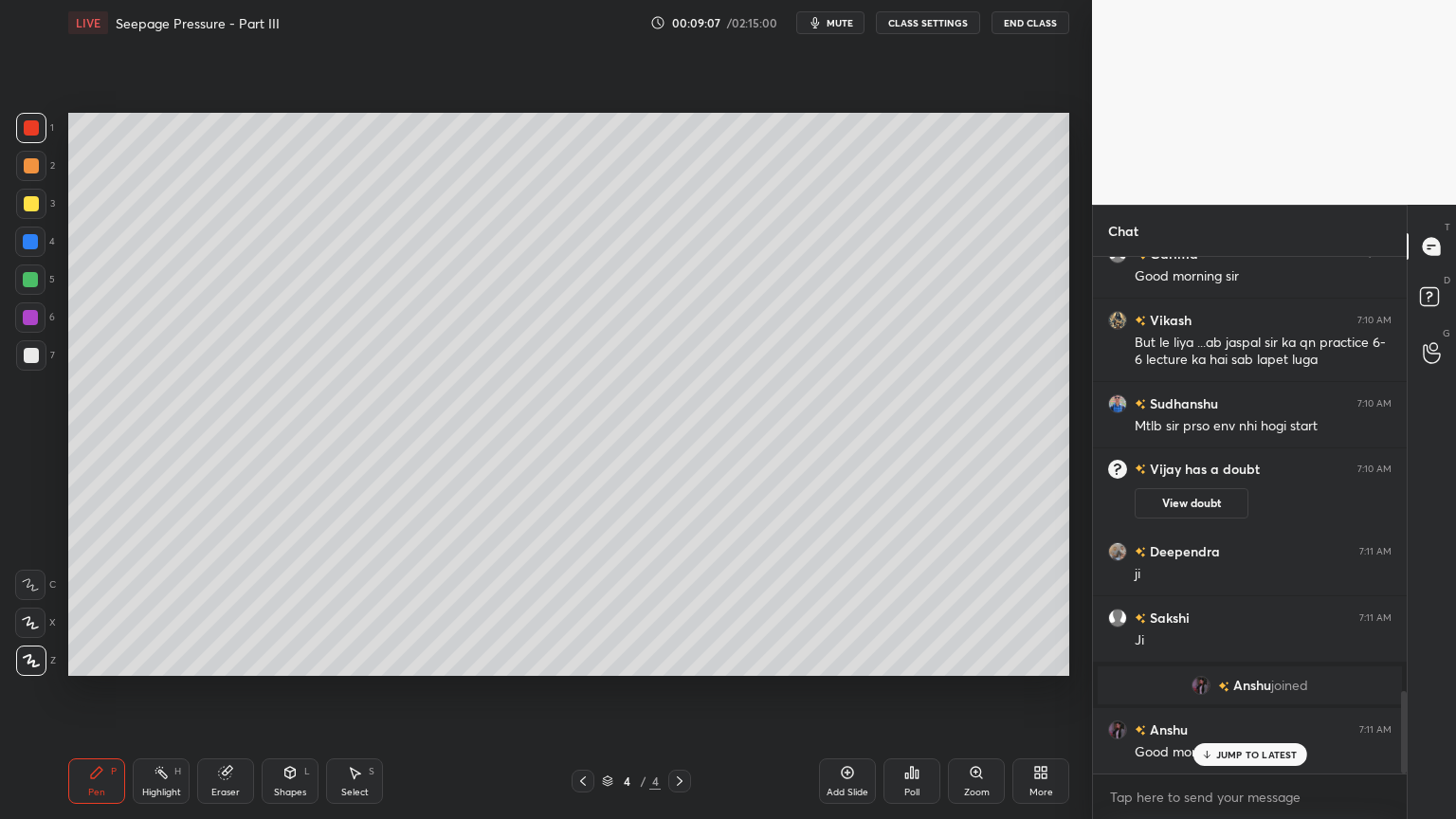 click at bounding box center [30, 623] 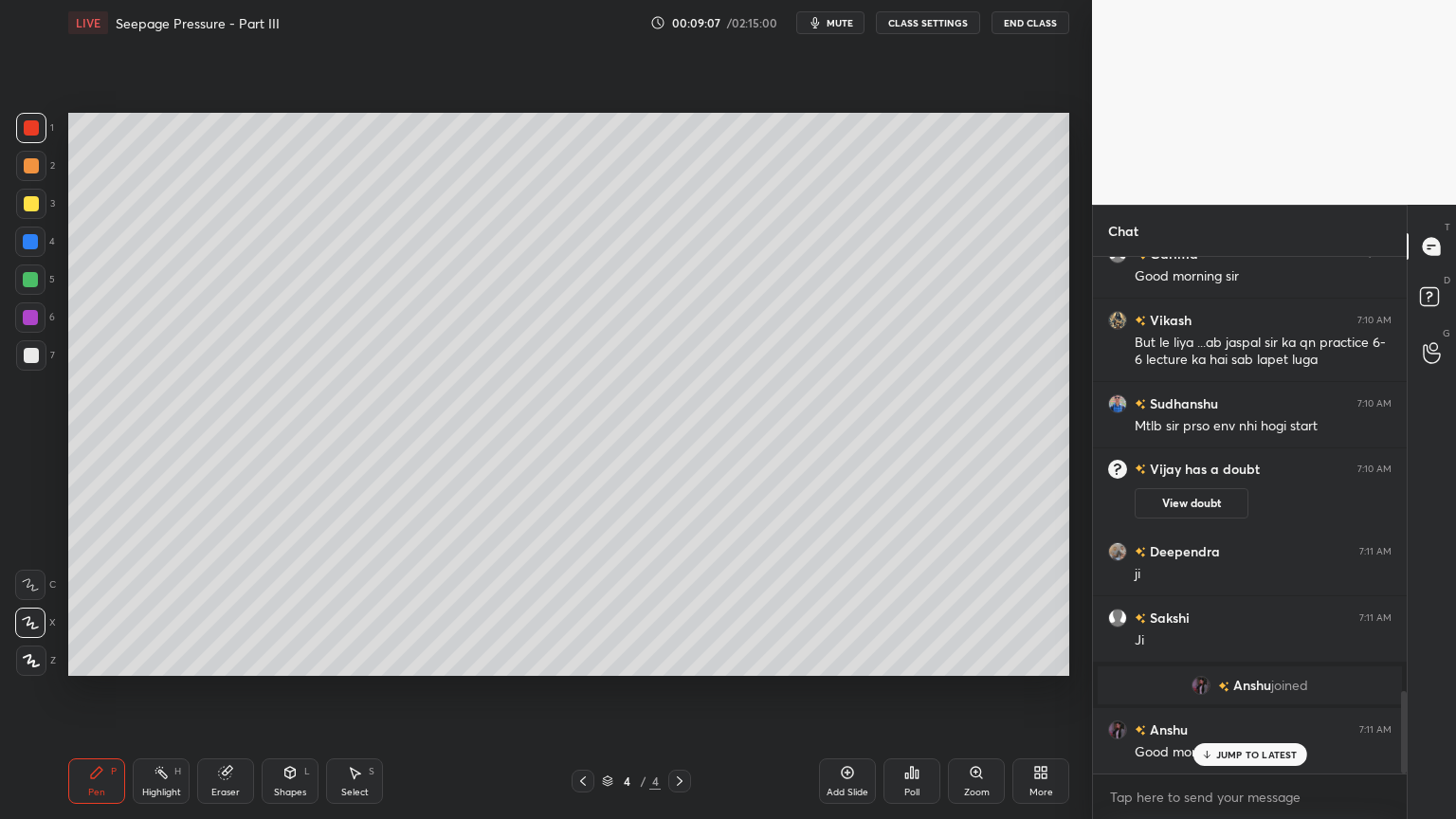 click 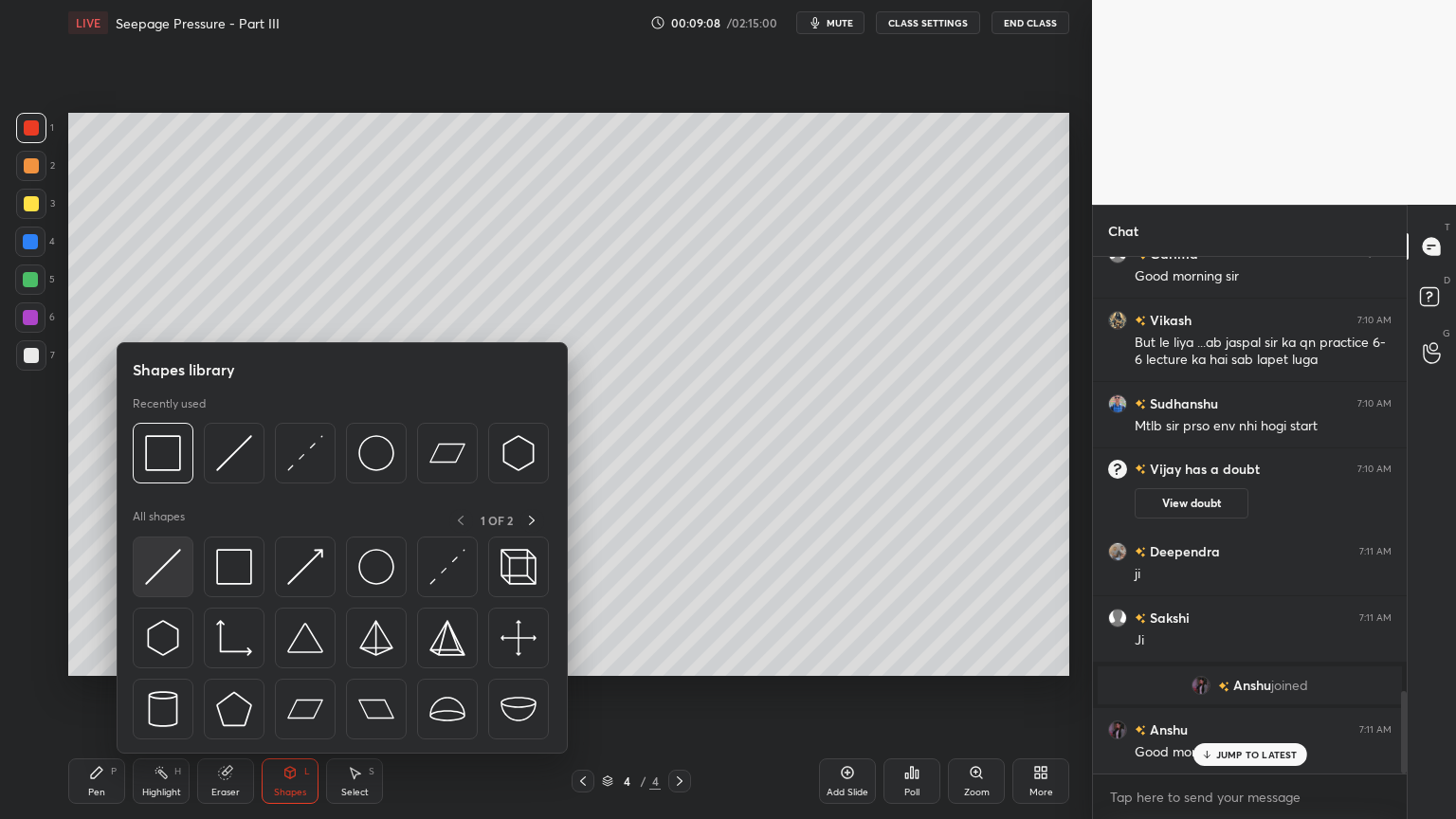 click at bounding box center (163, 567) 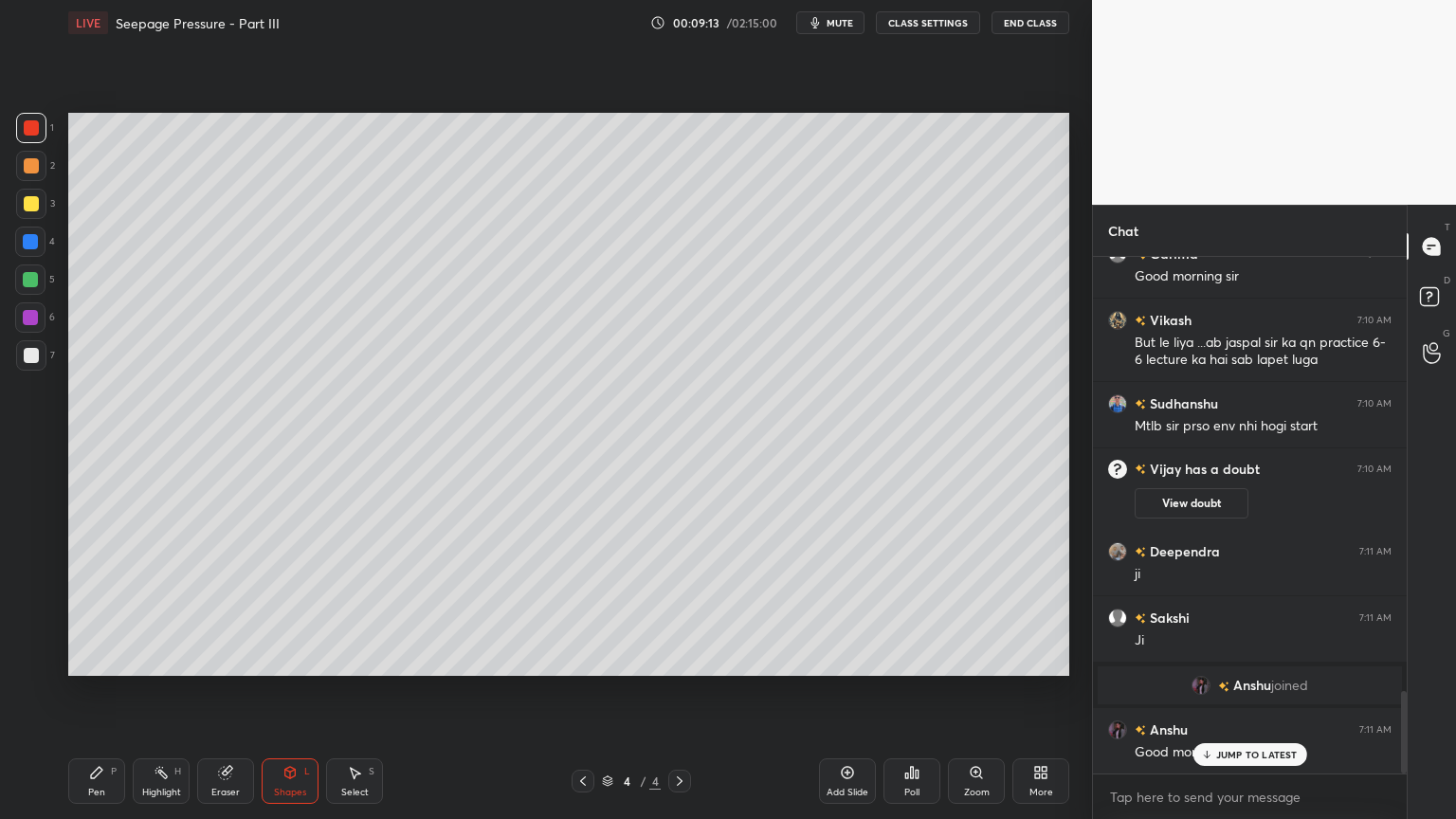 click at bounding box center [31, 355] 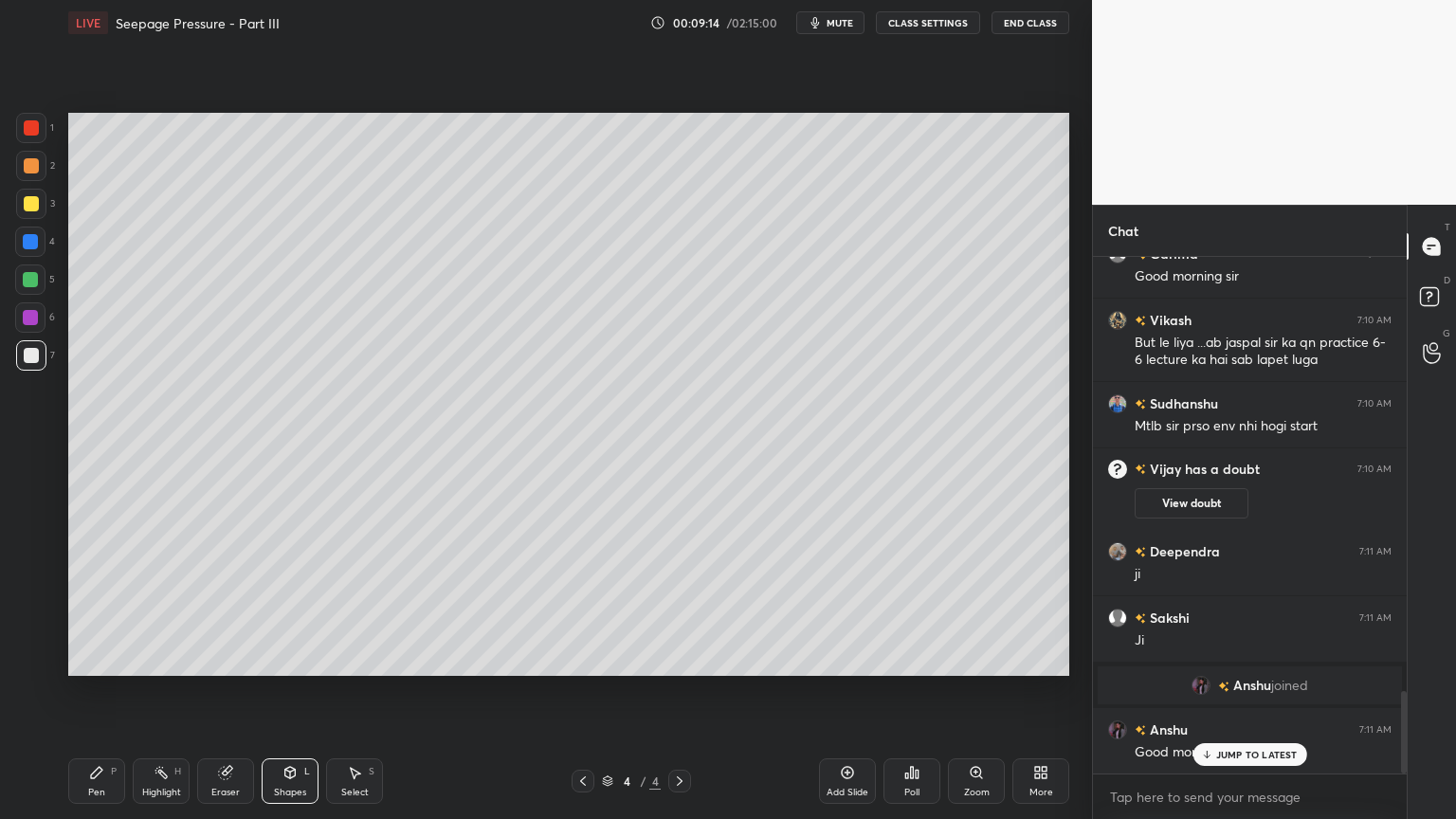 click 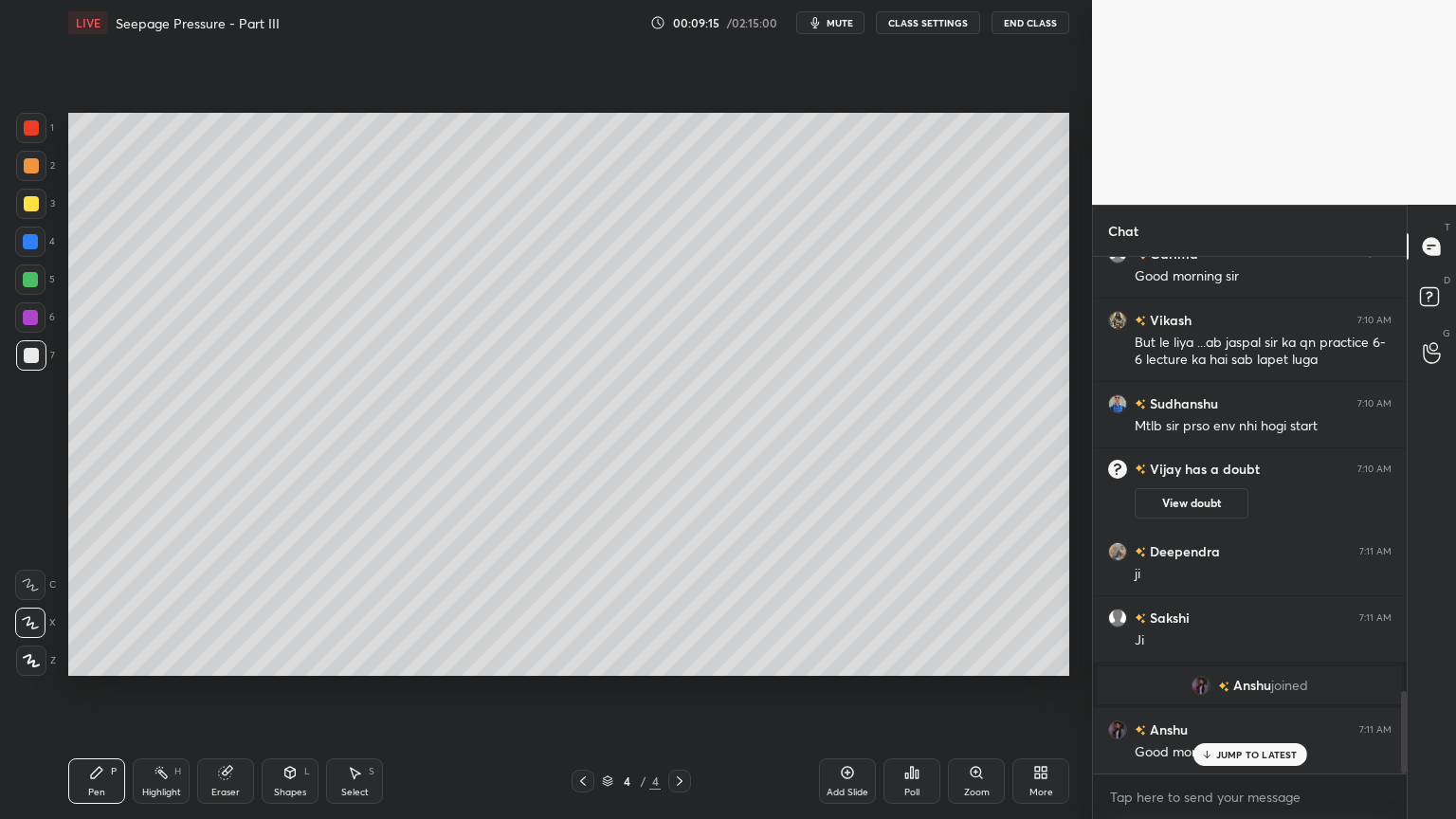 click 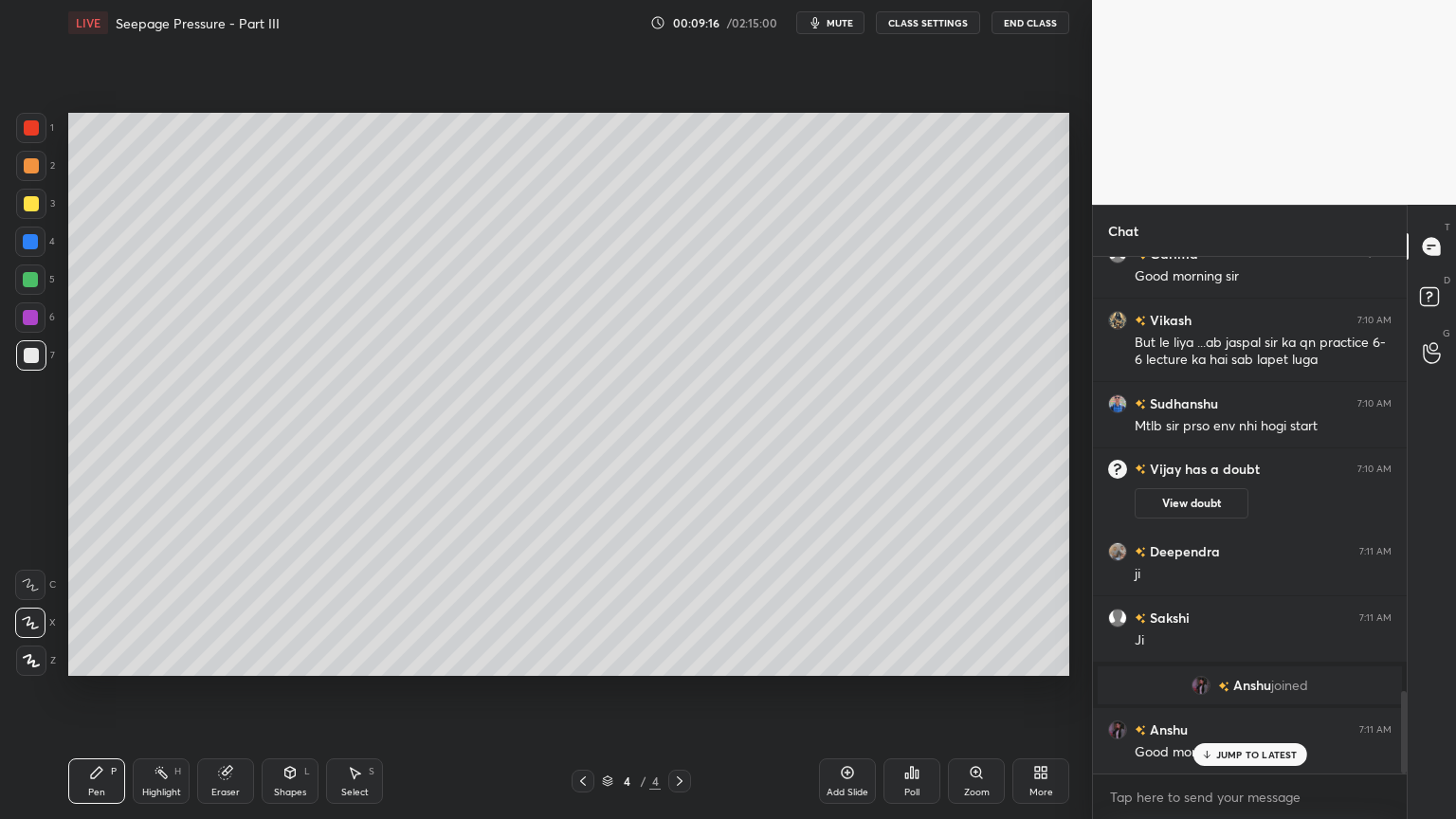 click at bounding box center [31, 355] 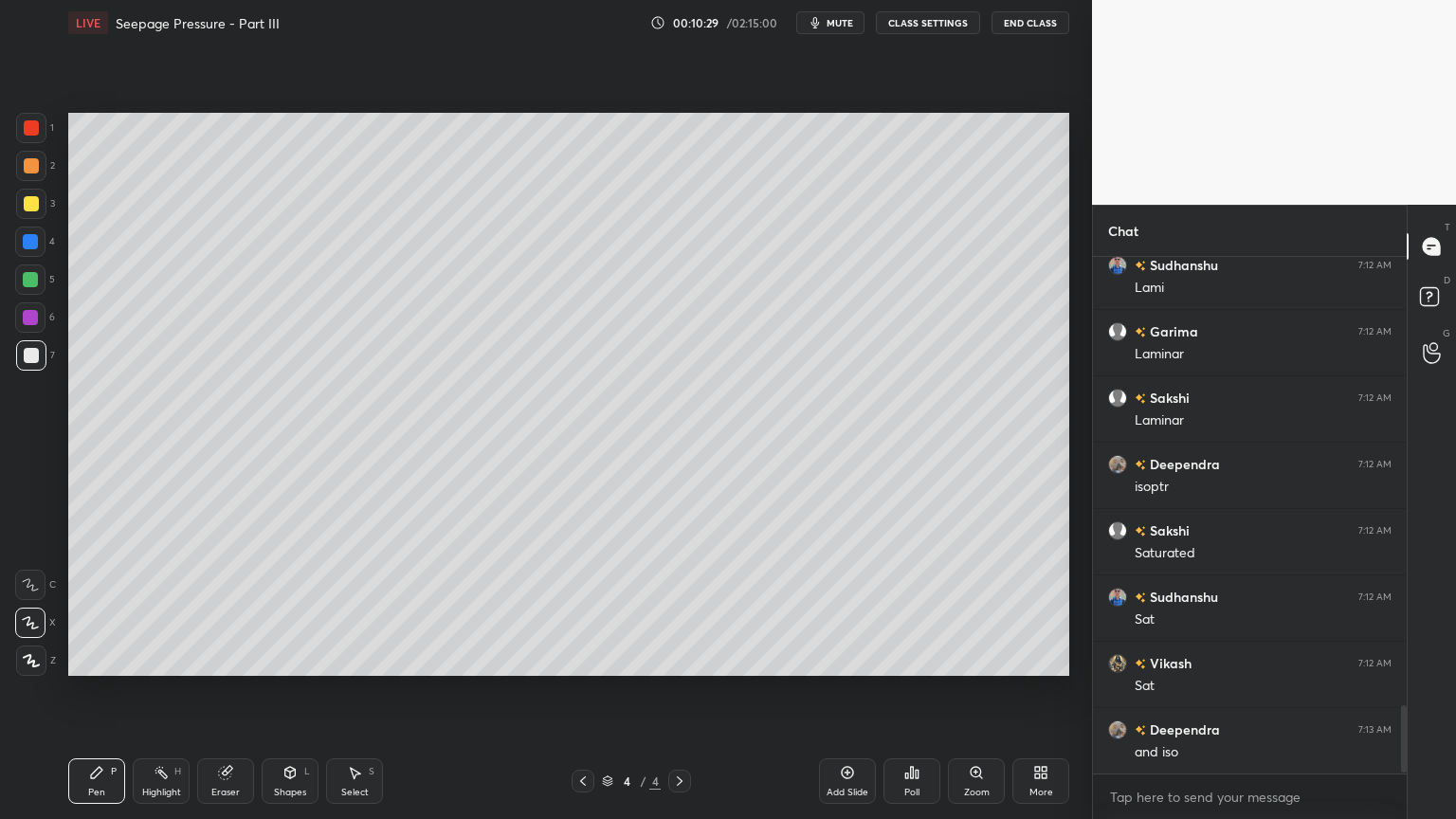 scroll, scrollTop: 3442, scrollLeft: 0, axis: vertical 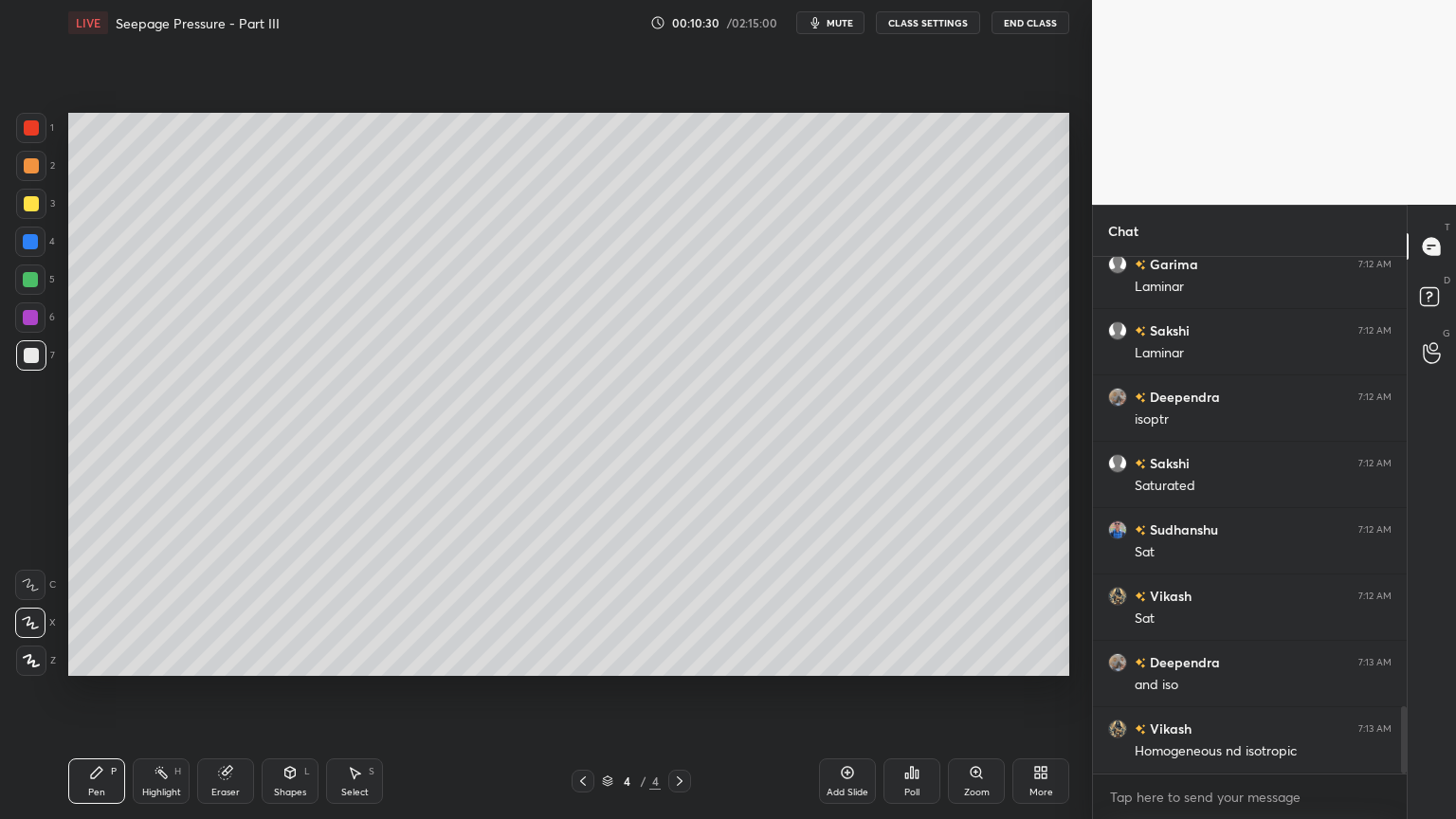 click 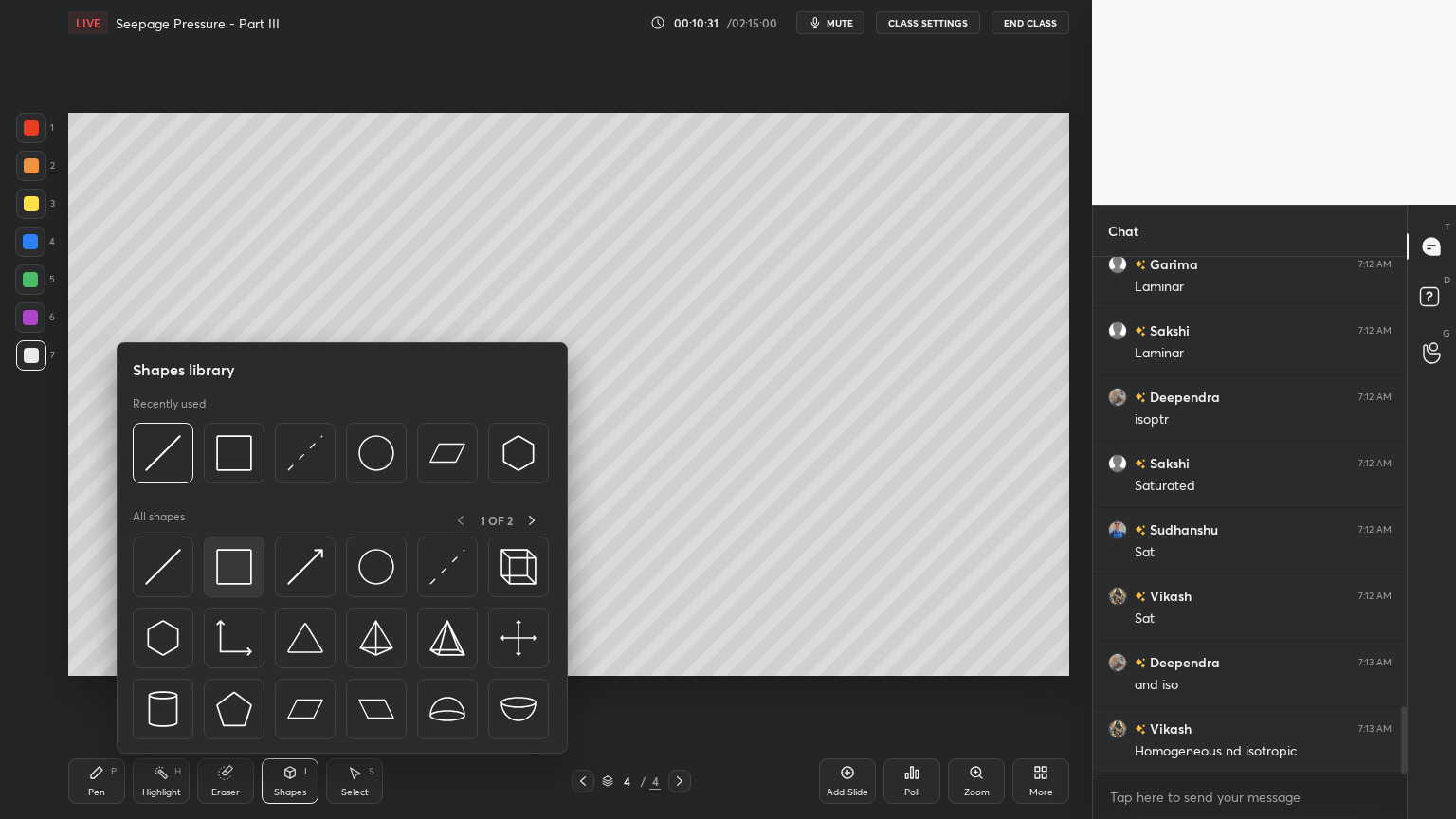 click at bounding box center [234, 567] 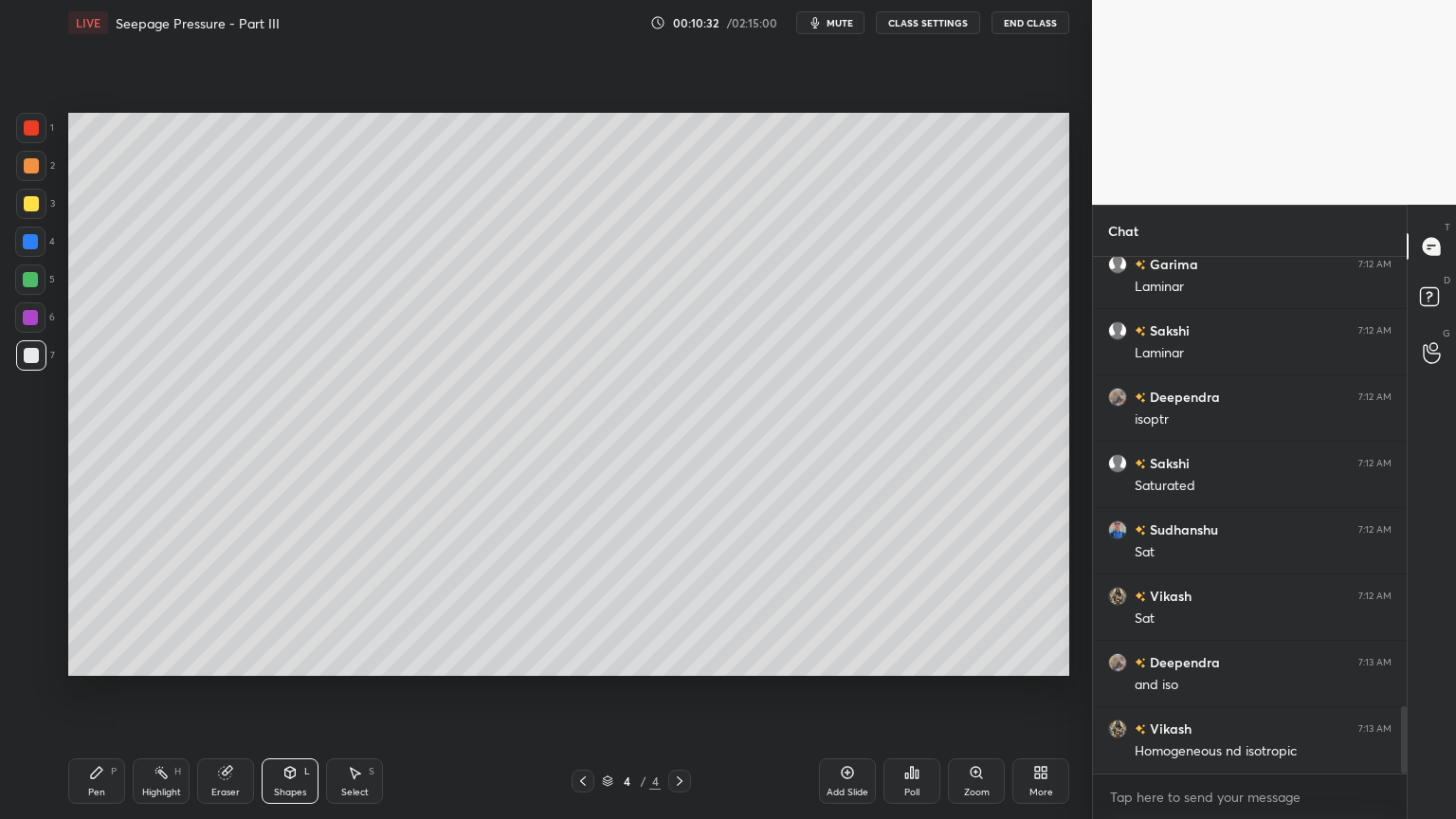click at bounding box center [31, 355] 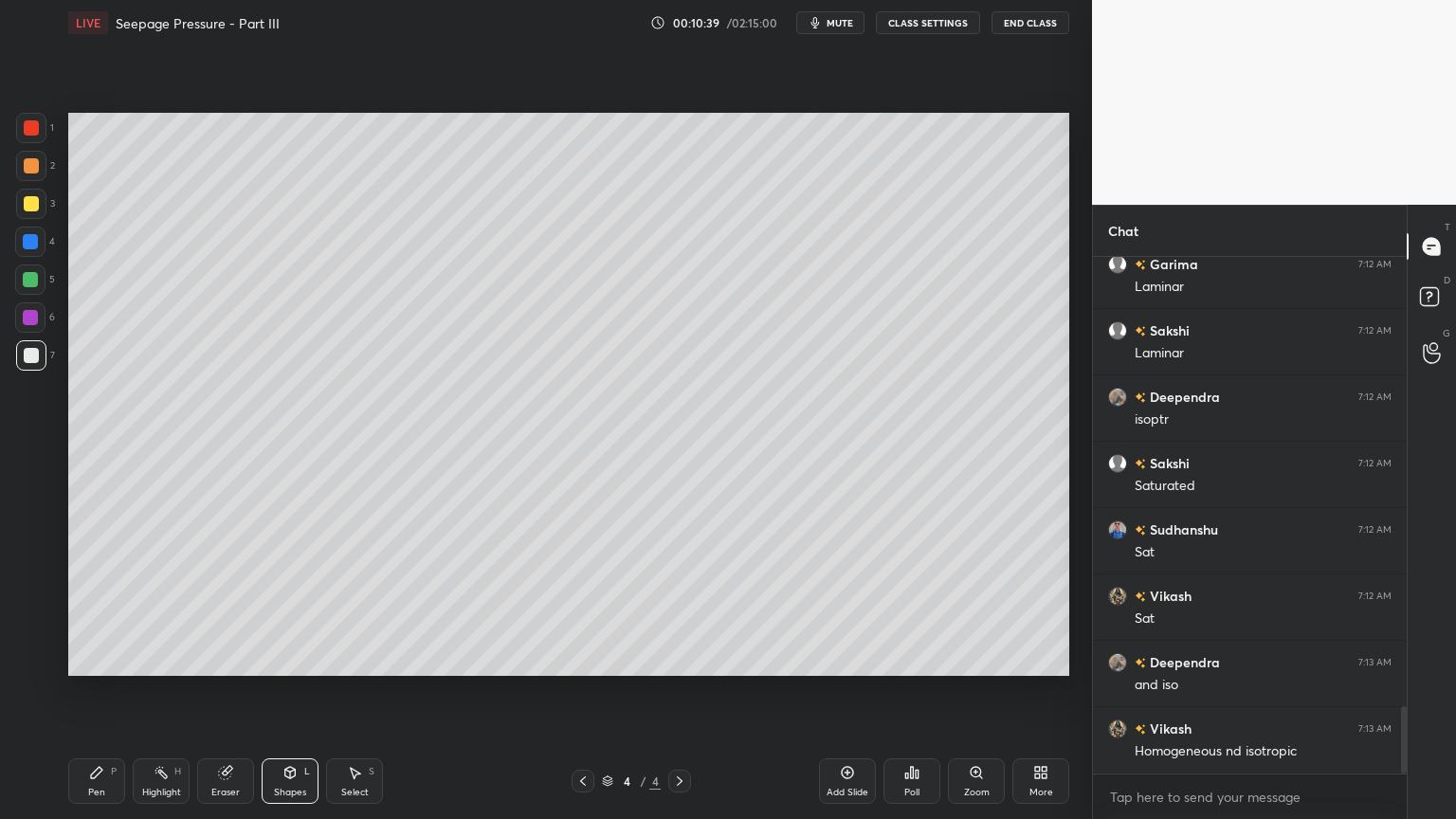 click 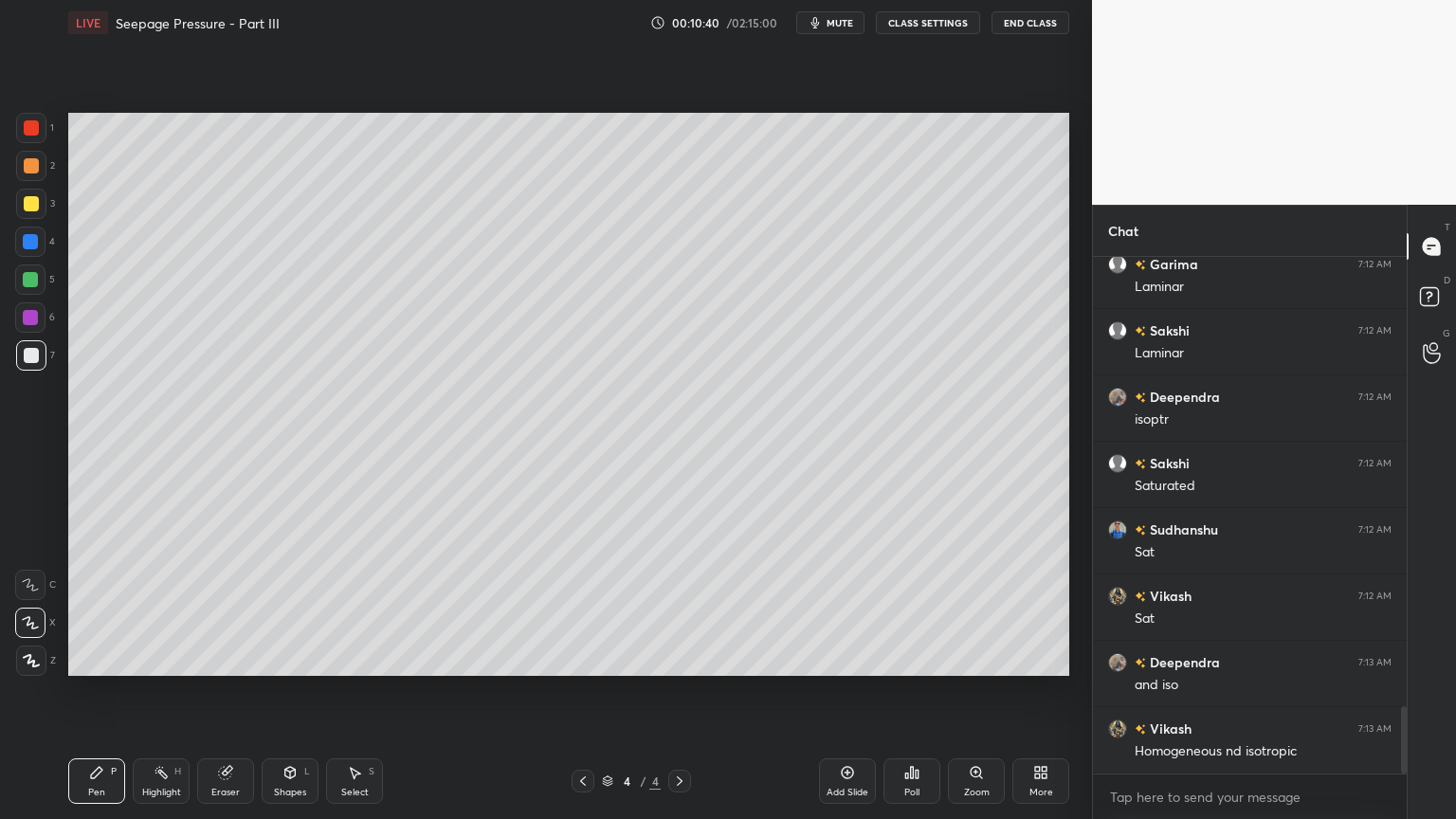 click 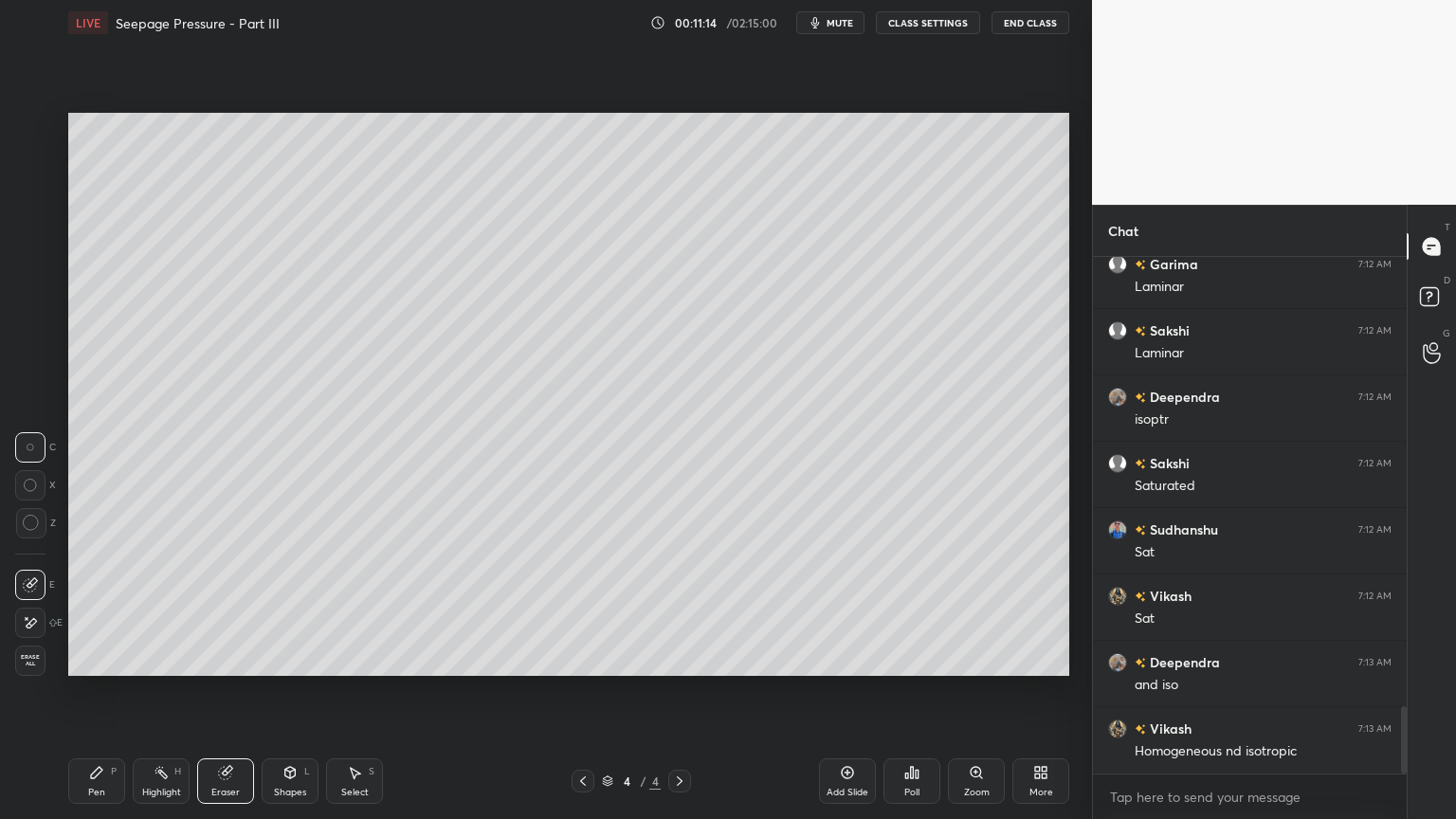 scroll, scrollTop: 3507, scrollLeft: 0, axis: vertical 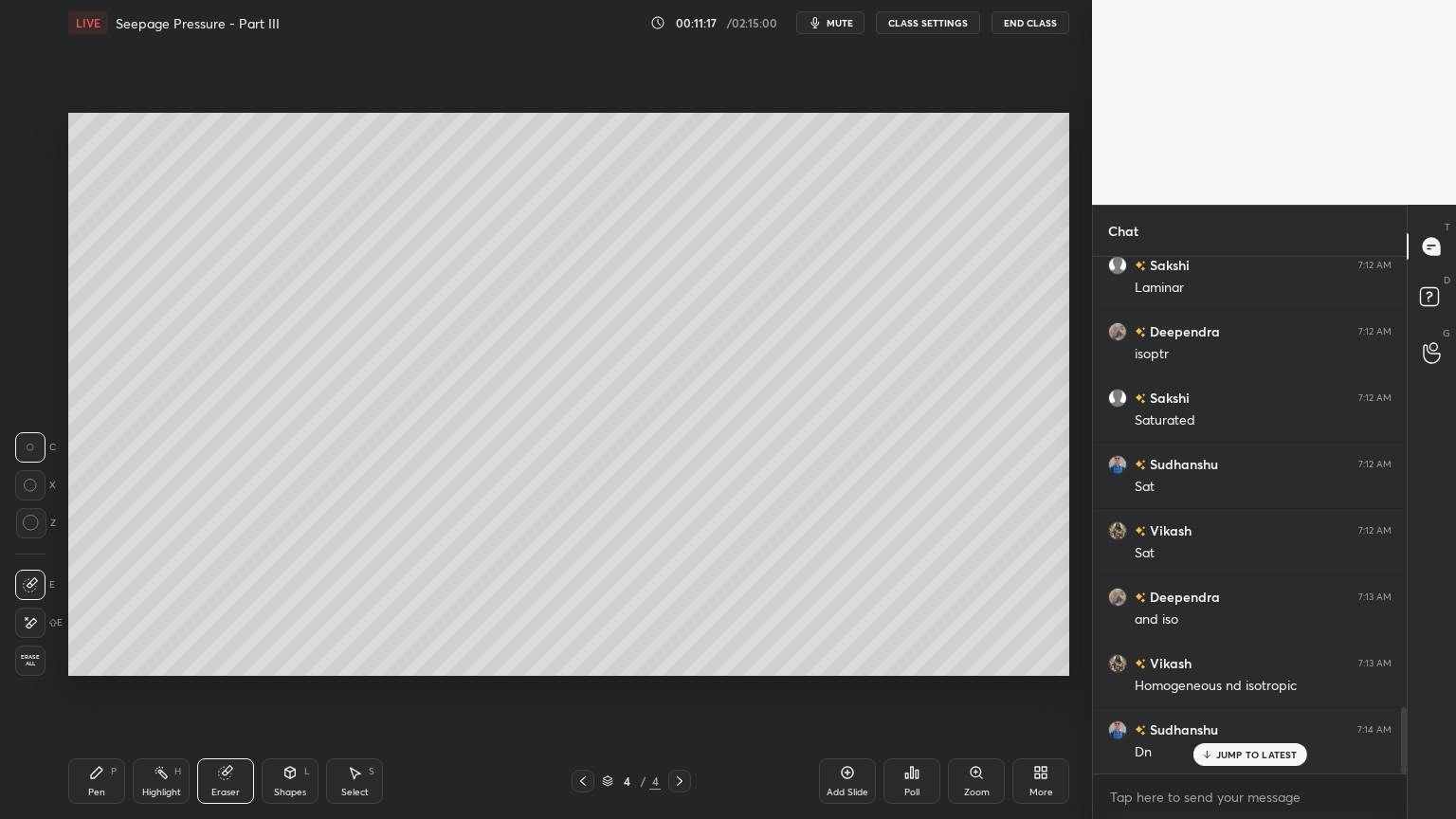 click on "JUMP TO LATEST" at bounding box center [1257, 755] 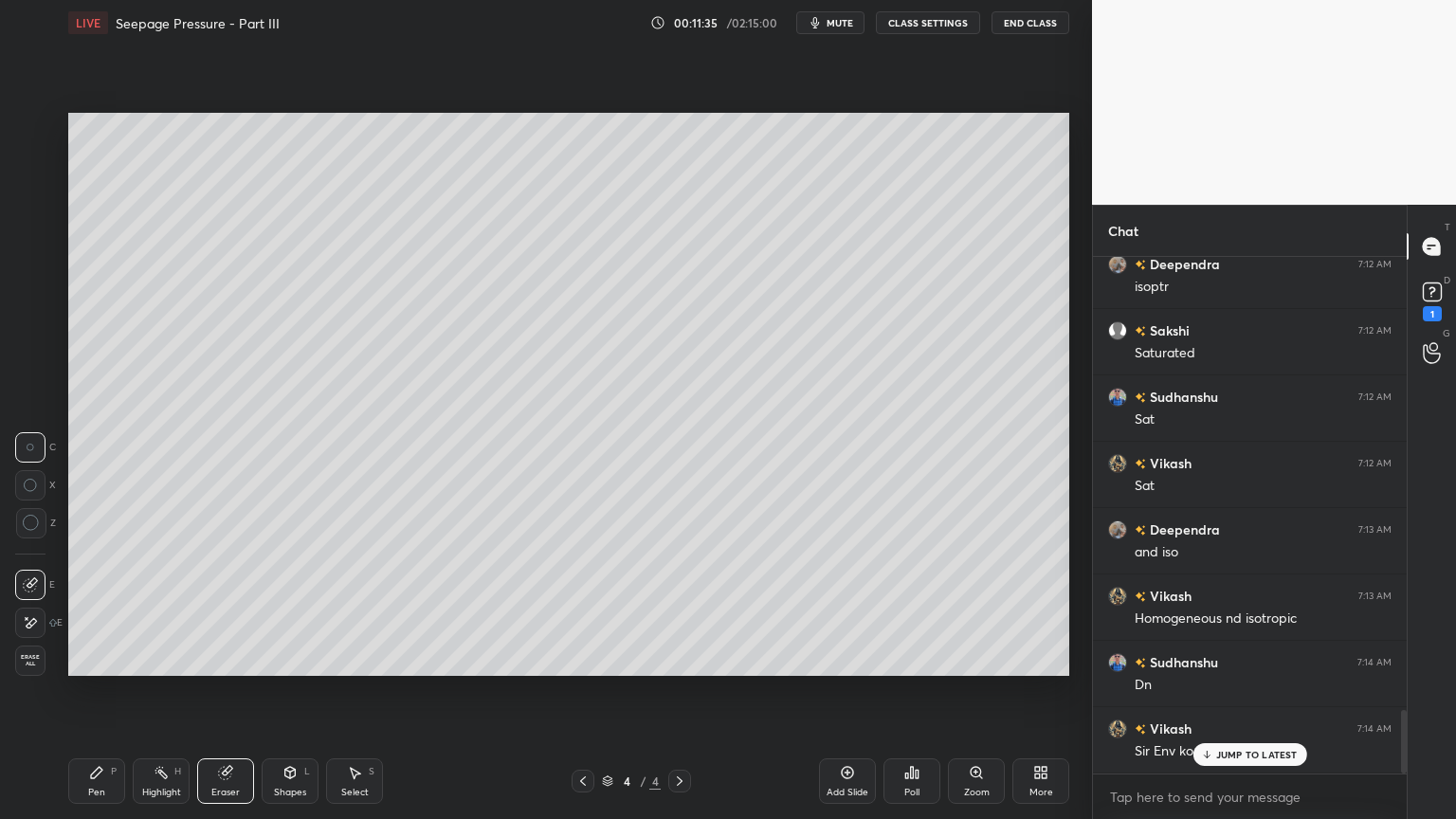 scroll, scrollTop: 3655, scrollLeft: 0, axis: vertical 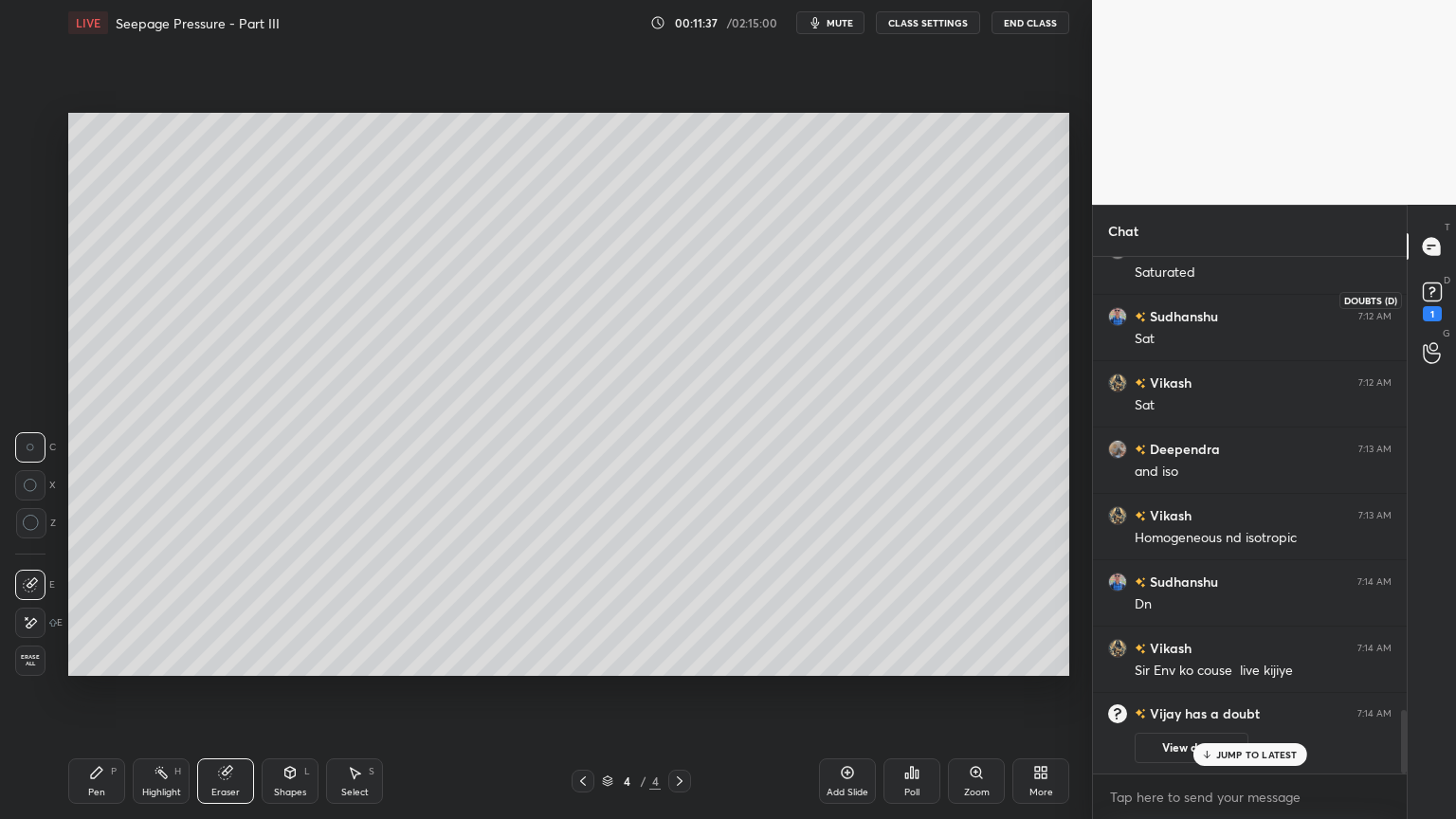 click on "1" at bounding box center (1432, 314) 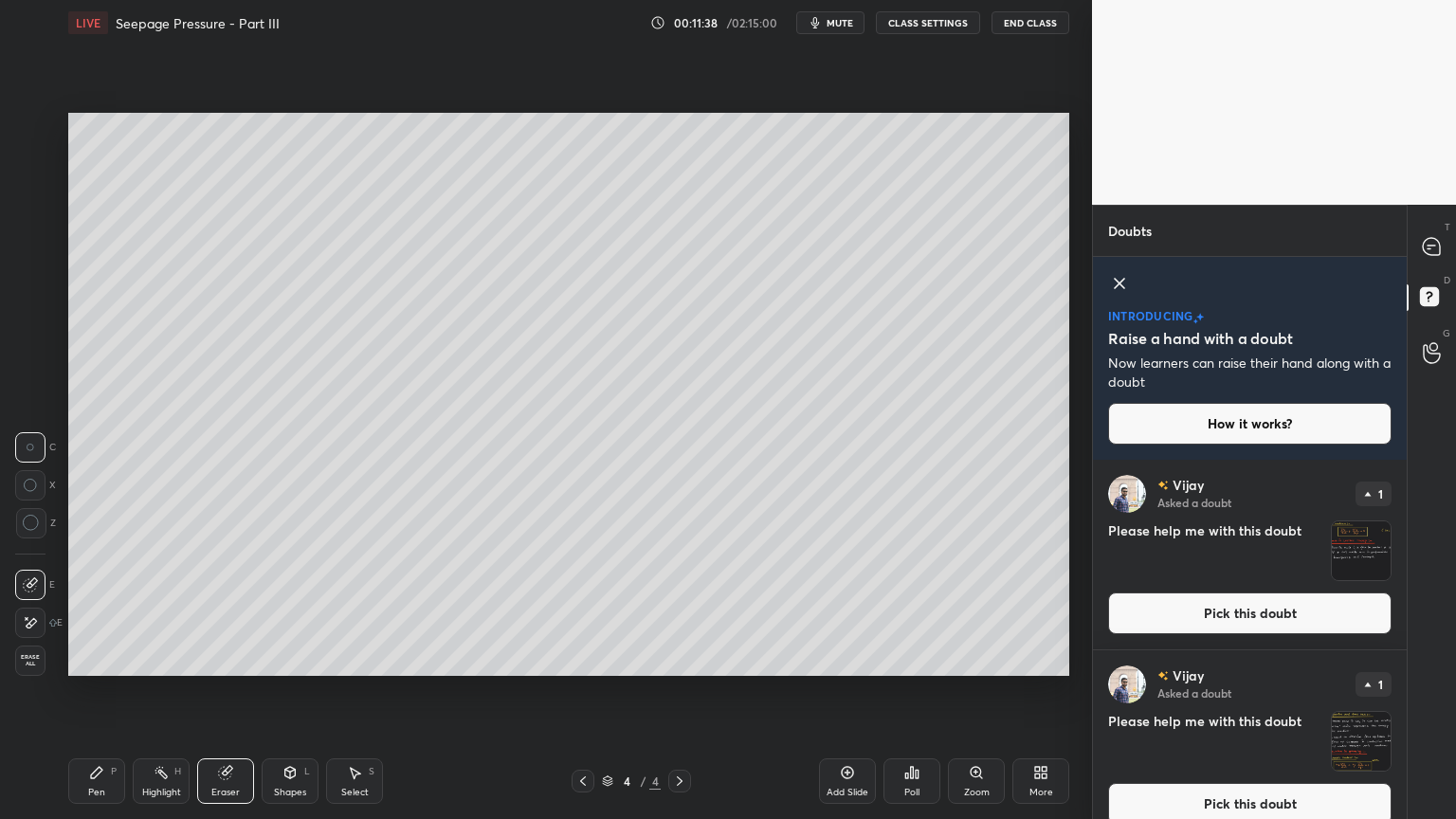 click 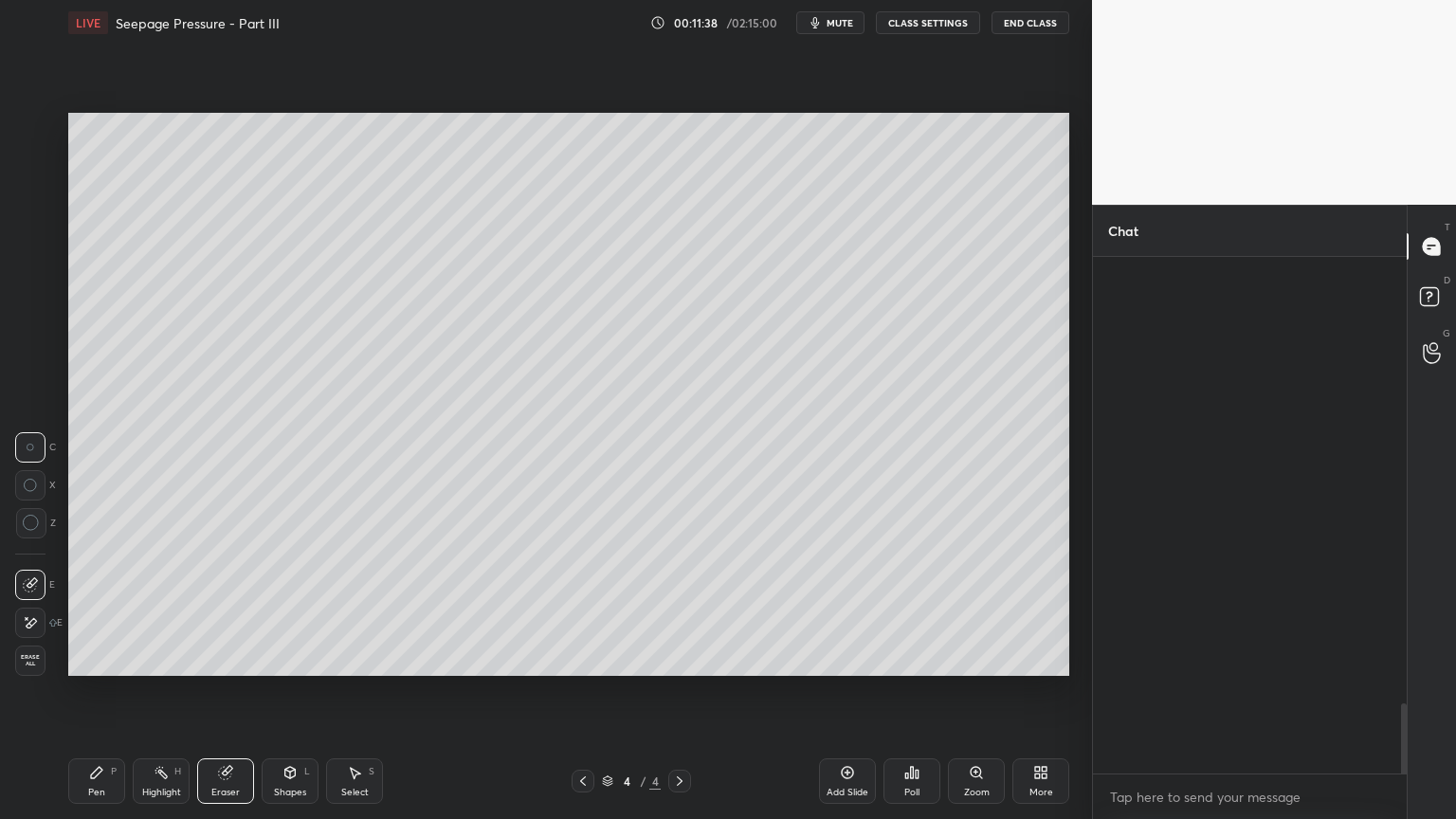 scroll, scrollTop: 3267, scrollLeft: 0, axis: vertical 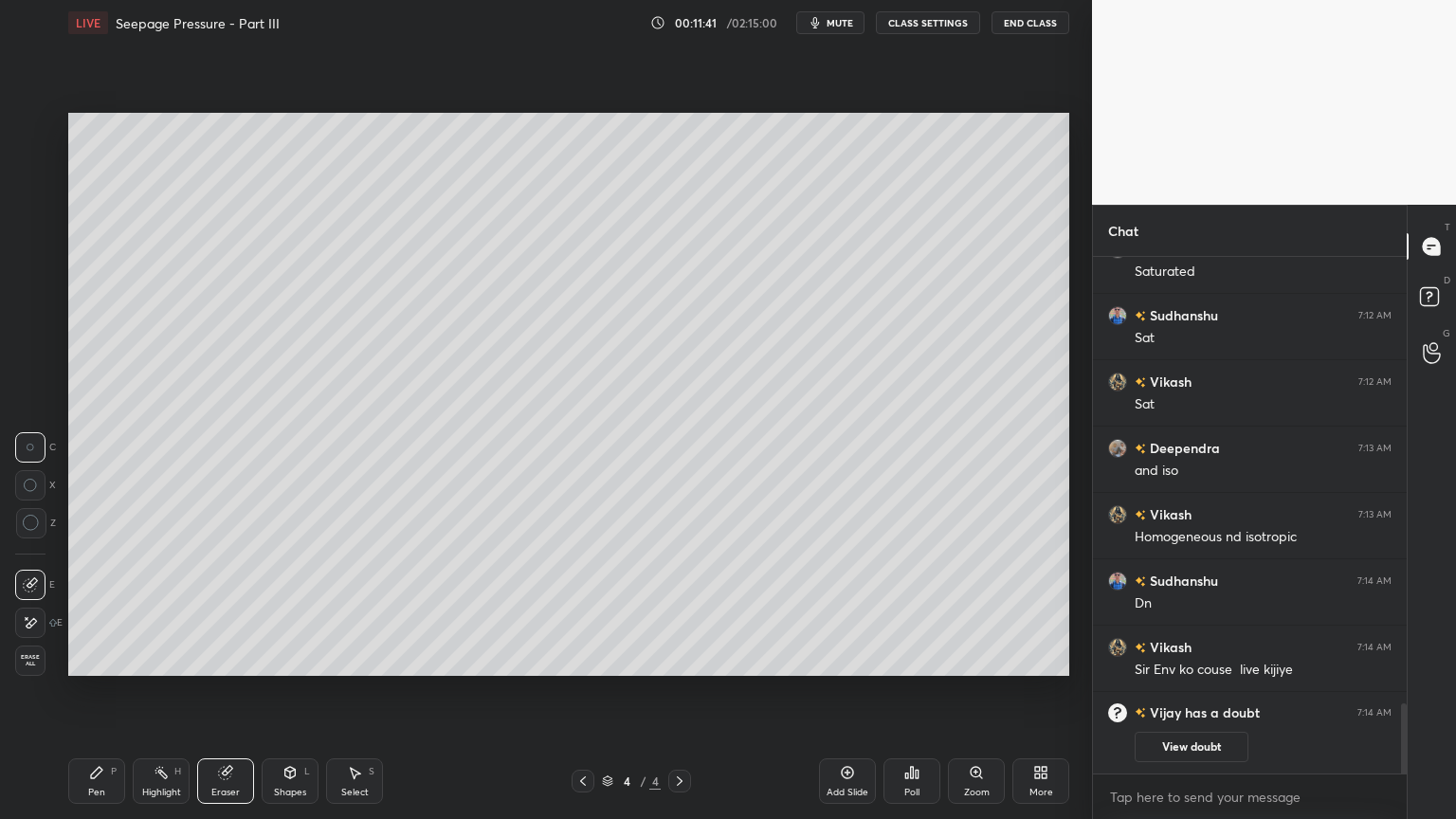 click on "Add Slide" at bounding box center [847, 781] 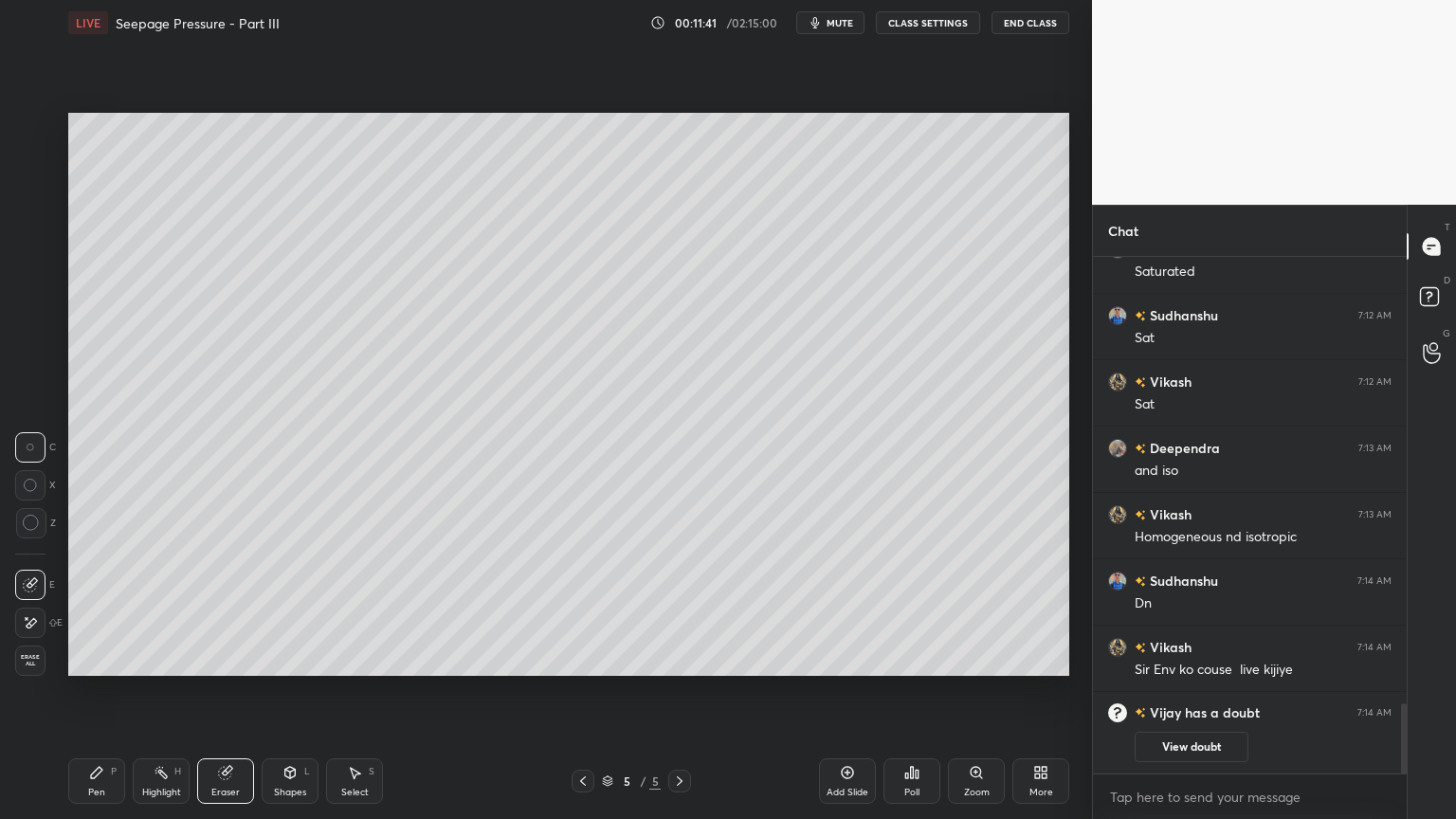click 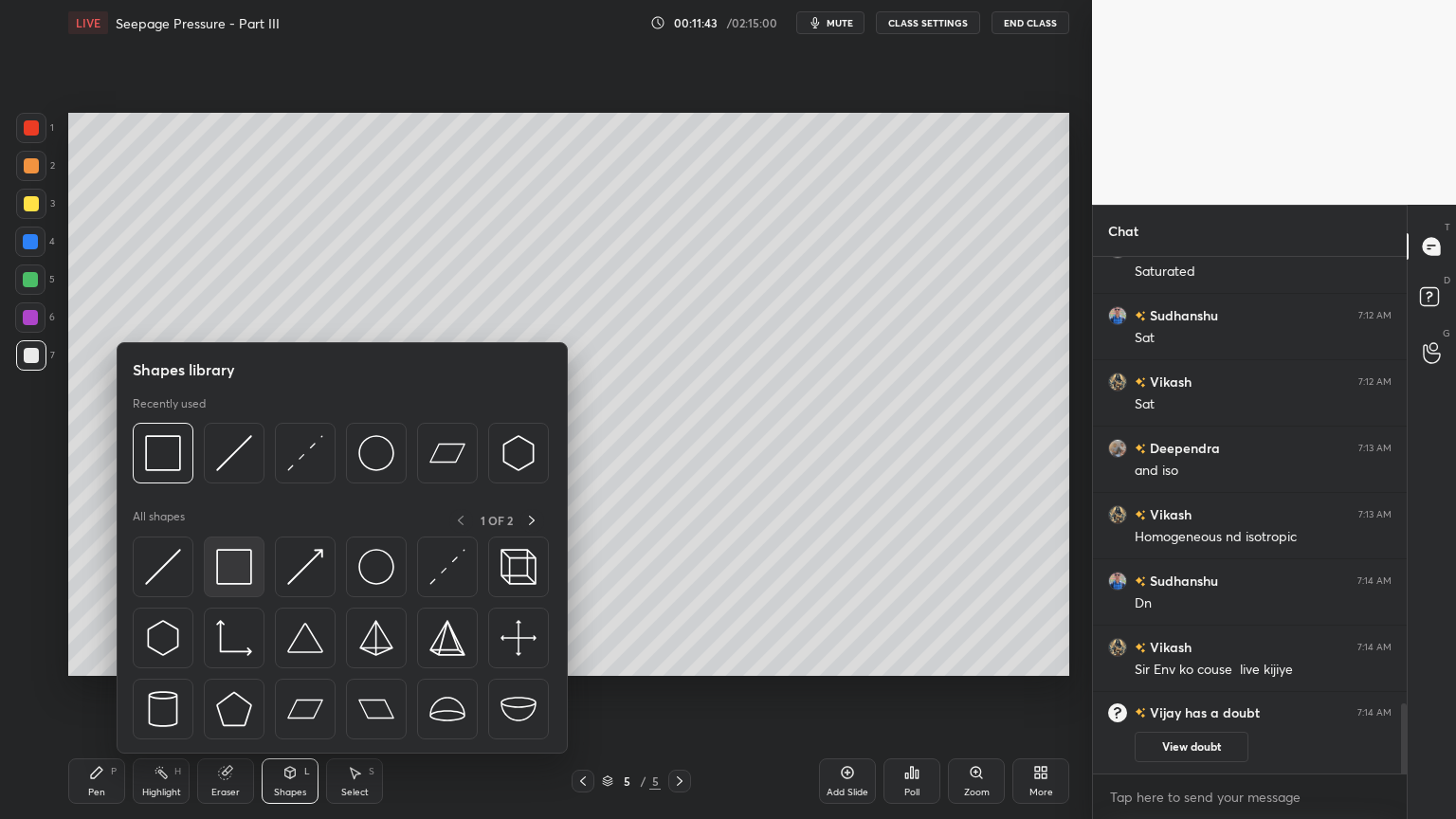 click at bounding box center (234, 567) 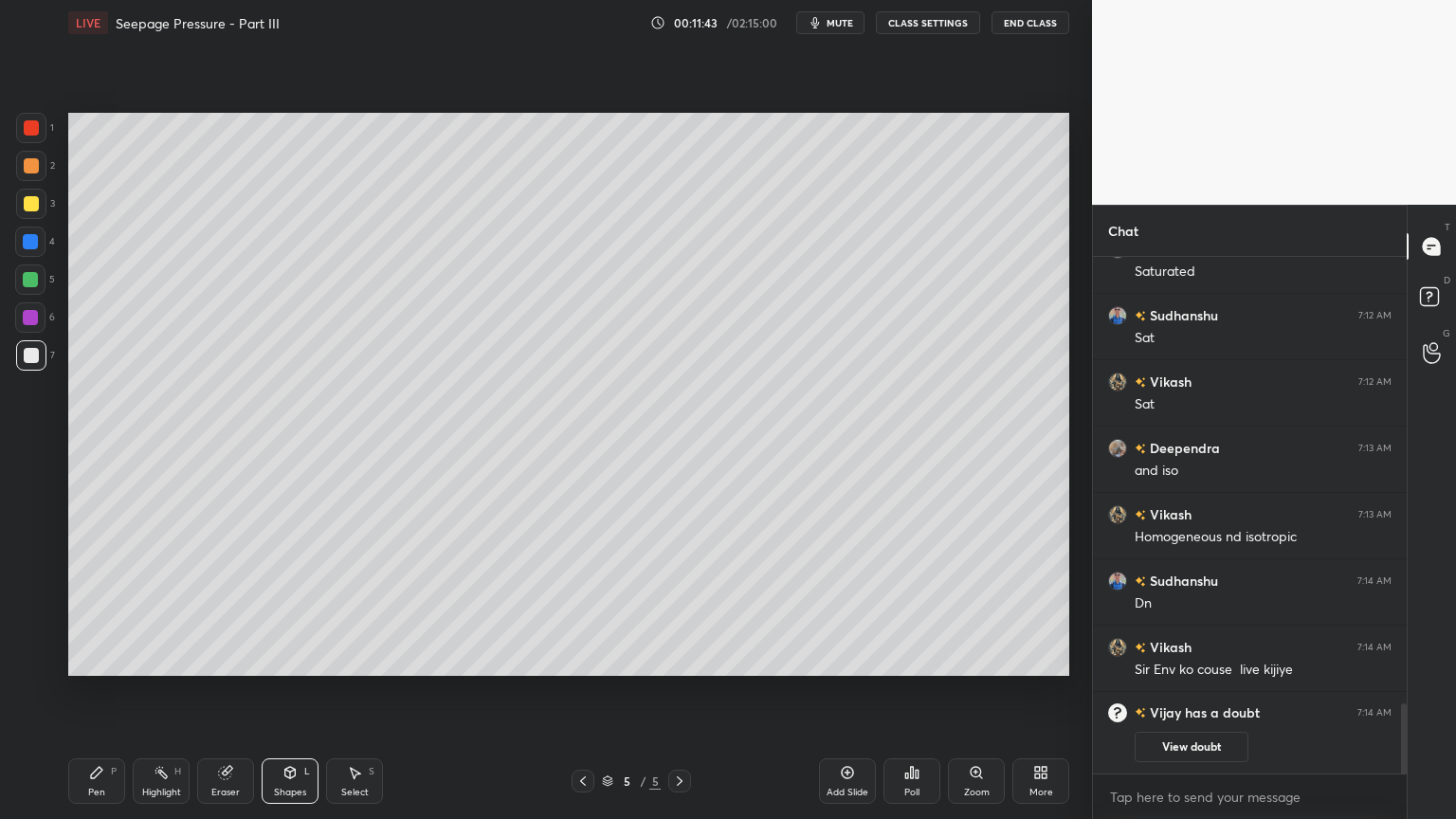 click at bounding box center (31, 355) 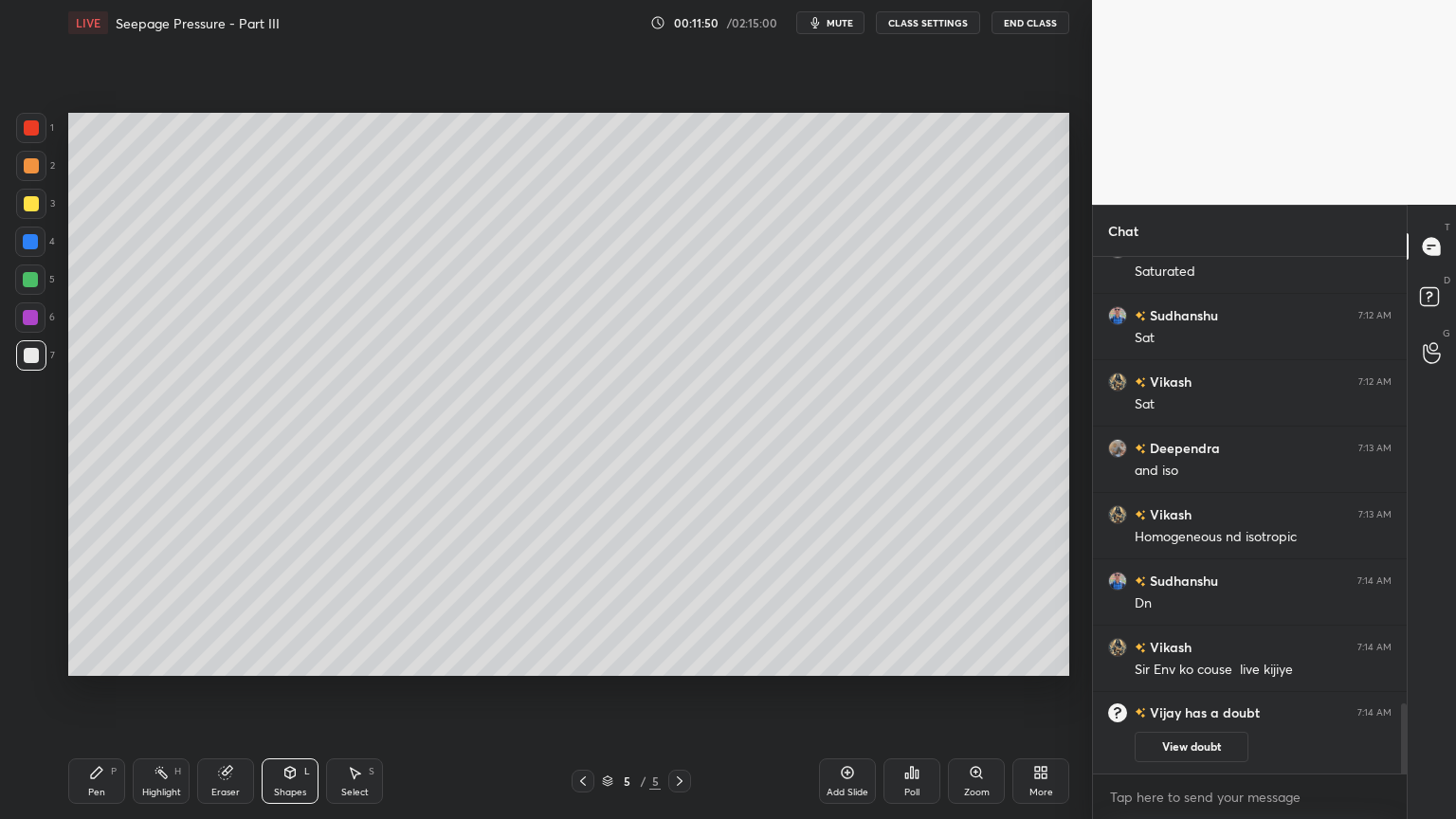 click on "Shapes L" at bounding box center [290, 781] 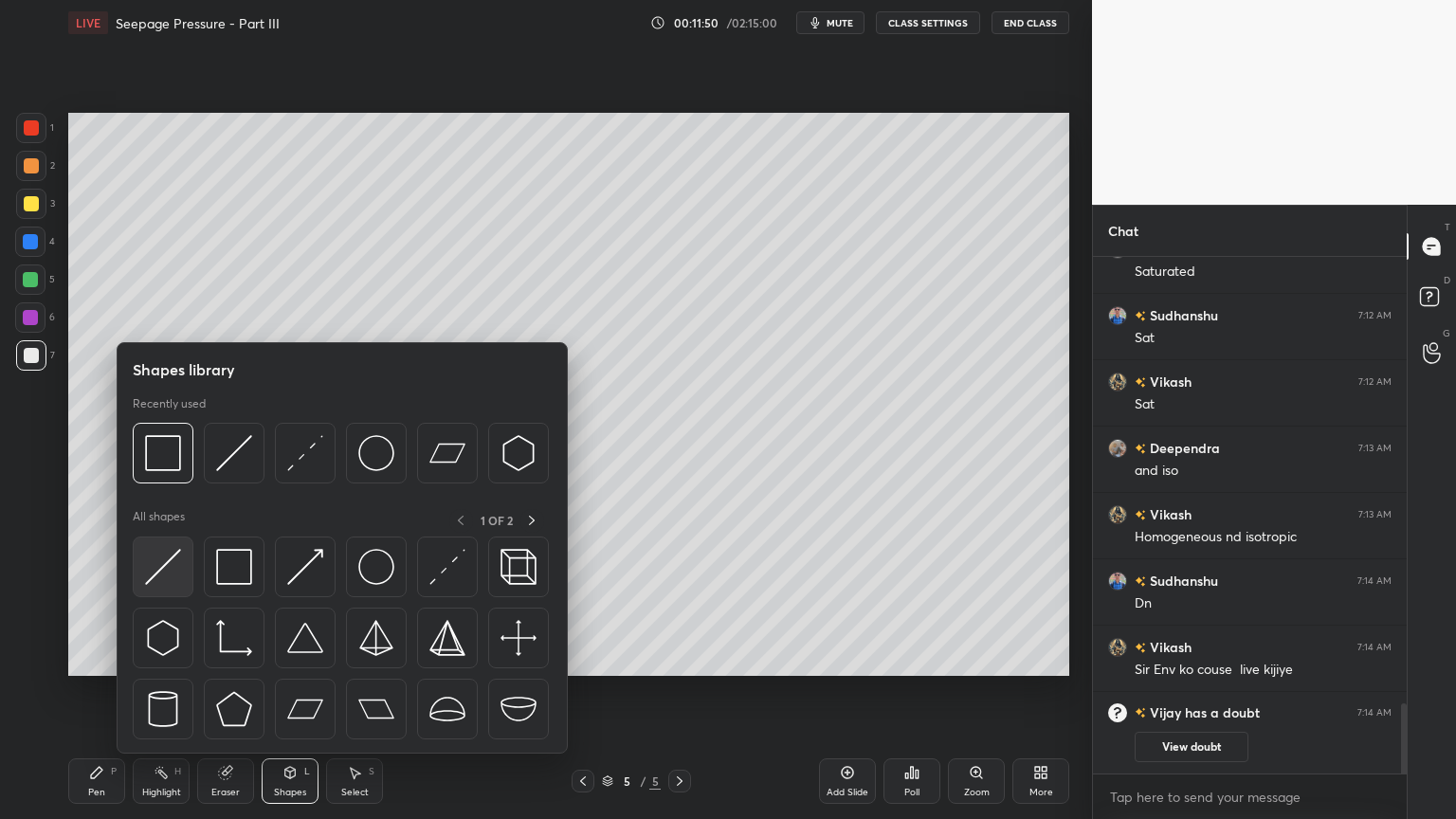 scroll, scrollTop: 3333, scrollLeft: 0, axis: vertical 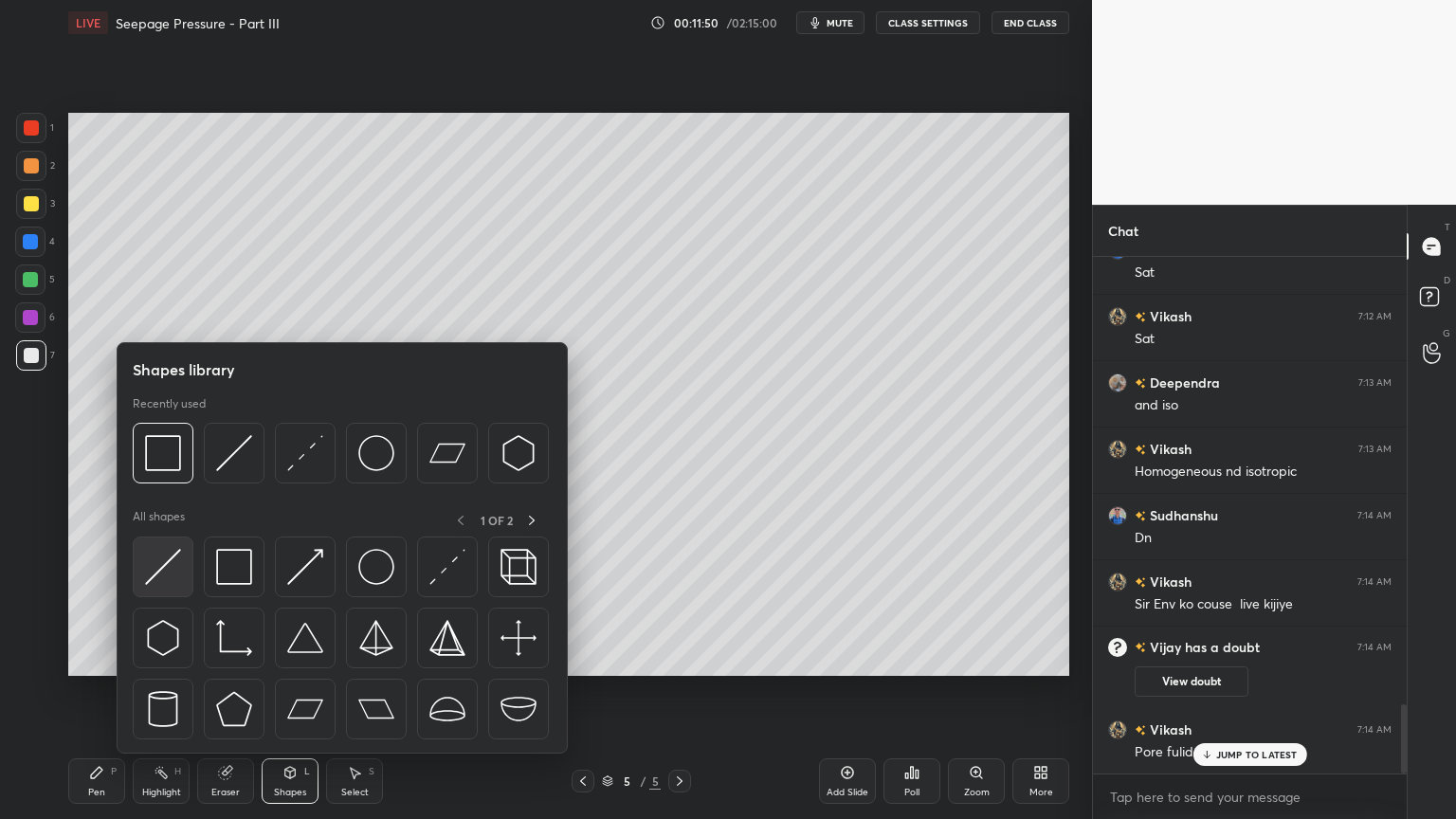 click at bounding box center [163, 567] 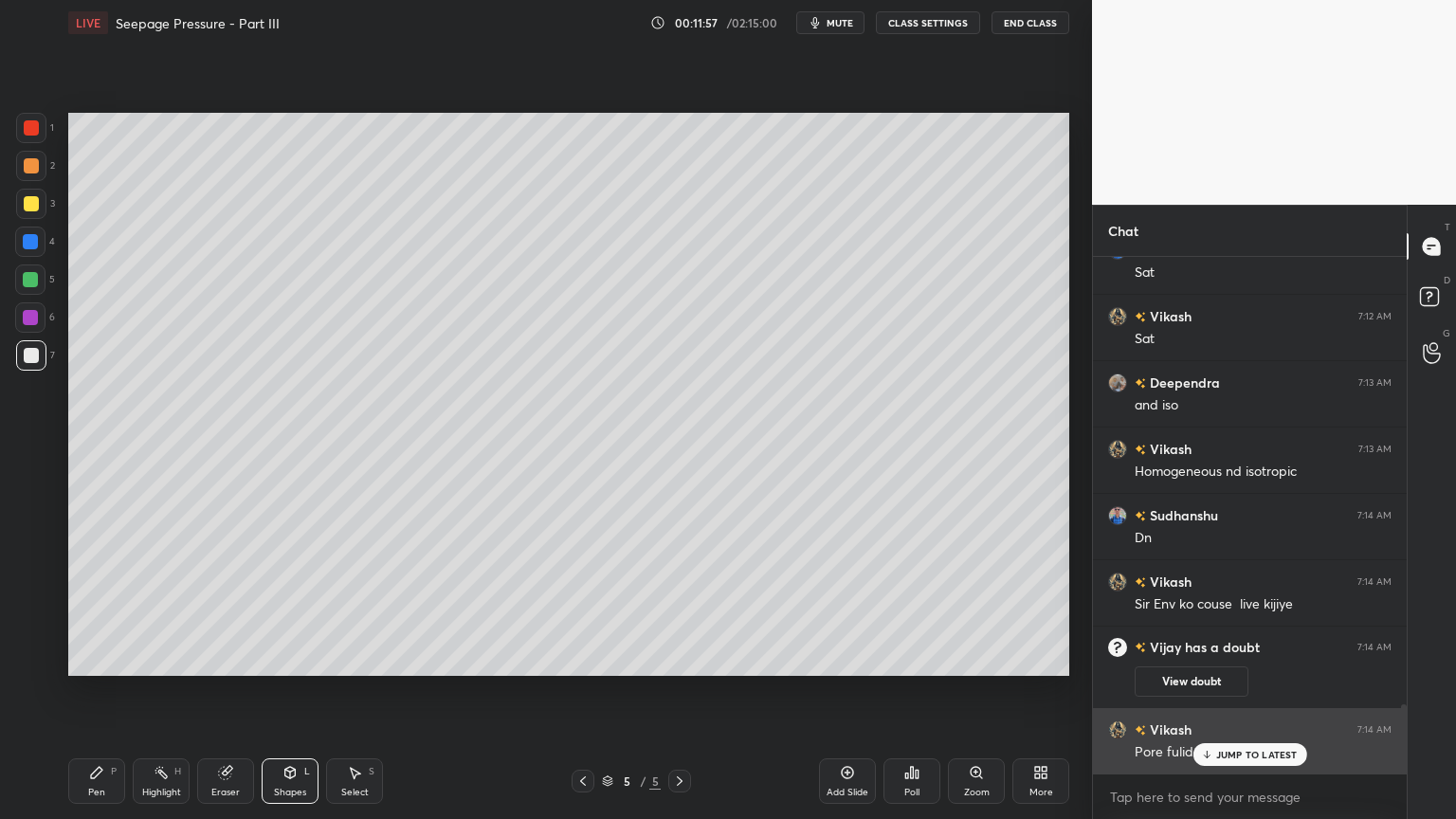 click on "JUMP TO LATEST" at bounding box center [1257, 755] 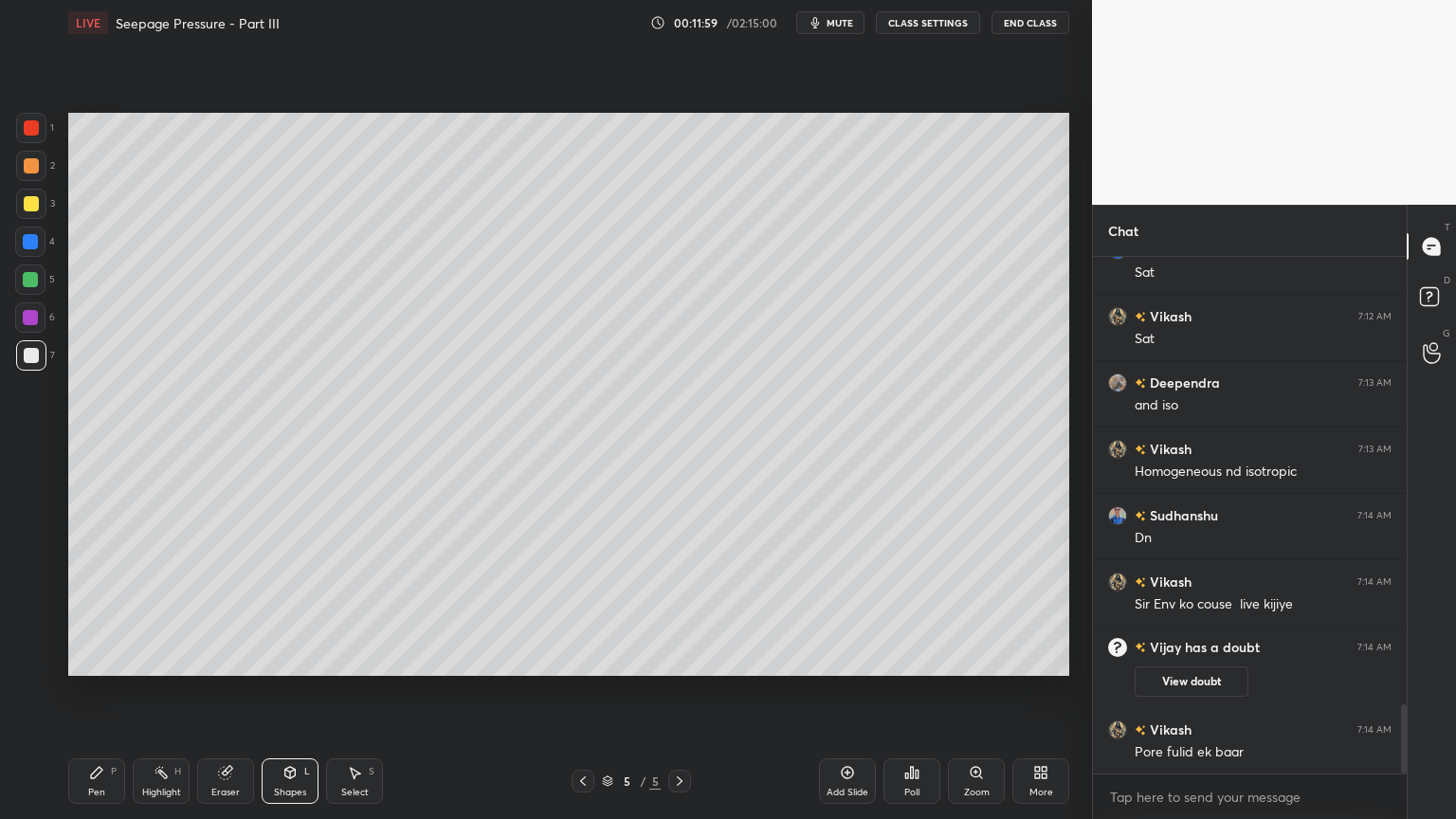 click 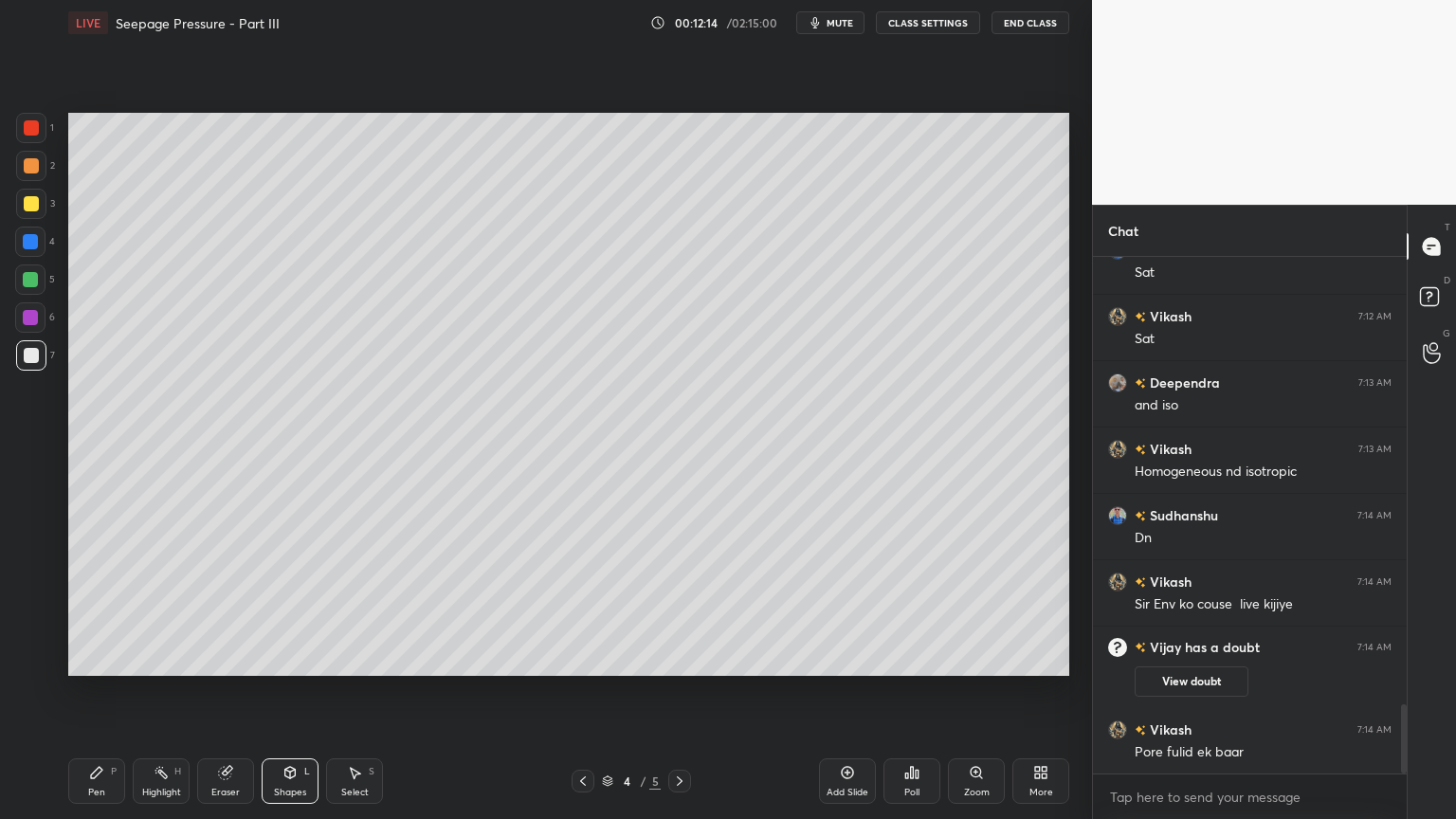click 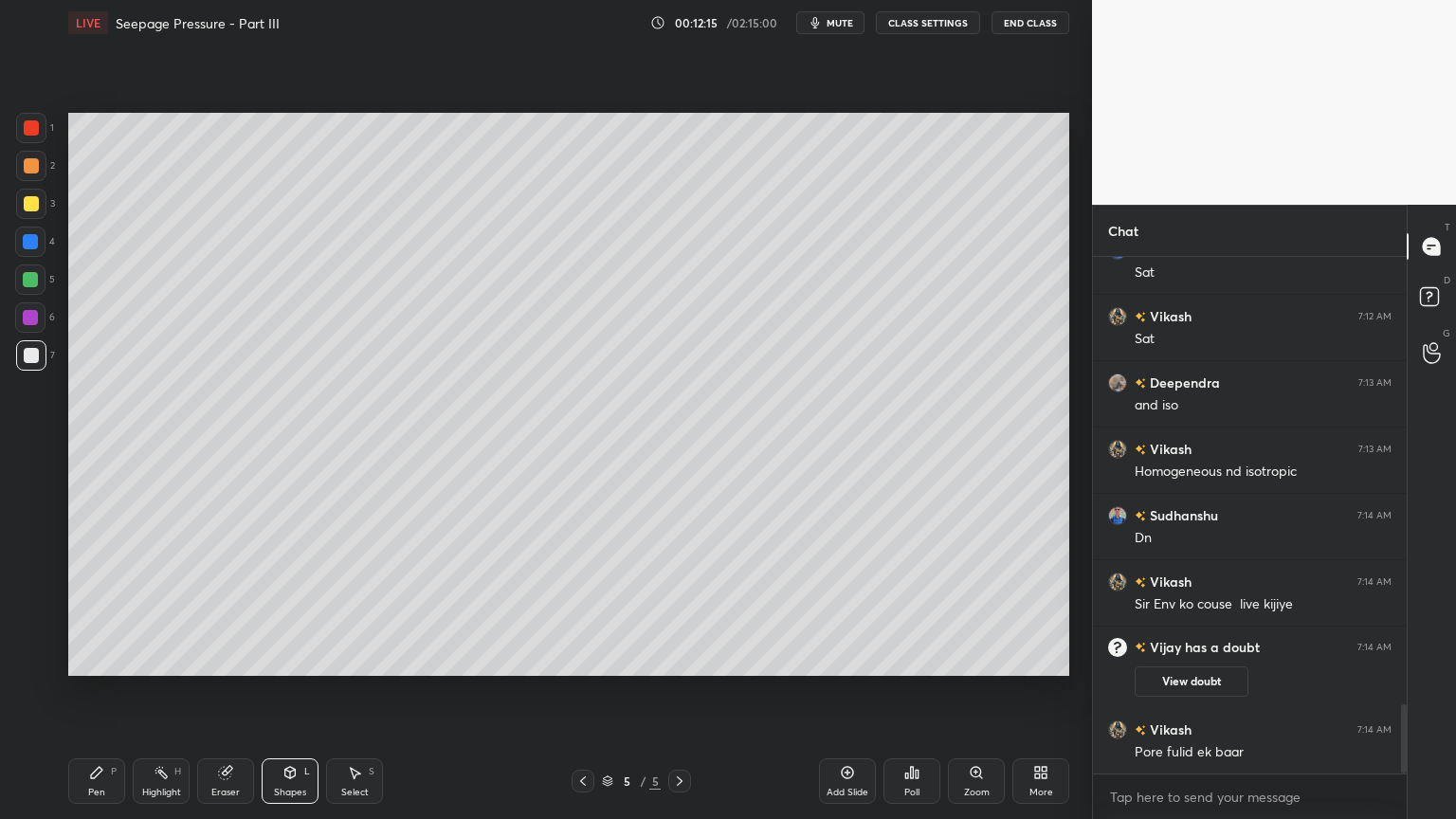 click on "Shapes" at bounding box center [290, 792] 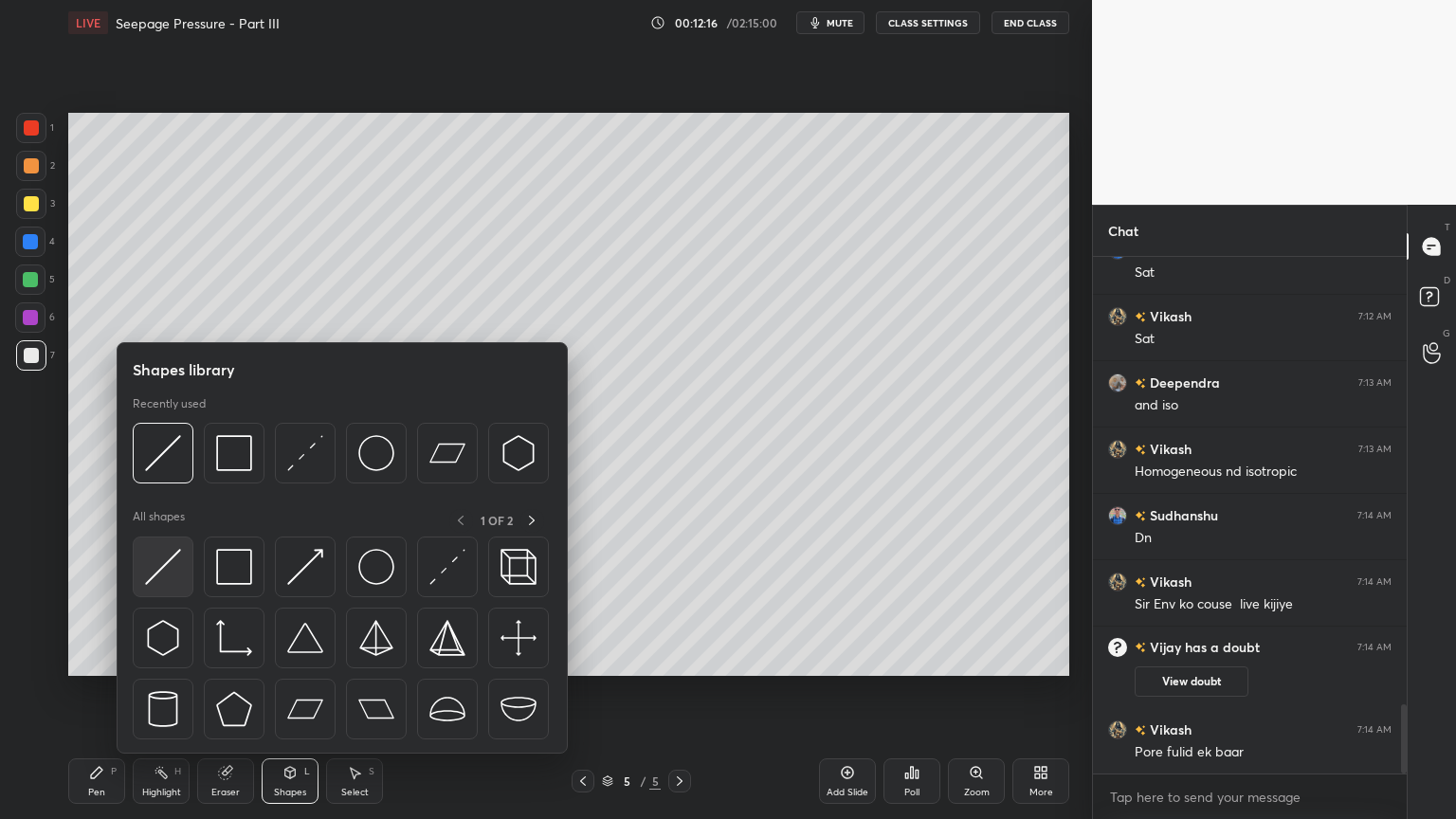 click at bounding box center [163, 567] 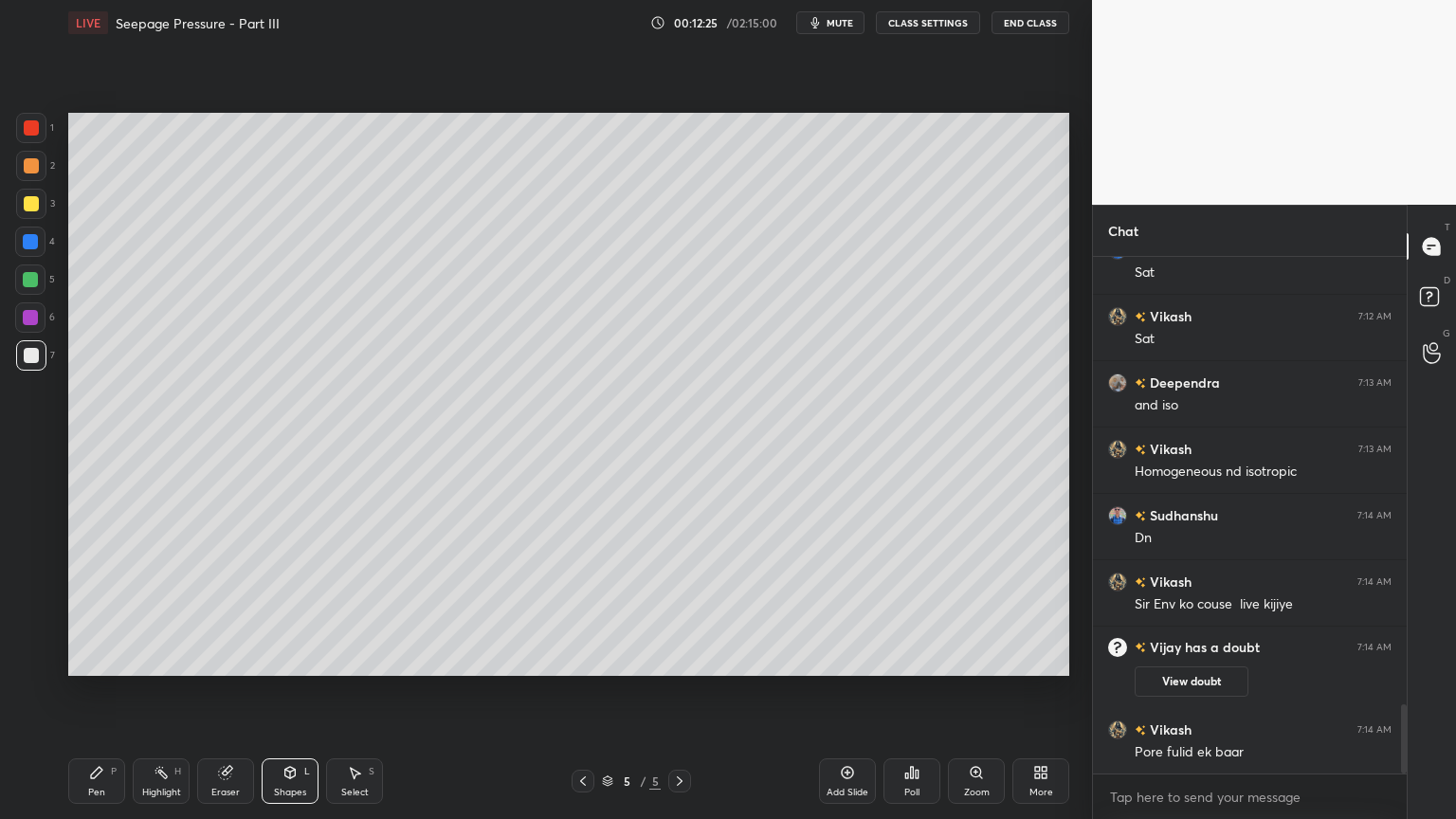 click on "Shapes L" at bounding box center (290, 781) 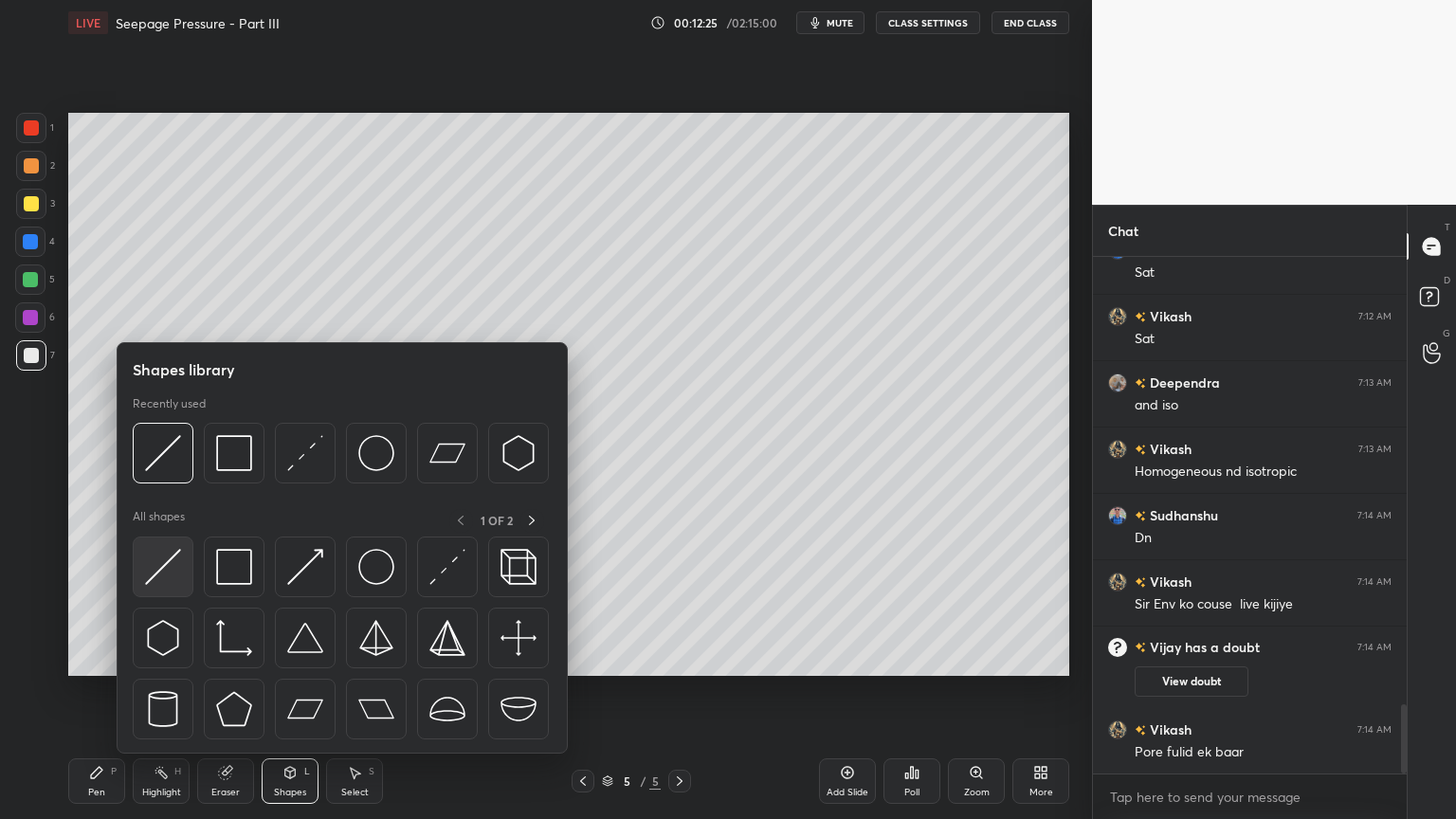 click at bounding box center (163, 567) 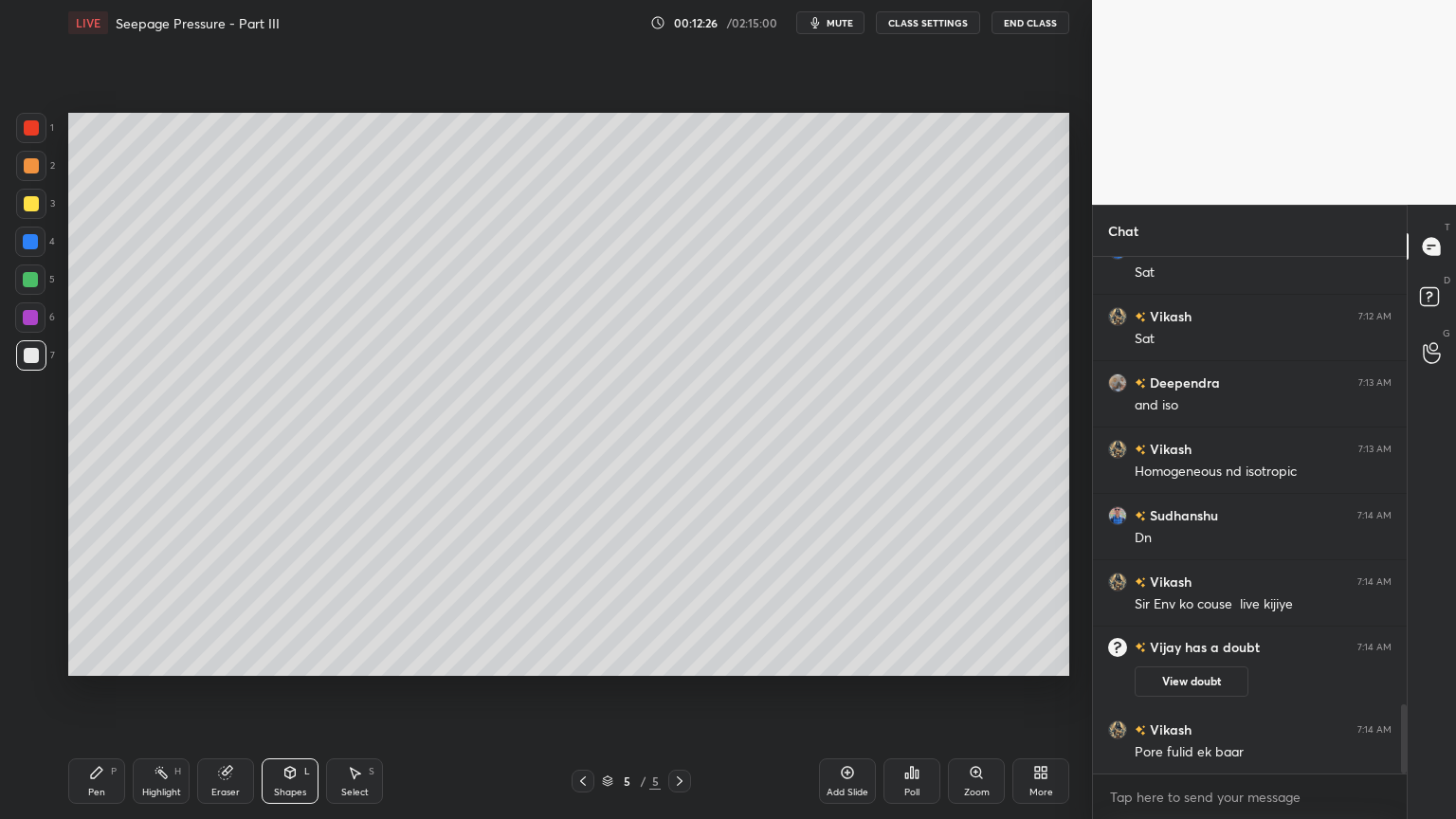 click at bounding box center (31, 204) 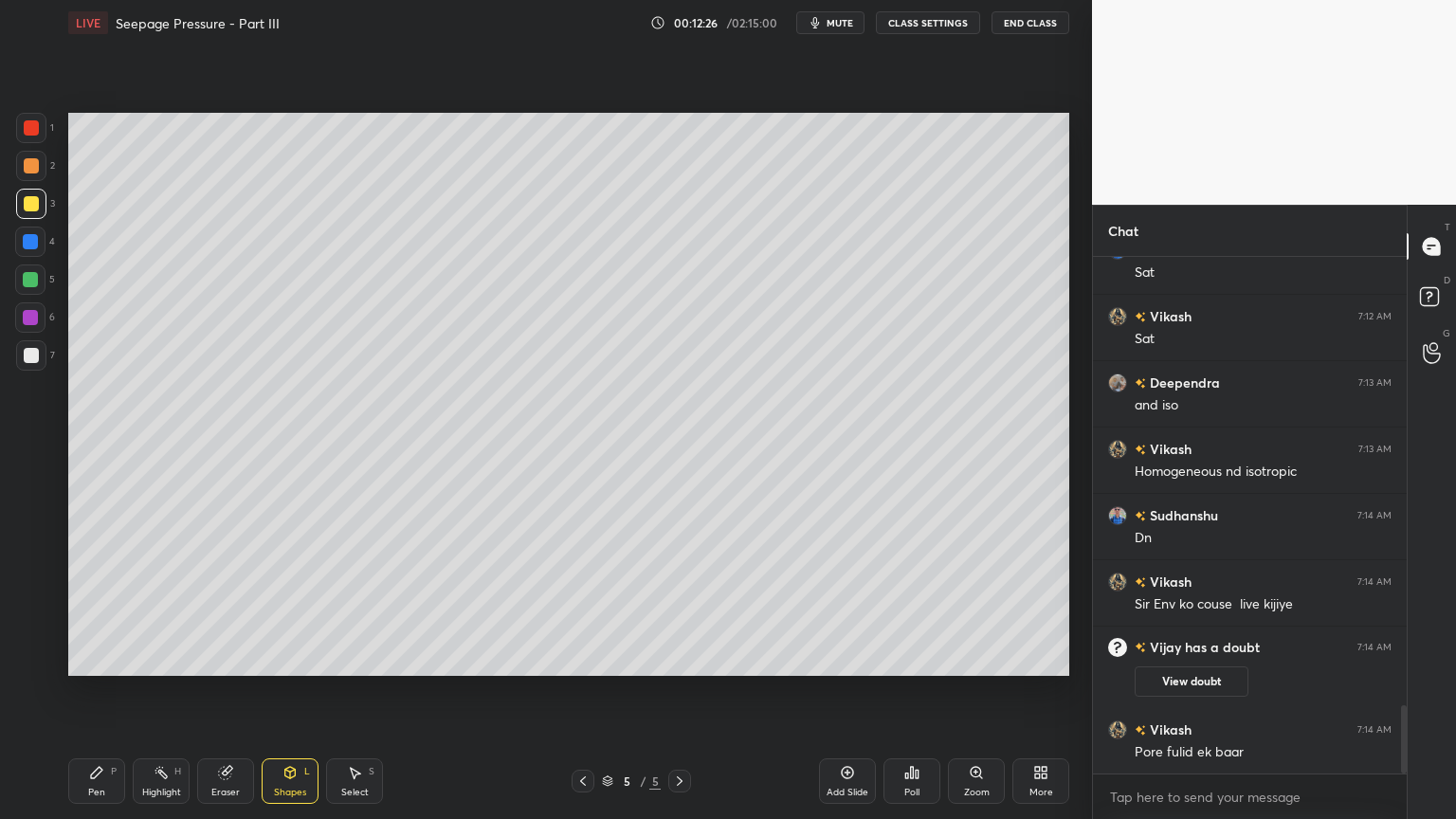 scroll, scrollTop: 3400, scrollLeft: 0, axis: vertical 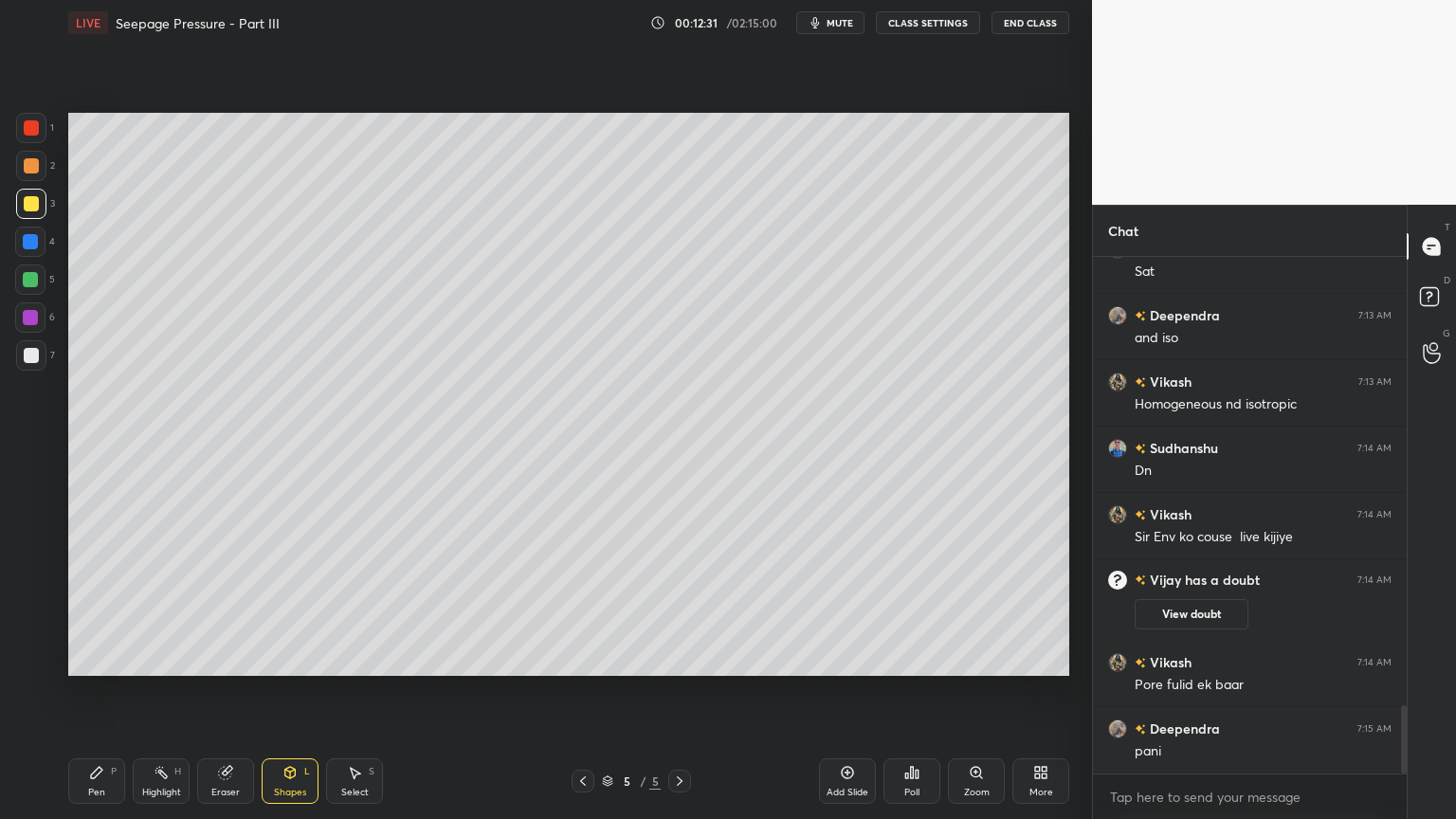 click on "Pen P" at bounding box center [97, 781] 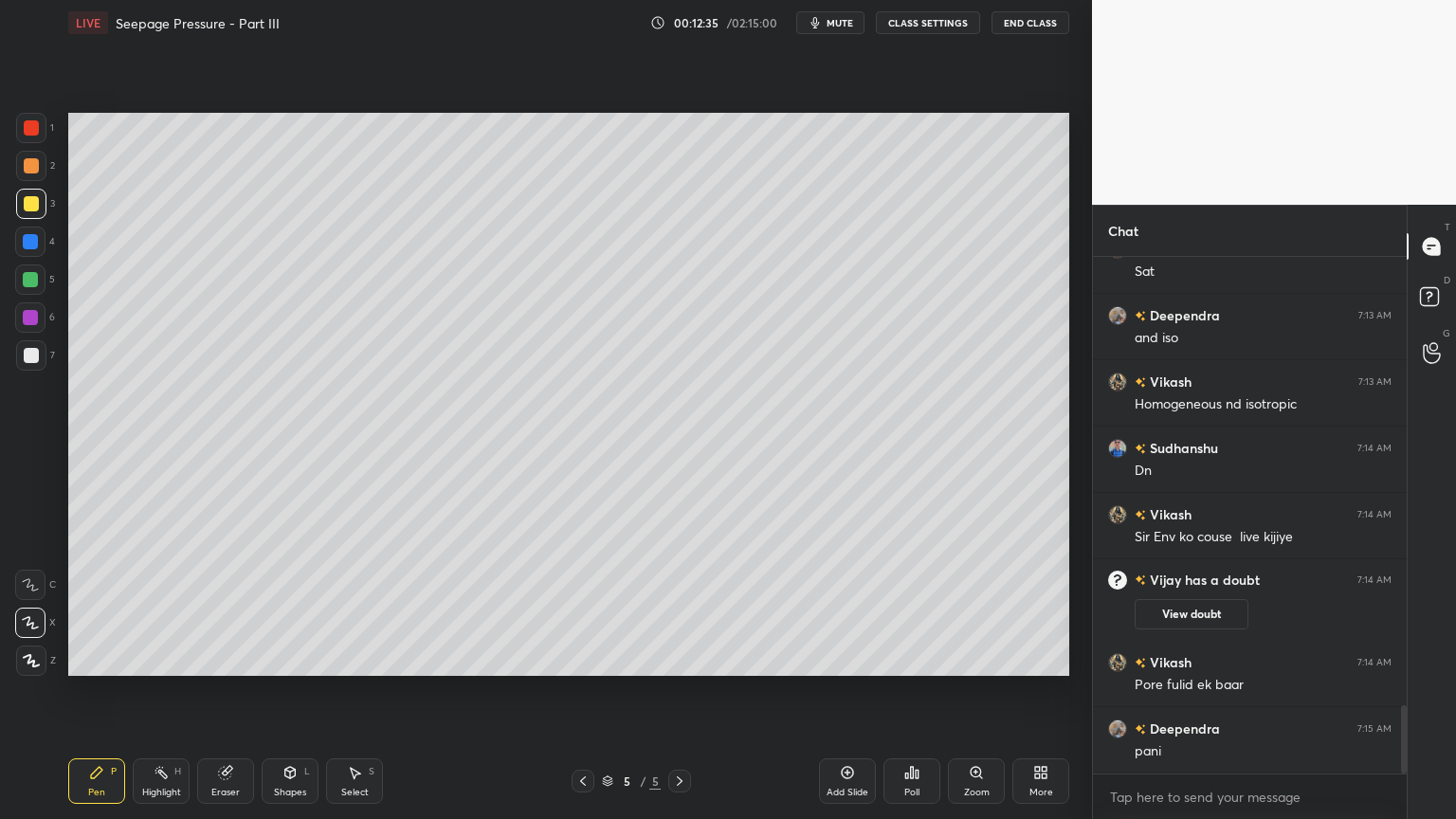 click 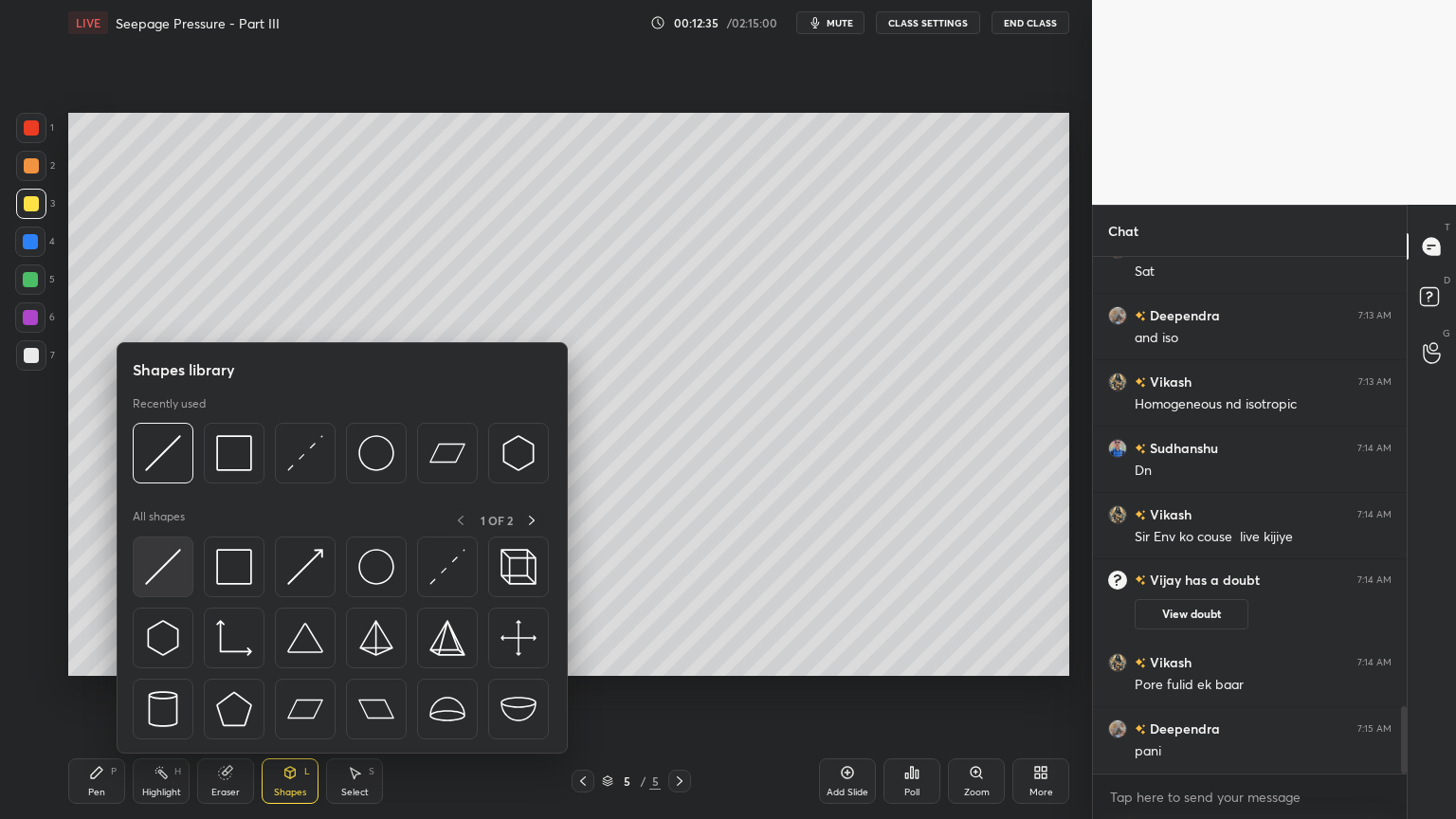 scroll, scrollTop: 3466, scrollLeft: 0, axis: vertical 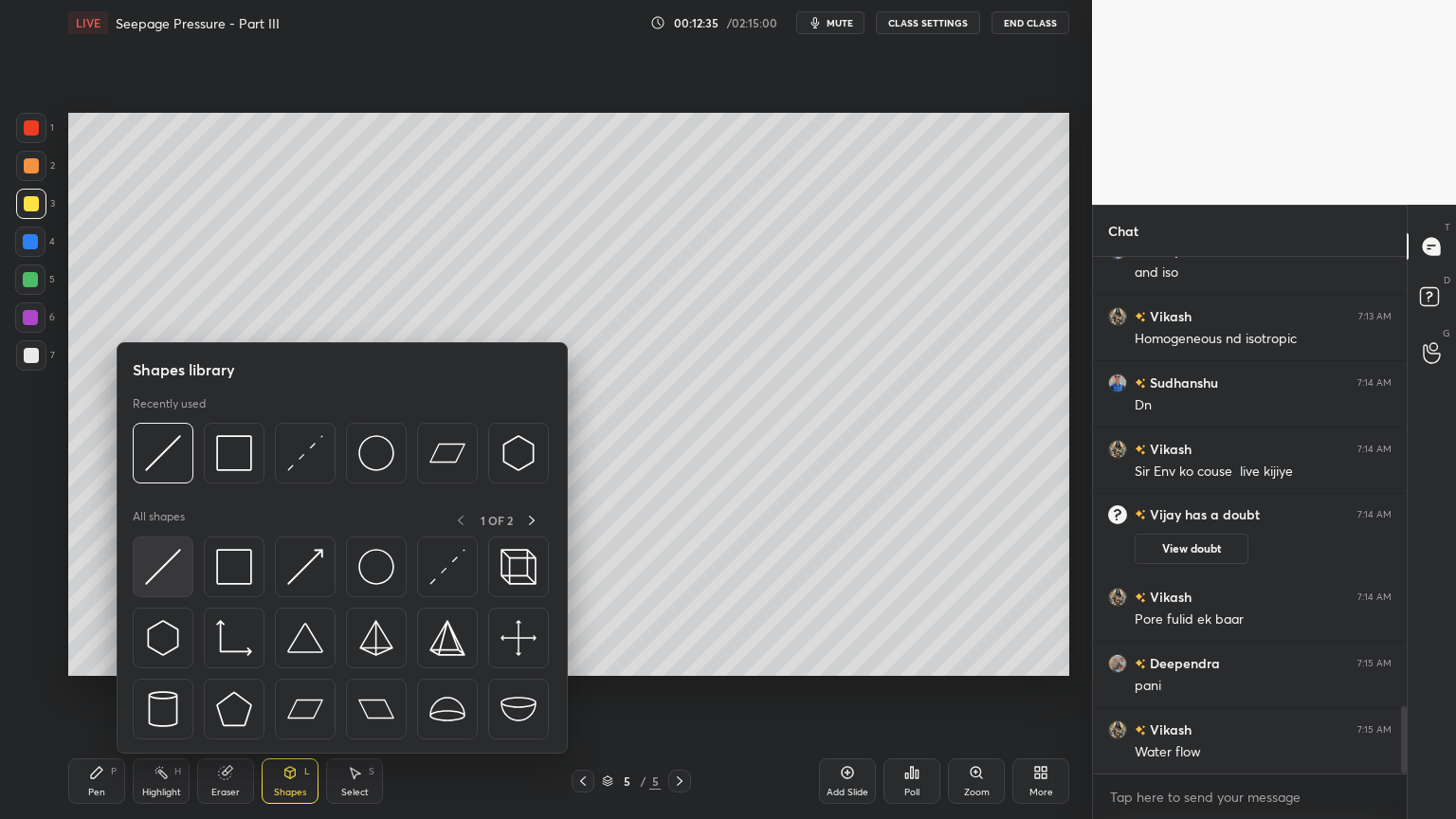 click at bounding box center [163, 567] 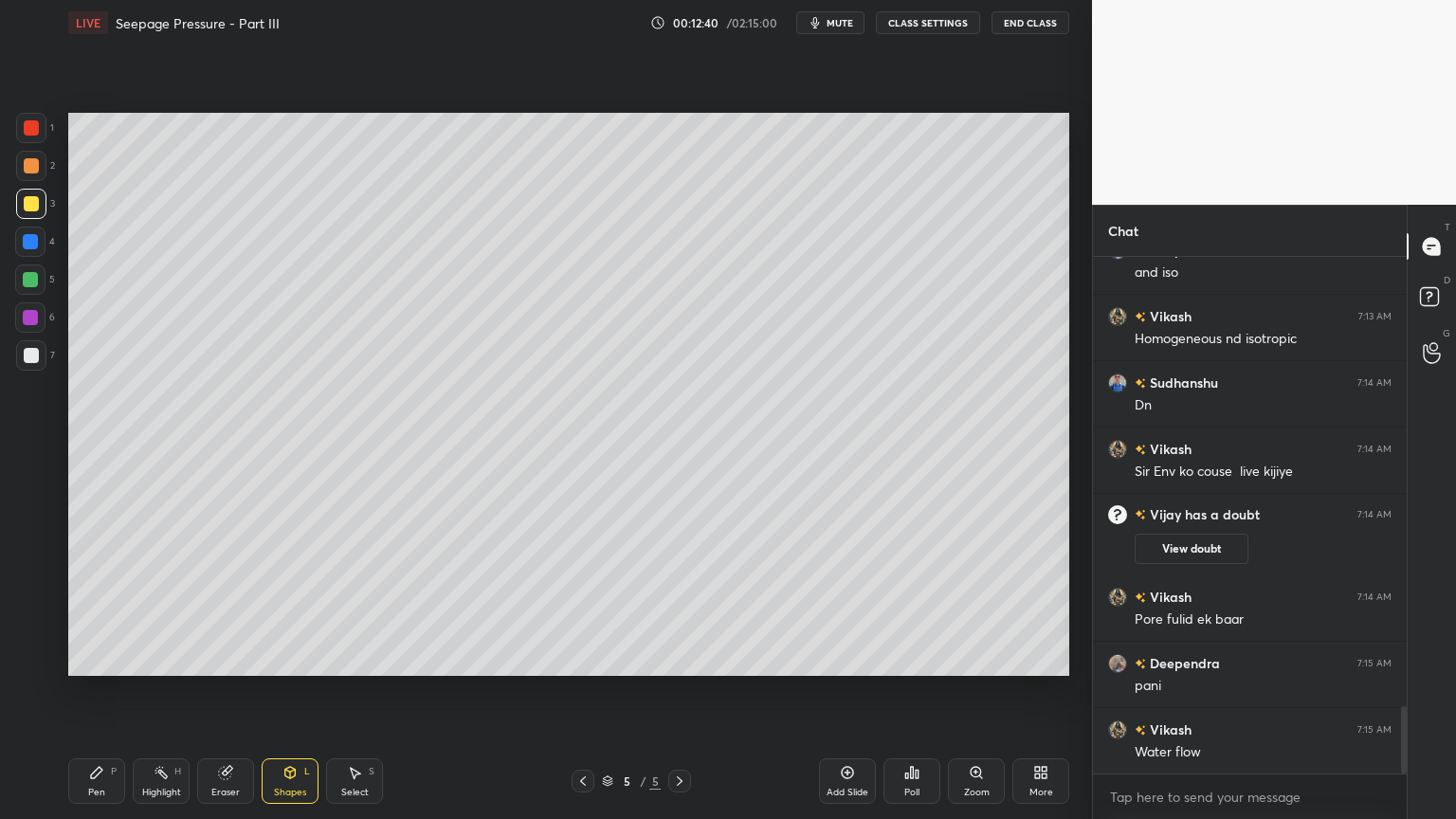click 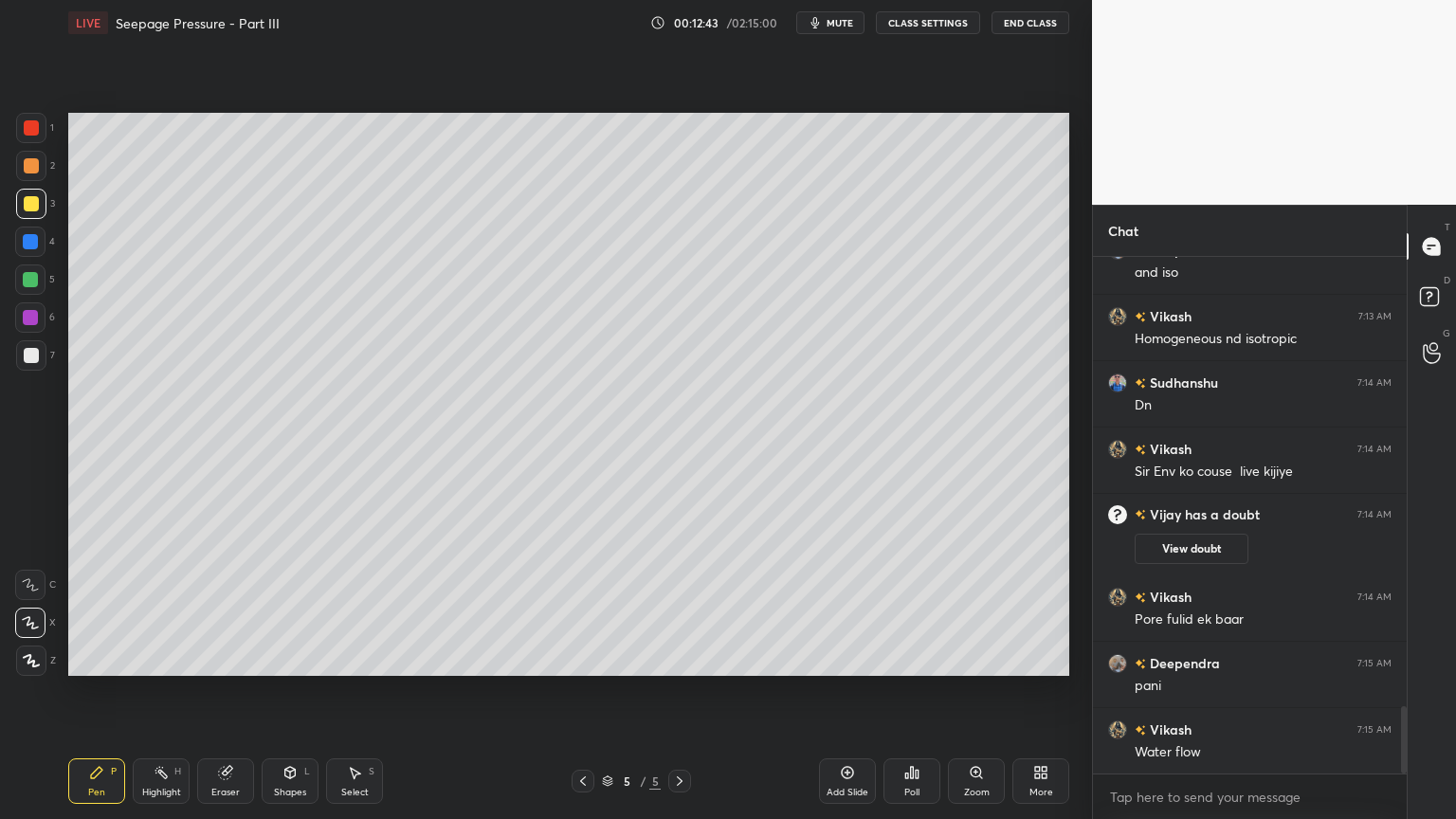 click 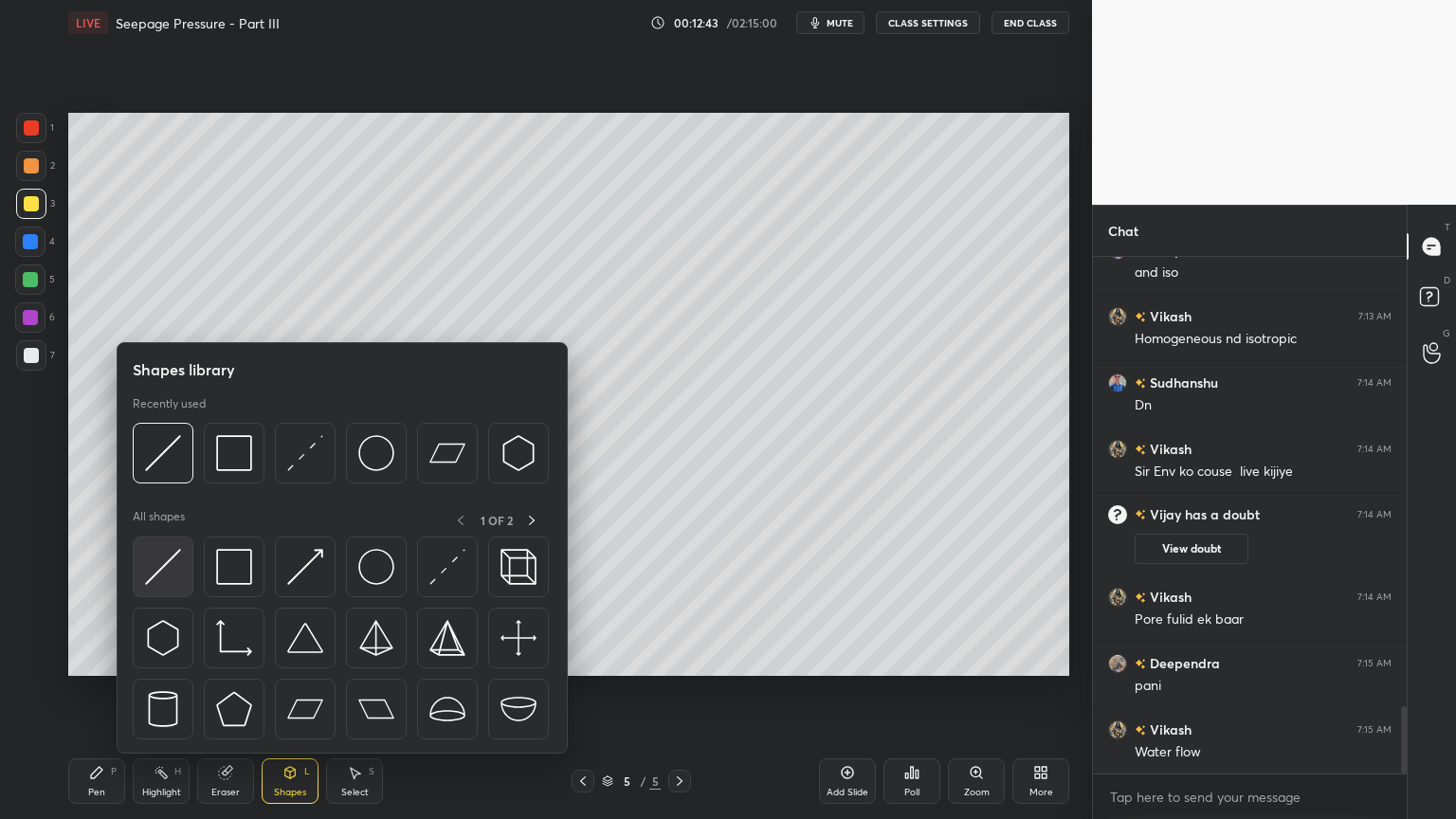 click at bounding box center [163, 567] 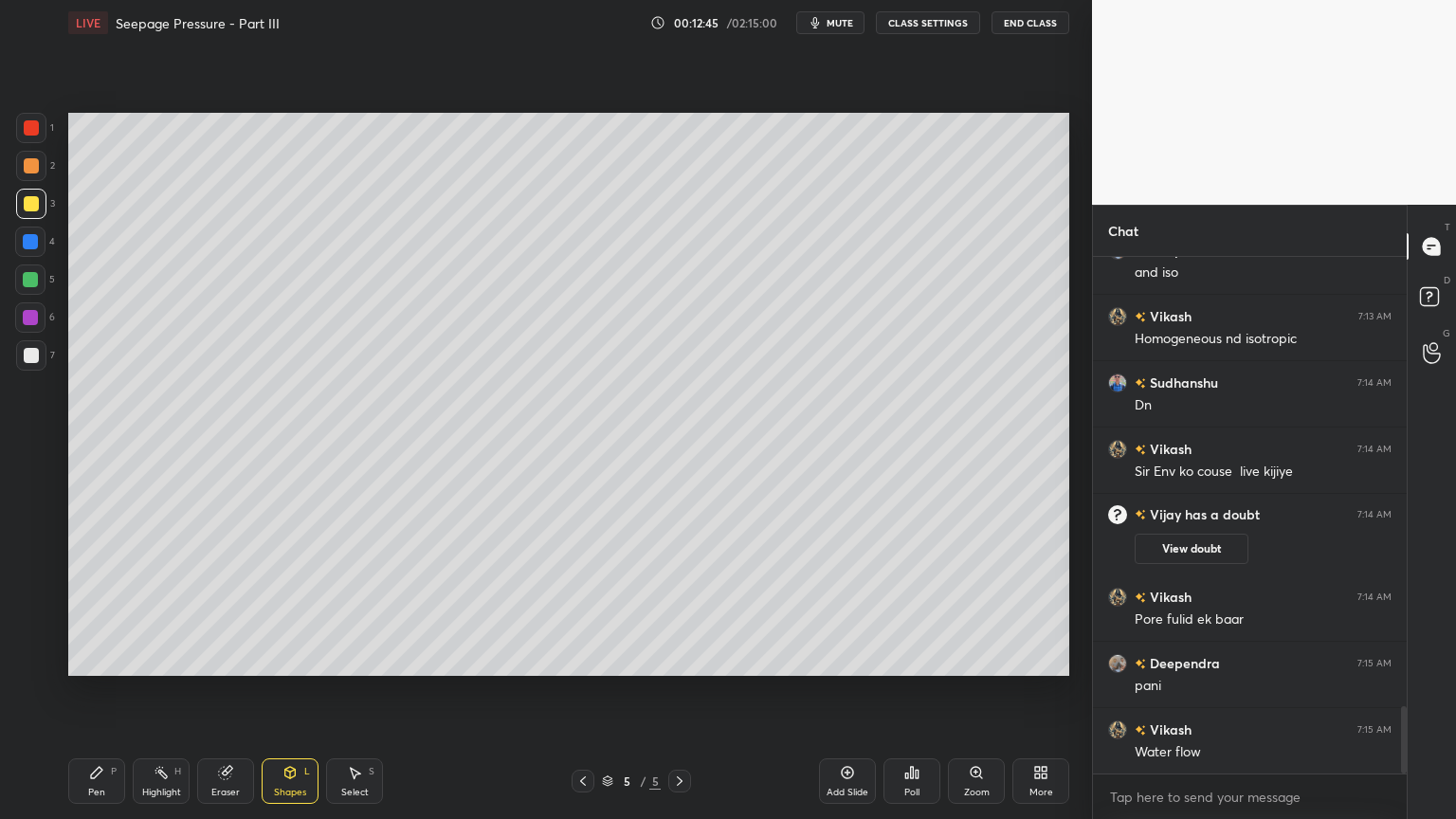 click at bounding box center [30, 280] 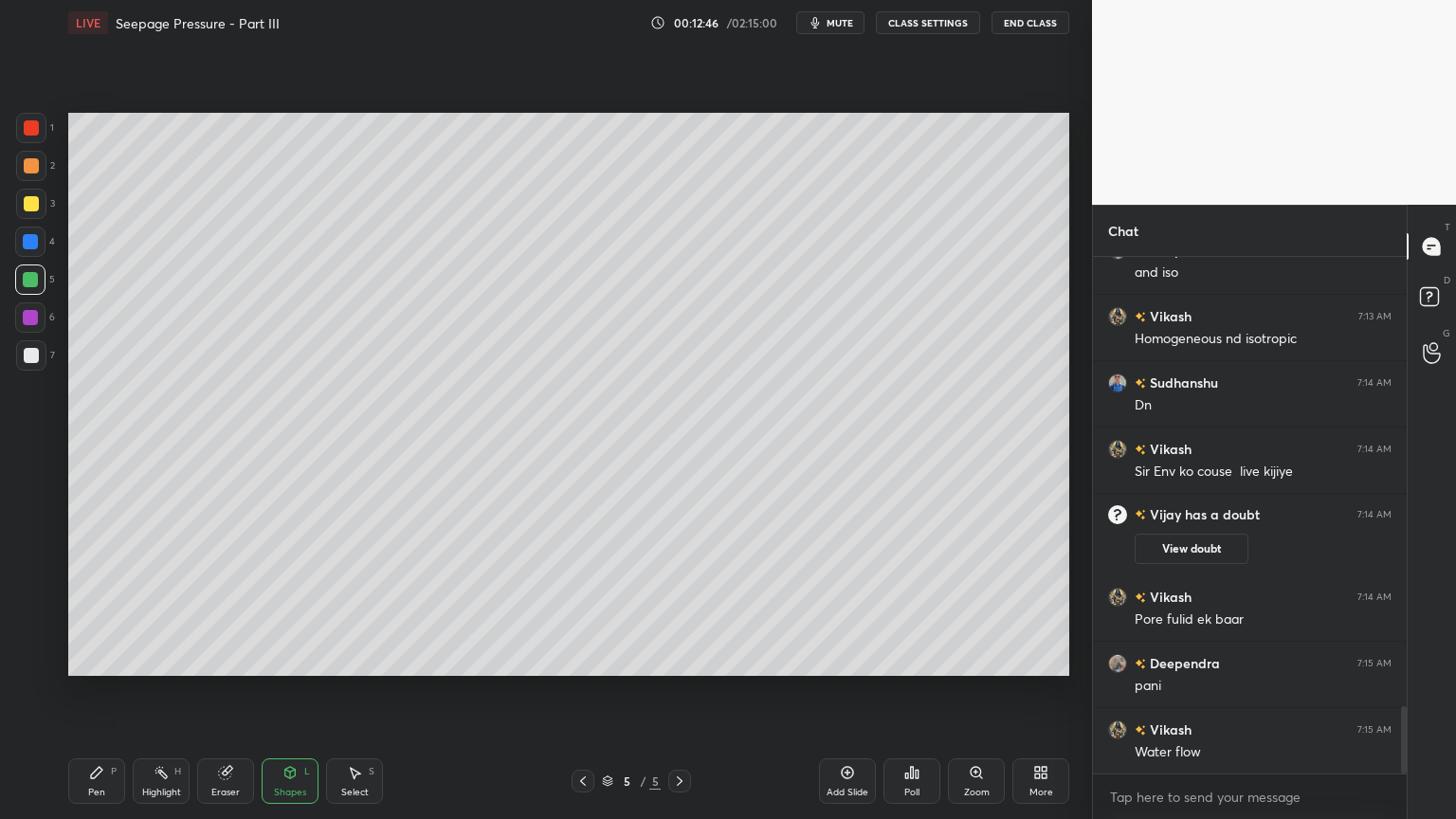 click 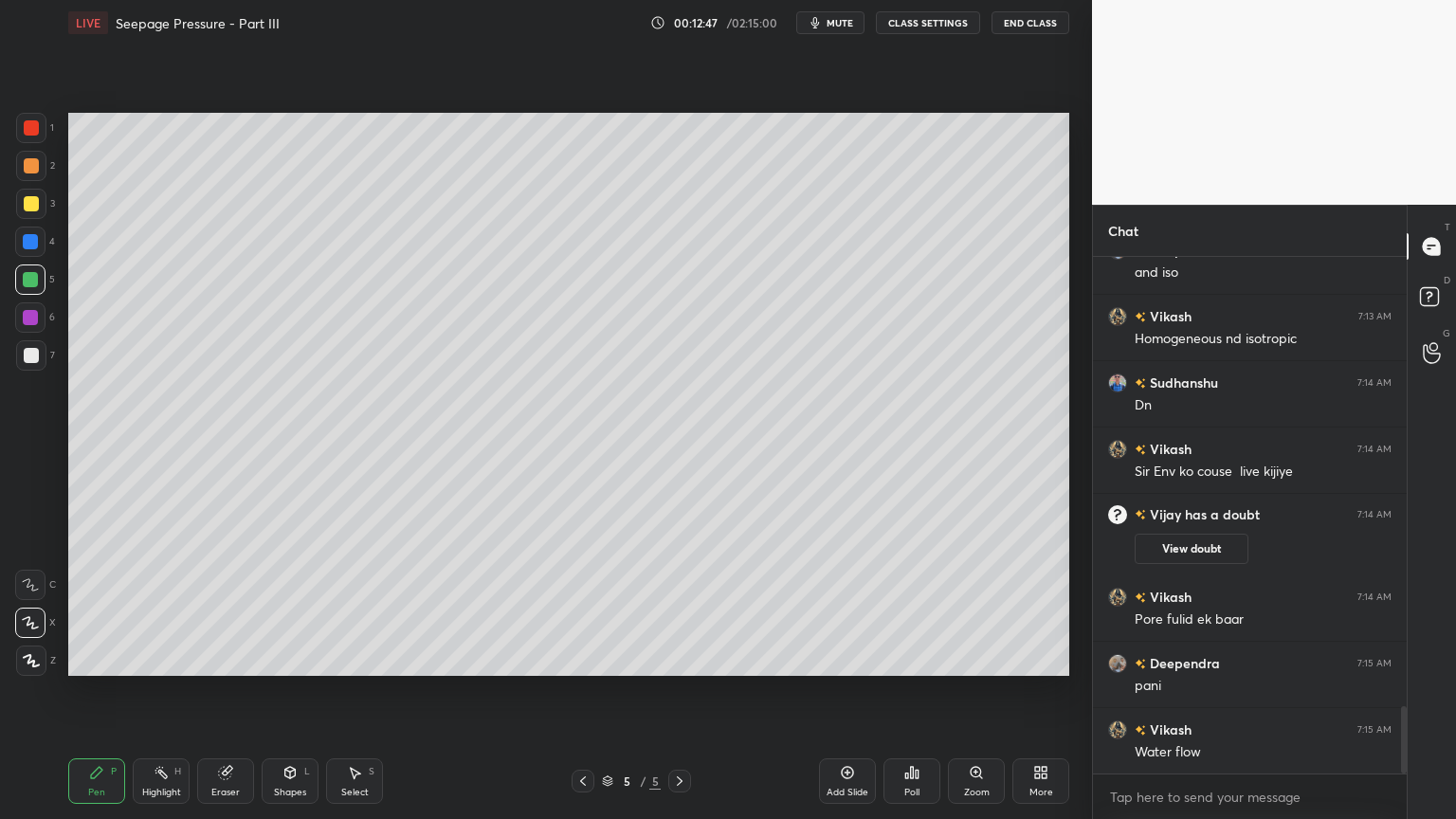 click at bounding box center (30, 242) 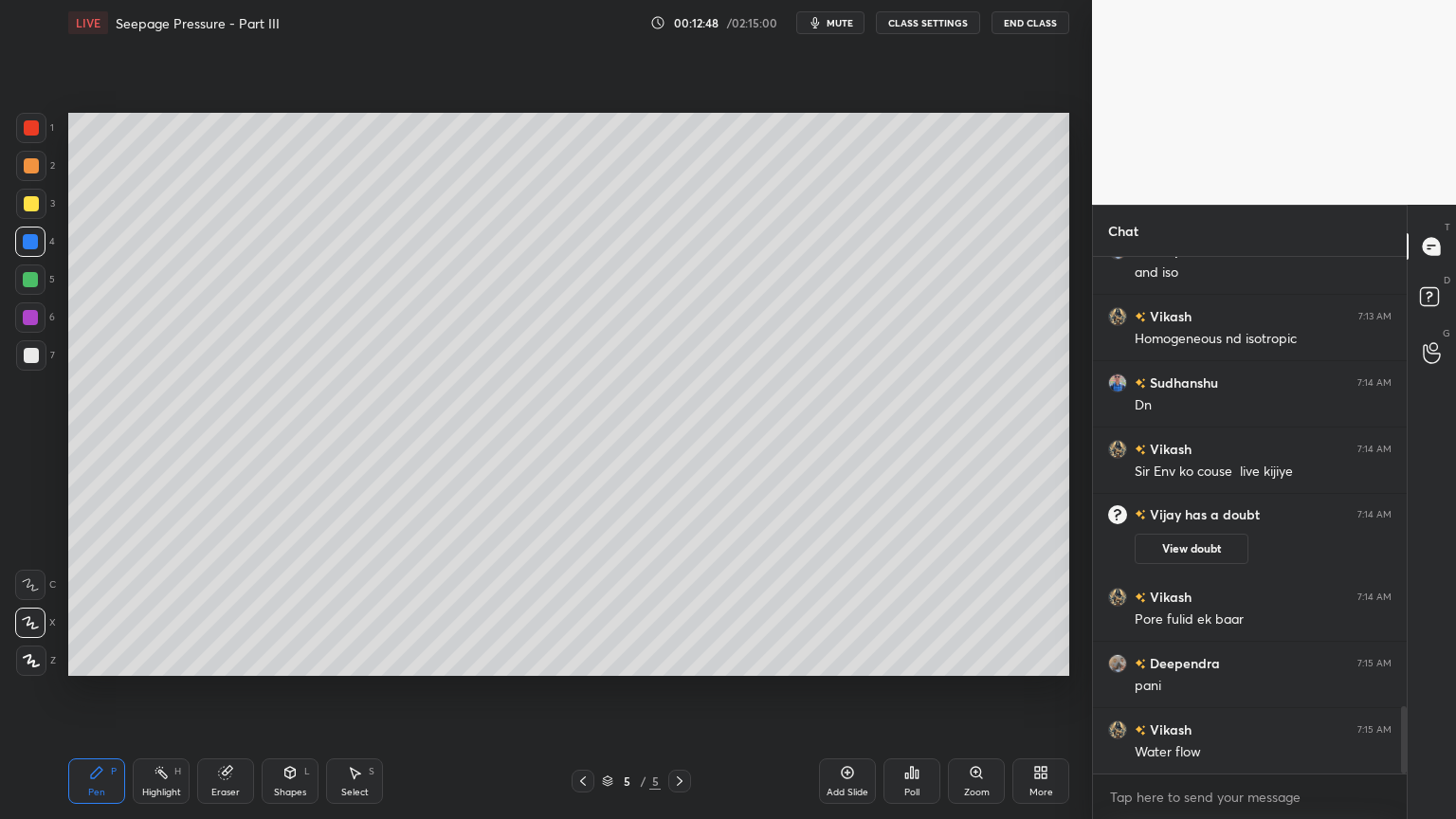 click on "Shapes" at bounding box center [290, 792] 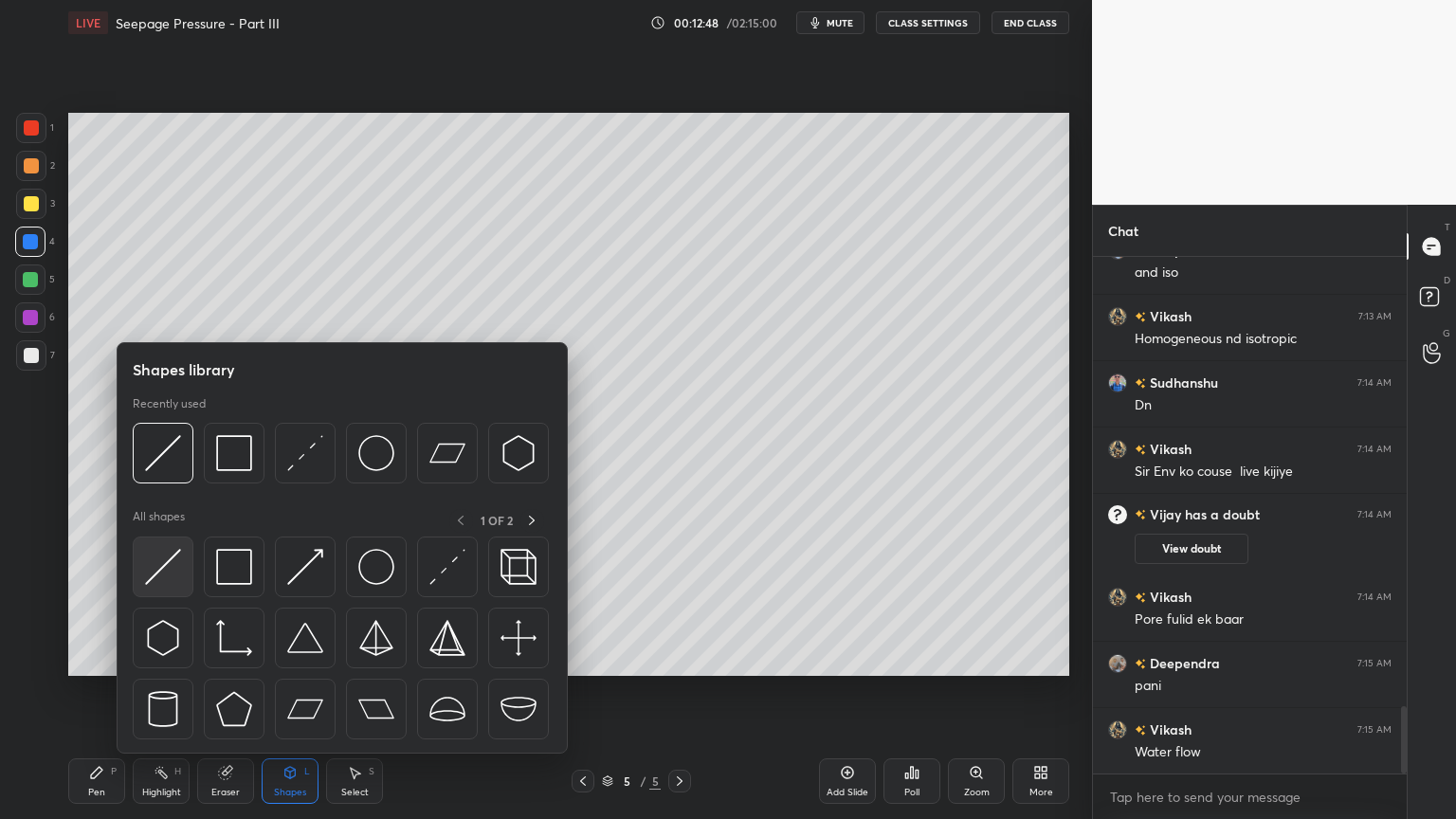 click at bounding box center (163, 567) 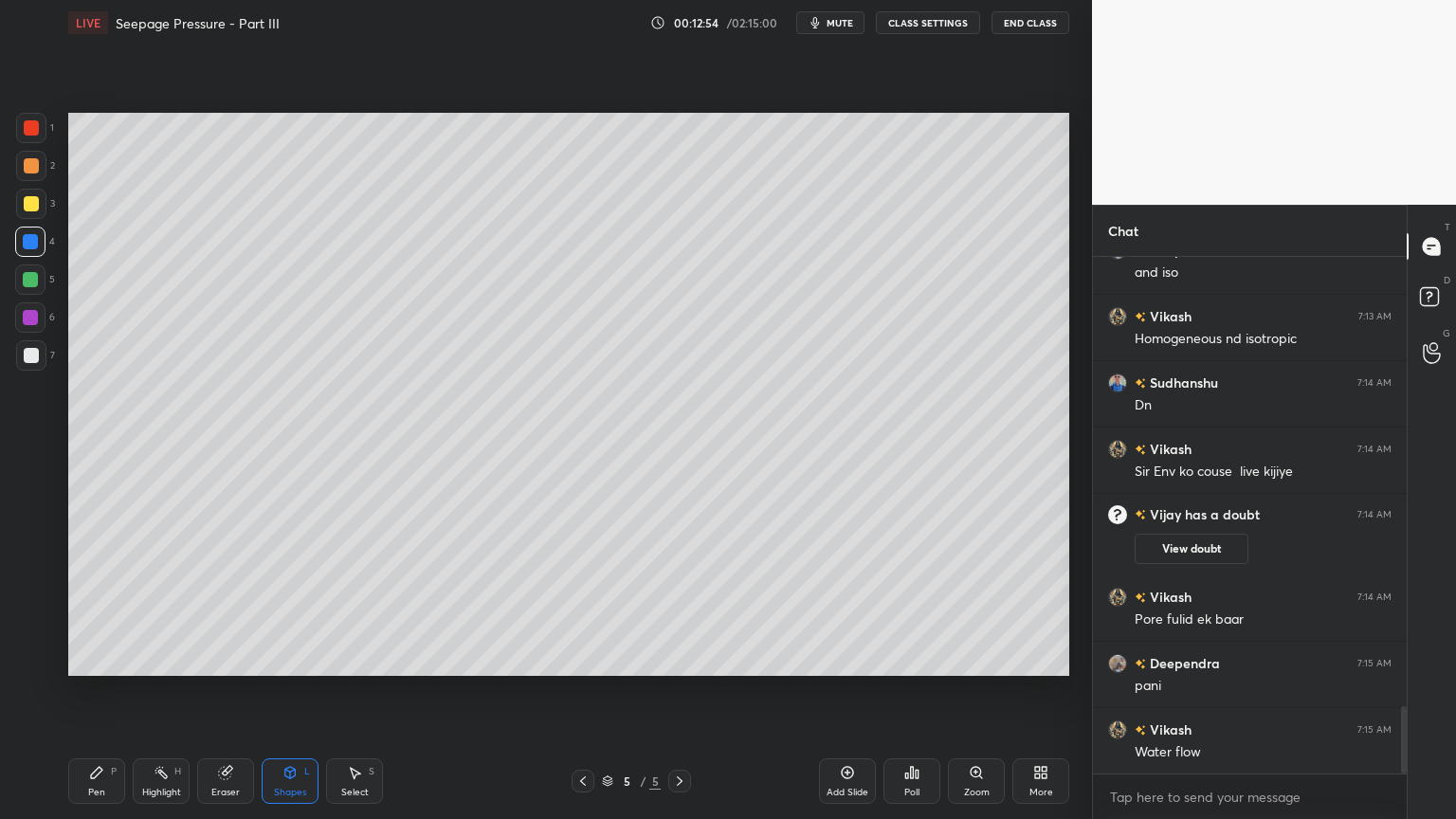 click on "Pen P" at bounding box center (97, 781) 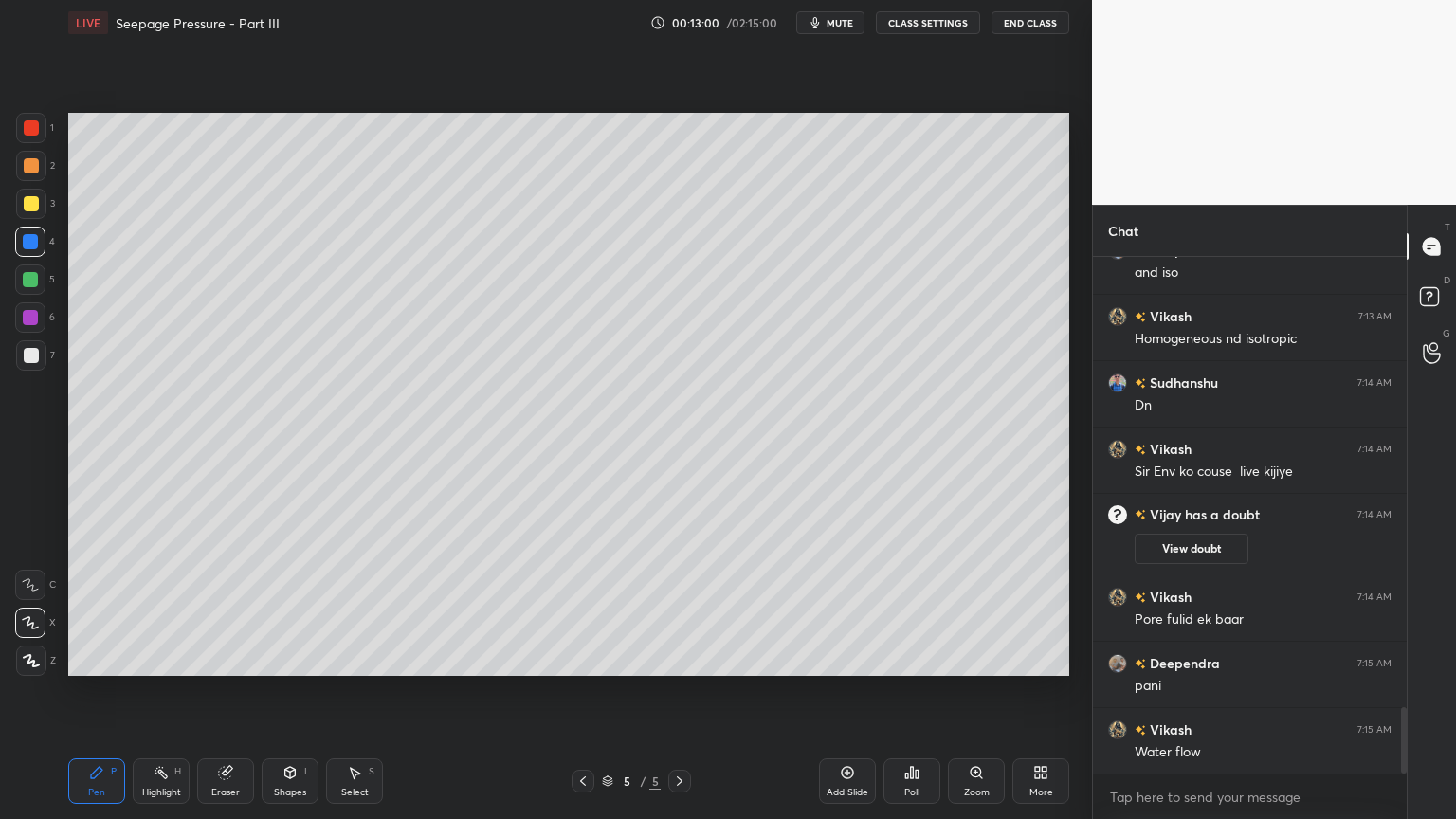scroll, scrollTop: 3533, scrollLeft: 0, axis: vertical 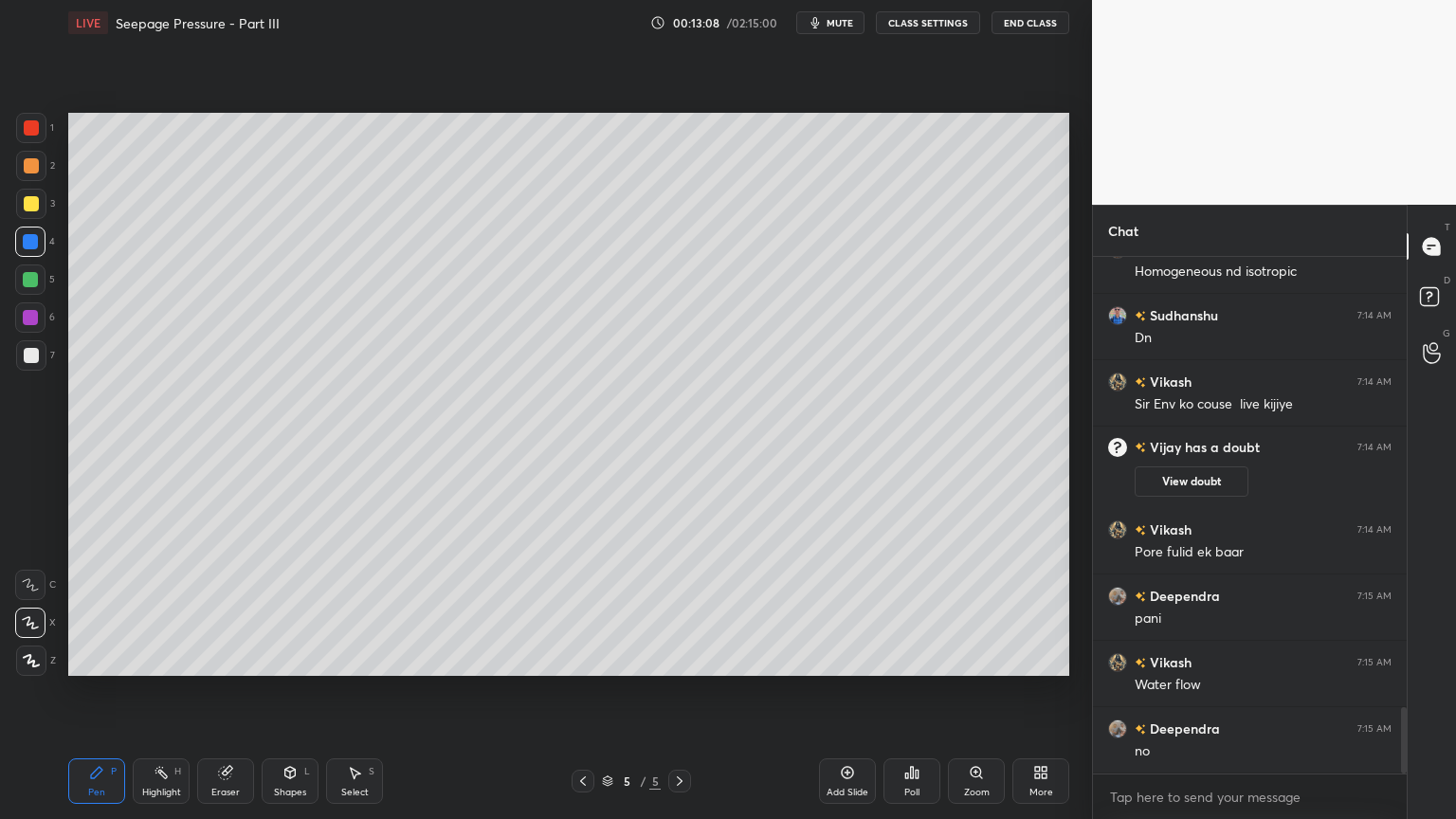 click on "Shapes L" at bounding box center [290, 781] 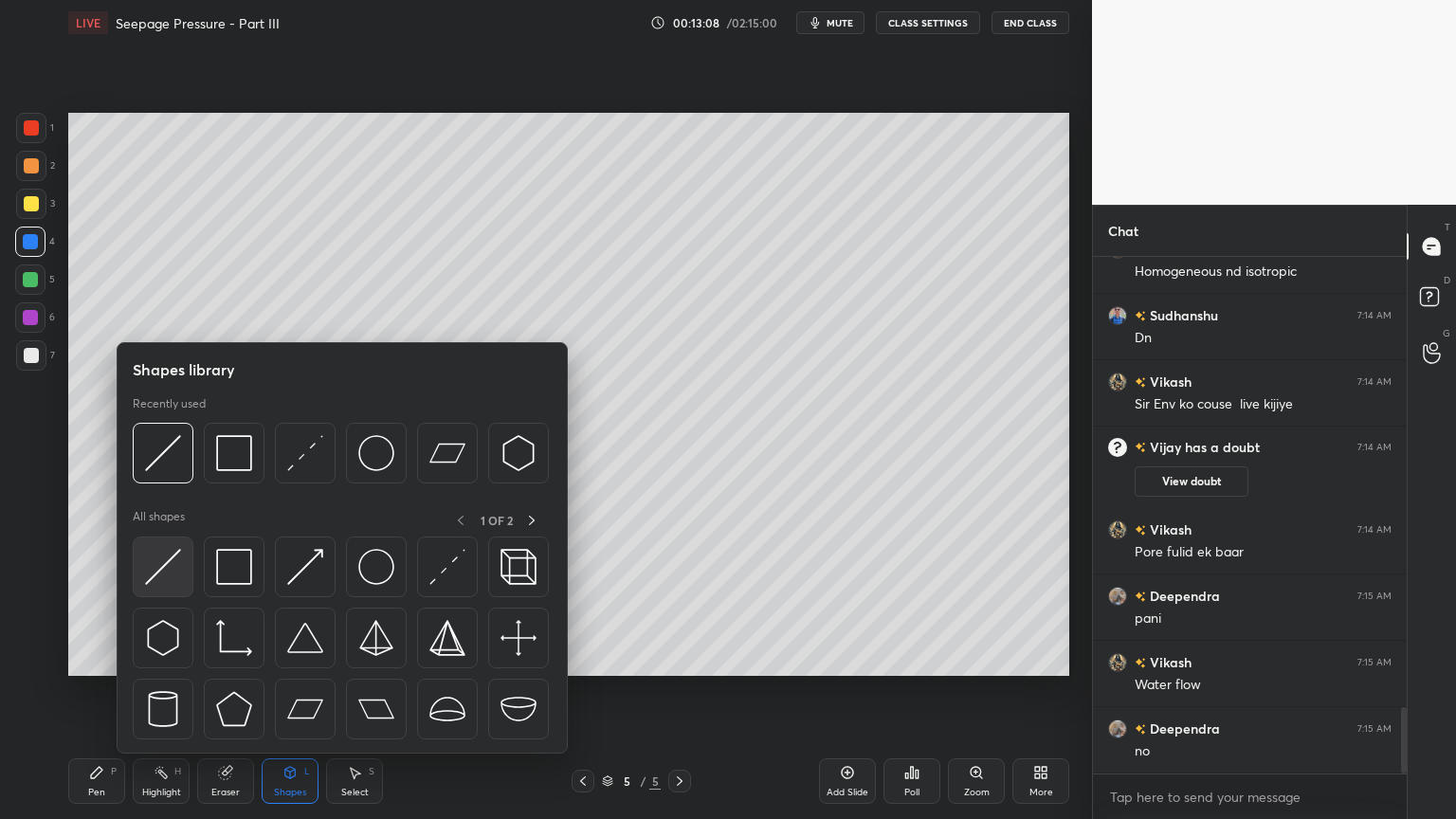 click at bounding box center [163, 567] 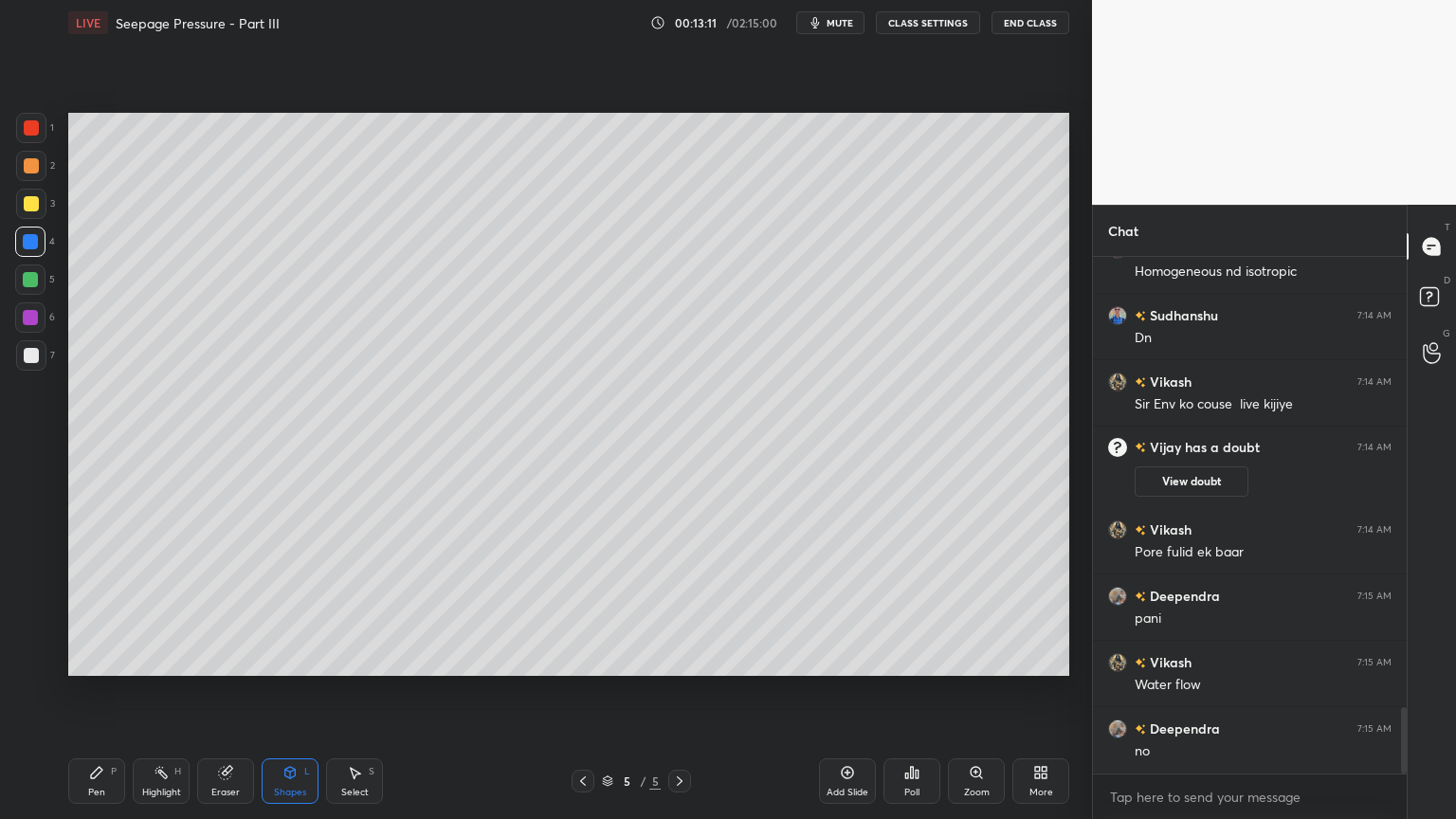 click on "Pen P" at bounding box center (97, 781) 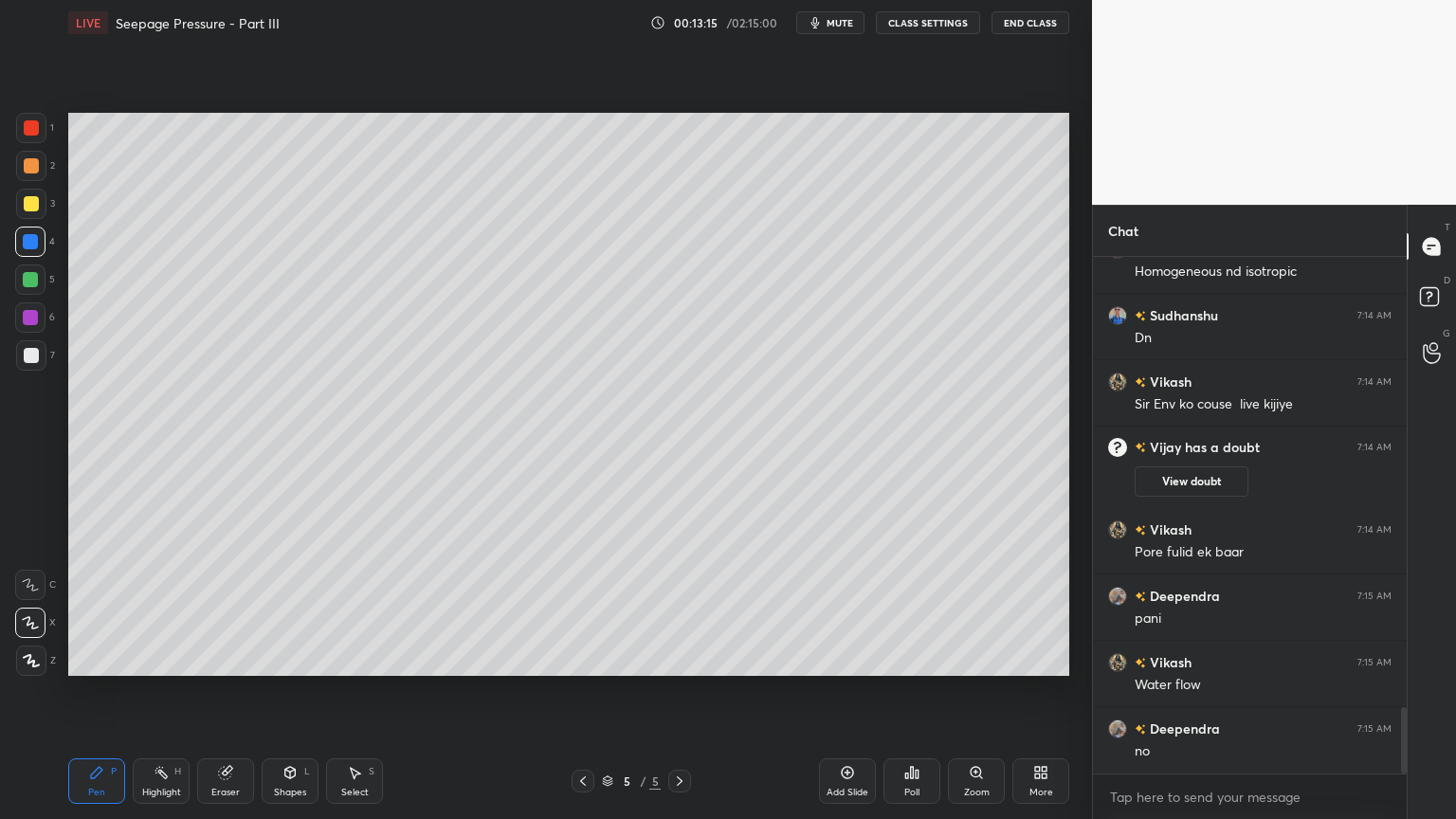 click on "Shapes L" at bounding box center [290, 781] 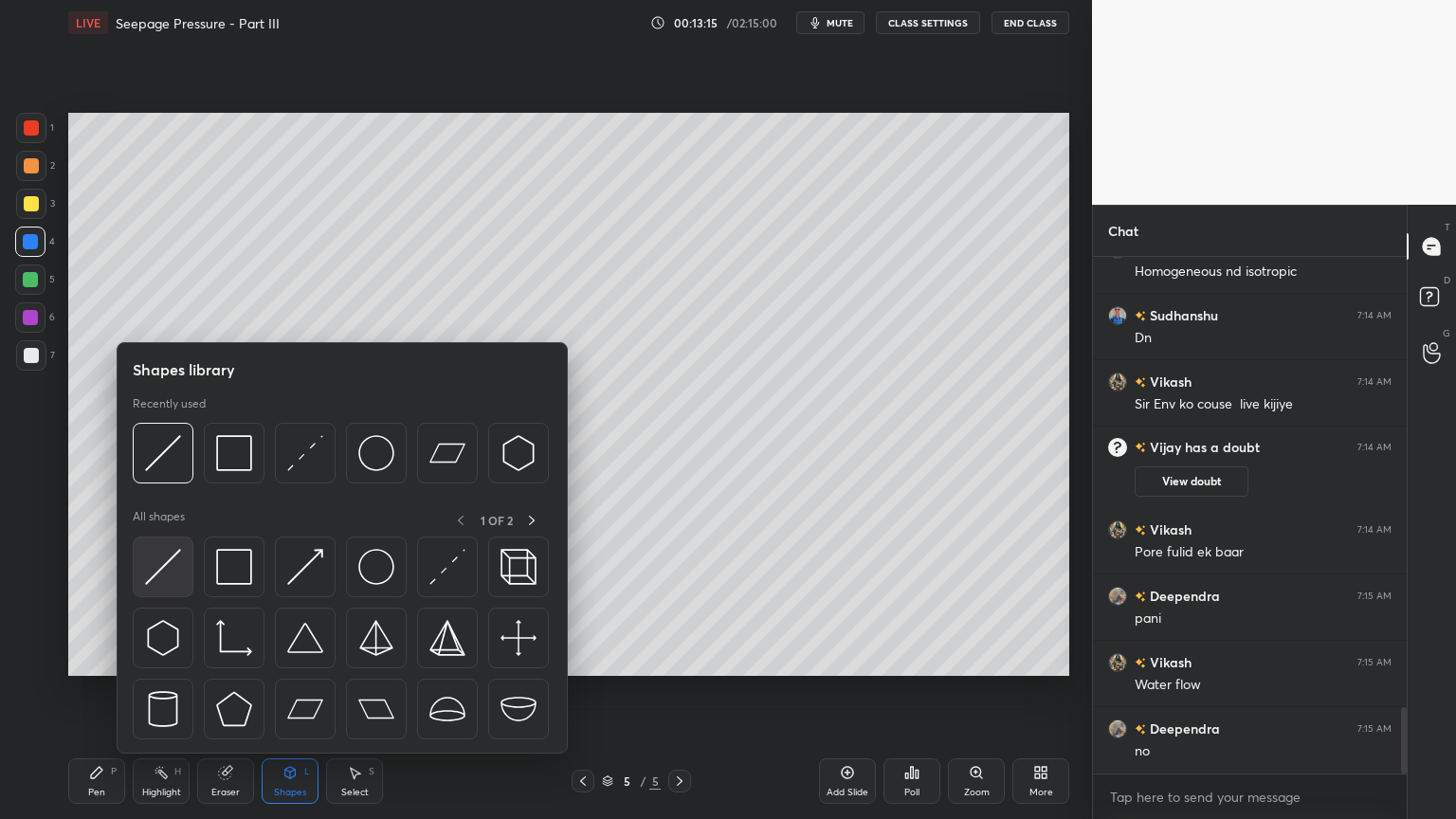 click at bounding box center [163, 567] 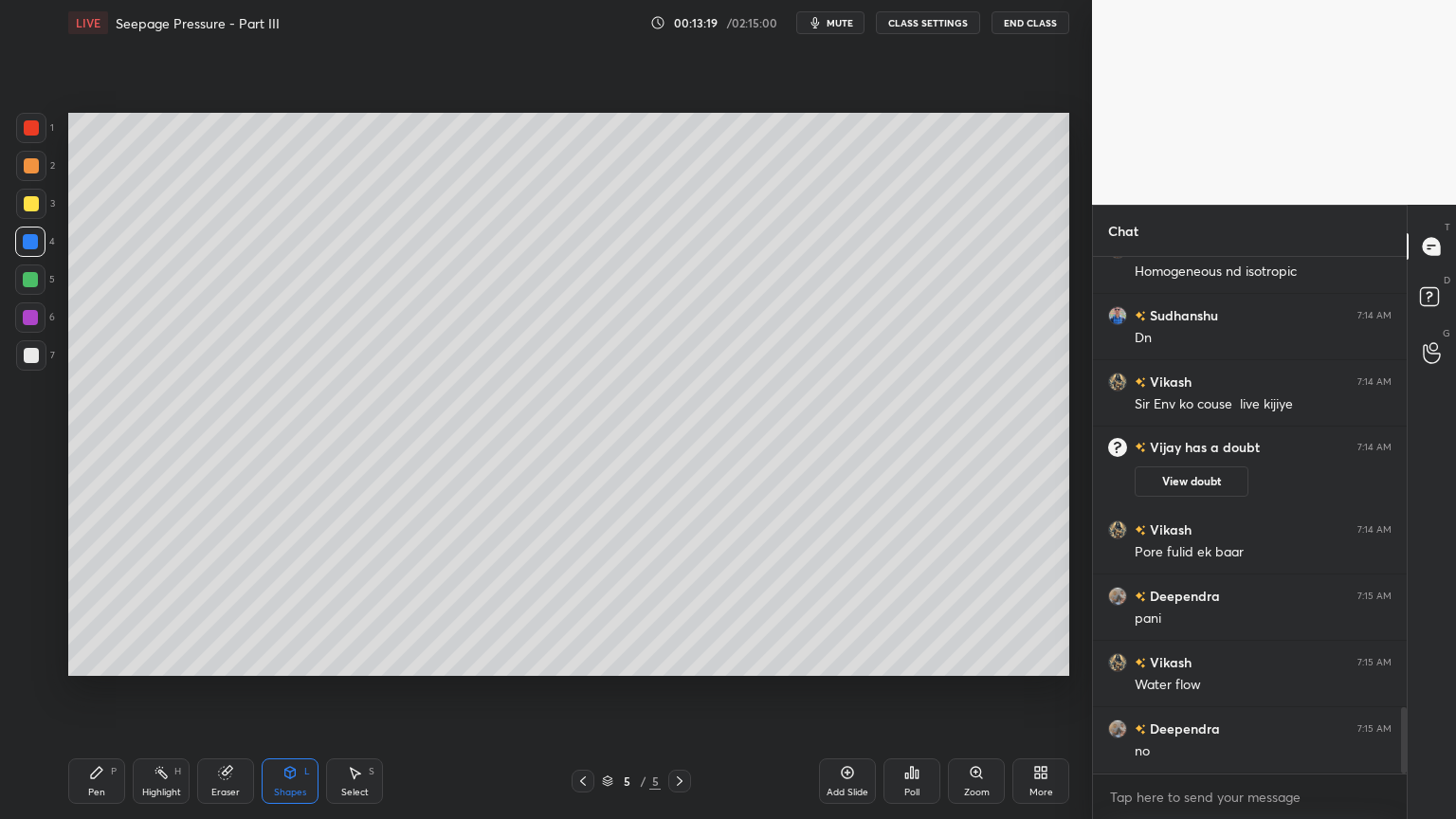 click on "Pen P" at bounding box center [97, 781] 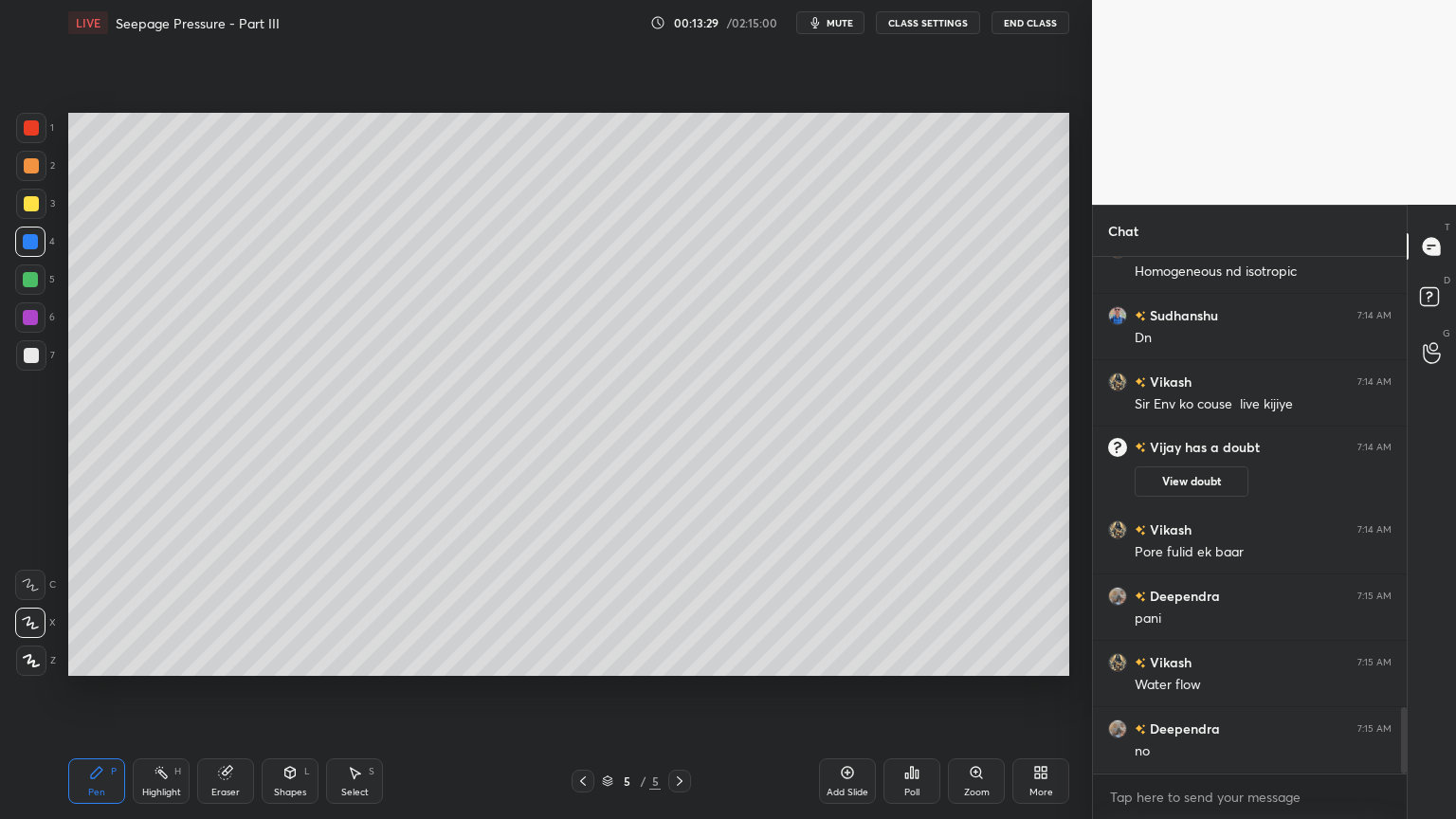 click at bounding box center [31, 204] 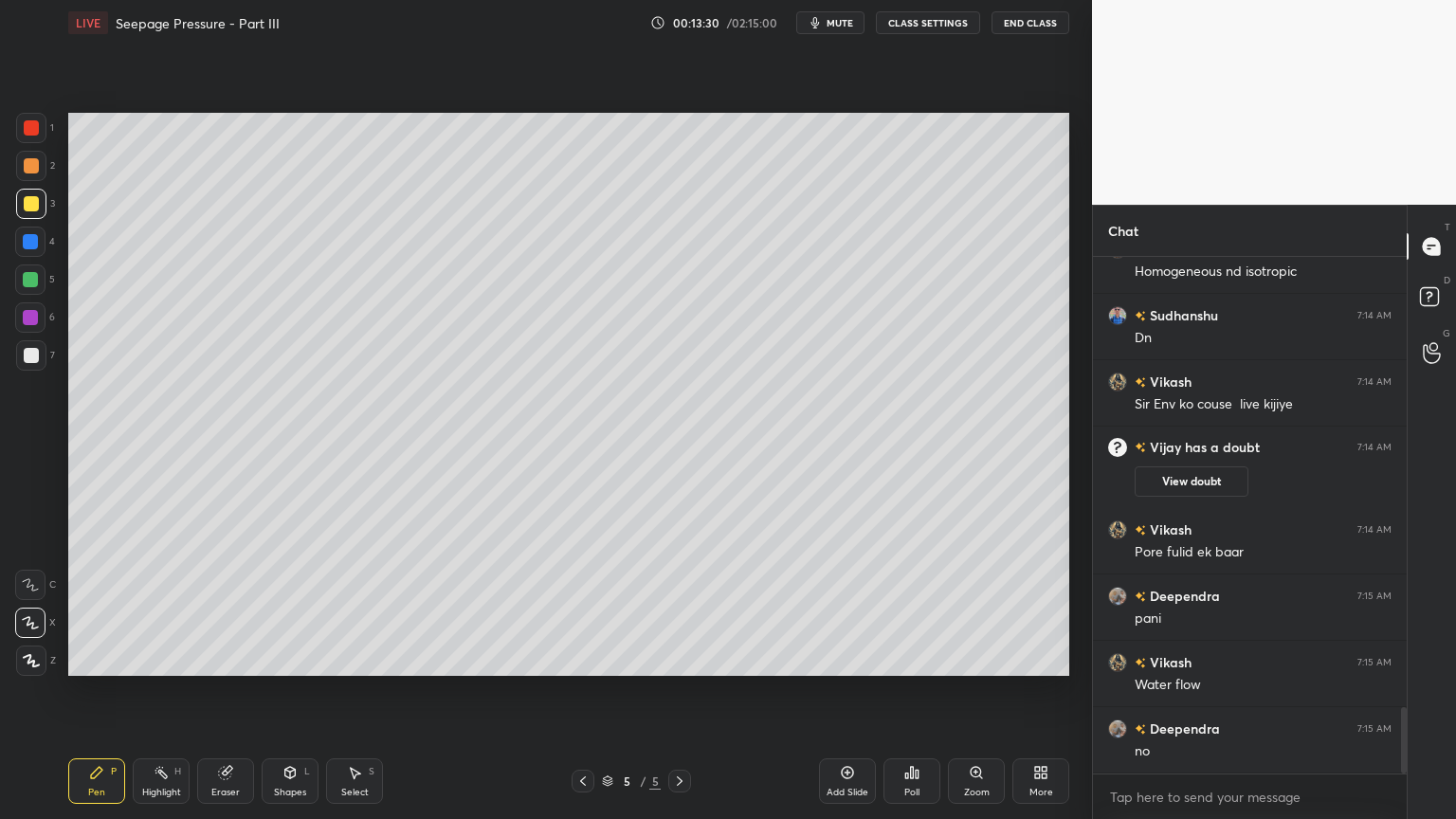 click on "Shapes L" at bounding box center [290, 781] 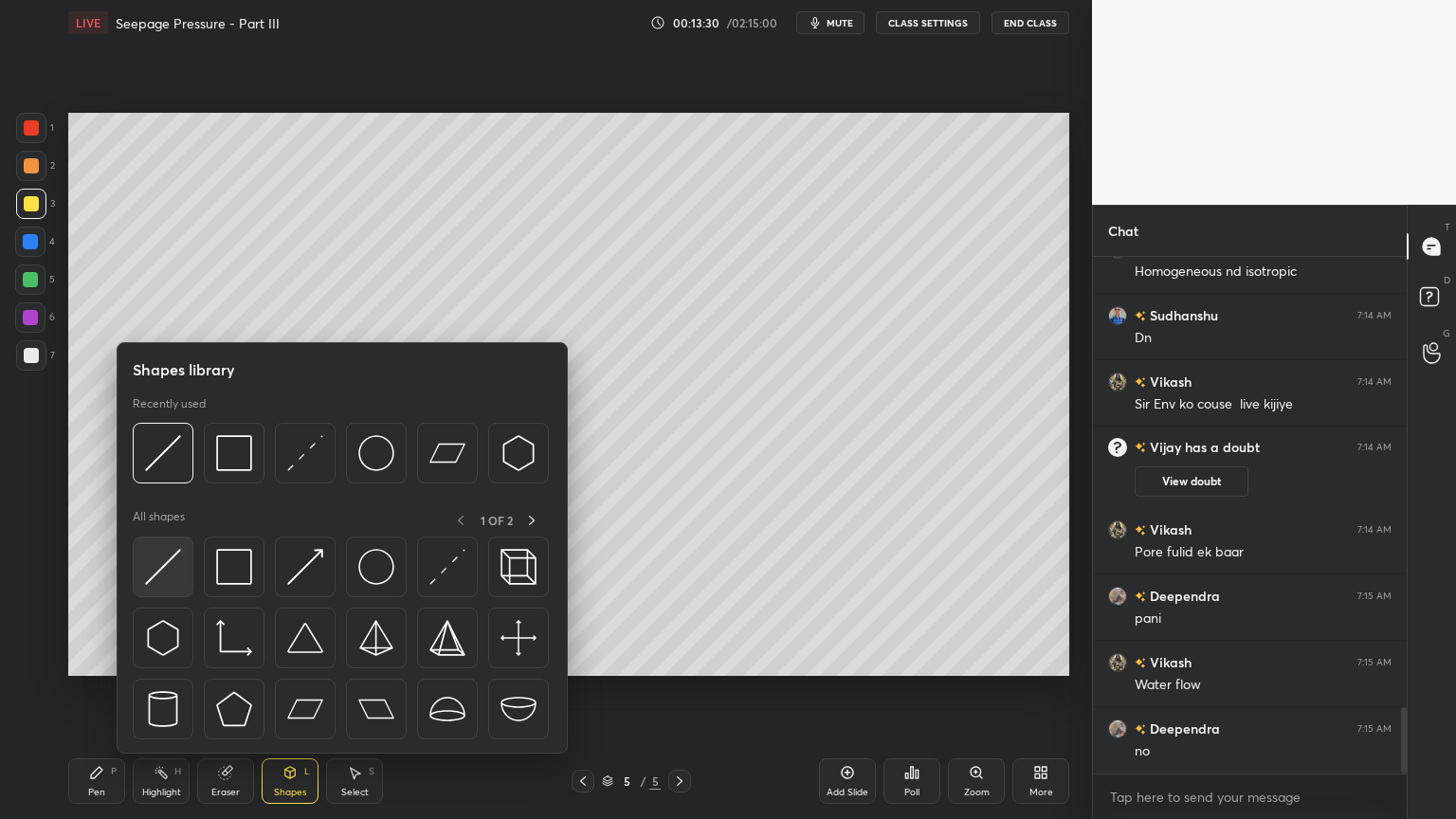 click at bounding box center (163, 567) 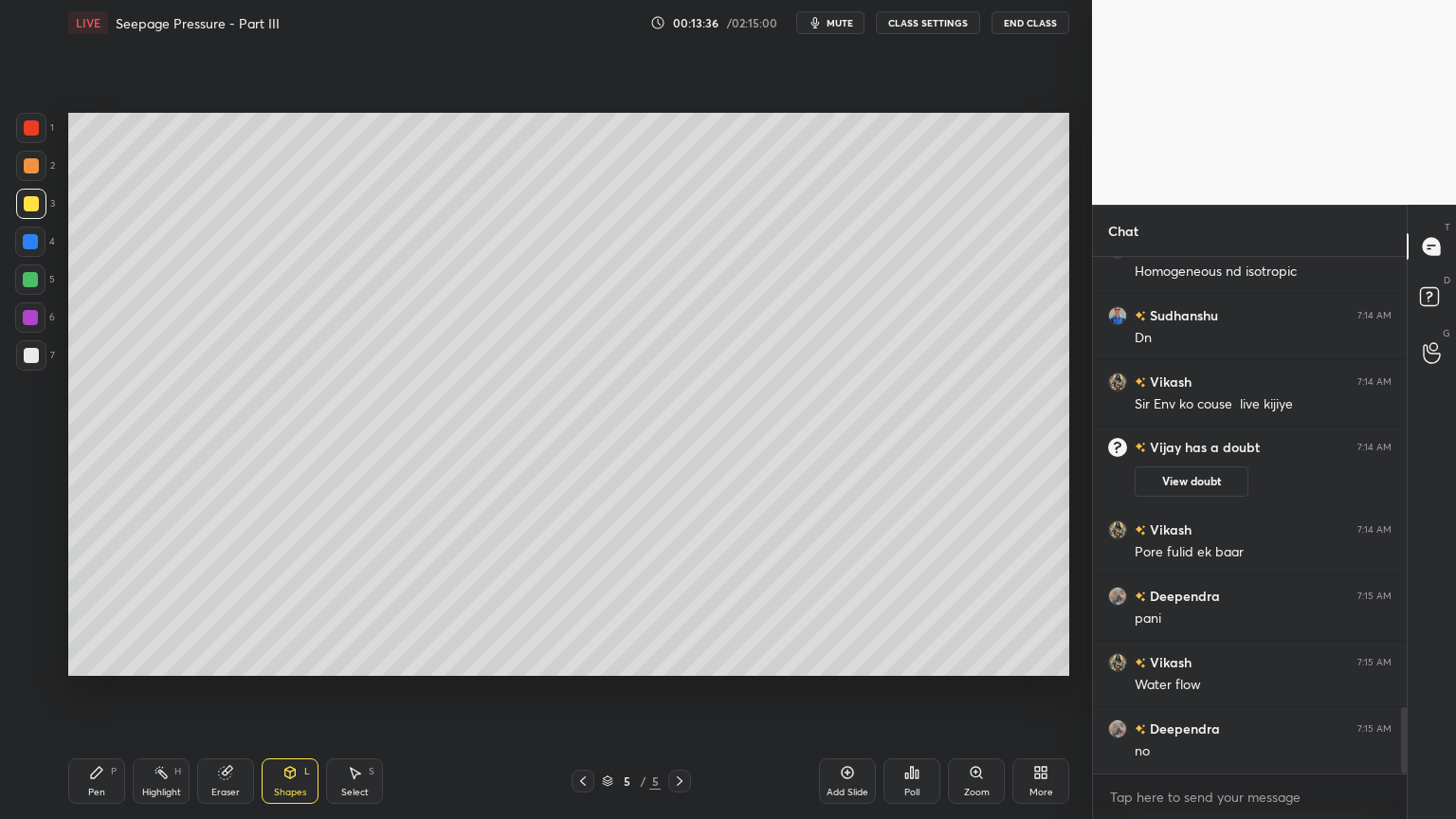 click 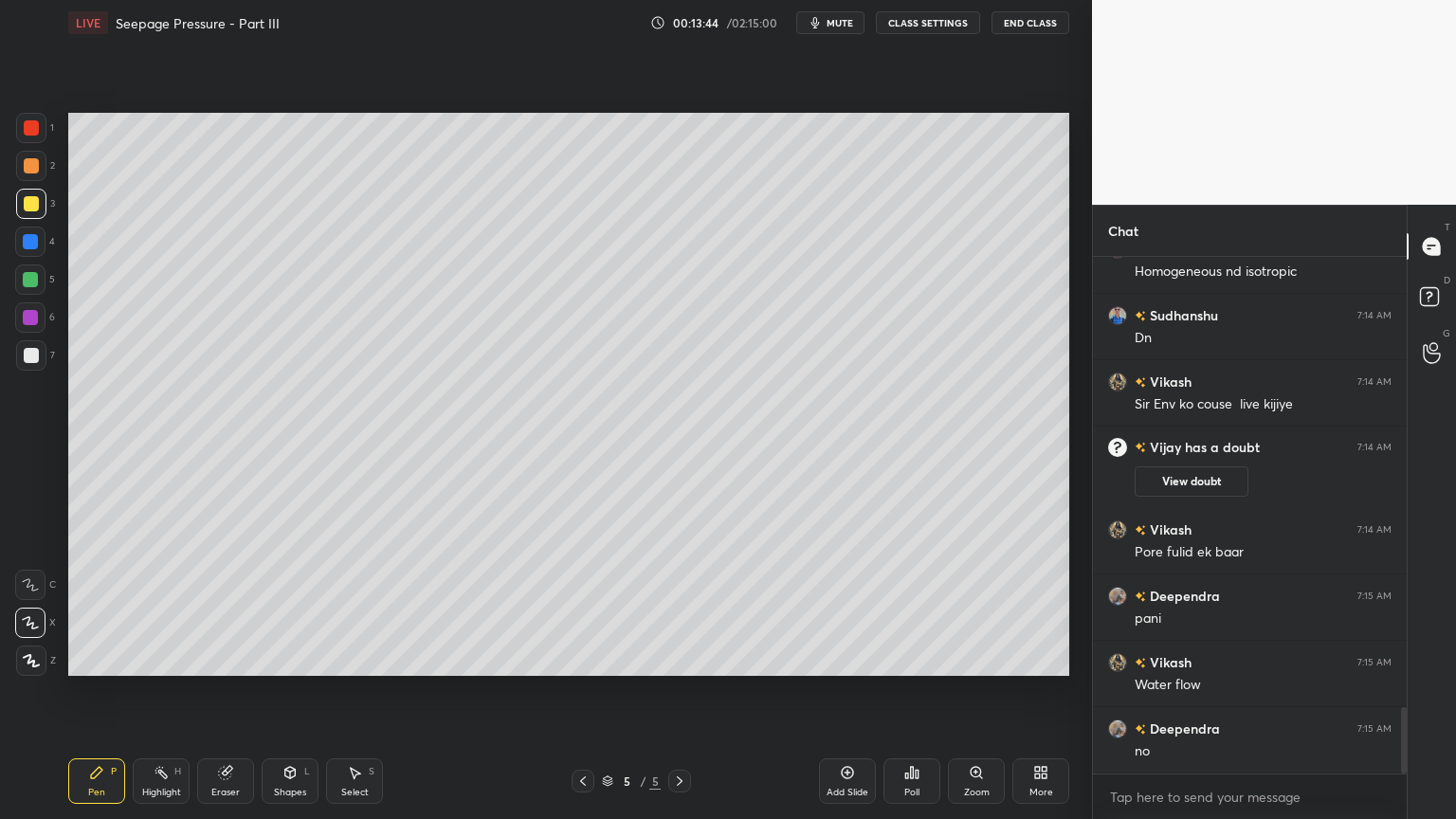 click at bounding box center [31, 204] 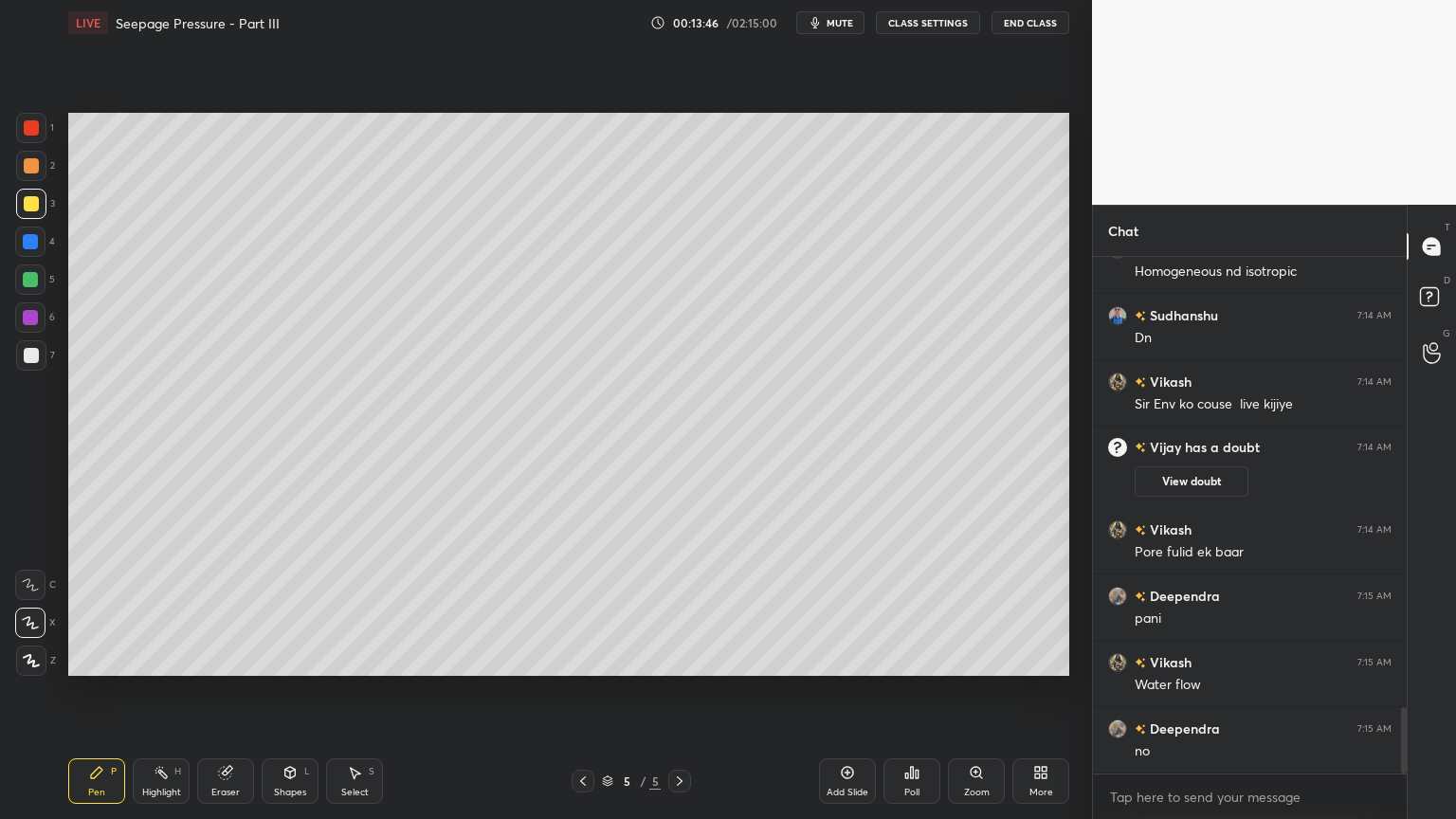 click 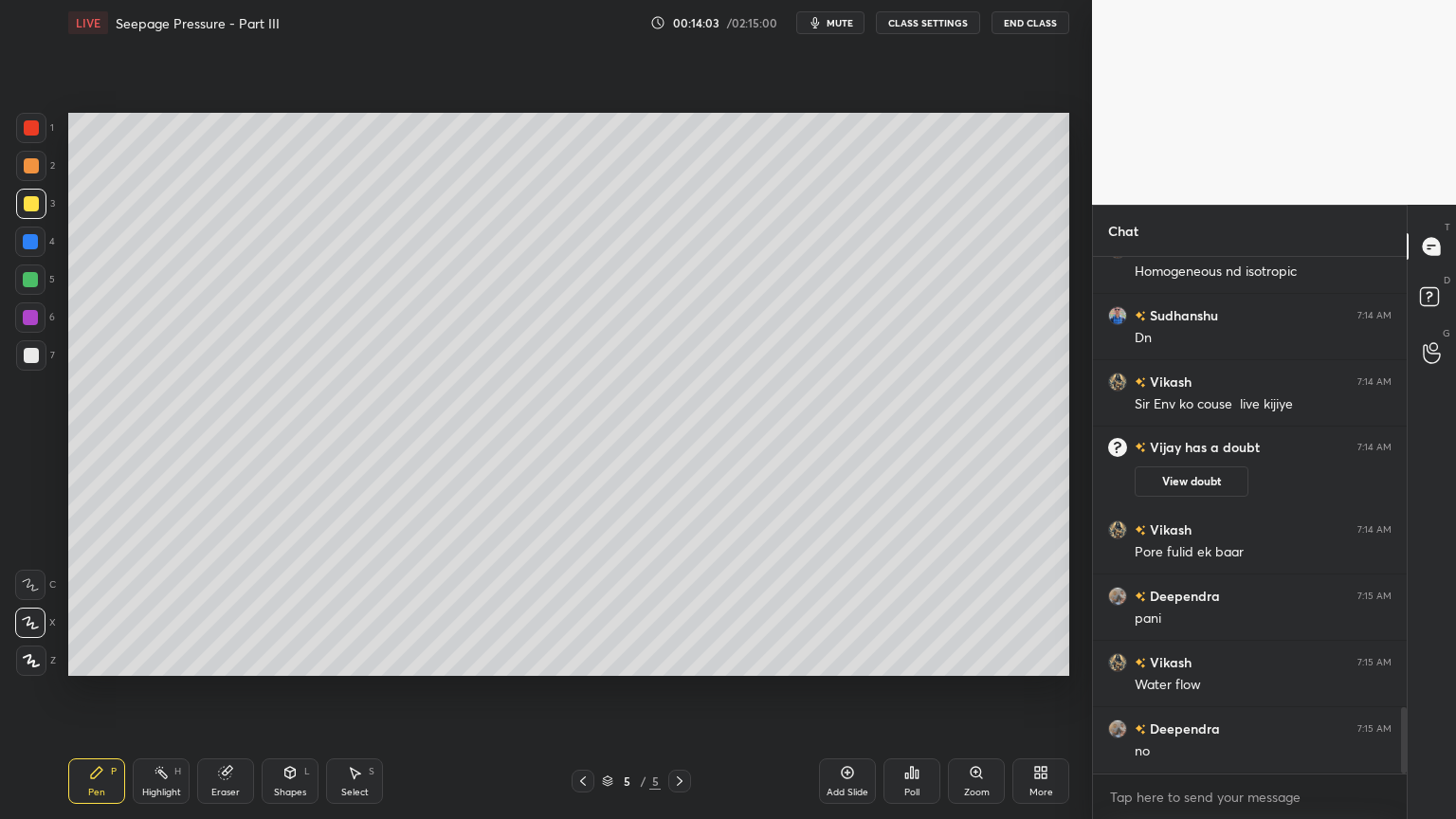click 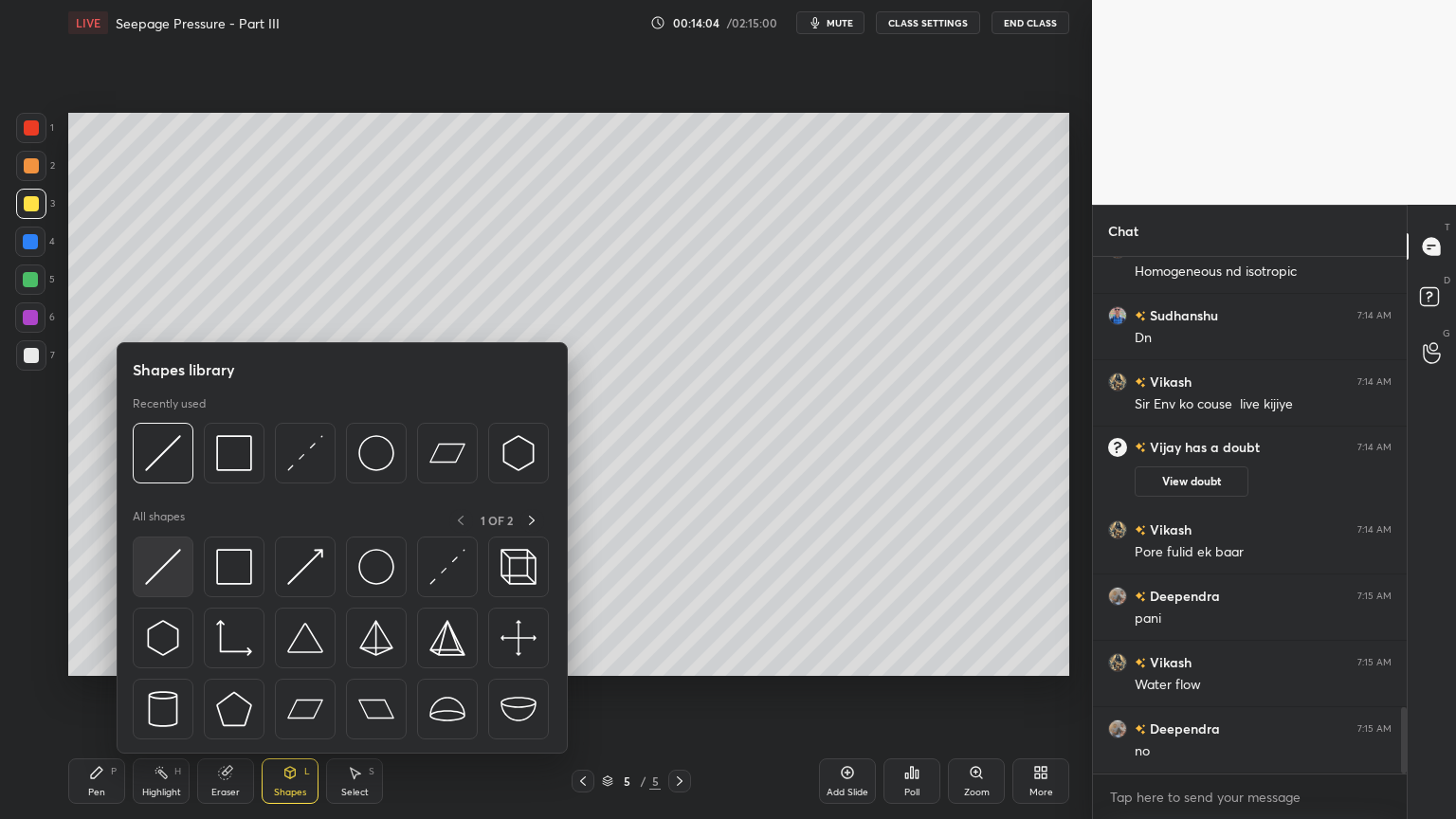 click at bounding box center [163, 567] 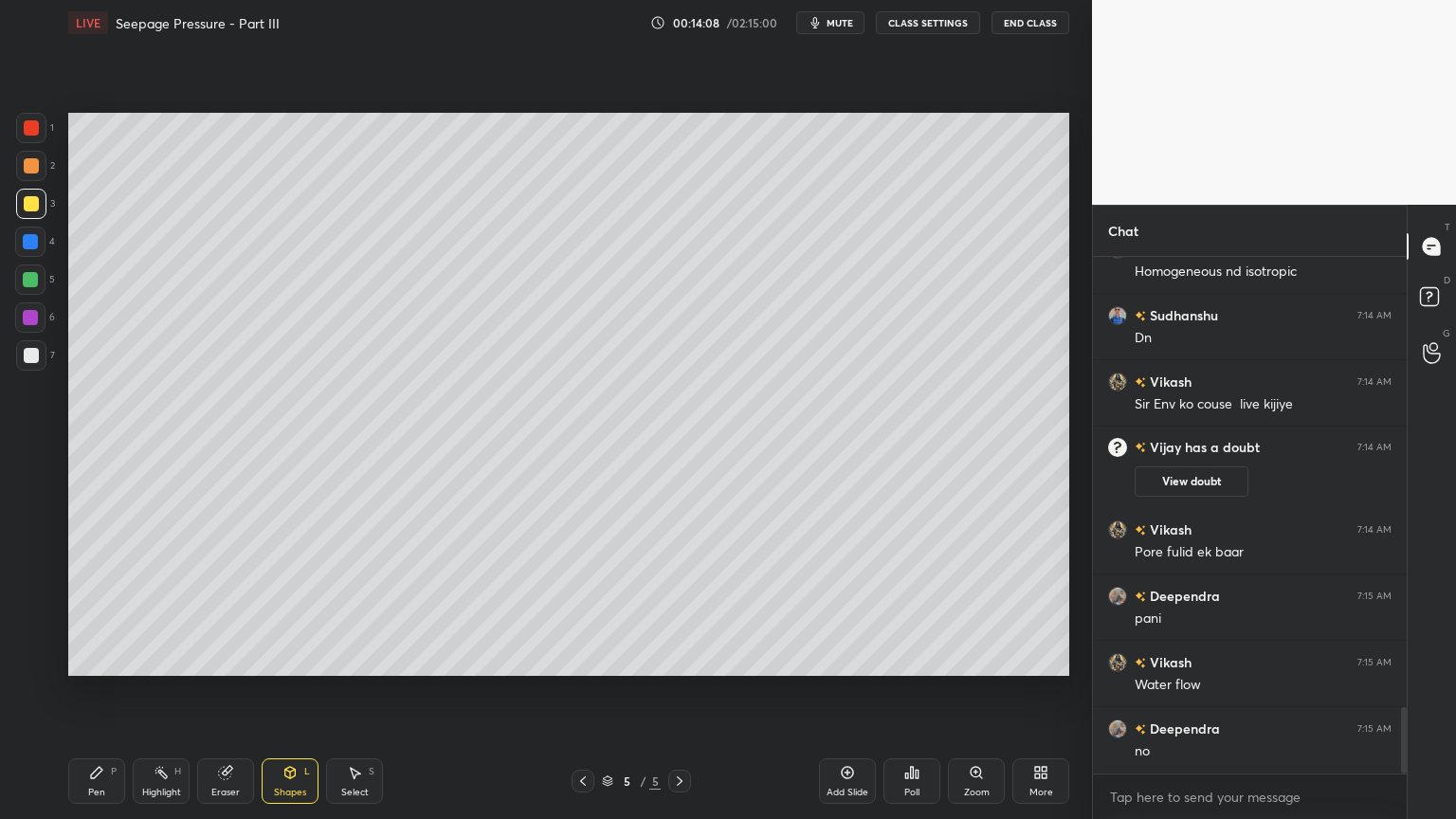 click on "P" at bounding box center (114, 772) 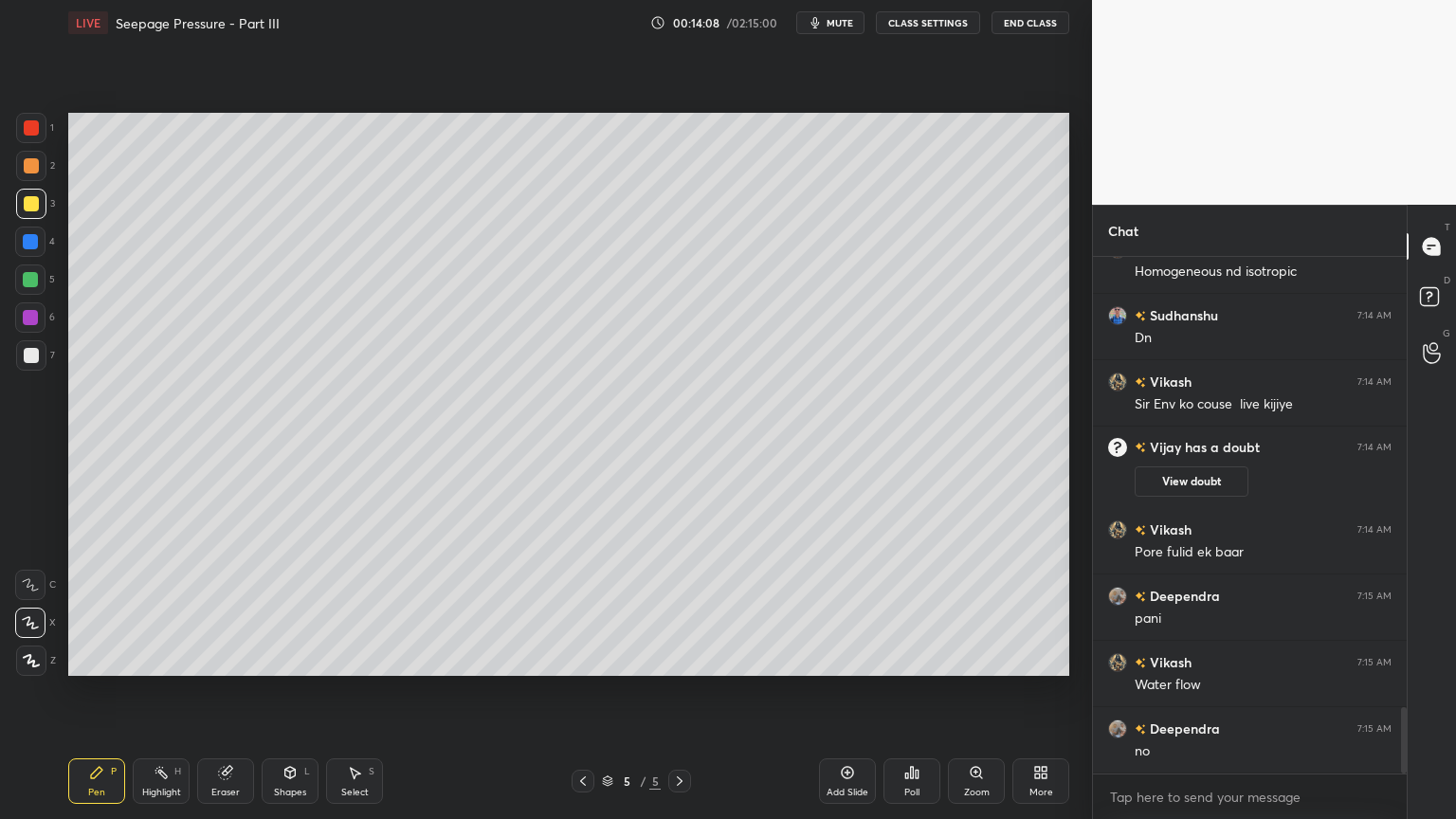 scroll, scrollTop: 3598, scrollLeft: 0, axis: vertical 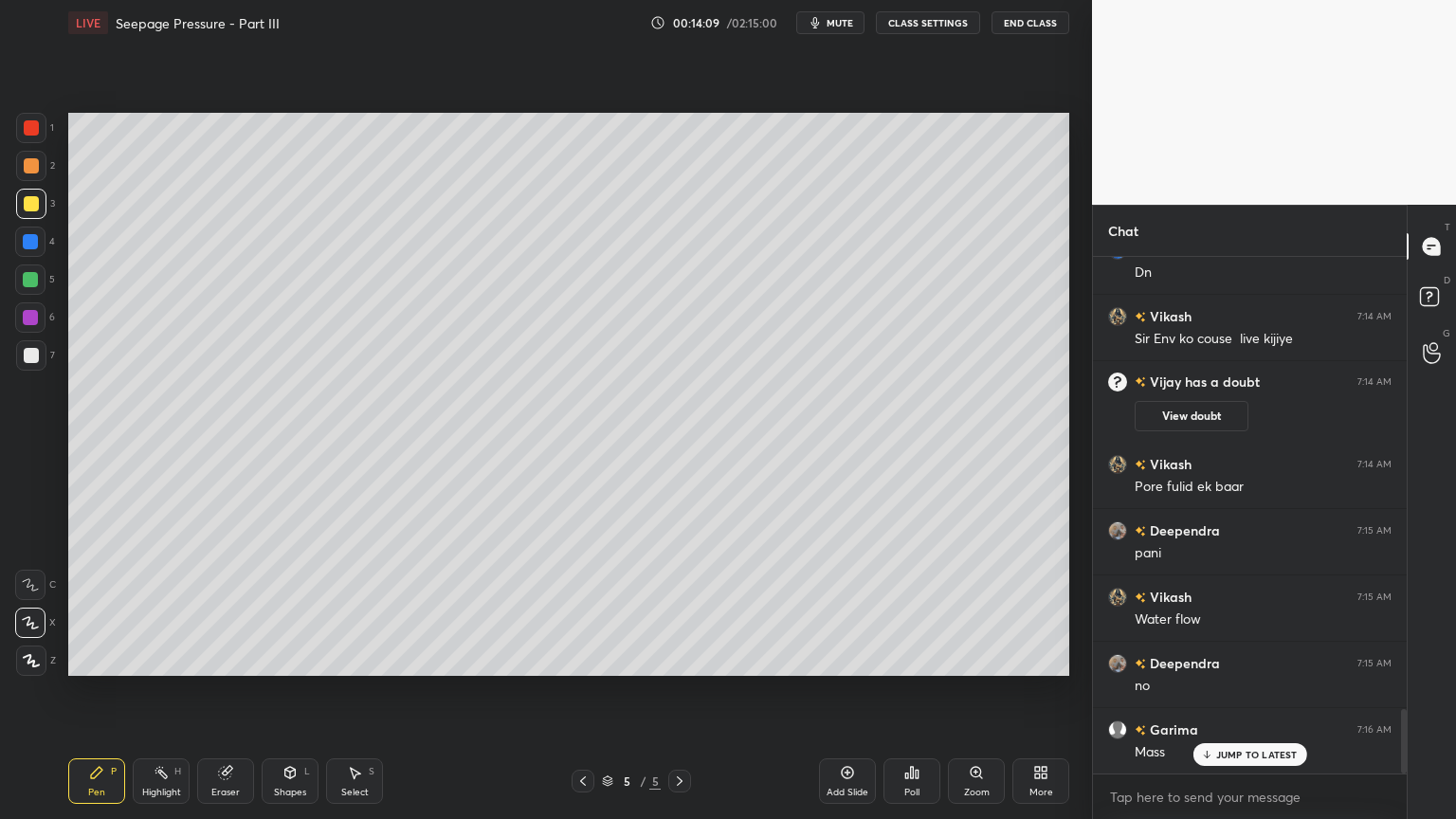 click at bounding box center [31, 355] 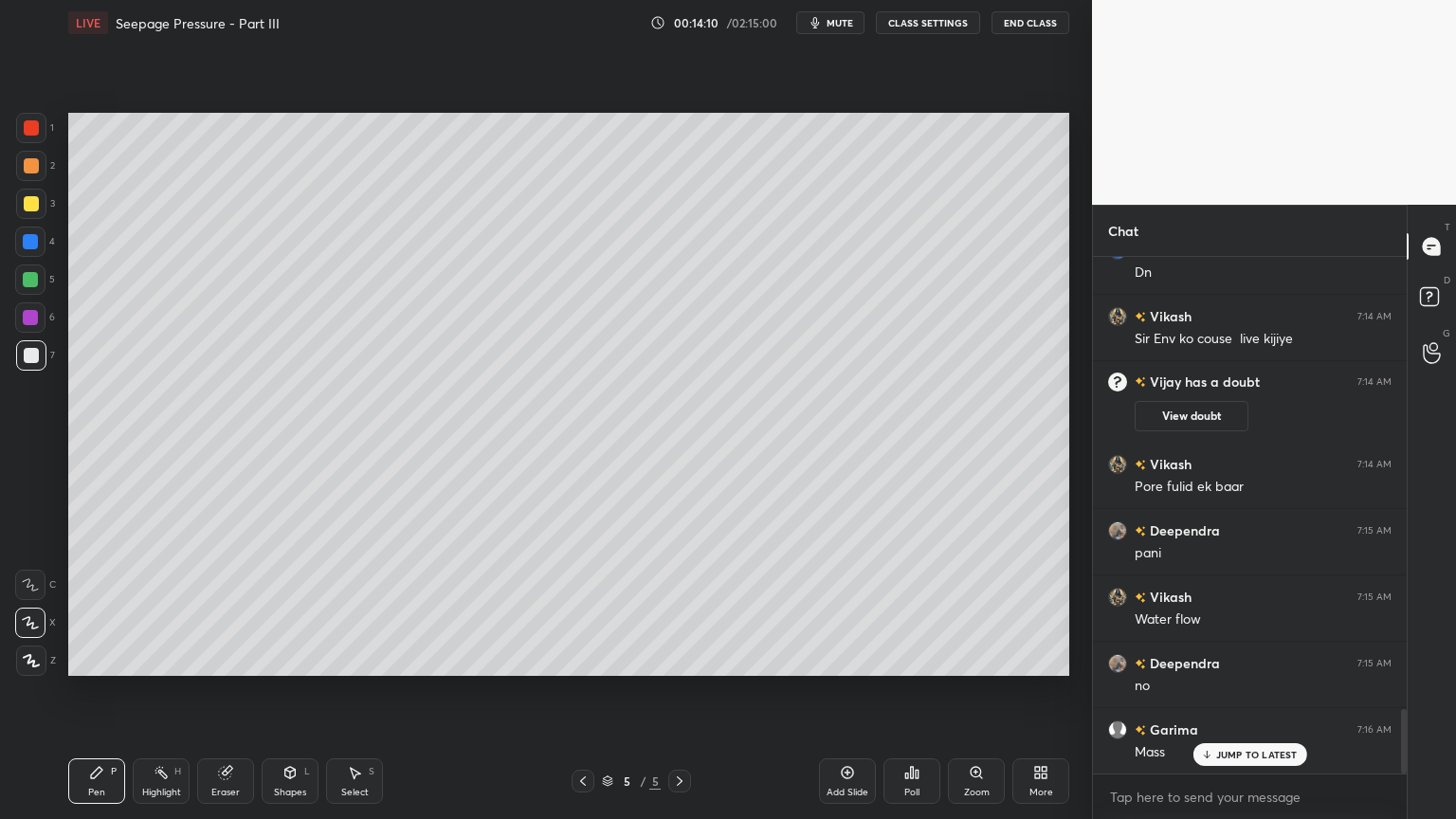 click on "Pen P" at bounding box center (97, 781) 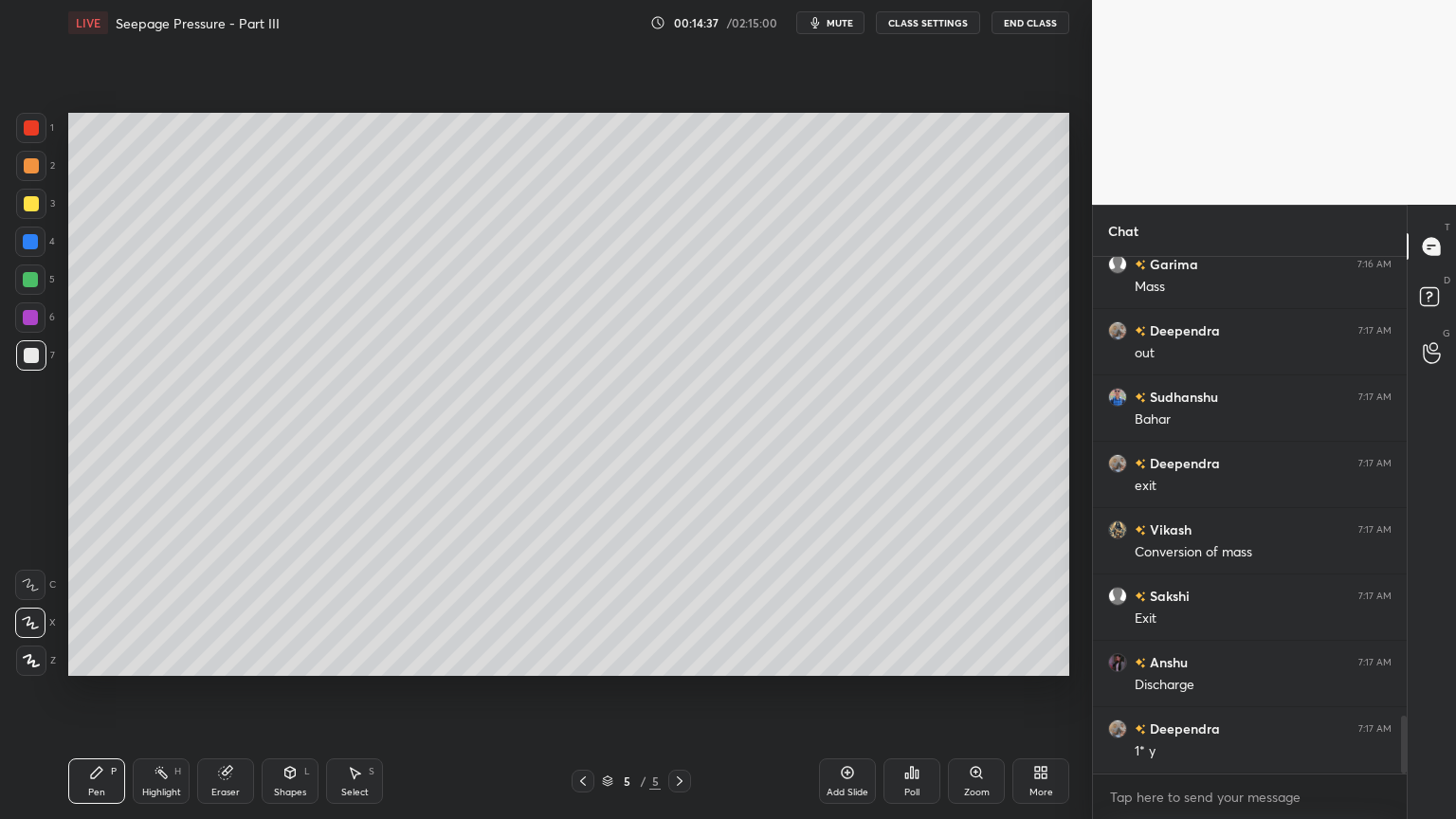 scroll, scrollTop: 4129, scrollLeft: 0, axis: vertical 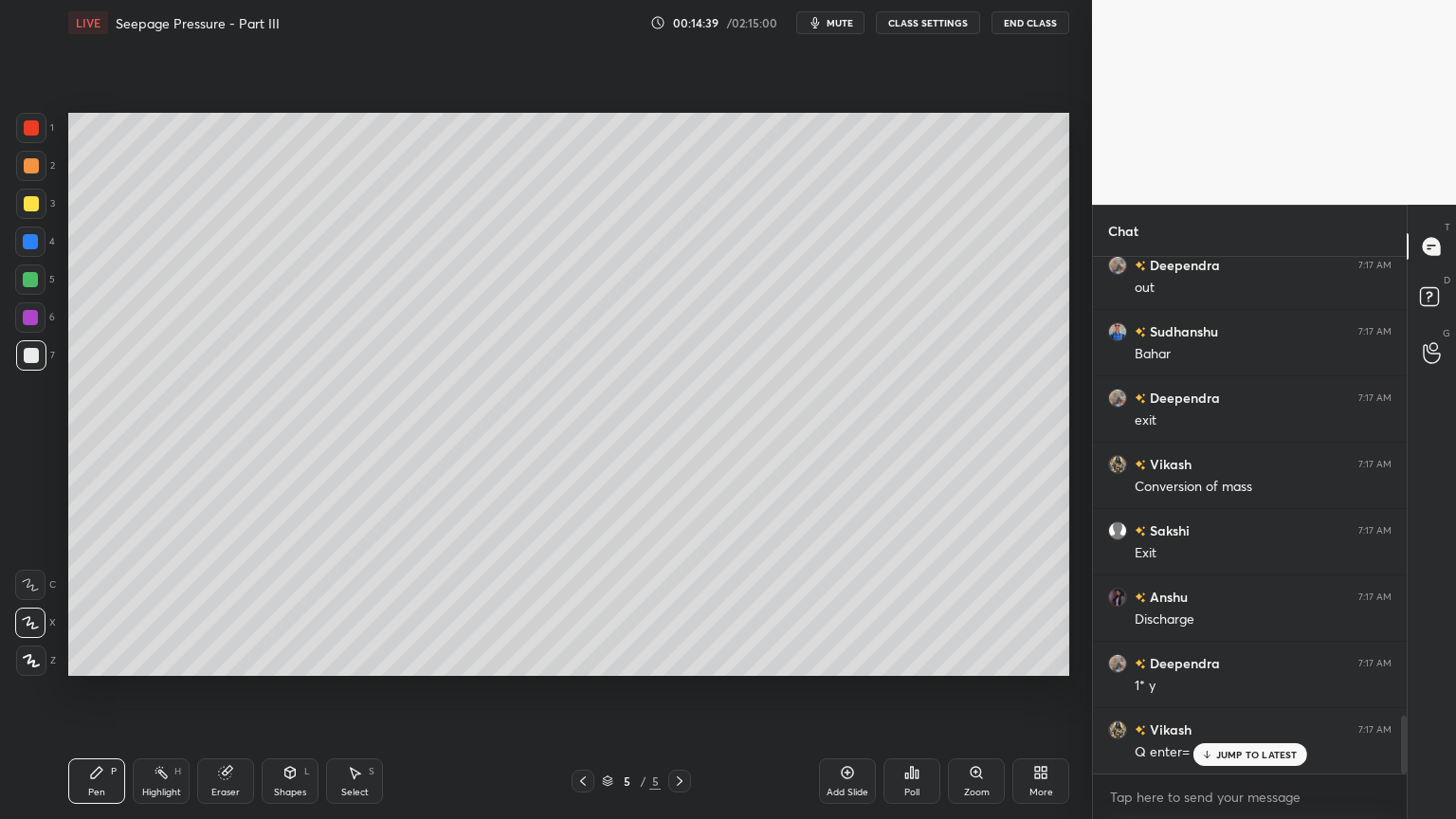 click on "JUMP TO LATEST" at bounding box center (1249, 755) 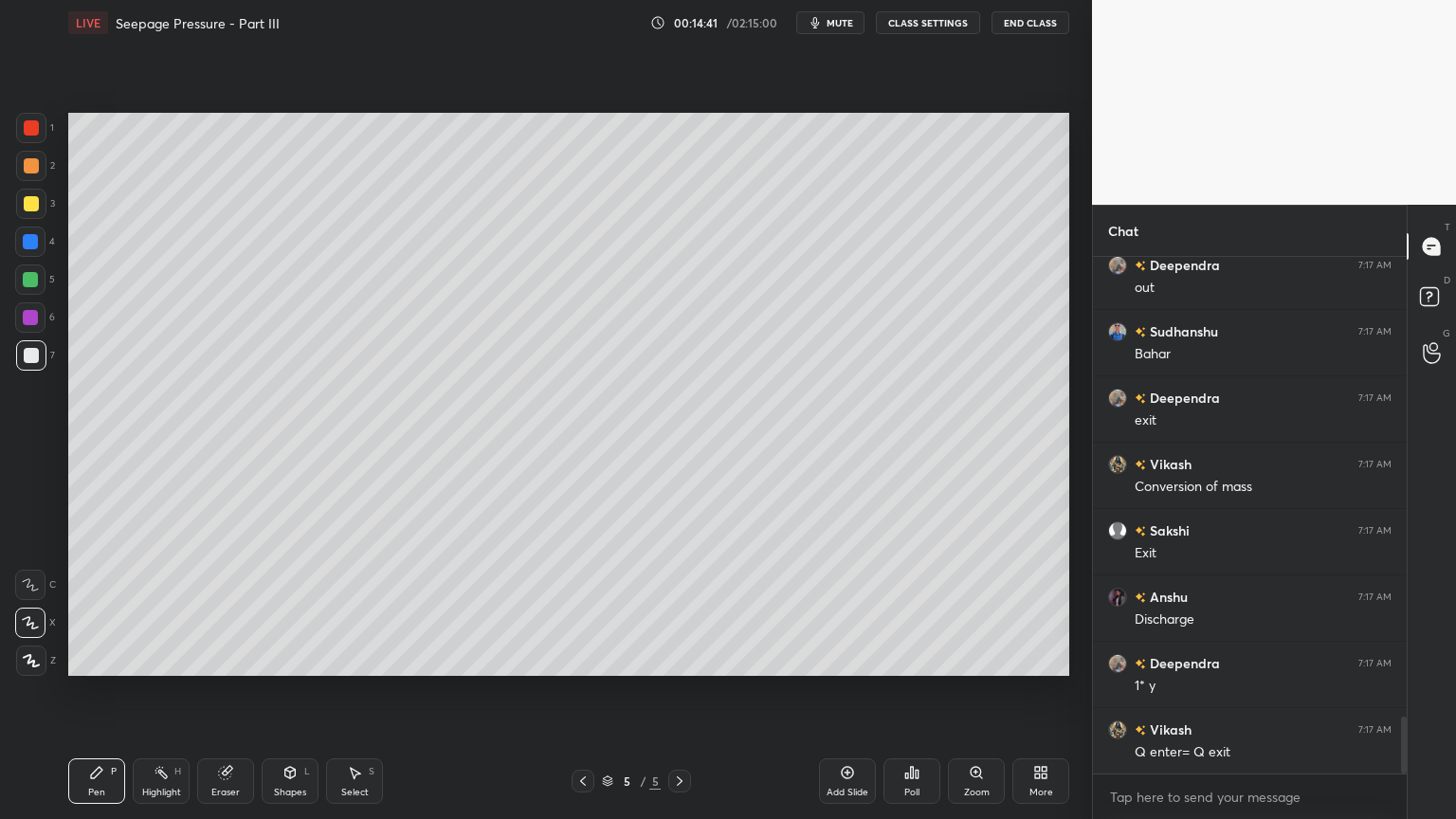 scroll, scrollTop: 4196, scrollLeft: 0, axis: vertical 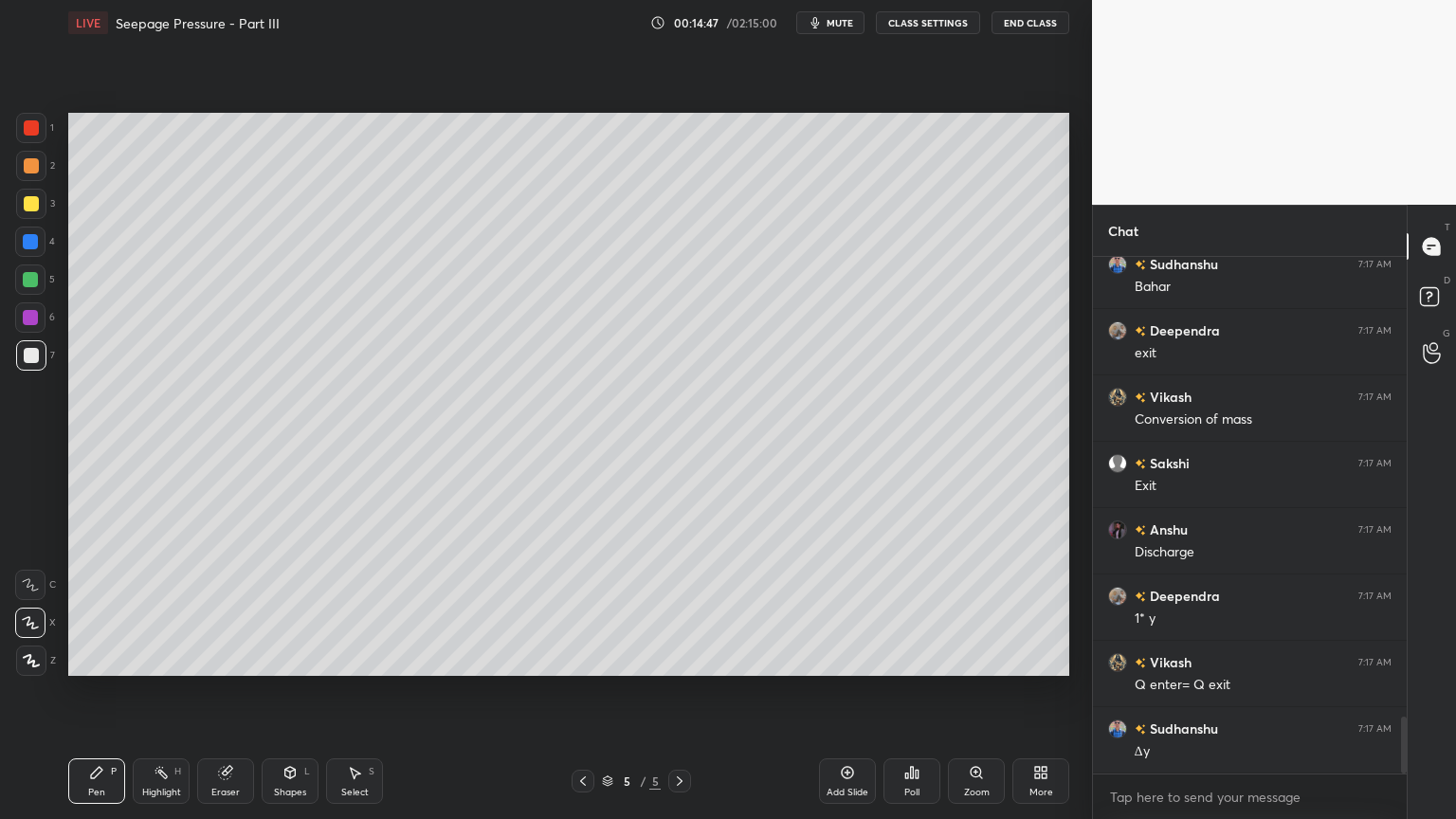 click on "Shapes L" at bounding box center [290, 781] 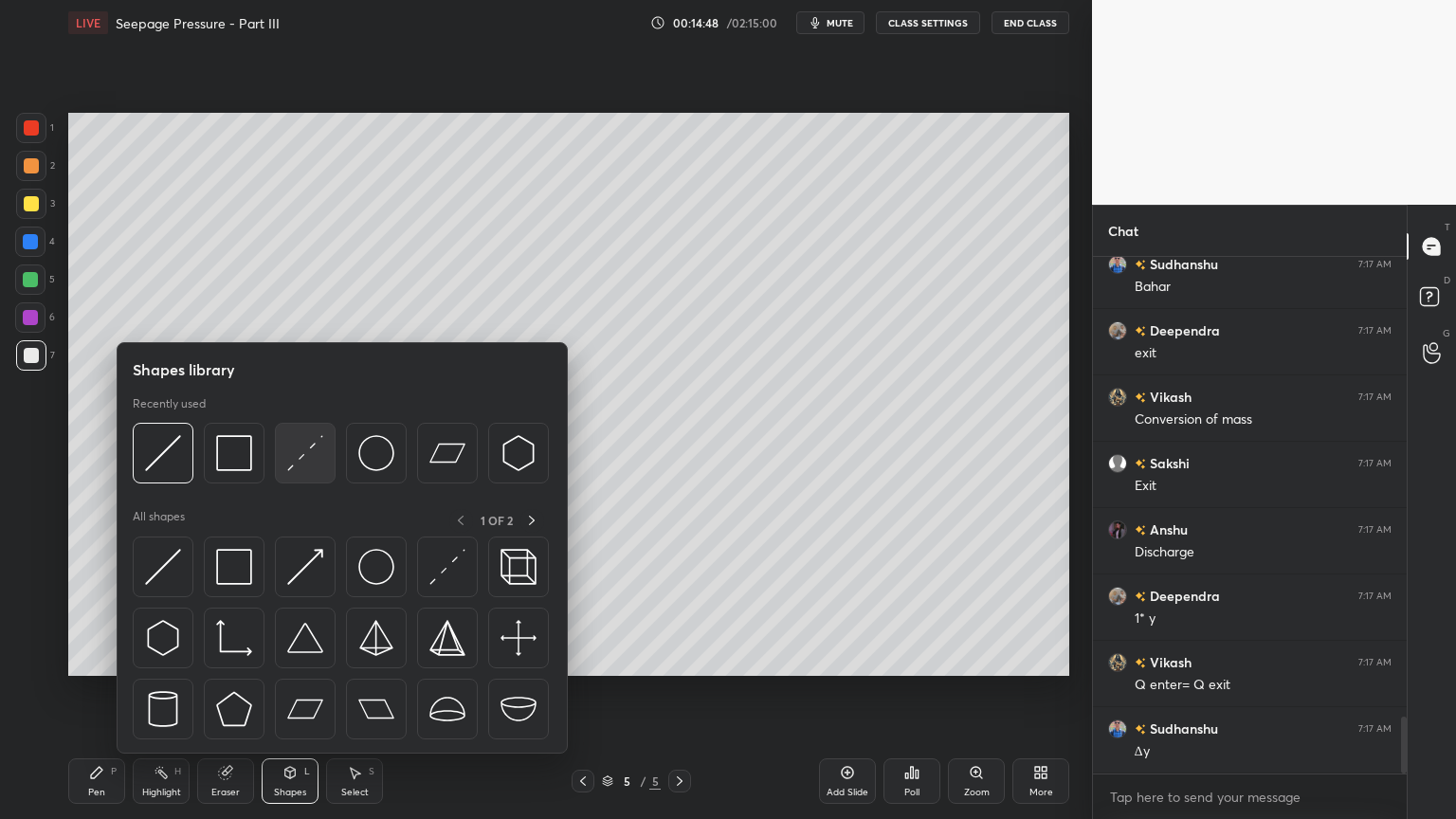 click at bounding box center [305, 453] 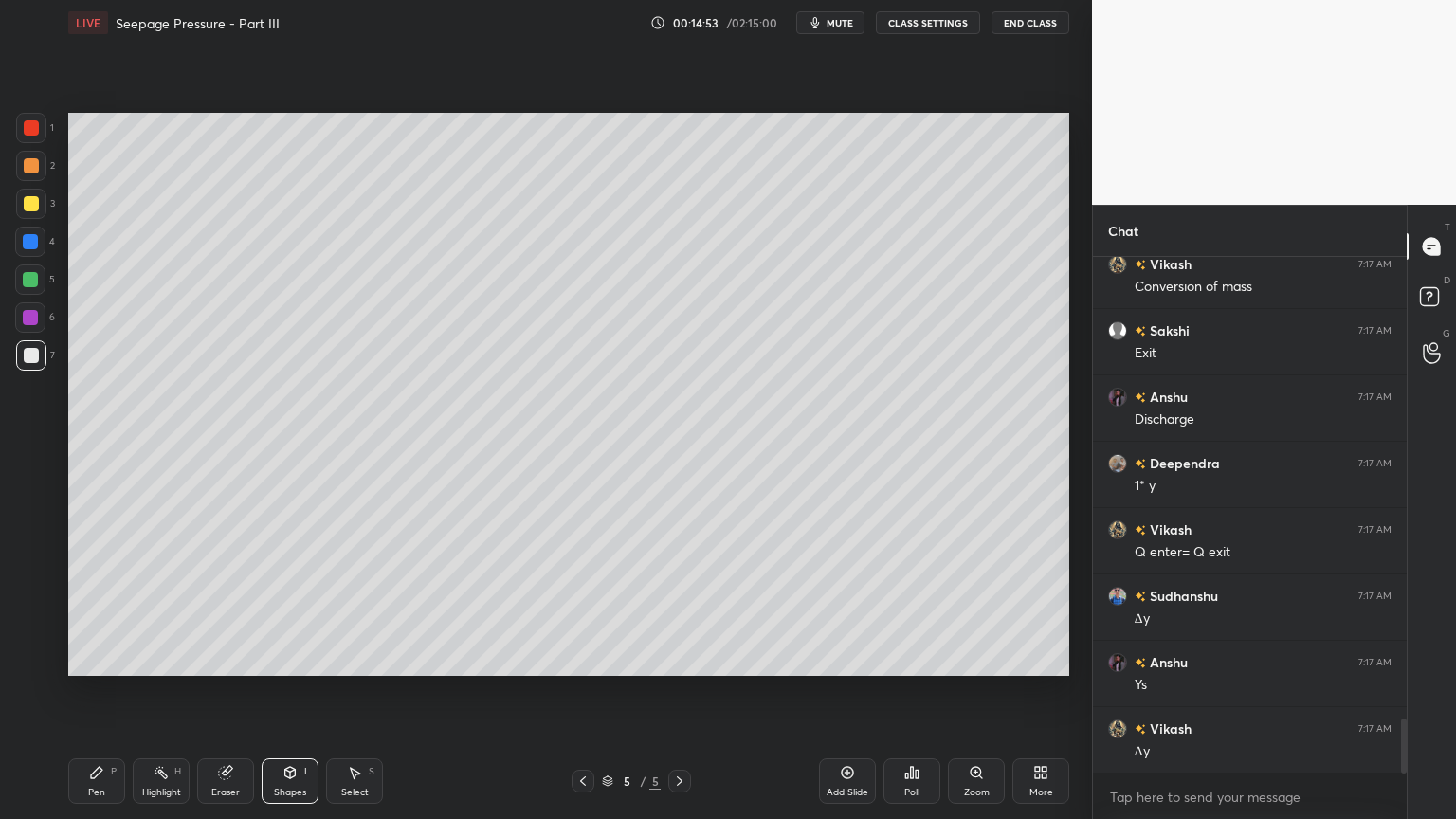scroll, scrollTop: 4395, scrollLeft: 0, axis: vertical 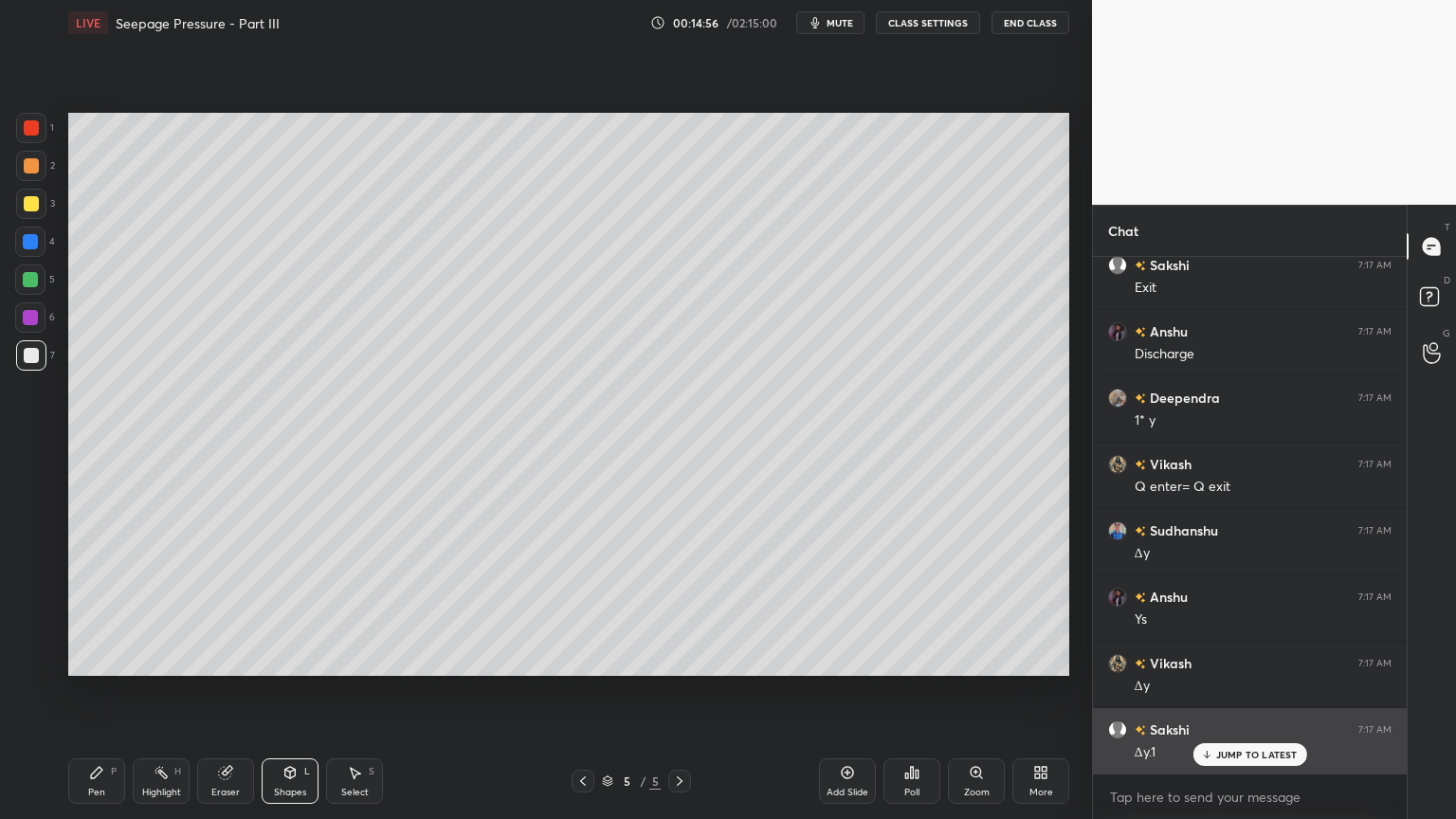 click on "JUMP TO LATEST" at bounding box center [1249, 755] 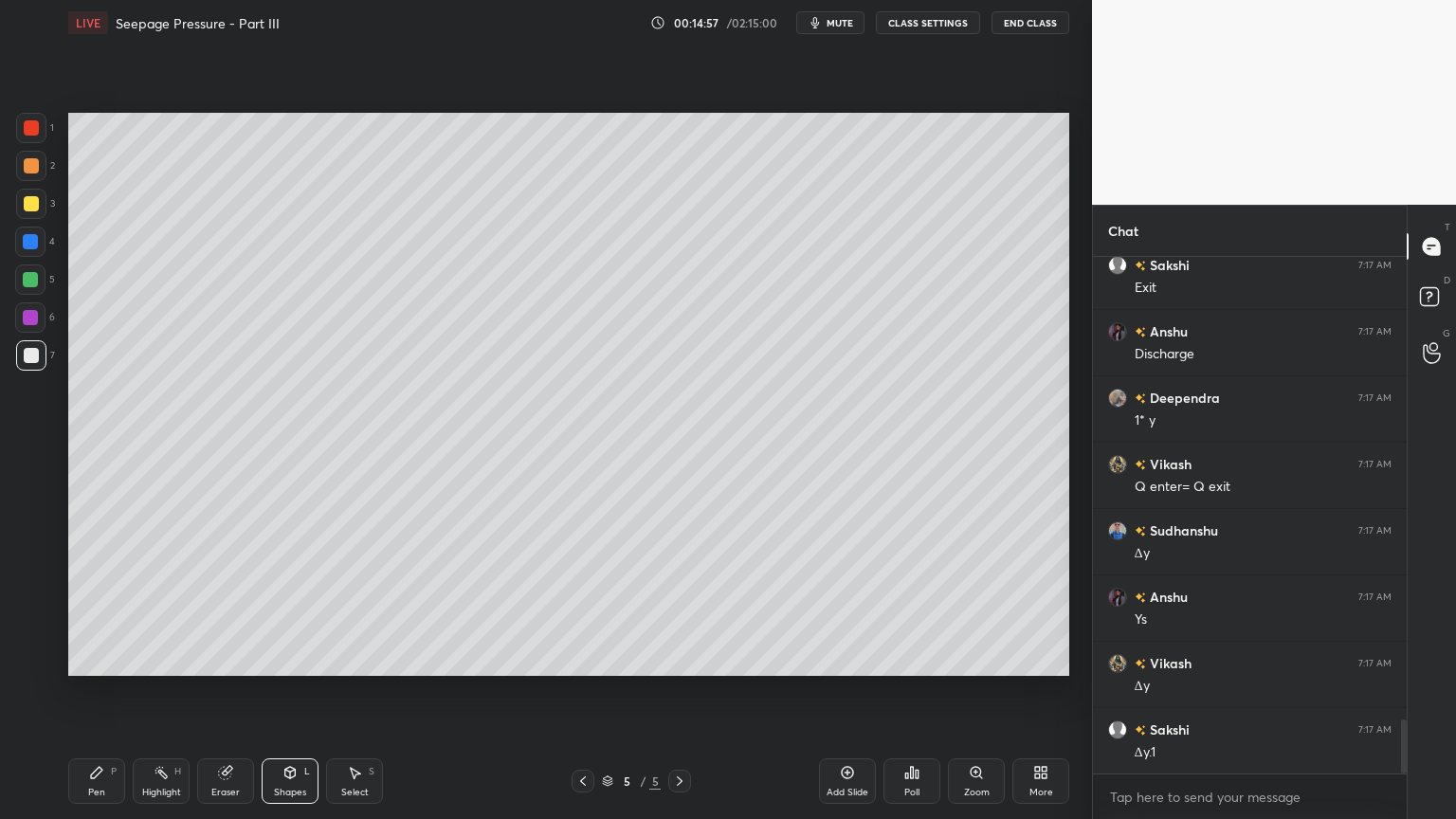 click on "Pen P" at bounding box center [97, 781] 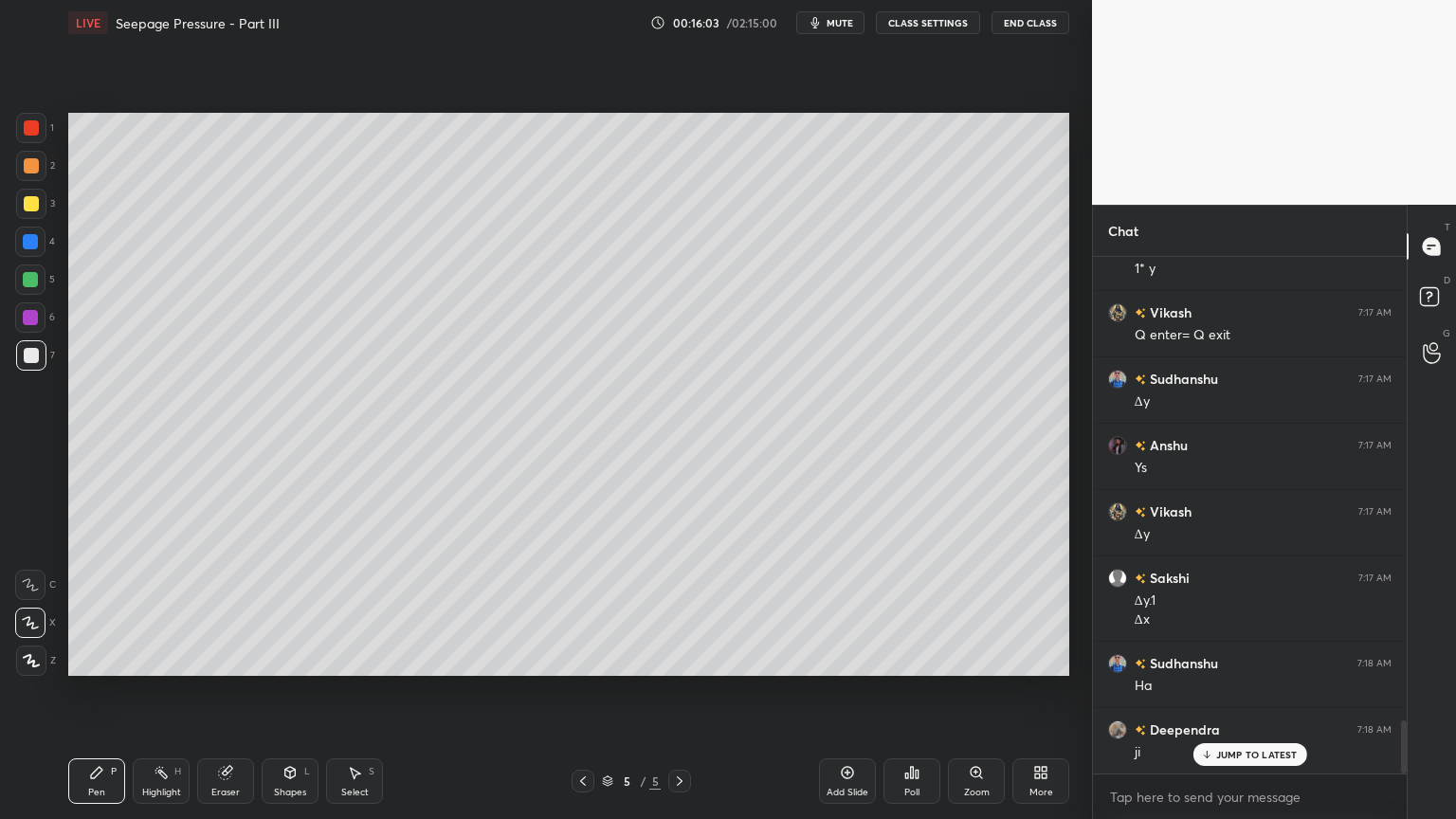 scroll, scrollTop: 4565, scrollLeft: 0, axis: vertical 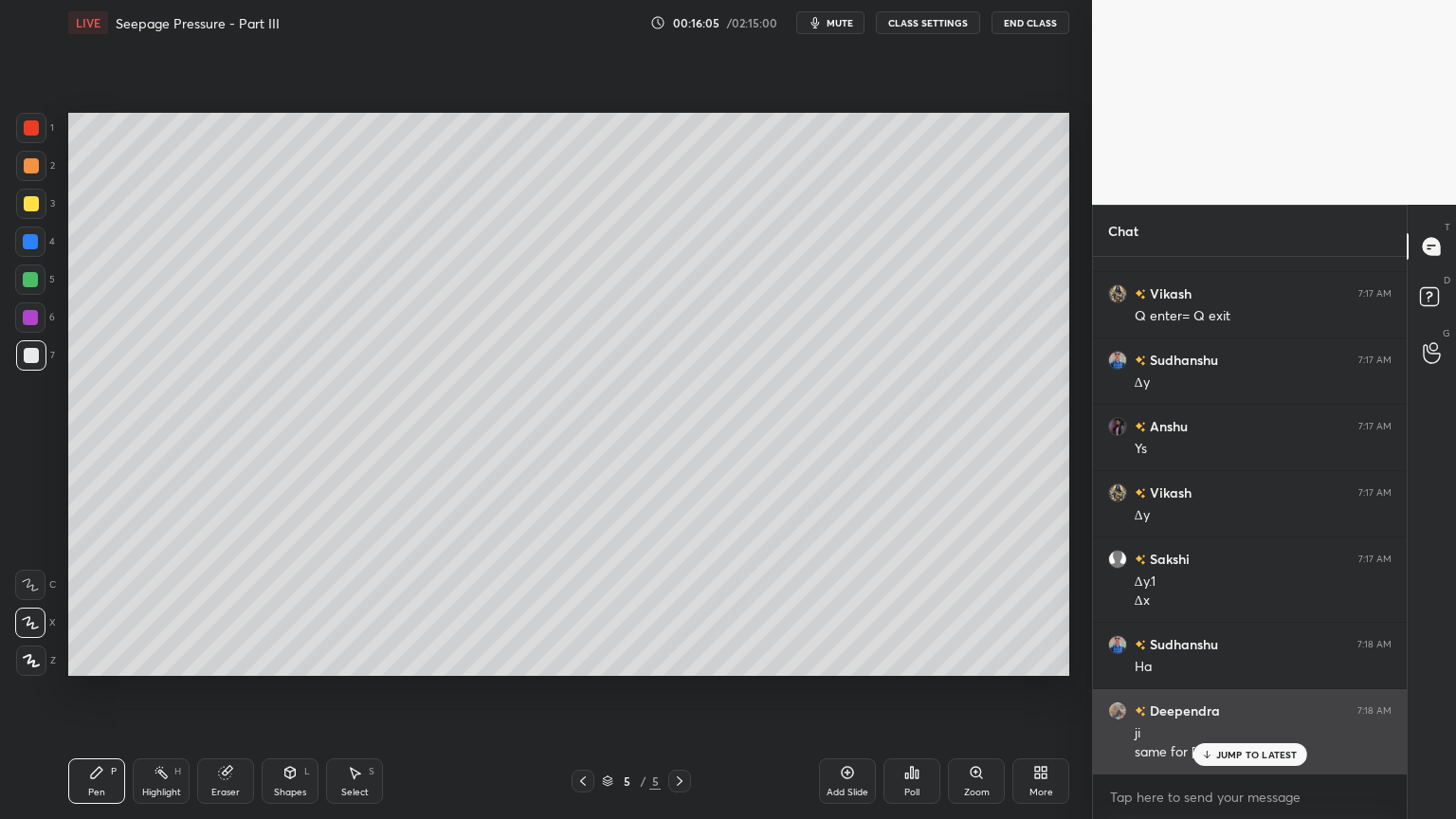 click on "JUMP TO LATEST" at bounding box center [1257, 755] 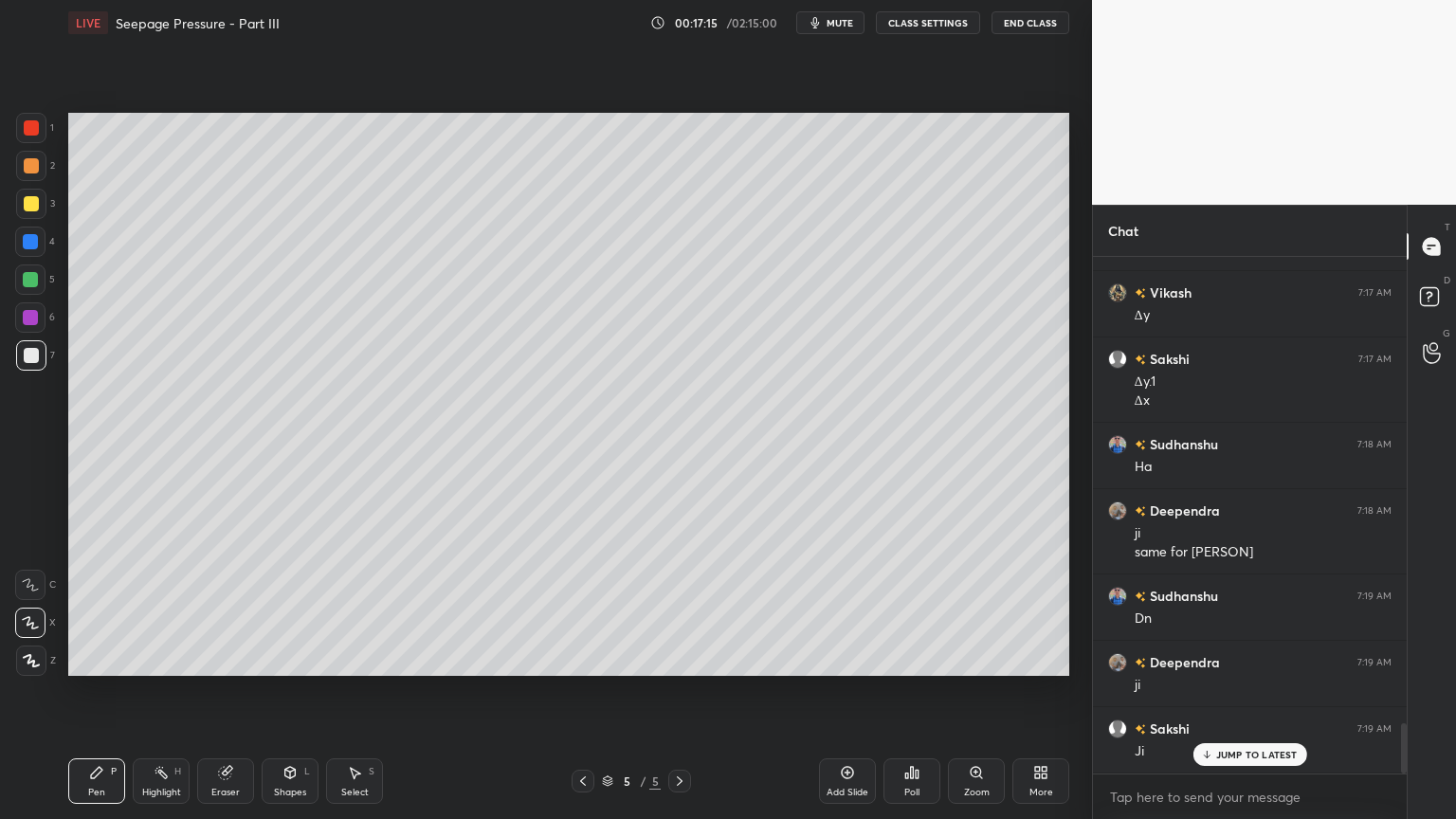 scroll, scrollTop: 4831, scrollLeft: 0, axis: vertical 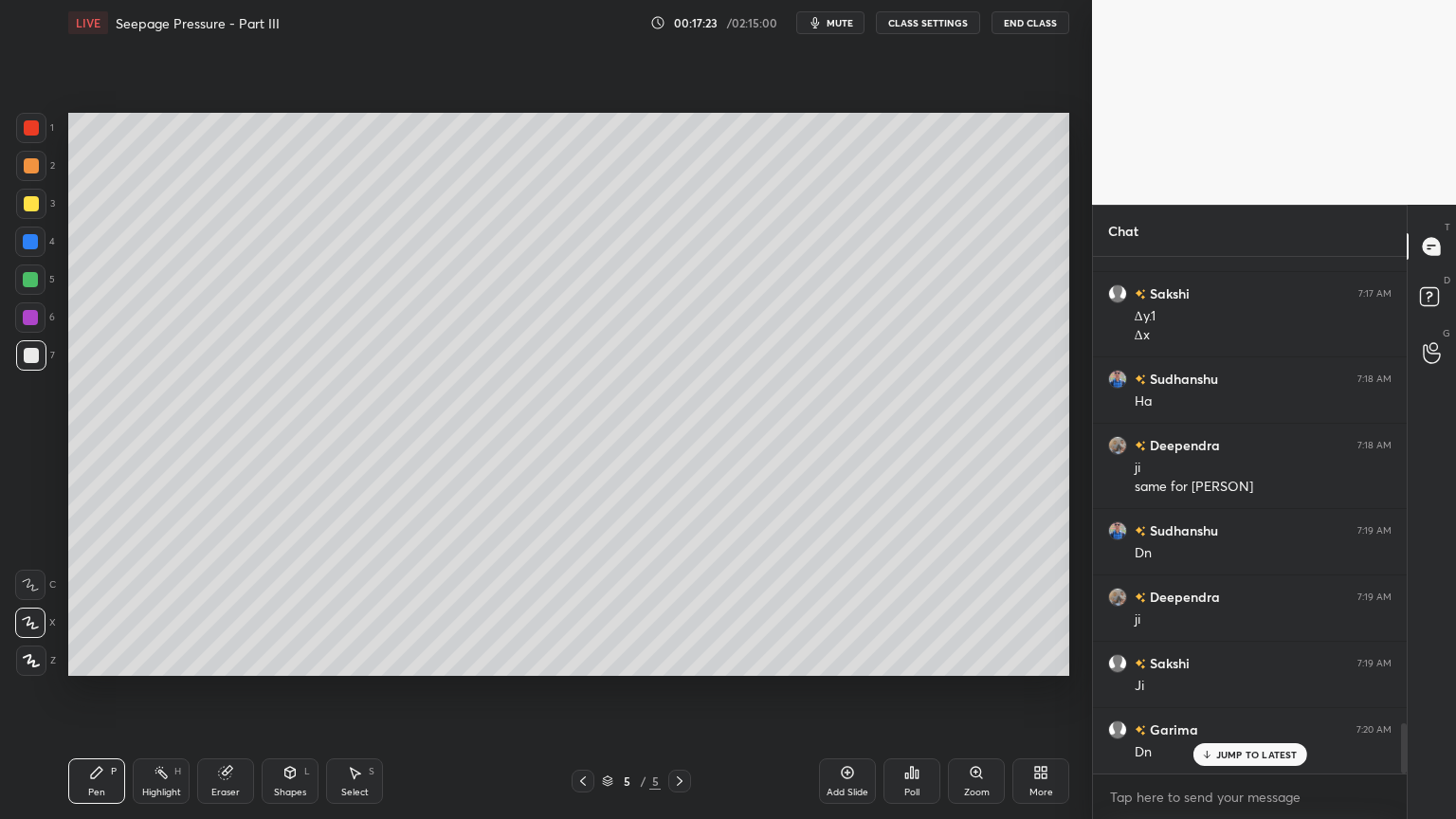 click on "Add Slide" at bounding box center [847, 781] 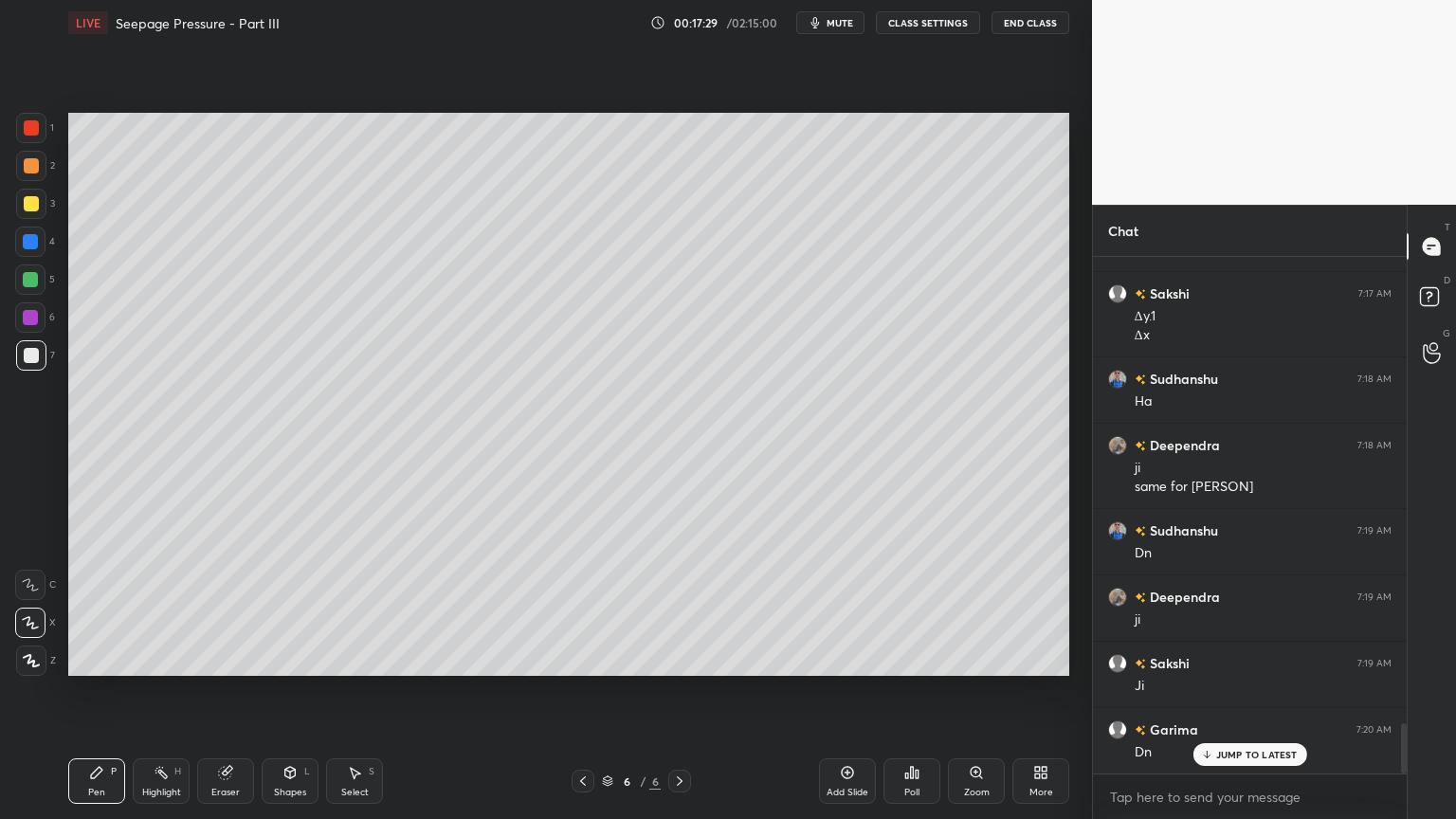 scroll, scrollTop: 4898, scrollLeft: 0, axis: vertical 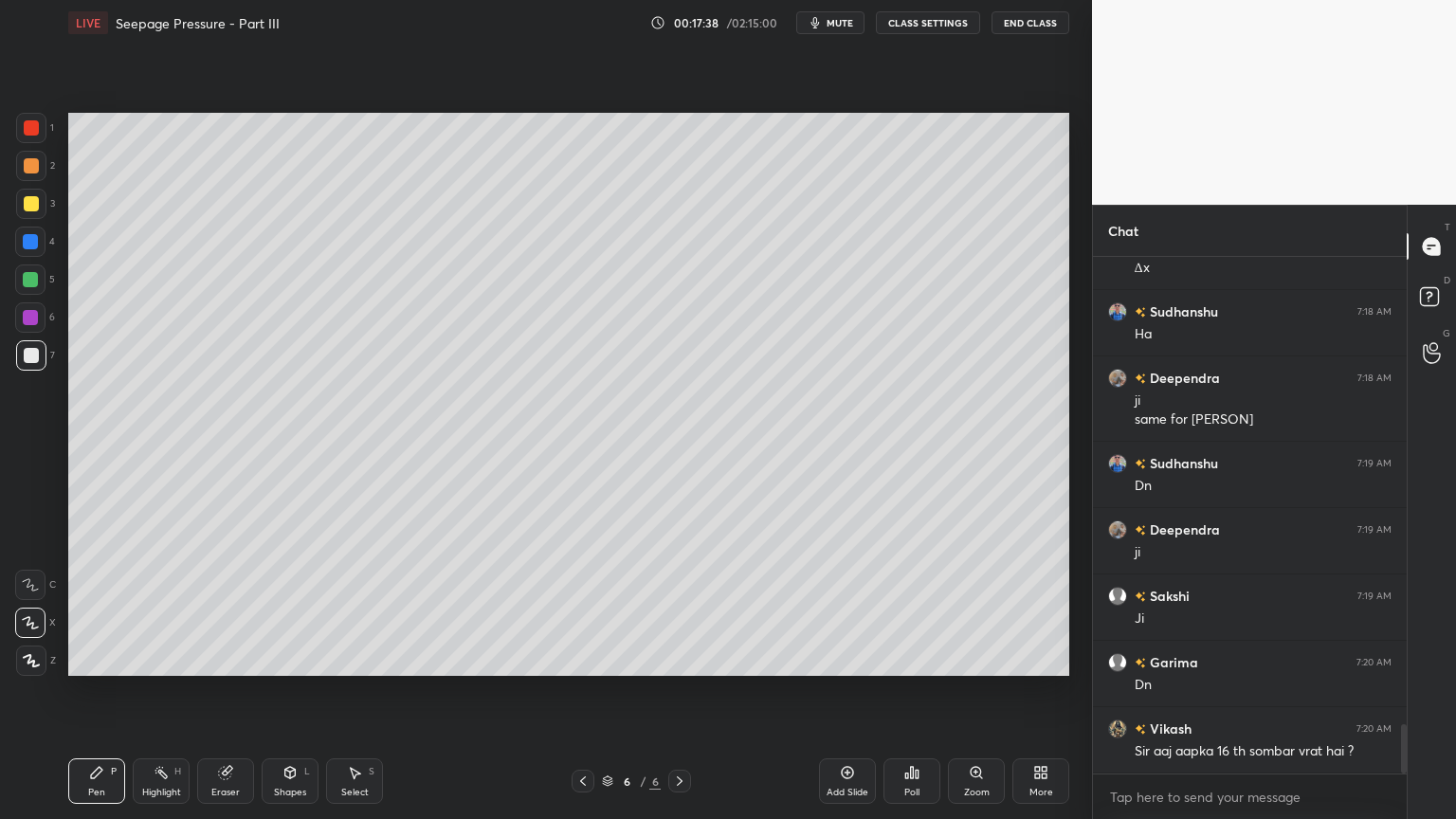 click 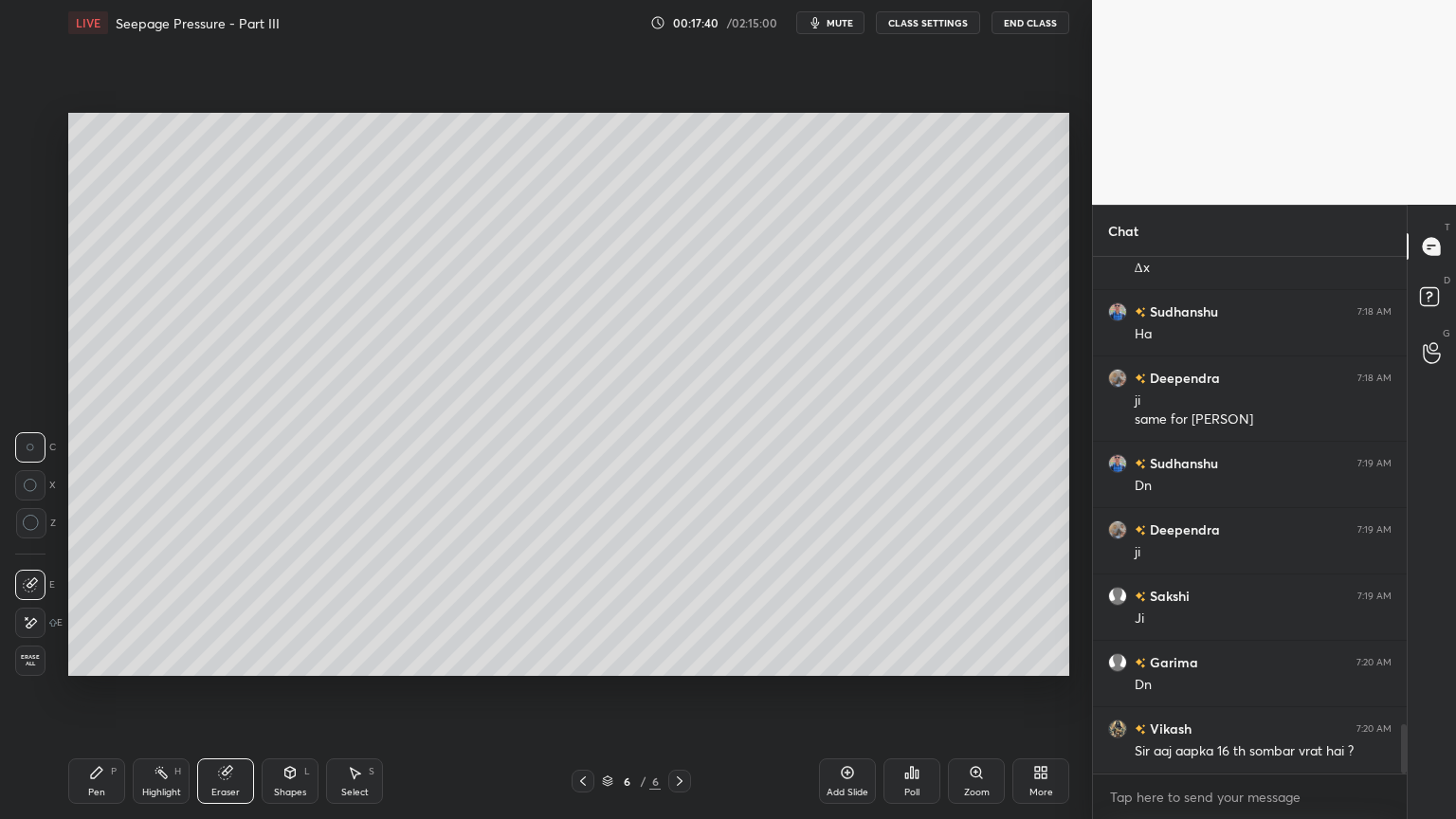 click on "Pen" at bounding box center [97, 792] 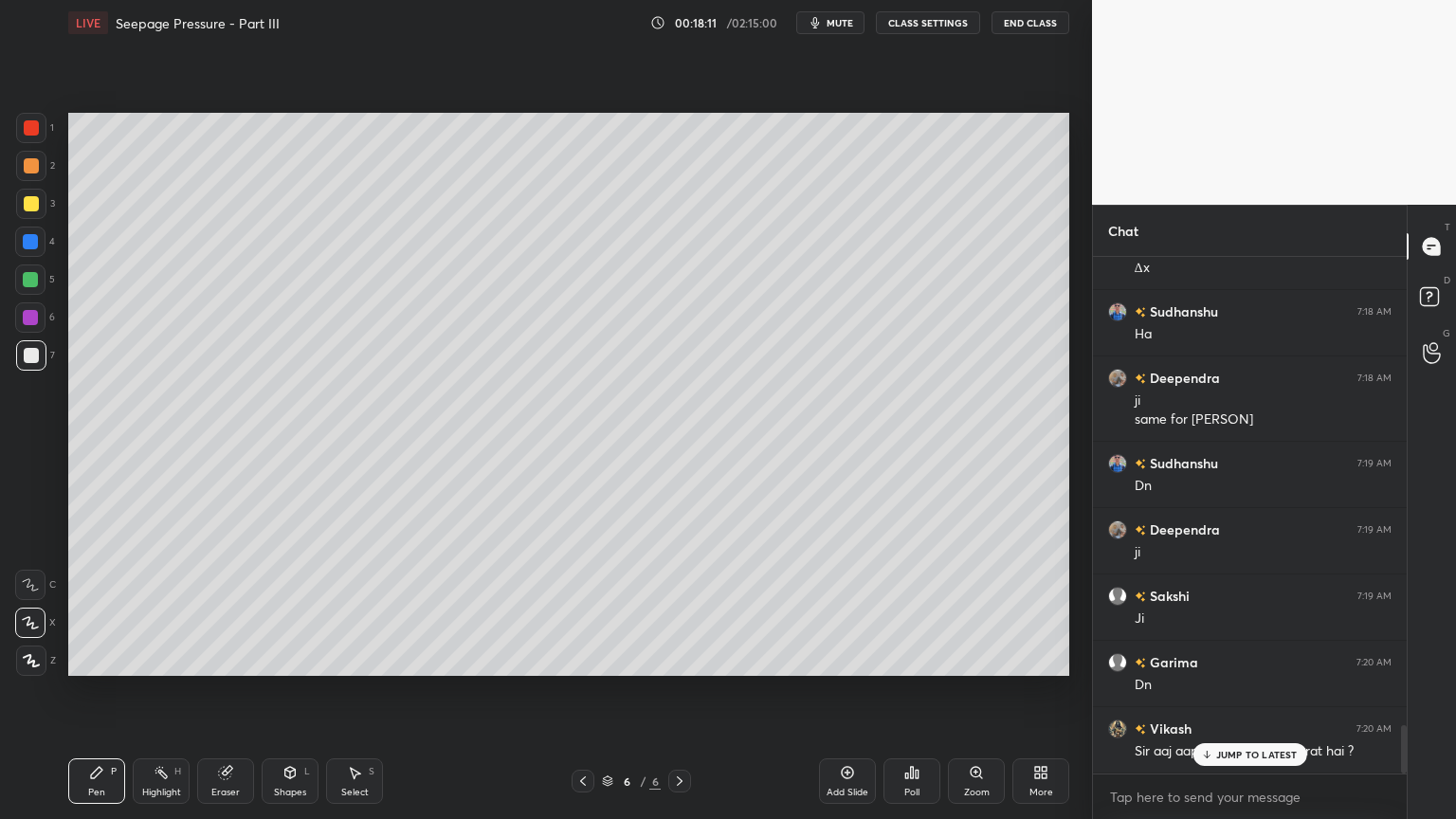scroll, scrollTop: 4963, scrollLeft: 0, axis: vertical 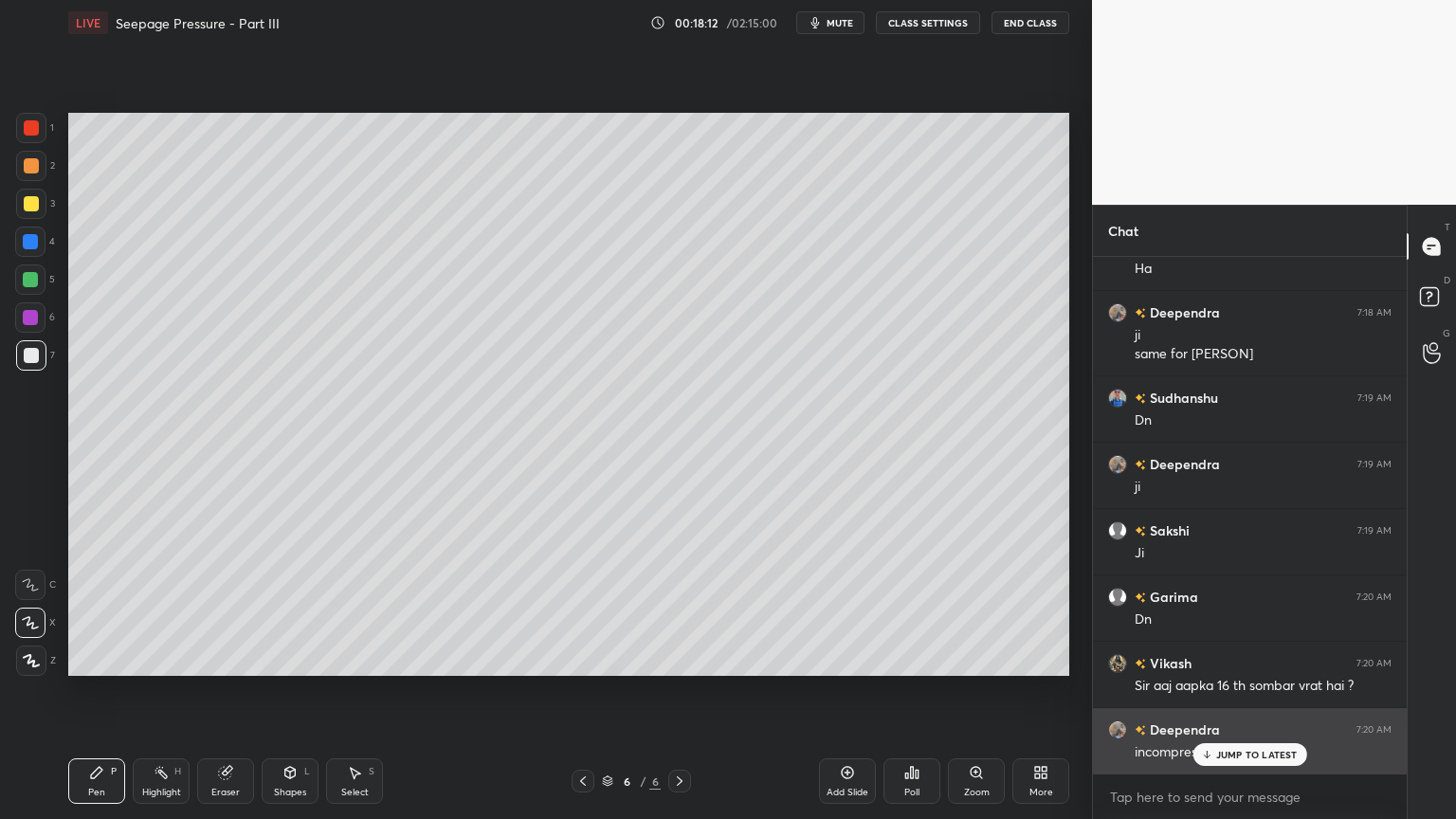 click on "JUMP TO LATEST" at bounding box center (1257, 755) 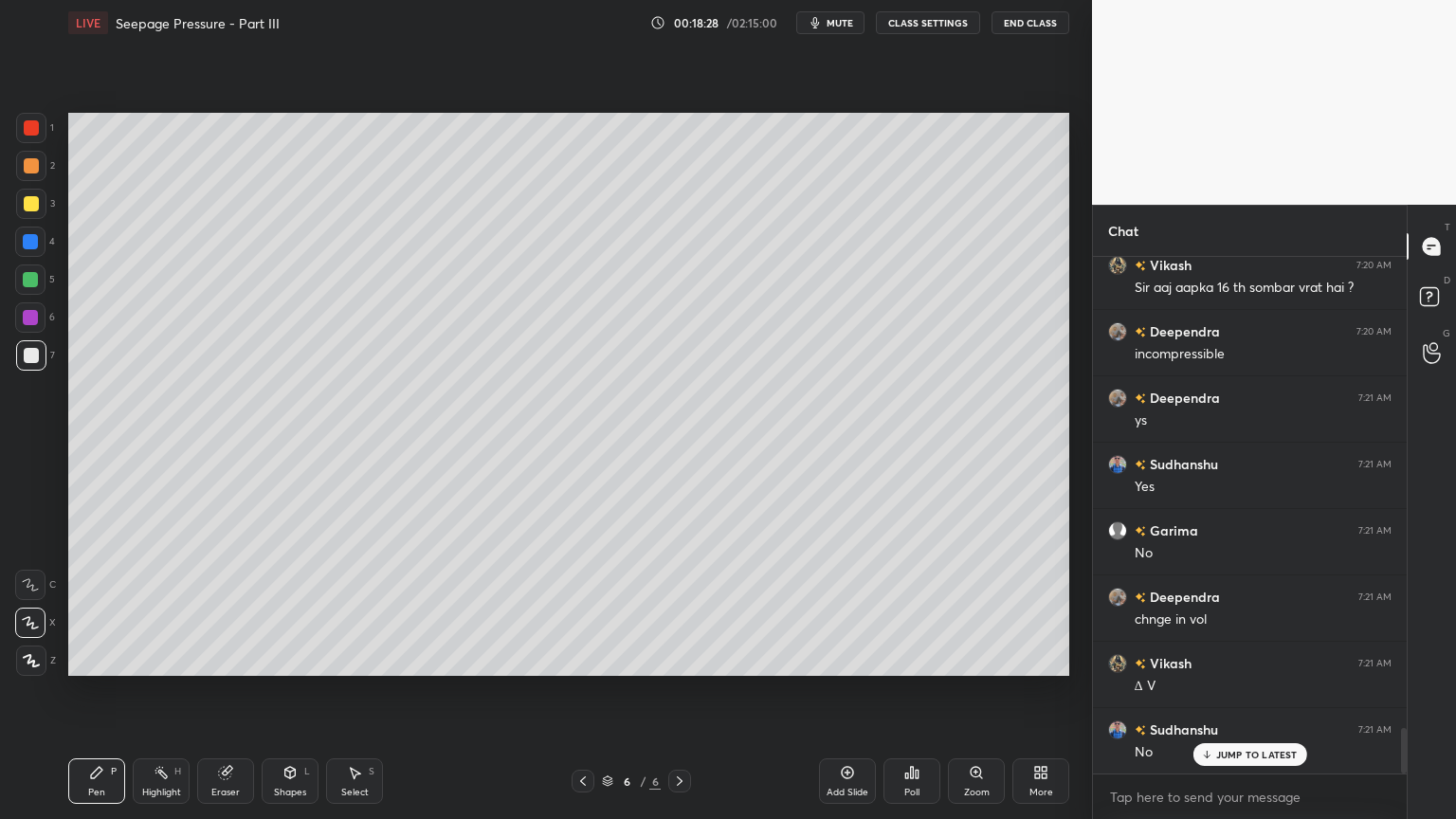 scroll, scrollTop: 5429, scrollLeft: 0, axis: vertical 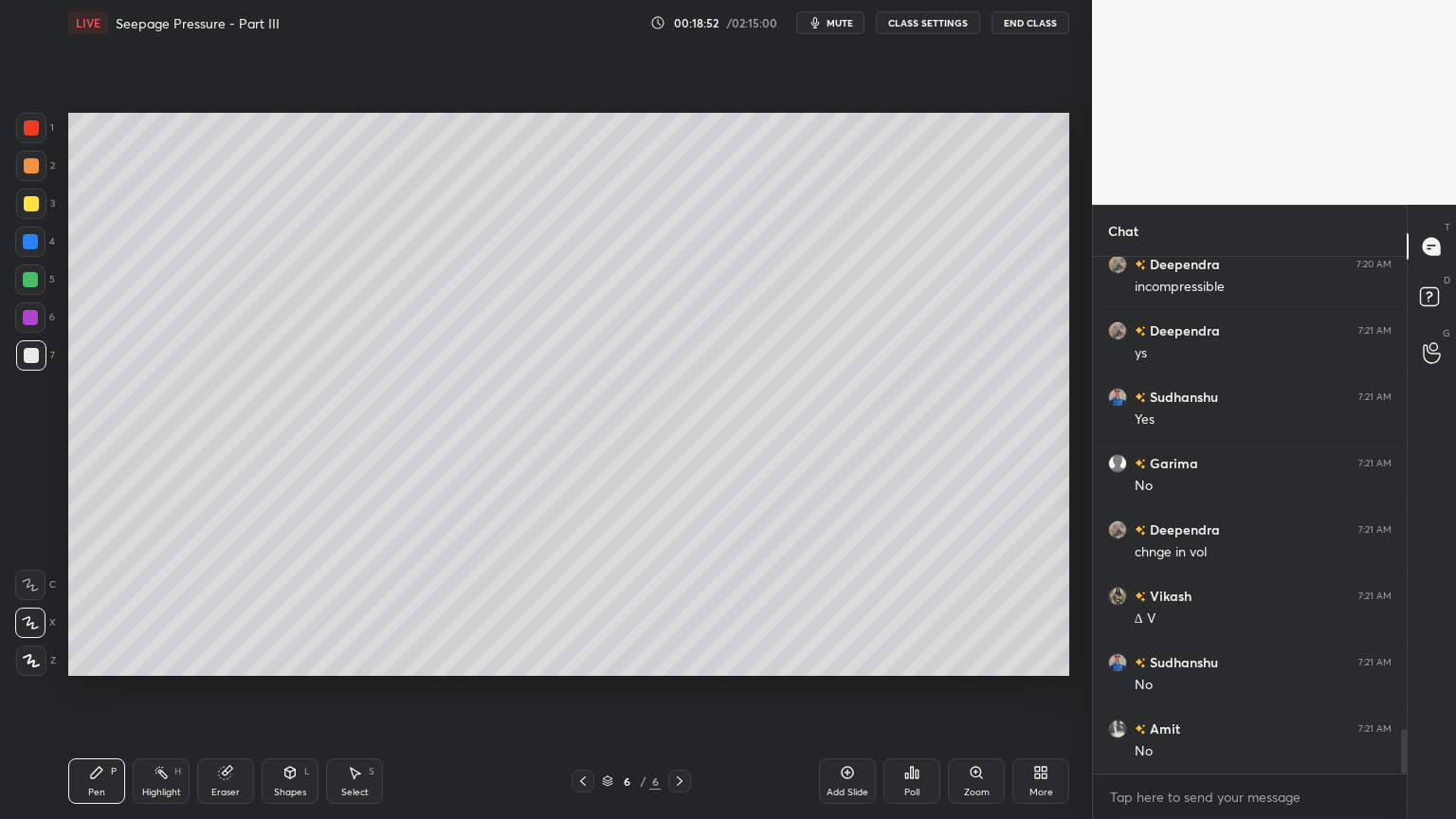 click at bounding box center (31, 204) 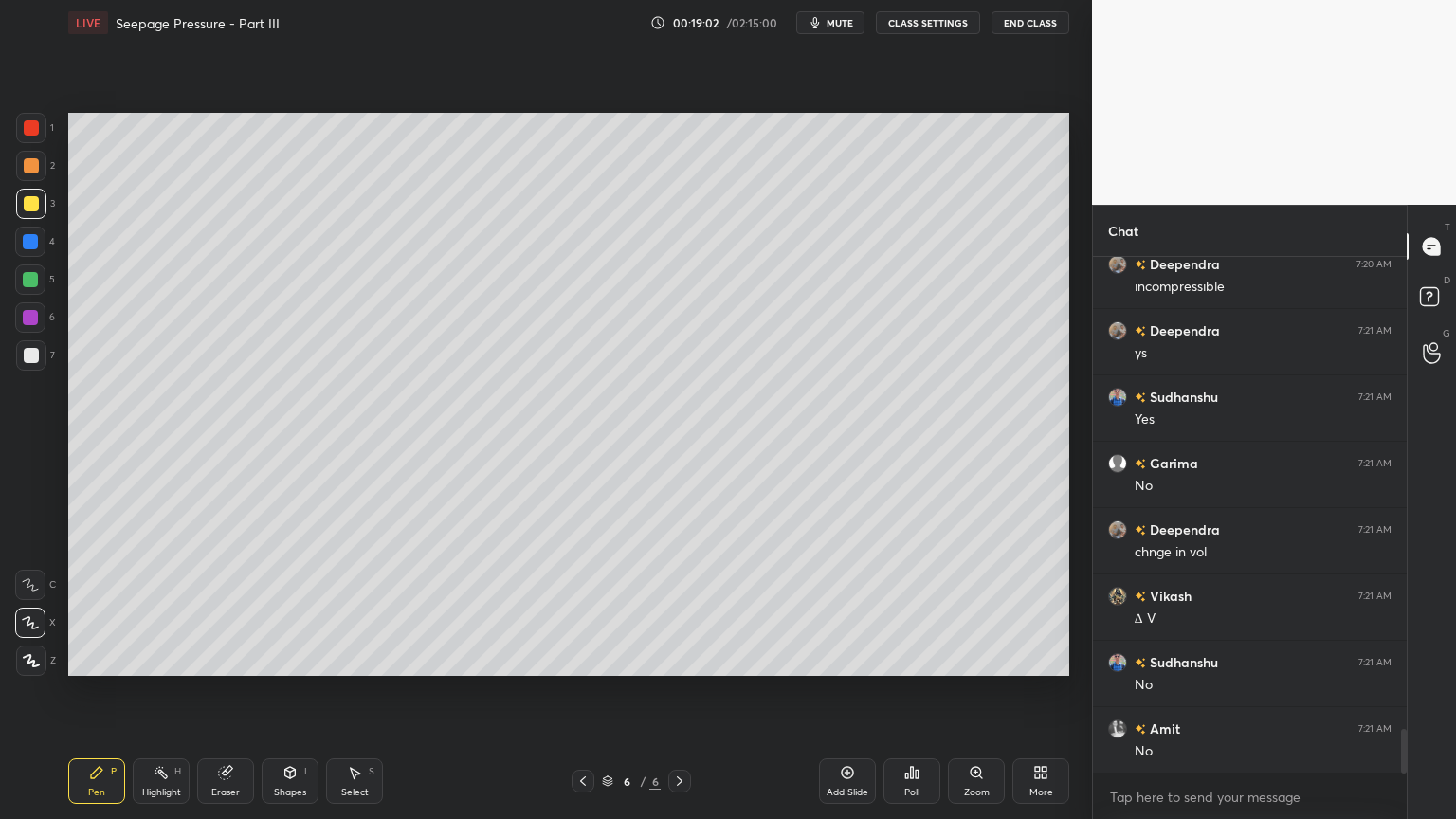 click on "Shapes L" at bounding box center (290, 781) 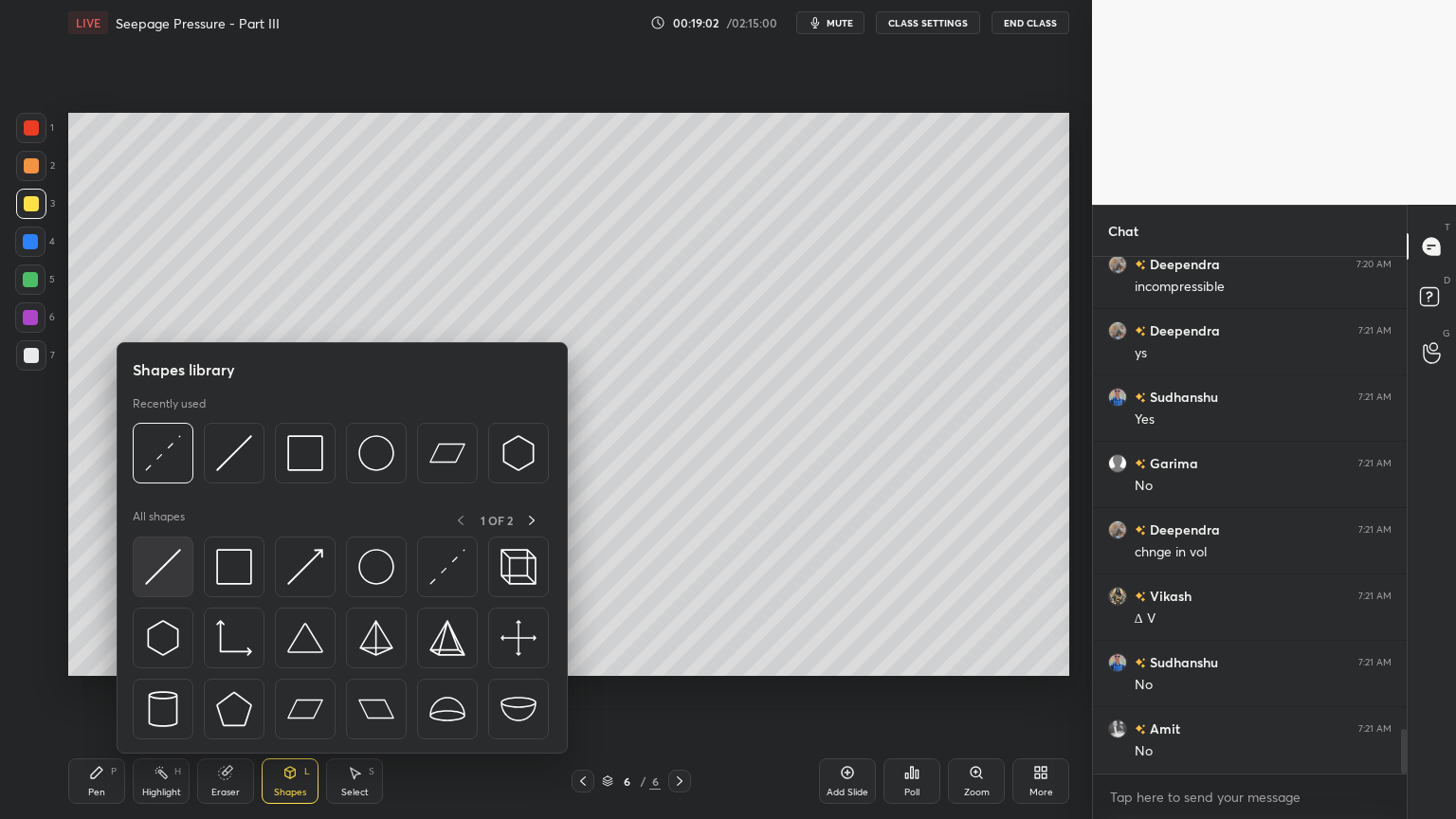 click at bounding box center [163, 567] 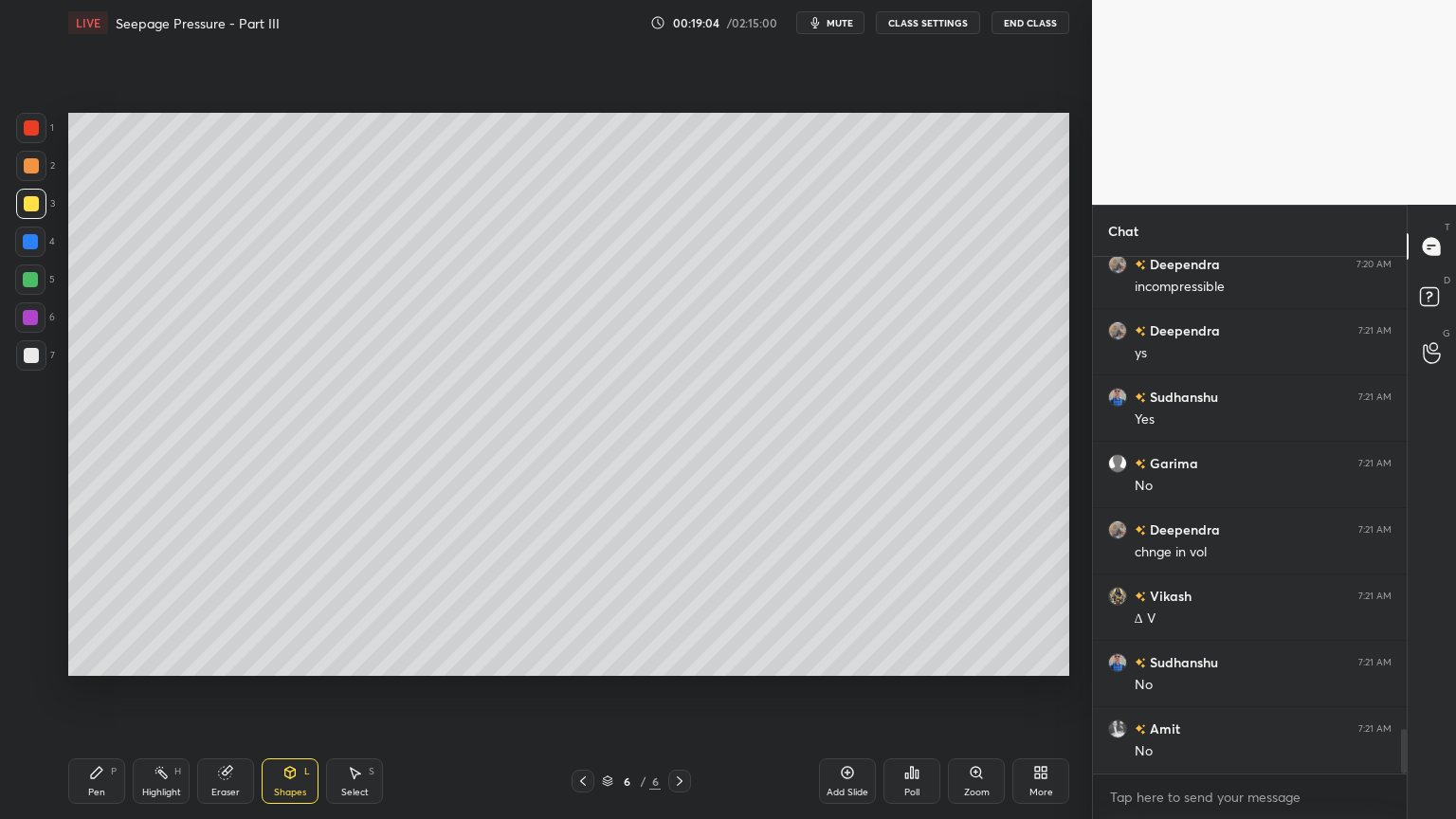 click at bounding box center [31, 204] 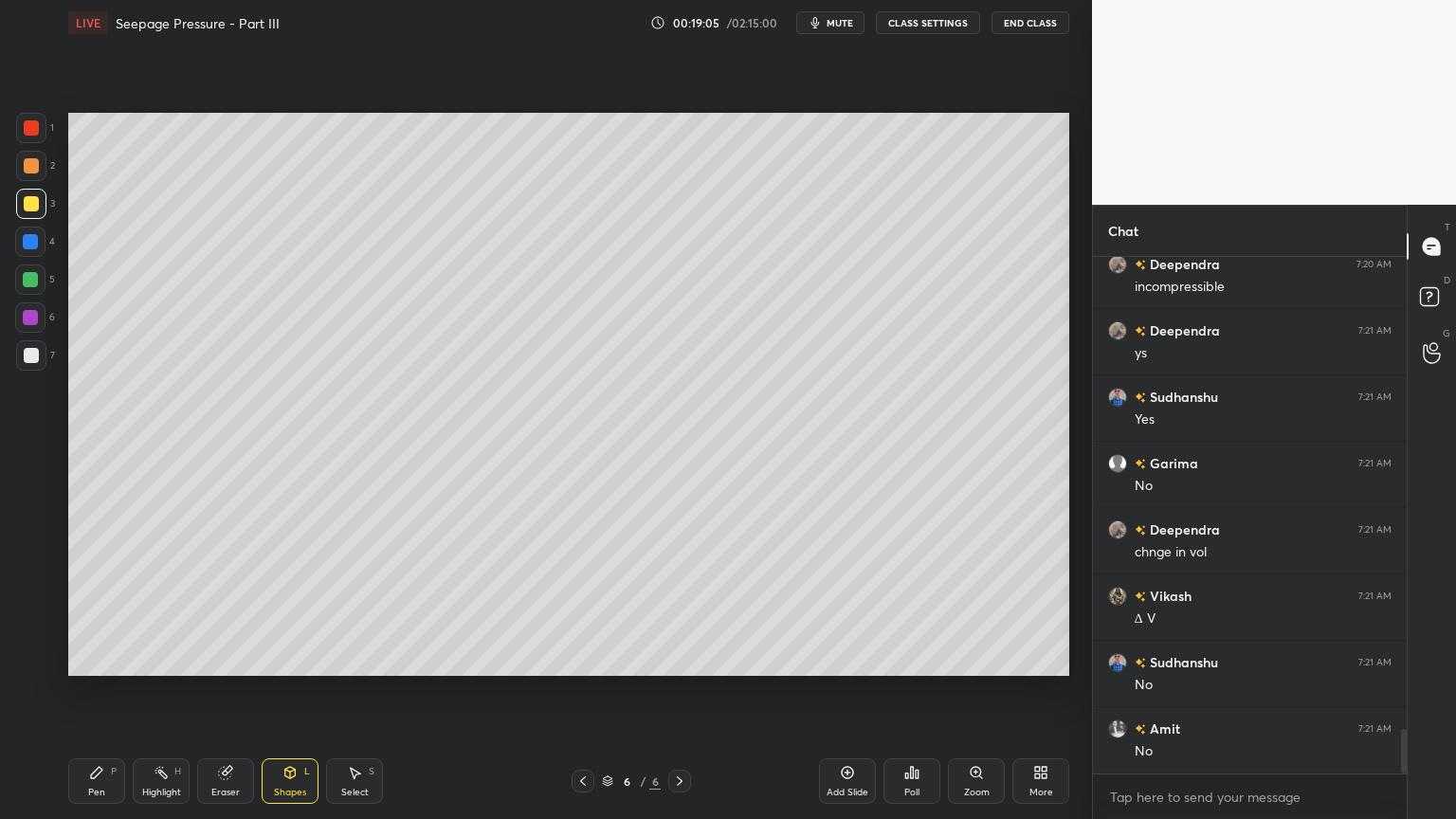 click 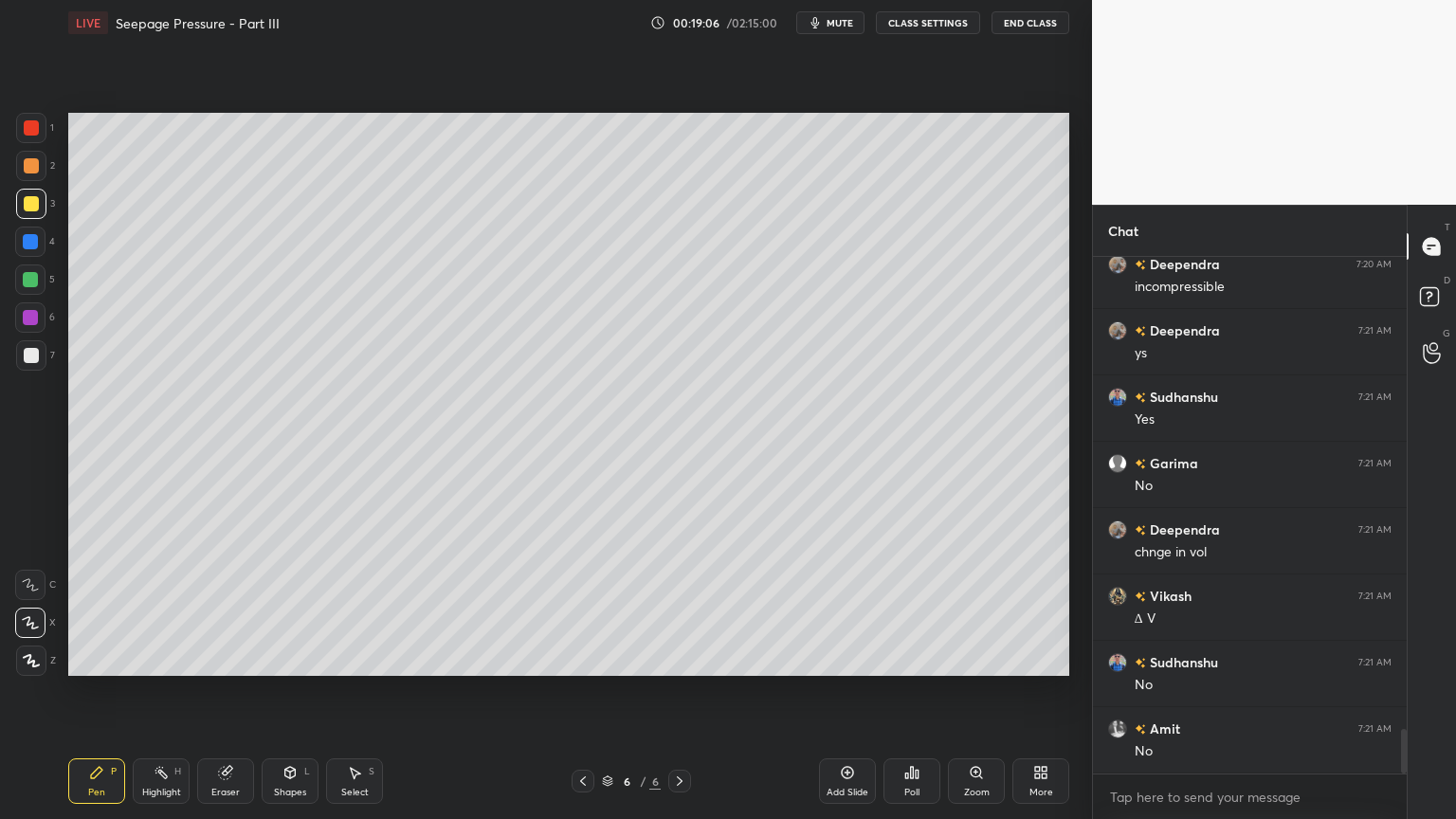 click on "6" at bounding box center [35, 321] 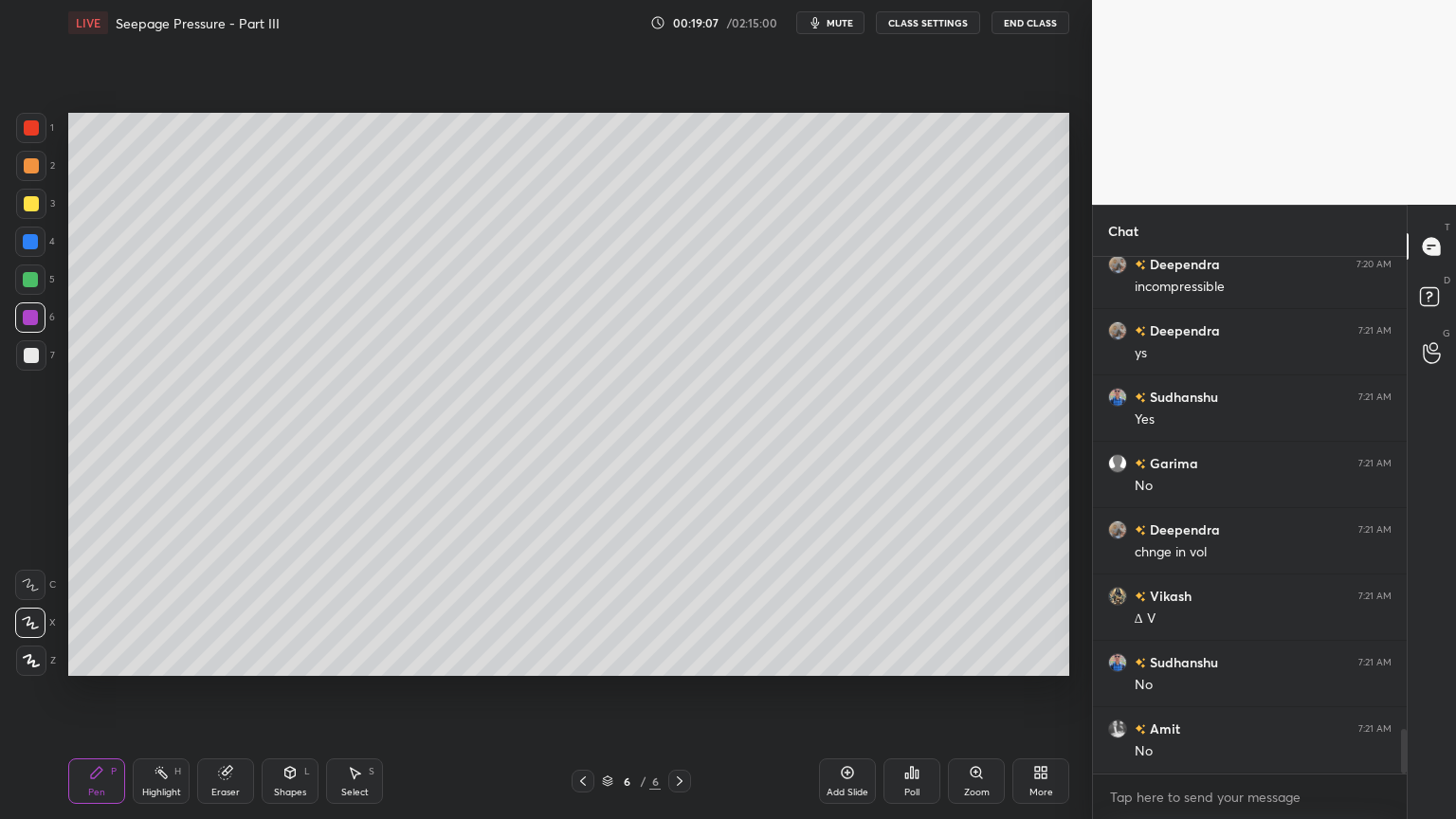 click at bounding box center (31, 355) 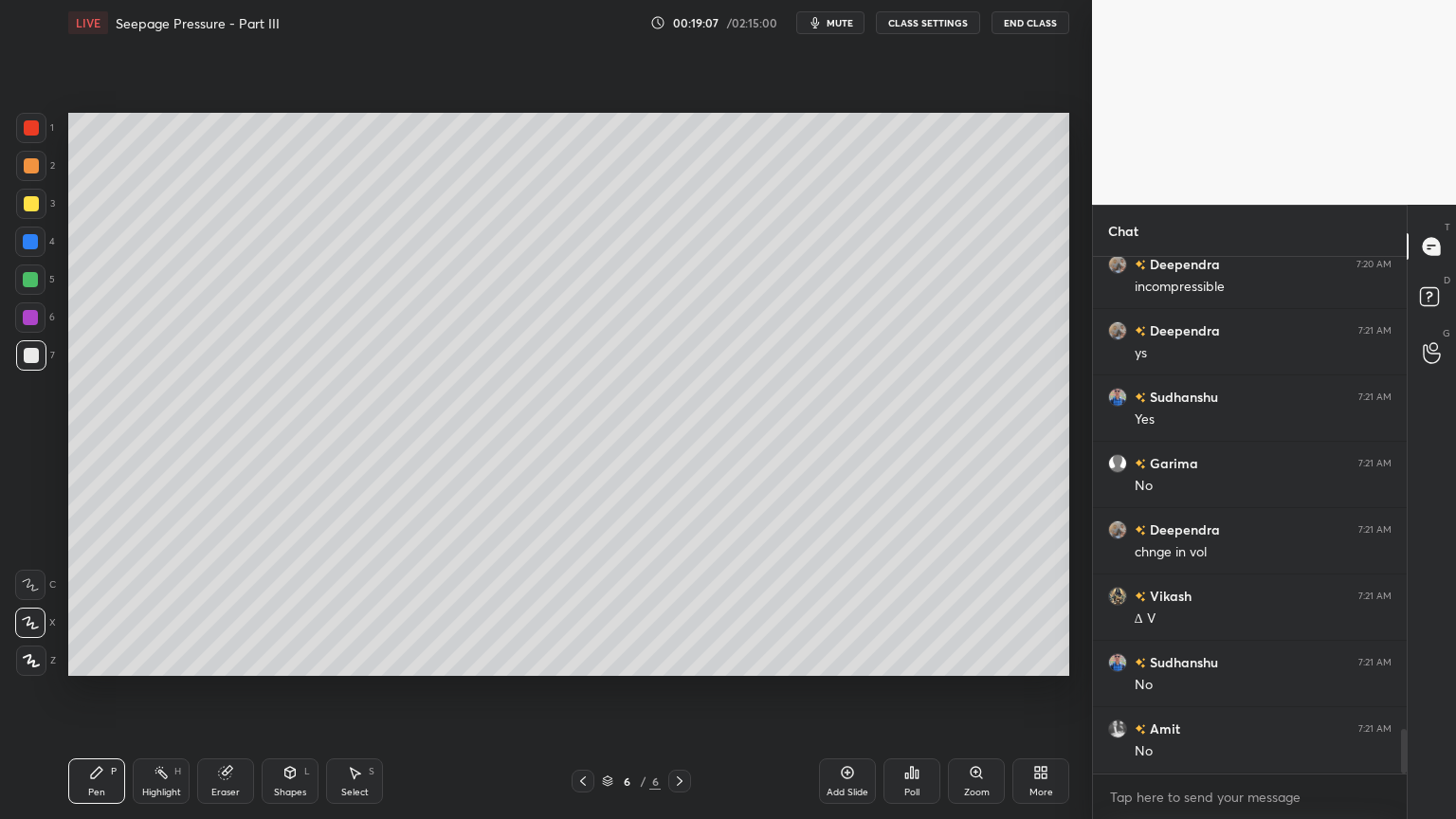 click at bounding box center (31, 355) 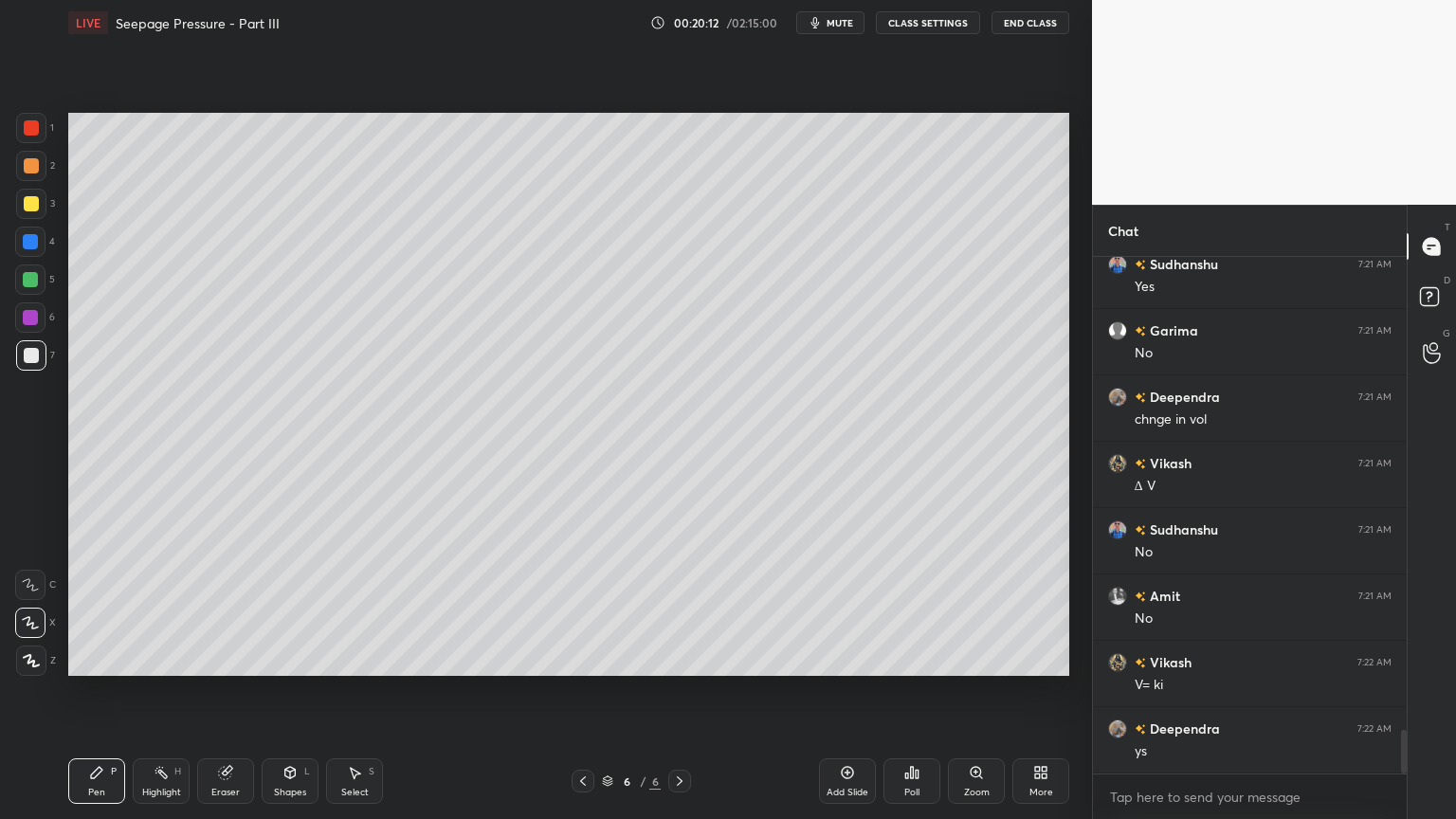 scroll, scrollTop: 5627, scrollLeft: 0, axis: vertical 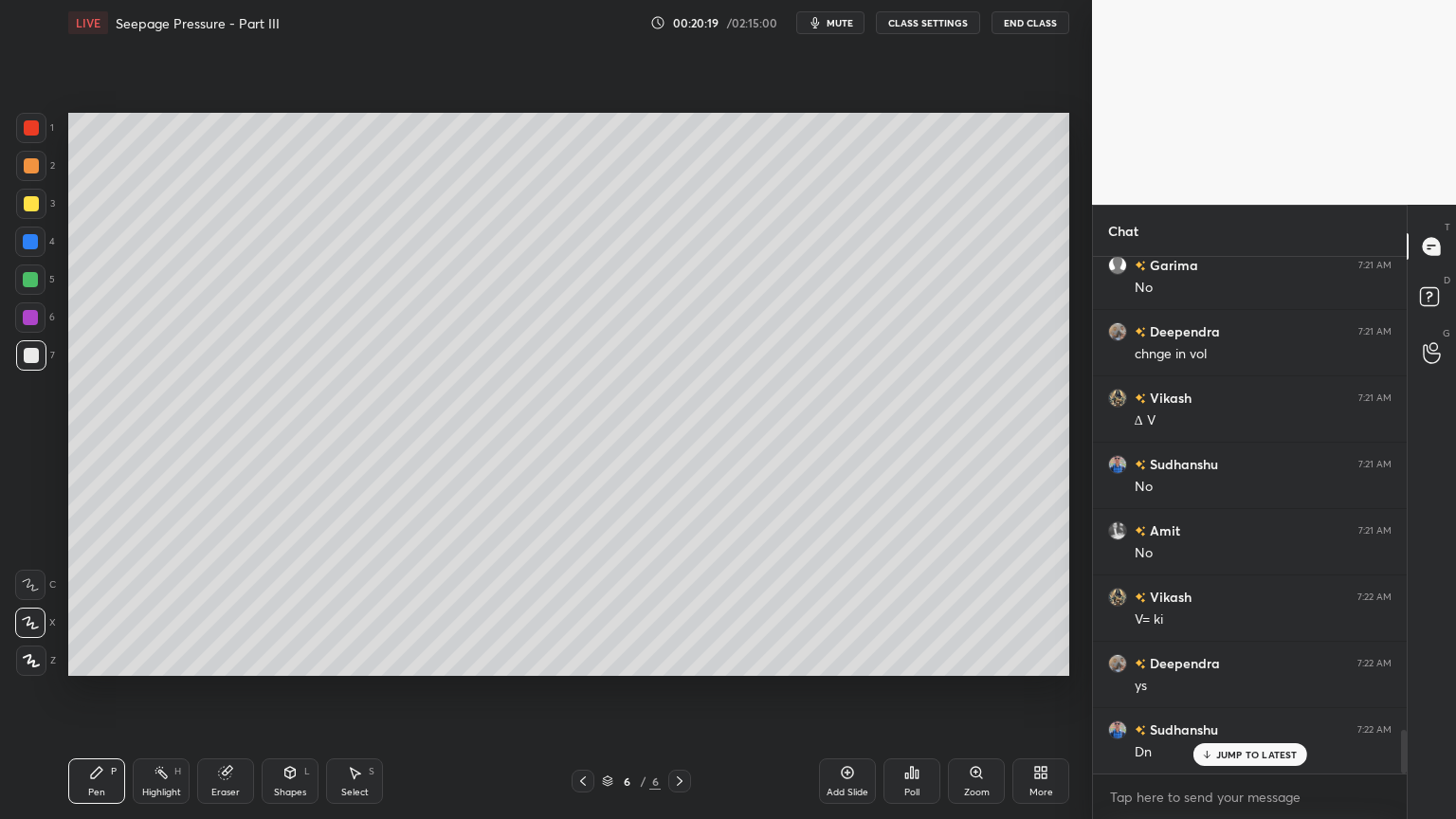 click on "mute" at bounding box center (840, 23) 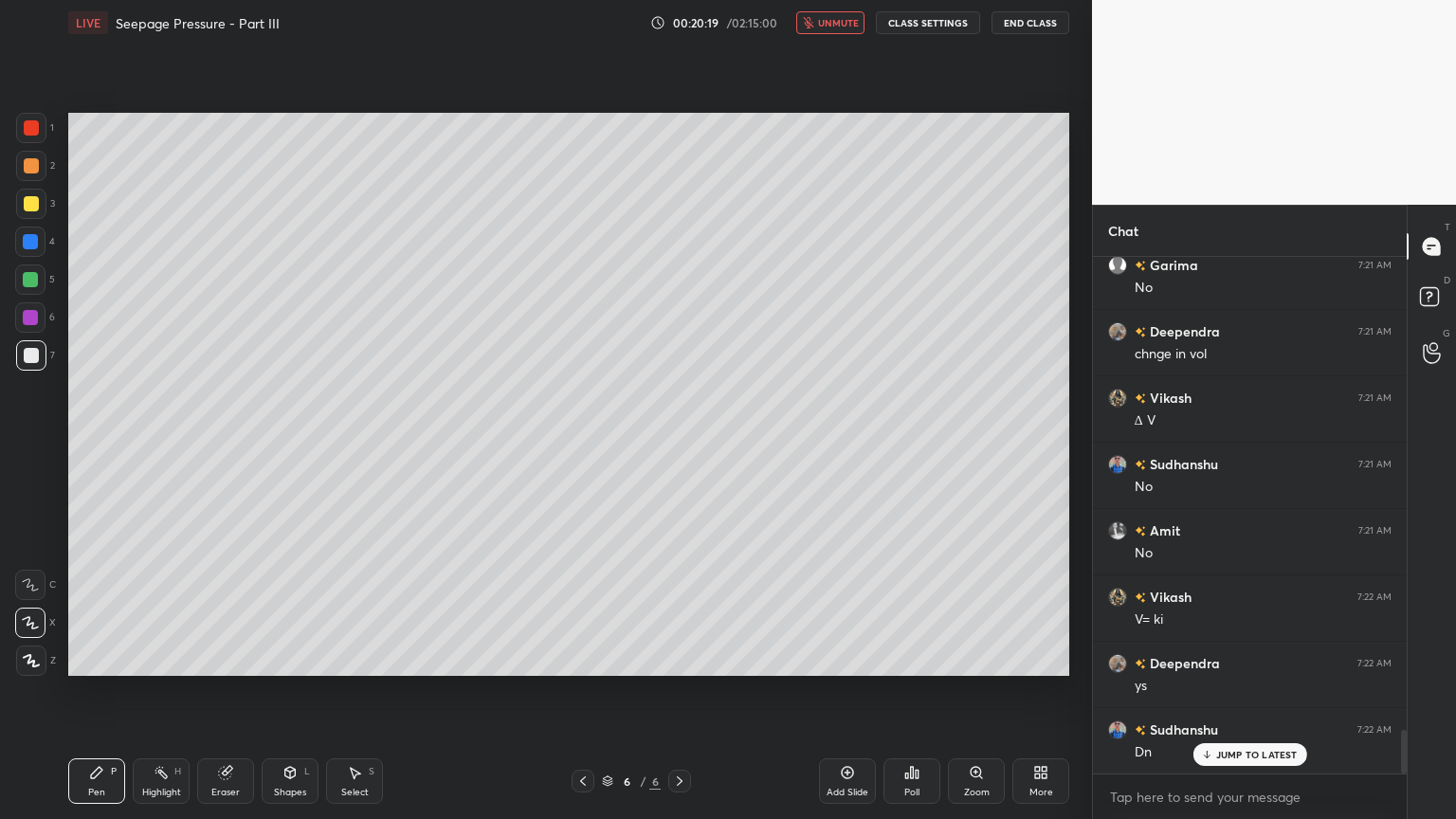 click on "unmute" at bounding box center (838, 23) 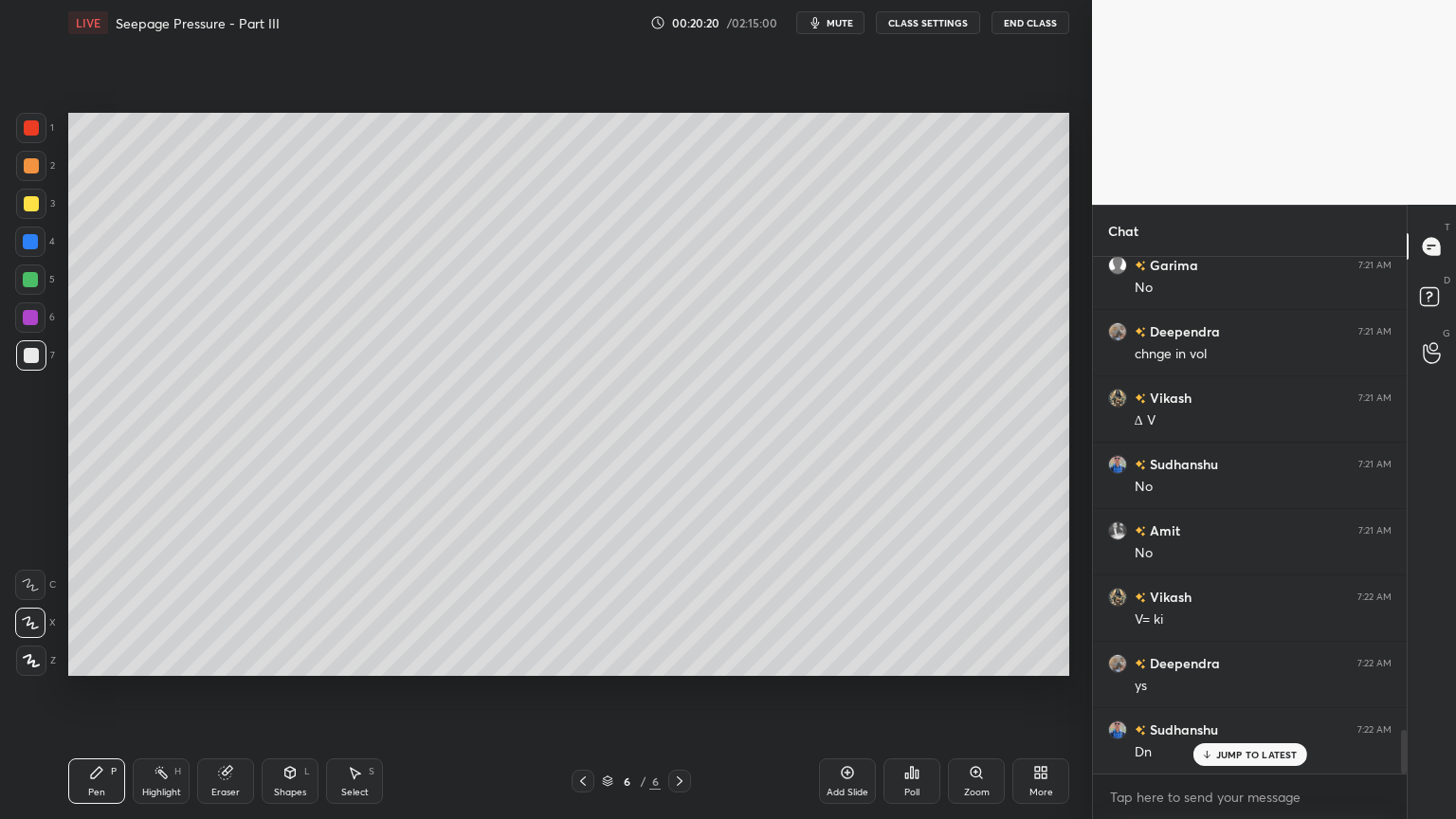 click on "mute" at bounding box center (840, 23) 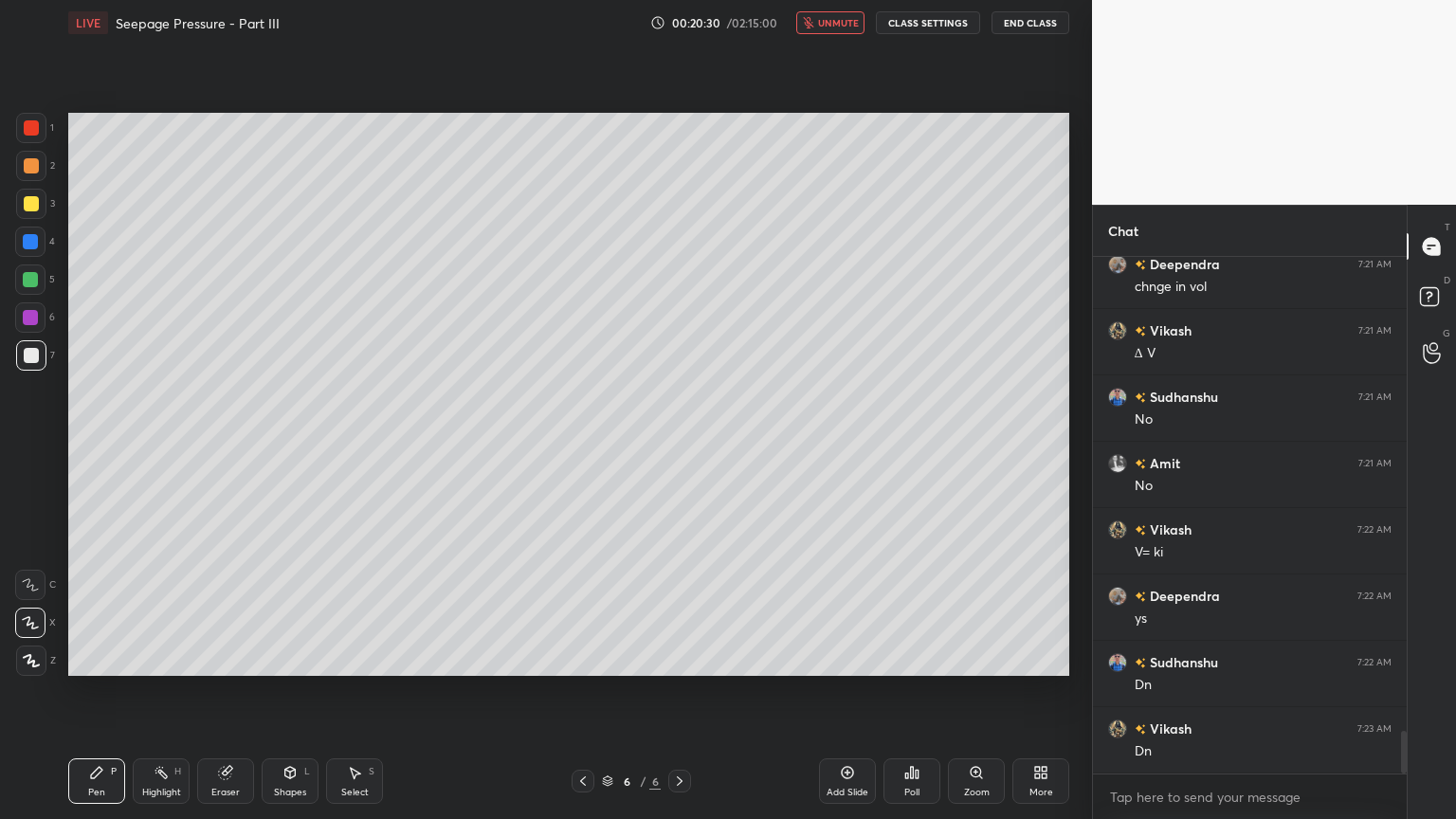 scroll, scrollTop: 5760, scrollLeft: 0, axis: vertical 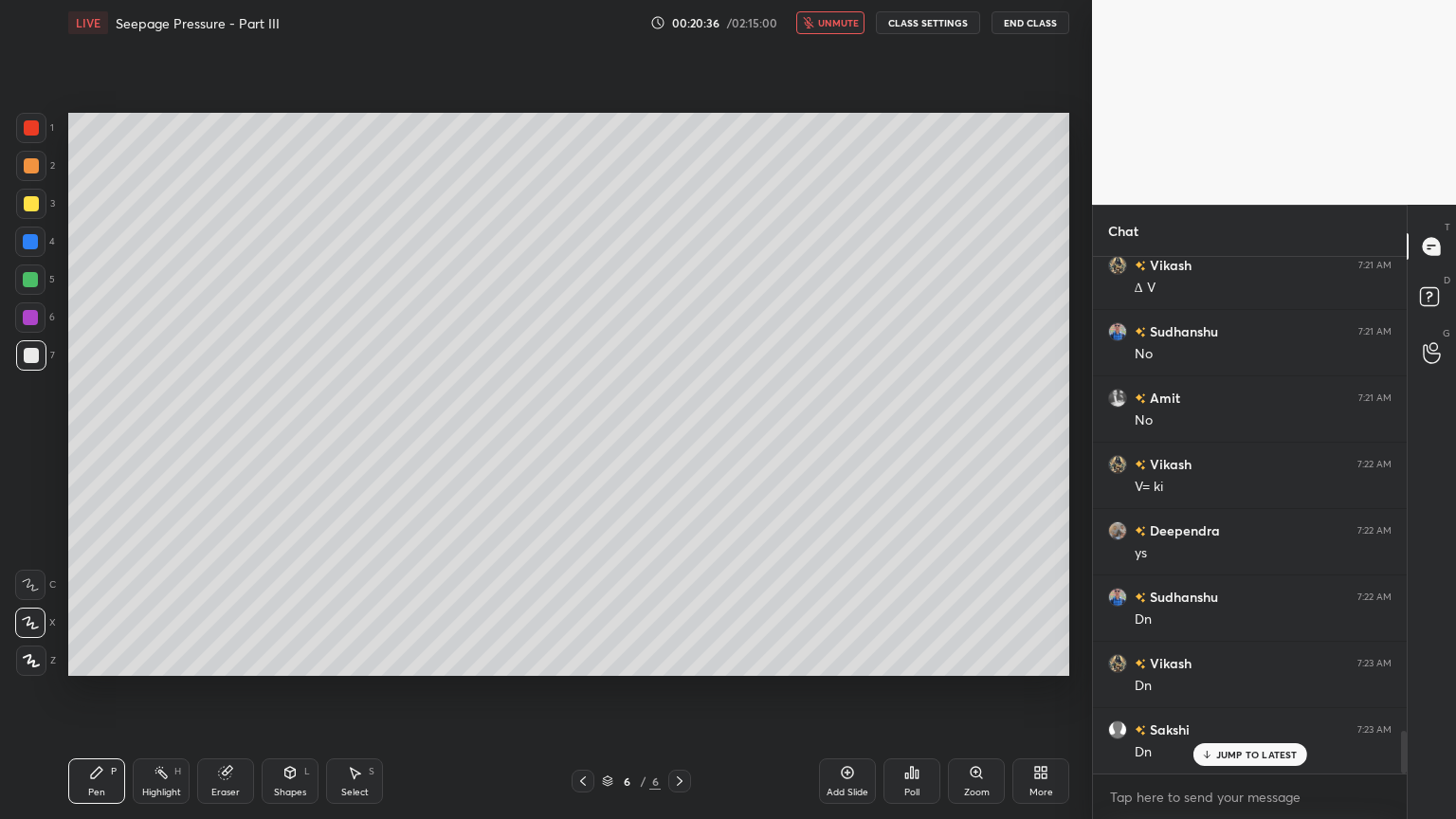 click on "unmute" at bounding box center (830, 23) 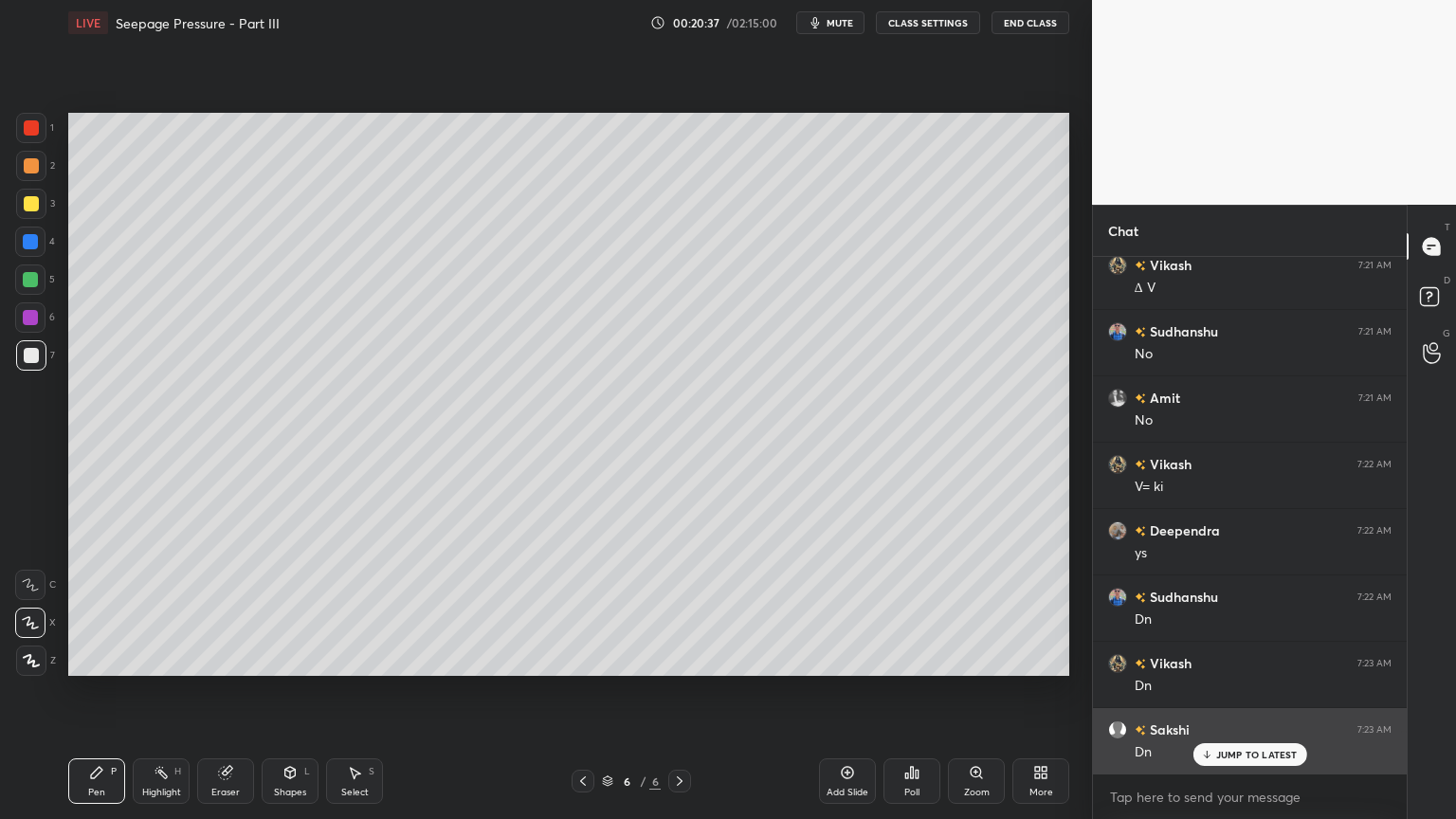 click on "JUMP TO LATEST" at bounding box center [1257, 755] 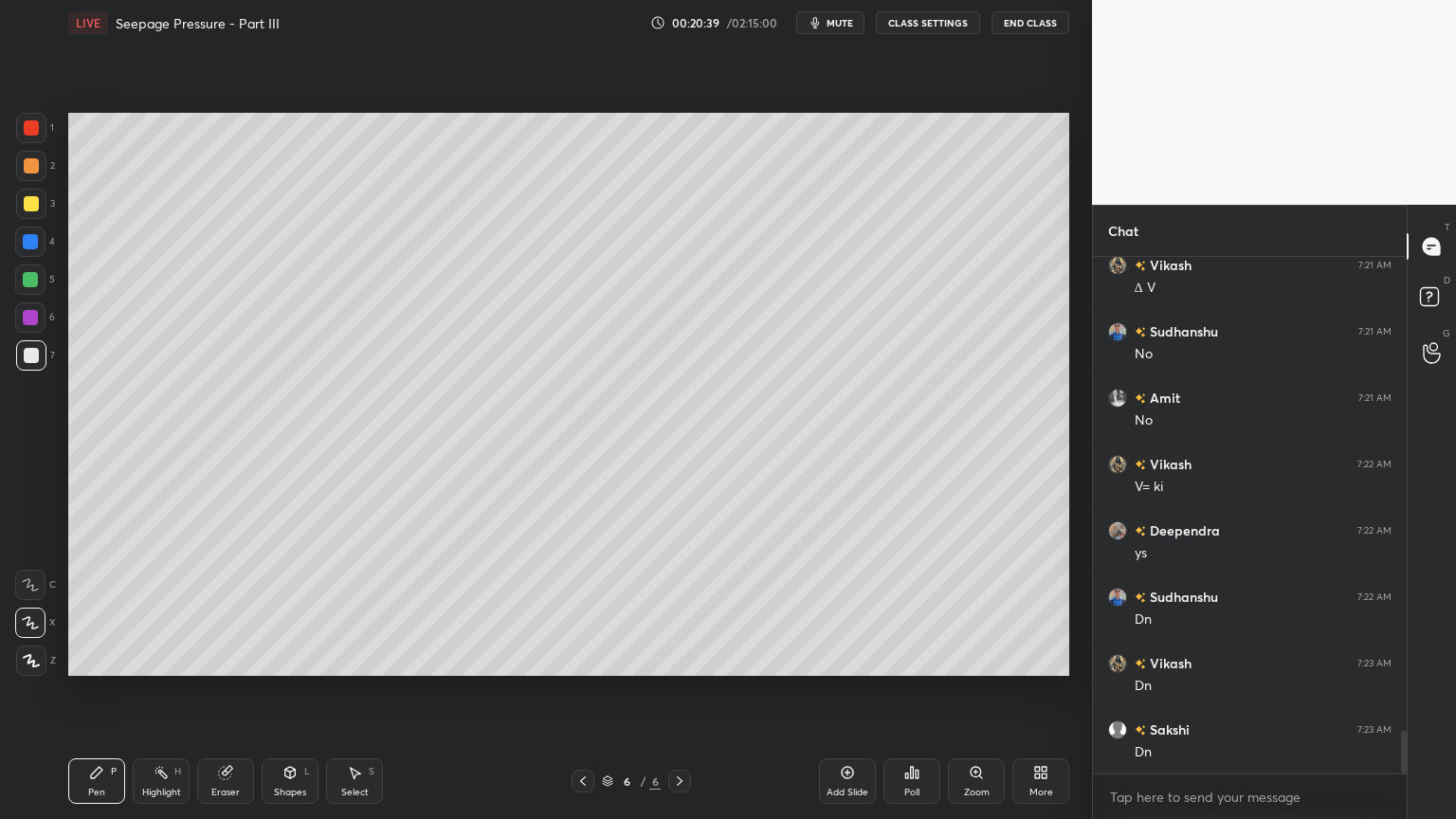 click on "Add Slide" at bounding box center [847, 792] 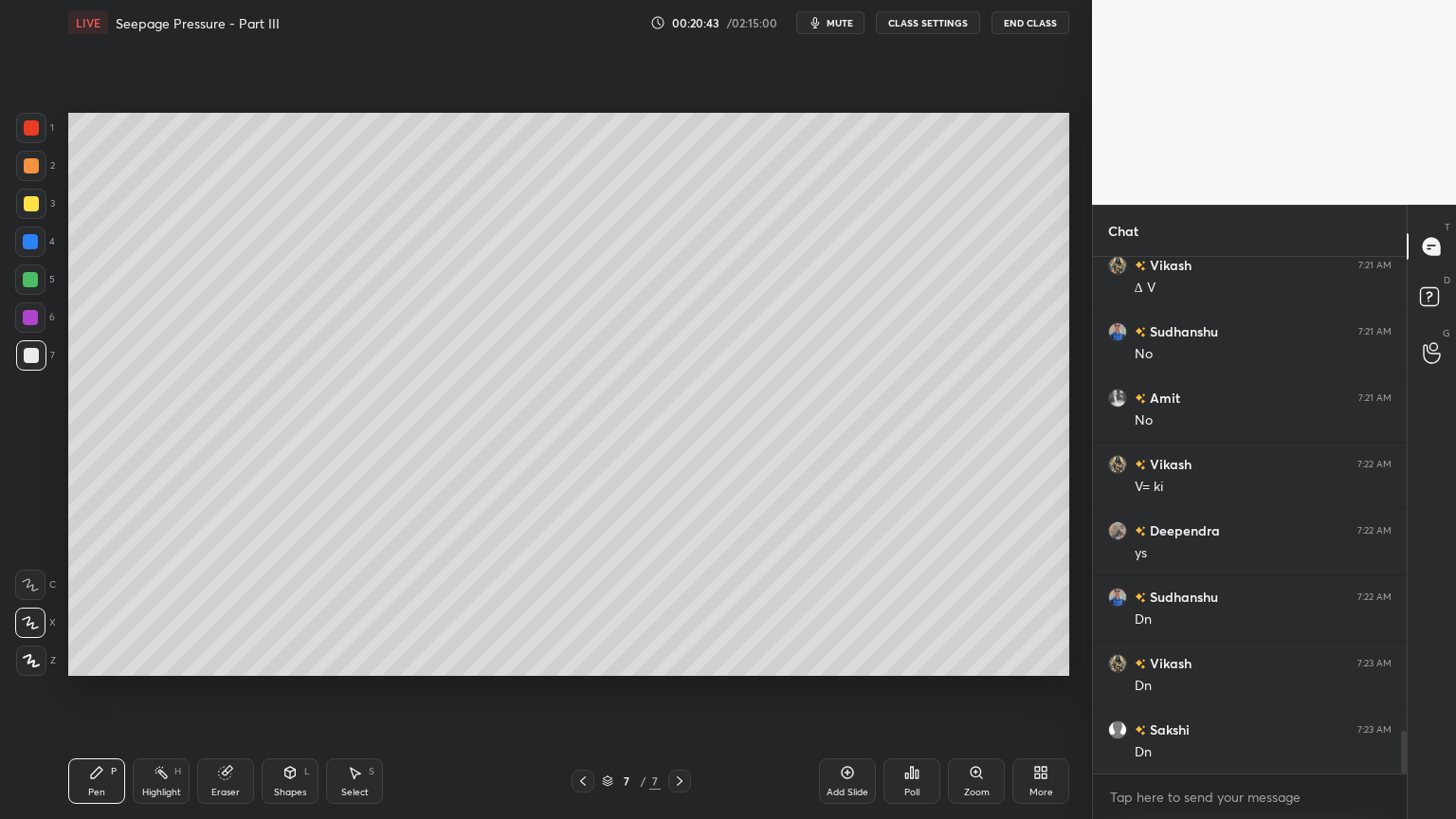 click 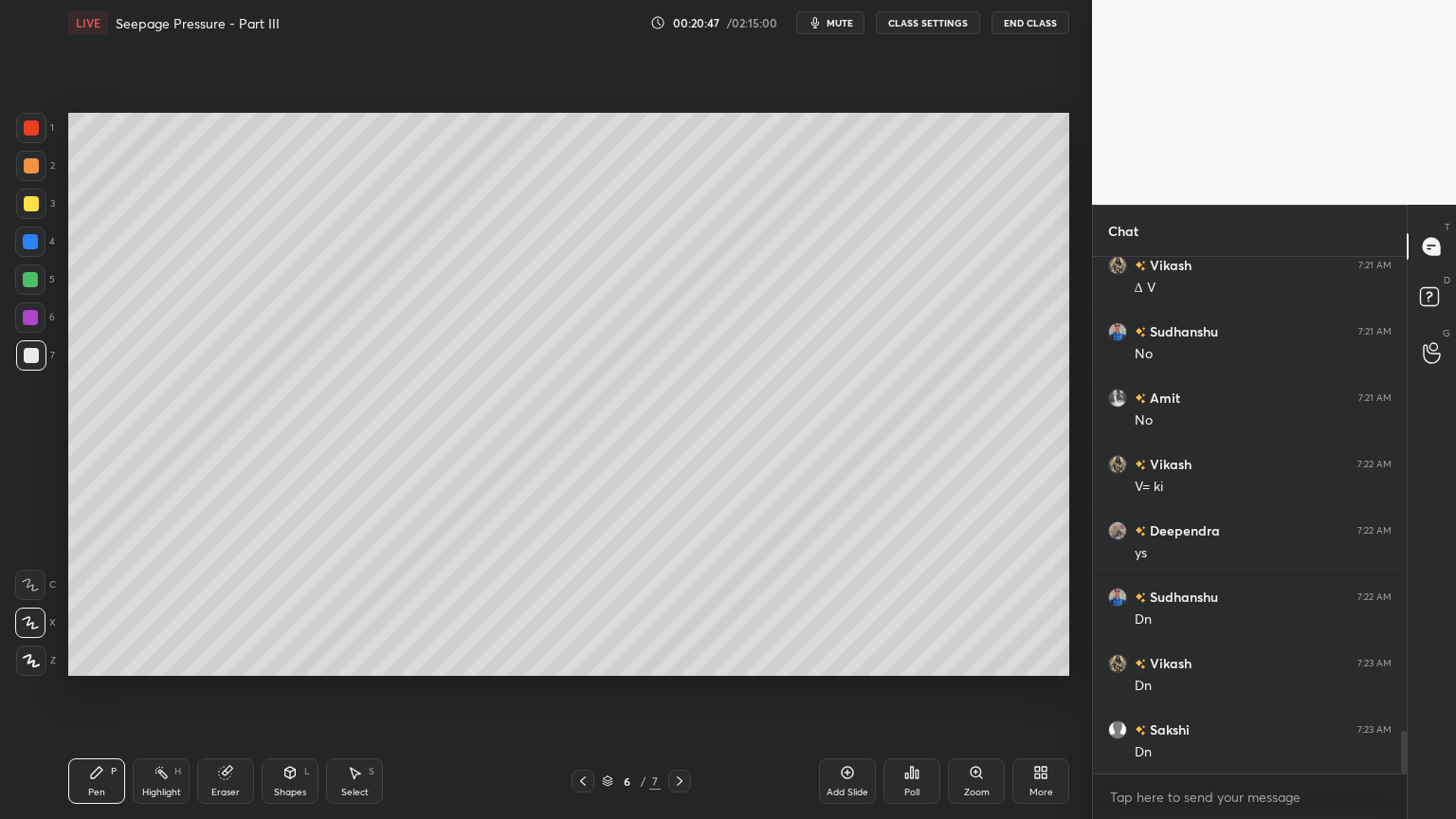 click 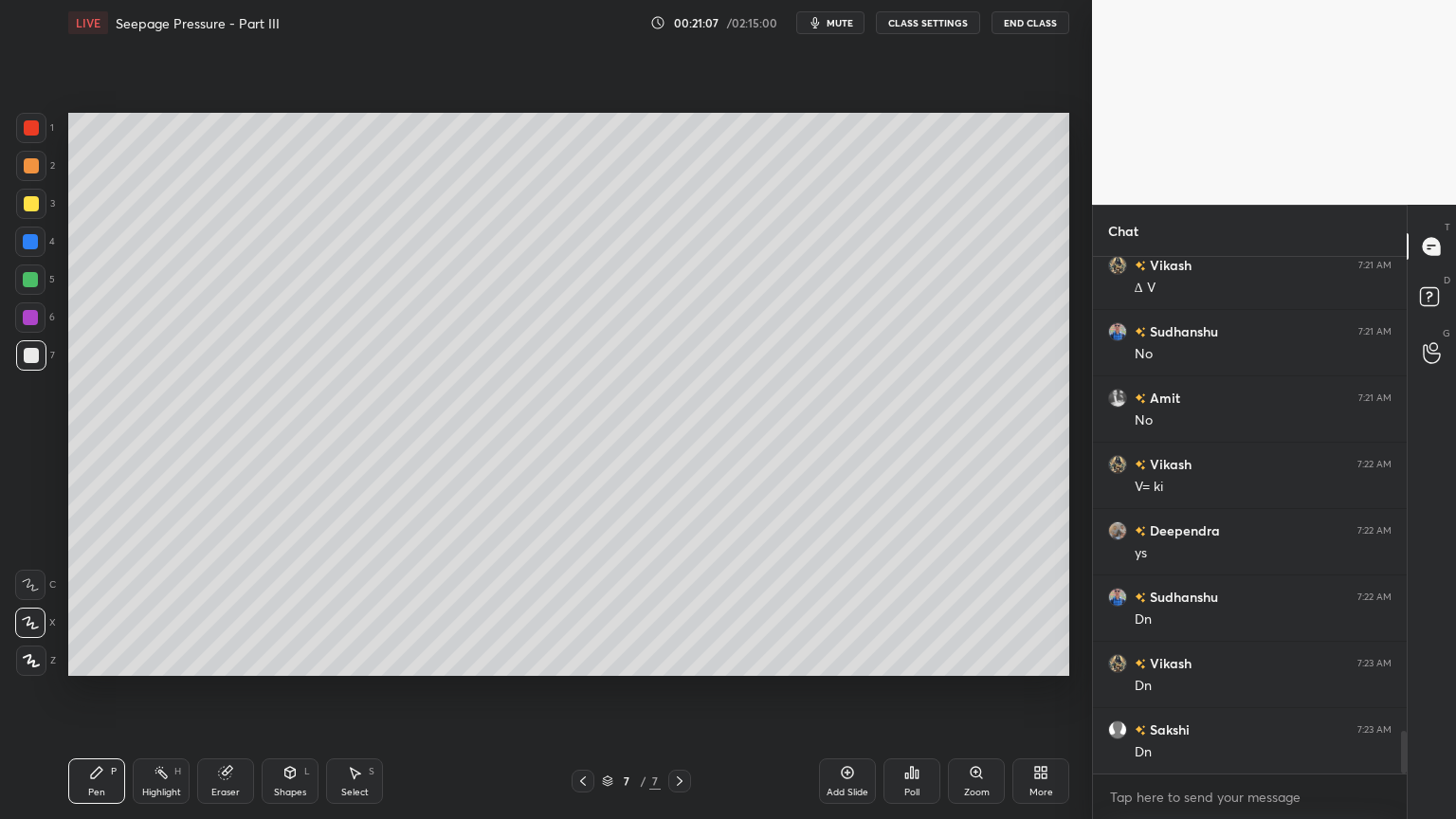 click on "Shapes" at bounding box center (290, 792) 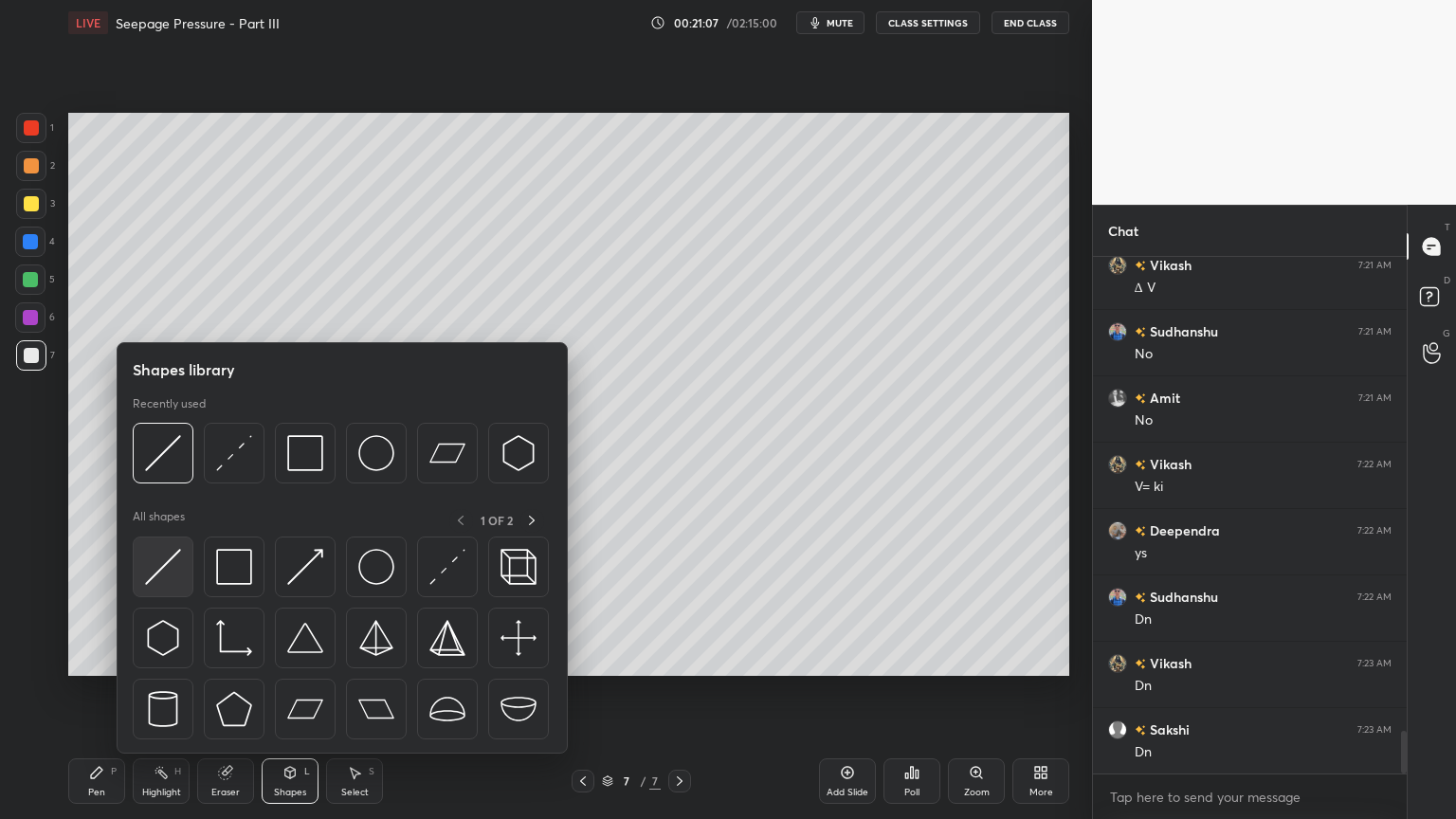 click at bounding box center [163, 567] 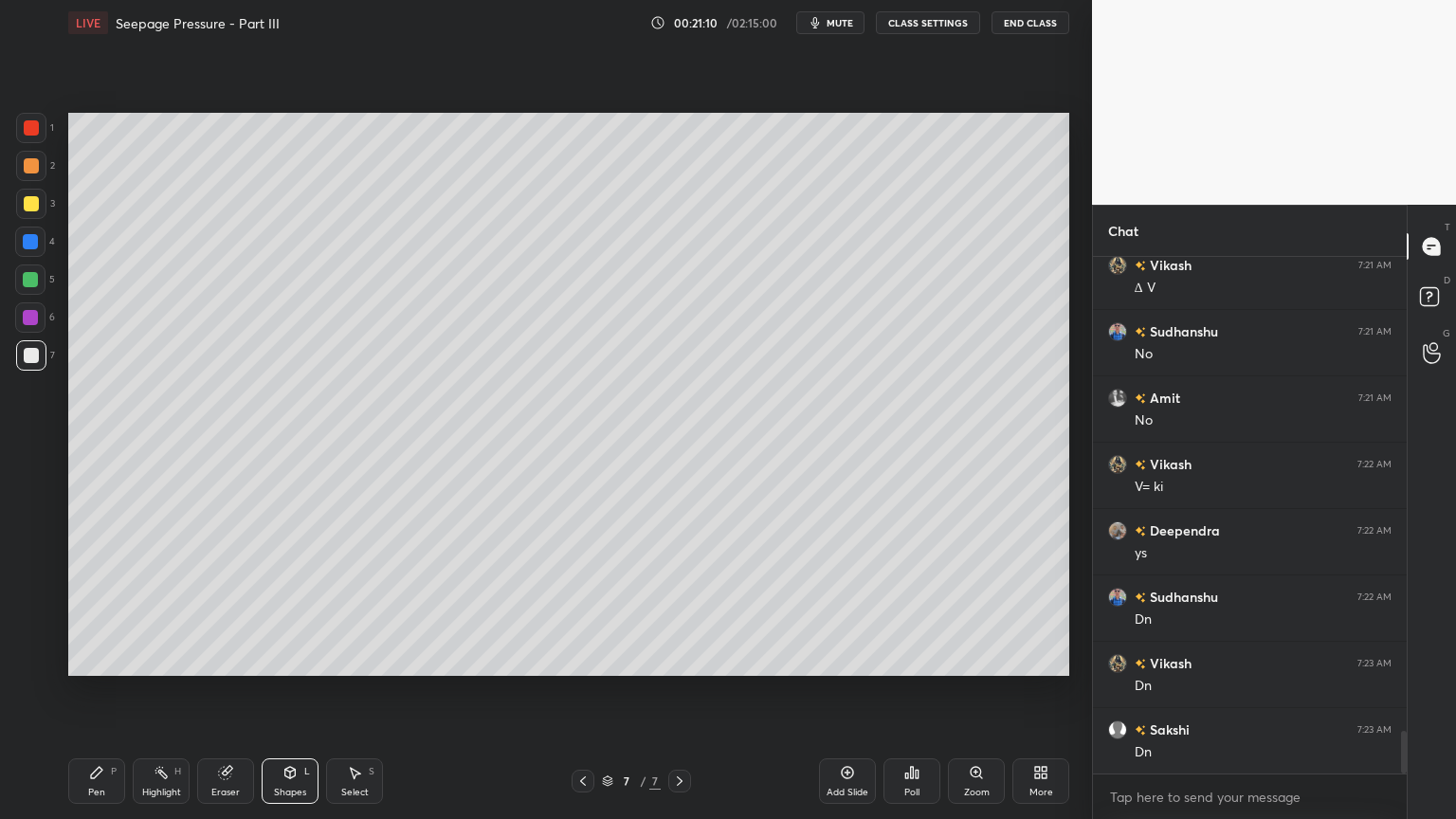click 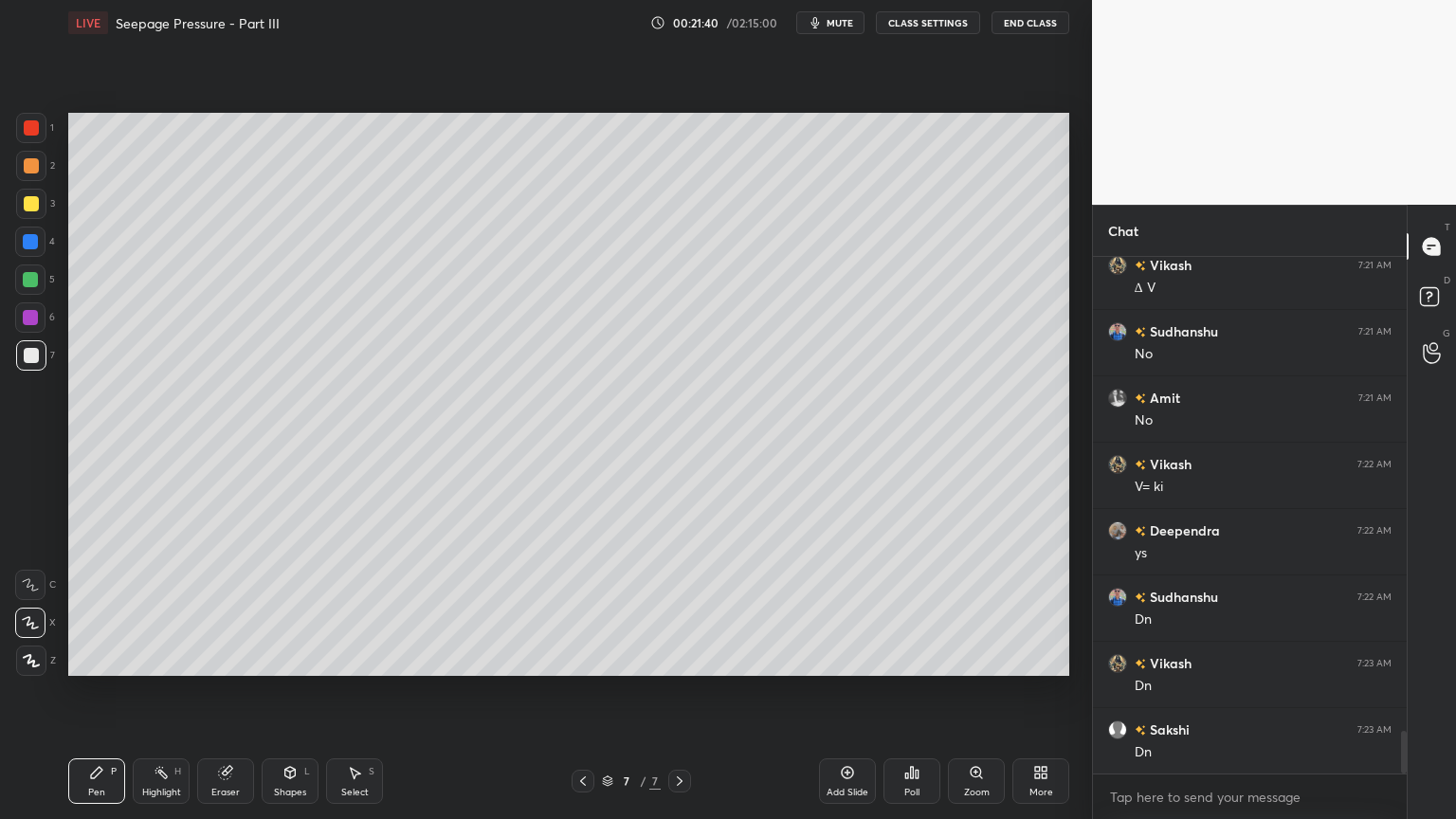 click 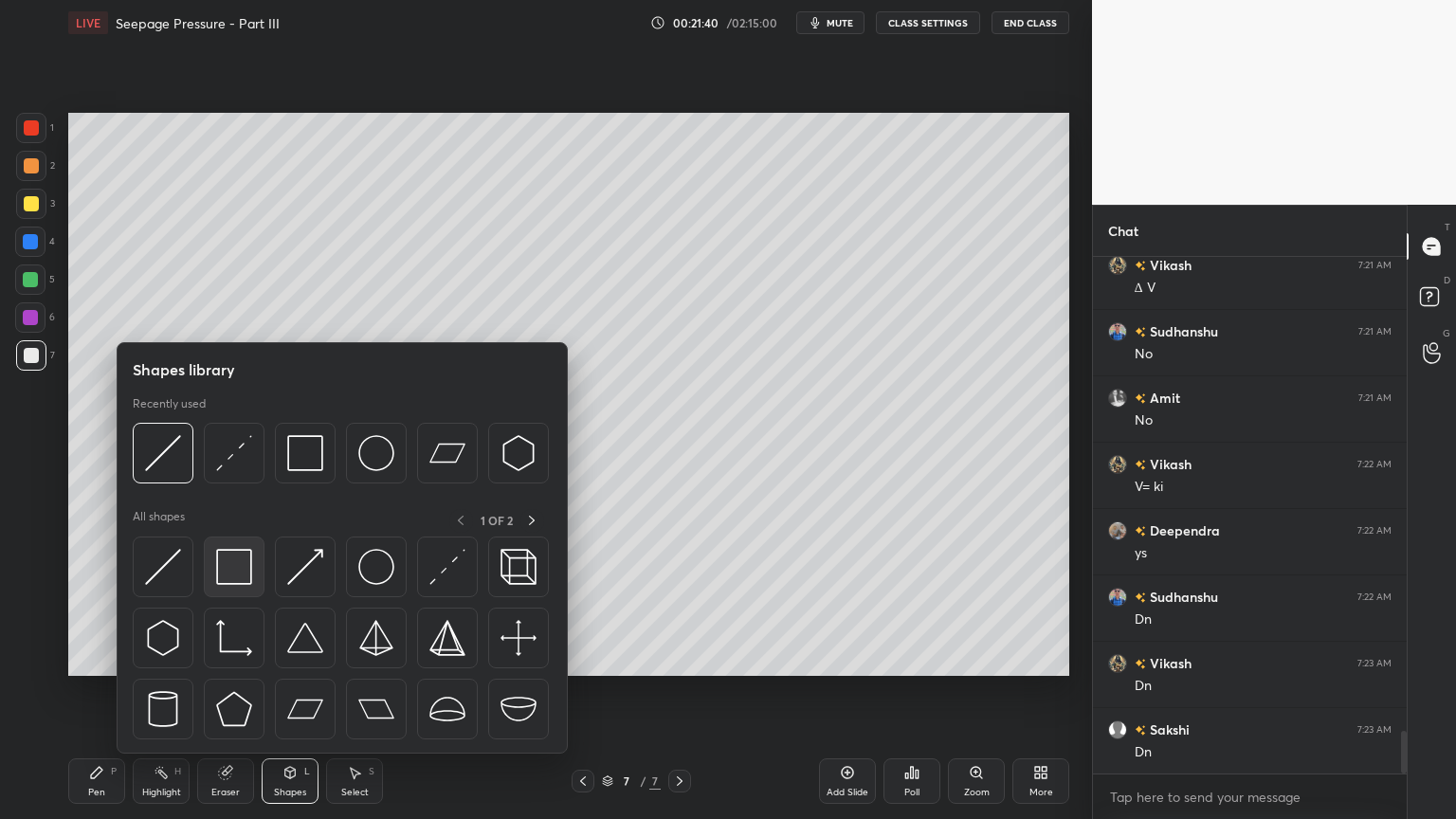 click at bounding box center (234, 567) 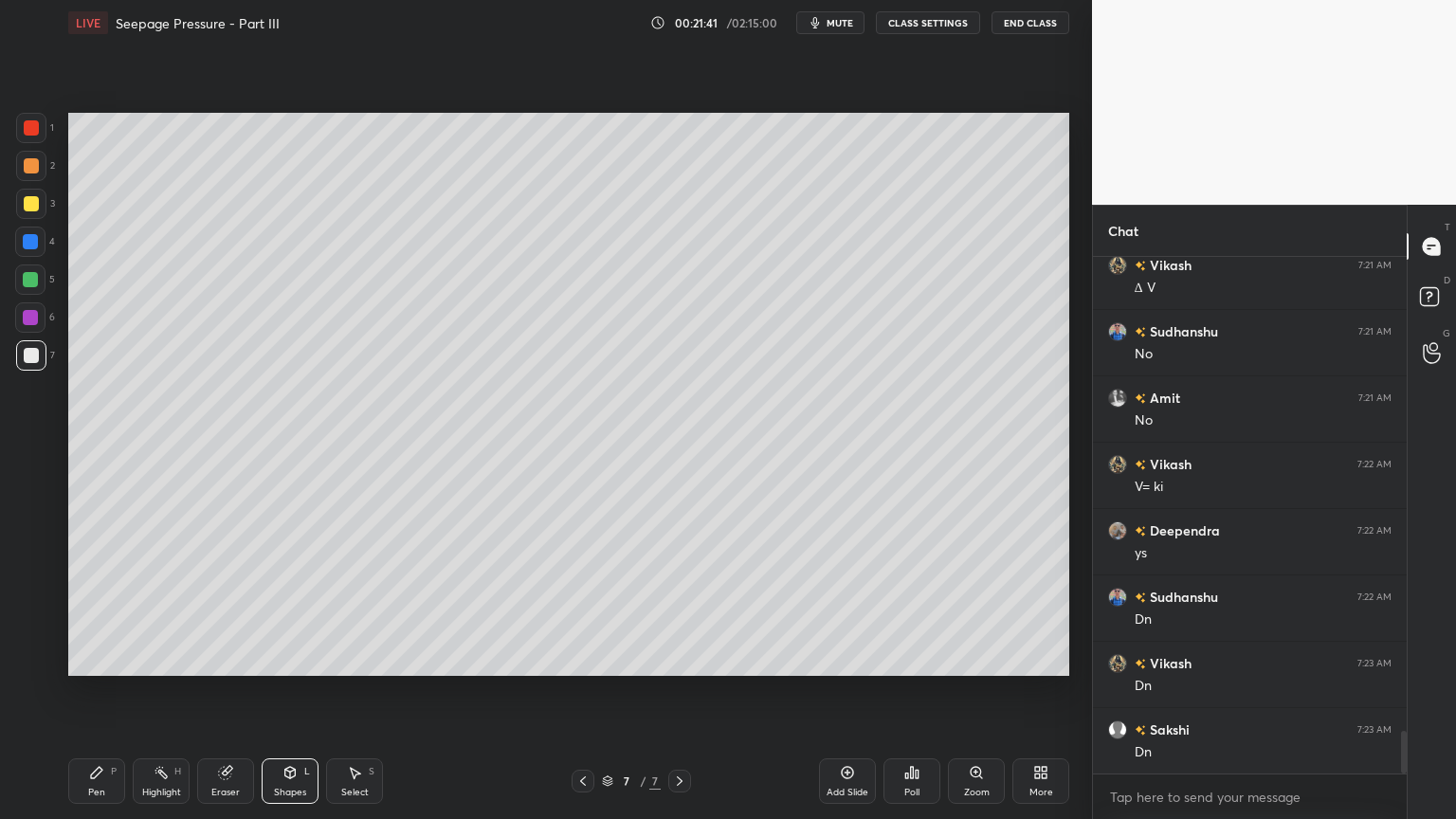 click at bounding box center [31, 204] 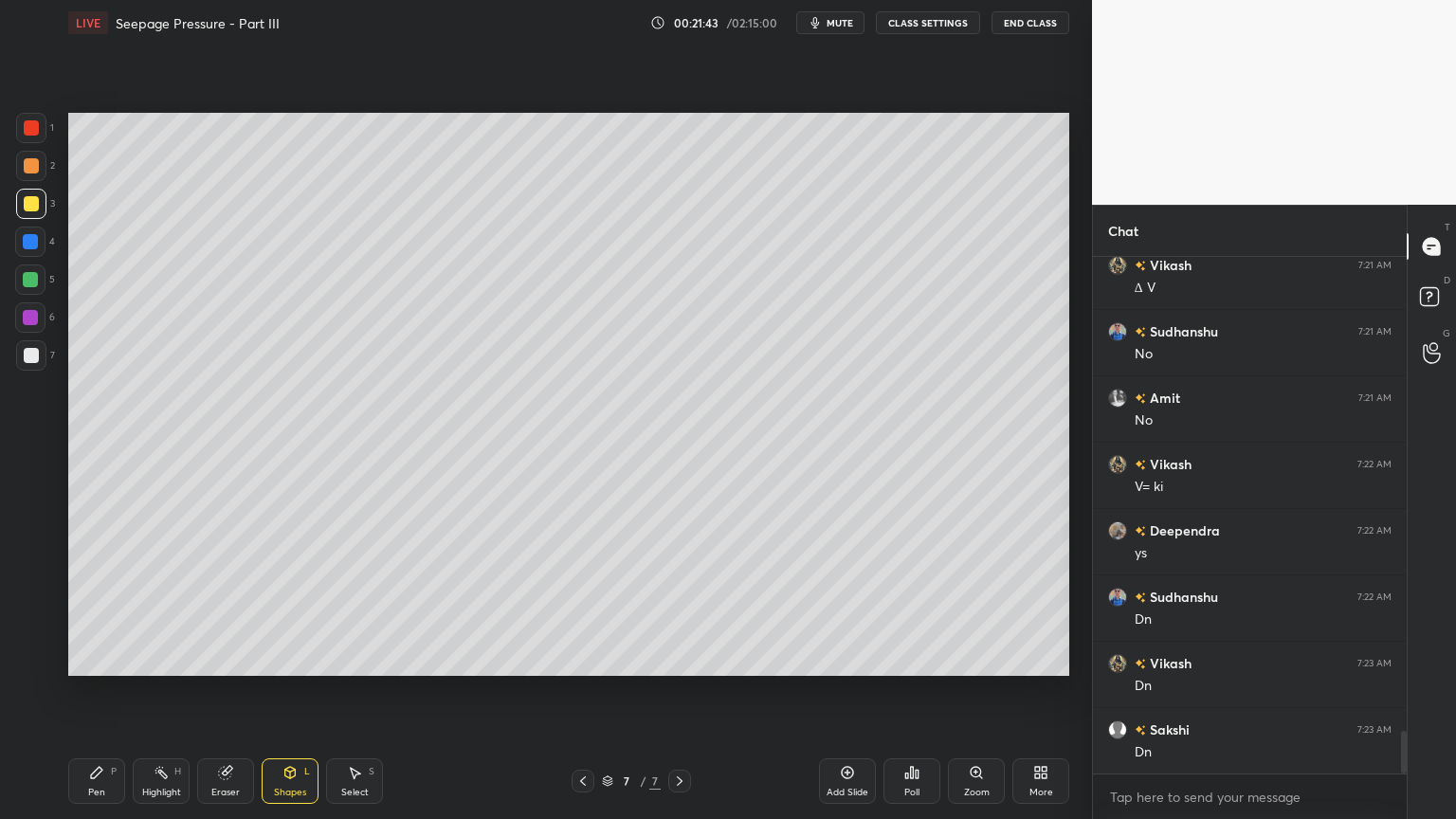 click on "Pen P" at bounding box center [97, 781] 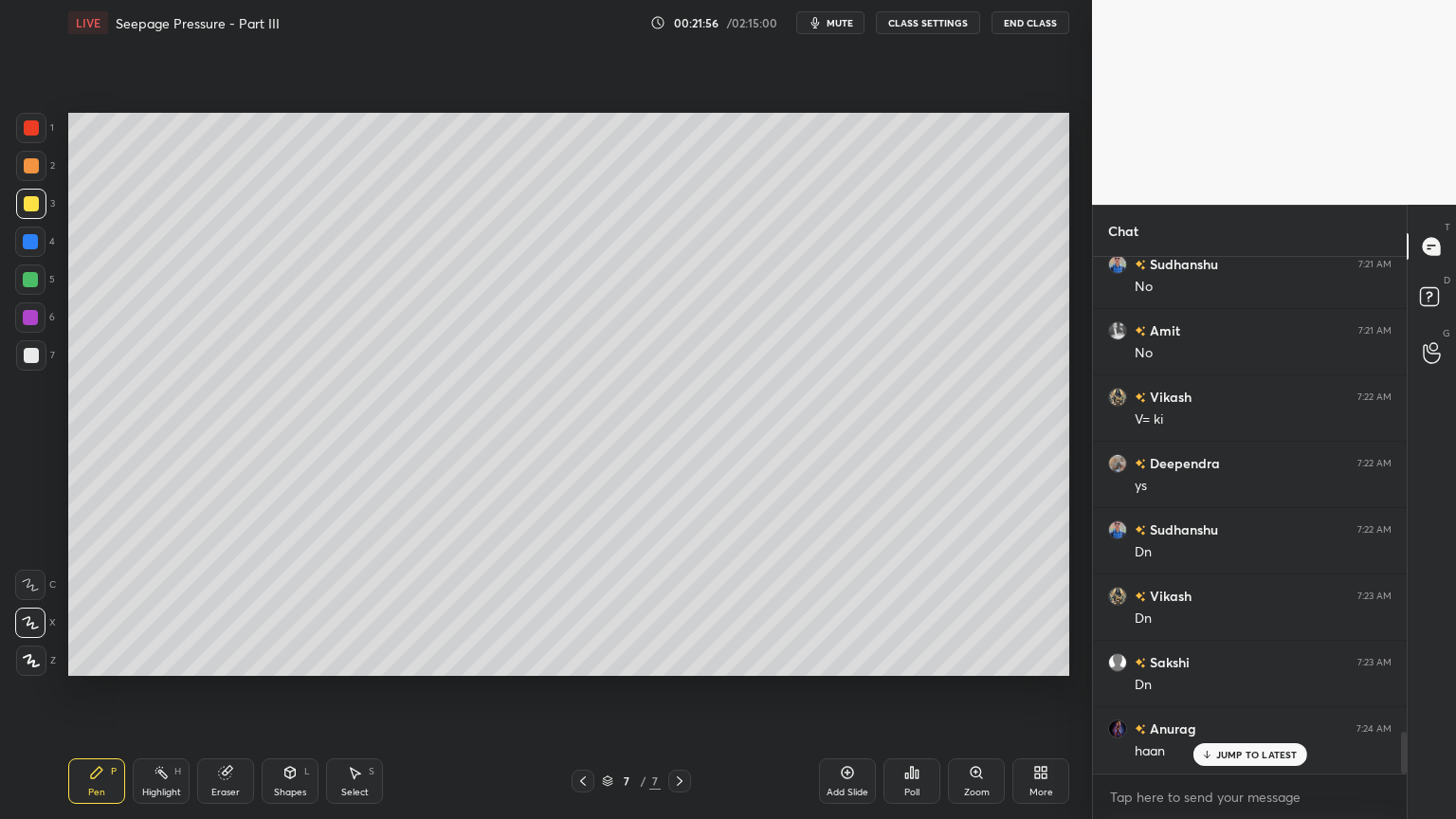 scroll, scrollTop: 5892, scrollLeft: 0, axis: vertical 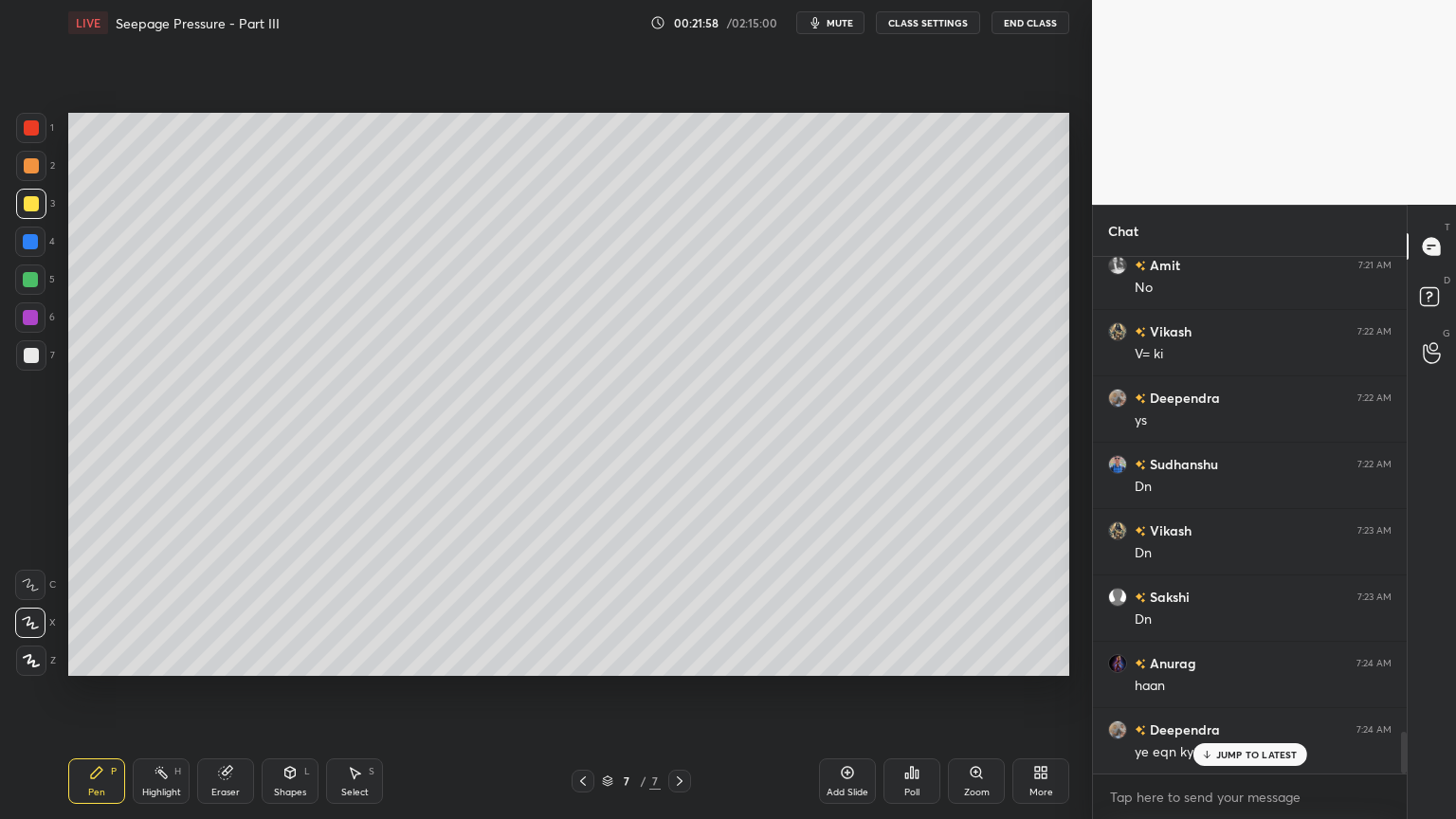 click on "JUMP TO LATEST" at bounding box center (1257, 755) 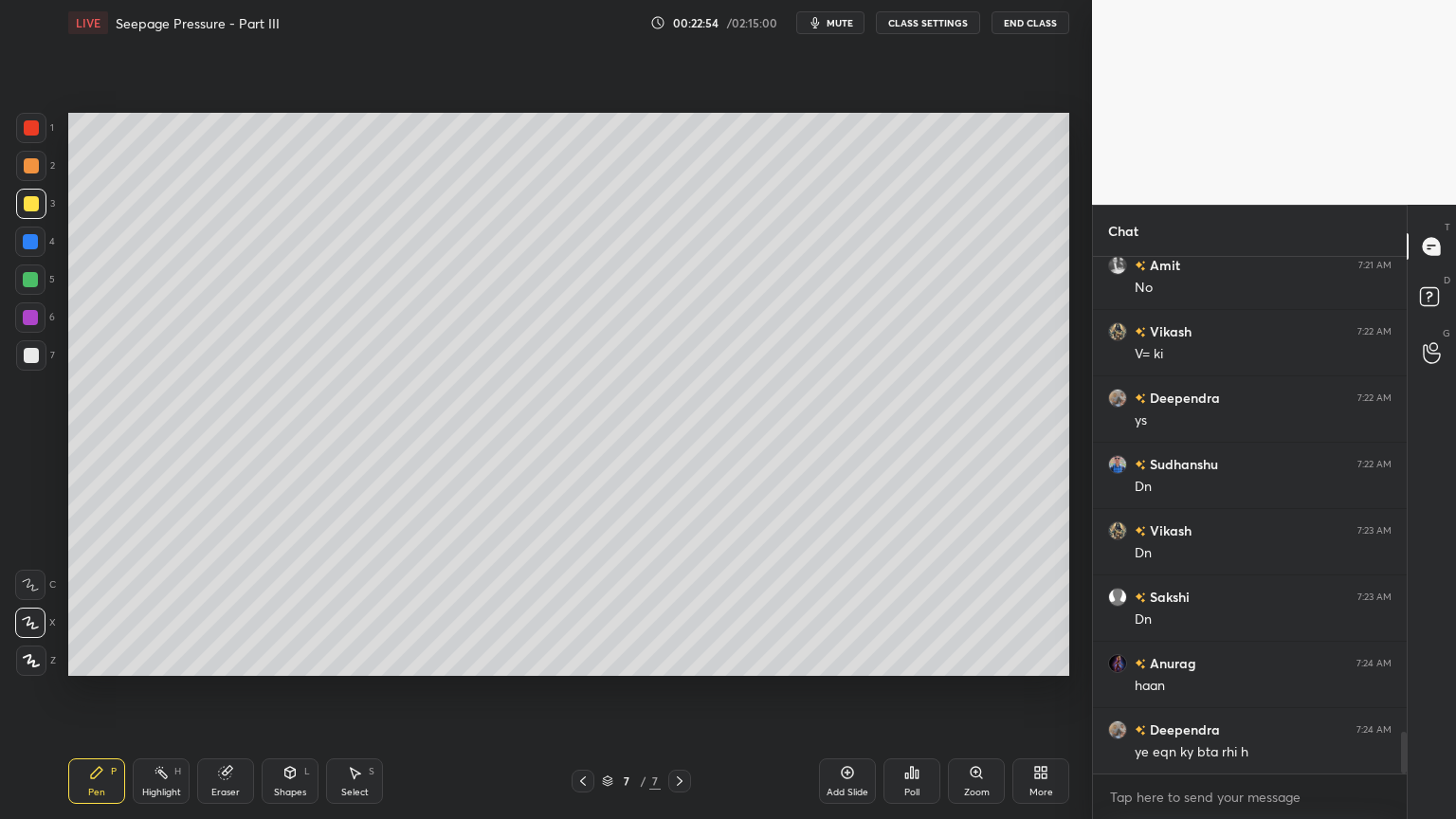click on "Add Slide" at bounding box center [847, 781] 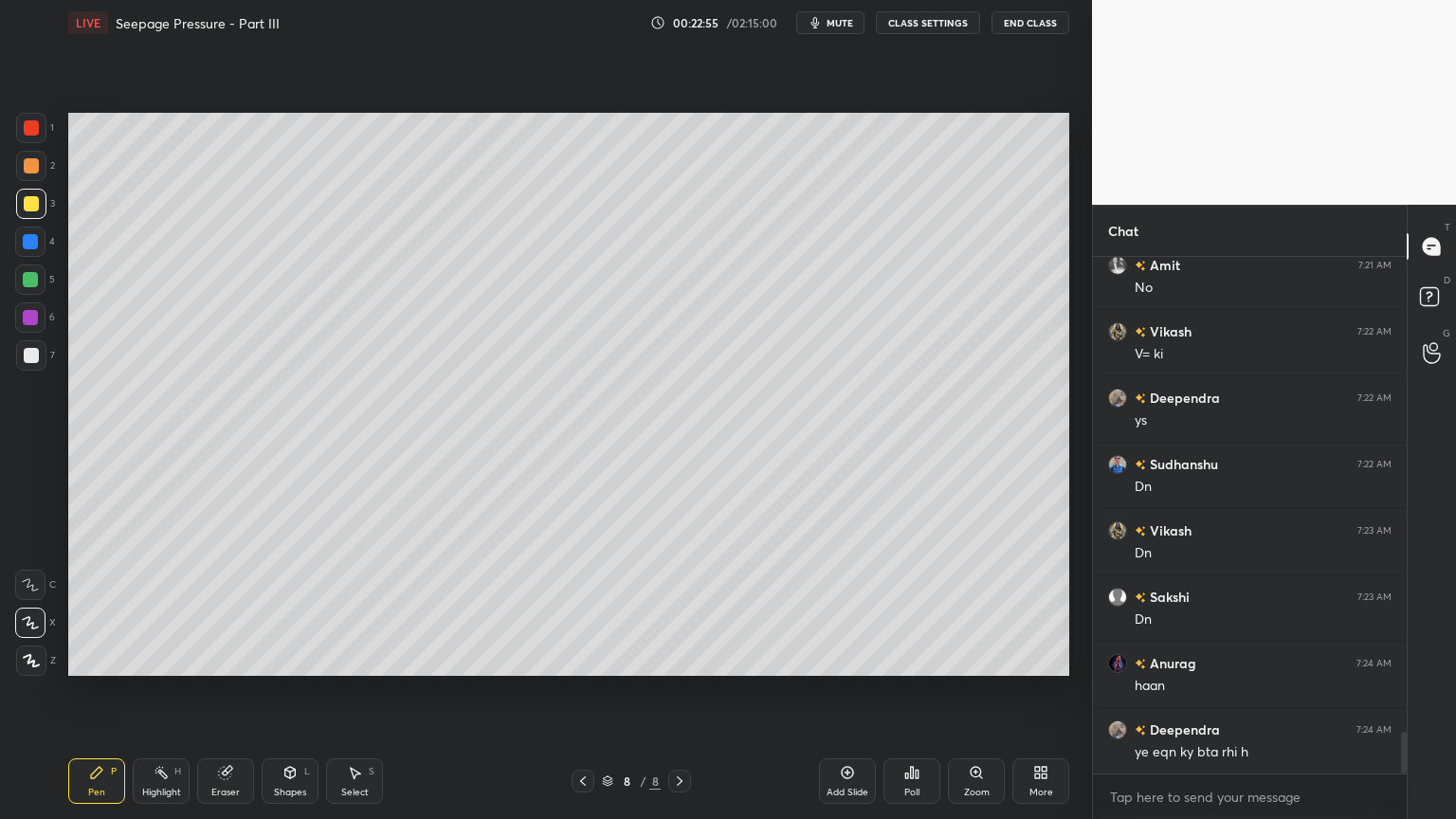 click at bounding box center [31, 204] 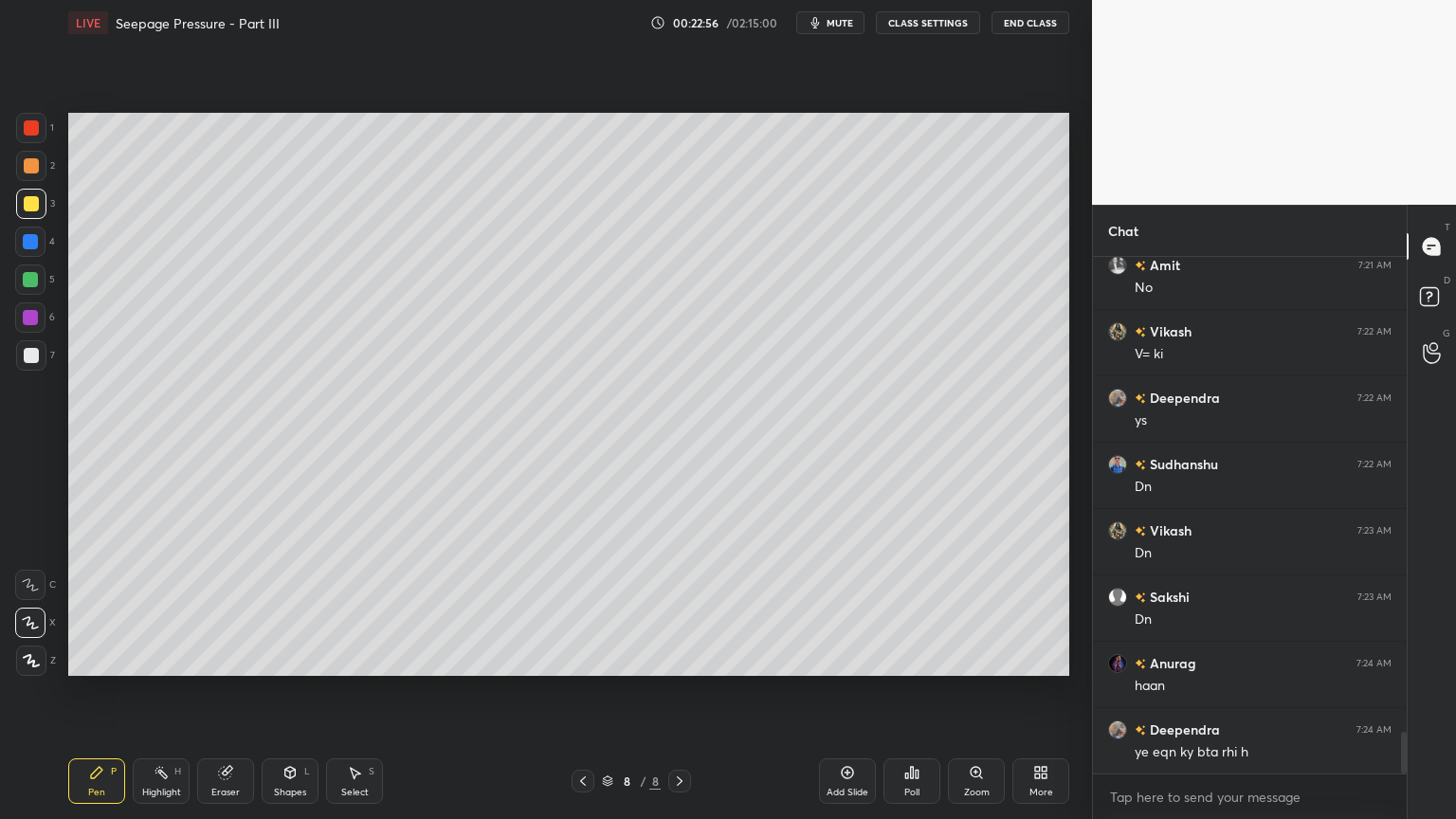 click on "Pen P" at bounding box center (97, 781) 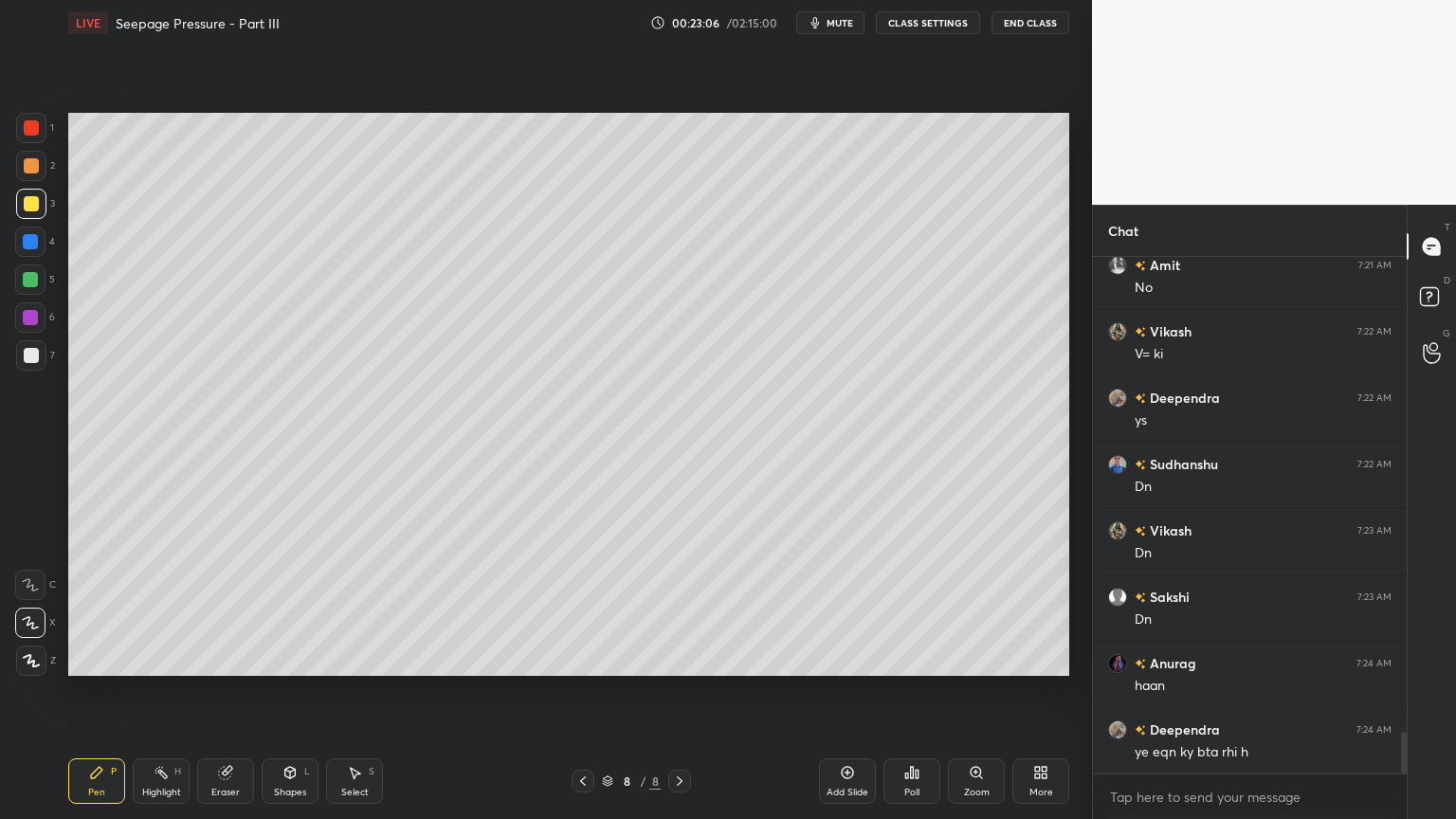 scroll, scrollTop: 5960, scrollLeft: 0, axis: vertical 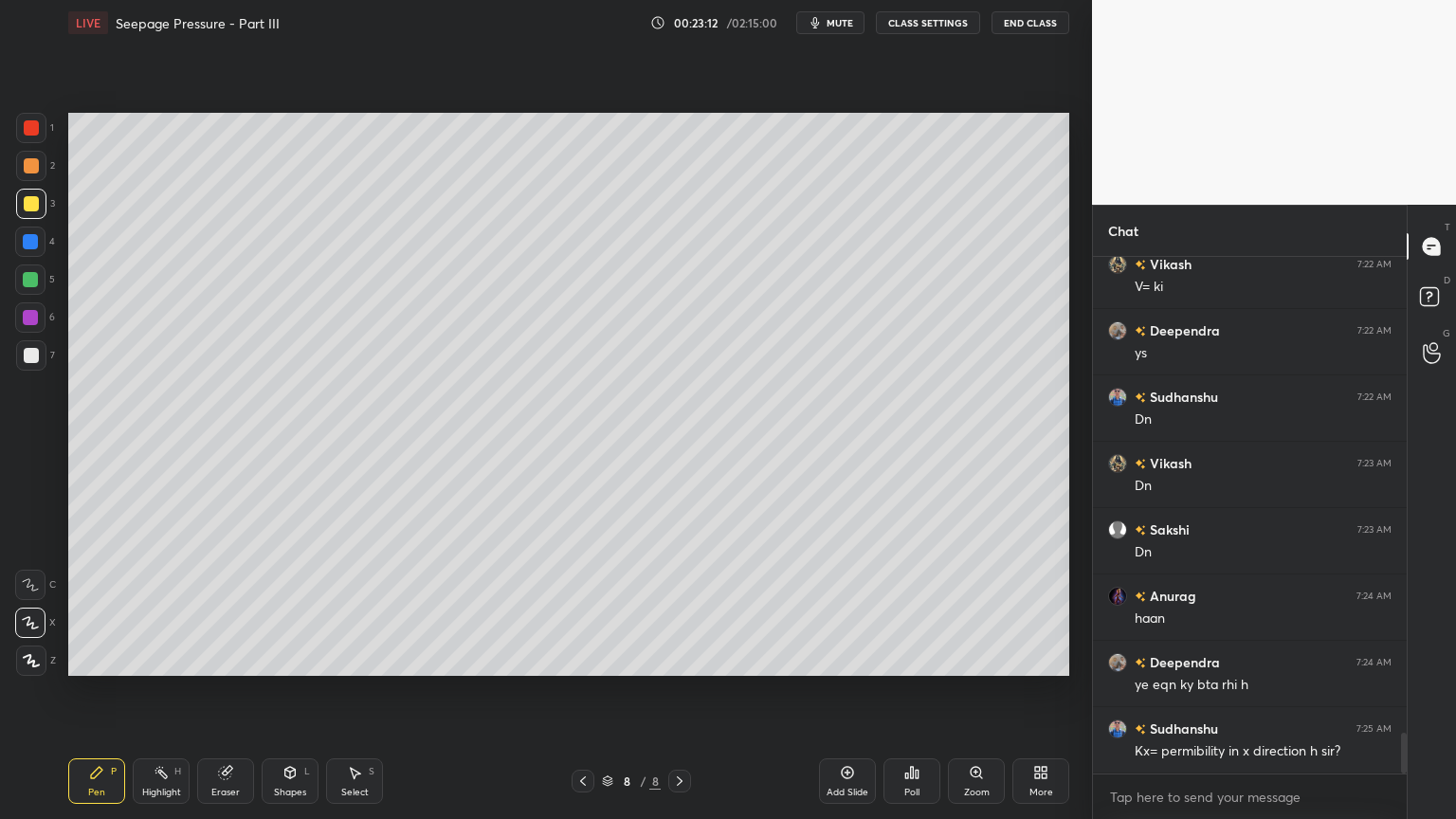 click 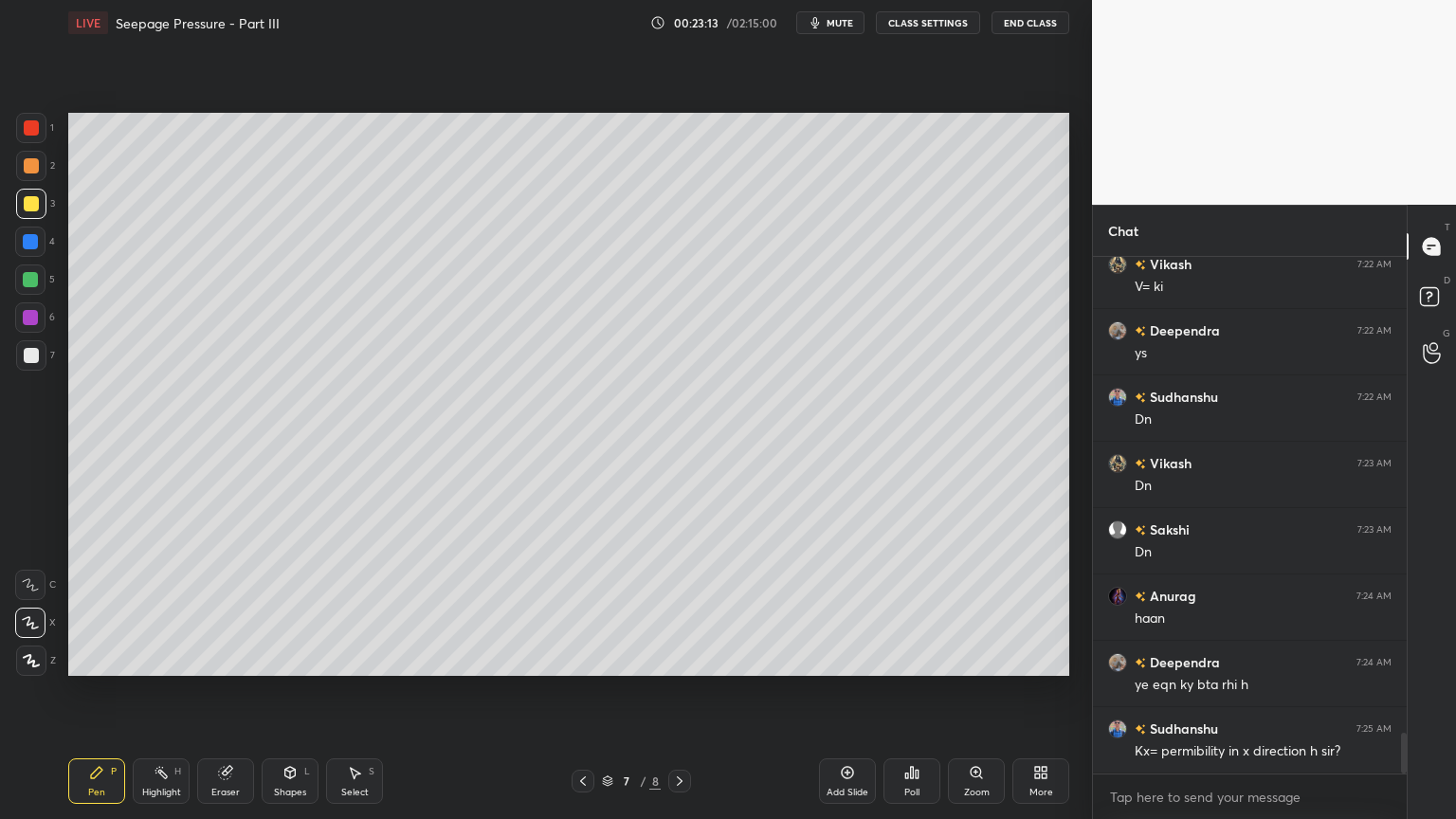 click 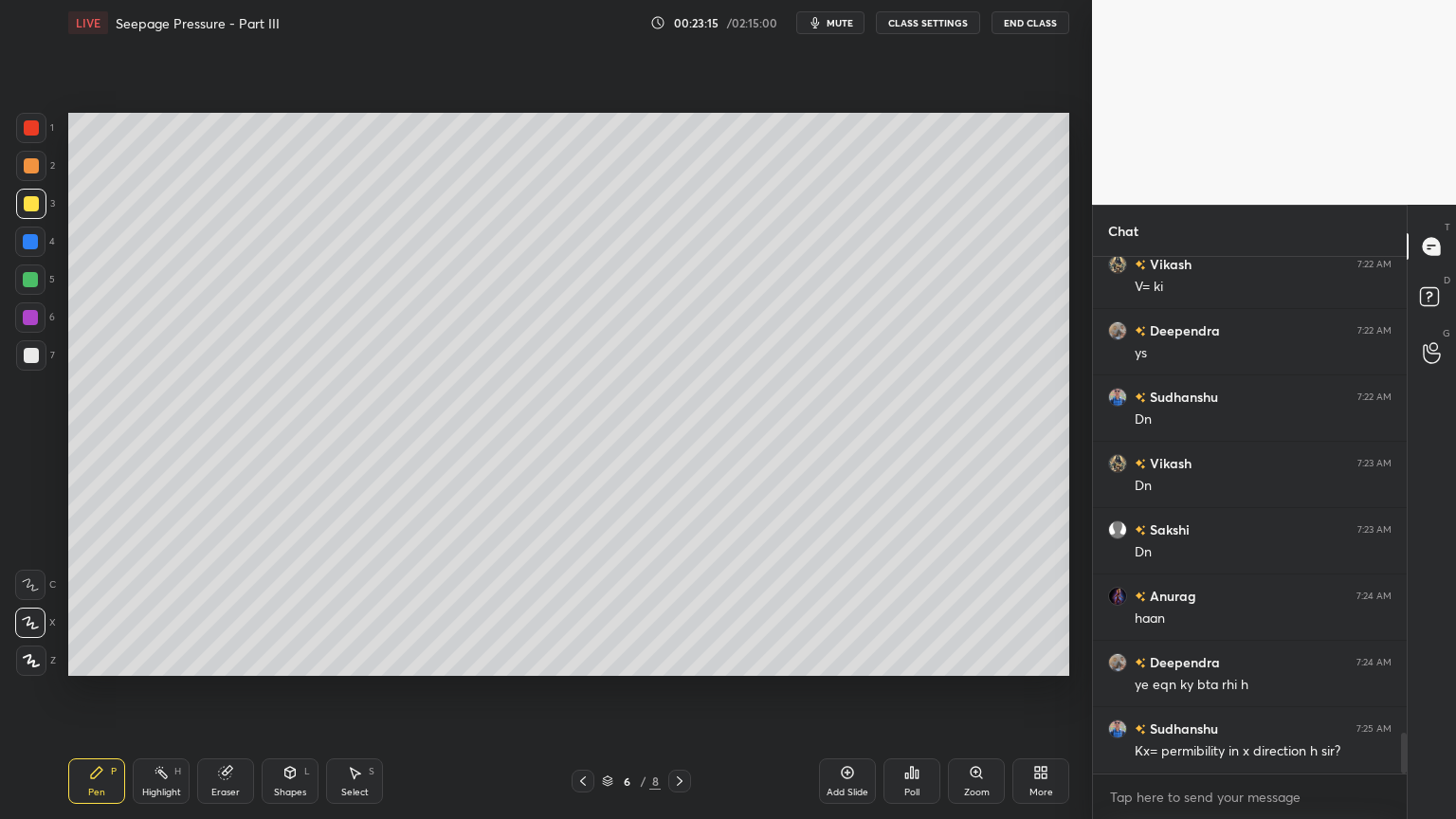 click 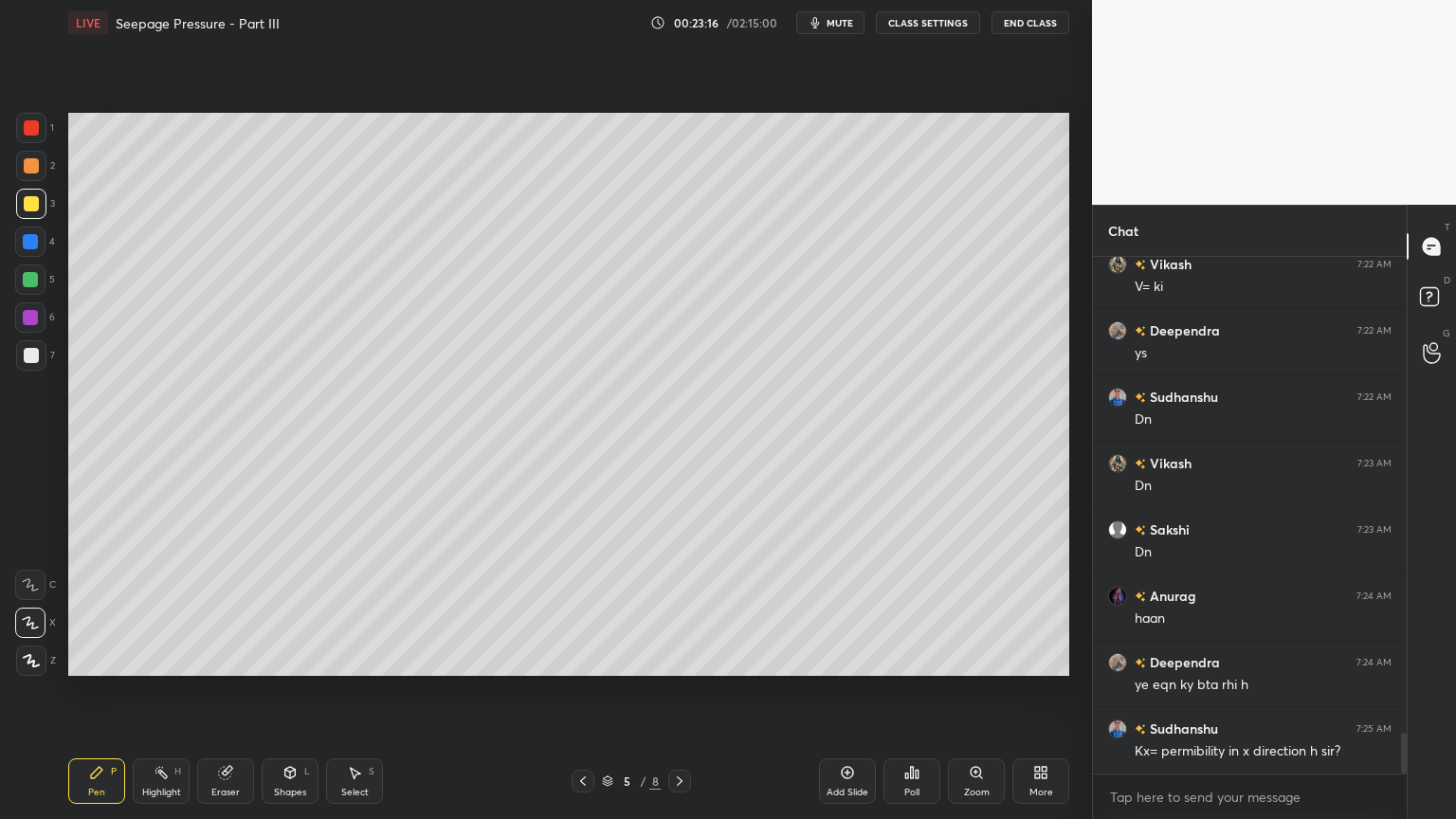 click 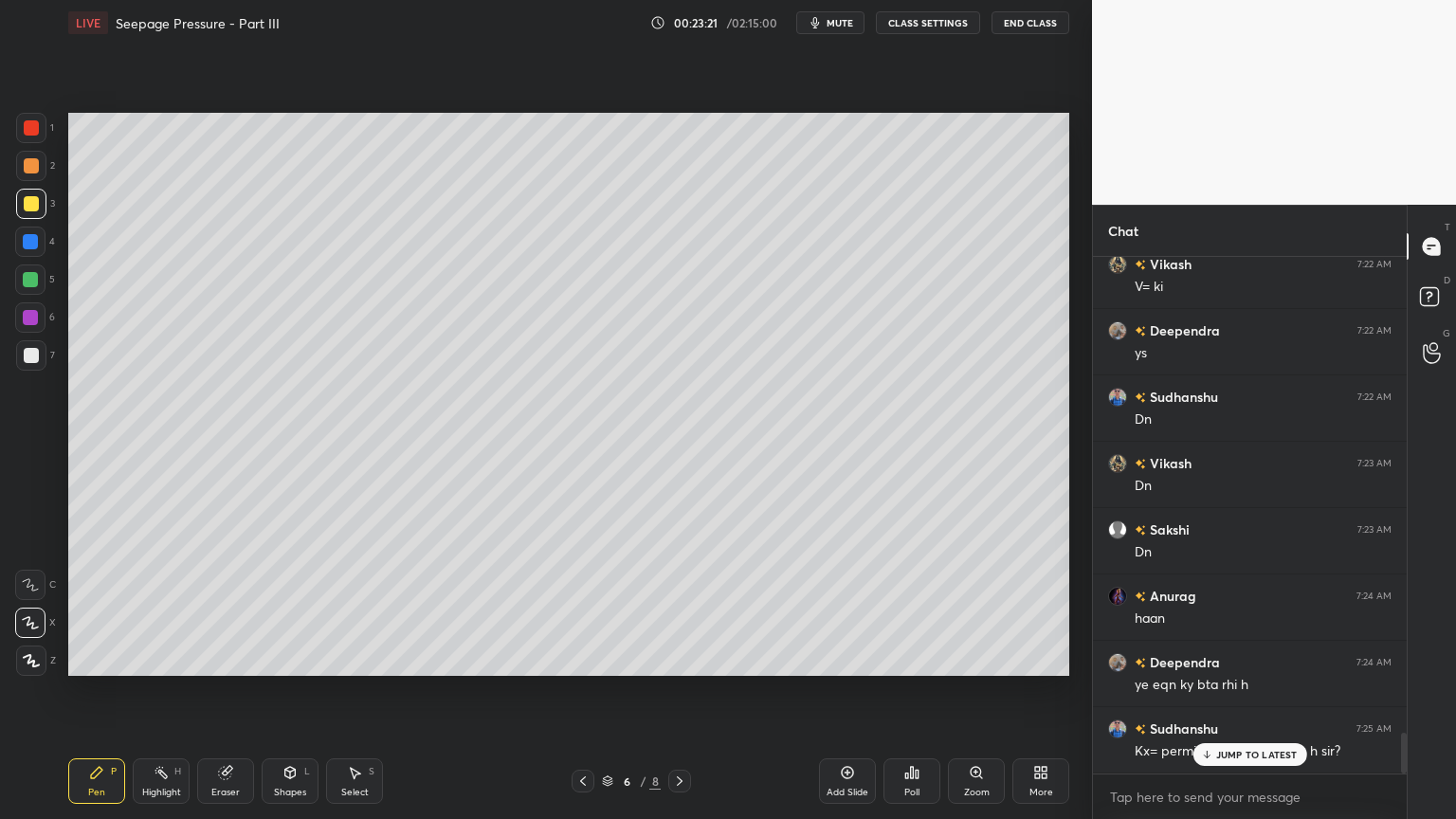 scroll, scrollTop: 6025, scrollLeft: 0, axis: vertical 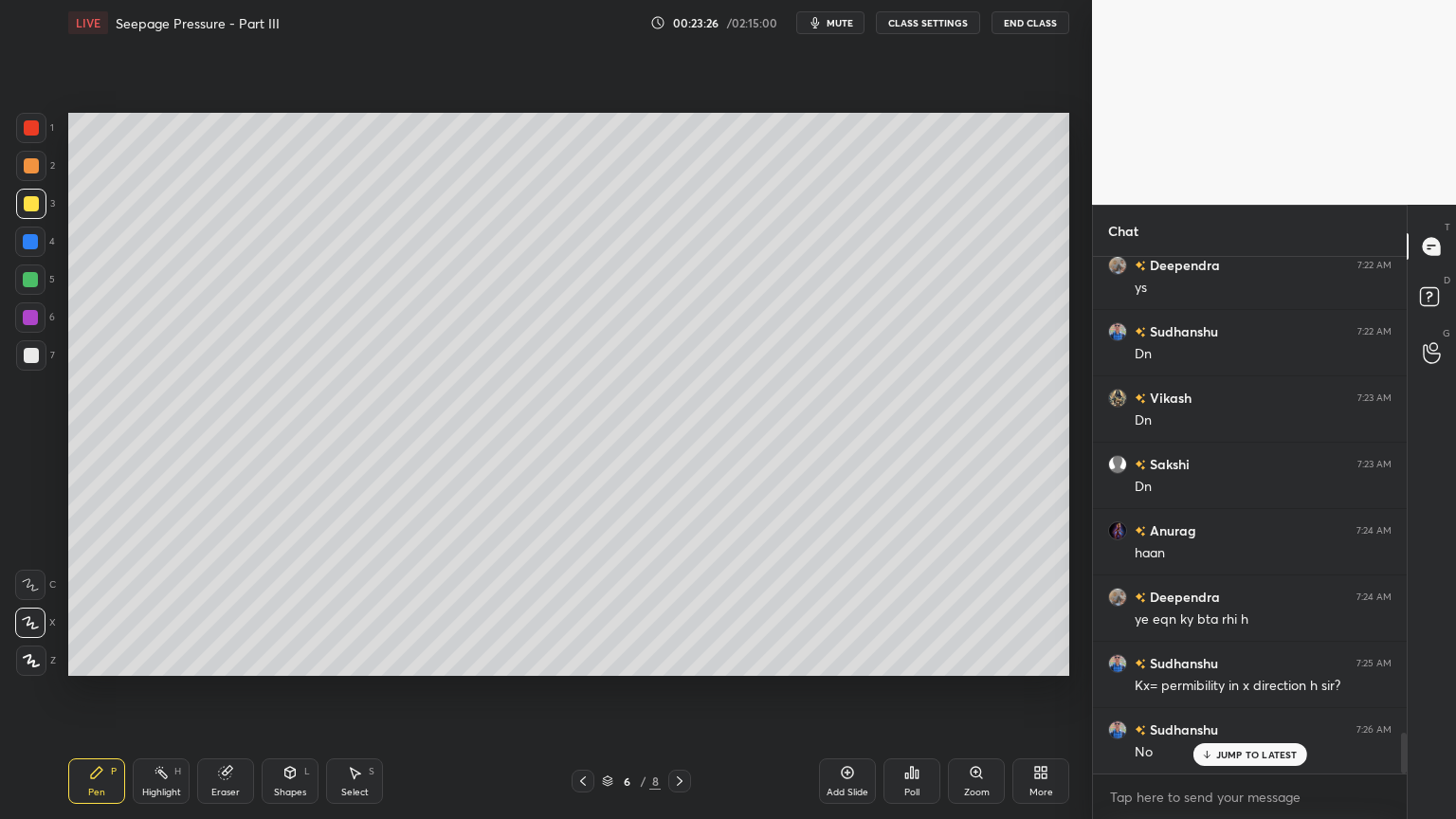 click at bounding box center (680, 781) 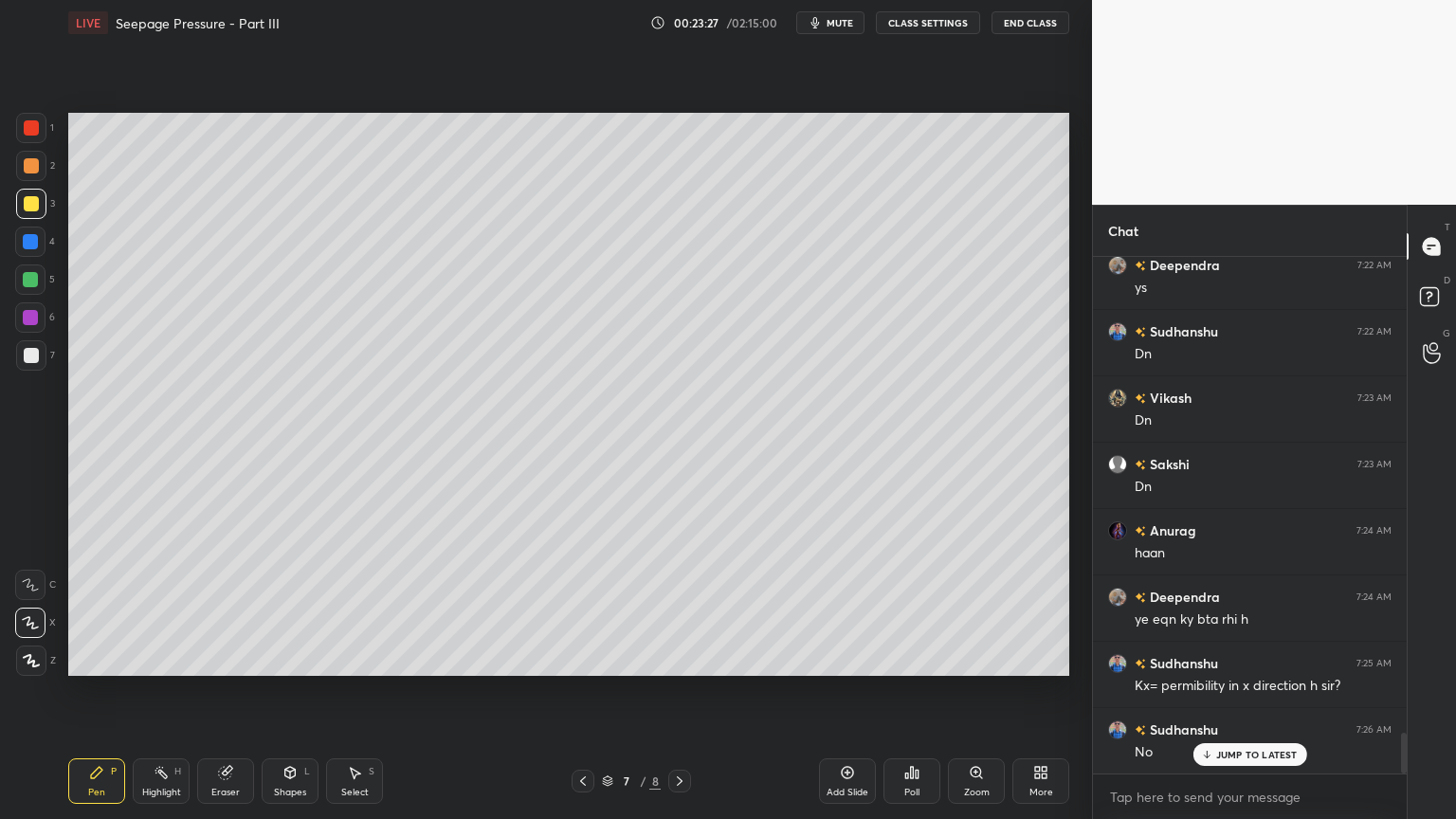 scroll, scrollTop: 6044, scrollLeft: 0, axis: vertical 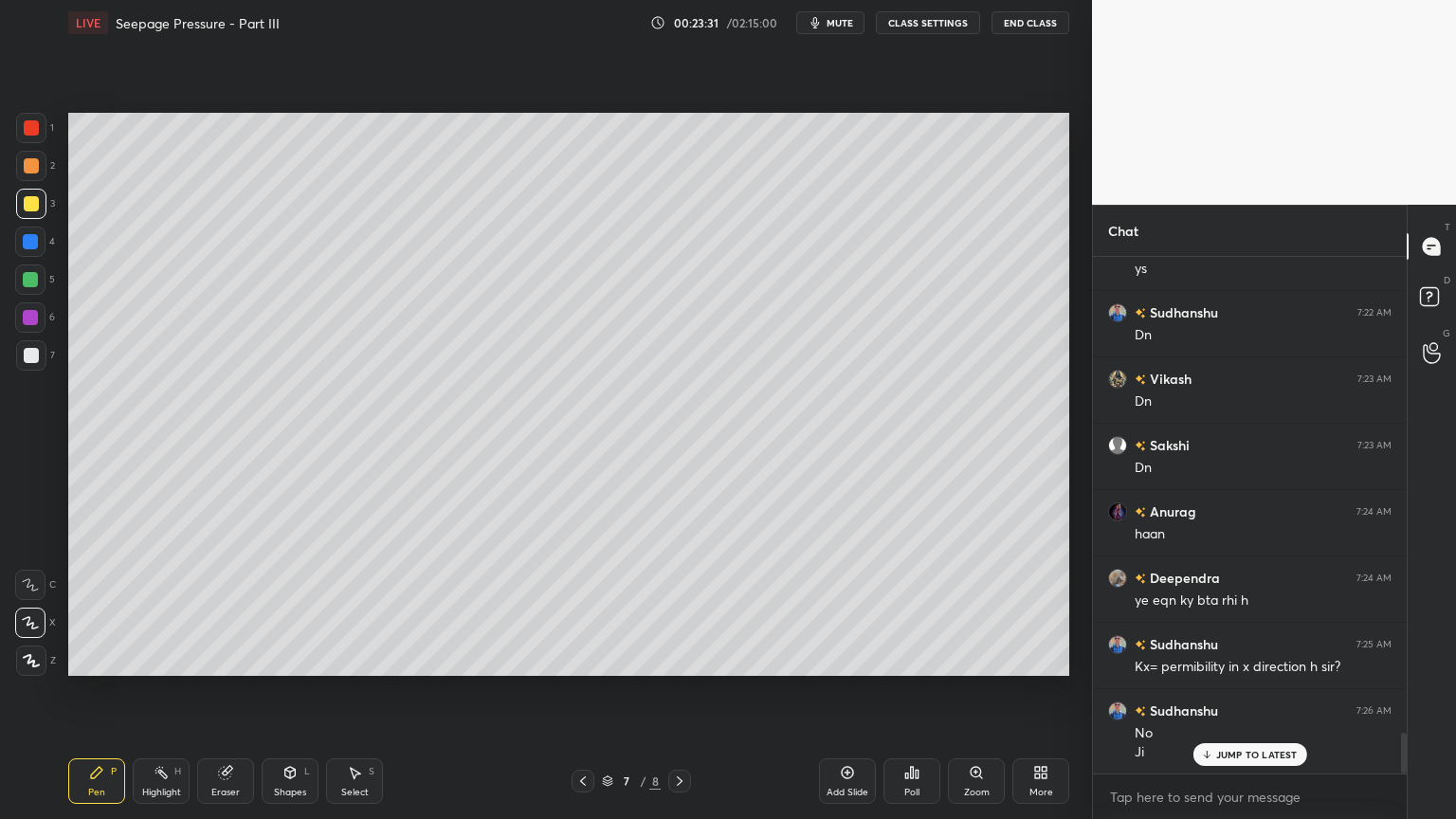click at bounding box center [680, 781] 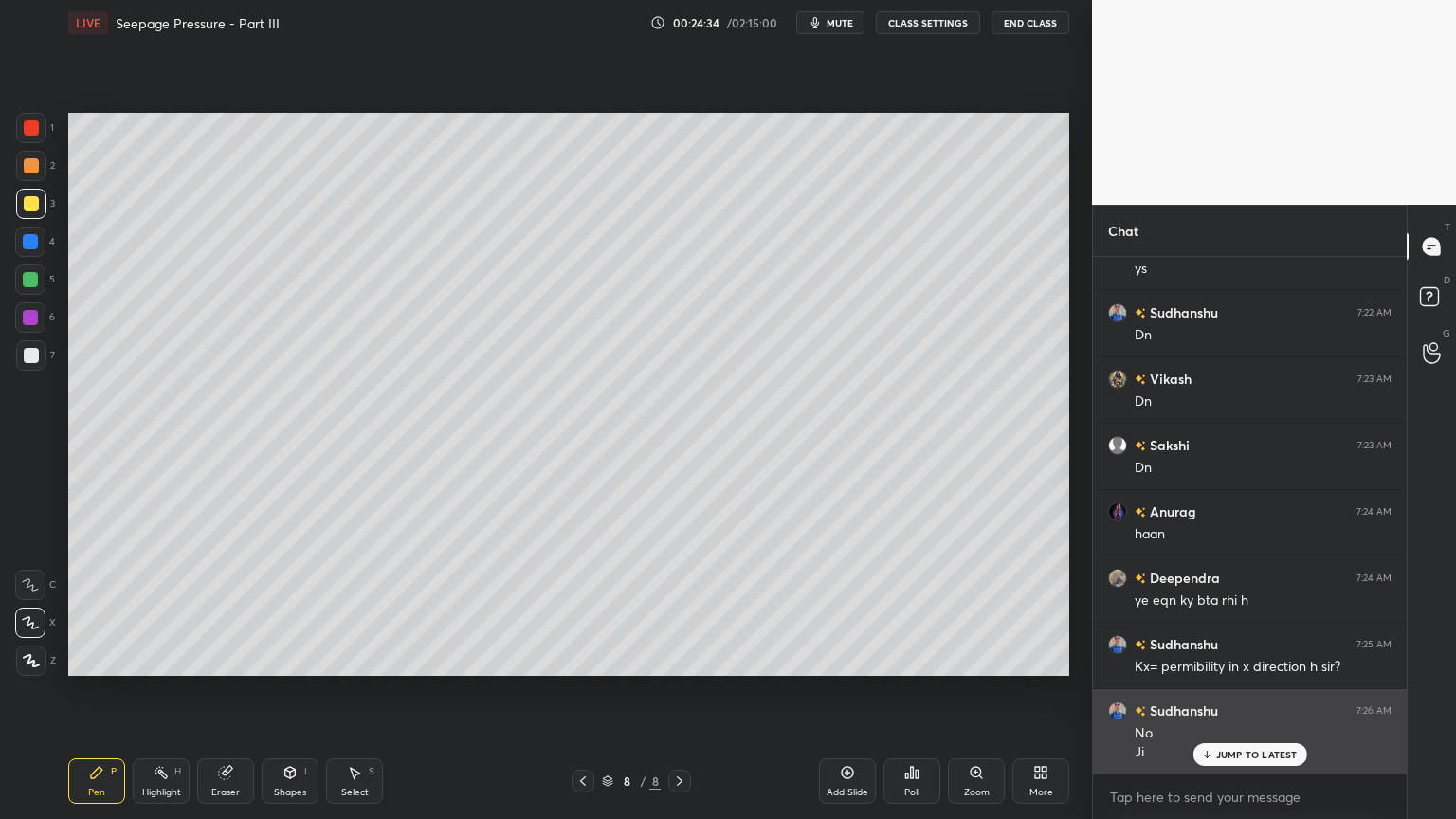 click on "JUMP TO LATEST" at bounding box center [1249, 755] 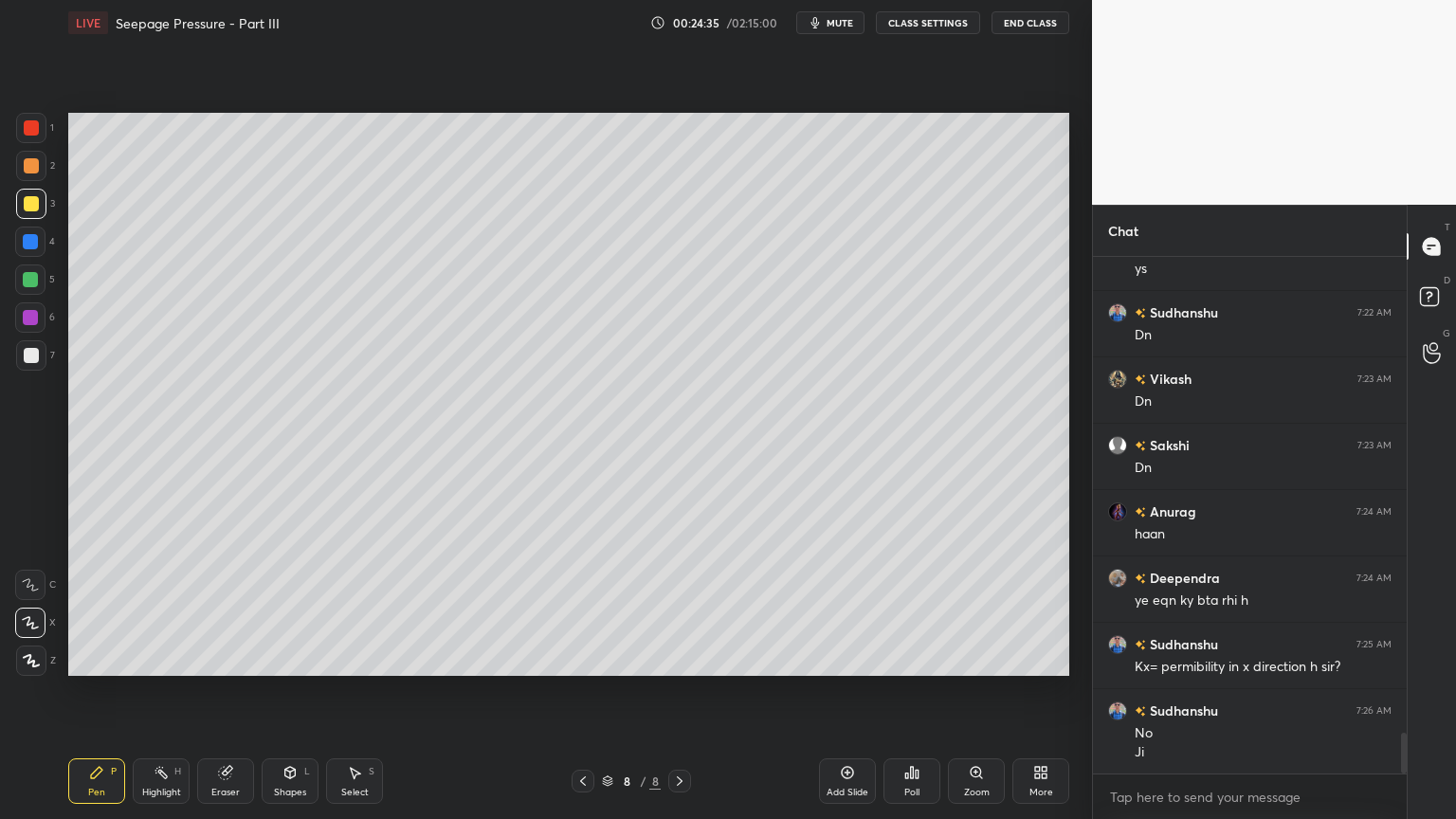click on "mute" at bounding box center (840, 23) 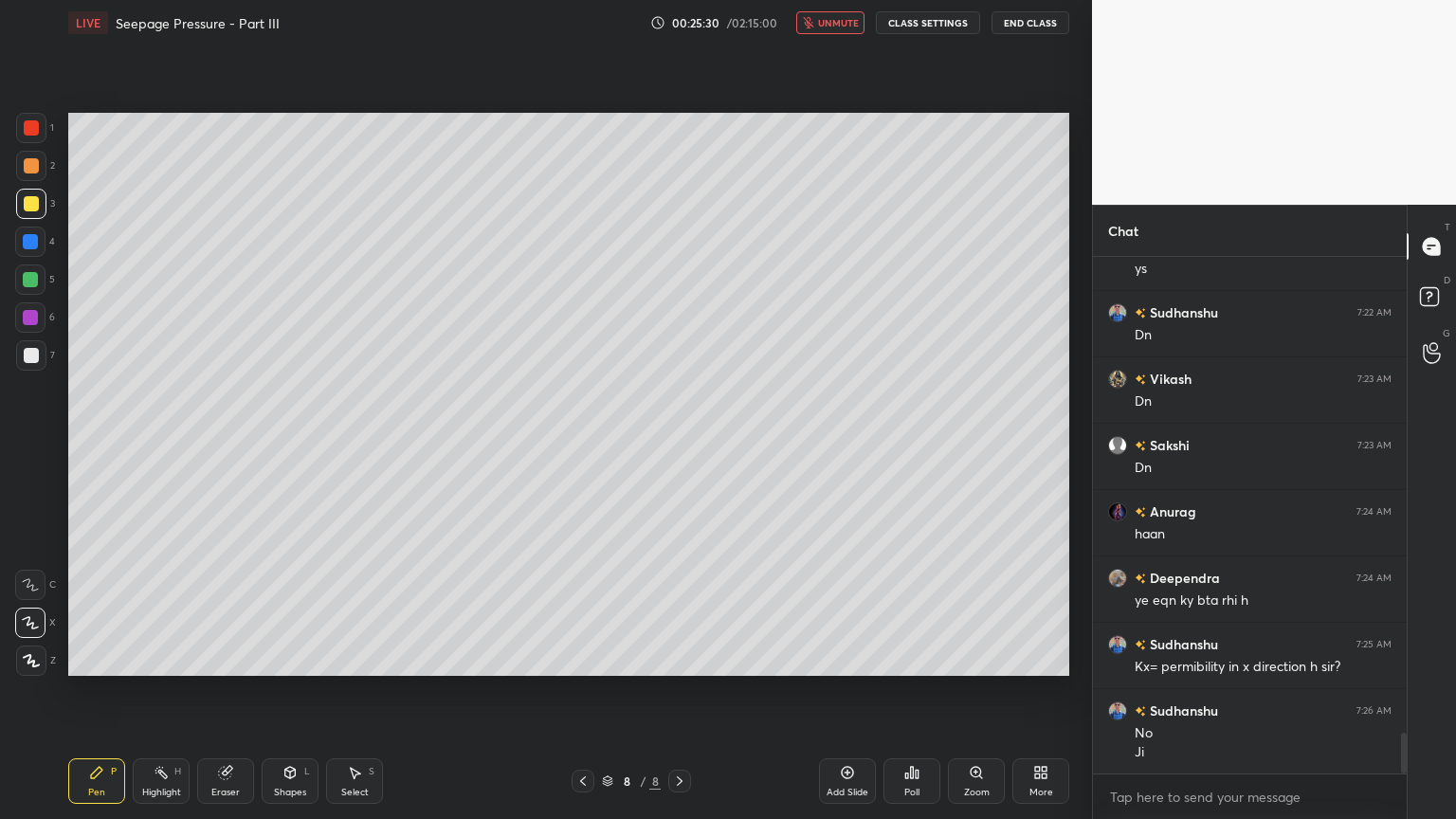 scroll, scrollTop: 6111, scrollLeft: 0, axis: vertical 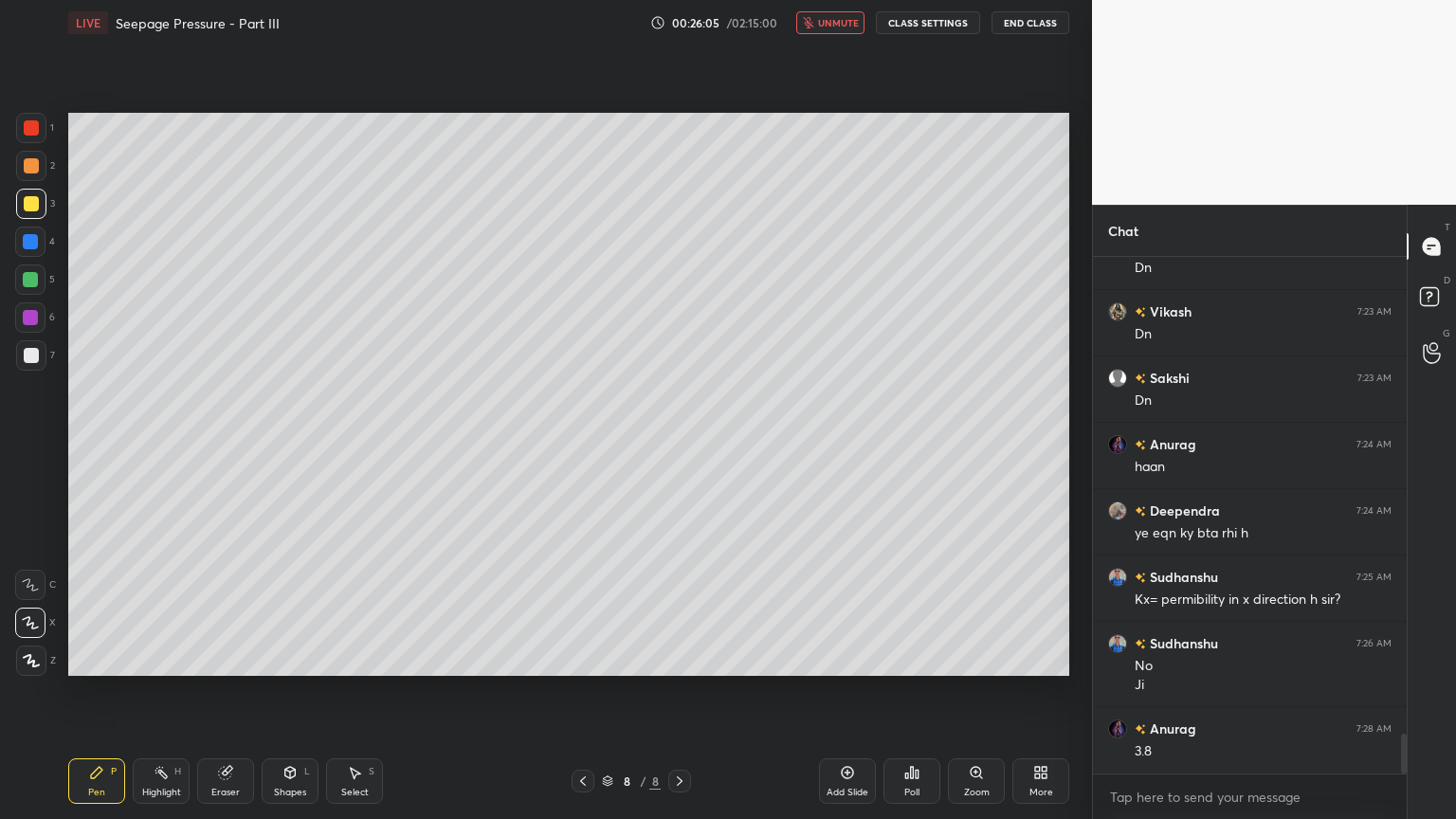 click on "unmute" at bounding box center (830, 23) 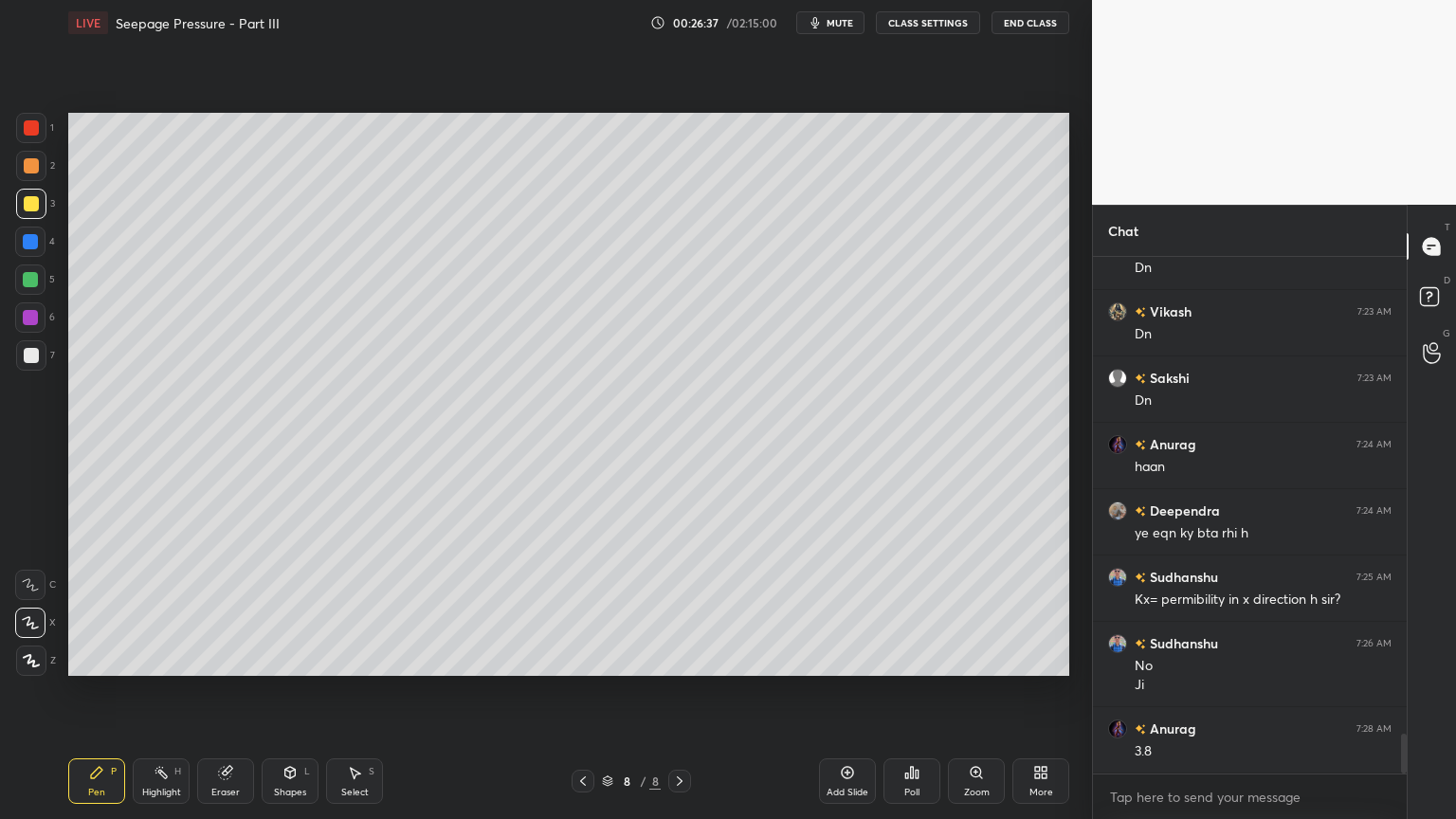 click on "Add Slide" at bounding box center [847, 781] 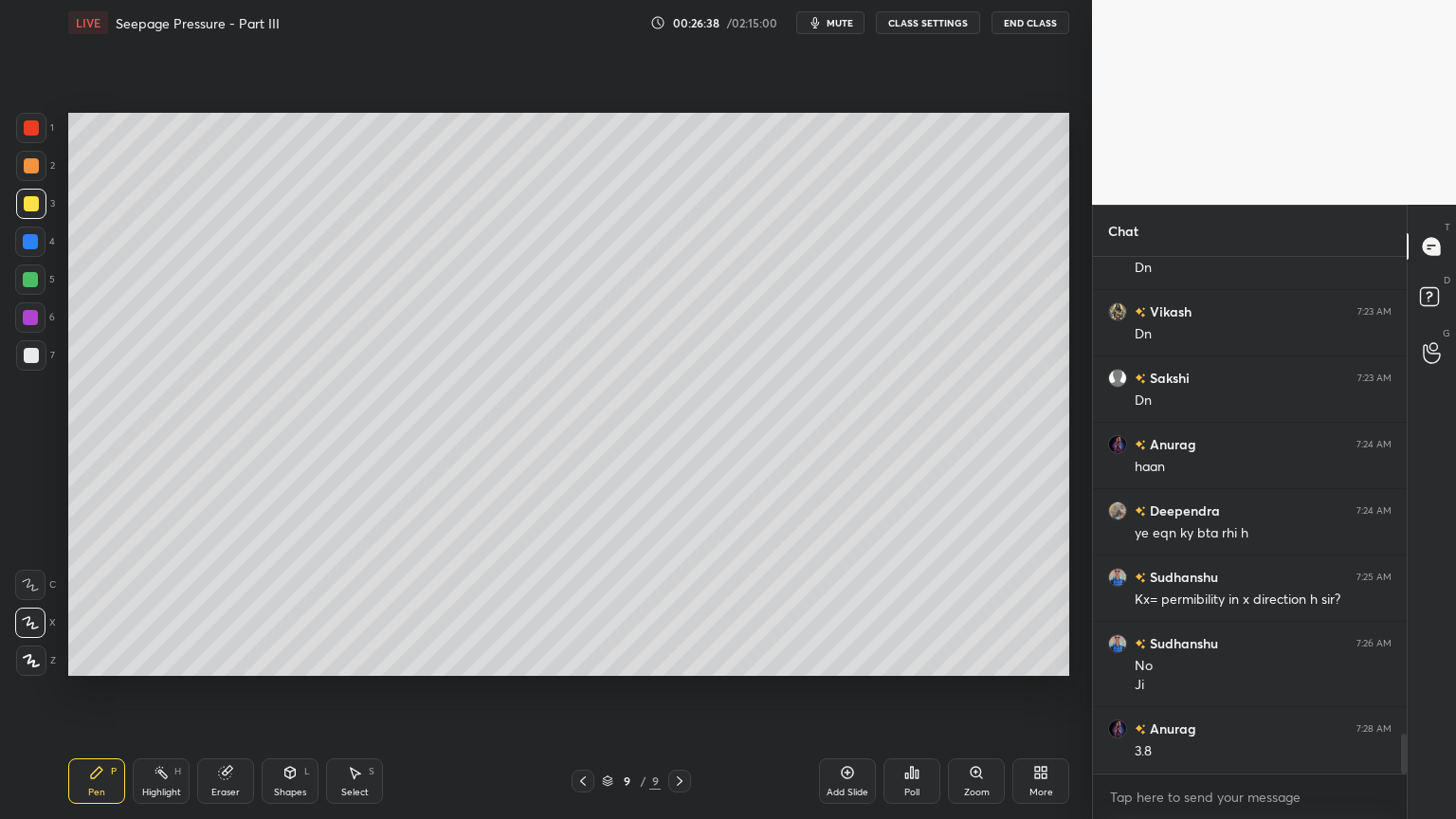 click at bounding box center (31, 355) 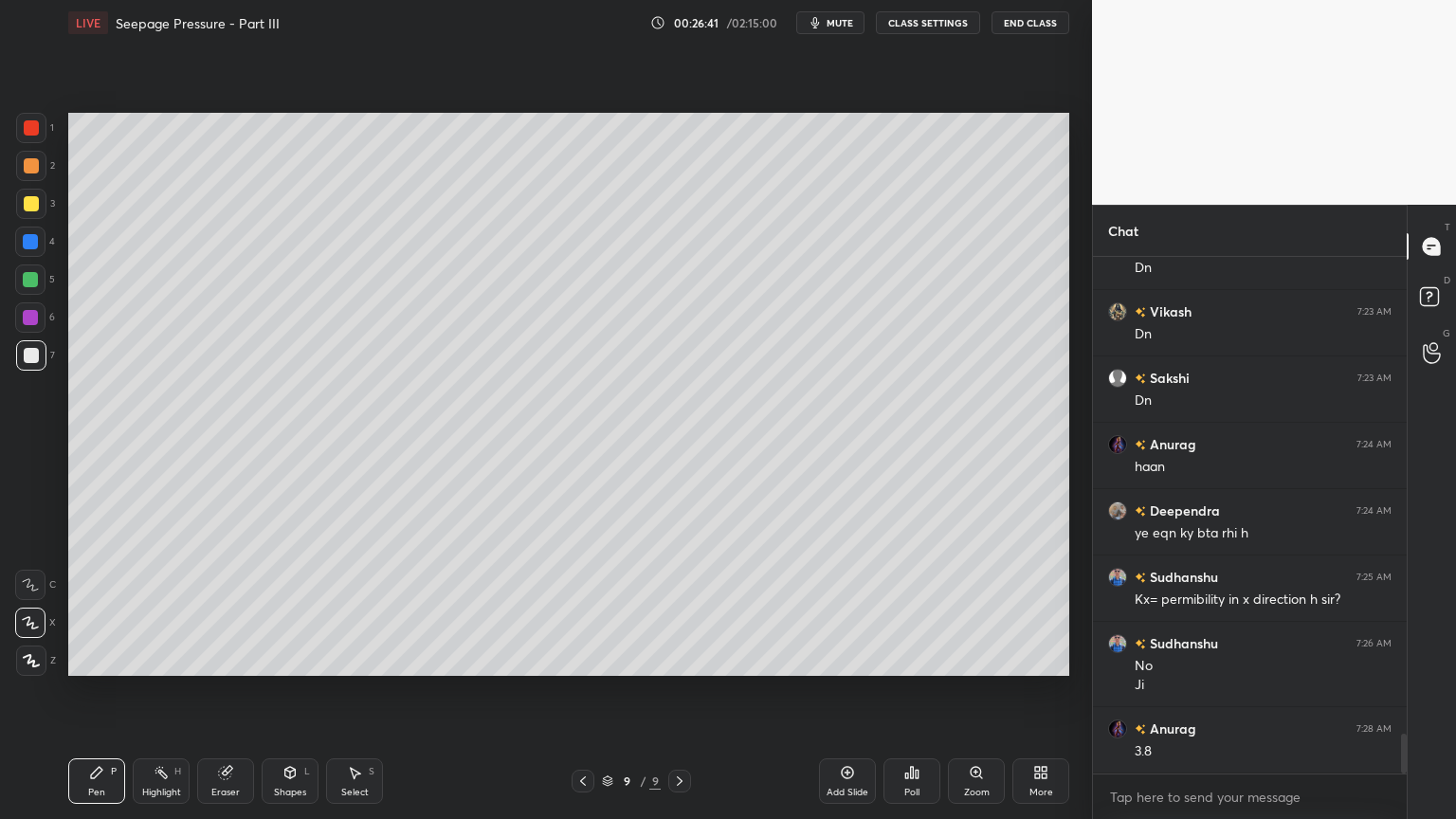 scroll, scrollTop: 6177, scrollLeft: 0, axis: vertical 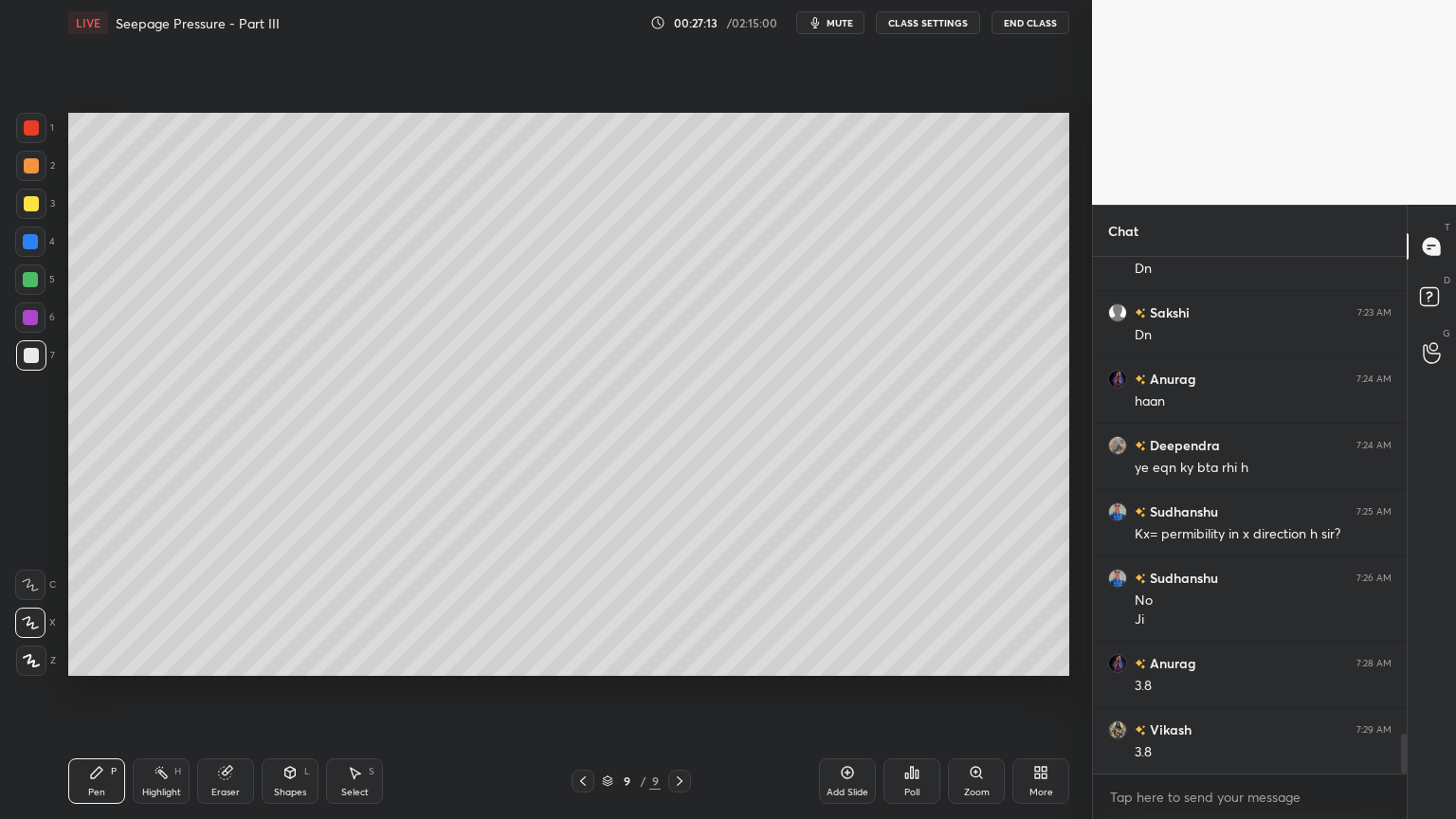 click 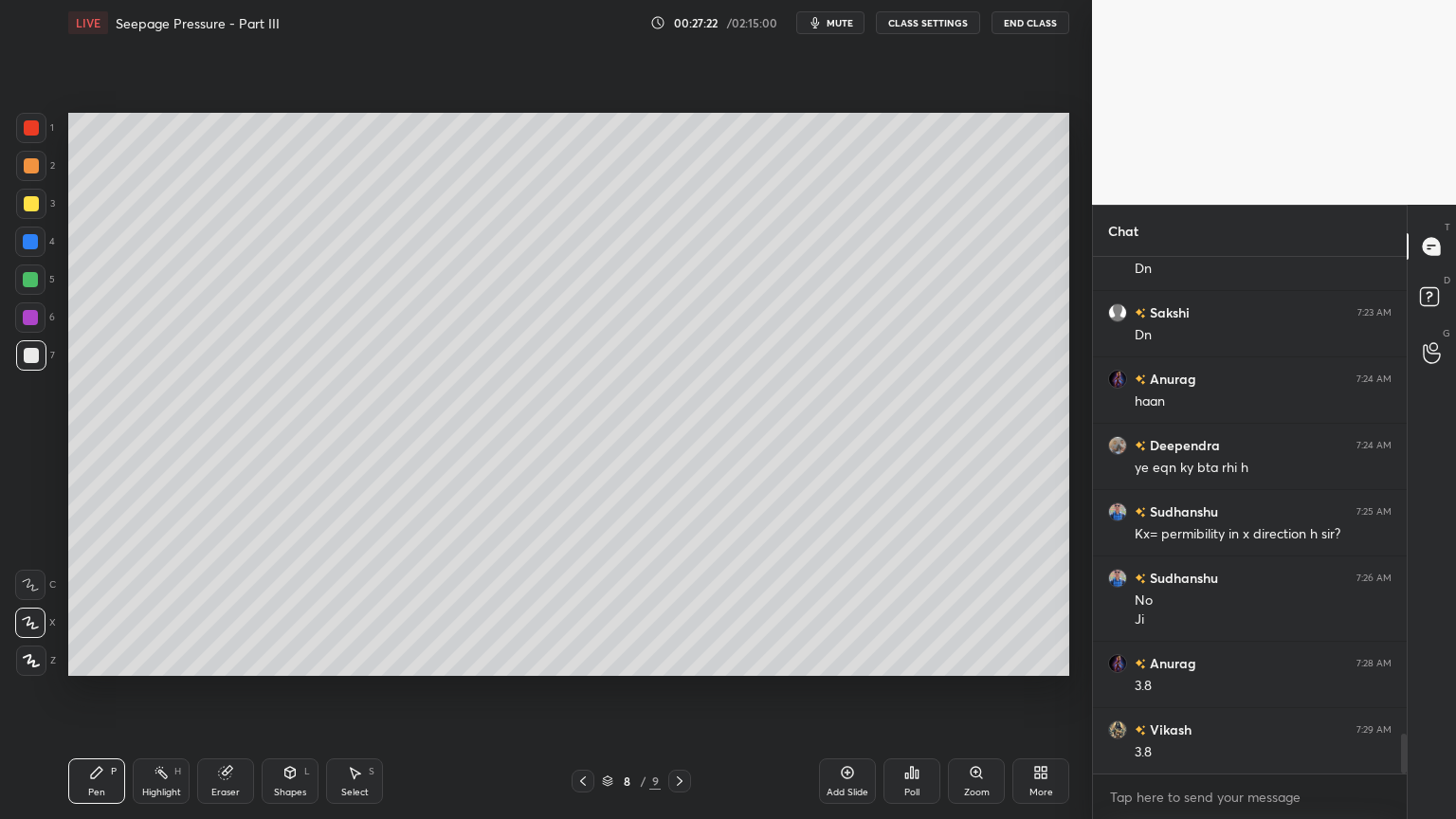 click 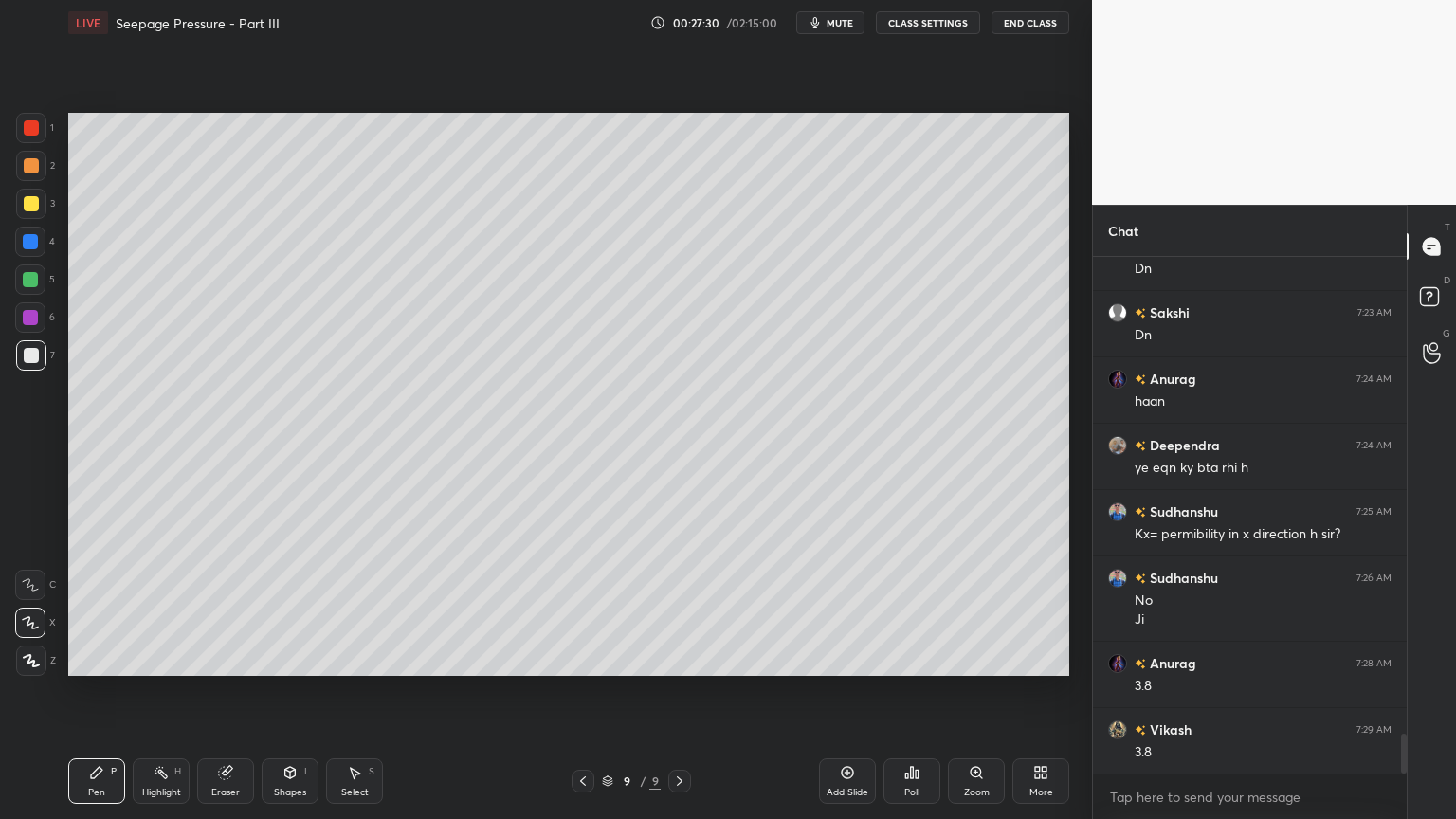 click 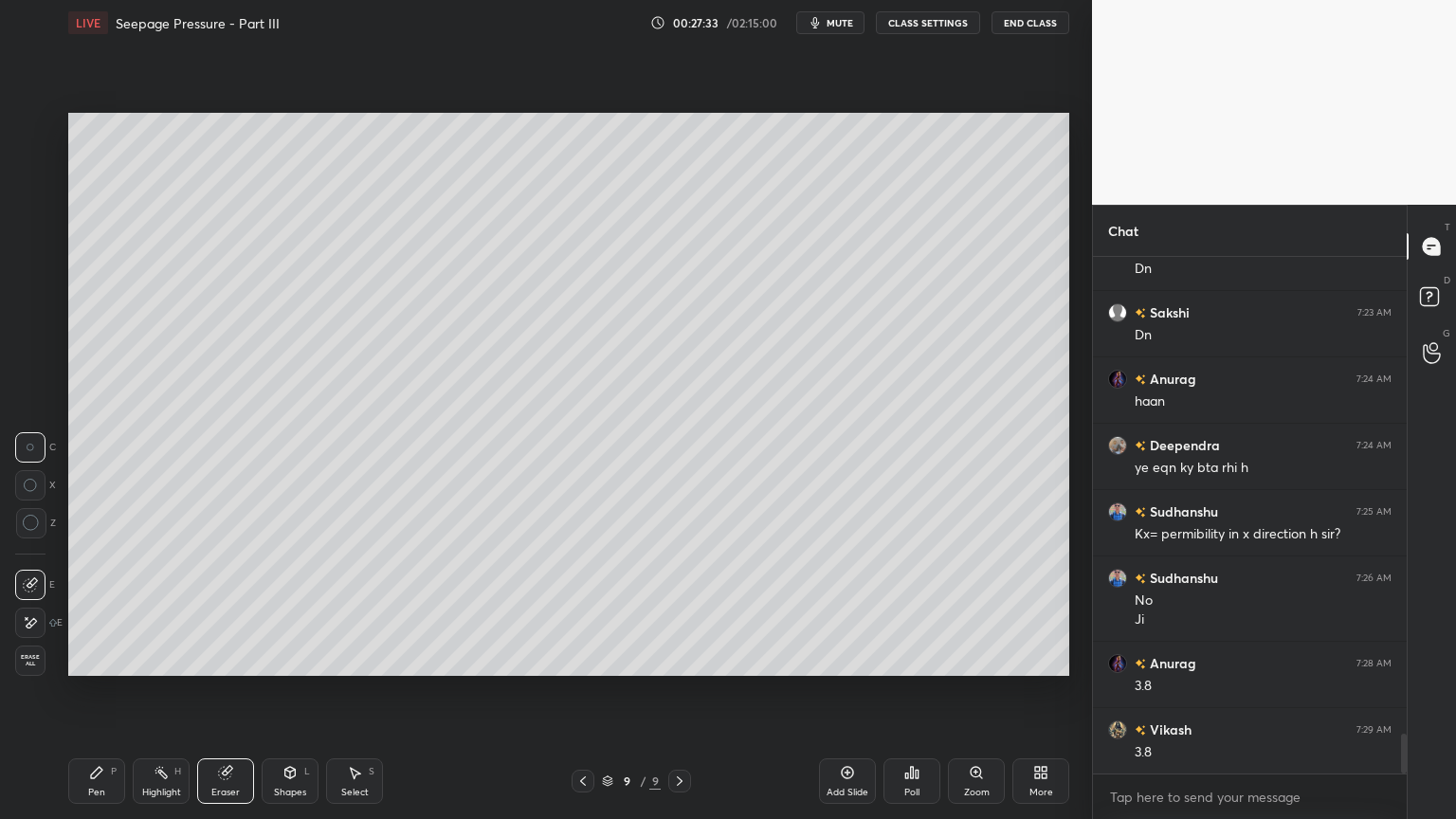 click on "Pen P" at bounding box center (97, 781) 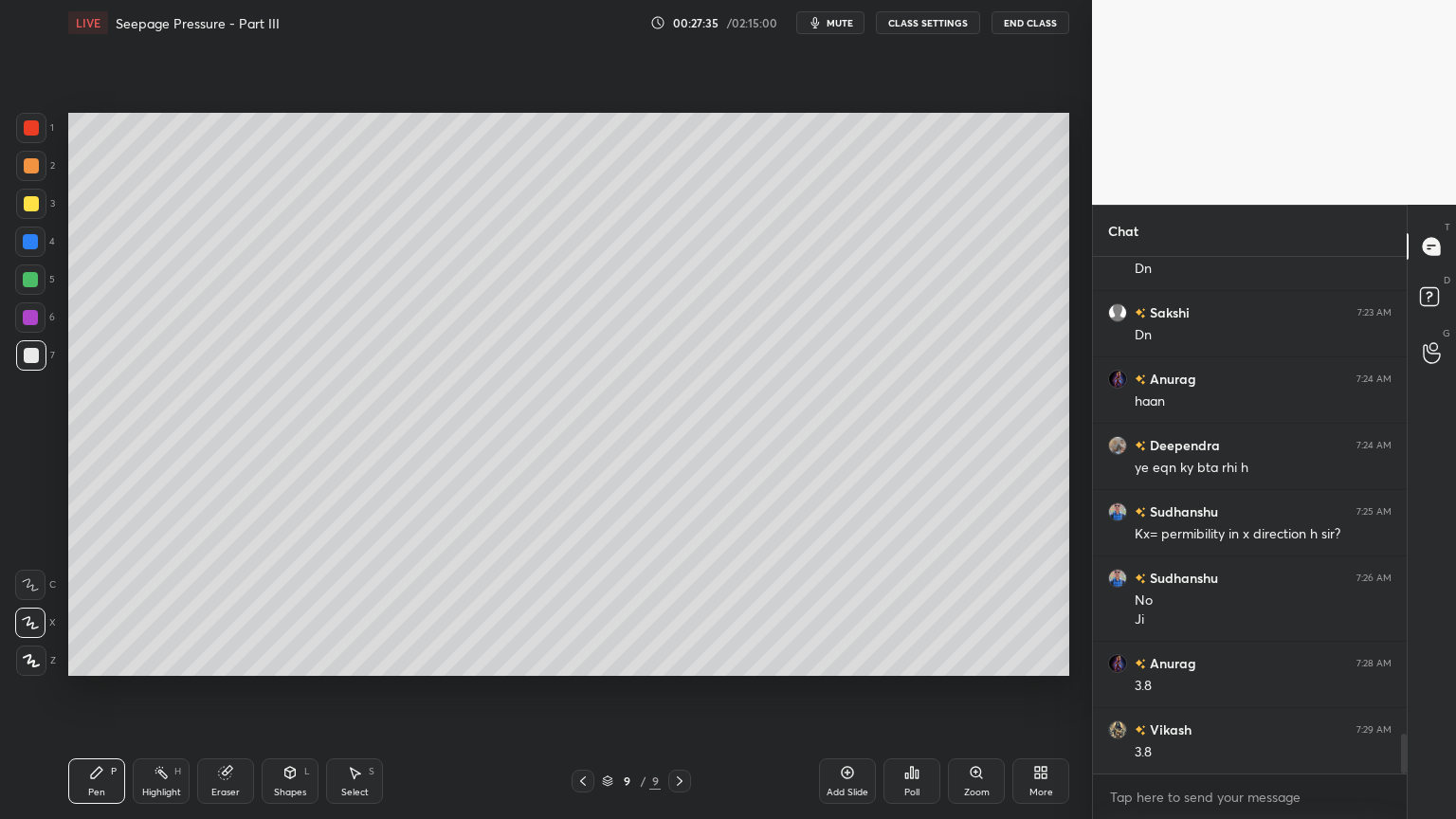 click on "Eraser" at bounding box center [226, 781] 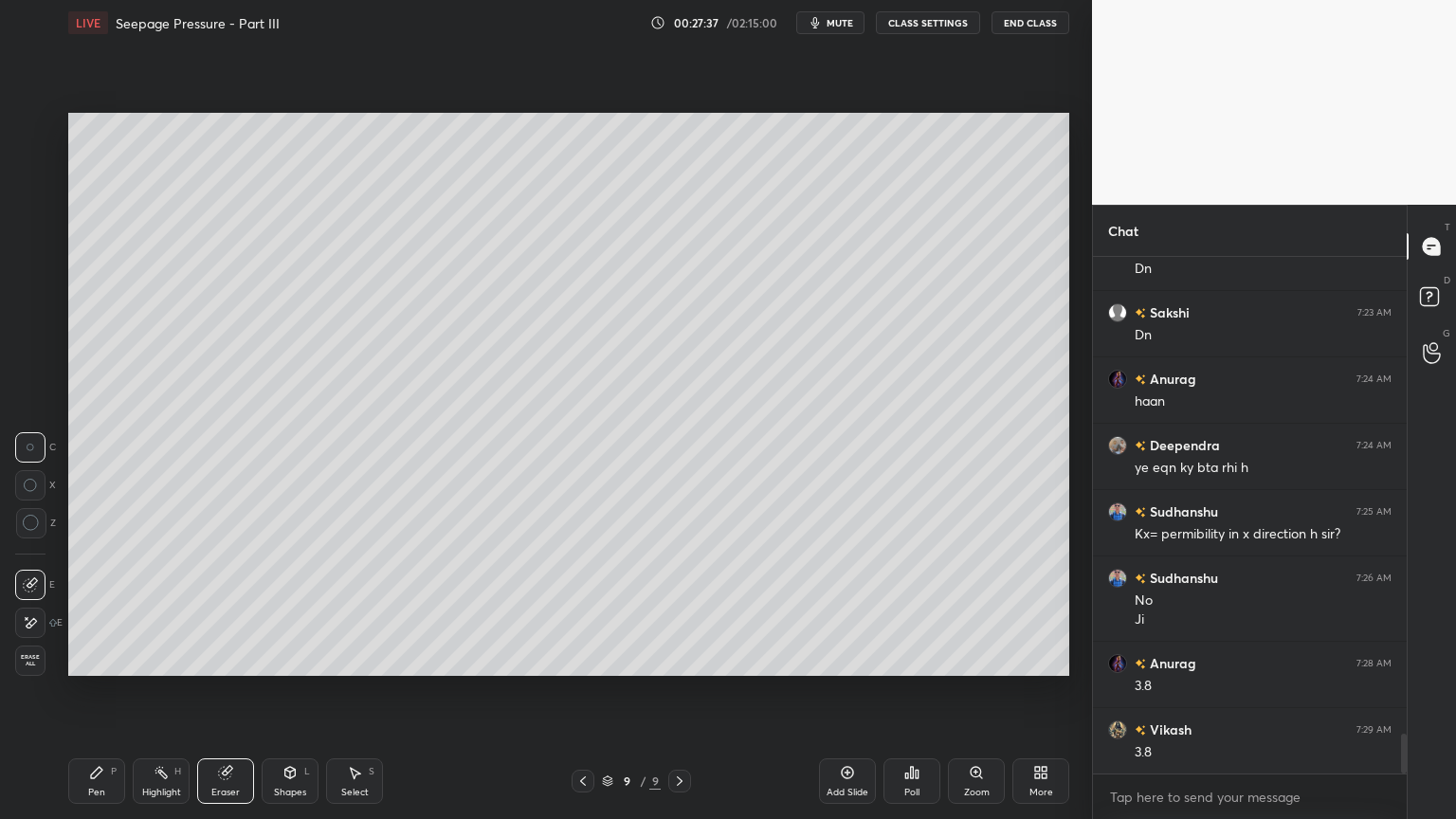 click on "Pen P" at bounding box center [97, 781] 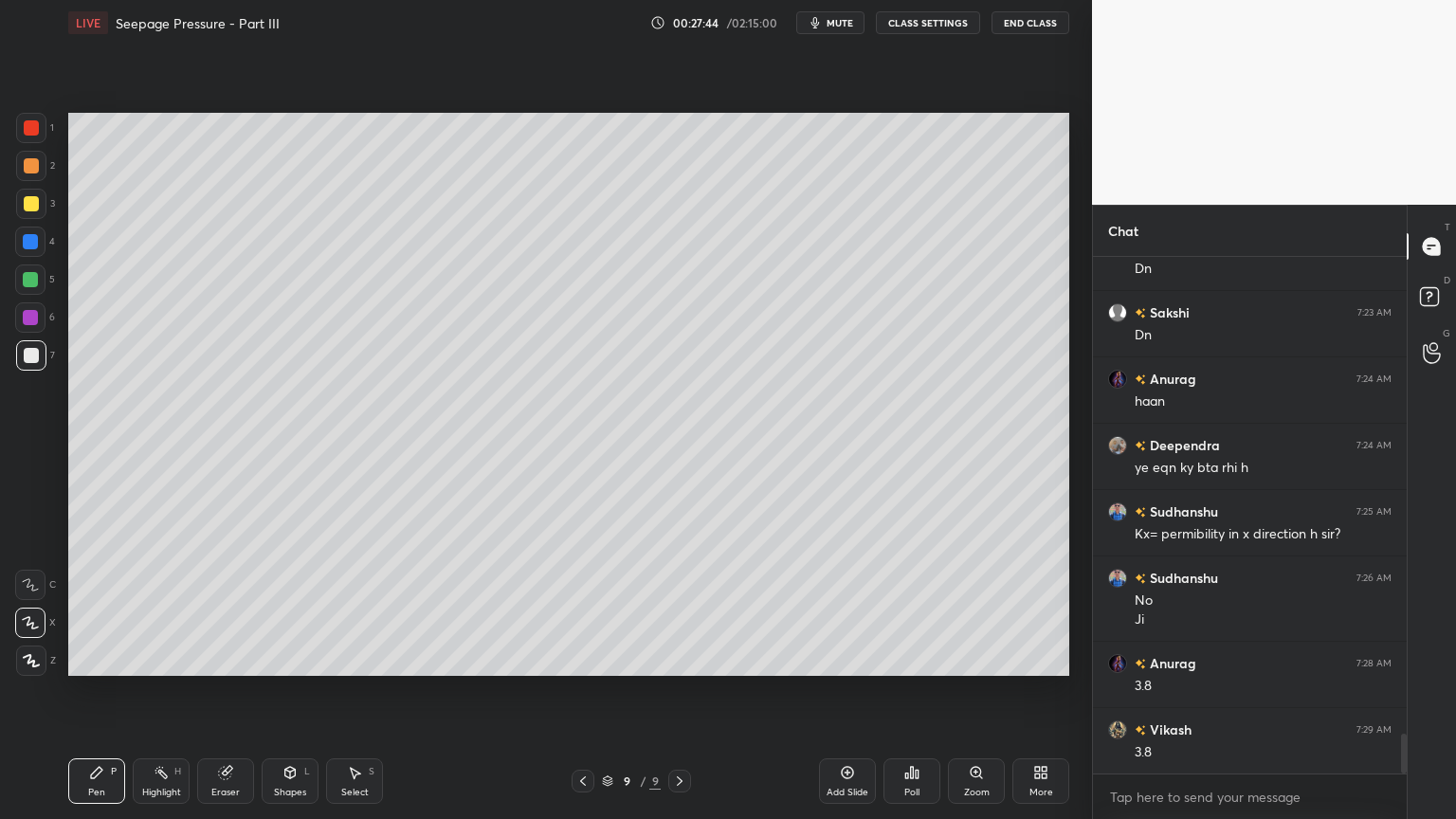 click on "Eraser" at bounding box center [226, 781] 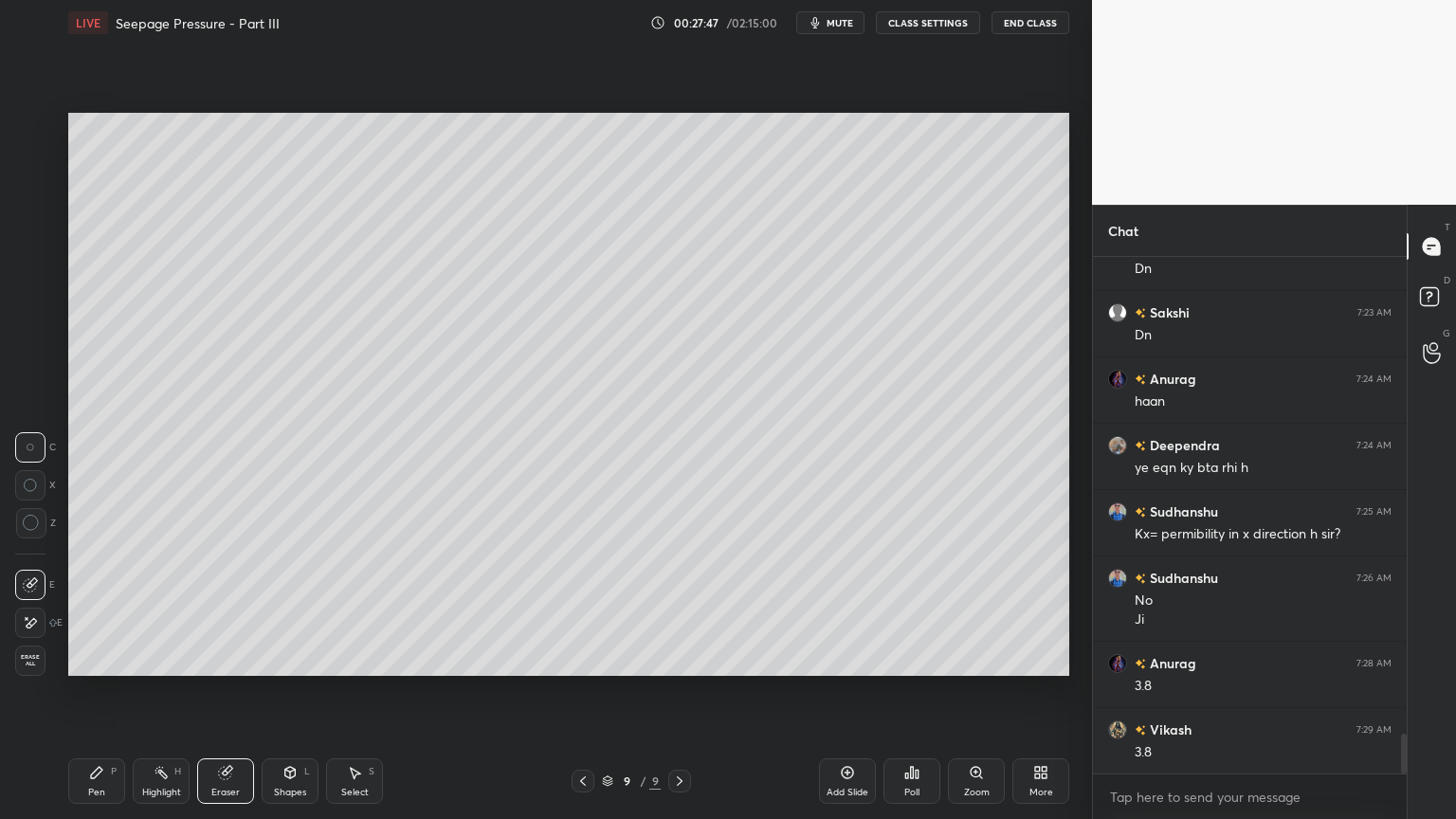 click 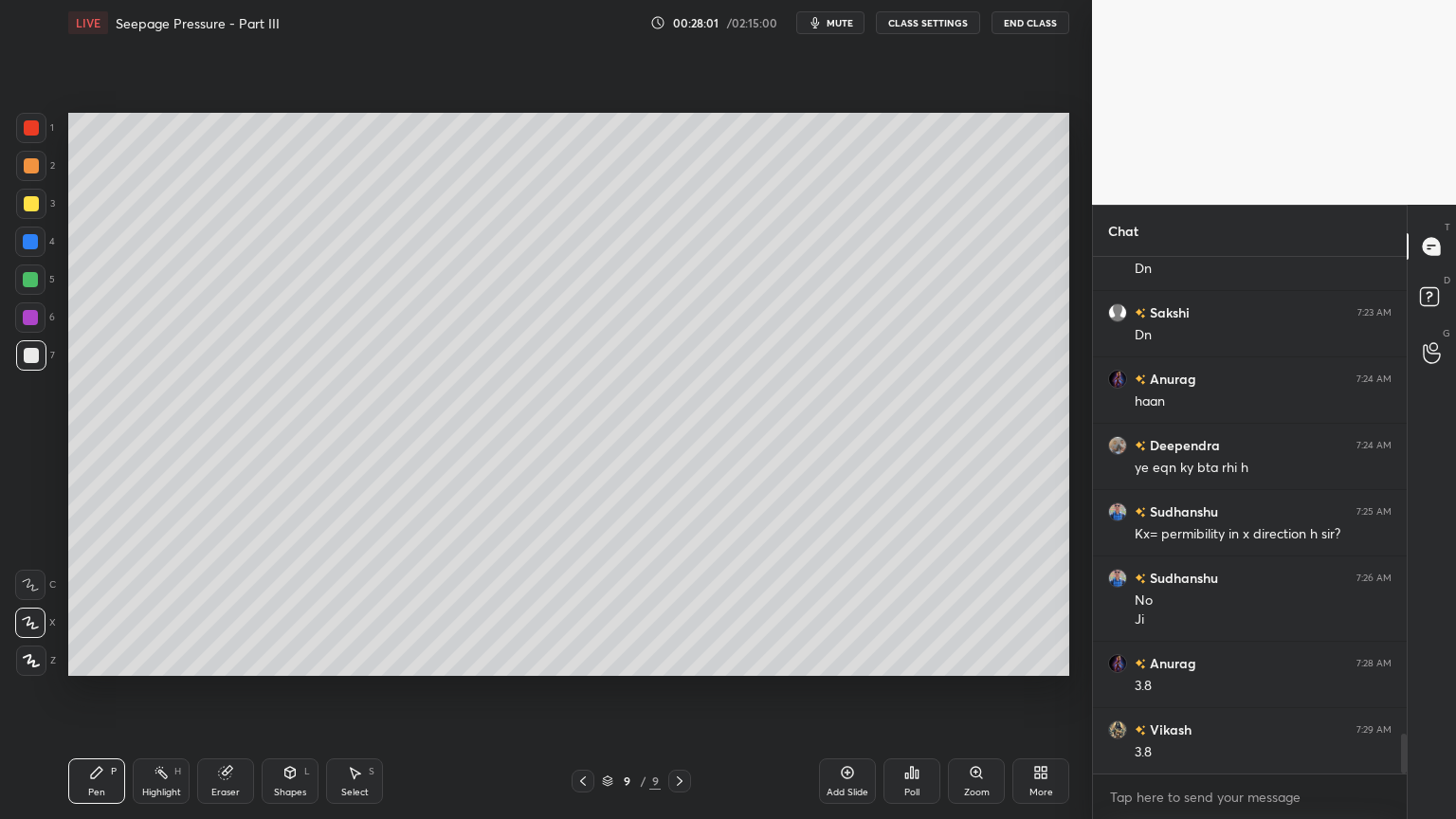 scroll, scrollTop: 6222, scrollLeft: 0, axis: vertical 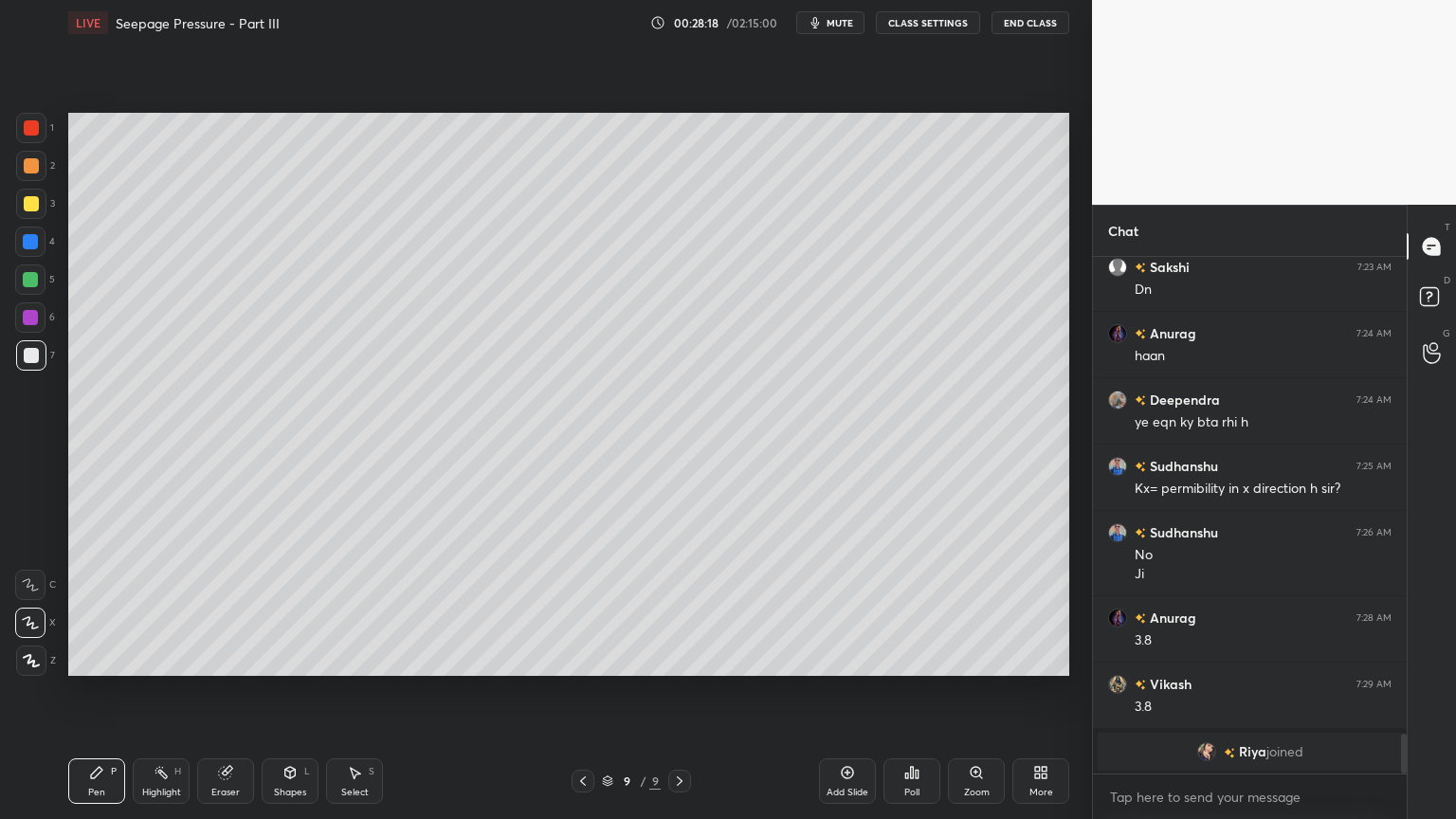 click 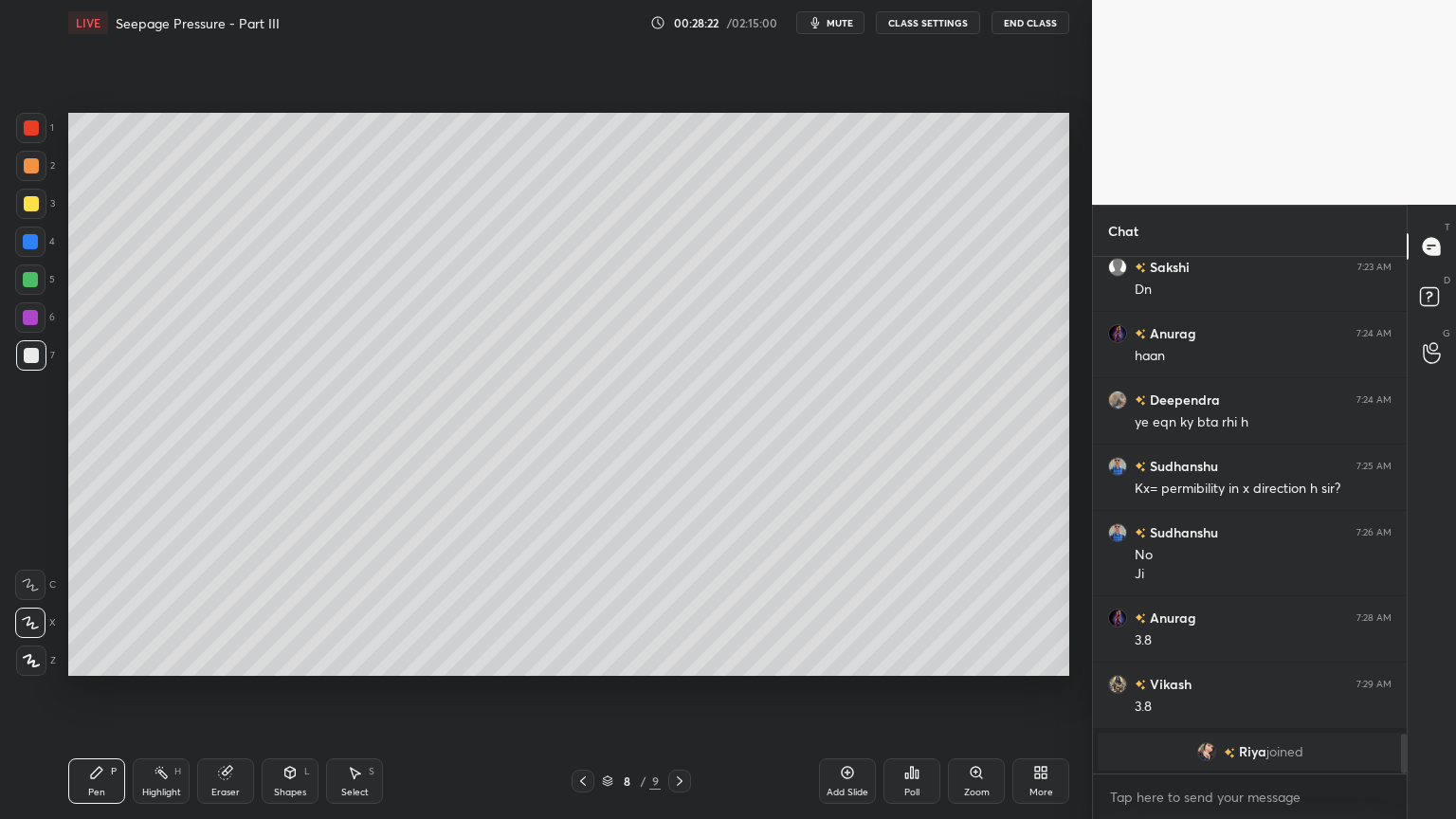 click 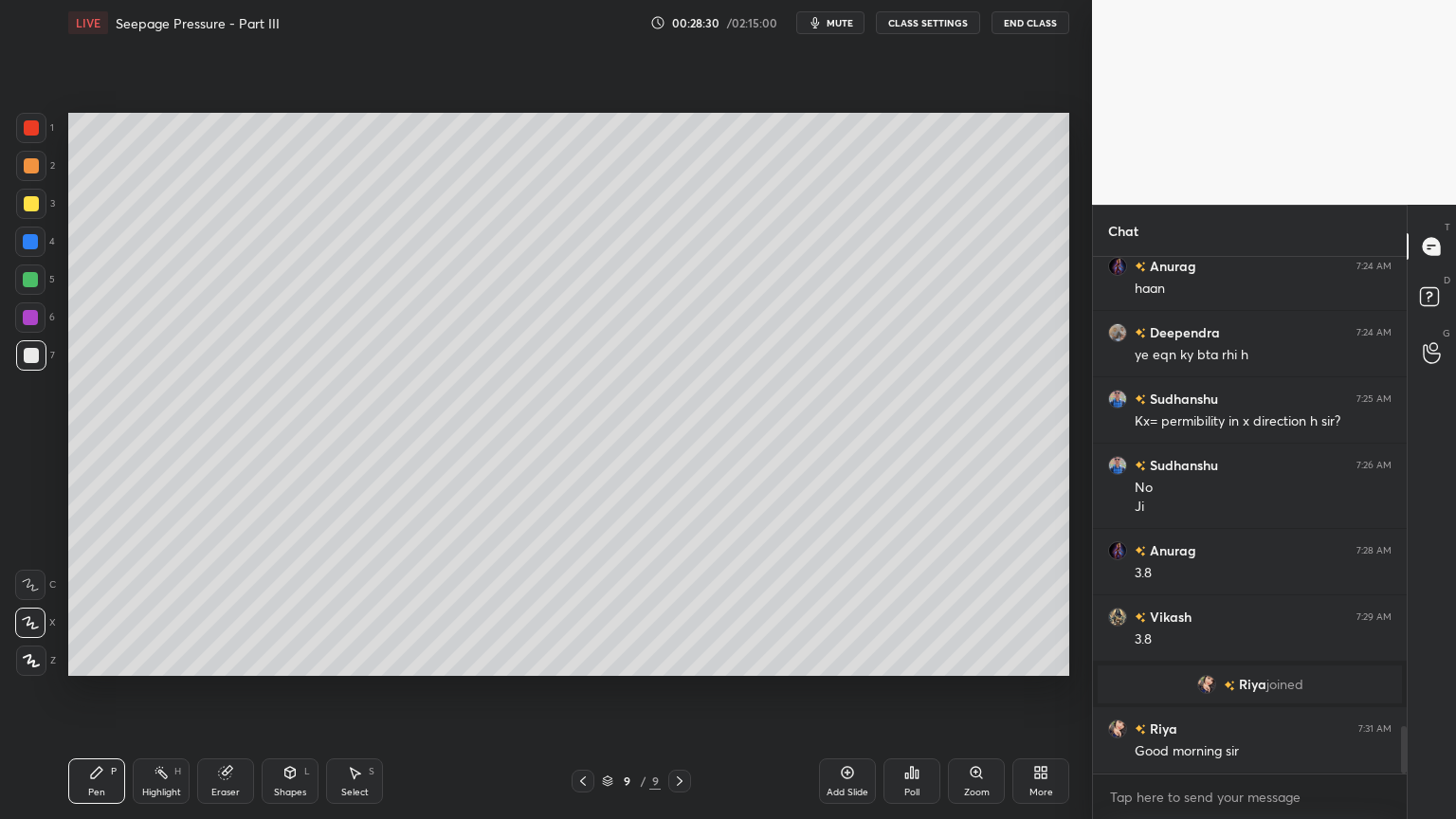 scroll, scrollTop: 5073, scrollLeft: 0, axis: vertical 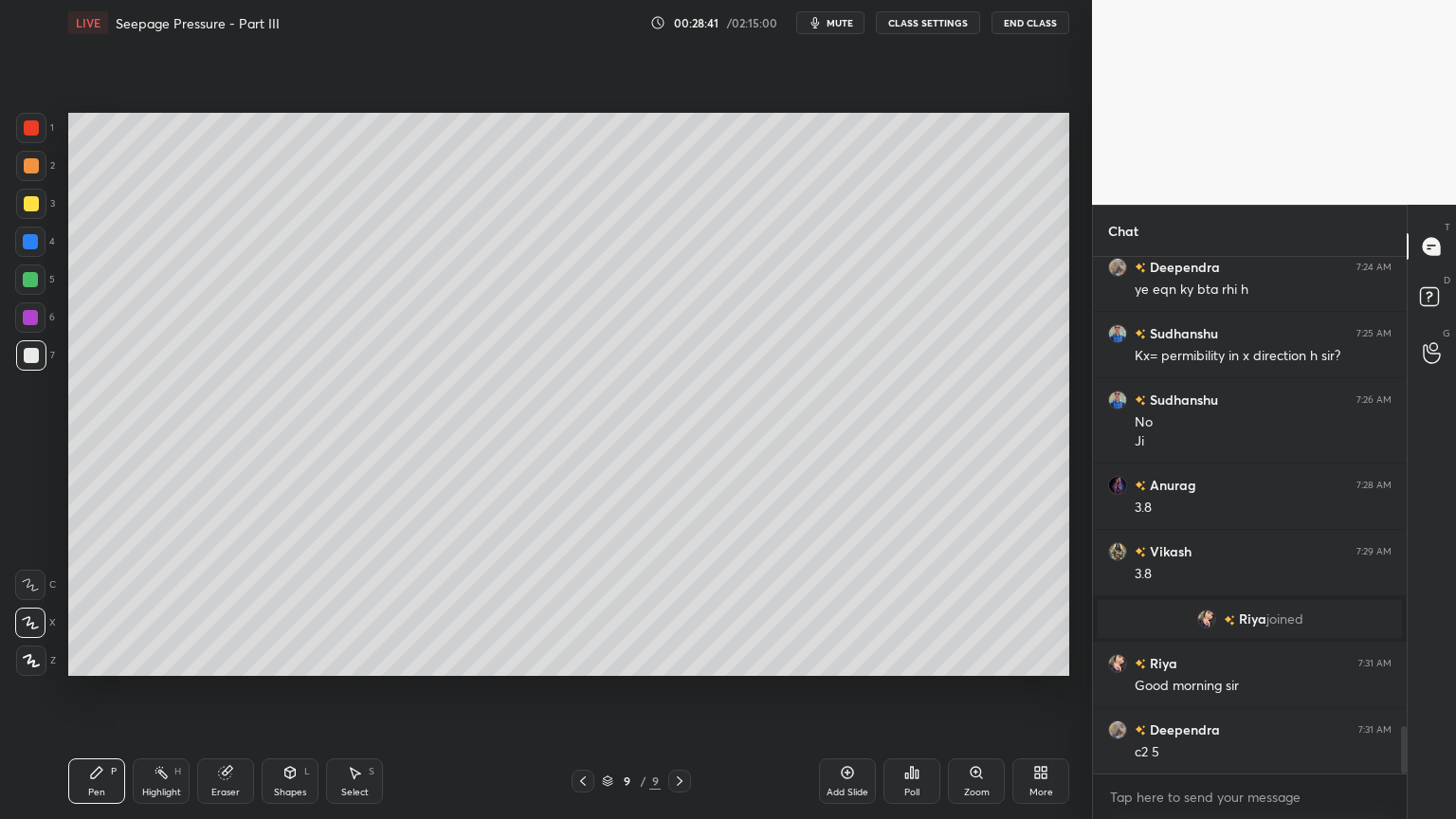 click 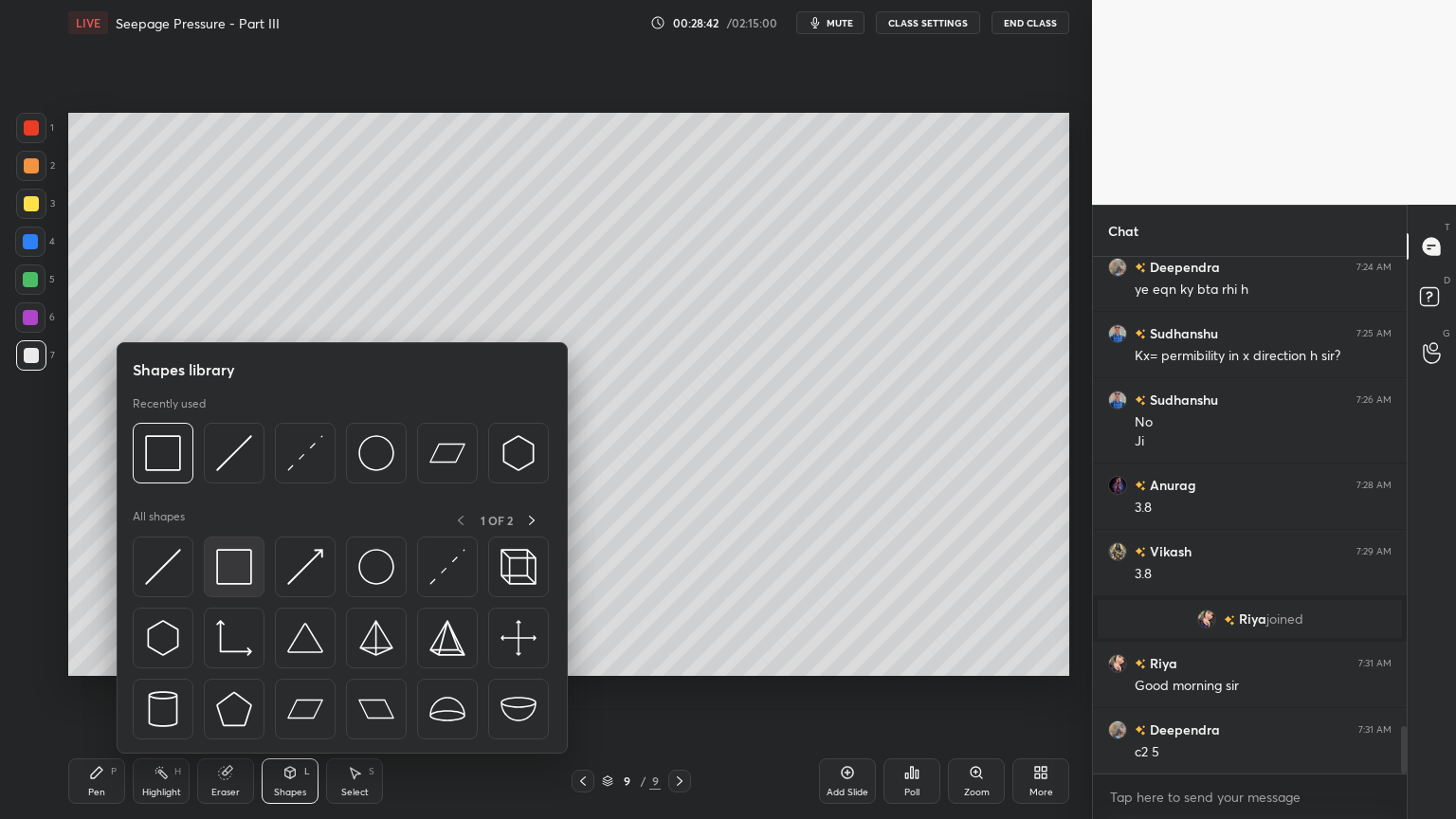 click at bounding box center [234, 567] 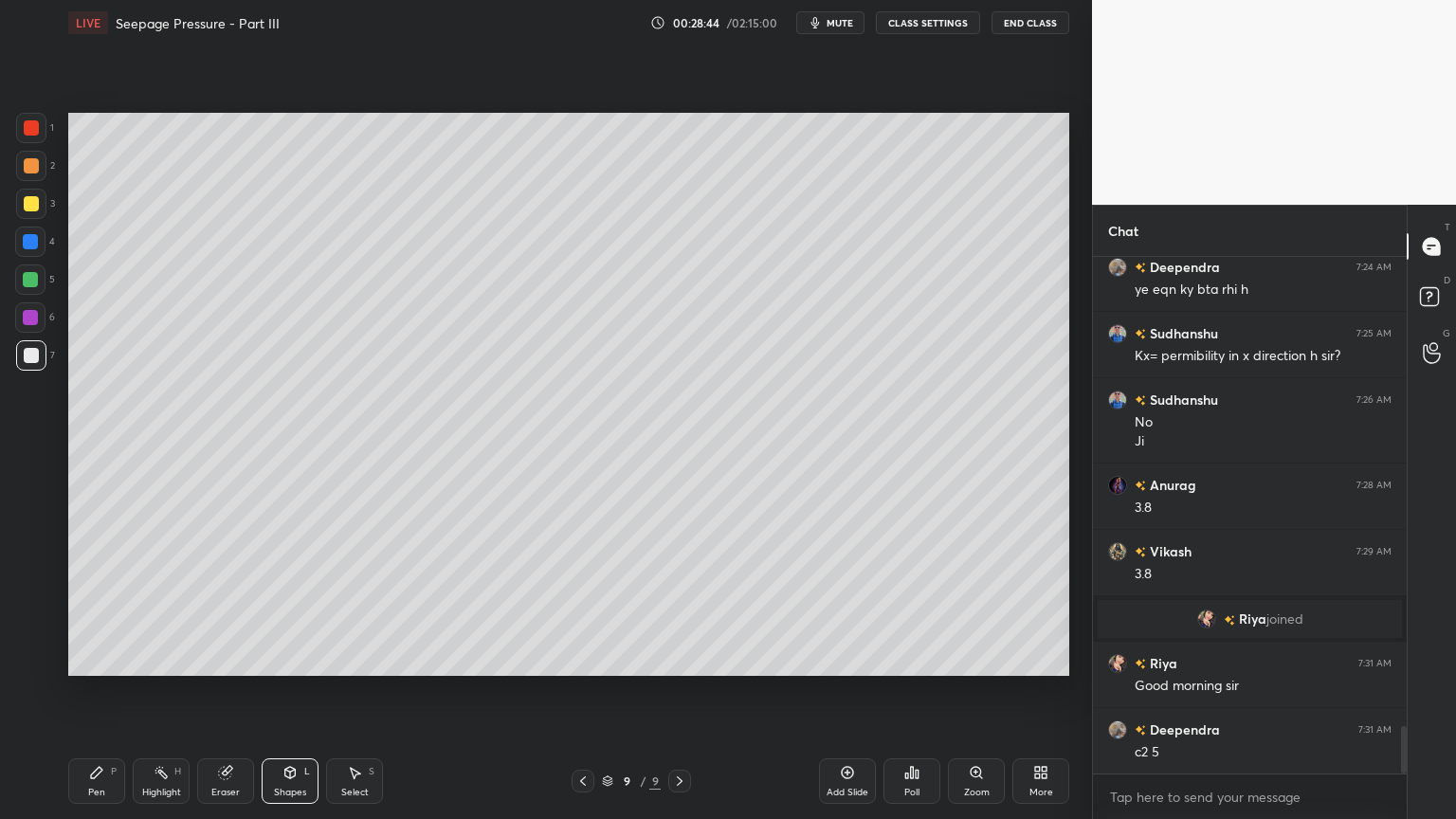 click at bounding box center [583, 781] 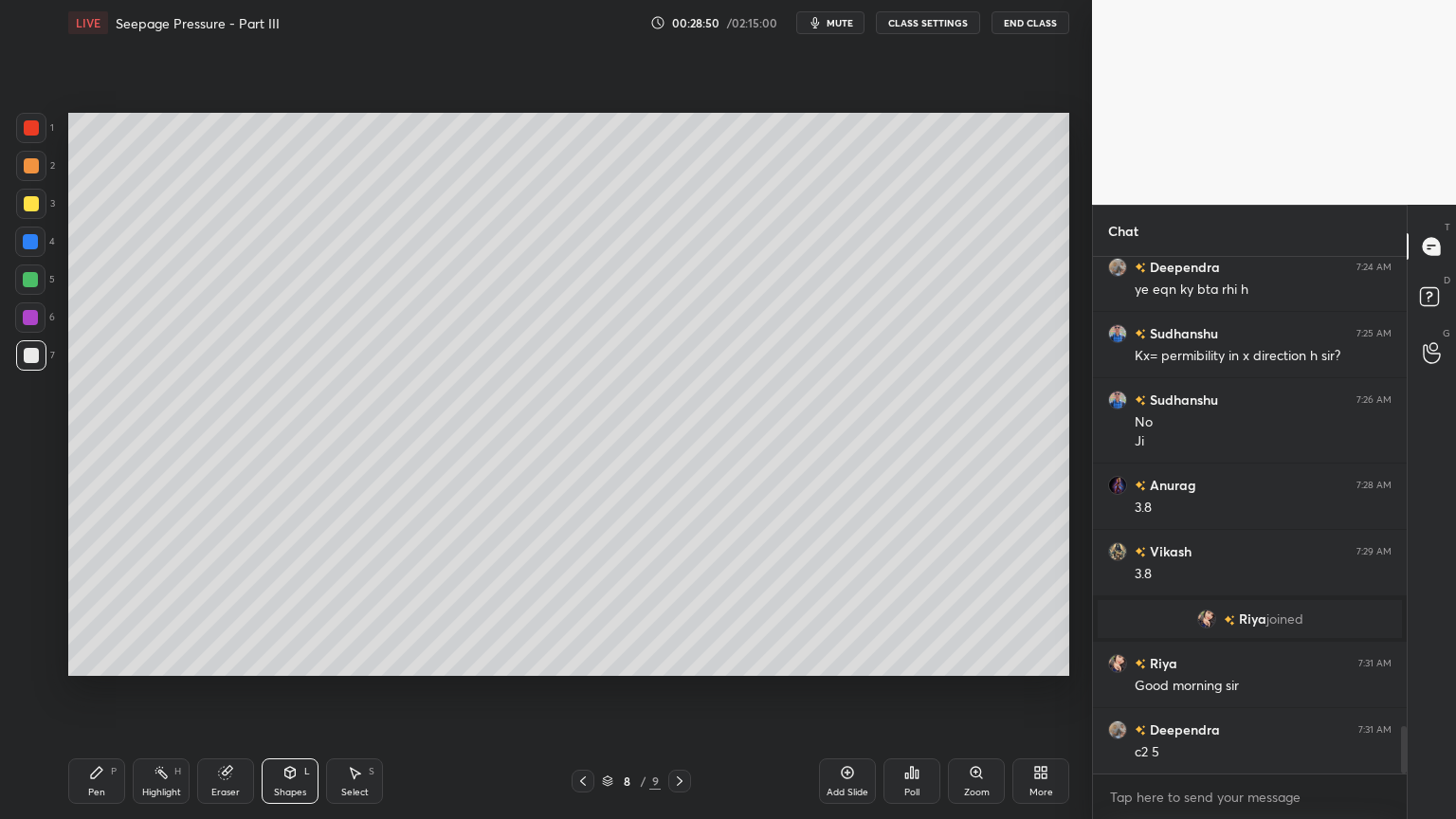 click 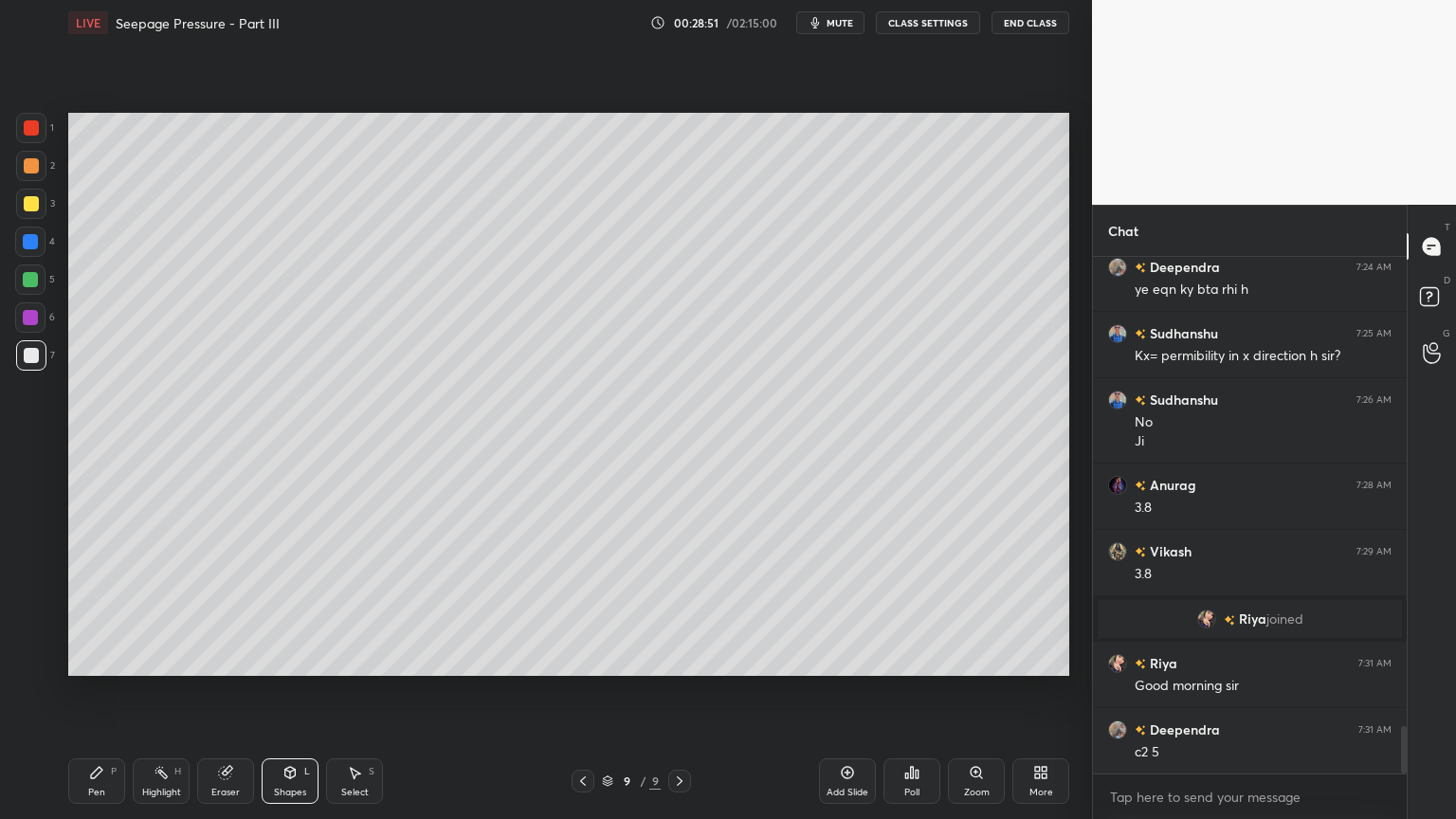 click on "Add Slide" at bounding box center [847, 781] 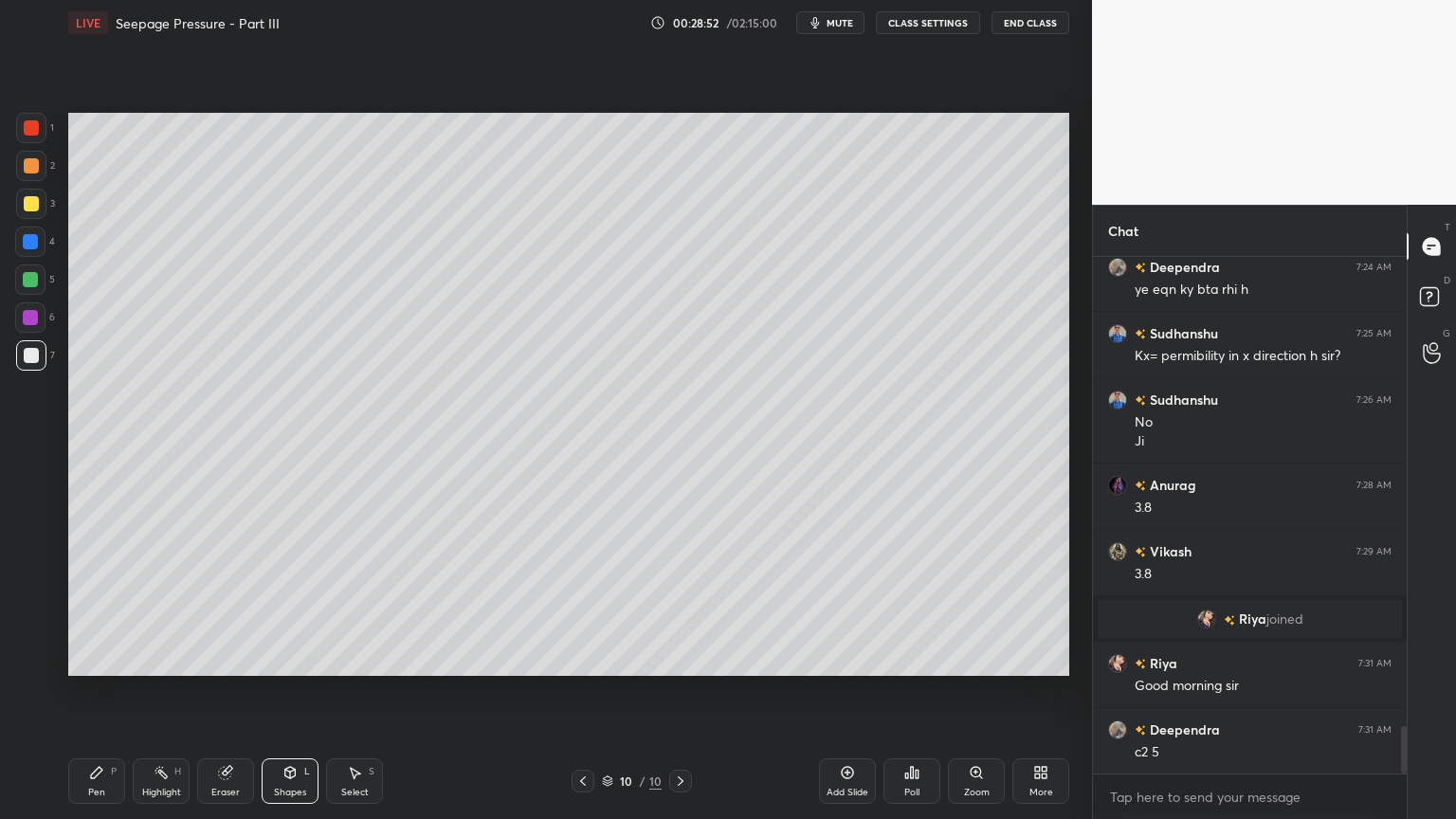 click on "Pen P" at bounding box center [97, 781] 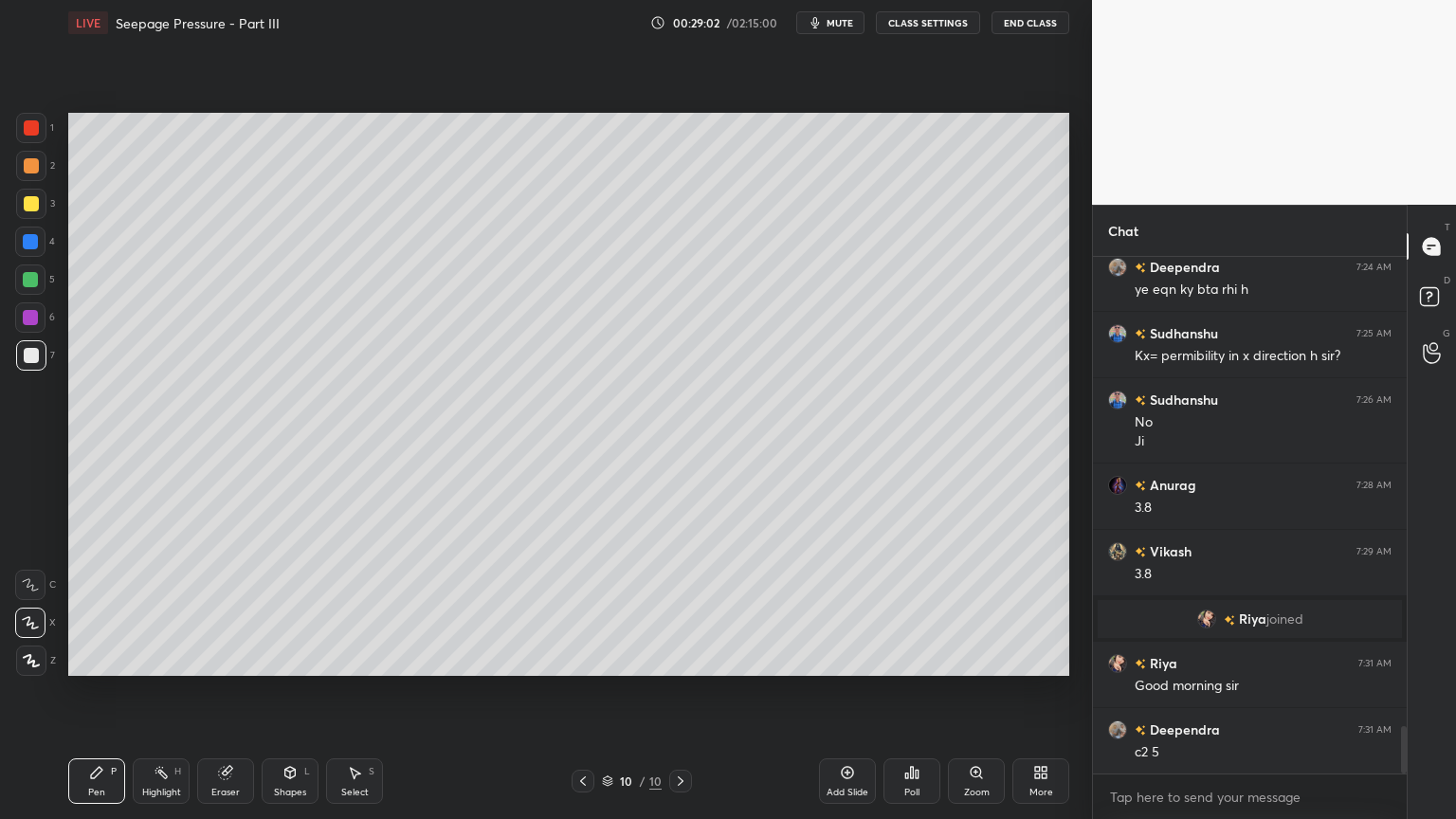 click on "Shapes L" at bounding box center (290, 781) 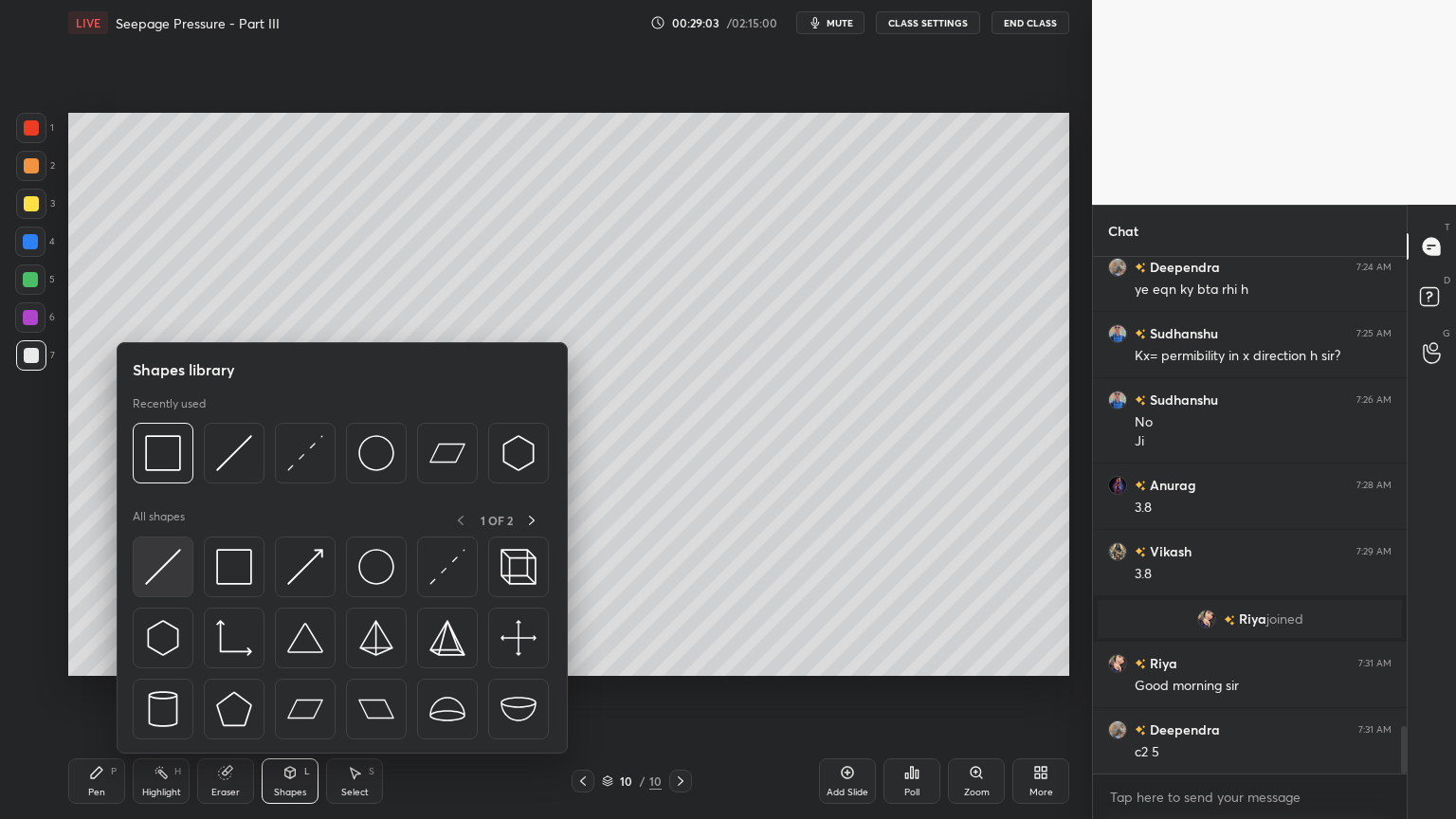click at bounding box center [163, 567] 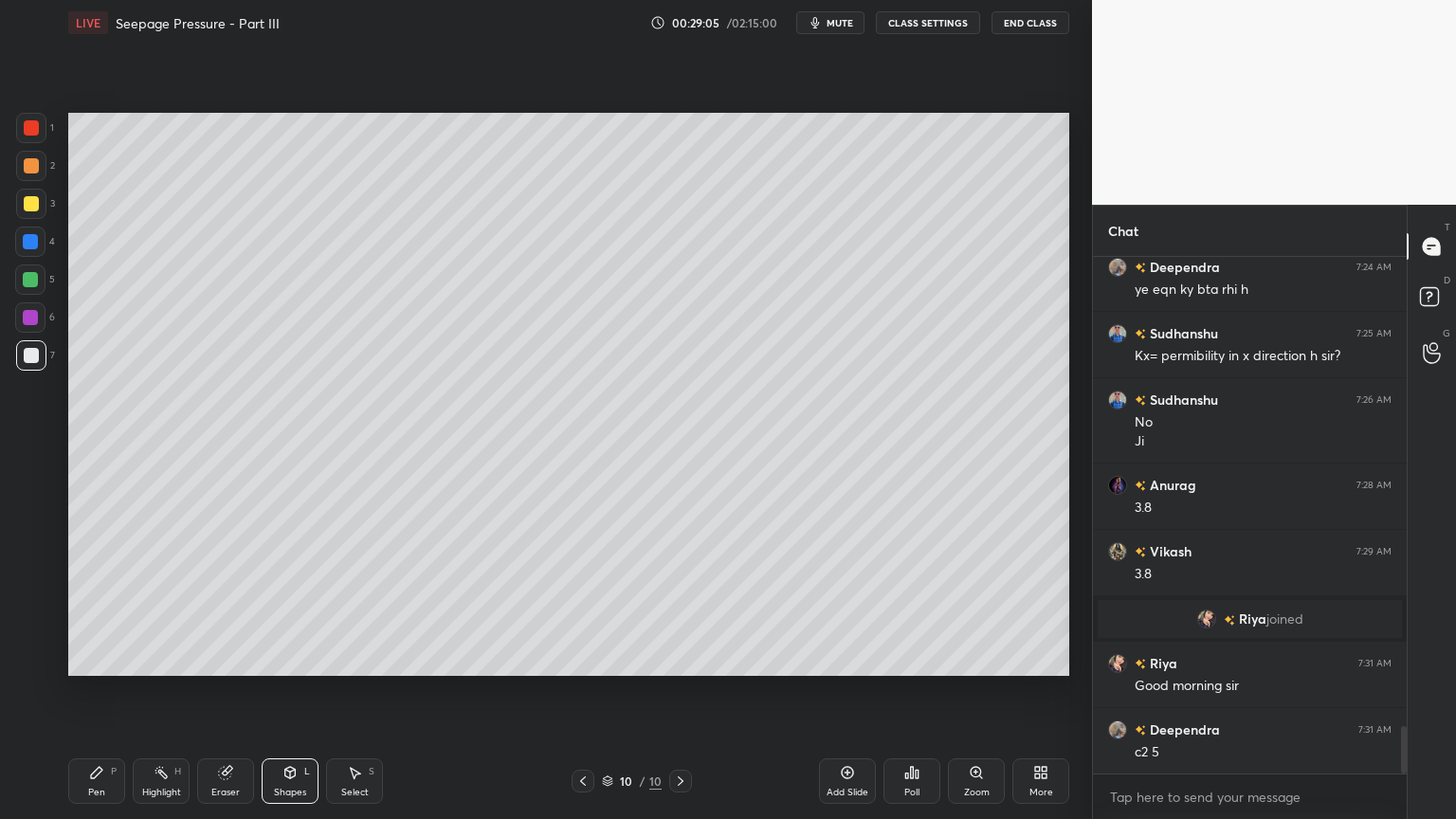 click on "Pen P" at bounding box center (97, 781) 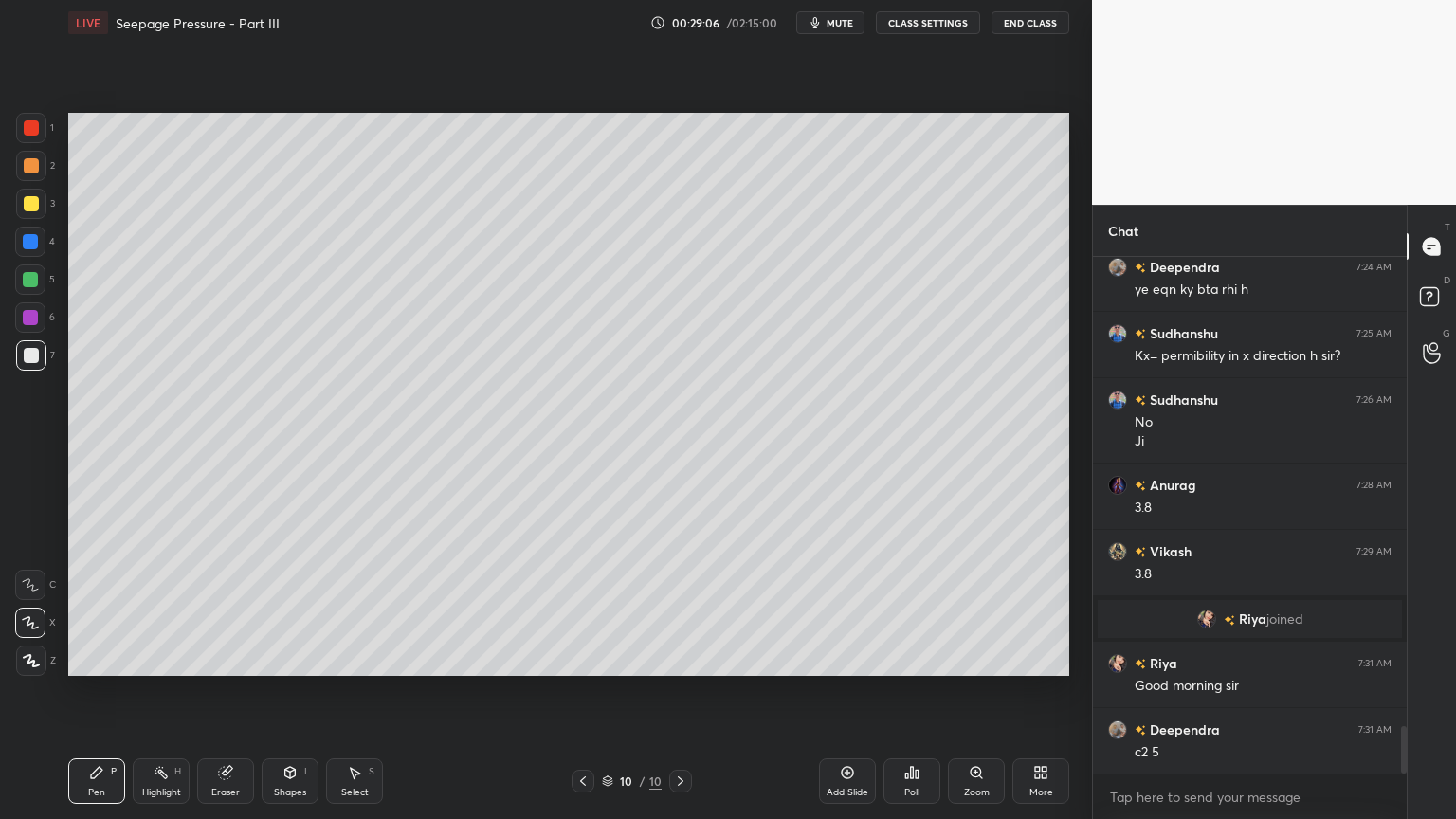 click 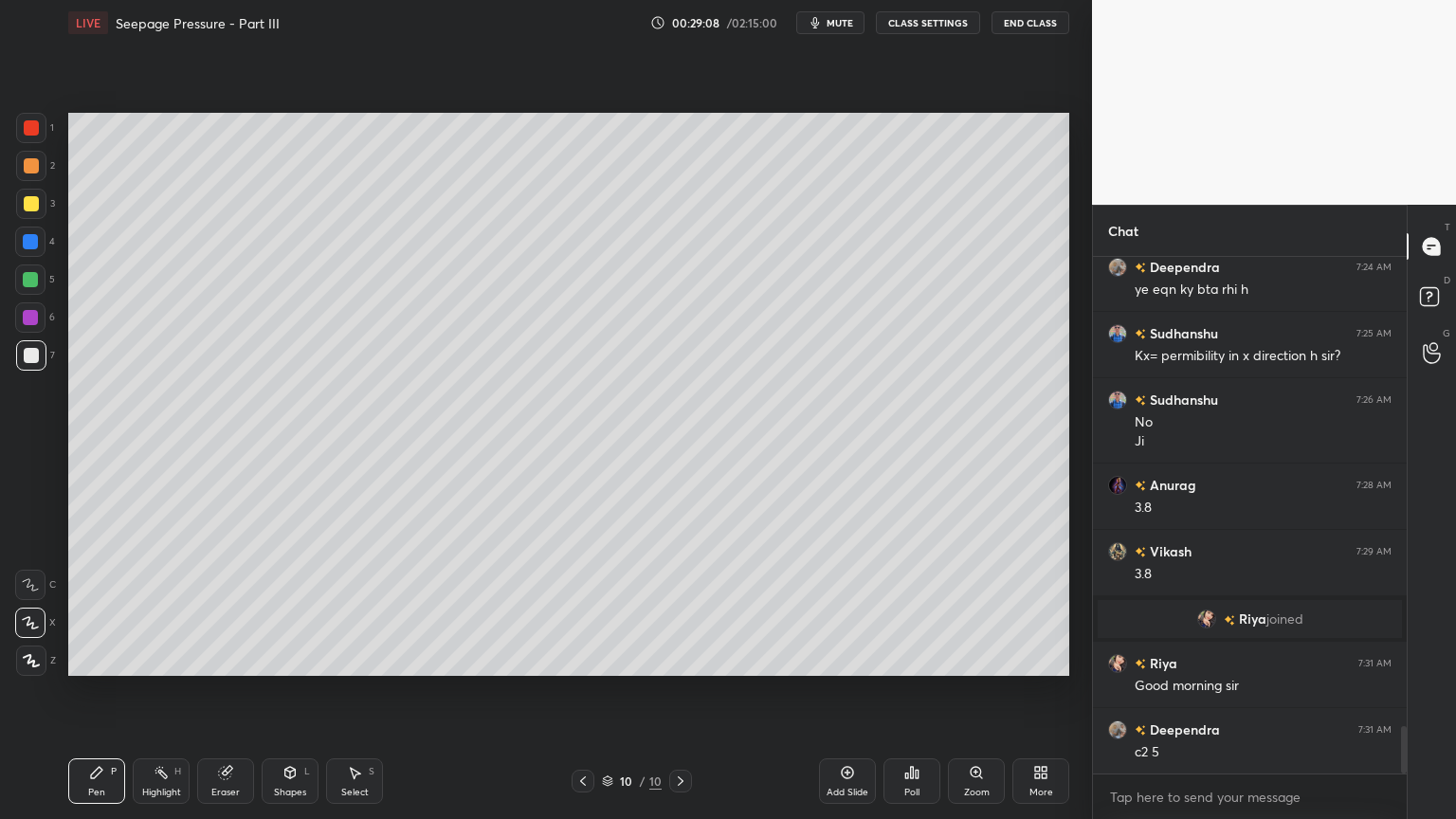 click at bounding box center [583, 781] 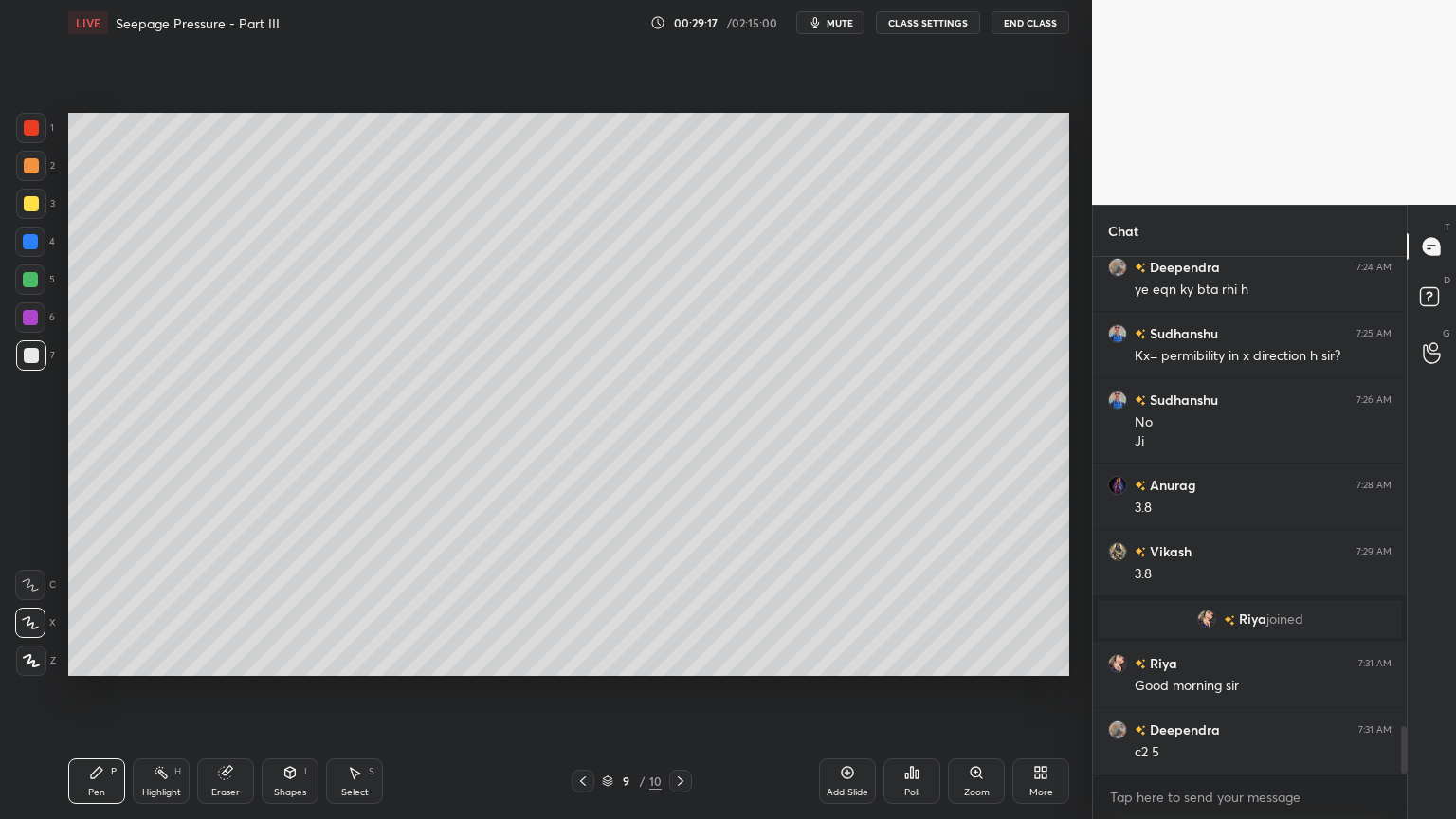 scroll, scrollTop: 5141, scrollLeft: 0, axis: vertical 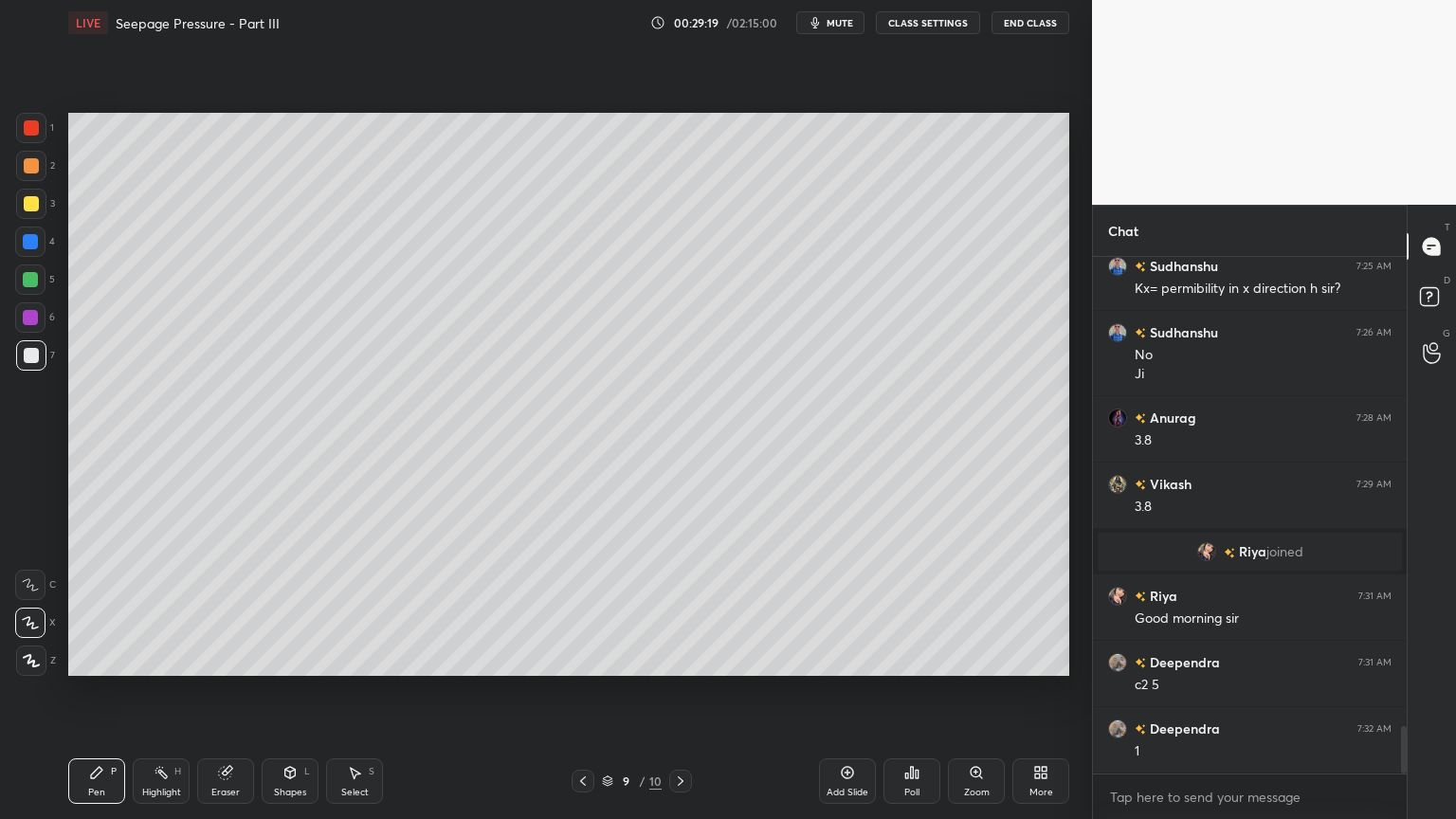 click at bounding box center [681, 781] 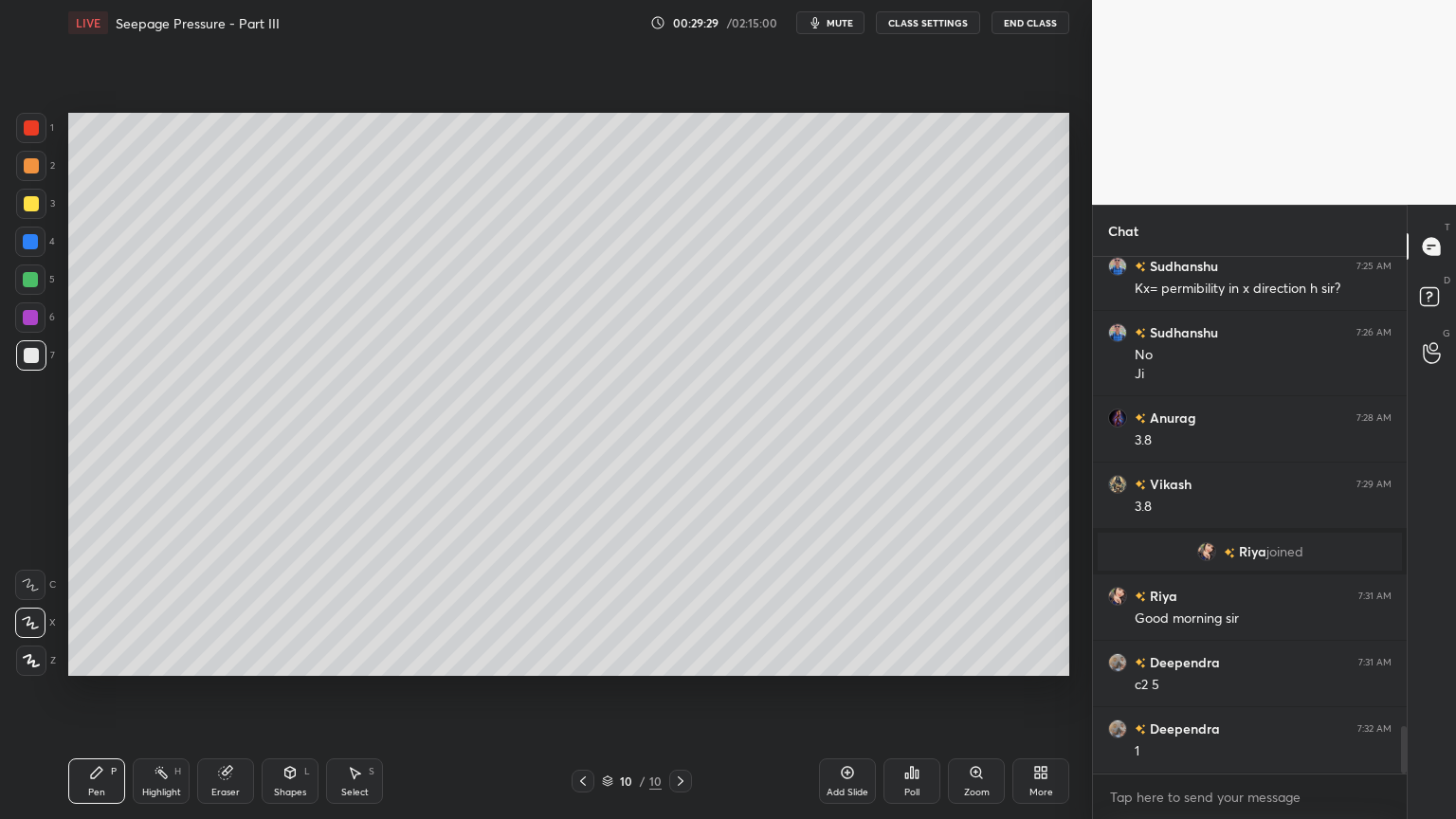 scroll, scrollTop: 5206, scrollLeft: 0, axis: vertical 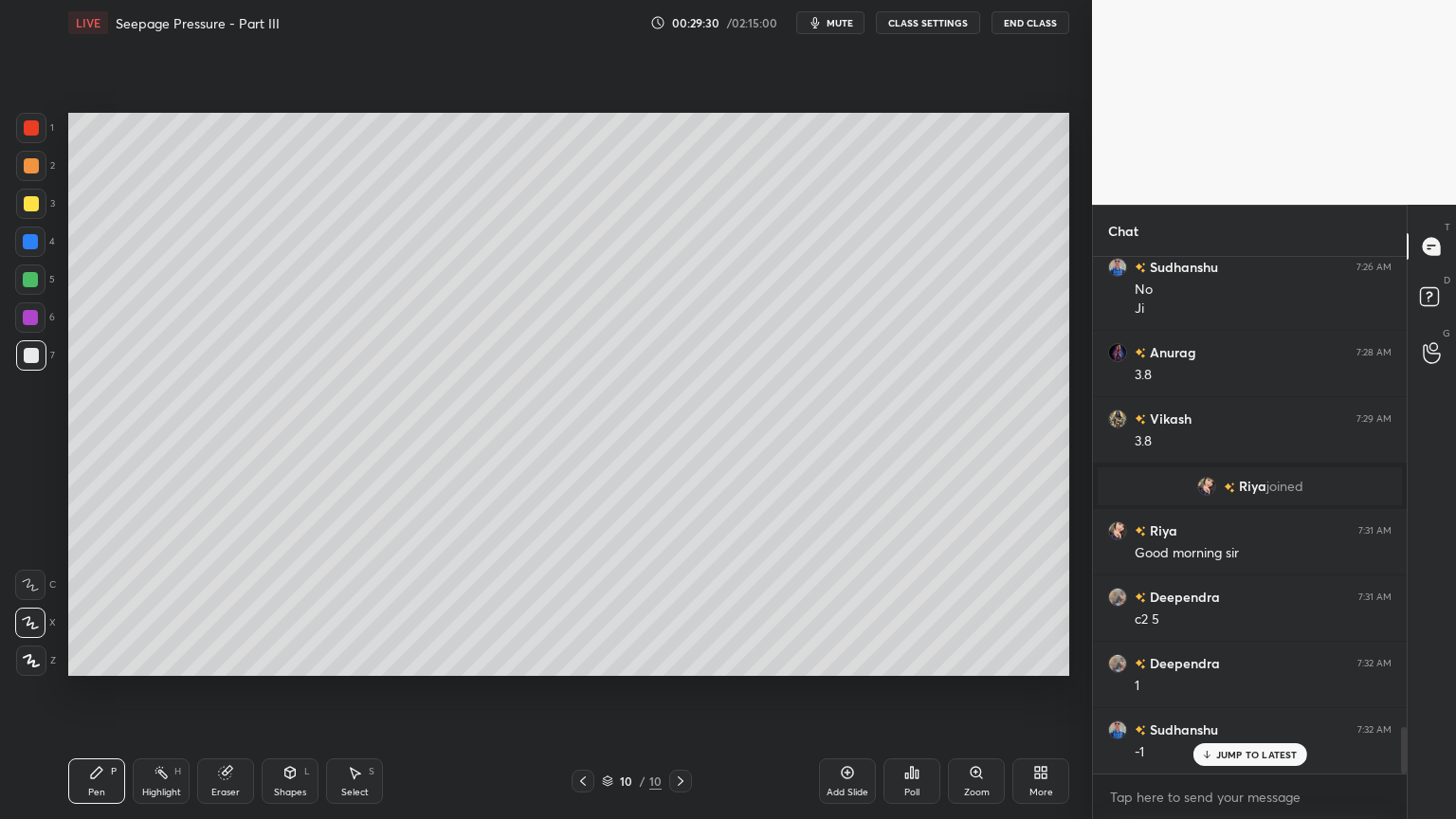 click 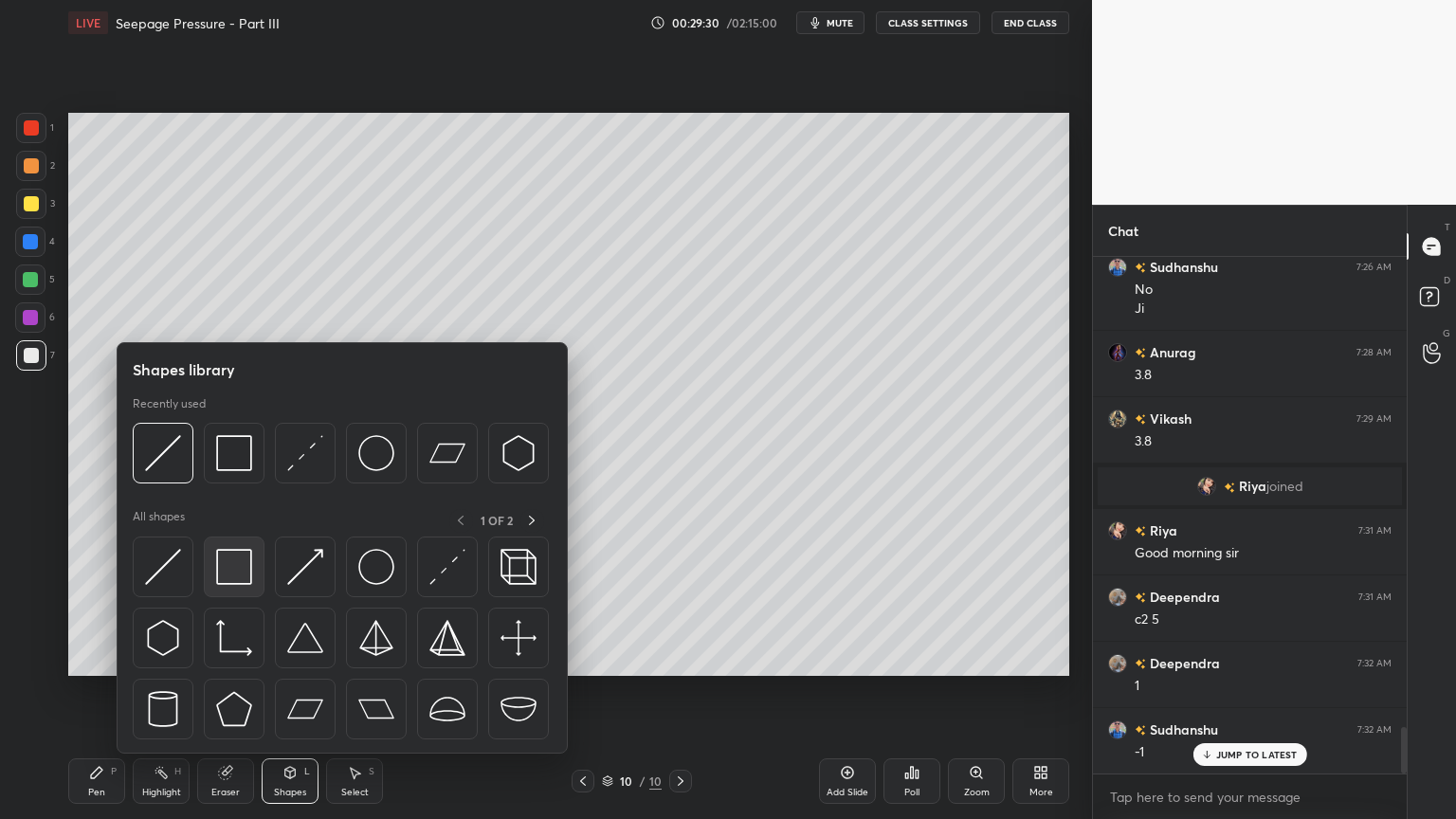 click at bounding box center [234, 567] 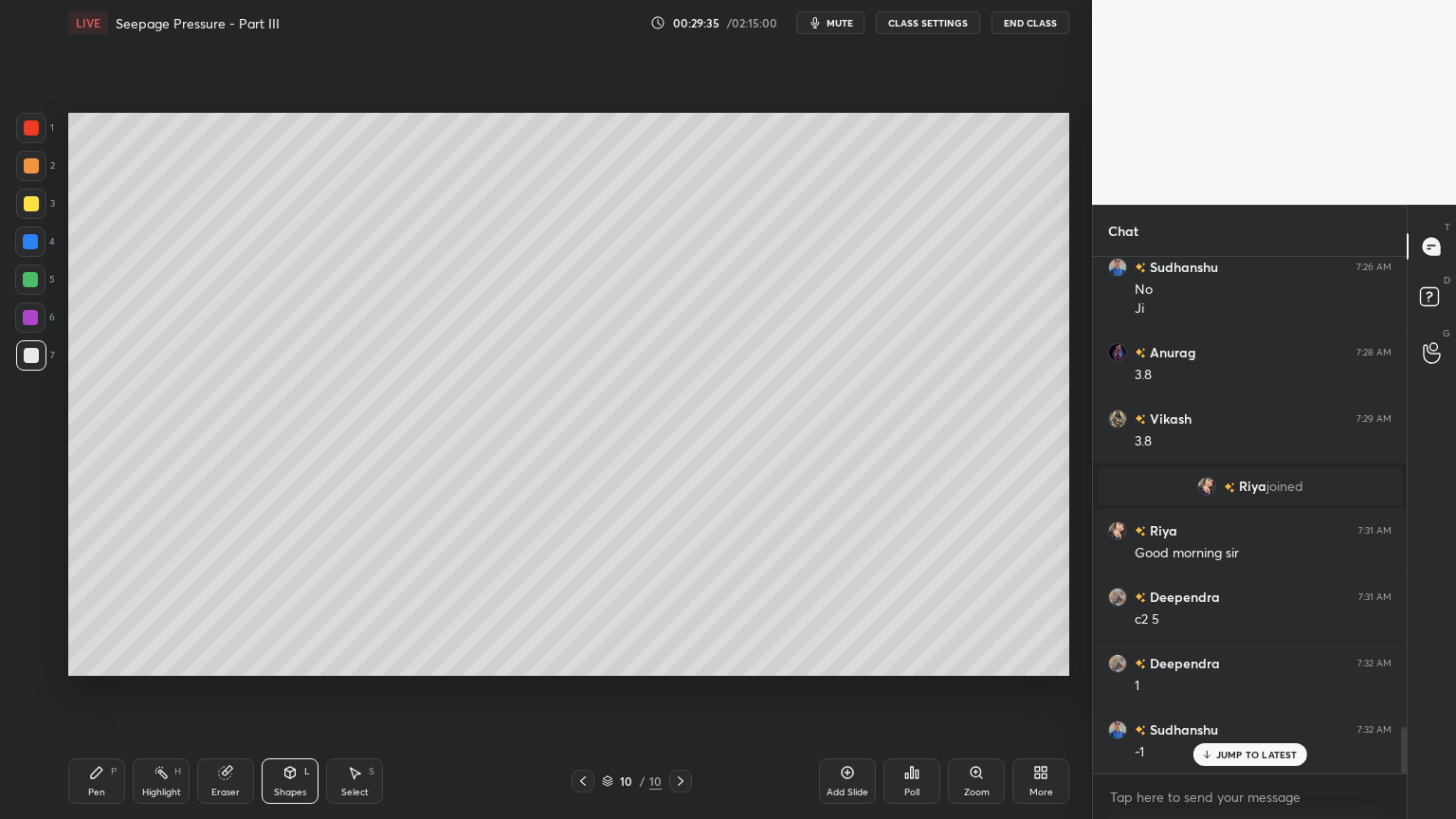 click on "Pen P" at bounding box center (97, 781) 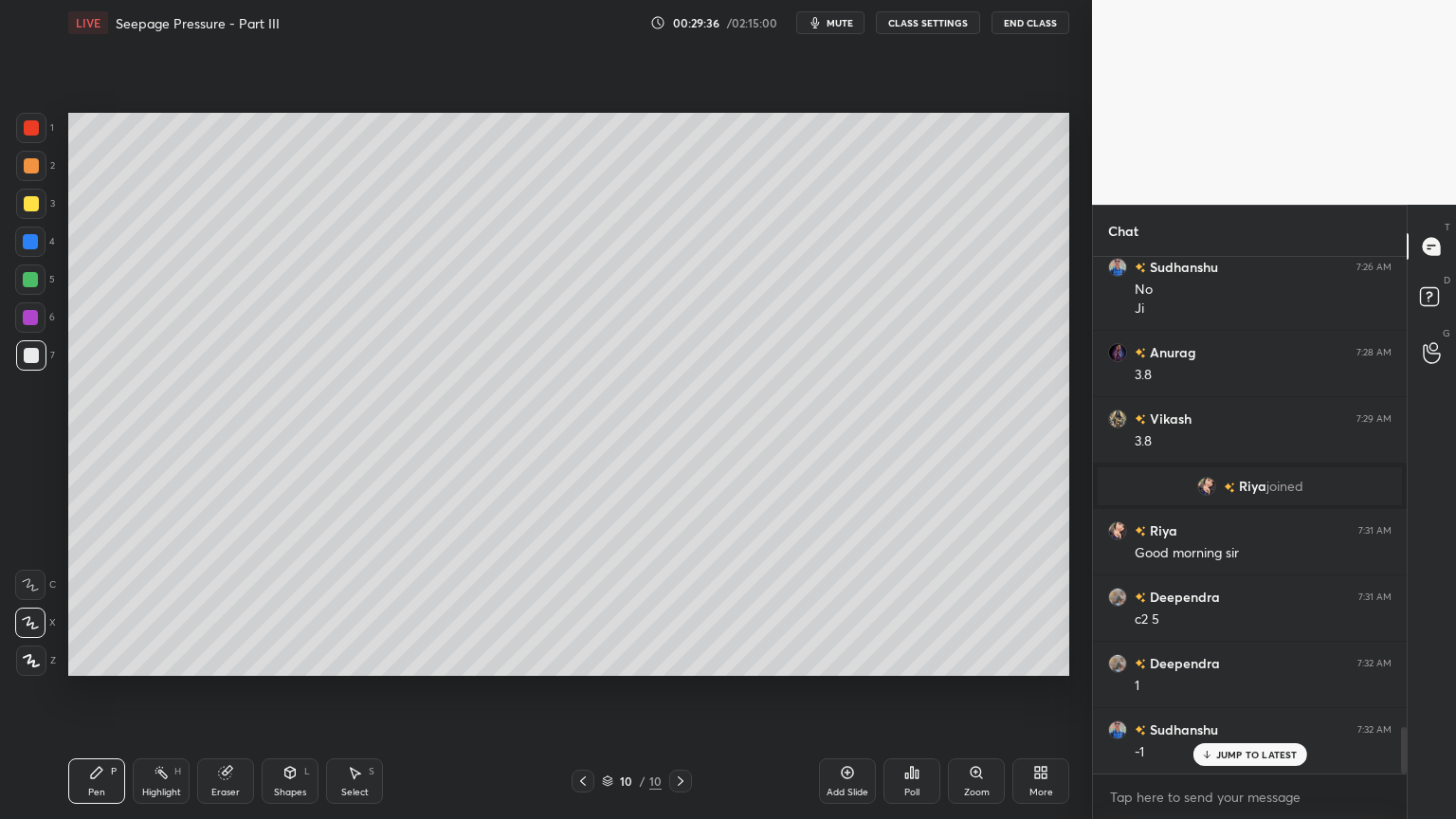 click 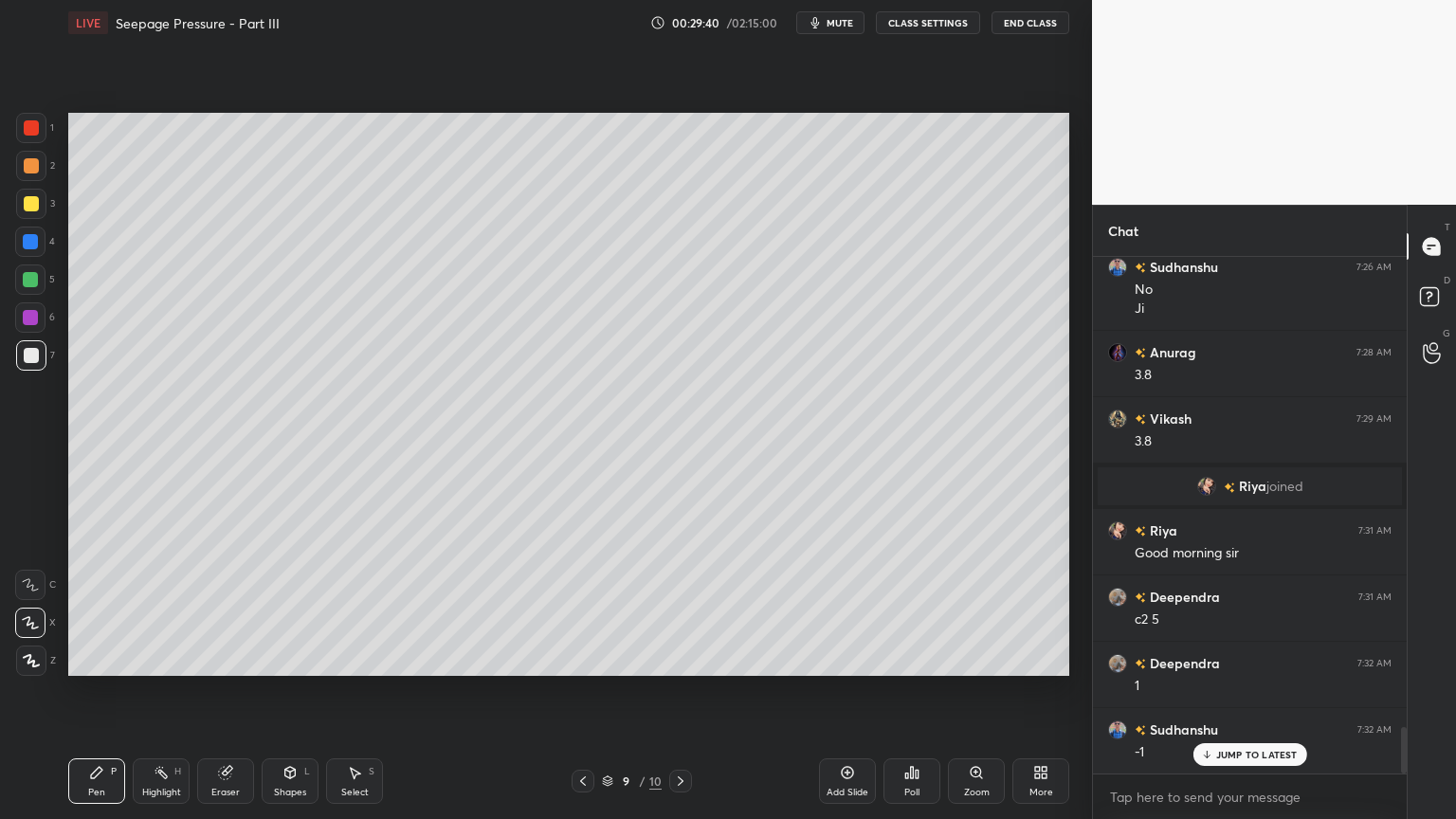 click on "9 / 10" at bounding box center [631, 781] 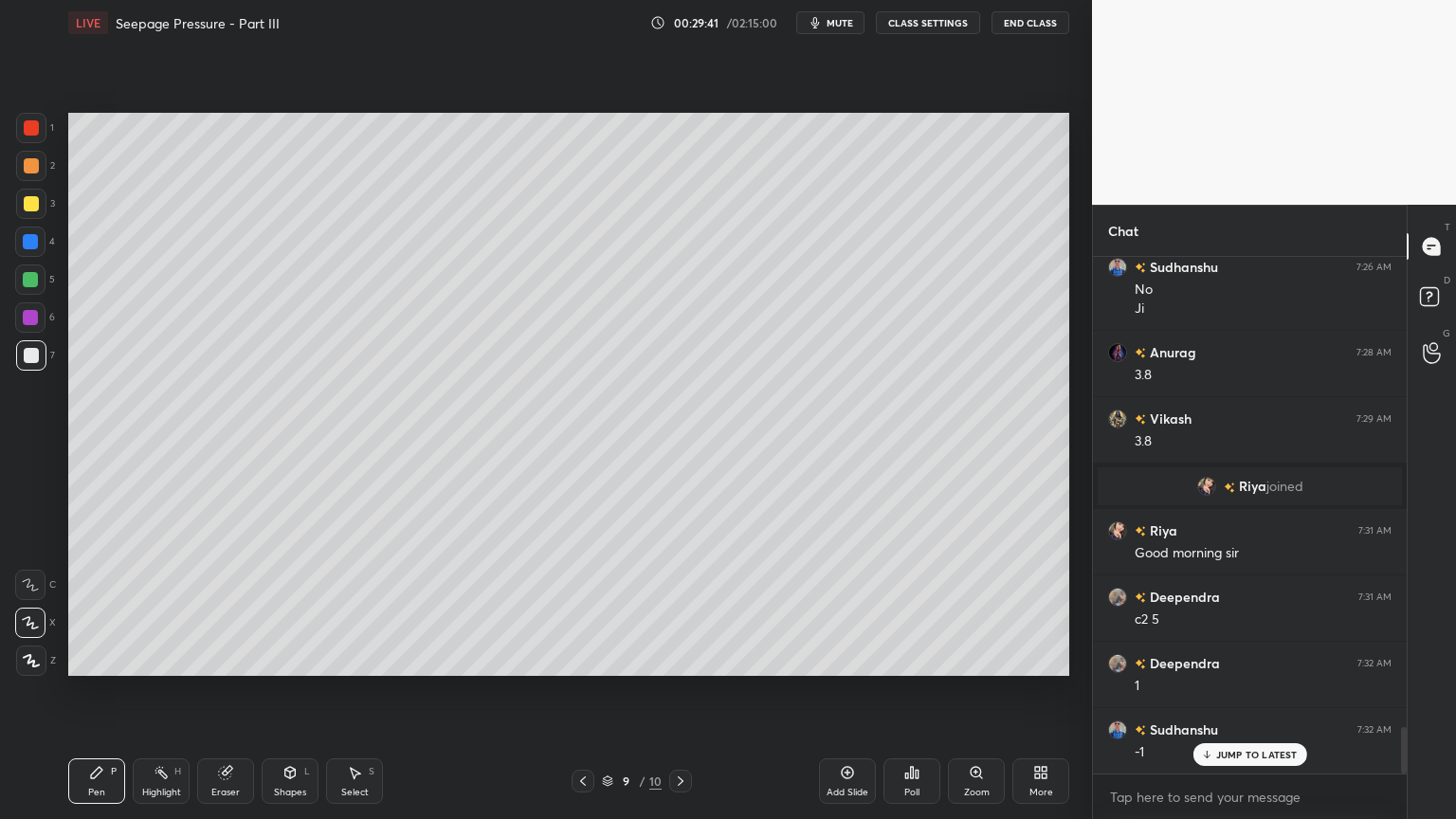 click 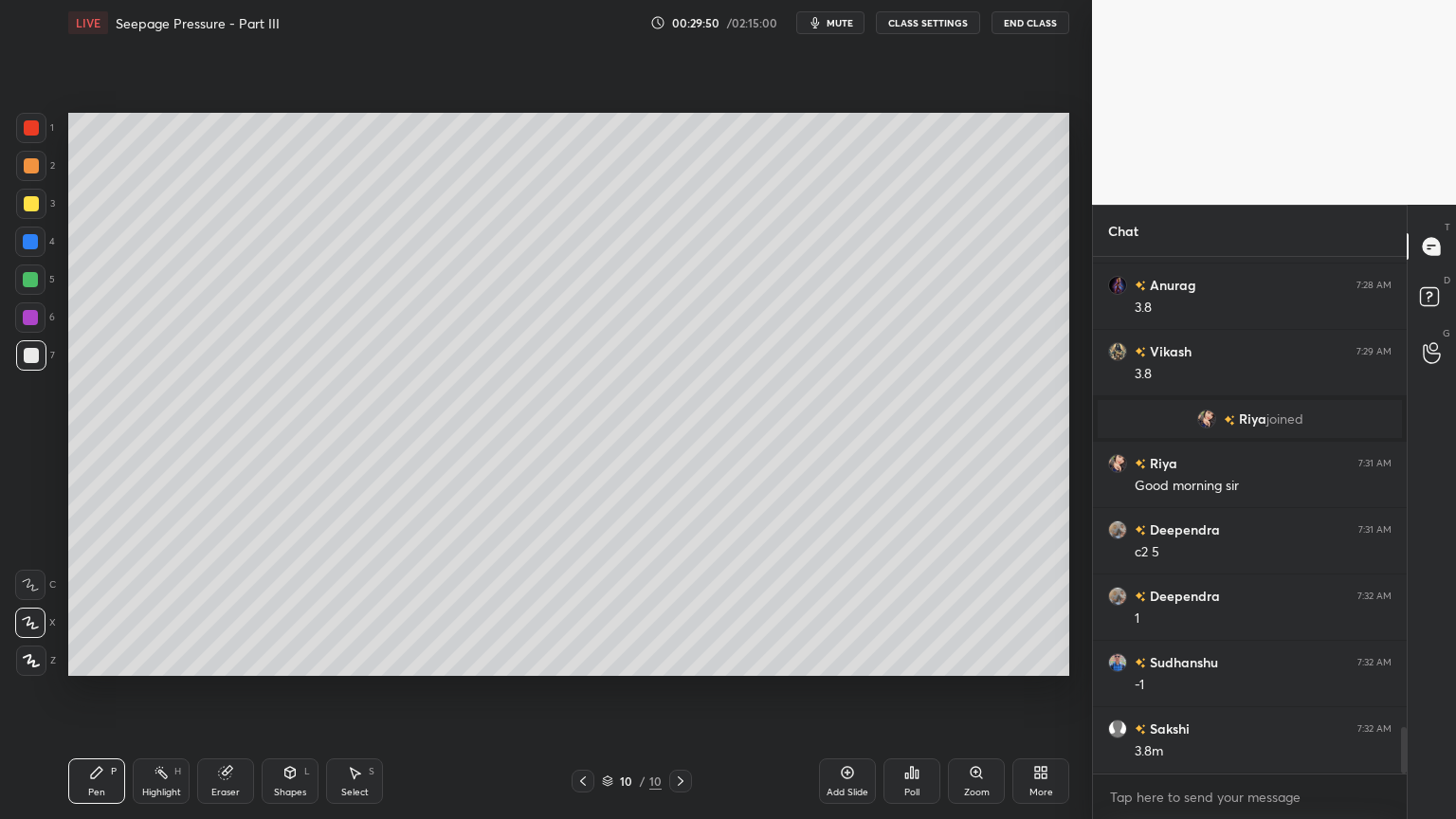 scroll, scrollTop: 5339, scrollLeft: 0, axis: vertical 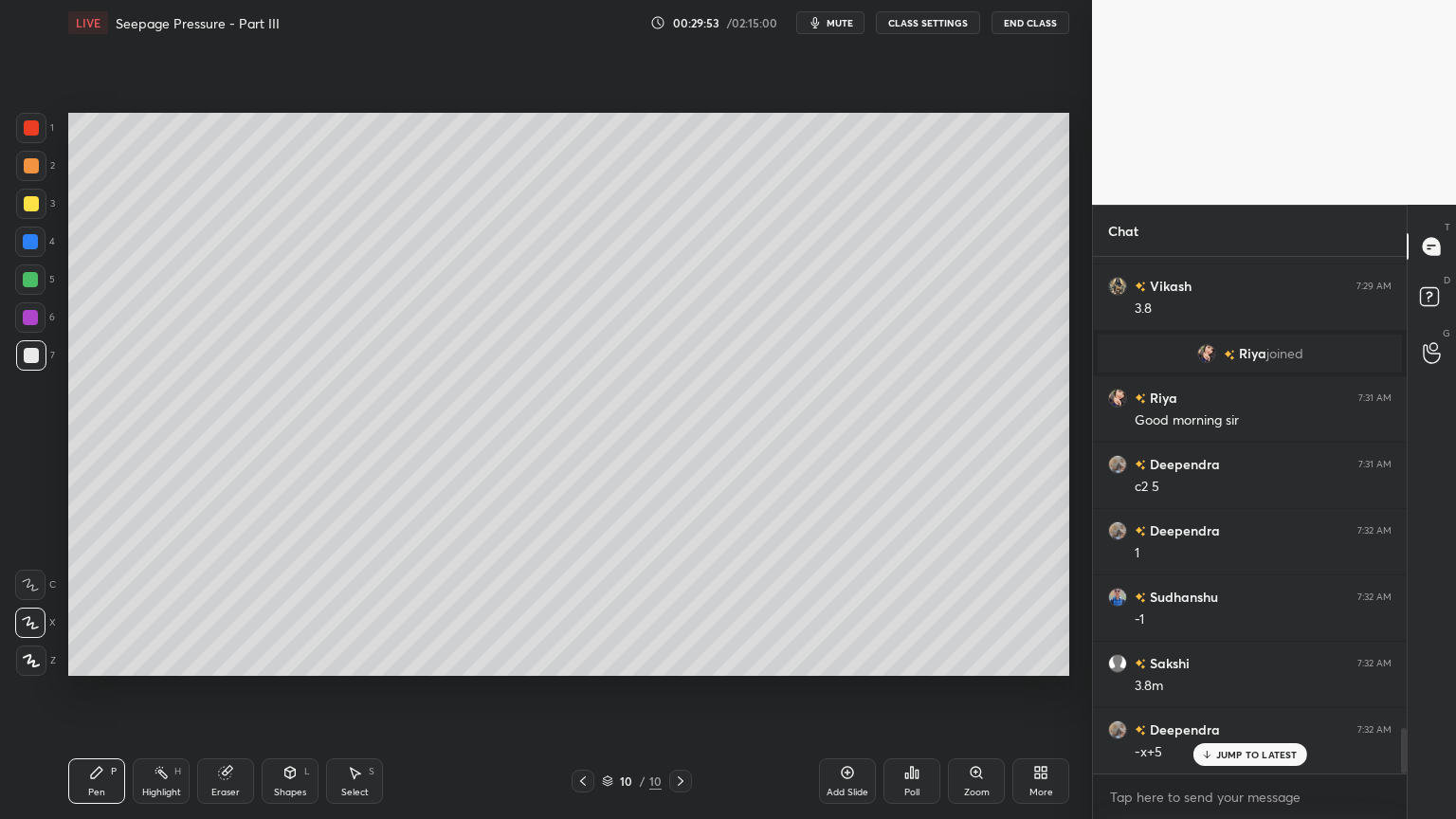 click 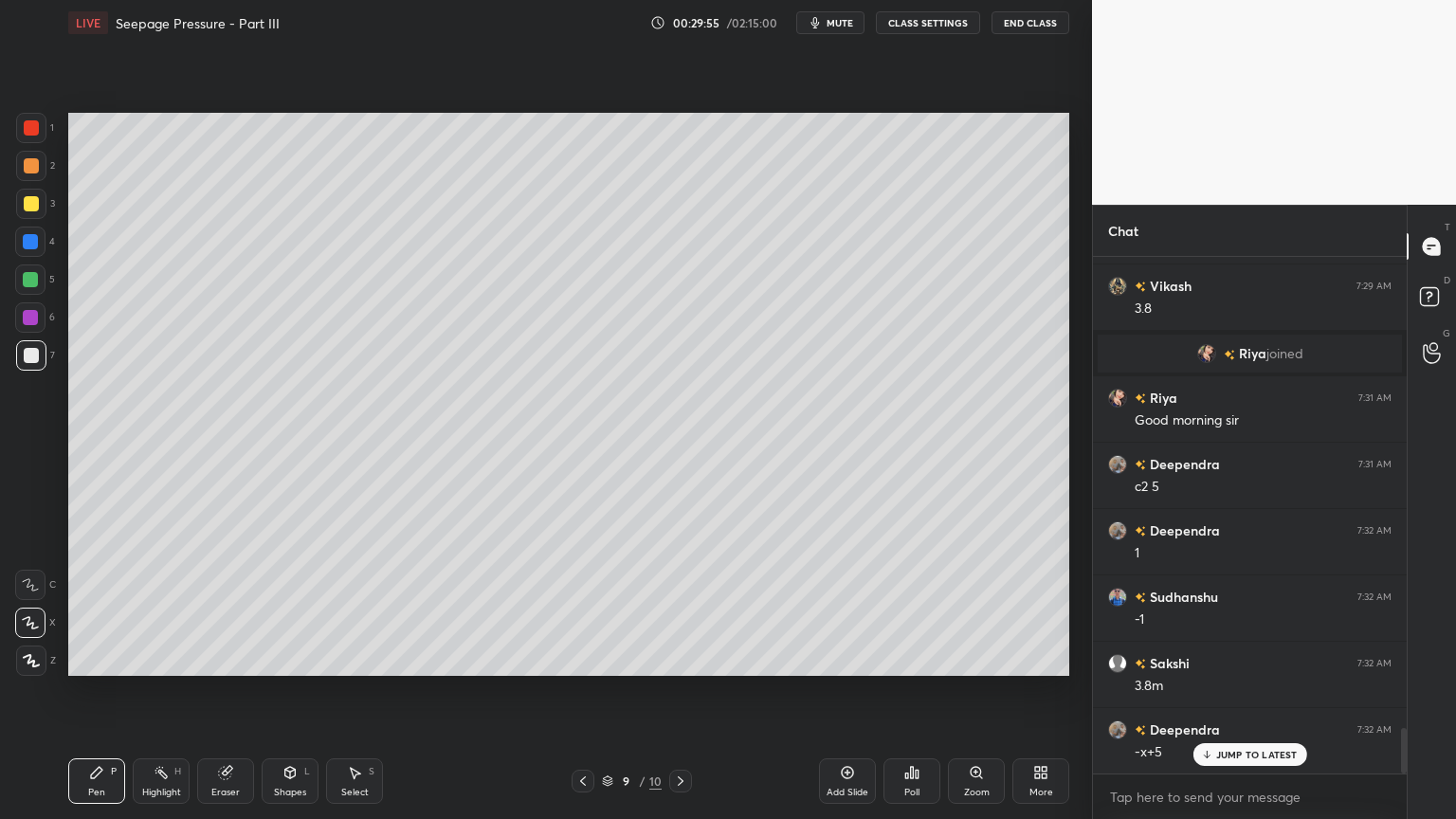click at bounding box center [681, 781] 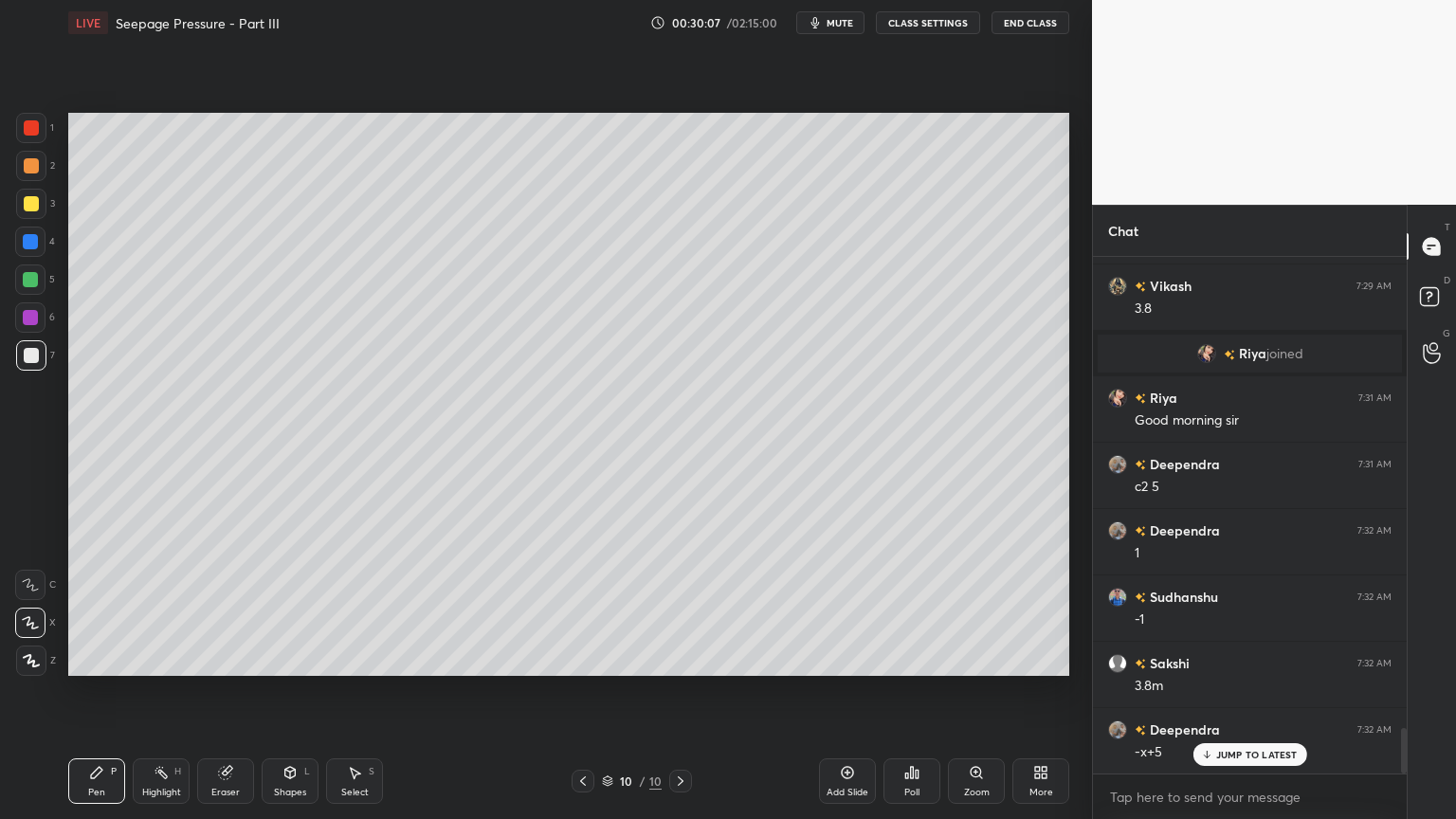 click 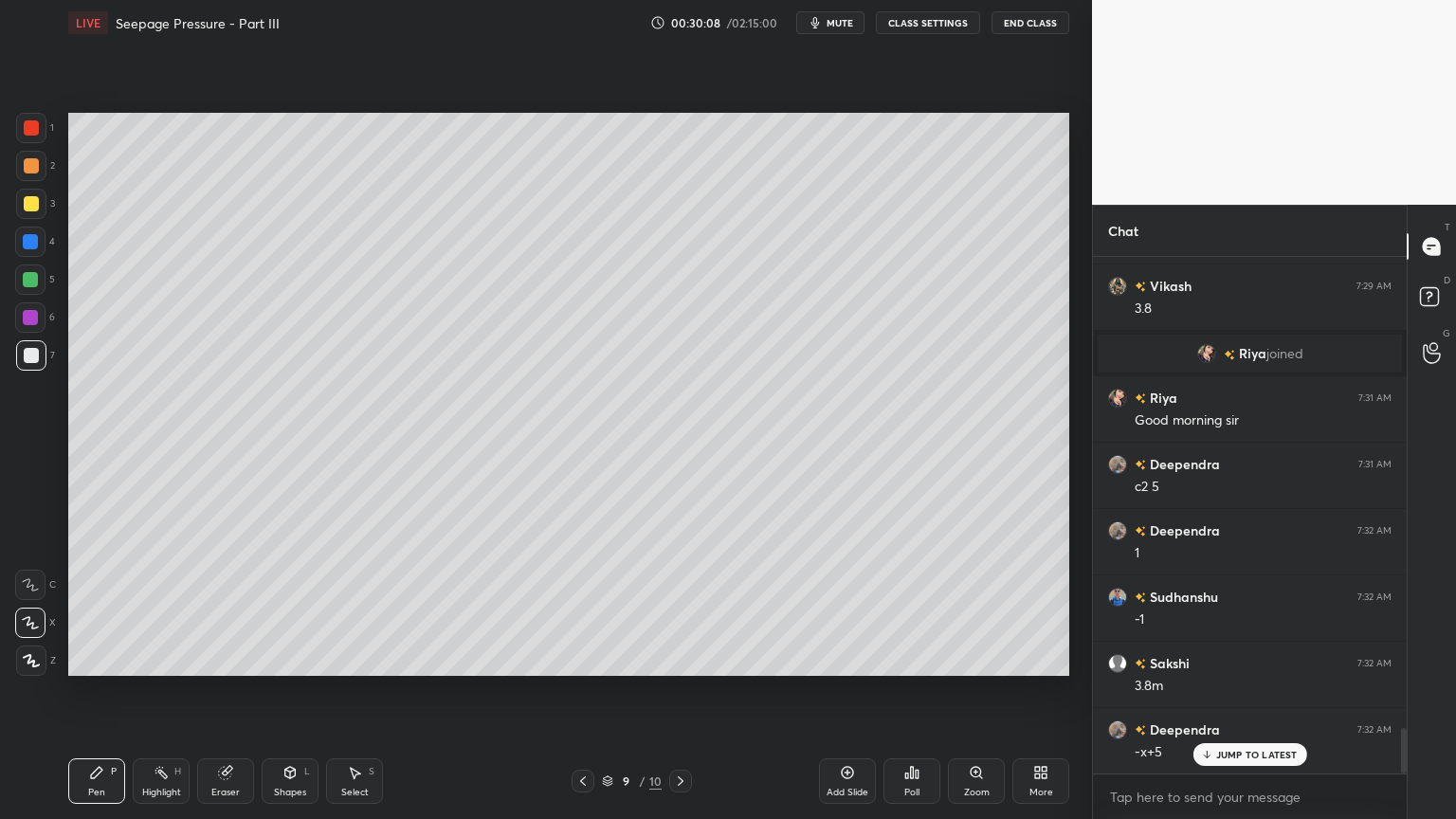 click 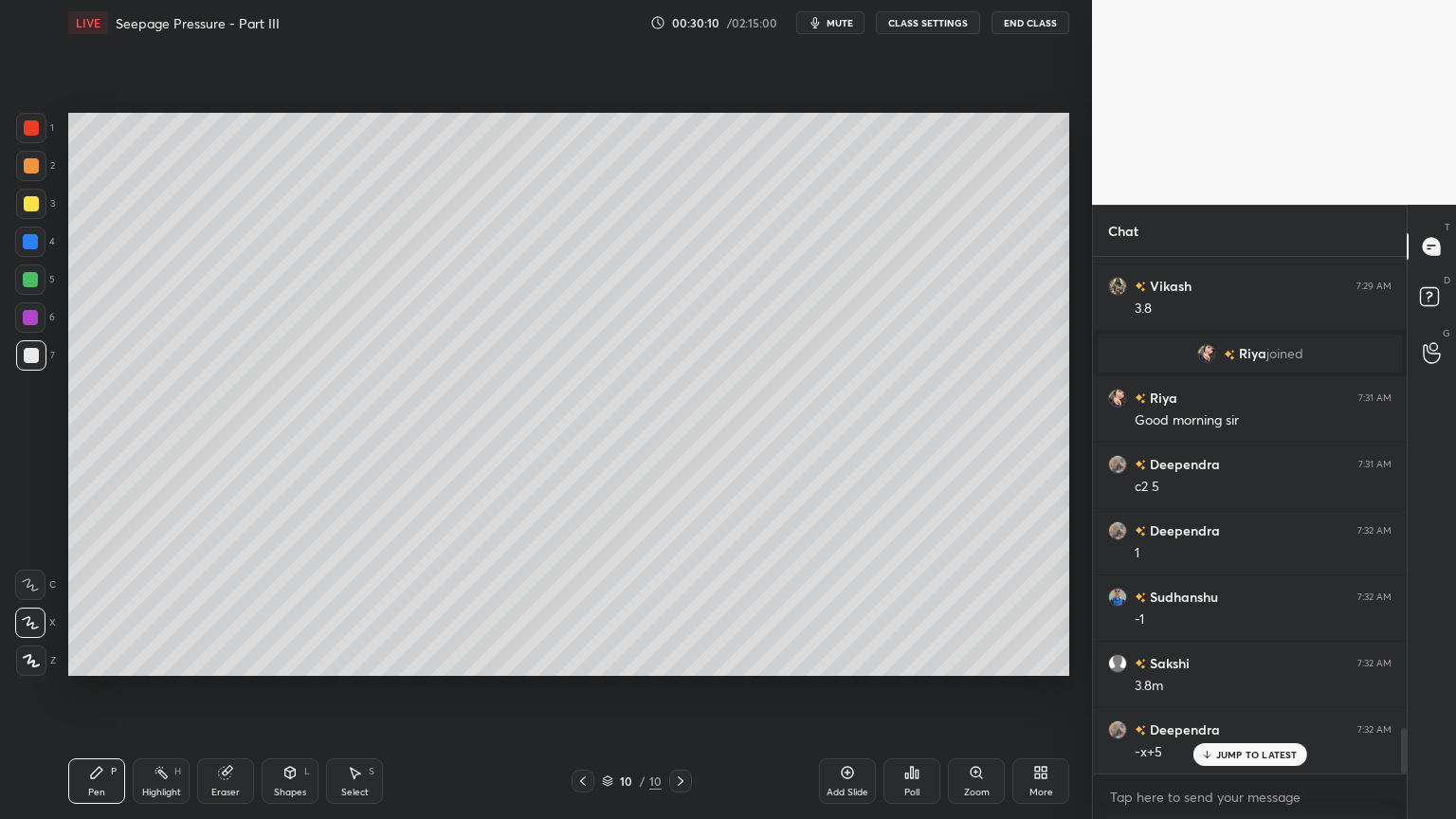 click on "Shapes L" at bounding box center [290, 781] 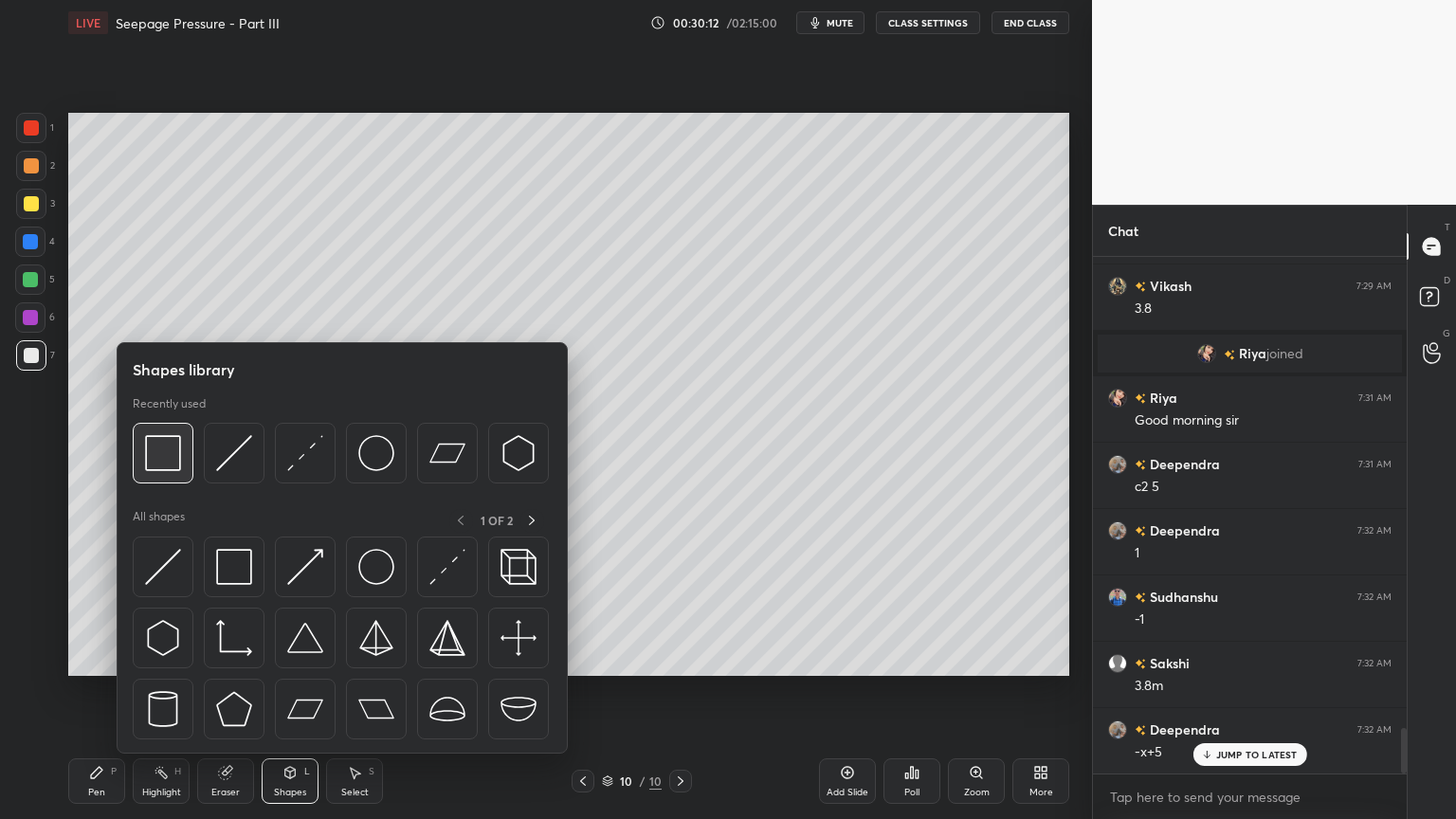 click at bounding box center [163, 453] 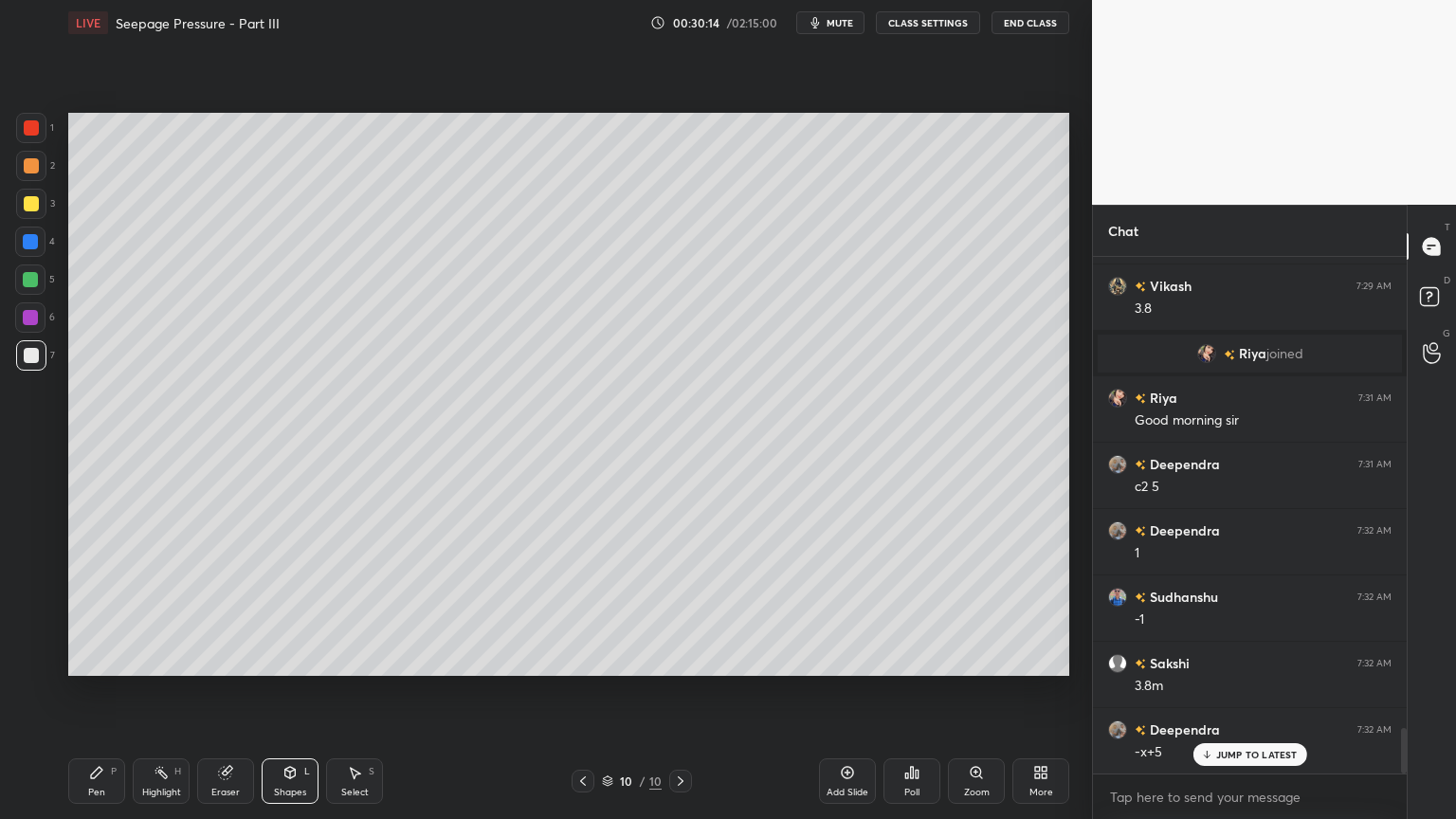 click at bounding box center (583, 781) 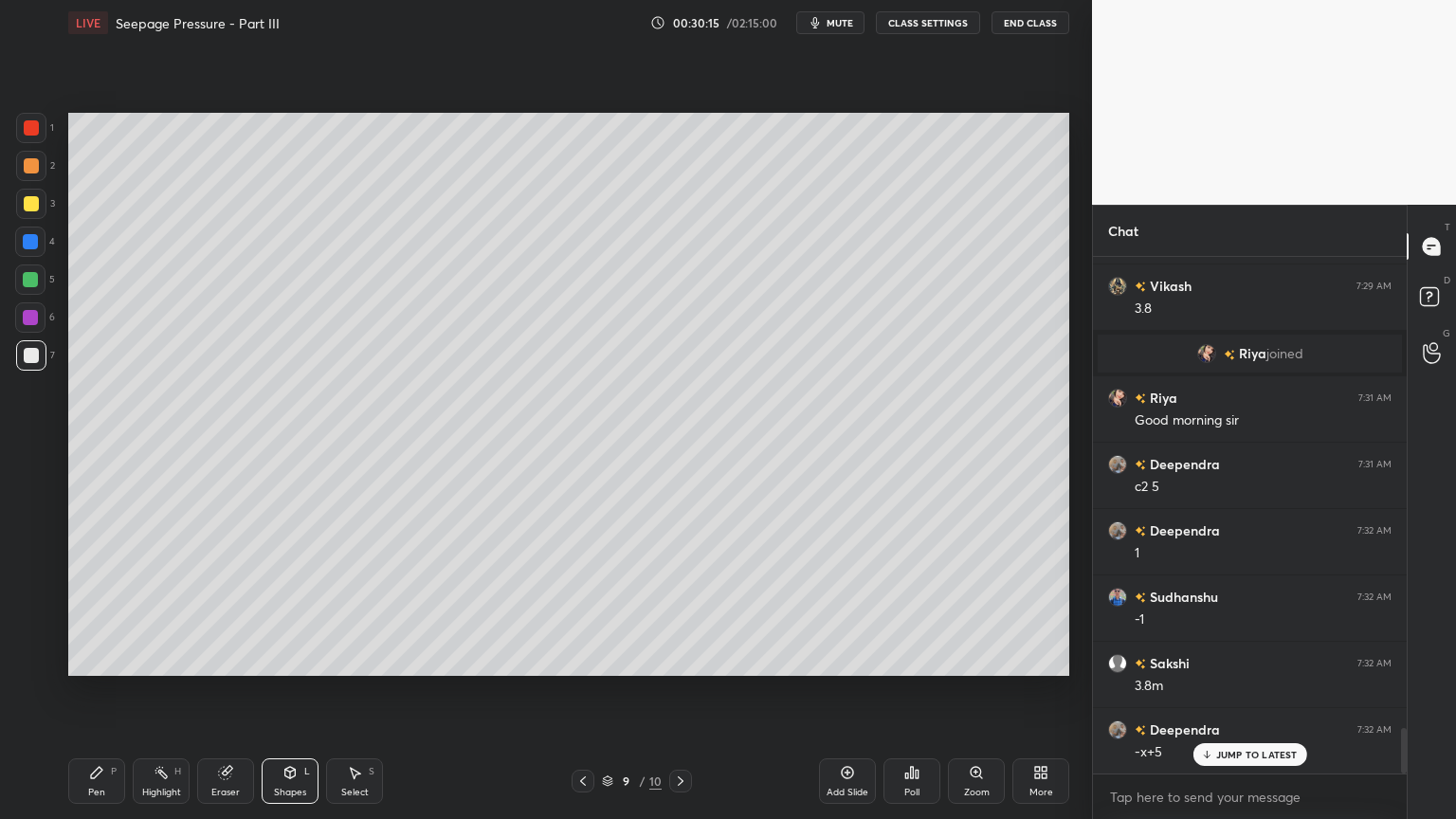 click 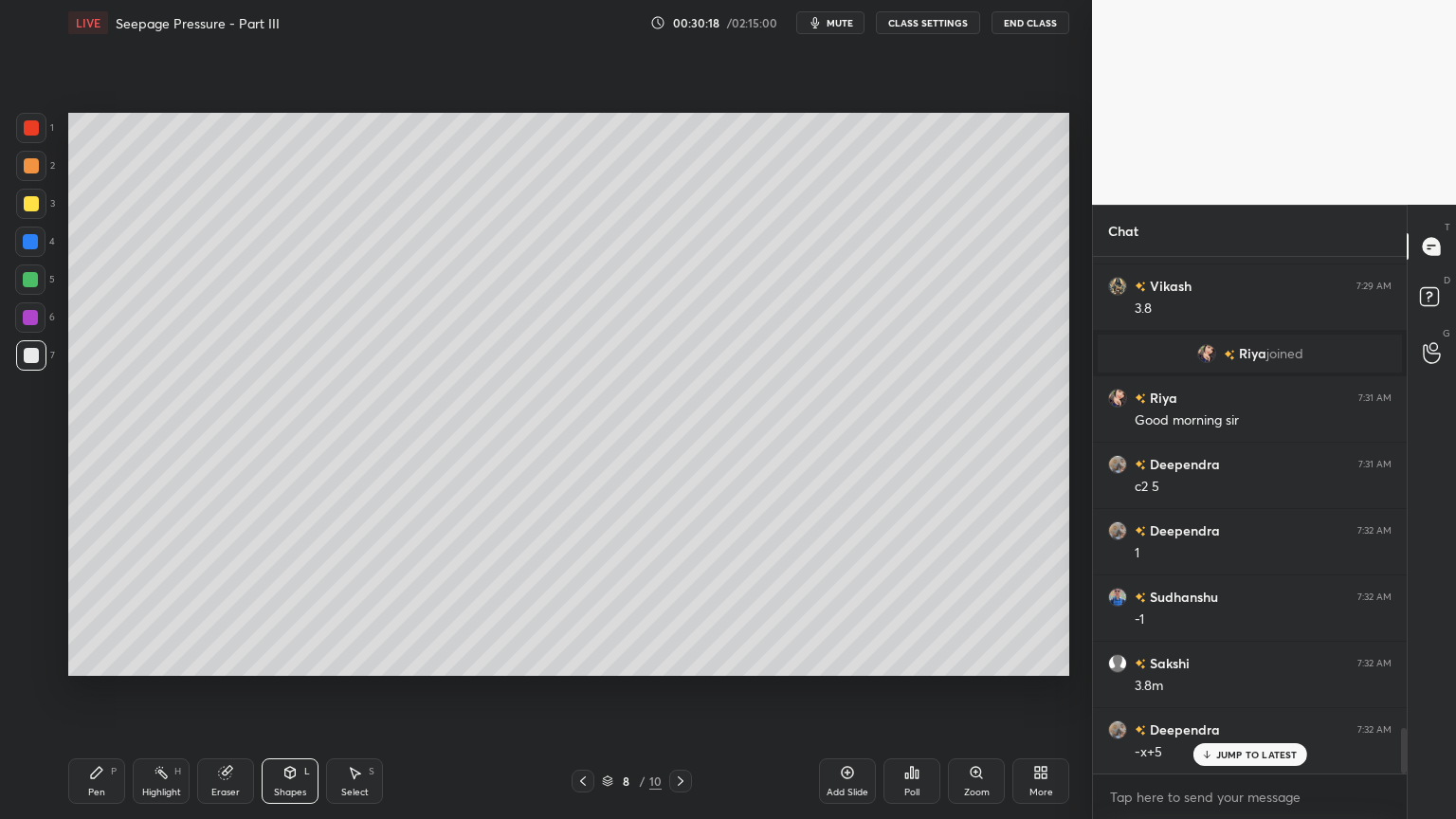 click 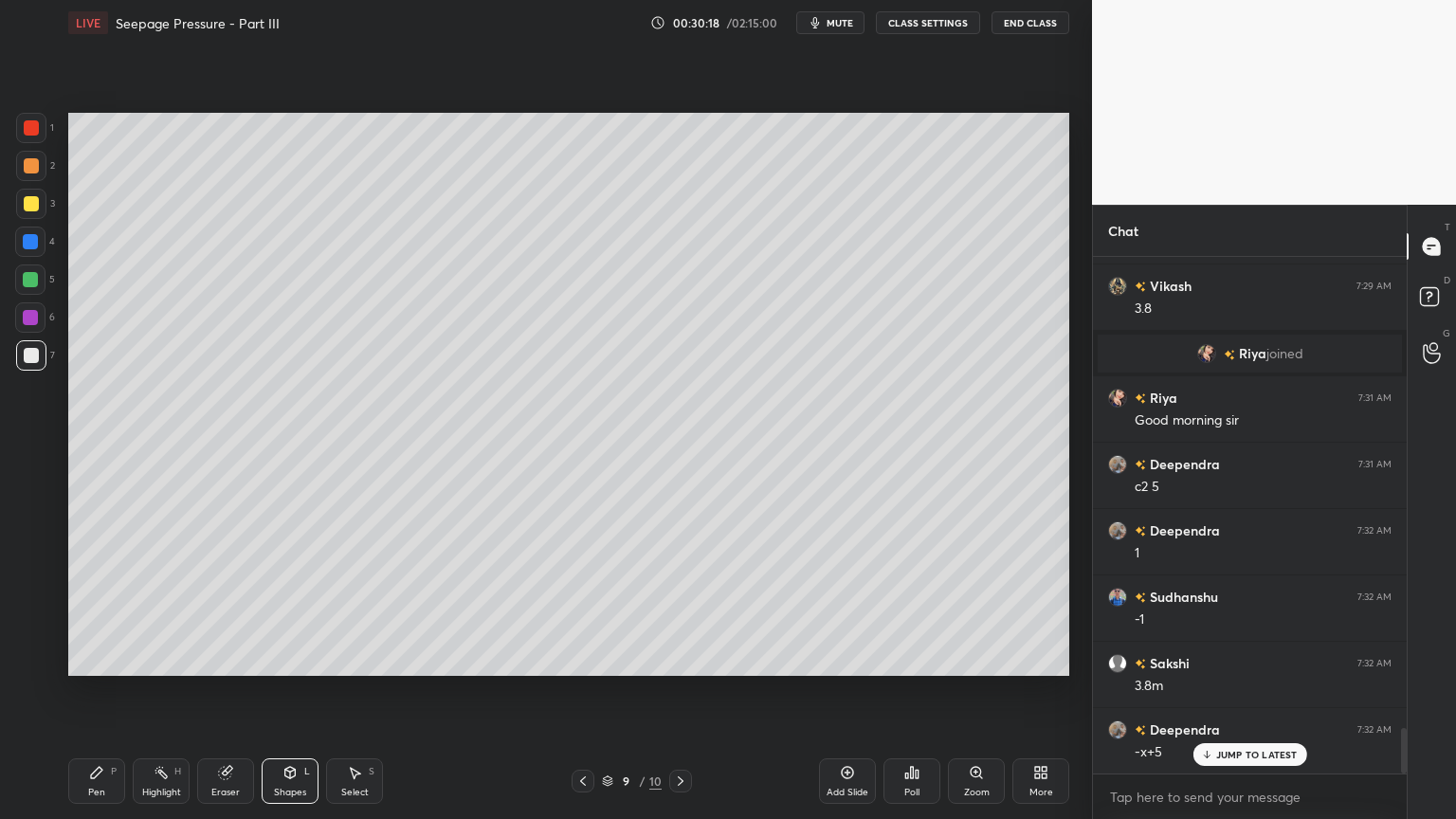 click 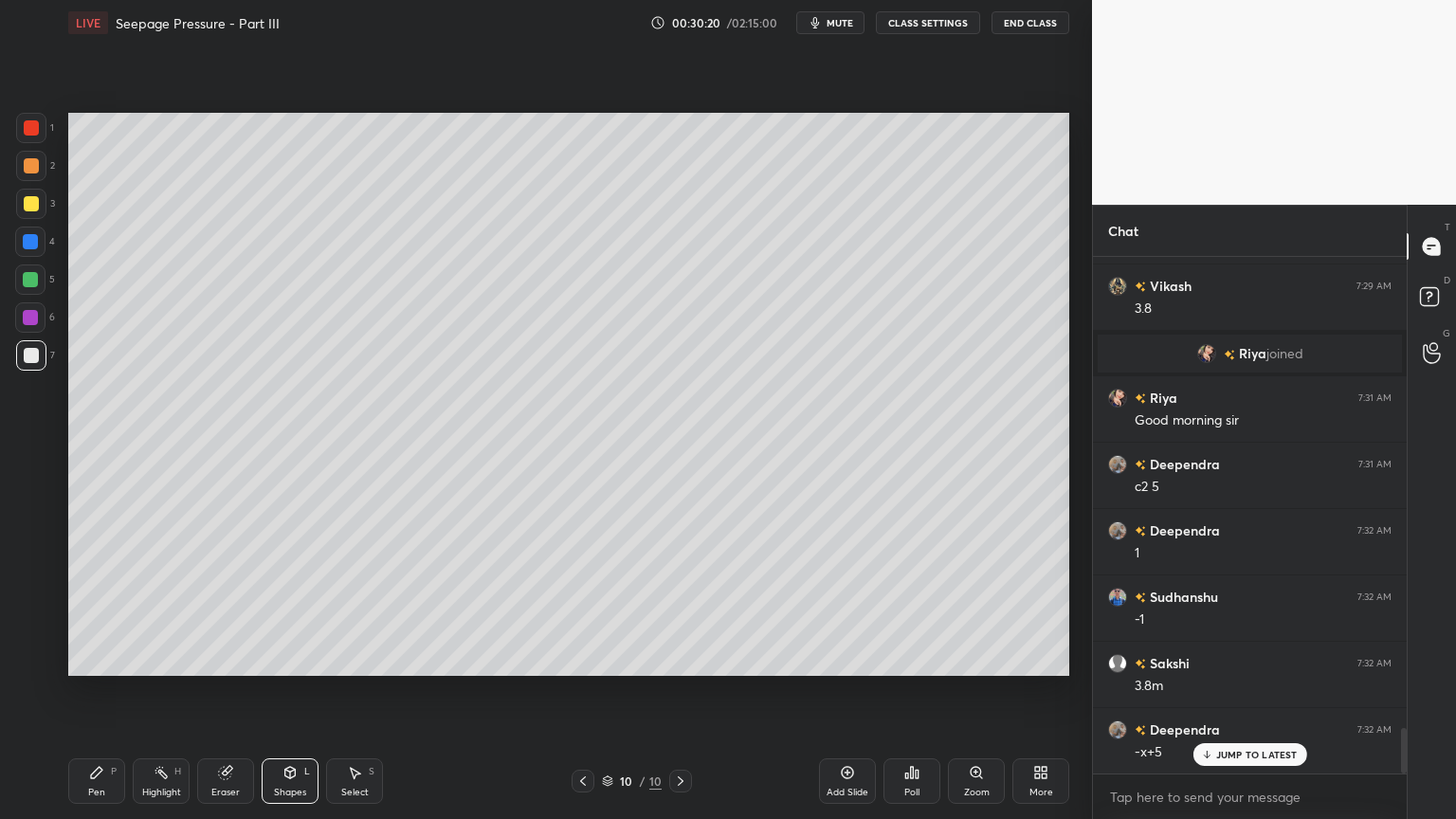 click on "Pen" at bounding box center [97, 792] 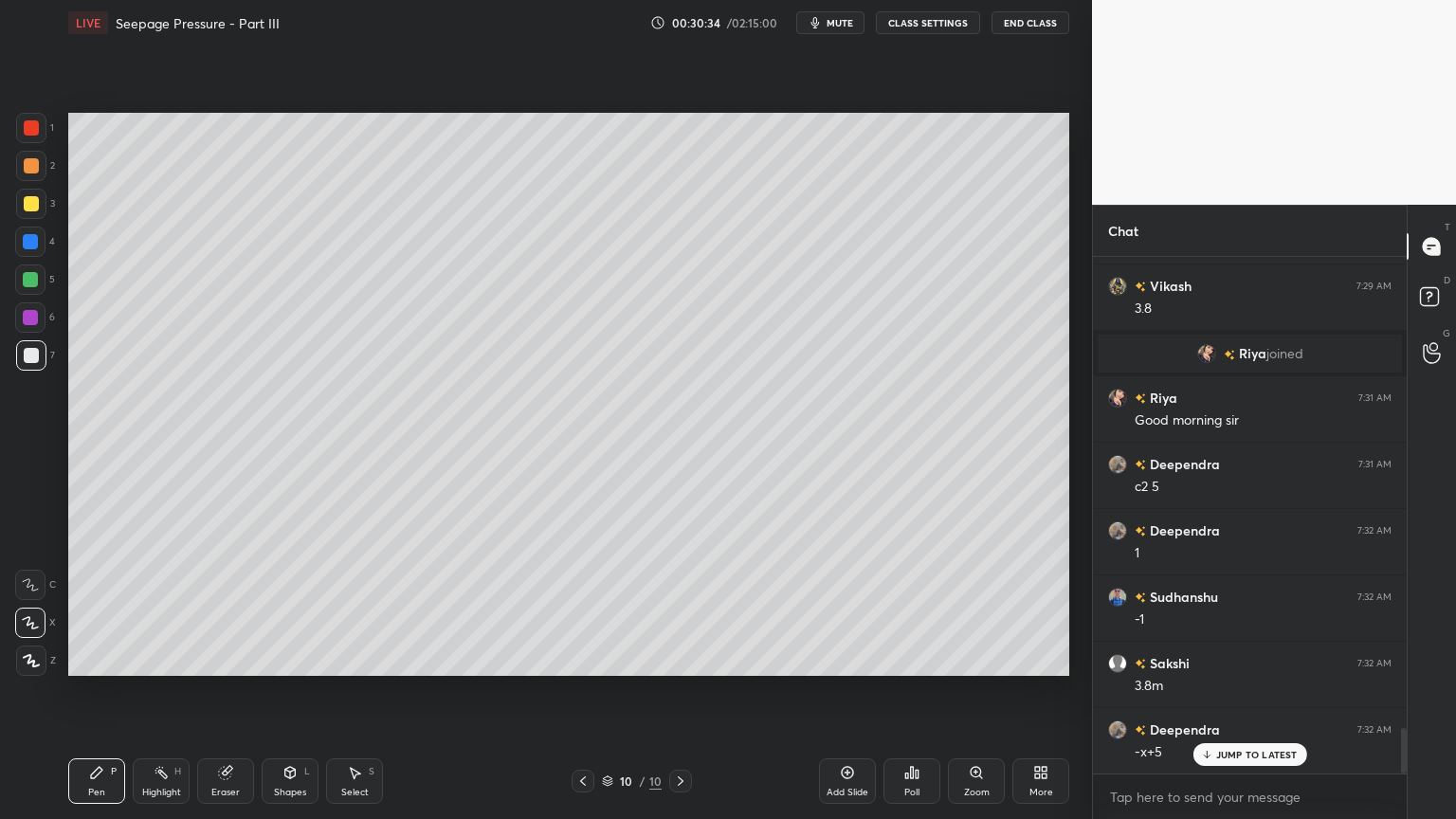 click on "Shapes L" at bounding box center [290, 781] 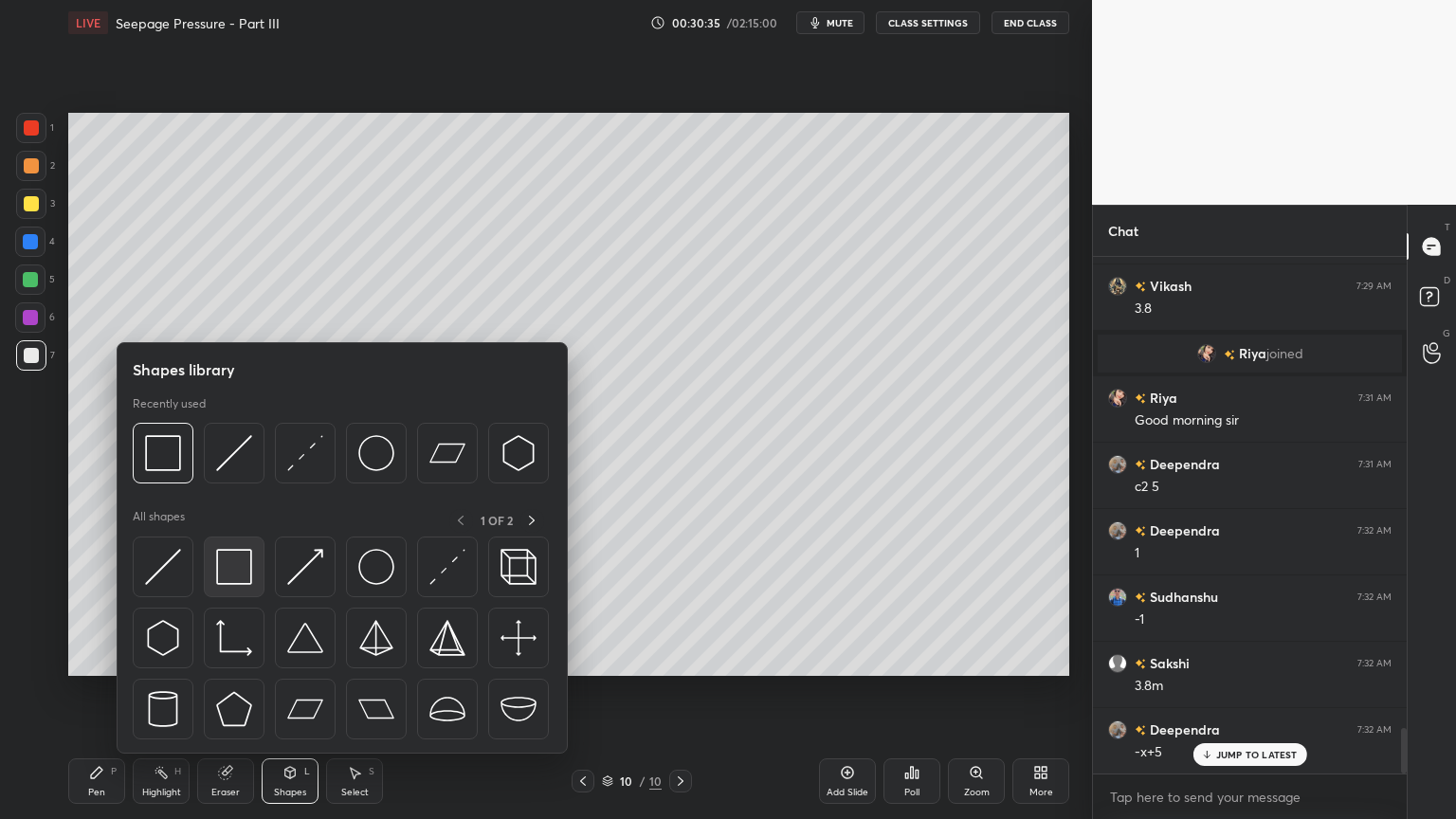 click at bounding box center [234, 567] 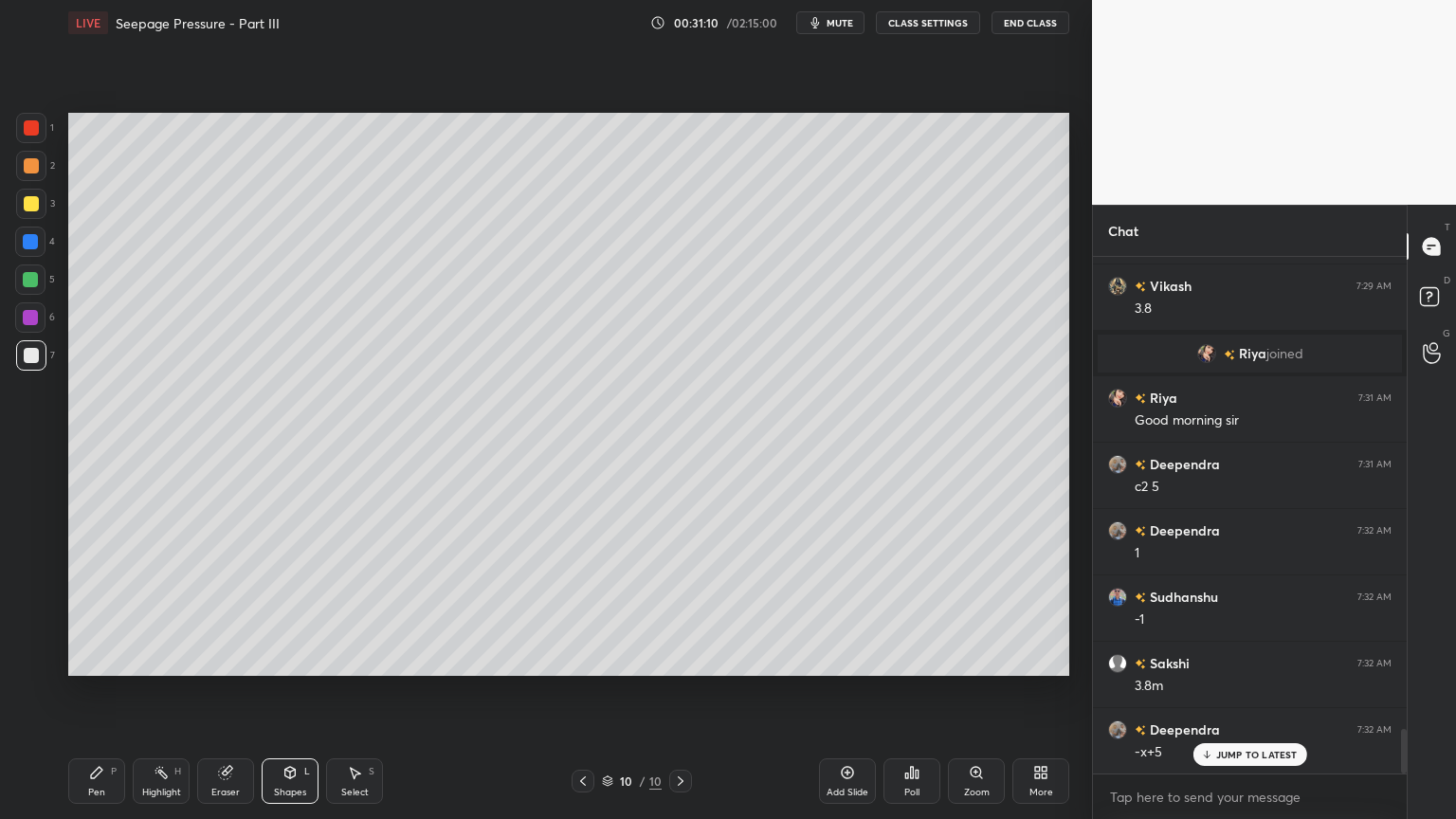 scroll, scrollTop: 5422, scrollLeft: 0, axis: vertical 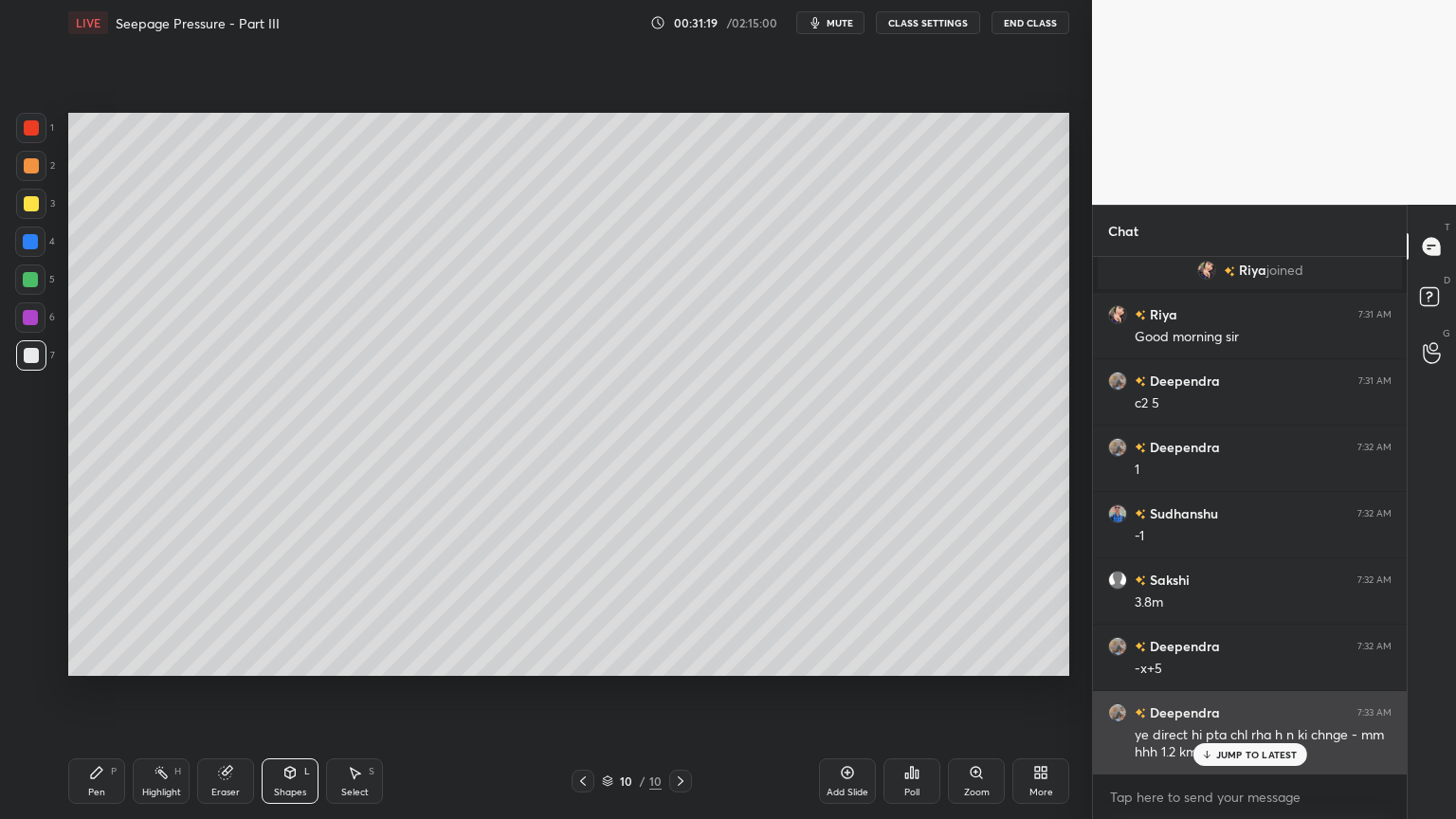 click on "JUMP TO LATEST" at bounding box center (1249, 755) 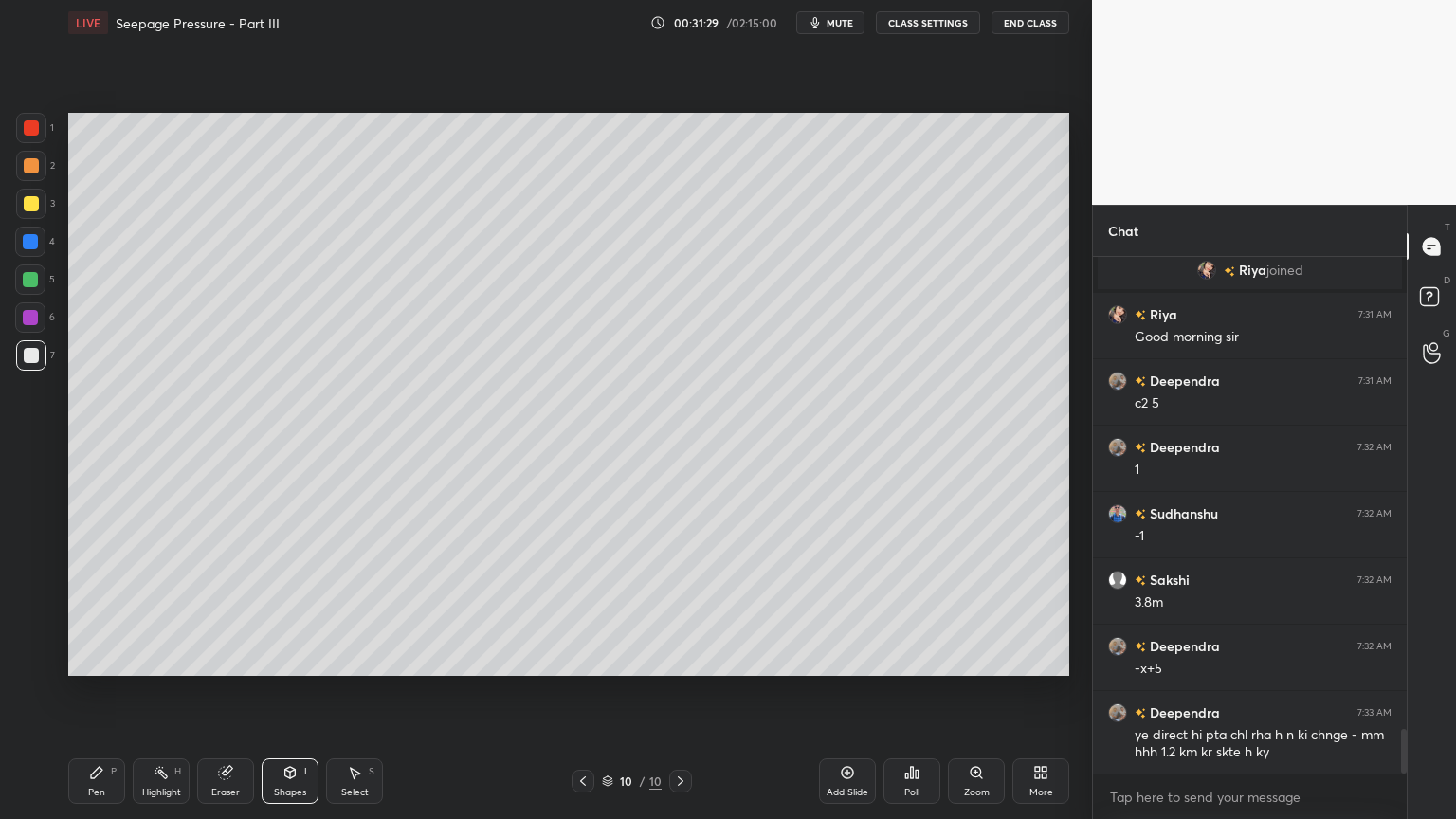 click 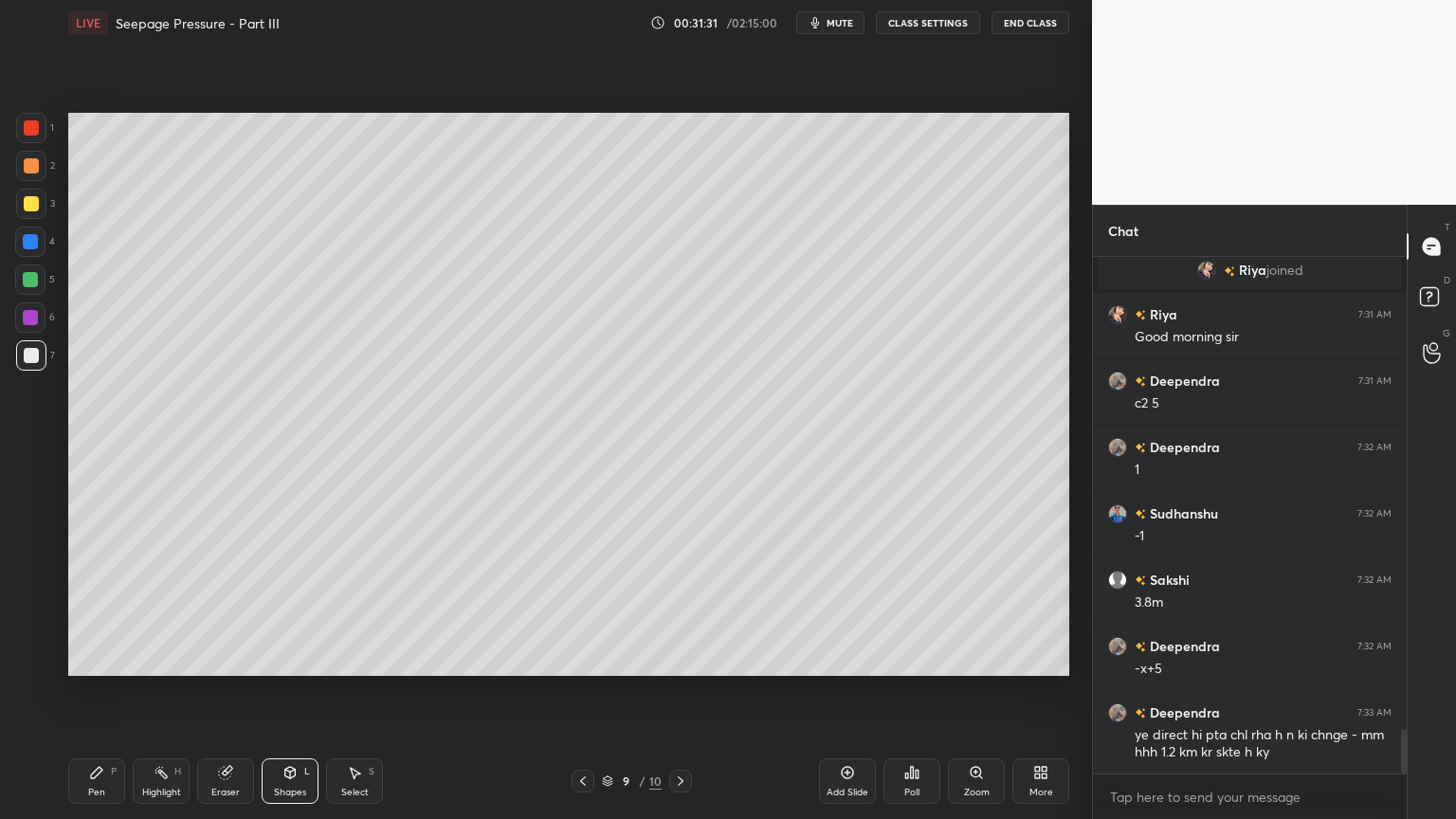 click 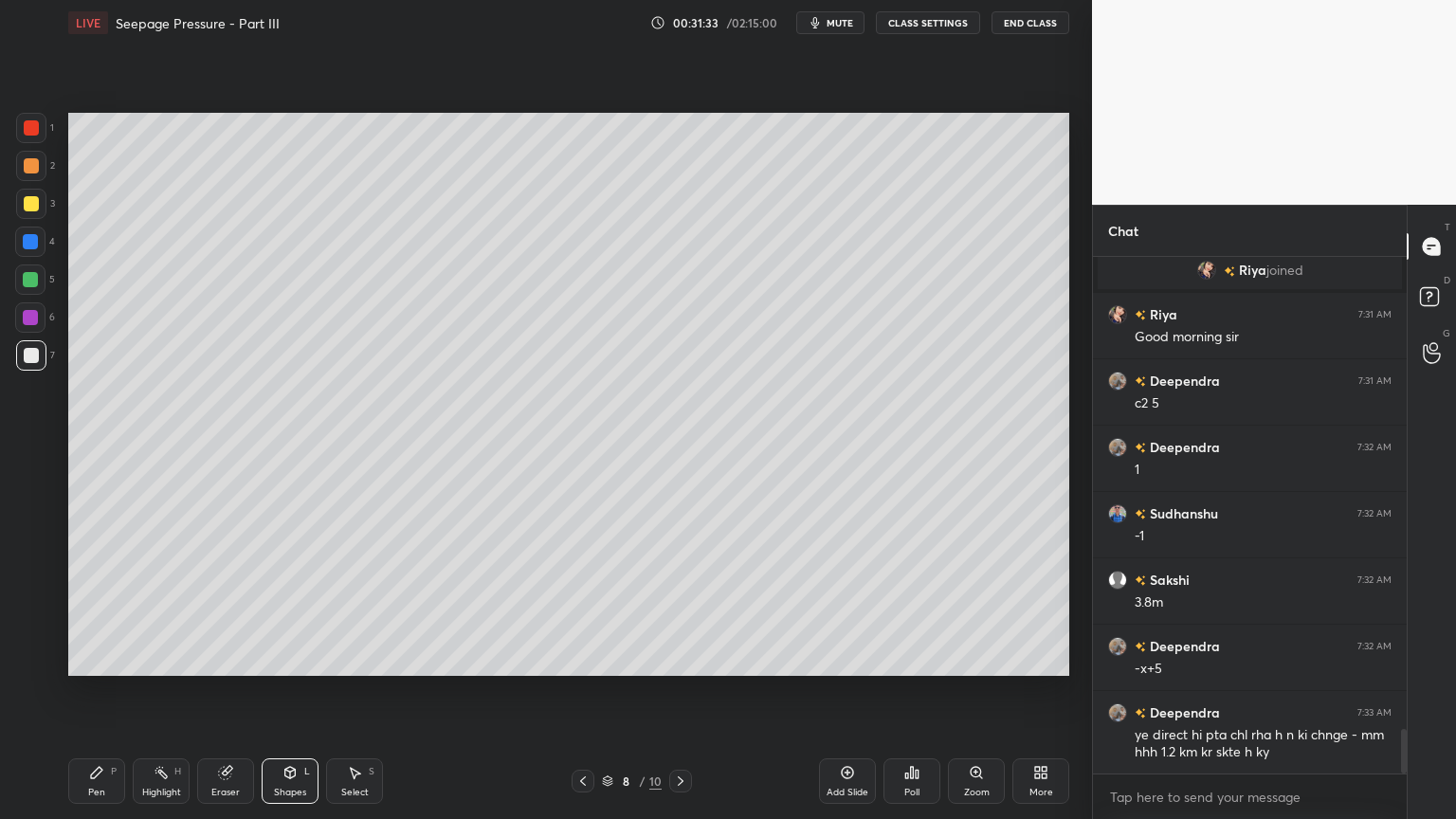 click 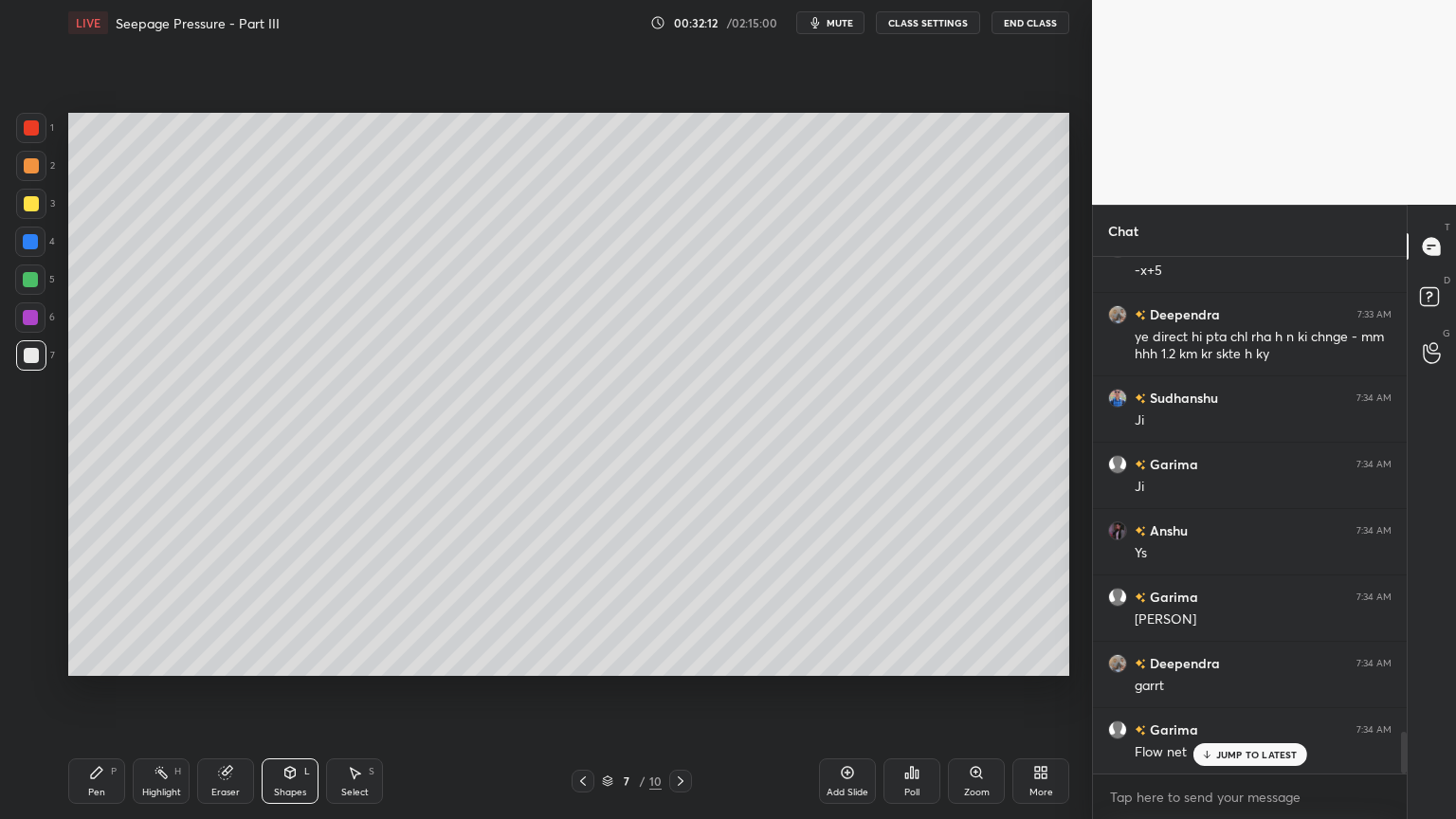 scroll, scrollTop: 5888, scrollLeft: 0, axis: vertical 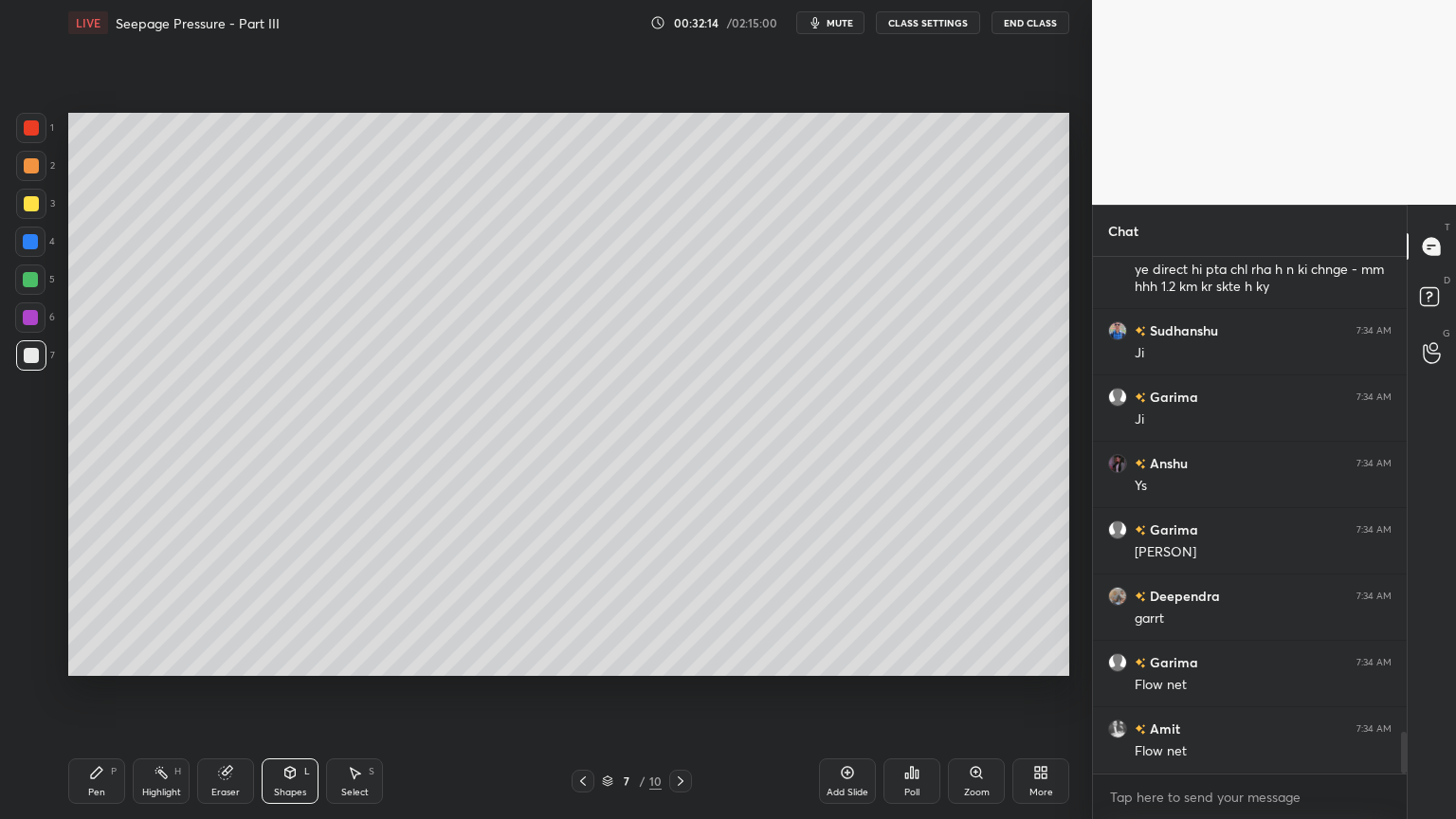 click at bounding box center [31, 204] 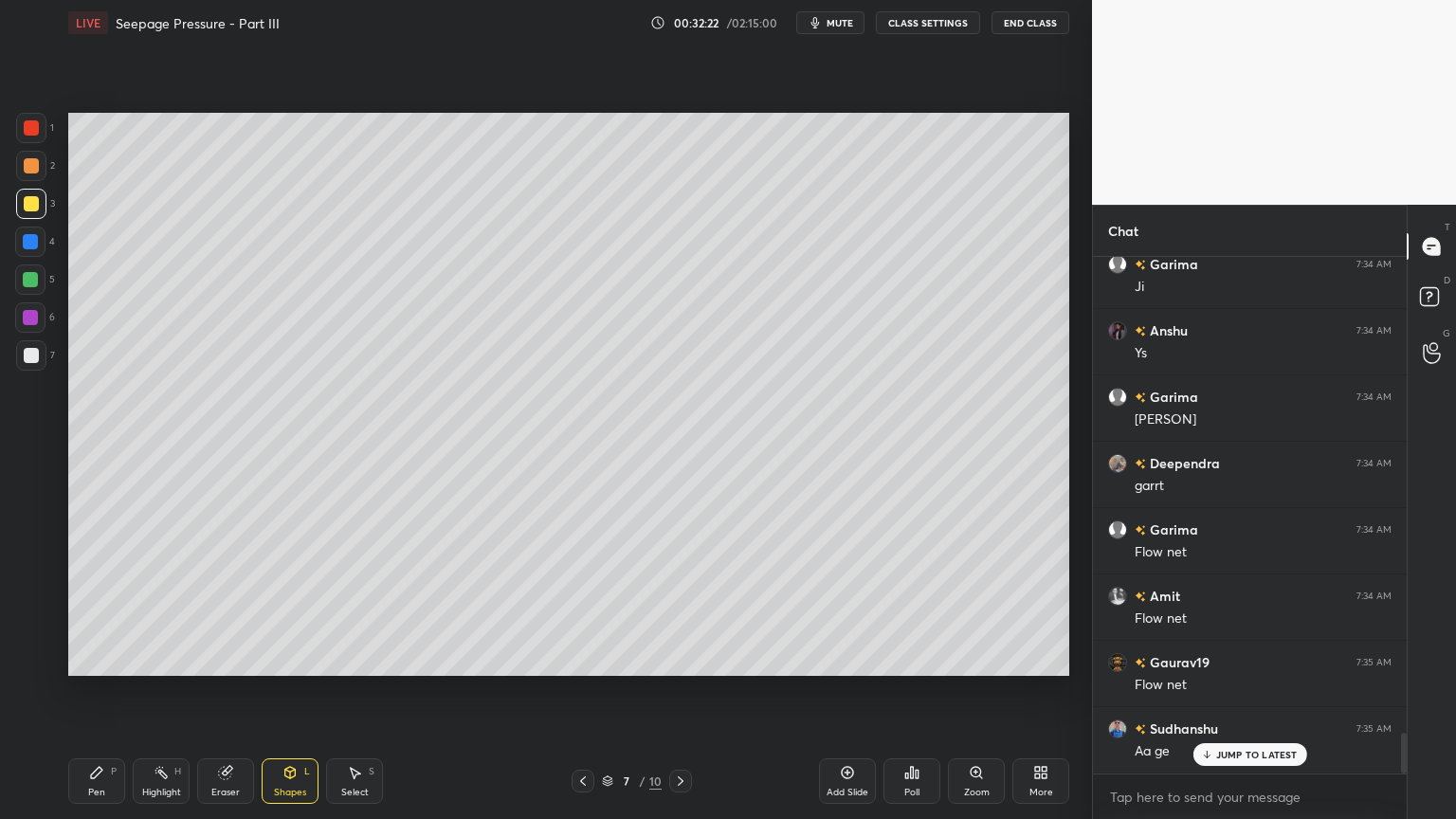 scroll, scrollTop: 6086, scrollLeft: 0, axis: vertical 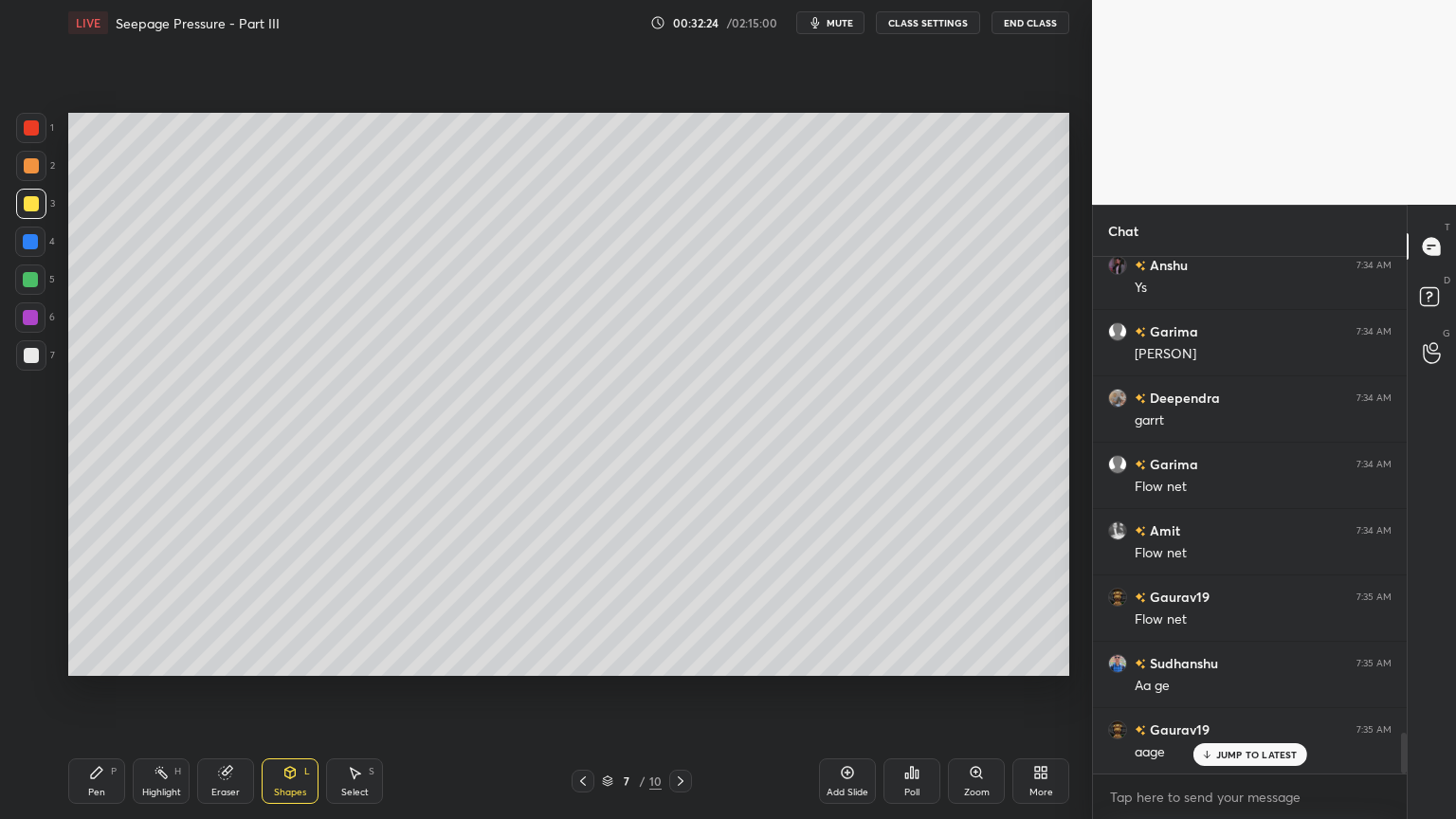 click at bounding box center [681, 781] 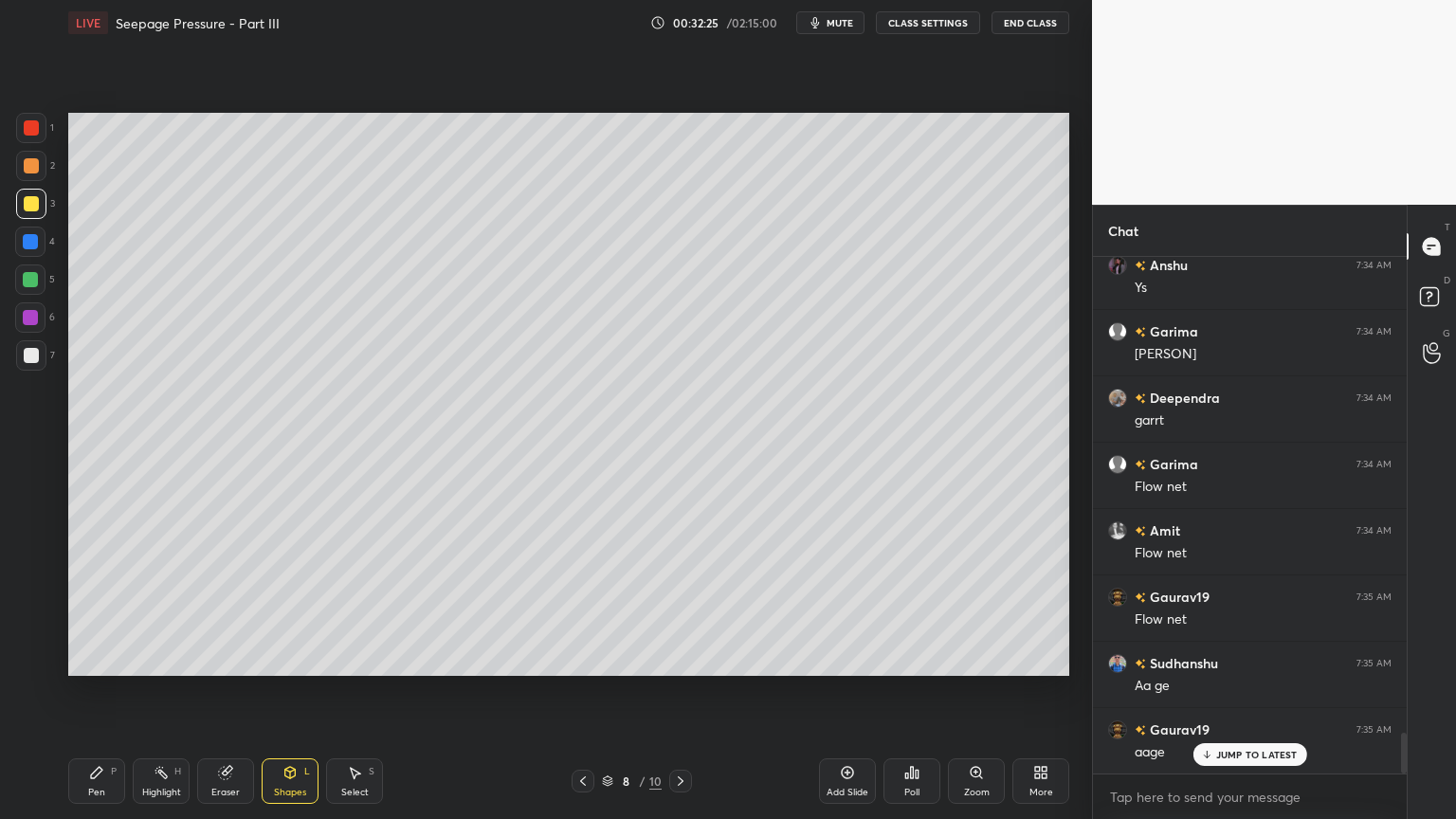 click 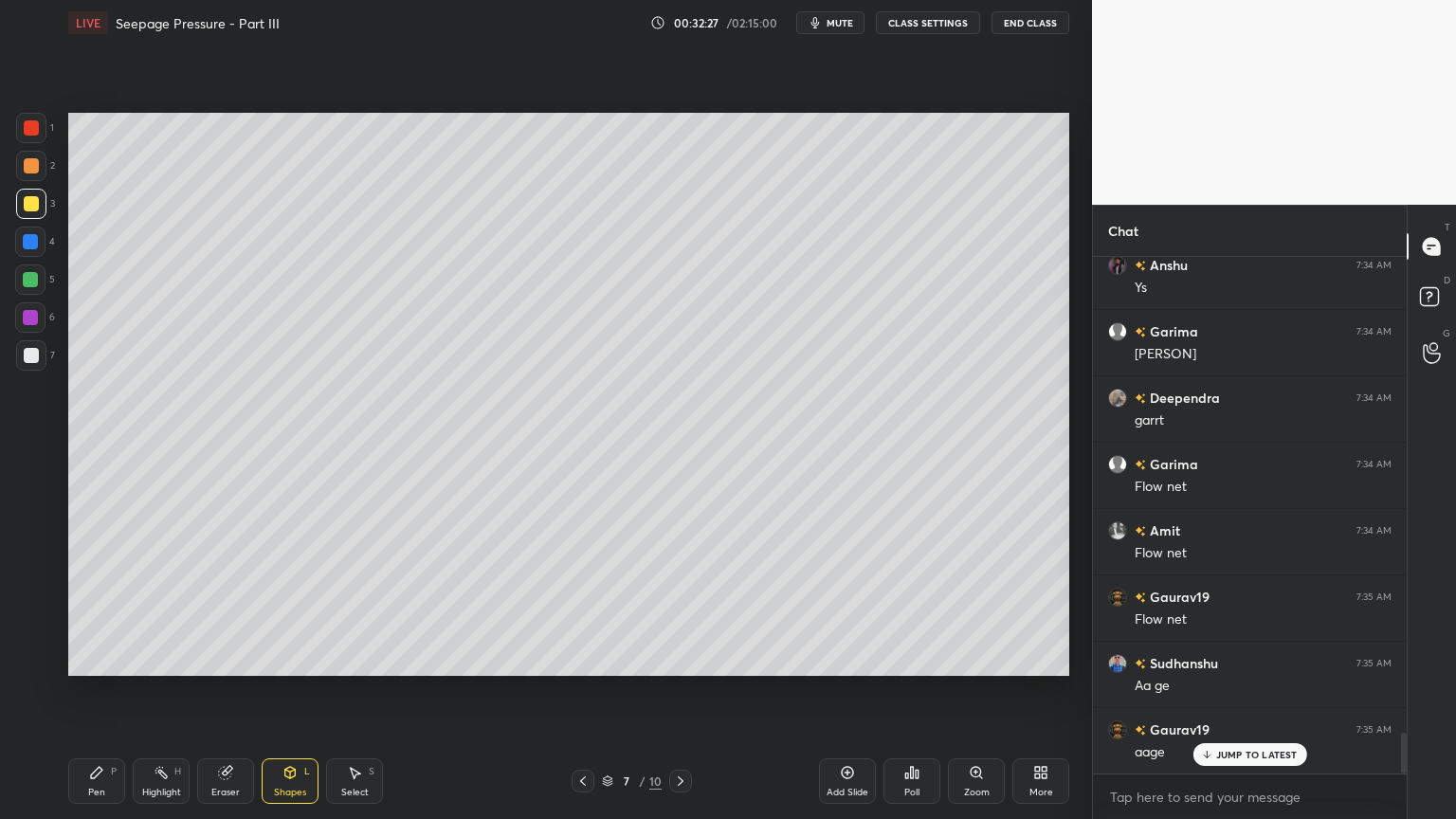 click on "Select" at bounding box center (355, 792) 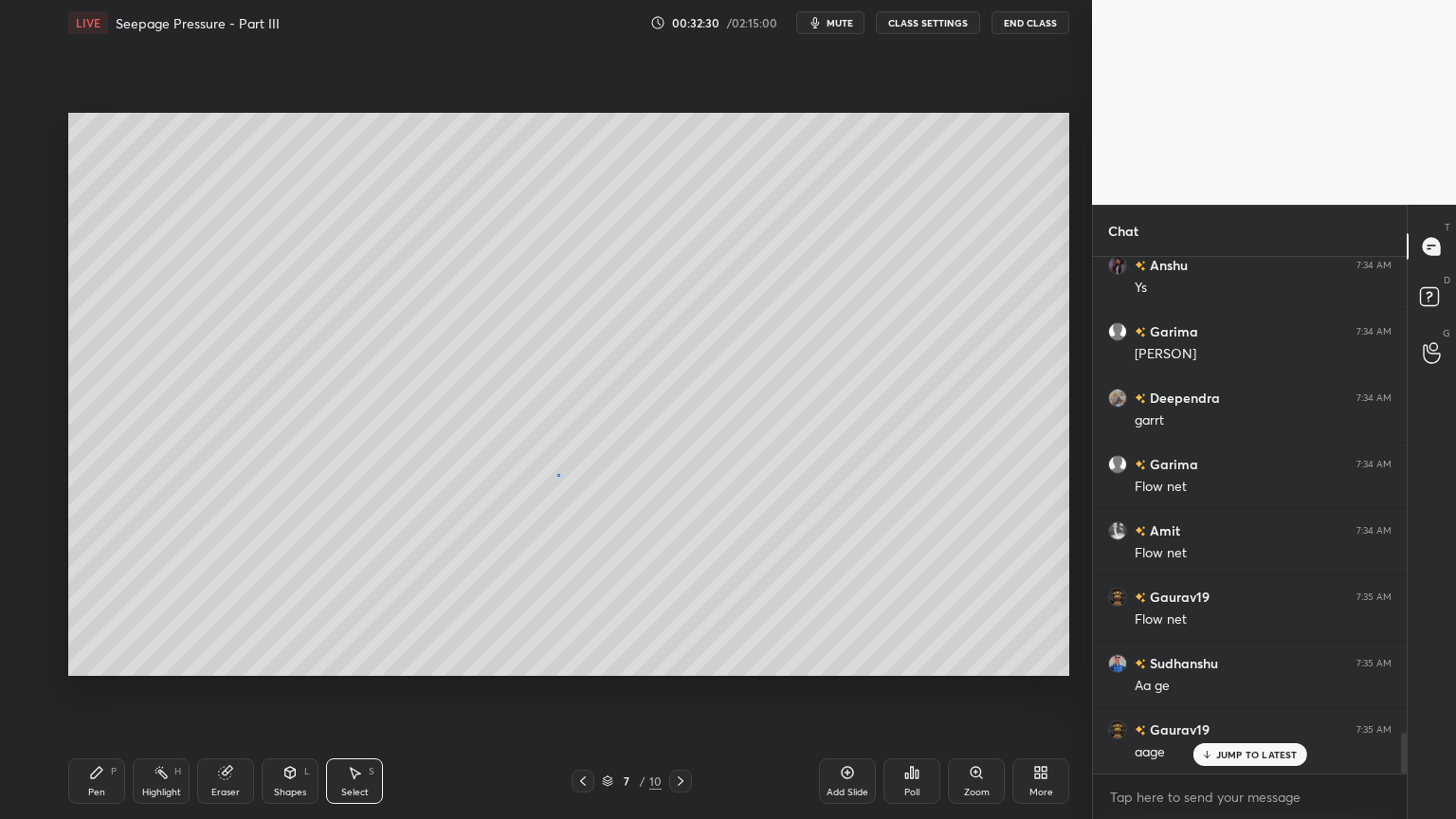 click on "0 ° Undo Copy Duplicate Duplicate to new slide Delete" at bounding box center [569, 394] 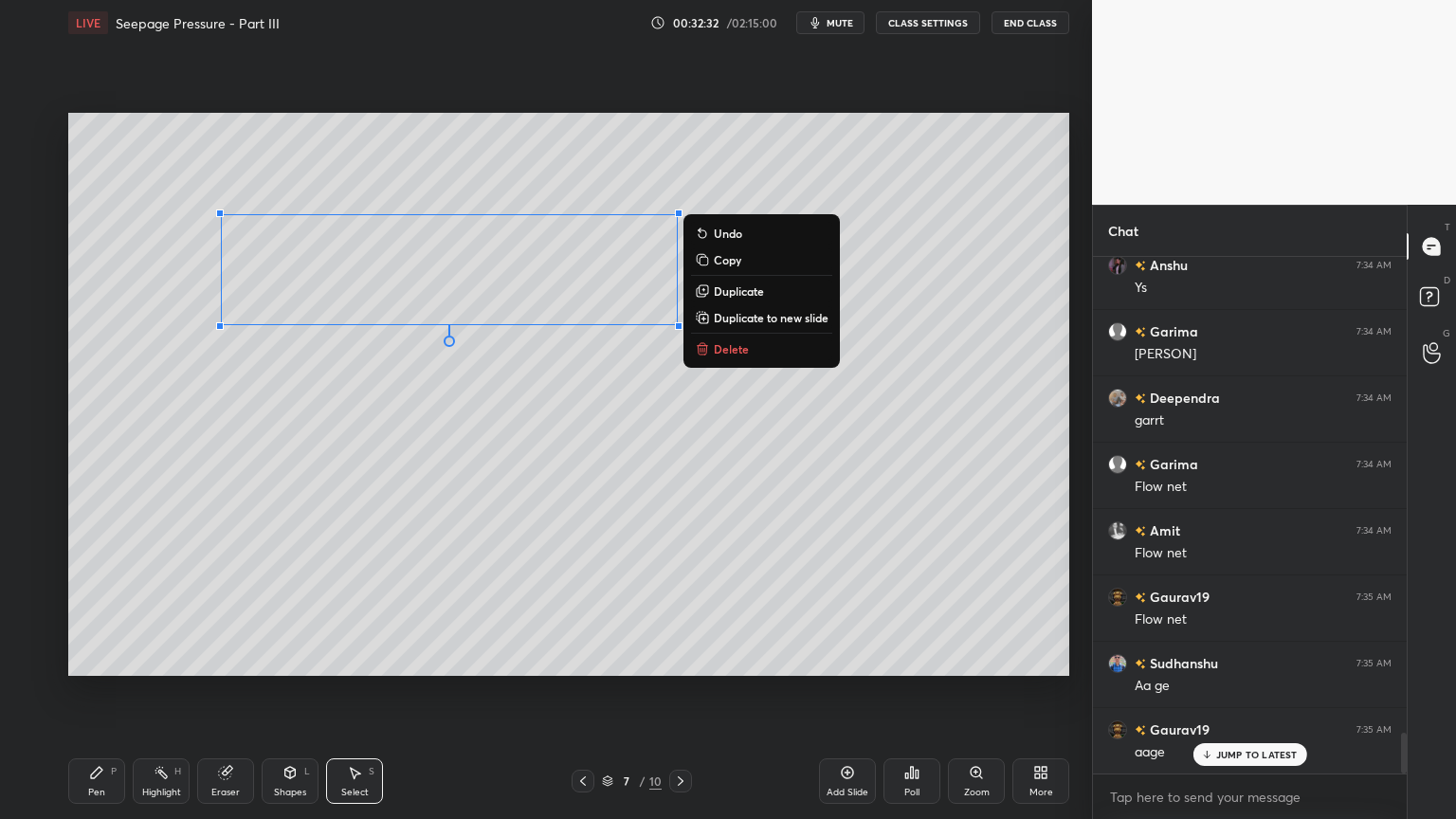 click on "Copy" at bounding box center [761, 260] 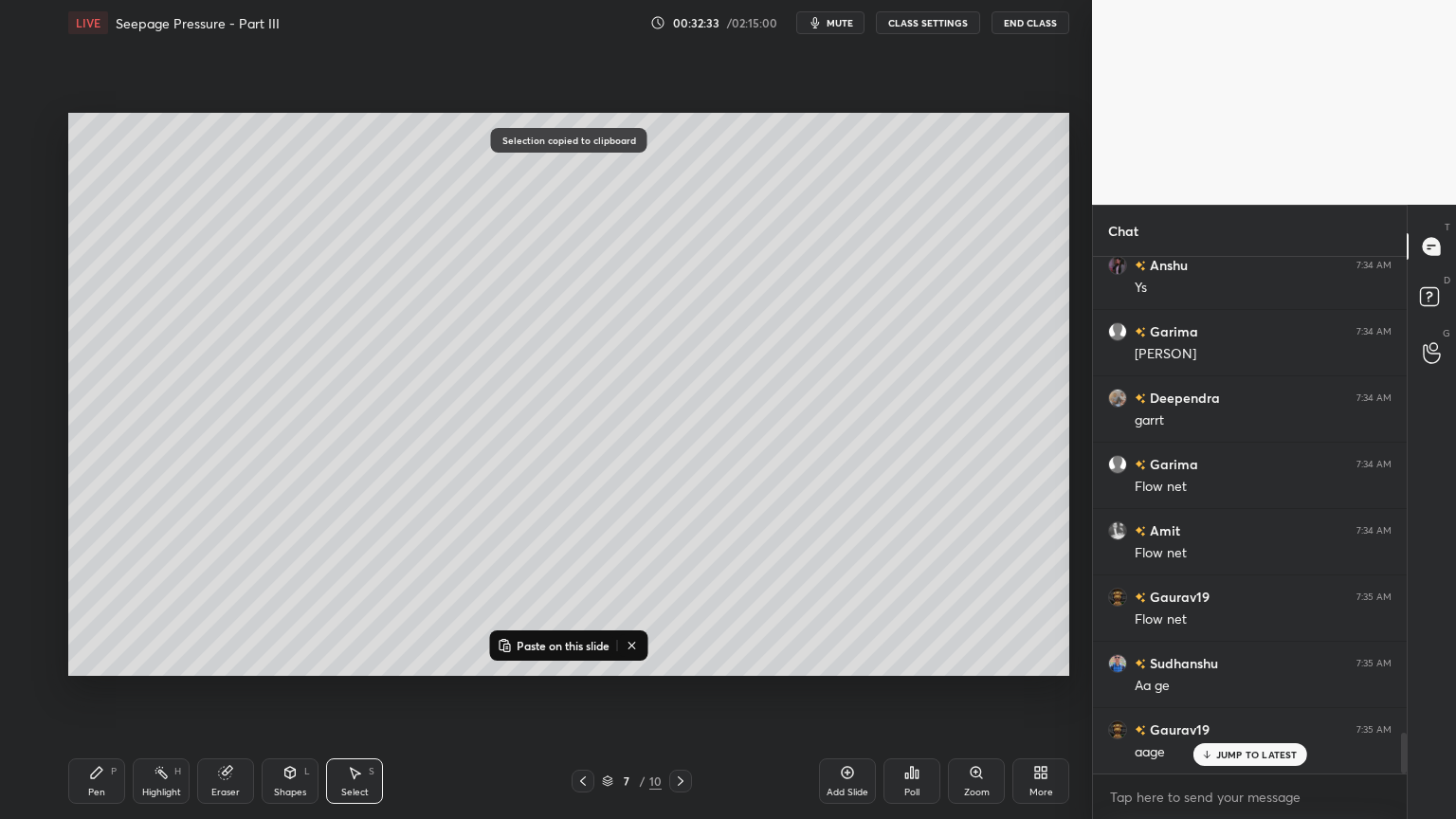 click 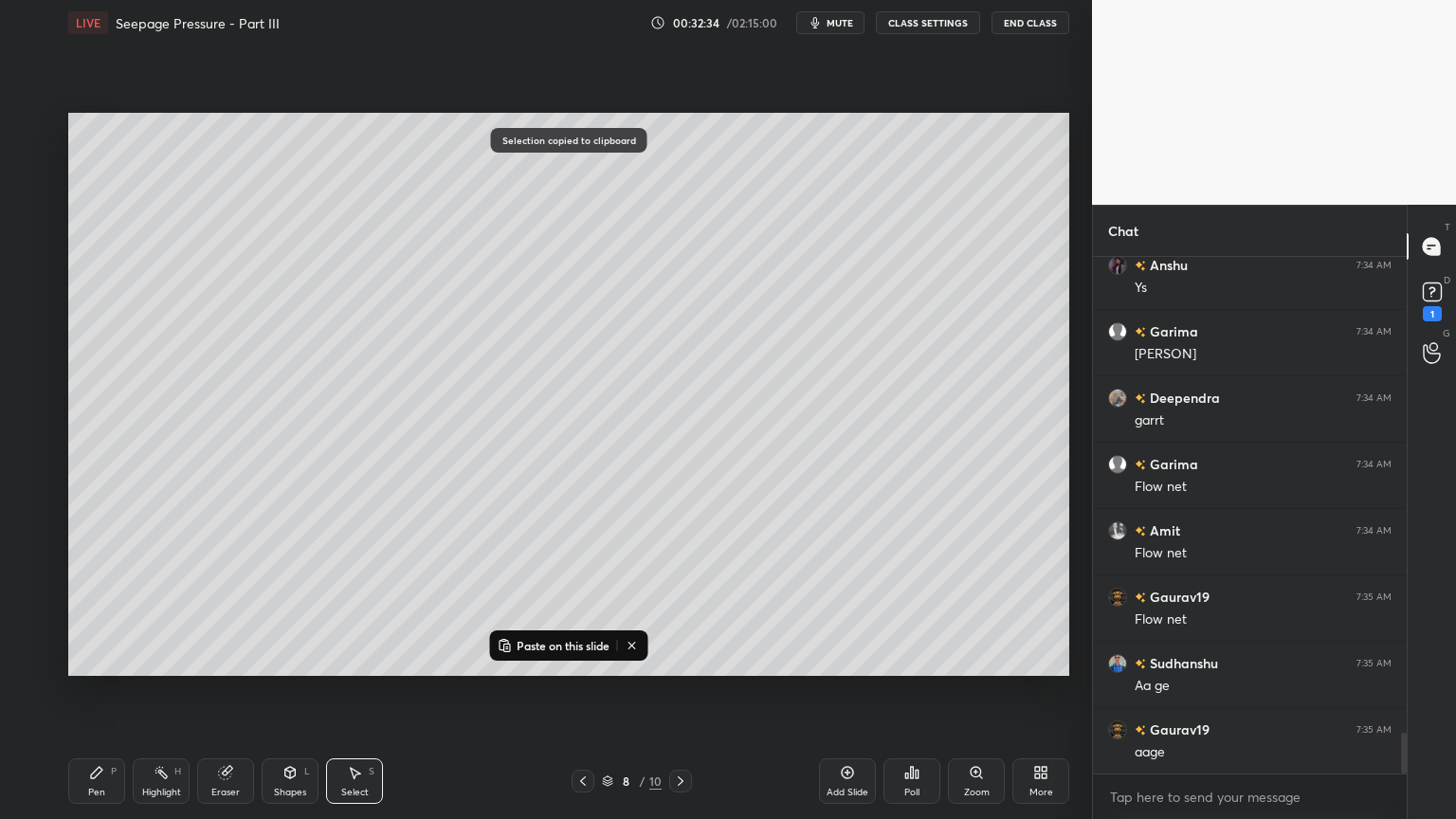 click 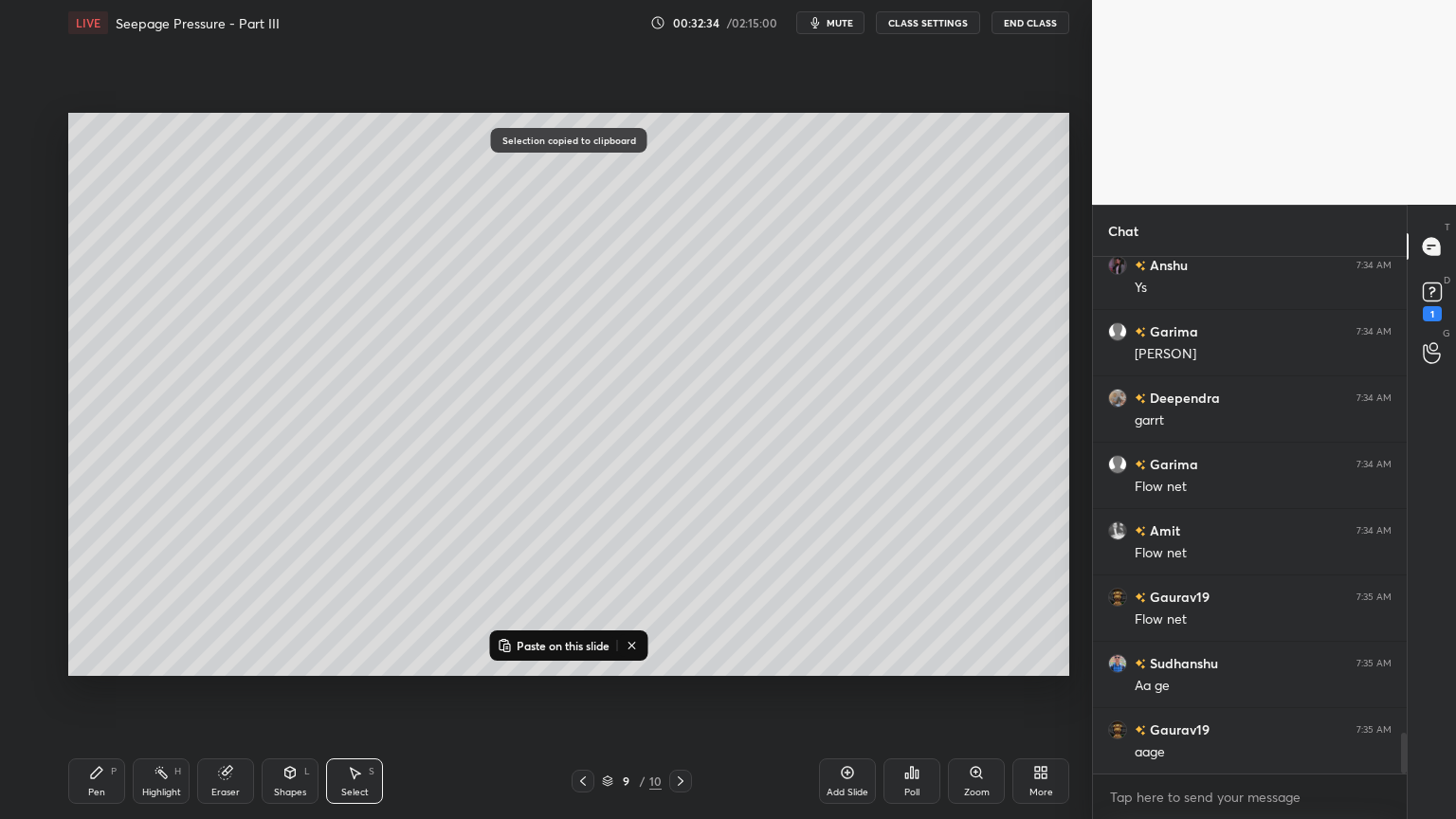 click 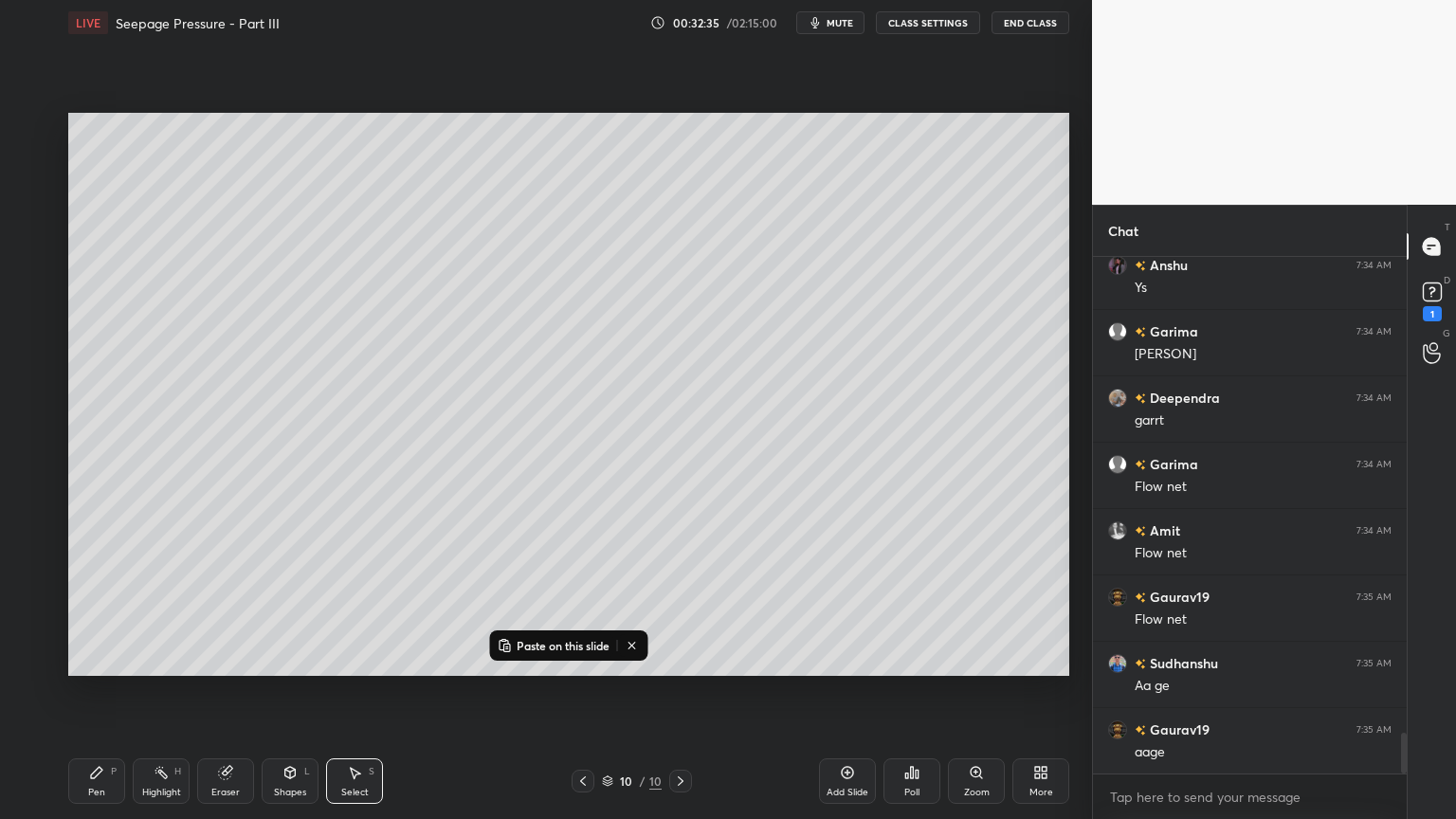 click 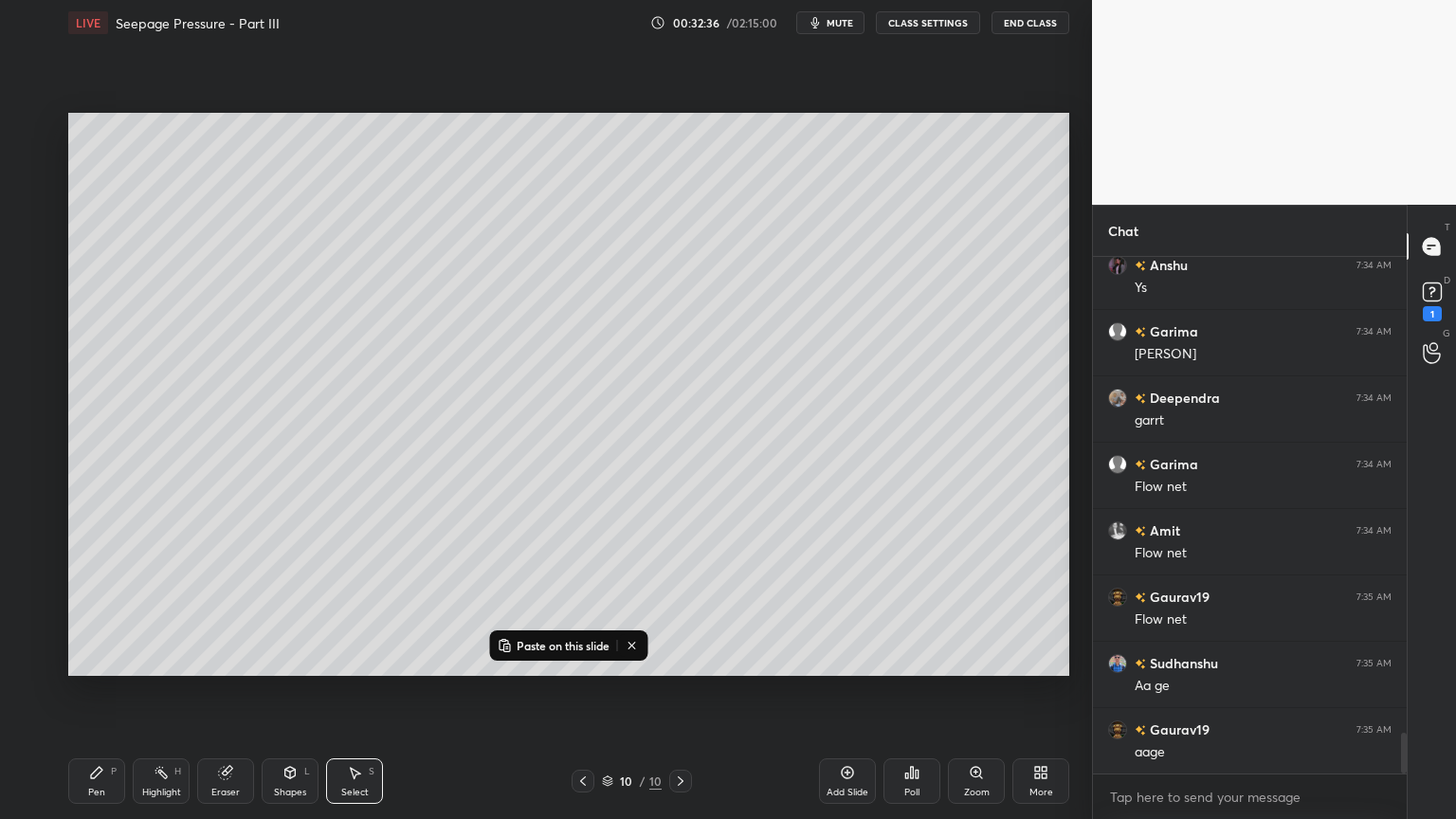 click on "Add Slide" at bounding box center (847, 781) 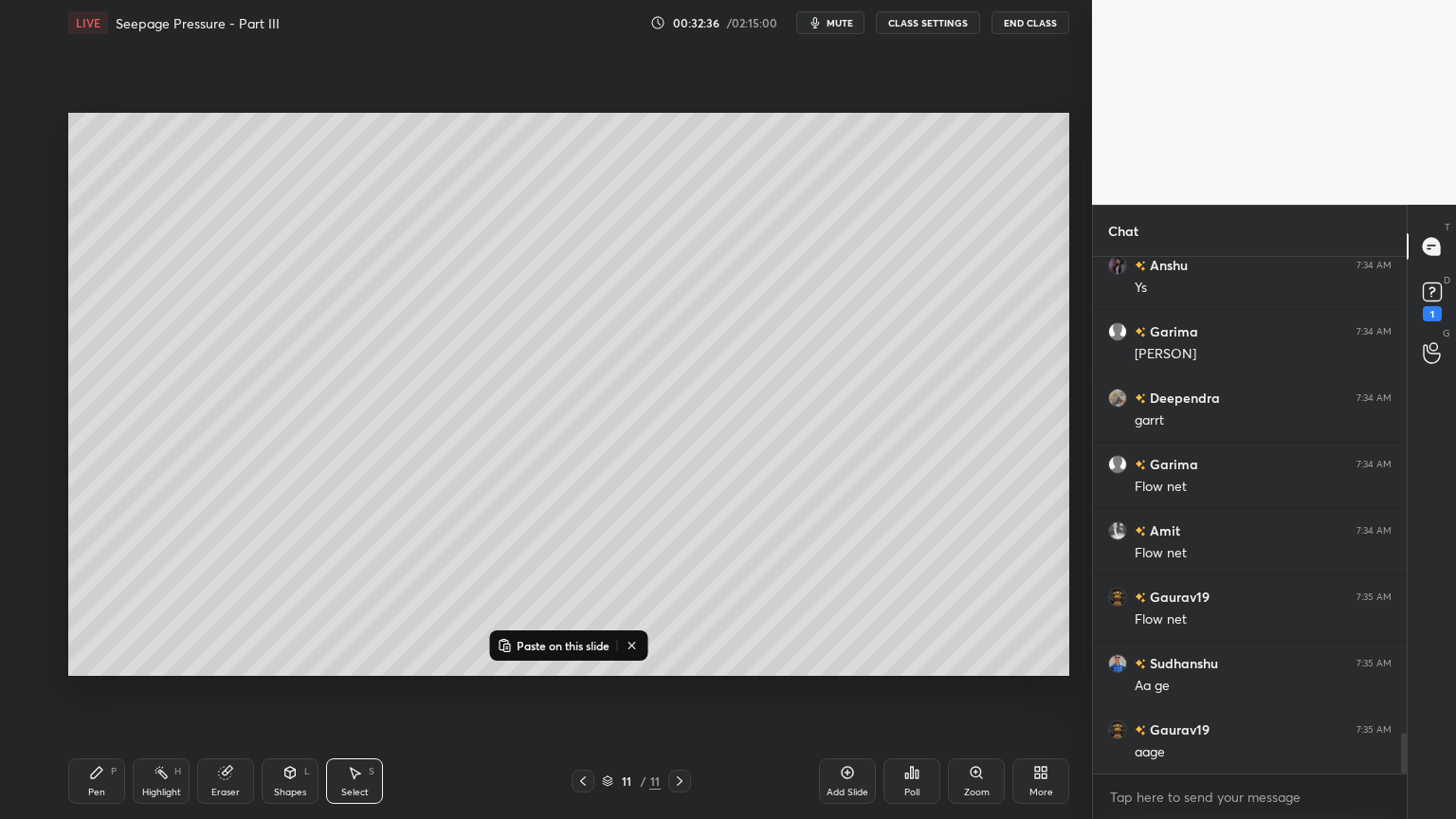 click on "Paste on this slide" at bounding box center (554, 646) 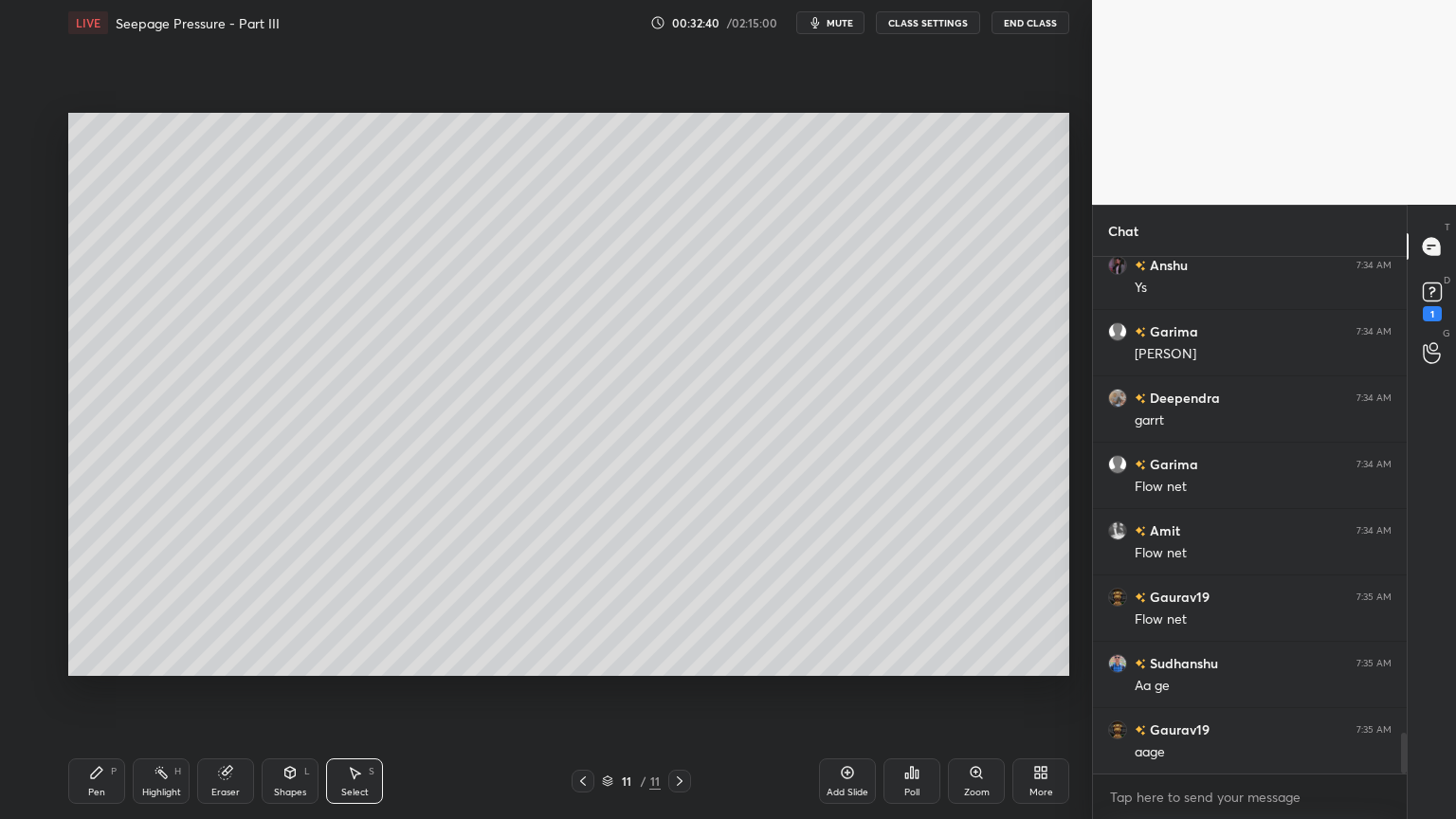 click 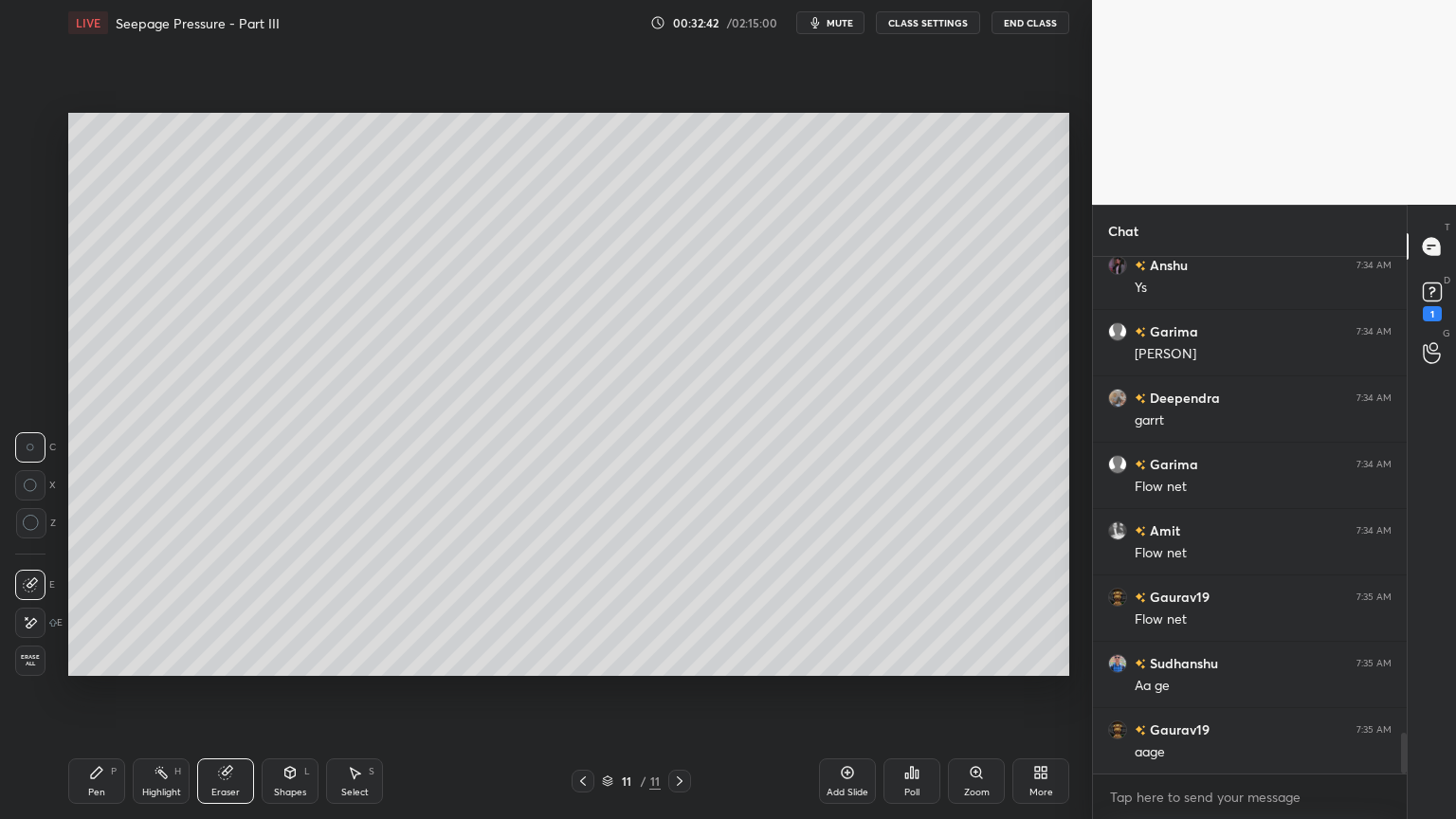 click on "Select S" at bounding box center (355, 781) 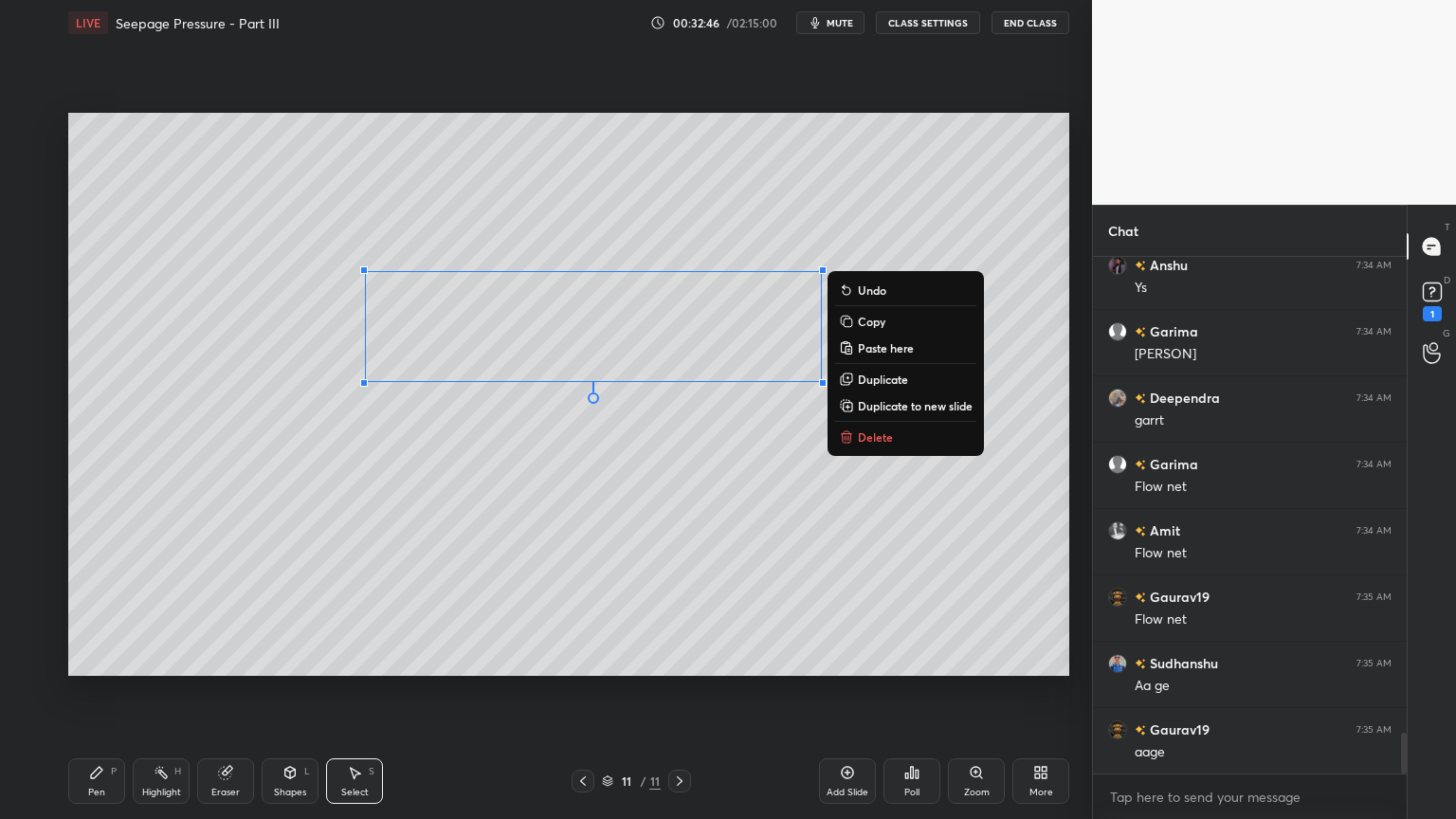 click 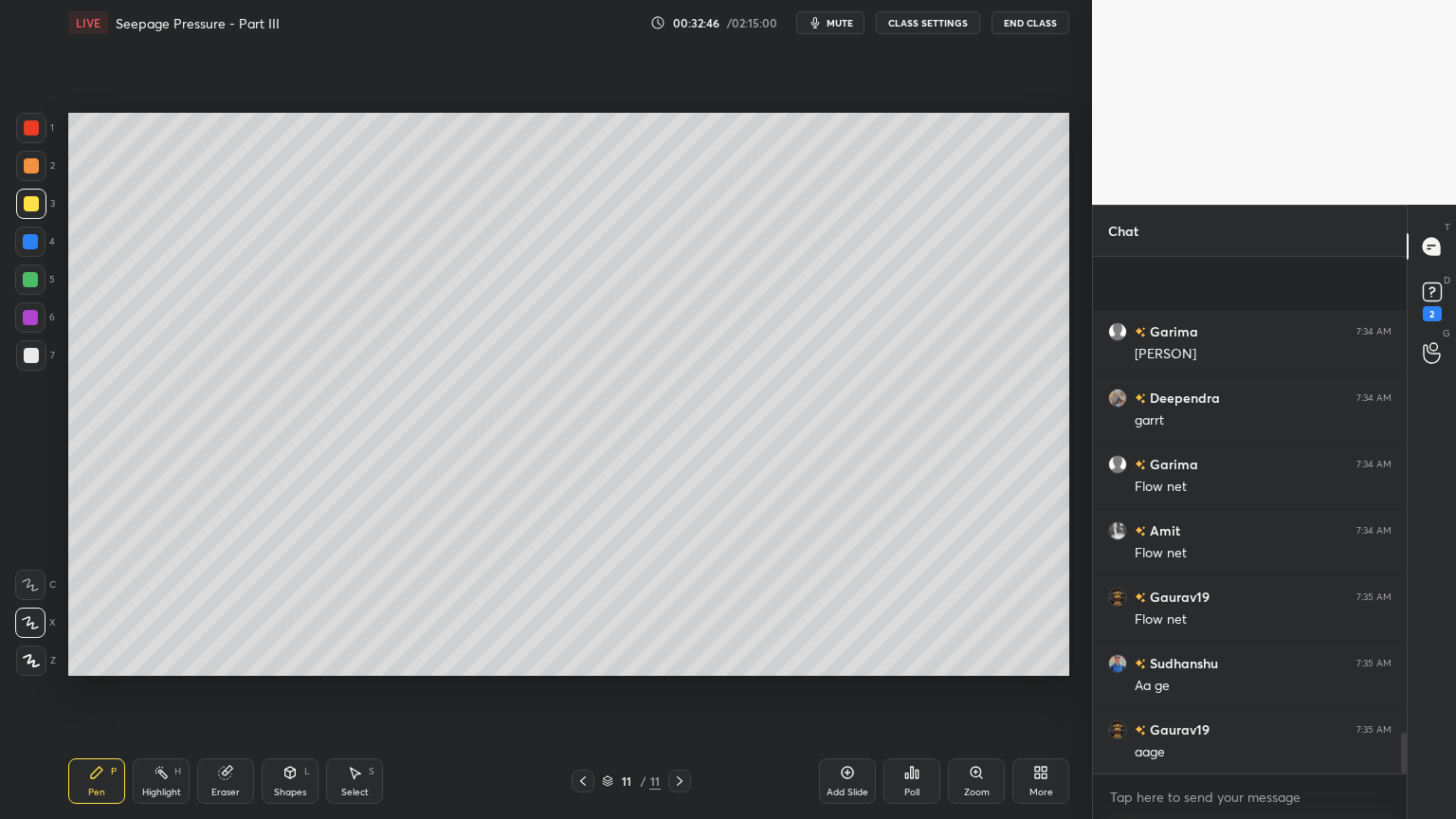 scroll, scrollTop: 6249, scrollLeft: 0, axis: vertical 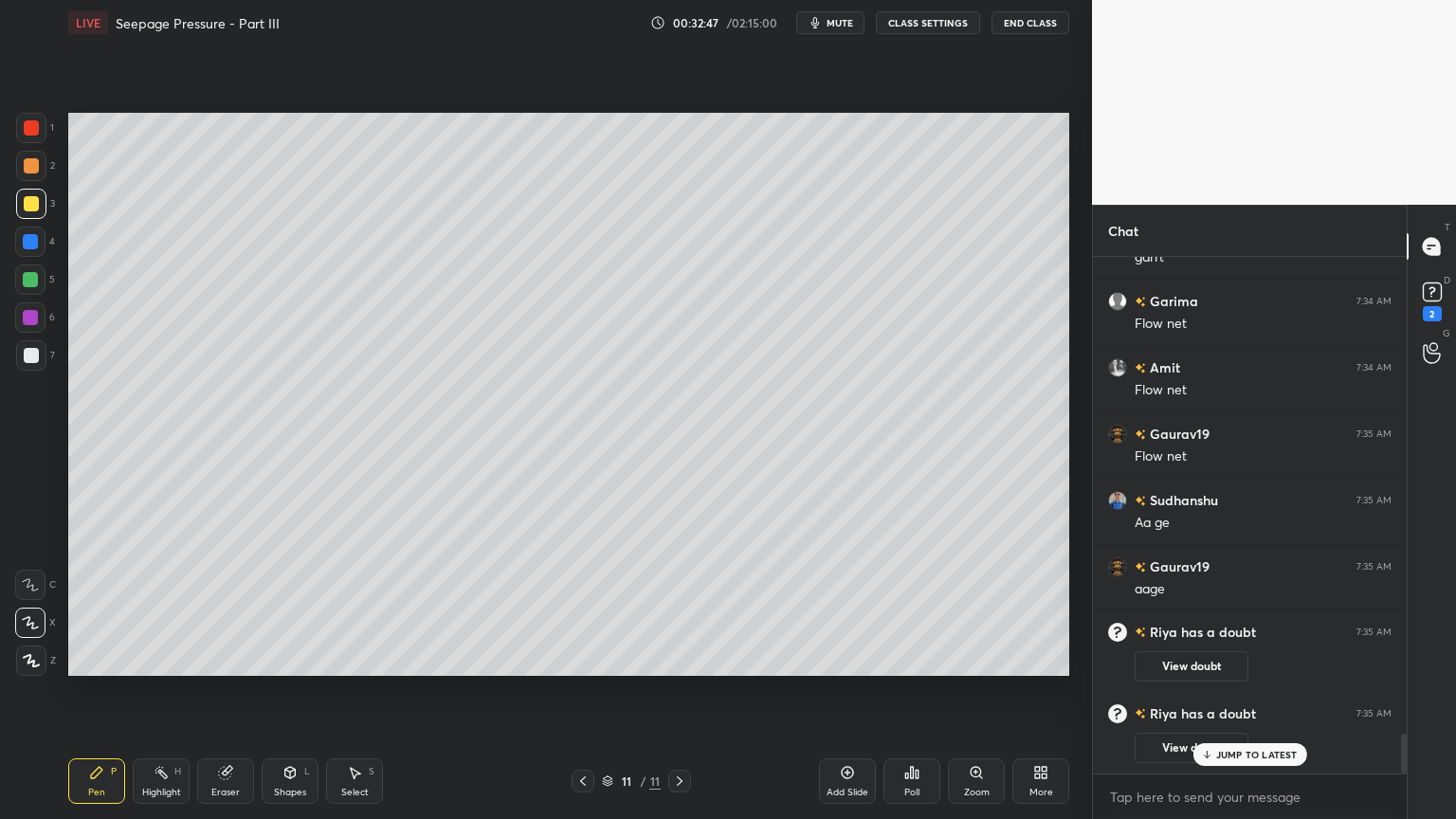 click at bounding box center [31, 204] 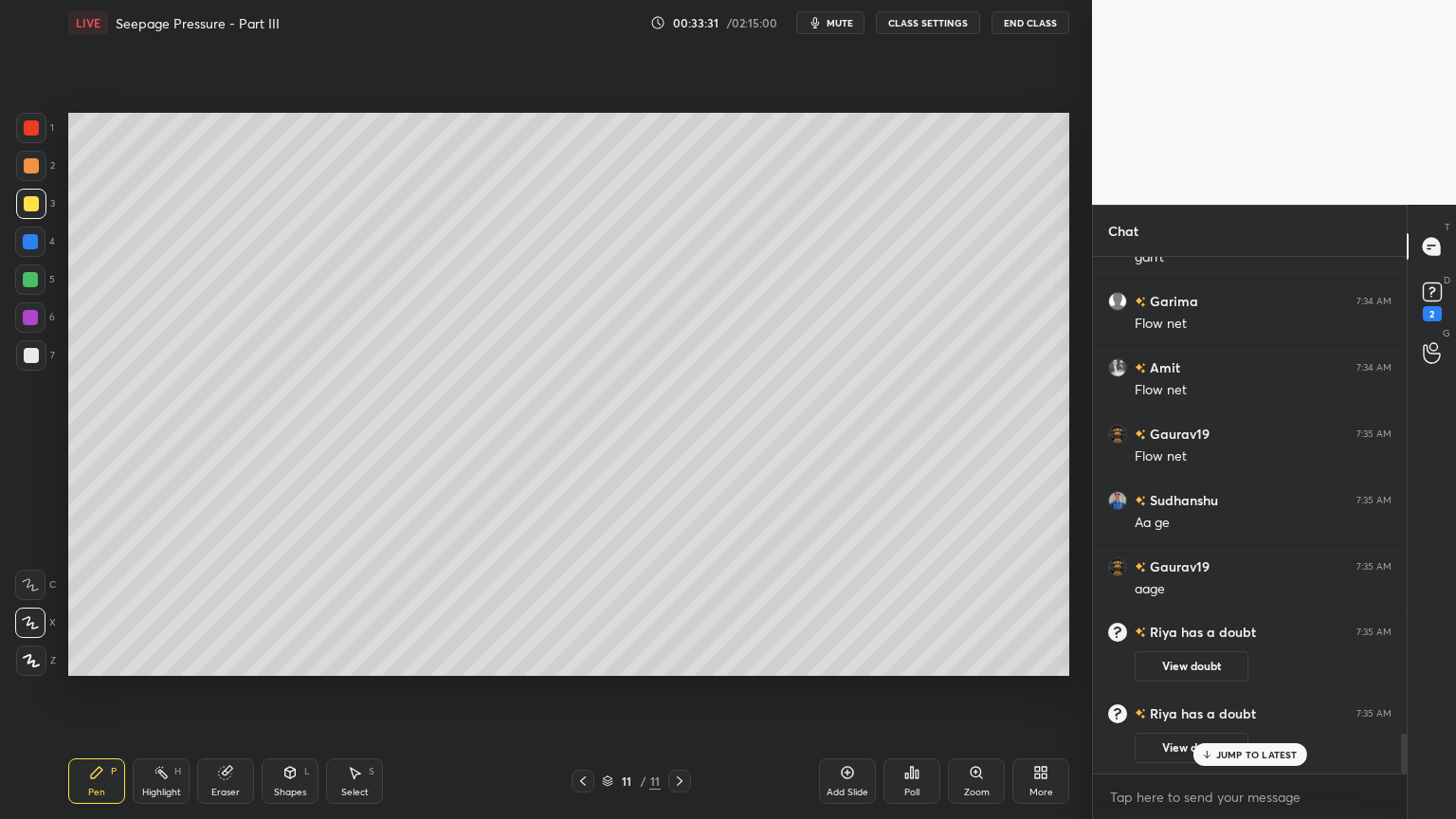 click at bounding box center (31, 128) 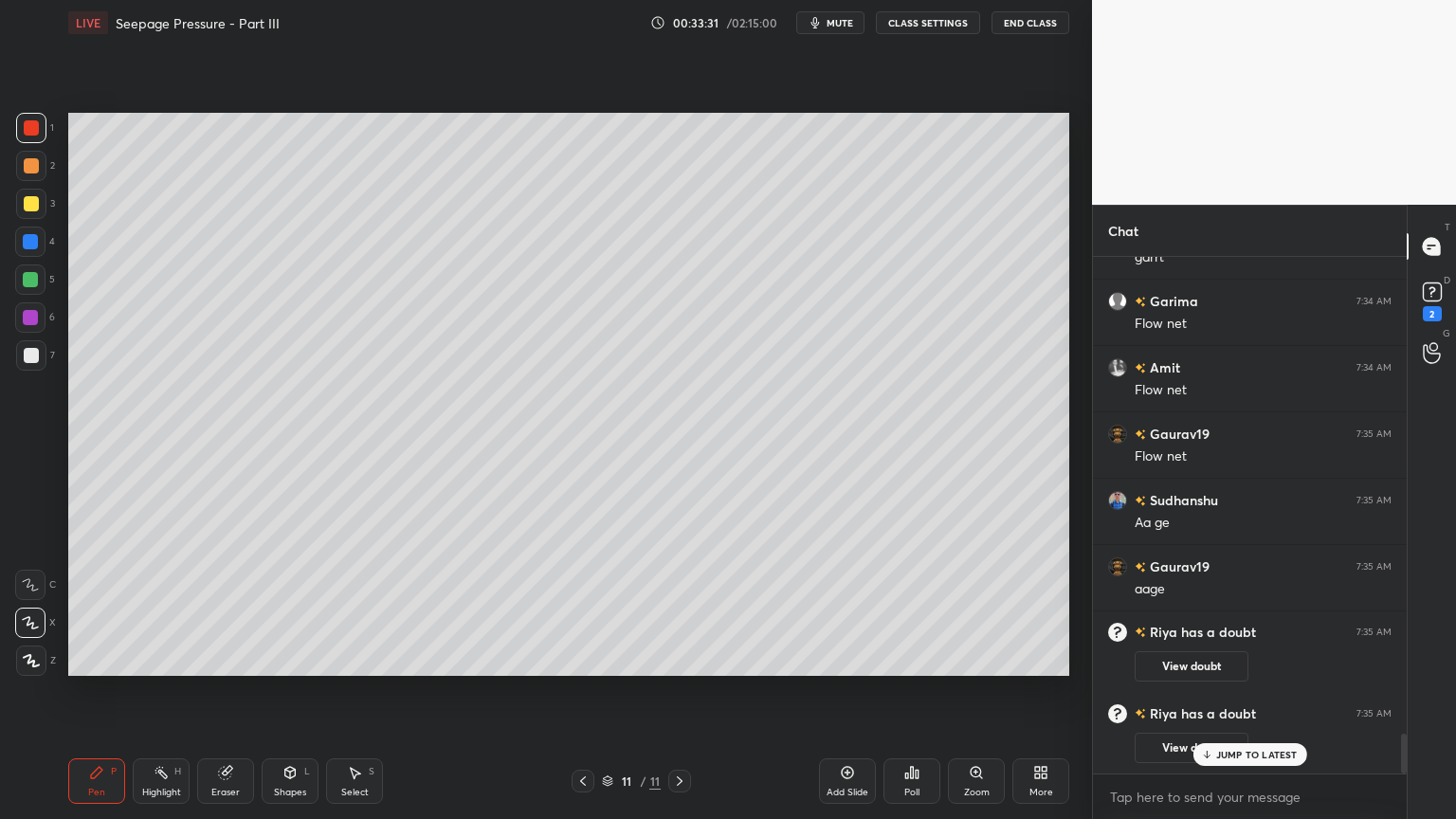click at bounding box center (31, 661) 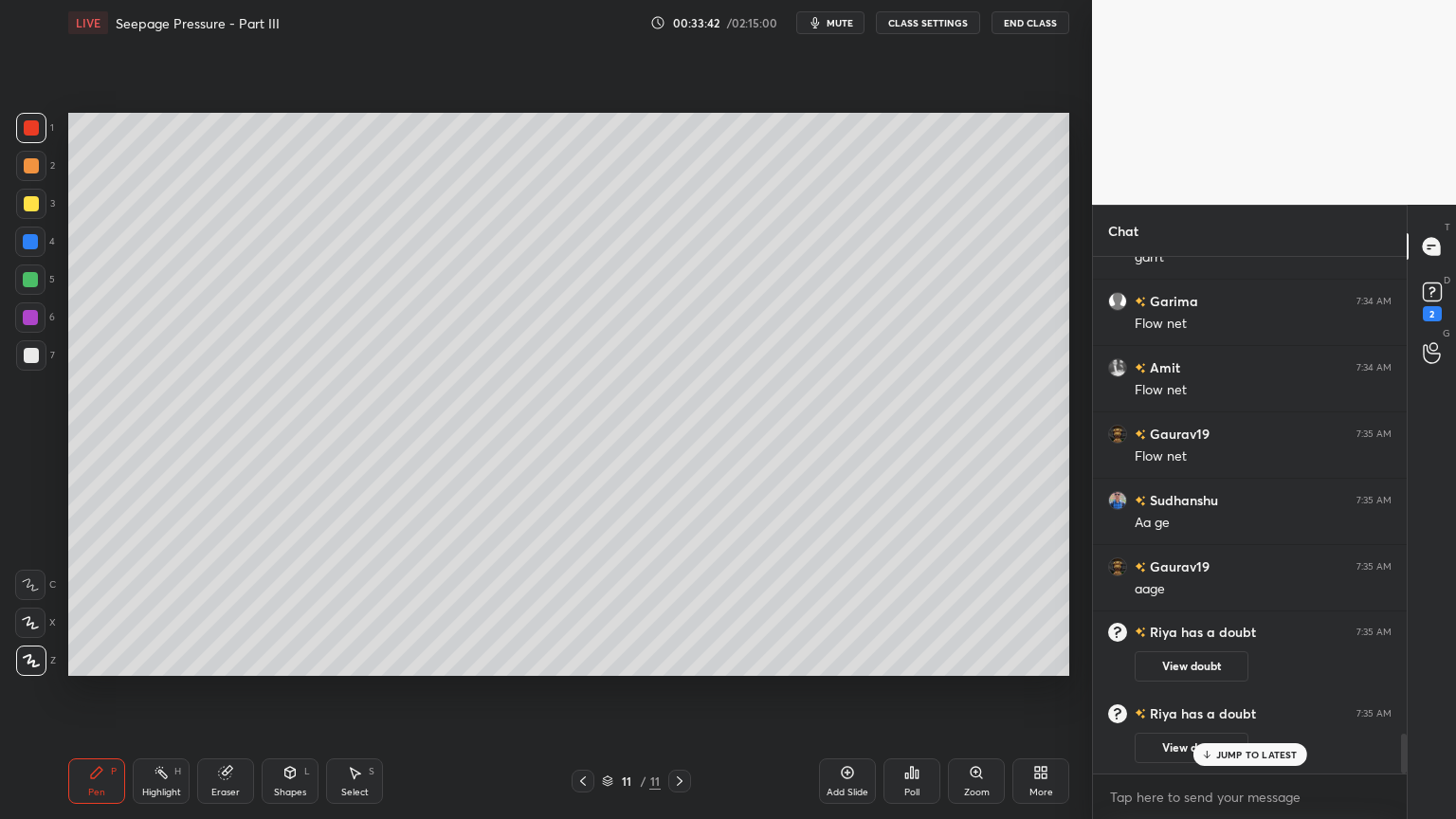 click on "Select" at bounding box center (355, 792) 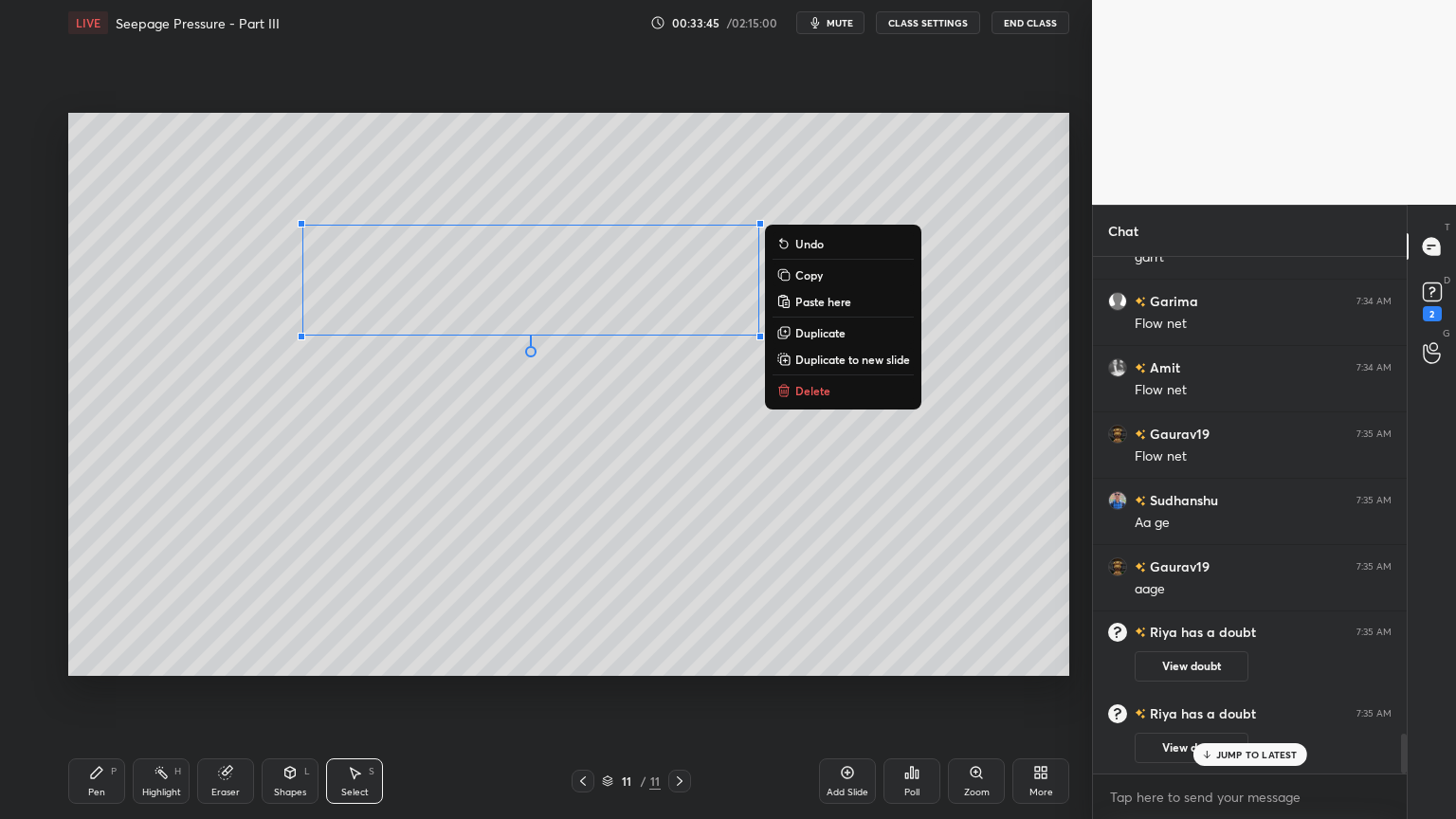 click on "Pen P" at bounding box center (97, 781) 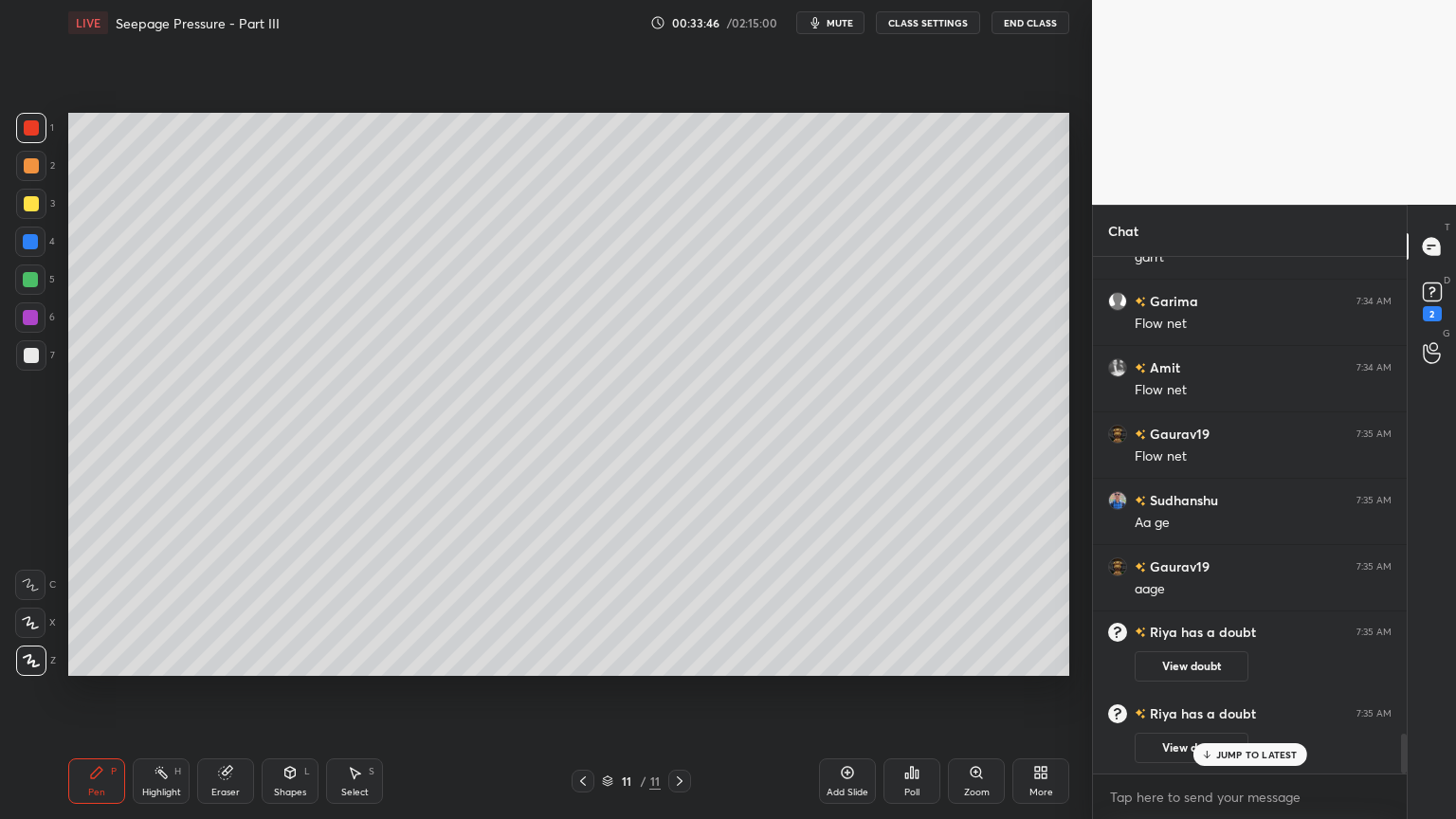 click at bounding box center [31, 128] 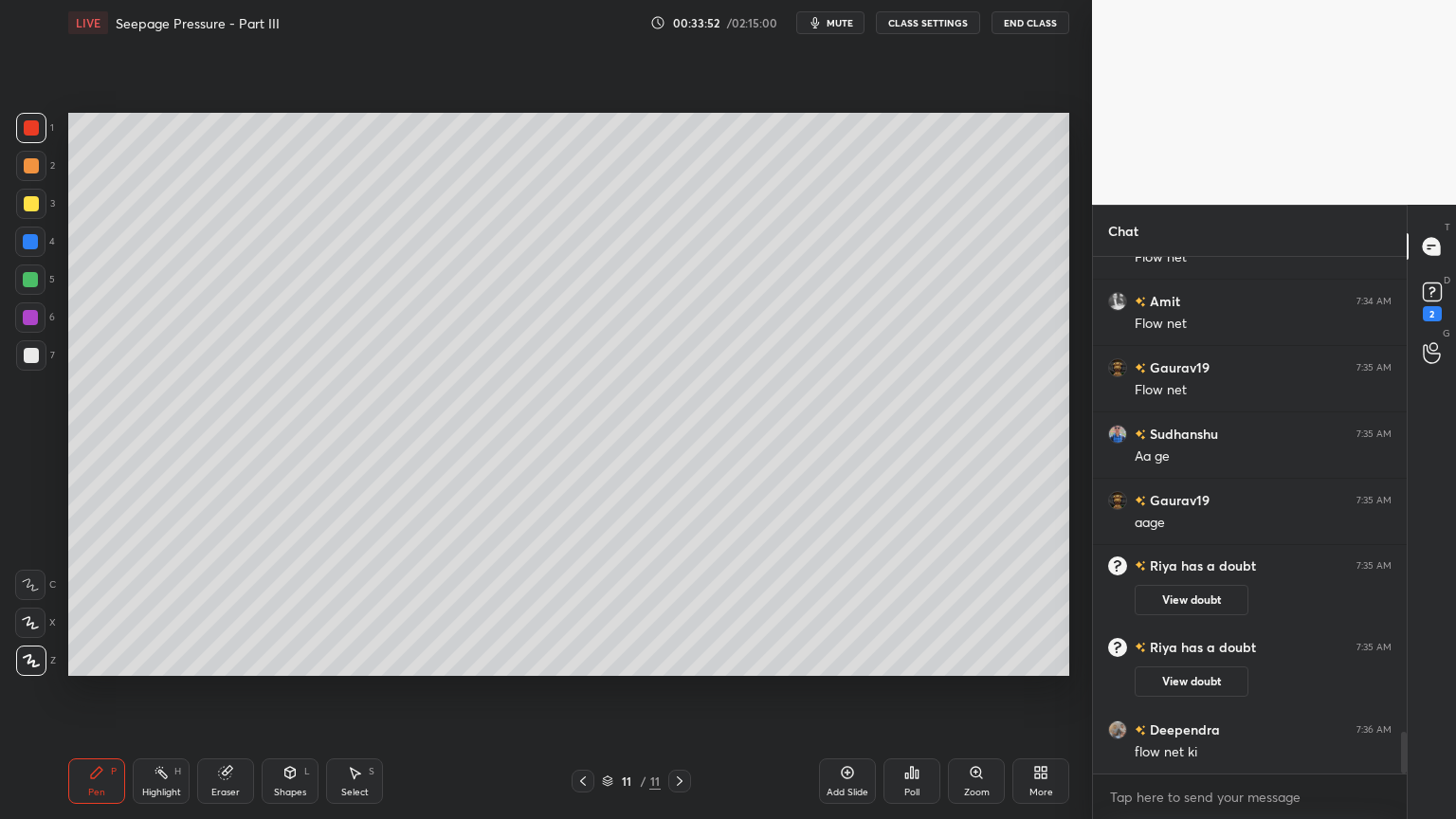 scroll, scrollTop: 6024, scrollLeft: 0, axis: vertical 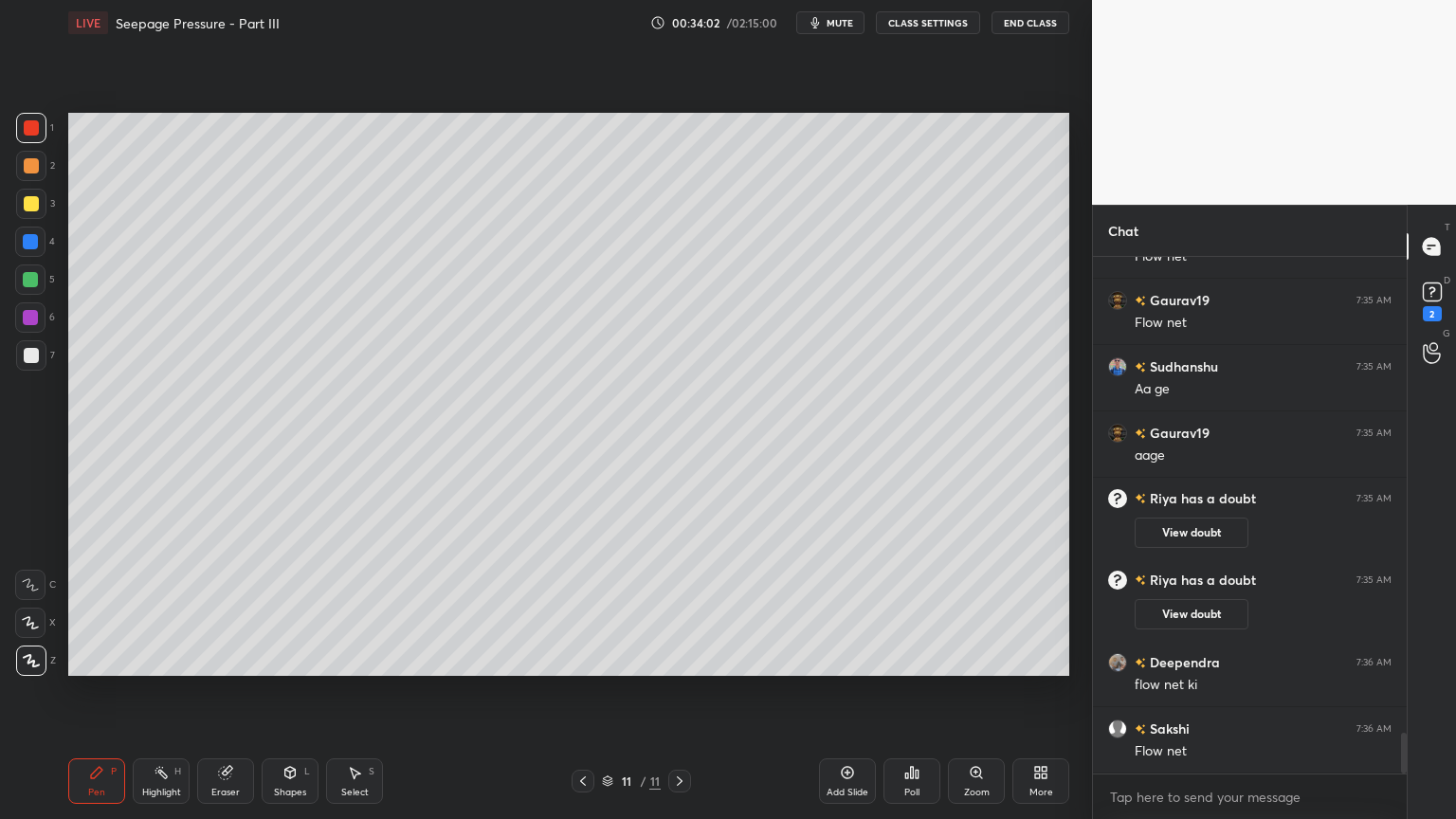 click on "Shapes L" at bounding box center [290, 781] 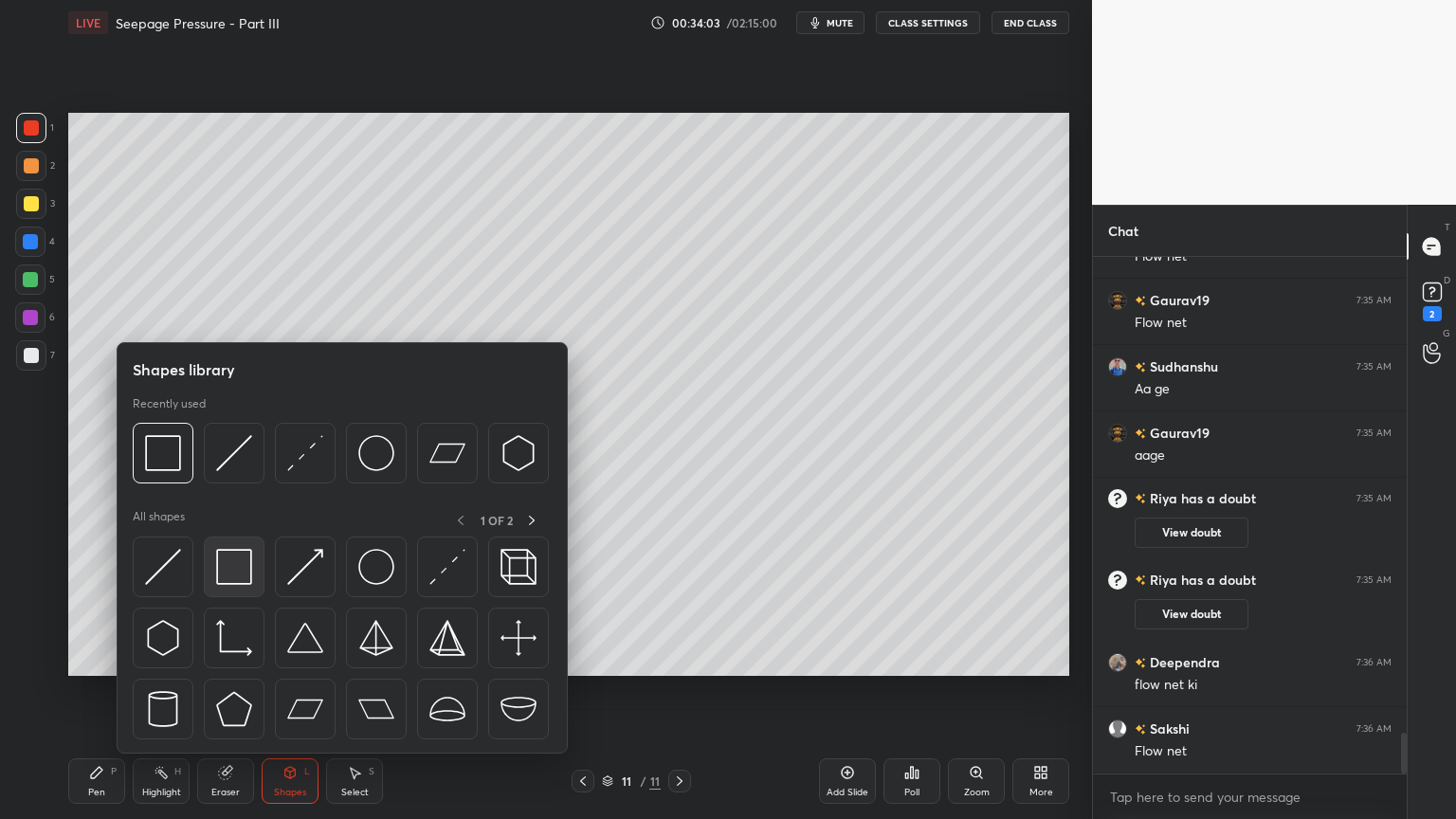 click at bounding box center [234, 567] 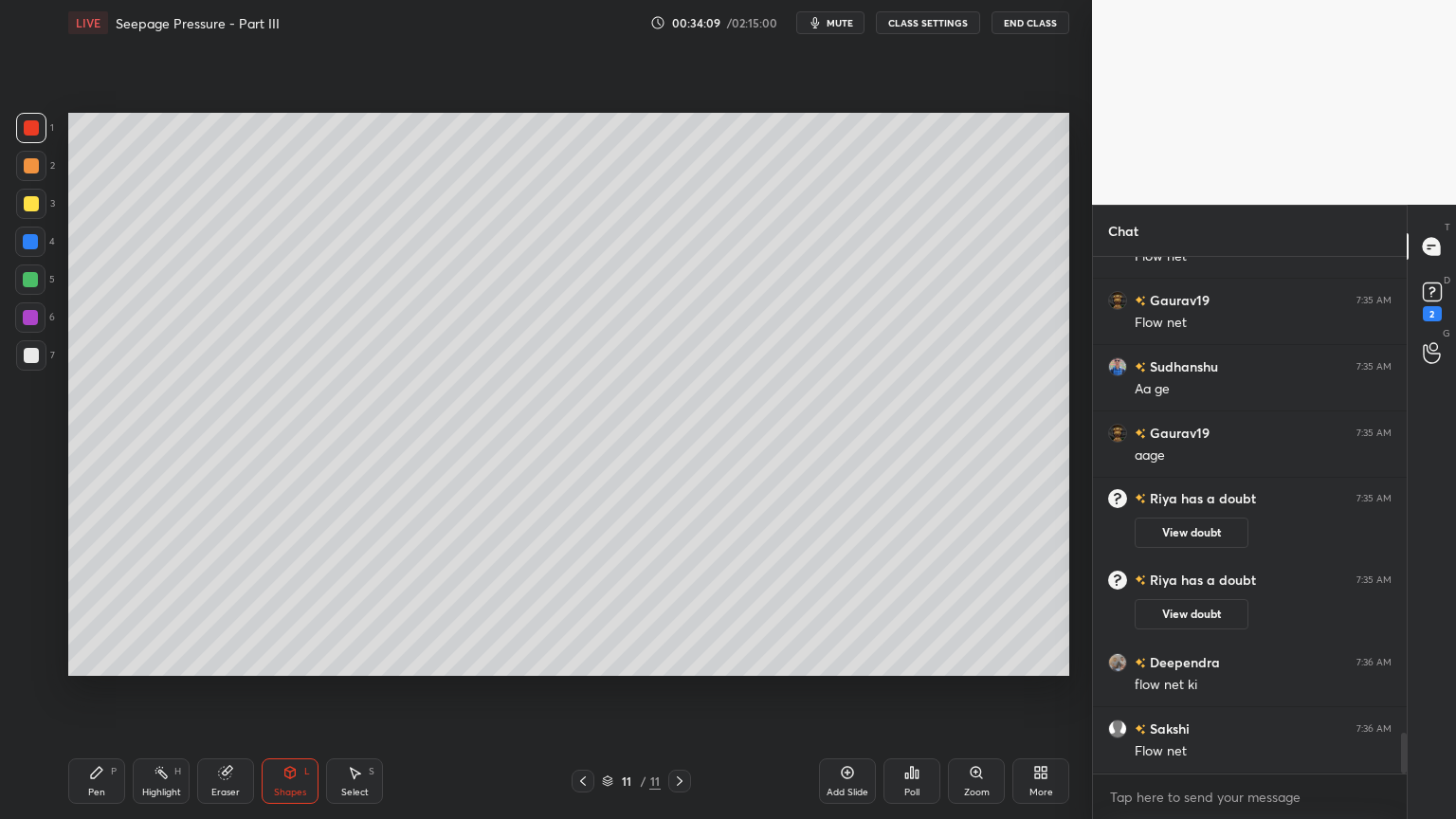 click at bounding box center [31, 355] 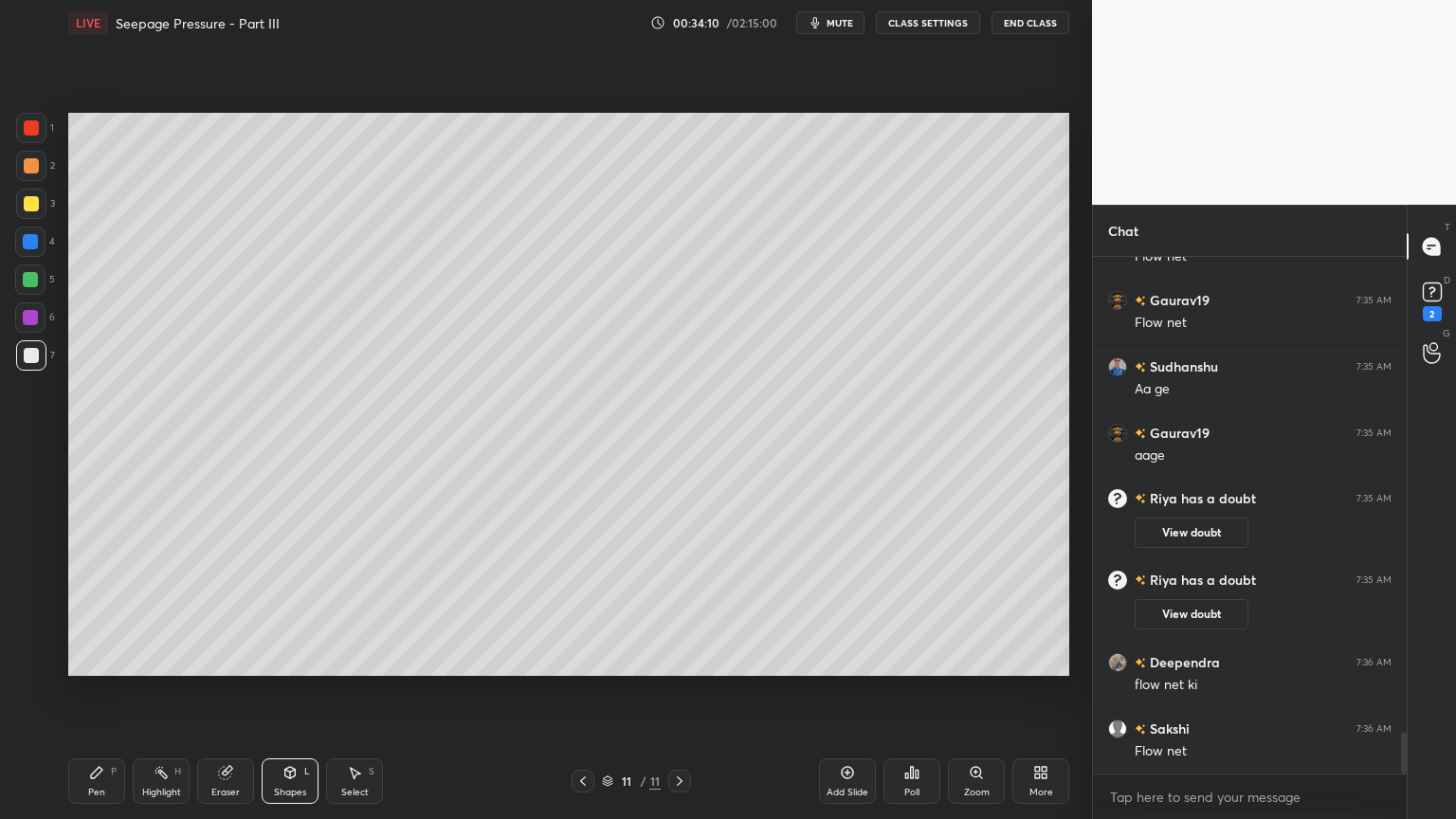 click on "Pen P" at bounding box center (97, 781) 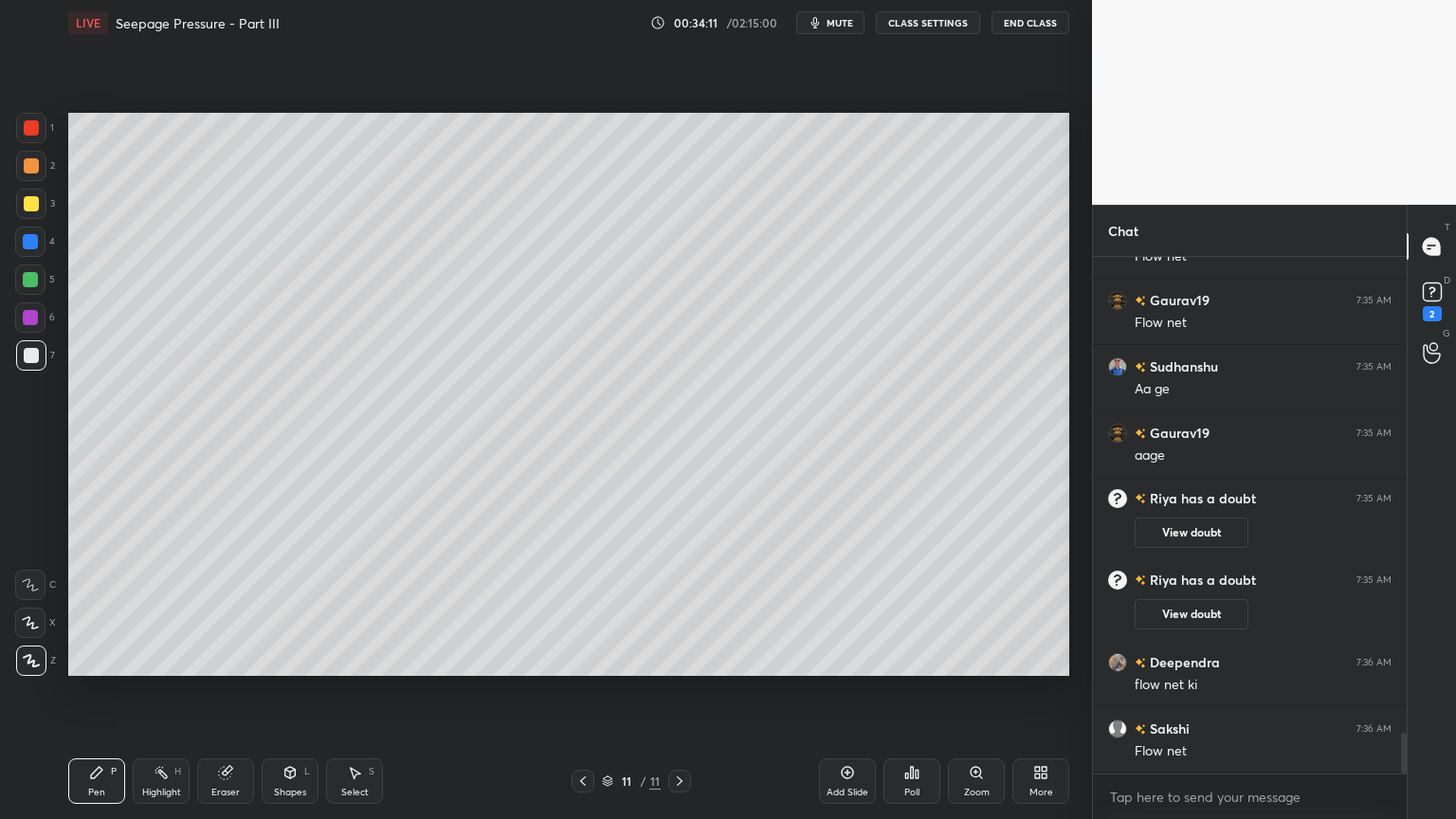 click 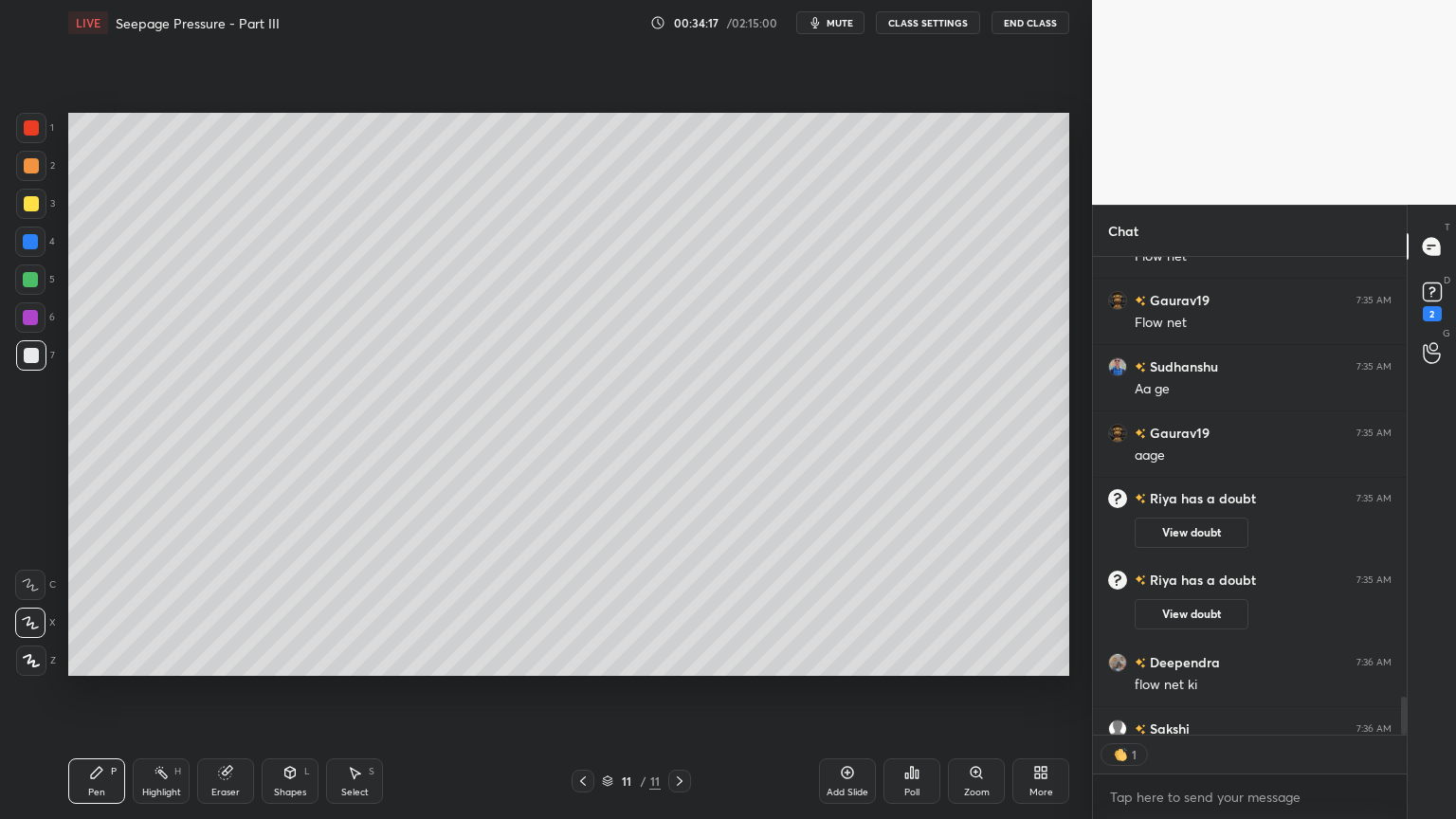 scroll, scrollTop: 473, scrollLeft: 308, axis: both 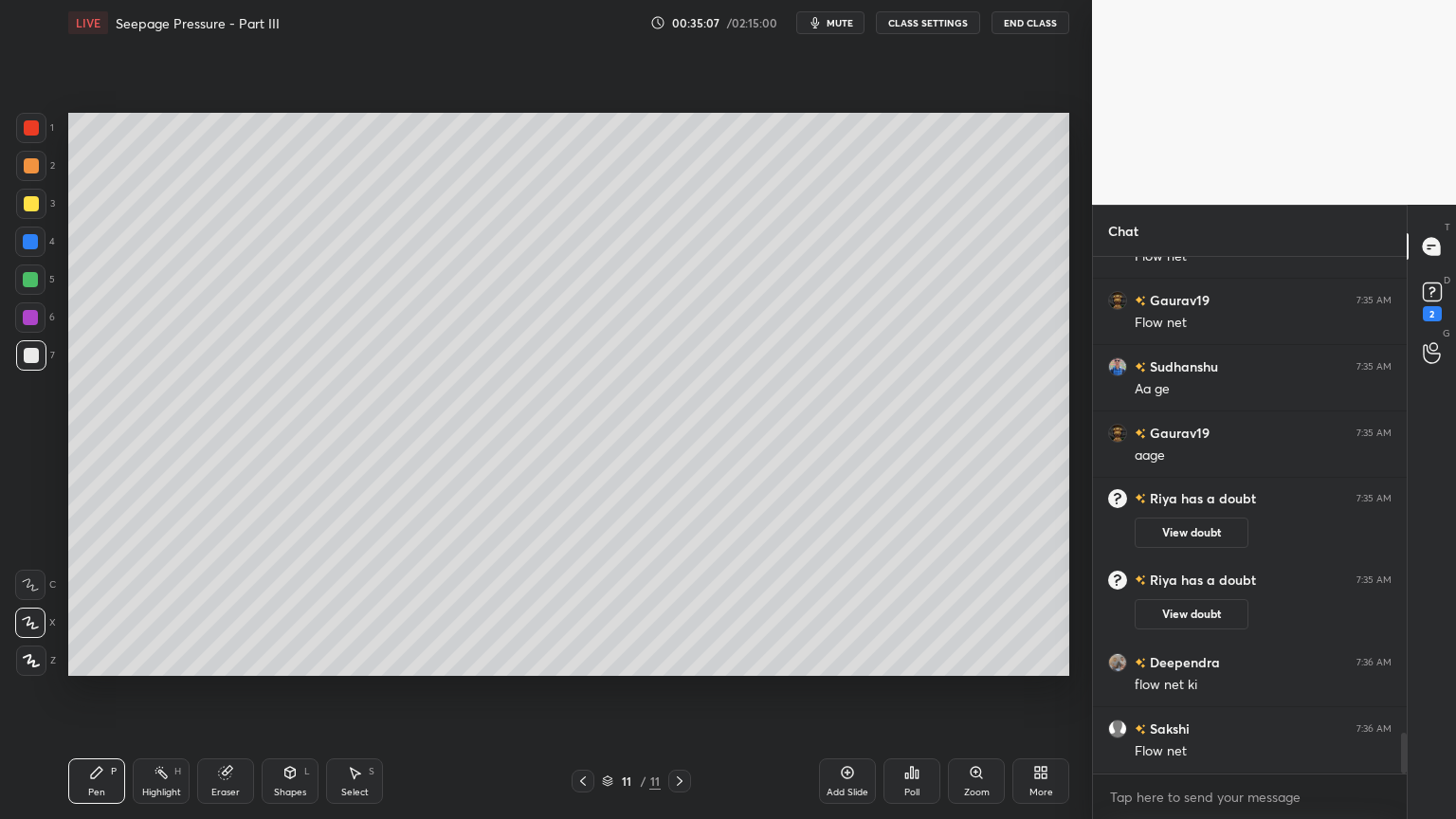 click at bounding box center [31, 204] 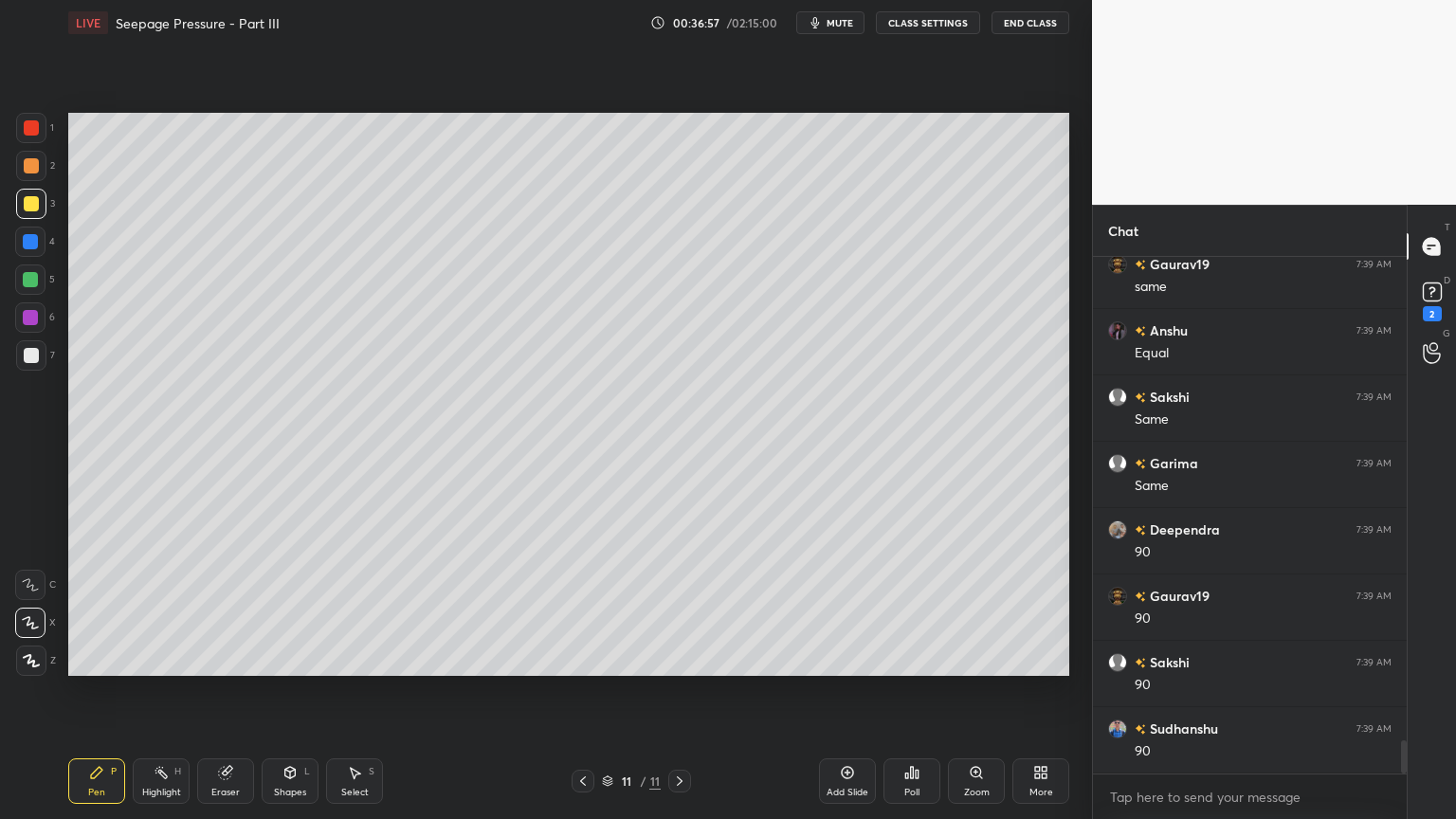 scroll, scrollTop: 7617, scrollLeft: 0, axis: vertical 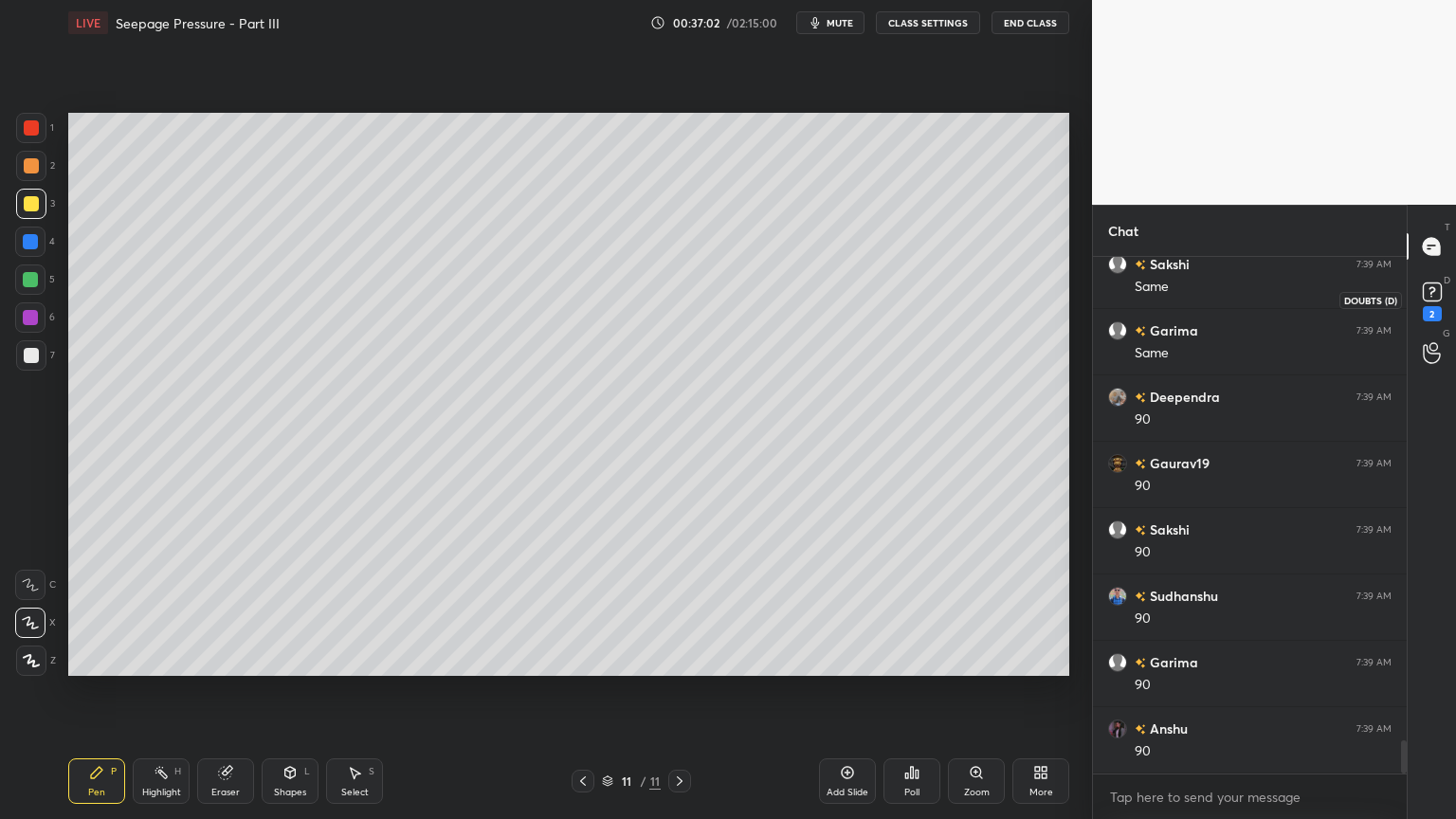 click 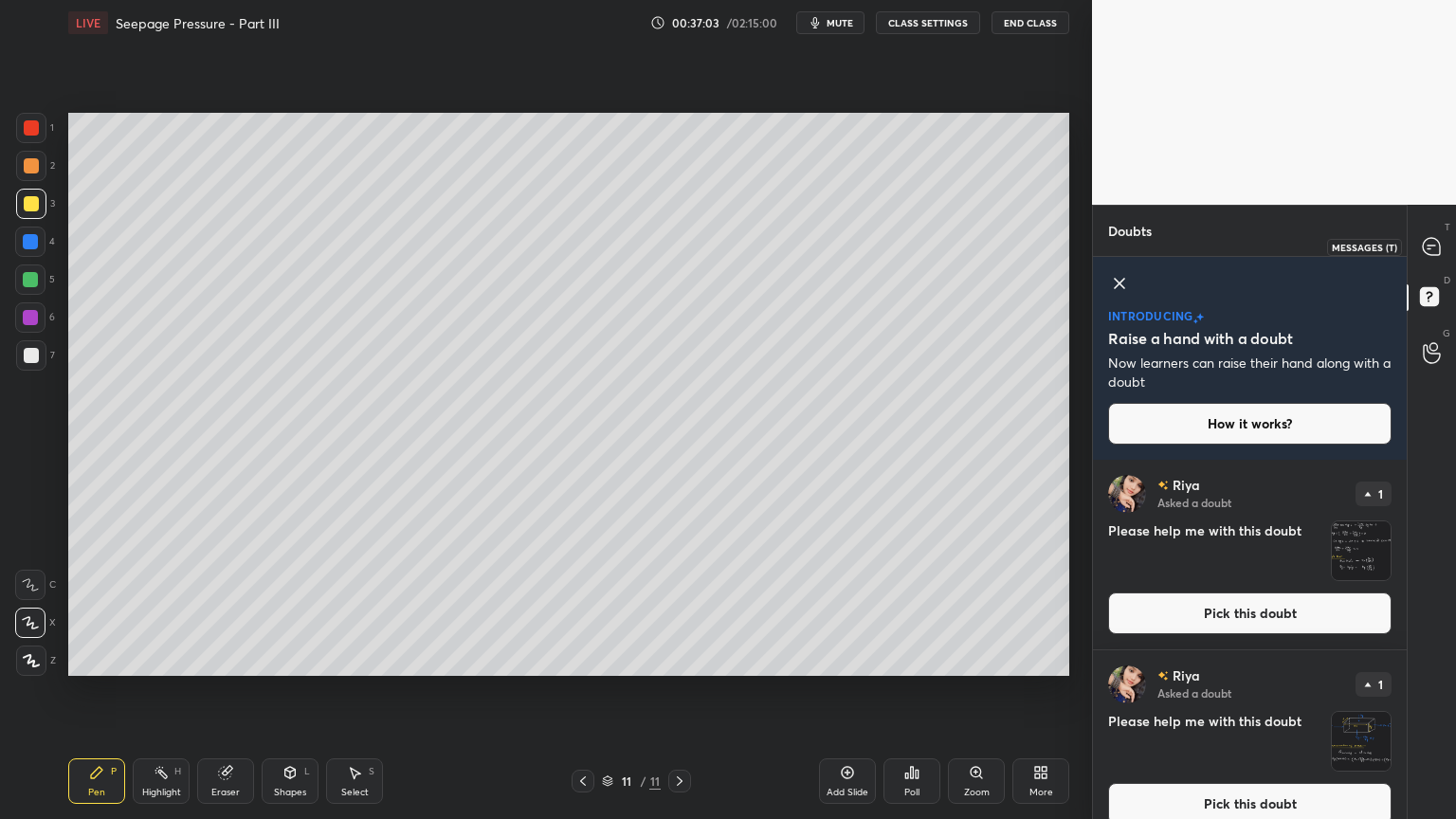 click at bounding box center [1432, 246] 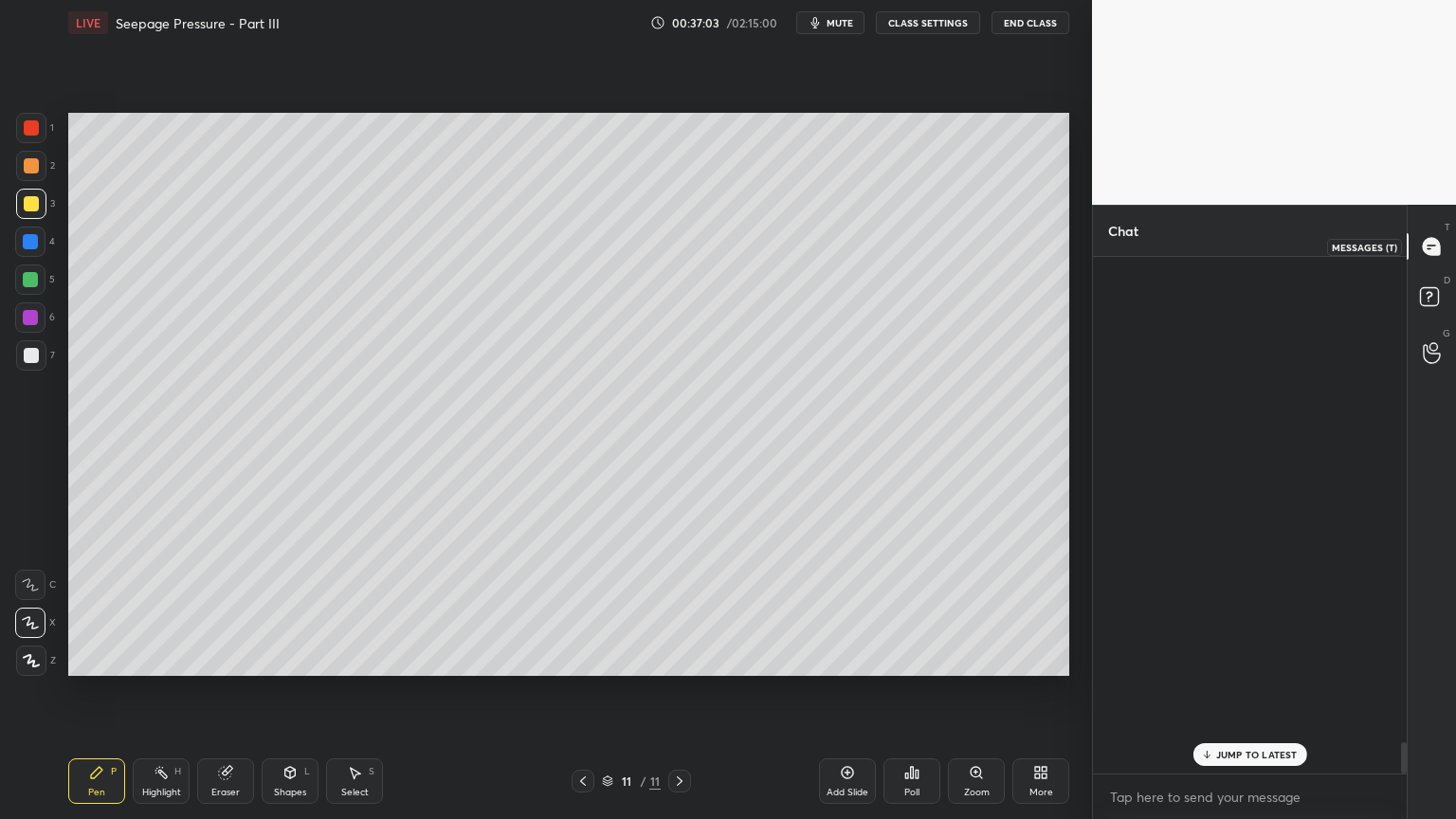 scroll, scrollTop: 8098, scrollLeft: 0, axis: vertical 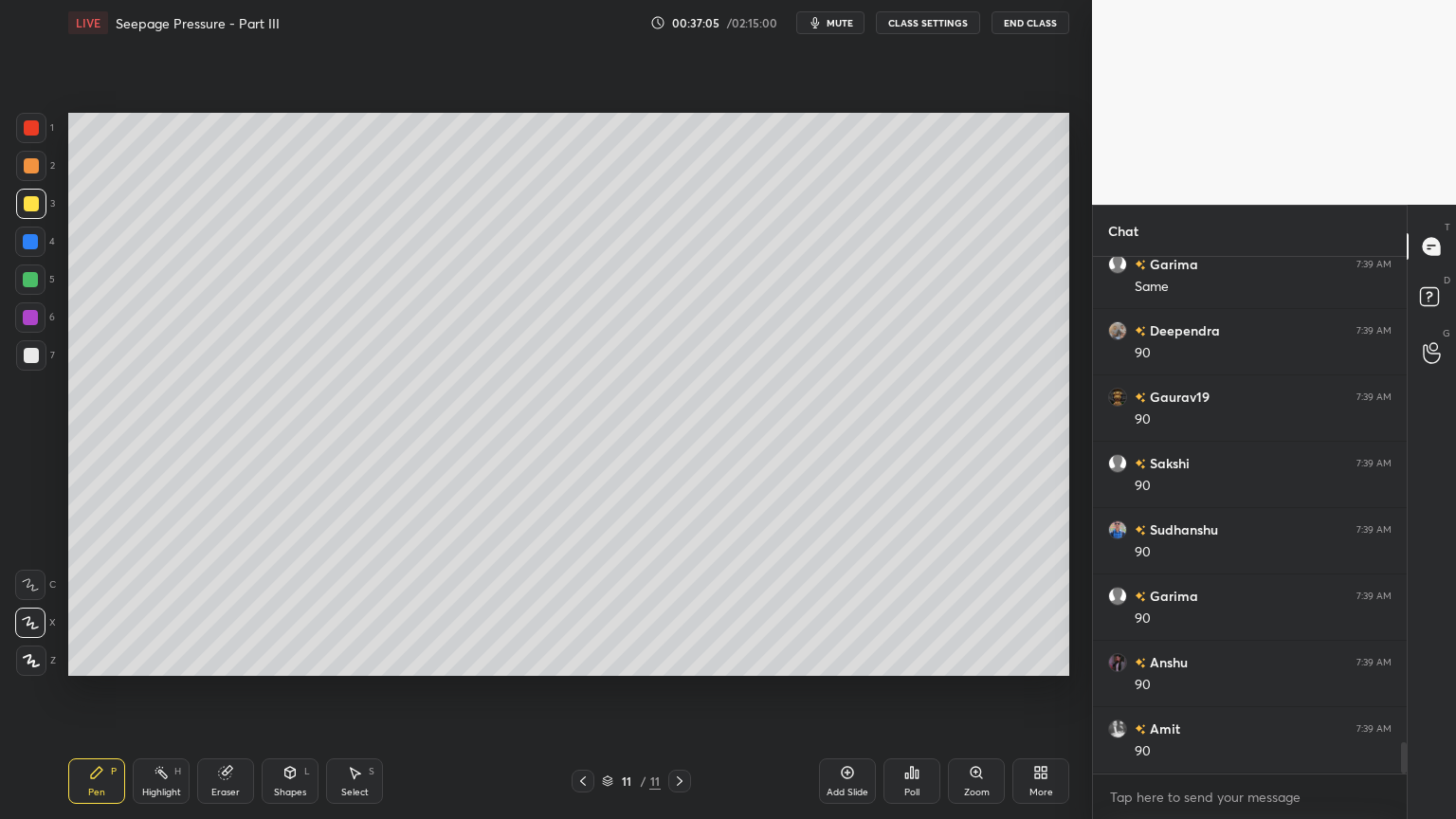 click on "Add Slide" at bounding box center (847, 781) 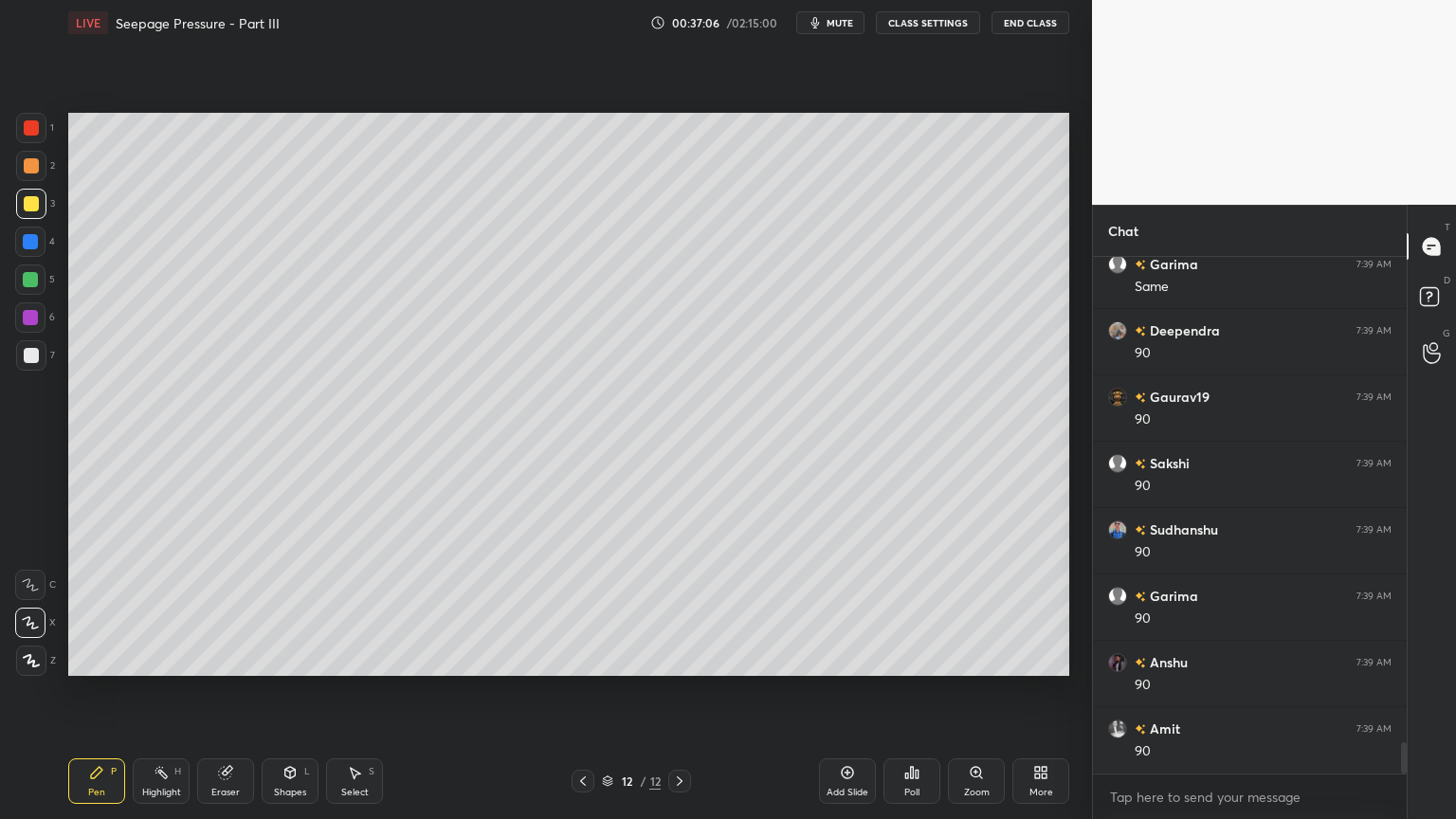 click at bounding box center (31, 204) 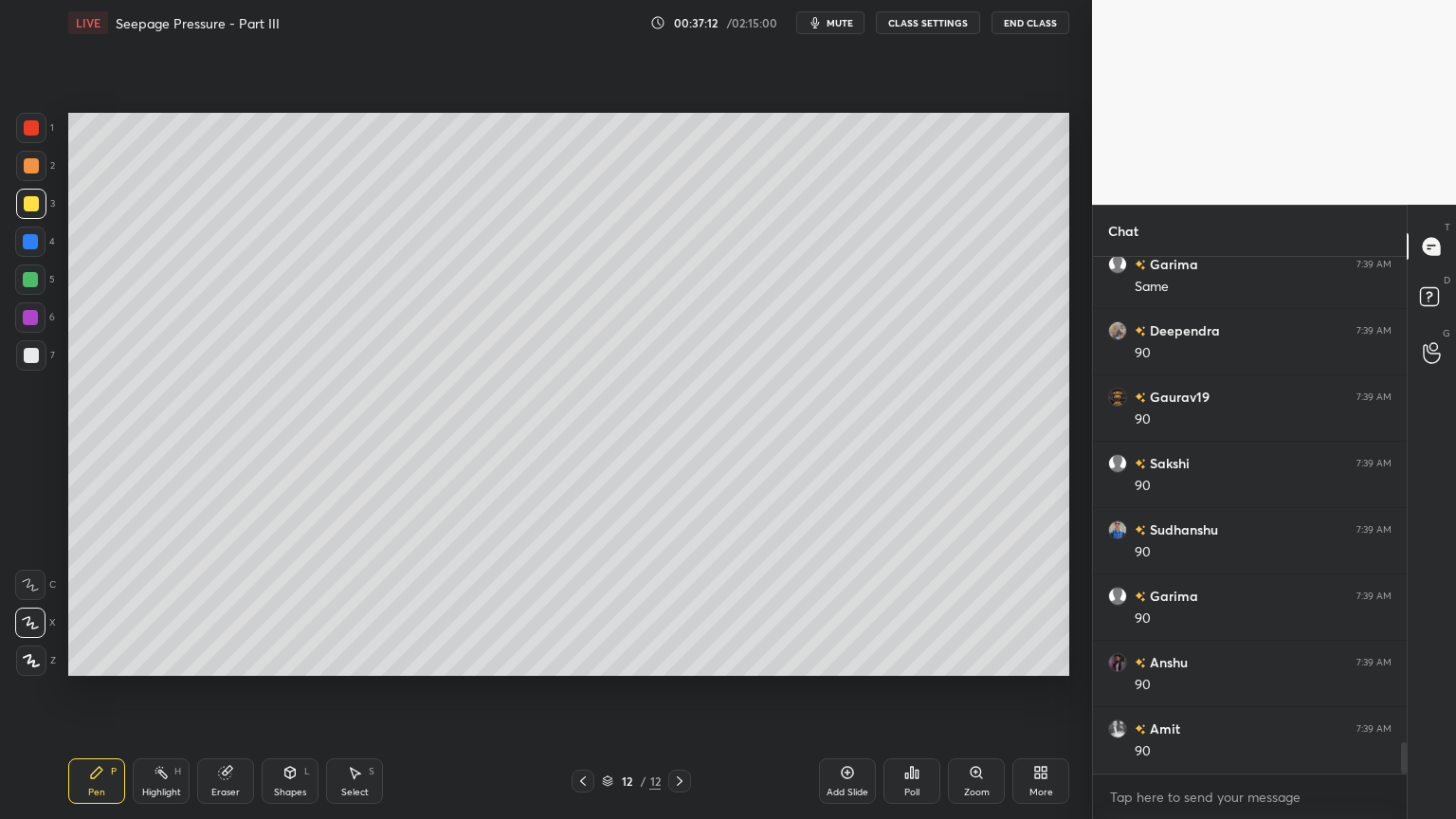 scroll, scrollTop: 8163, scrollLeft: 0, axis: vertical 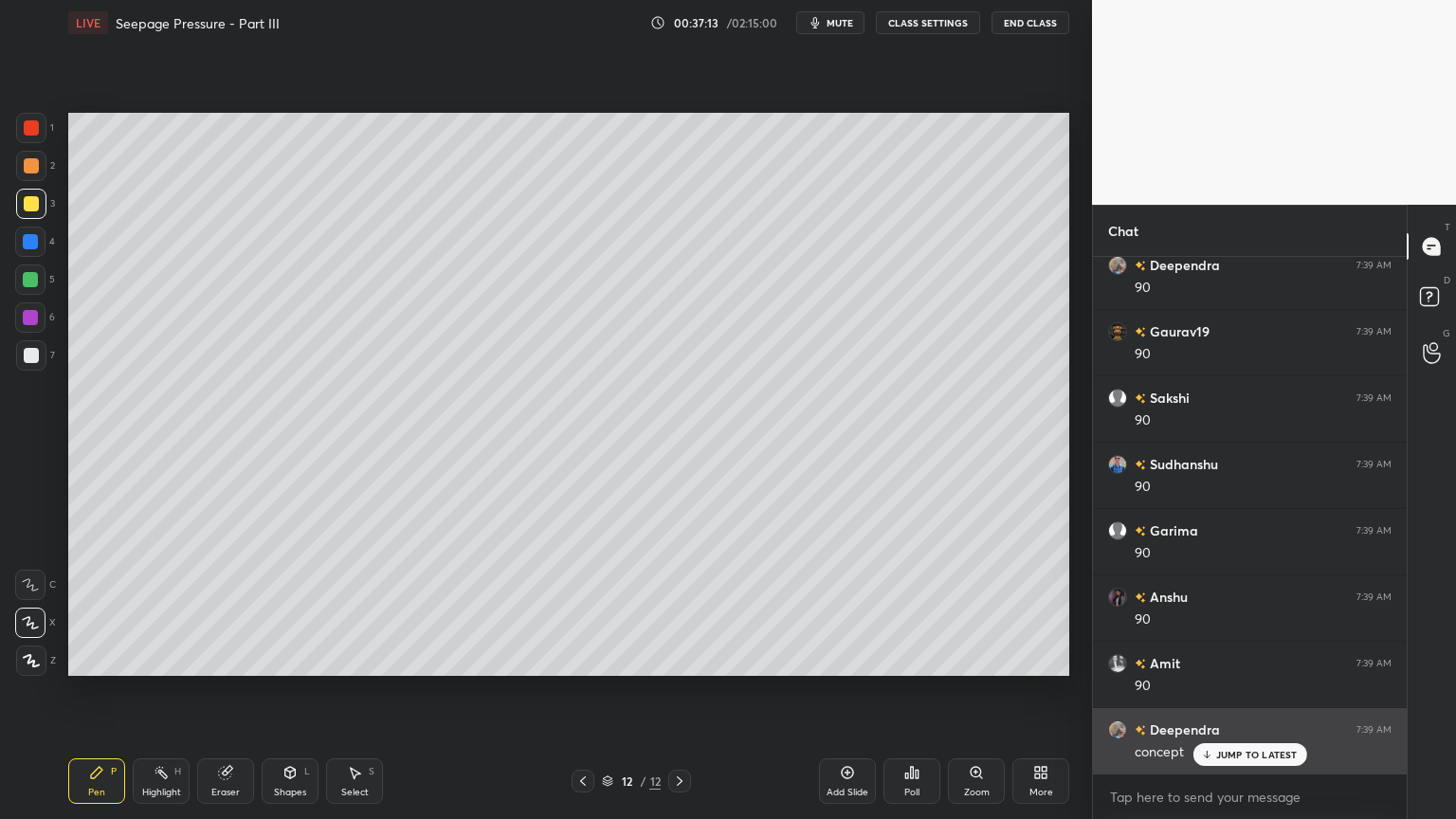 click on "JUMP TO LATEST" at bounding box center [1257, 755] 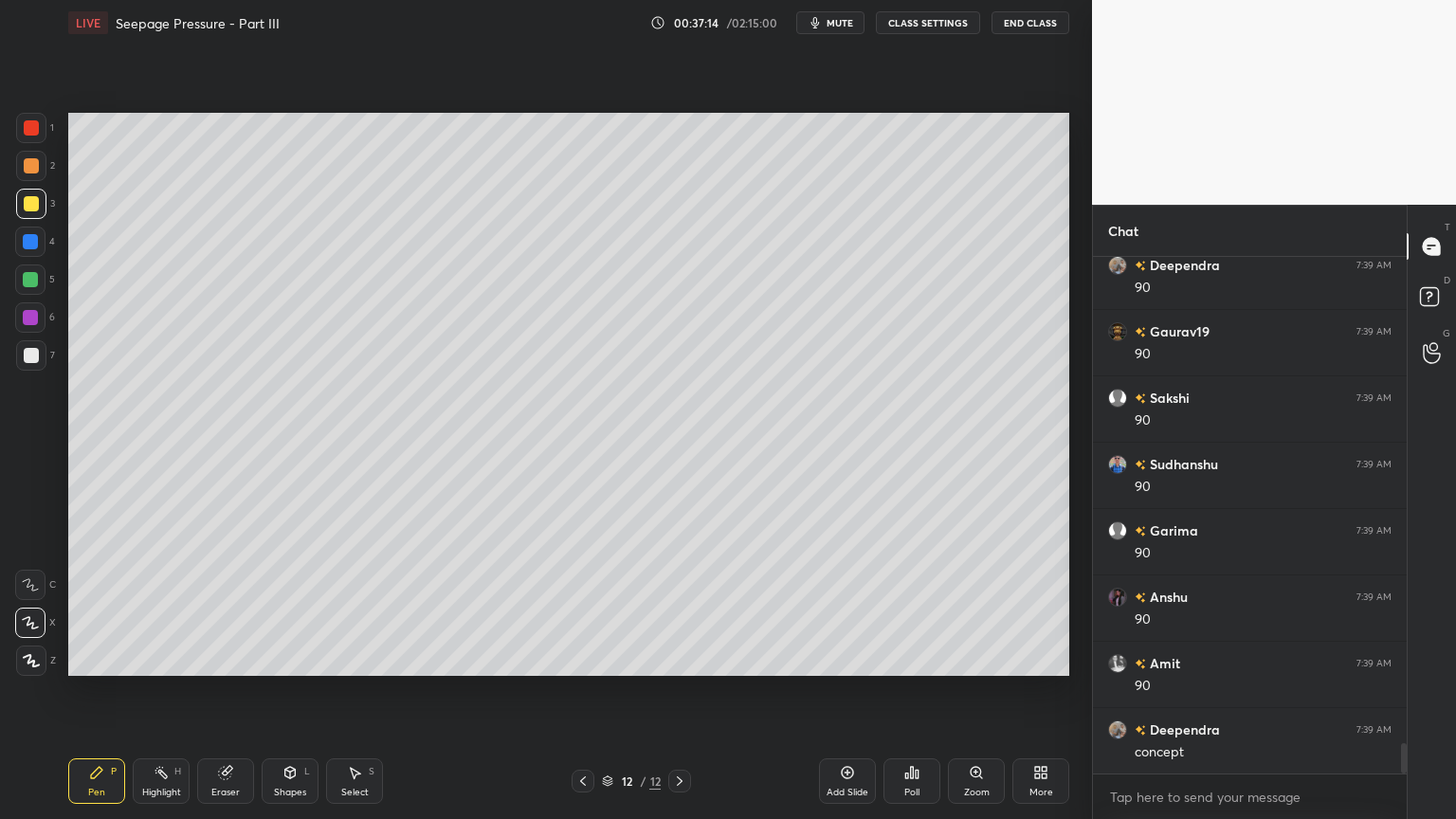 click on "Shapes L" at bounding box center [290, 781] 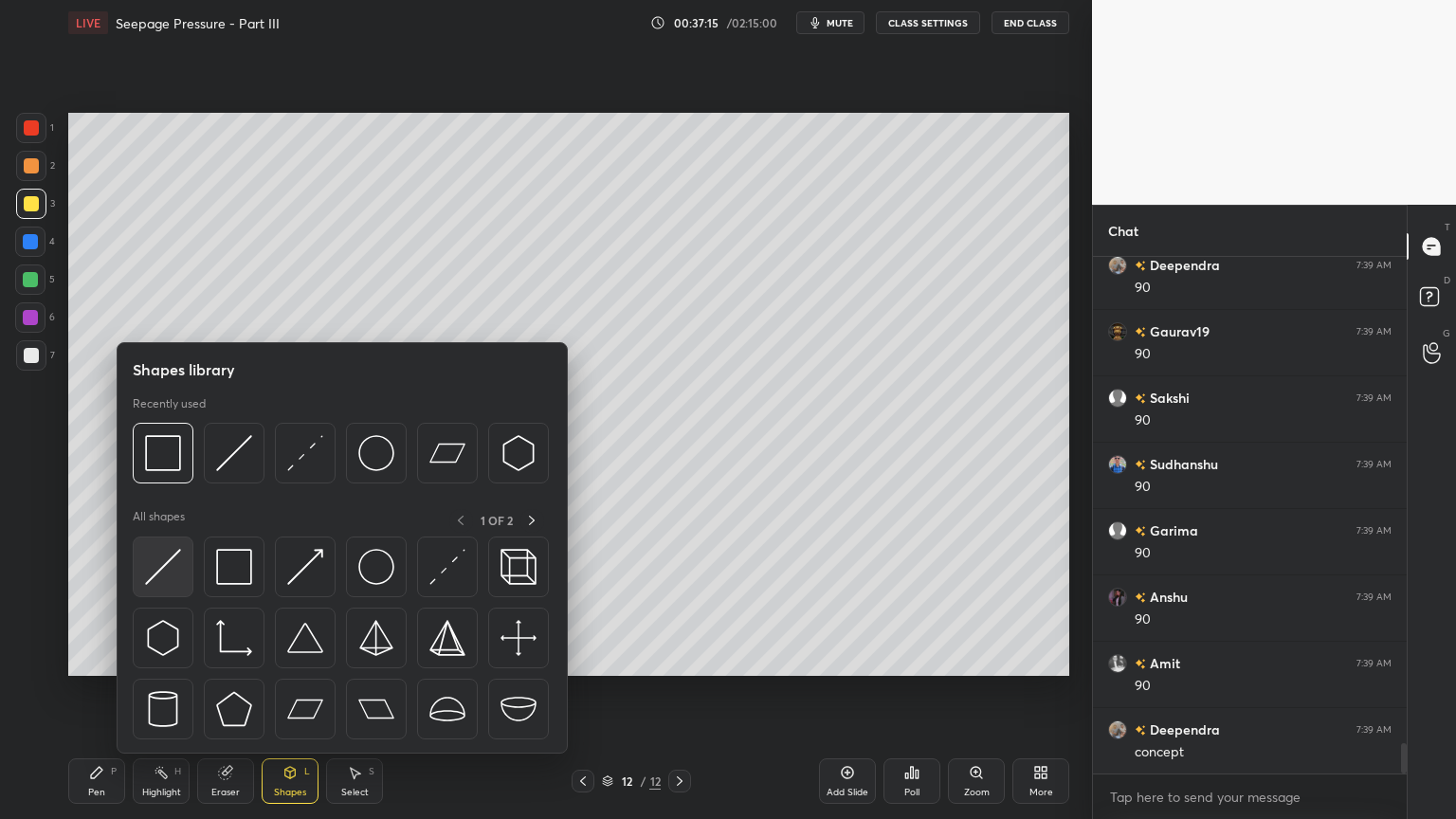click at bounding box center [163, 567] 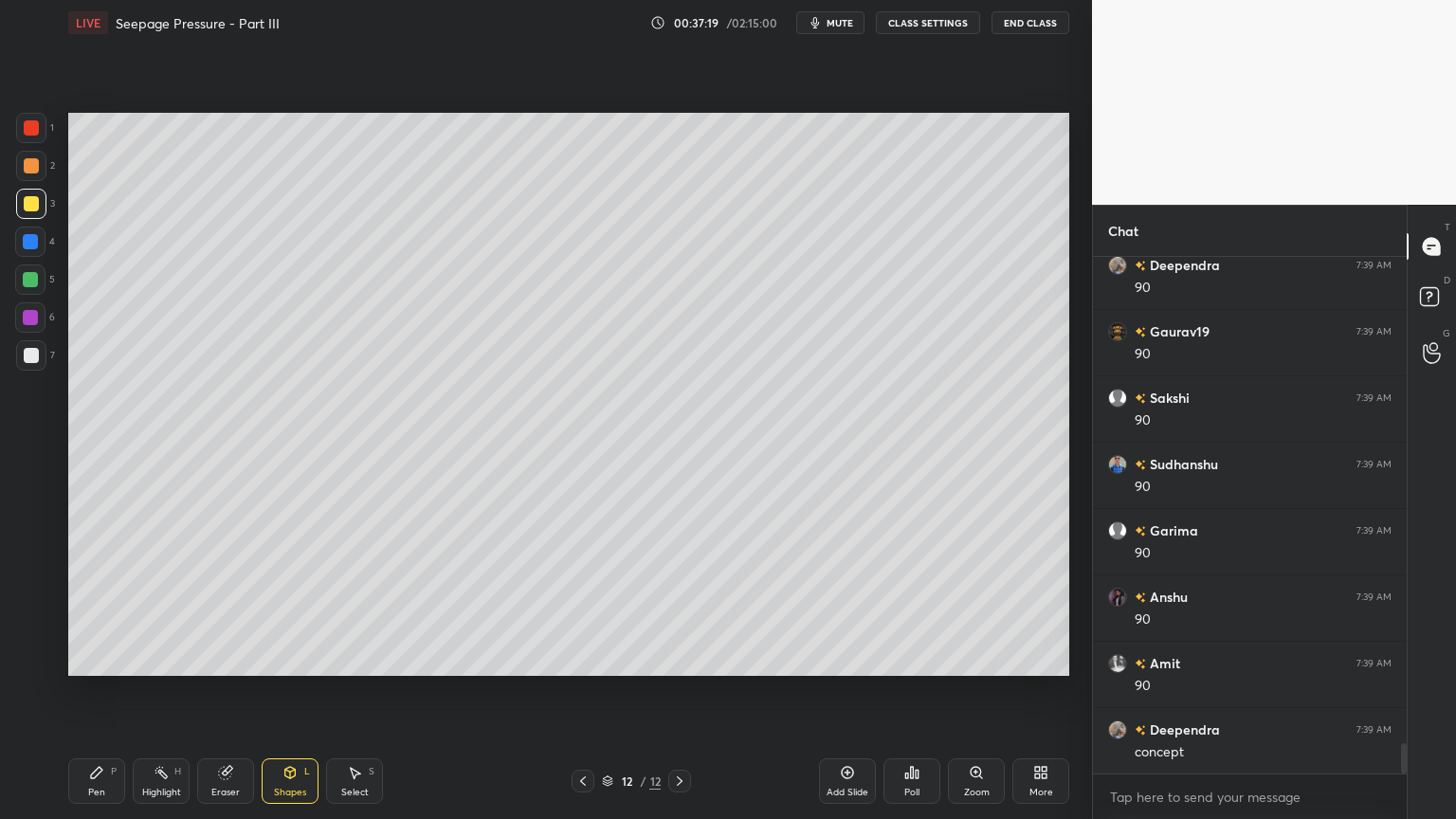 click at bounding box center (31, 355) 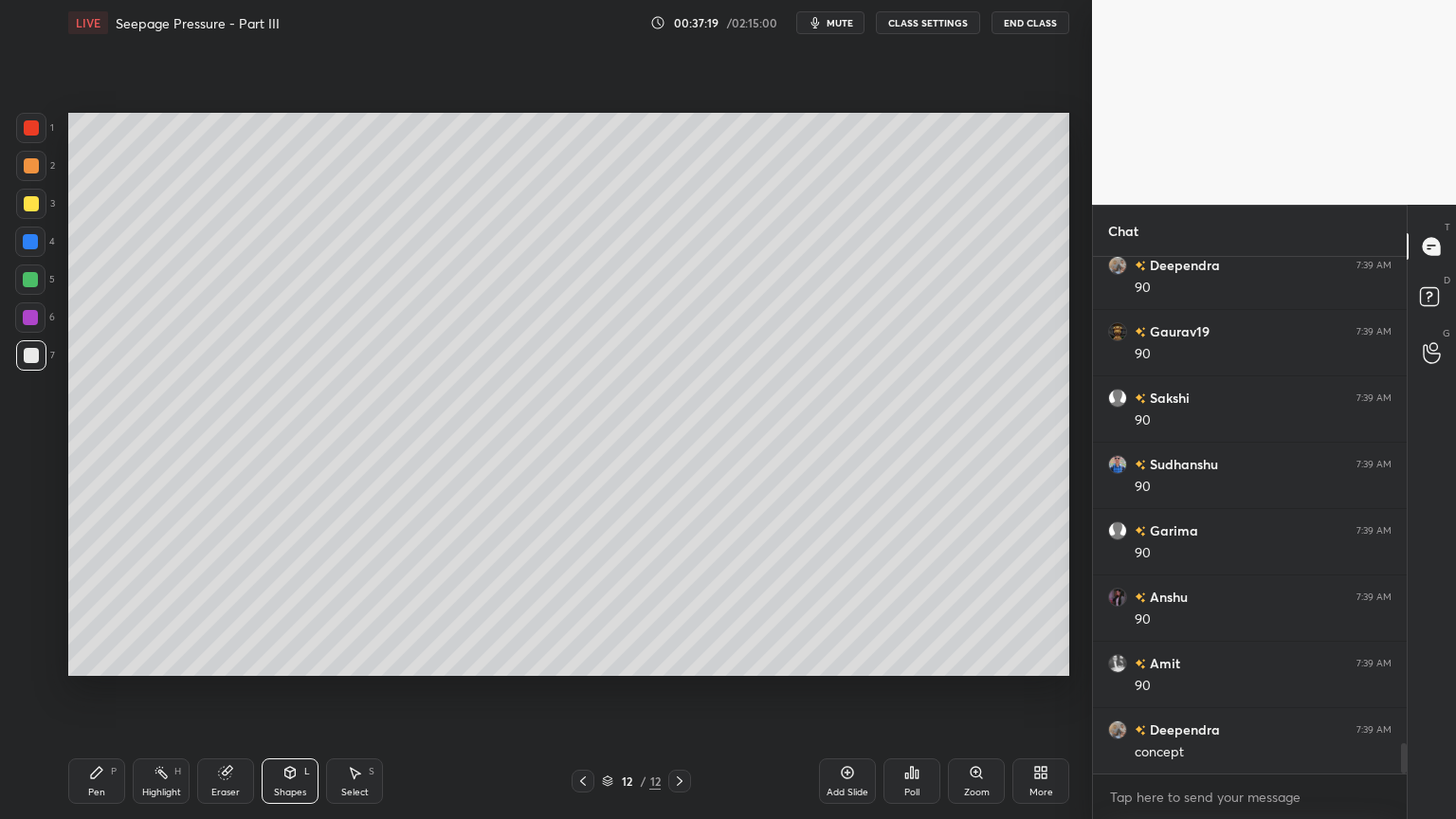 click on "Pen P" at bounding box center [97, 781] 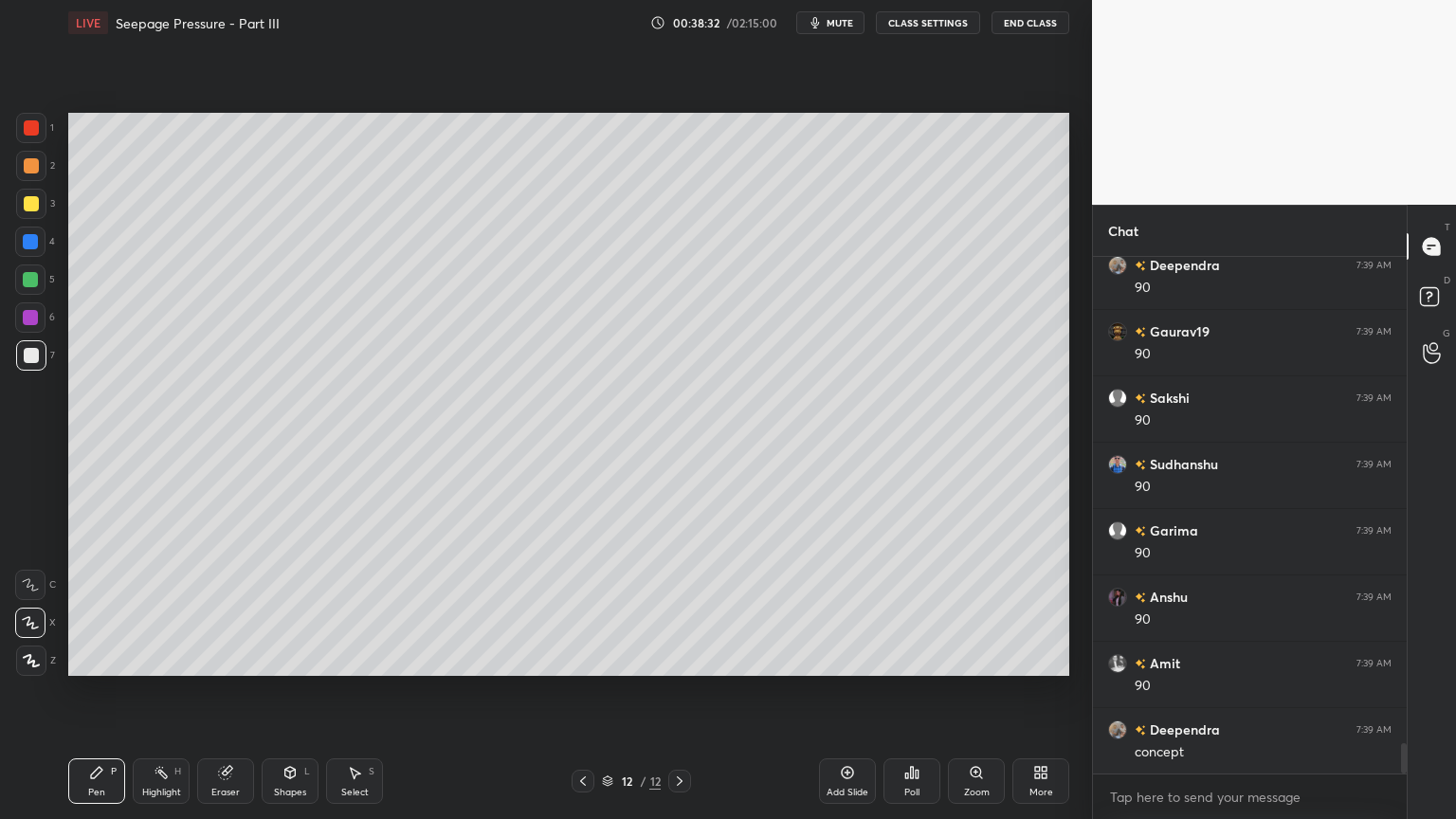 click at bounding box center (31, 204) 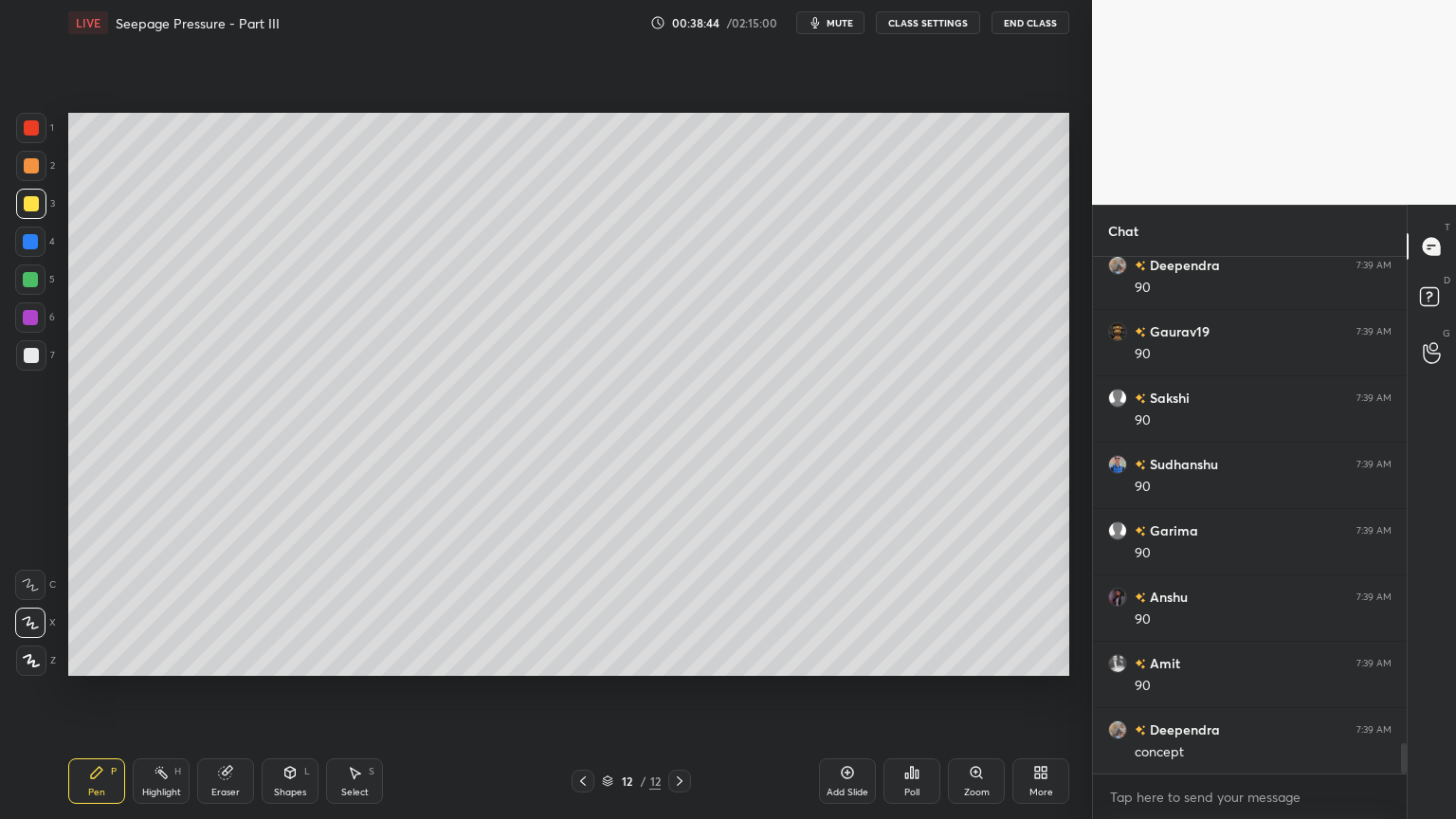 click on "Shapes" at bounding box center [290, 792] 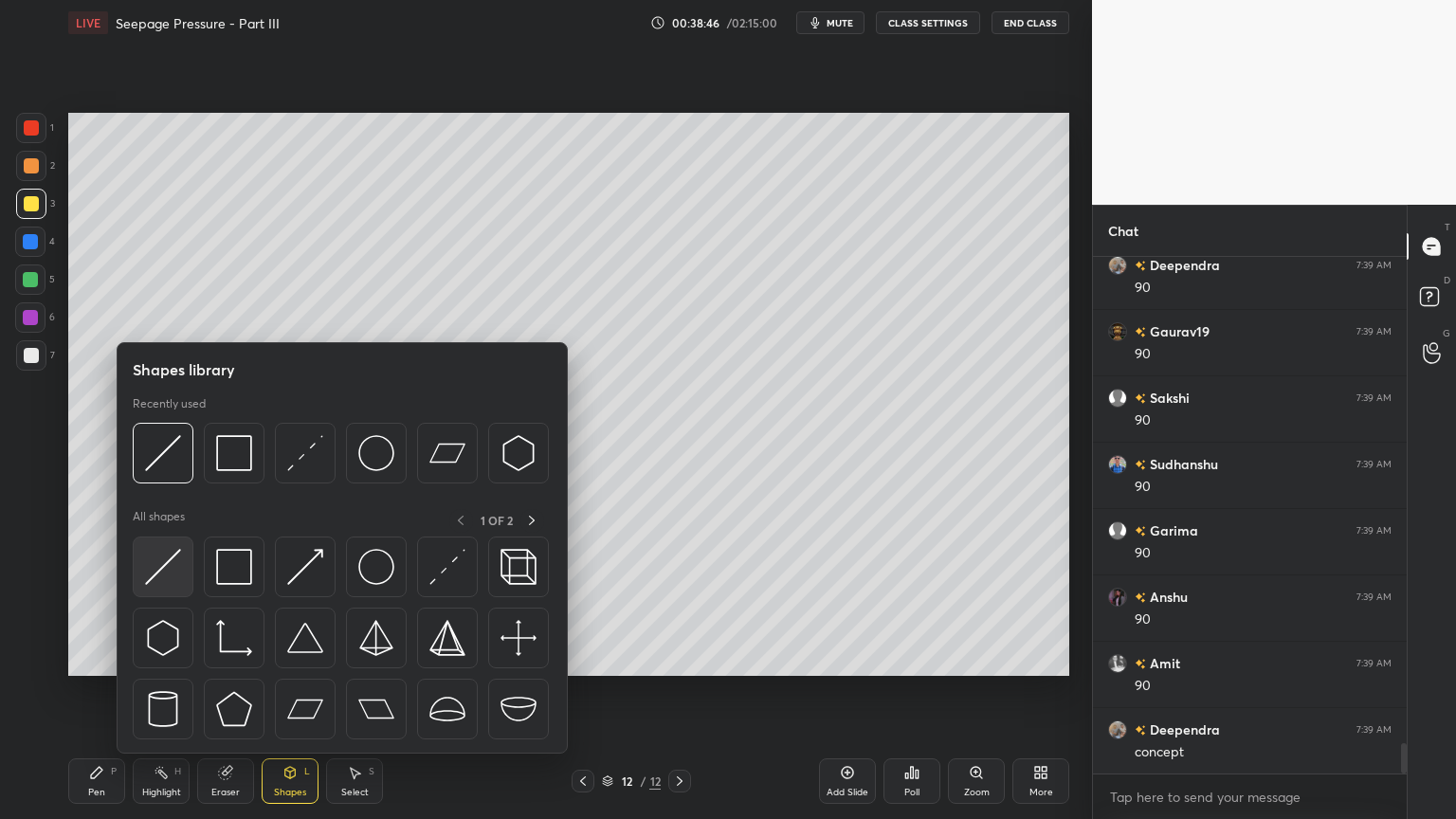 click at bounding box center (163, 567) 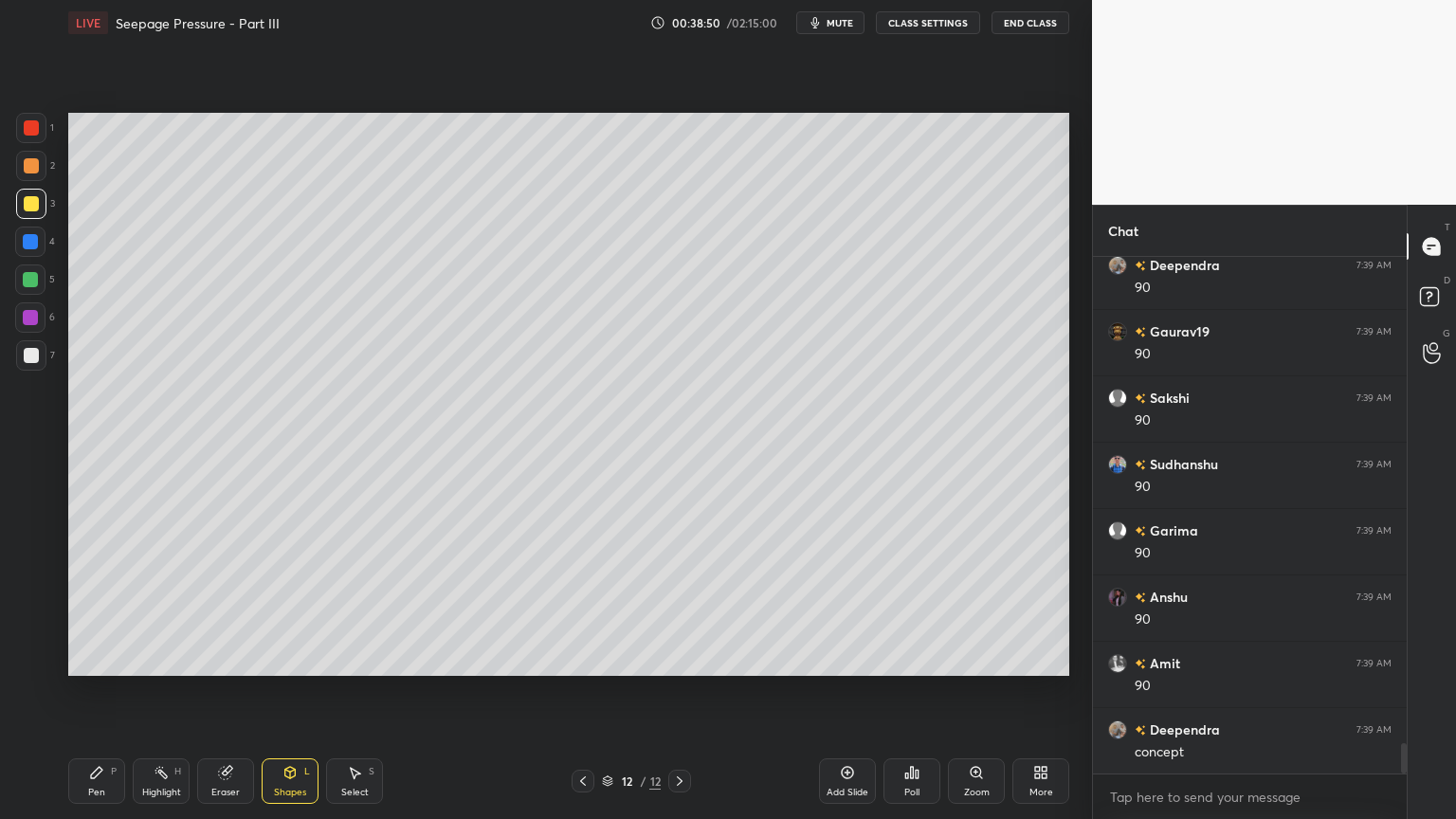 click at bounding box center (31, 355) 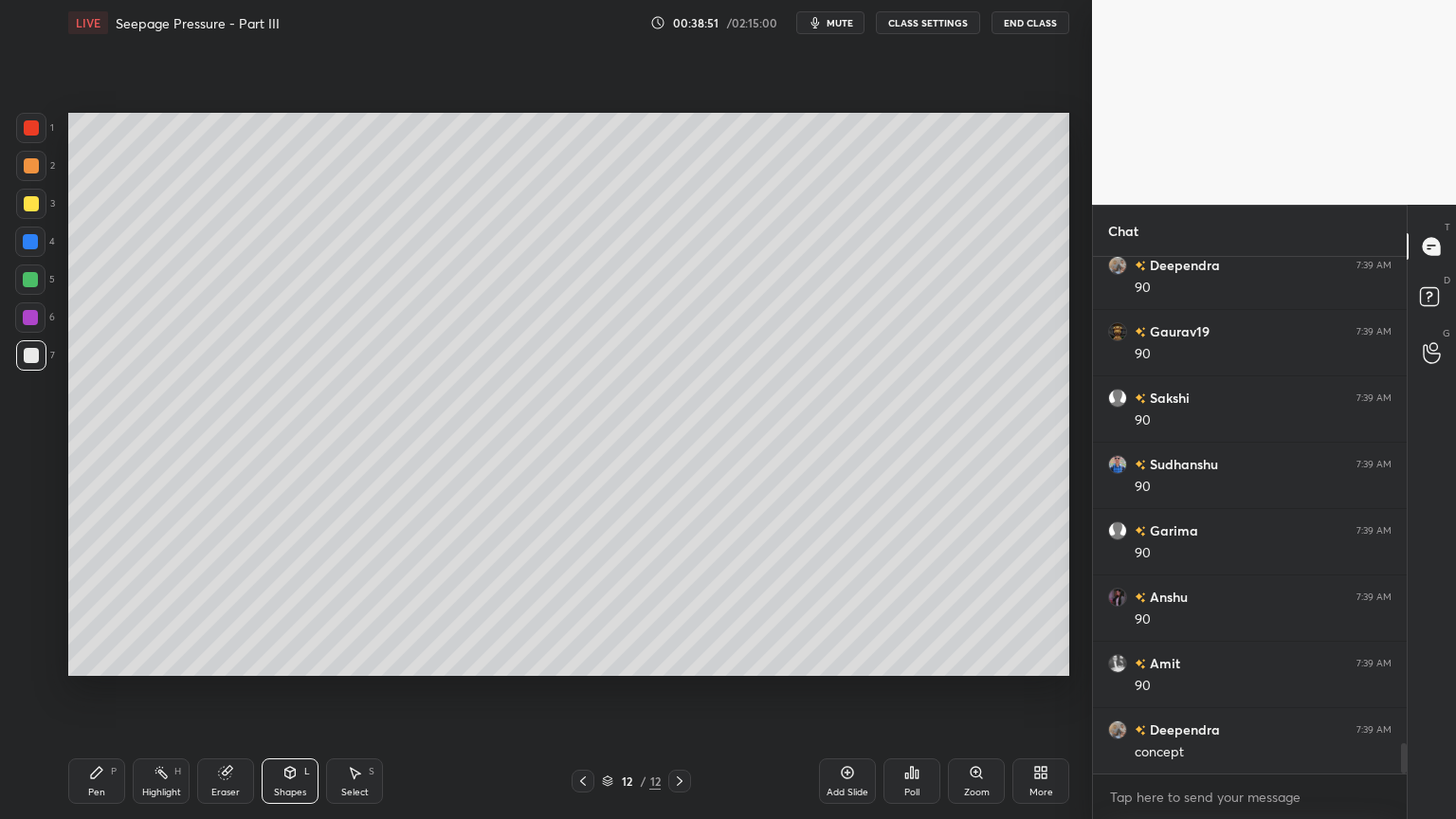 click on "Pen" at bounding box center [97, 792] 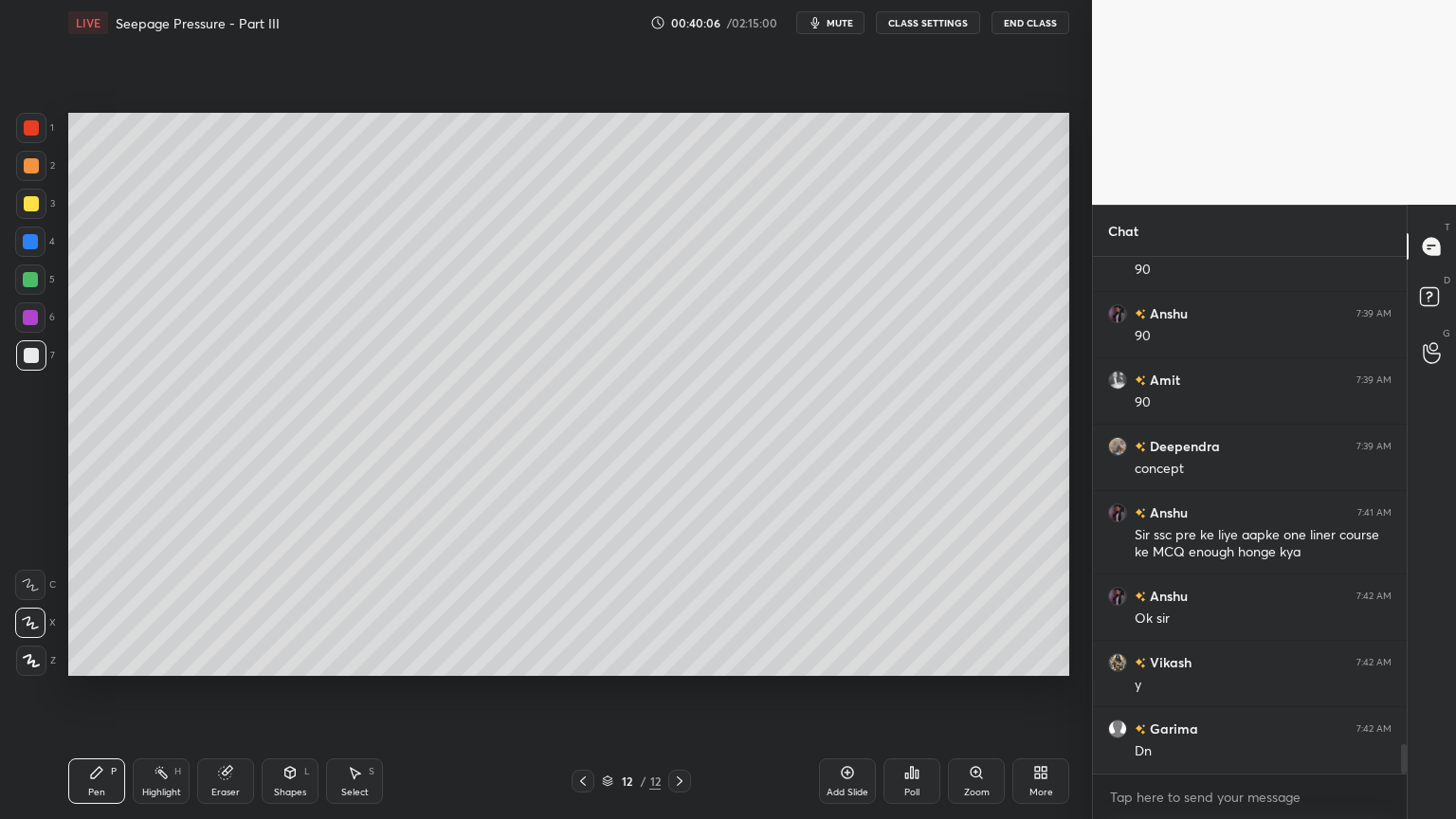 scroll, scrollTop: 8512, scrollLeft: 0, axis: vertical 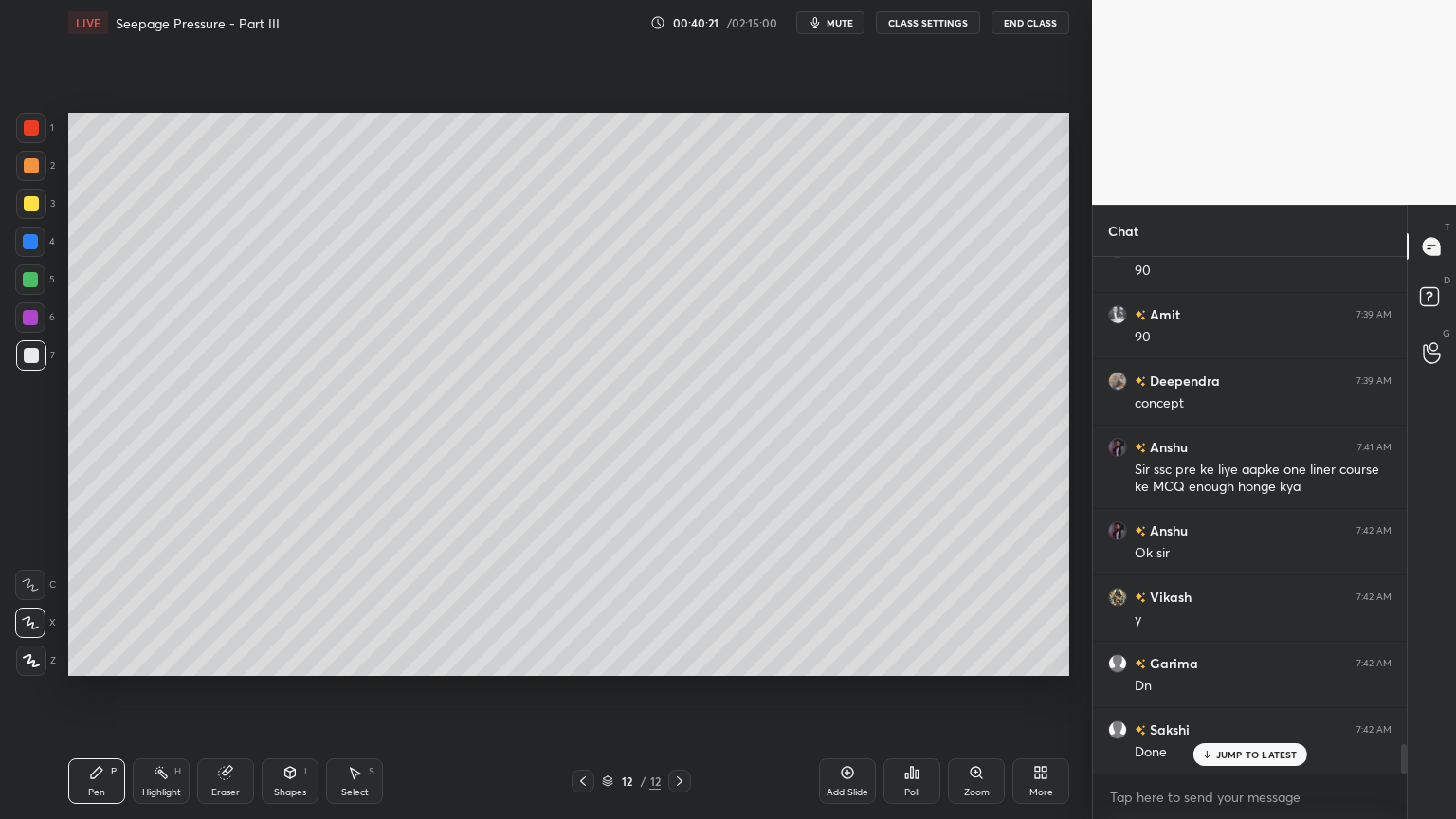 click on "Add Slide" at bounding box center [847, 781] 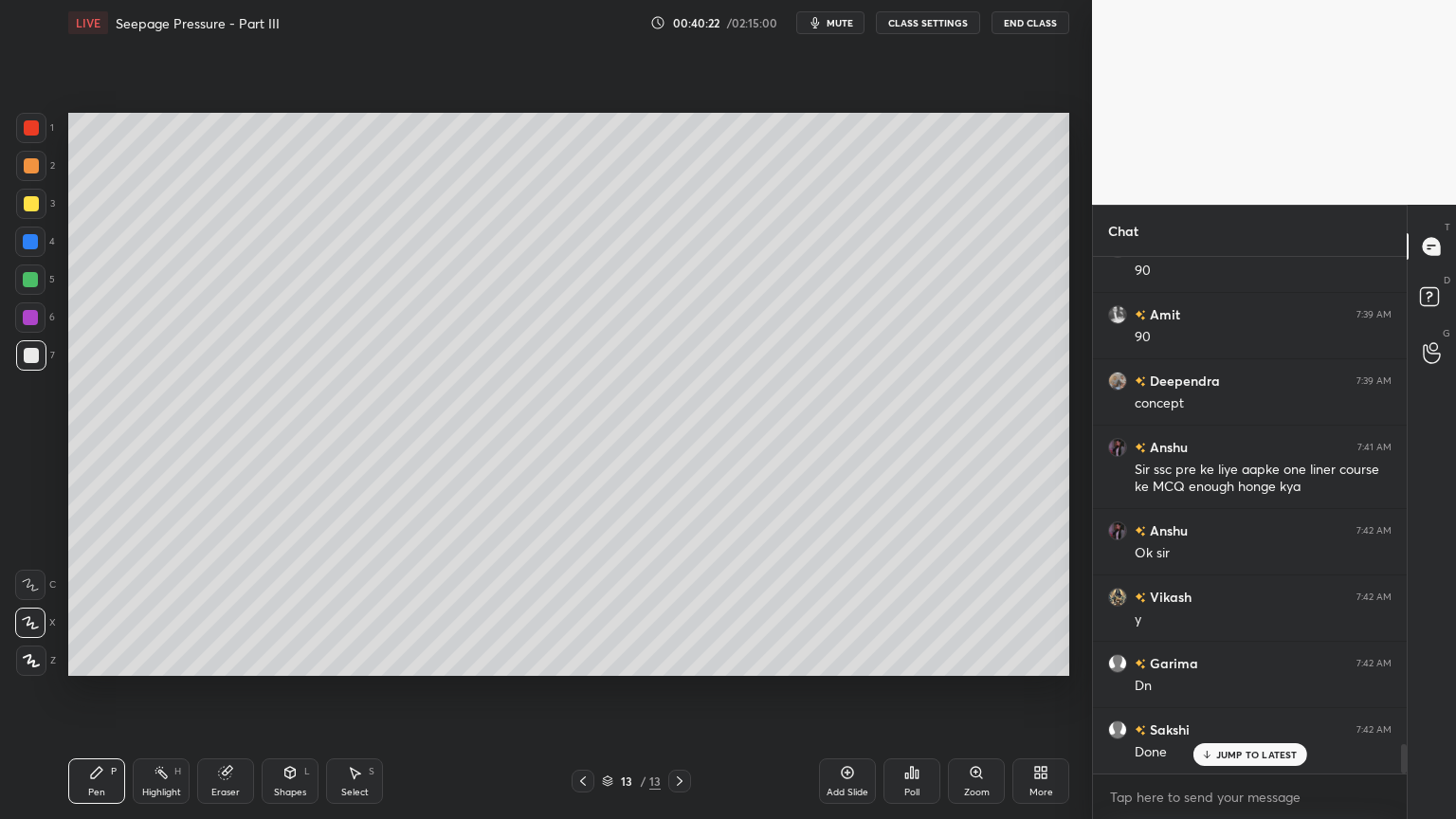 click on "4" at bounding box center (35, 242) 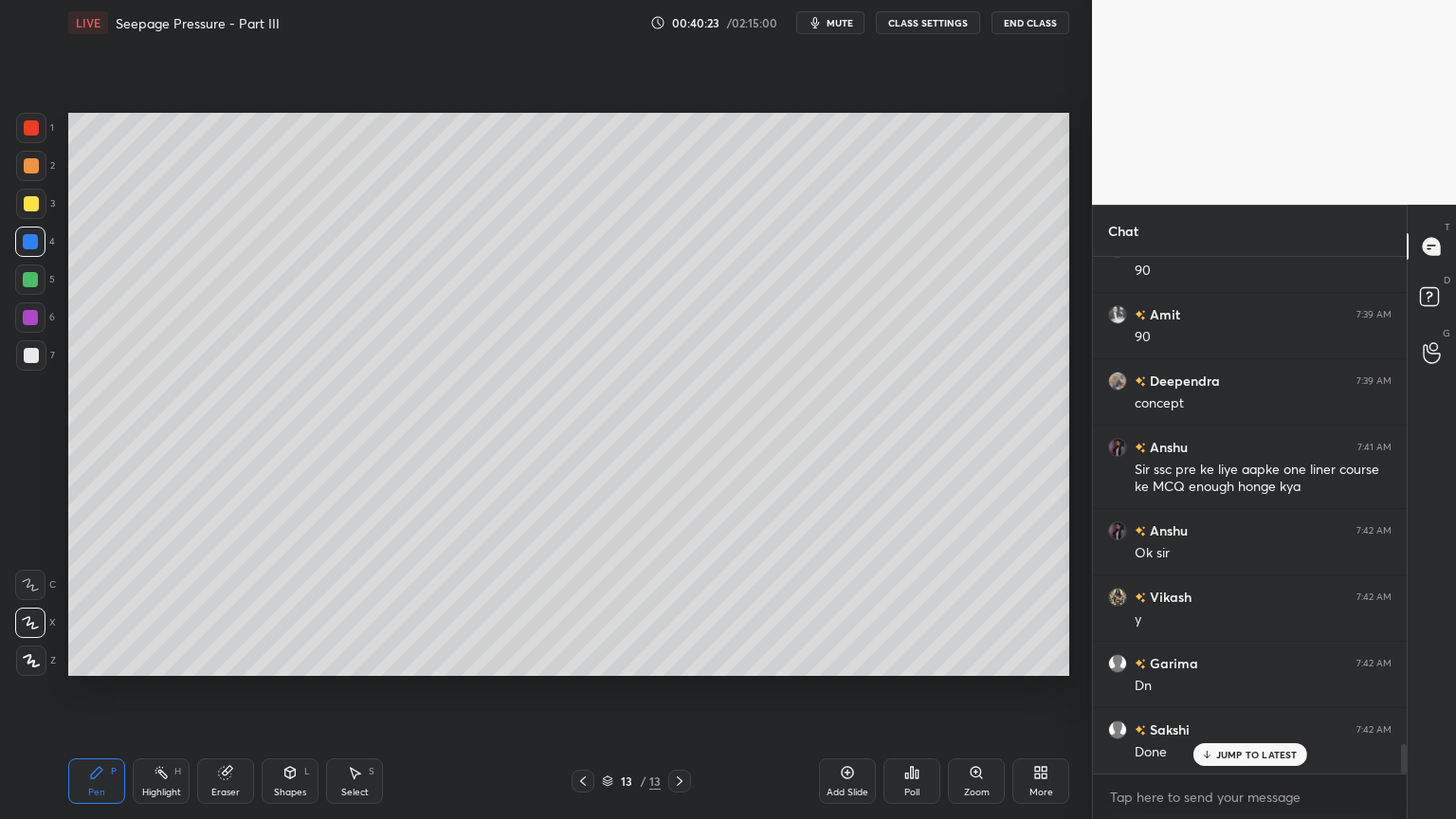 click at bounding box center (31, 661) 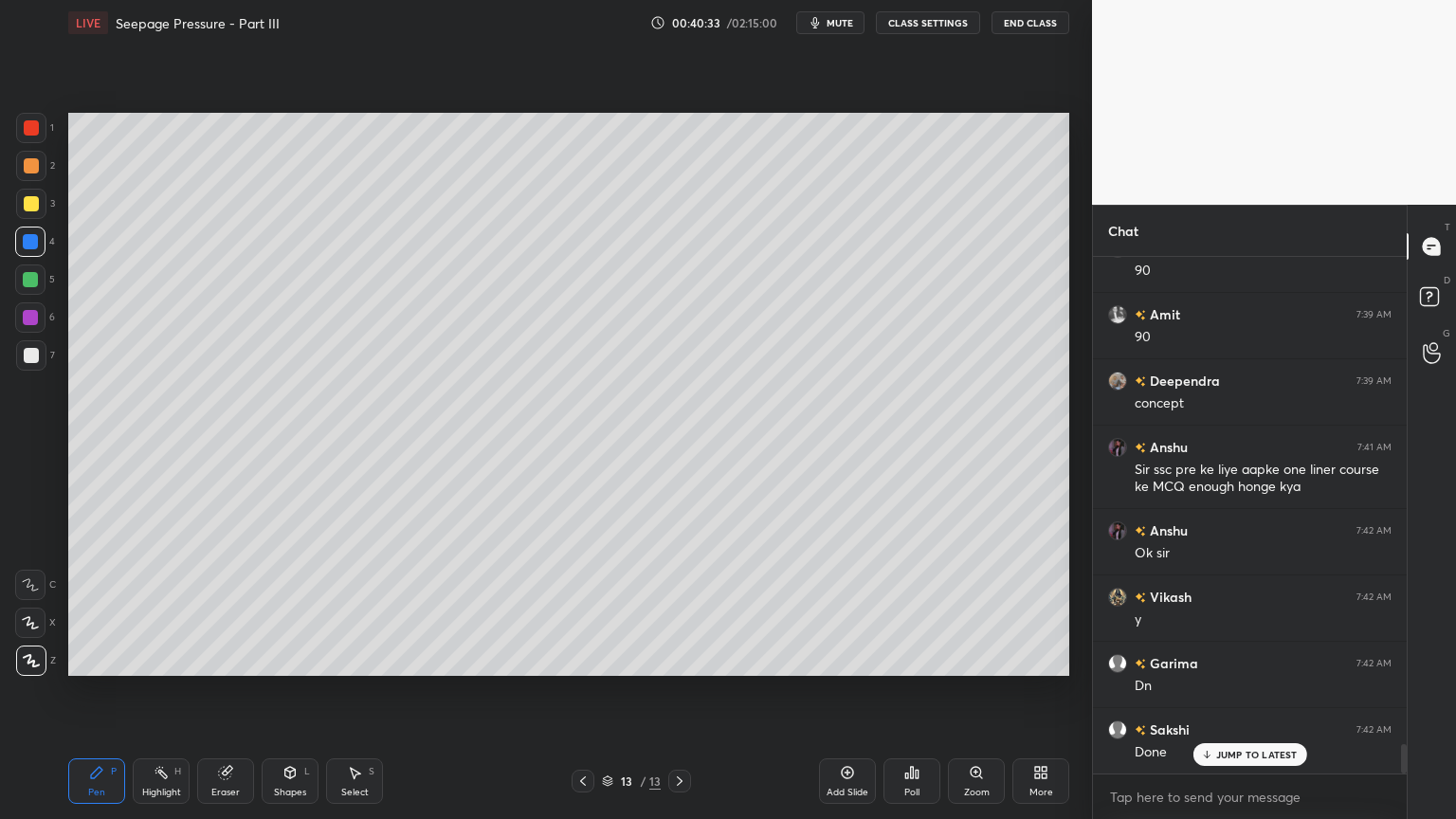 click 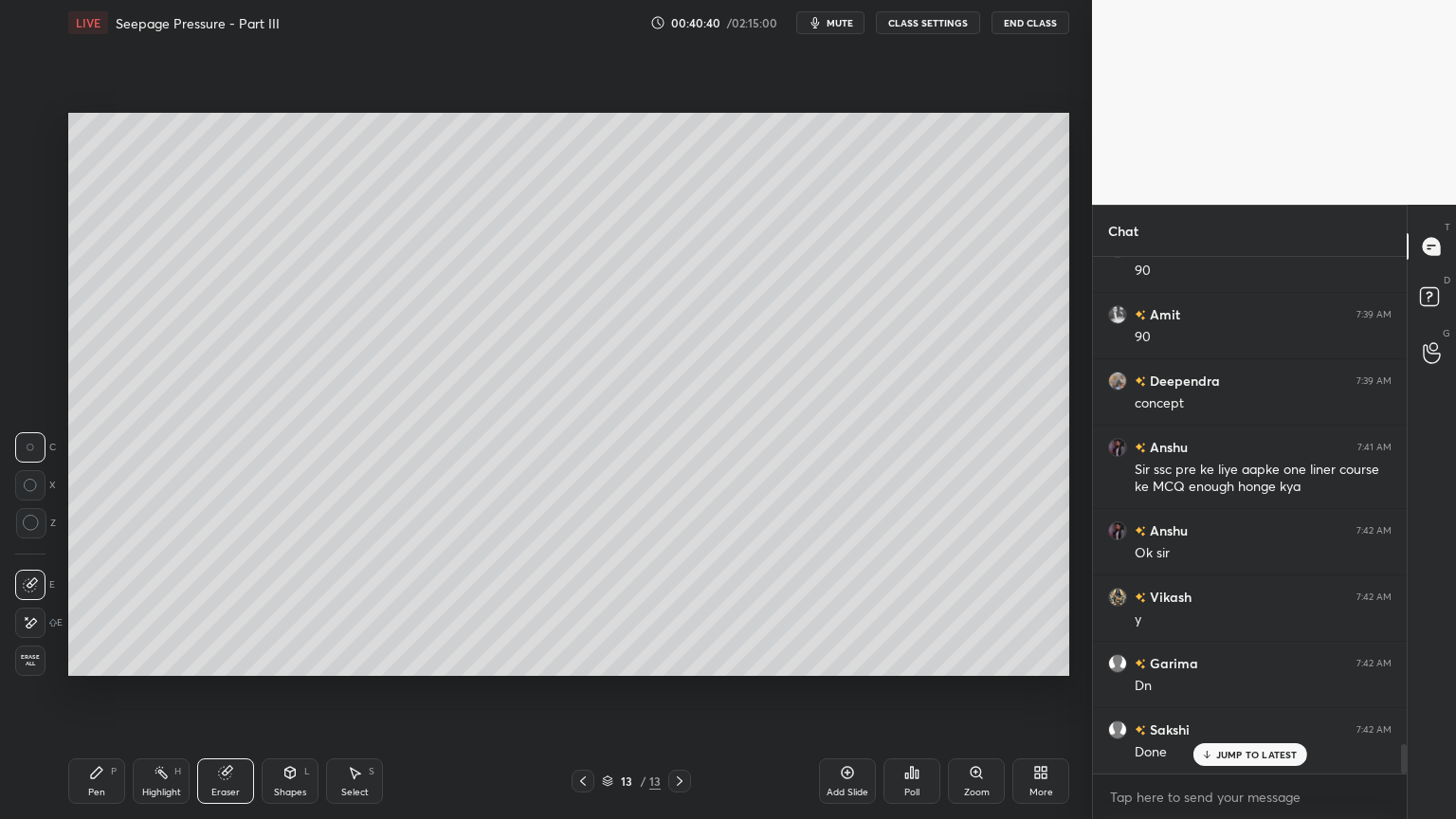 click on "Pen P" at bounding box center [97, 781] 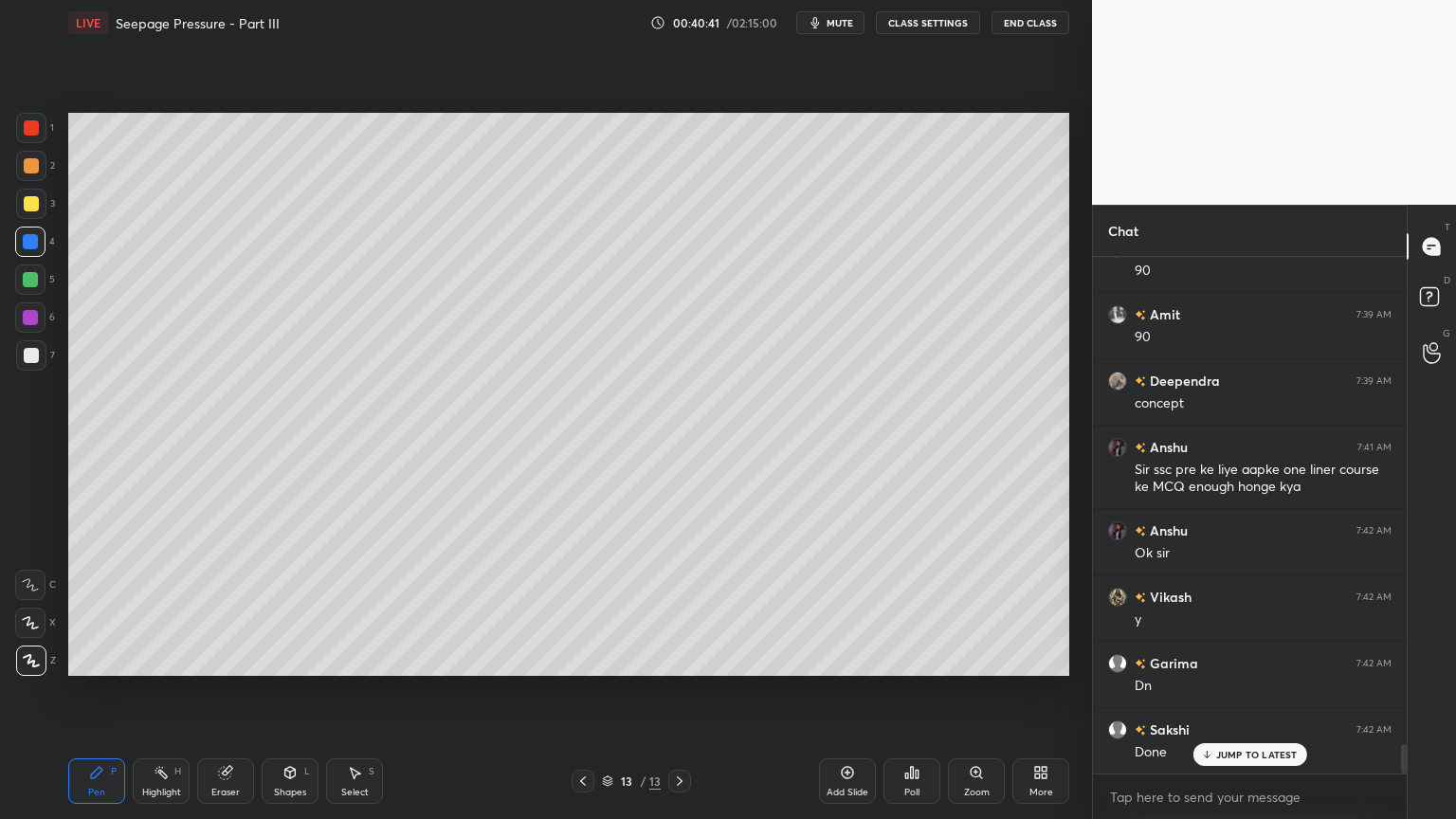 click at bounding box center (30, 242) 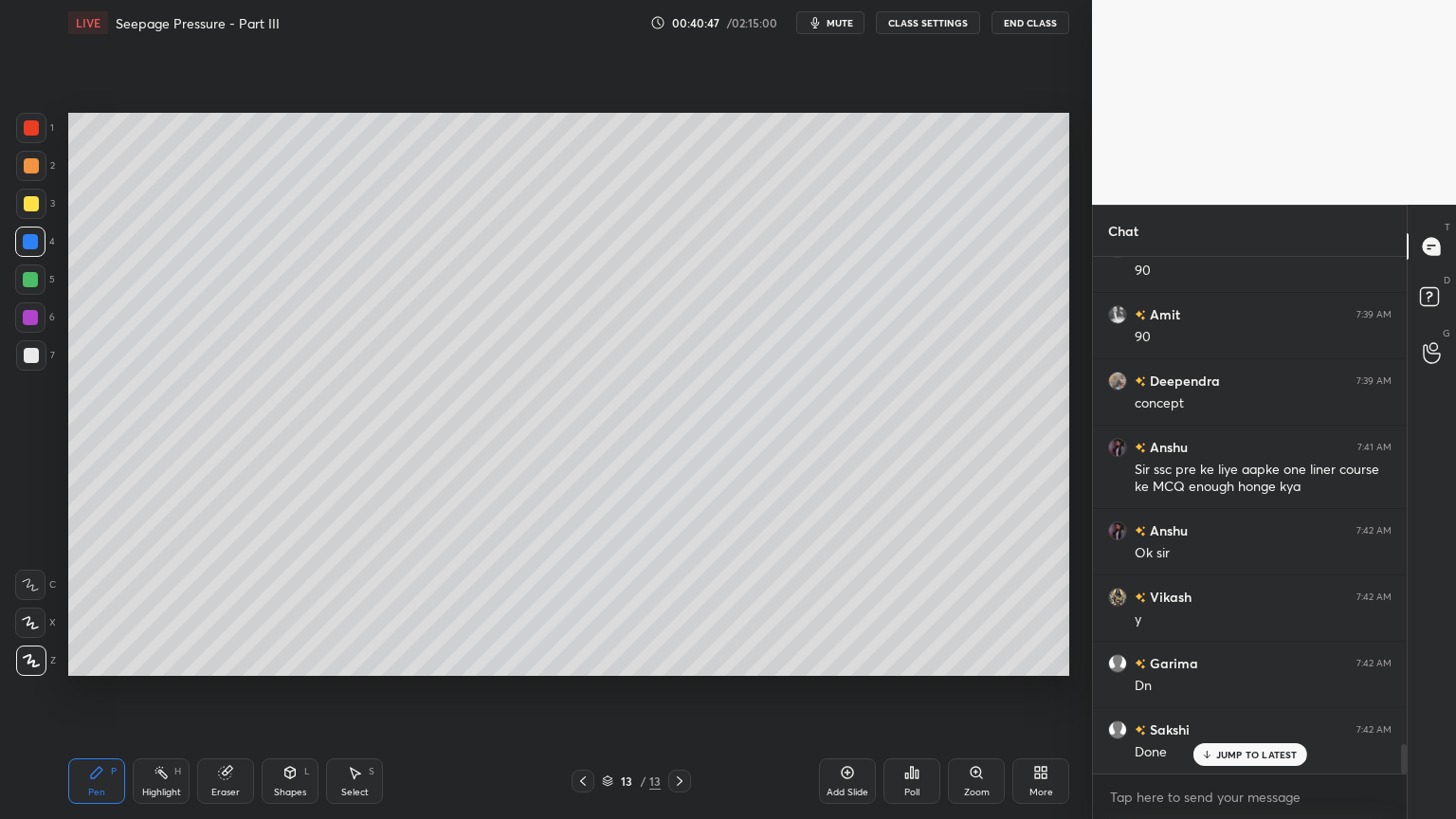 click at bounding box center (31, 204) 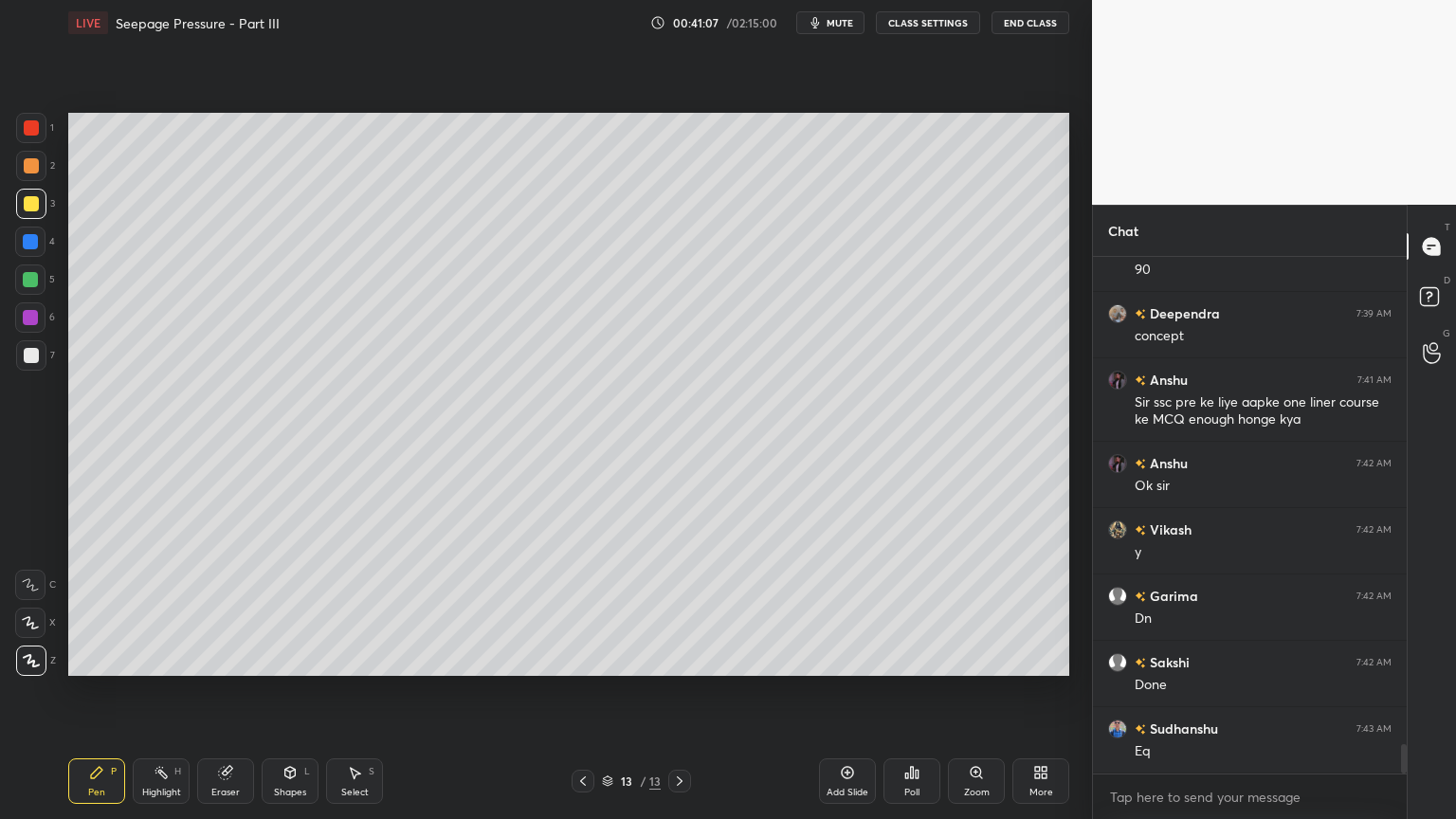 scroll, scrollTop: 8645, scrollLeft: 0, axis: vertical 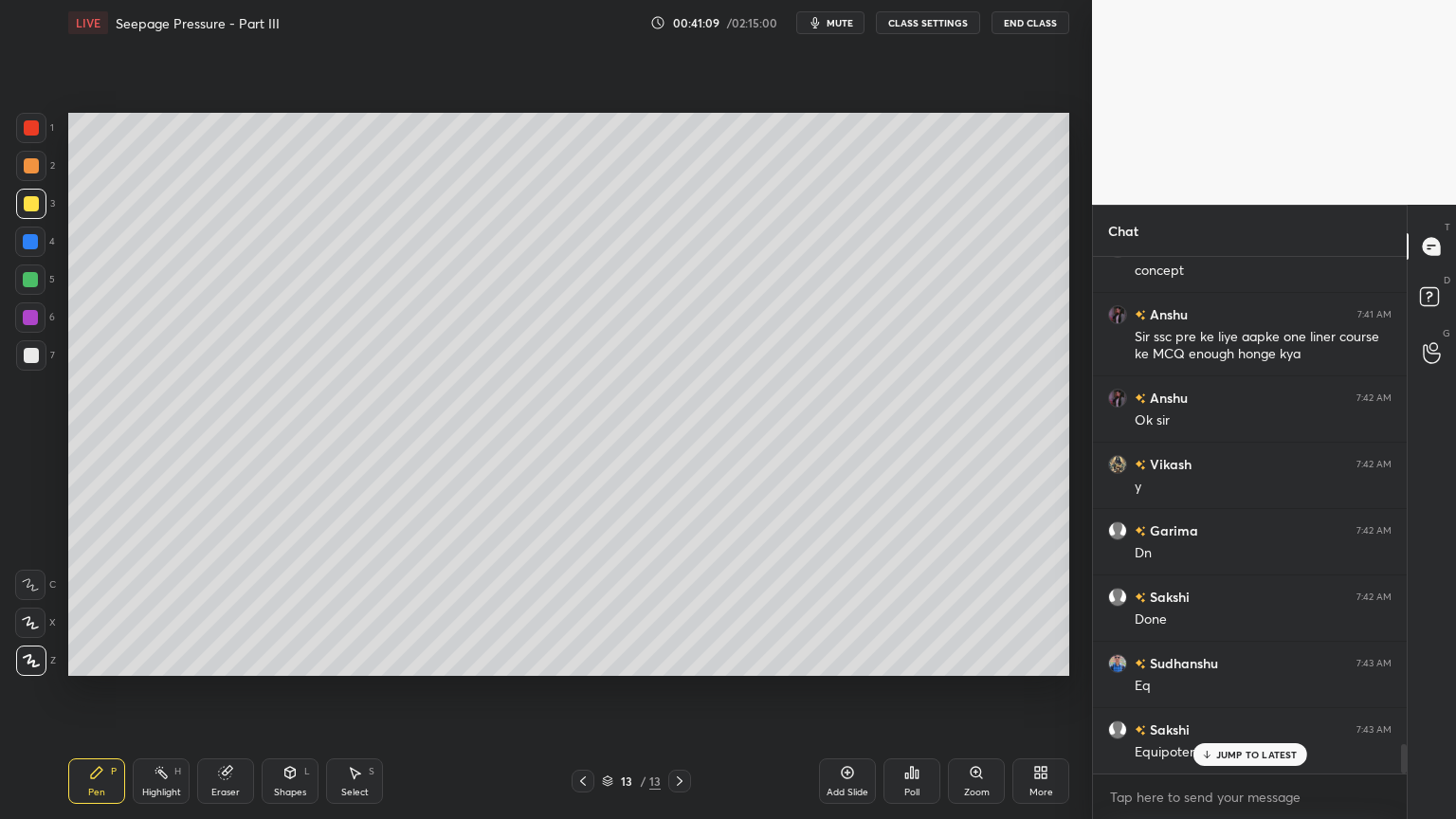 click at bounding box center (30, 623) 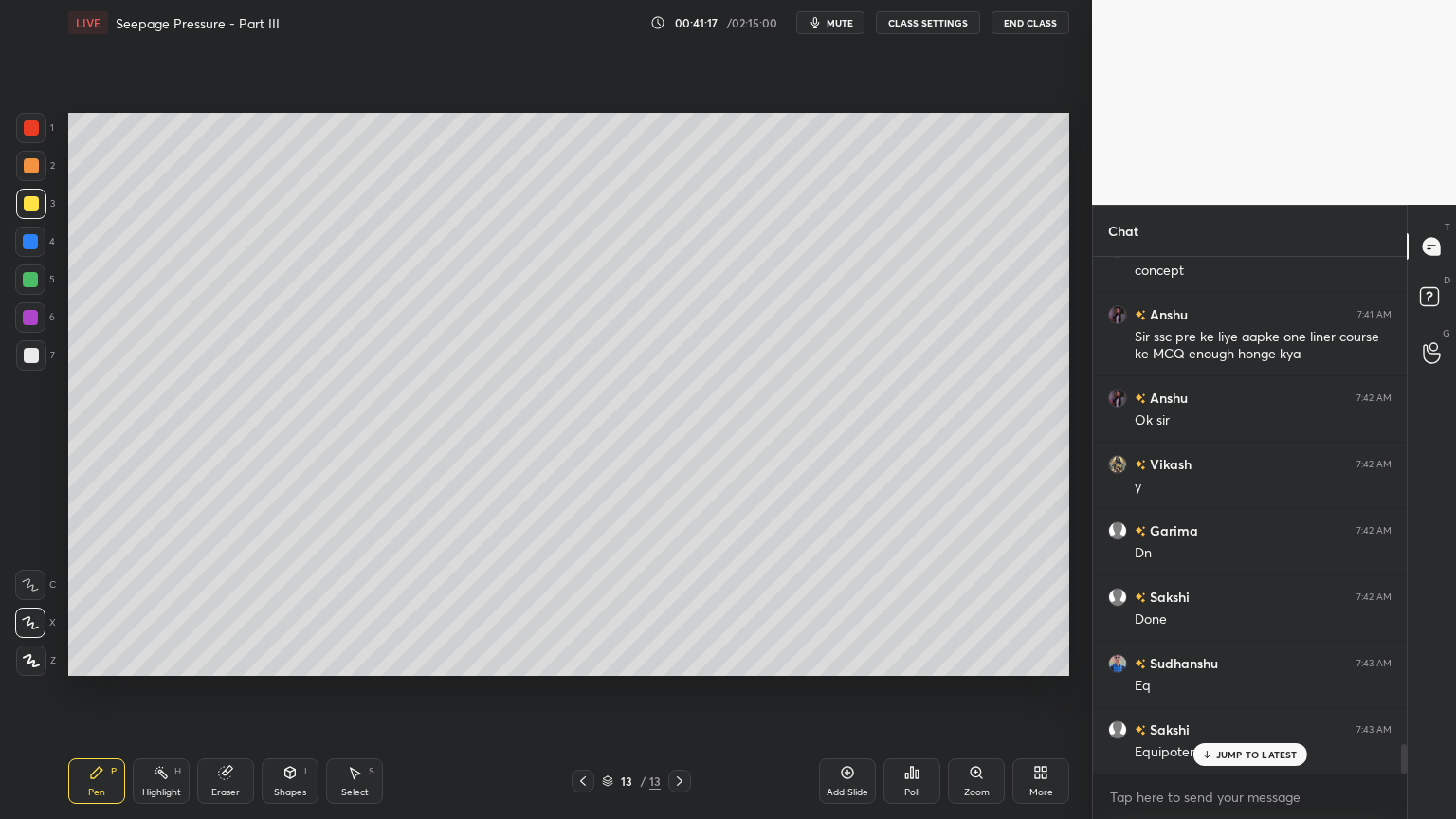 click at bounding box center (31, 128) 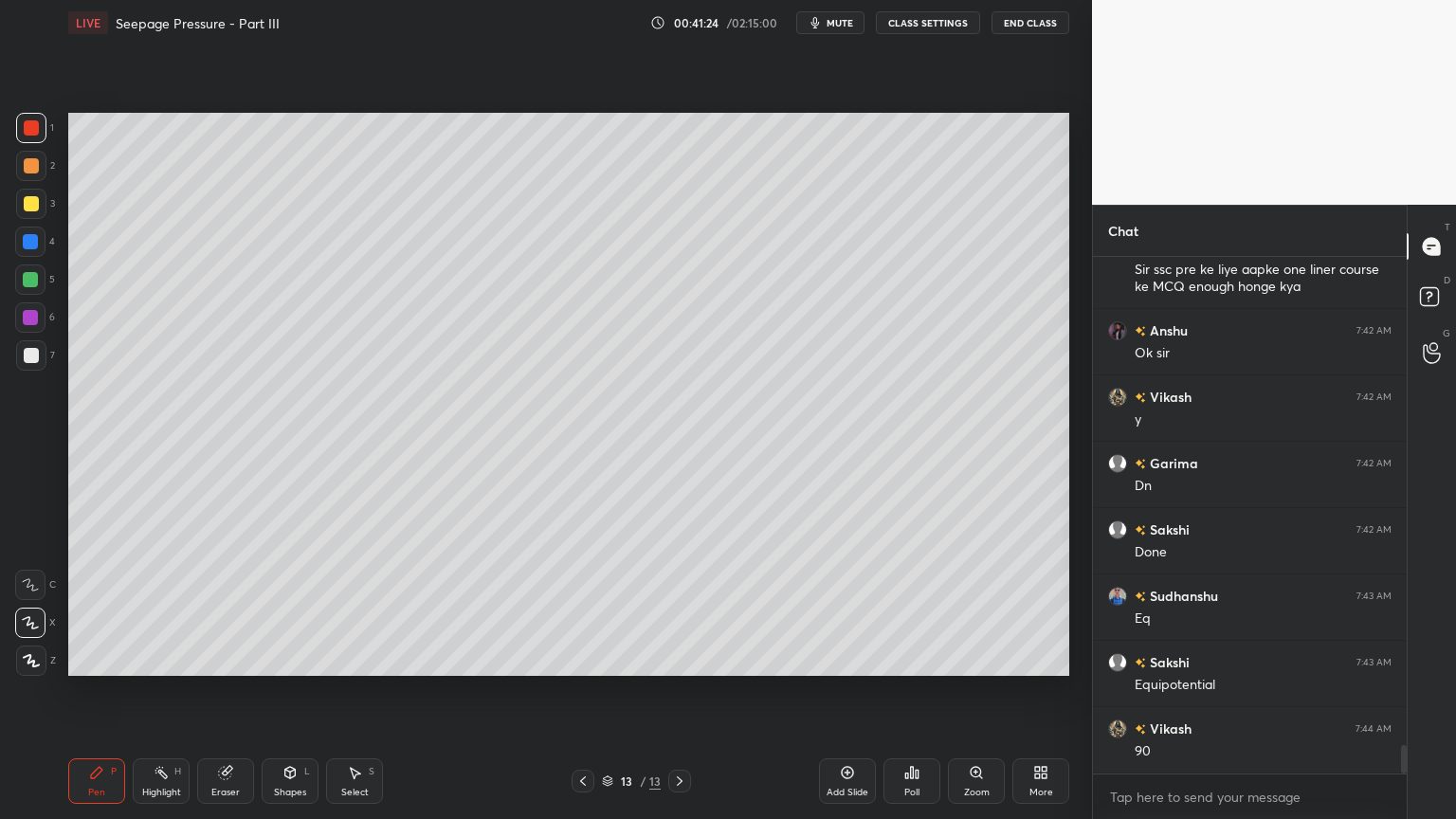 scroll, scrollTop: 8778, scrollLeft: 0, axis: vertical 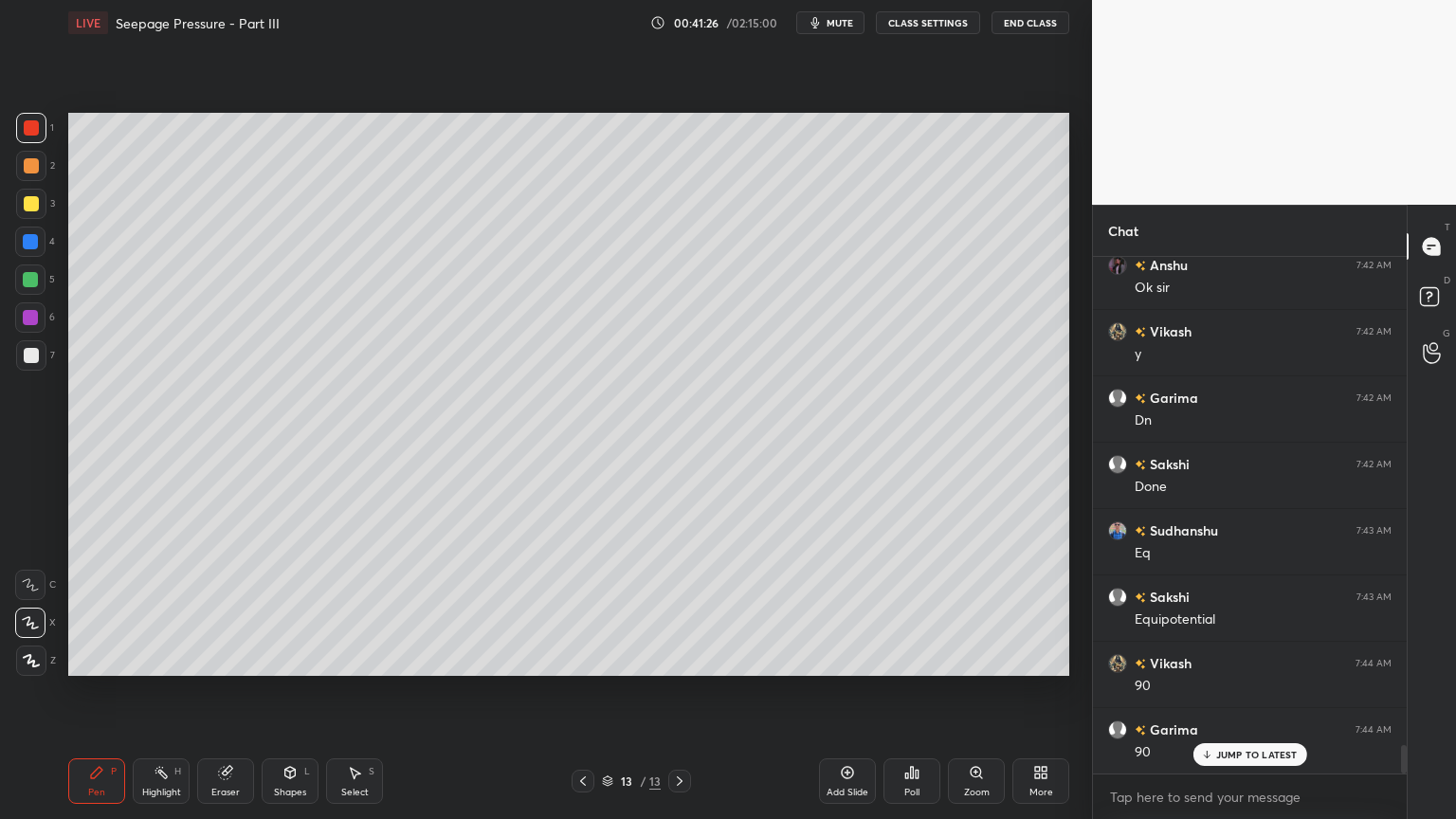 click on "Eraser" at bounding box center [226, 792] 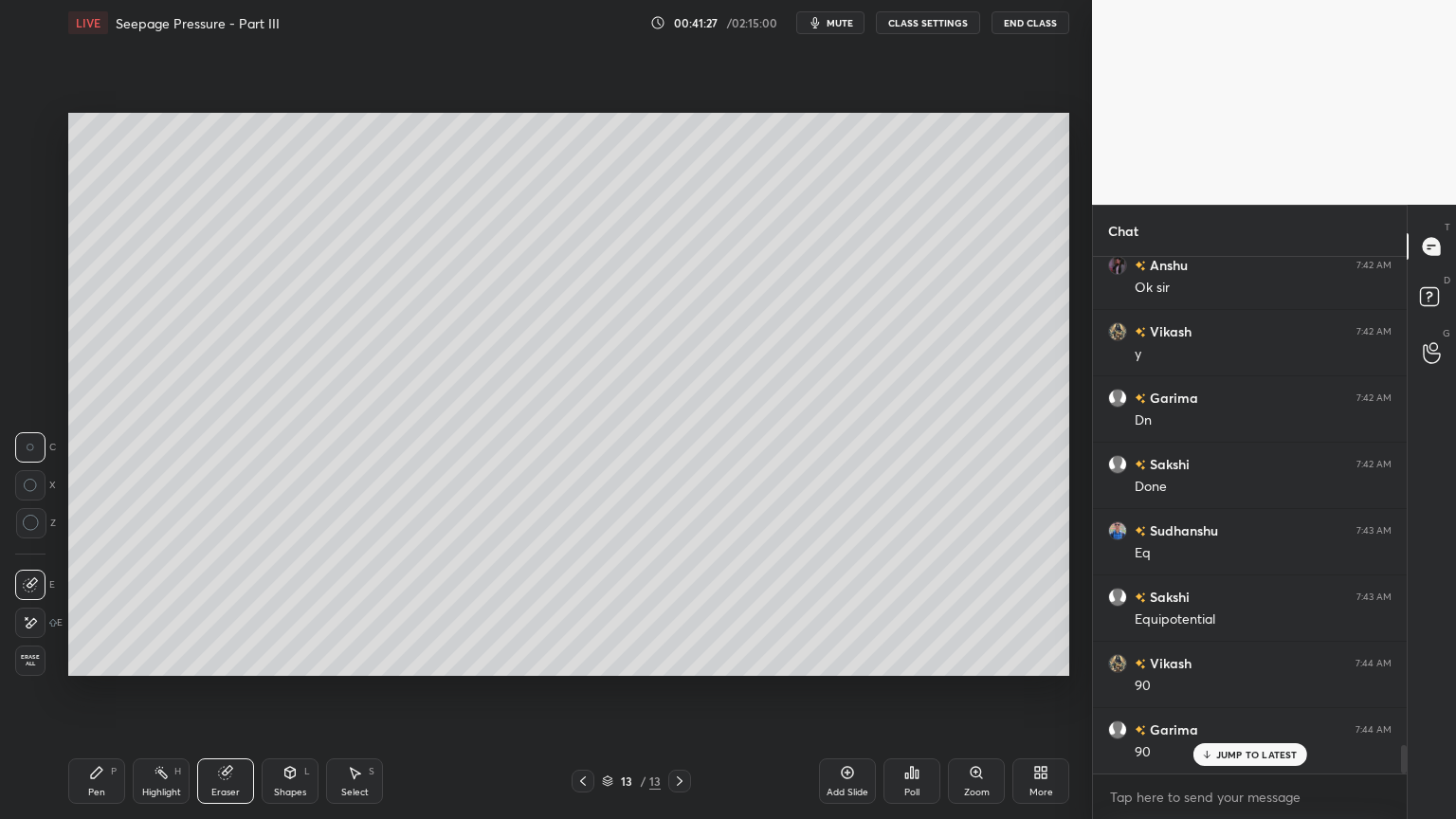 click 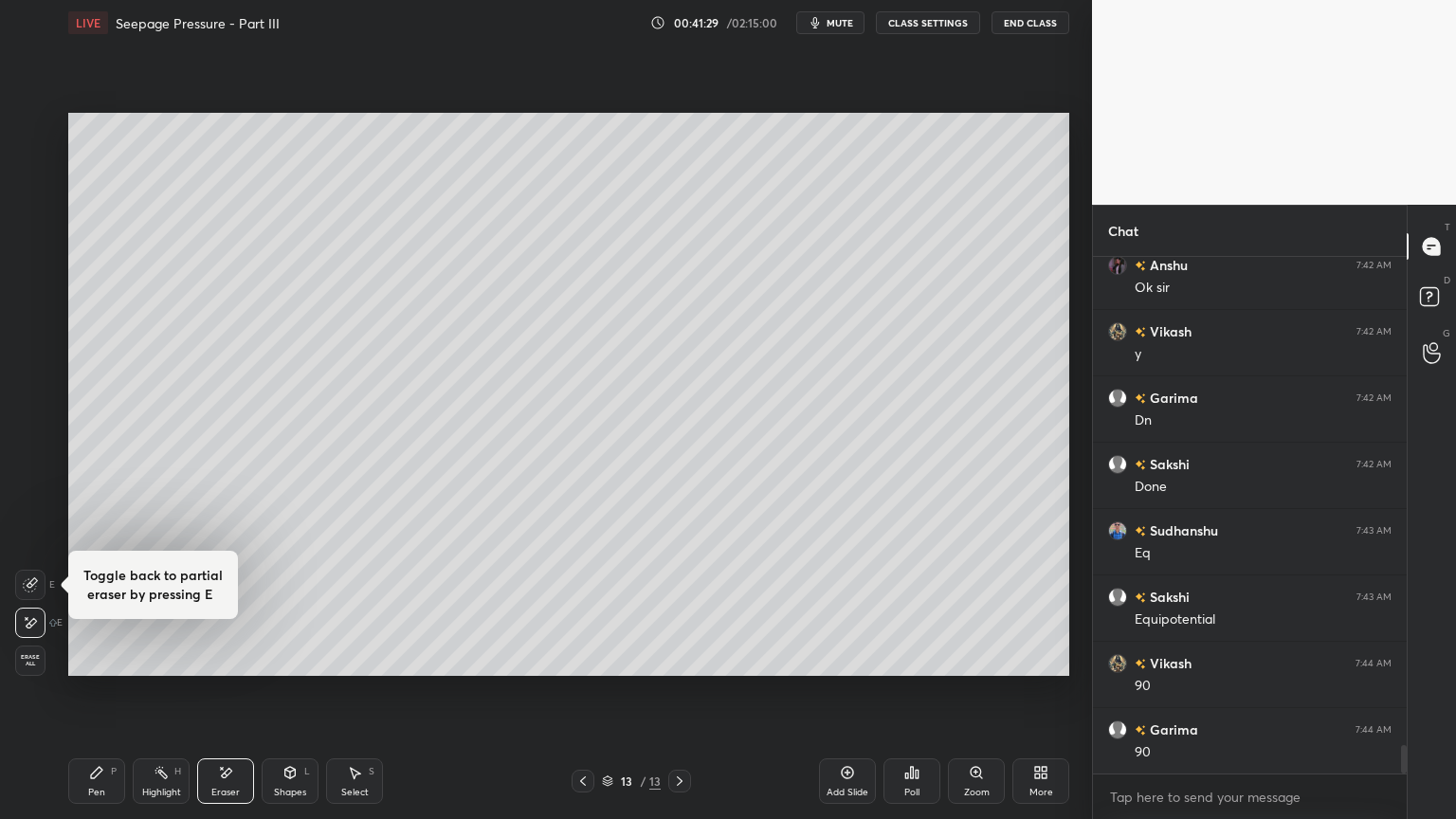 scroll, scrollTop: 8845, scrollLeft: 0, axis: vertical 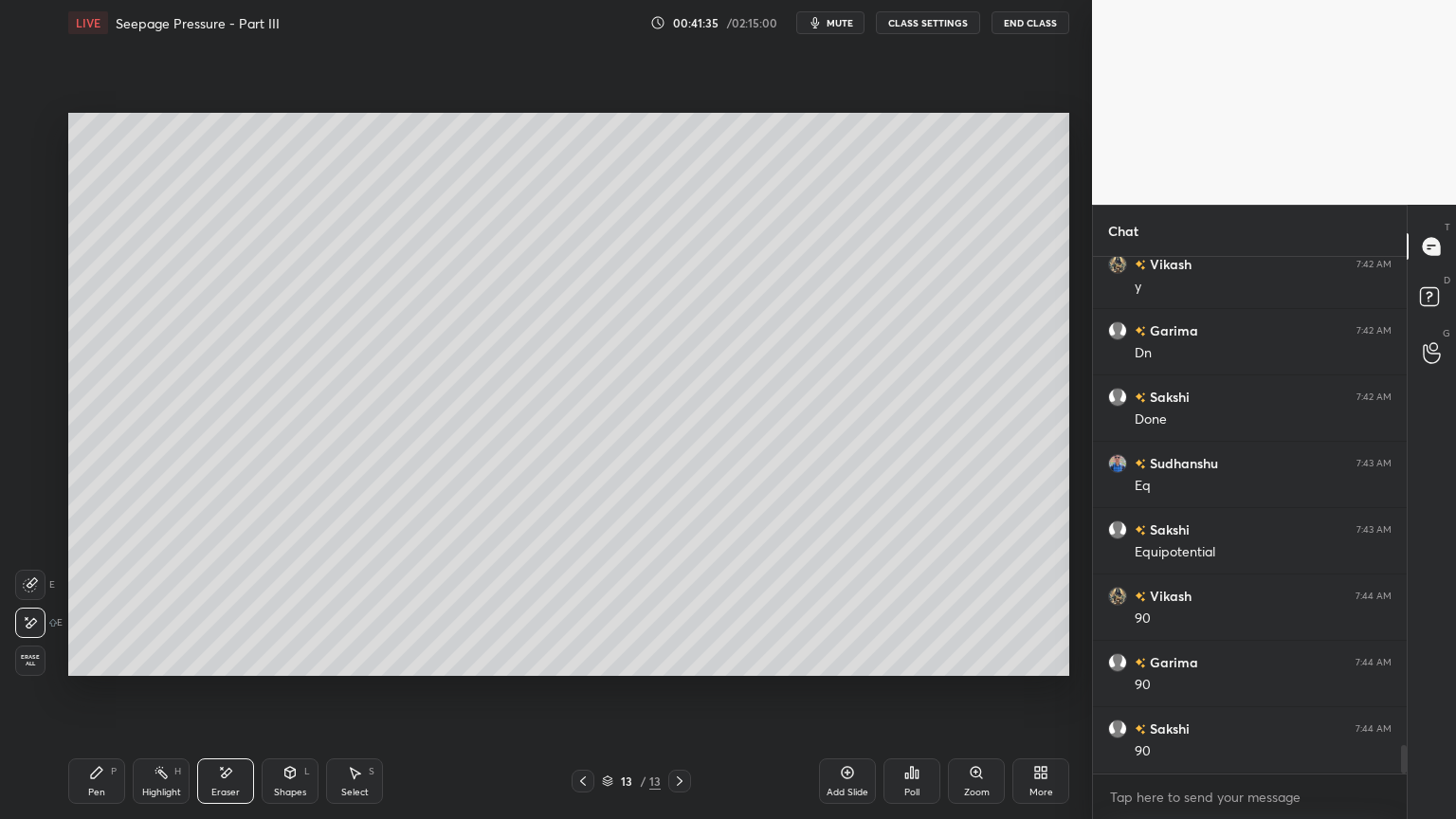 click on "Pen P" at bounding box center [97, 781] 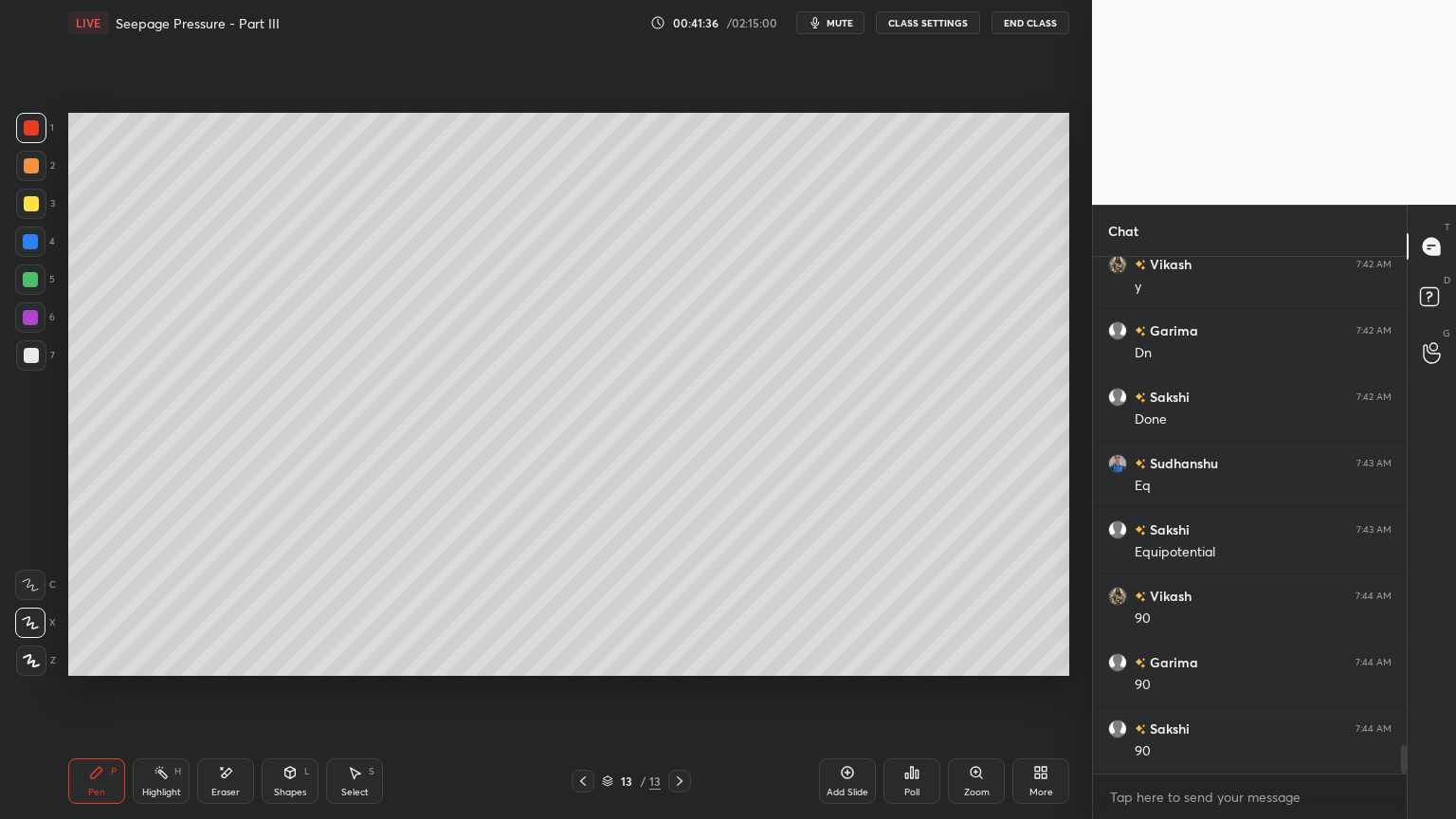 click at bounding box center (31, 204) 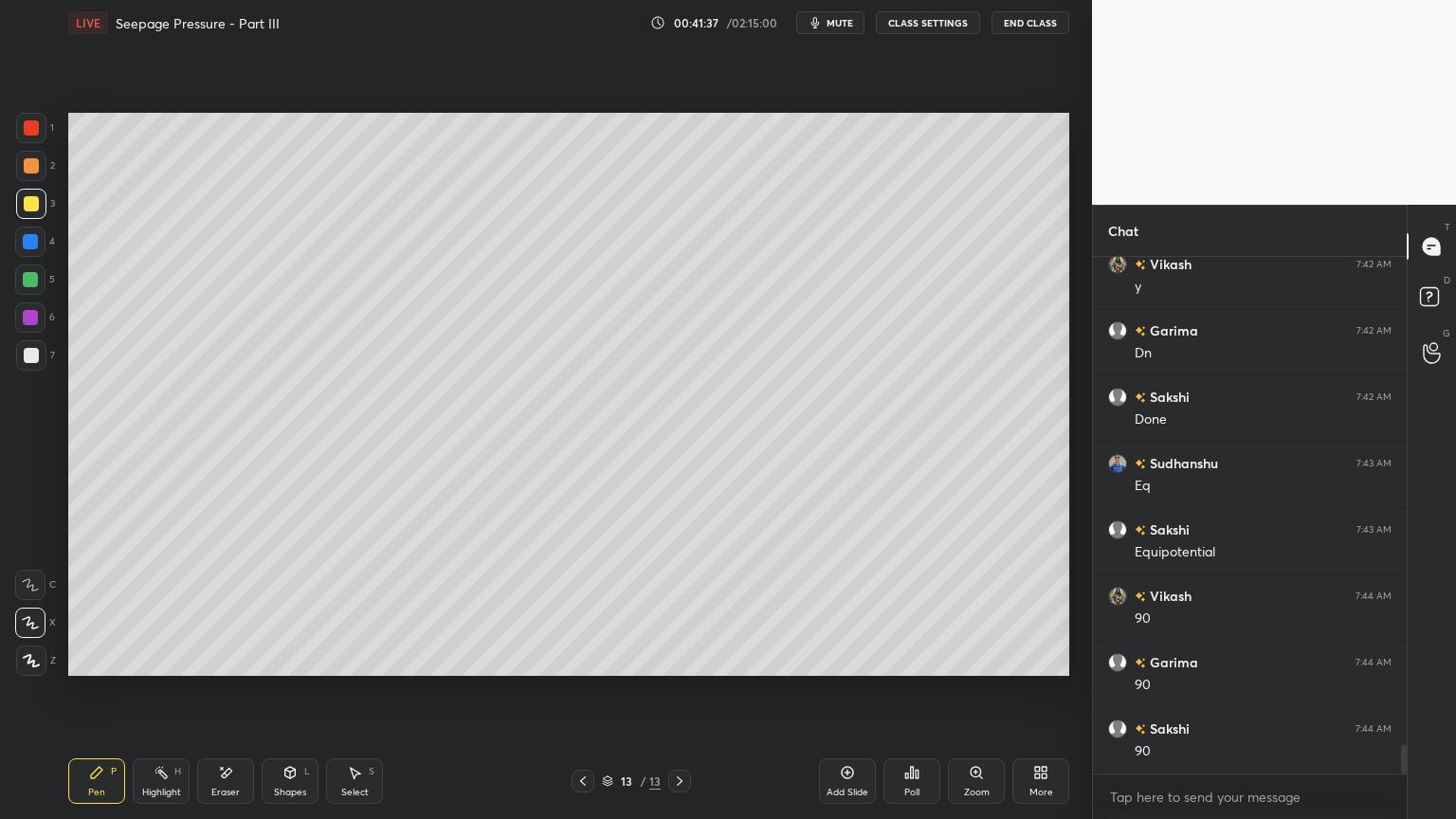 click 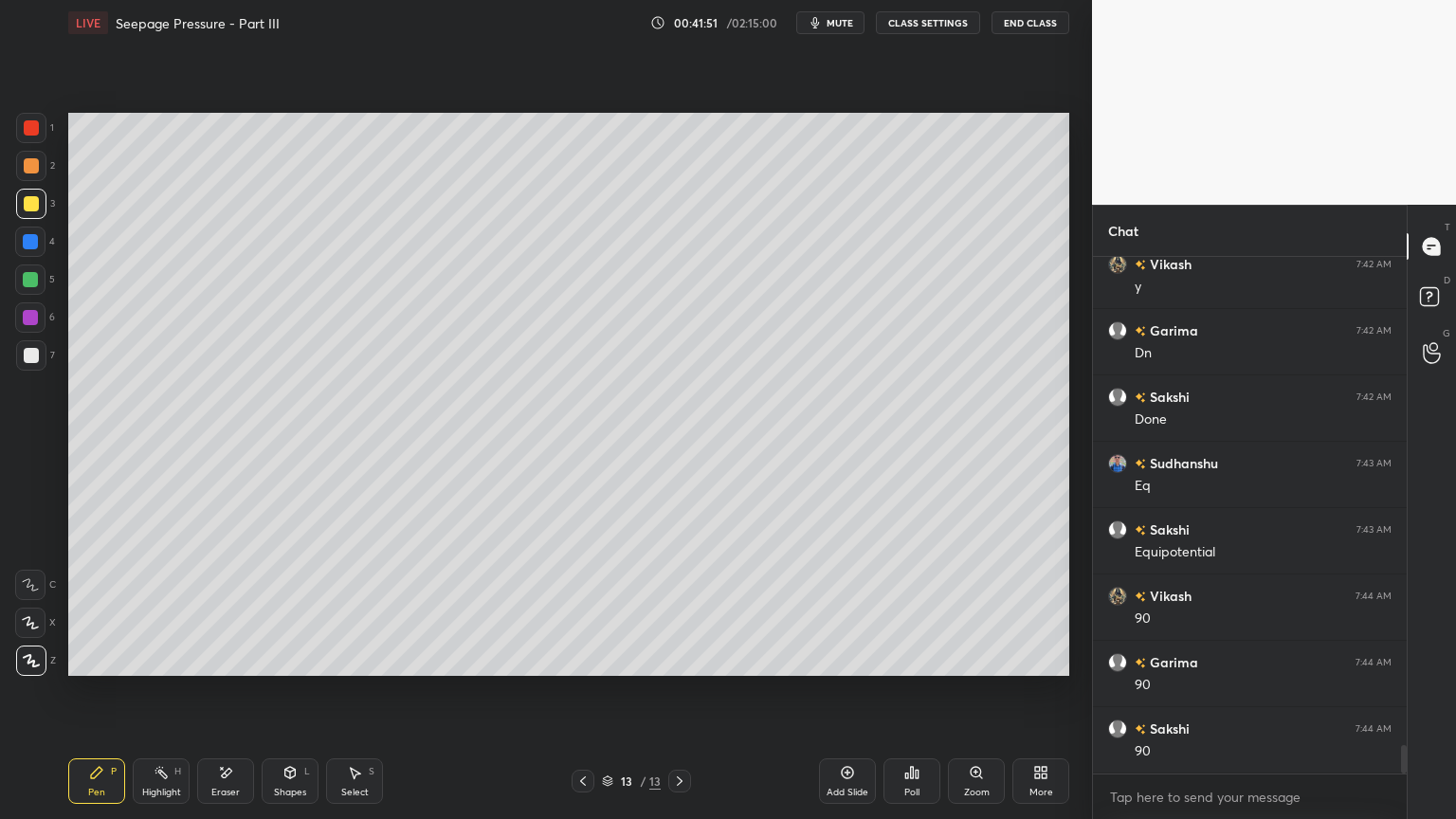 click 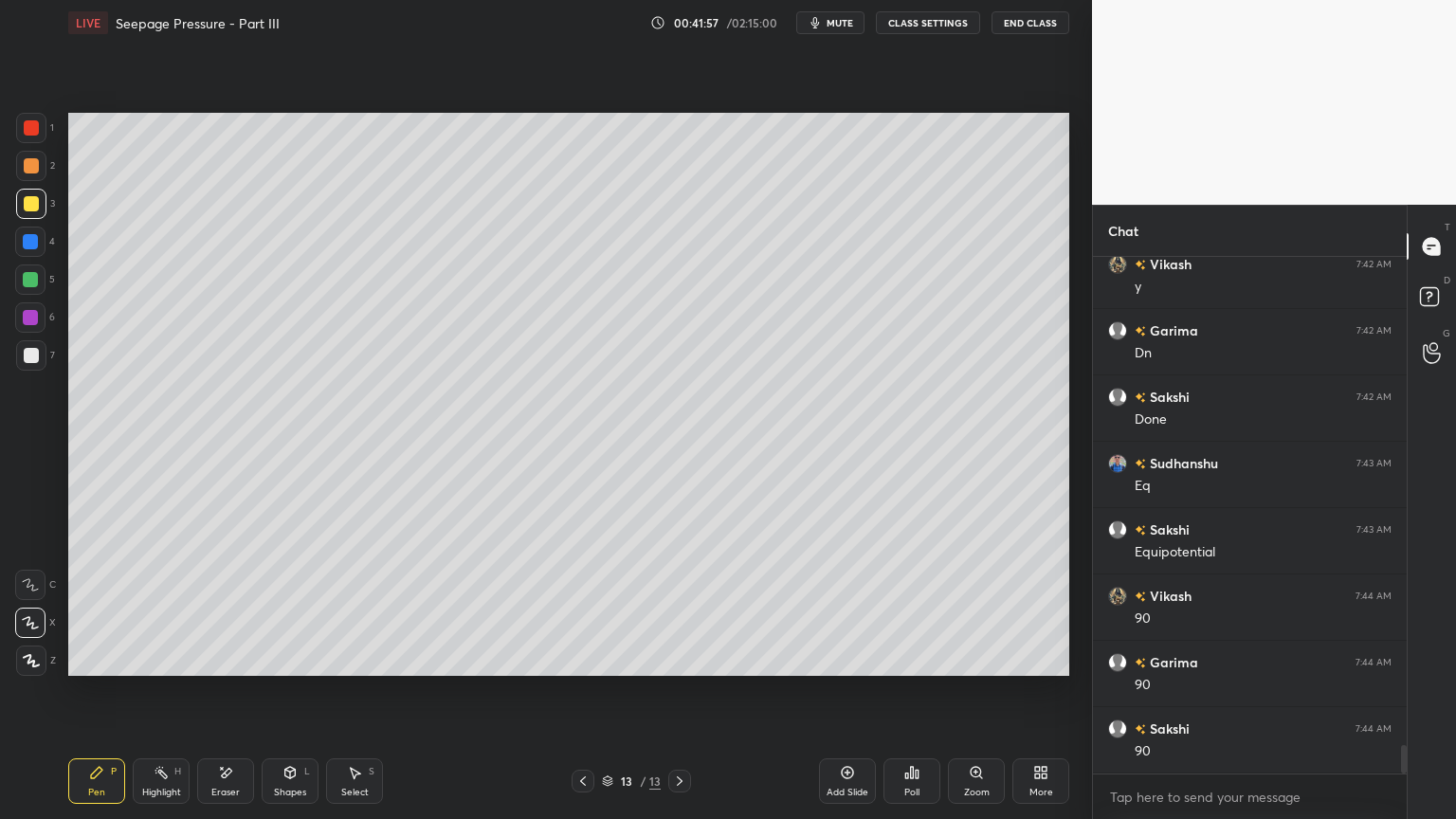 click at bounding box center [31, 128] 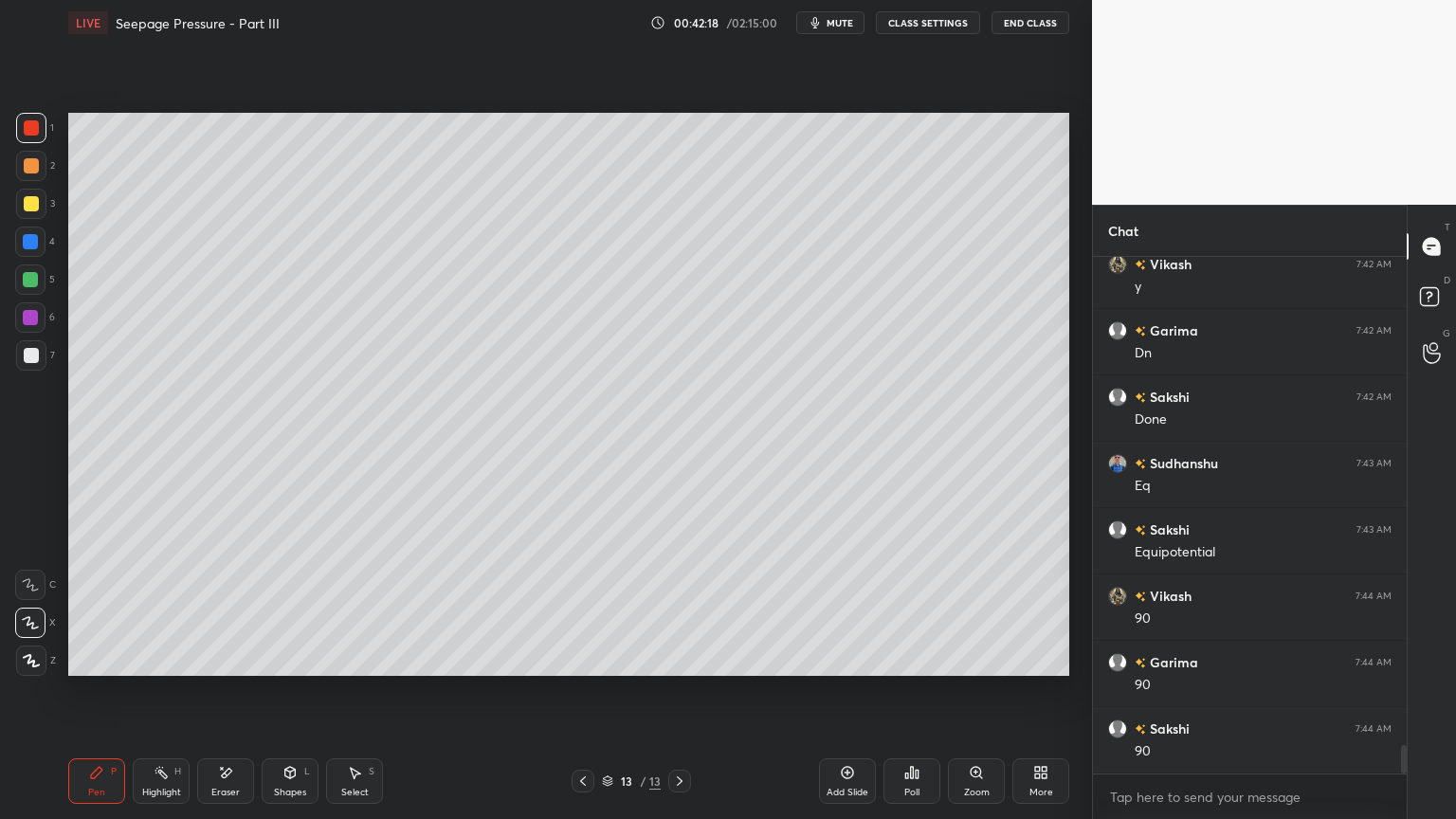 click on "Shapes L" at bounding box center [290, 781] 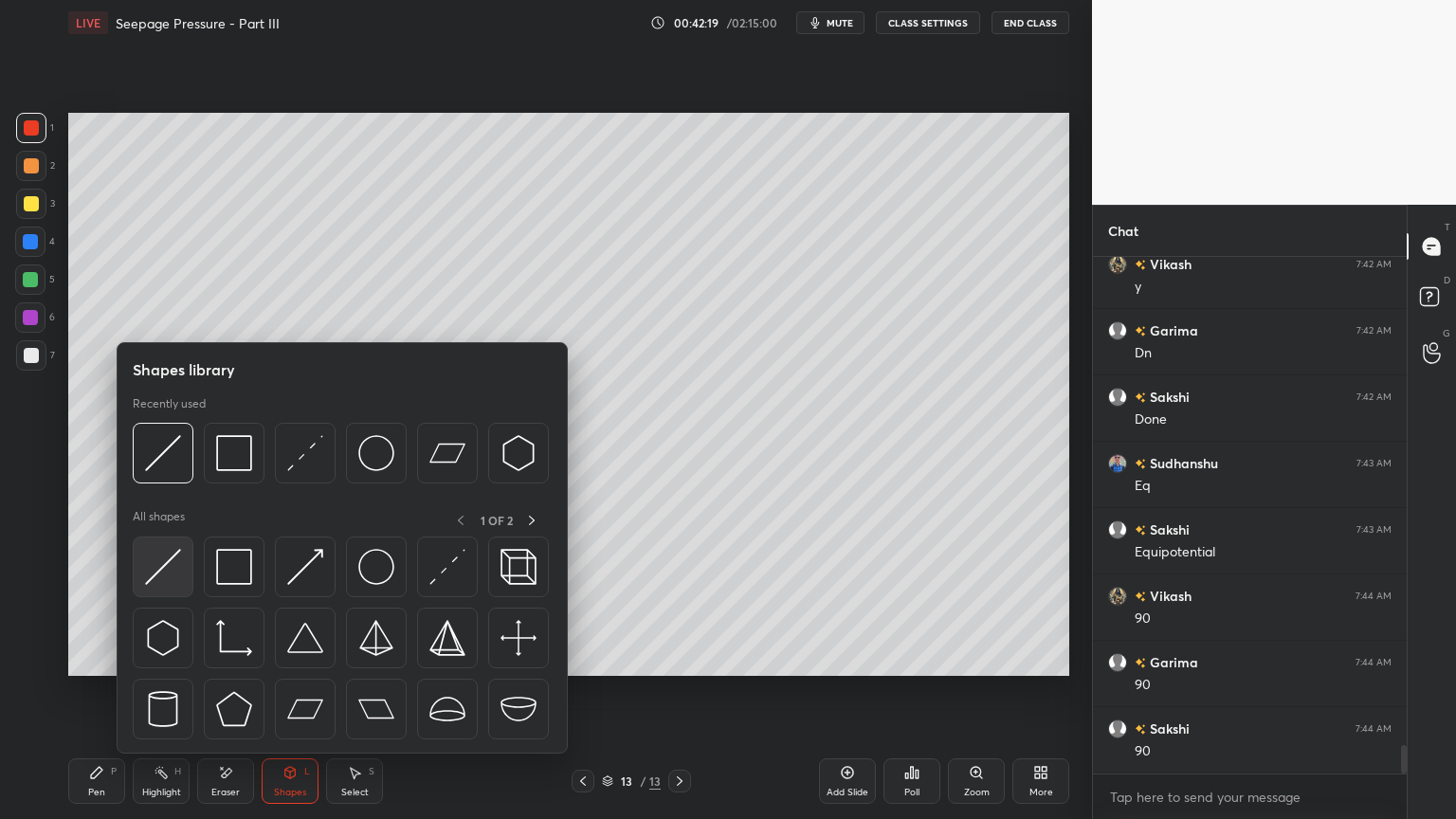 click at bounding box center [163, 567] 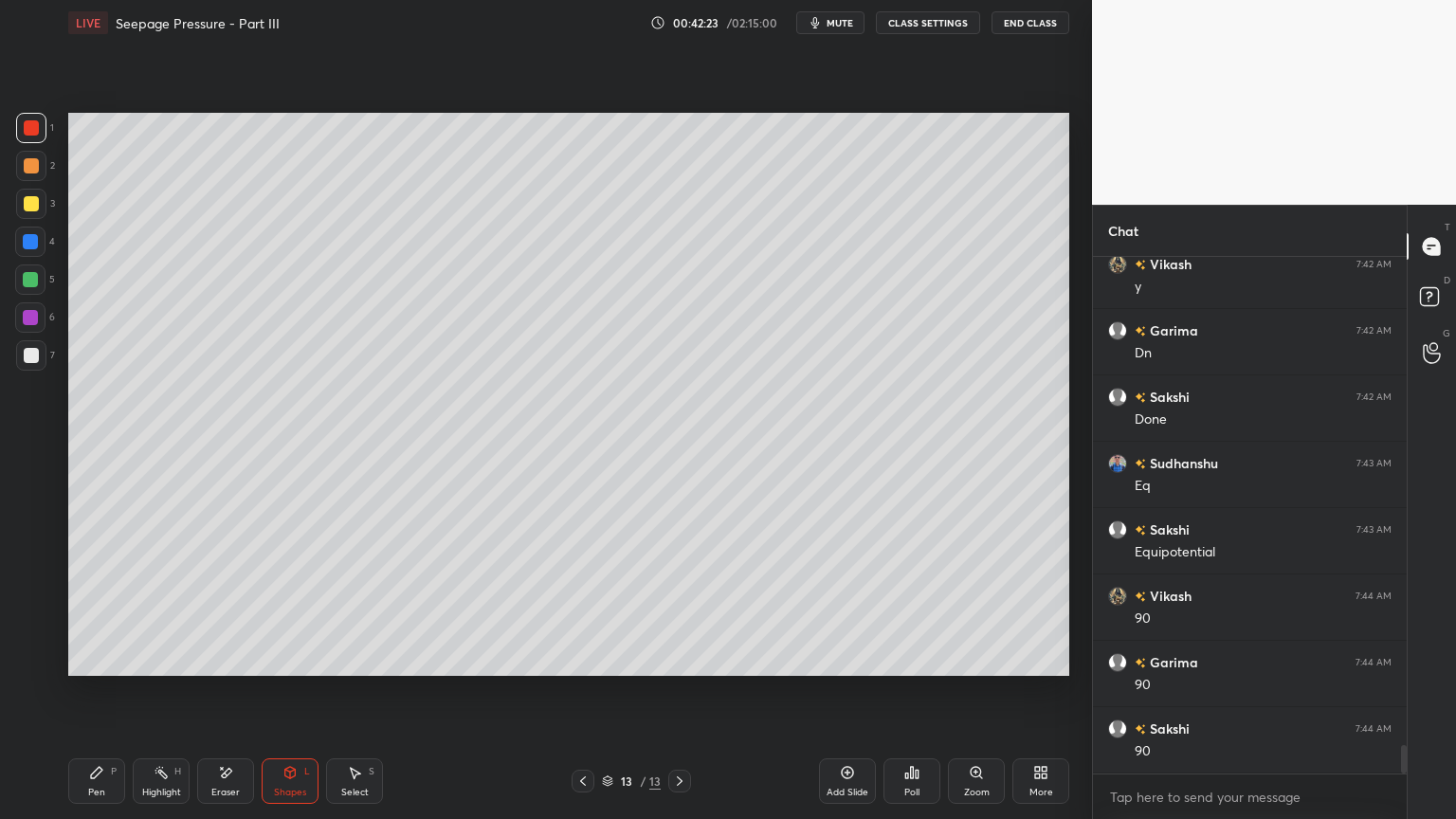 click at bounding box center [31, 166] 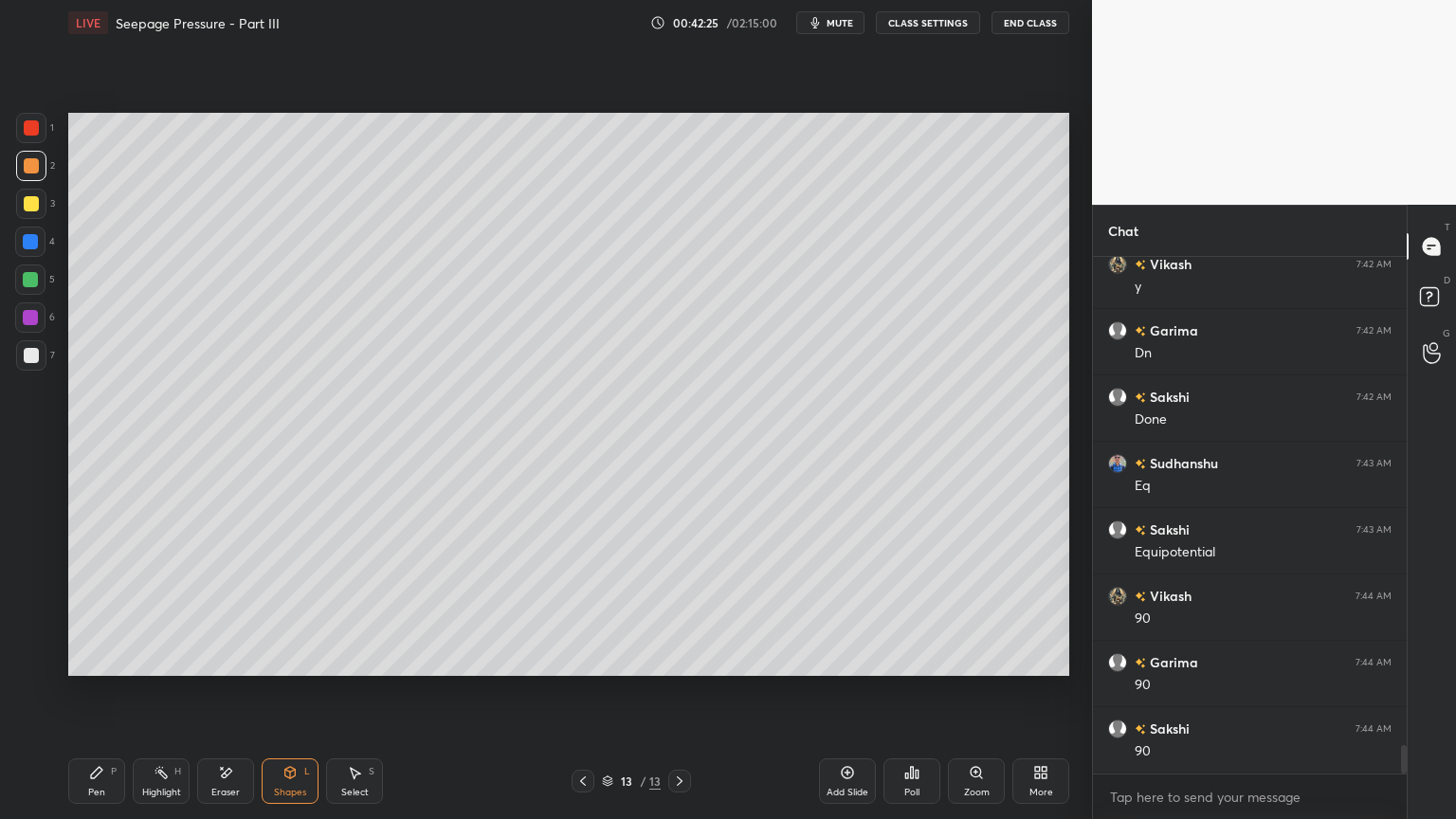 click at bounding box center (30, 280) 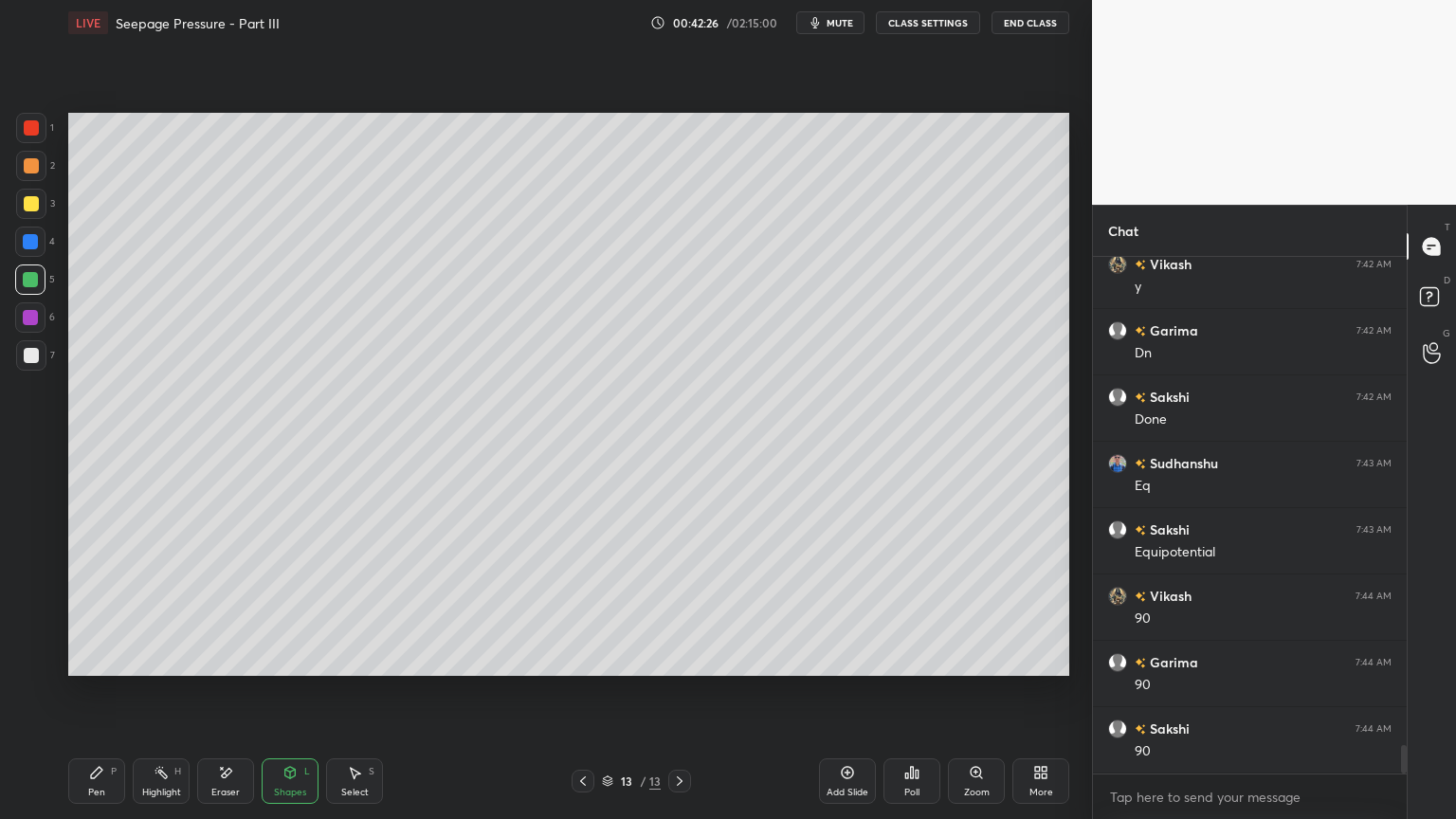 click 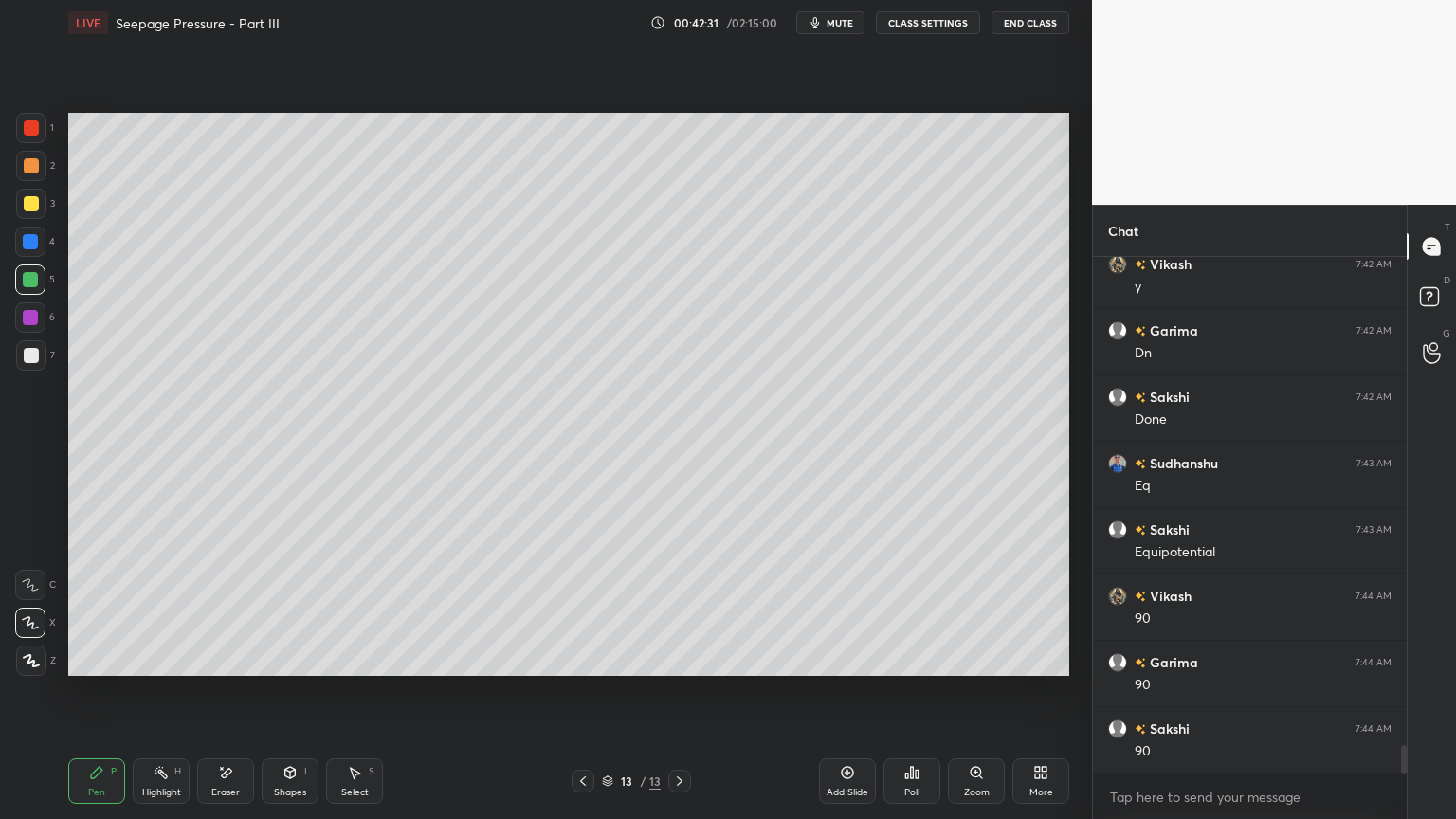 click 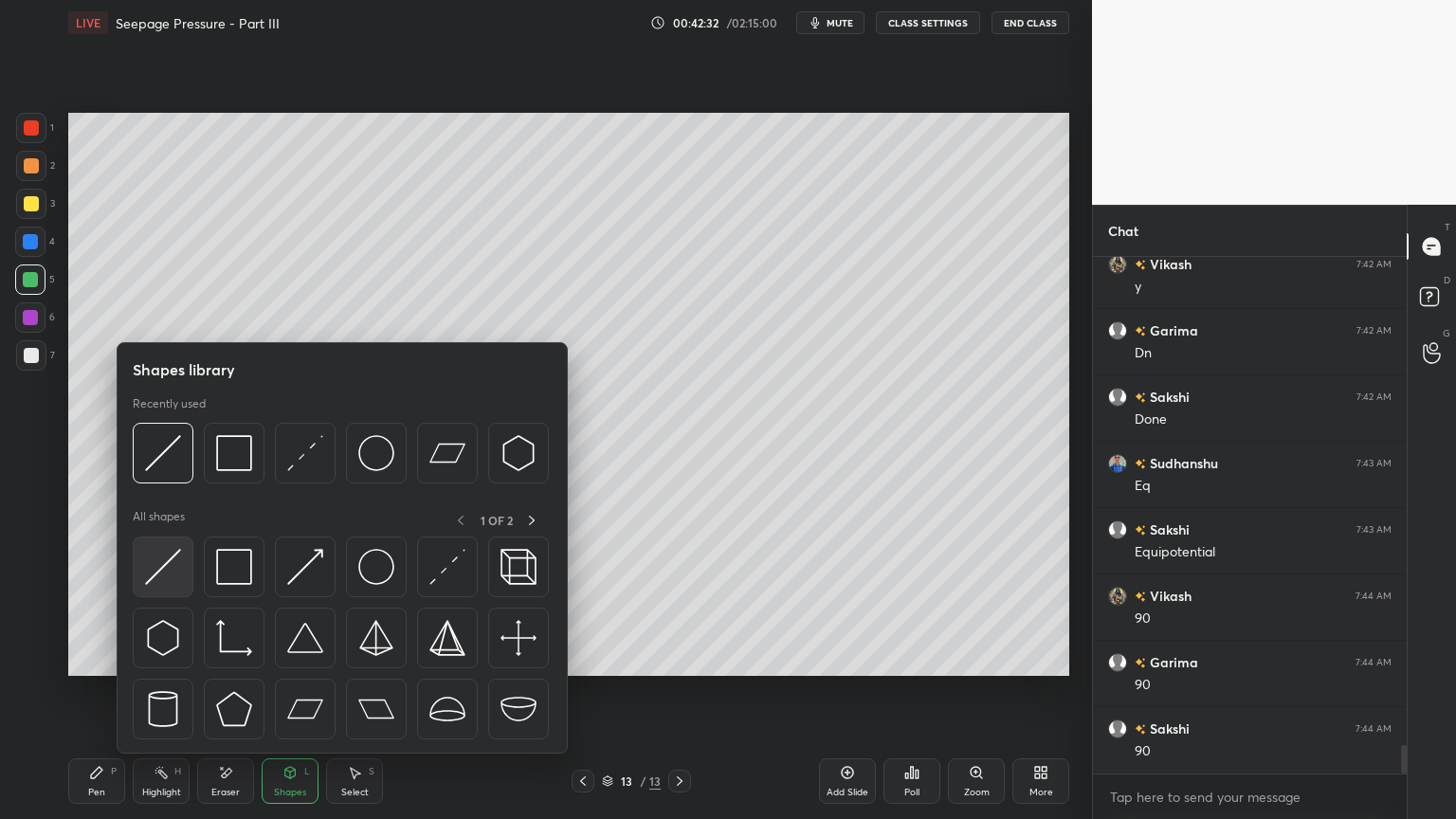 click at bounding box center (163, 567) 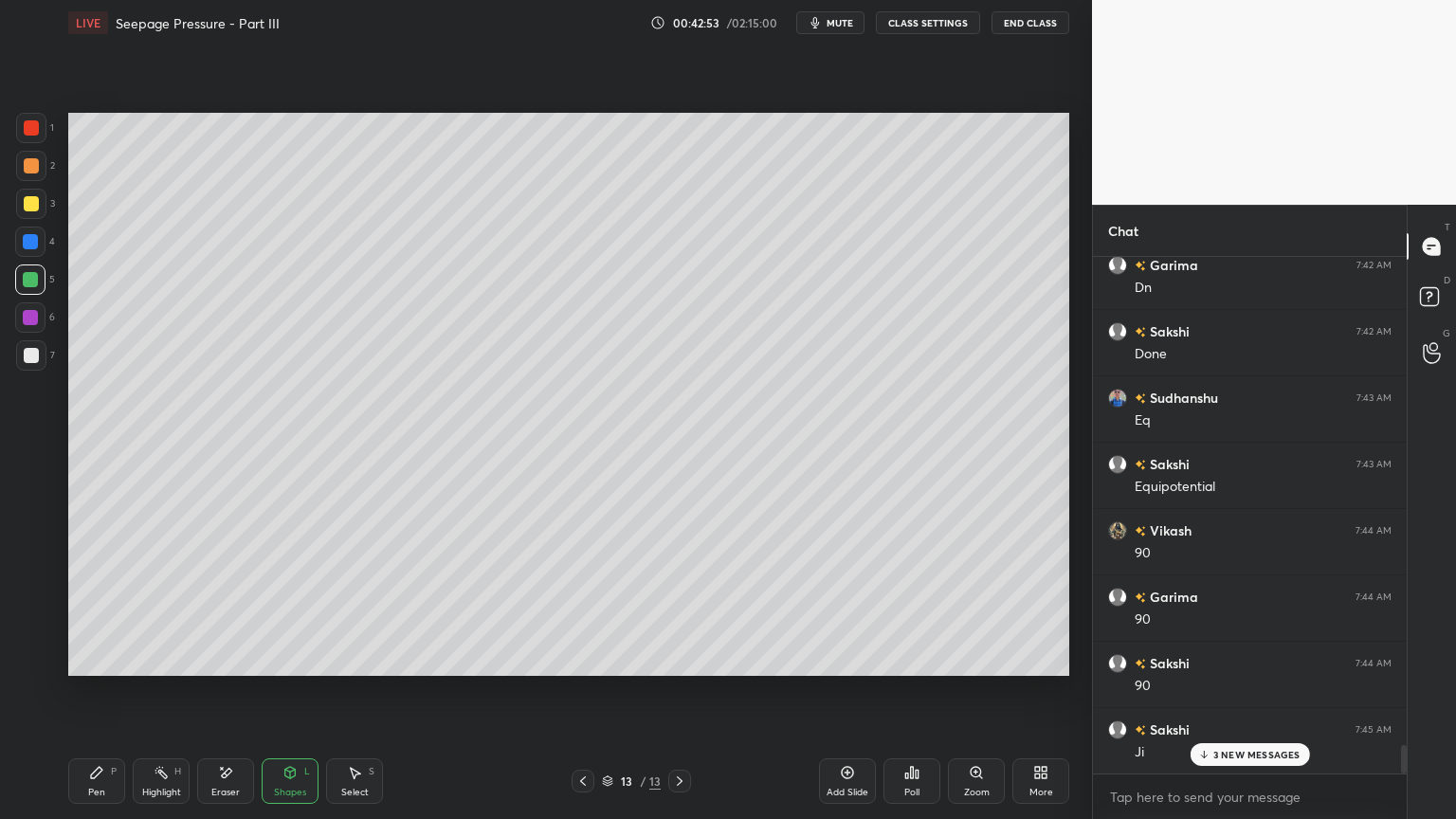 scroll, scrollTop: 9110, scrollLeft: 0, axis: vertical 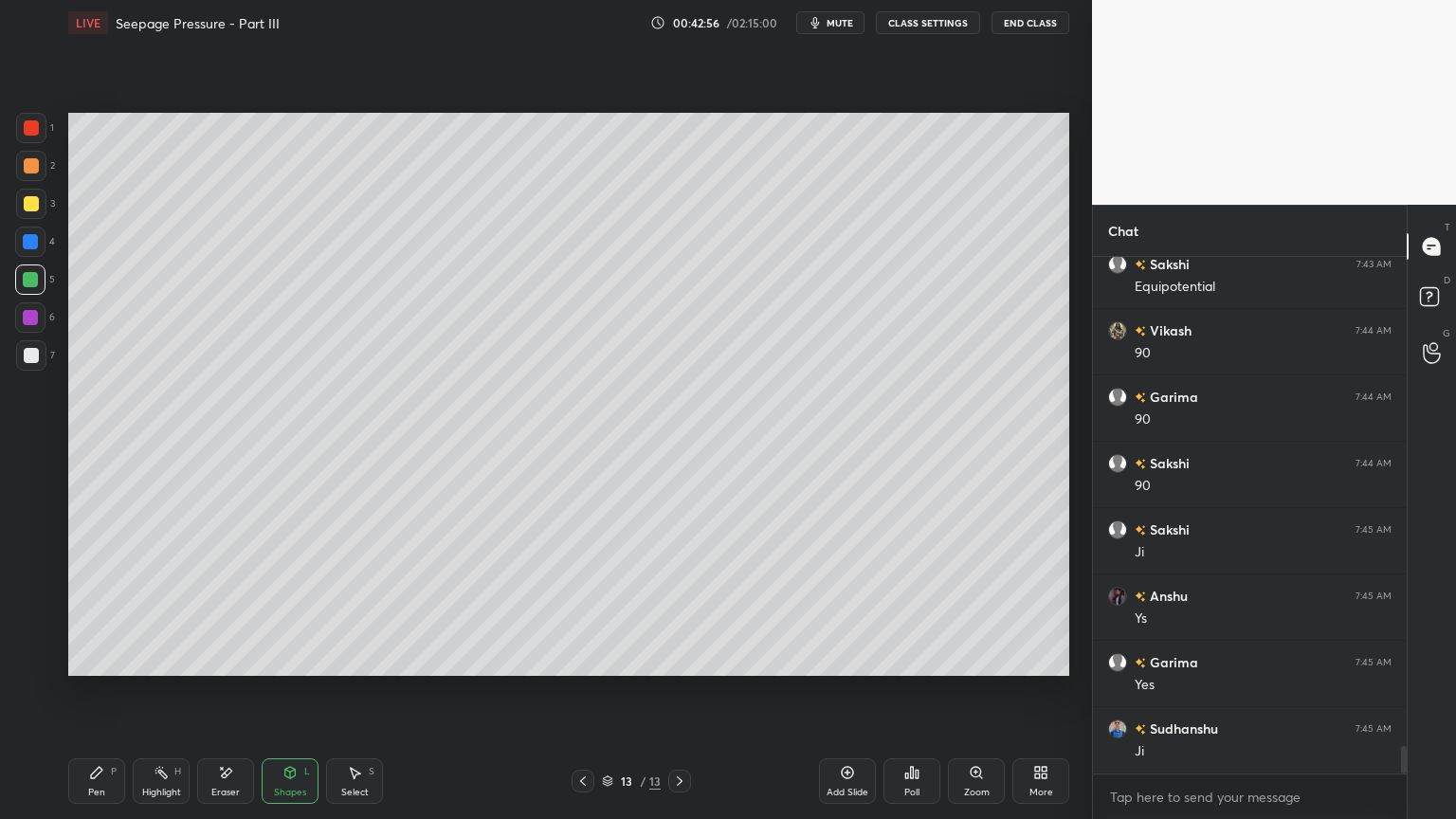 click on "Shapes L" at bounding box center [290, 781] 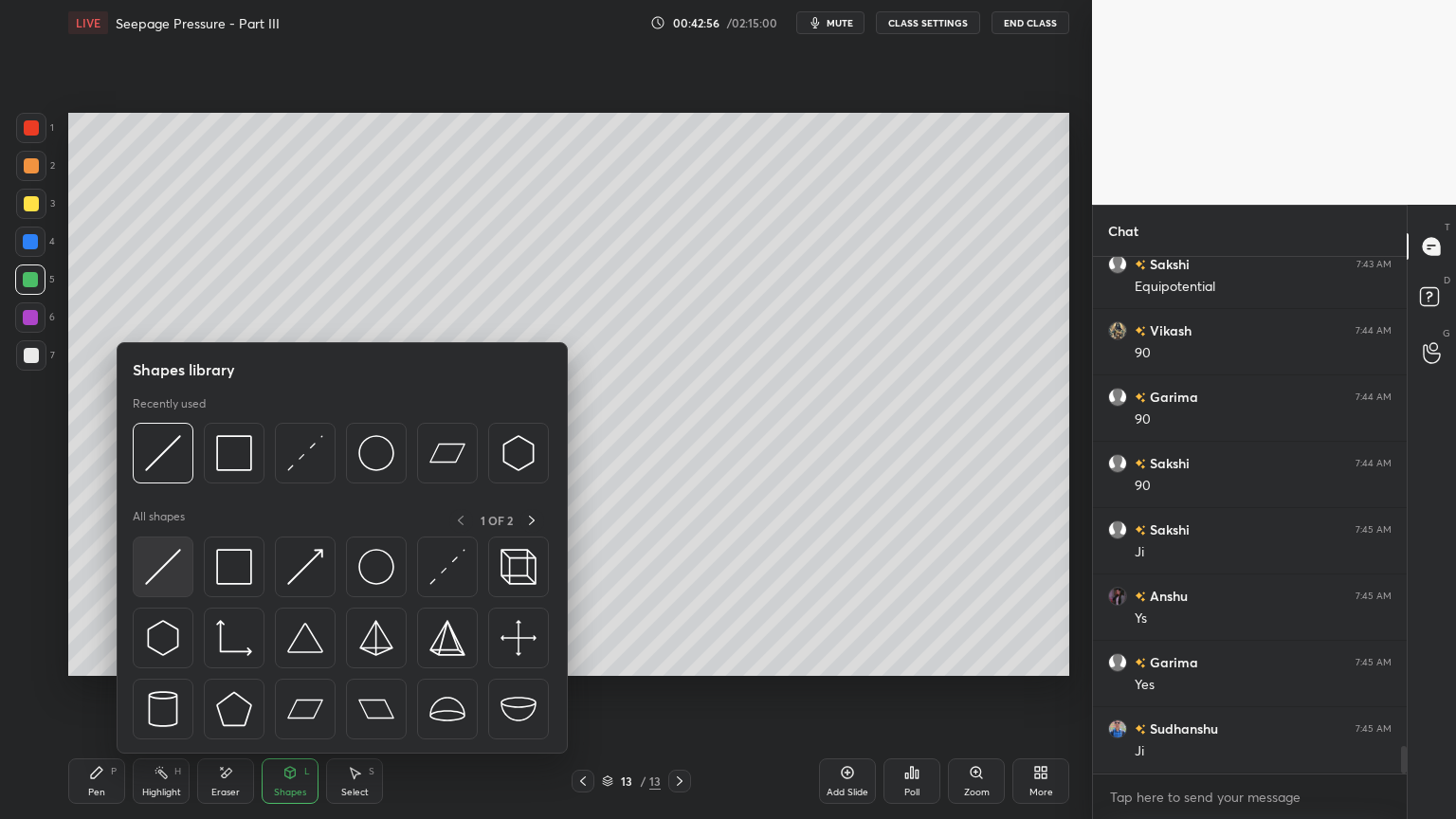 click at bounding box center [163, 567] 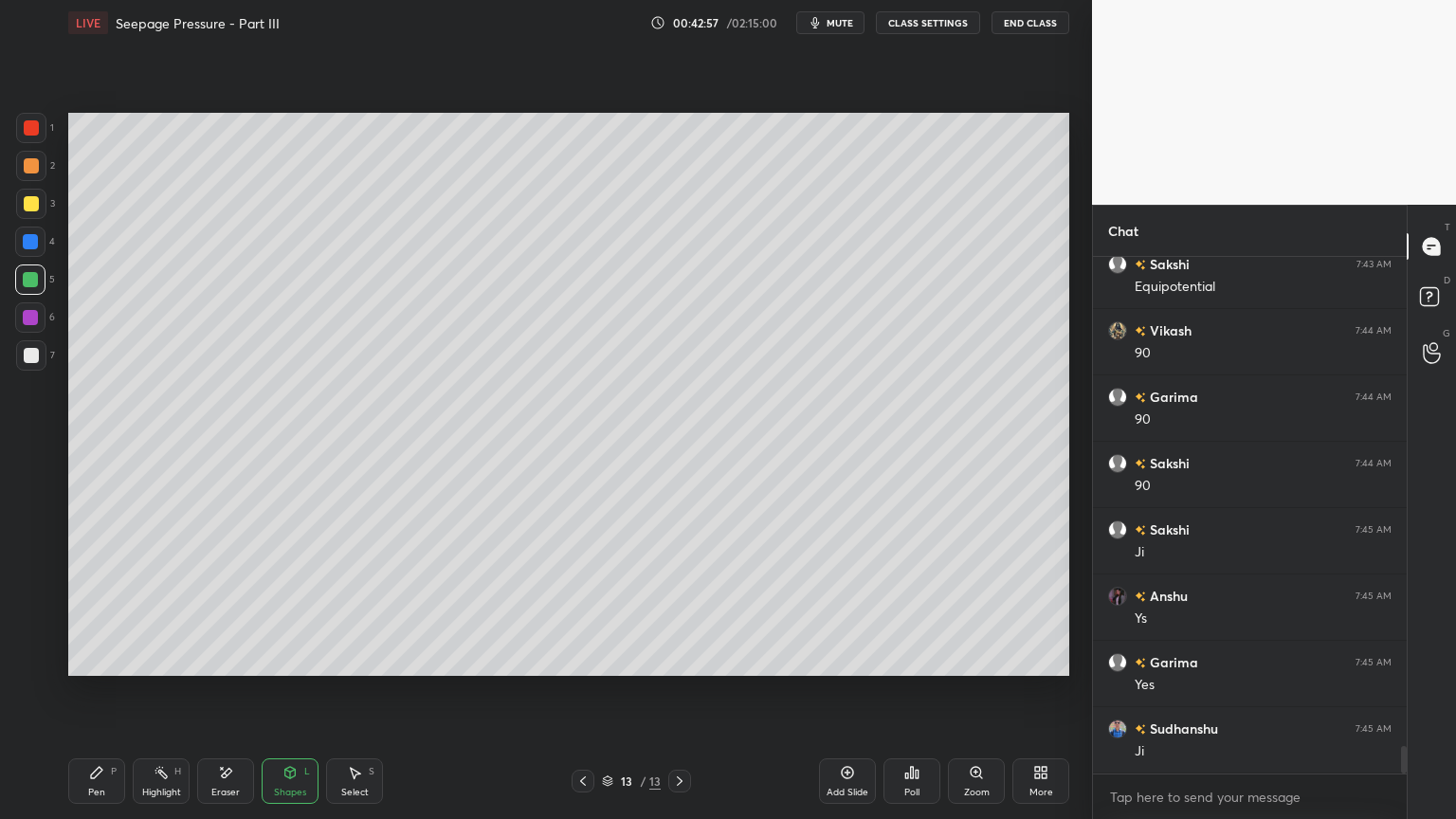 click at bounding box center [31, 204] 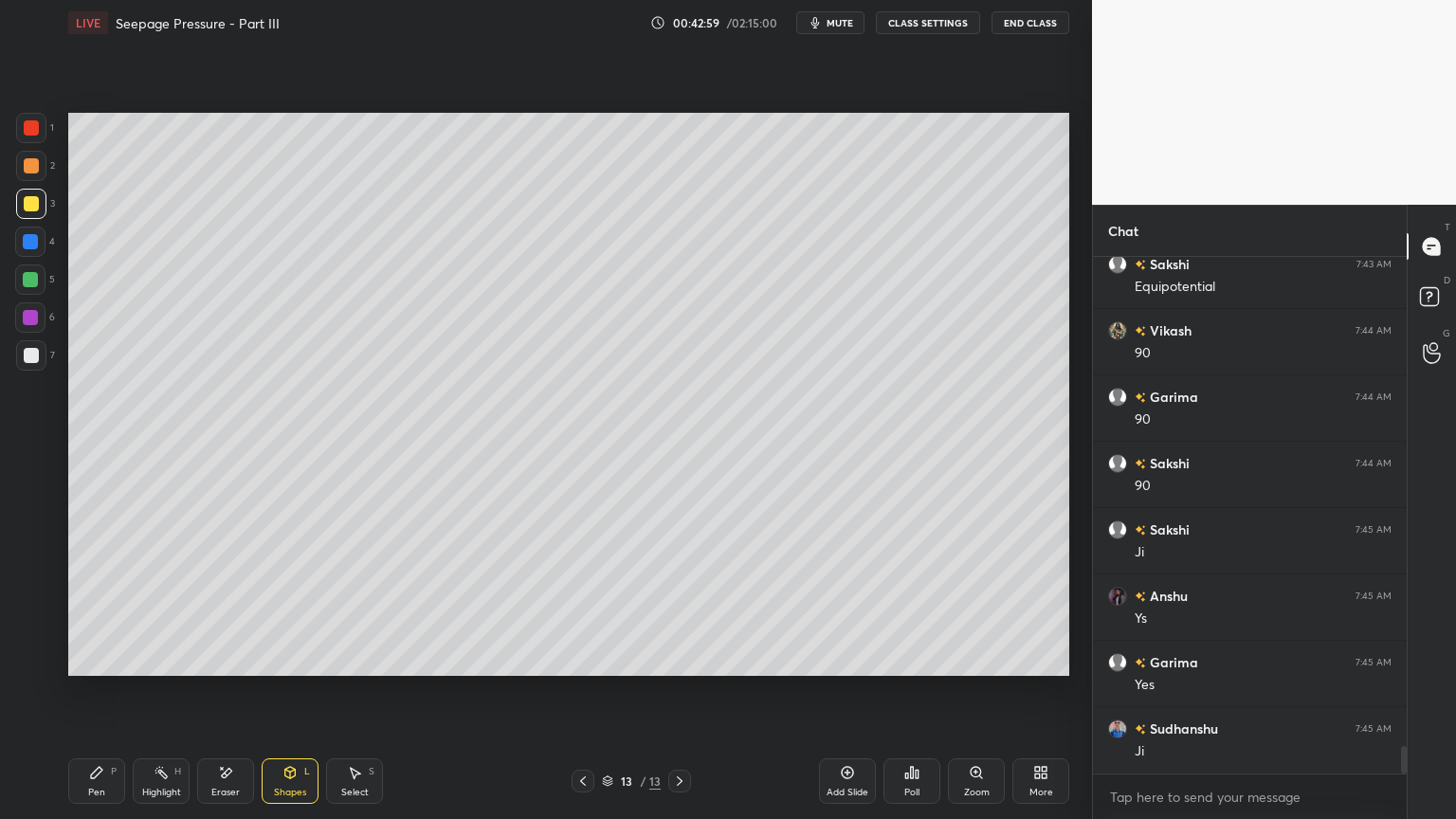 click at bounding box center [31, 355] 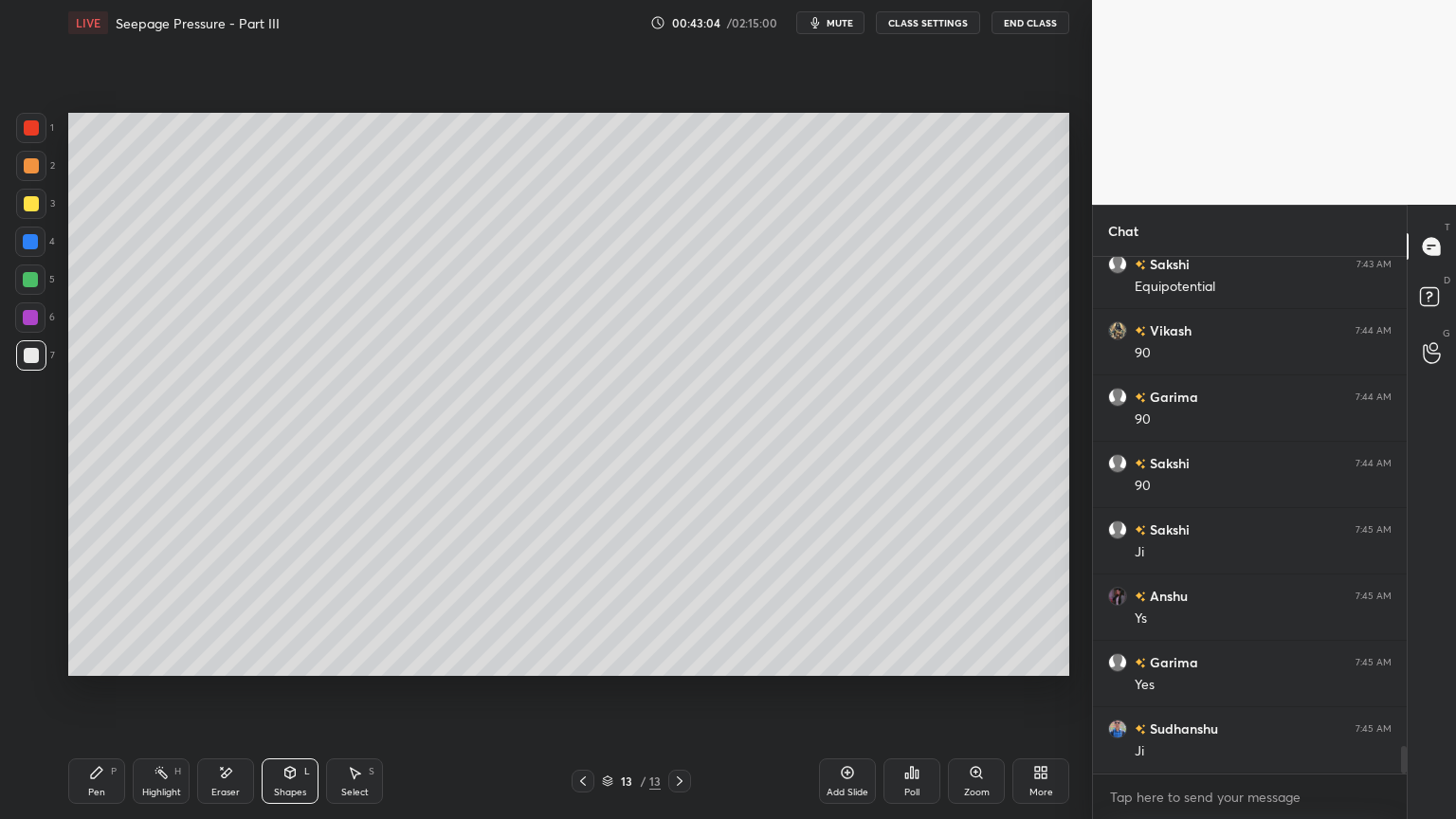 click 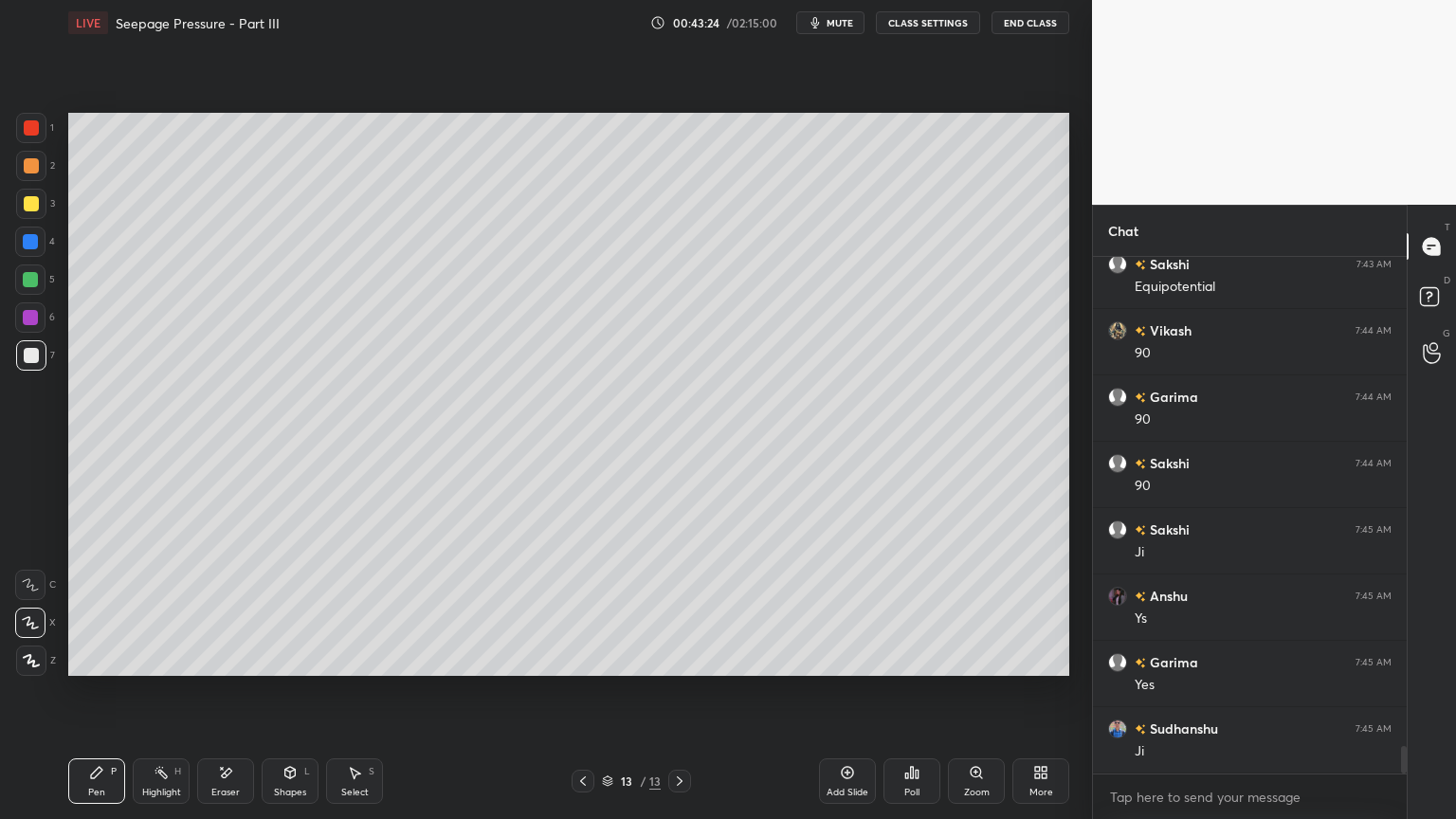click at bounding box center (30, 242) 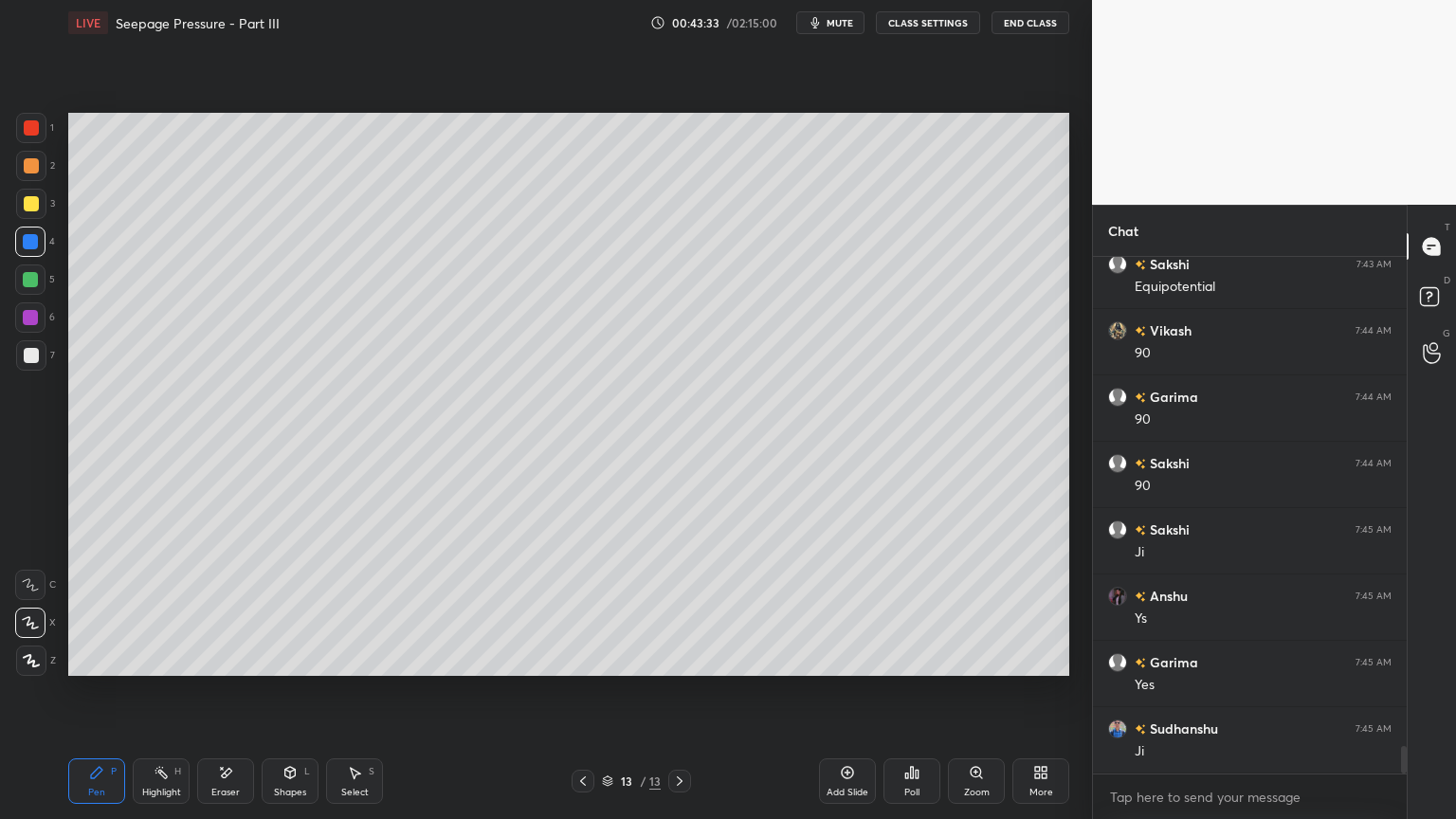 click at bounding box center [30, 242] 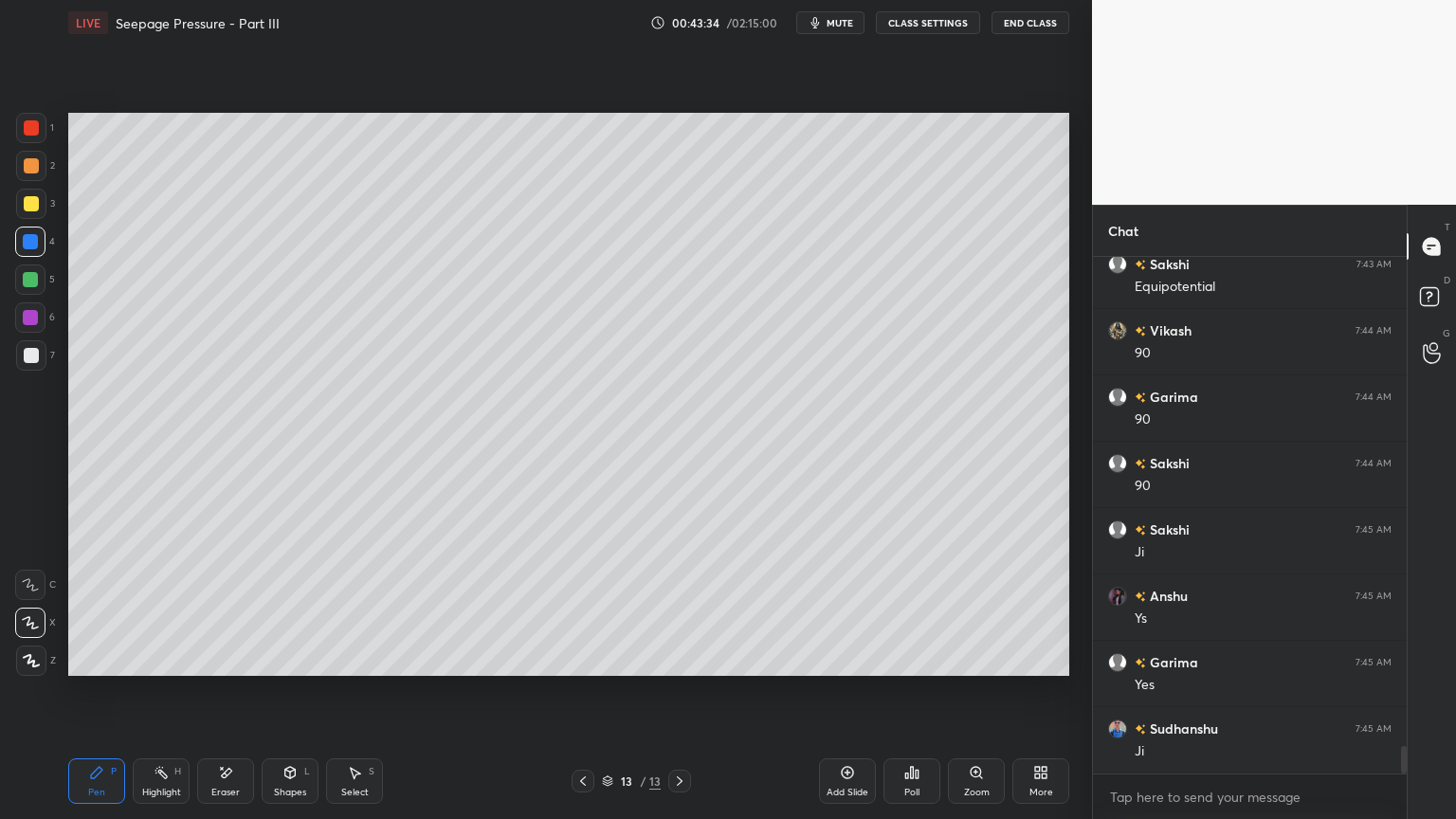 click on "1 2 3 4 5 6 7 C X Z E E Erase all   H H LIVE Seepage Pressure - Part III 00:43:34 /  02:15:00 mute CLASS SETTINGS End Class Setting up your live class Poll for   secs No correct answer Start poll Back Seepage Pressure - Part III • L69 of Complete Course on Soil Mechanics [PERSON] Pen P Highlight H Eraser Shapes L Select S 13 / 13 Add Slide Poll Zoom More" at bounding box center [538, 410] 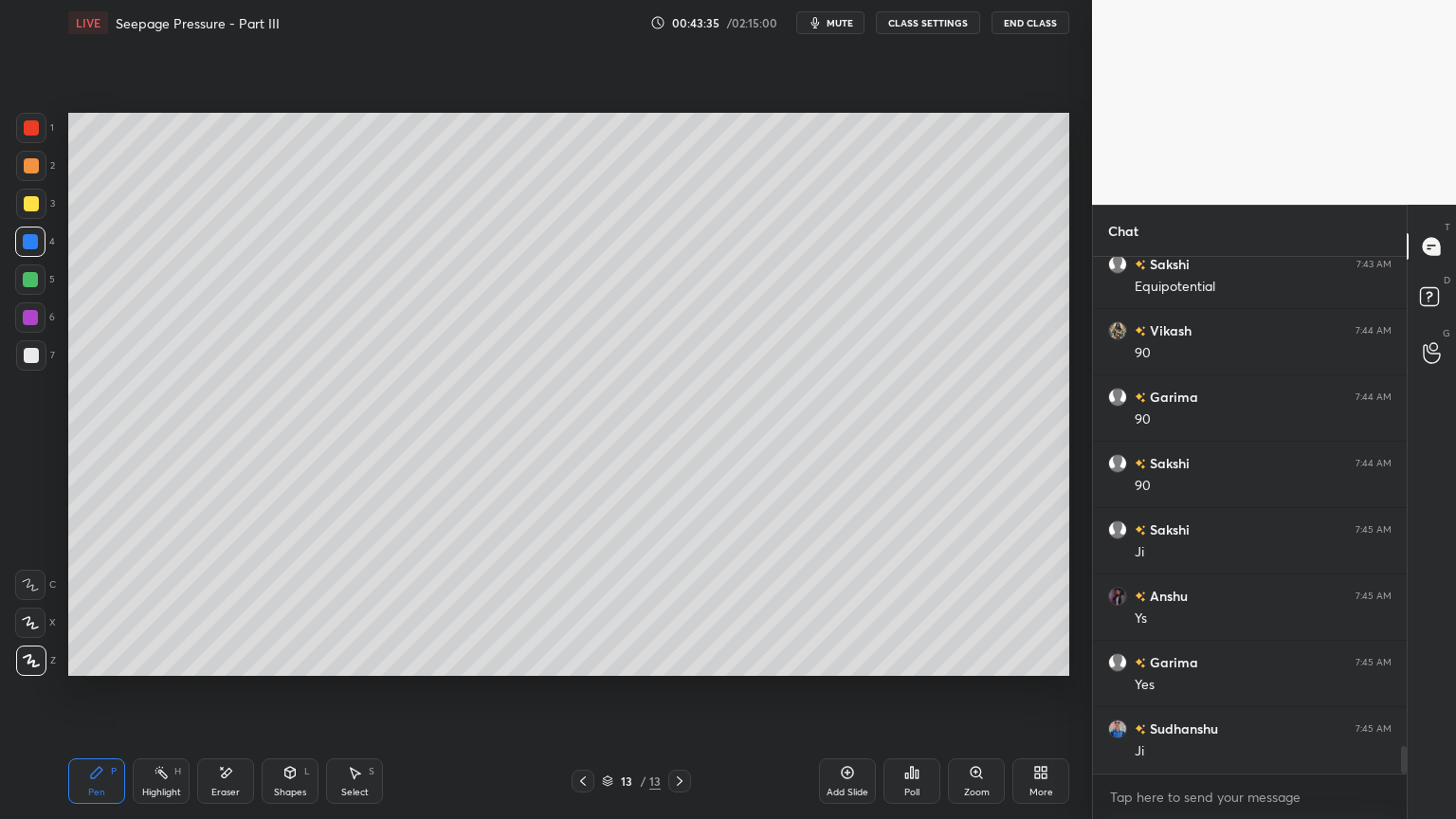 scroll, scrollTop: 9176, scrollLeft: 0, axis: vertical 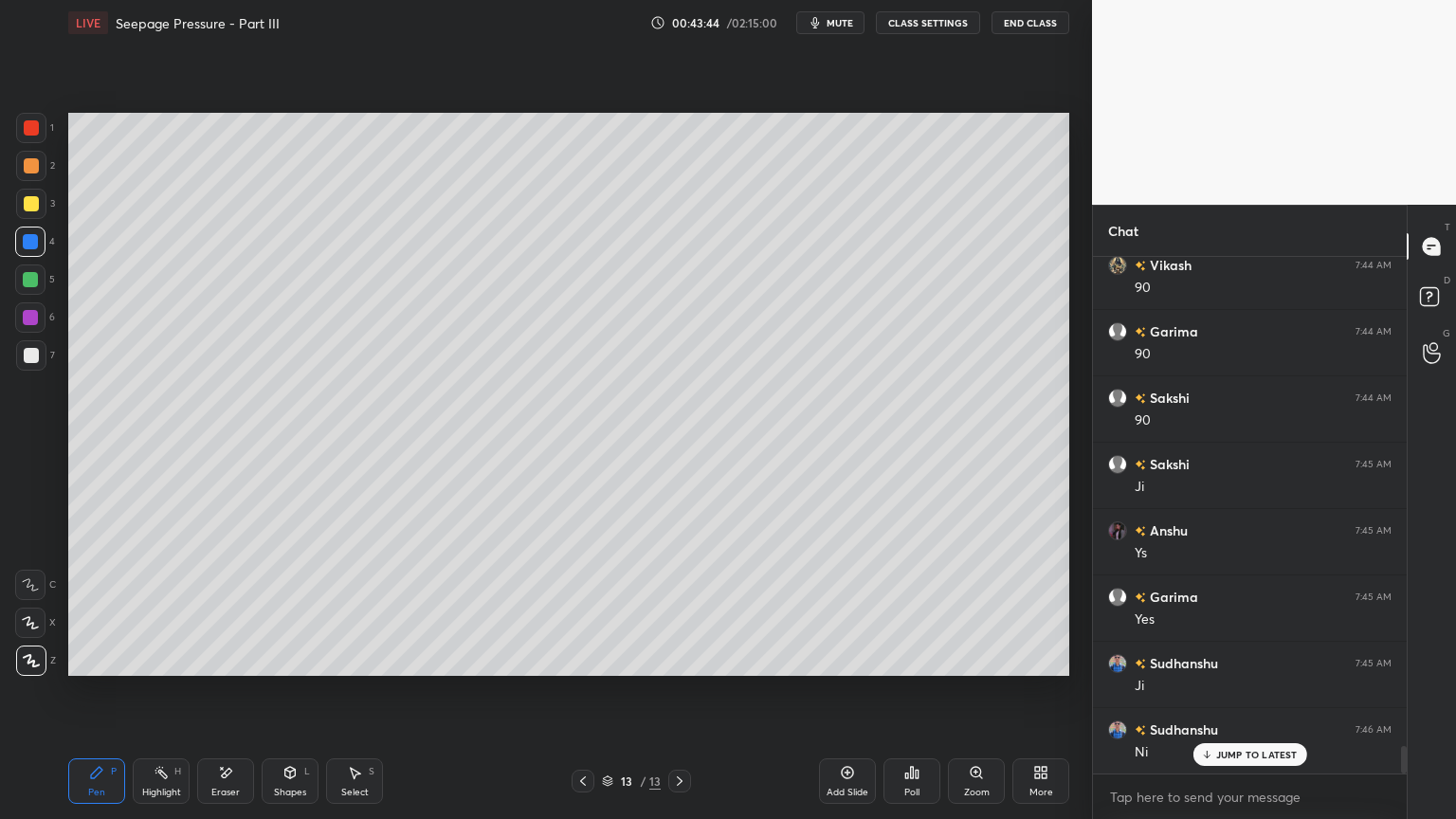 click on "Shapes" at bounding box center [290, 792] 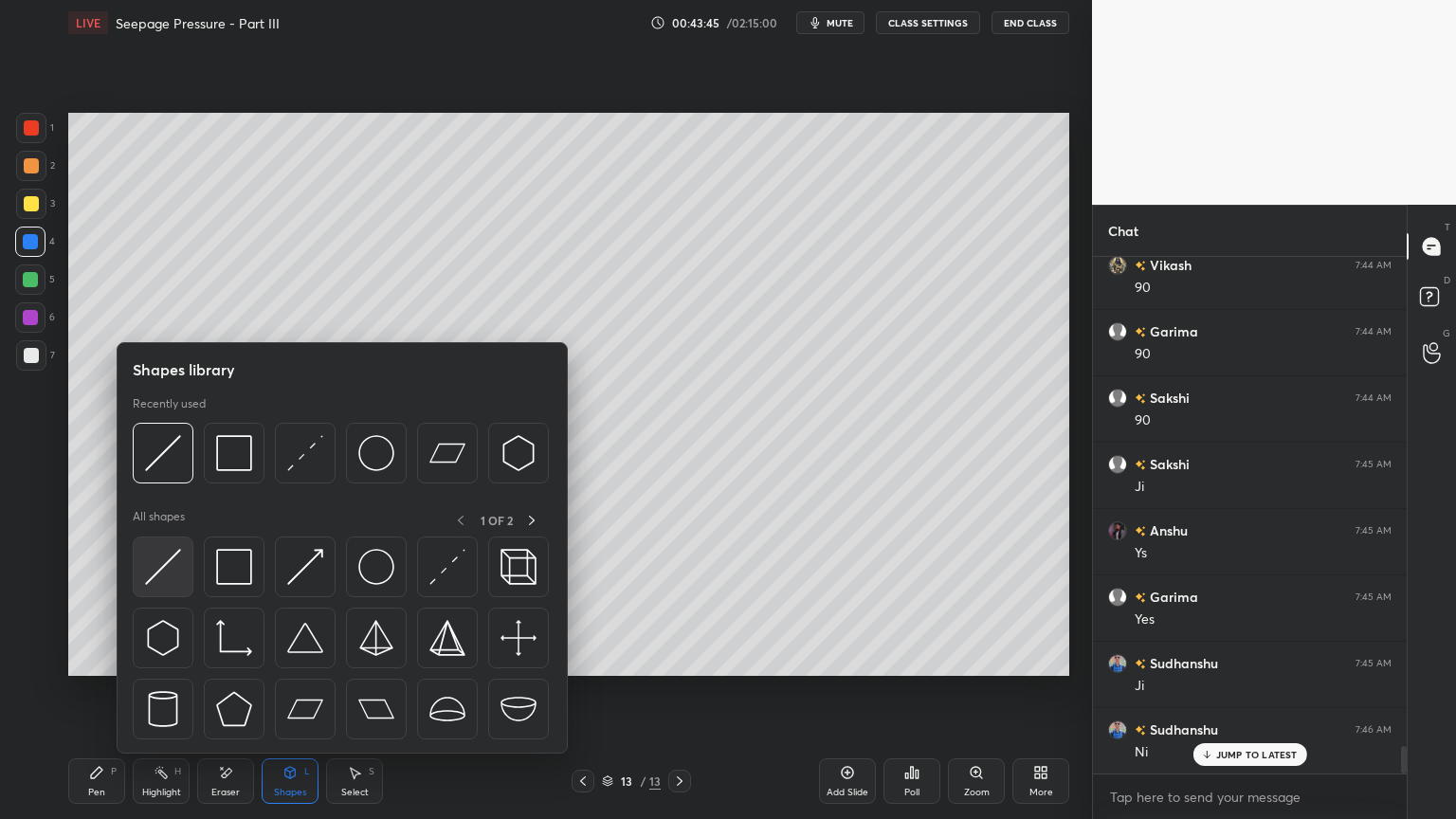 click at bounding box center [163, 567] 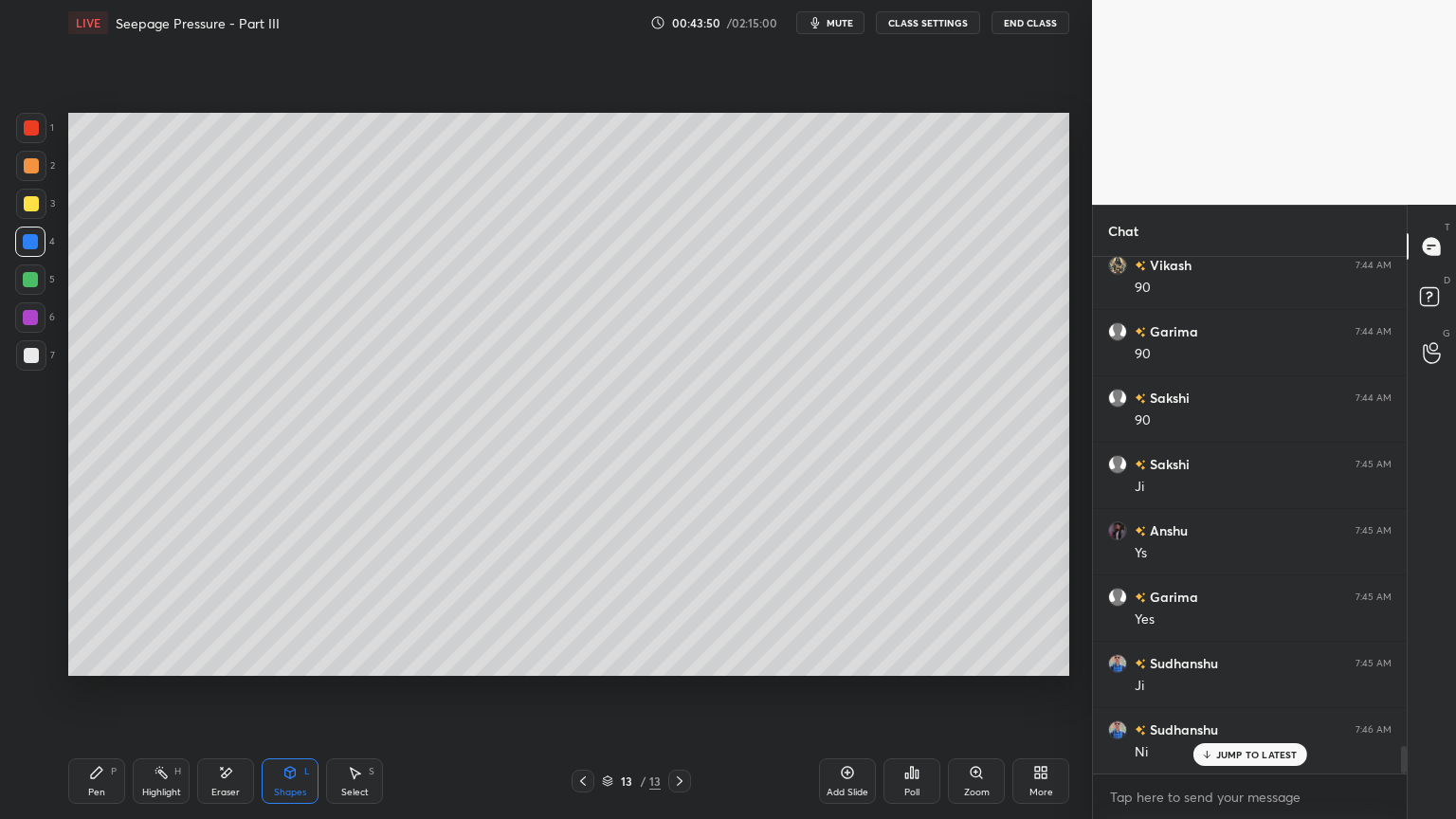 click at bounding box center (31, 355) 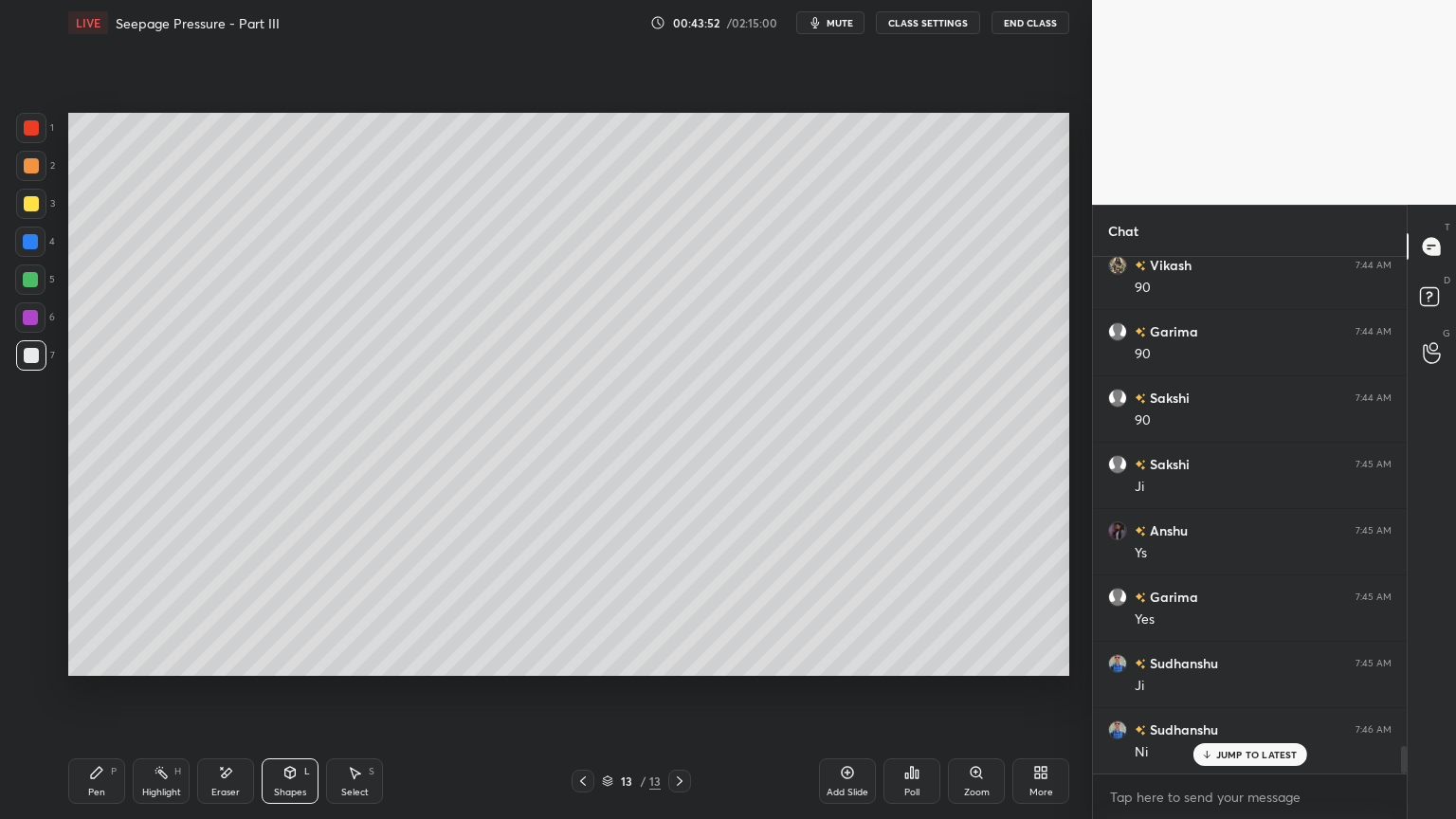 click at bounding box center (30, 280) 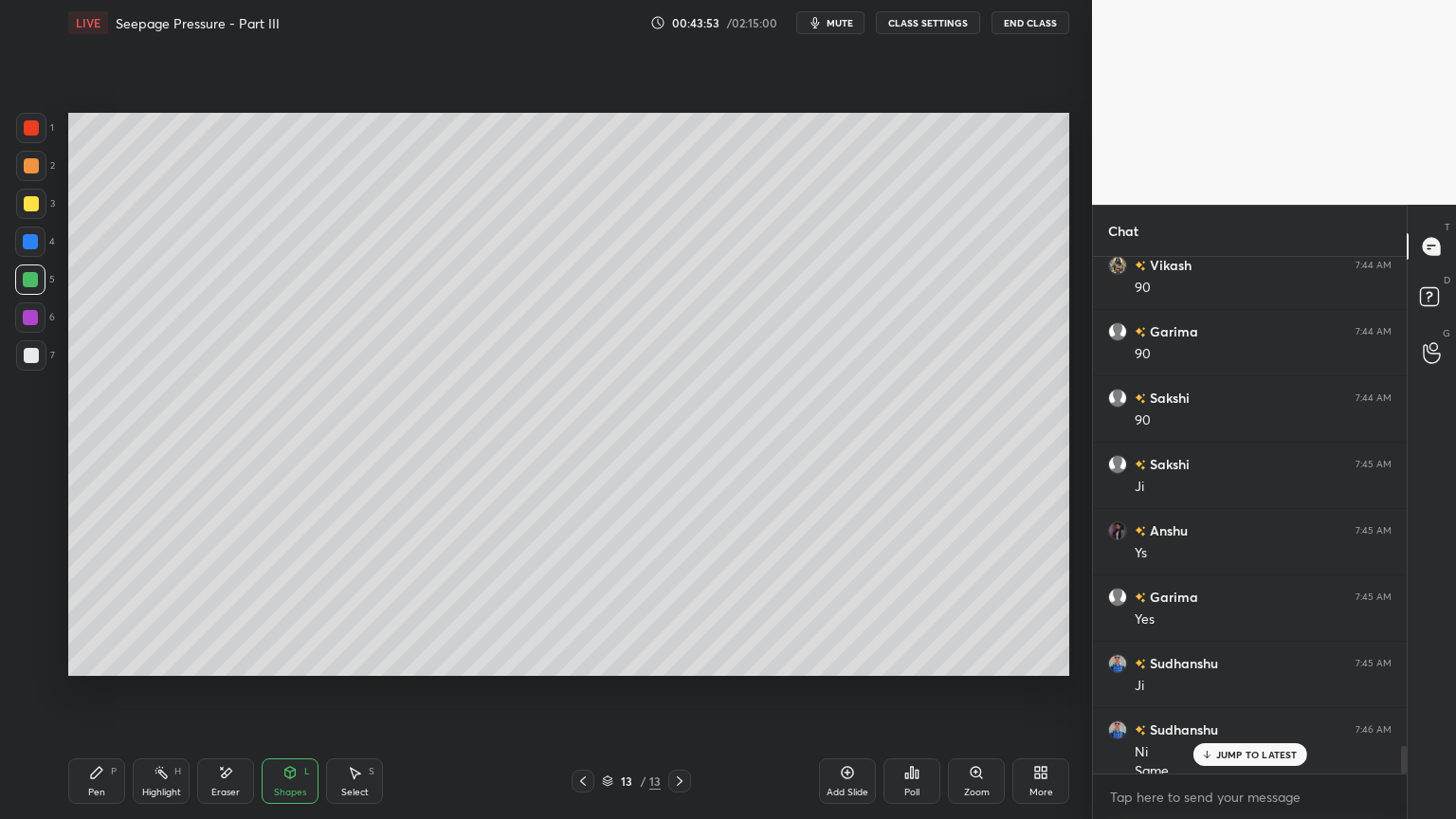 scroll, scrollTop: 9195, scrollLeft: 0, axis: vertical 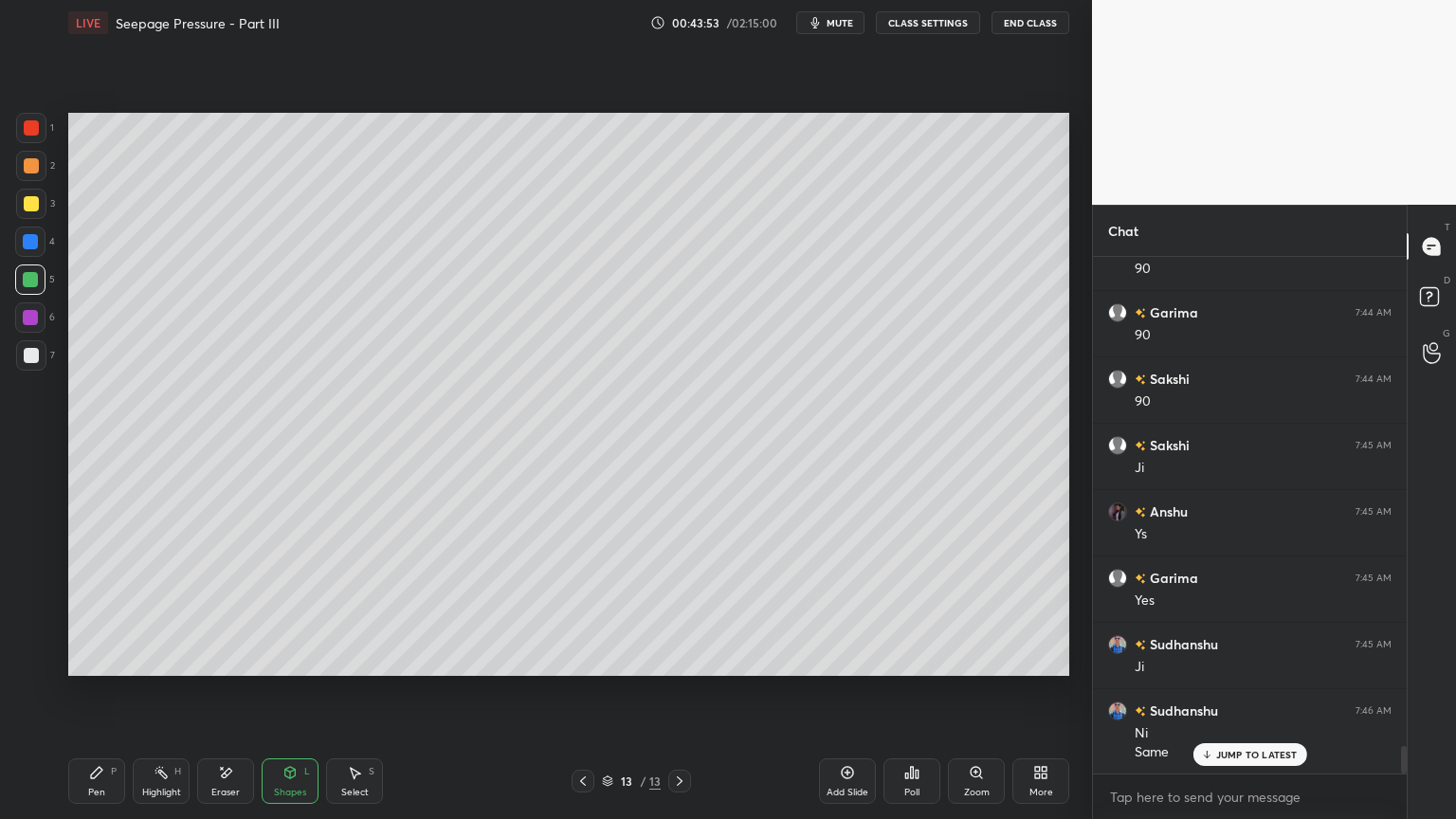 click at bounding box center (31, 166) 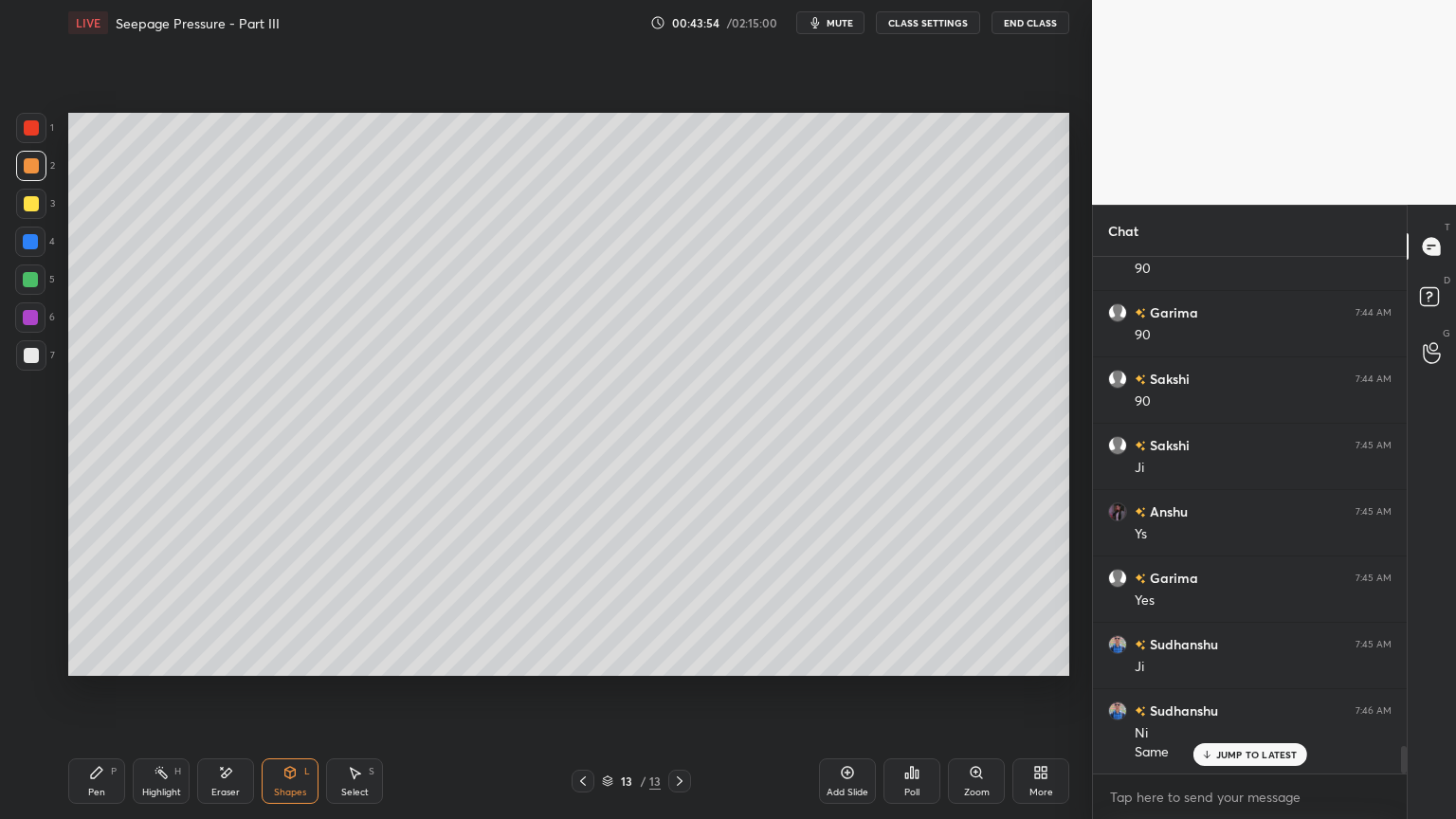 click on "Shapes L" at bounding box center [290, 781] 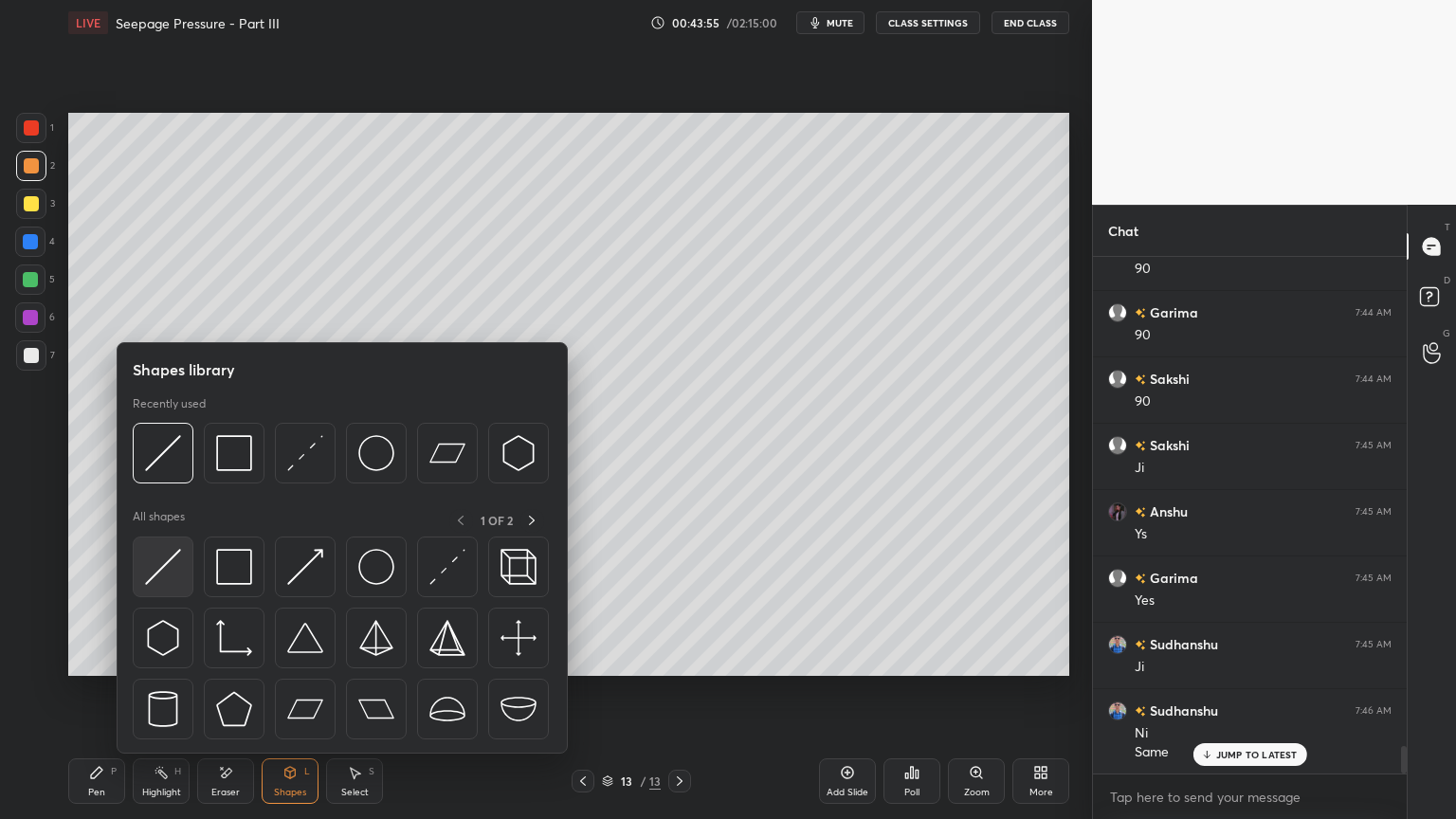 click at bounding box center [163, 567] 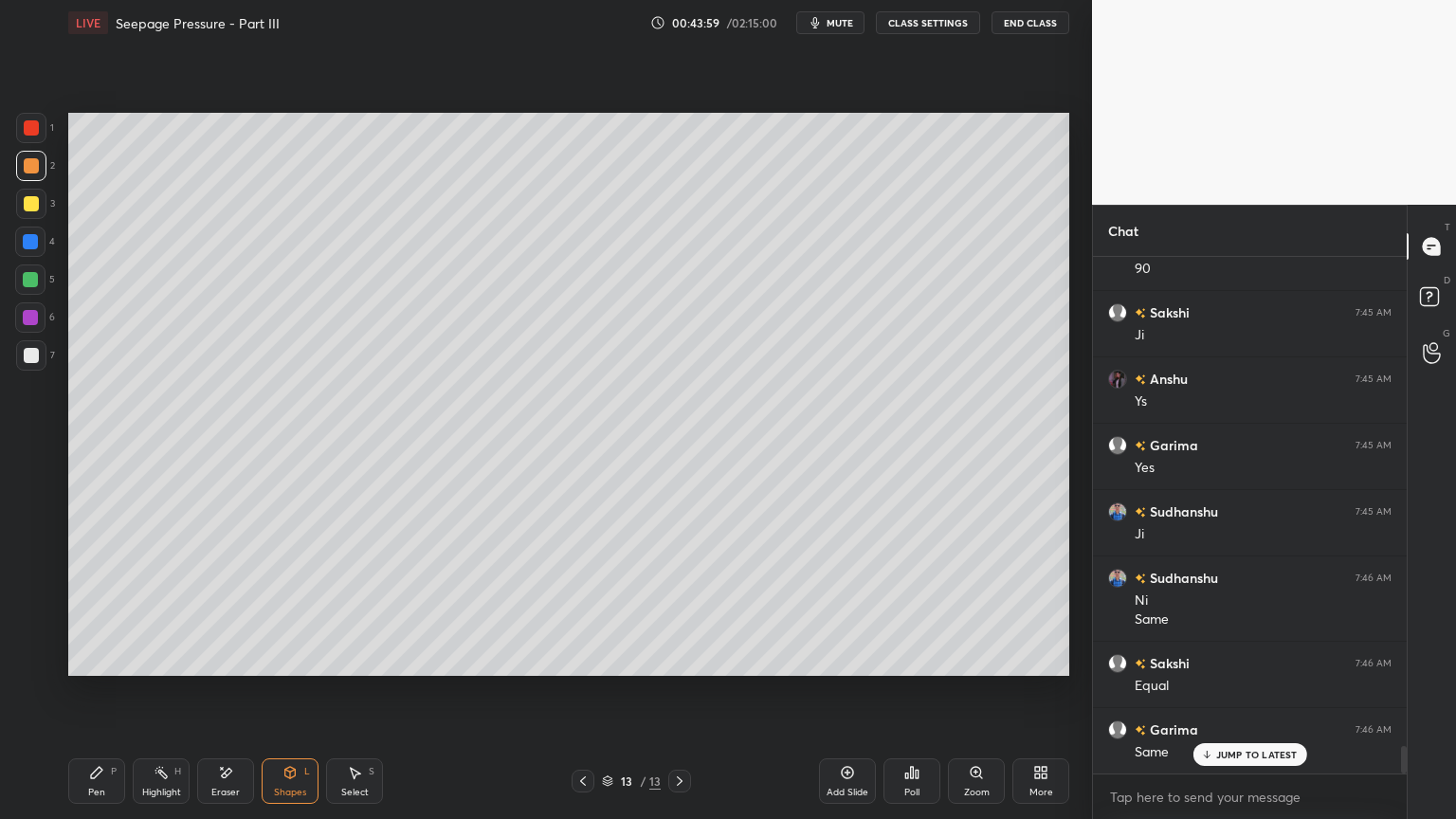 scroll, scrollTop: 9395, scrollLeft: 0, axis: vertical 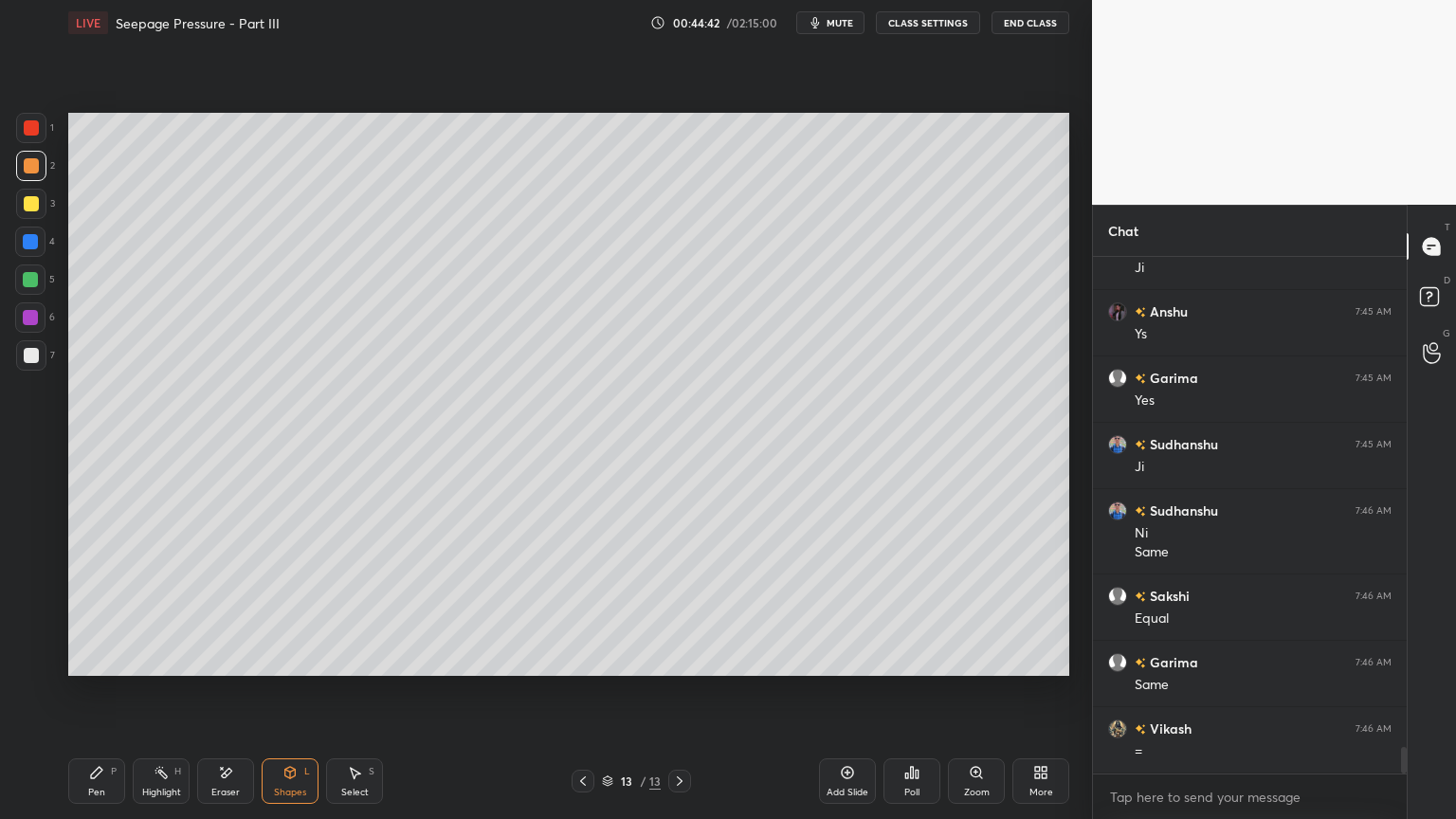 click 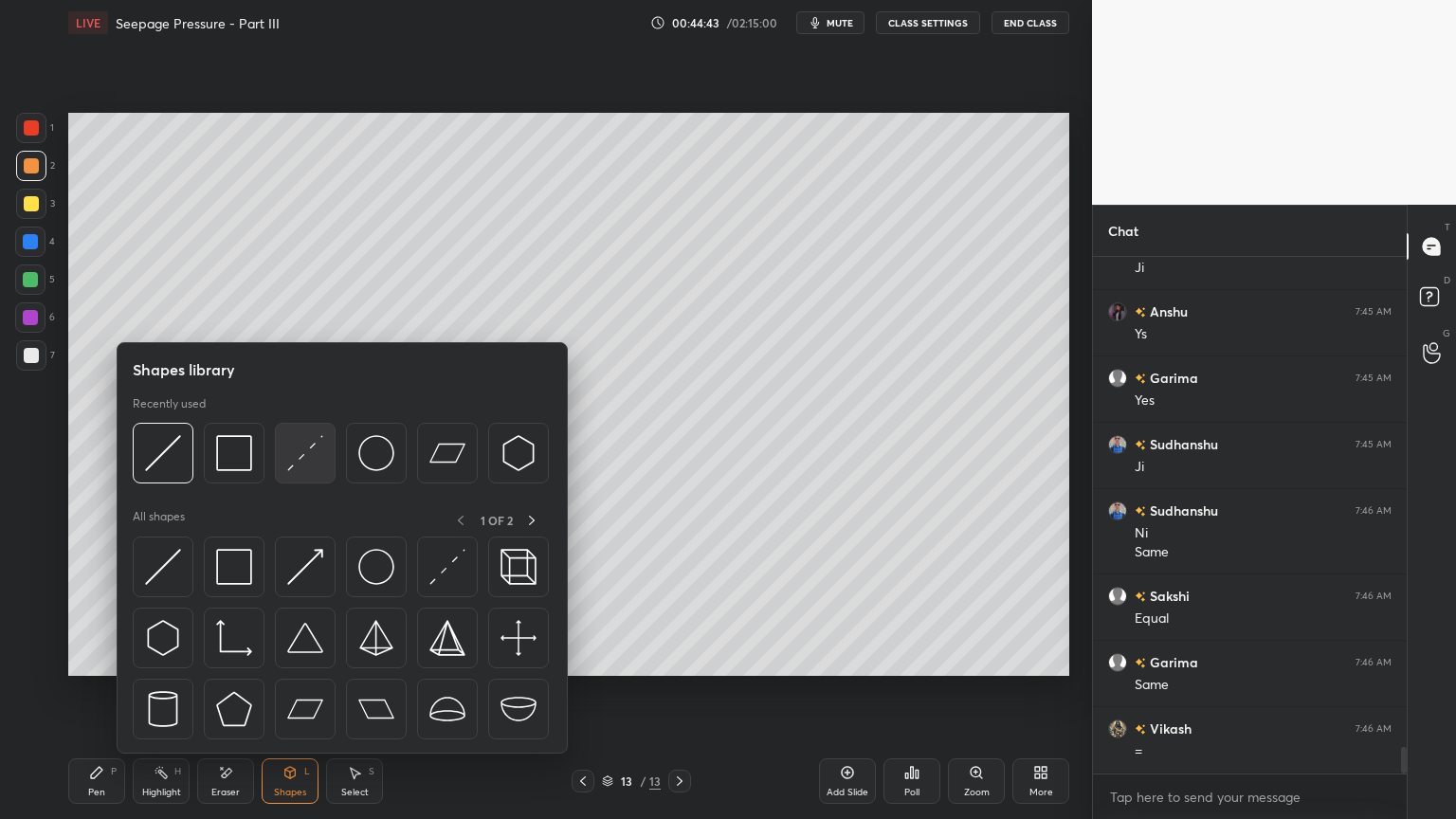 click at bounding box center [305, 453] 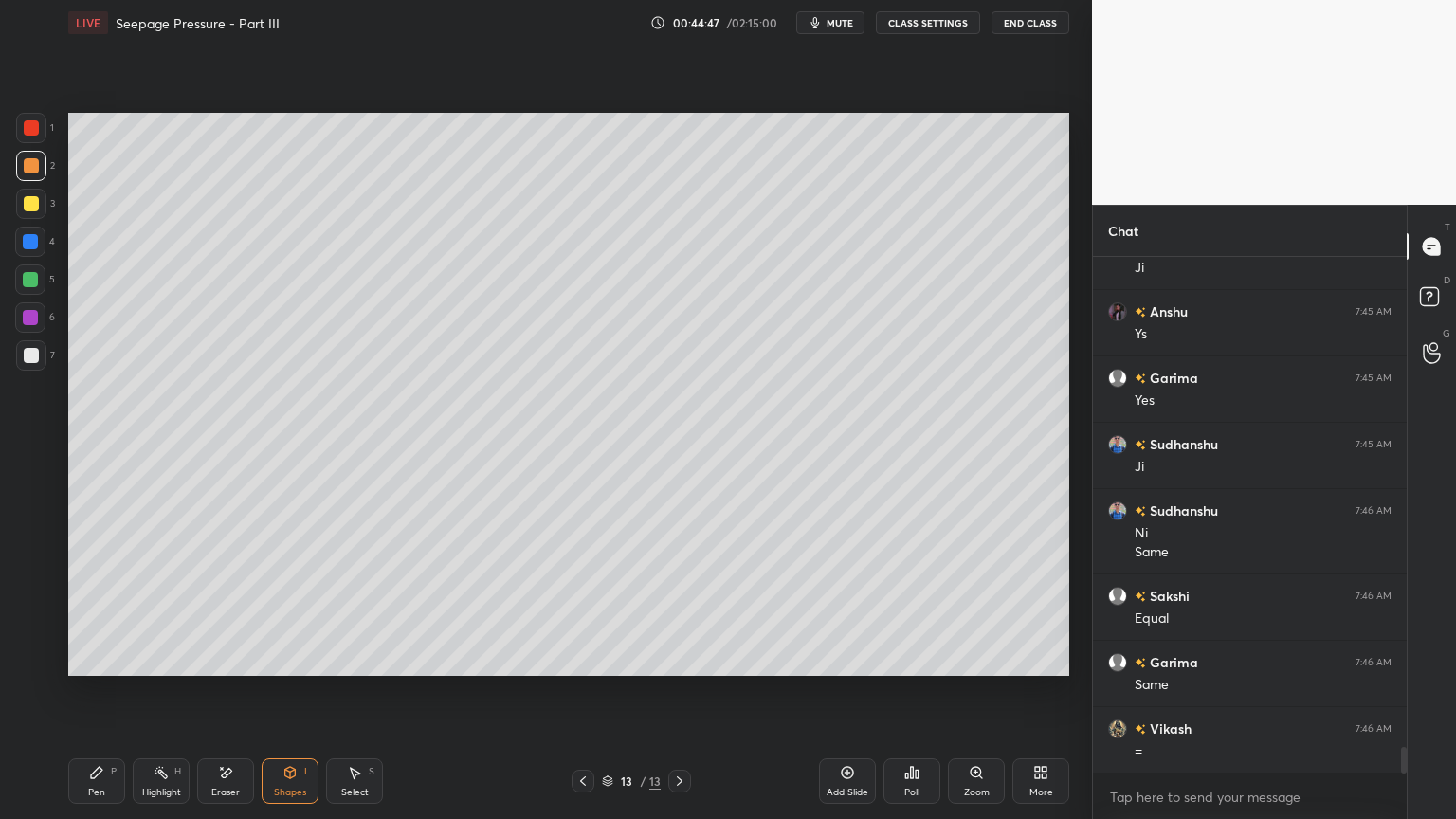 click at bounding box center (30, 242) 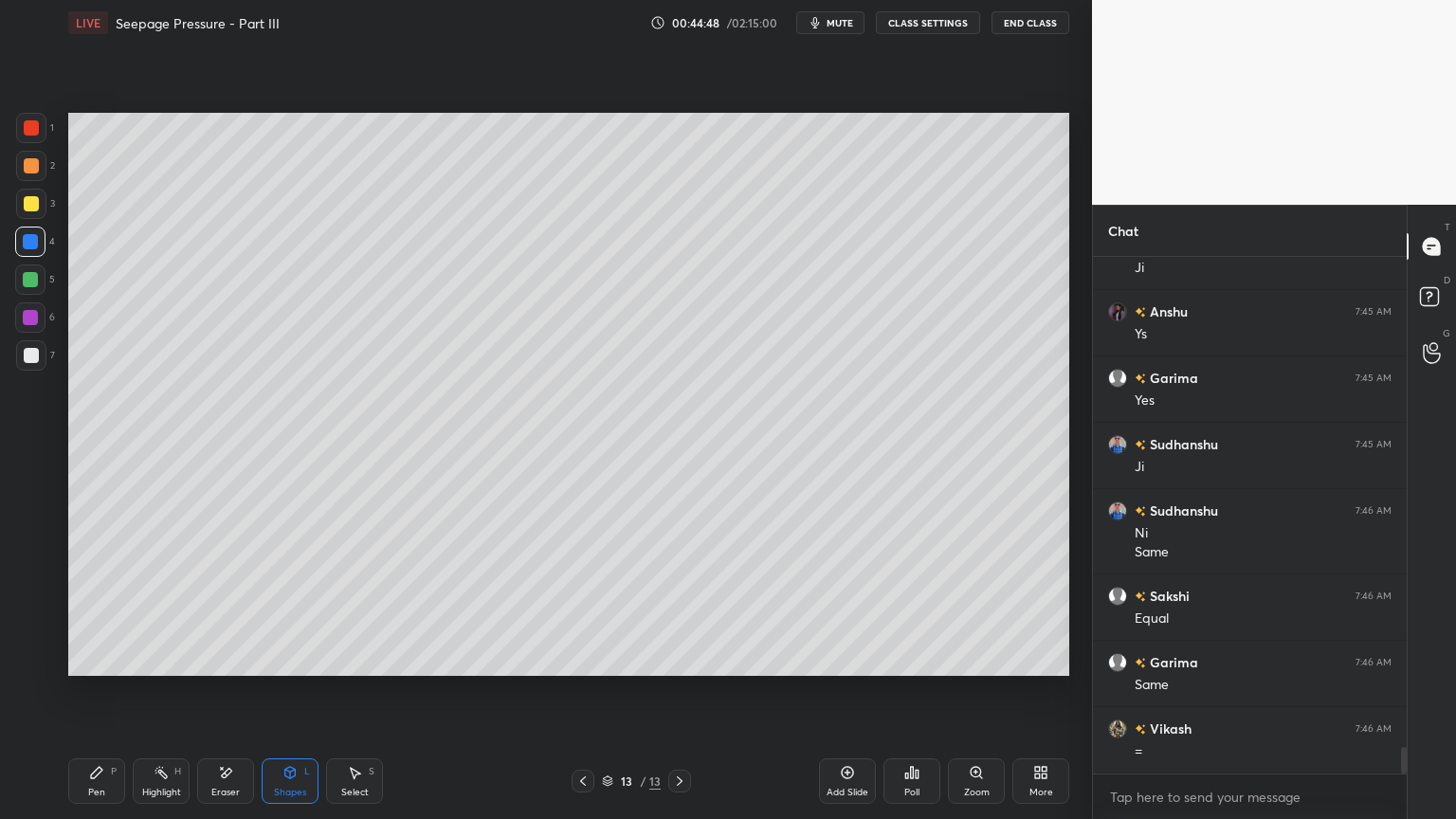 click on "Shapes L" at bounding box center (290, 781) 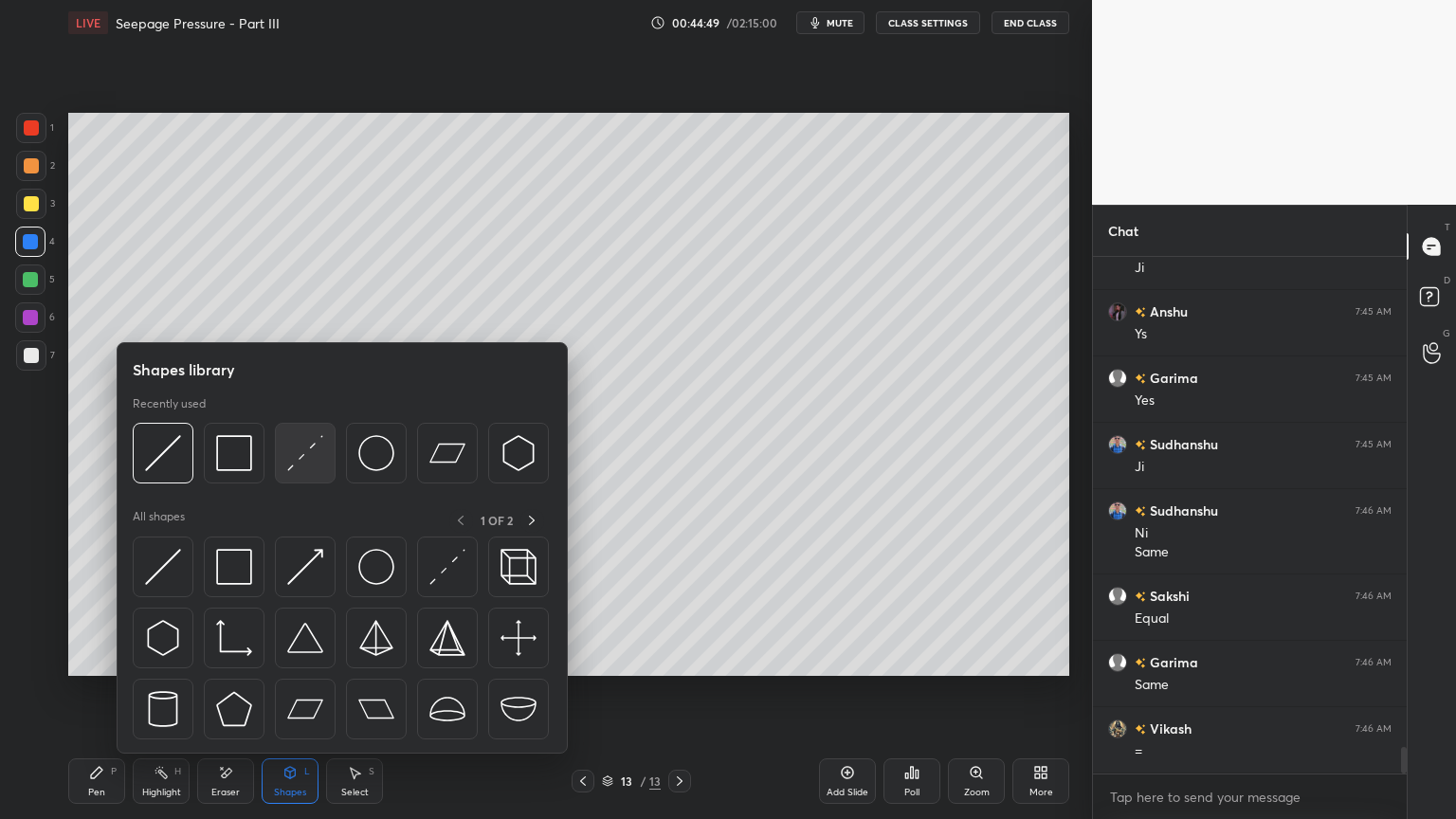 click at bounding box center [305, 453] 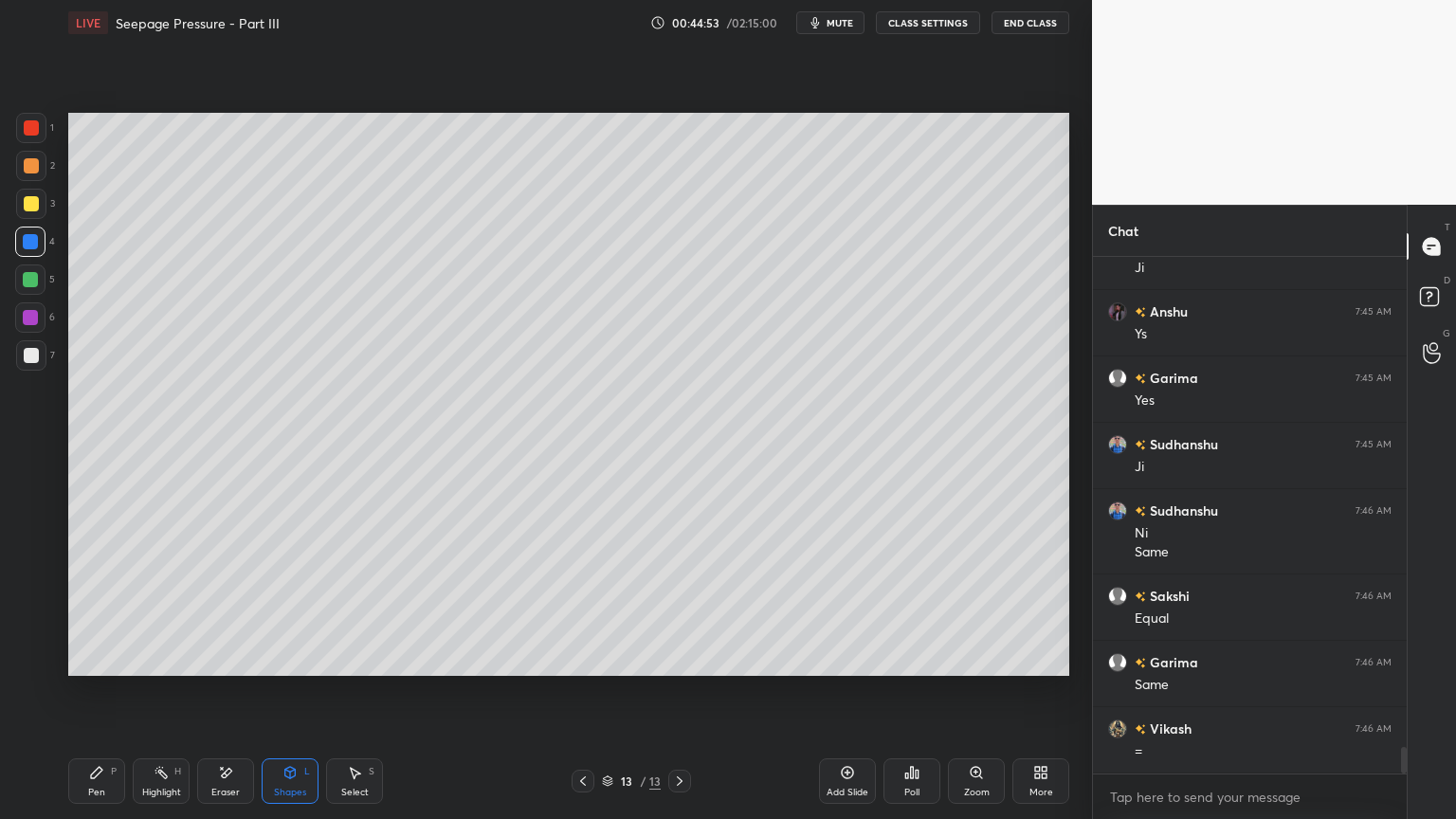 click 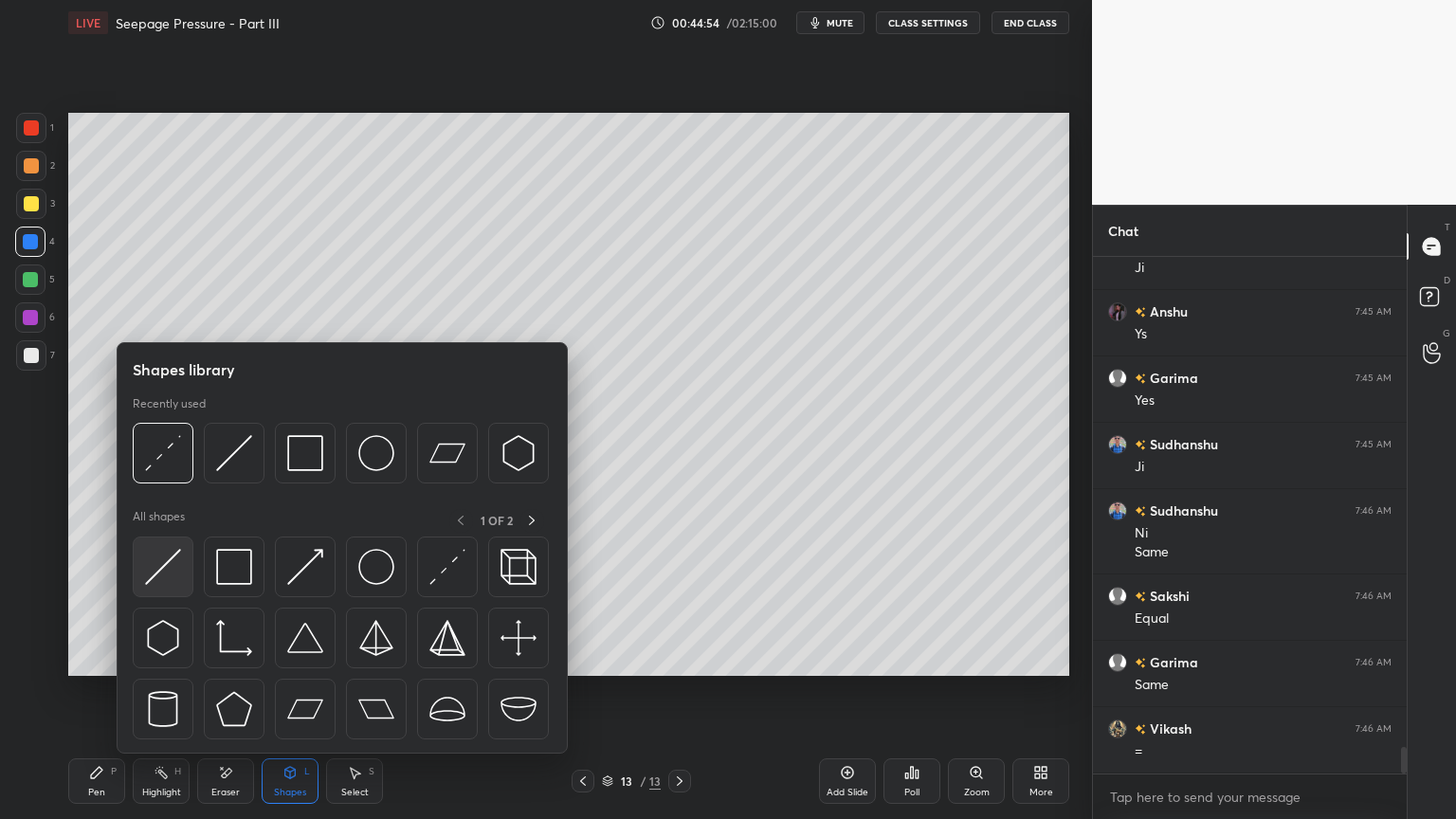 click at bounding box center (163, 567) 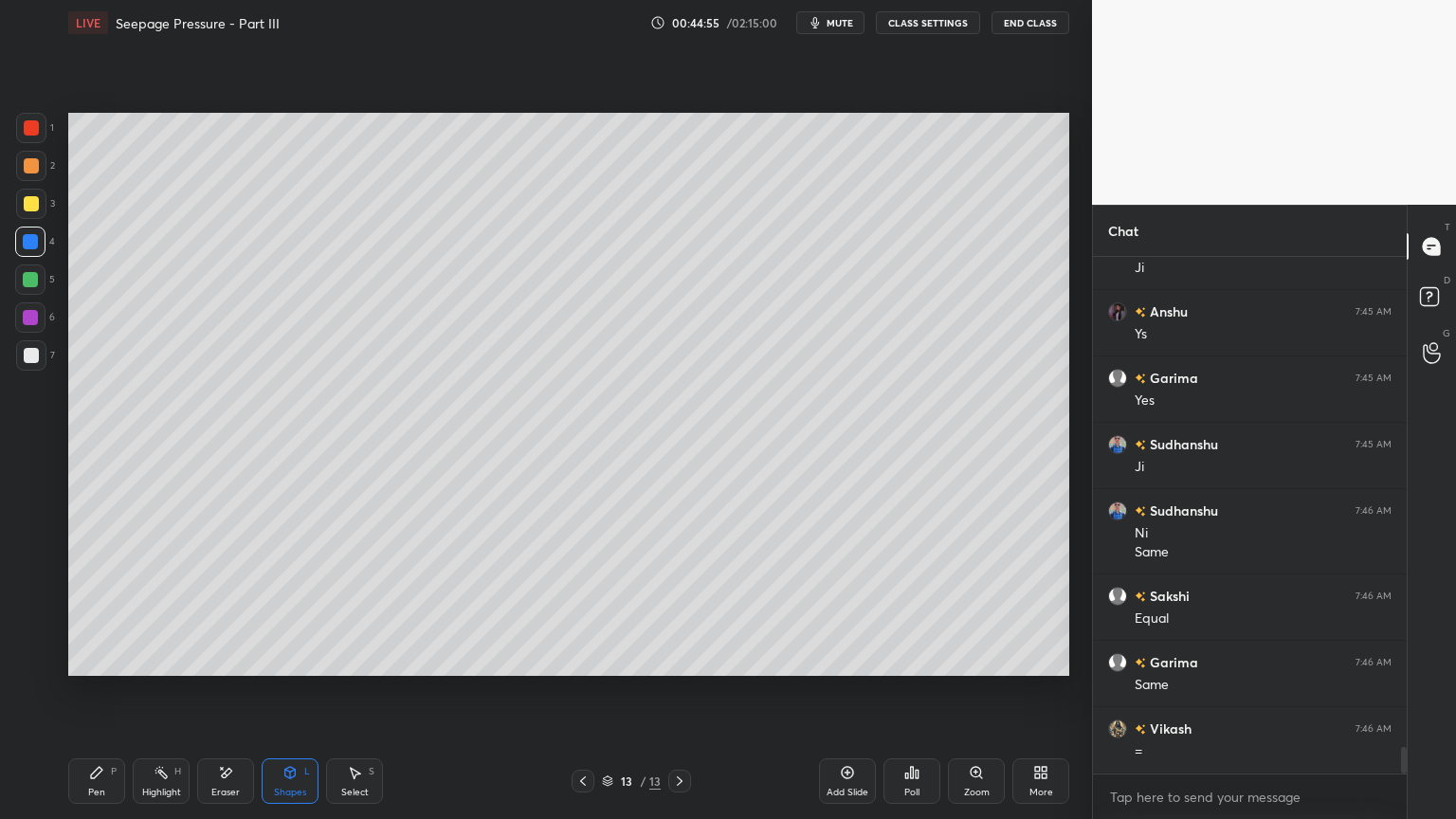 click 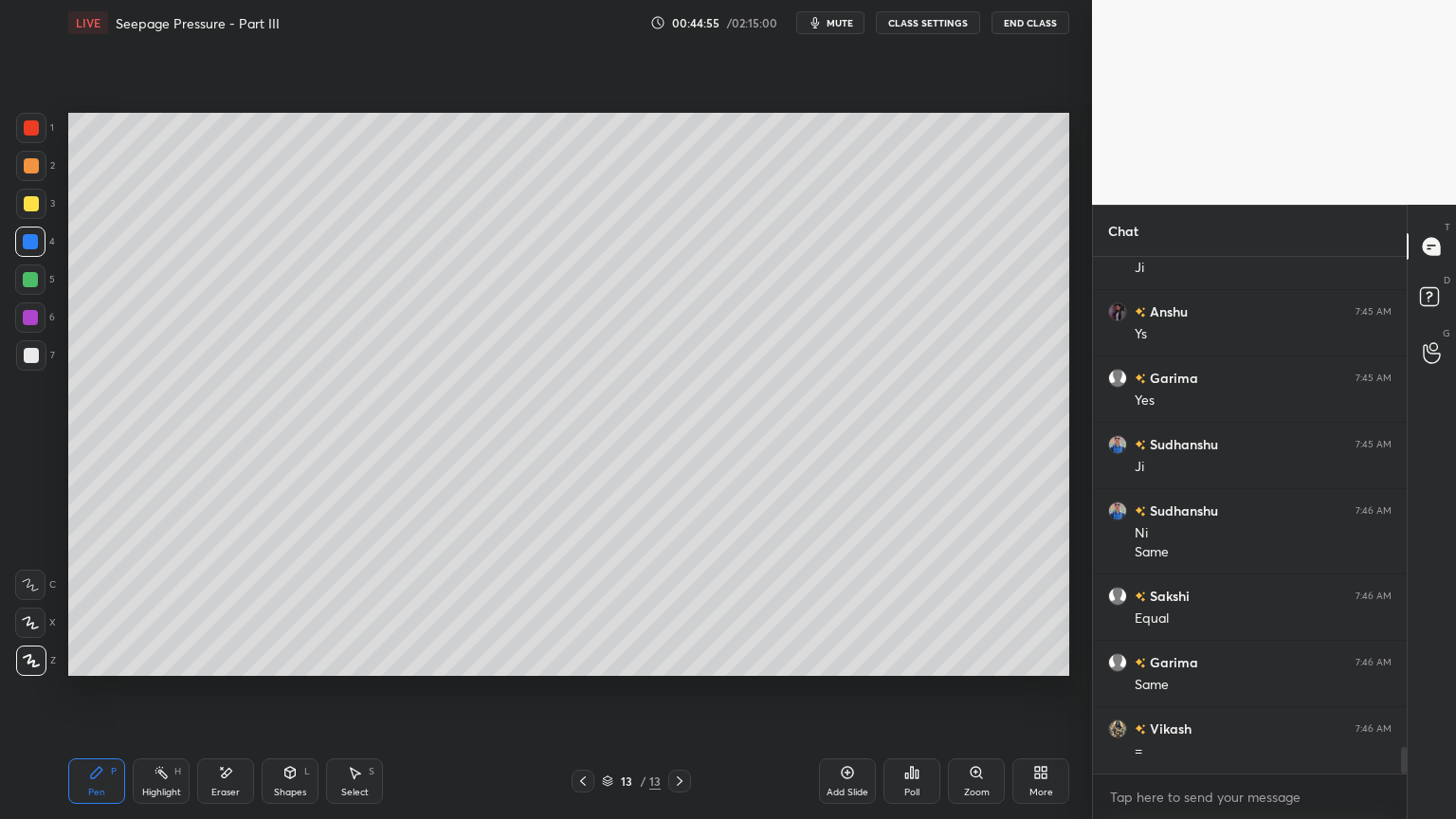click at bounding box center [30, 623] 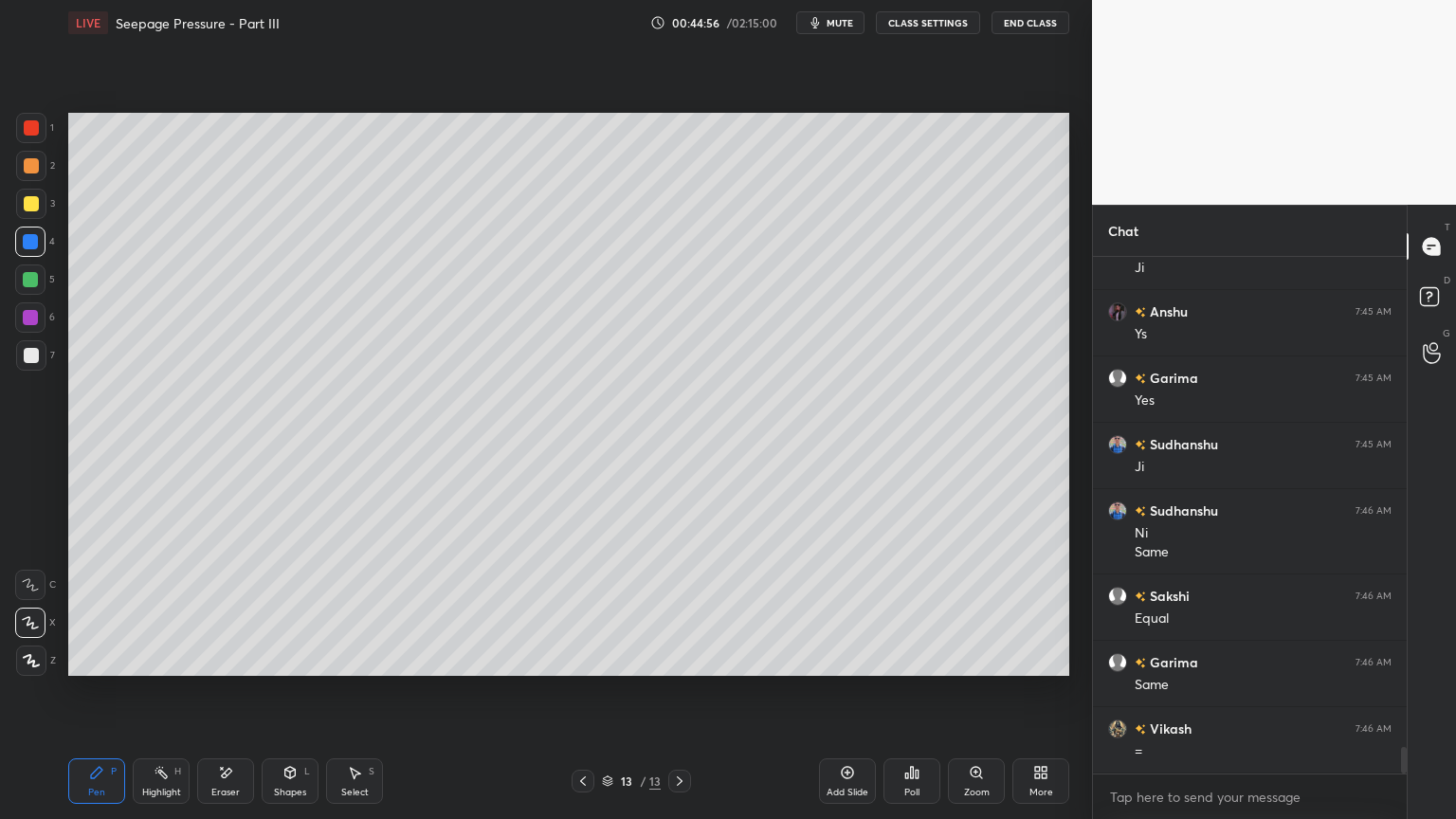 click 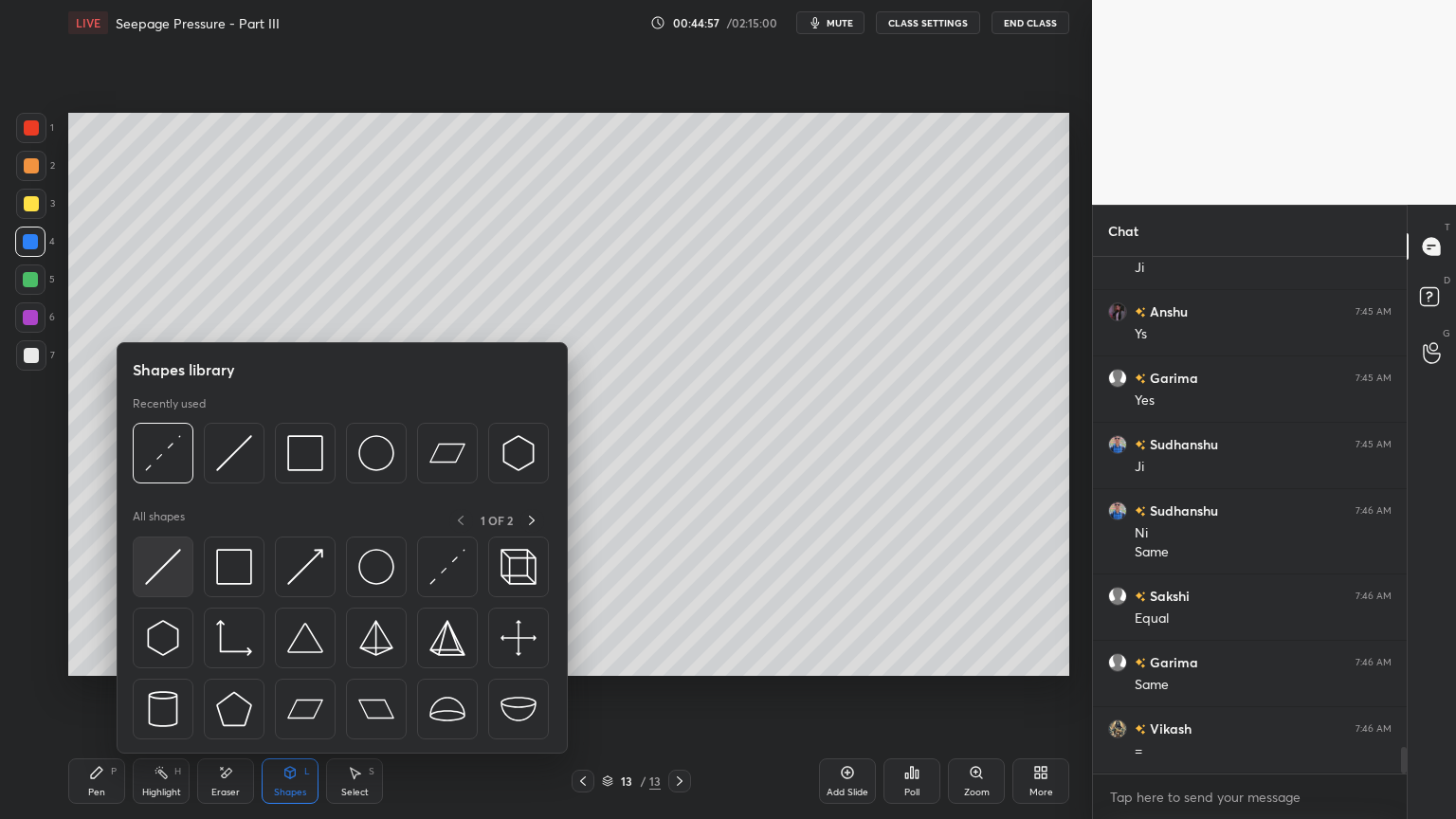 click at bounding box center (163, 567) 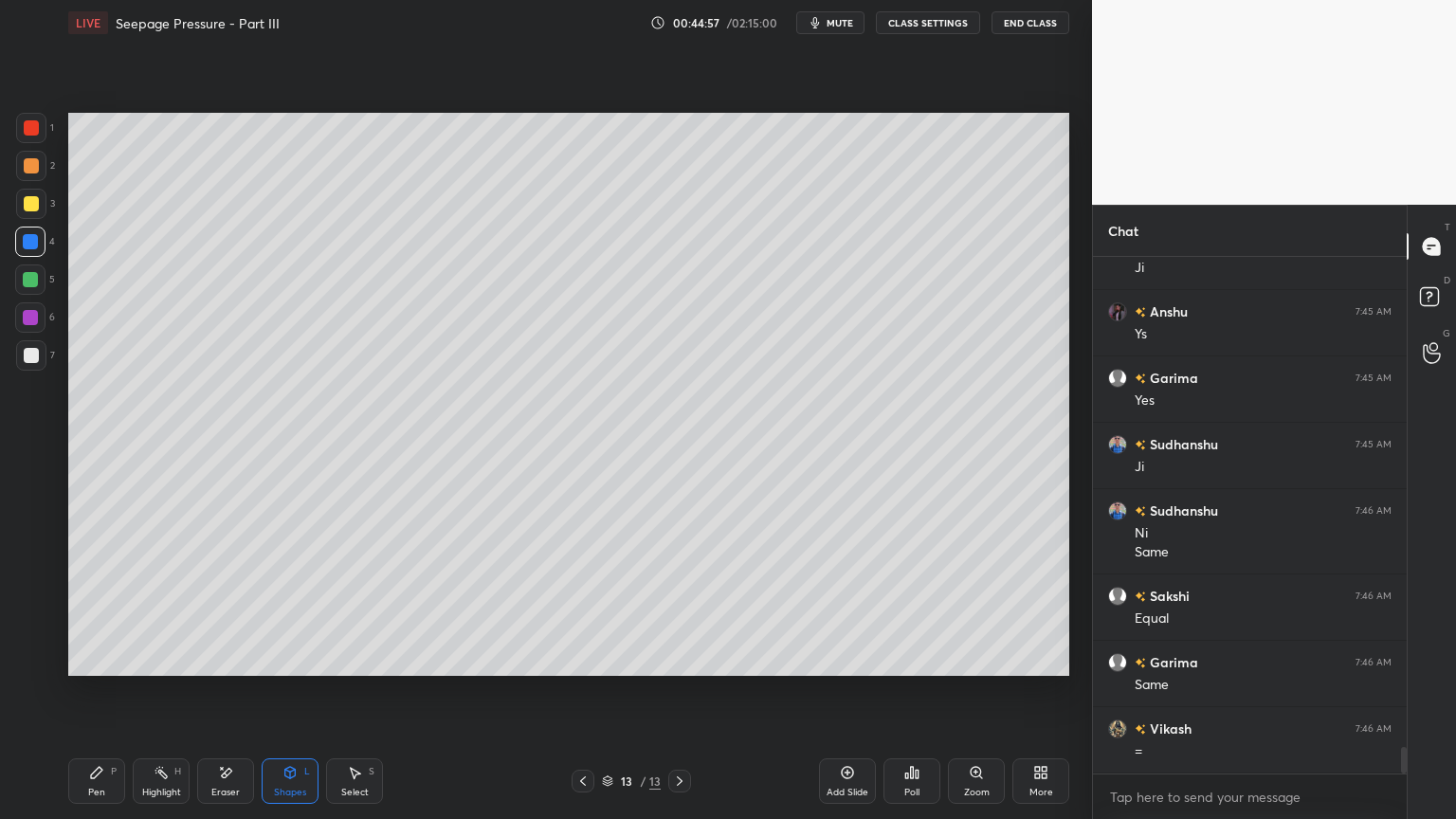 click at bounding box center (31, 166) 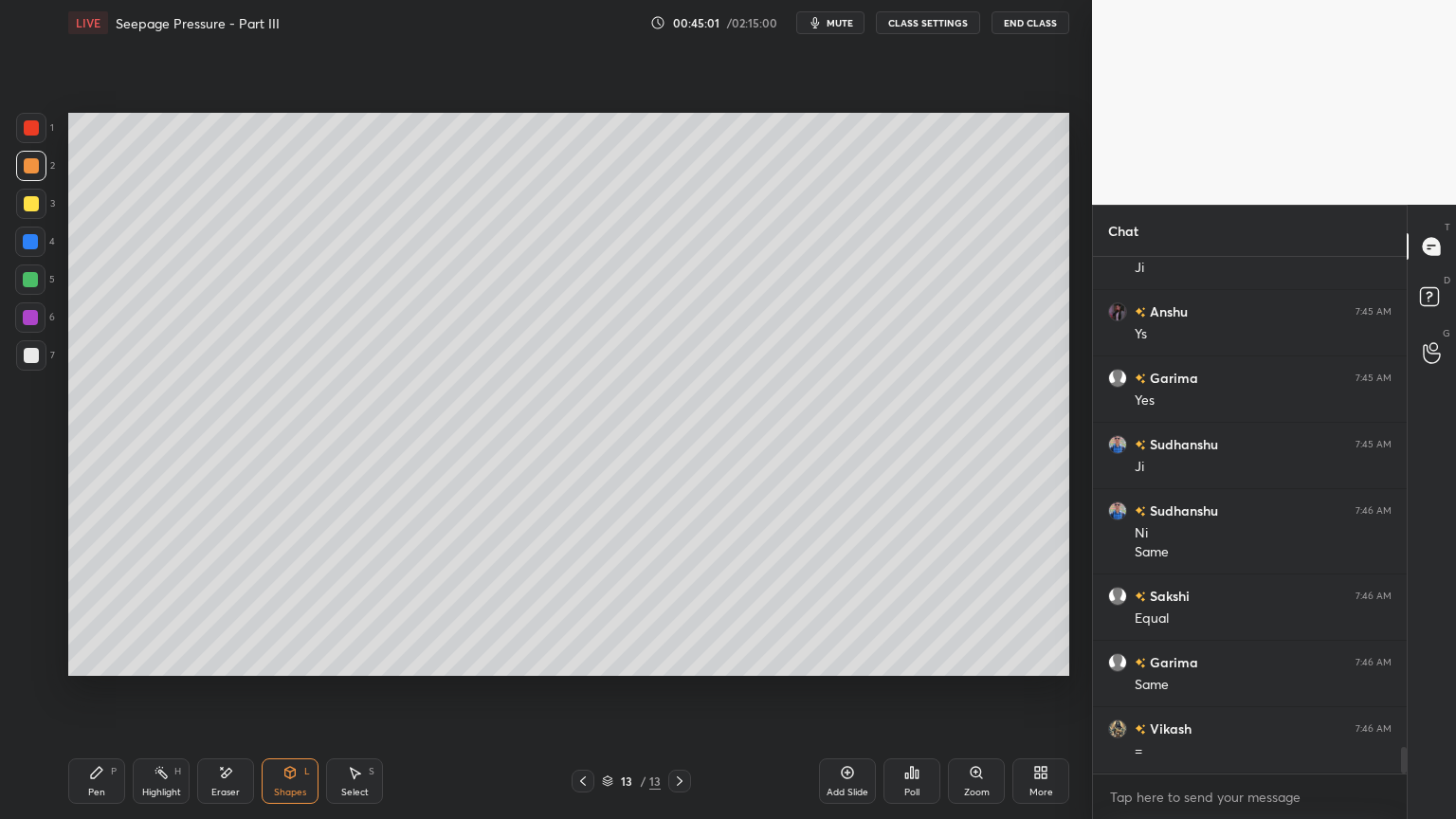 click 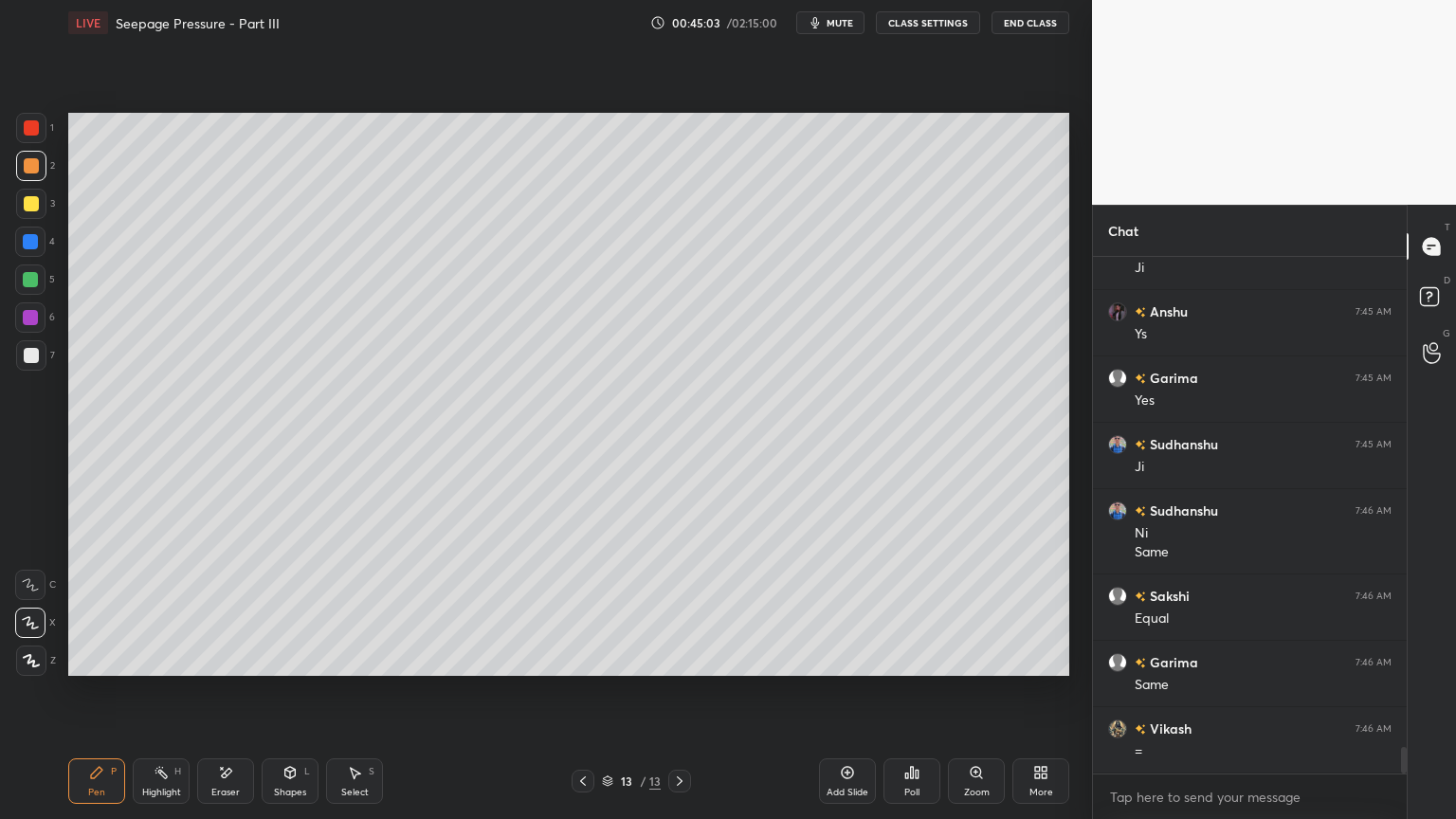 click at bounding box center [30, 242] 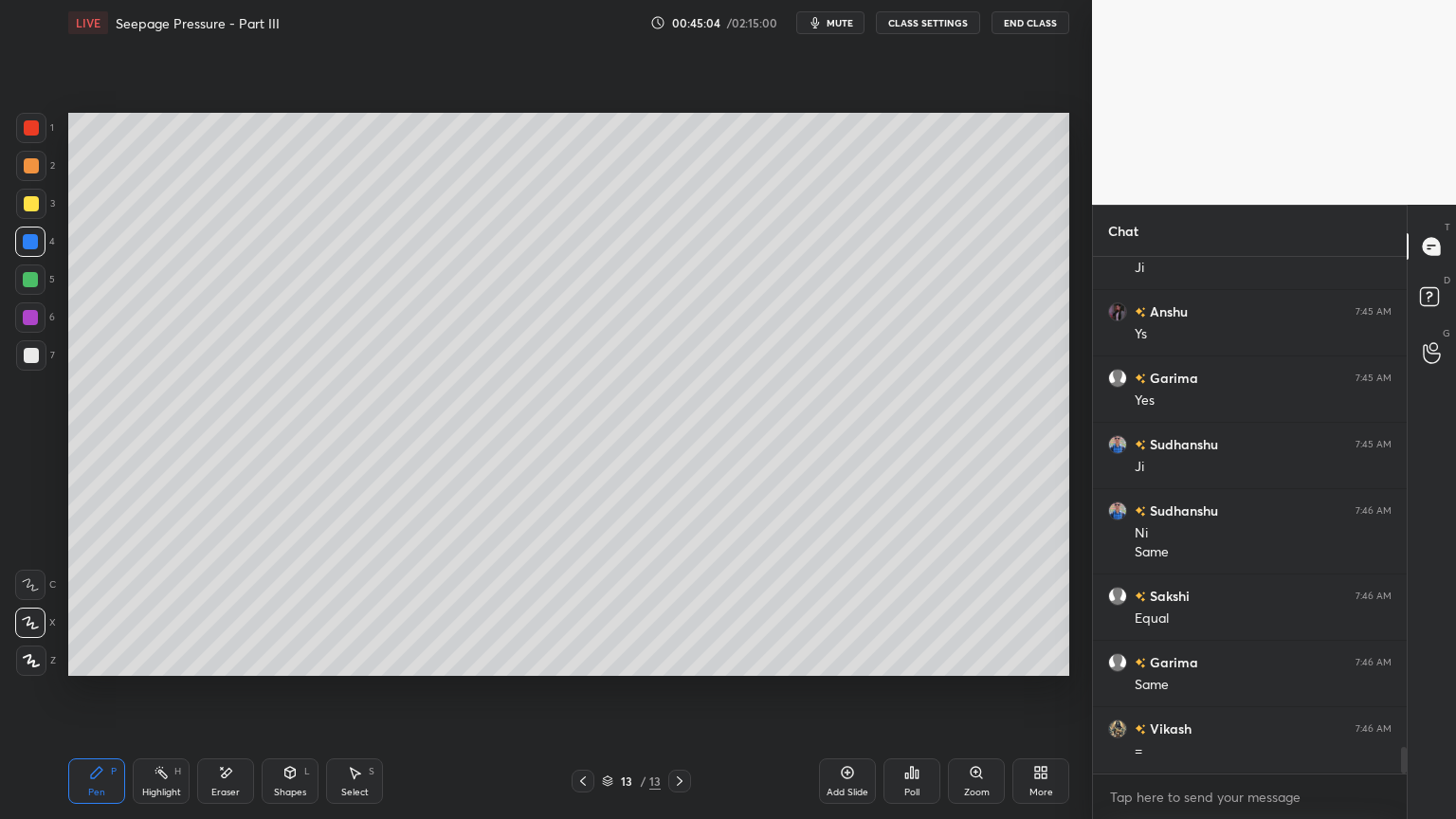click at bounding box center [31, 661] 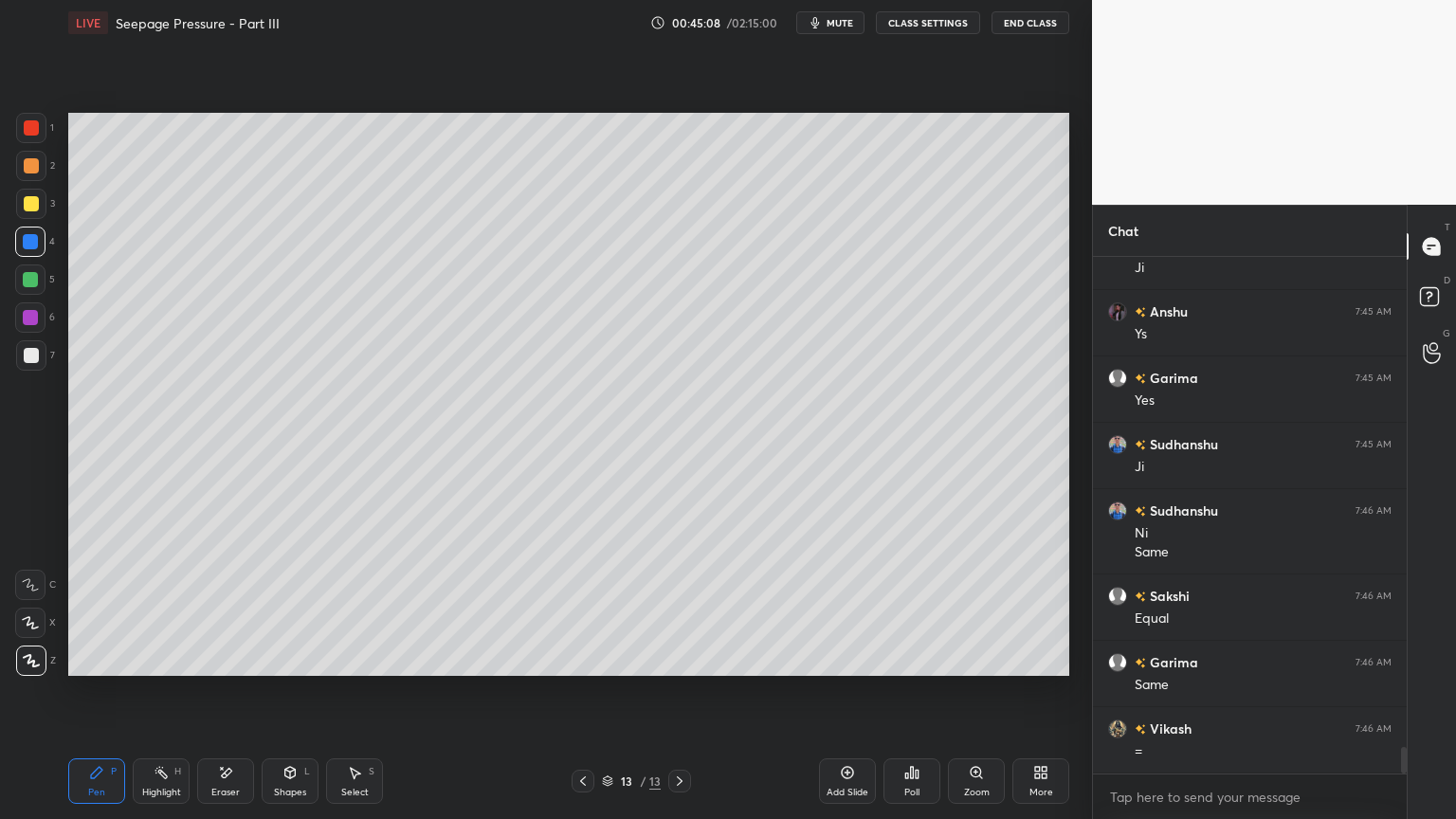 click 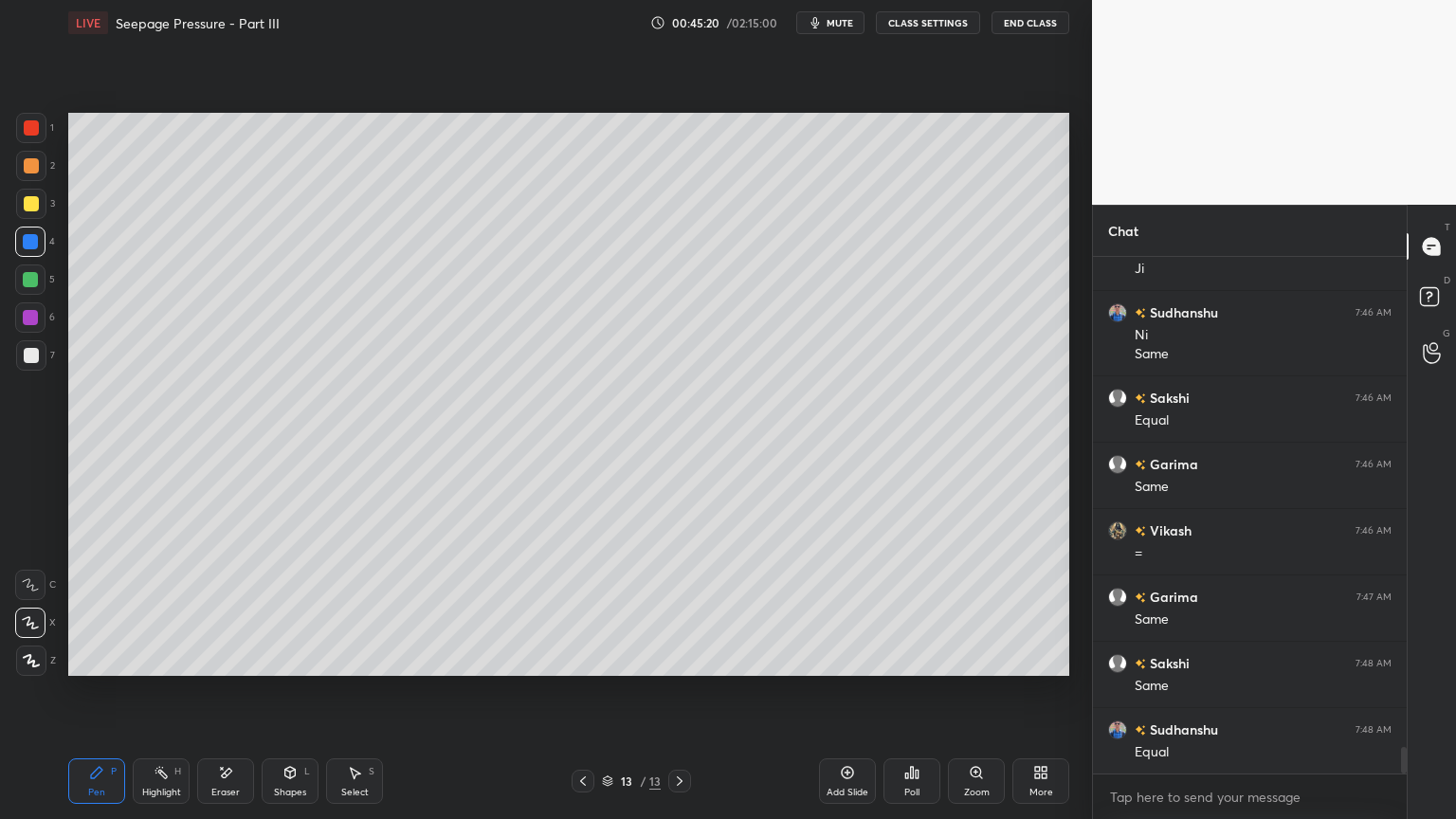scroll, scrollTop: 9660, scrollLeft: 0, axis: vertical 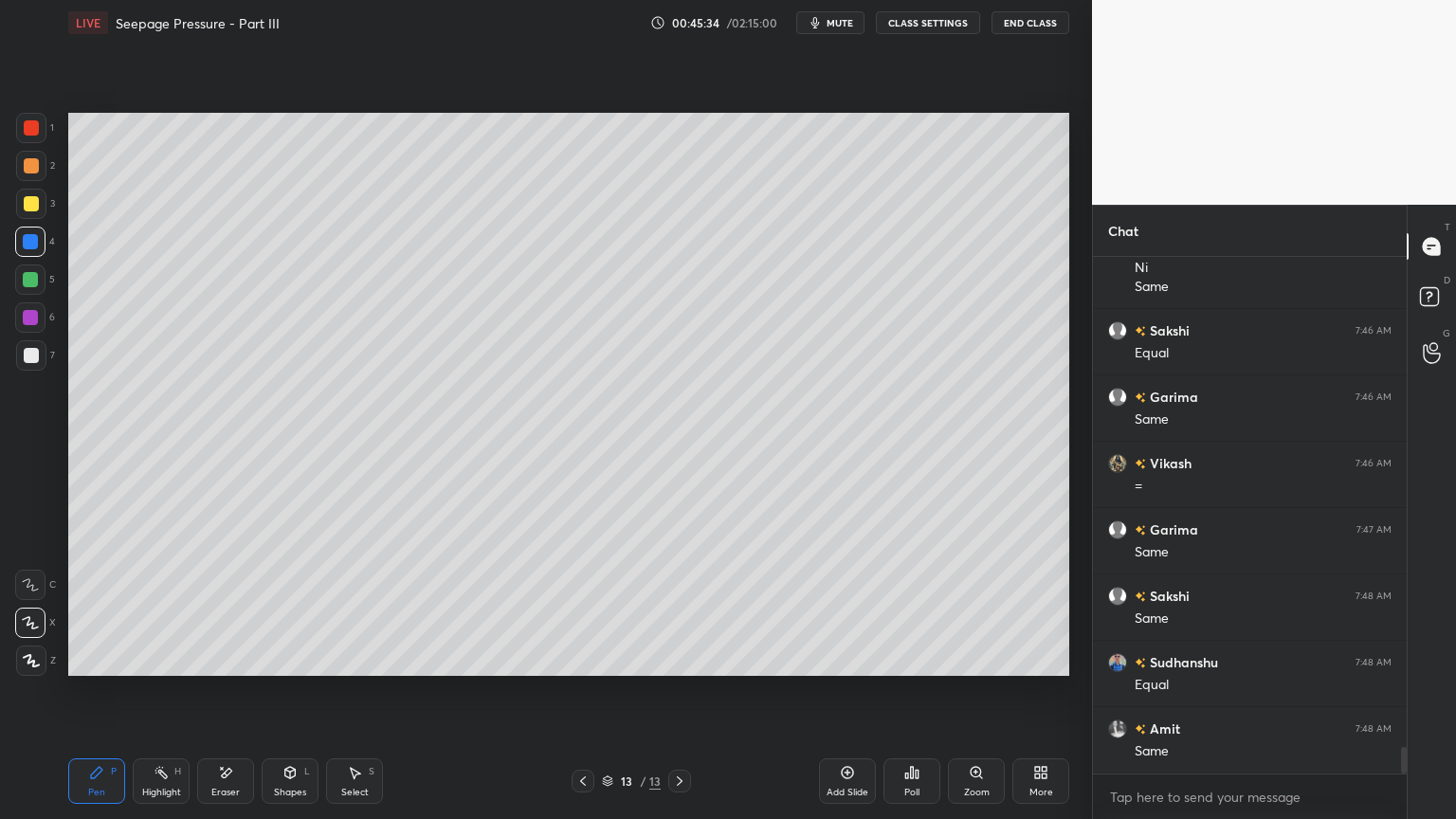 click on "Shapes" at bounding box center [290, 792] 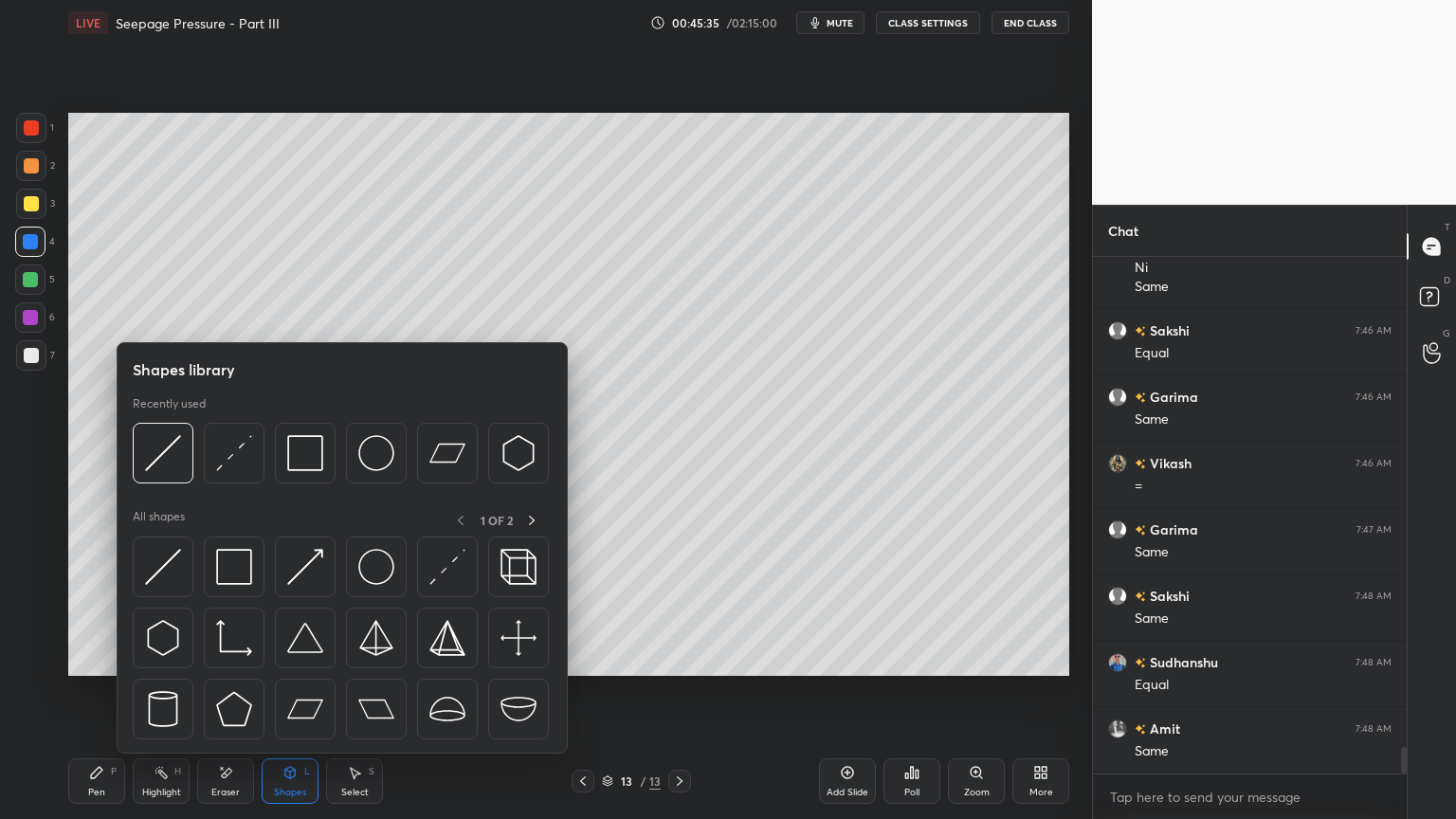 click on "Pen P" at bounding box center (97, 781) 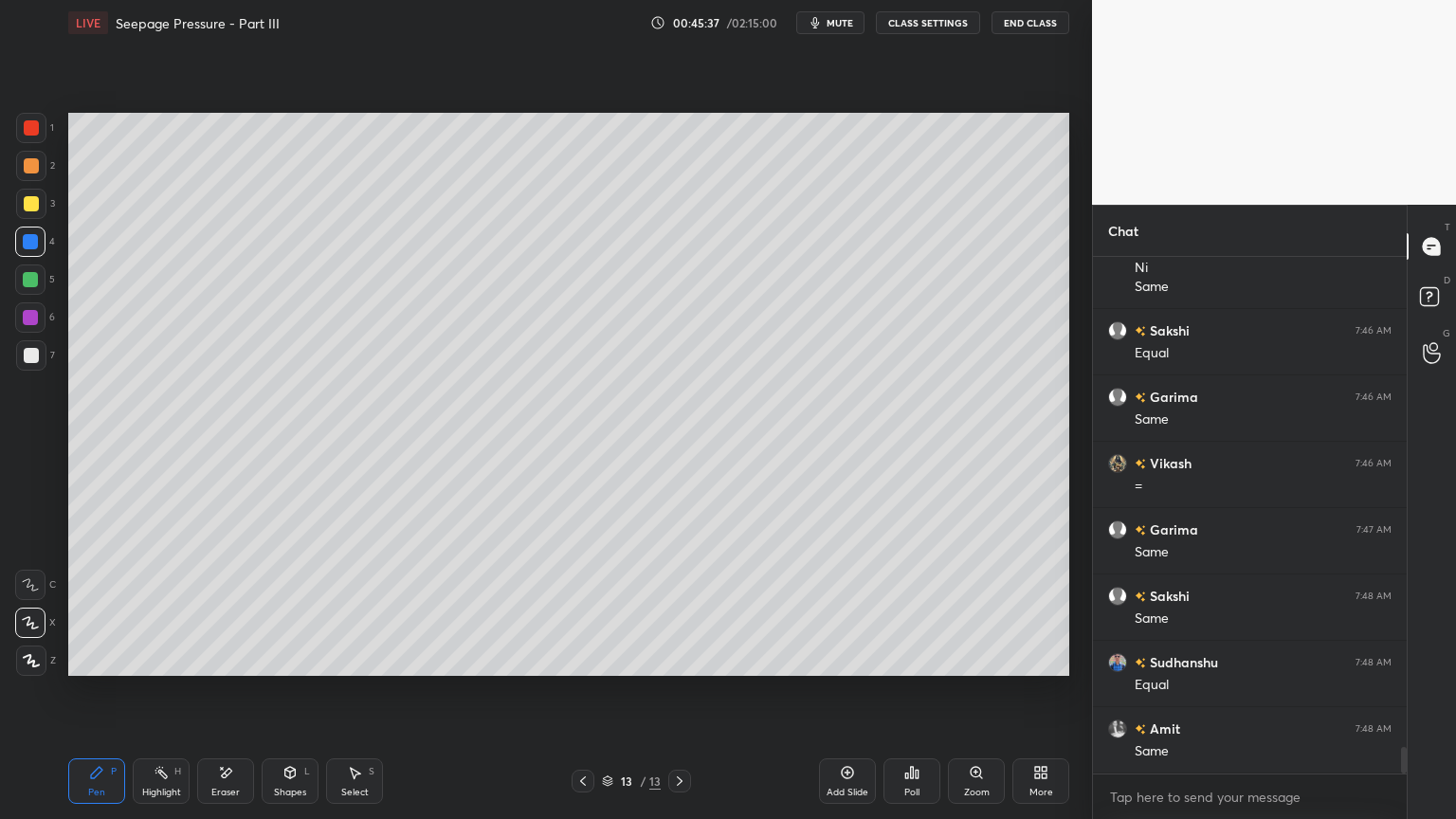 click on "L" at bounding box center (307, 772) 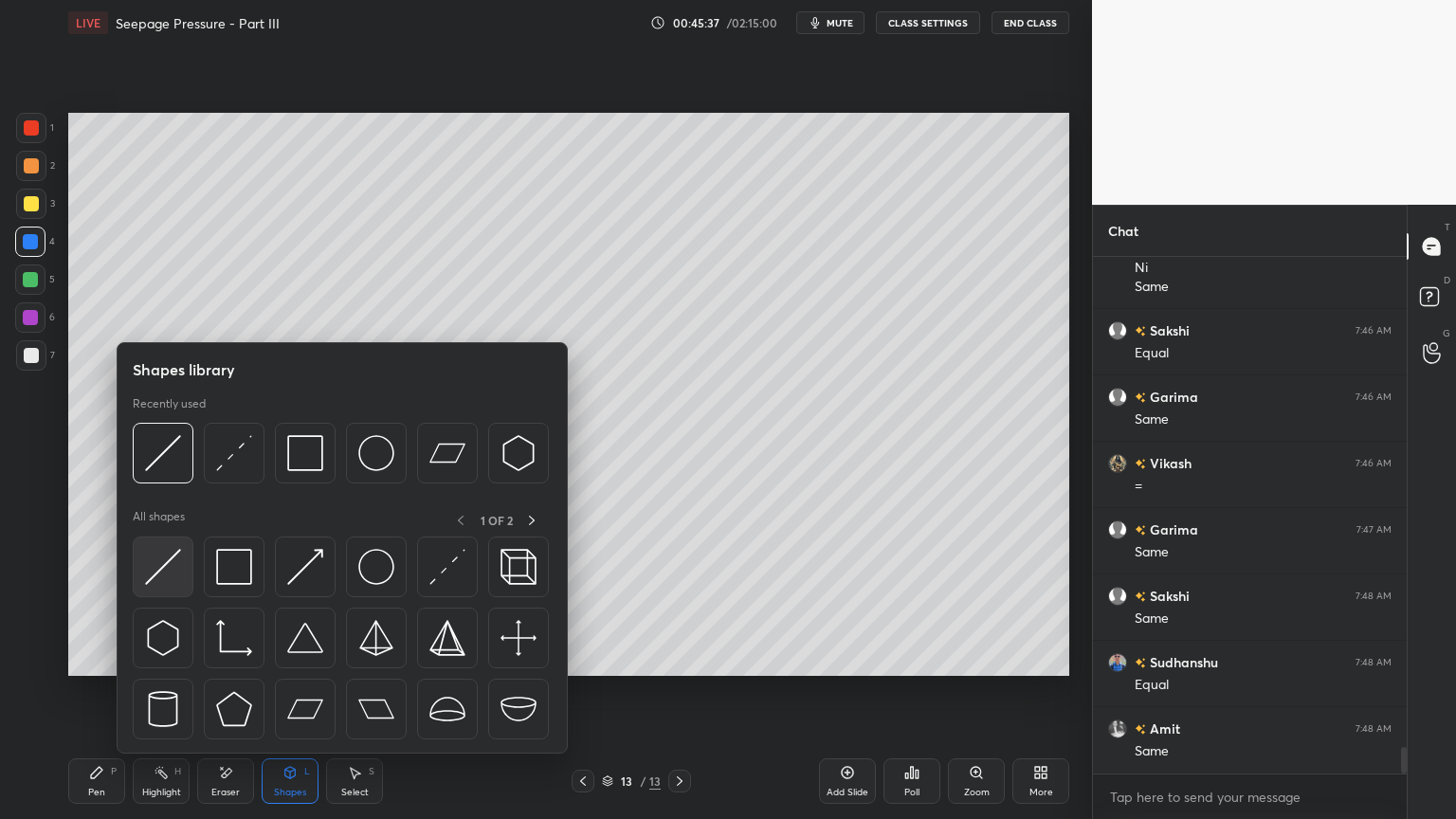click at bounding box center (163, 567) 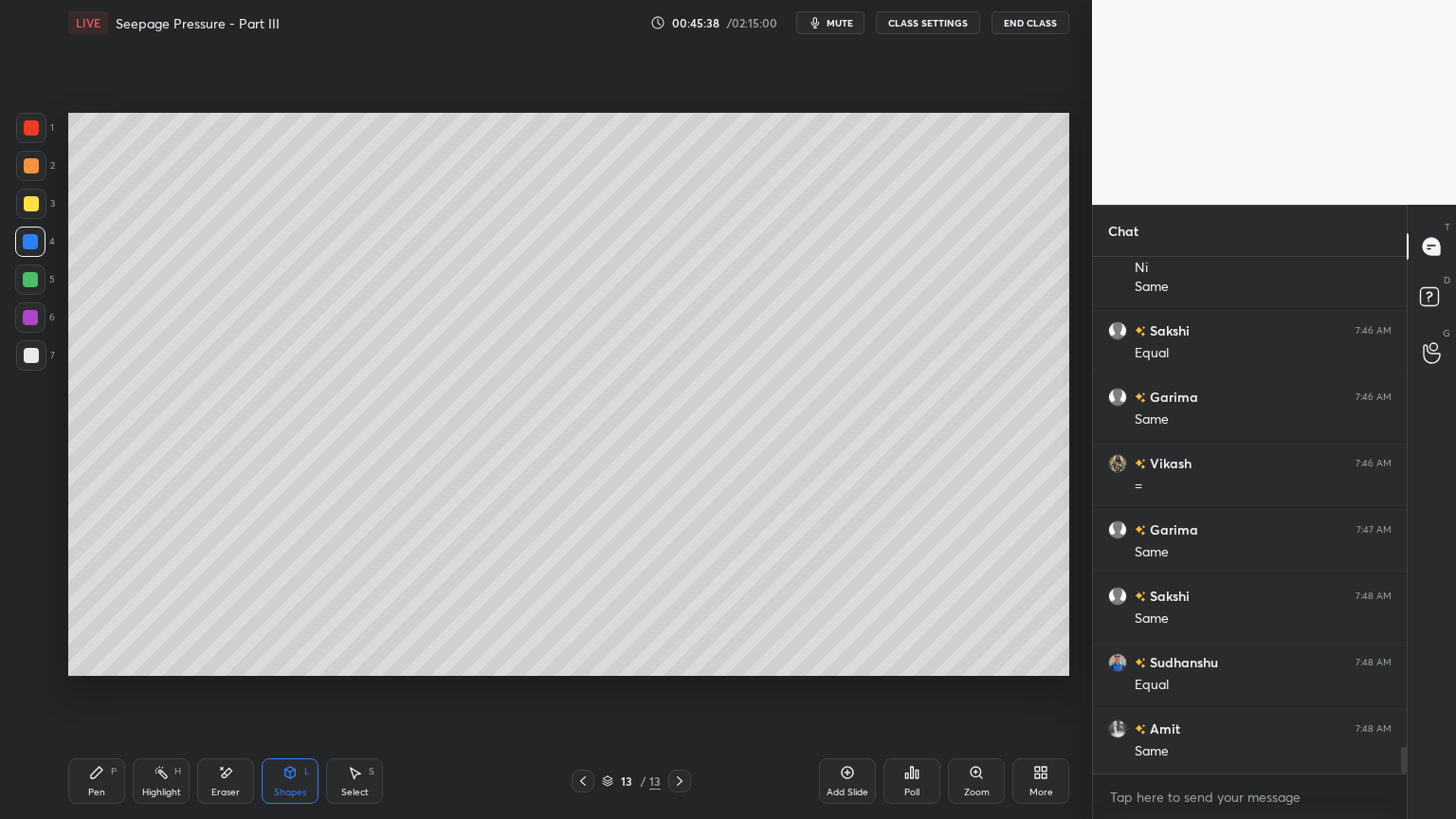 click at bounding box center (31, 166) 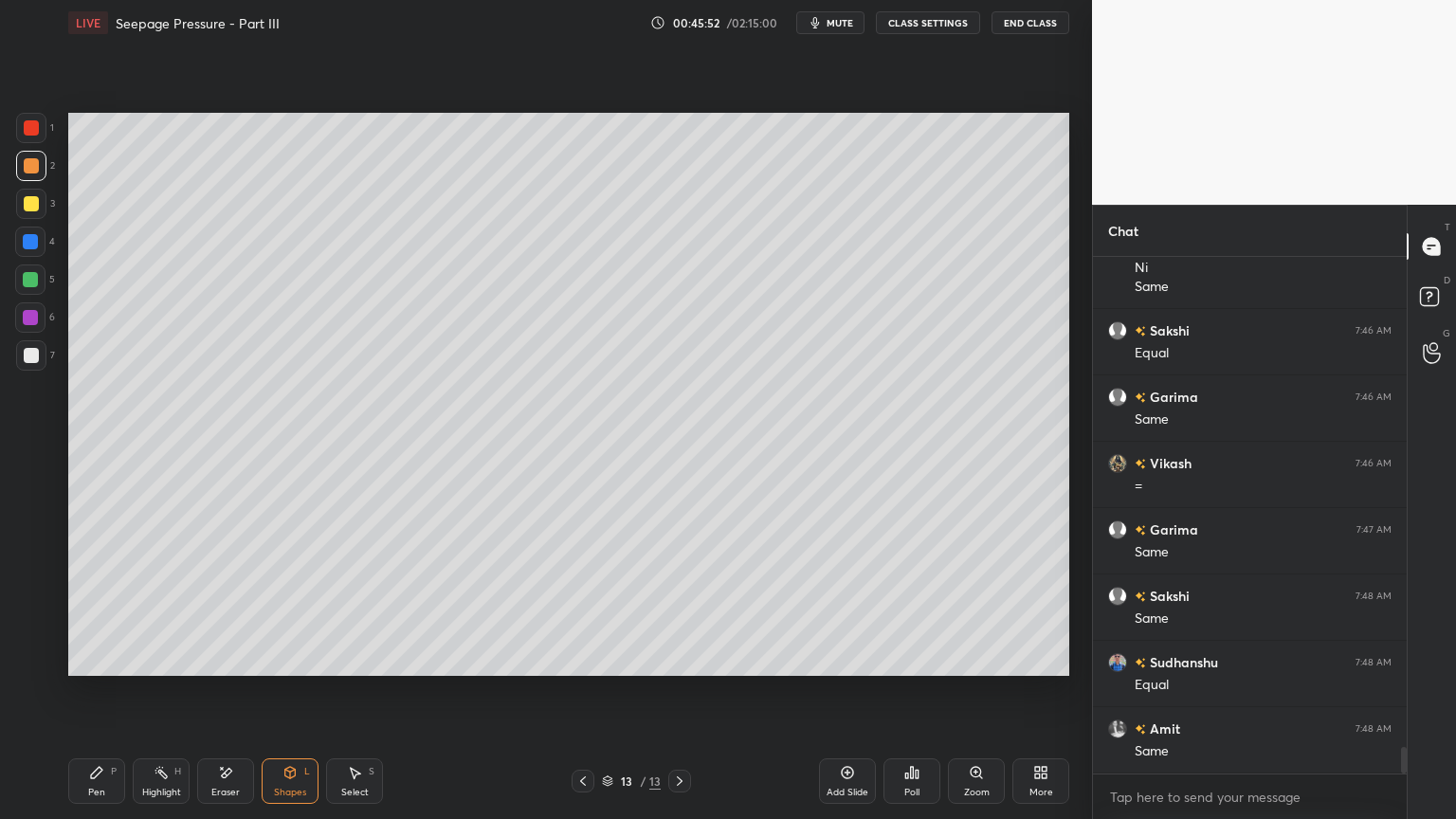 click 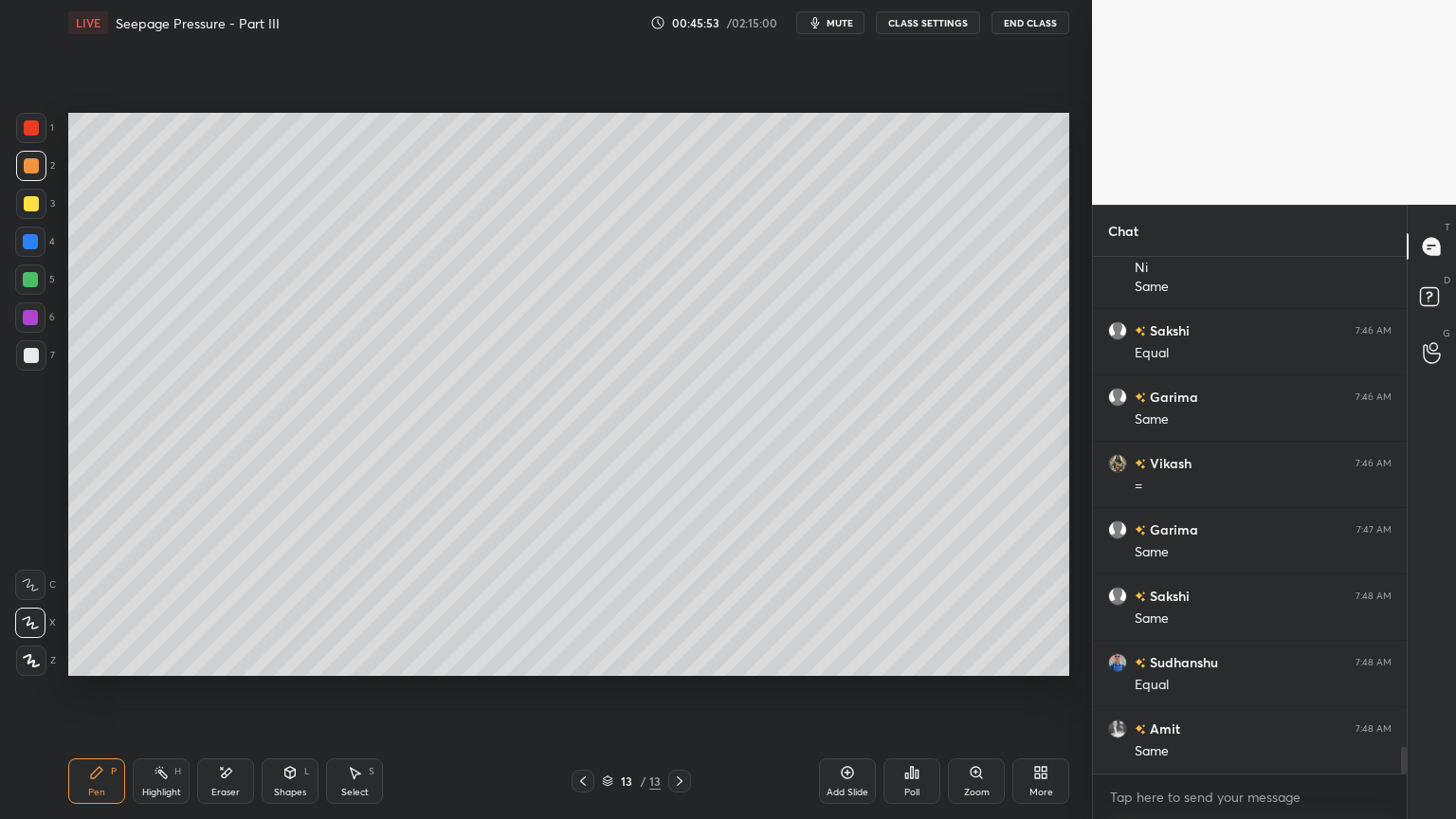 click at bounding box center [30, 242] 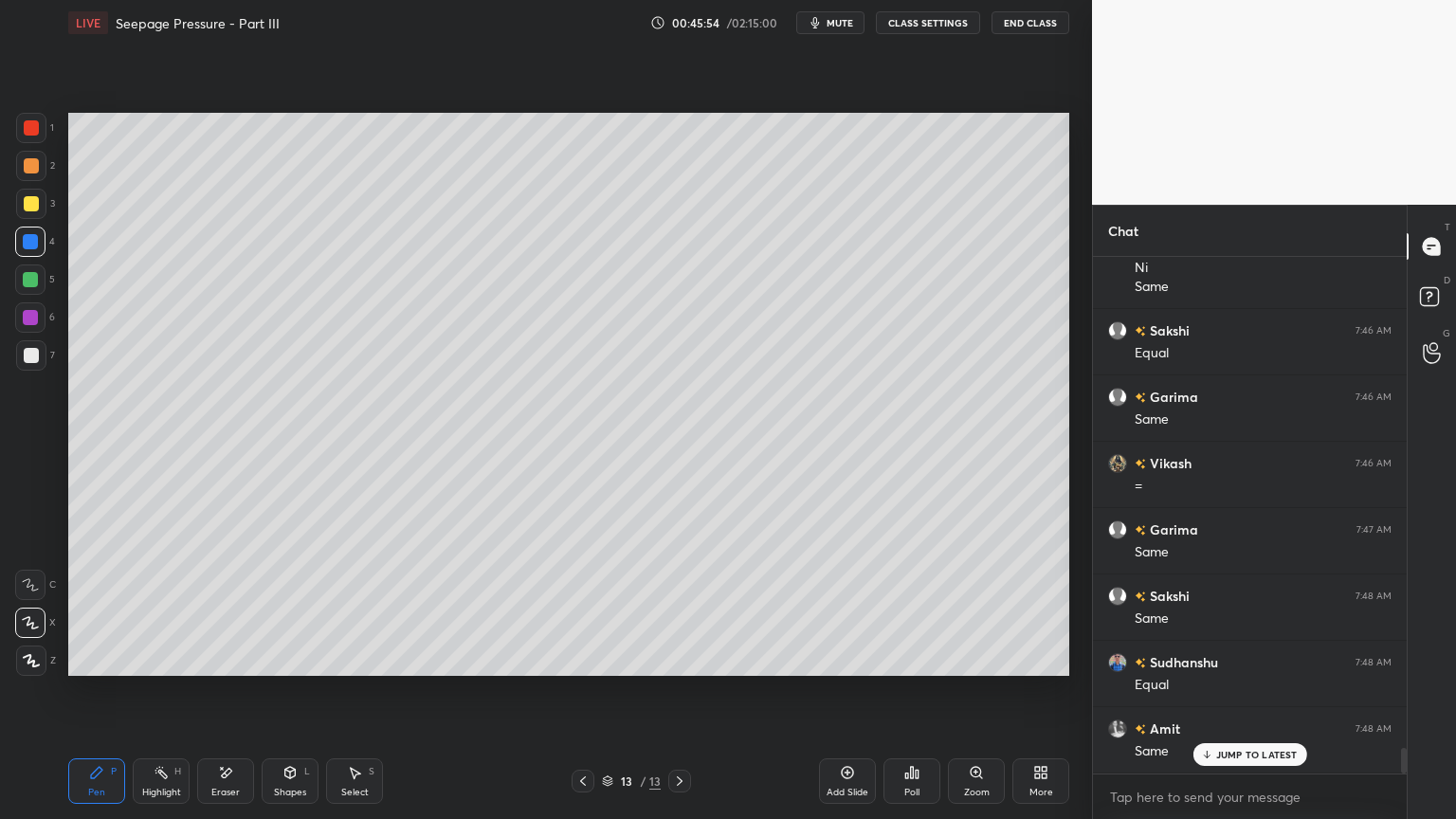 scroll, scrollTop: 9726, scrollLeft: 0, axis: vertical 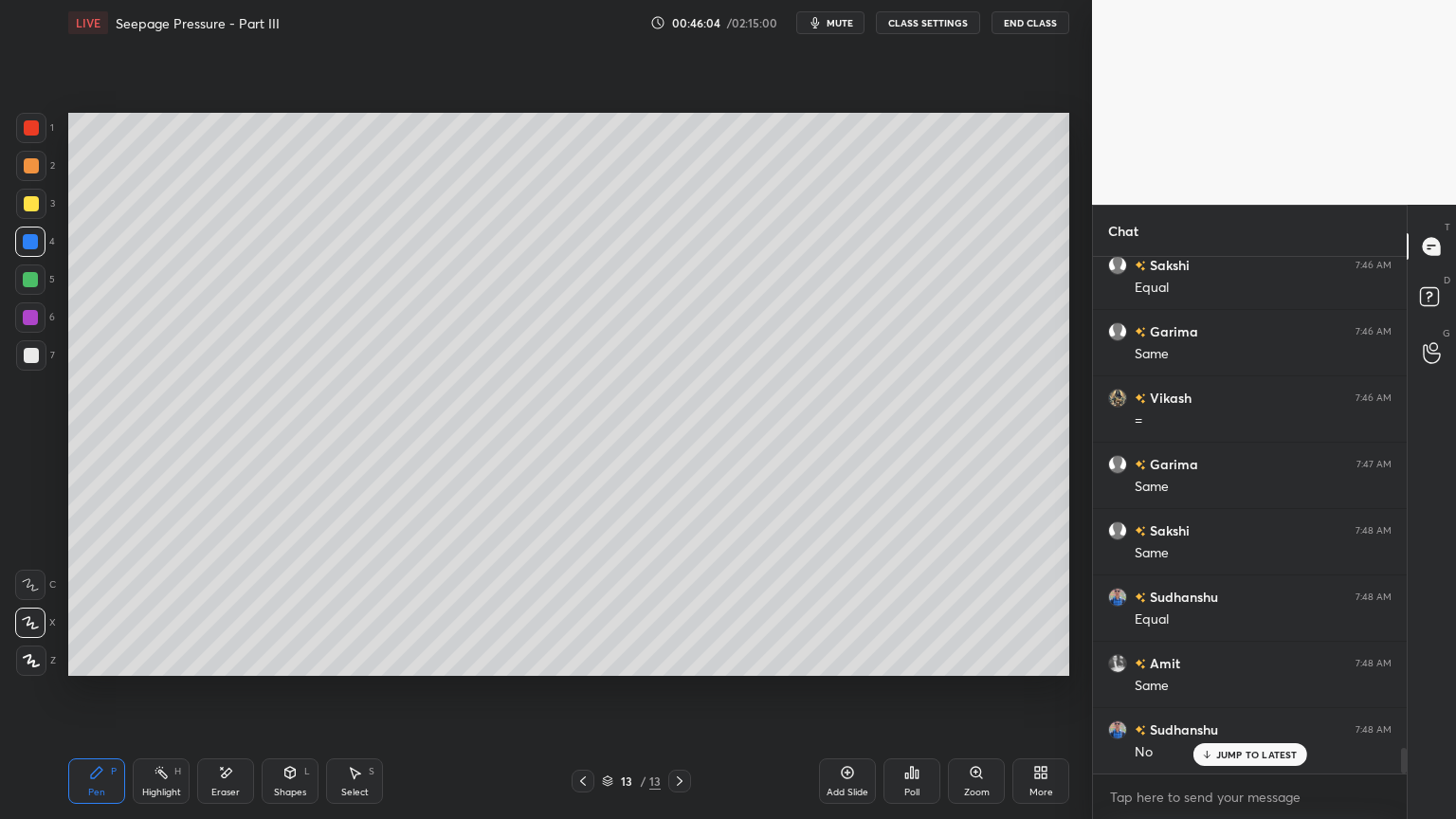 click on "L" at bounding box center [307, 772] 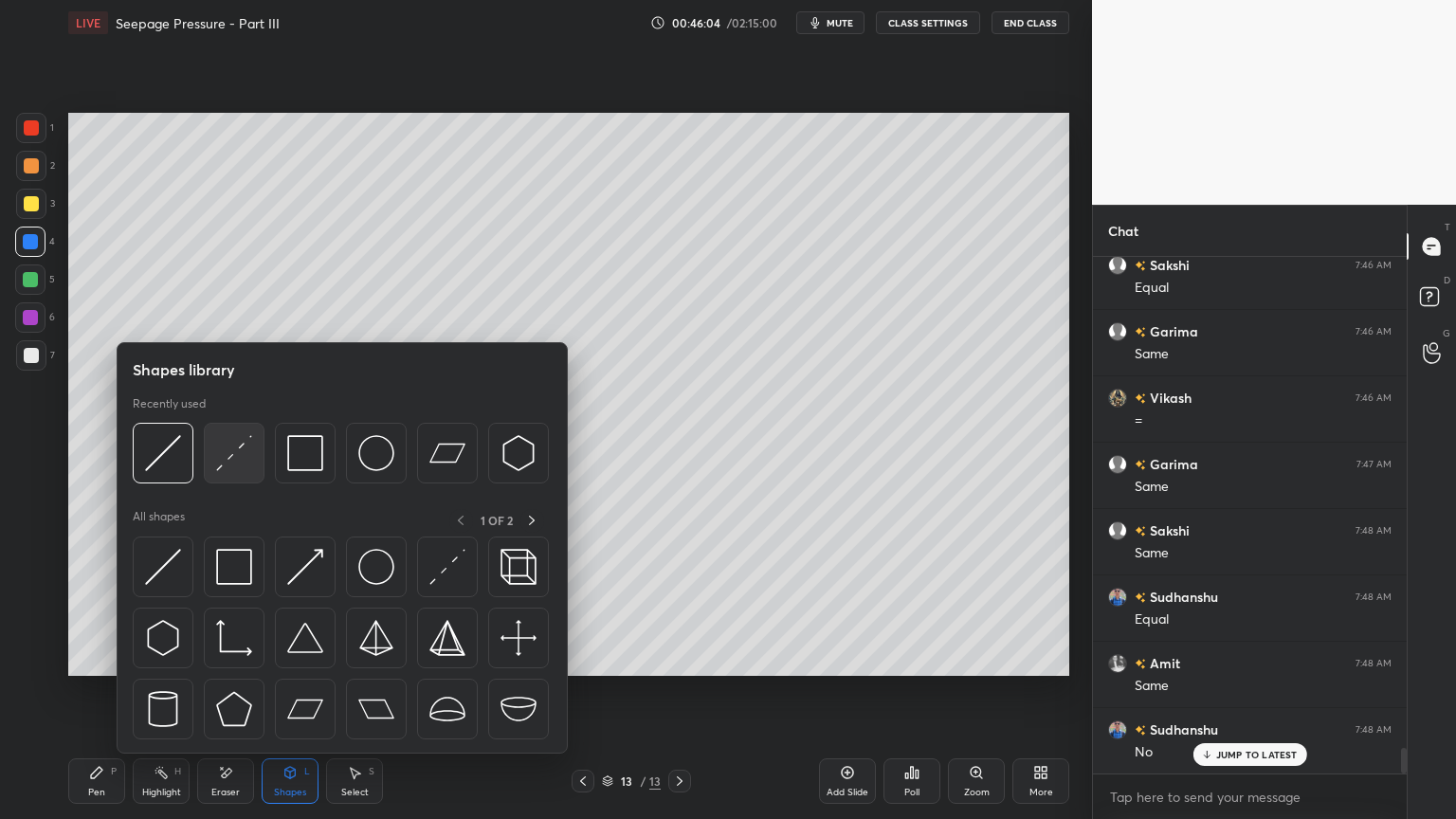 click at bounding box center (234, 453) 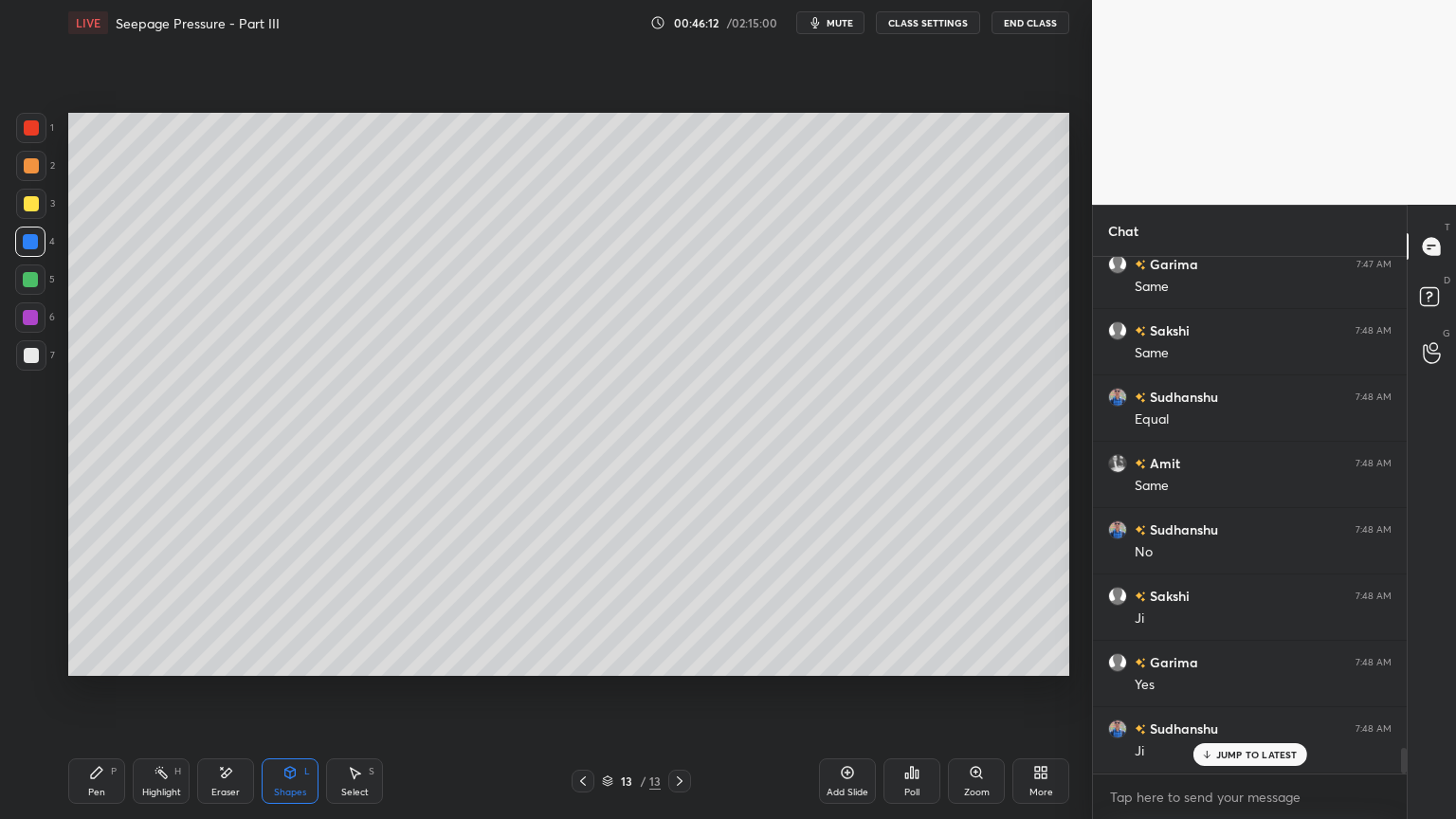 scroll, scrollTop: 9991, scrollLeft: 0, axis: vertical 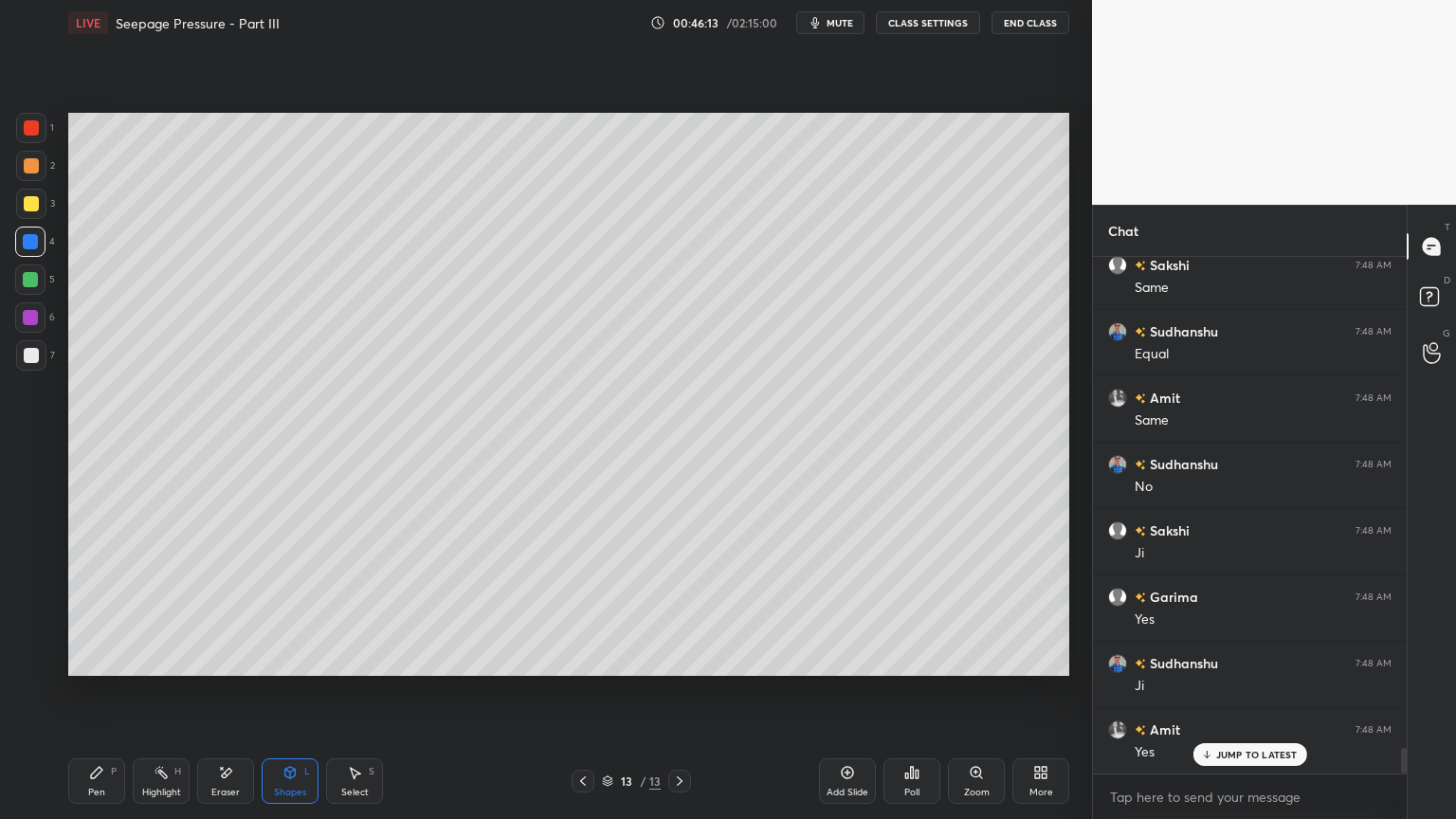 click at bounding box center (31, 166) 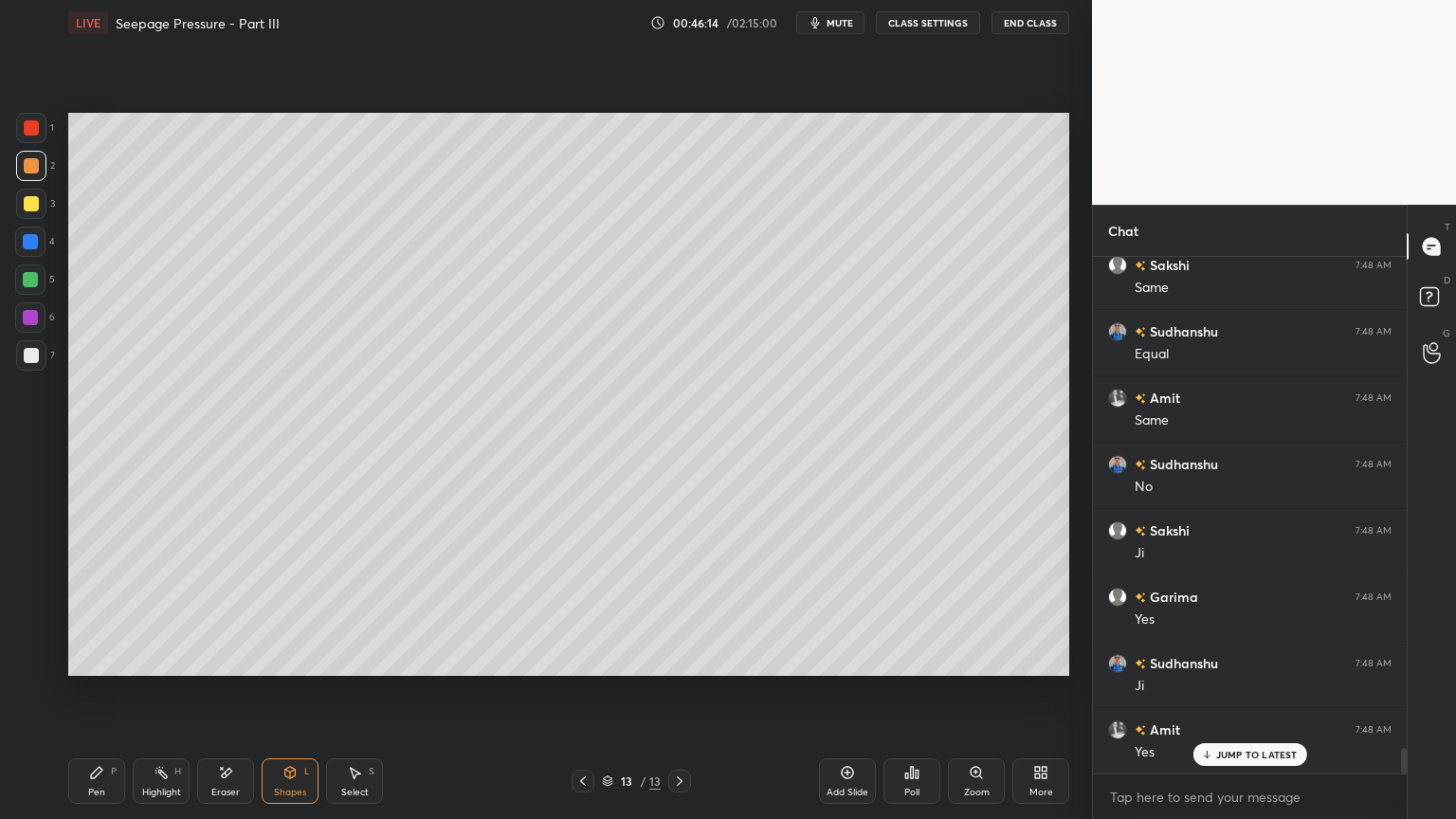 click 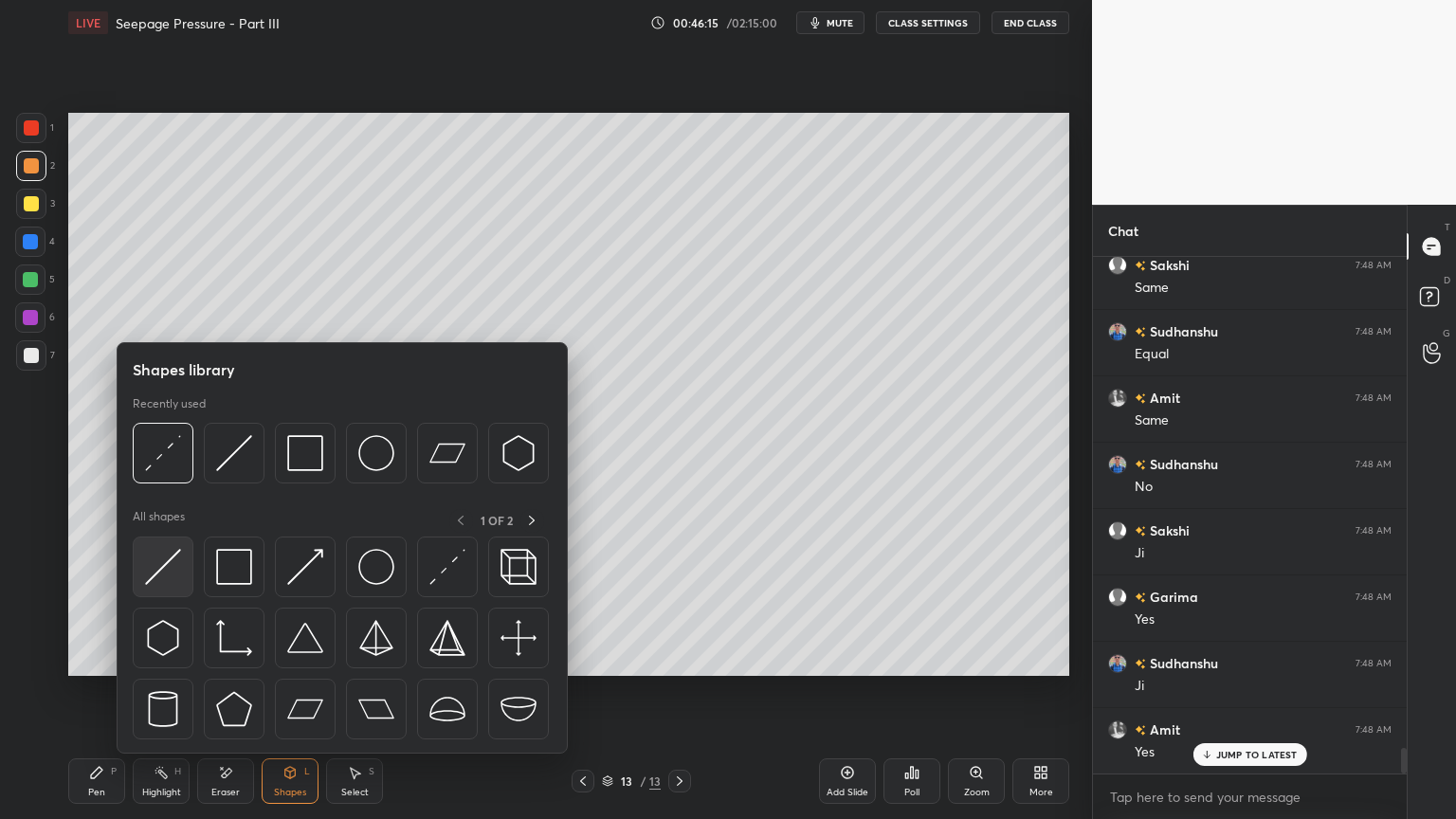 click at bounding box center (163, 567) 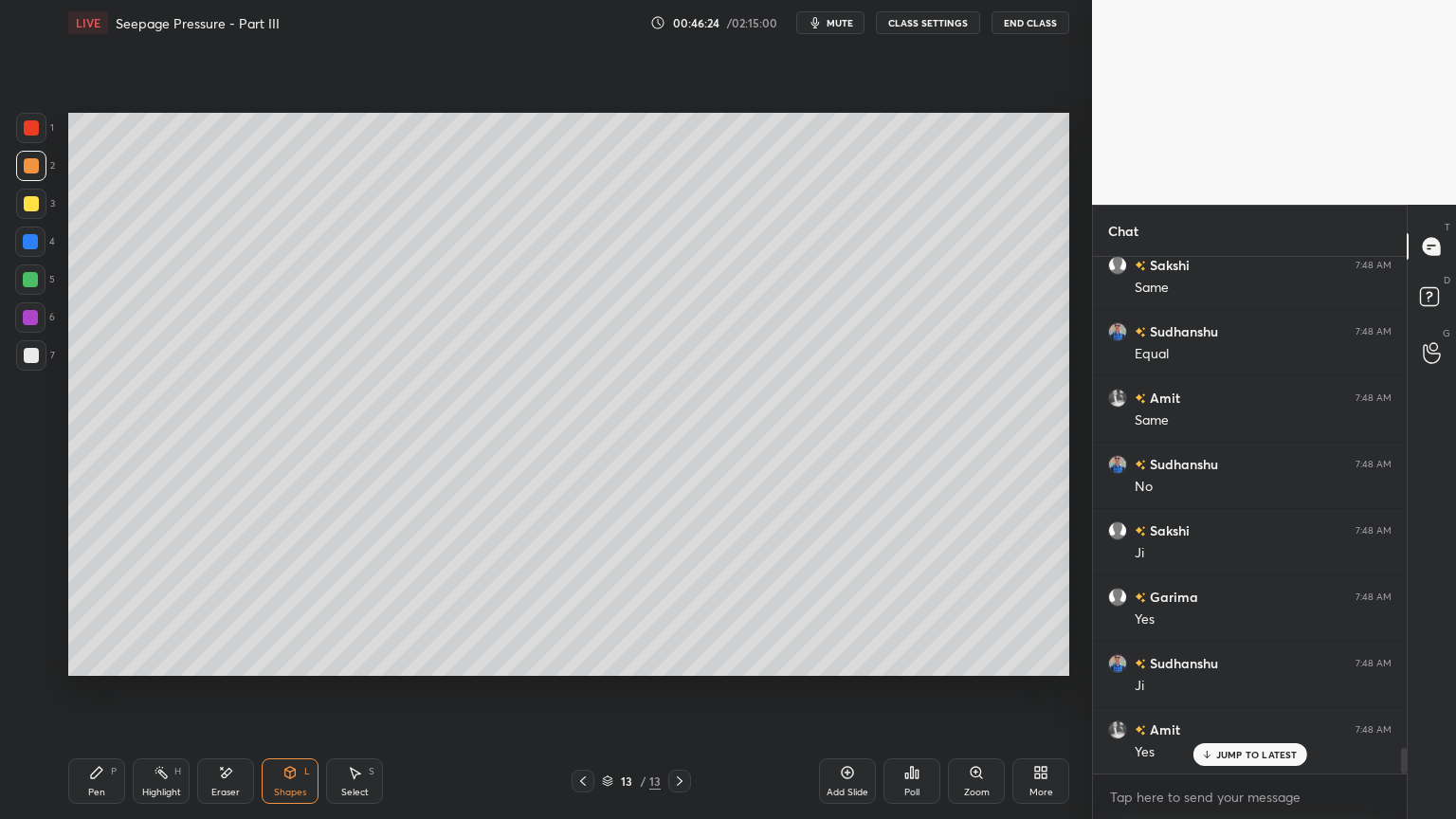 click on "Pen P" at bounding box center (97, 781) 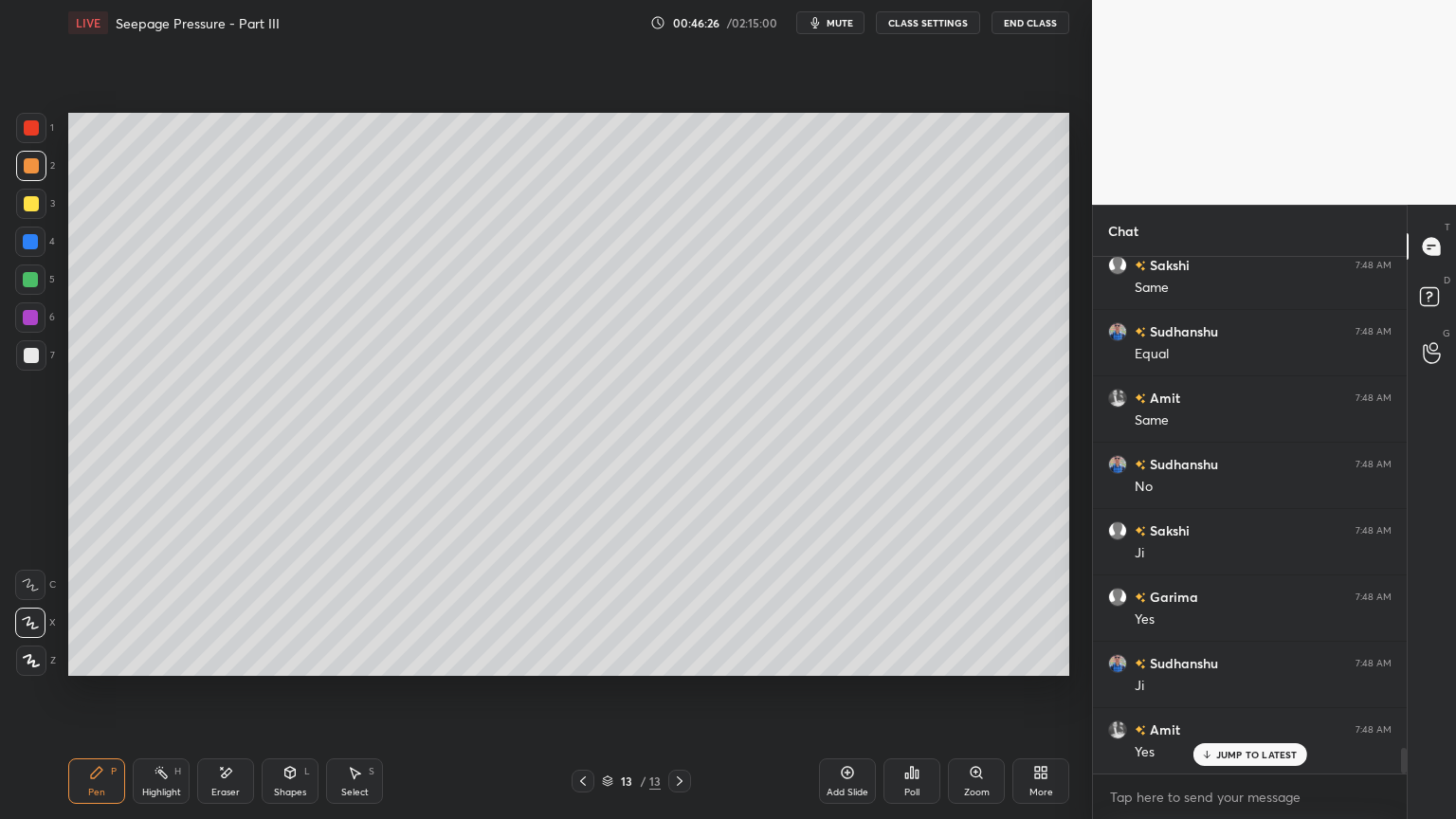 click at bounding box center (30, 242) 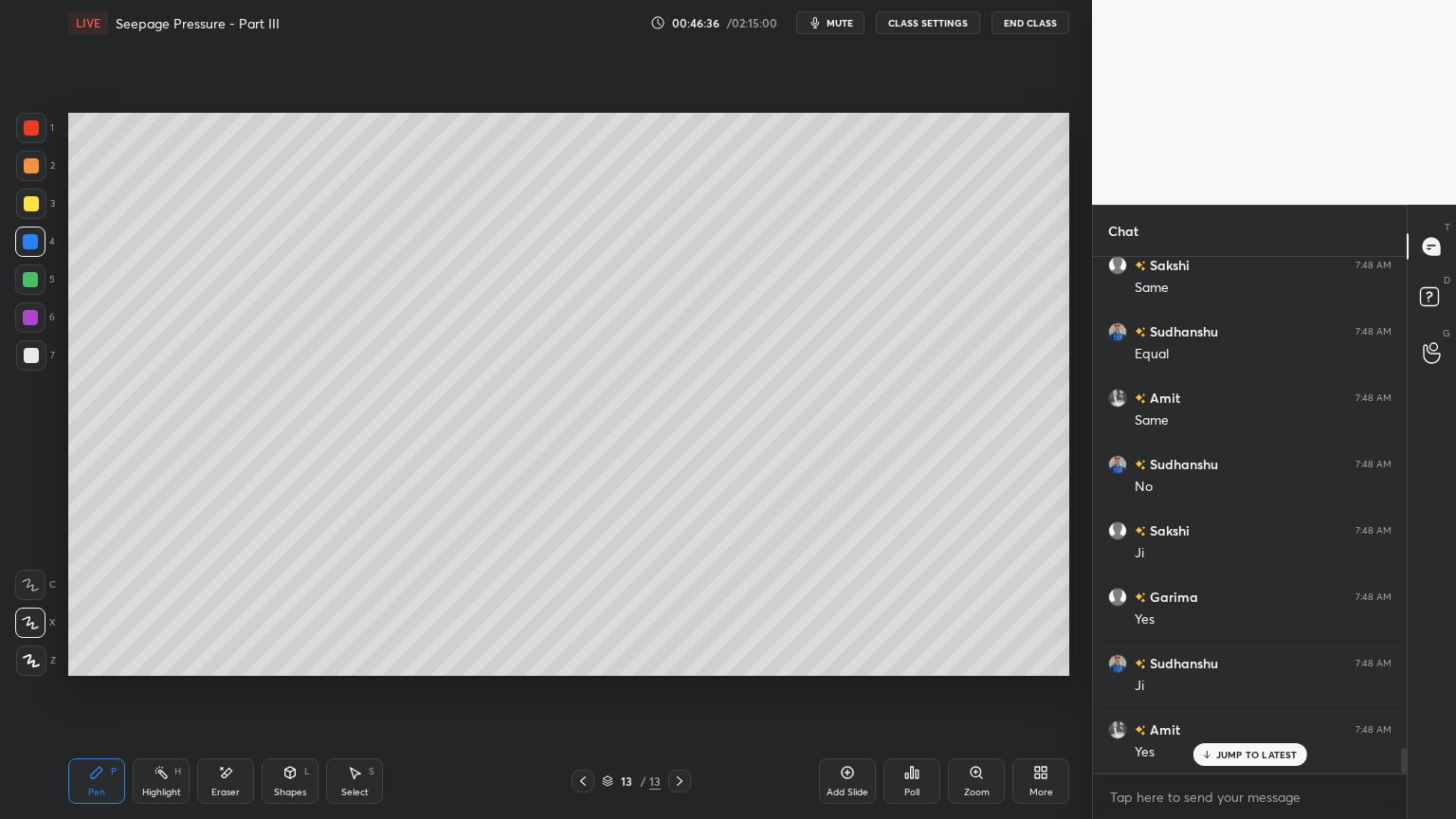 click at bounding box center (31, 128) 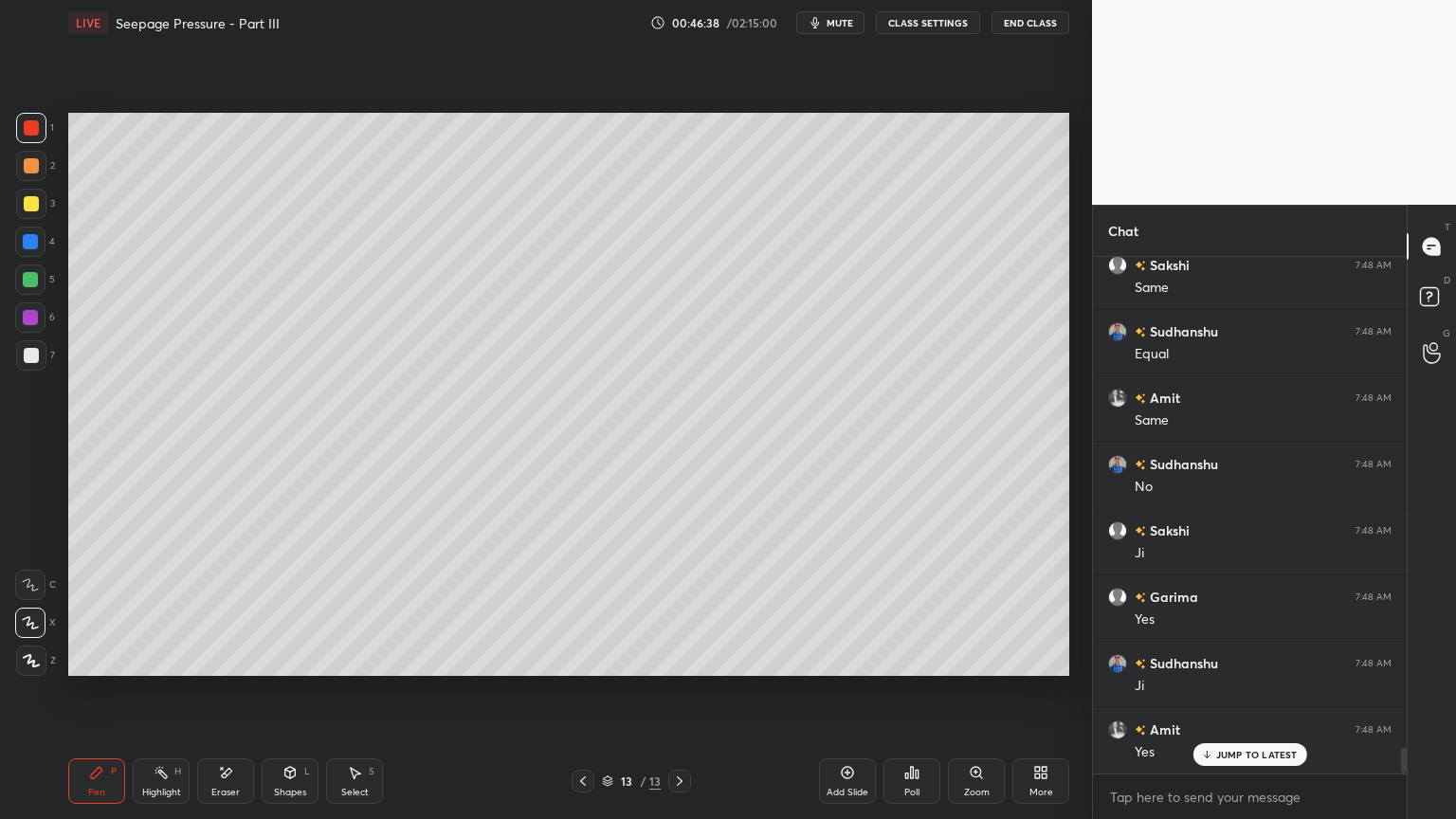 click on "Shapes L" at bounding box center (290, 781) 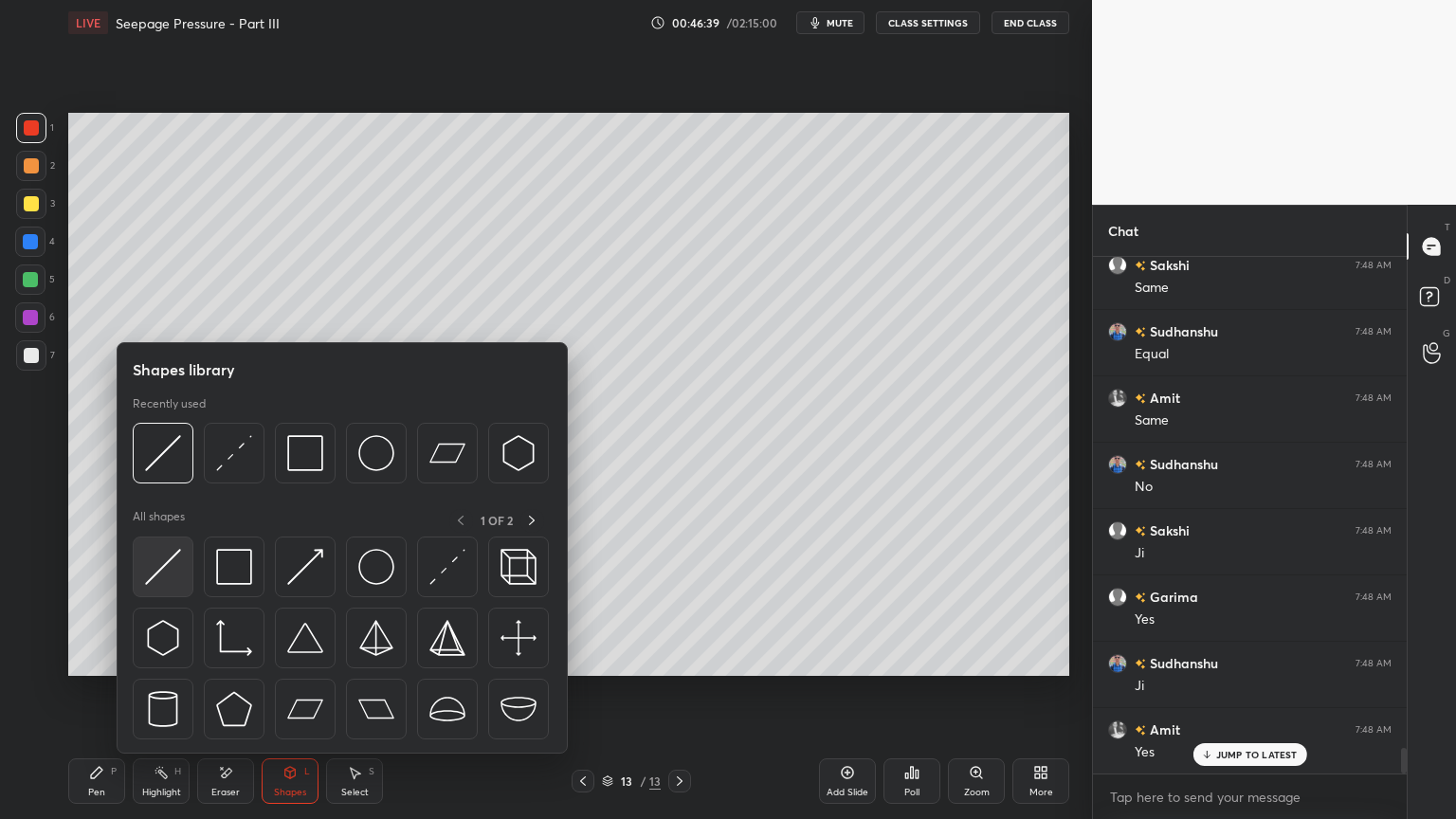 click at bounding box center (163, 567) 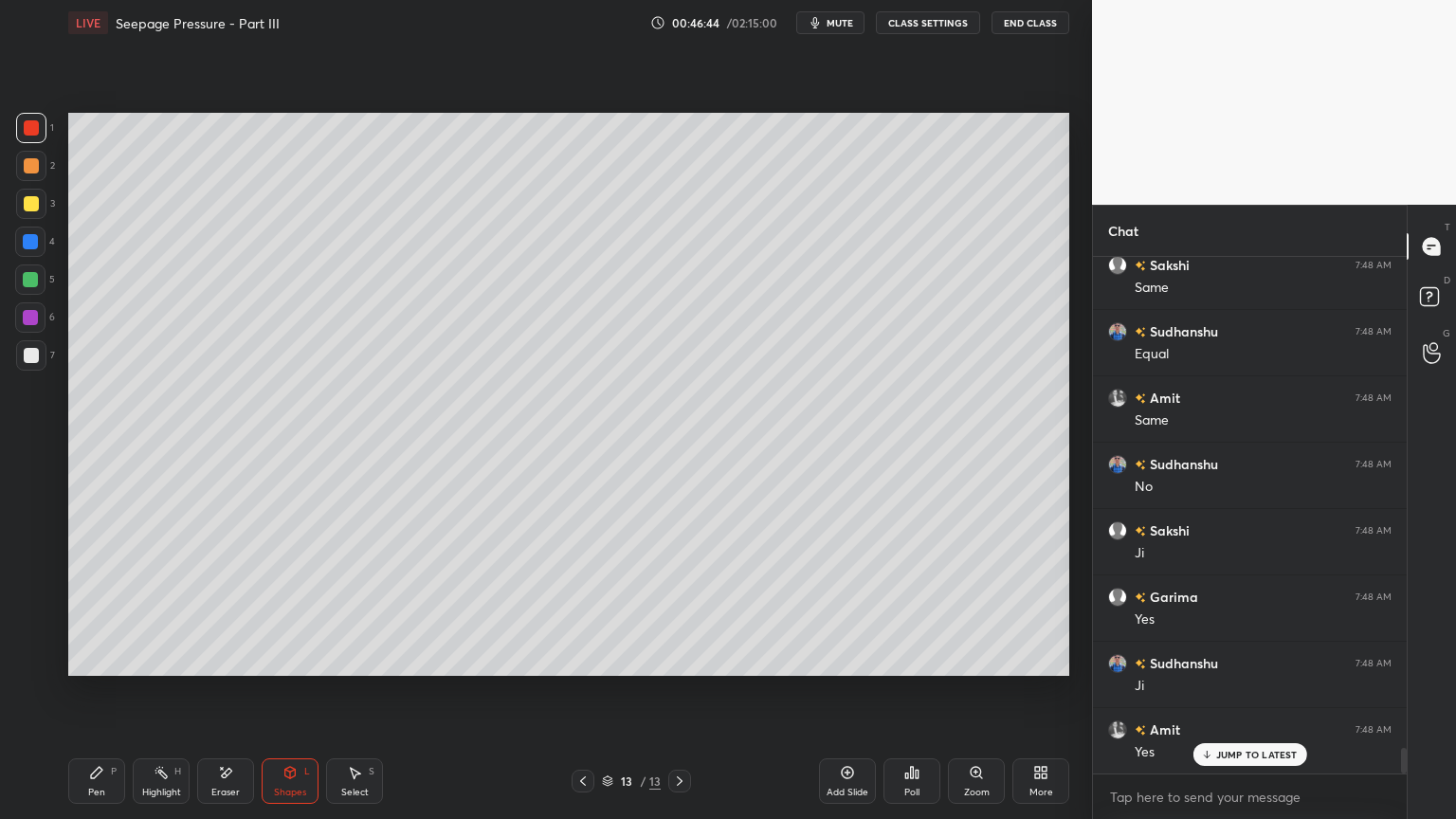 click 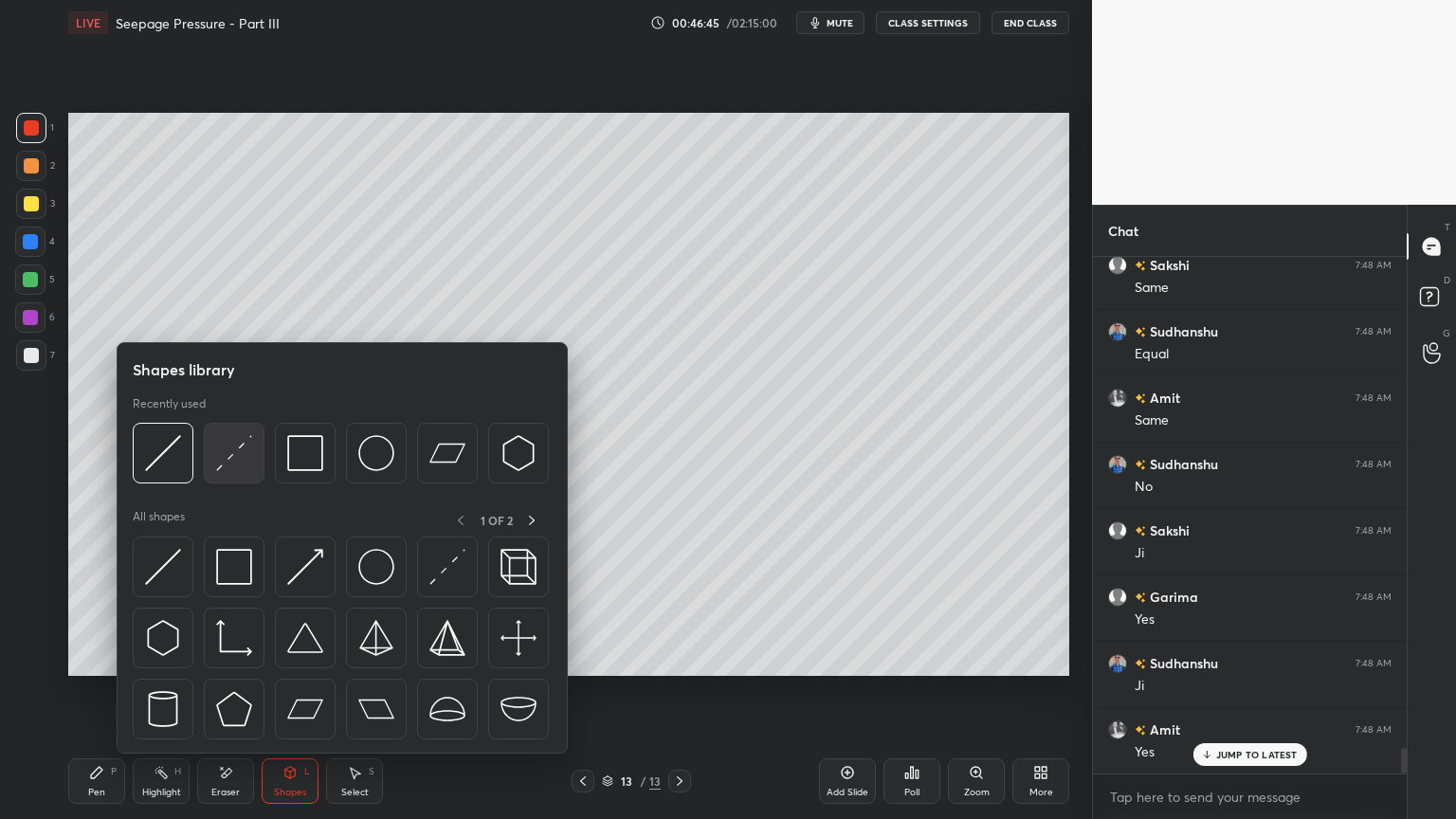 click at bounding box center [234, 453] 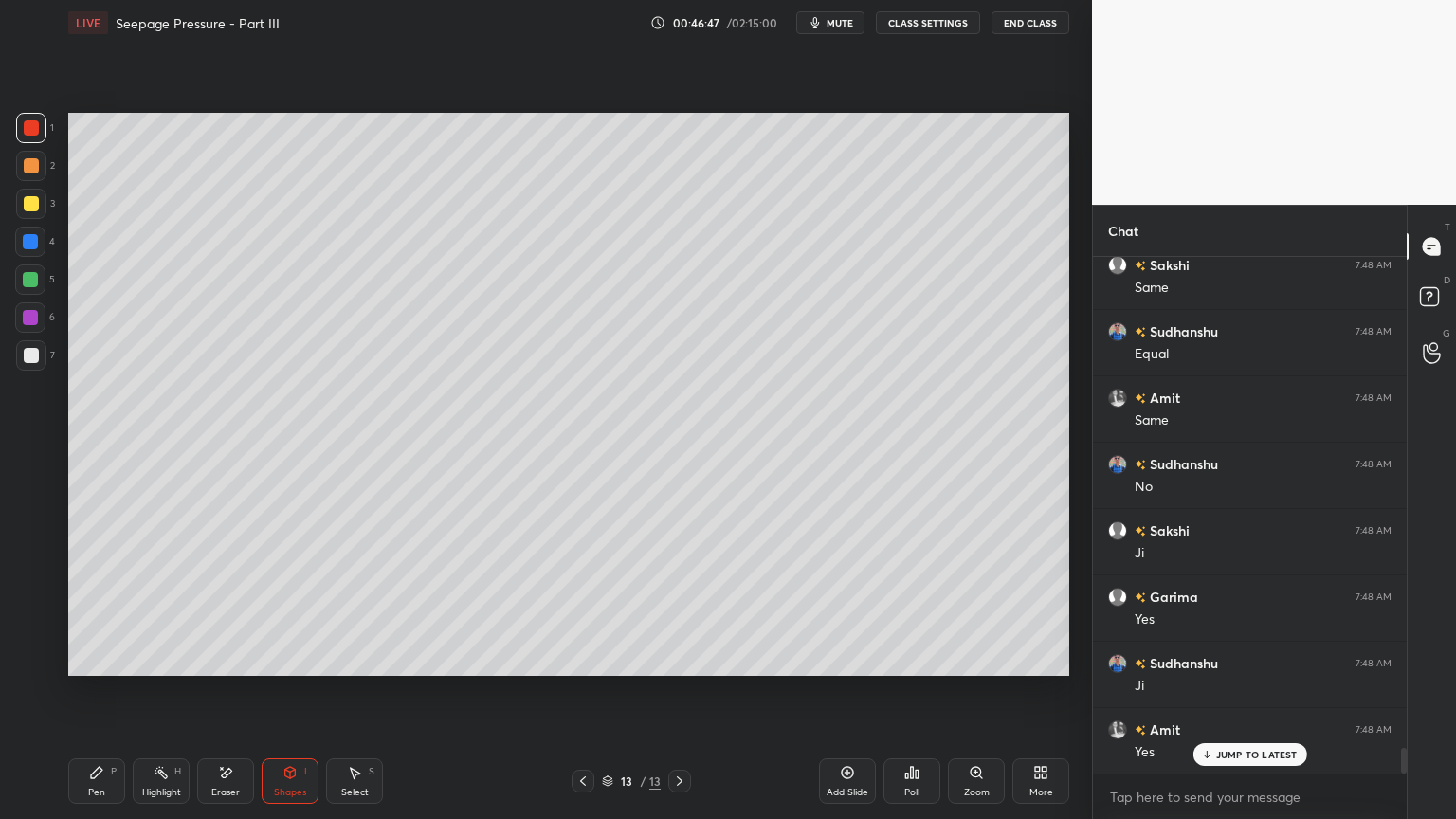 click at bounding box center (30, 242) 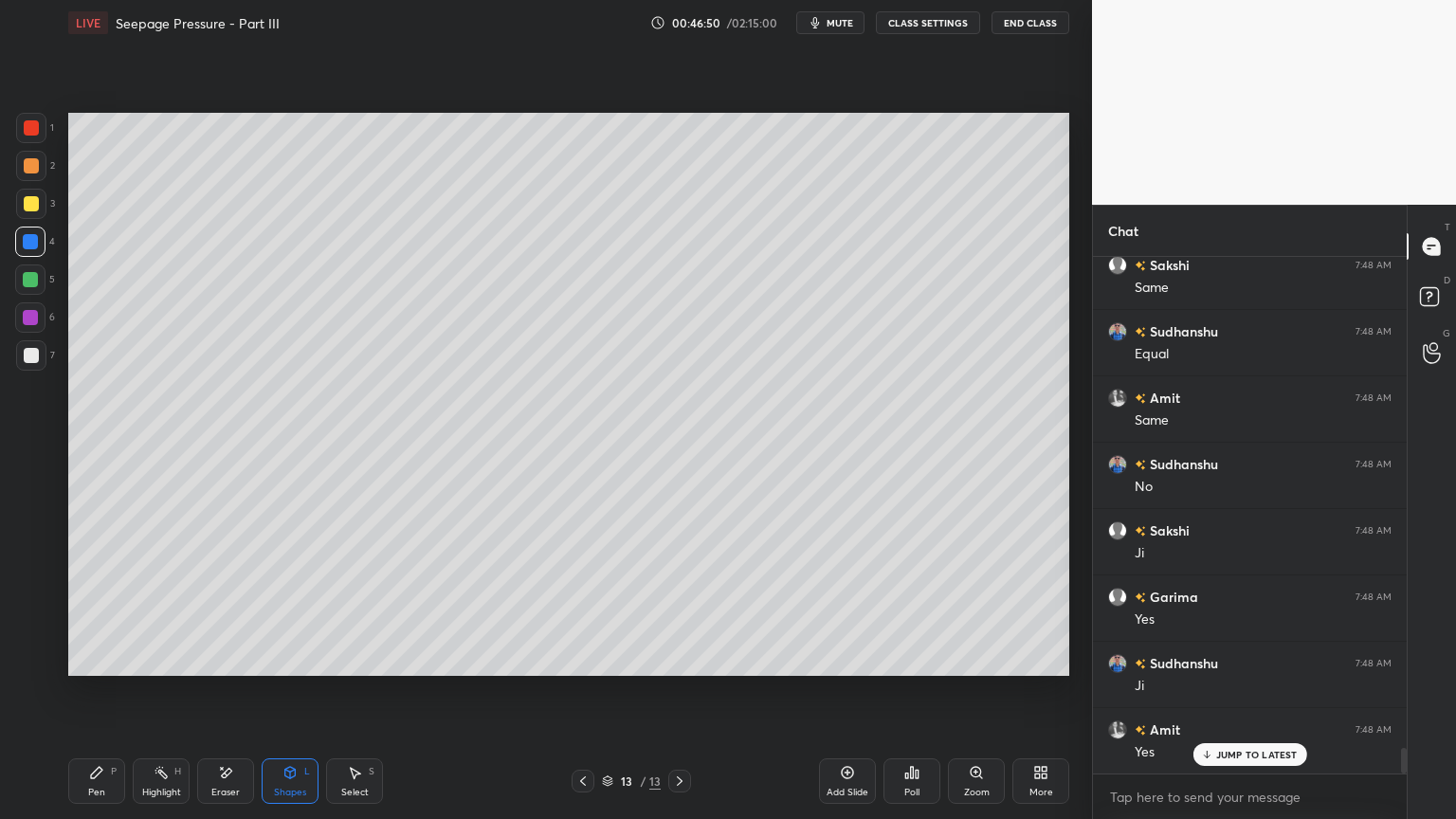 click on "Shapes L" at bounding box center [290, 781] 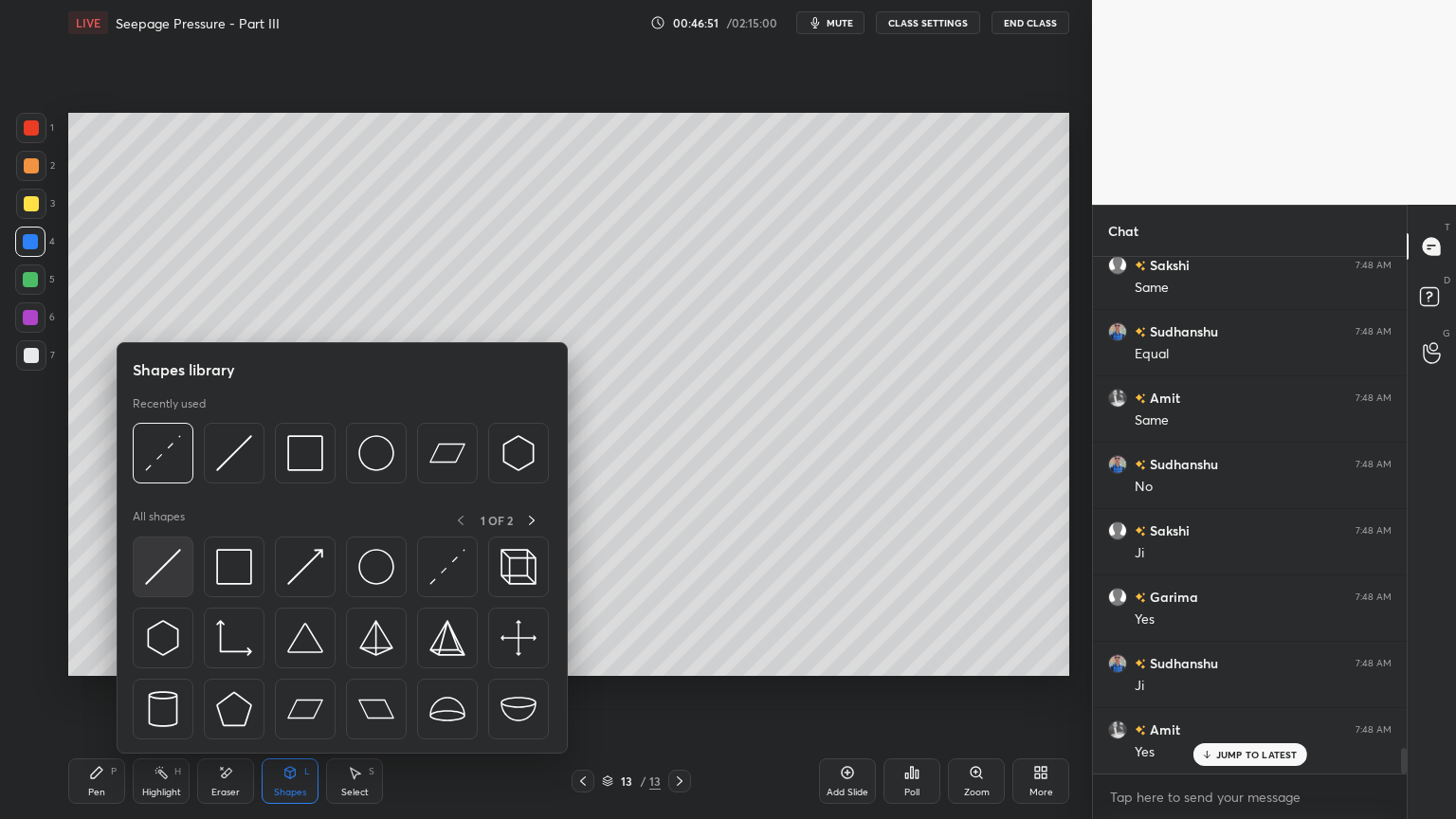 click at bounding box center [163, 567] 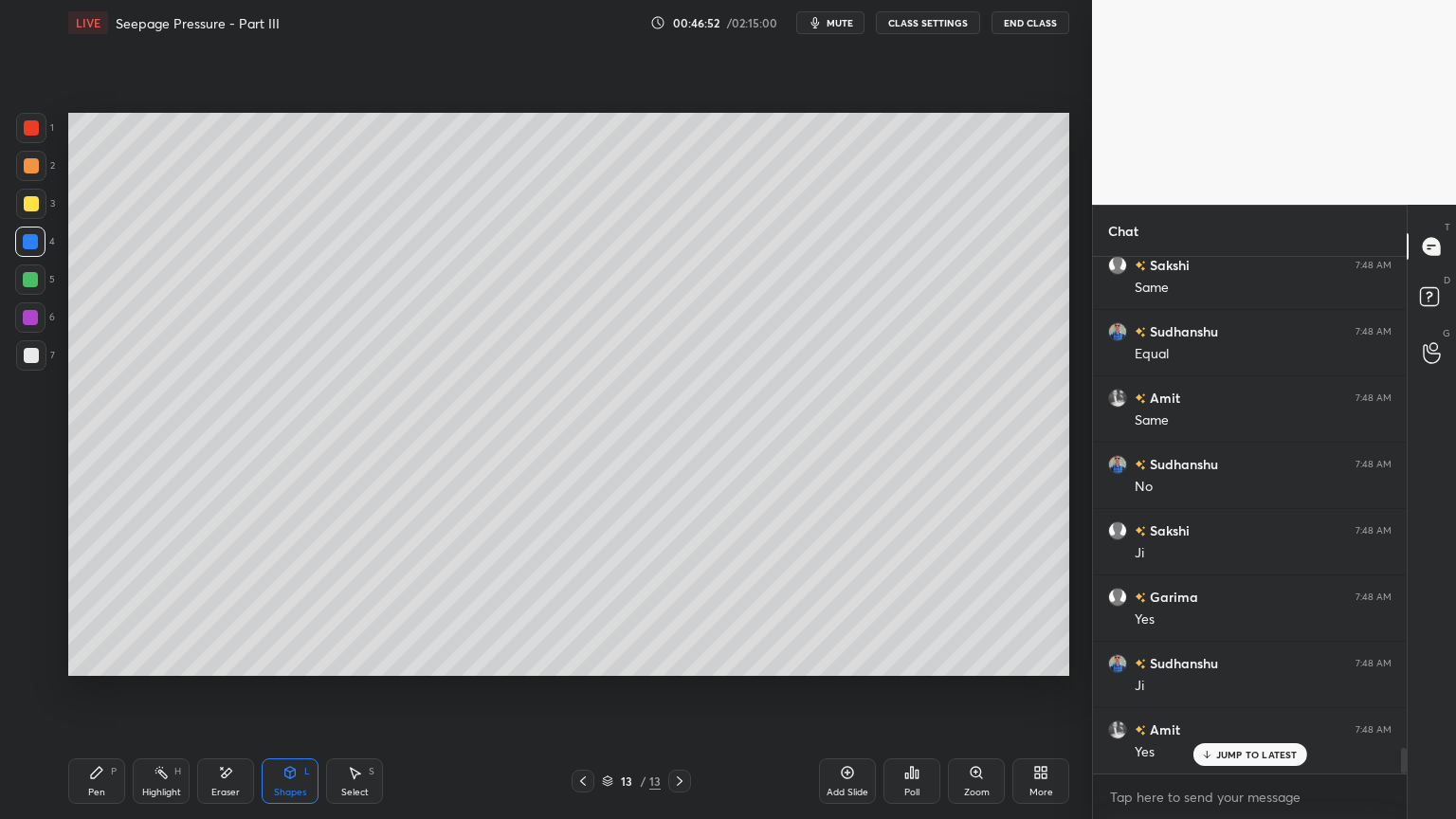 click at bounding box center [31, 128] 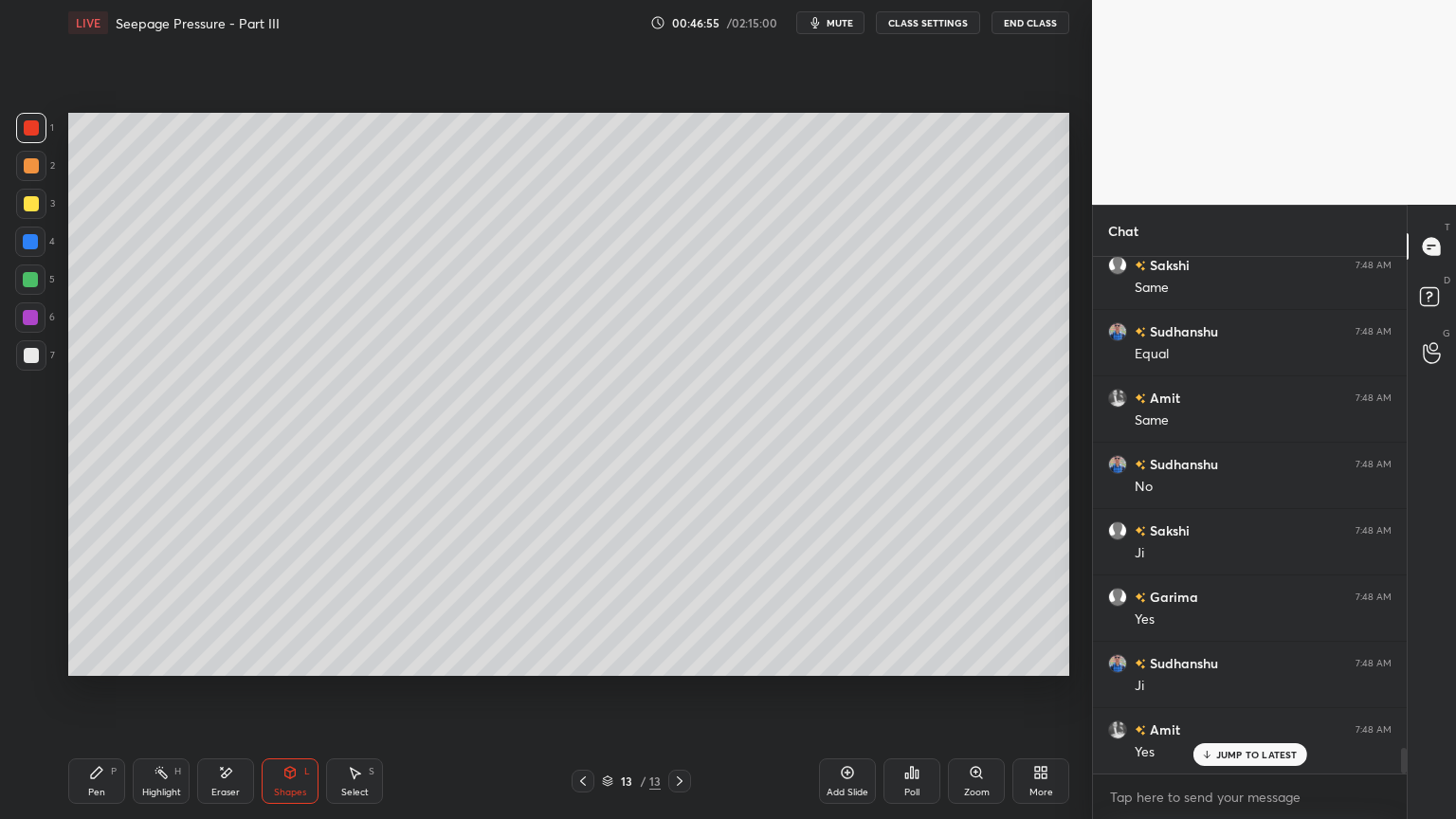 click on "Pen P" at bounding box center [97, 781] 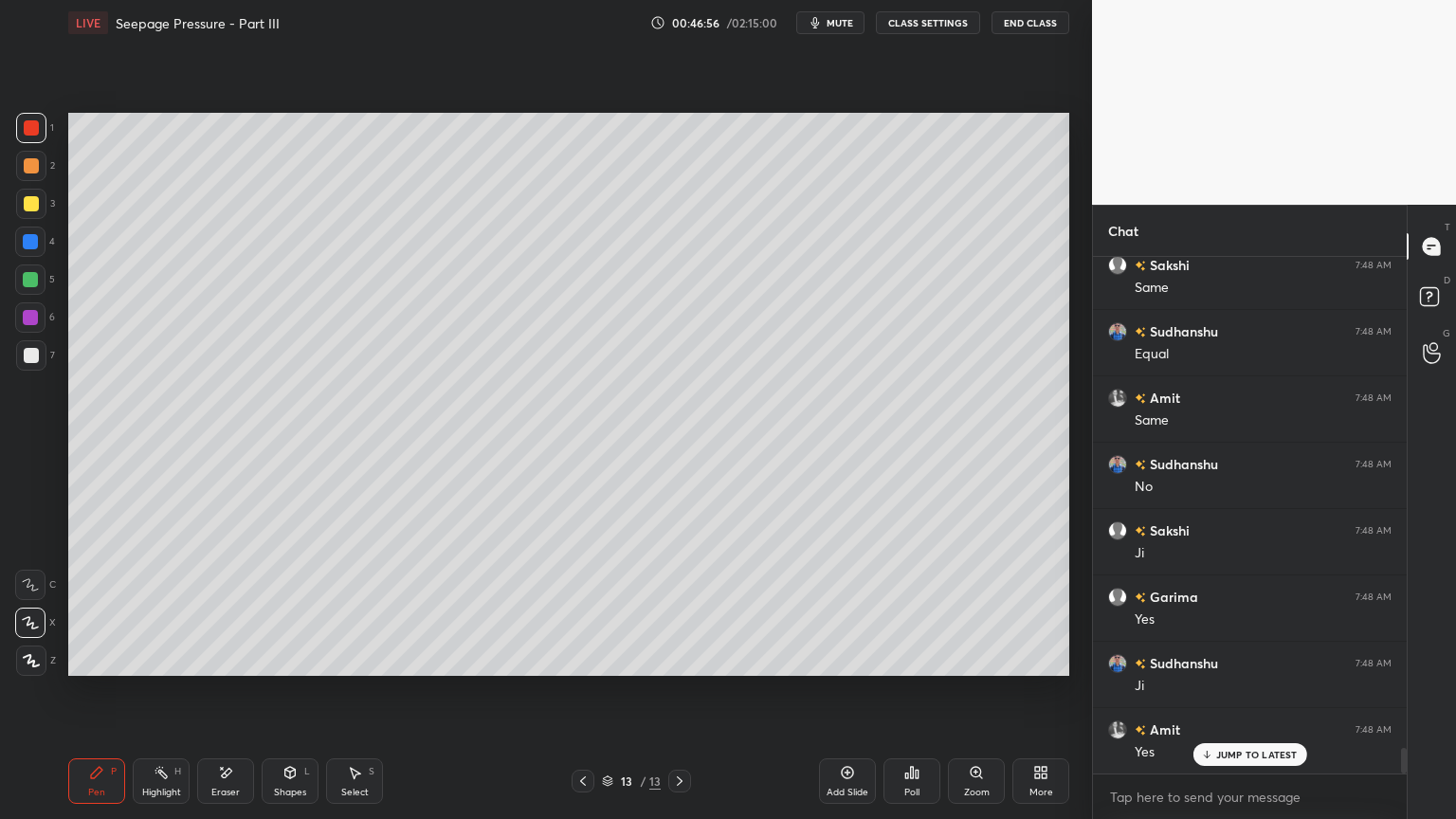 click 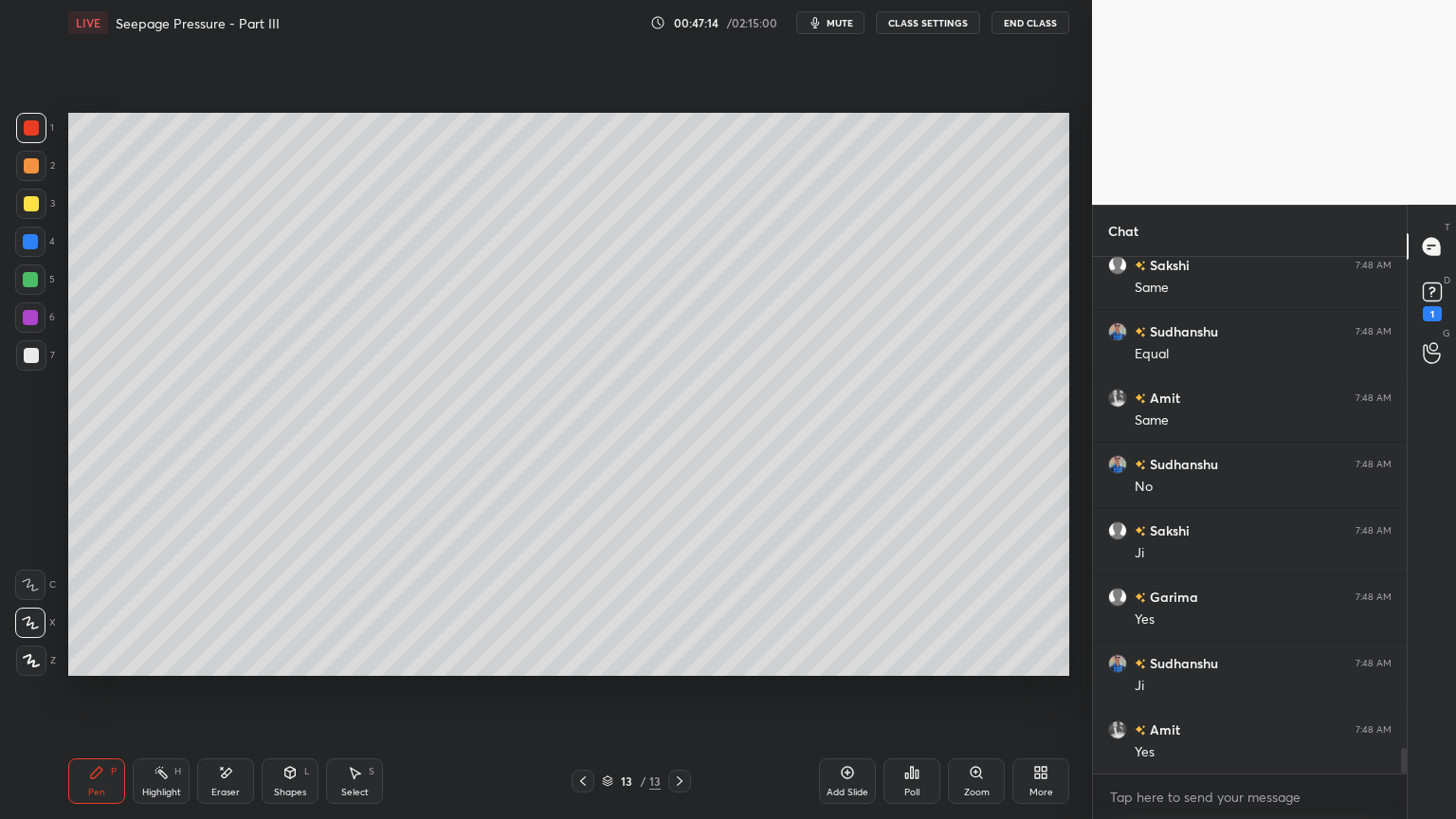 click 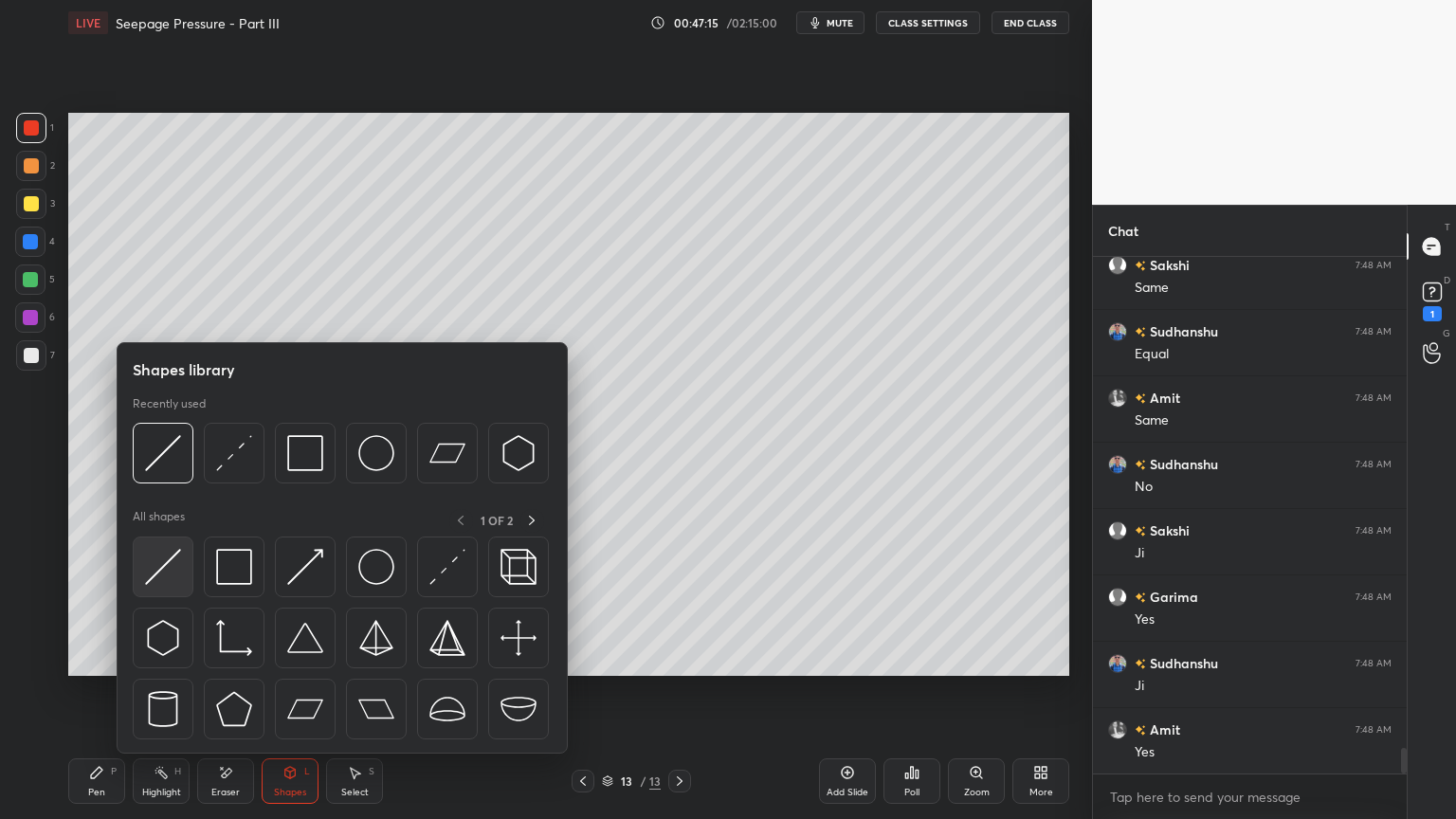 click at bounding box center (163, 567) 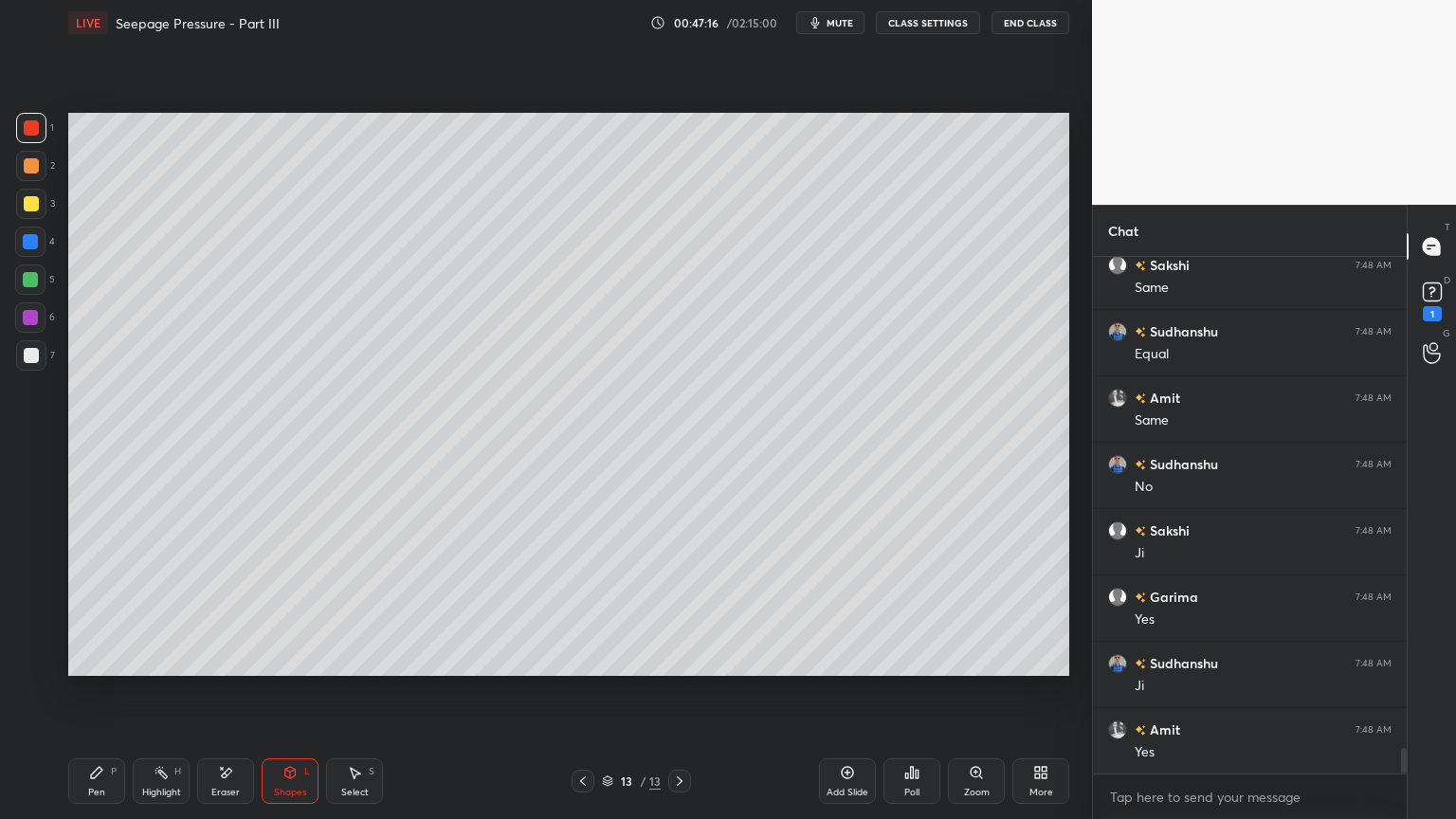 click at bounding box center [30, 280] 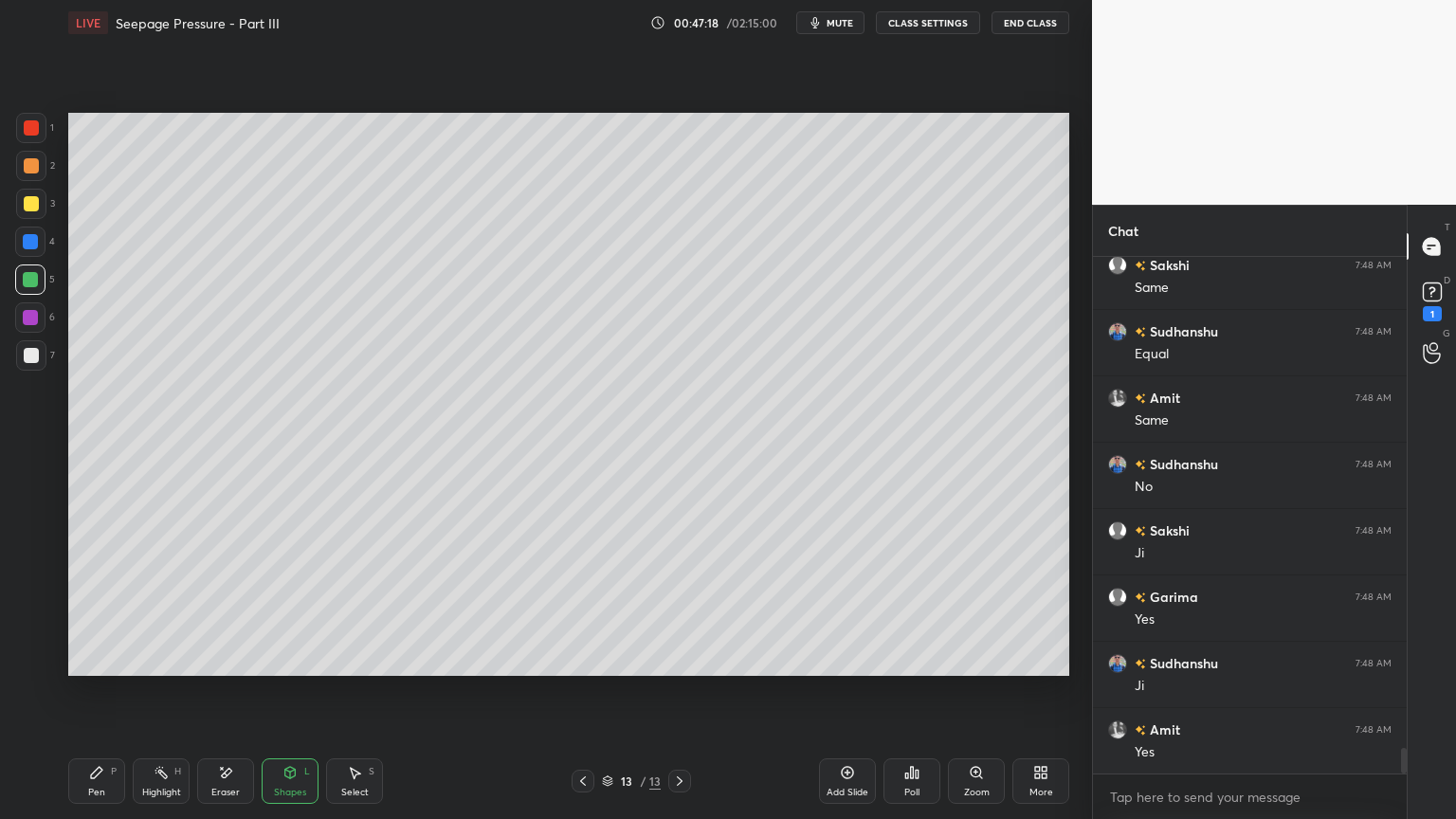 scroll, scrollTop: 10058, scrollLeft: 0, axis: vertical 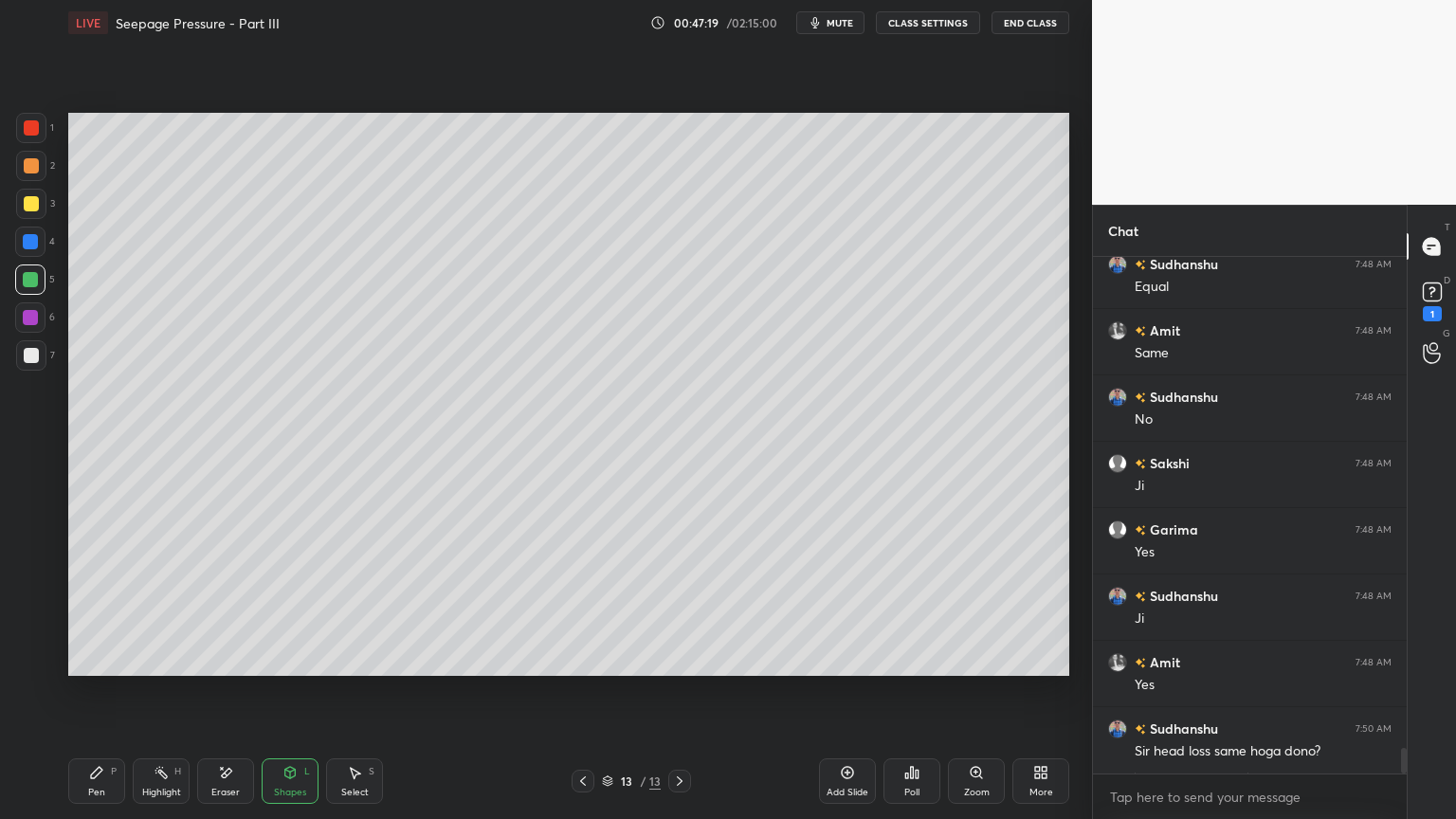 click at bounding box center [30, 318] 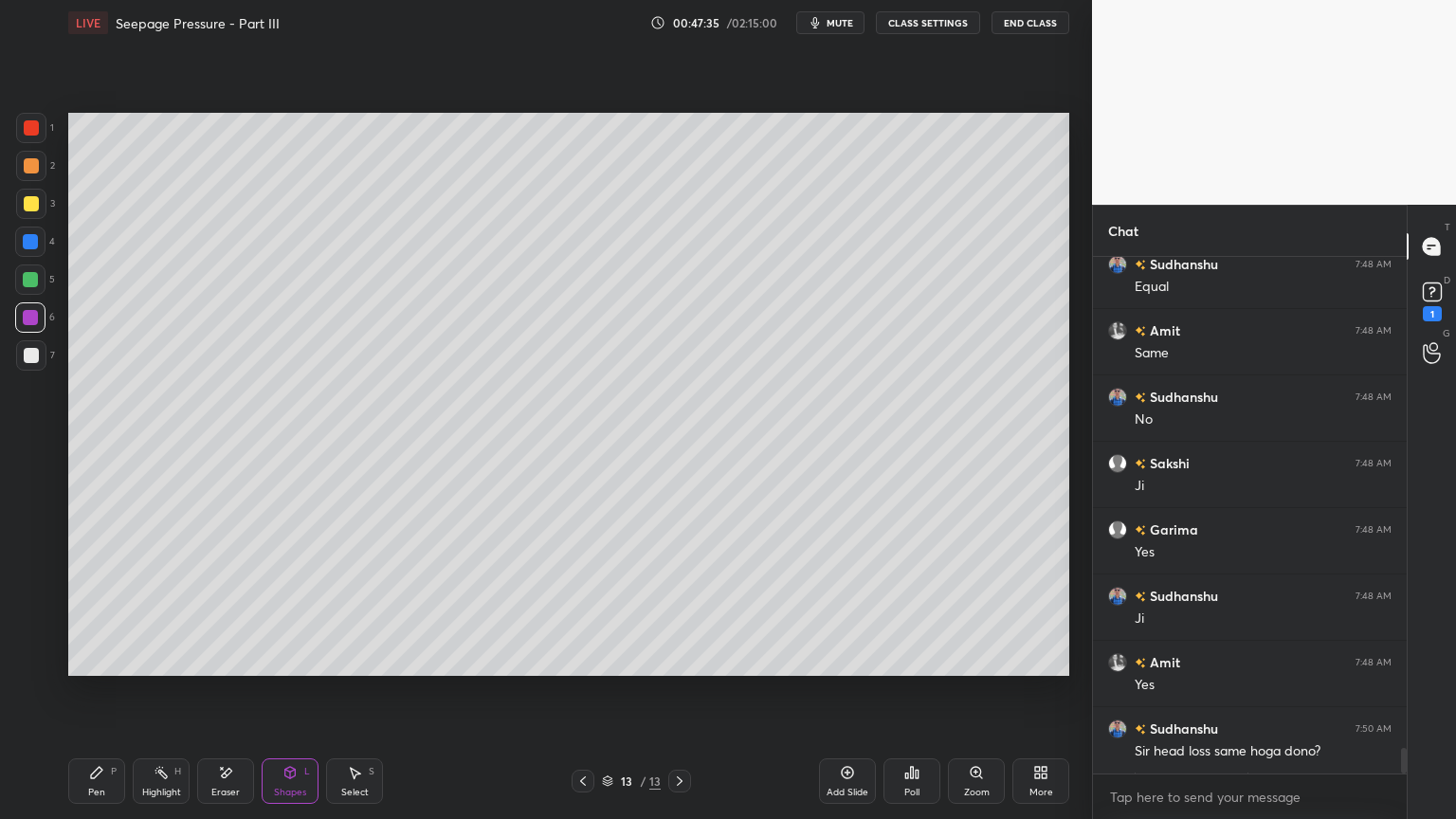 click on "Pen P" at bounding box center (97, 781) 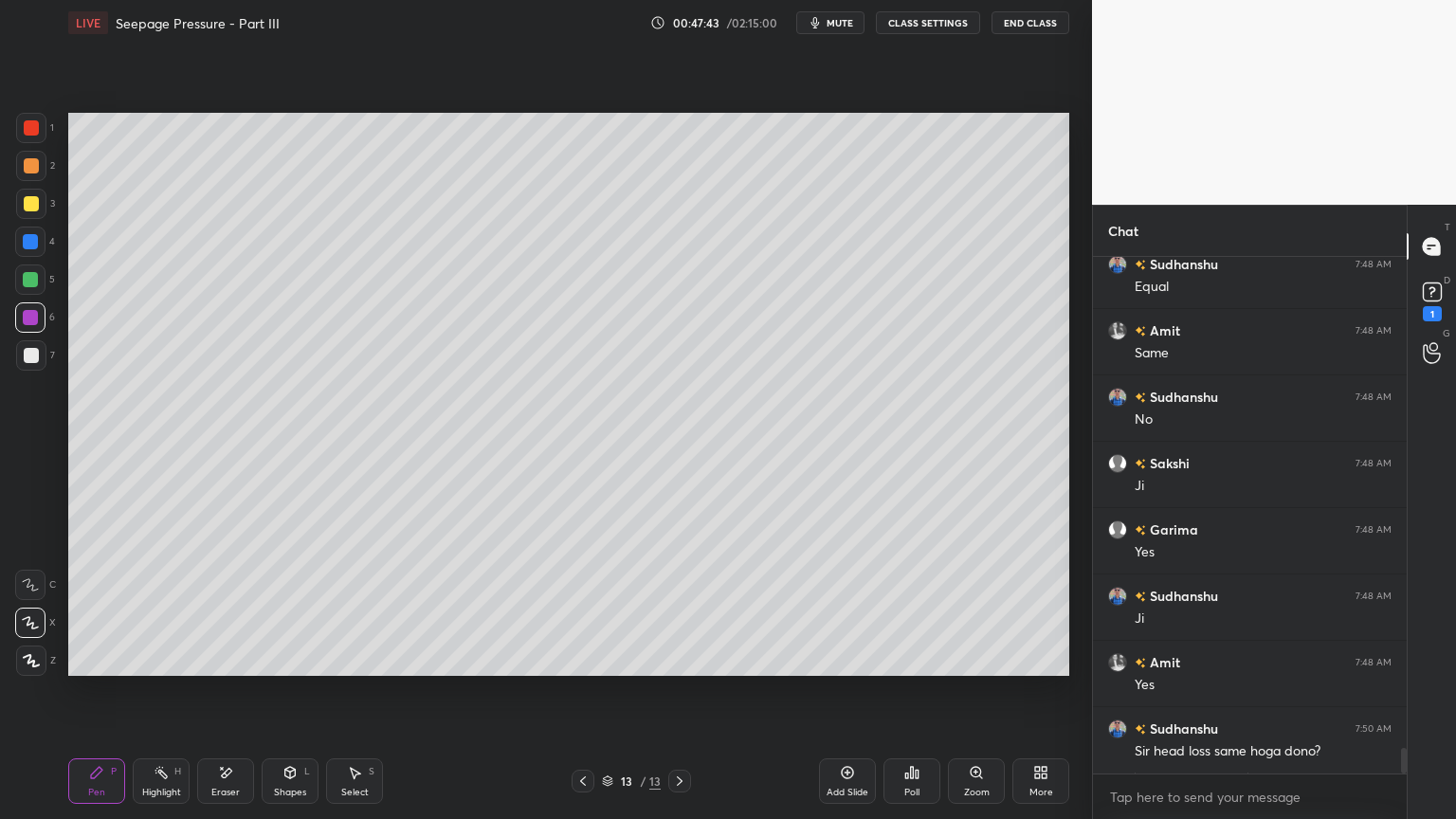 click on "L" at bounding box center [307, 772] 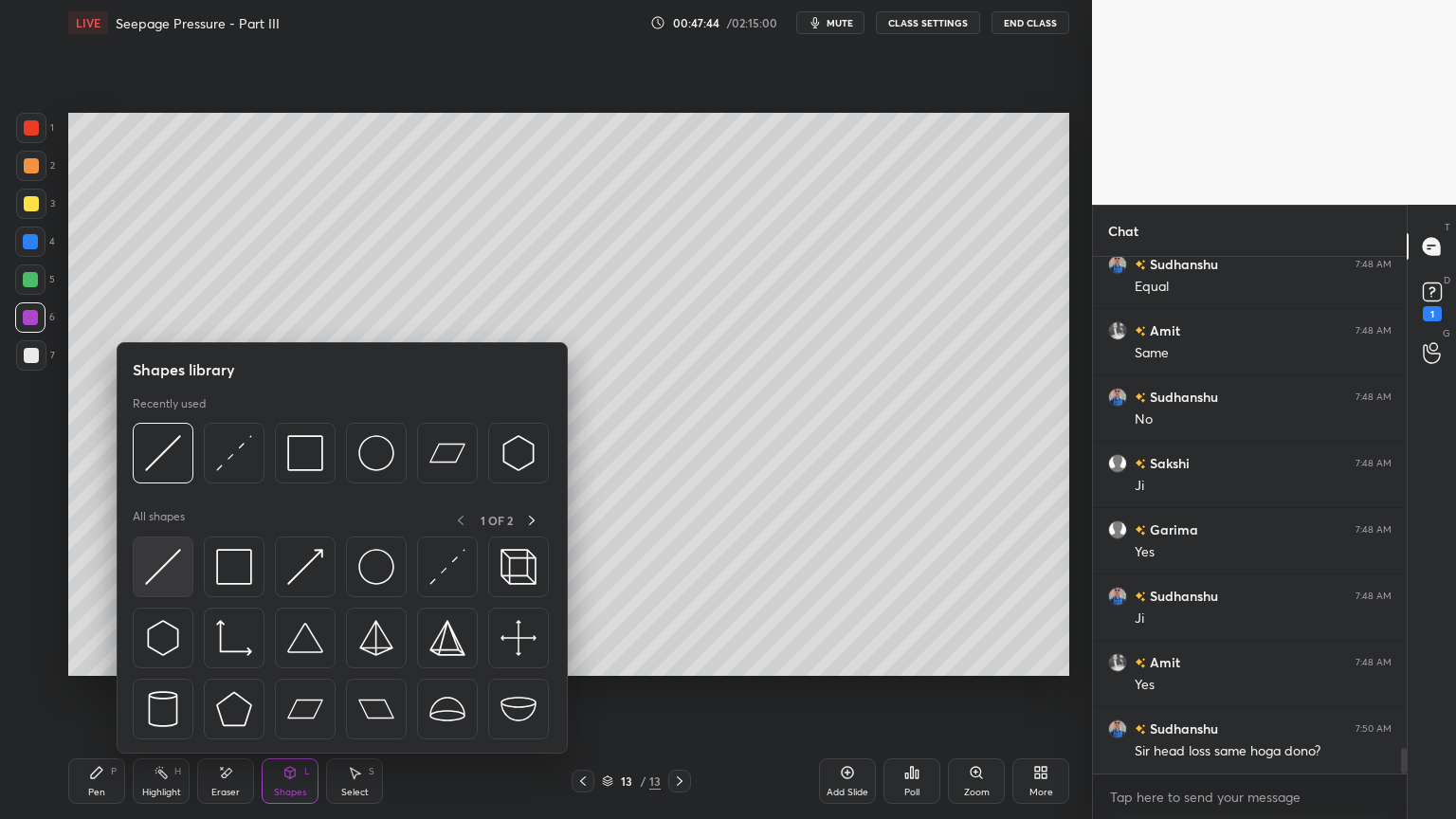 click at bounding box center [163, 567] 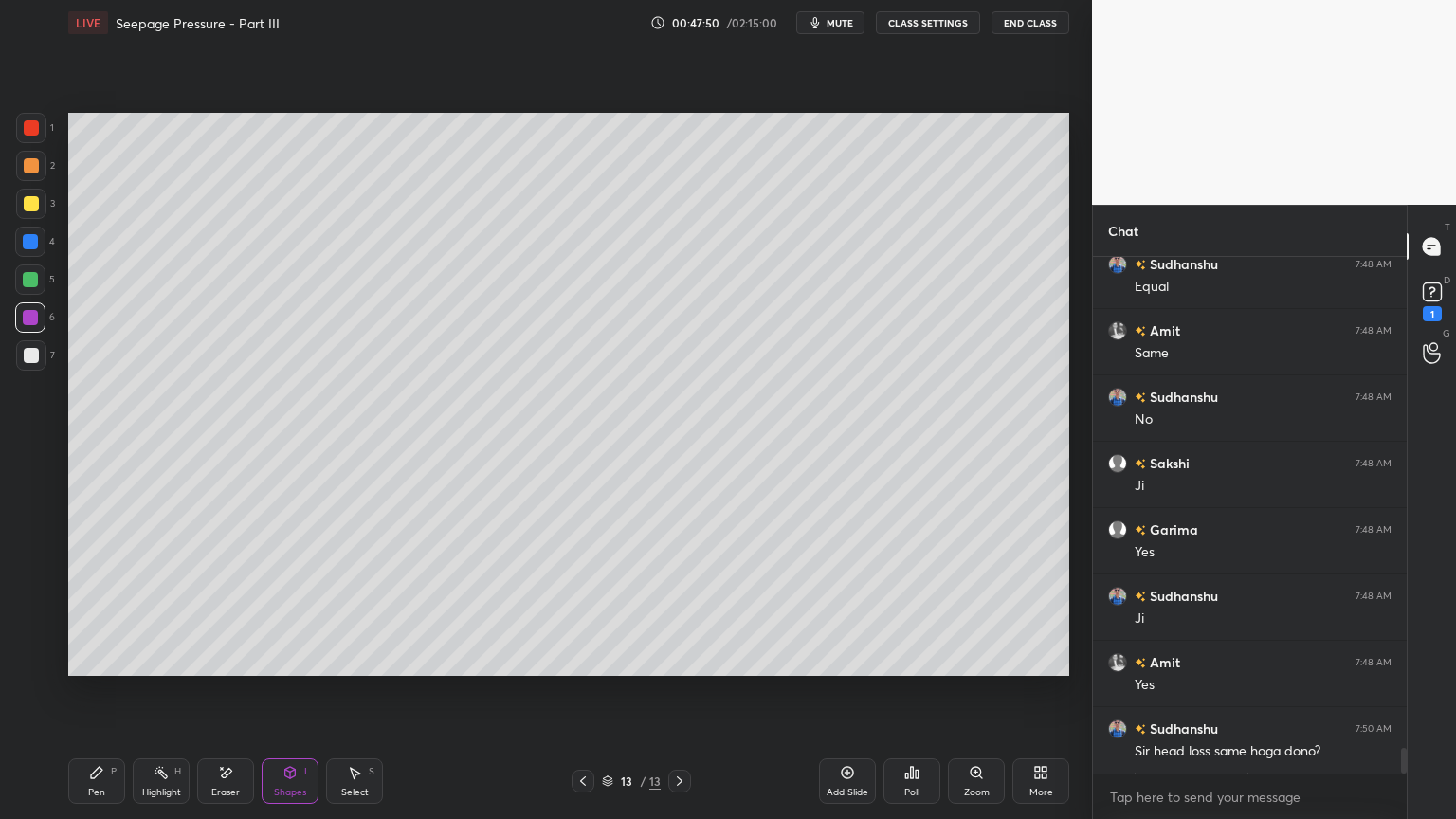 click on "Pen P Highlight H Eraser Shapes L Select S 13 / 13 Add Slide Poll Zoom More" at bounding box center [569, 781] 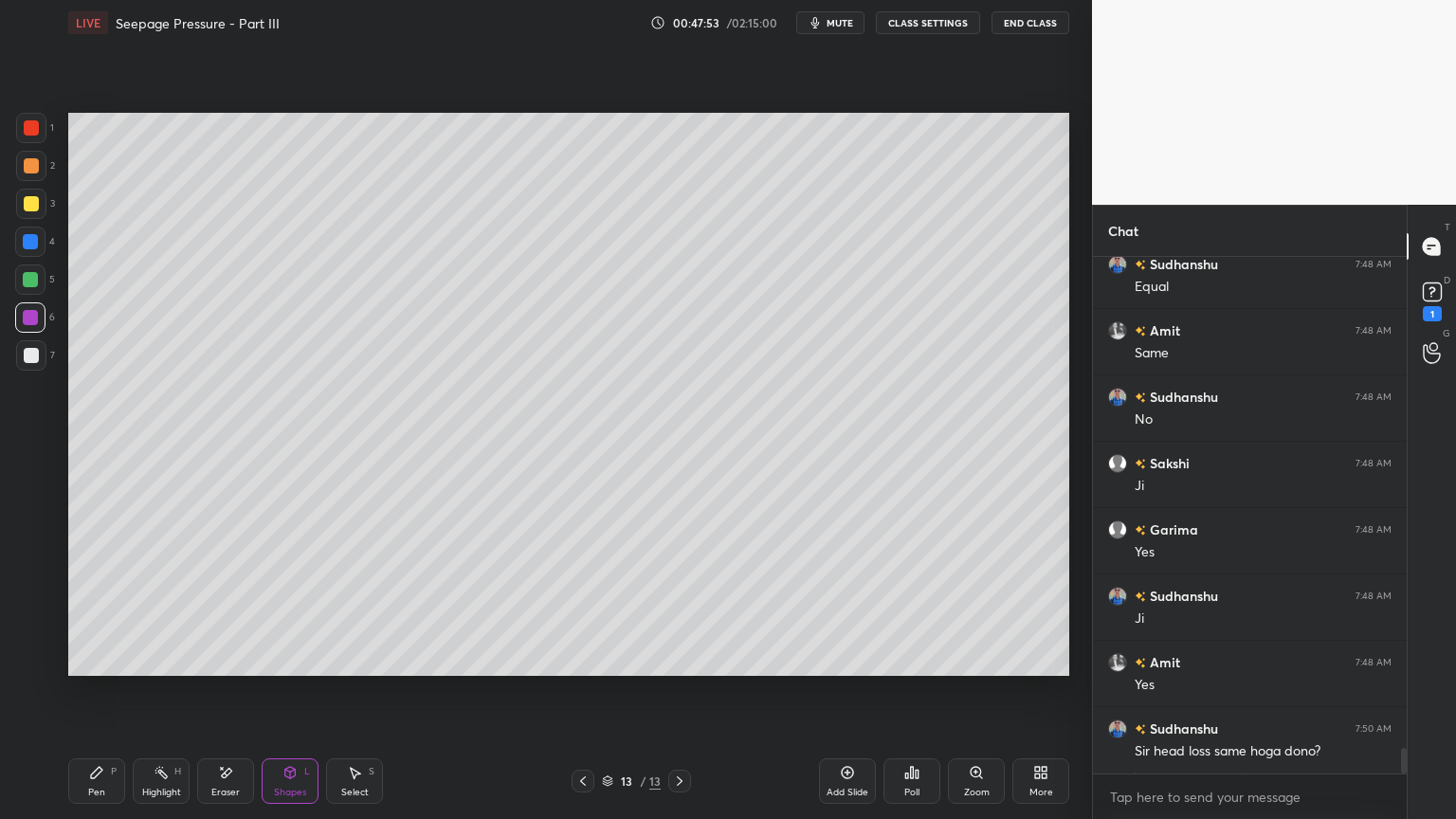 click on "Pen P" at bounding box center (97, 781) 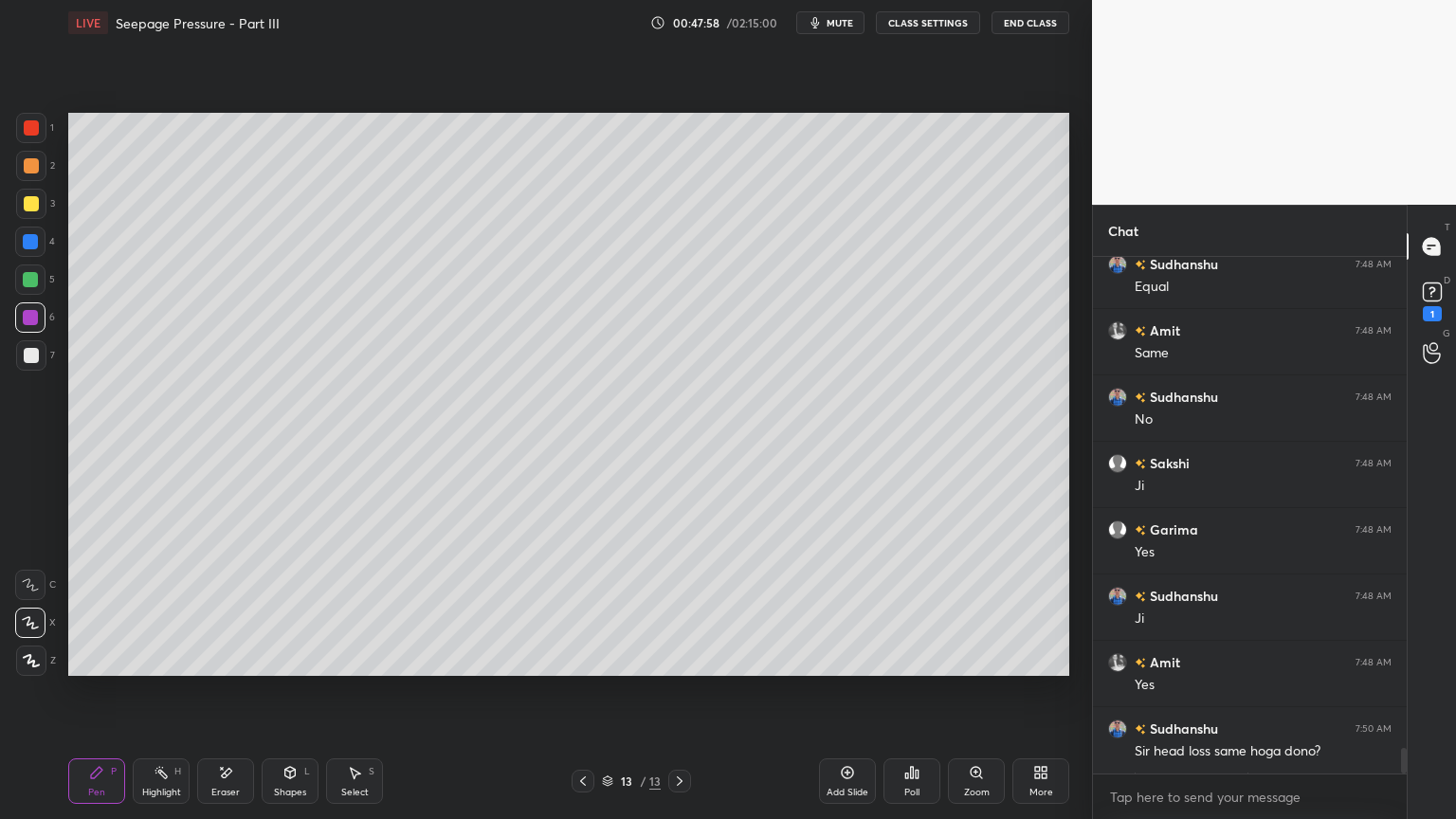 click on "3" at bounding box center [35, 204] 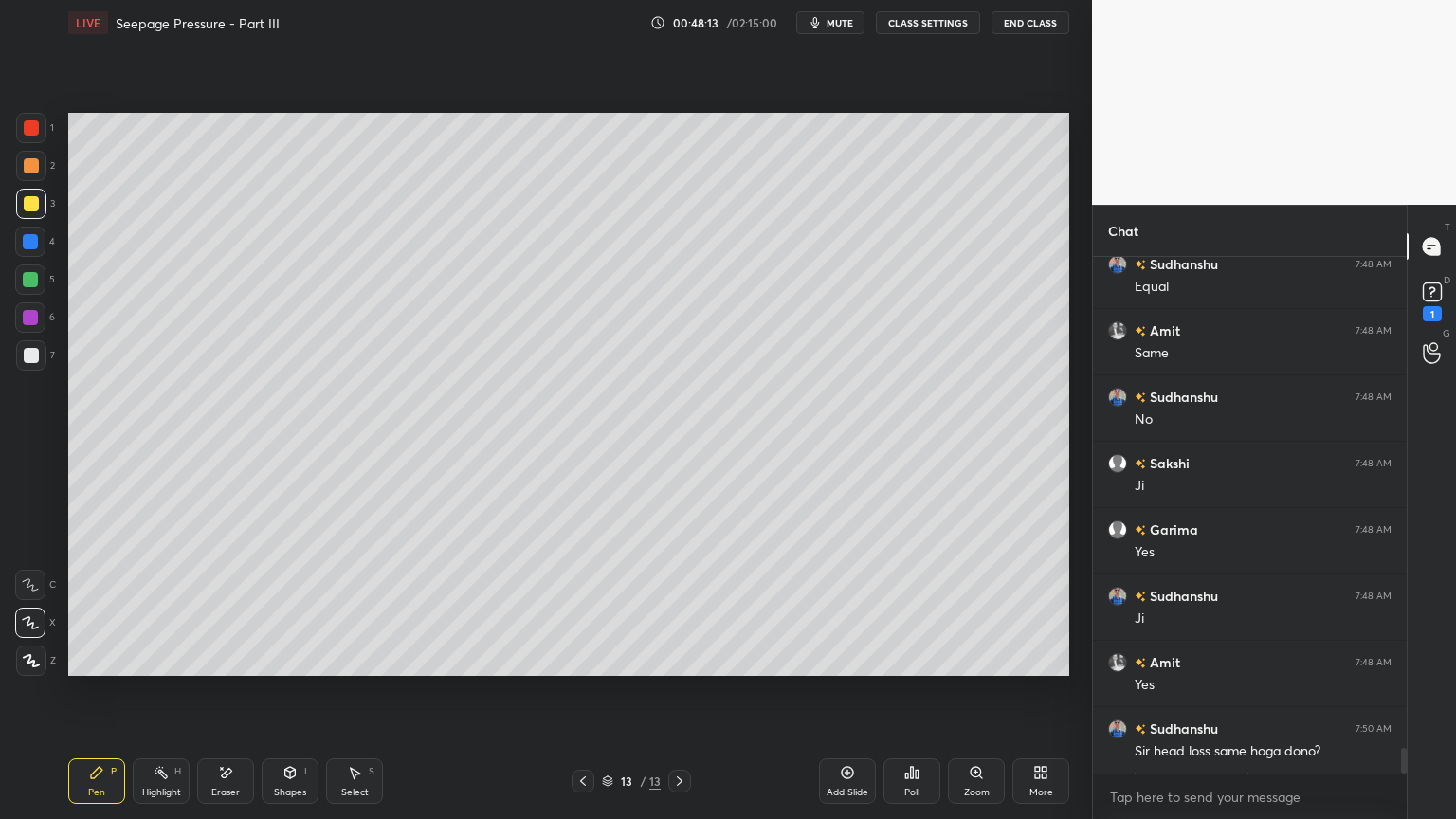 click at bounding box center [30, 242] 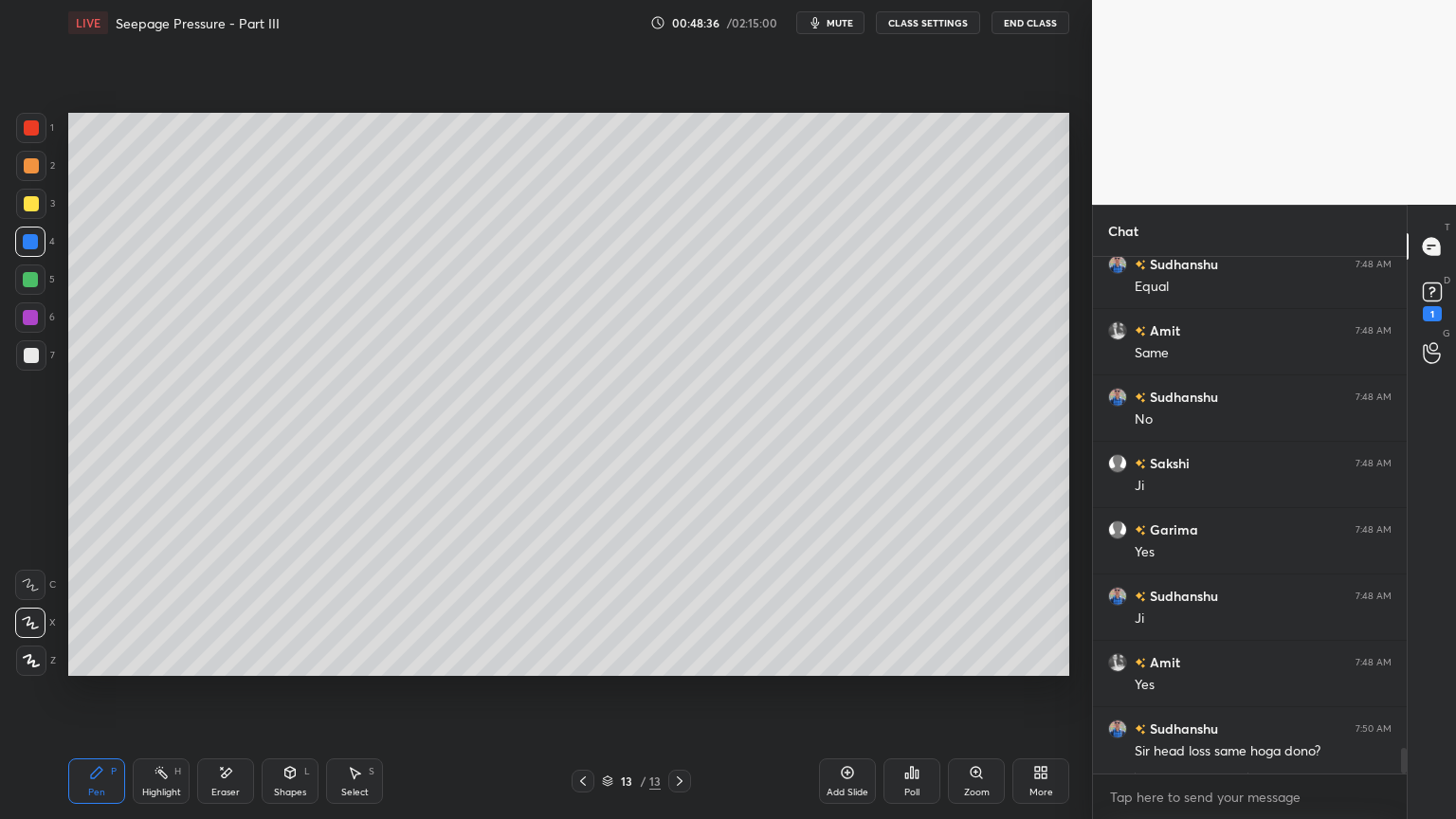 scroll, scrollTop: 10124, scrollLeft: 0, axis: vertical 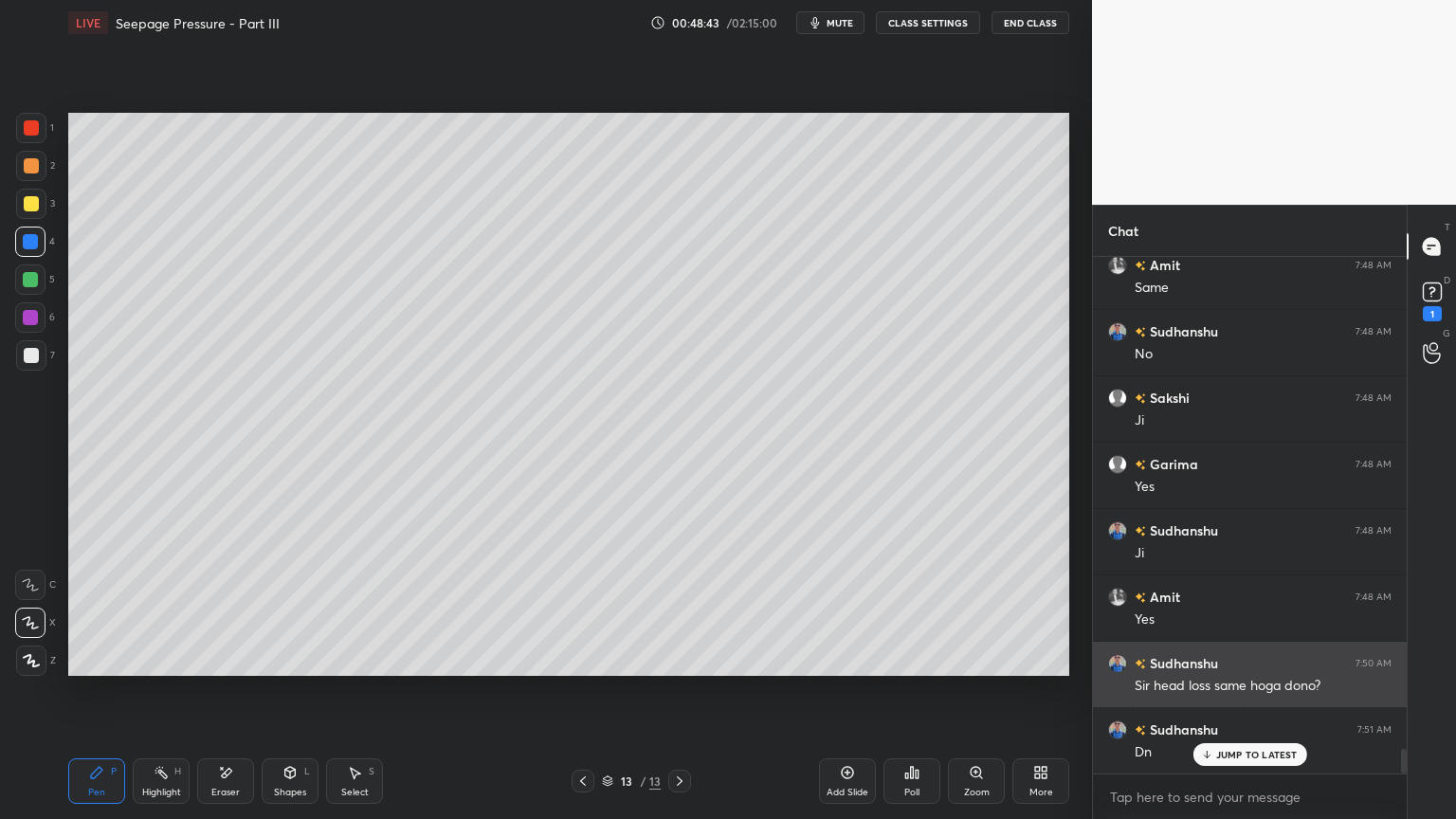 click on "JUMP TO LATEST" at bounding box center (1257, 755) 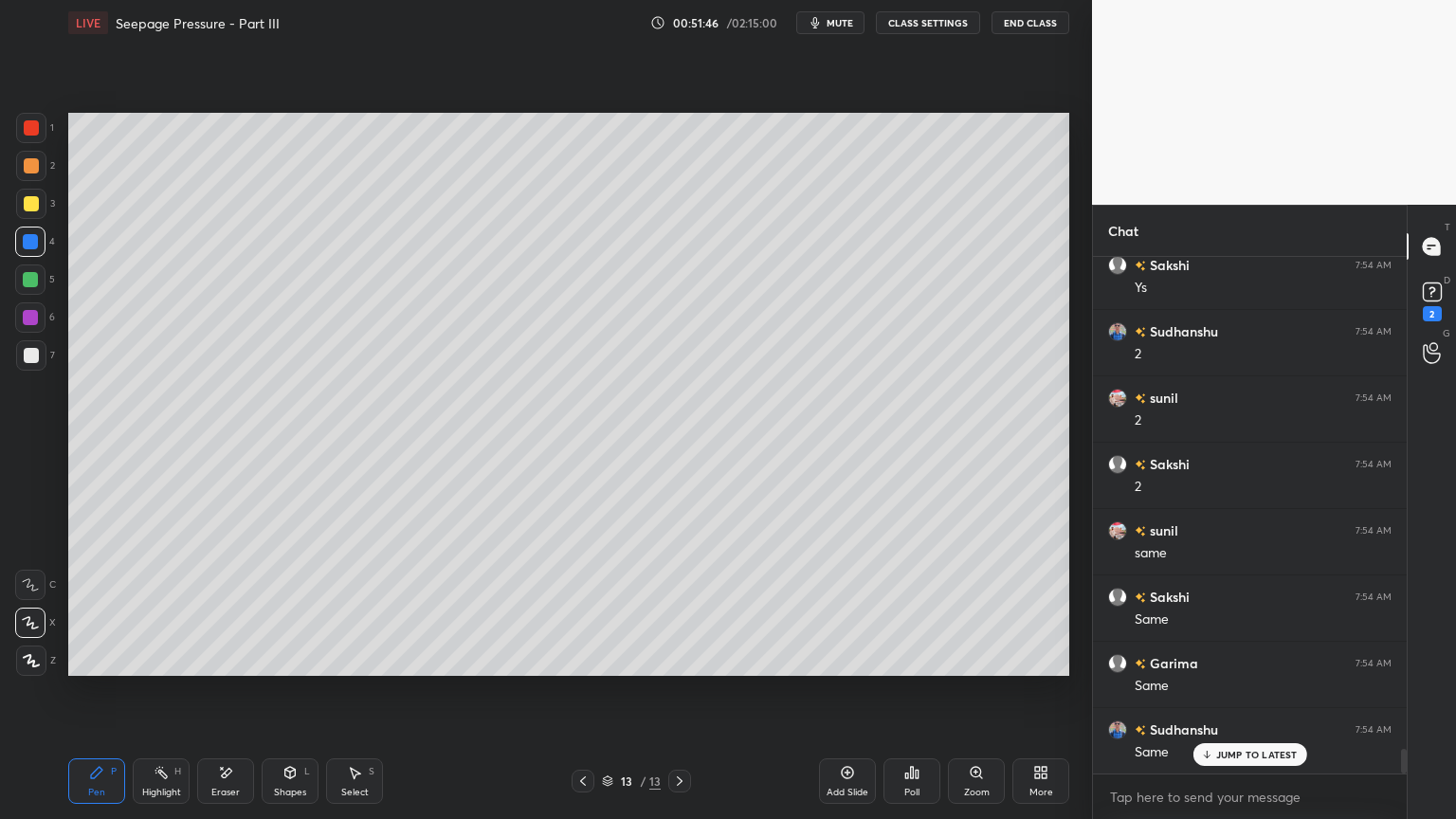 scroll, scrollTop: 10244, scrollLeft: 0, axis: vertical 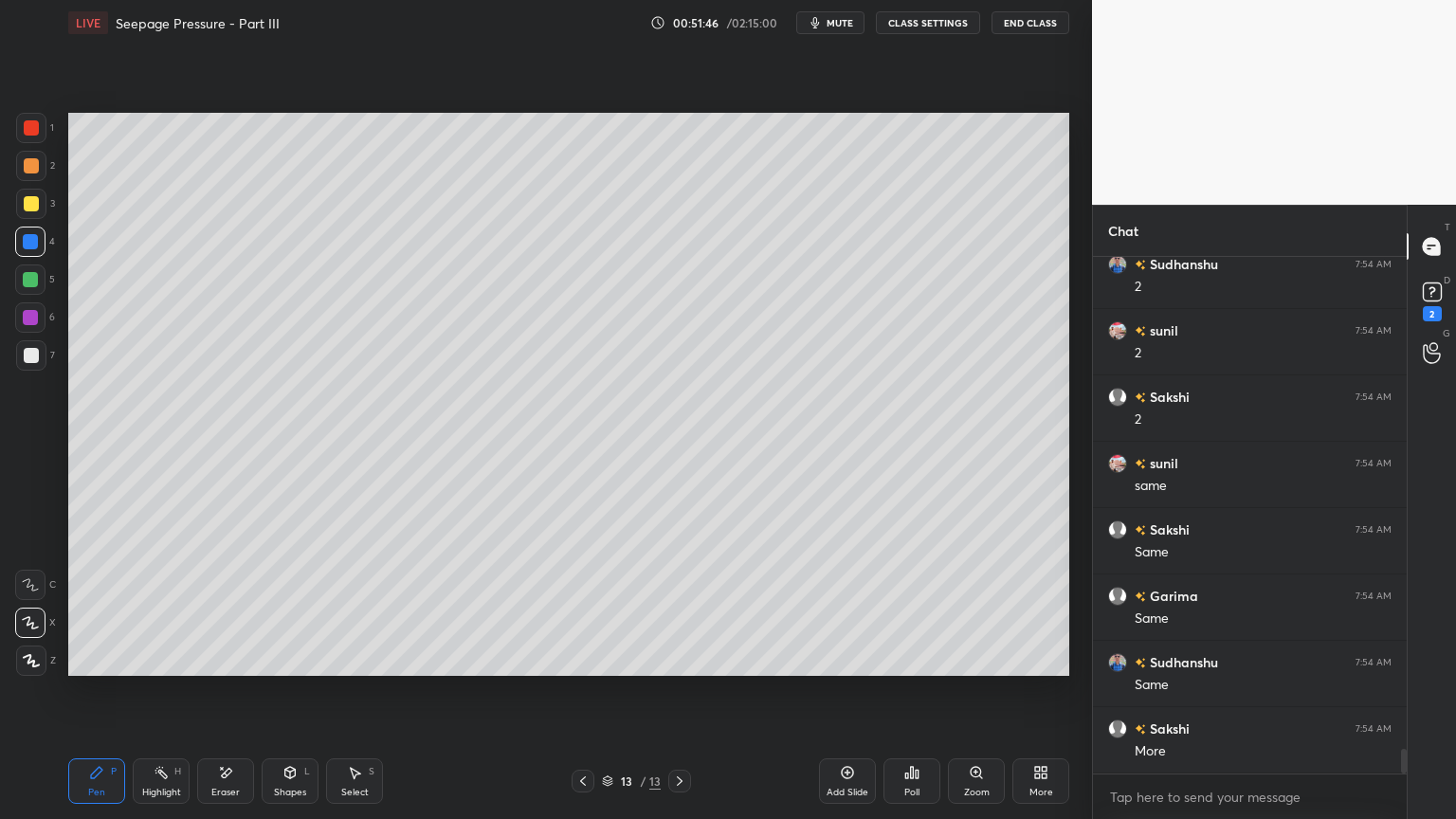 click on "mute" at bounding box center (840, 23) 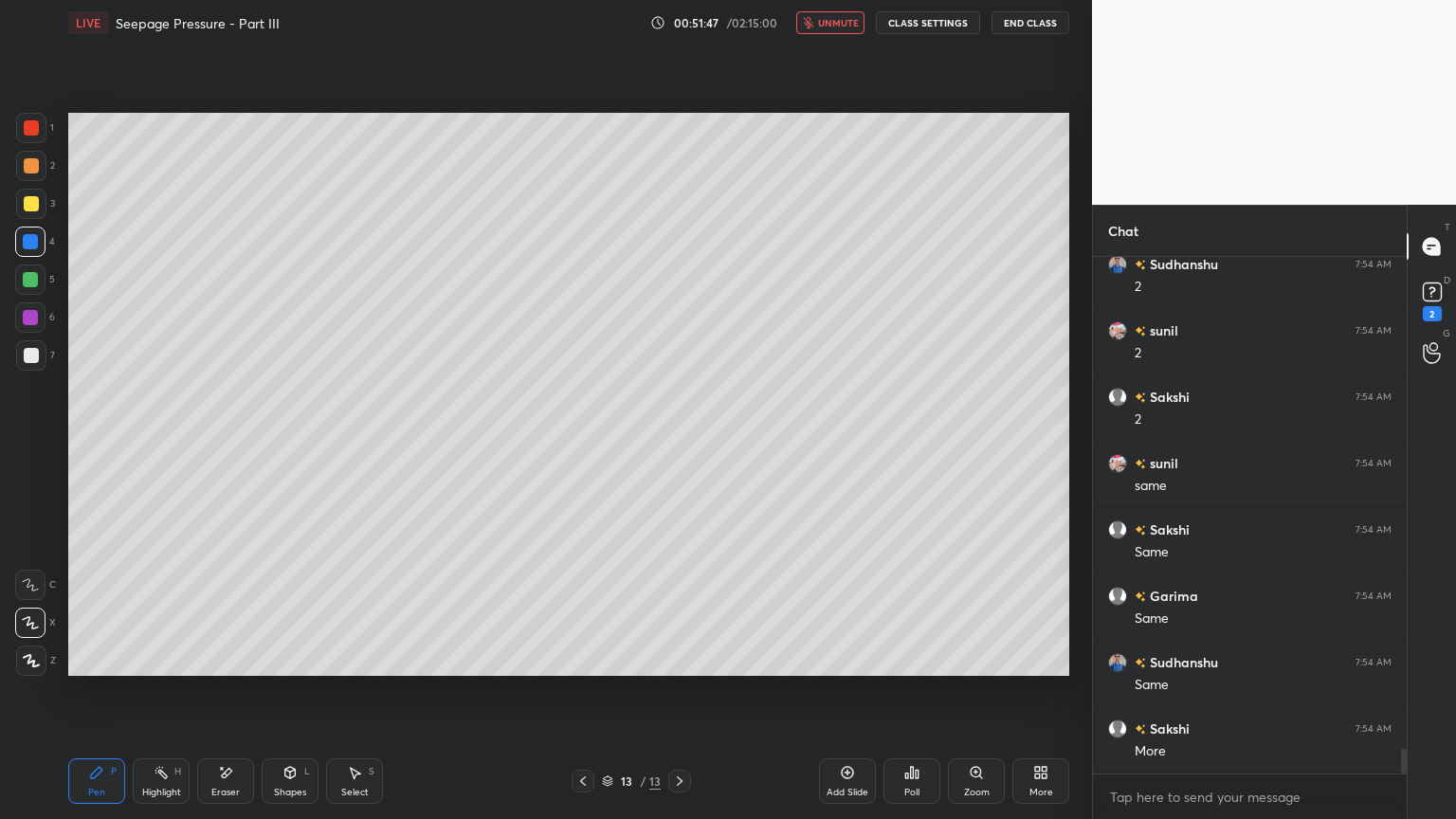 scroll, scrollTop: 10310, scrollLeft: 0, axis: vertical 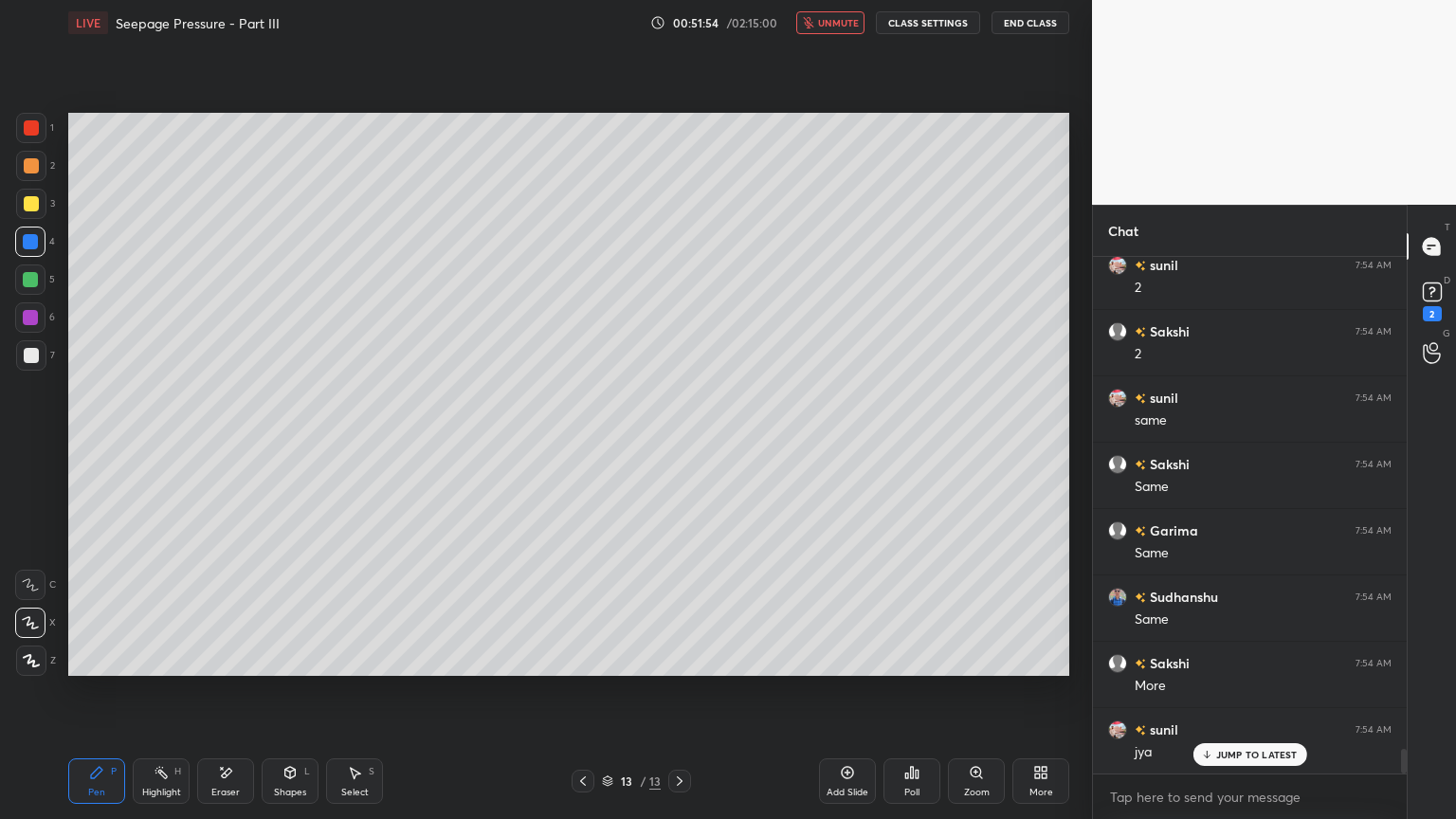 click on "unmute" at bounding box center [838, 23] 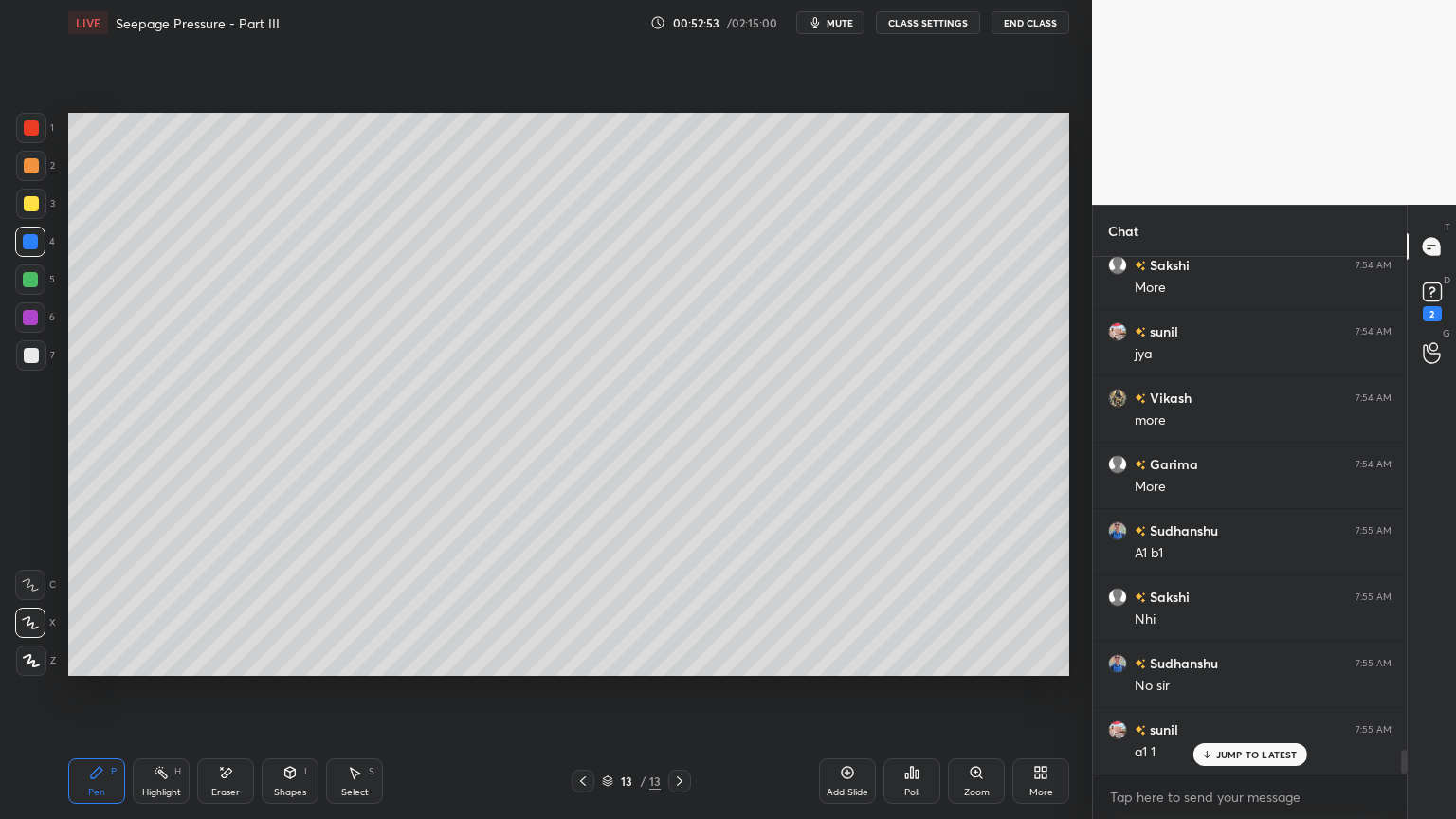 scroll, scrollTop: 10775, scrollLeft: 0, axis: vertical 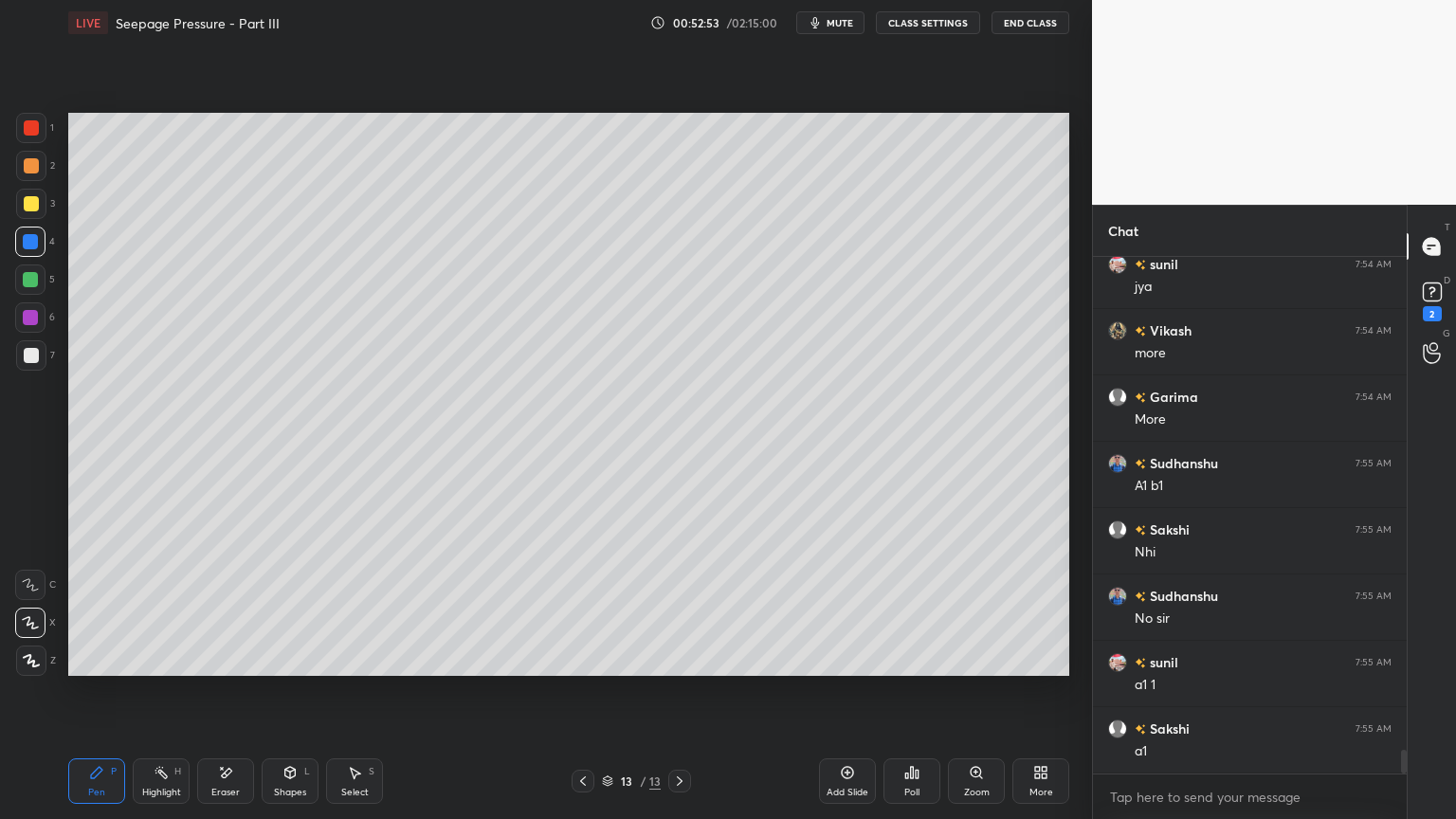 click at bounding box center [31, 355] 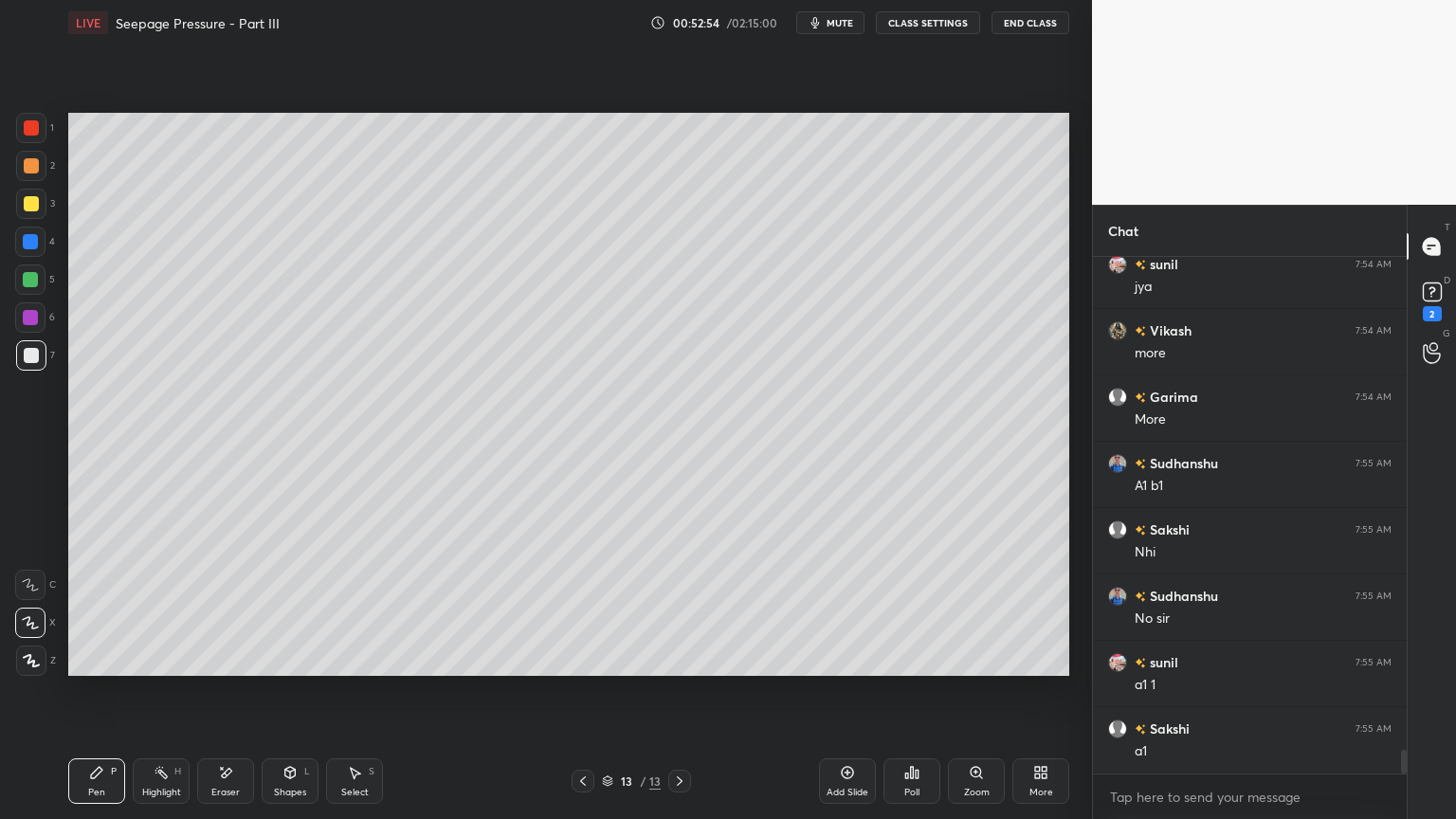 click on "Pen P Highlight H Eraser Shapes L Select S 13 / 13 Add Slide Poll Zoom More" at bounding box center [569, 781] 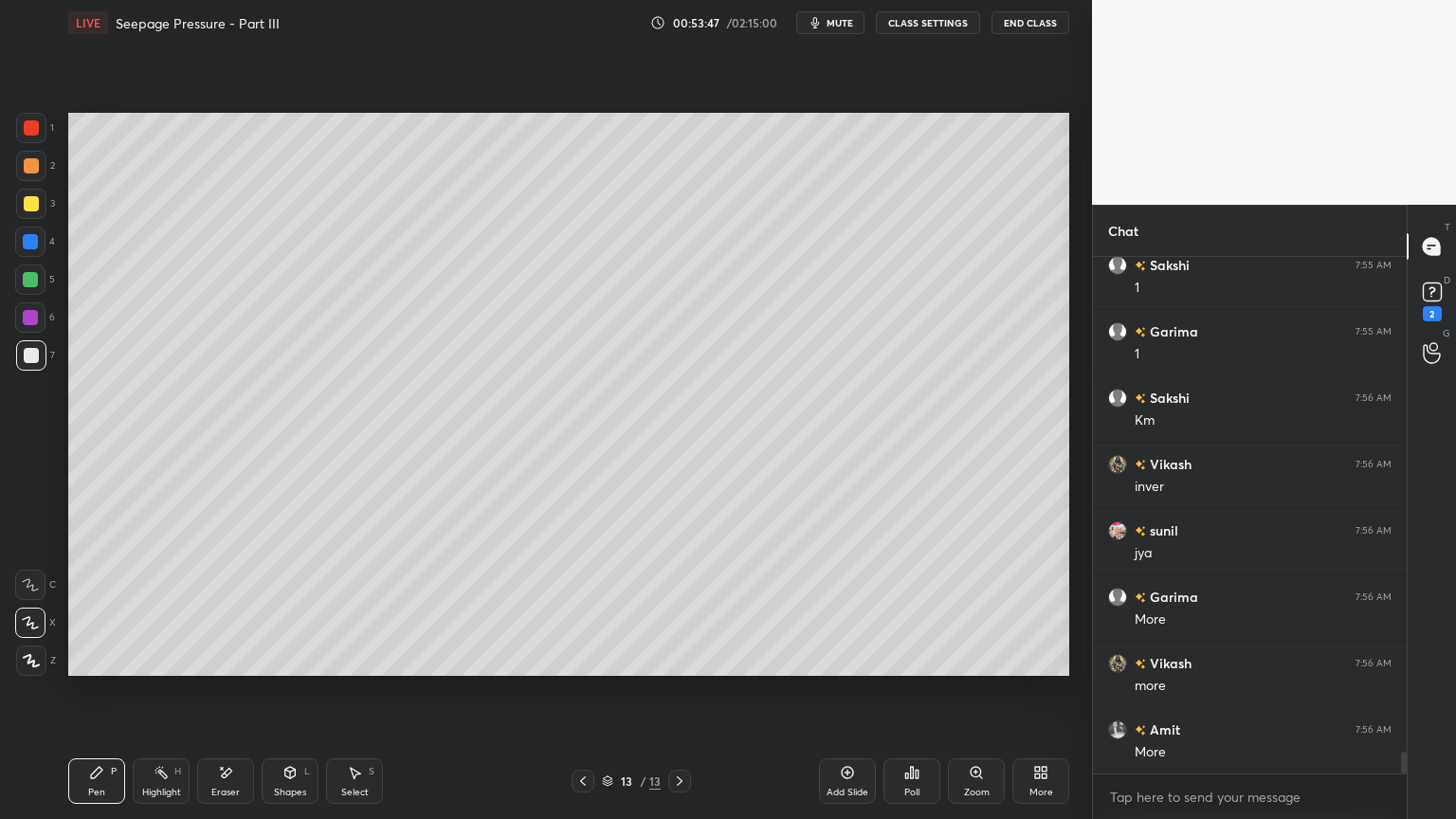 scroll, scrollTop: 11571, scrollLeft: 0, axis: vertical 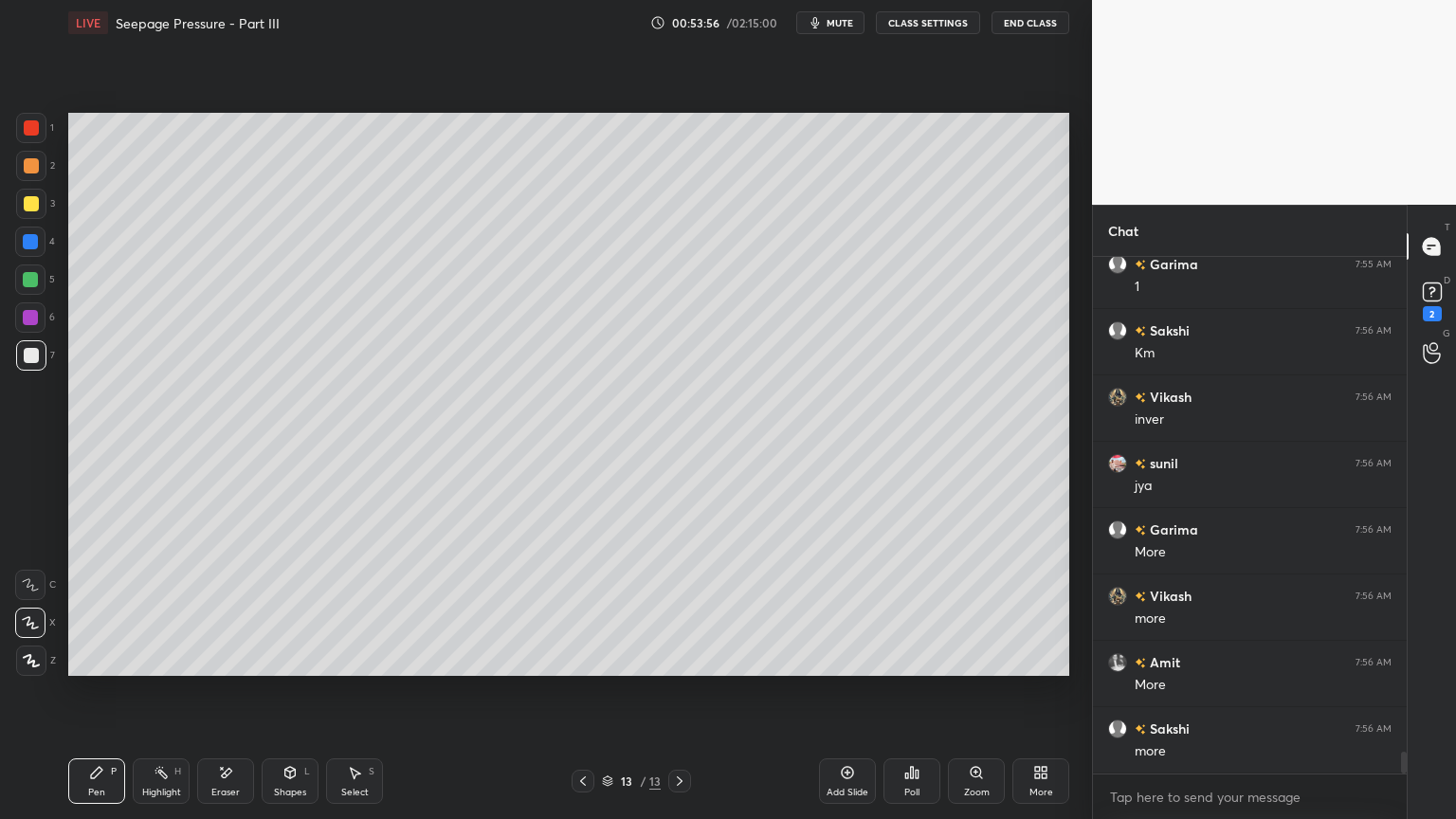 click 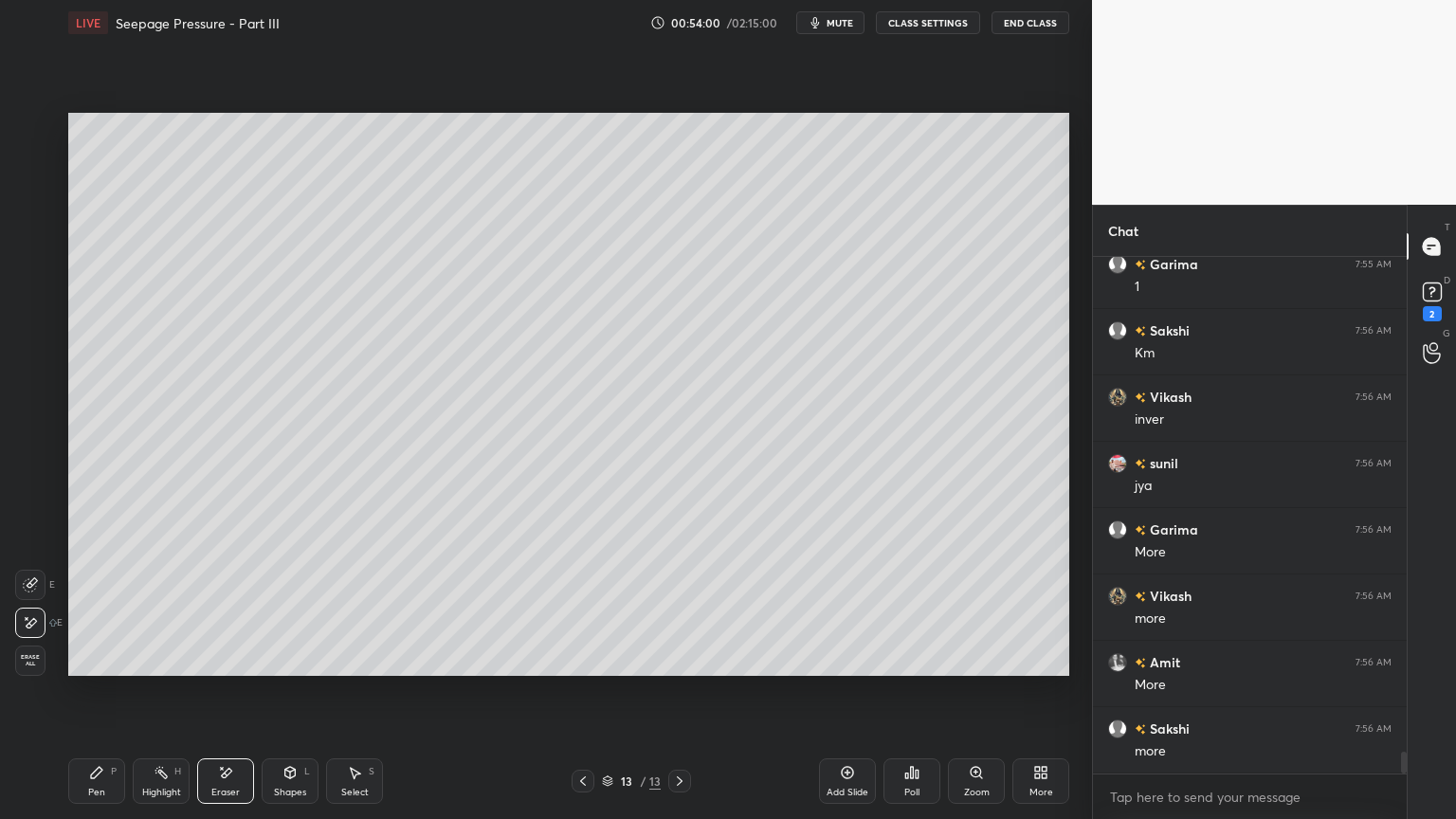 click on "Pen P" at bounding box center [97, 781] 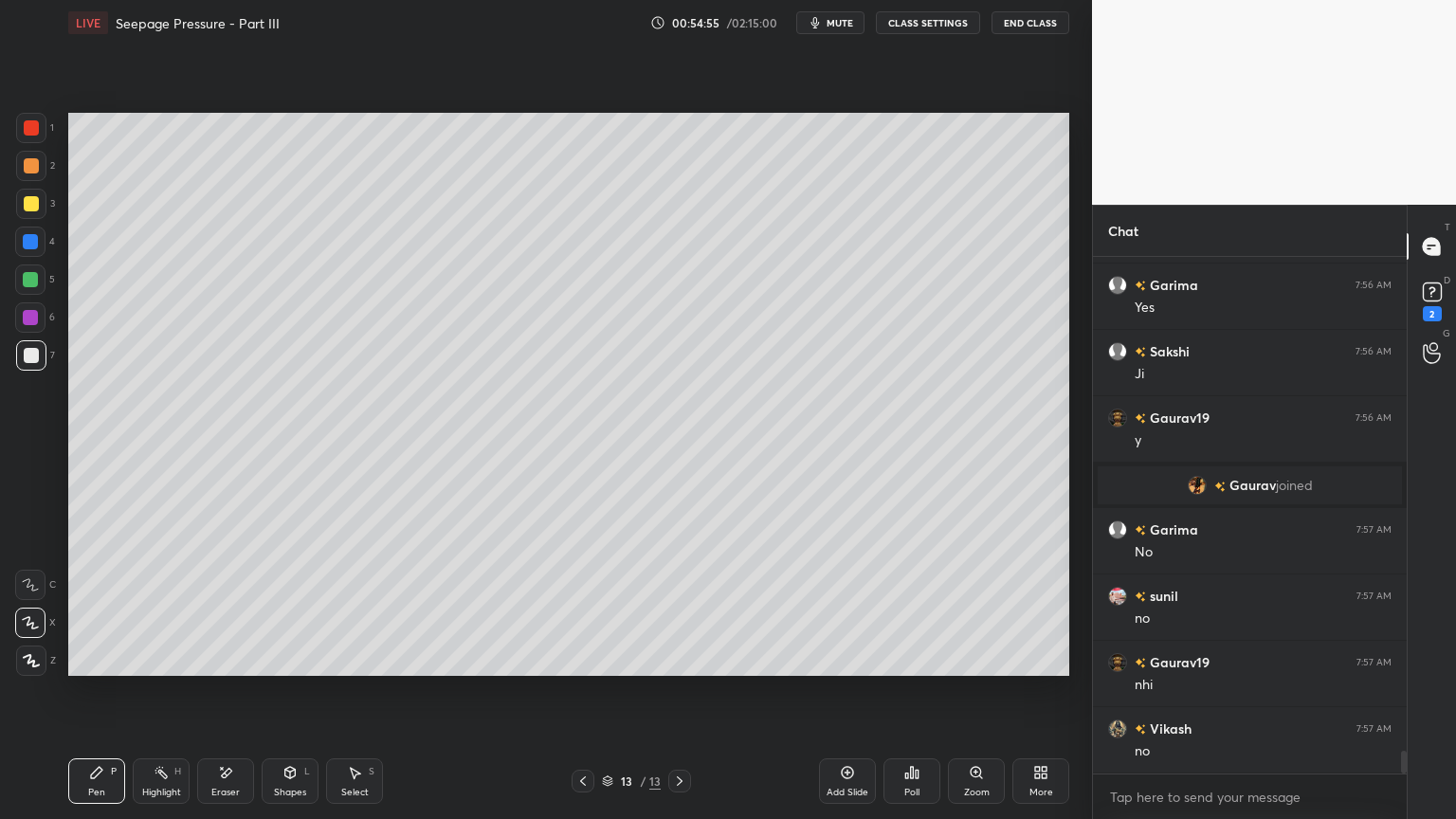 scroll, scrollTop: 11216, scrollLeft: 0, axis: vertical 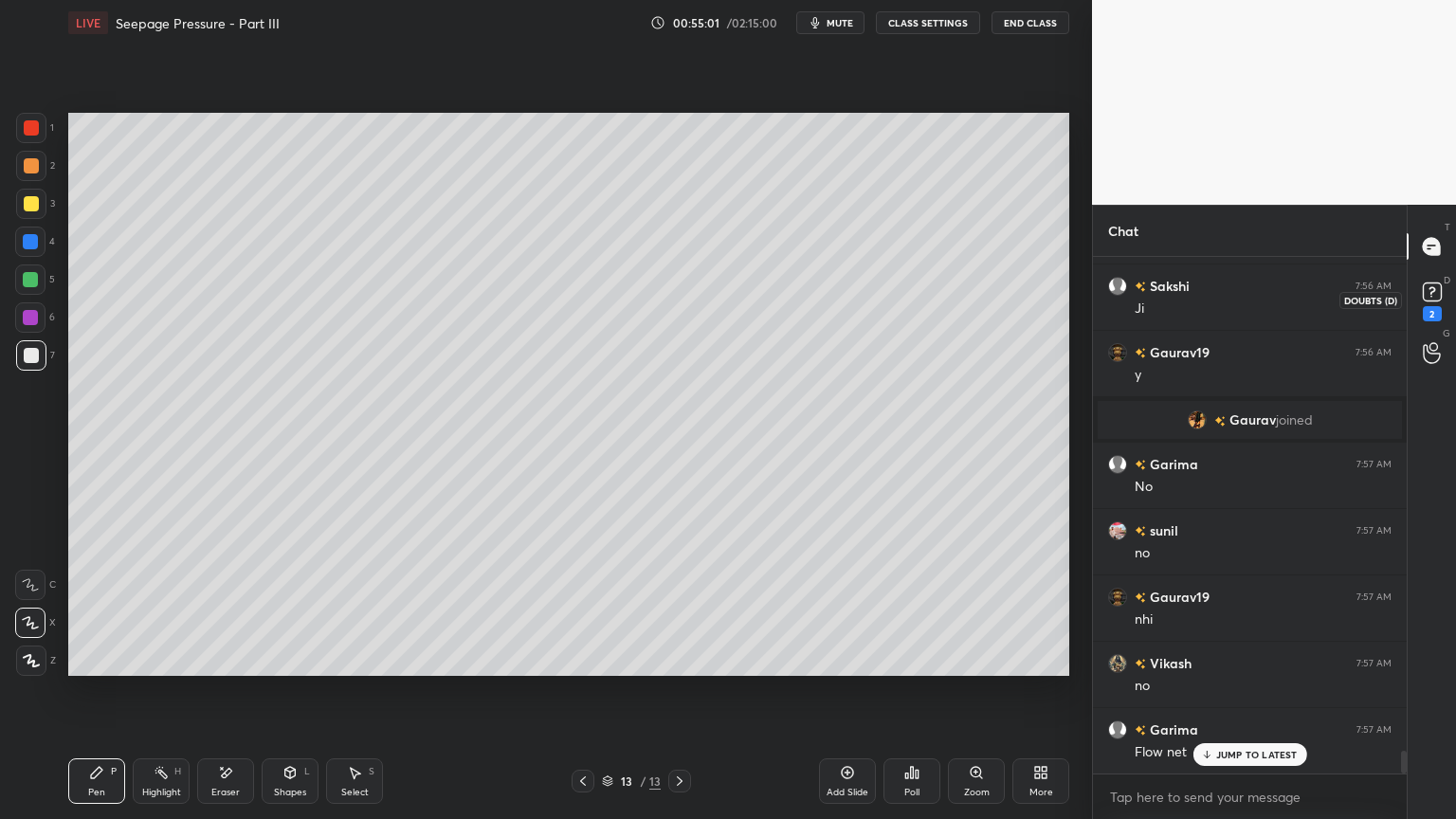 click on "2" at bounding box center [1432, 314] 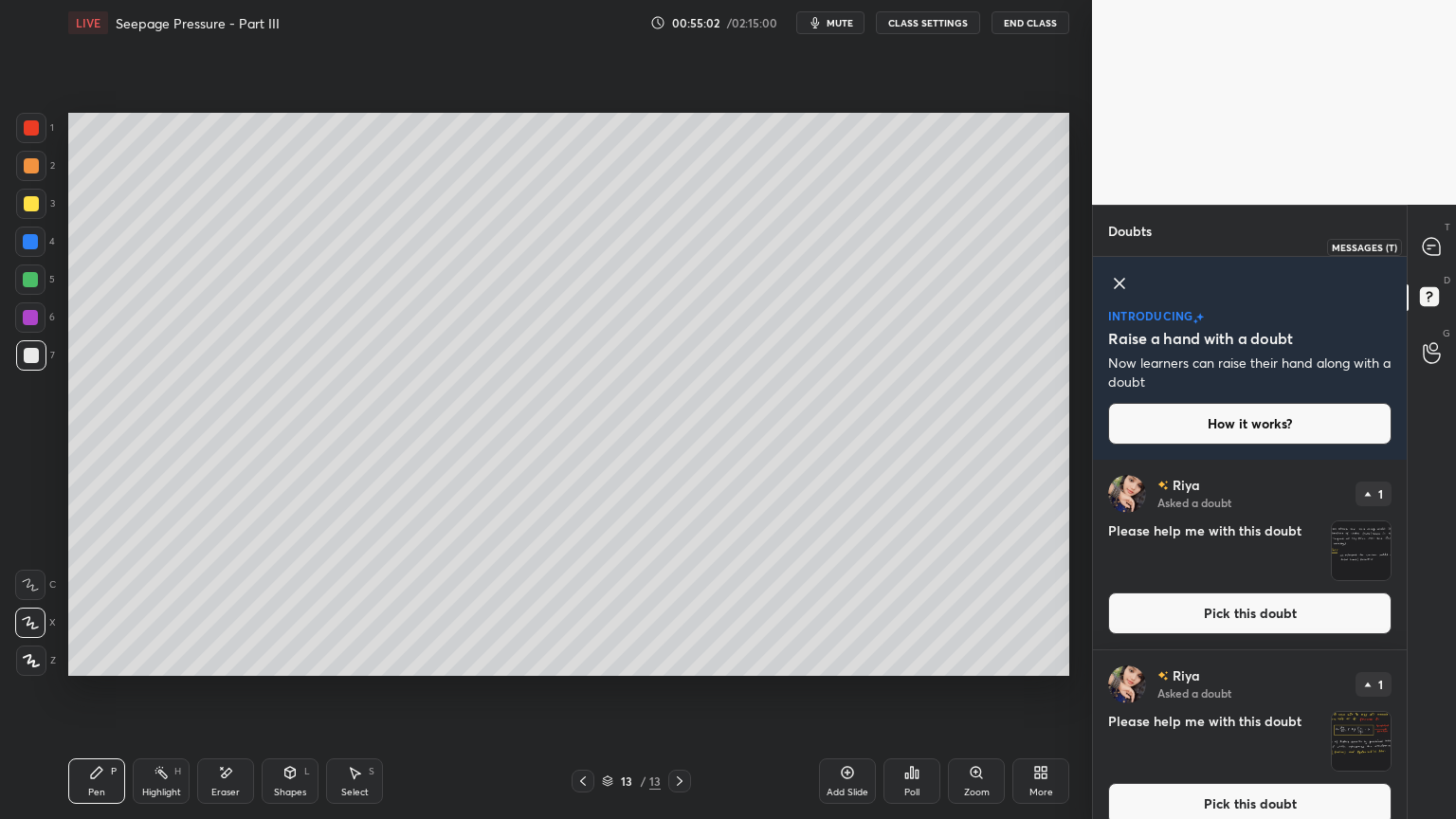 click at bounding box center [1432, 246] 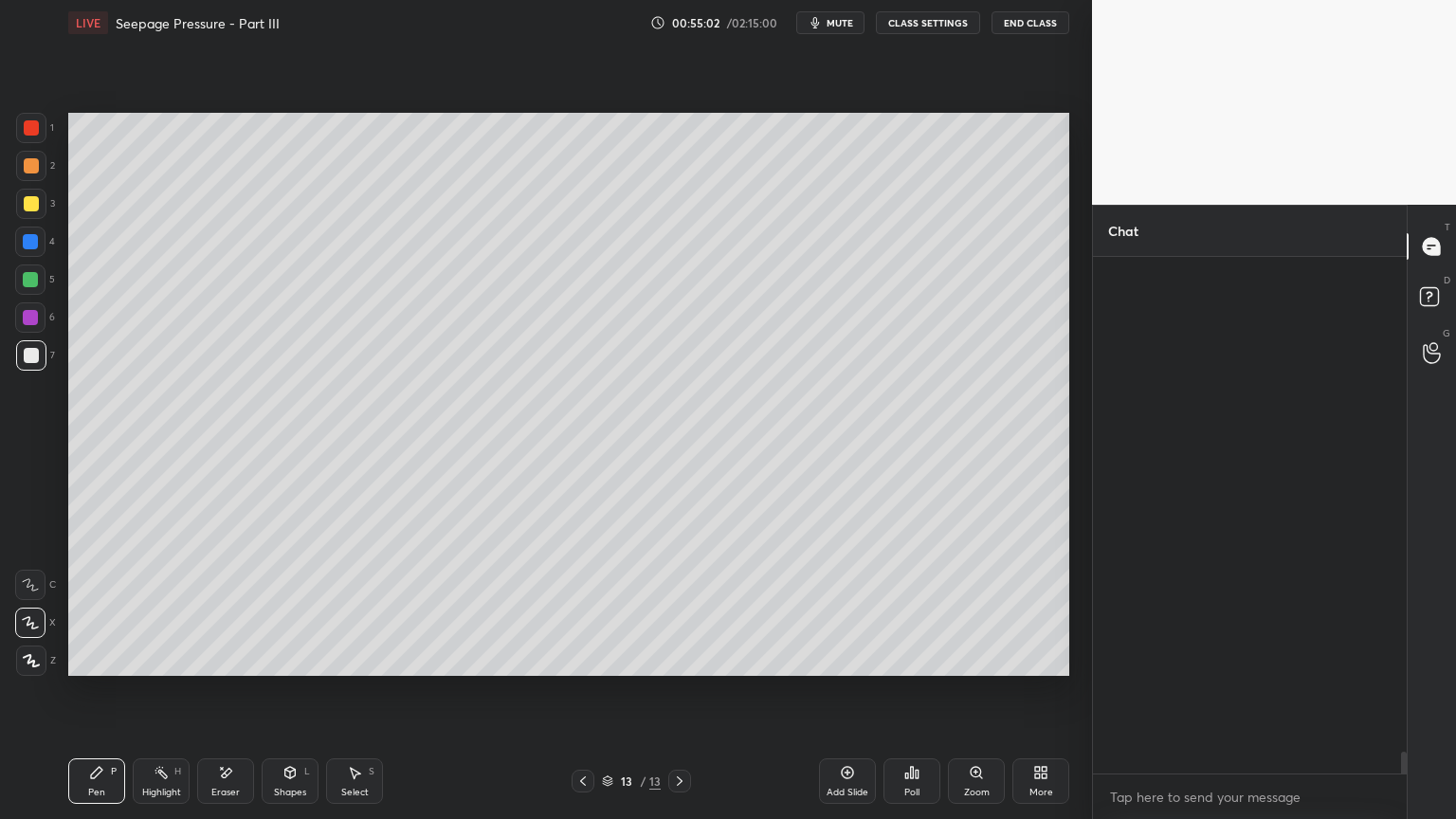 scroll, scrollTop: 11632, scrollLeft: 0, axis: vertical 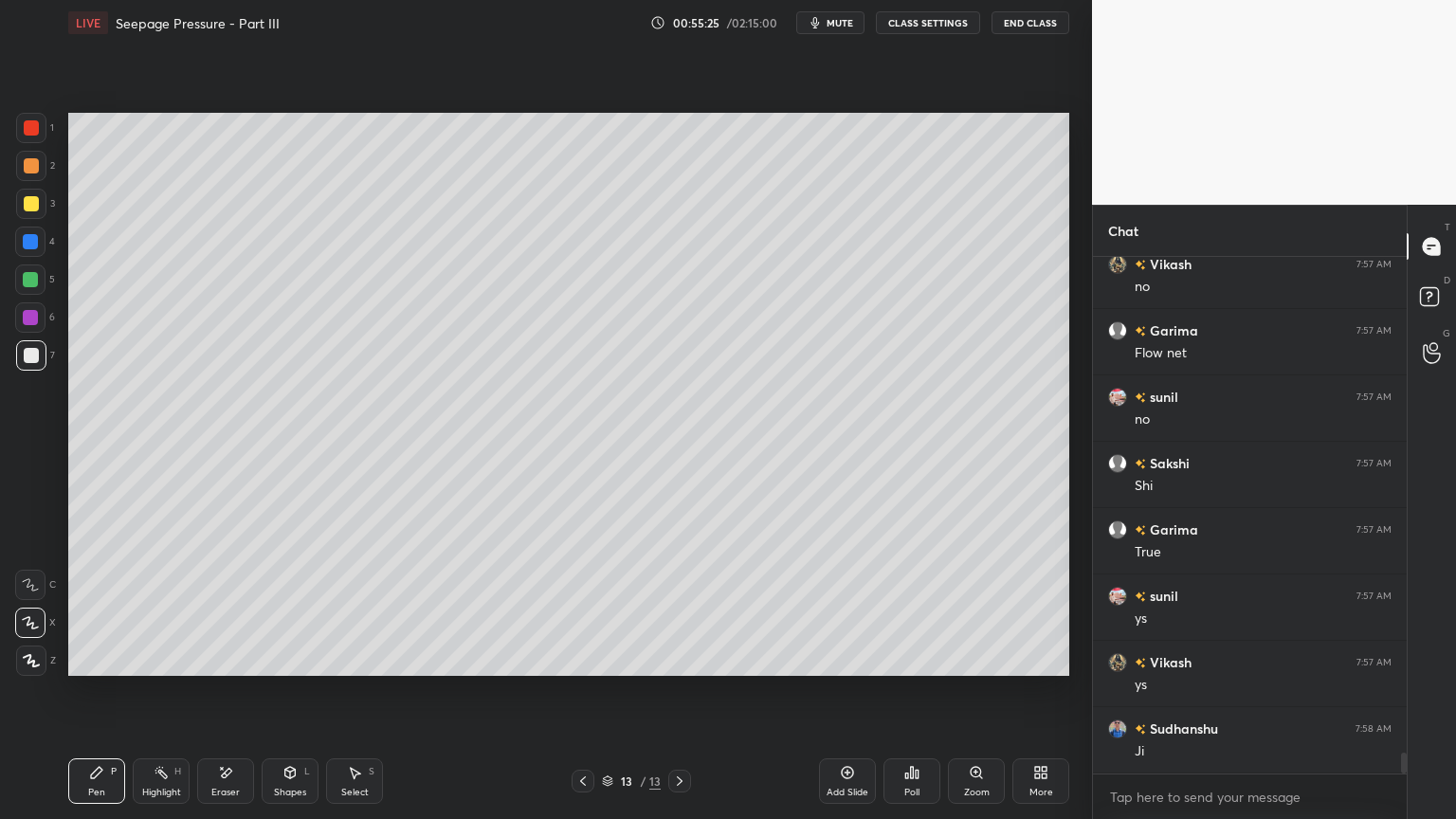 click 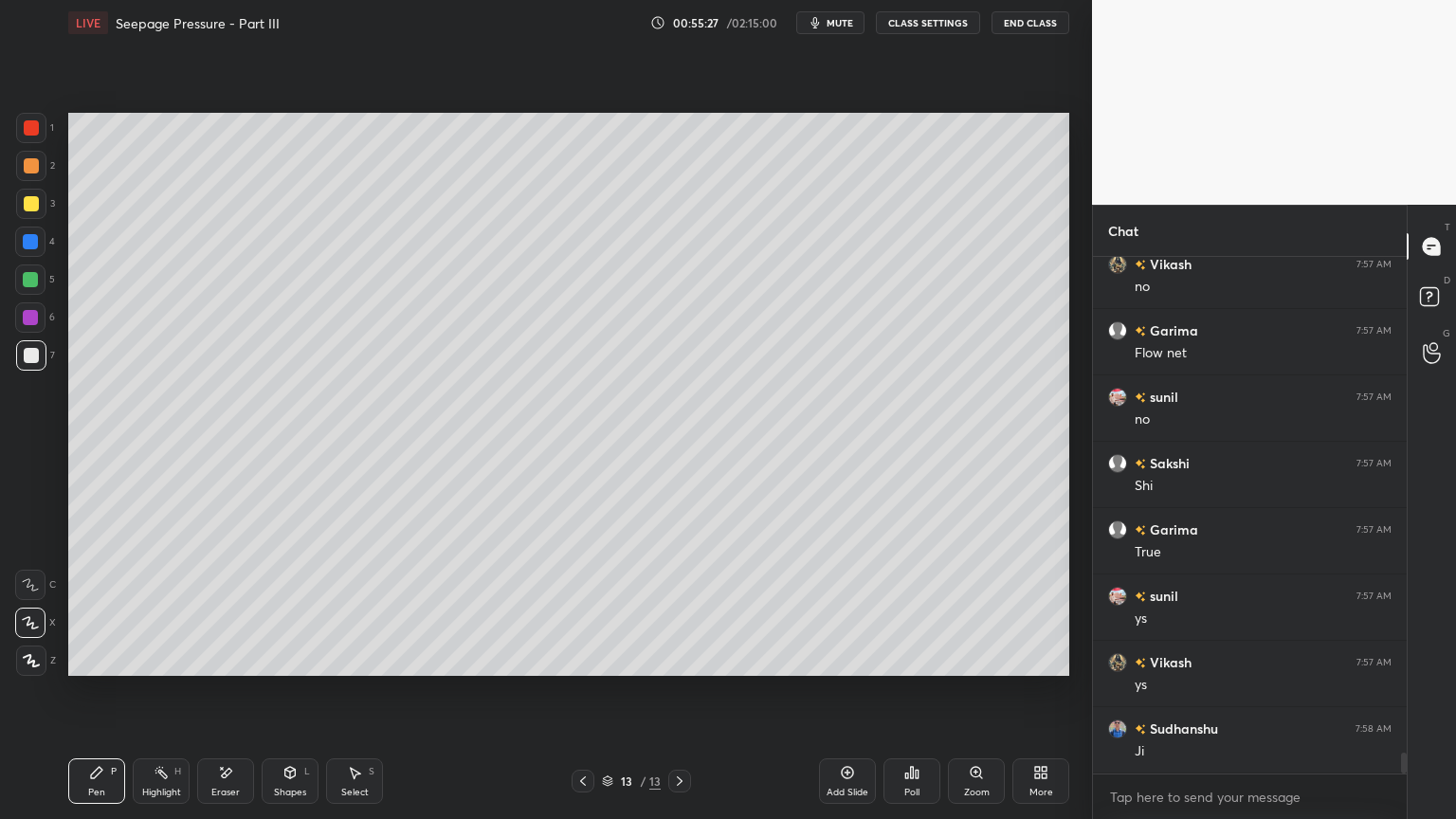 click on "Add Slide" at bounding box center (847, 781) 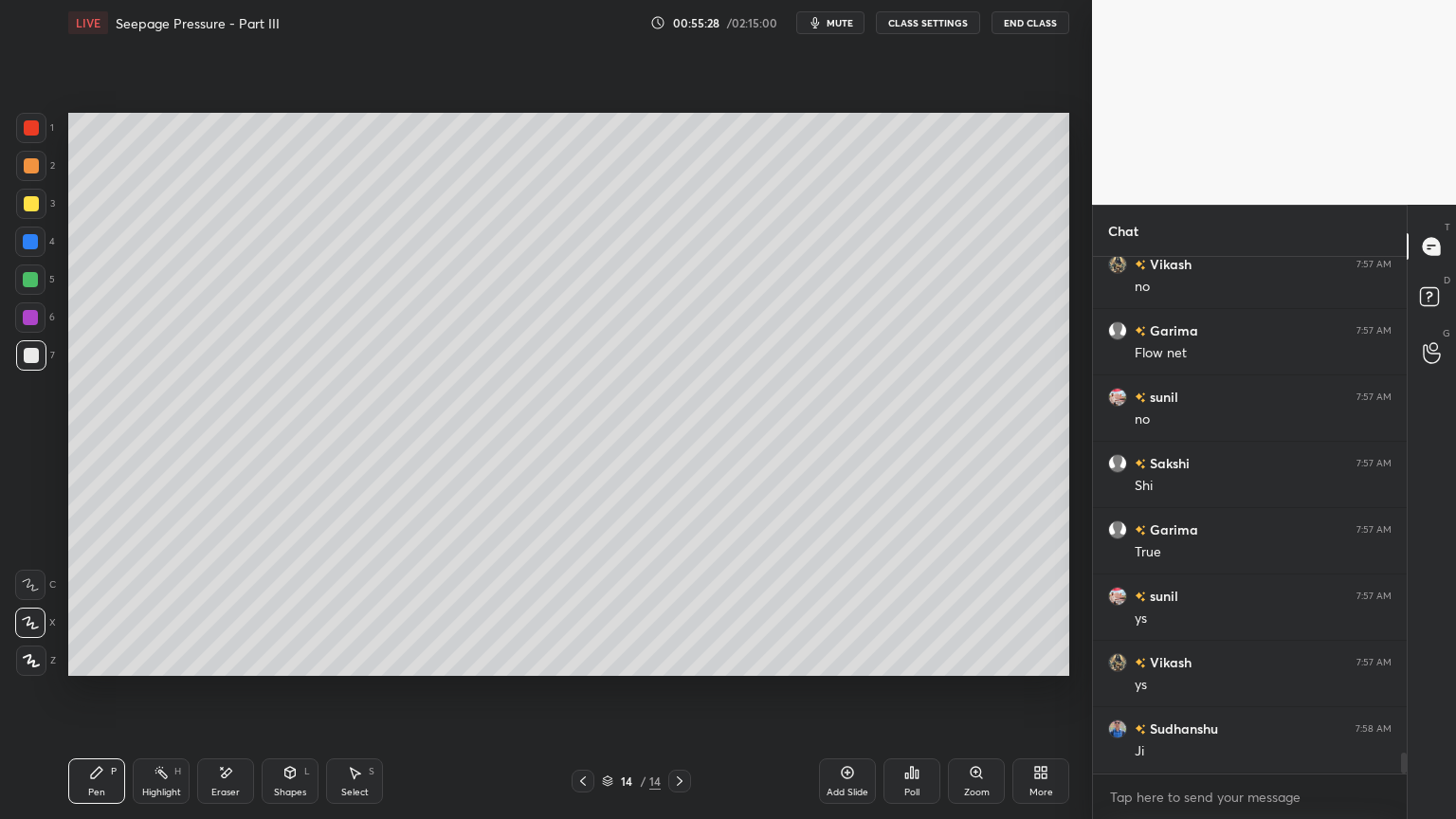 click at bounding box center (31, 204) 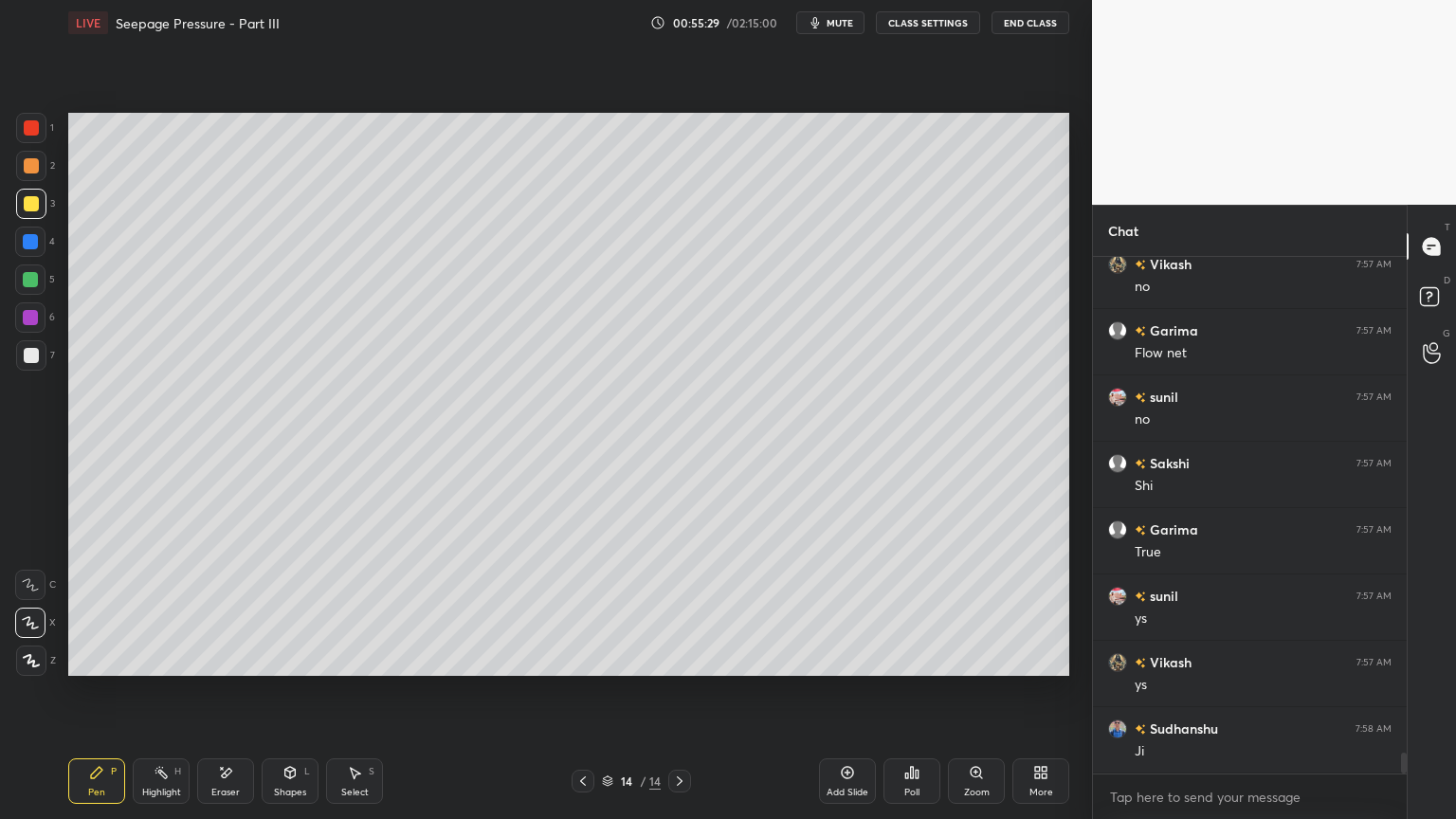 click on "Pen P" at bounding box center (97, 781) 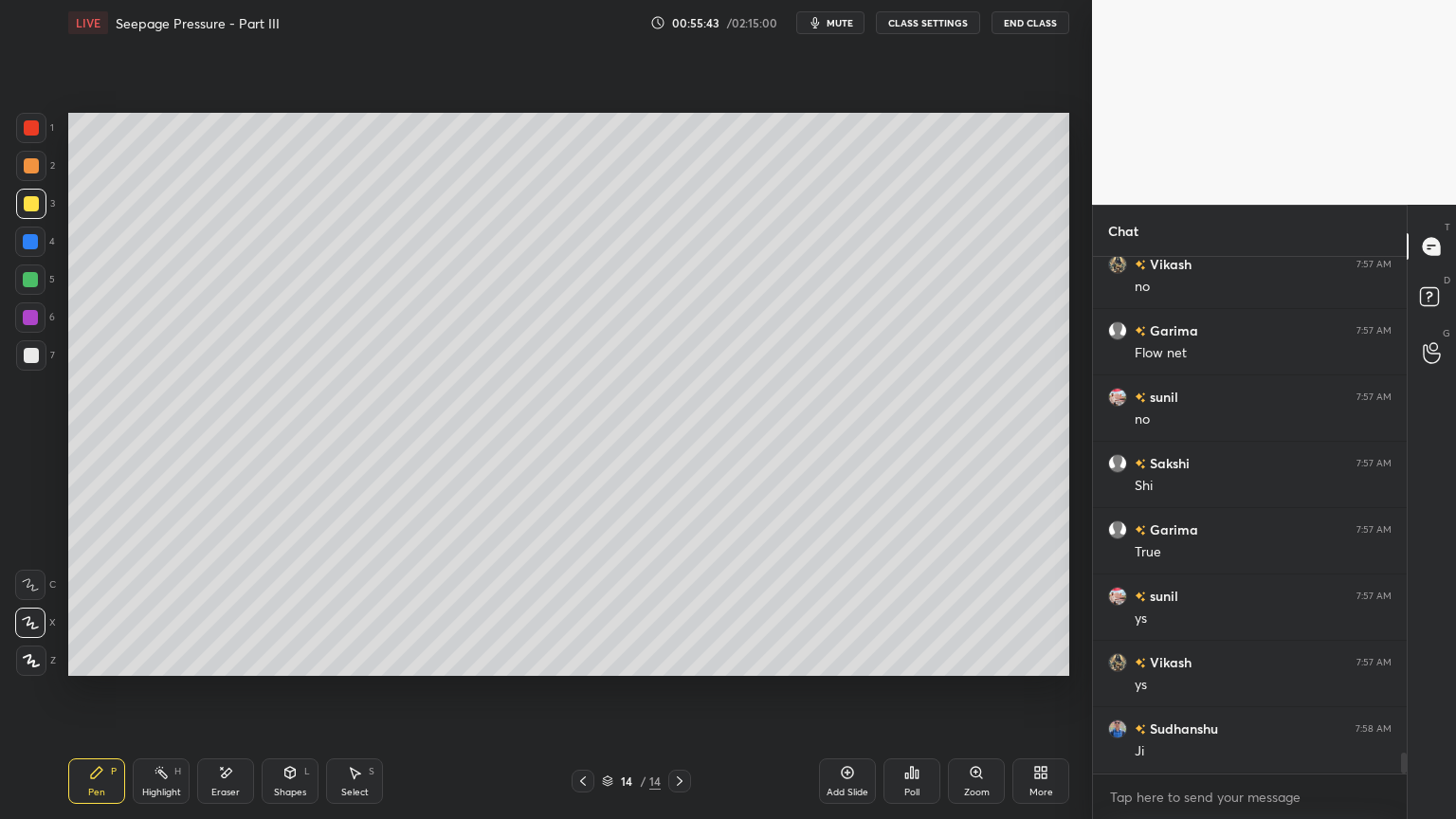 click on "Shapes L" at bounding box center (290, 781) 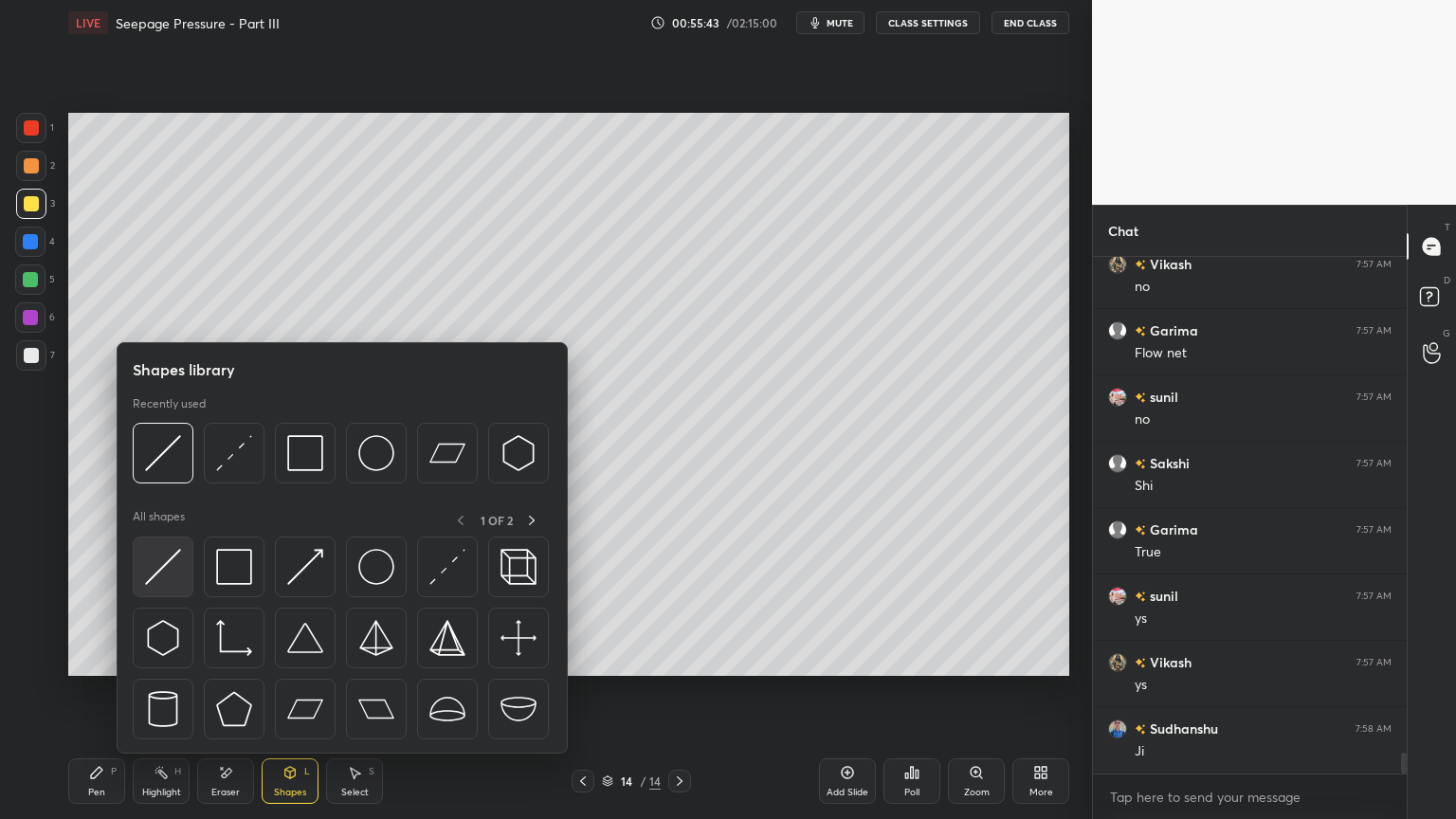click at bounding box center [163, 567] 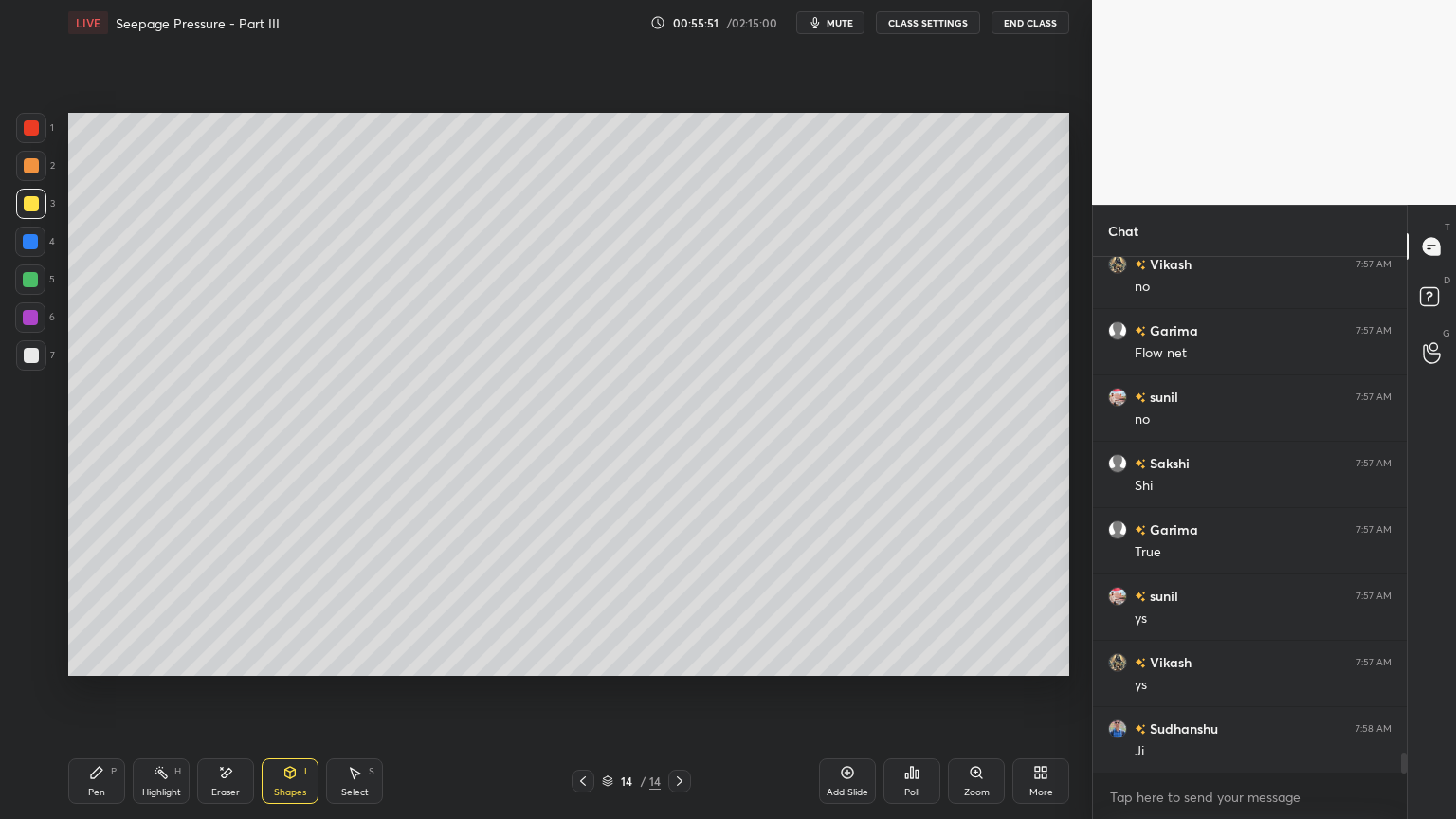 click 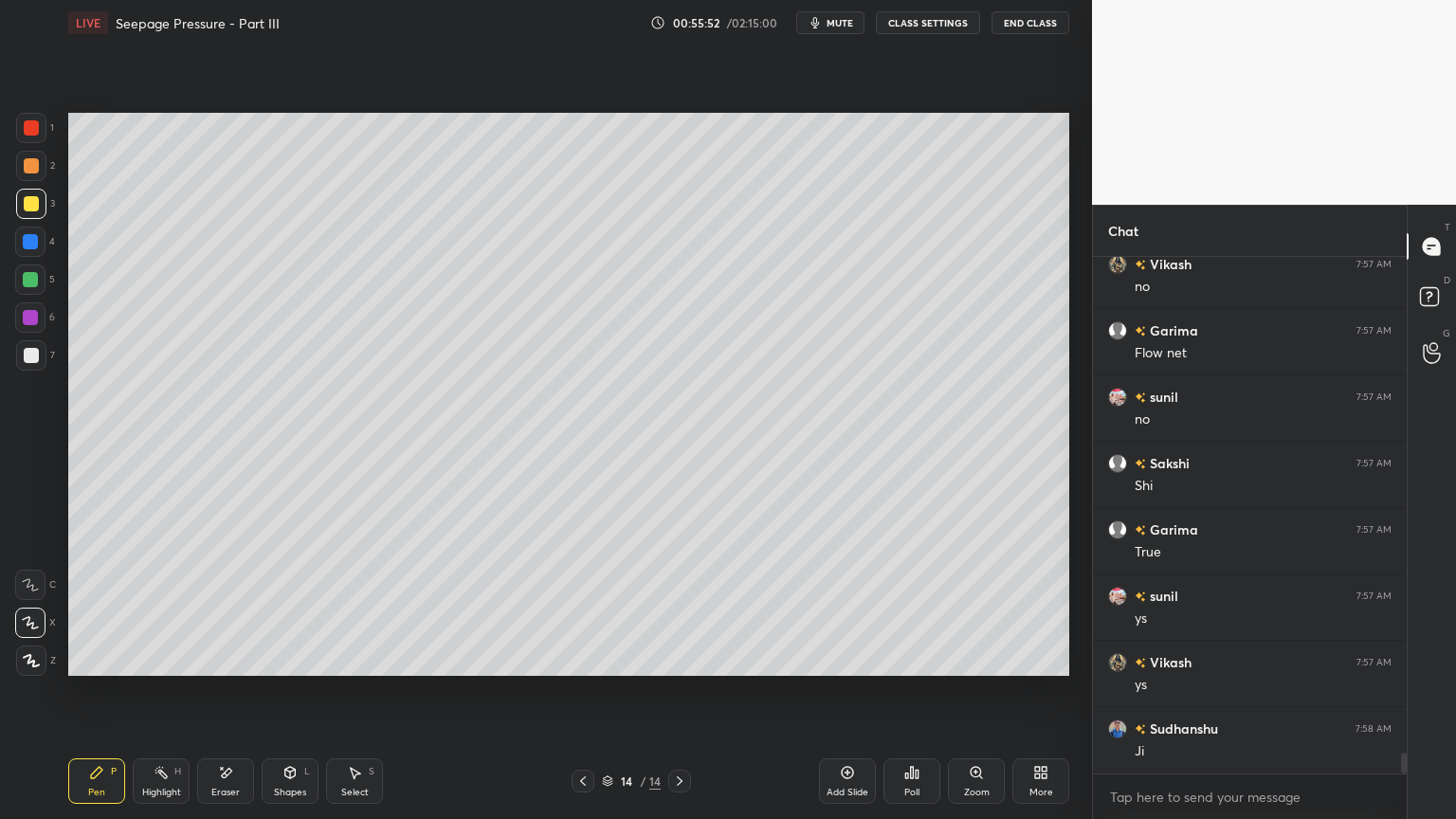 click at bounding box center (31, 355) 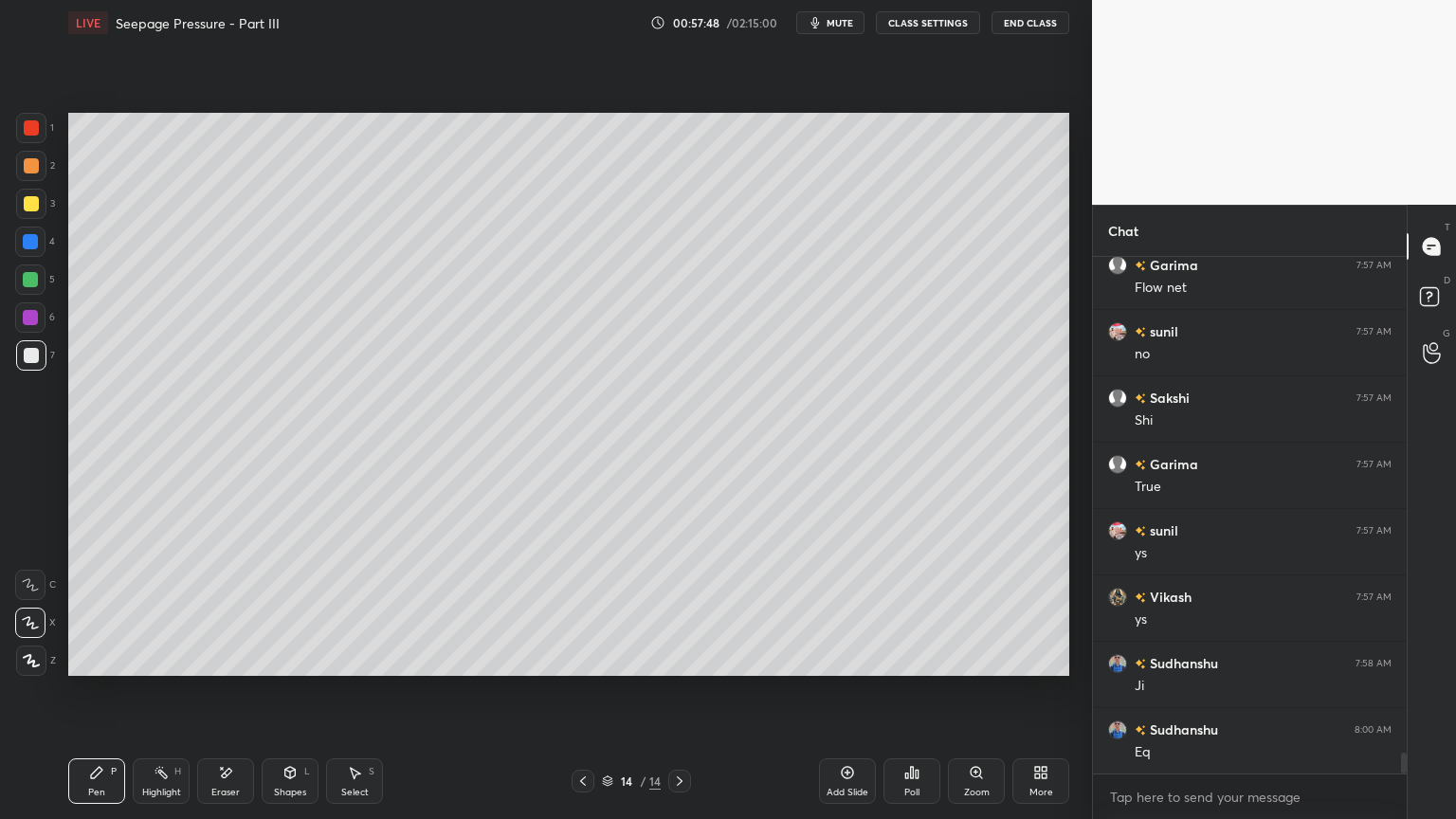 scroll, scrollTop: 12163, scrollLeft: 0, axis: vertical 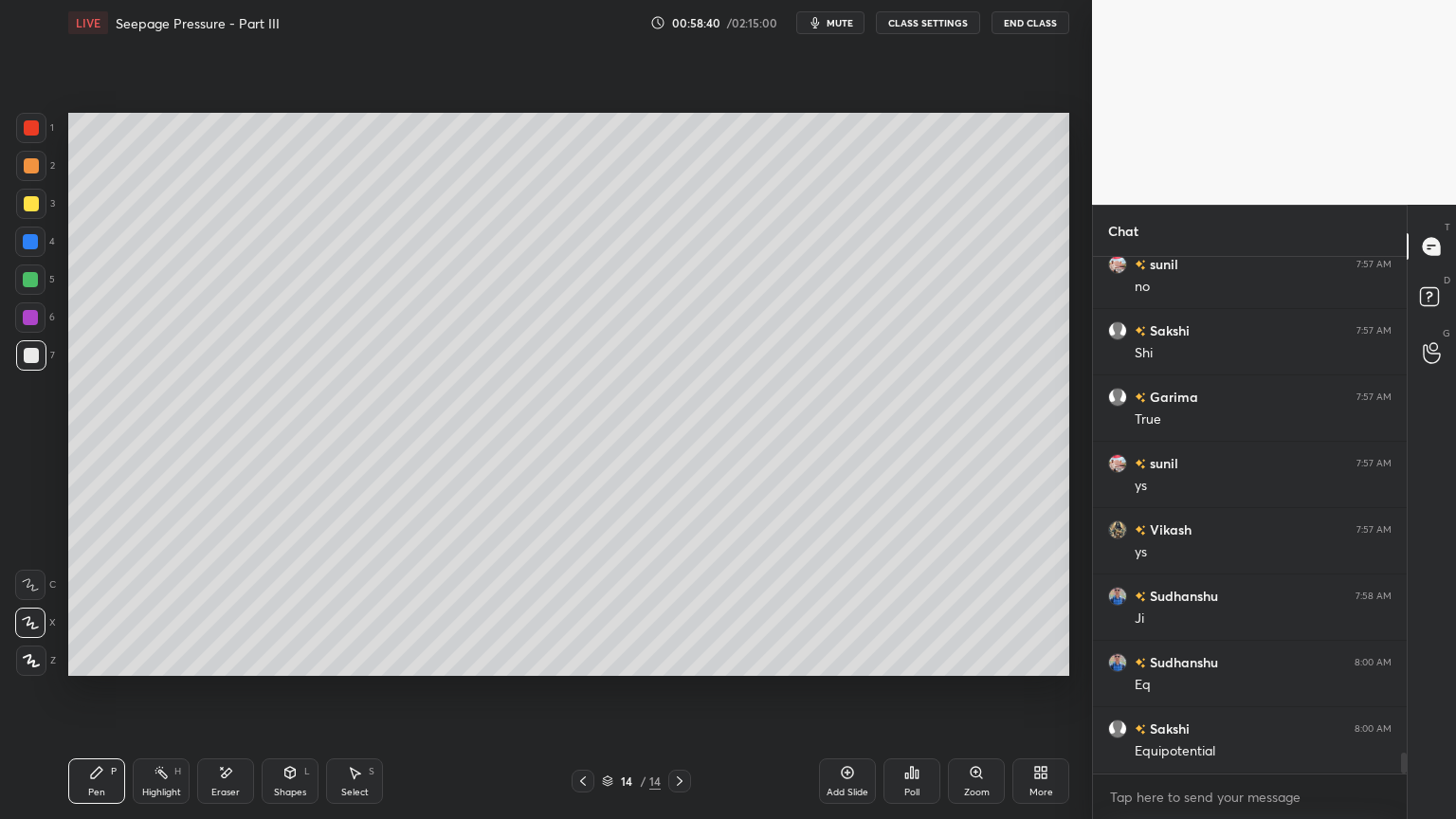 click at bounding box center (31, 204) 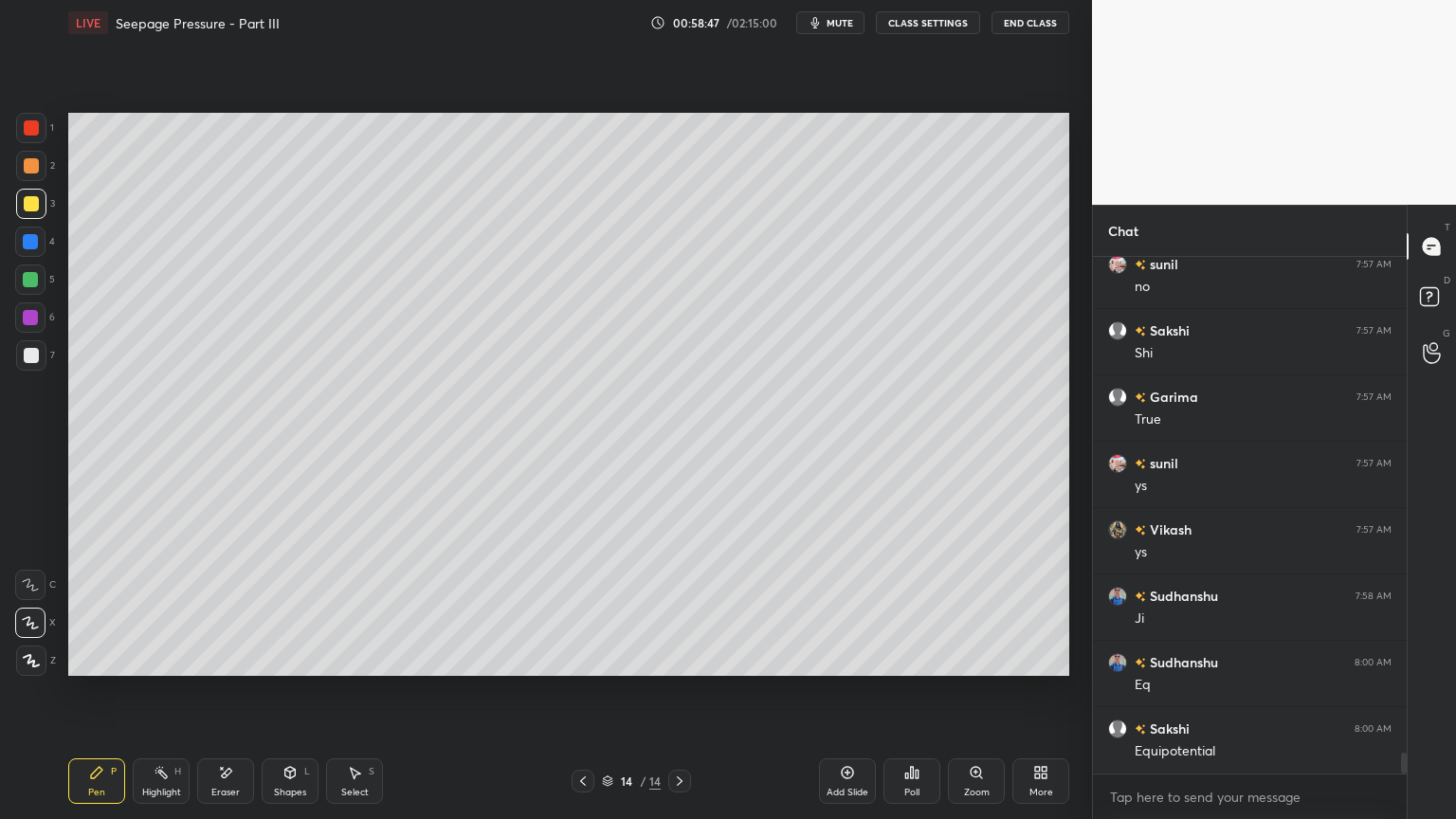 click at bounding box center (31, 355) 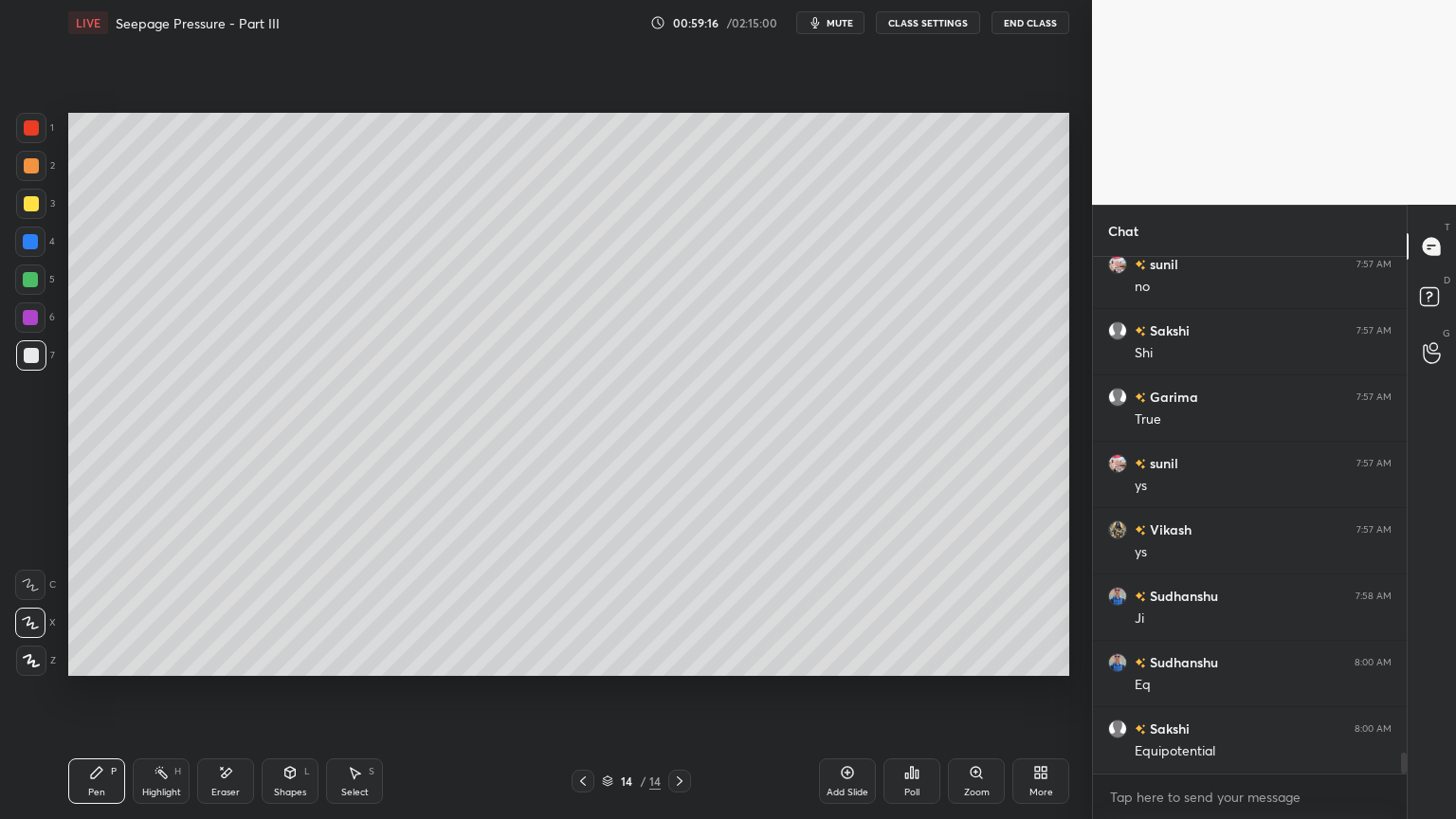 click at bounding box center [31, 204] 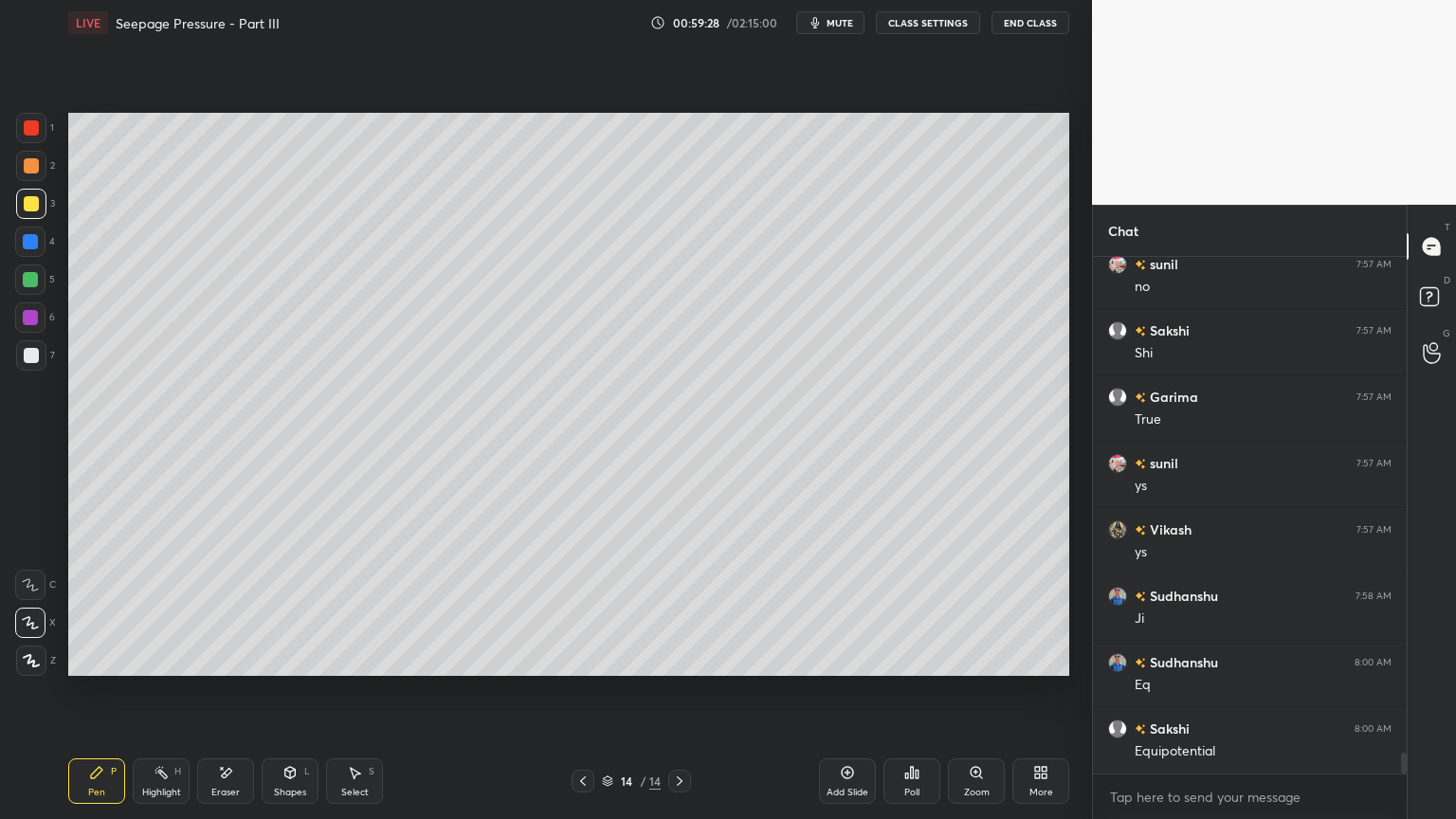 click at bounding box center (31, 355) 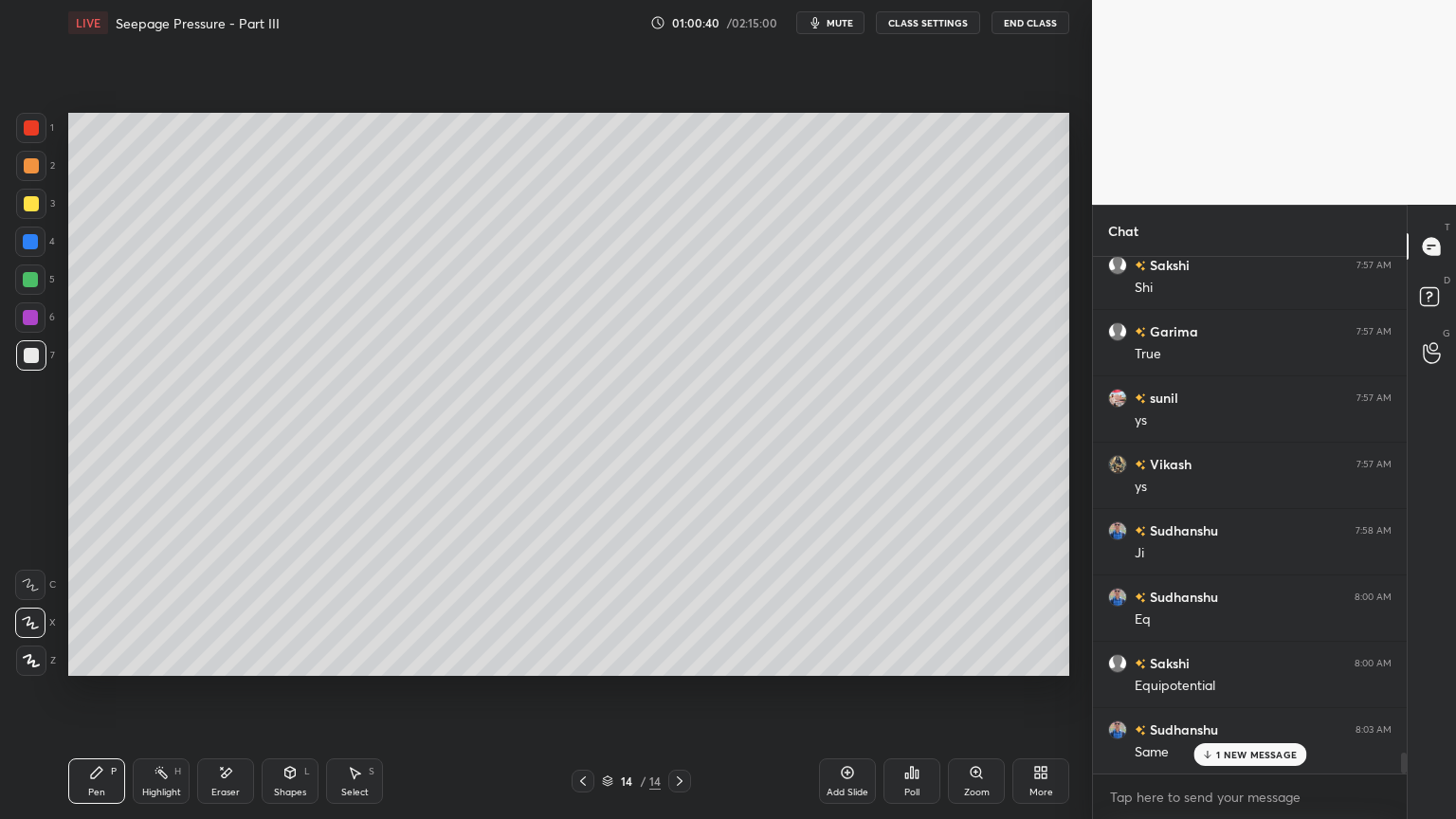 scroll, scrollTop: 12295, scrollLeft: 0, axis: vertical 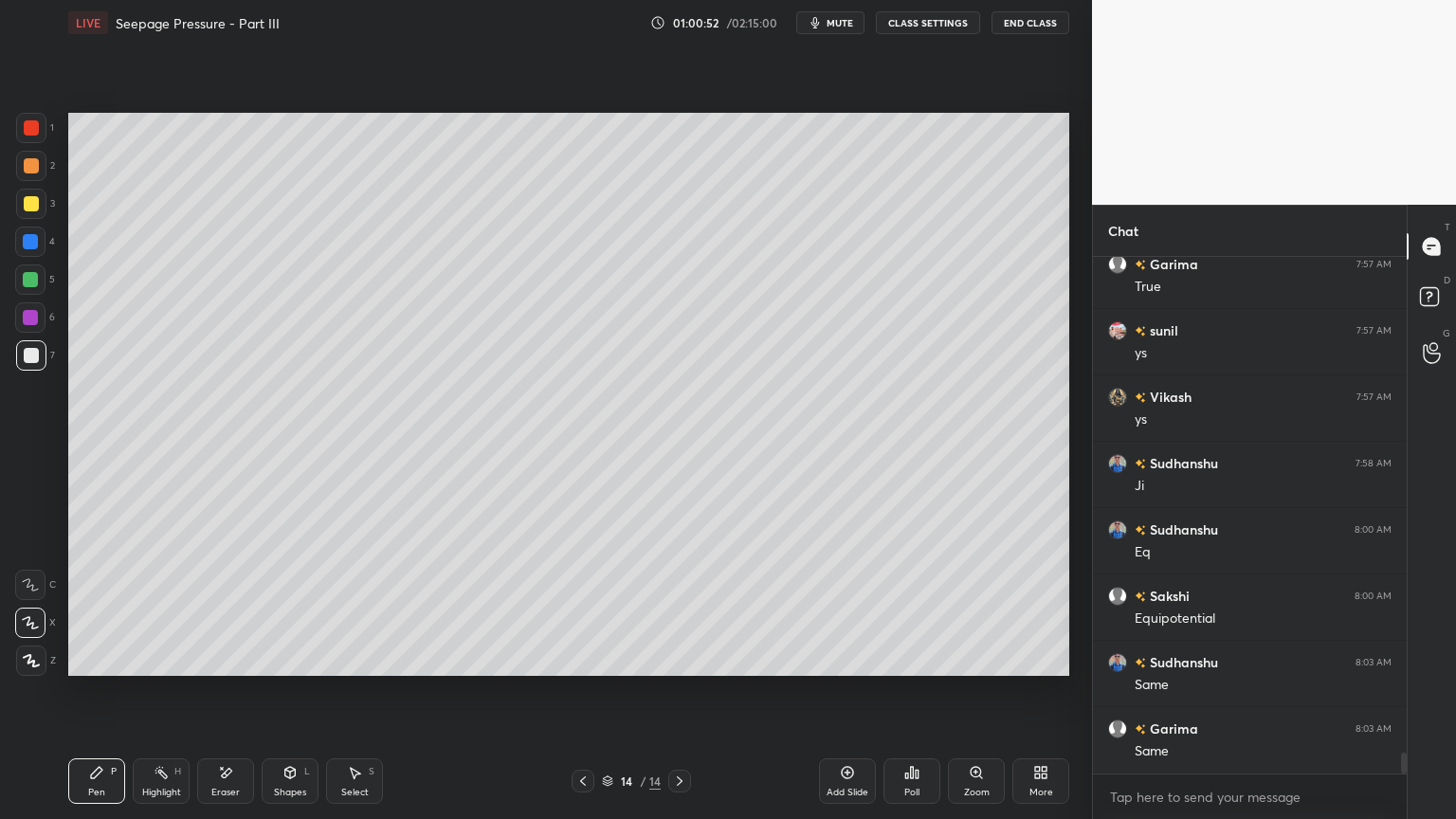 click on "Pen P" at bounding box center [97, 781] 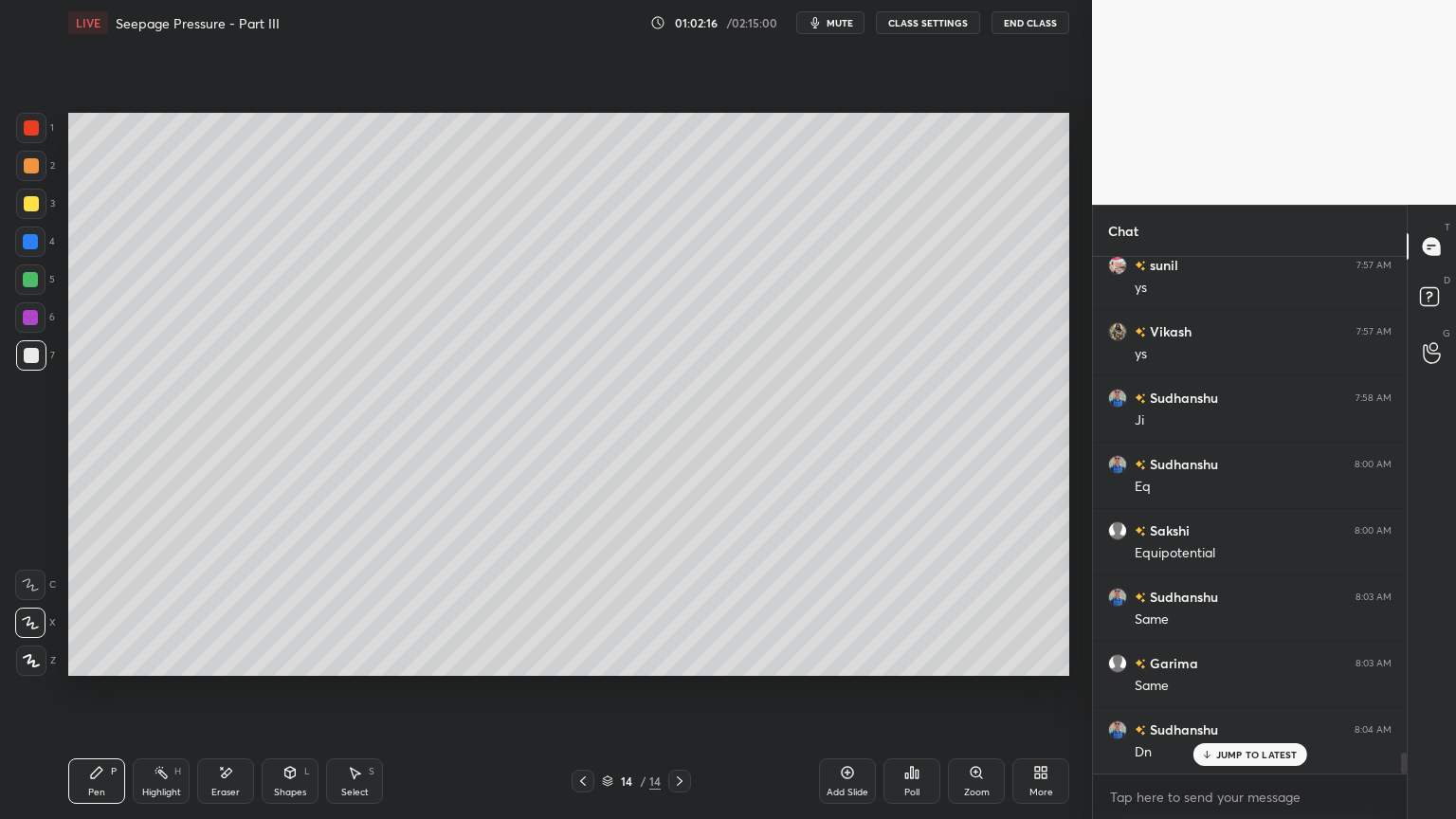 scroll, scrollTop: 12428, scrollLeft: 0, axis: vertical 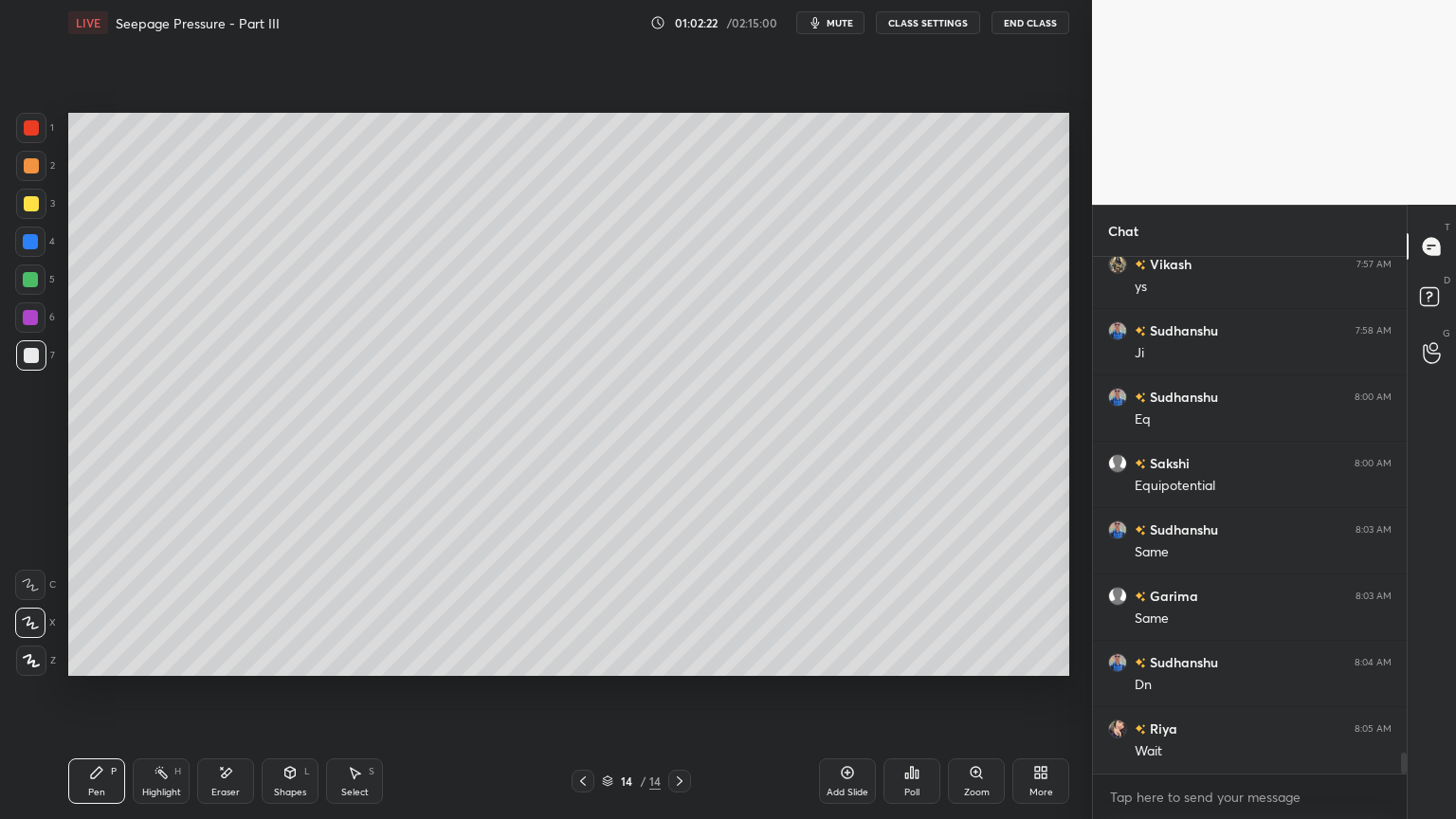 click on "mute" at bounding box center (840, 23) 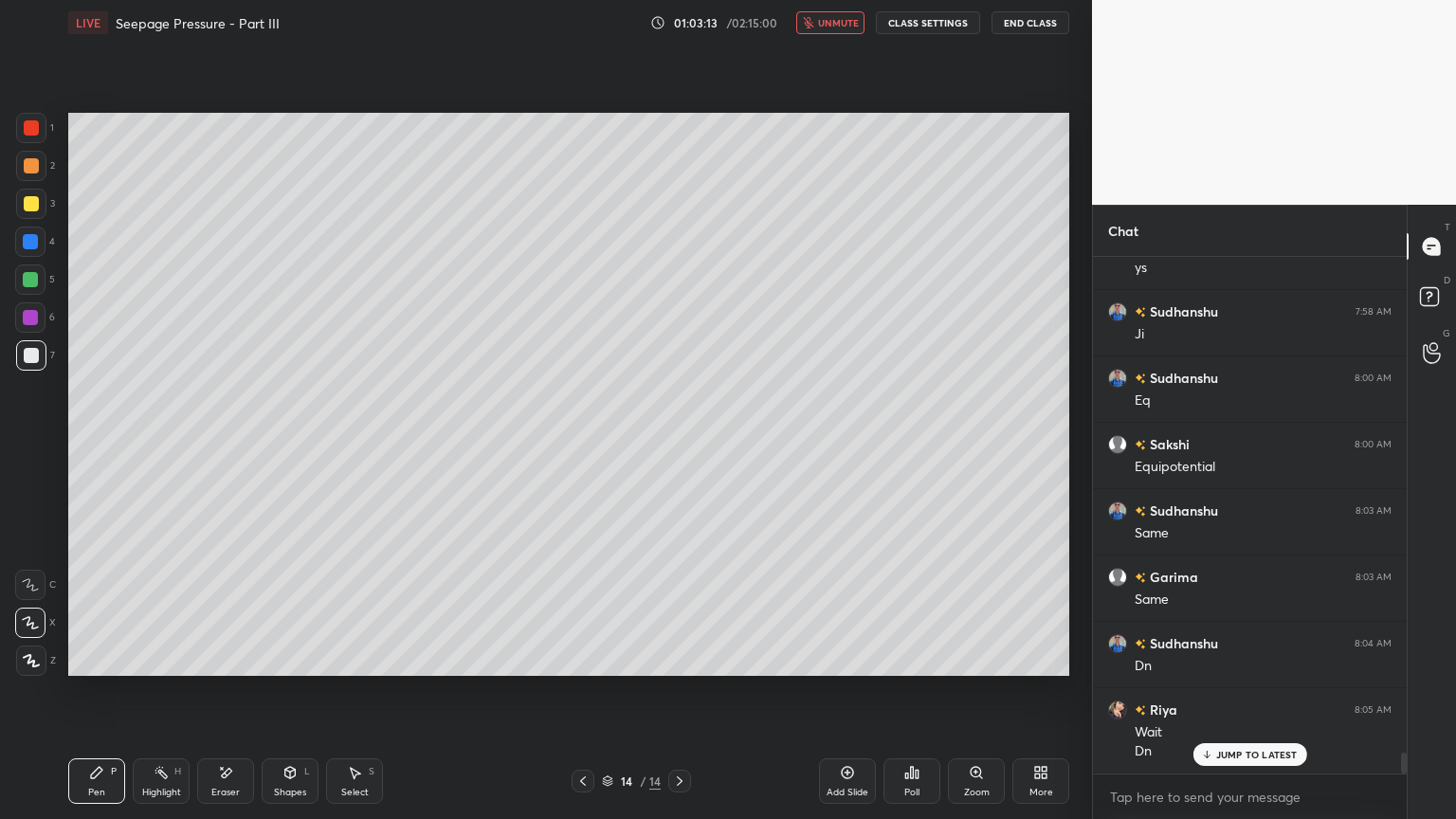 scroll, scrollTop: 12547, scrollLeft: 0, axis: vertical 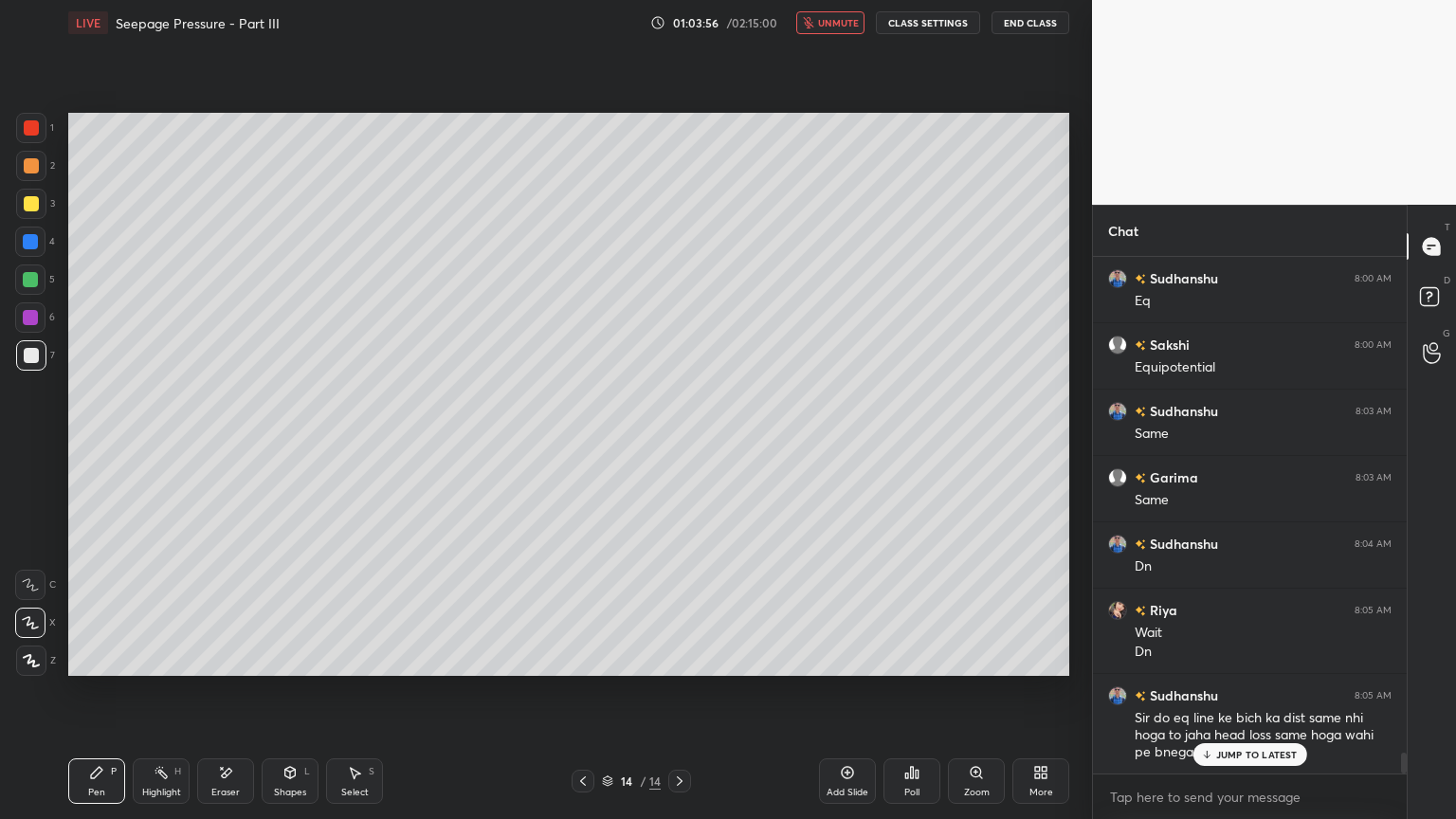 click on "unmute" at bounding box center [830, 23] 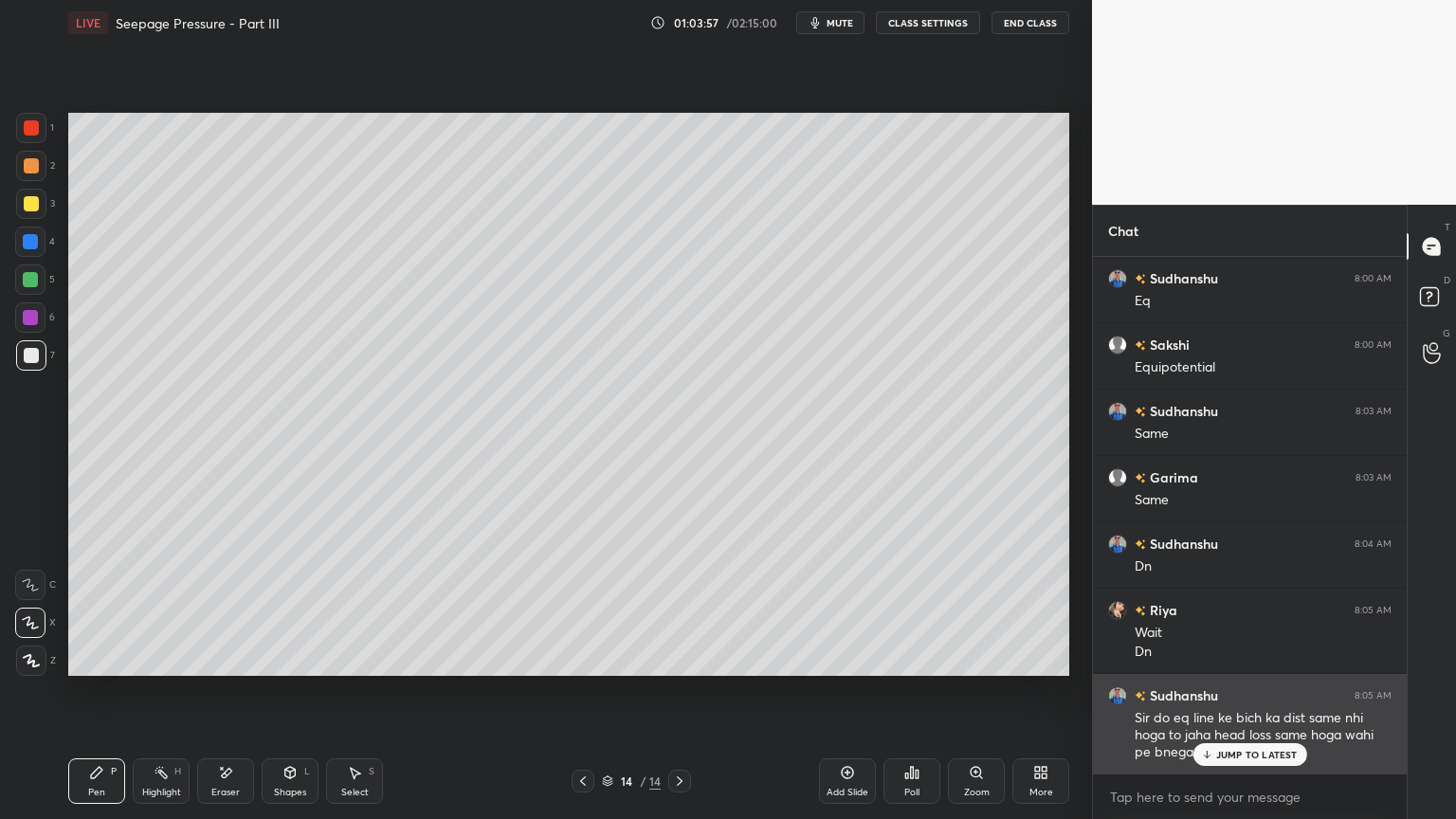 click on "JUMP TO LATEST" at bounding box center (1257, 755) 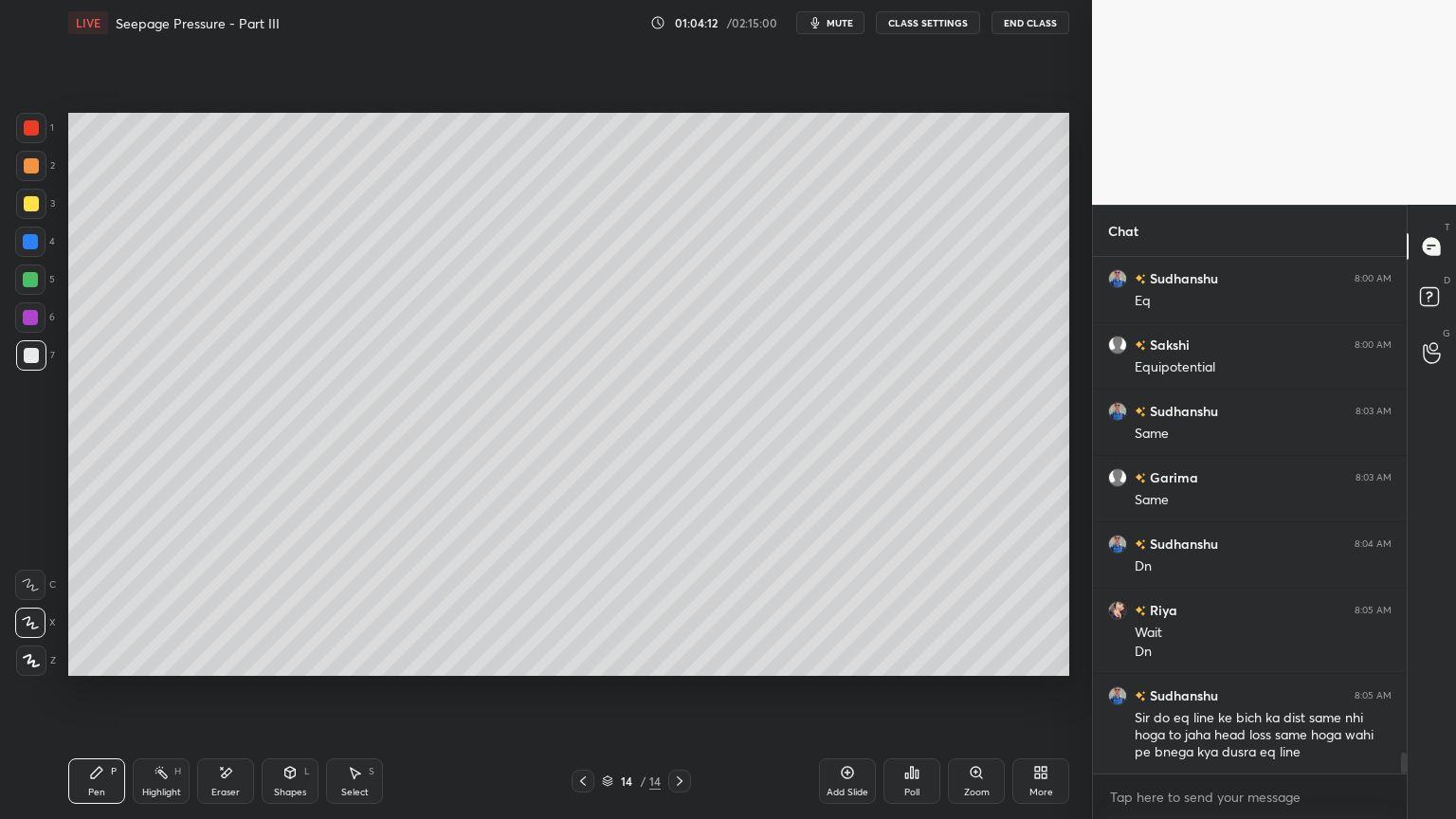 click on "Add Slide" at bounding box center [847, 792] 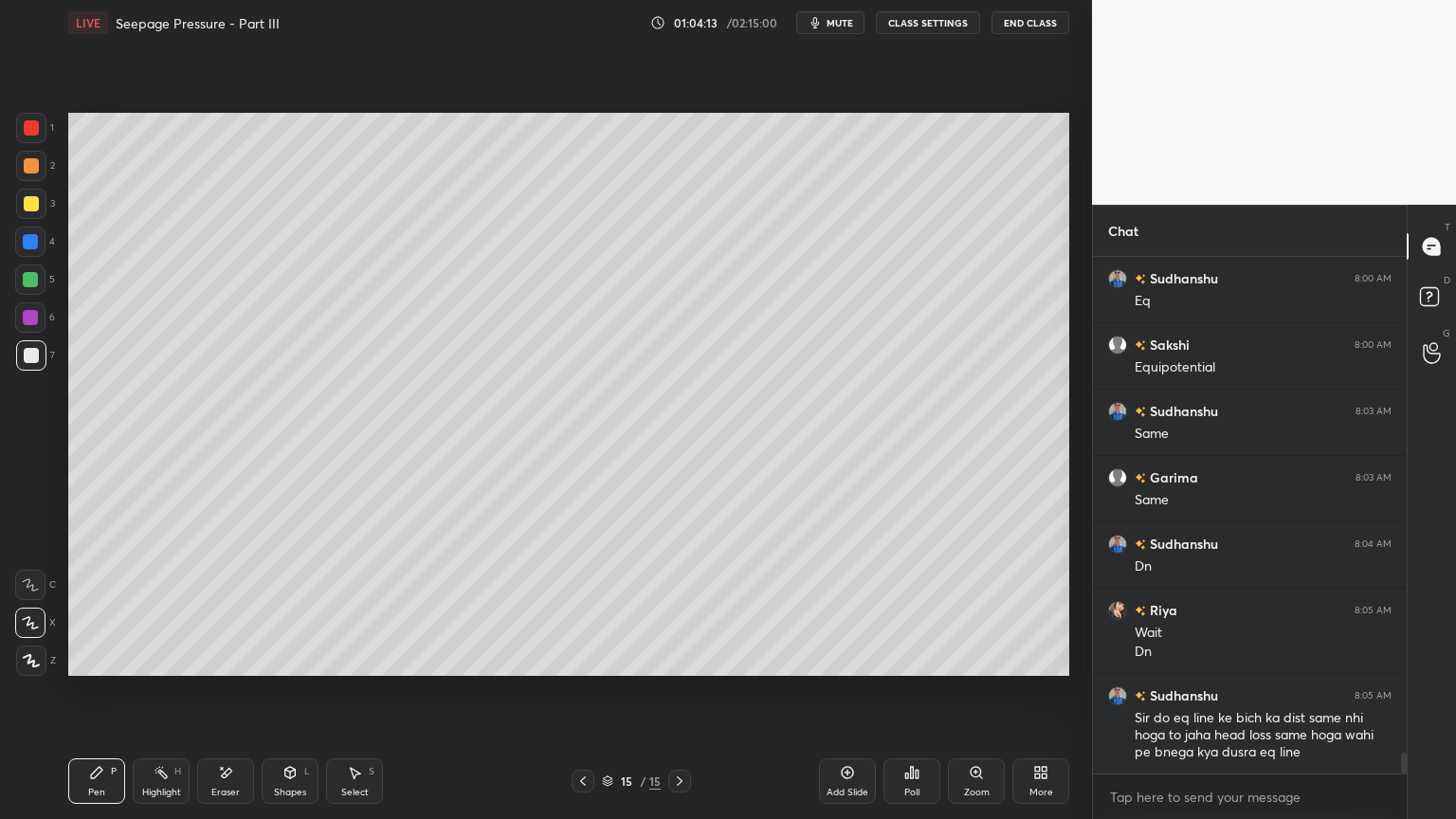 click at bounding box center (31, 355) 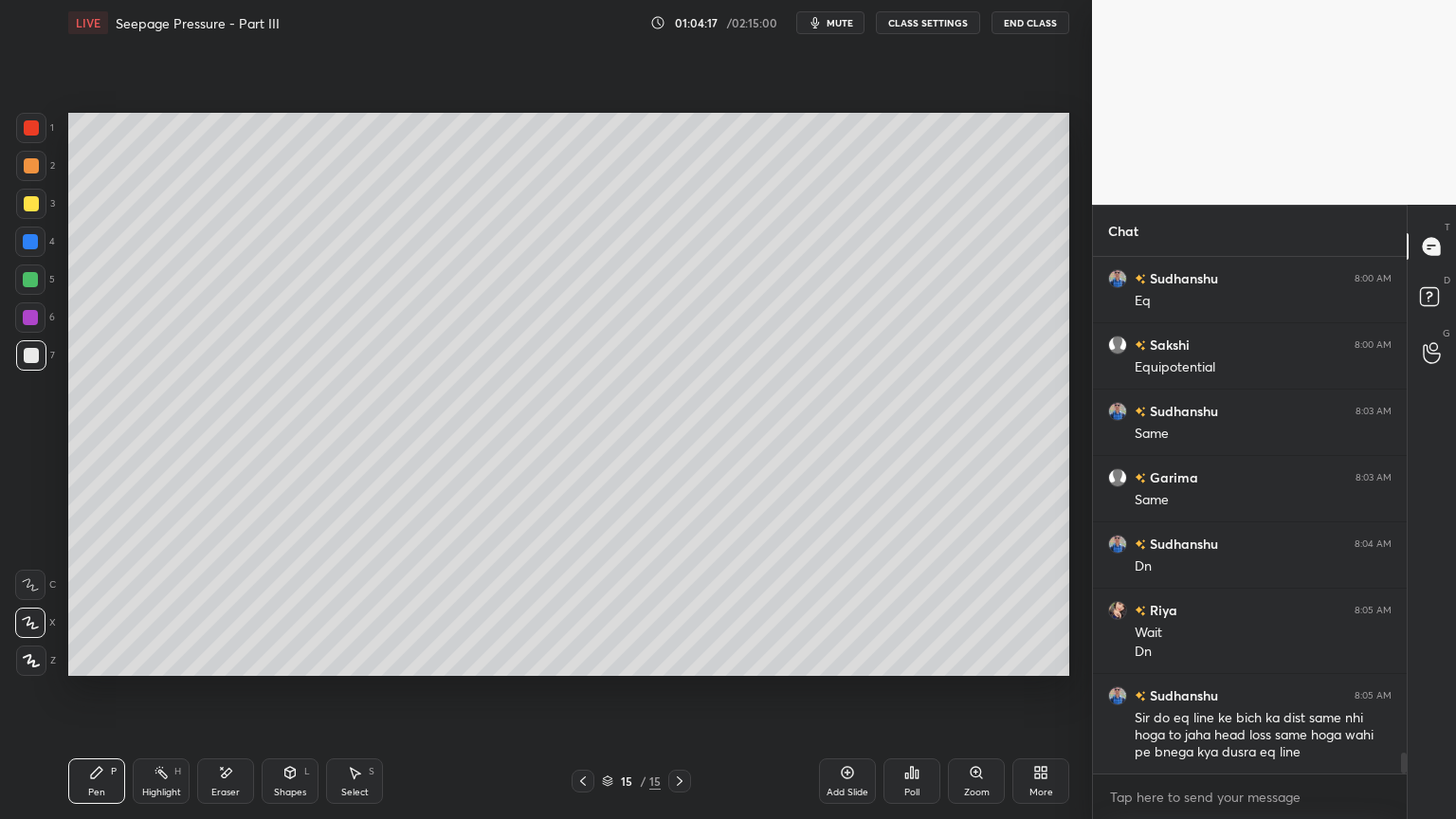 click on "Pen P" at bounding box center (97, 781) 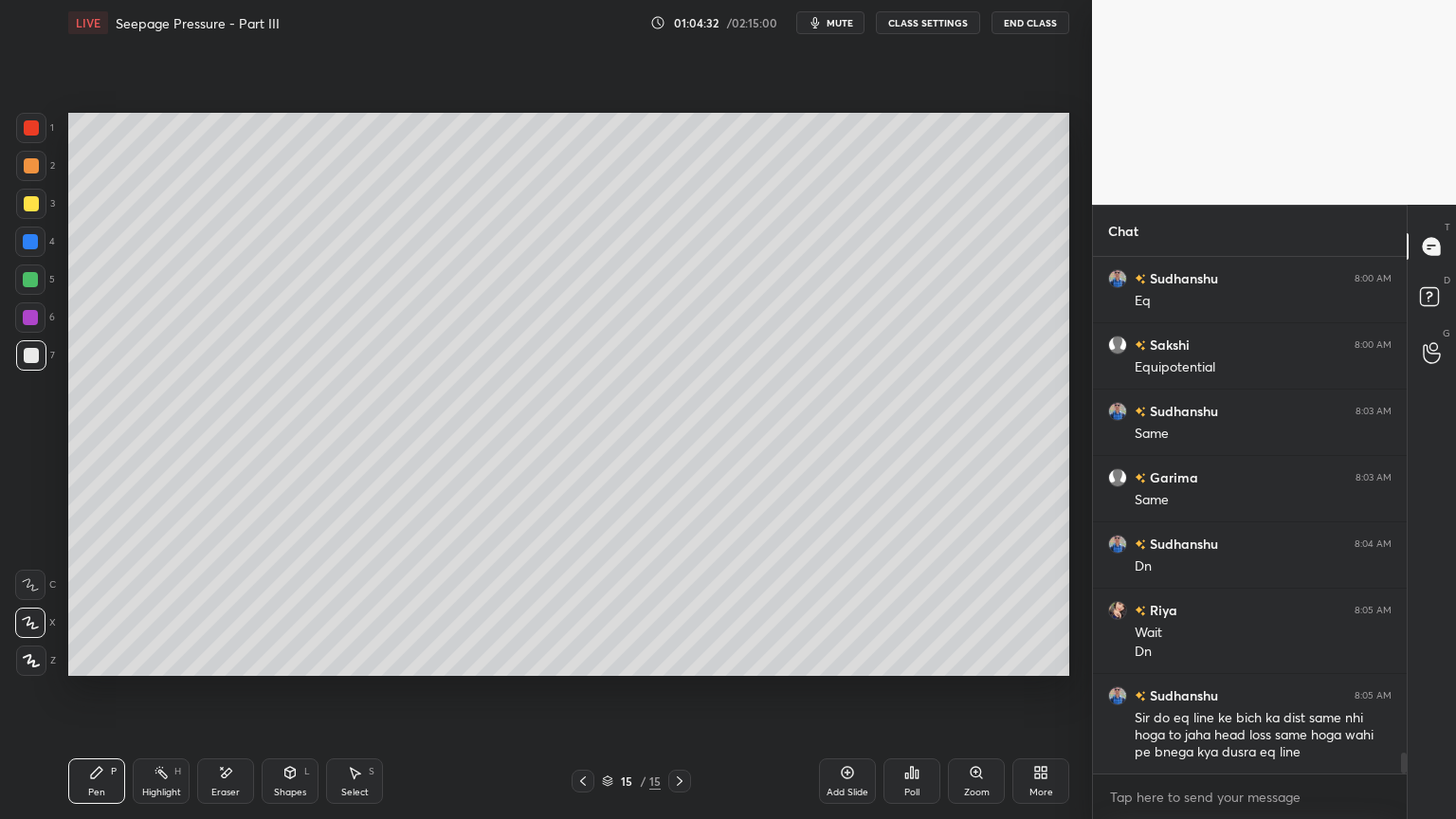 click at bounding box center (31, 355) 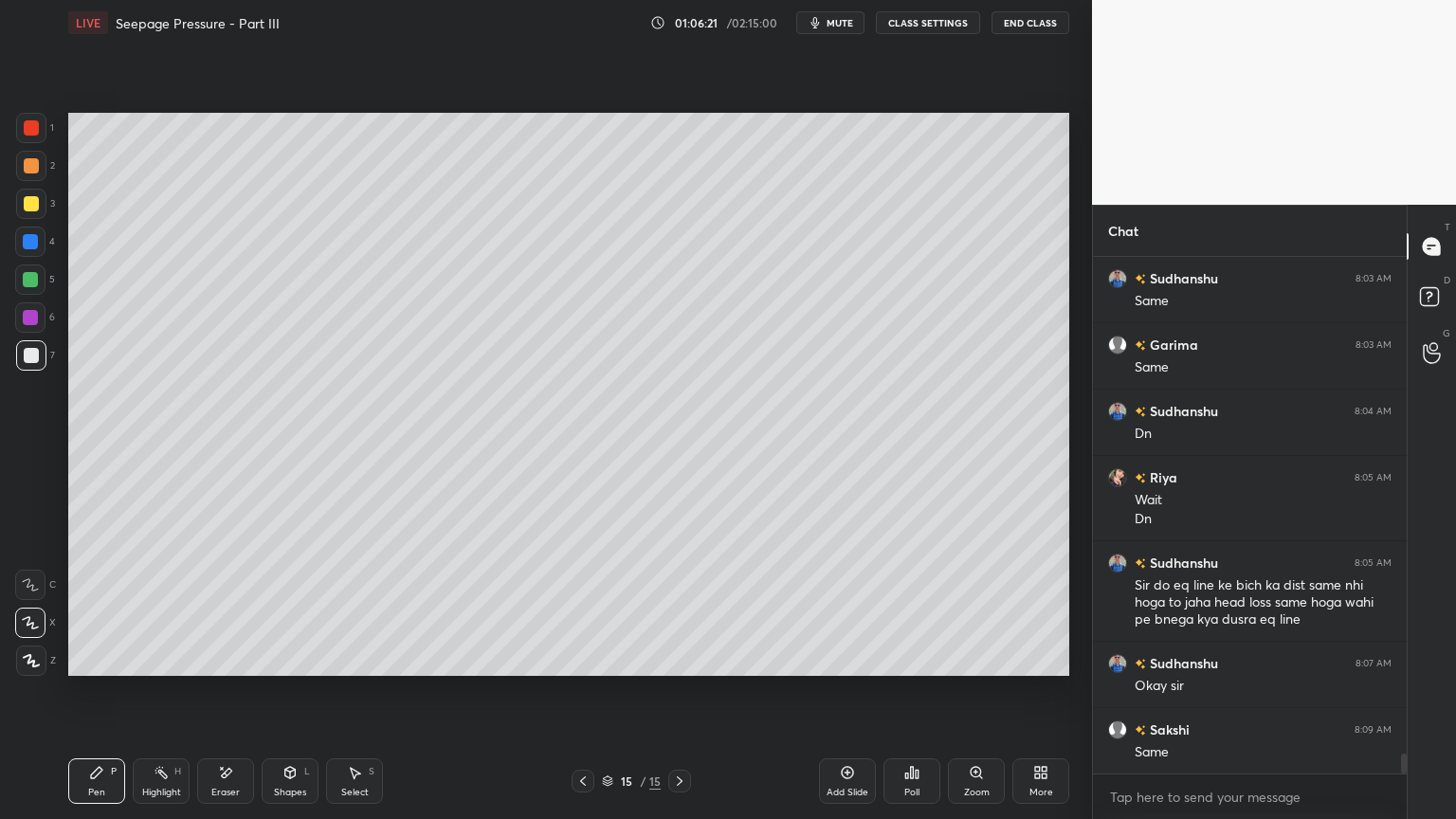 scroll, scrollTop: 12747, scrollLeft: 0, axis: vertical 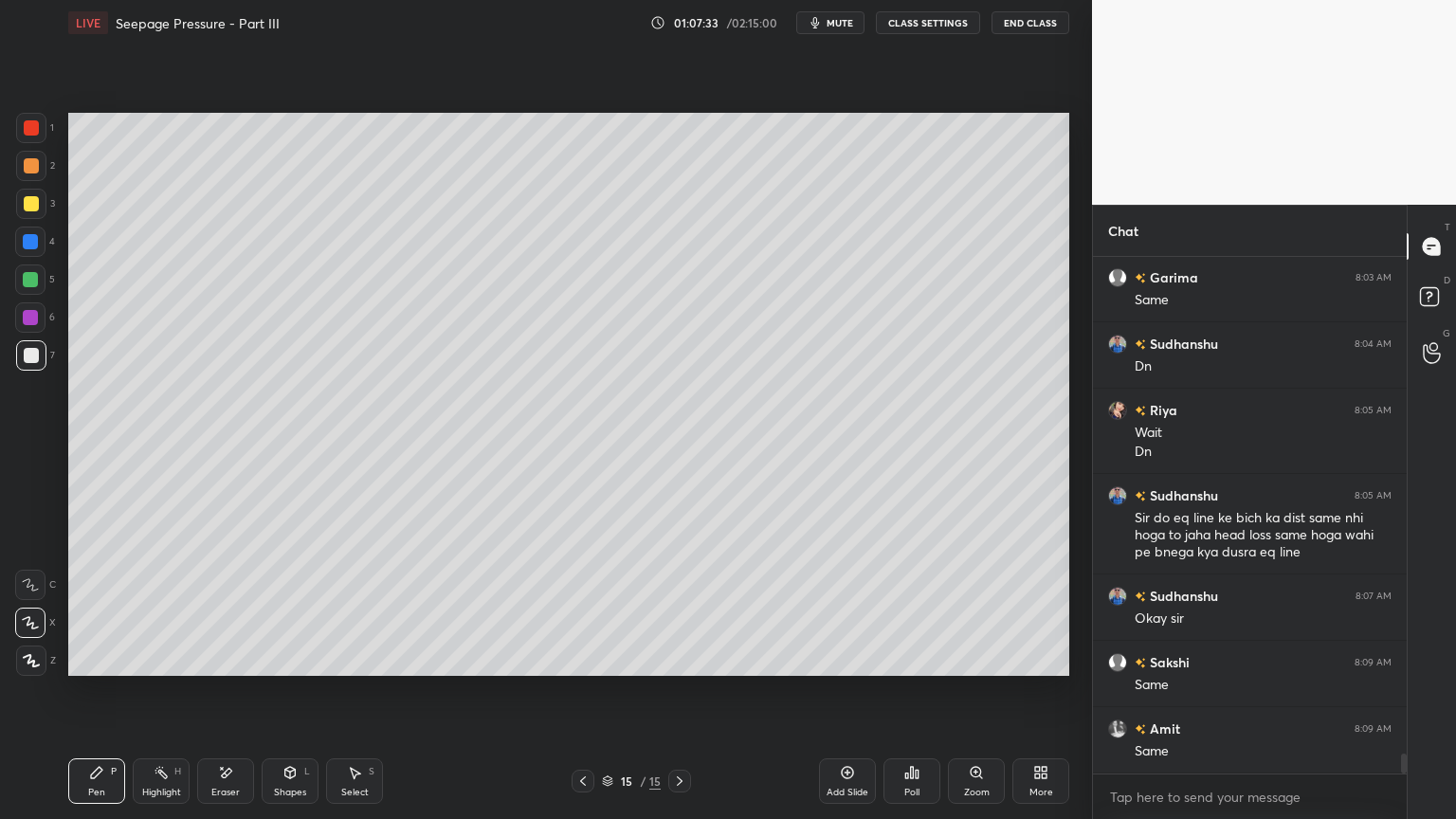 click on "Eraser" at bounding box center (226, 781) 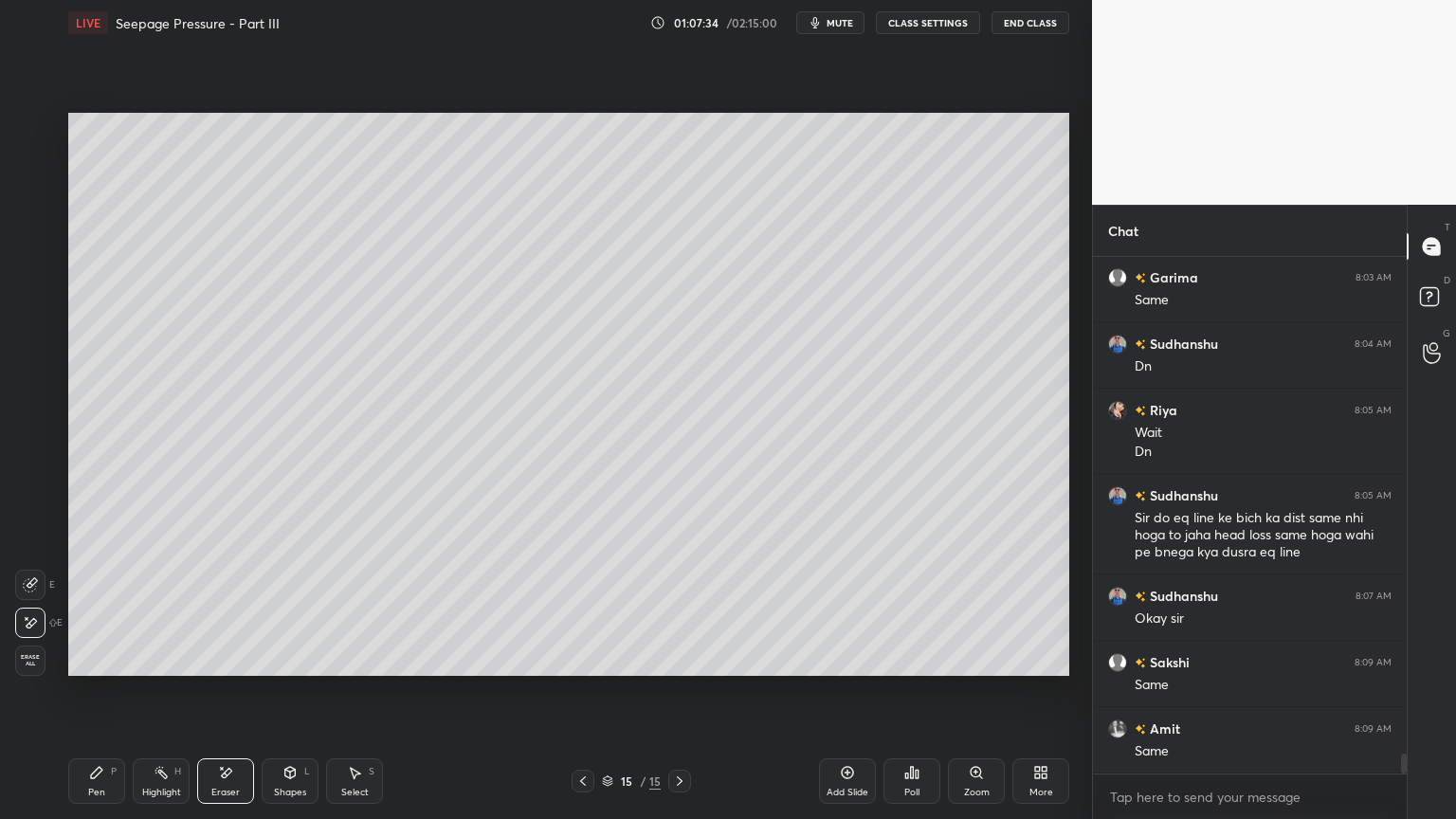 click on "Pen" at bounding box center [97, 792] 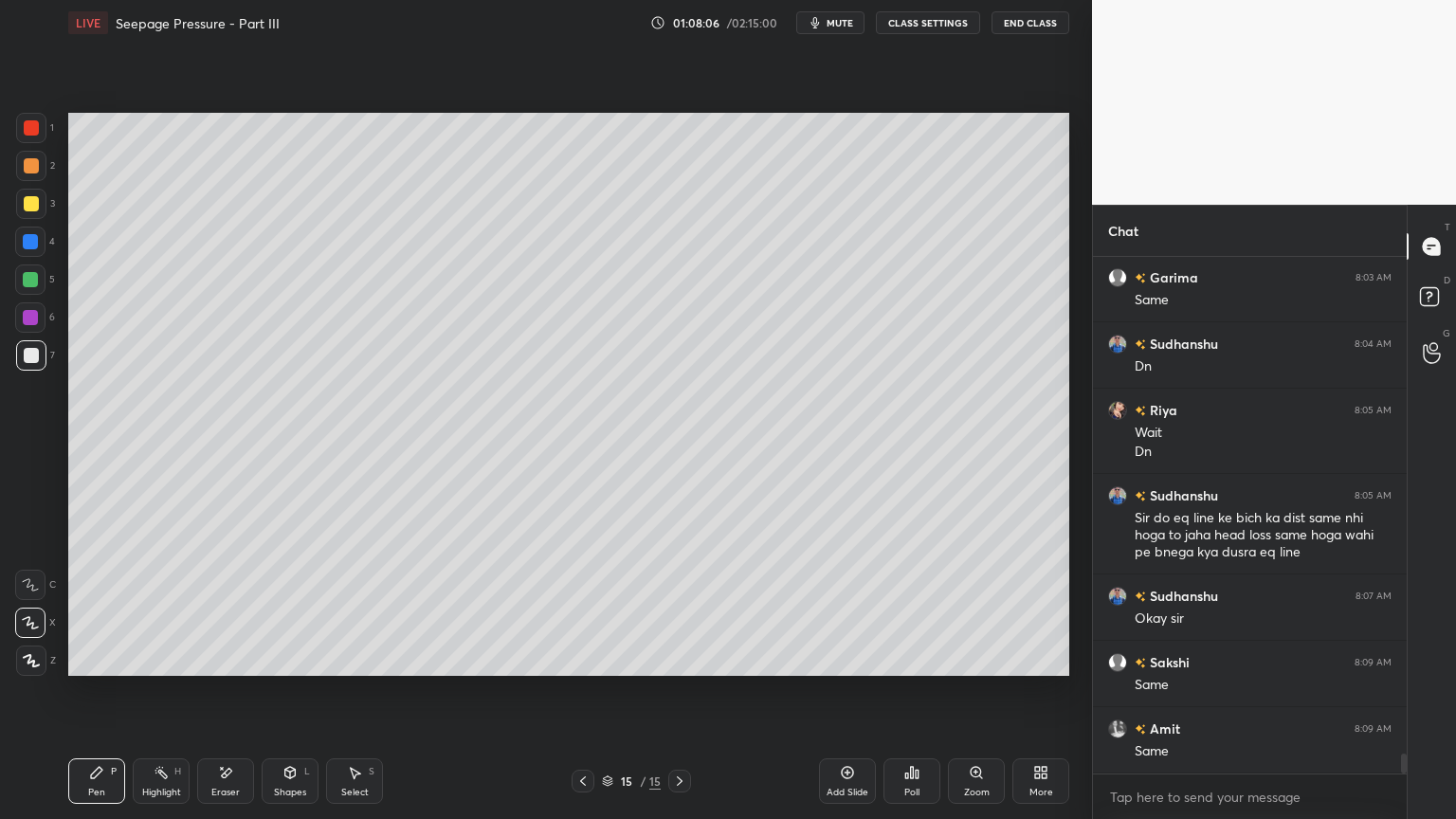 click at bounding box center (31, 204) 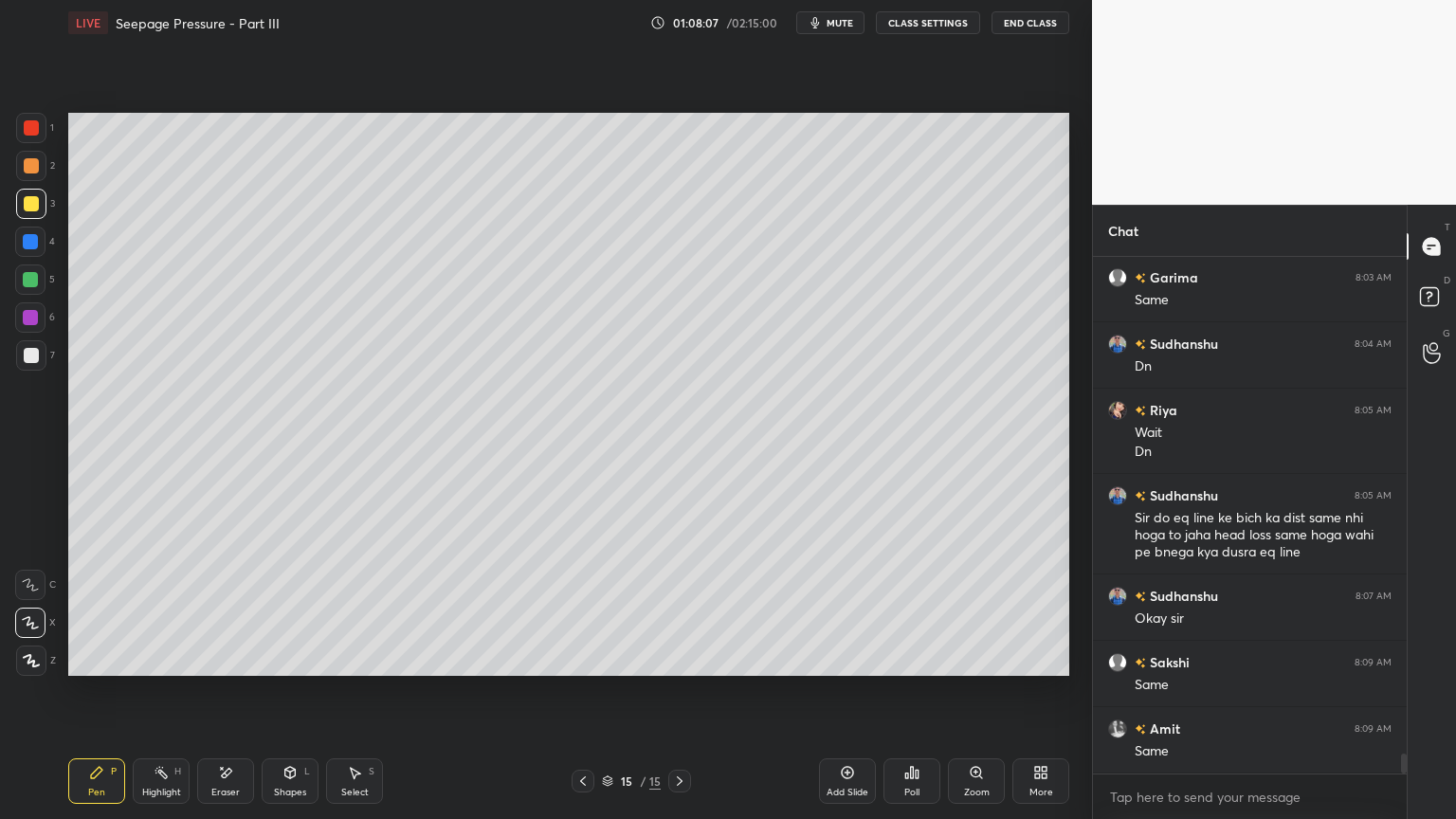 click 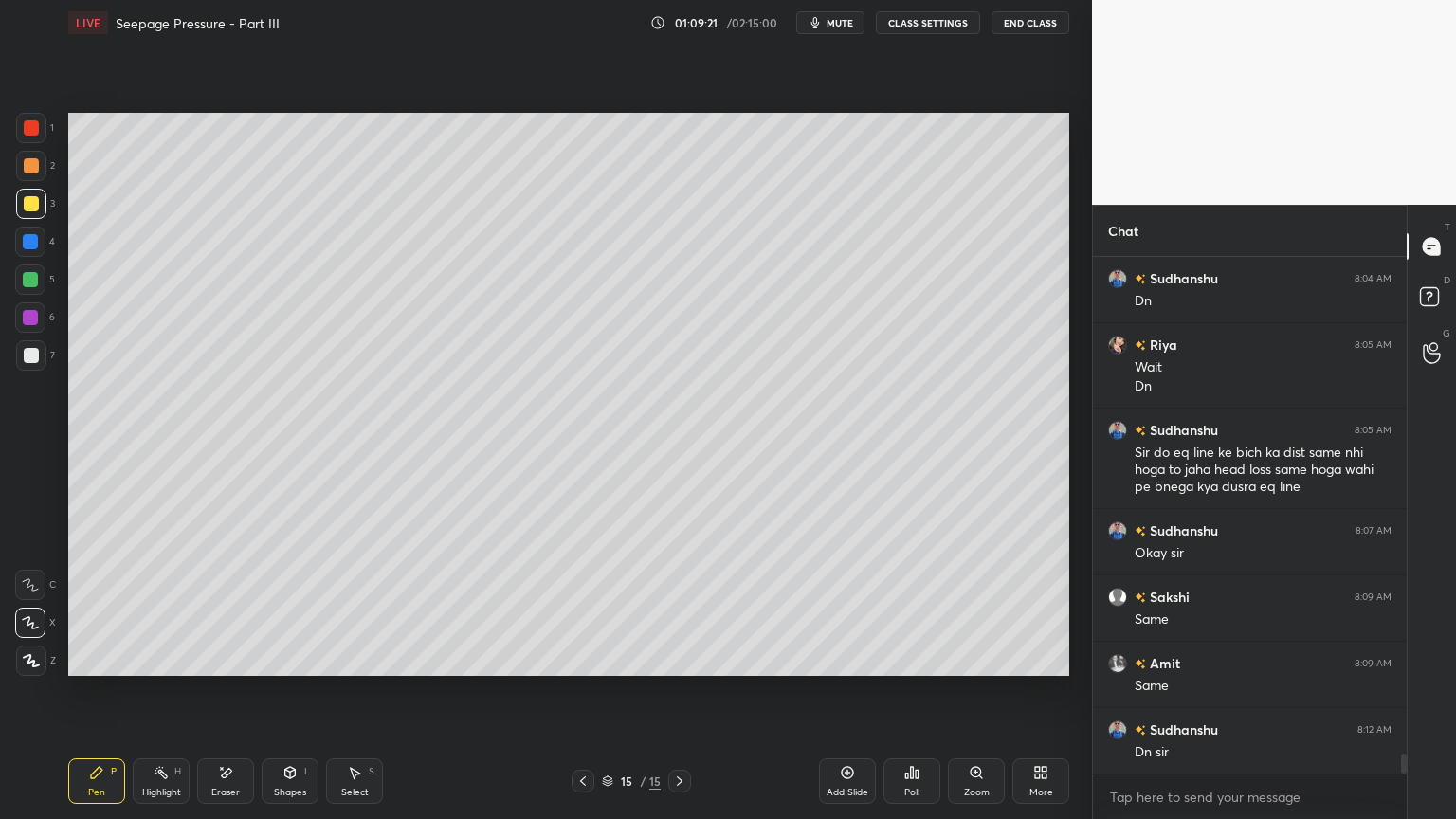 scroll, scrollTop: 12879, scrollLeft: 0, axis: vertical 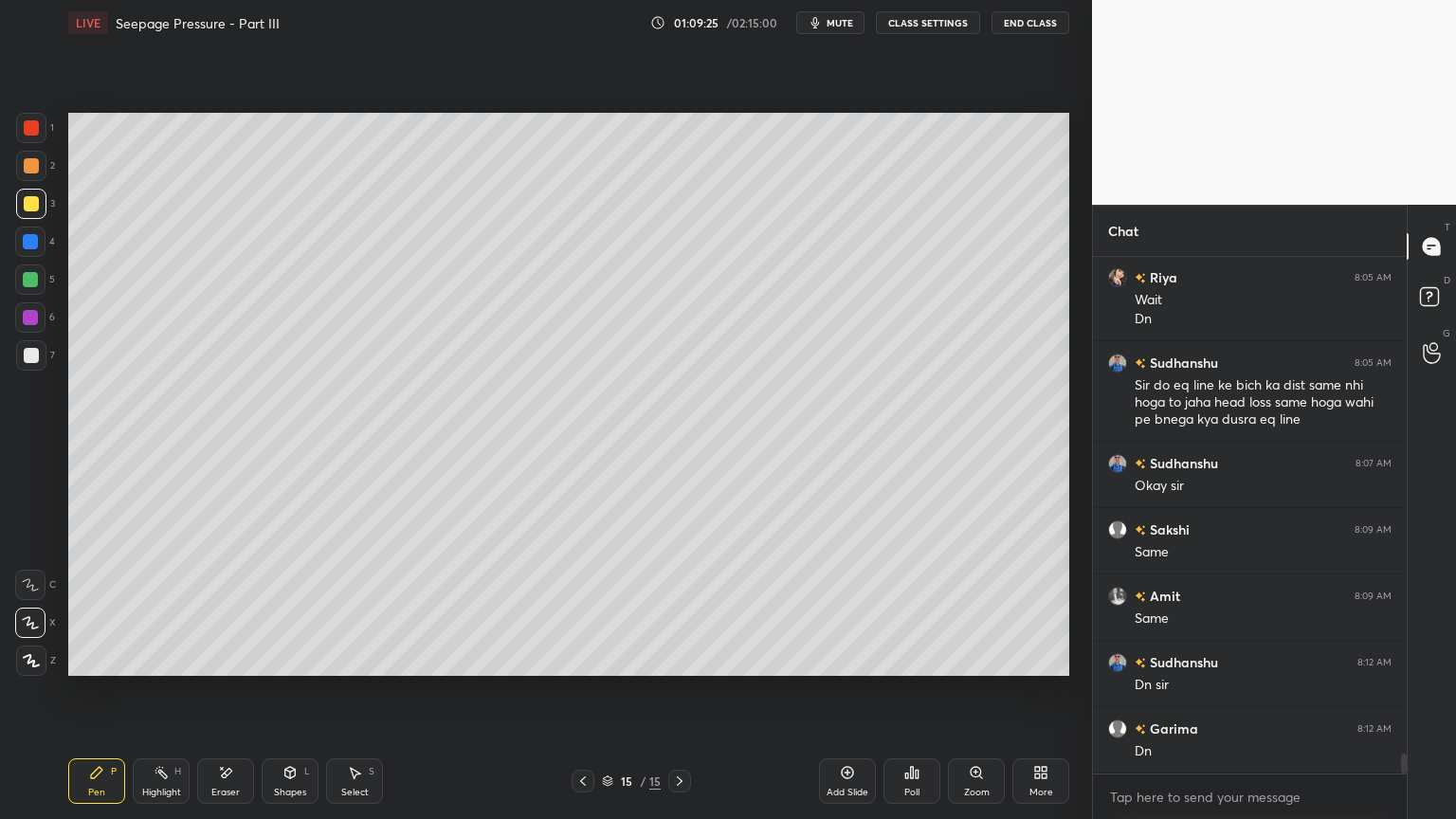 click on "Add Slide" at bounding box center (847, 781) 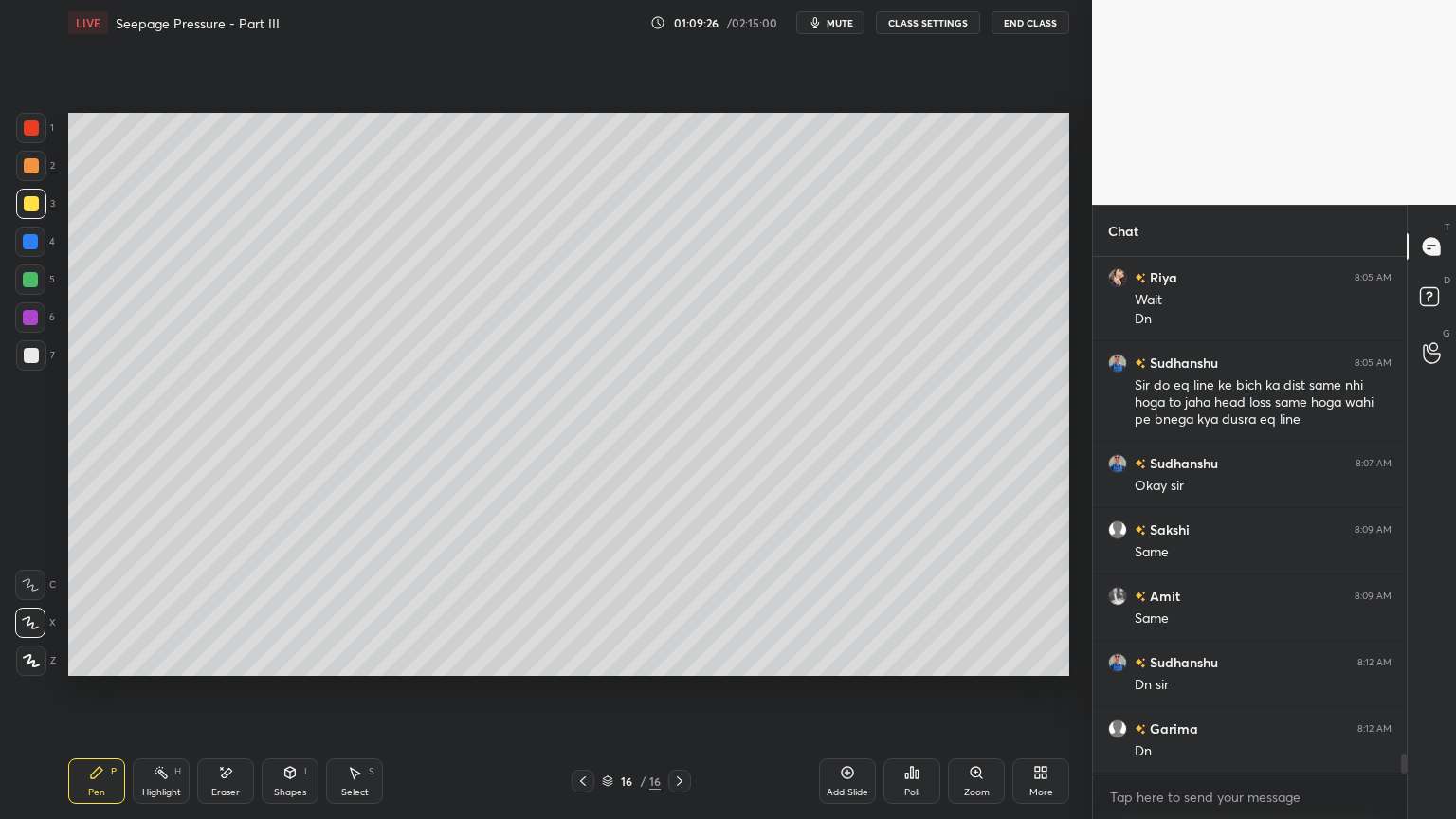 click at bounding box center (31, 204) 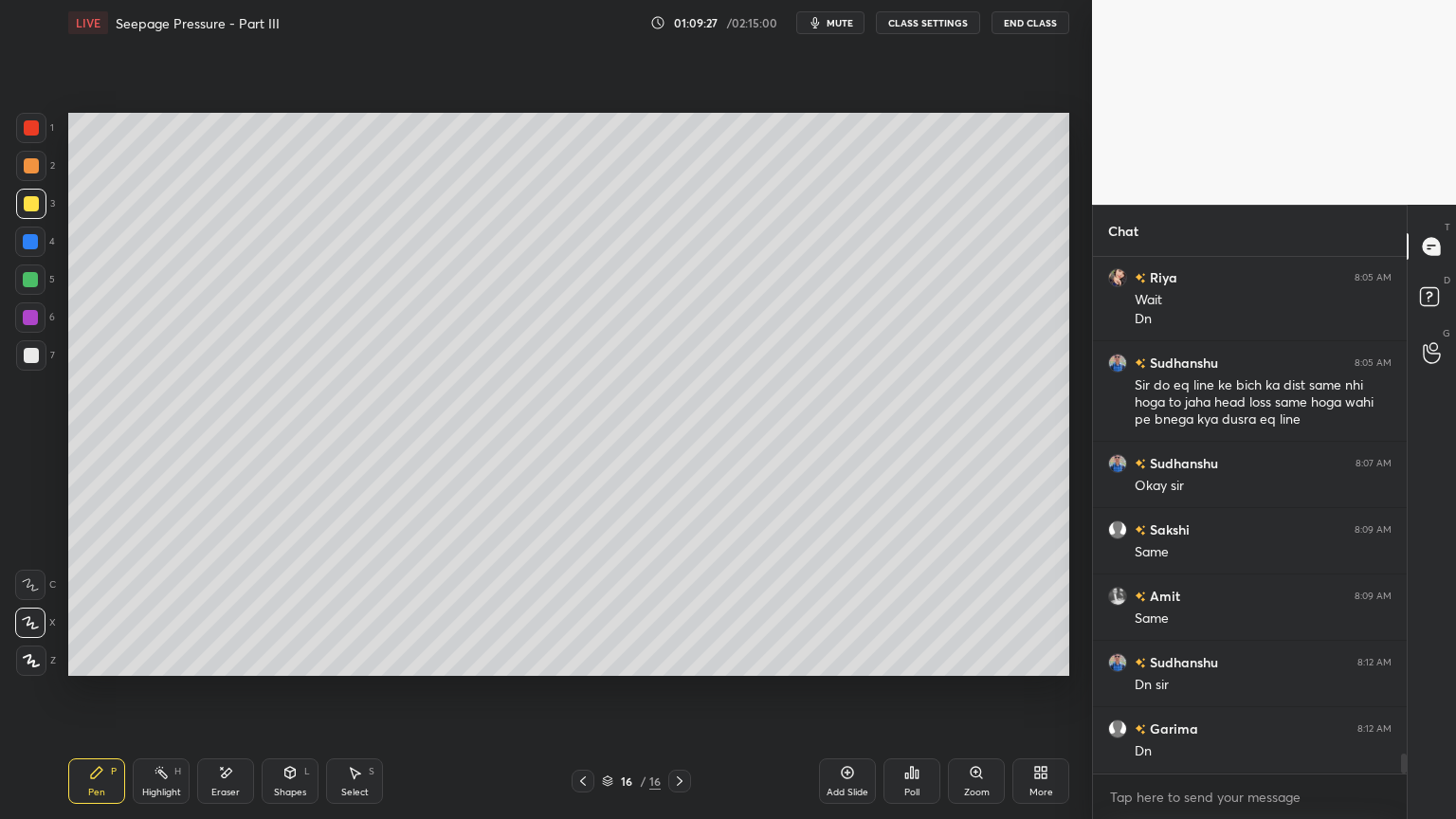 click 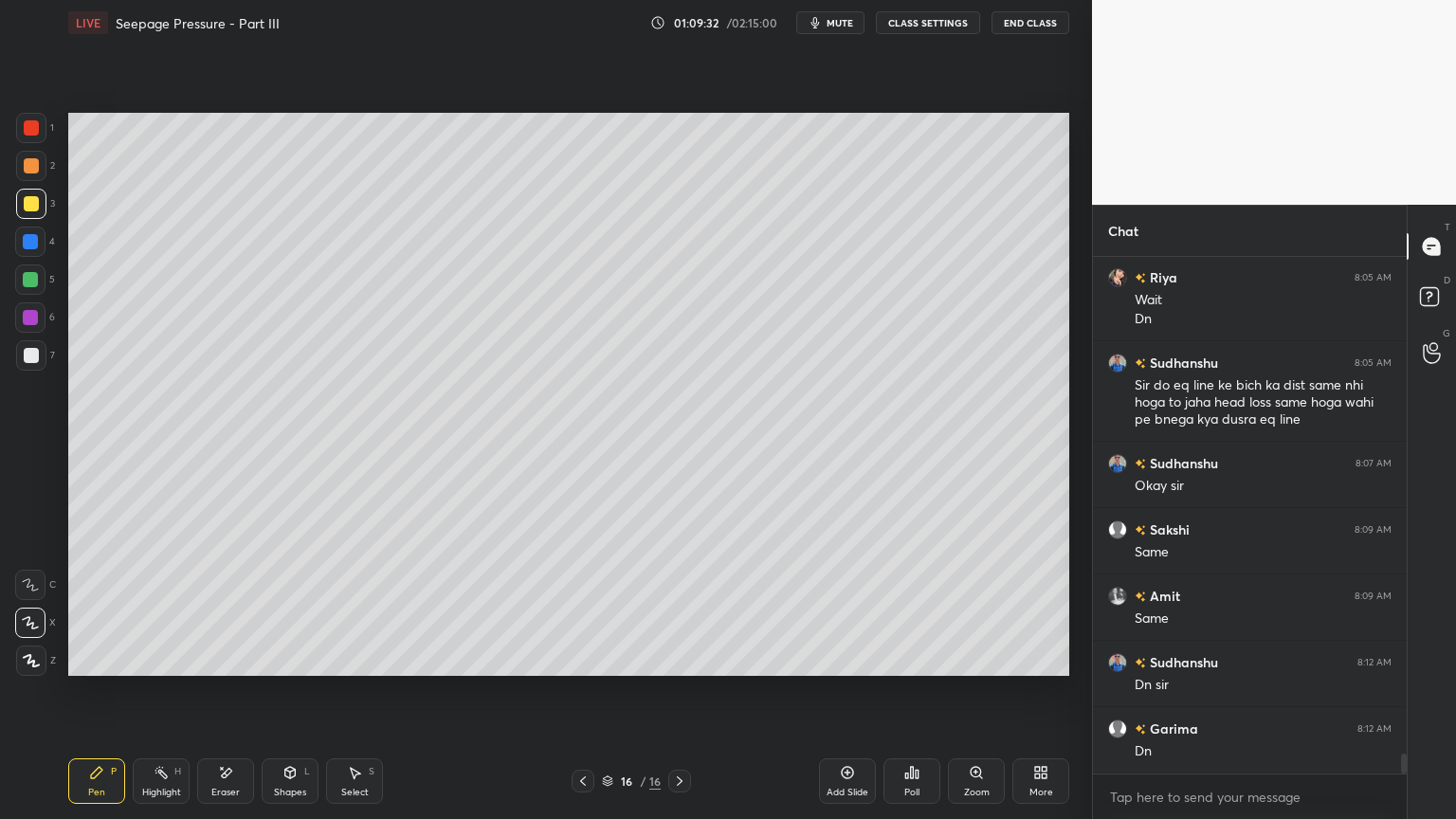 click 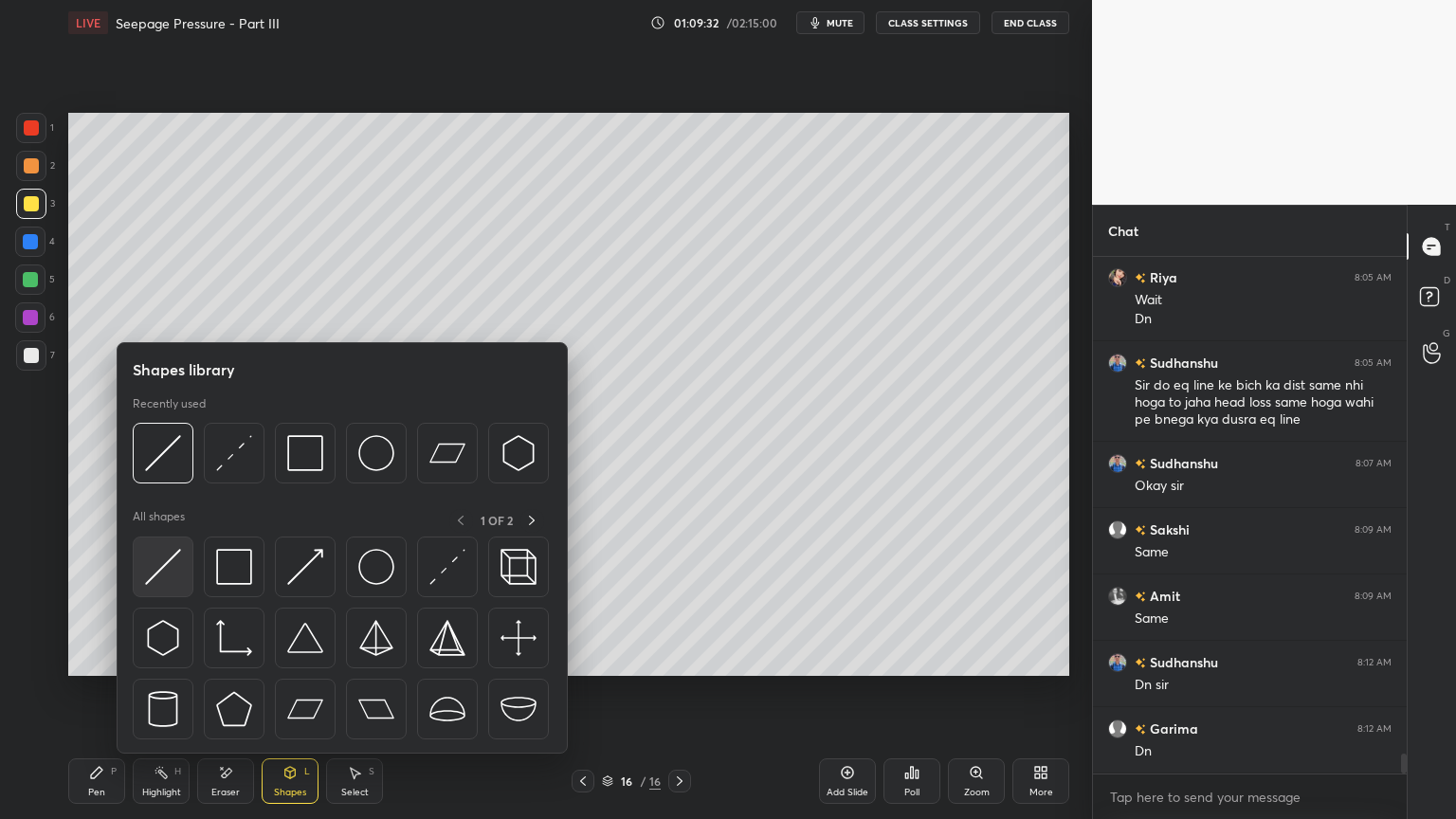 click at bounding box center [163, 567] 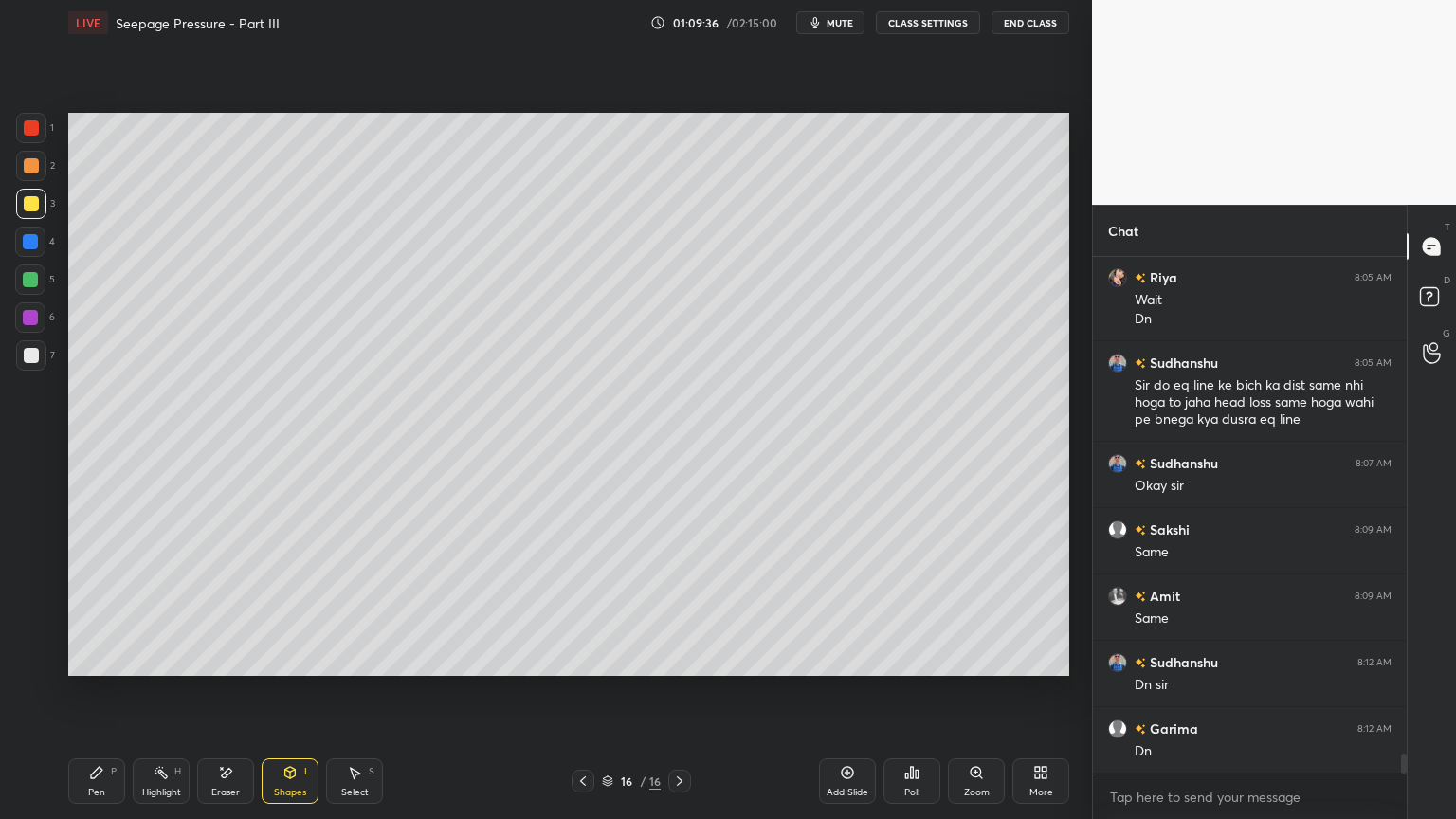 click on "Pen P" at bounding box center [97, 781] 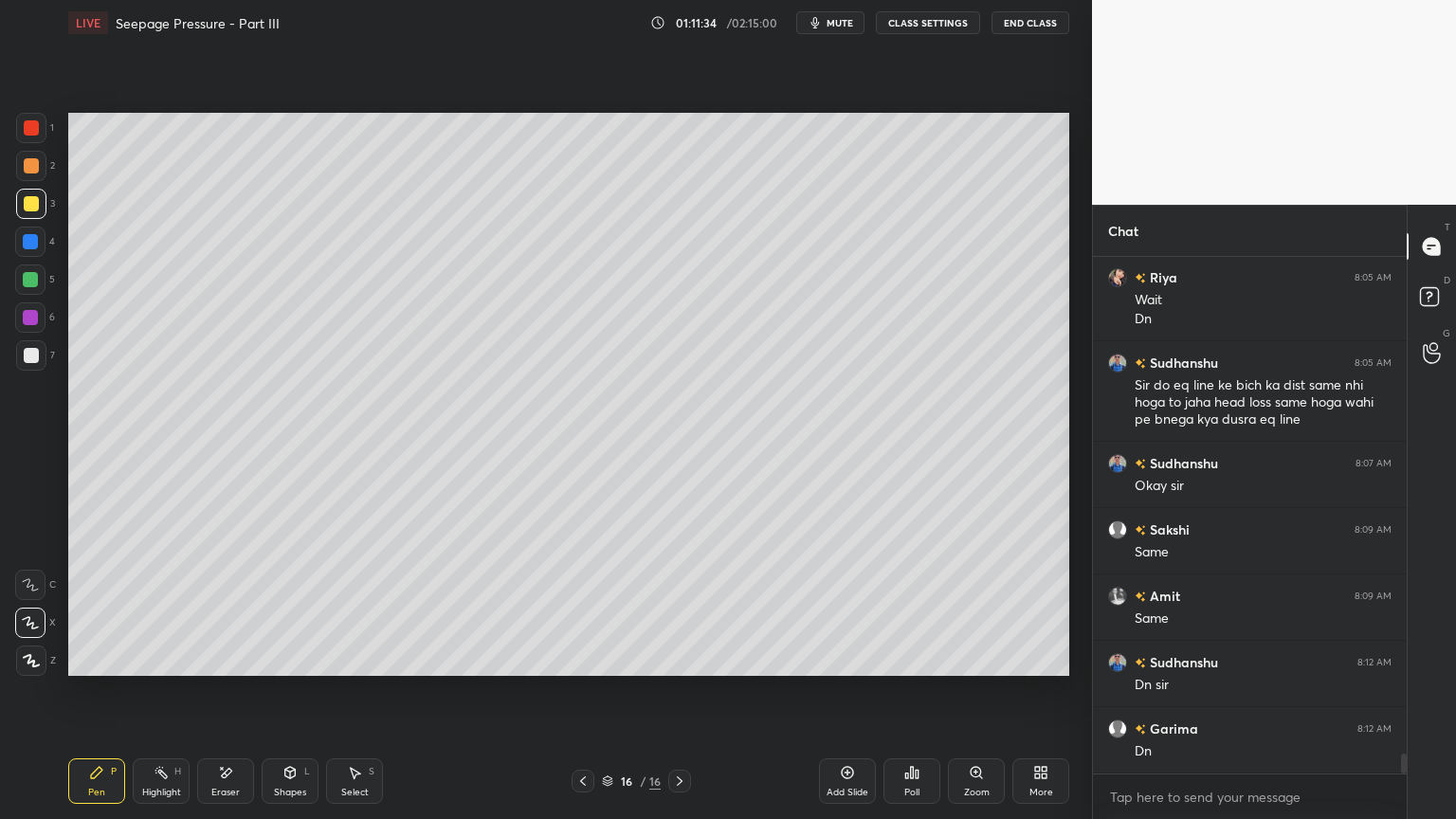 click at bounding box center [30, 242] 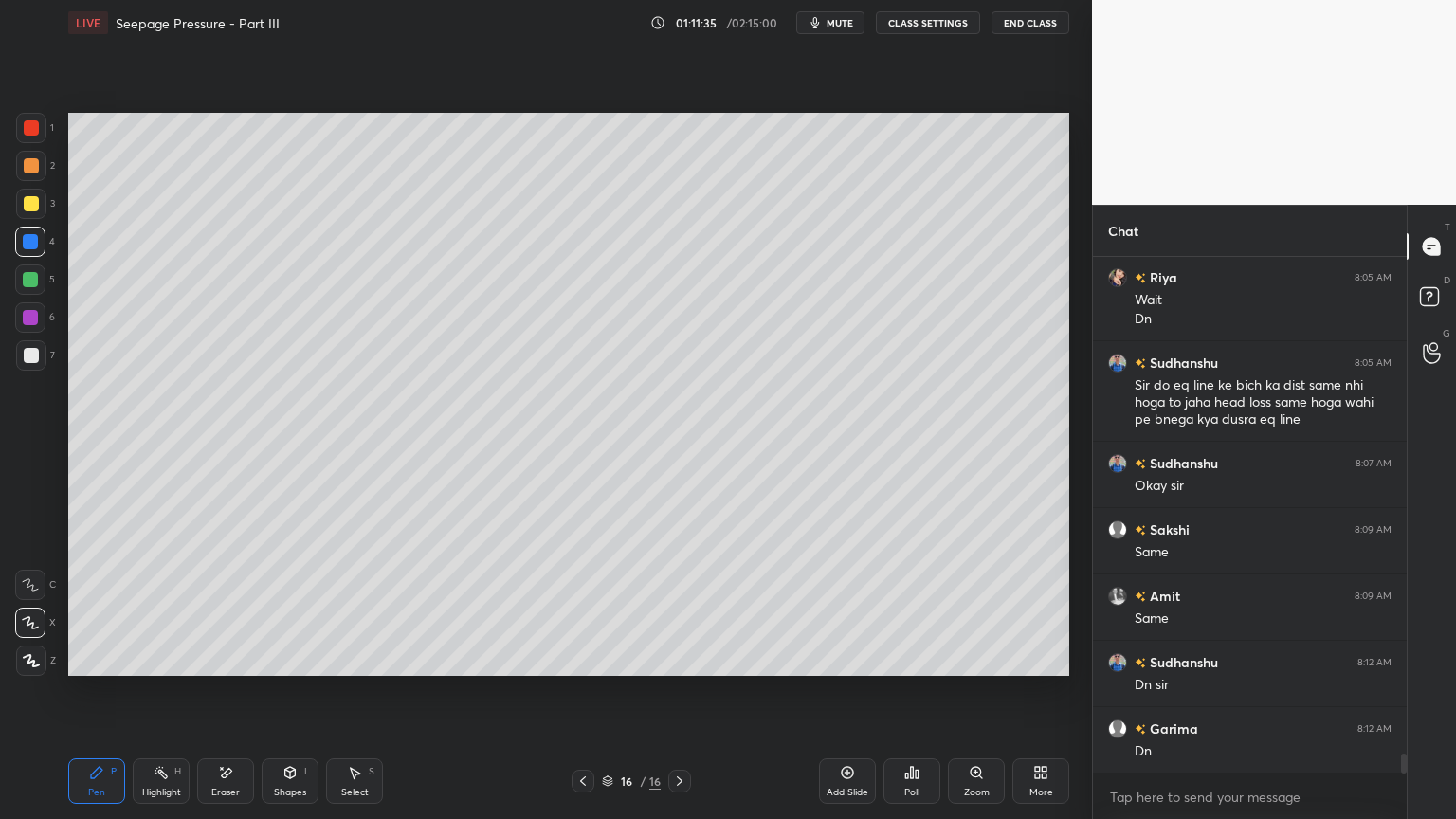 click 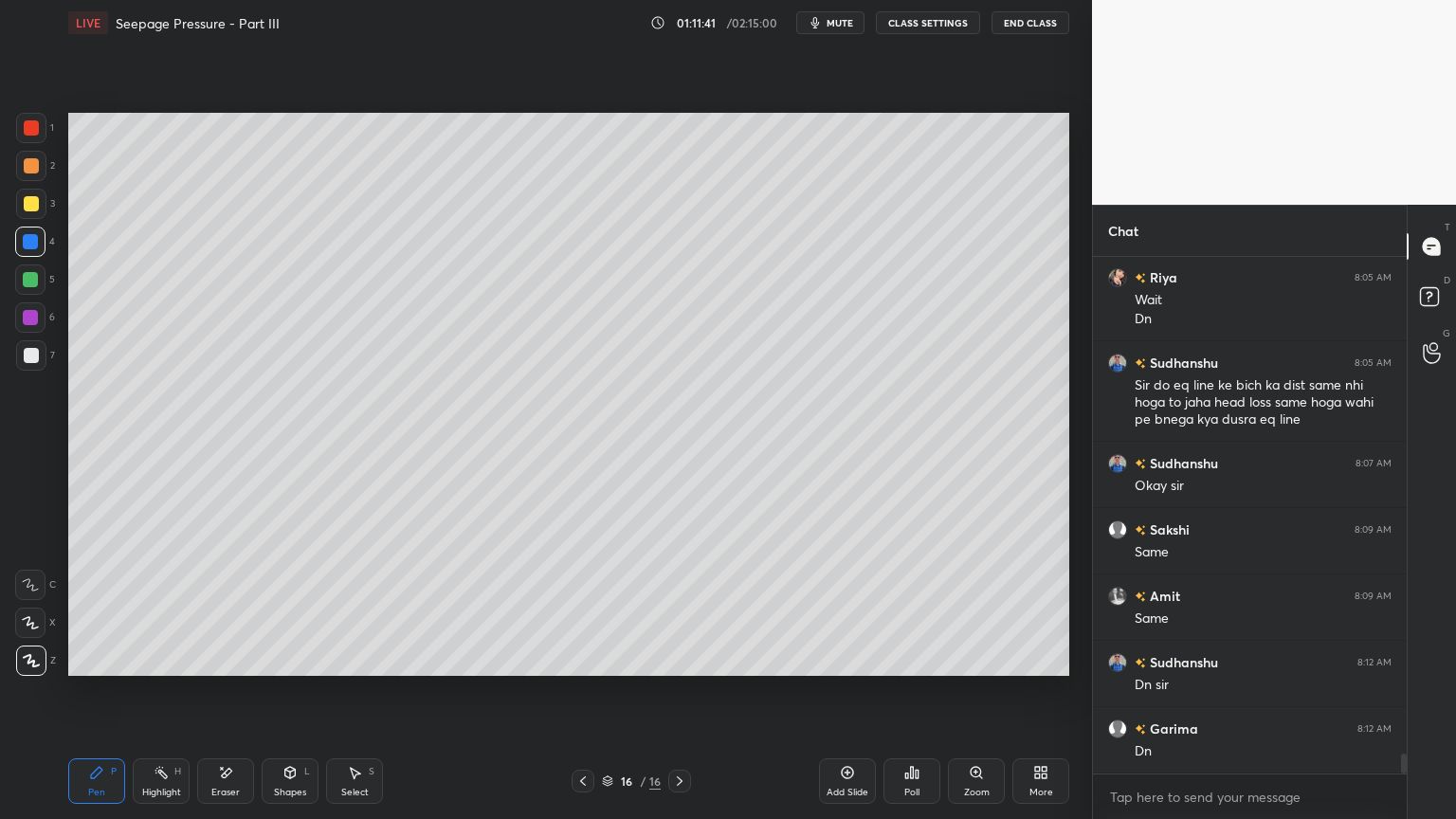 click at bounding box center (31, 204) 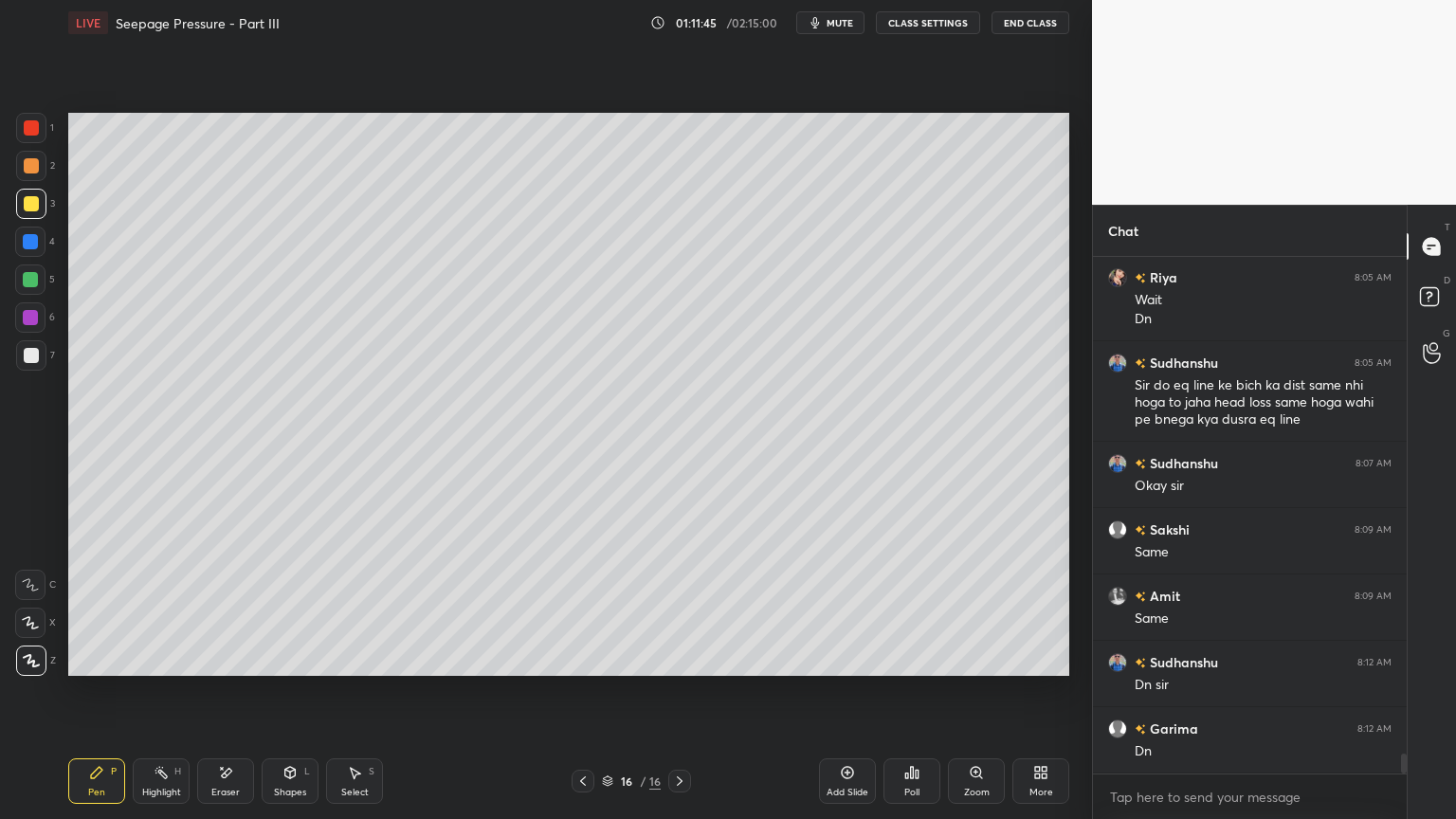 click at bounding box center (31, 204) 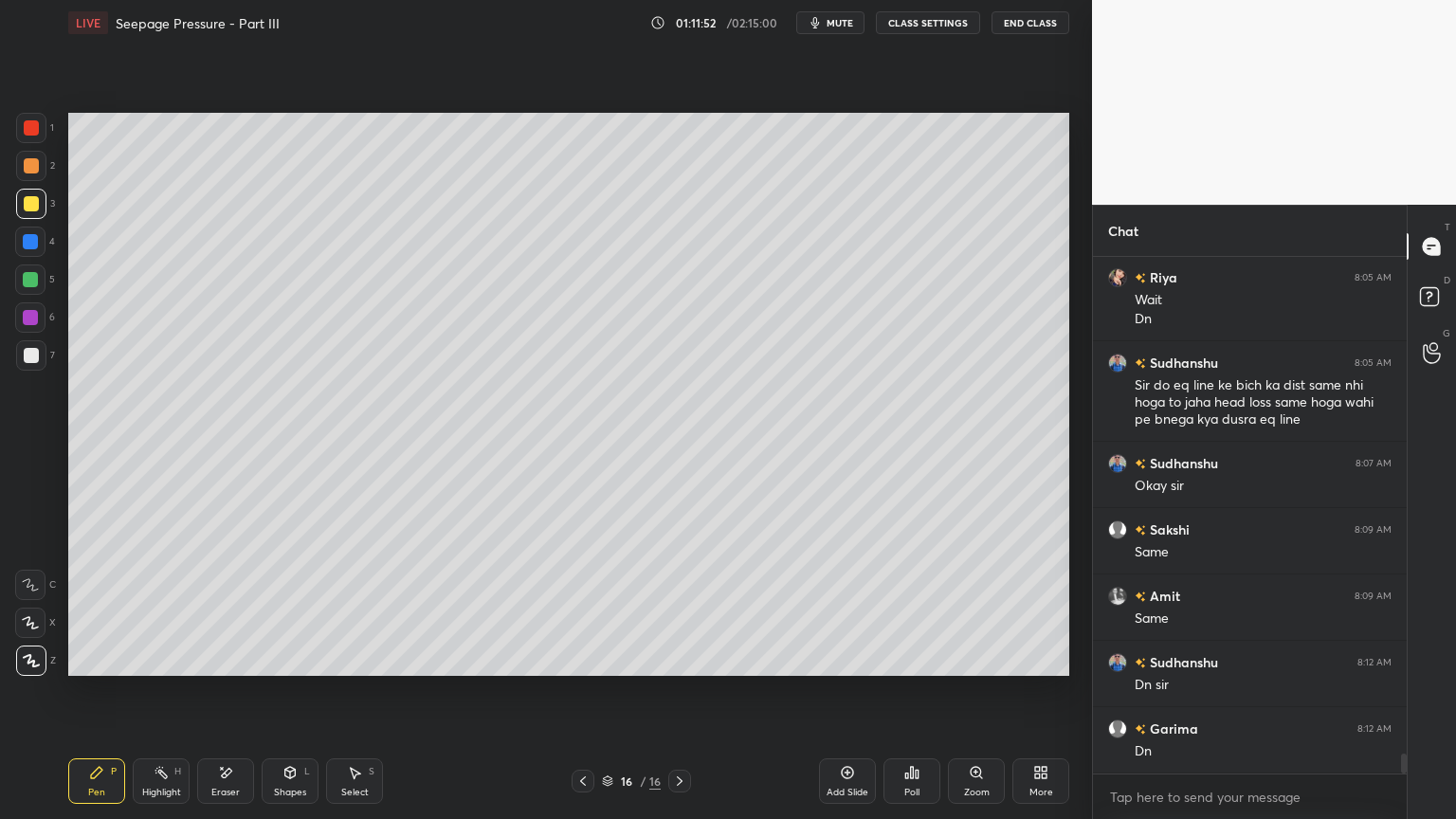 click 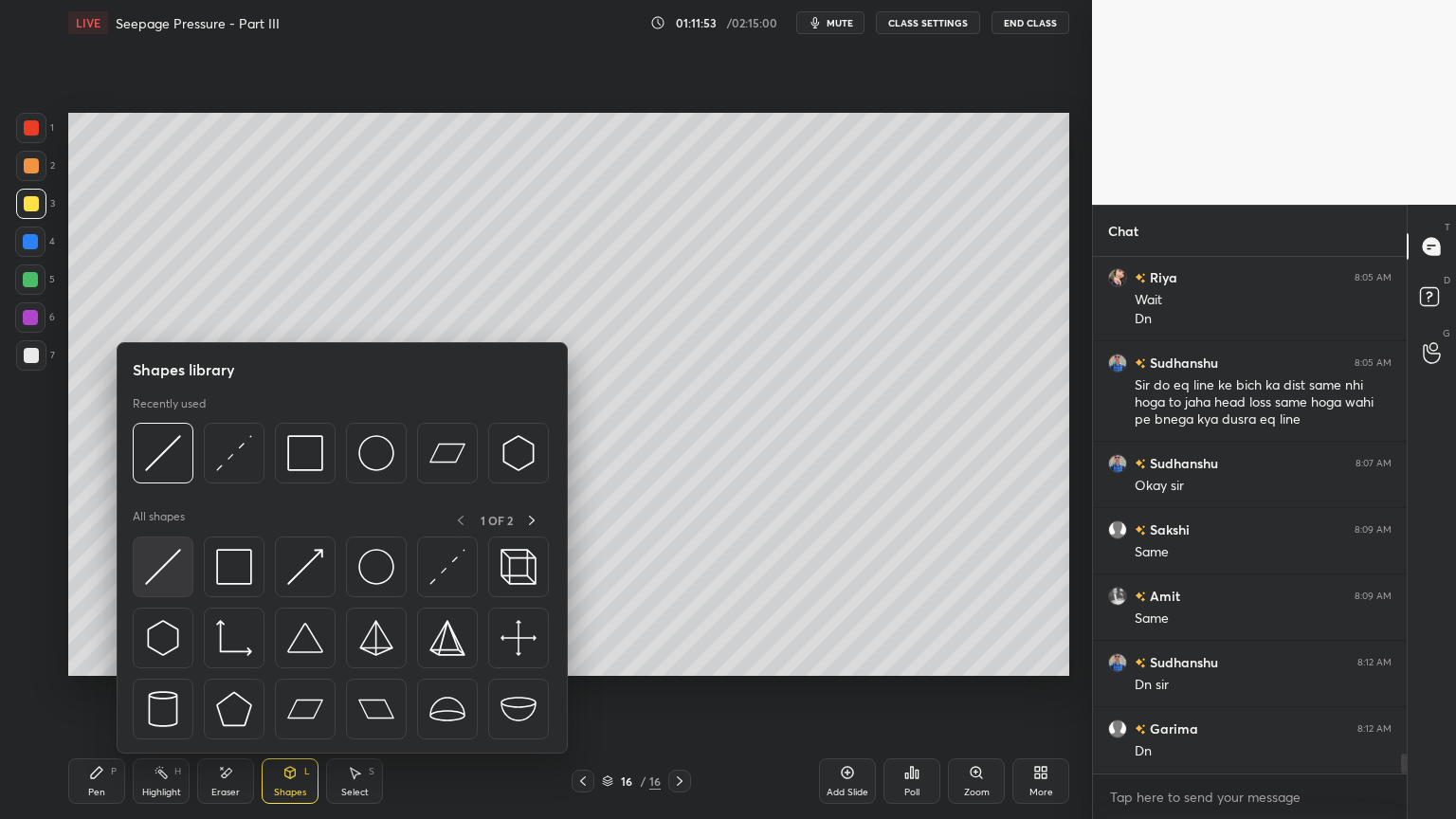 click at bounding box center (163, 567) 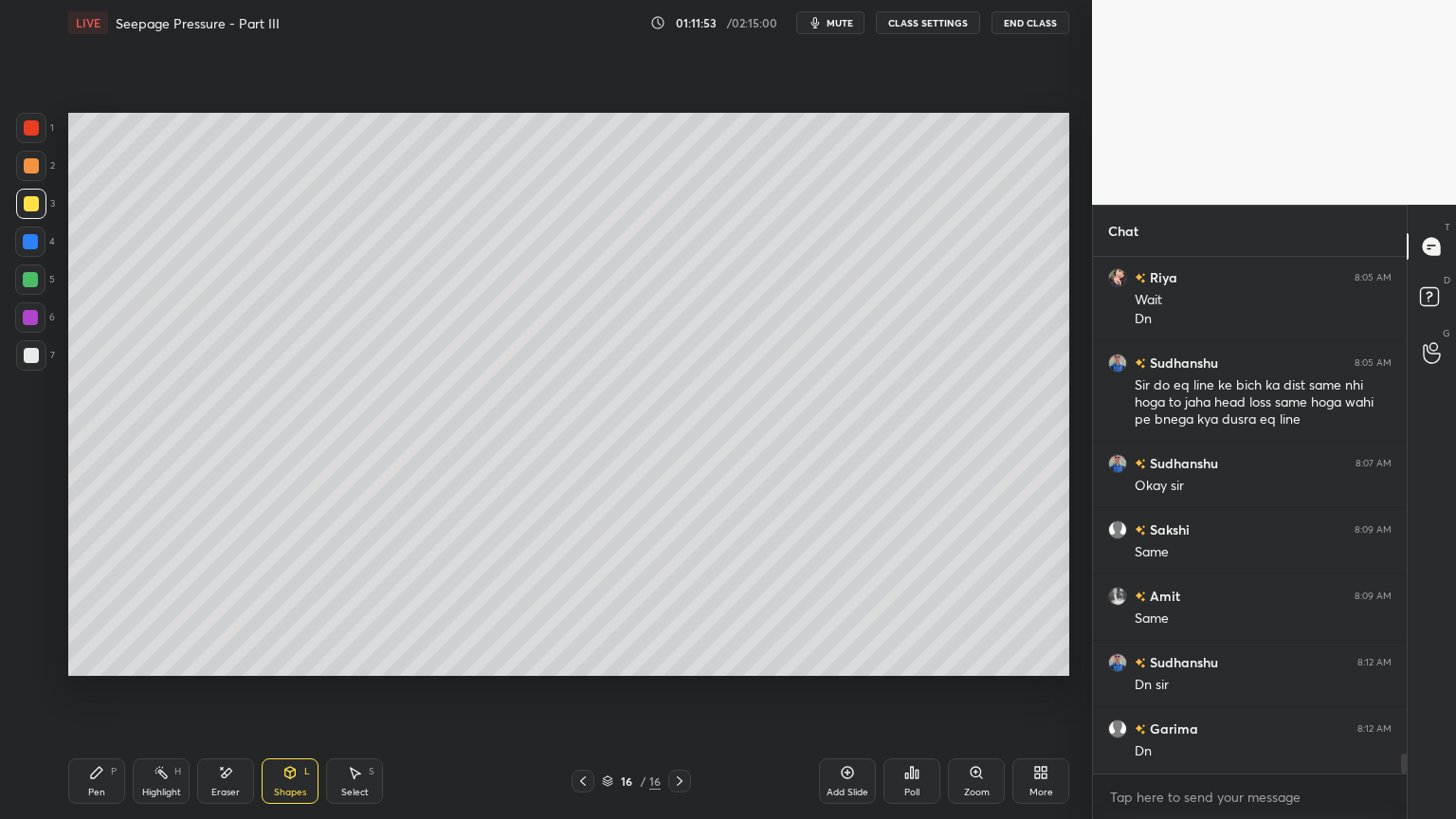 click at bounding box center [31, 355] 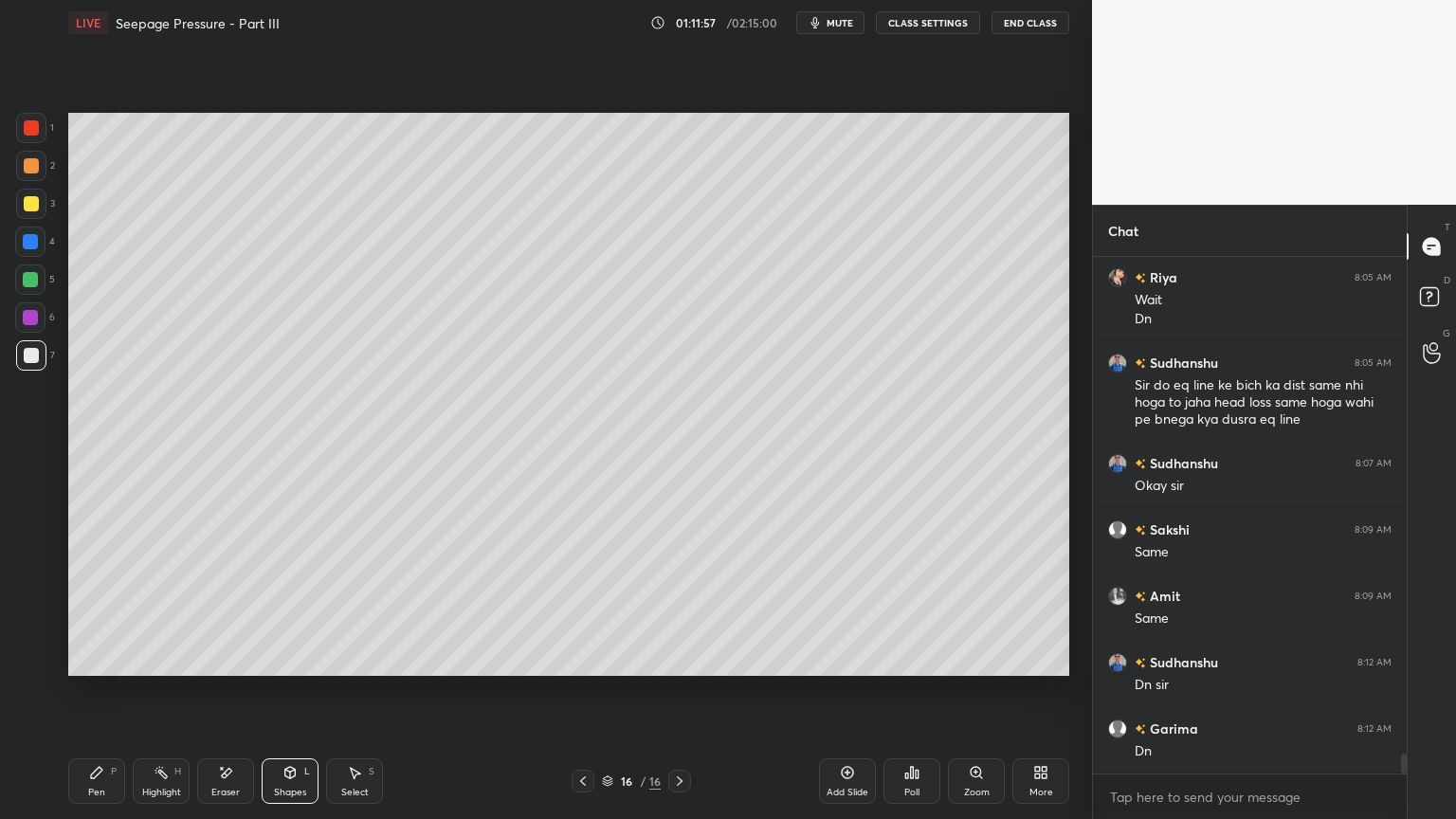 click on "Pen P" at bounding box center [97, 781] 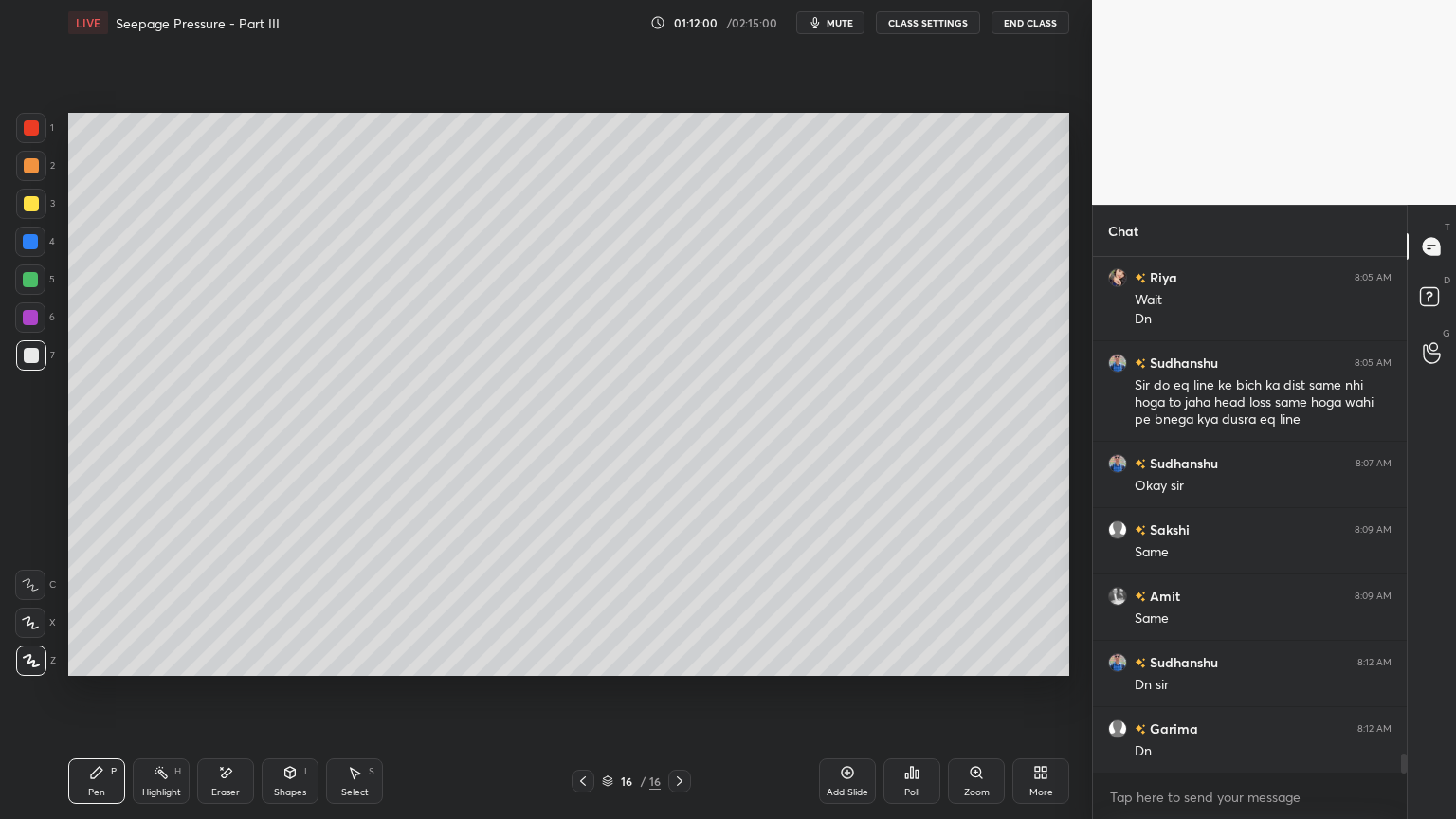 click on "Shapes" at bounding box center [290, 792] 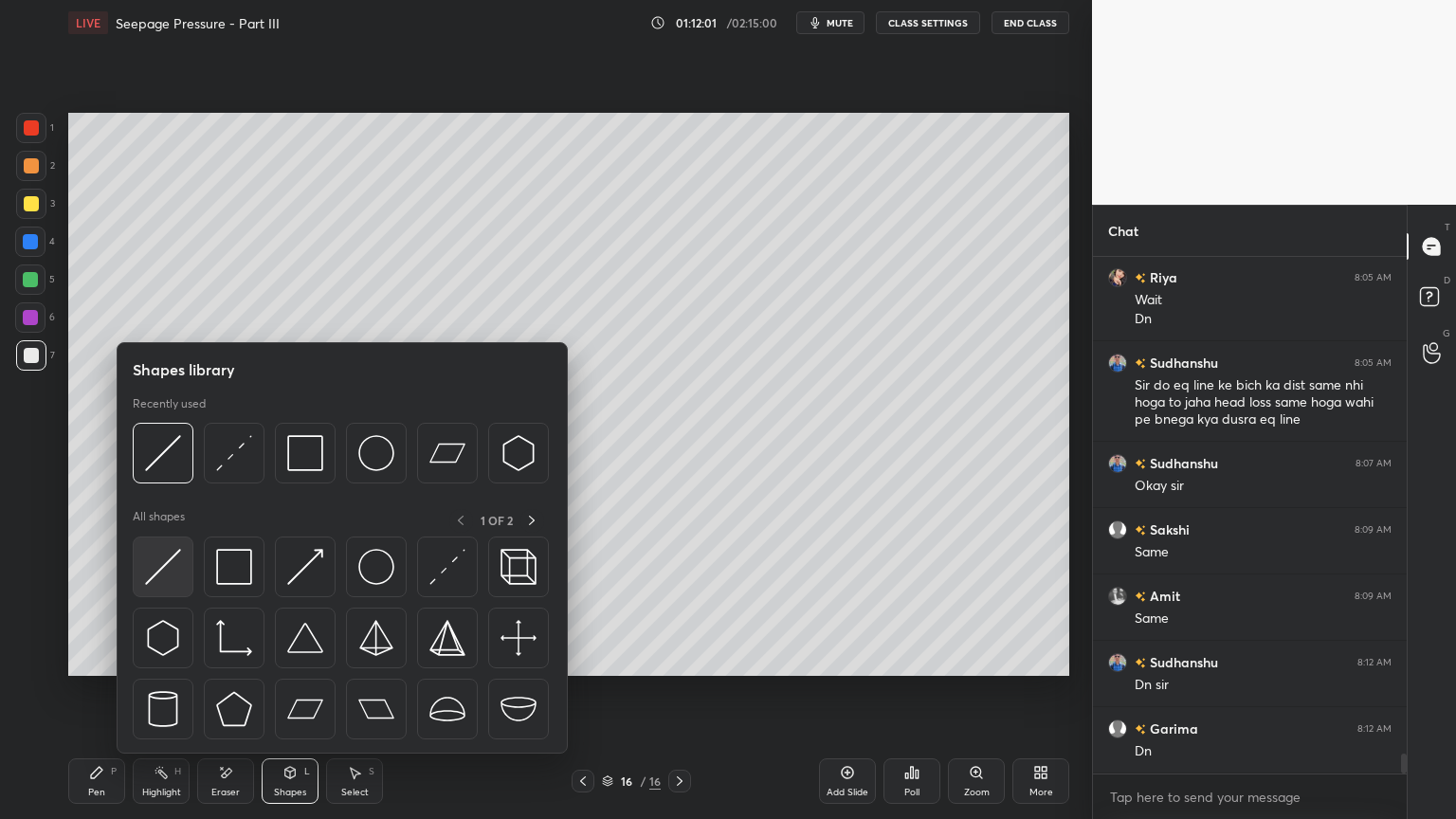 click at bounding box center [163, 567] 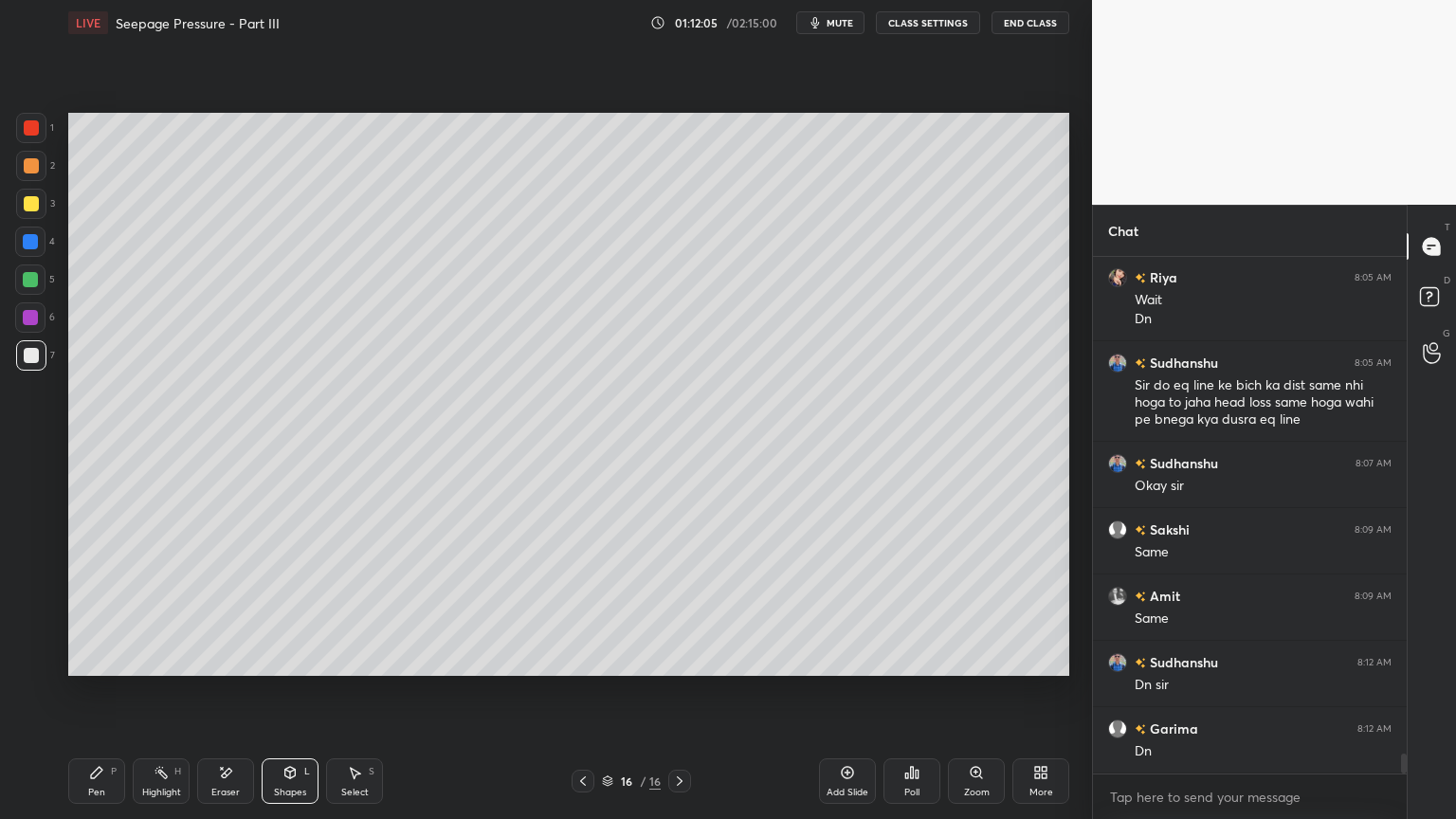 click on "Pen" at bounding box center (97, 792) 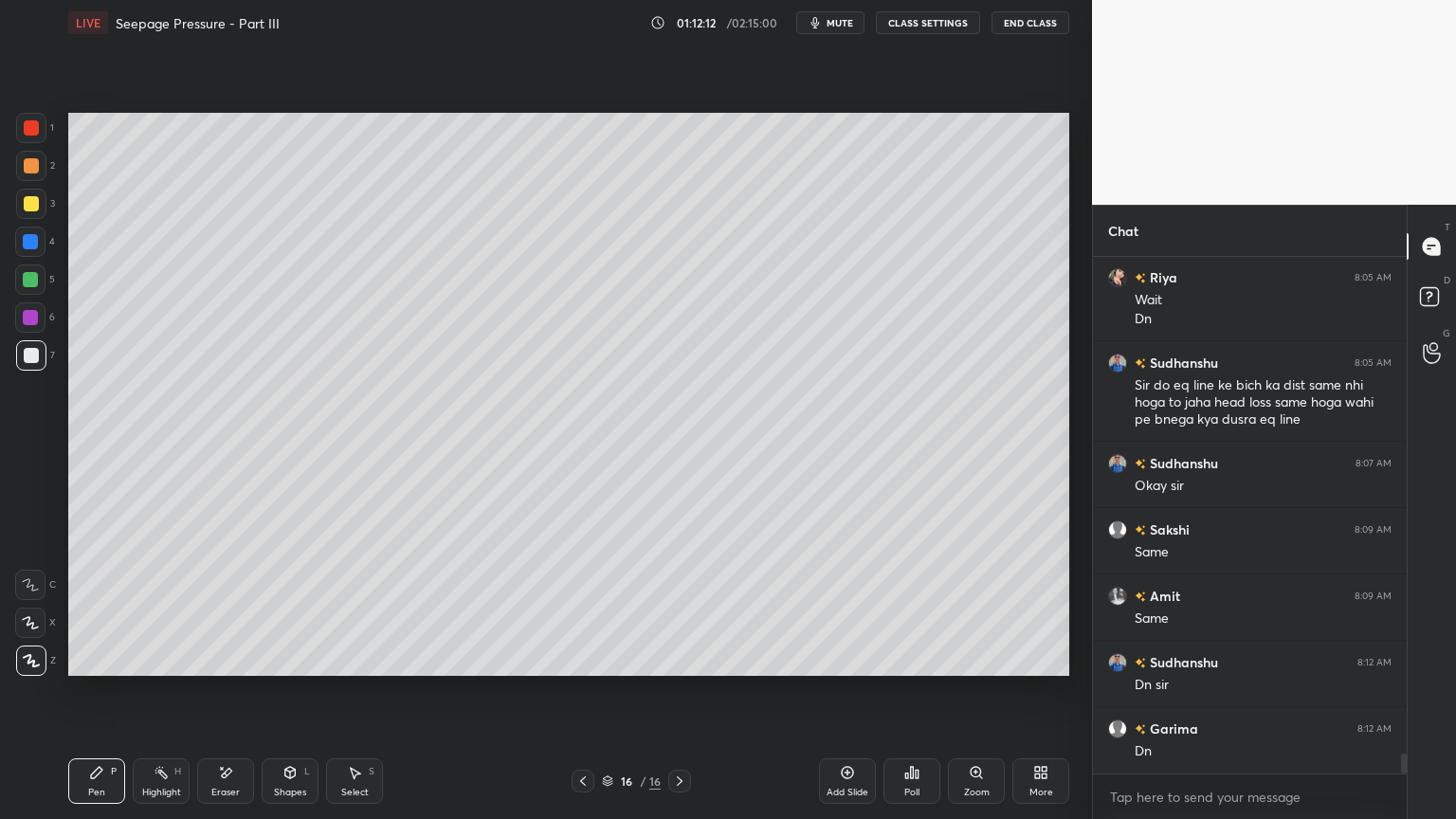 click 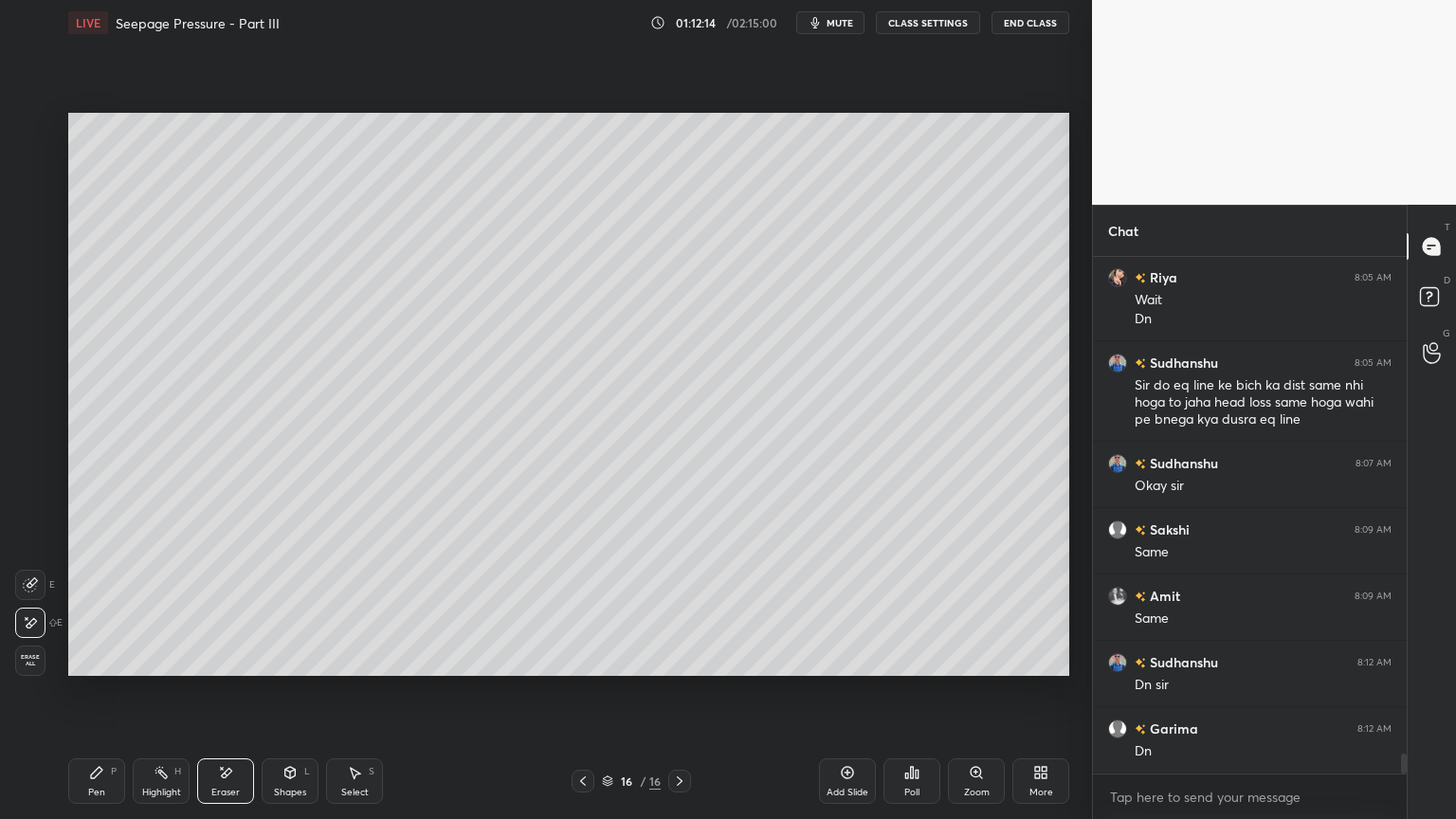 click on "Pen" at bounding box center [97, 792] 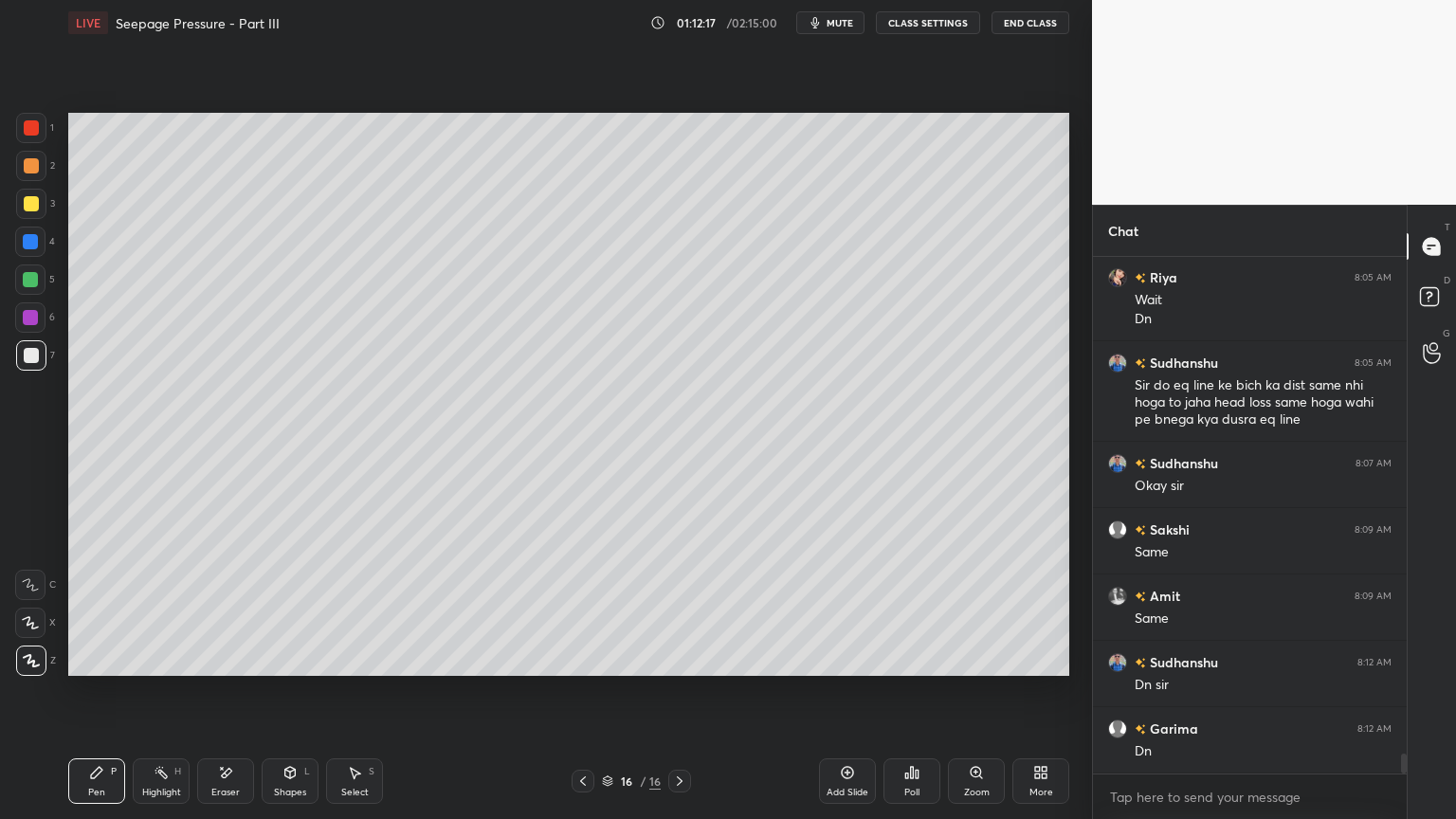 click on "Shapes L" at bounding box center [290, 781] 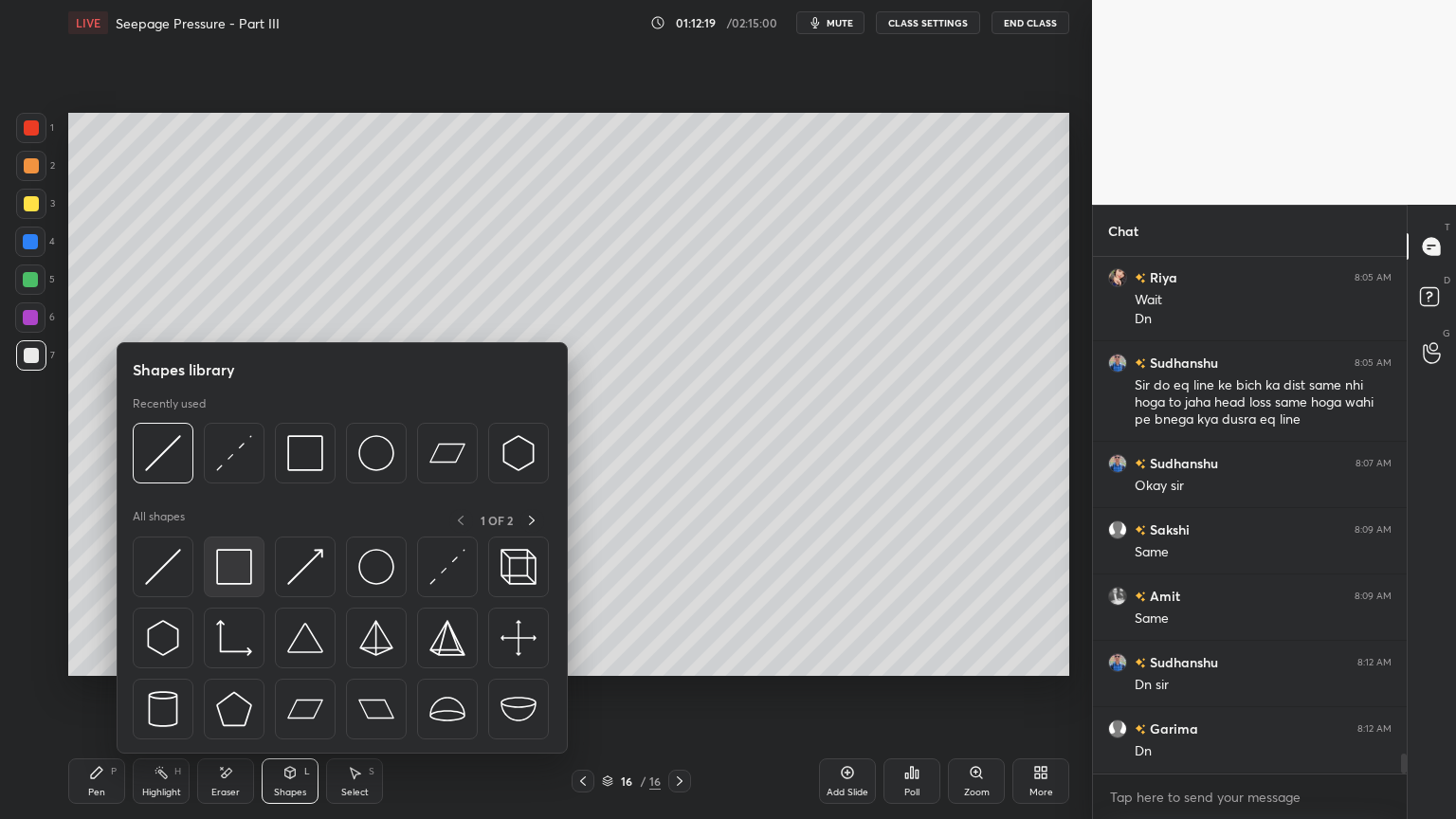 click at bounding box center (234, 567) 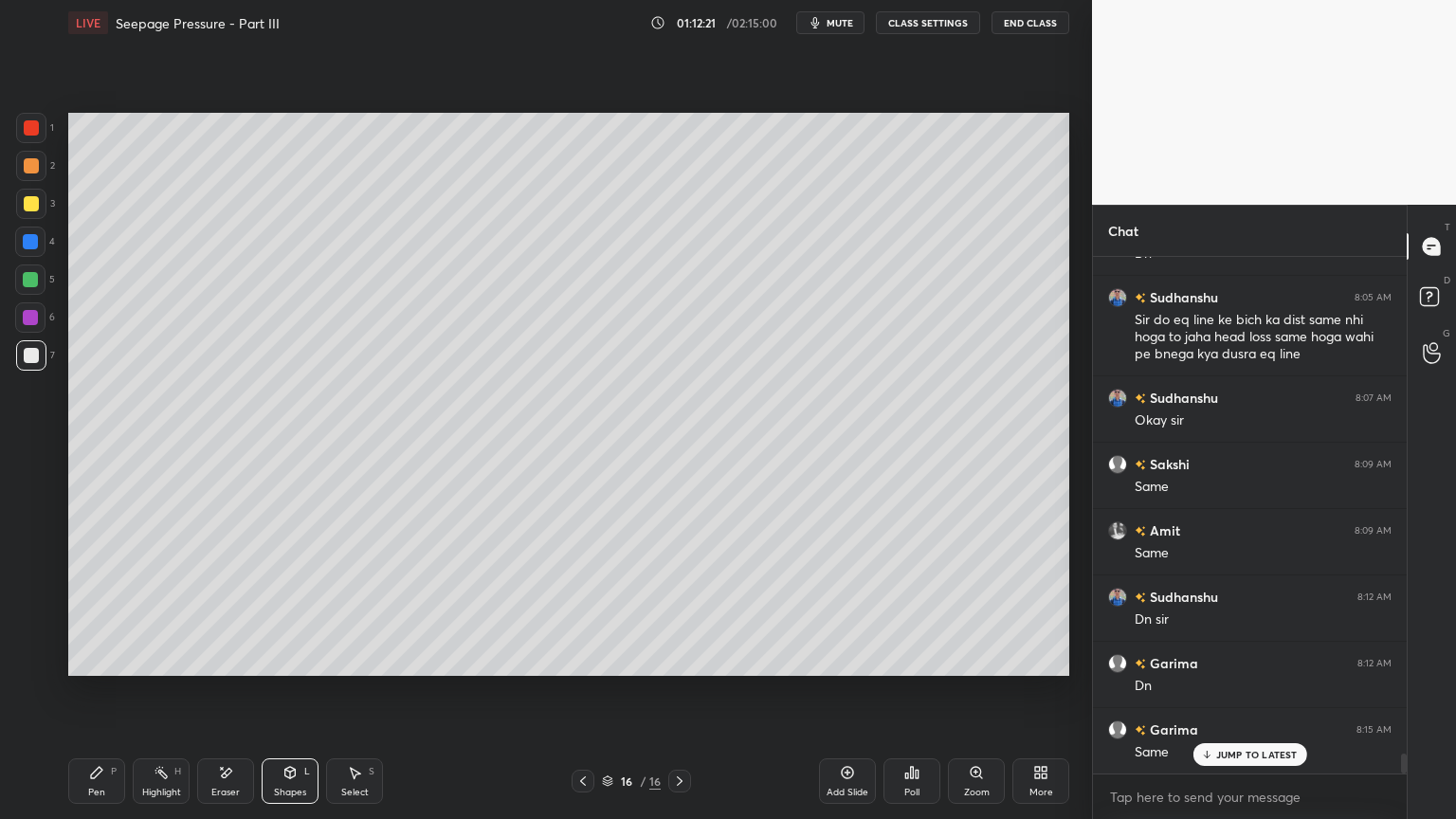 click on "Pen P" at bounding box center (97, 781) 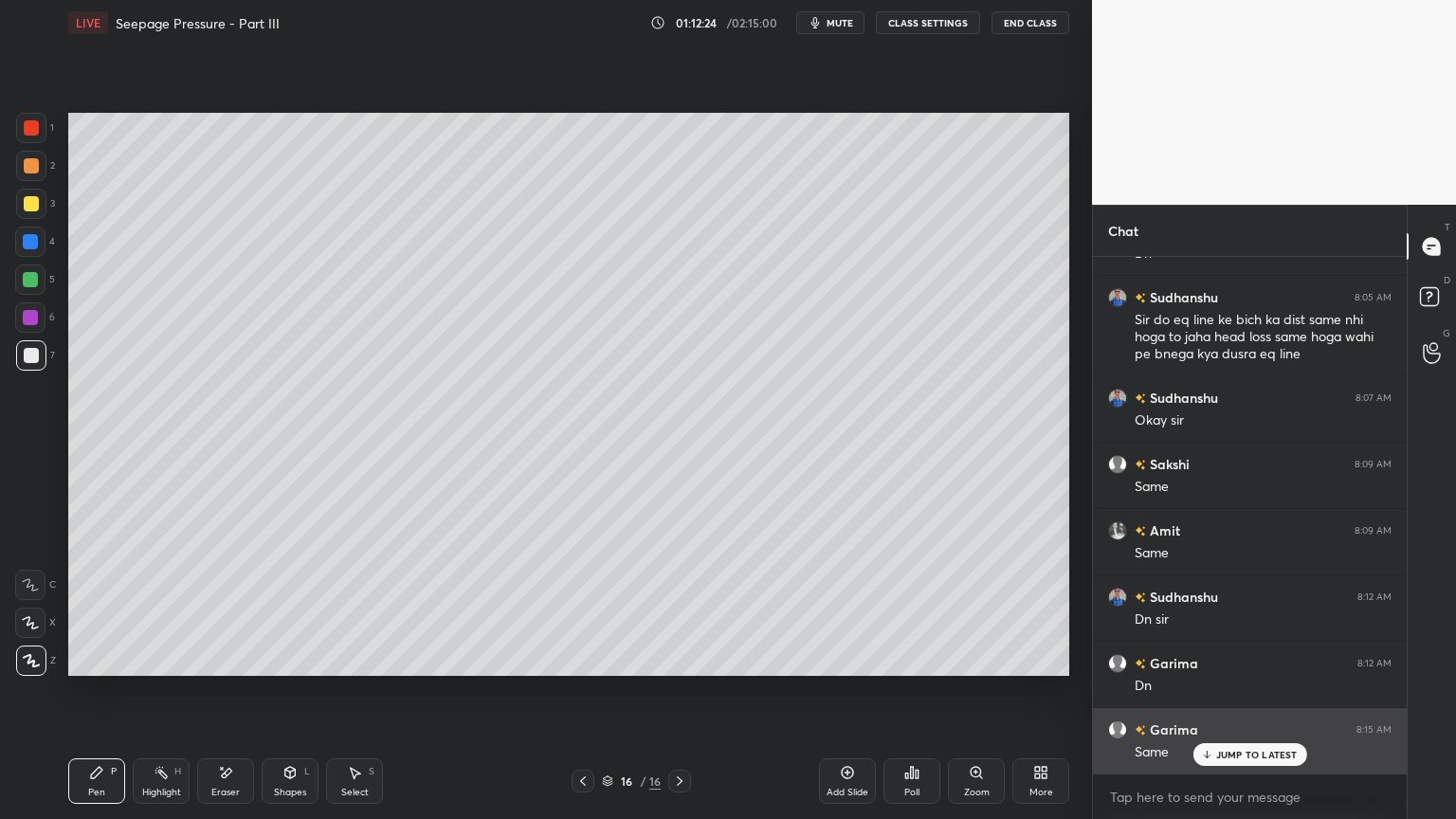 click on "Same" at bounding box center (1263, 751) 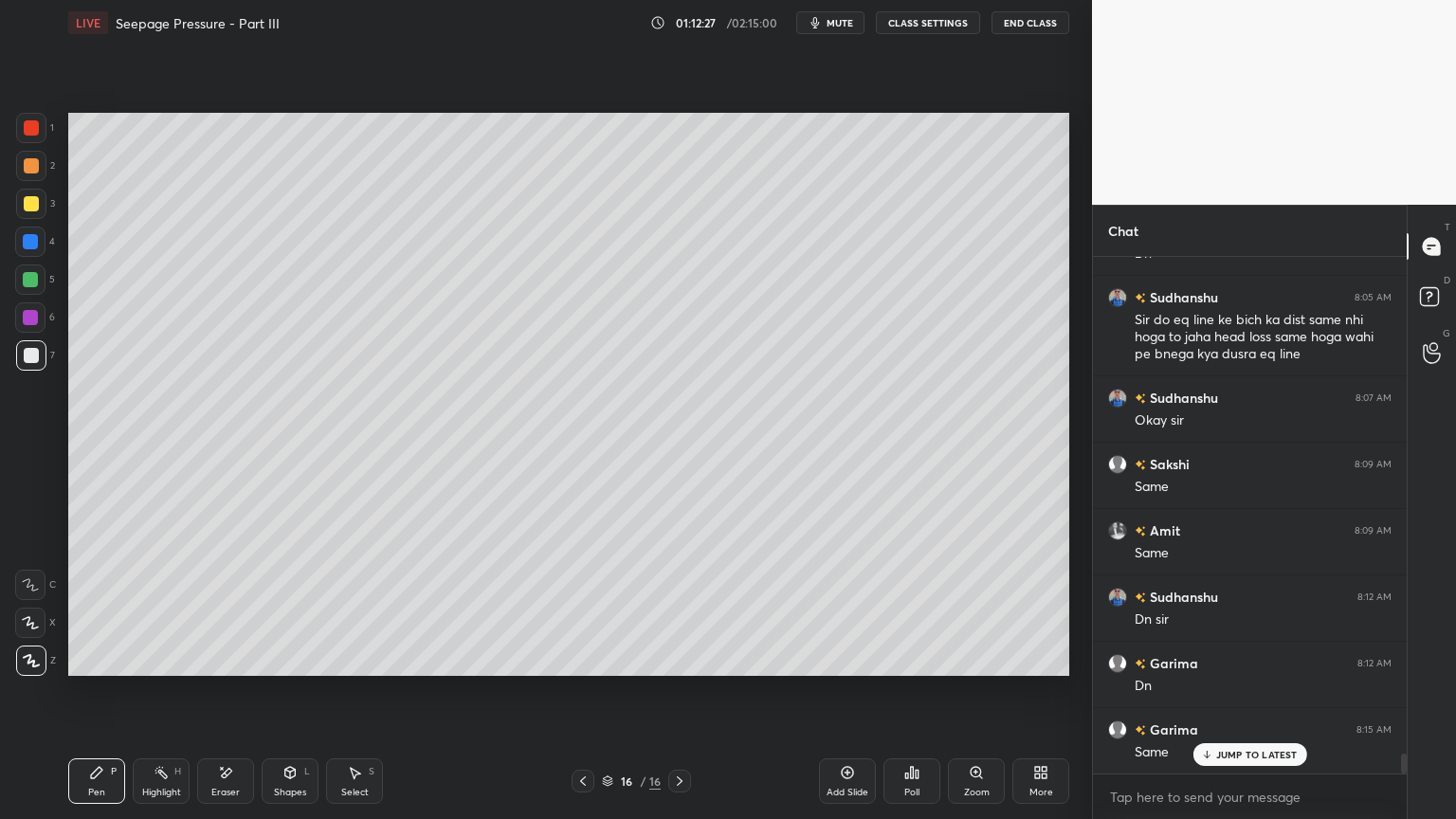 click at bounding box center (30, 242) 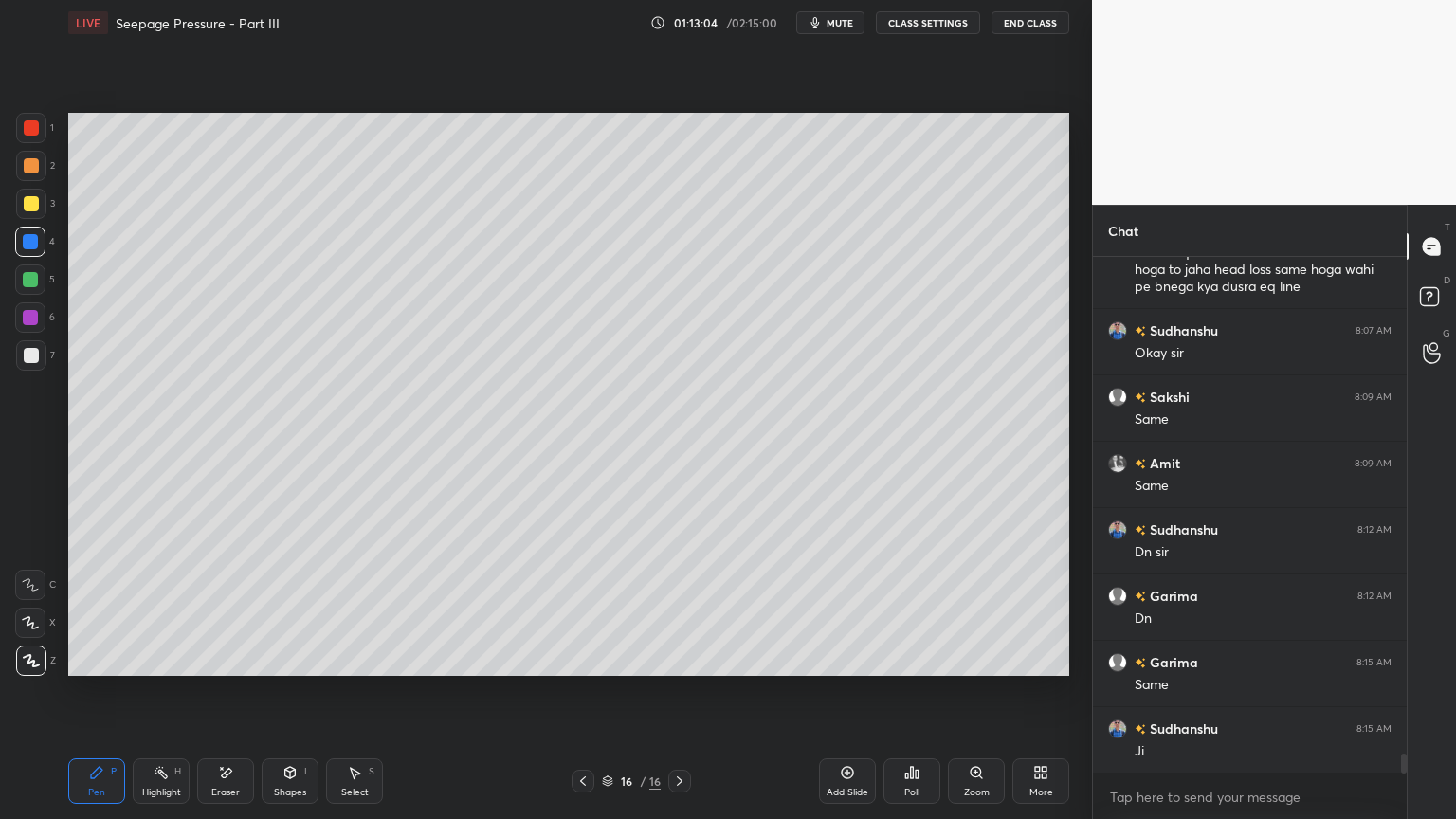 scroll, scrollTop: 13077, scrollLeft: 0, axis: vertical 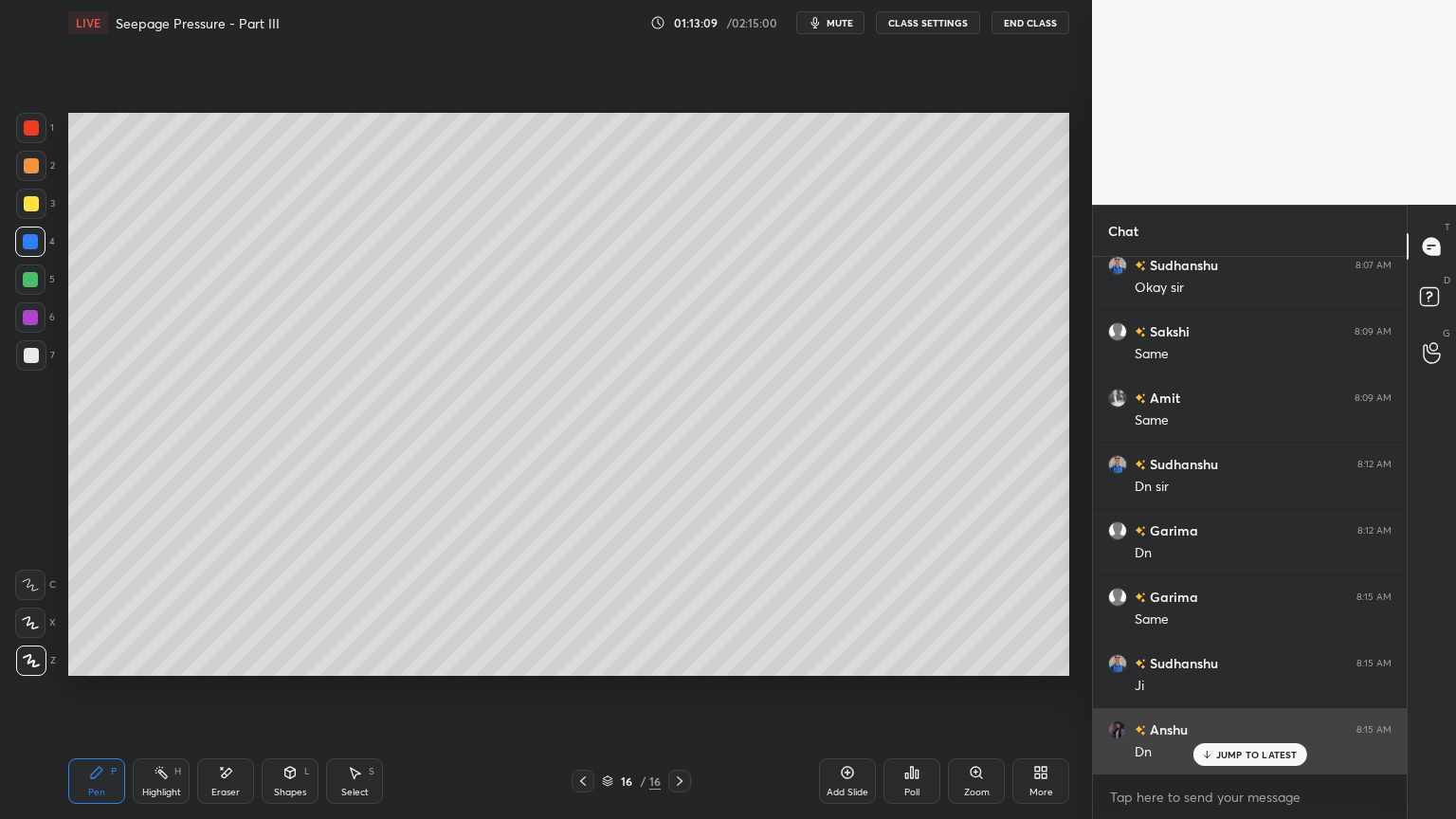 click on "JUMP TO LATEST" at bounding box center [1257, 755] 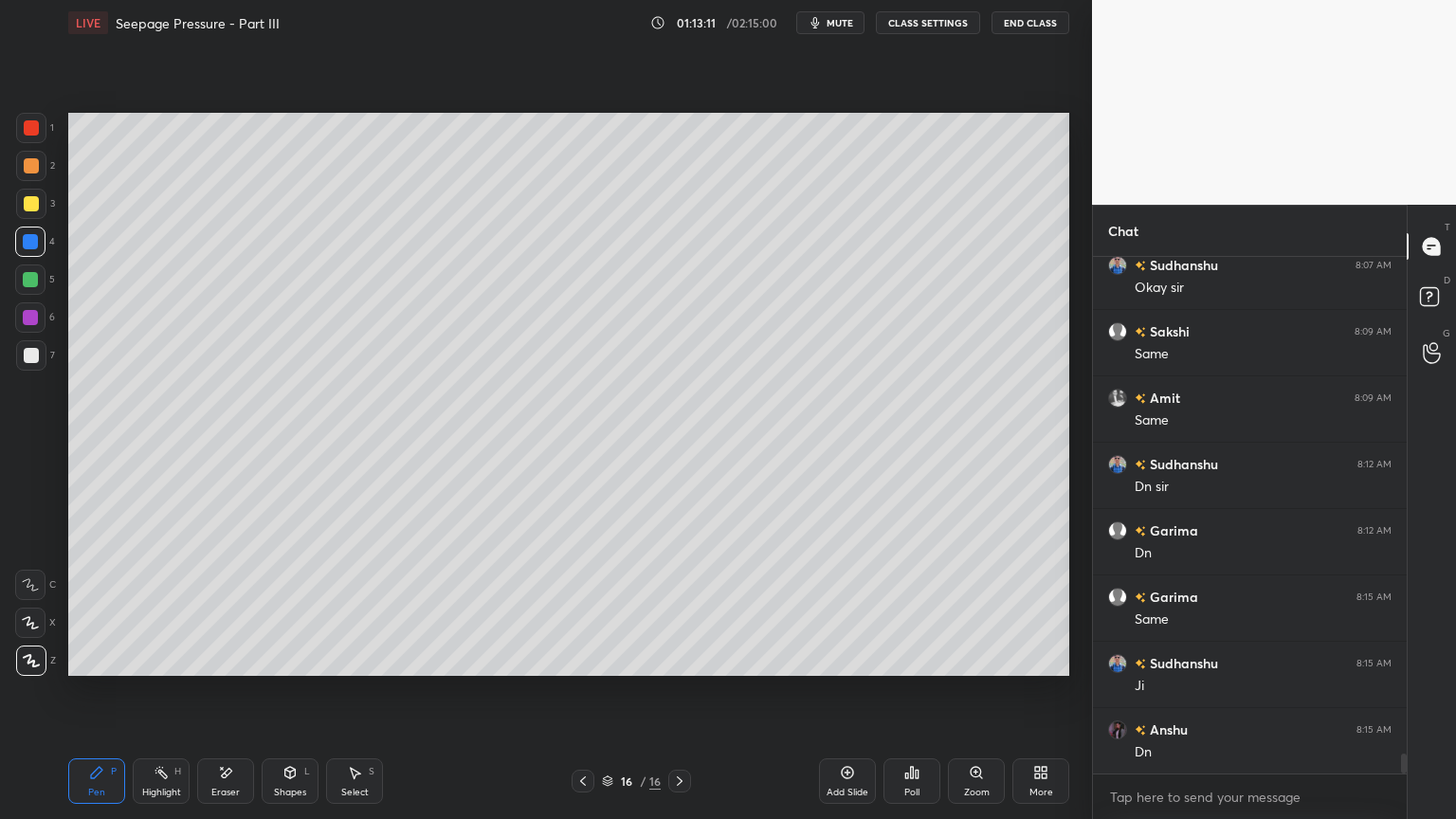 click at bounding box center [30, 623] 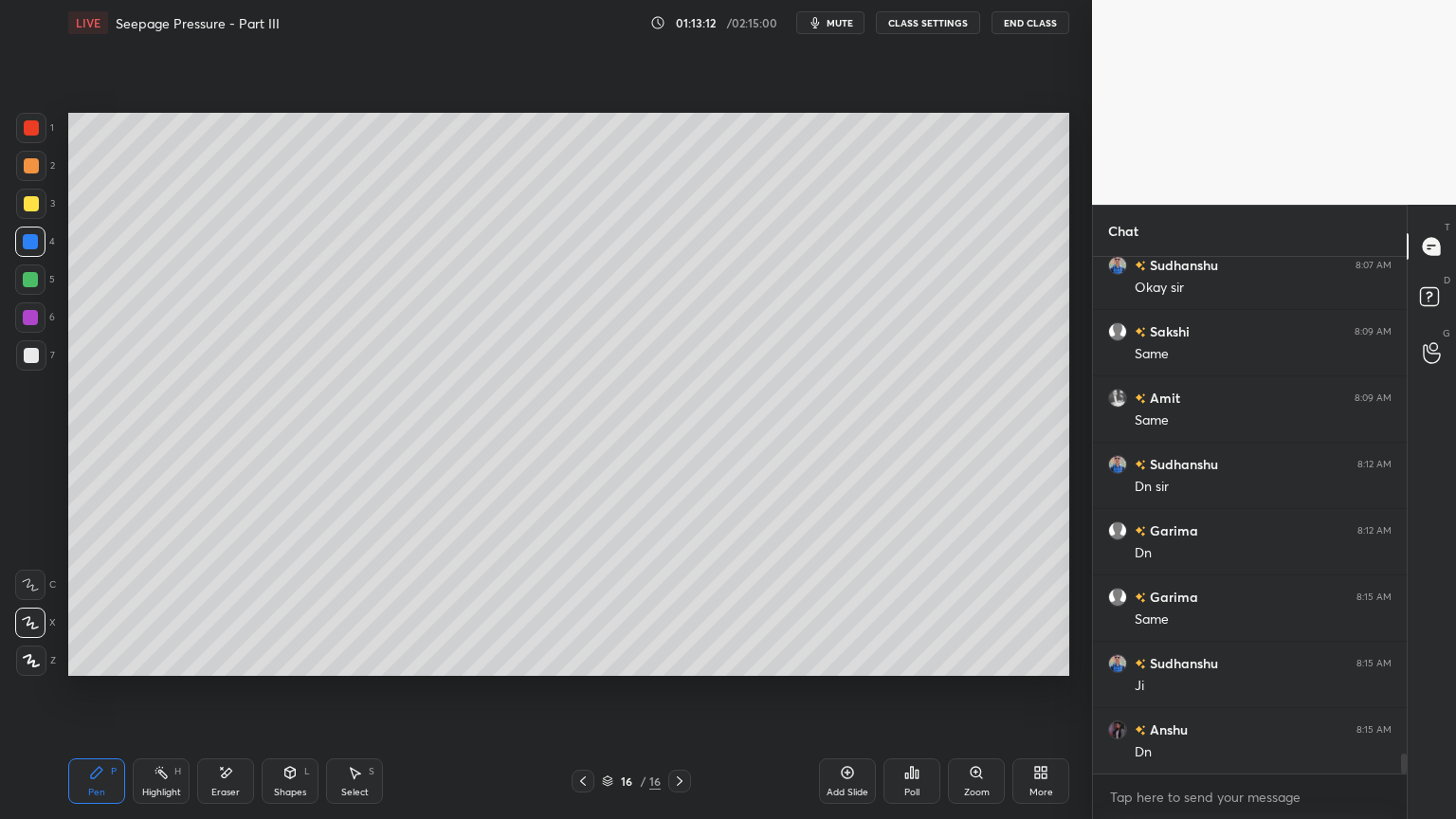 click at bounding box center (31, 355) 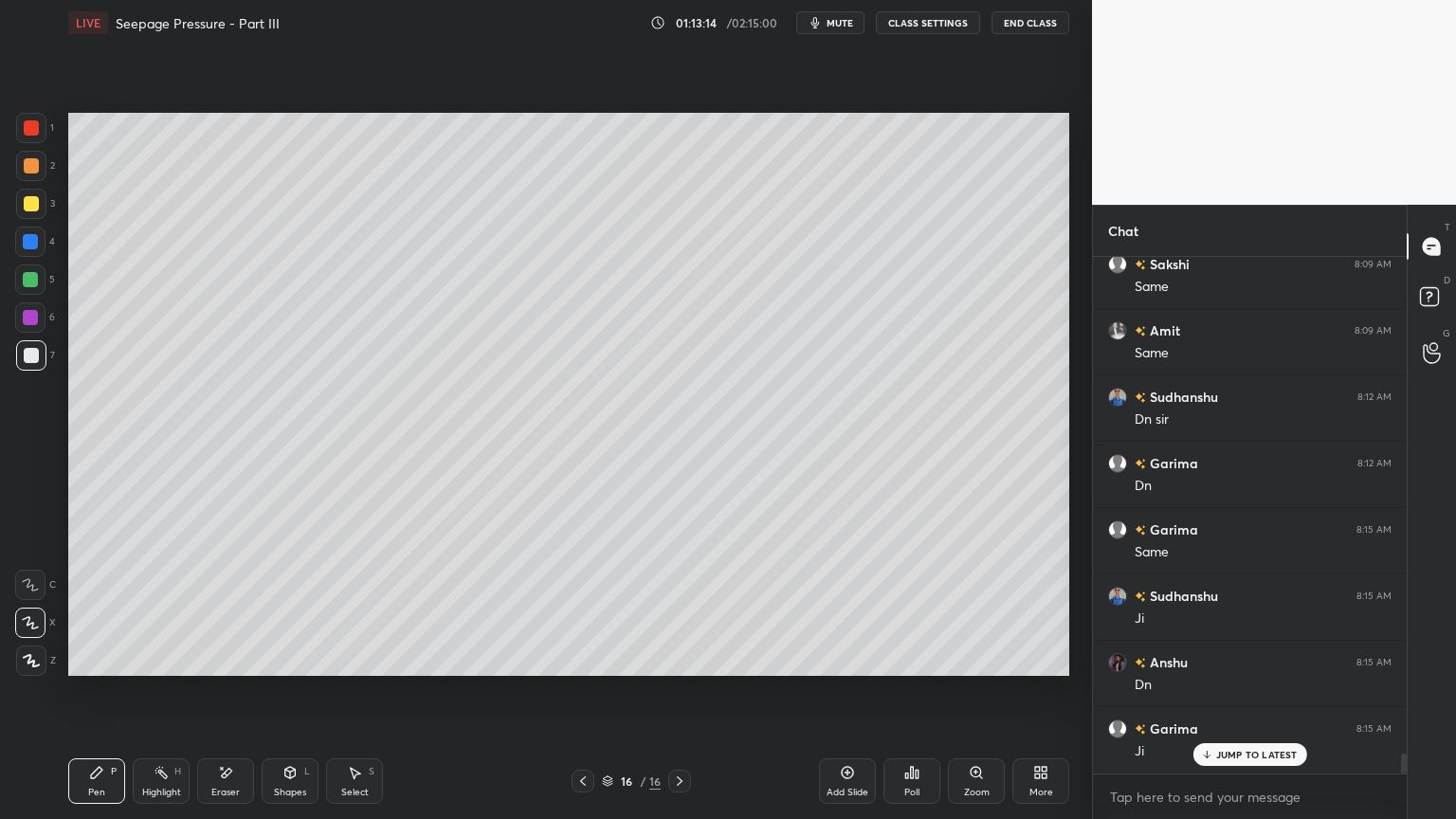scroll, scrollTop: 13210, scrollLeft: 0, axis: vertical 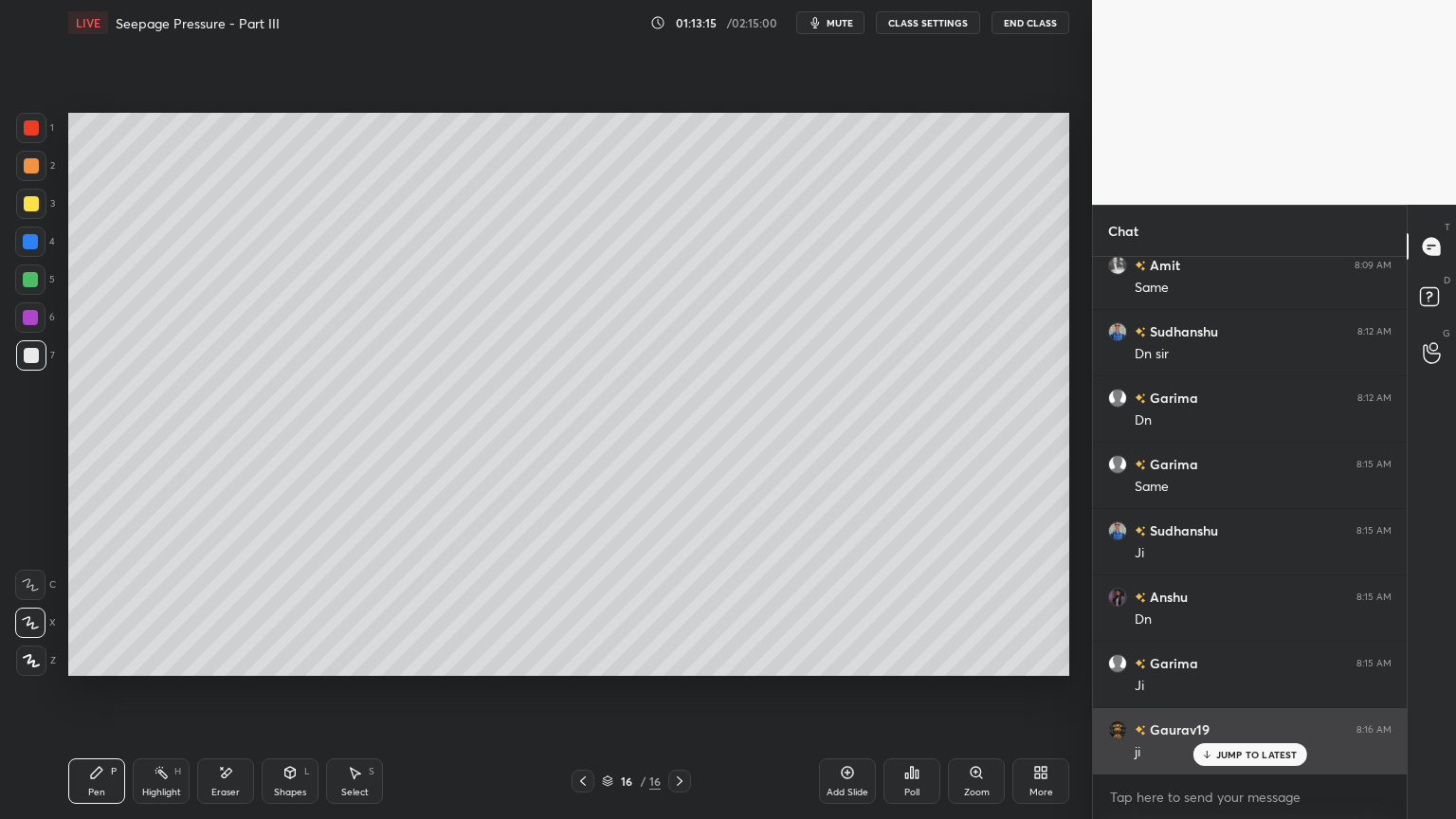 click on "JUMP TO LATEST" at bounding box center [1257, 755] 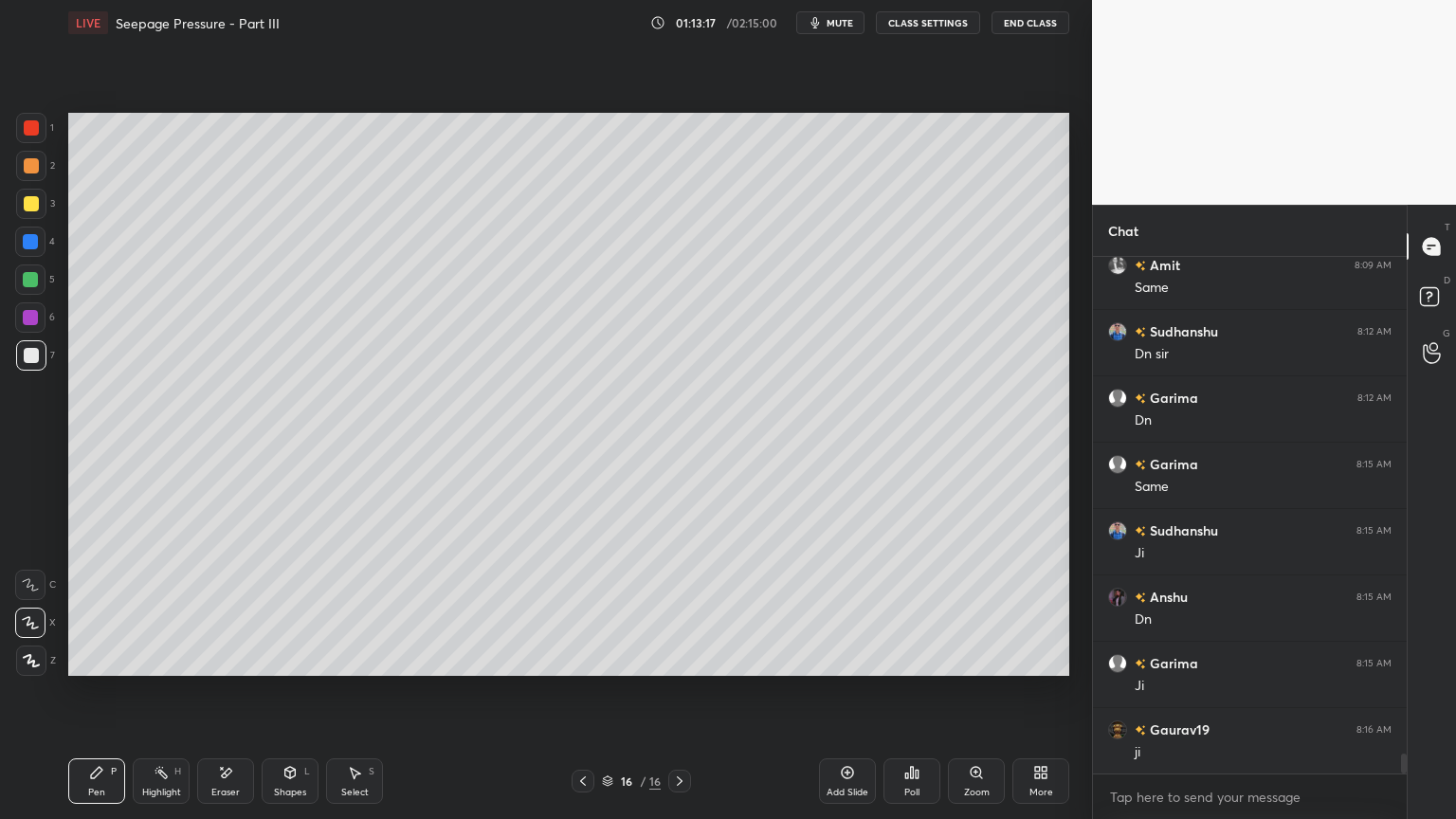 click 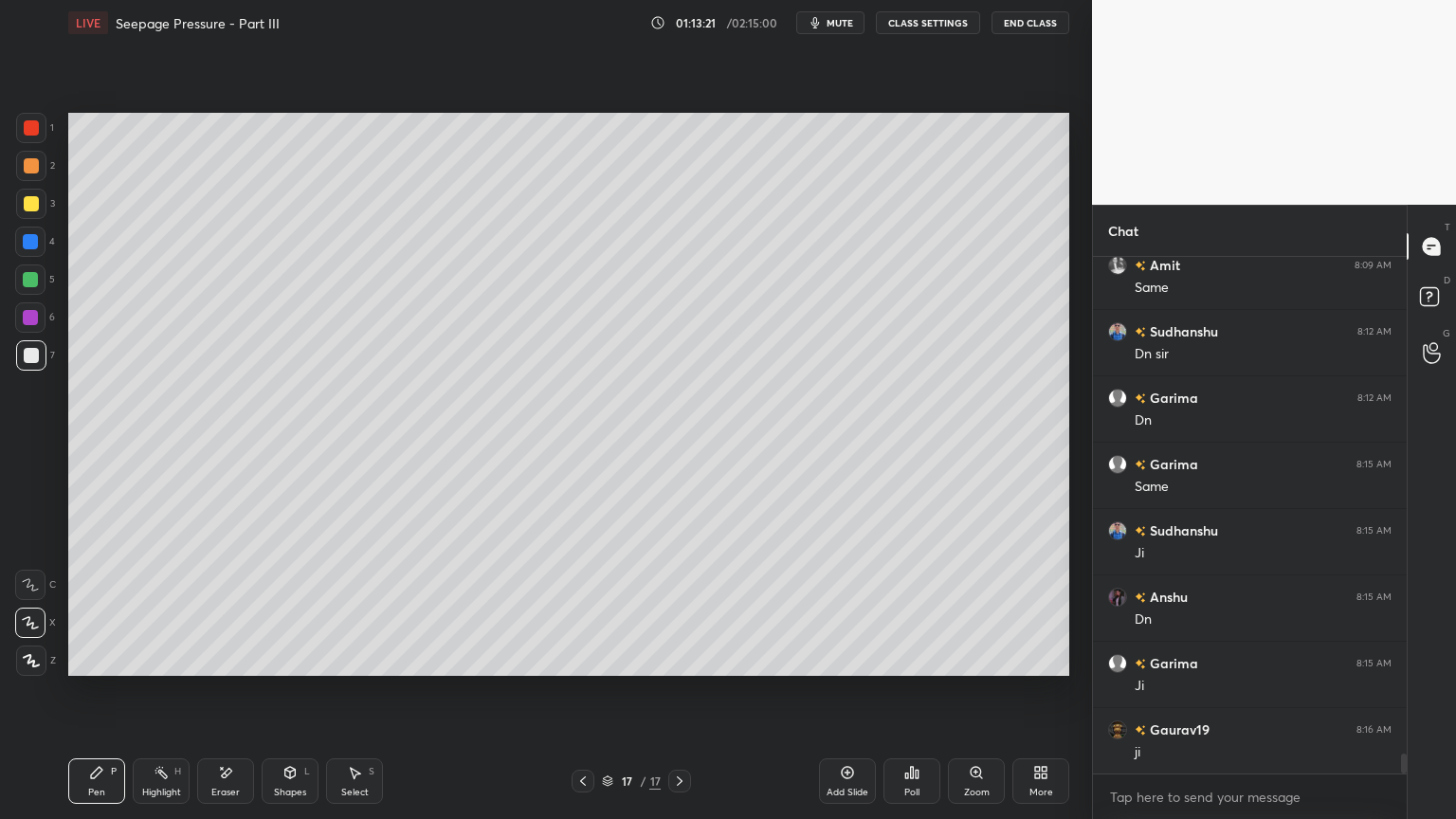 click at bounding box center [31, 355] 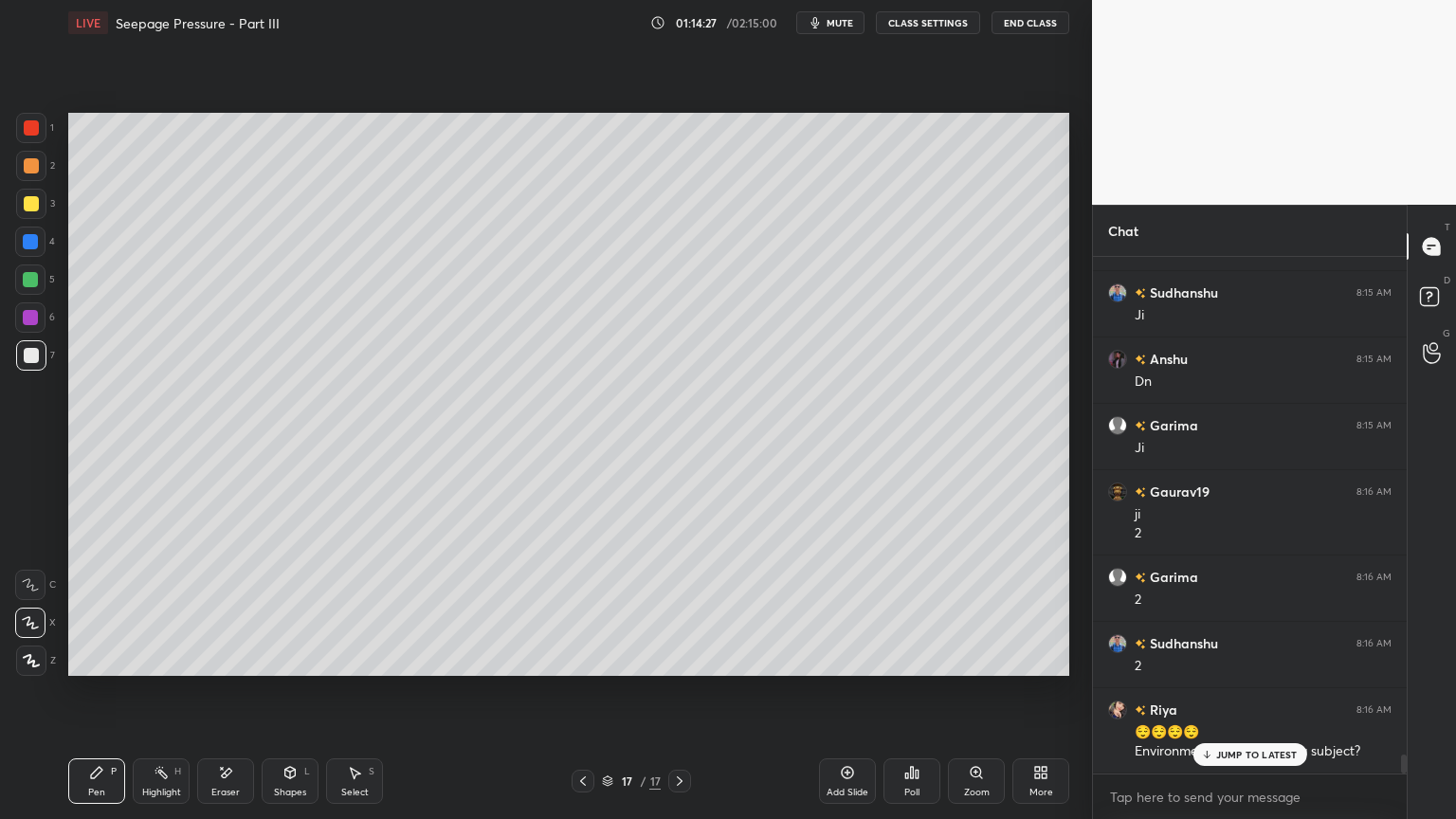 scroll, scrollTop: 13514, scrollLeft: 0, axis: vertical 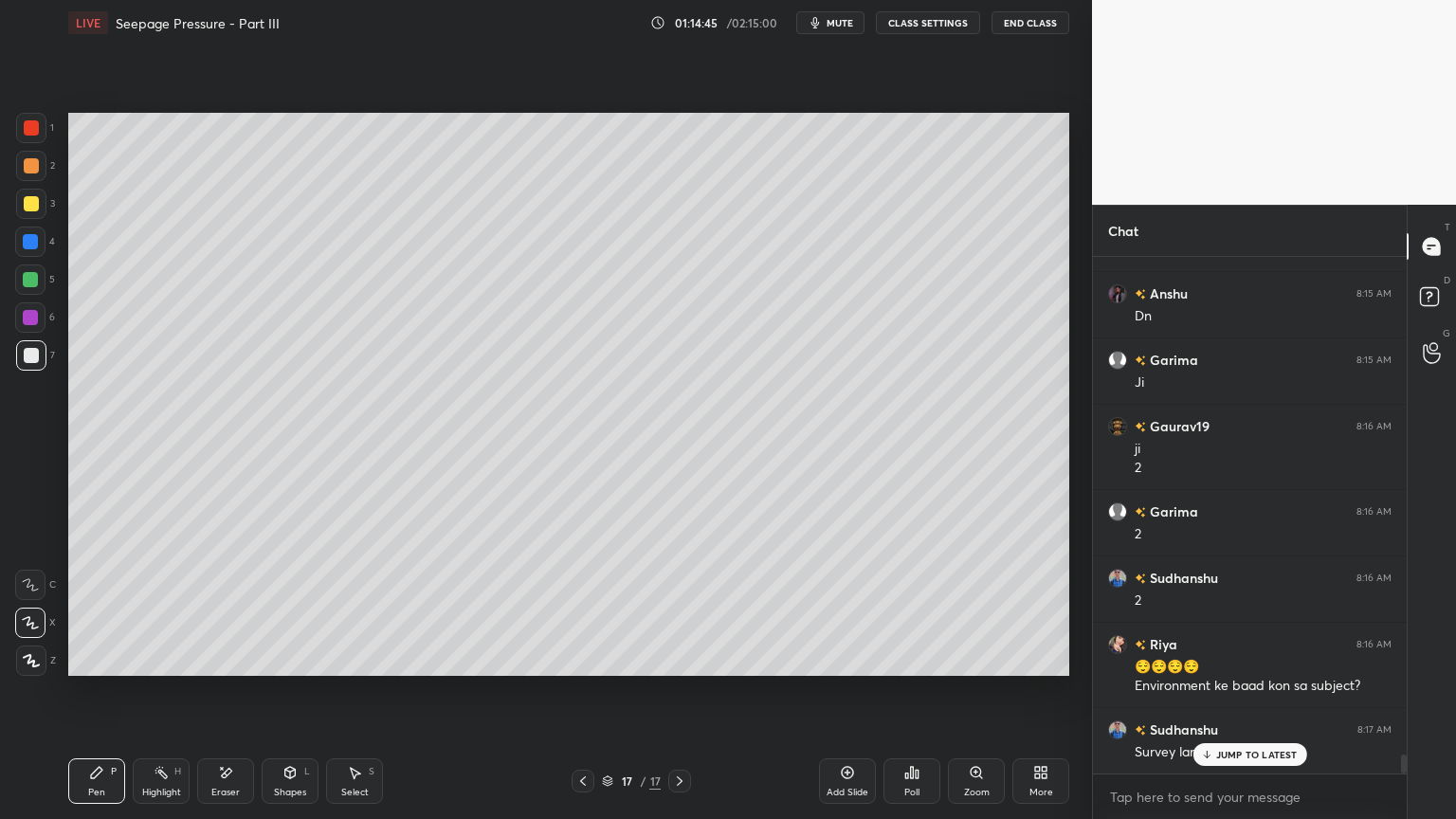 click at bounding box center (31, 128) 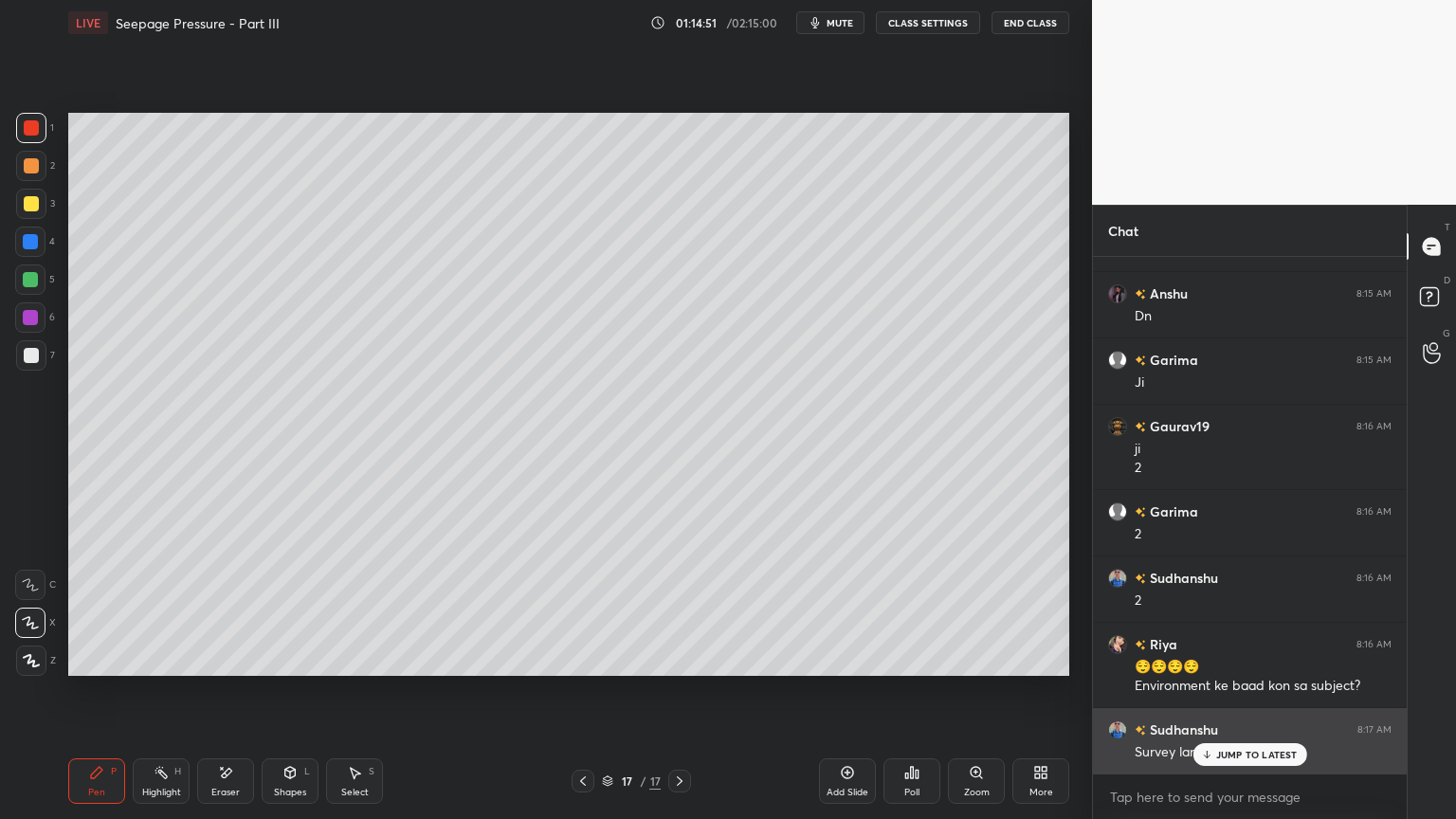 click on "Survey lana sir" at bounding box center (1263, 753) 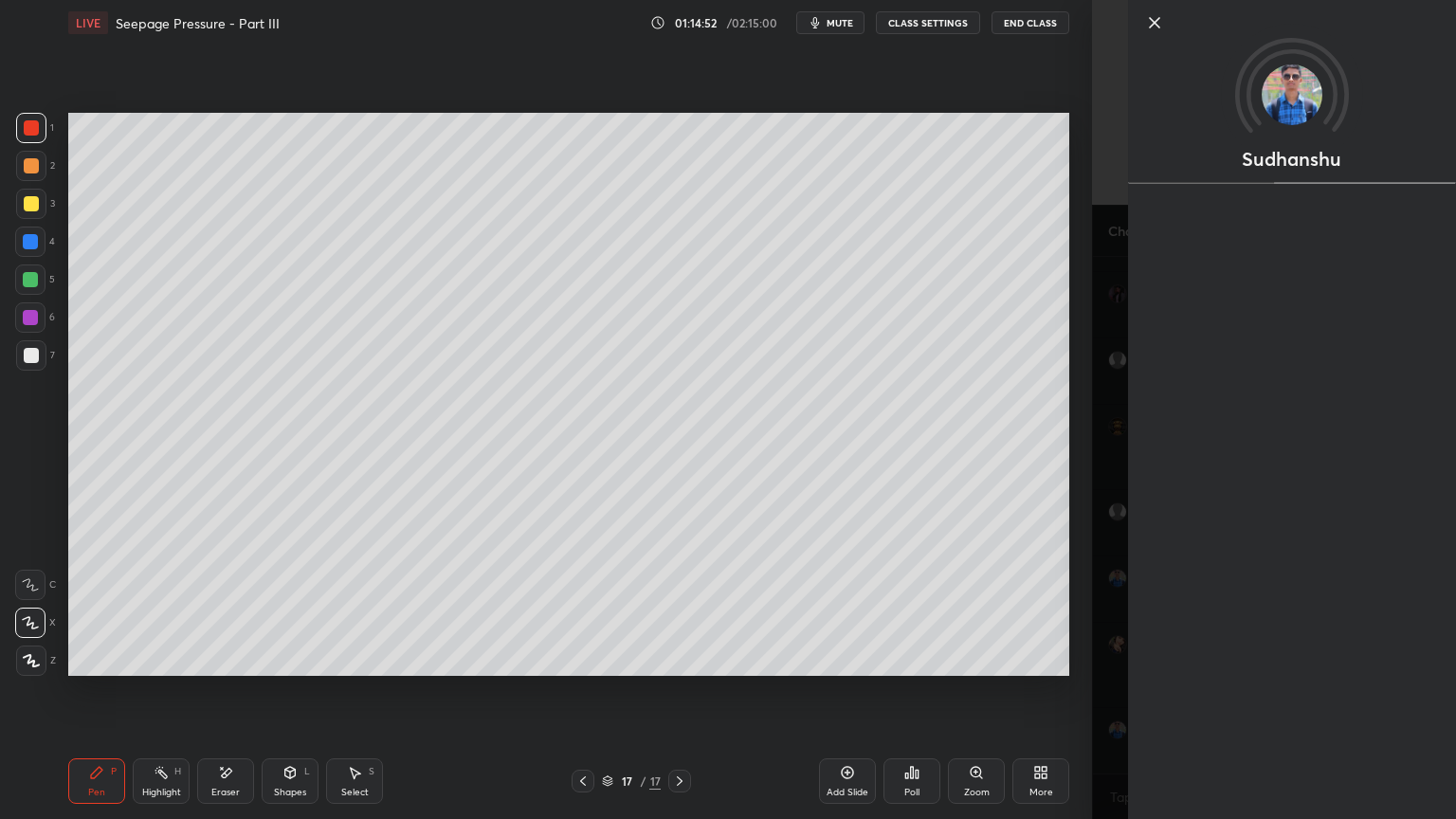 click on "Setting up your live class Poll for   secs No correct answer Start poll" at bounding box center [569, 394] 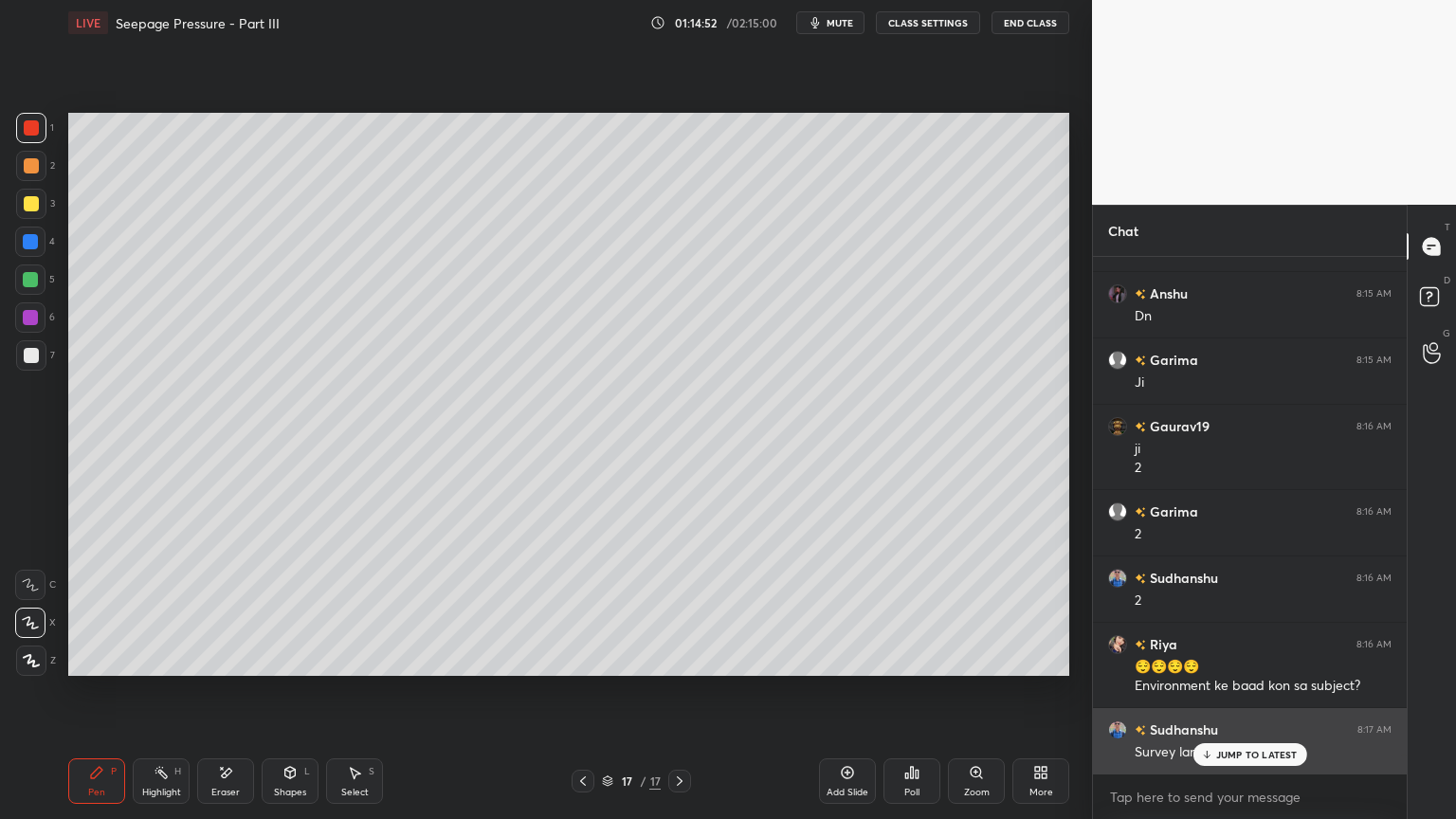 click on "JUMP TO LATEST" at bounding box center [1257, 755] 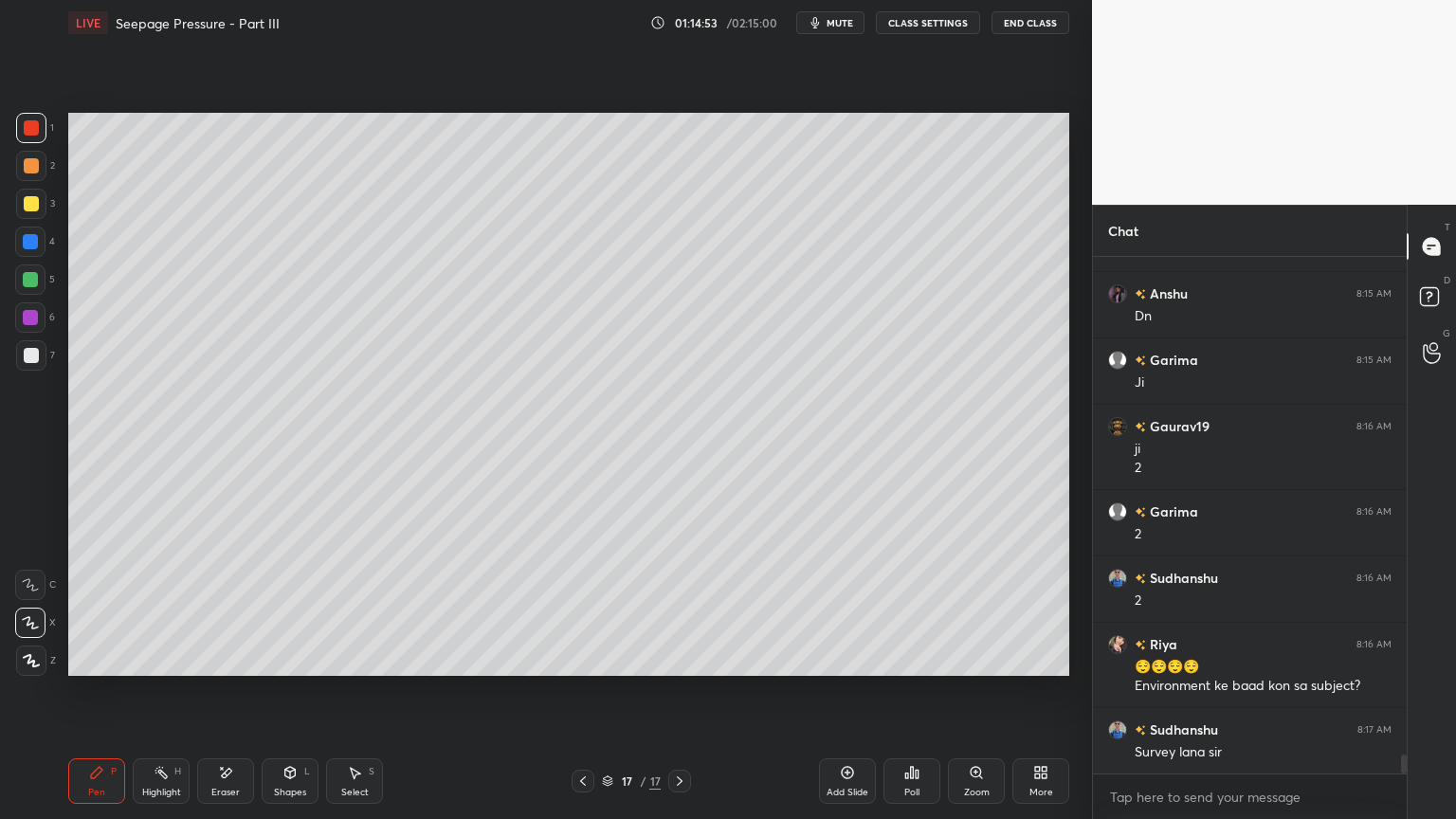 click on "L" at bounding box center (307, 772) 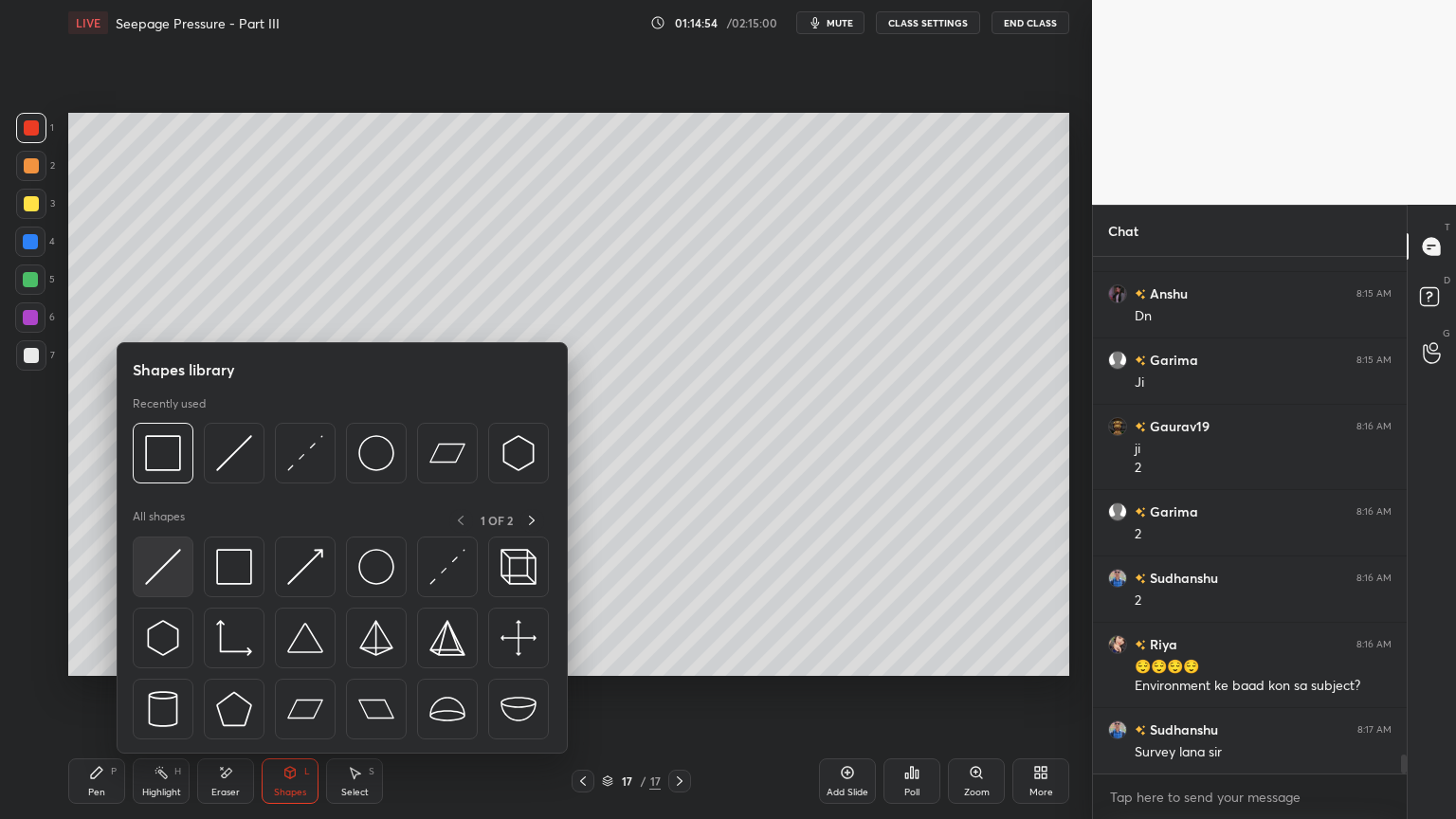 click at bounding box center (163, 567) 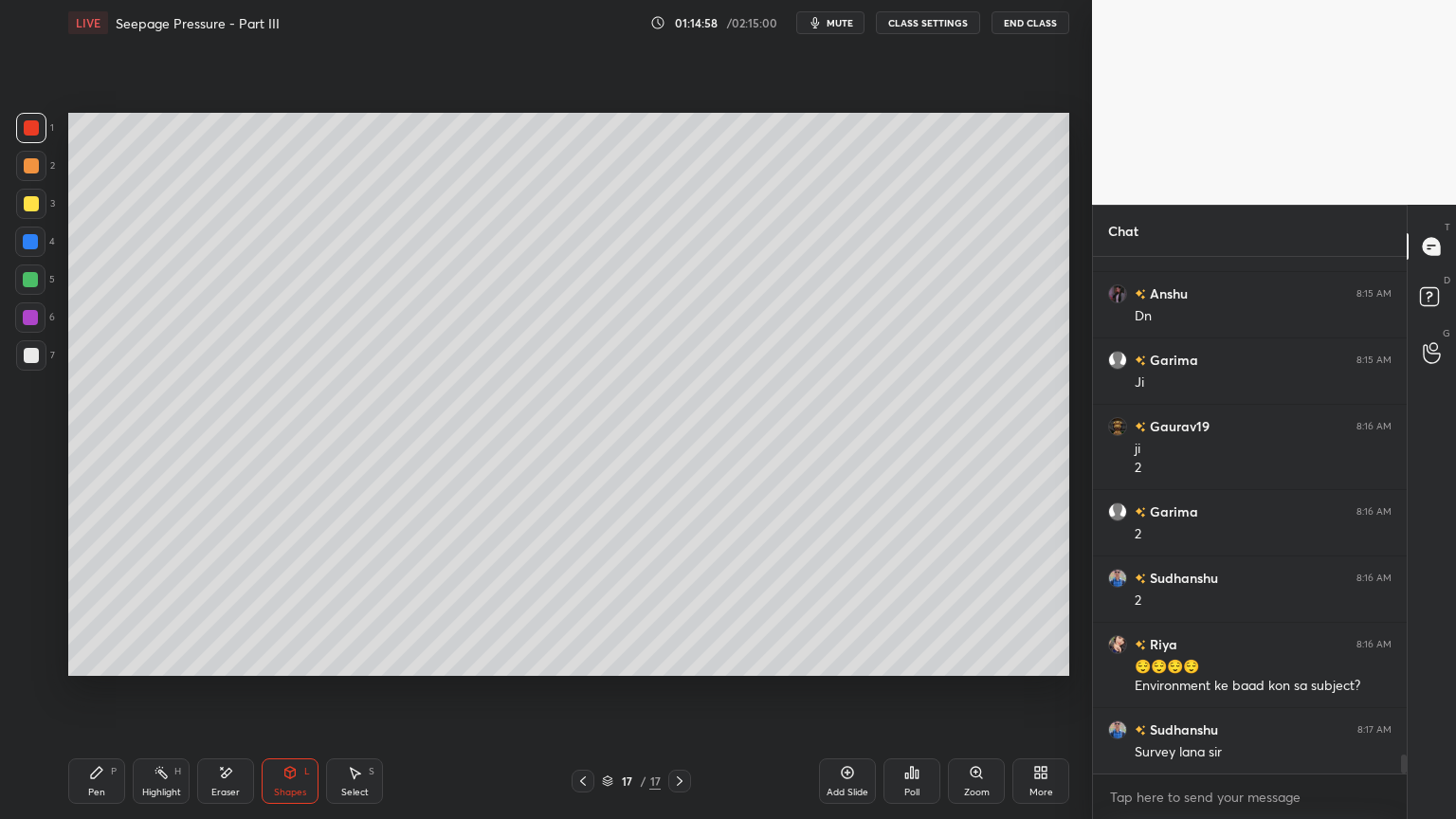 click at bounding box center [30, 242] 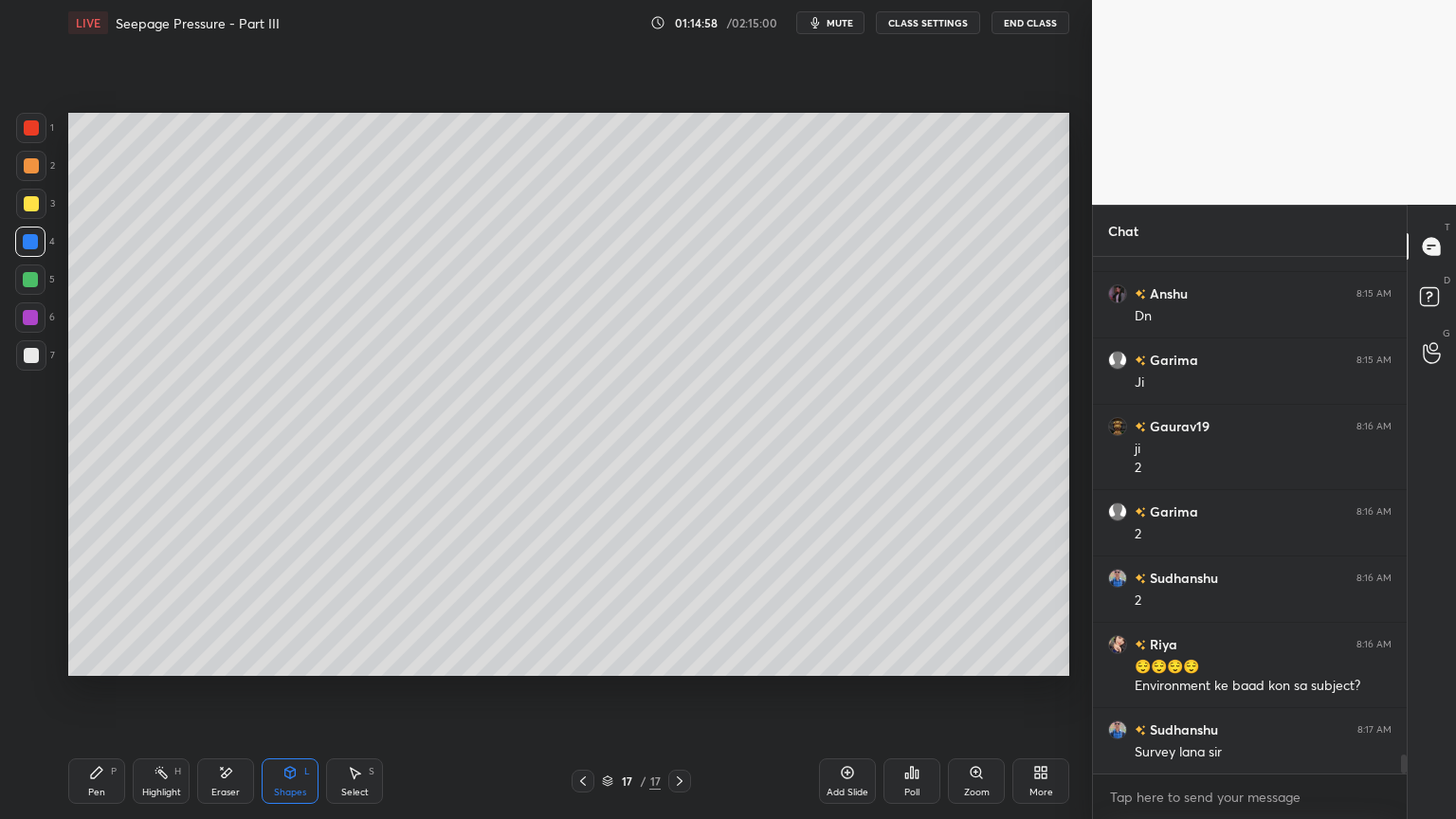 click on "Pen P Highlight H Eraser Shapes L Select S" at bounding box center (256, 781) 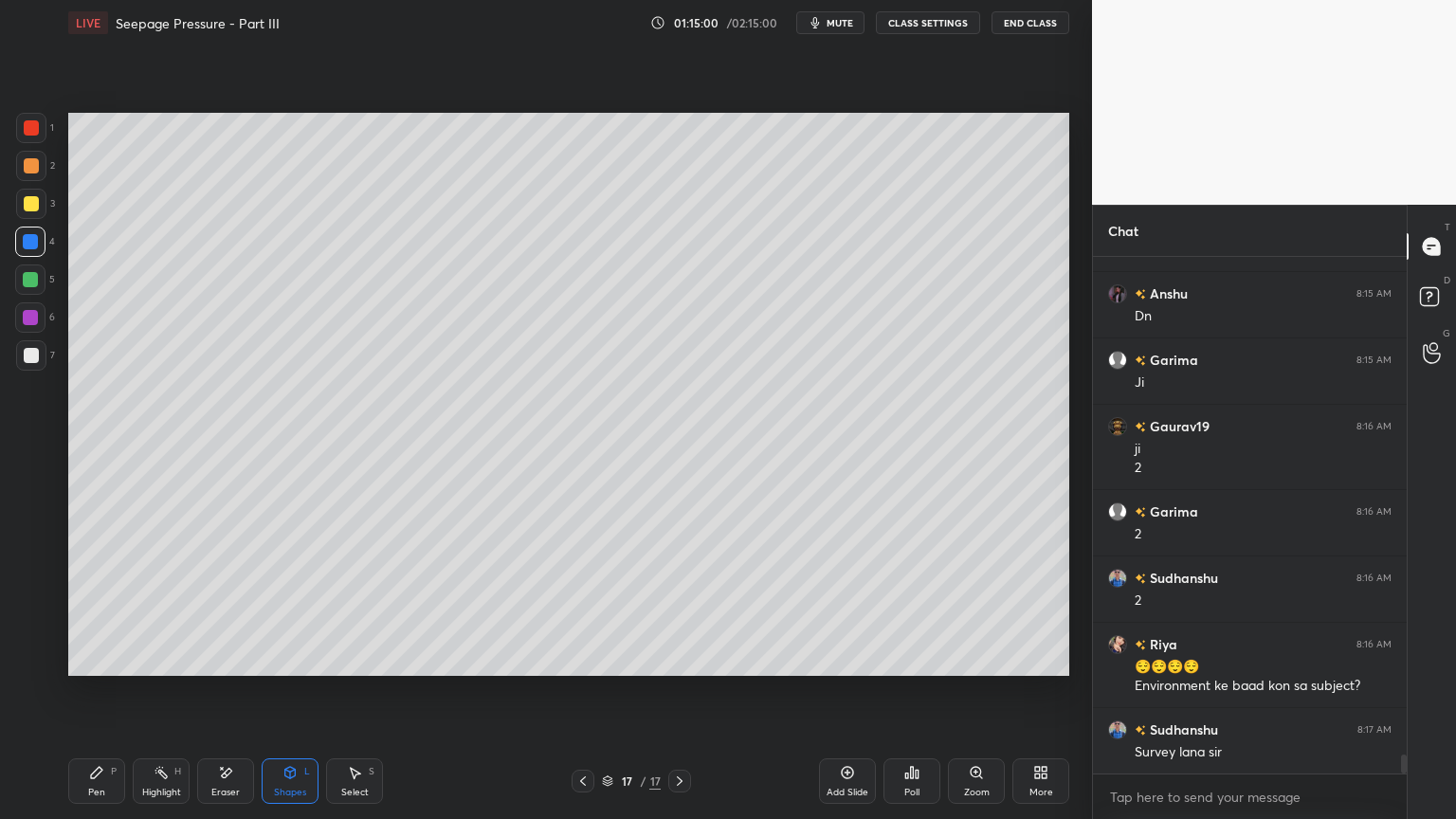 click on "Pen" at bounding box center [97, 792] 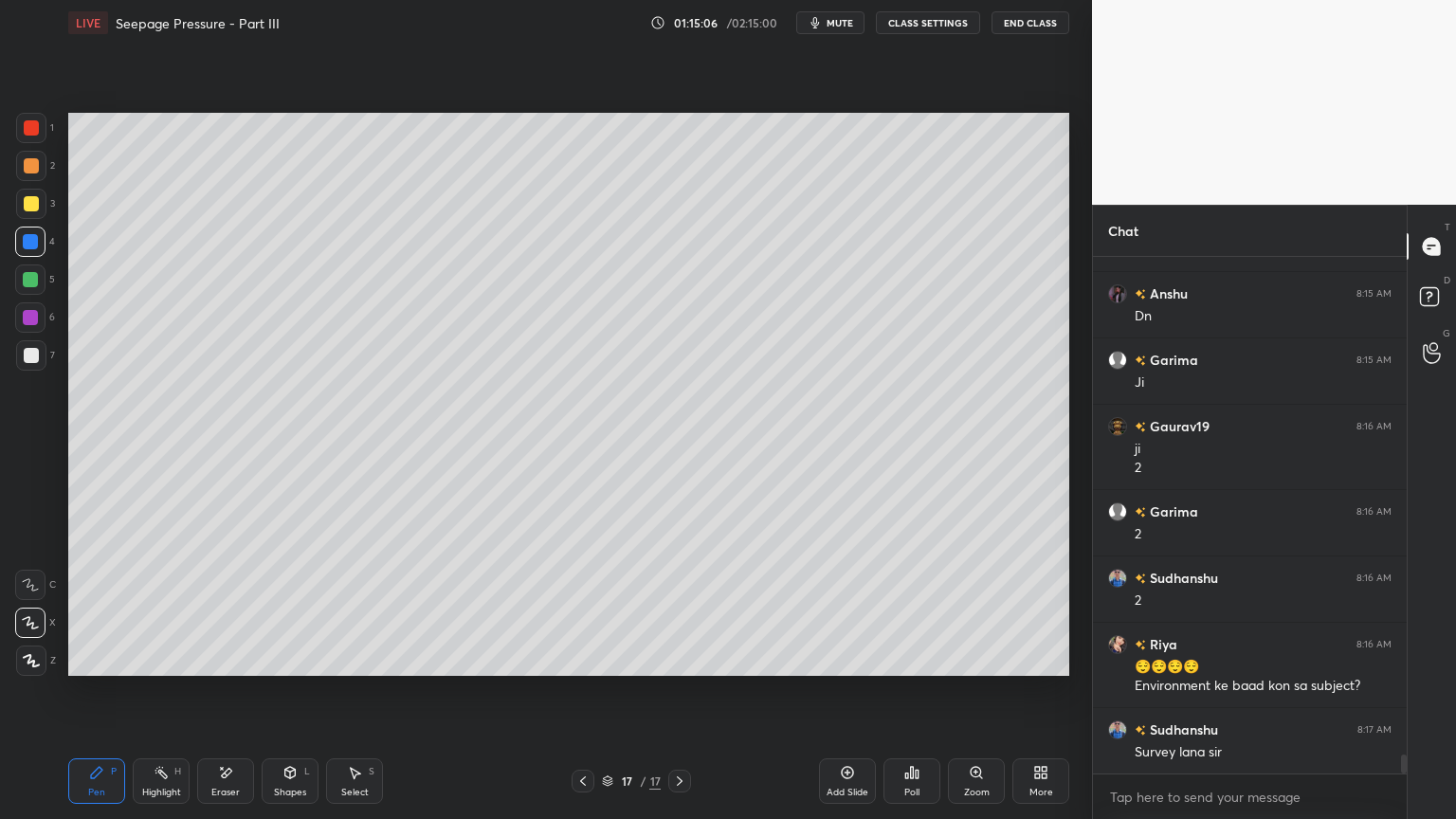 click at bounding box center (31, 204) 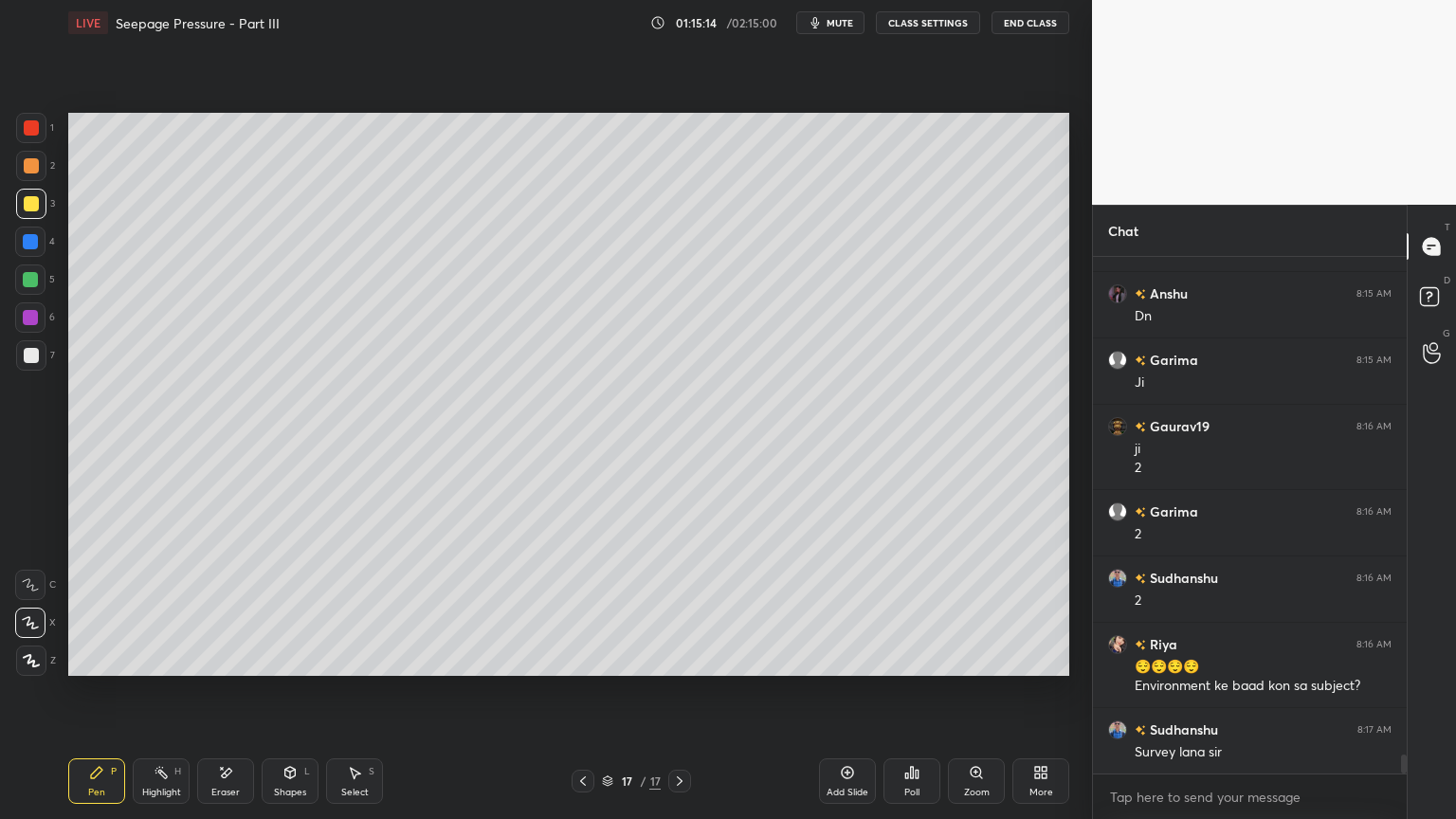 click on "Shapes L" at bounding box center [290, 781] 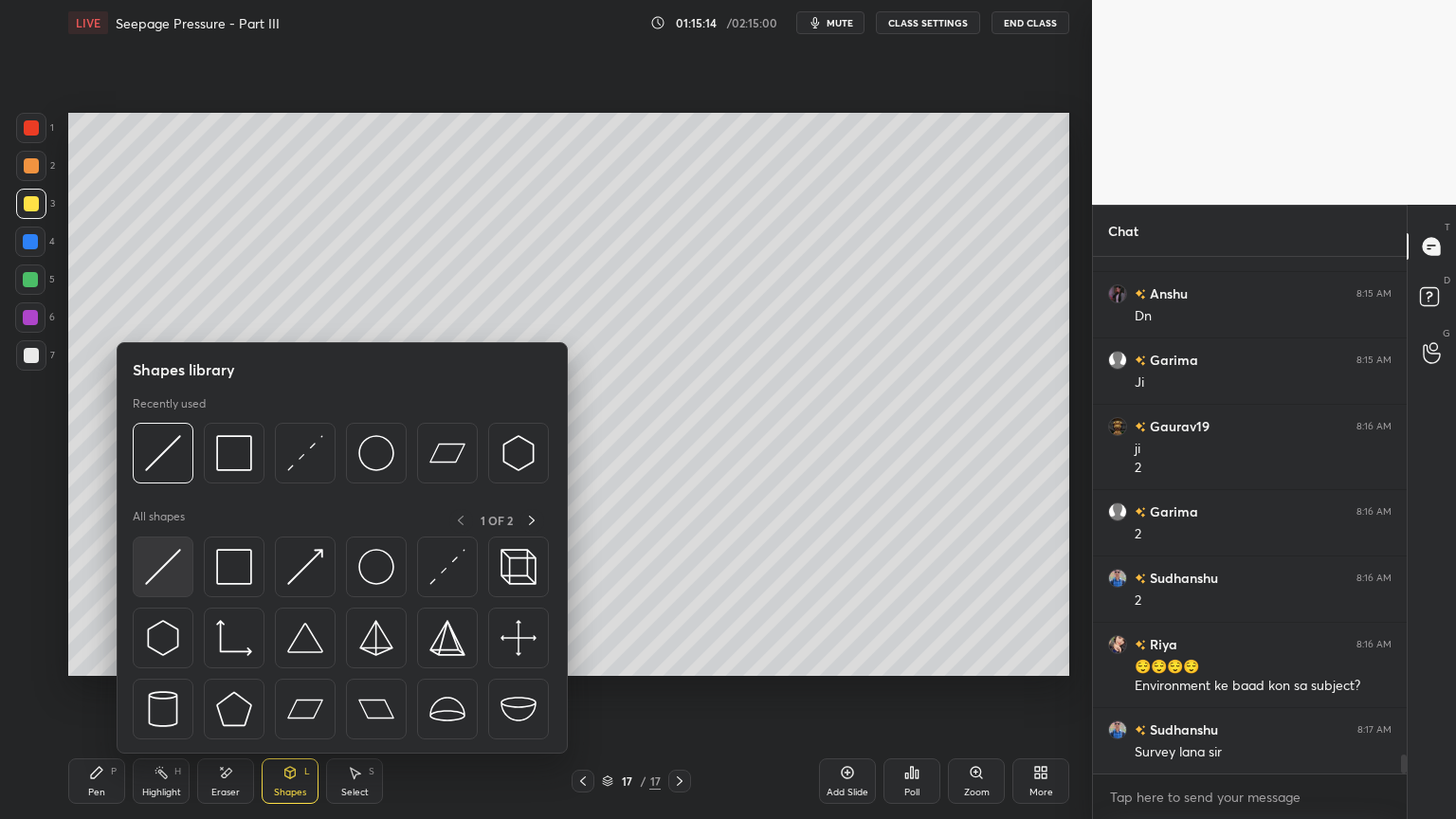 click at bounding box center (163, 567) 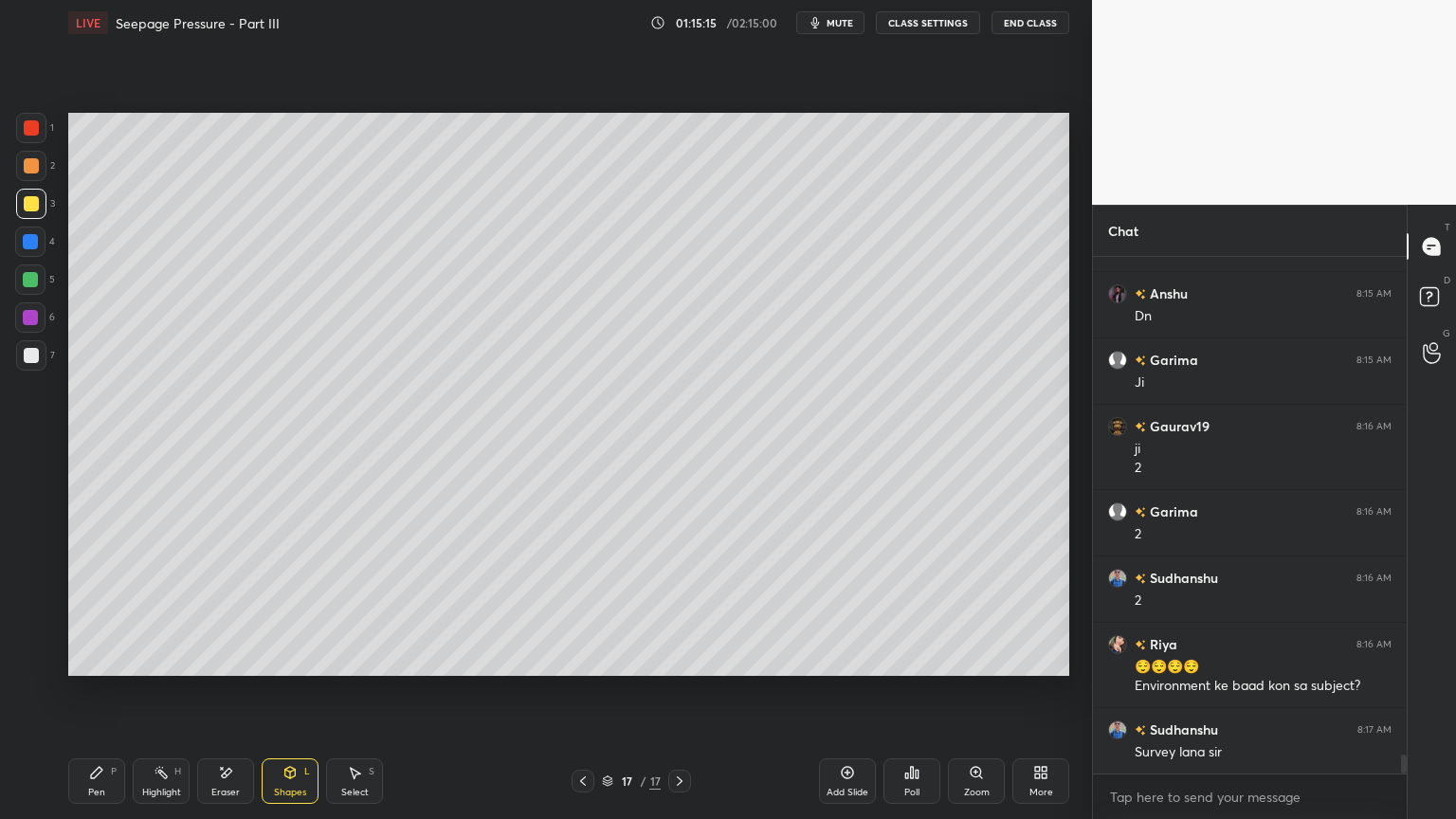 click at bounding box center (31, 128) 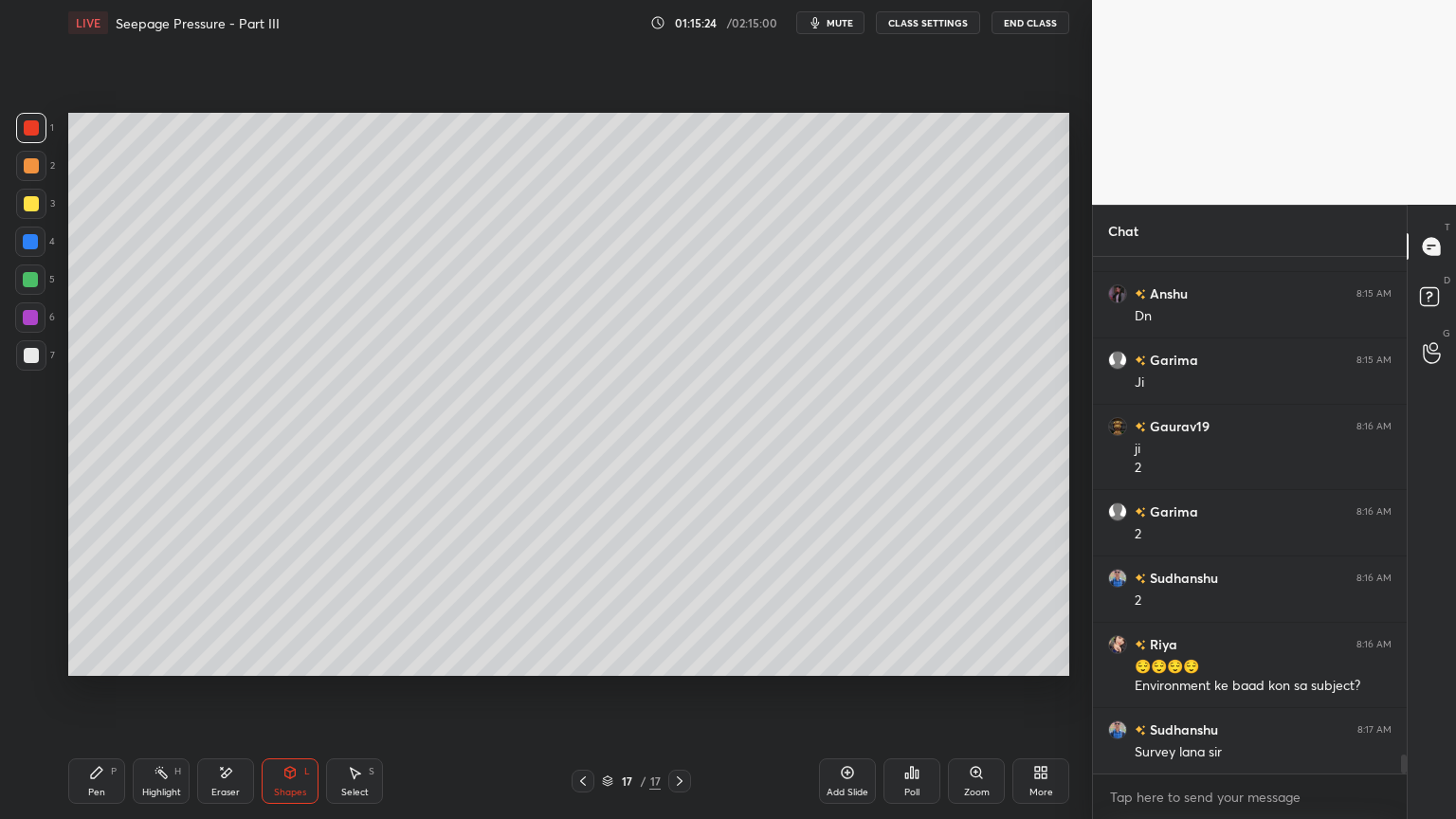 click on "Pen P" at bounding box center (97, 781) 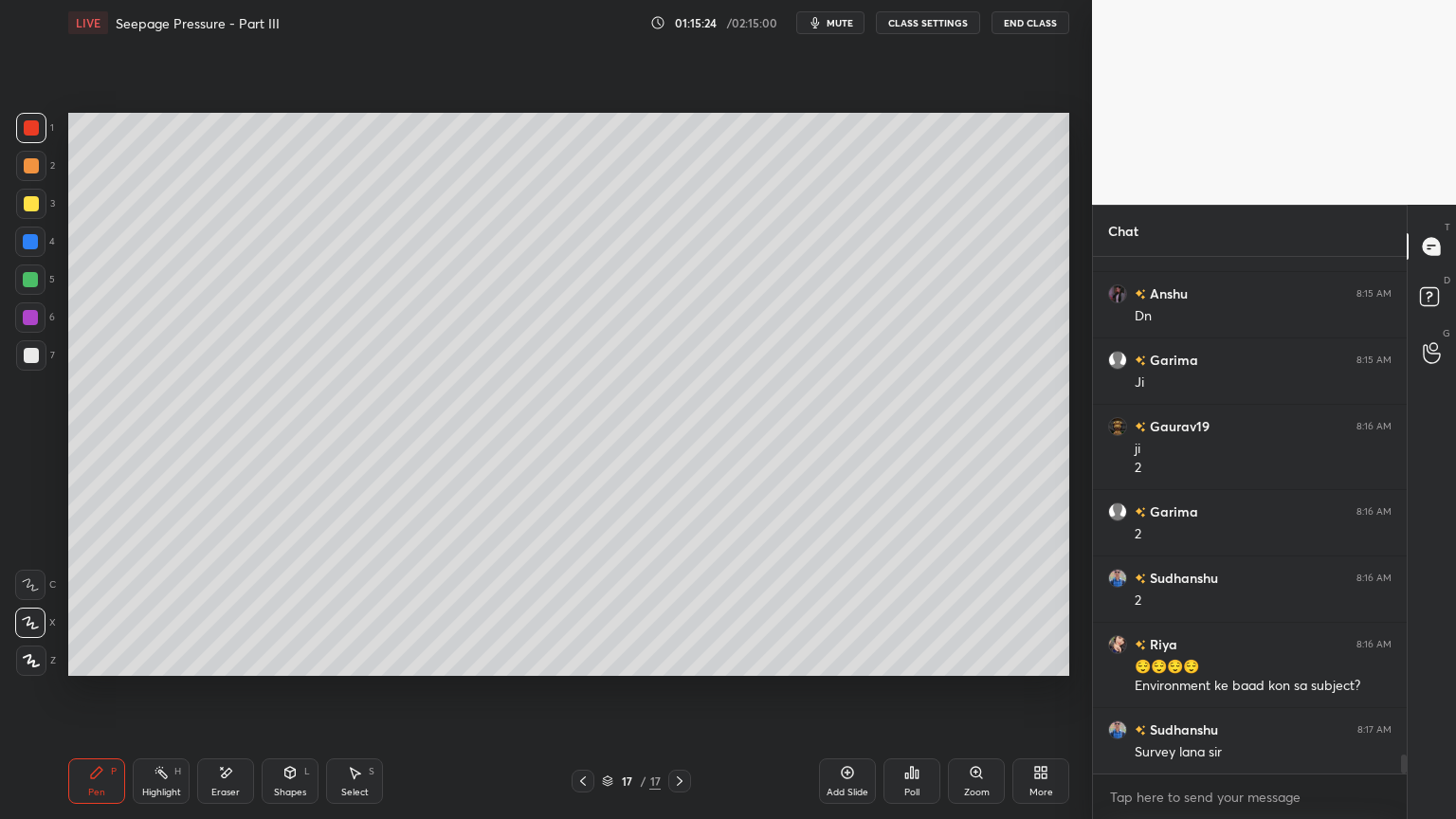 click 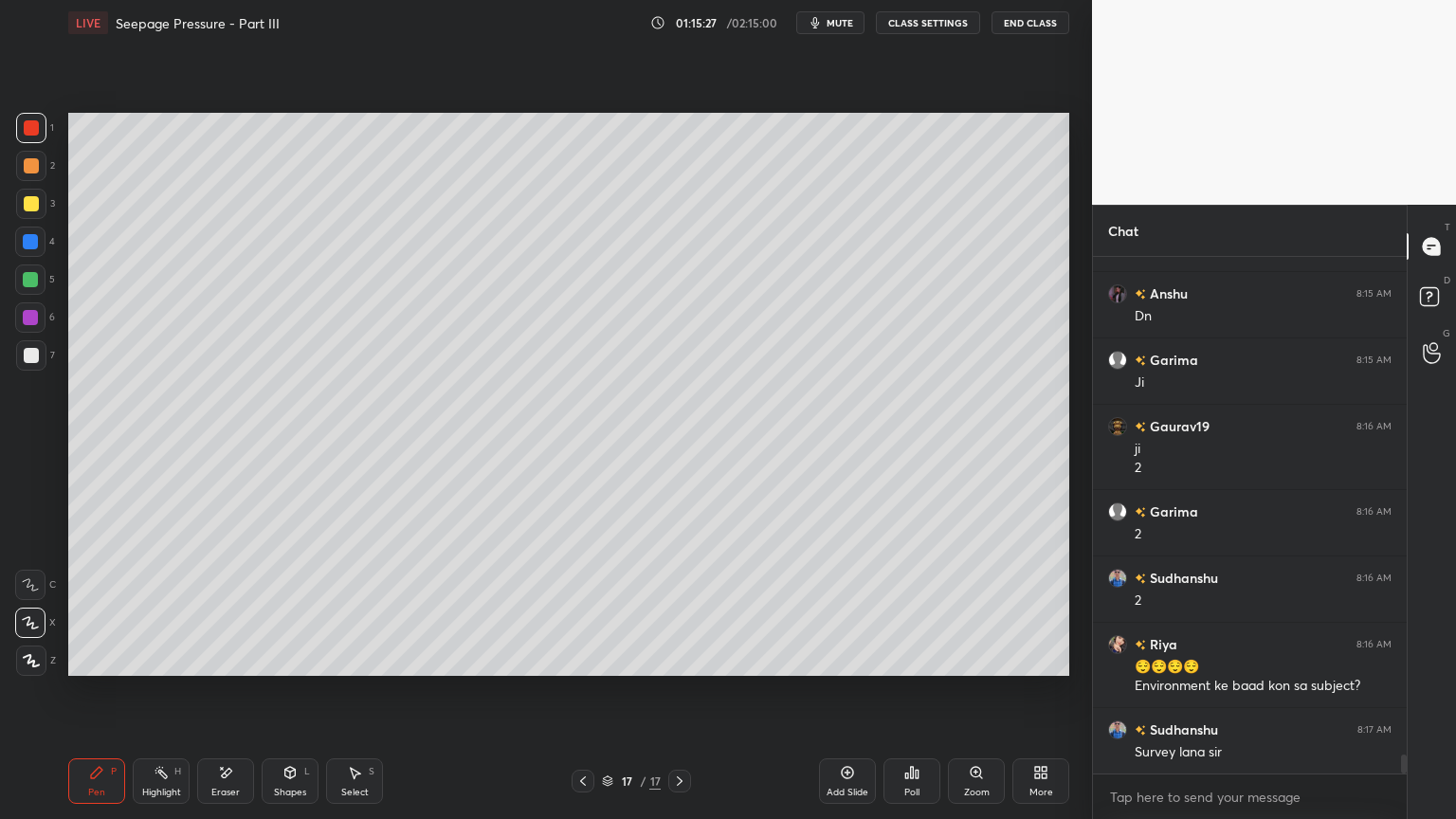 click on "Eraser" at bounding box center [226, 781] 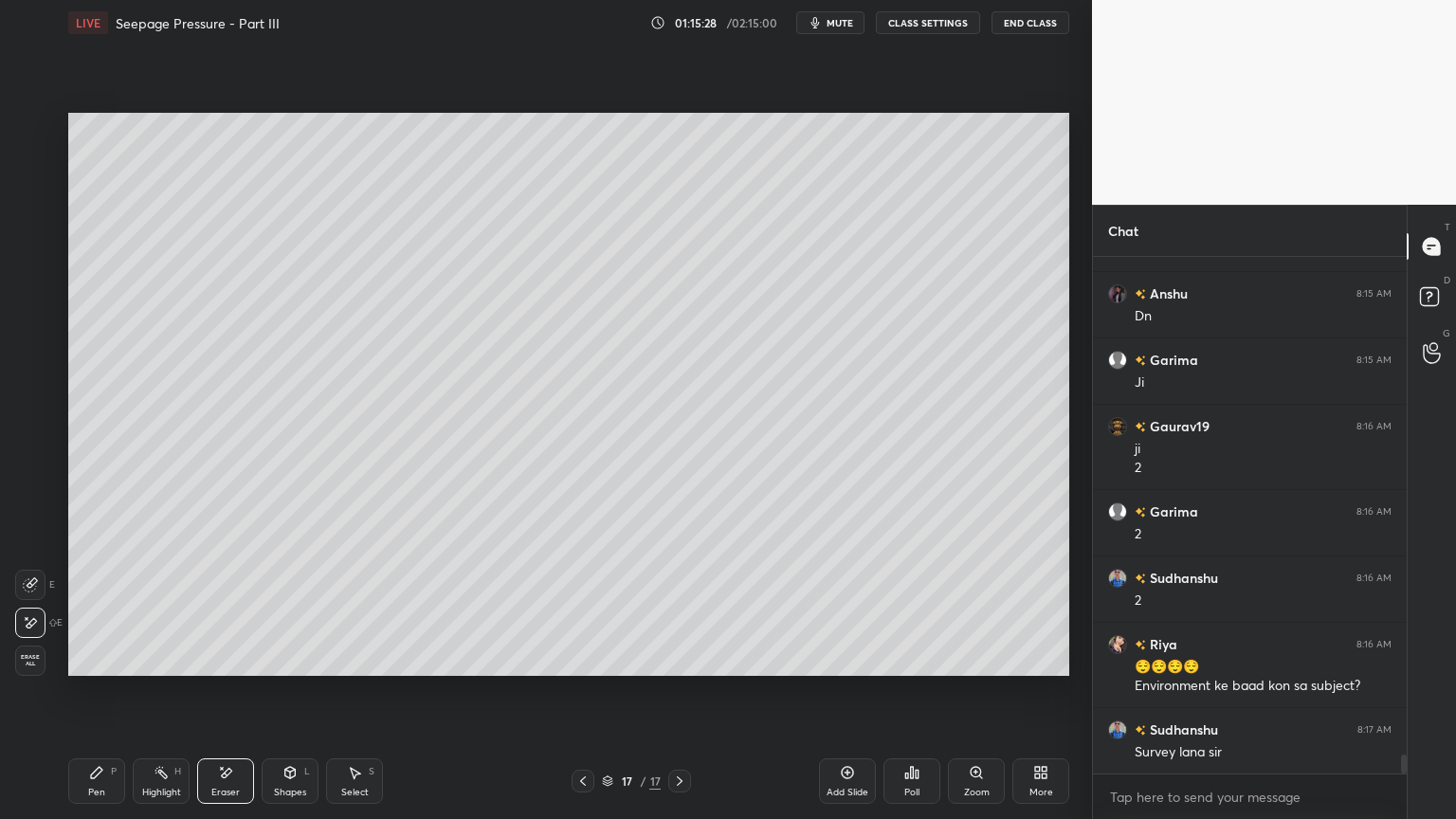 click on "Shapes L" at bounding box center (290, 781) 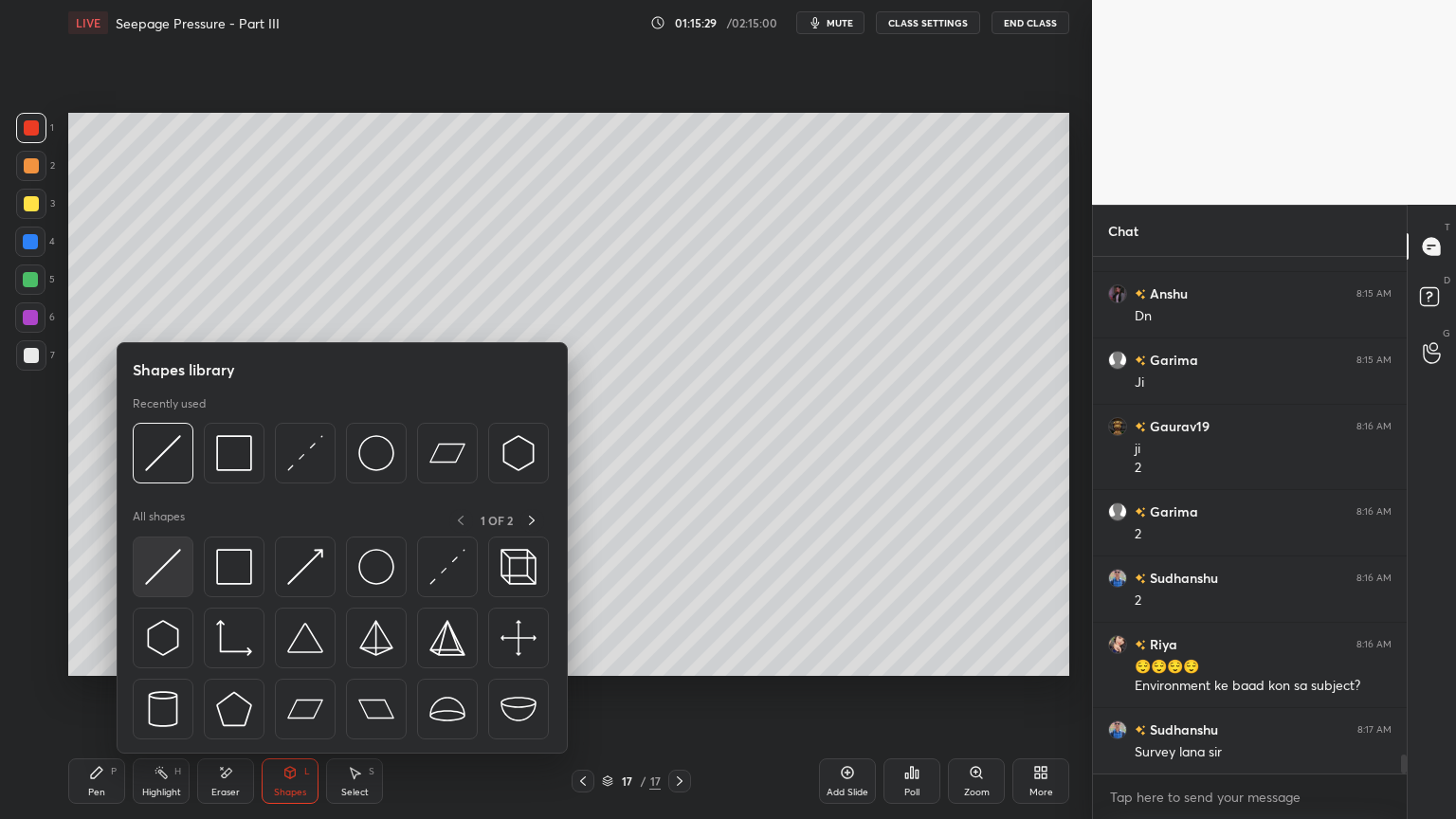 click at bounding box center (163, 567) 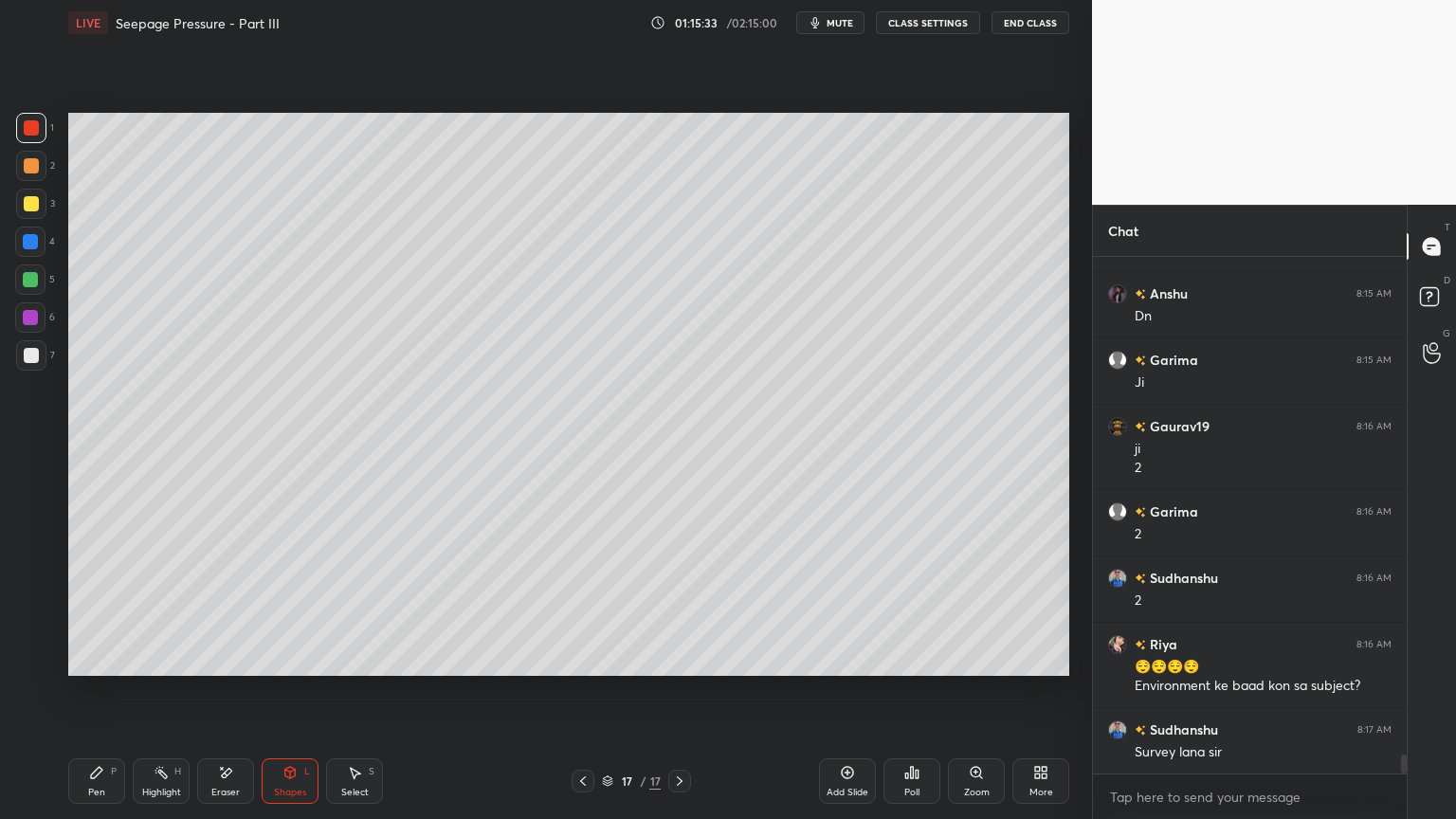 click on "Pen P" at bounding box center (97, 781) 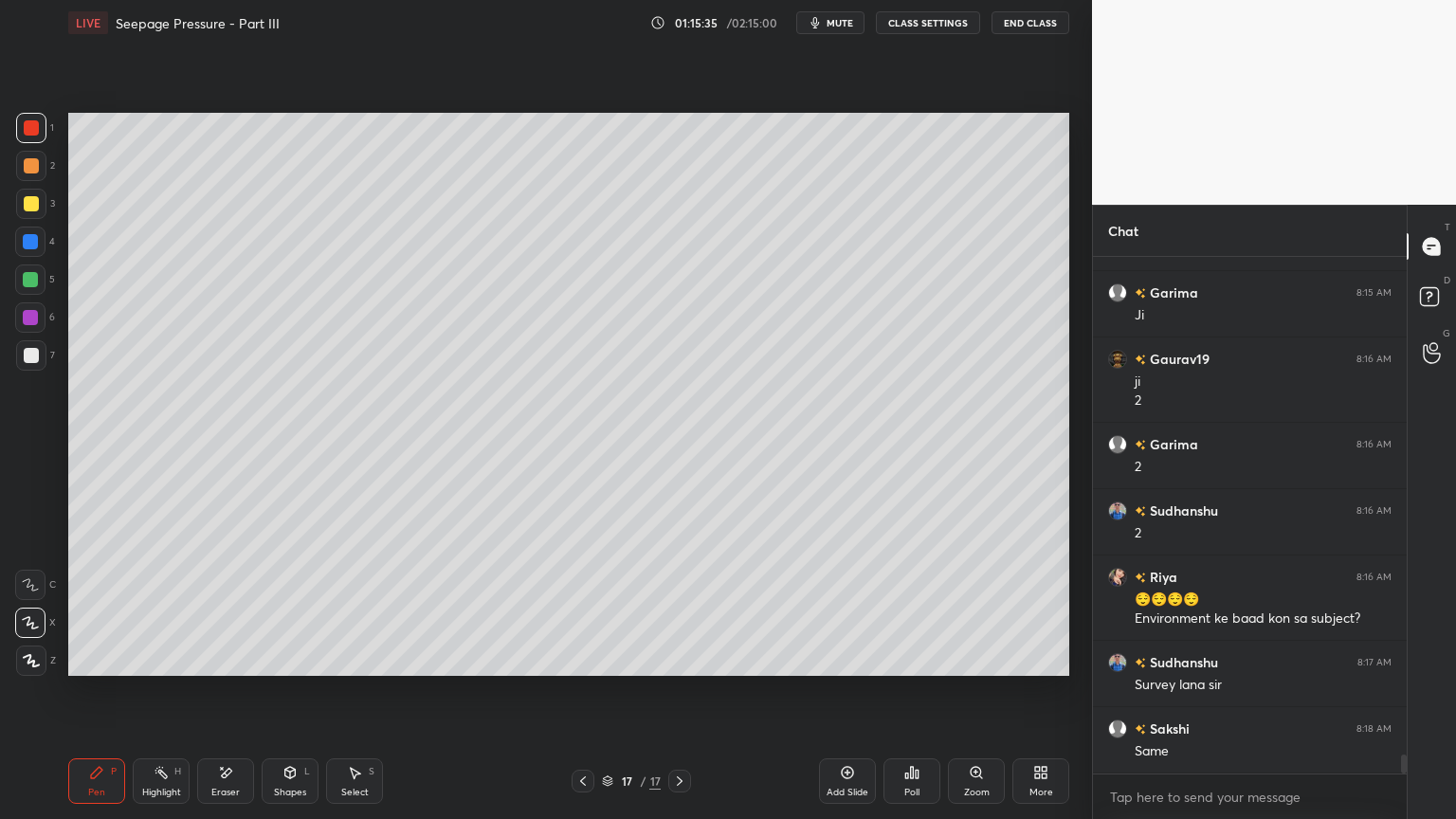 scroll, scrollTop: 13646, scrollLeft: 0, axis: vertical 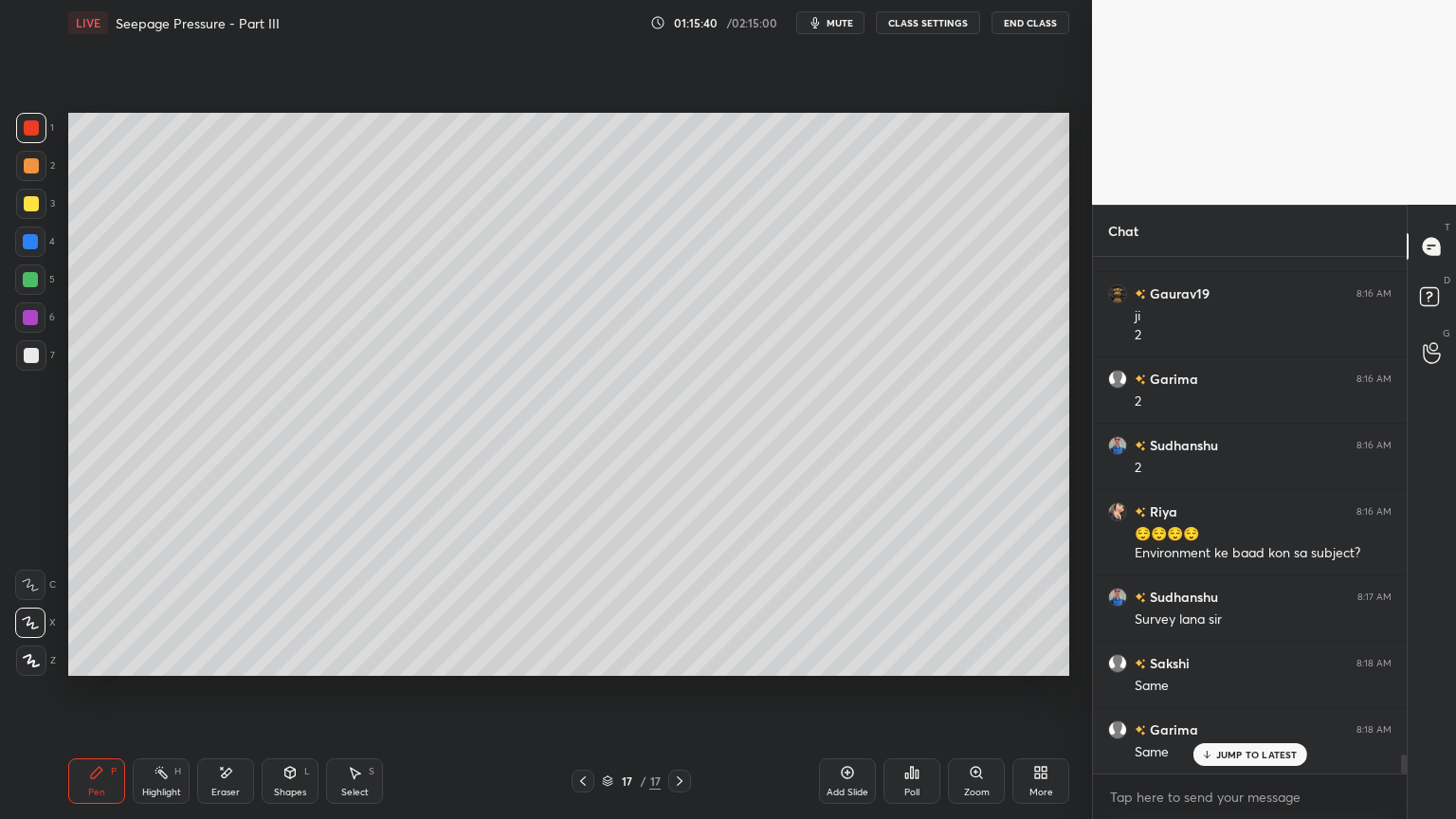click on "Shapes" at bounding box center (290, 792) 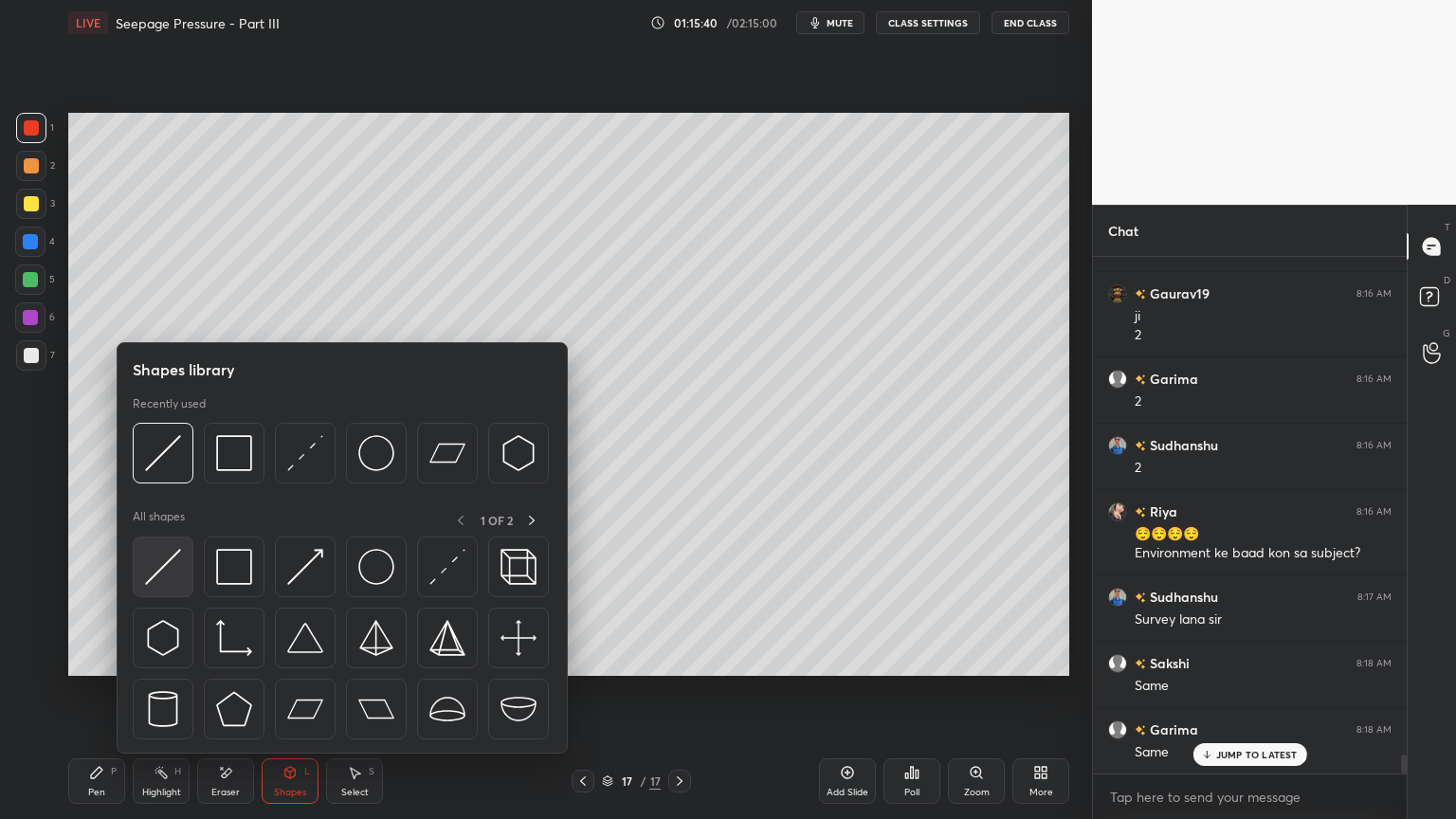 click at bounding box center [163, 567] 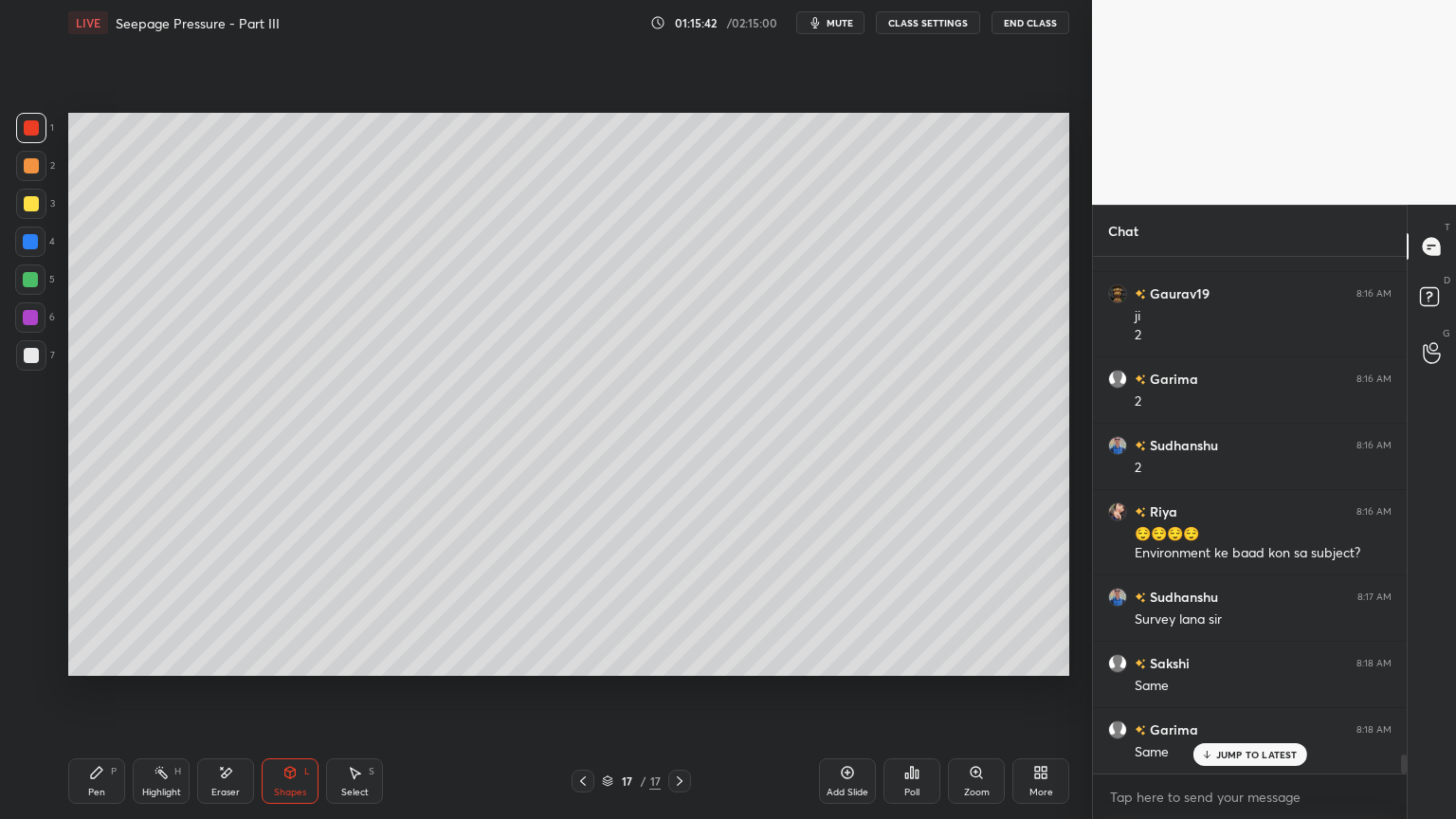 click at bounding box center [31, 166] 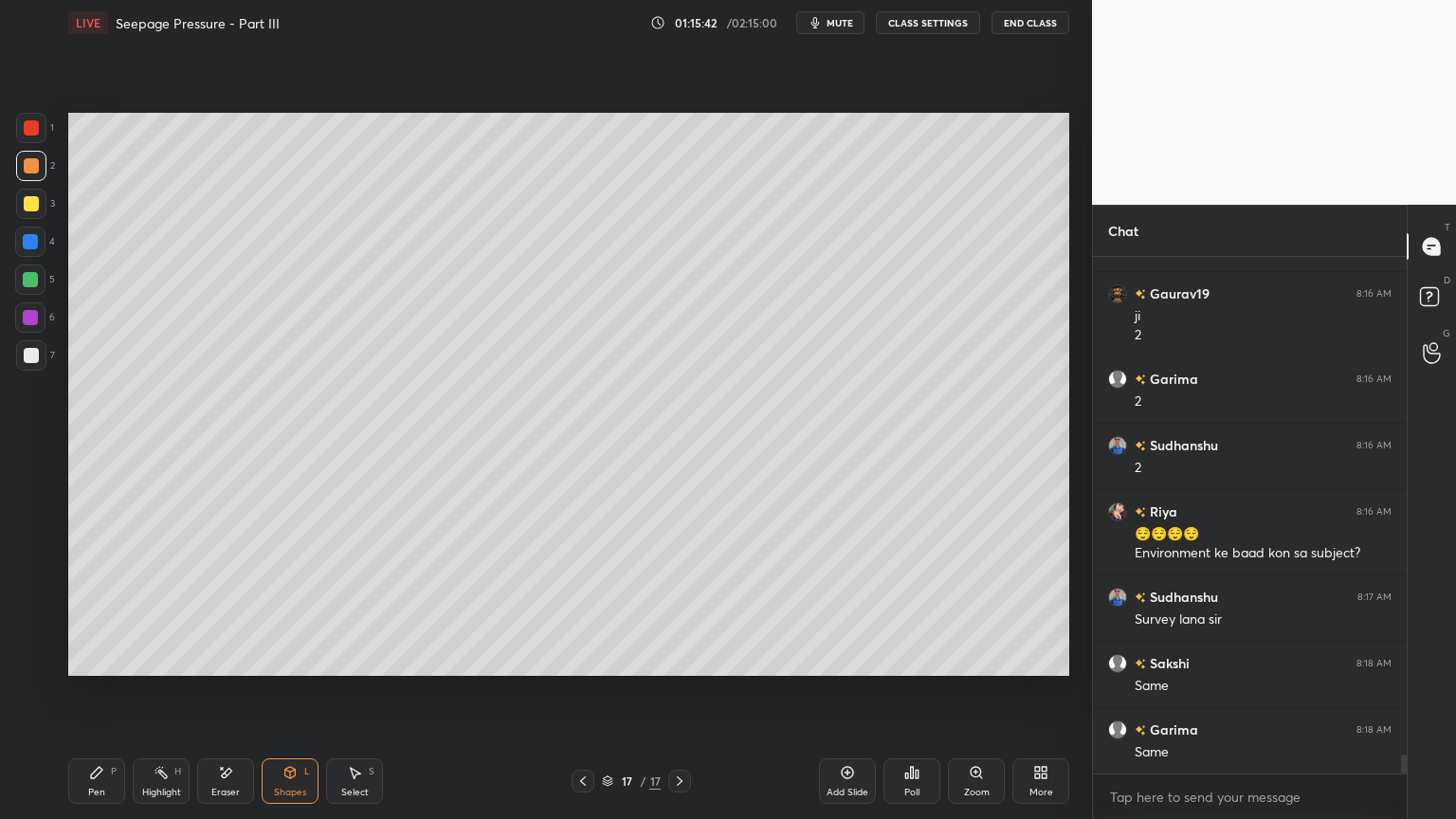 scroll, scrollTop: 13714, scrollLeft: 0, axis: vertical 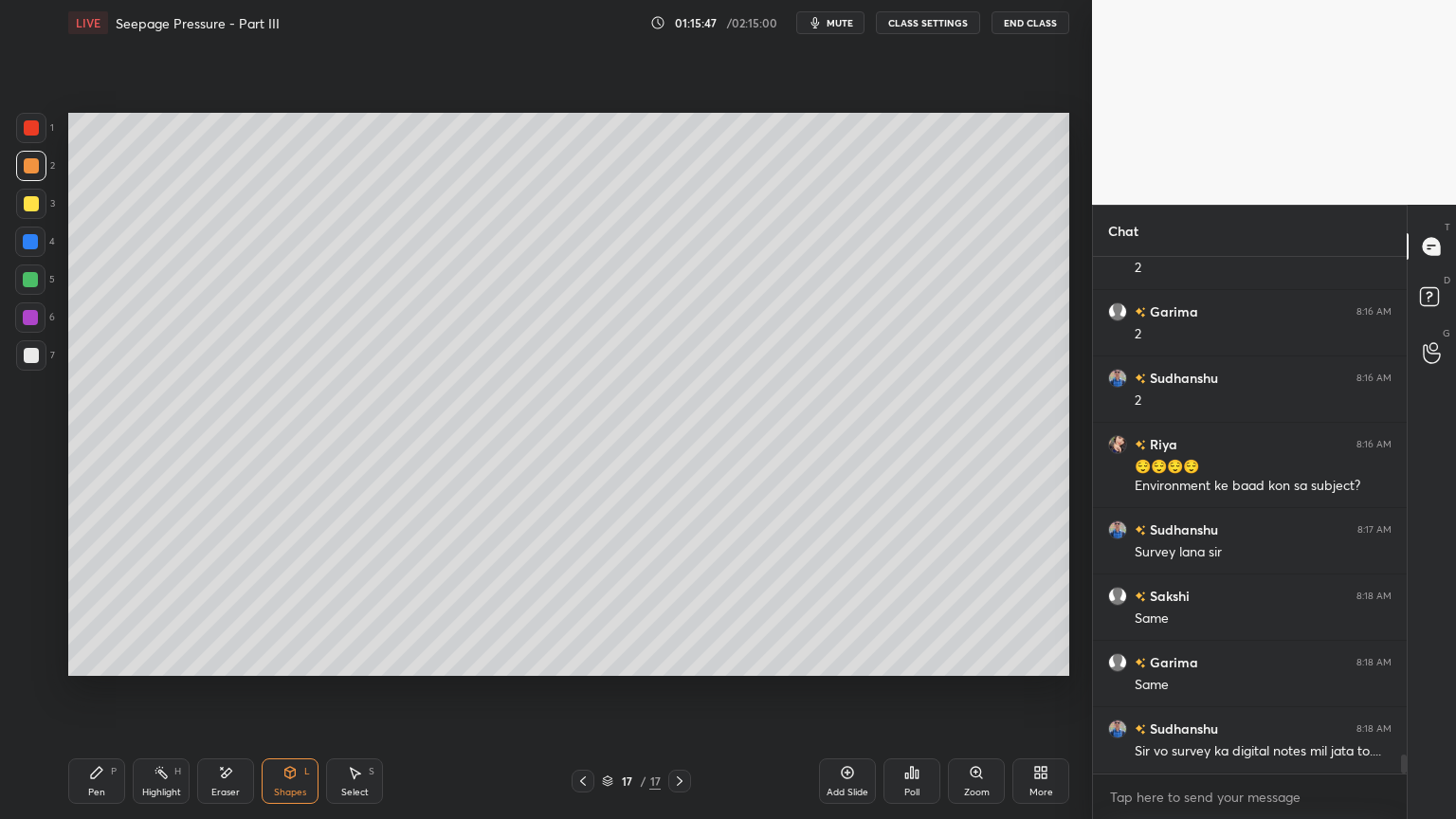 click on "Shapes" at bounding box center (290, 792) 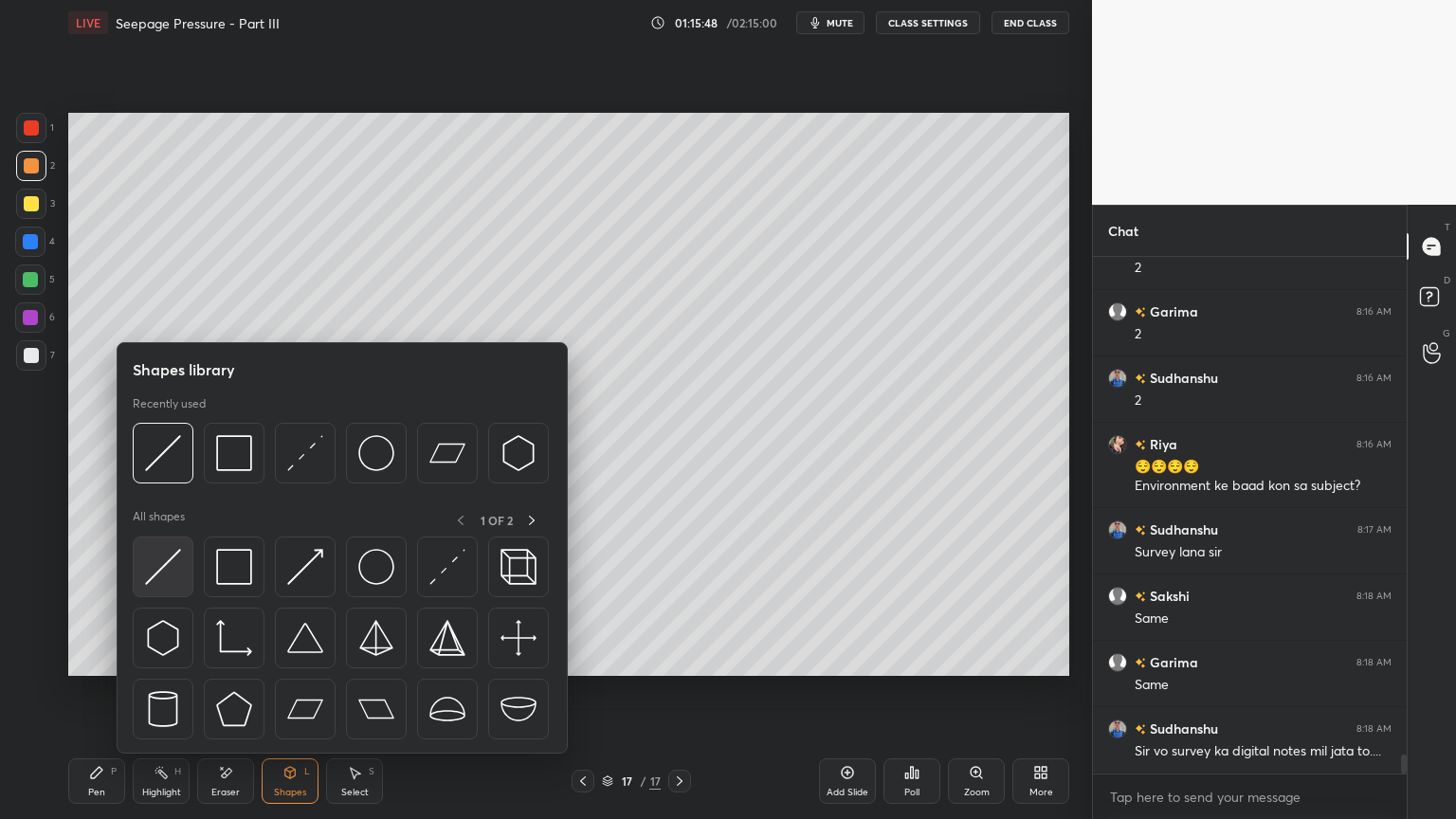 click at bounding box center (163, 567) 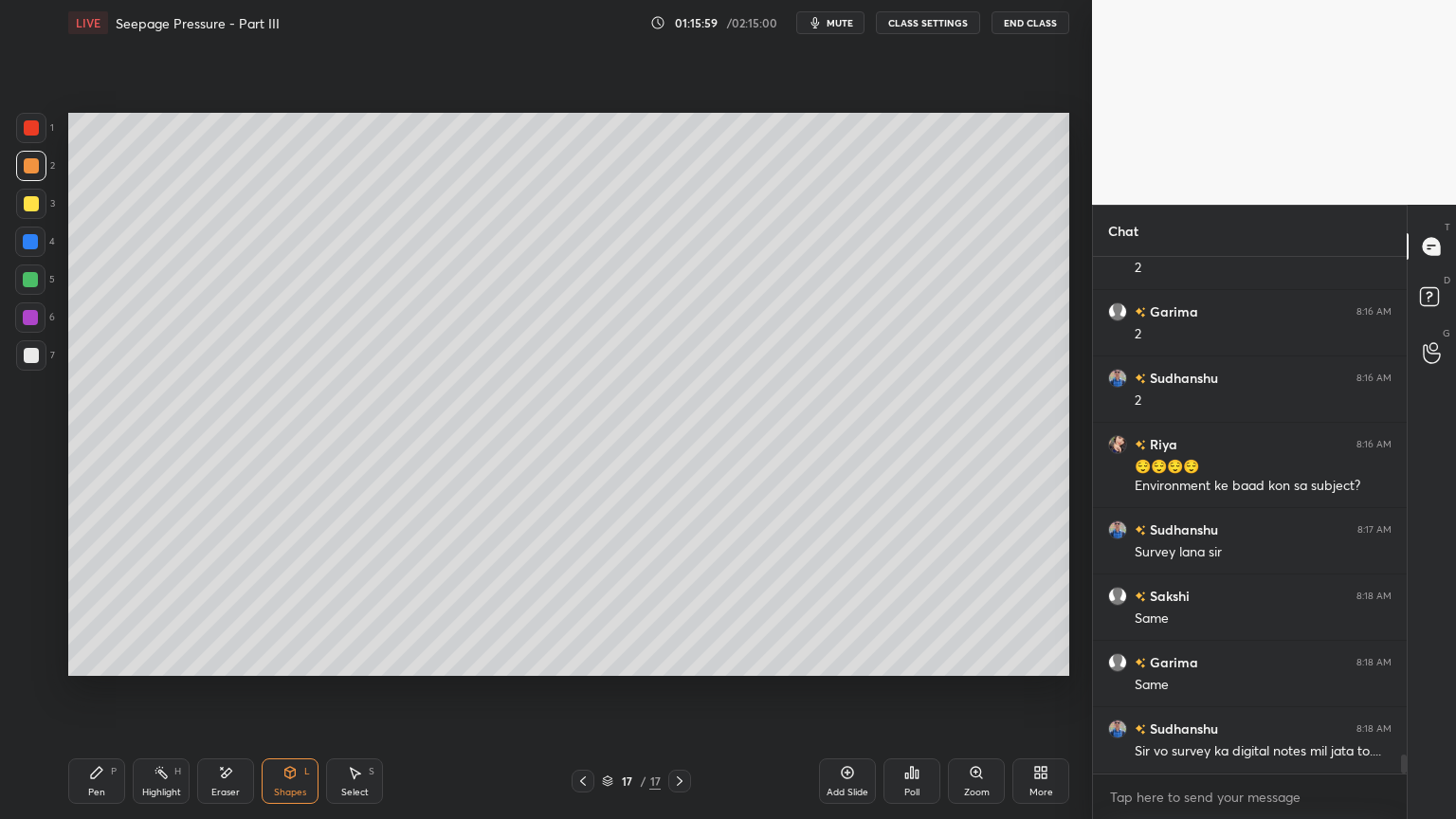 click at bounding box center [31, 204] 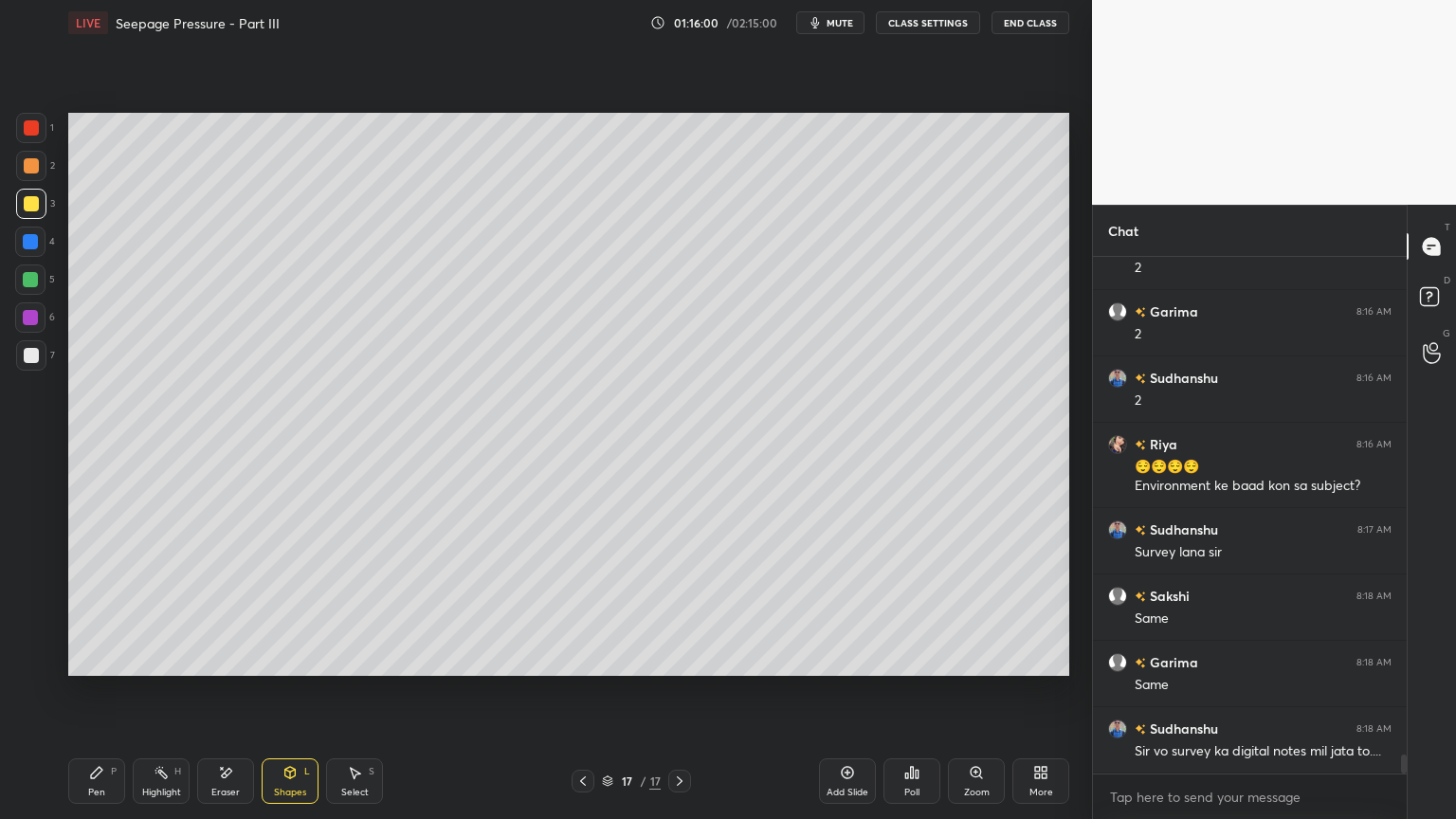 click on "Pen" at bounding box center [97, 792] 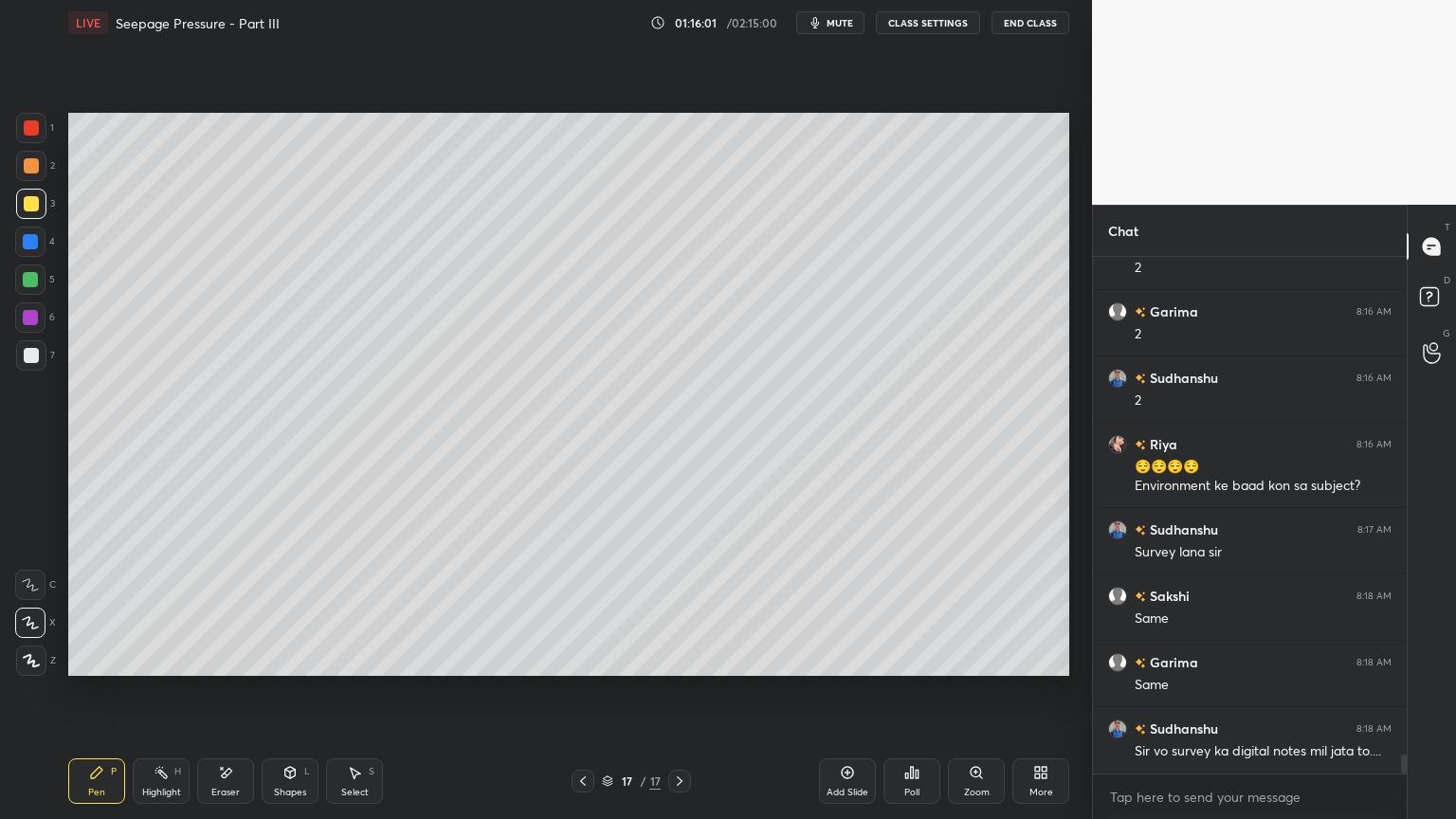 click on "1 2 3 4 5 6 7 C X Z E E Erase all   H H LIVE Seepage Pressure - Part III 01:16:01 /  02:15:00 mute CLASS SETTINGS End Class Setting up your live class Poll for   secs No correct answer Start poll Back Seepage Pressure - Part III • L69 of Complete Course on Soil Mechanics Praveen Kumar Pen P Highlight H Eraser Shapes L Select S 17 / 17 Add Slide Poll Zoom More" at bounding box center (538, 410) 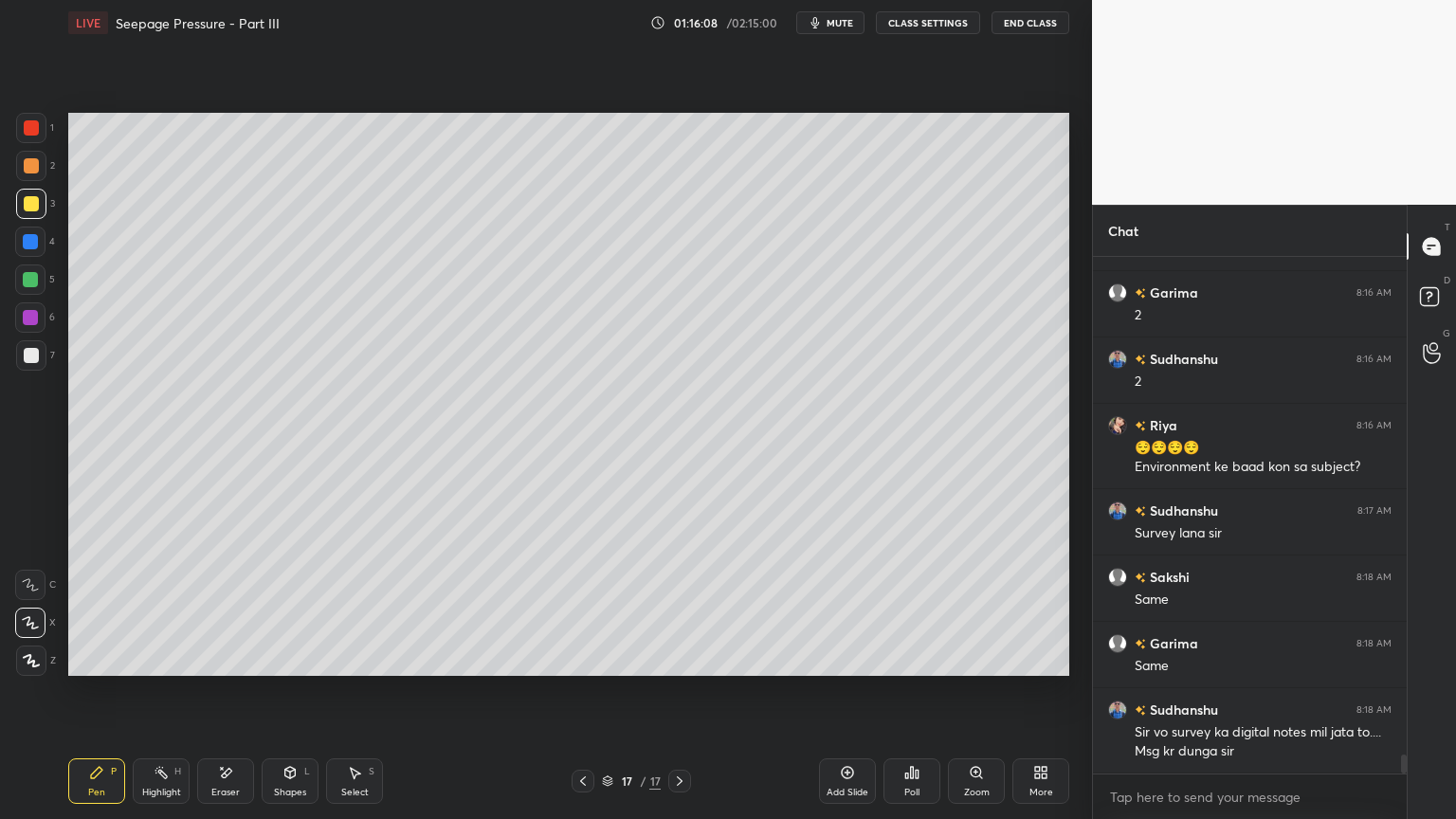 scroll, scrollTop: 13798, scrollLeft: 0, axis: vertical 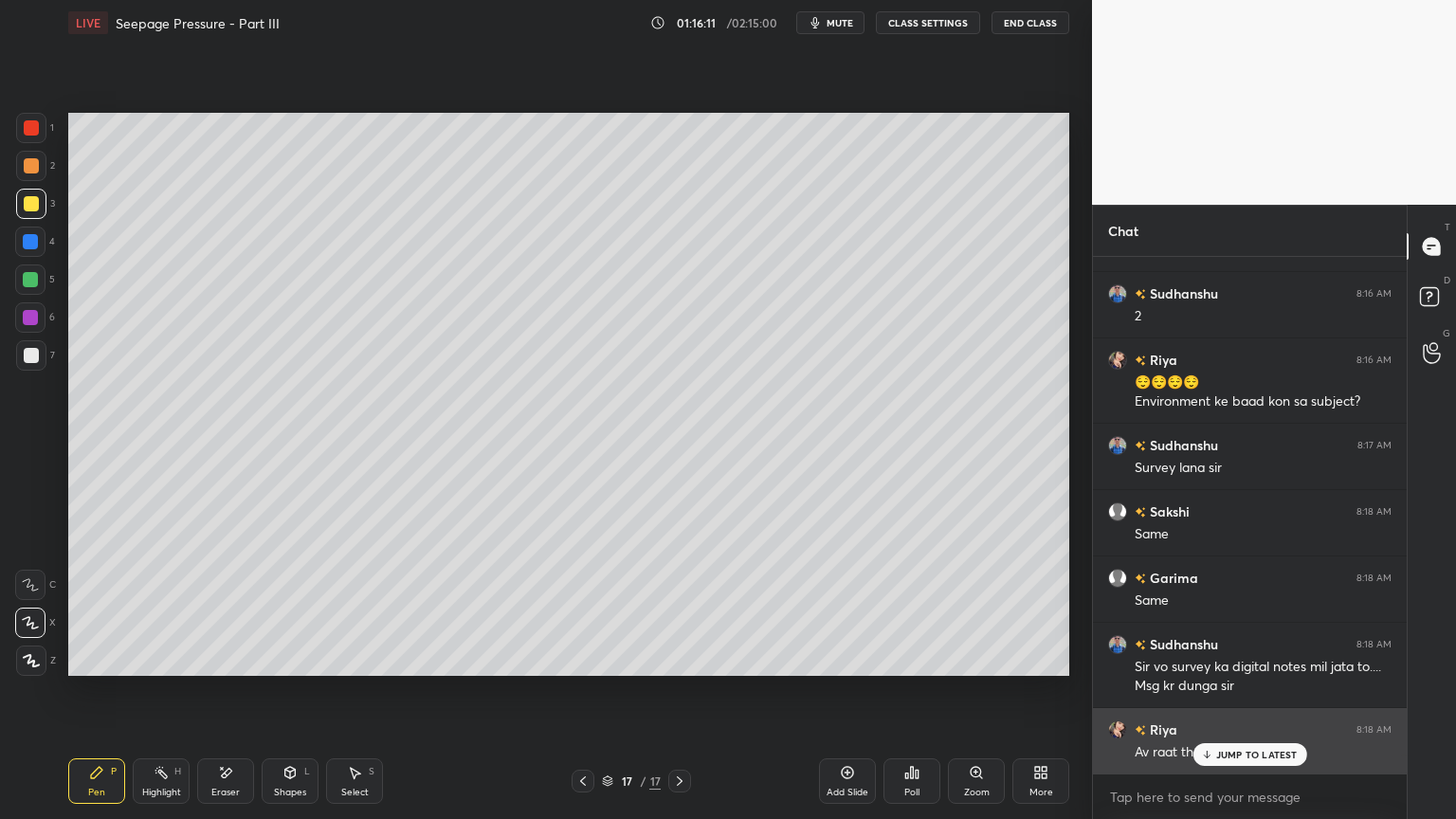 click on "JUMP TO LATEST" at bounding box center [1257, 755] 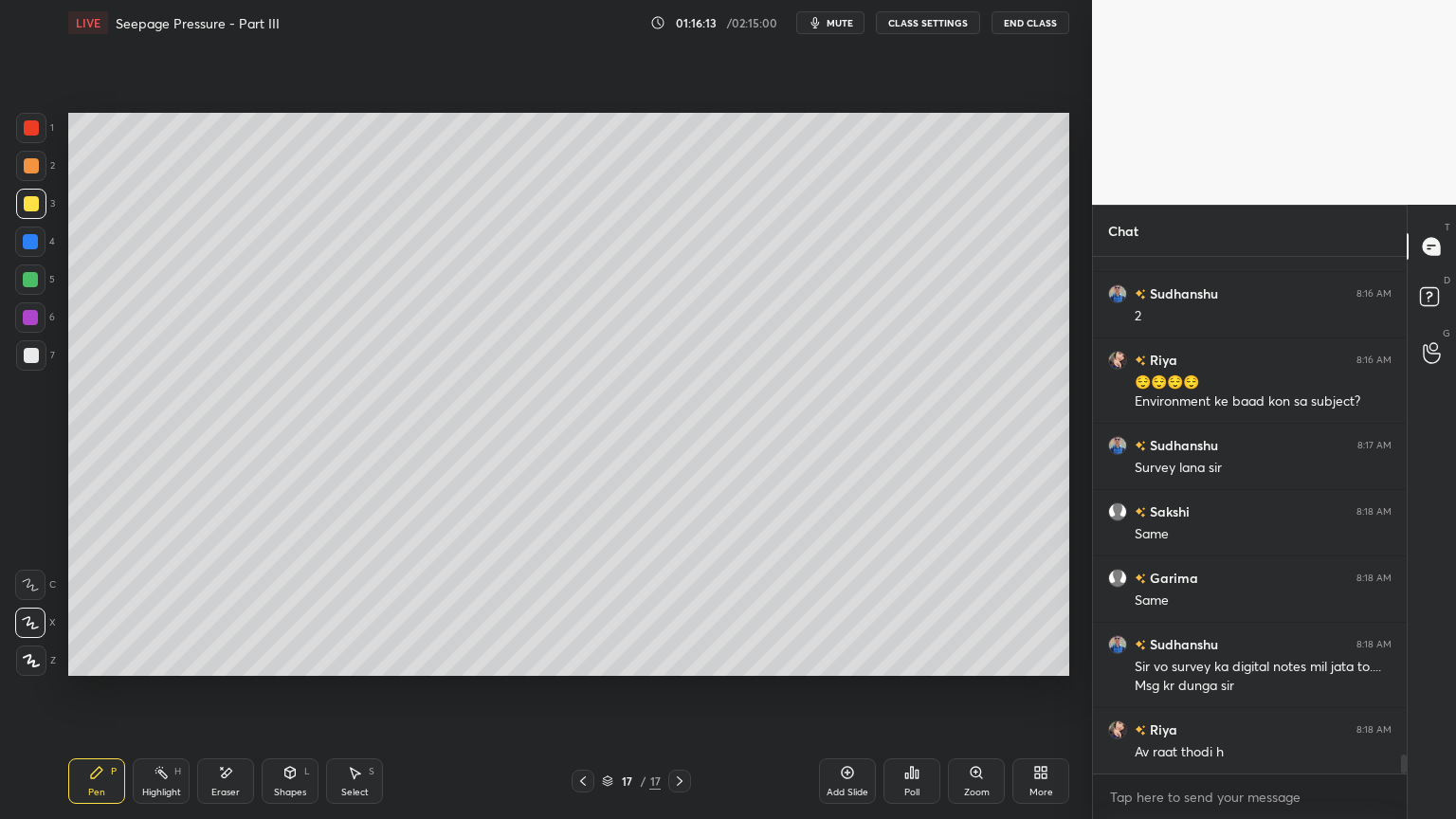 click at bounding box center [30, 242] 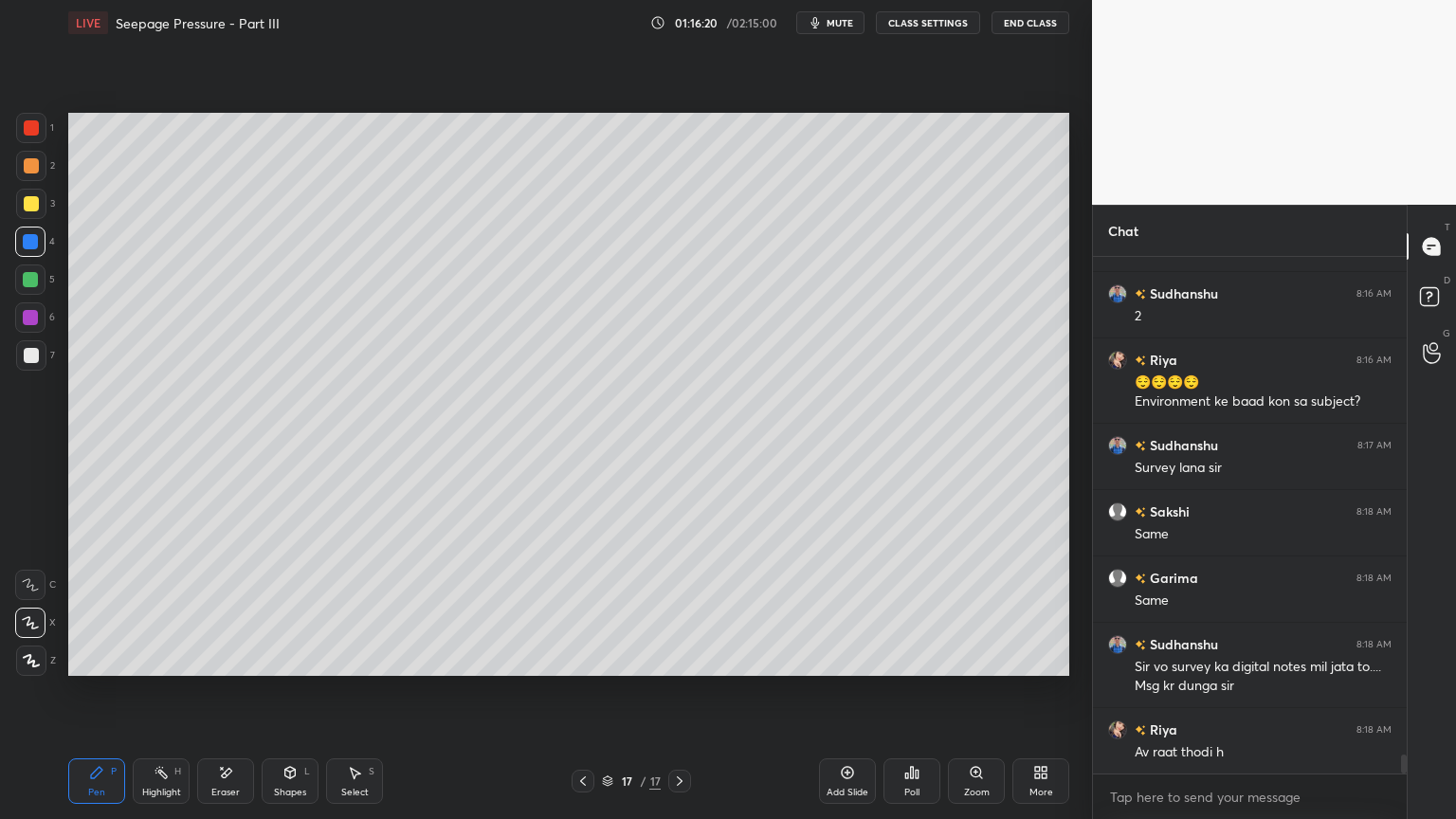click at bounding box center [31, 128] 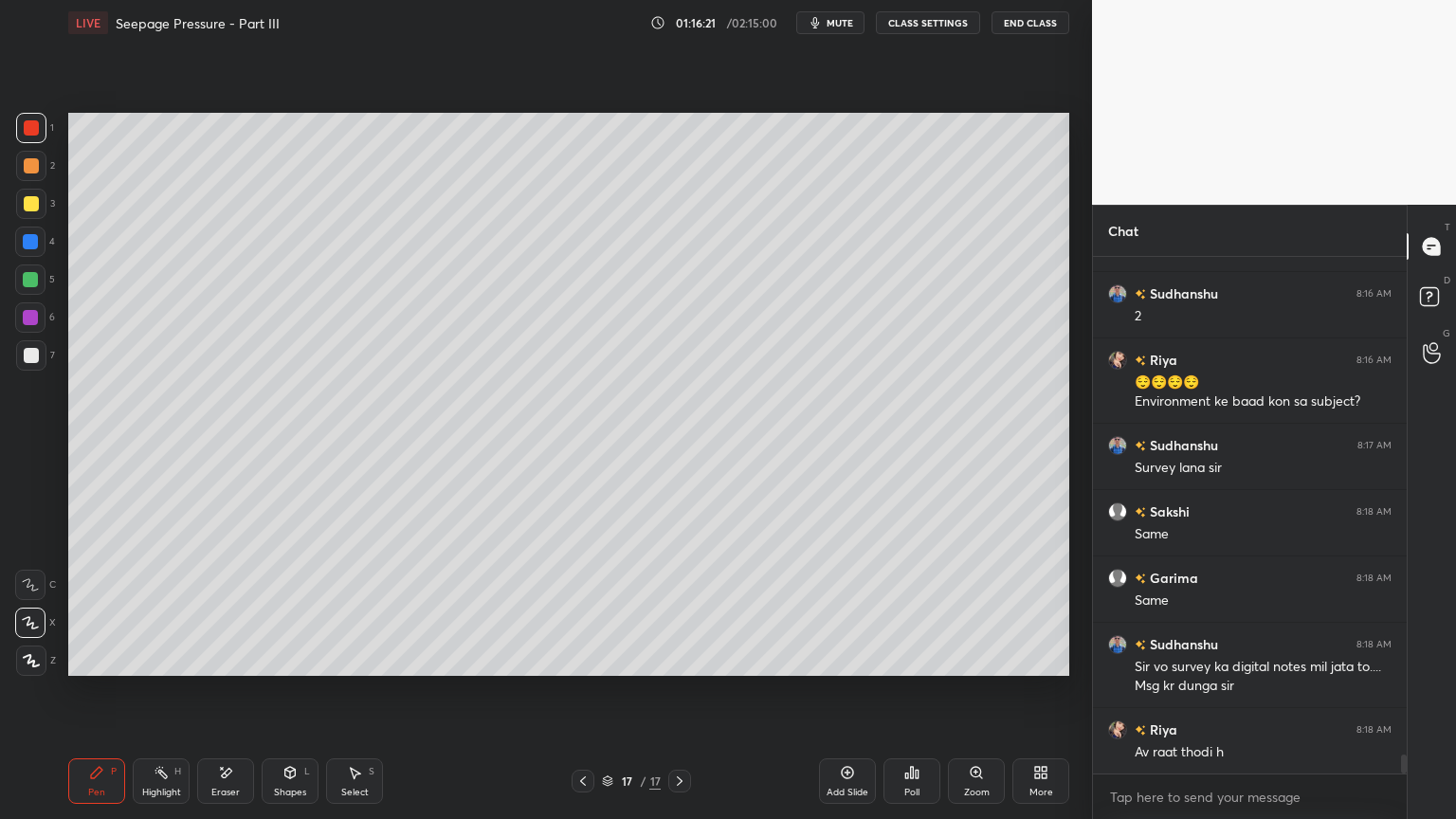 click on "Shapes L" at bounding box center (290, 781) 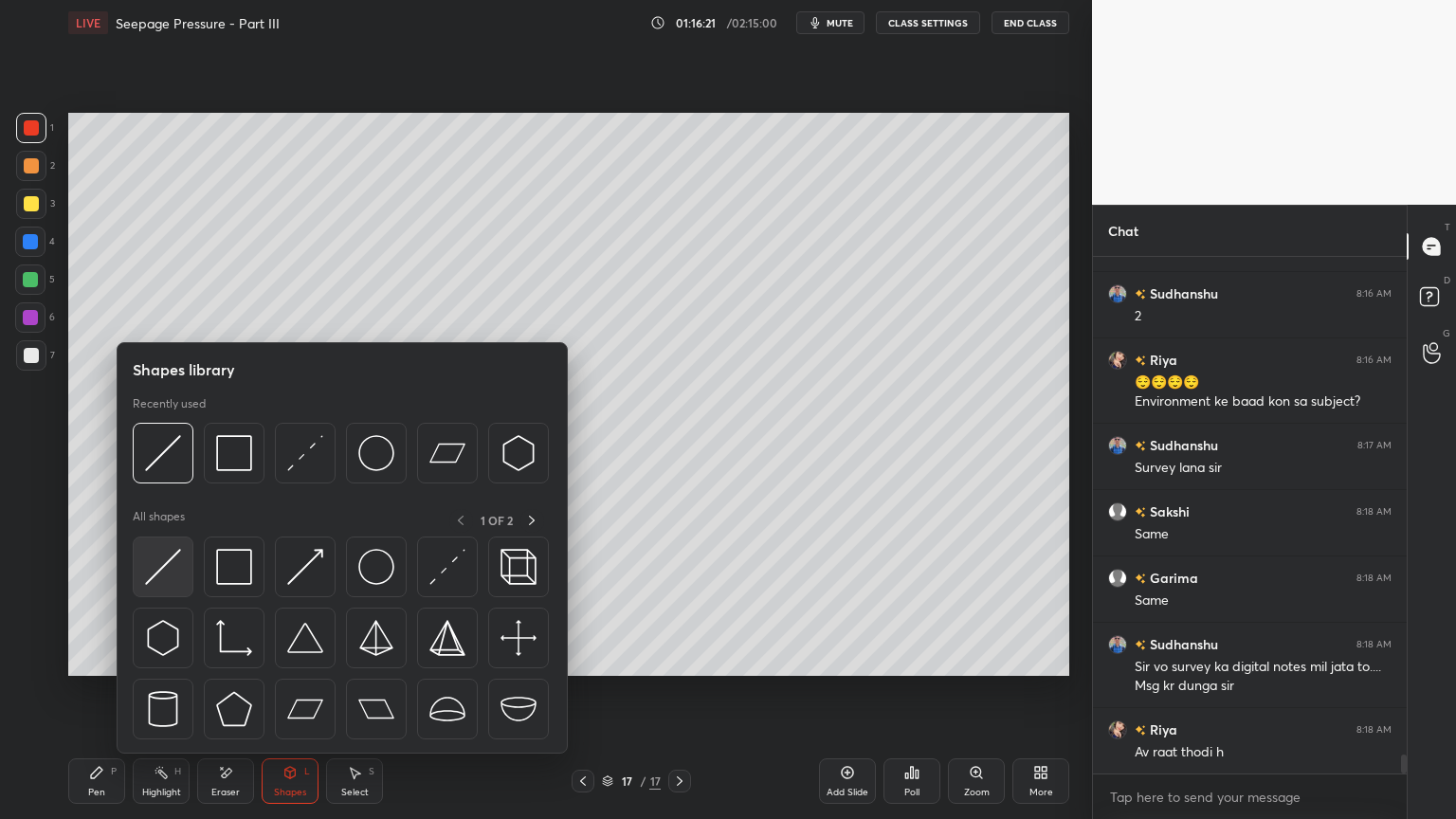 click at bounding box center (163, 567) 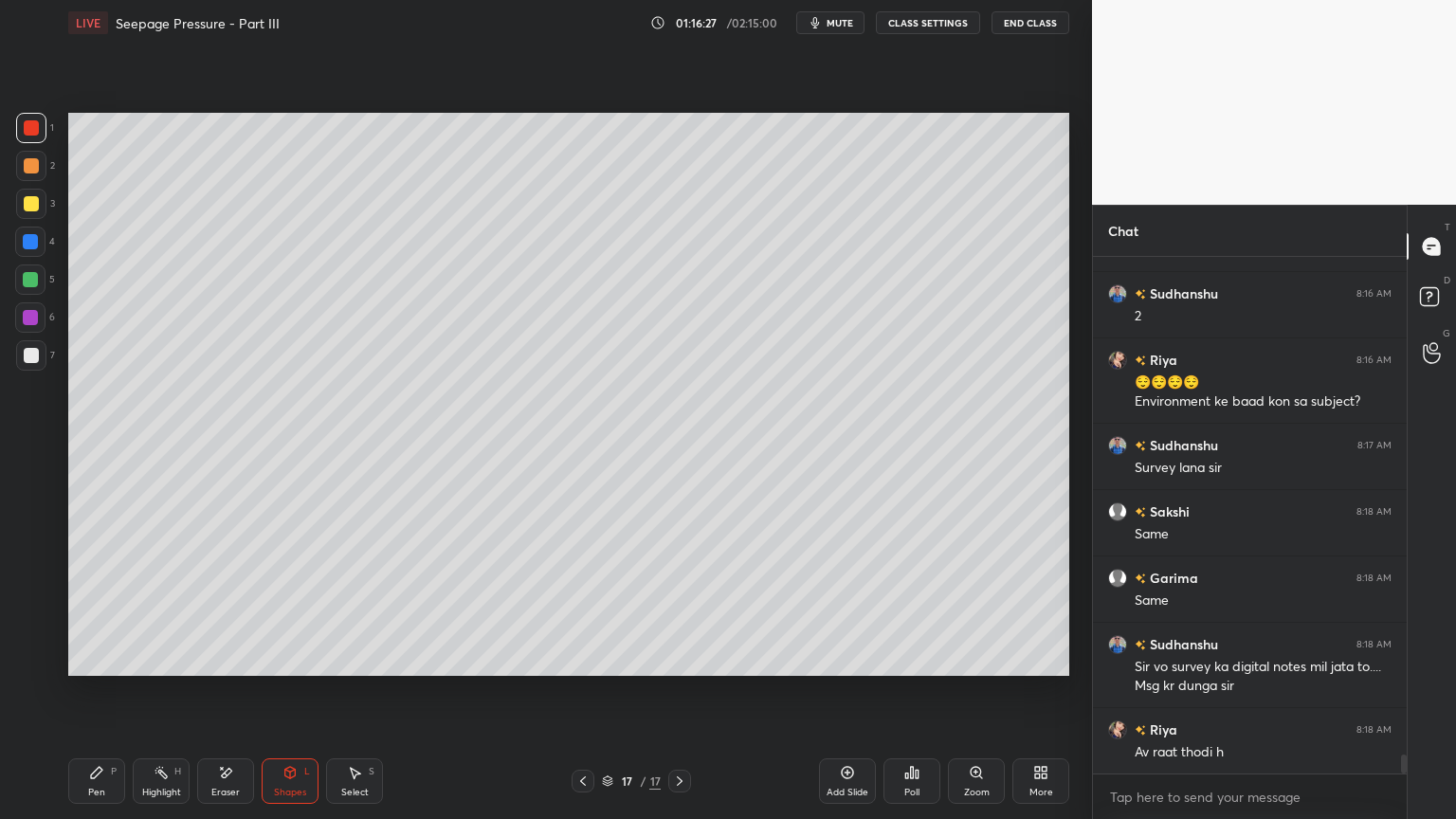 click 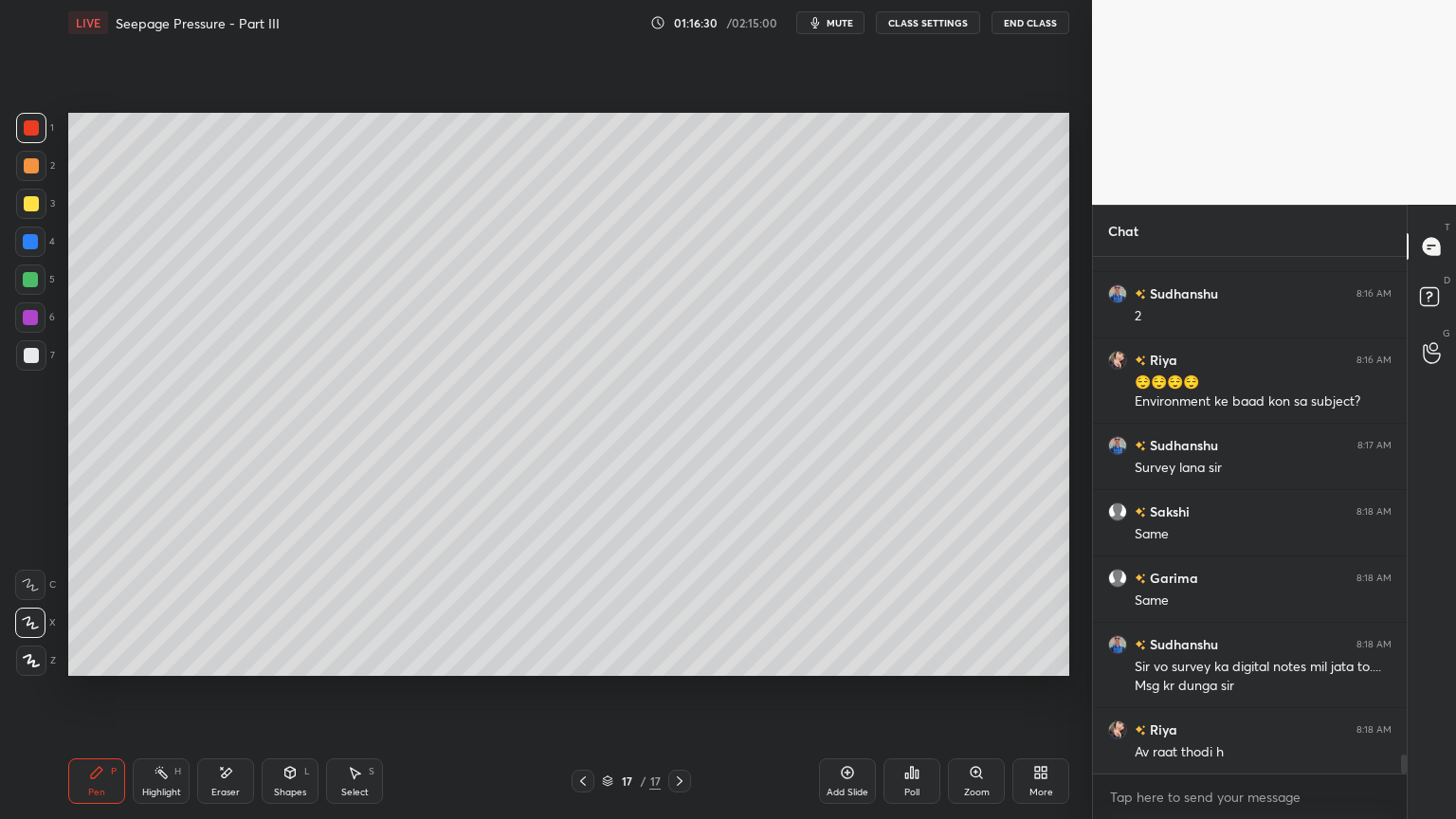 click on "Shapes L" at bounding box center [290, 781] 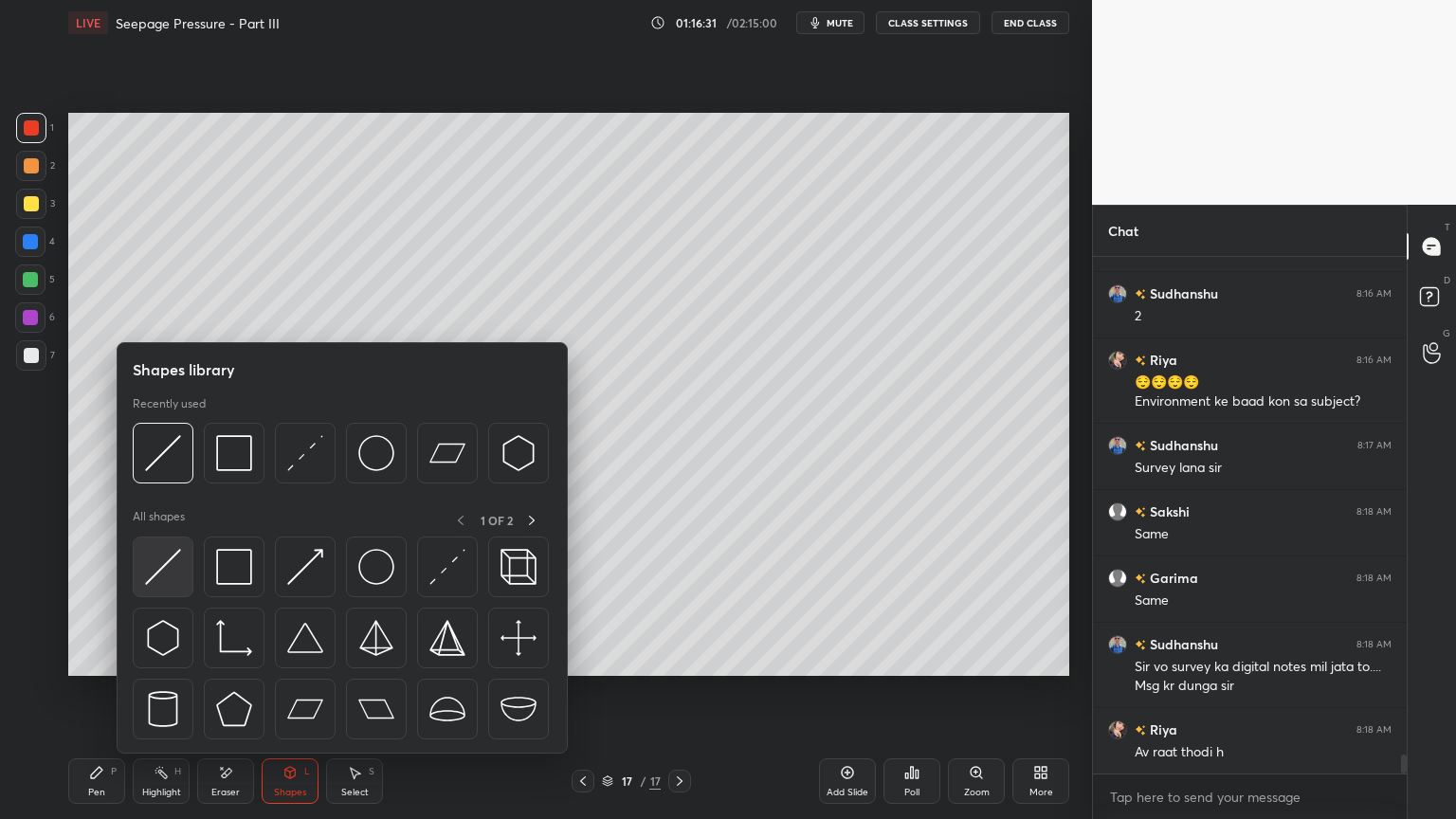 click at bounding box center [163, 567] 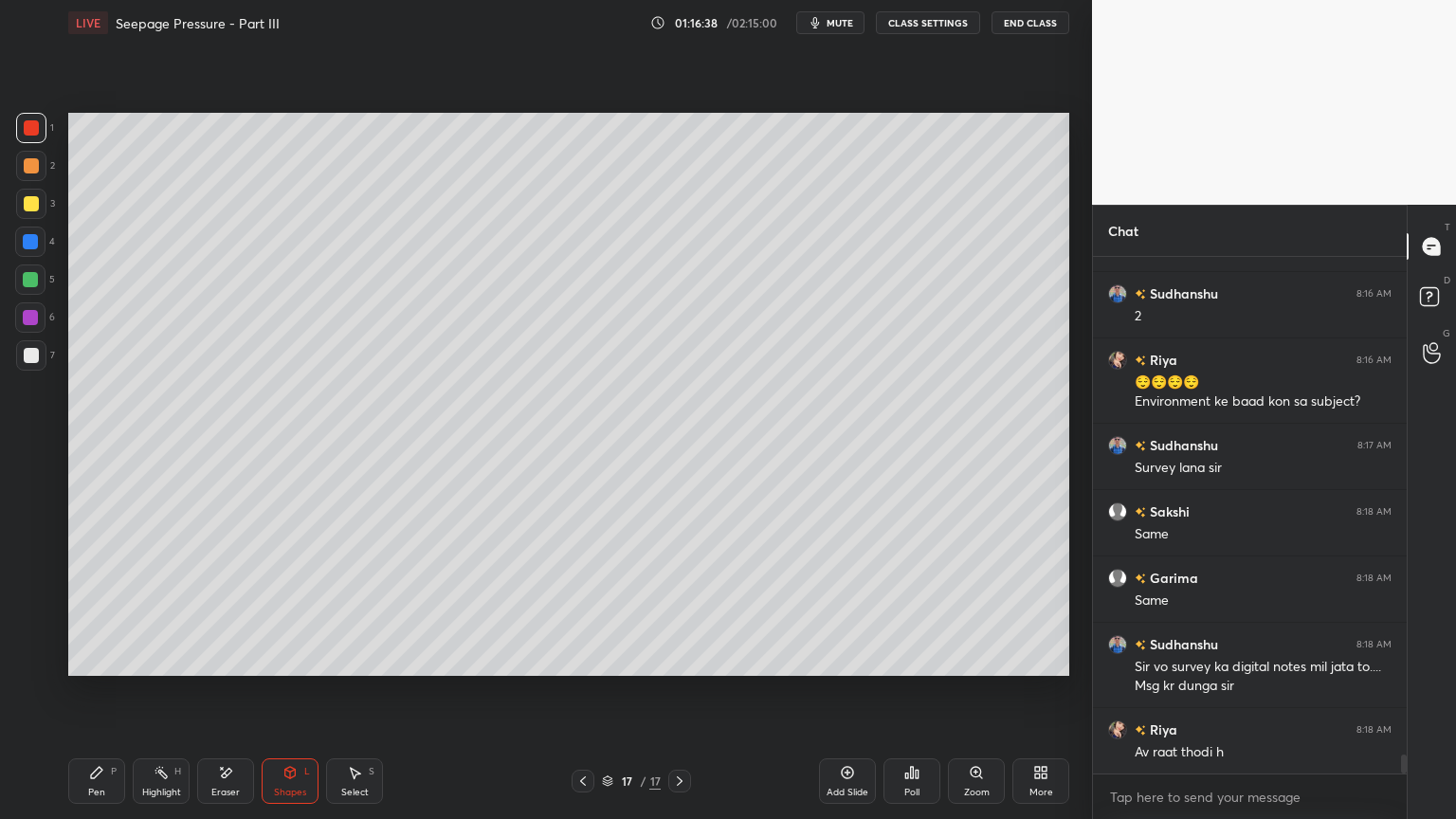 click on "Pen" at bounding box center [97, 792] 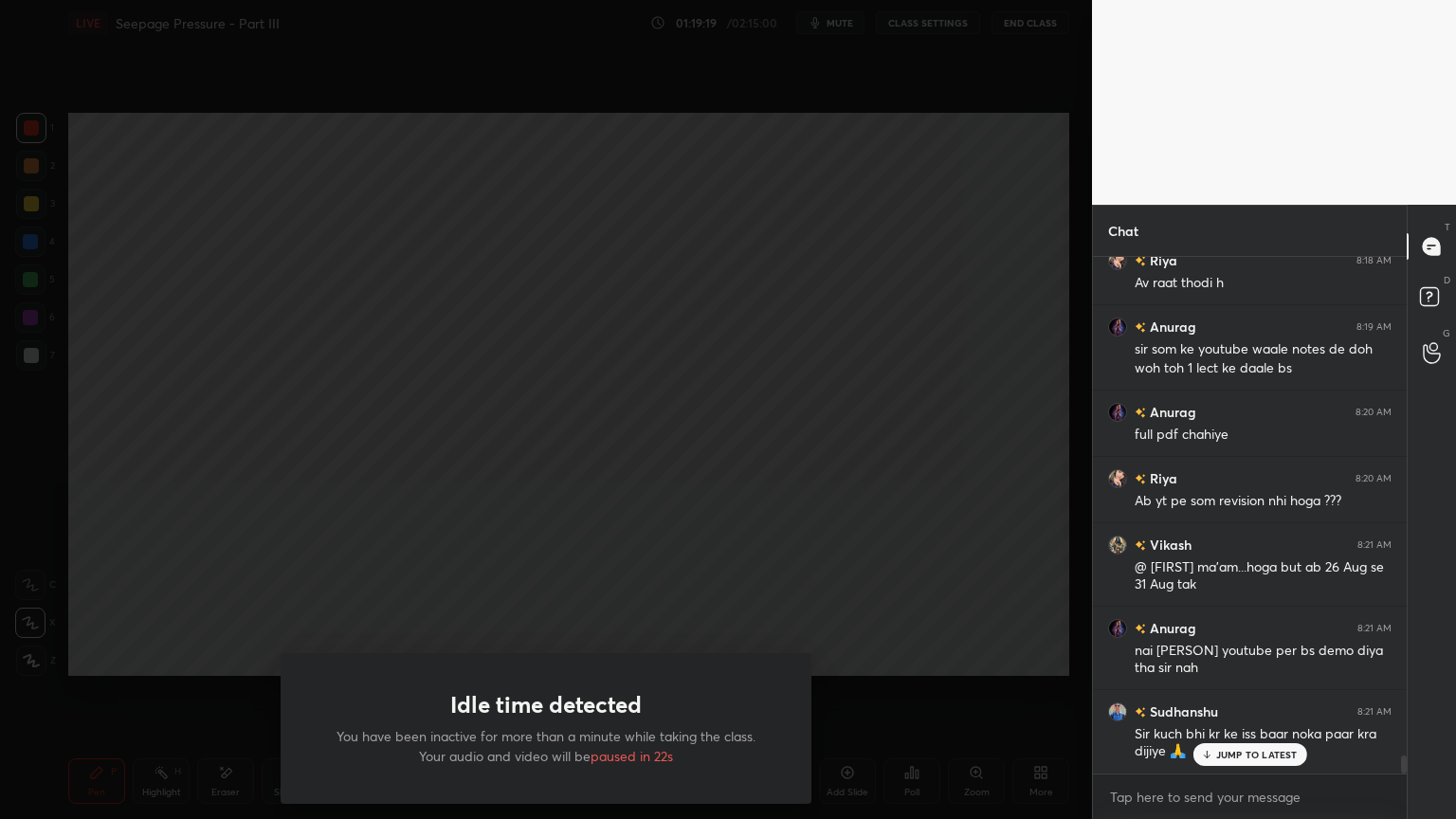 scroll, scrollTop: 14332, scrollLeft: 0, axis: vertical 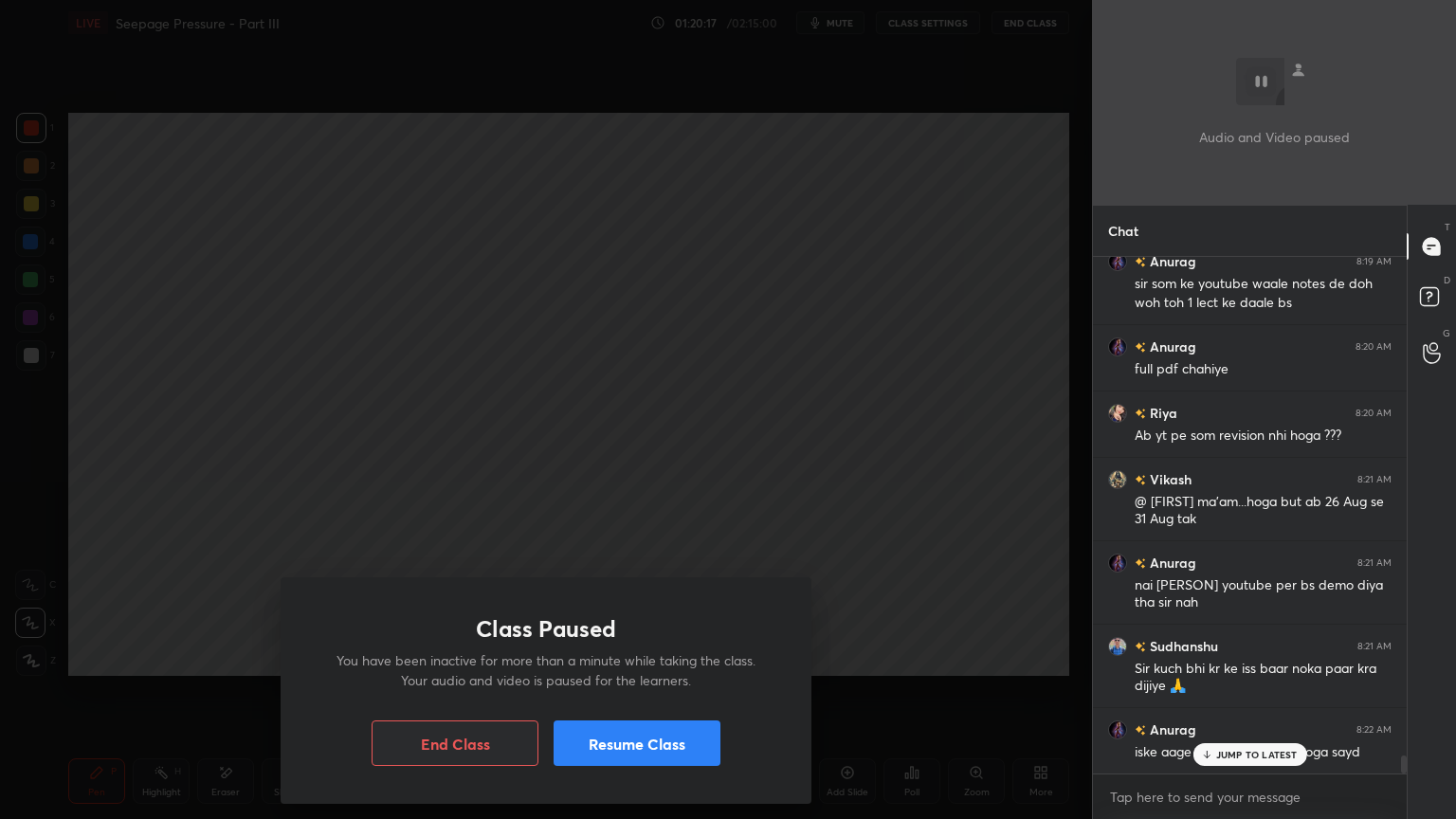 click on "Class Paused You have been inactive for more than a minute while taking the class. Your audio and video is paused for the learners. End Class Resume Class" at bounding box center (546, 410) 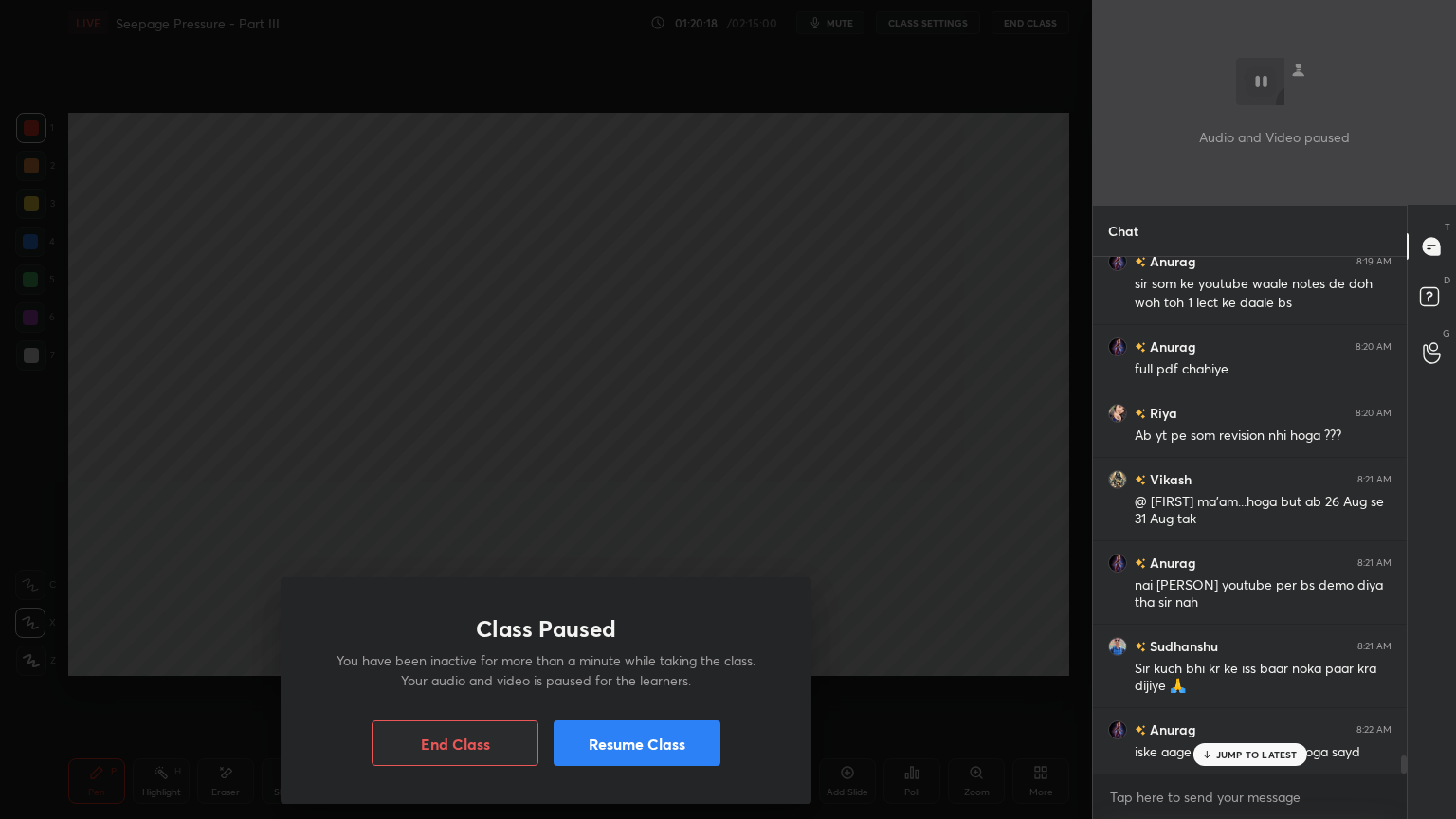 click on "Resume Class" at bounding box center [637, 743] 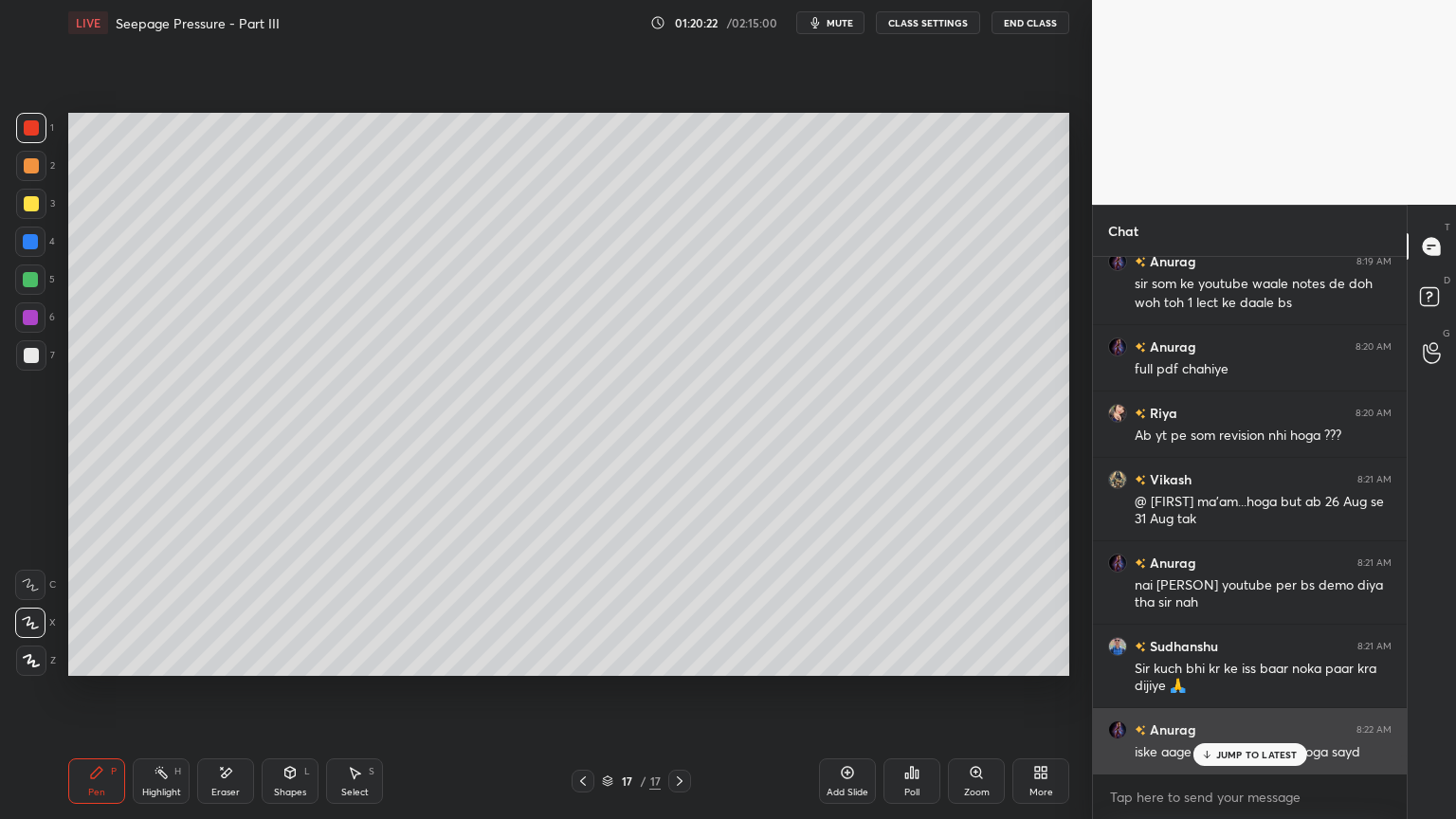 click on "JUMP TO LATEST" at bounding box center (1249, 755) 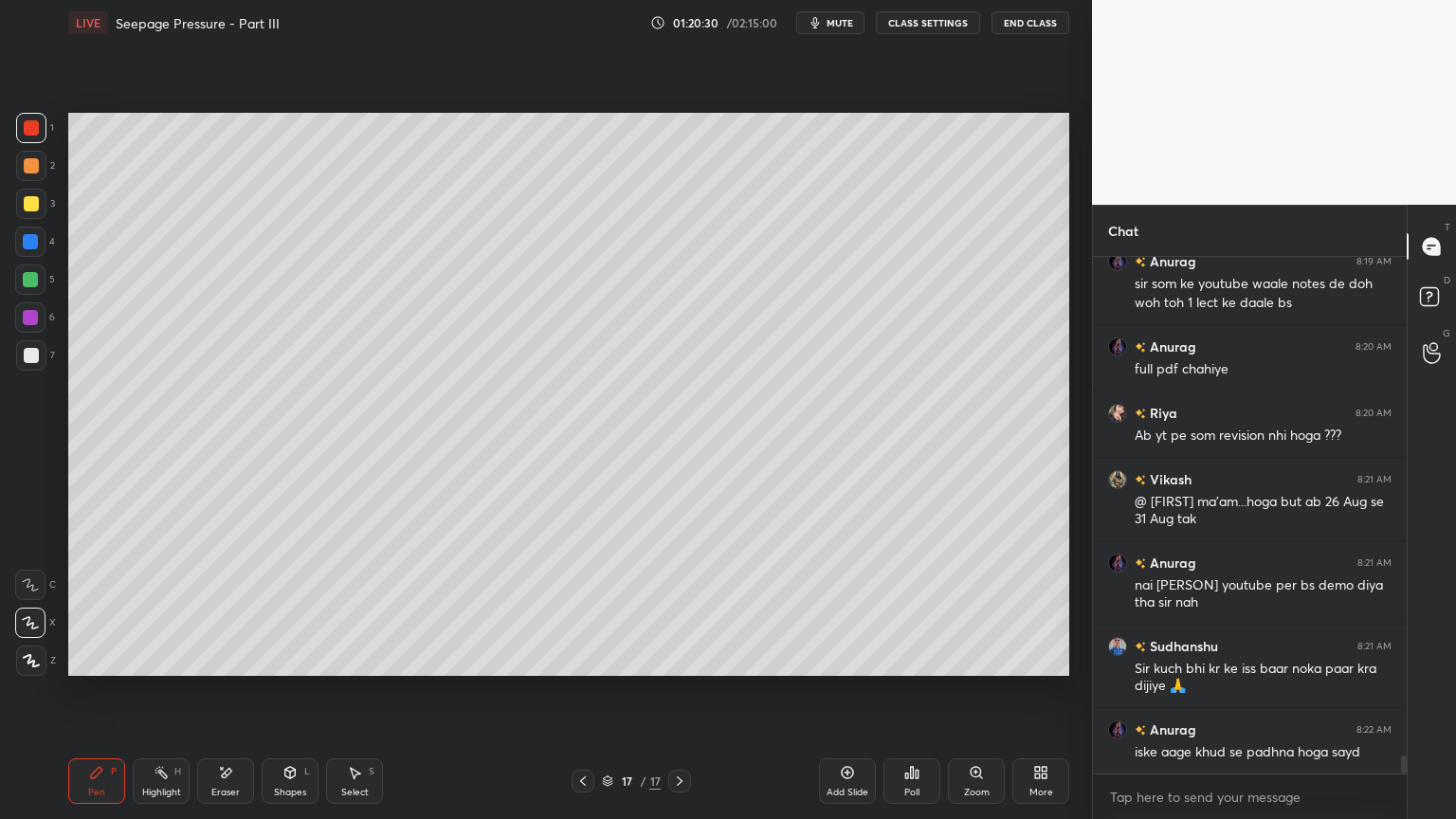 click on "Add Slide" at bounding box center (847, 792) 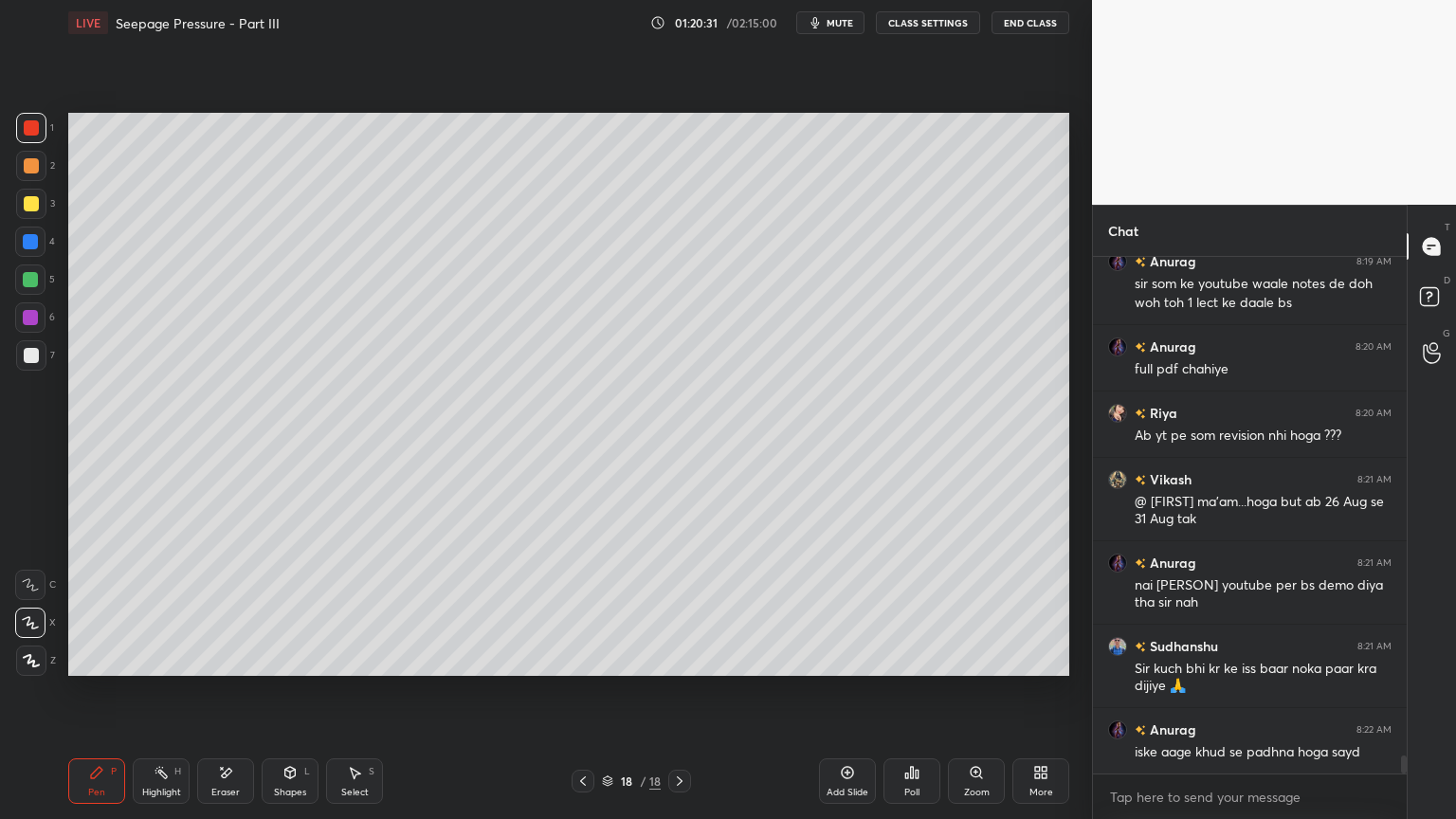 click at bounding box center (31, 204) 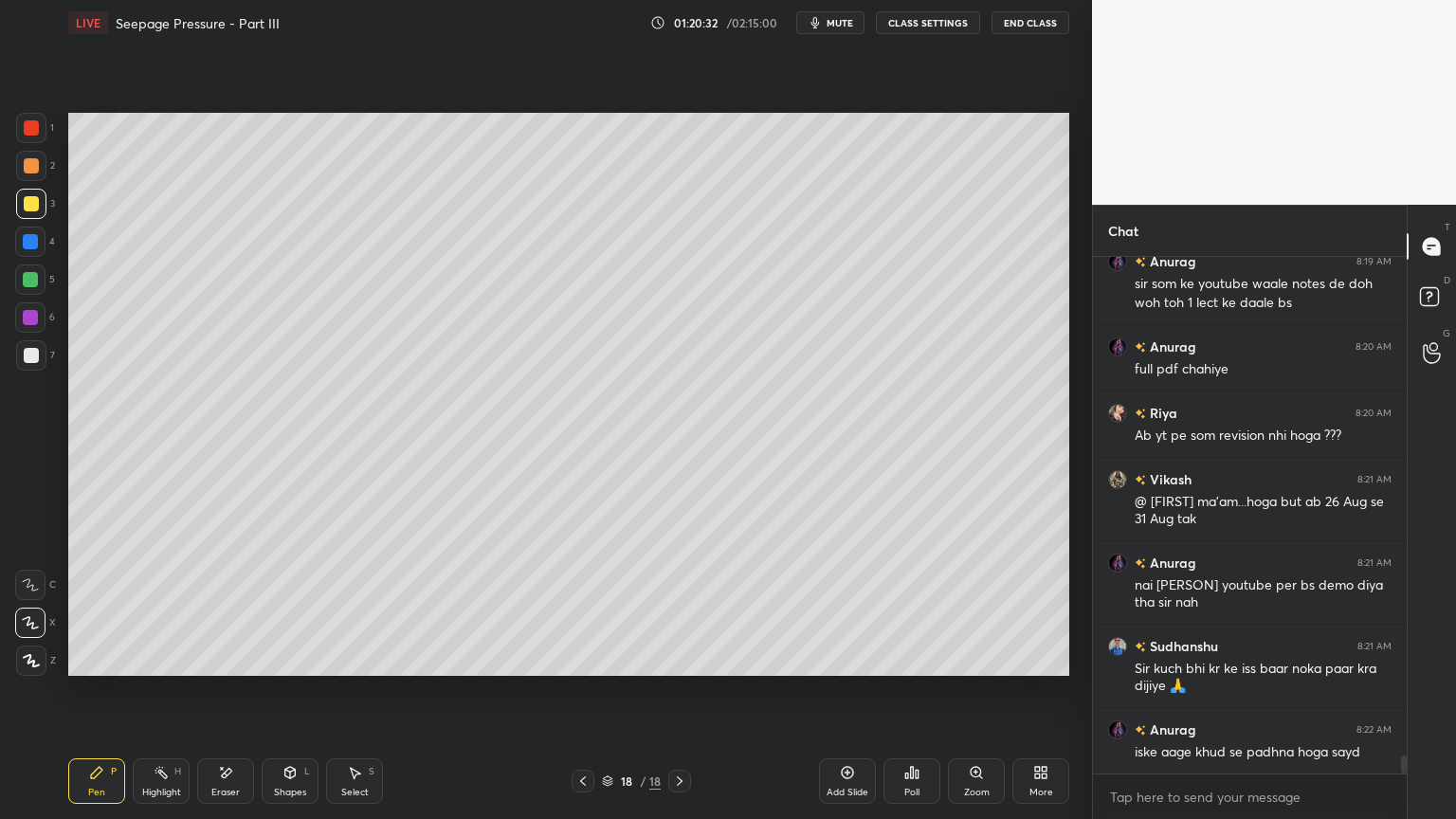click at bounding box center [31, 355] 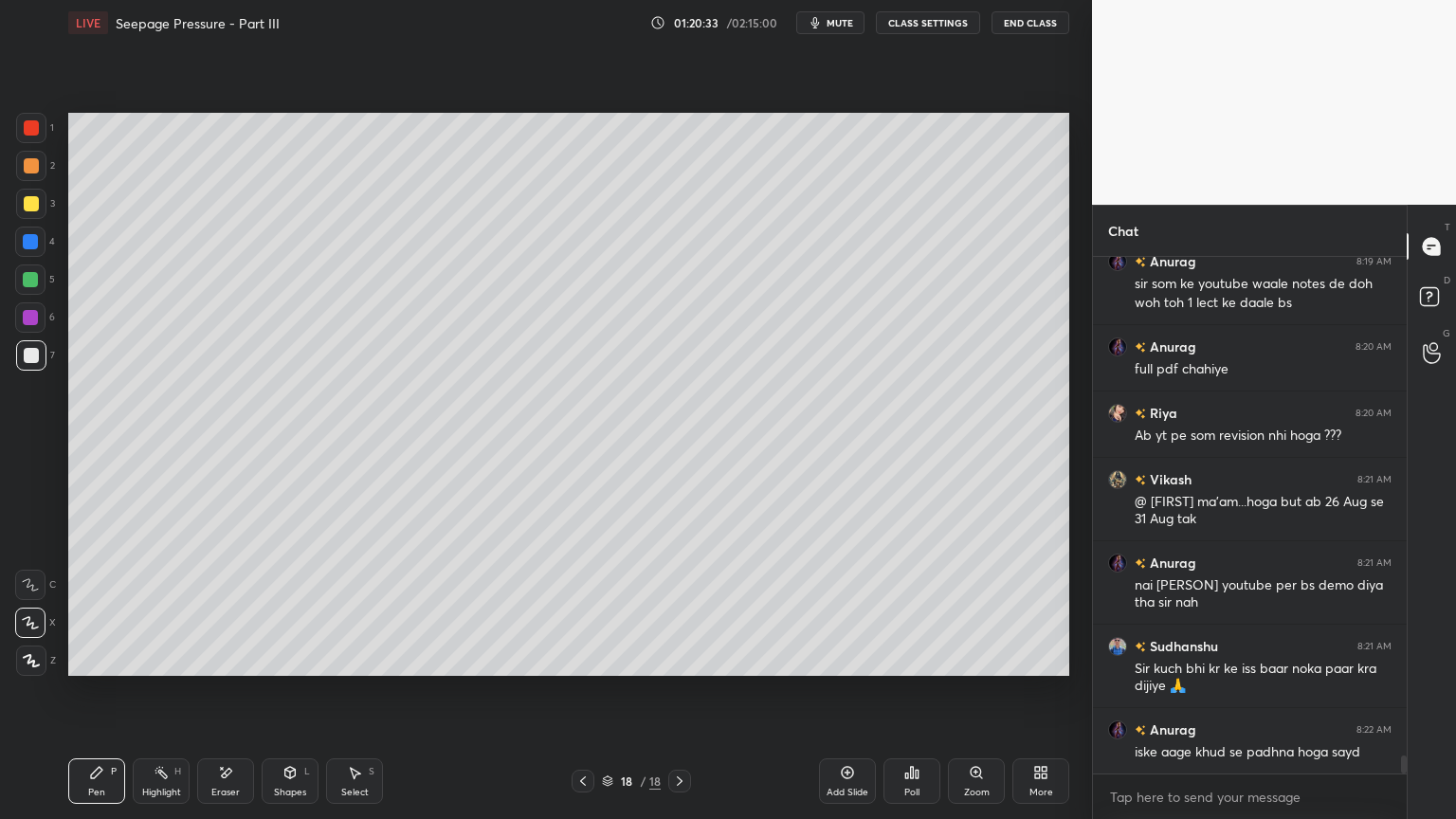 click on "Pen P" at bounding box center (97, 781) 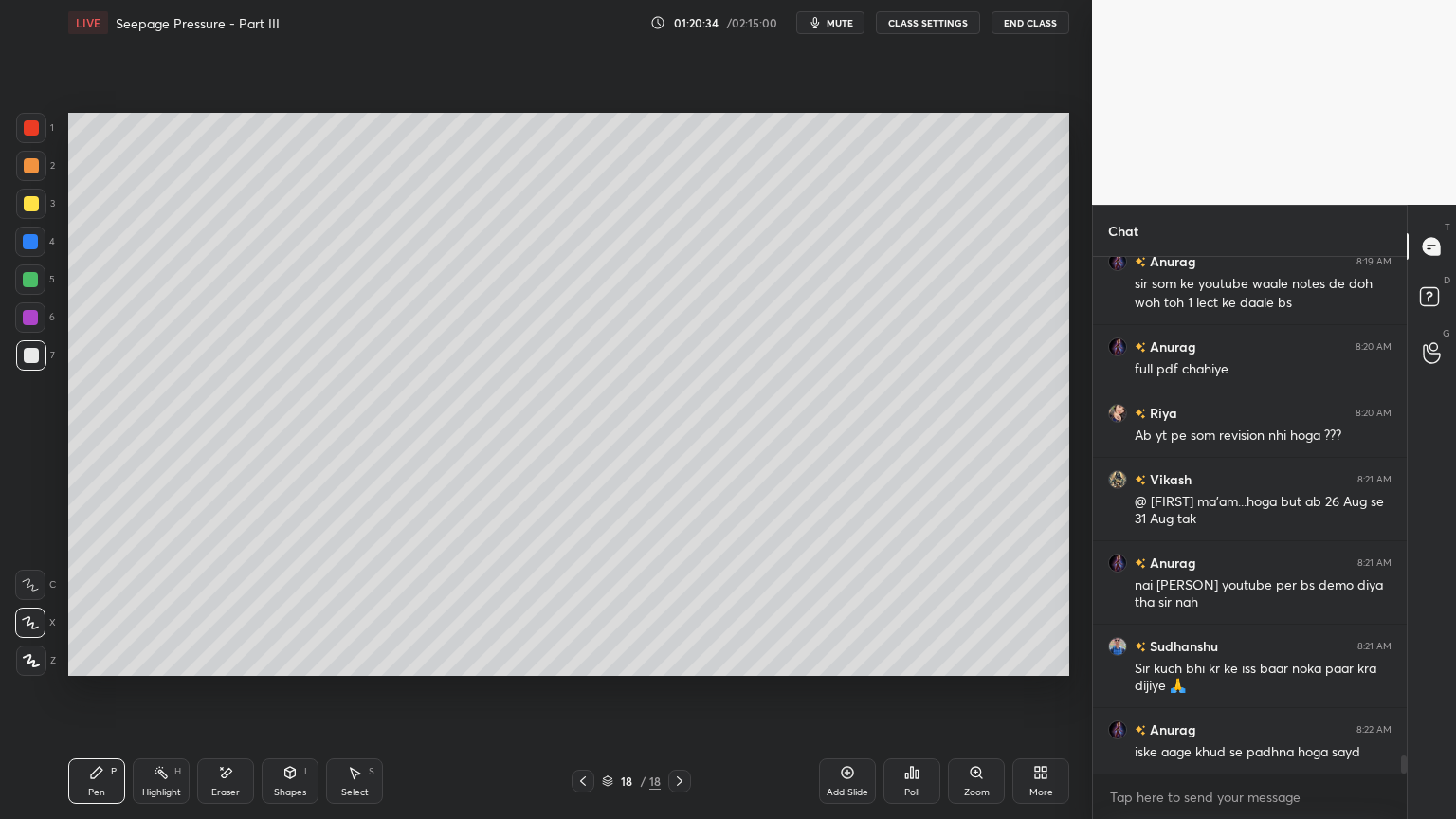click at bounding box center [31, 204] 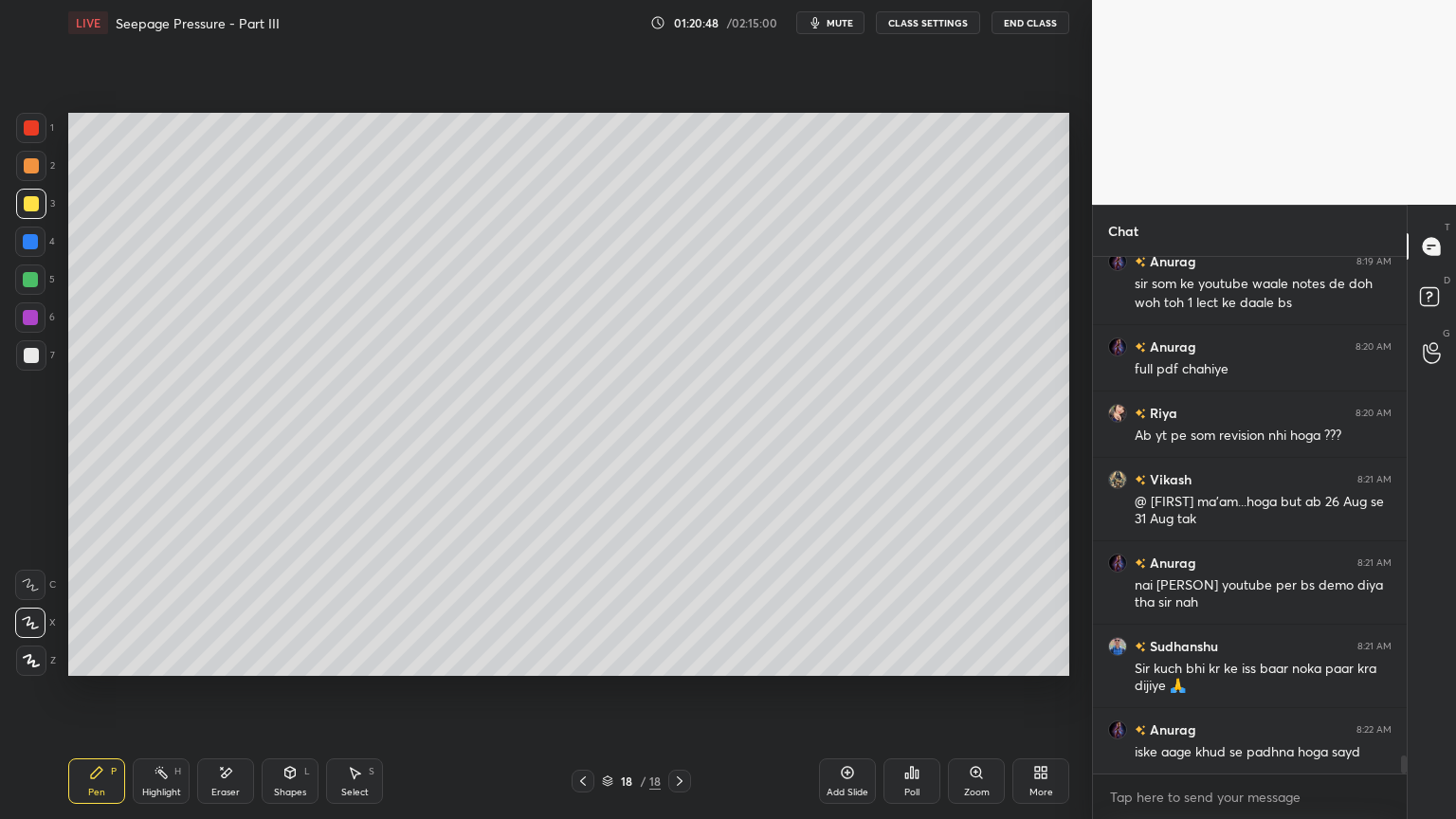 click on "Shapes L" at bounding box center (290, 781) 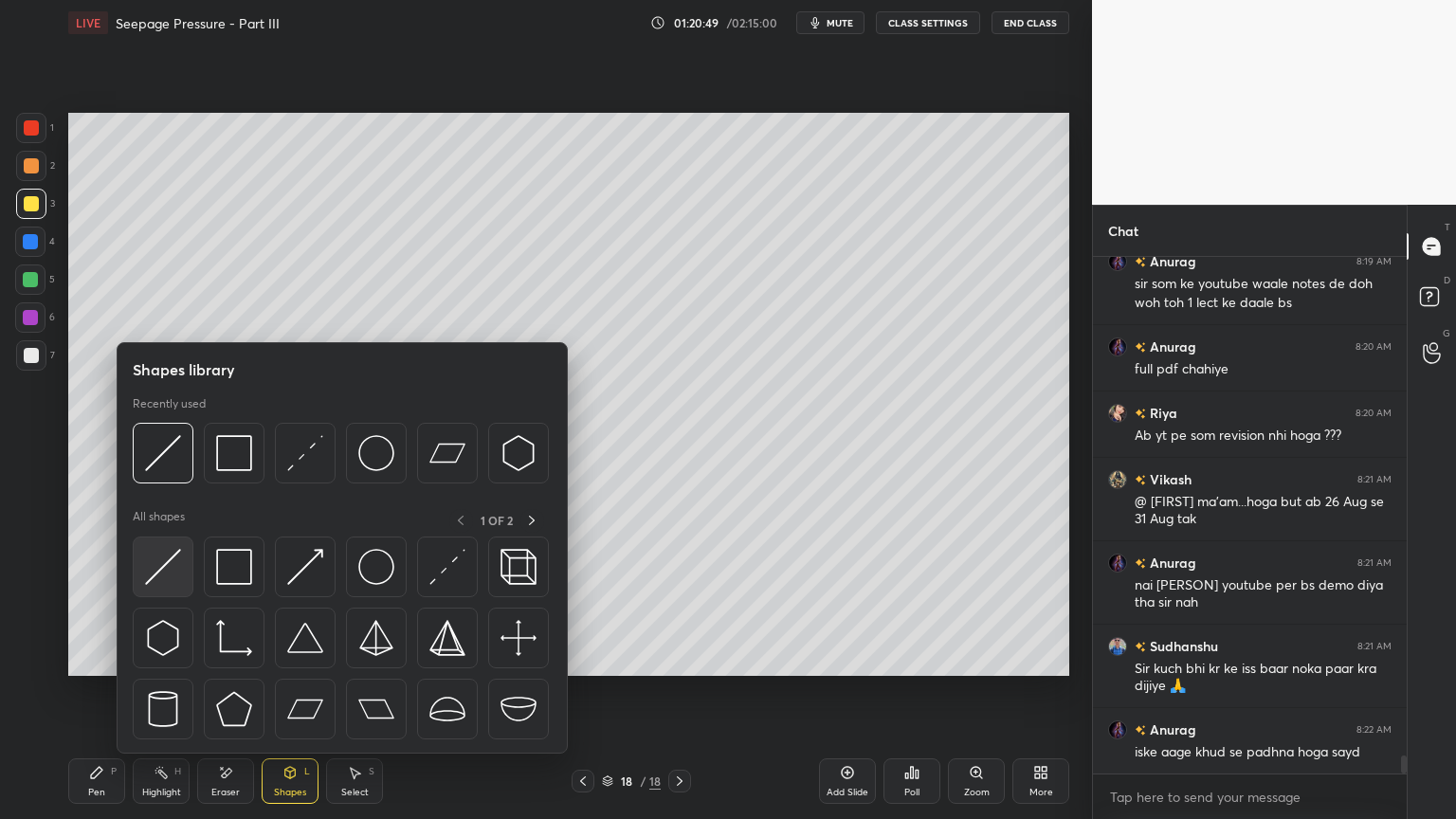 click at bounding box center (163, 567) 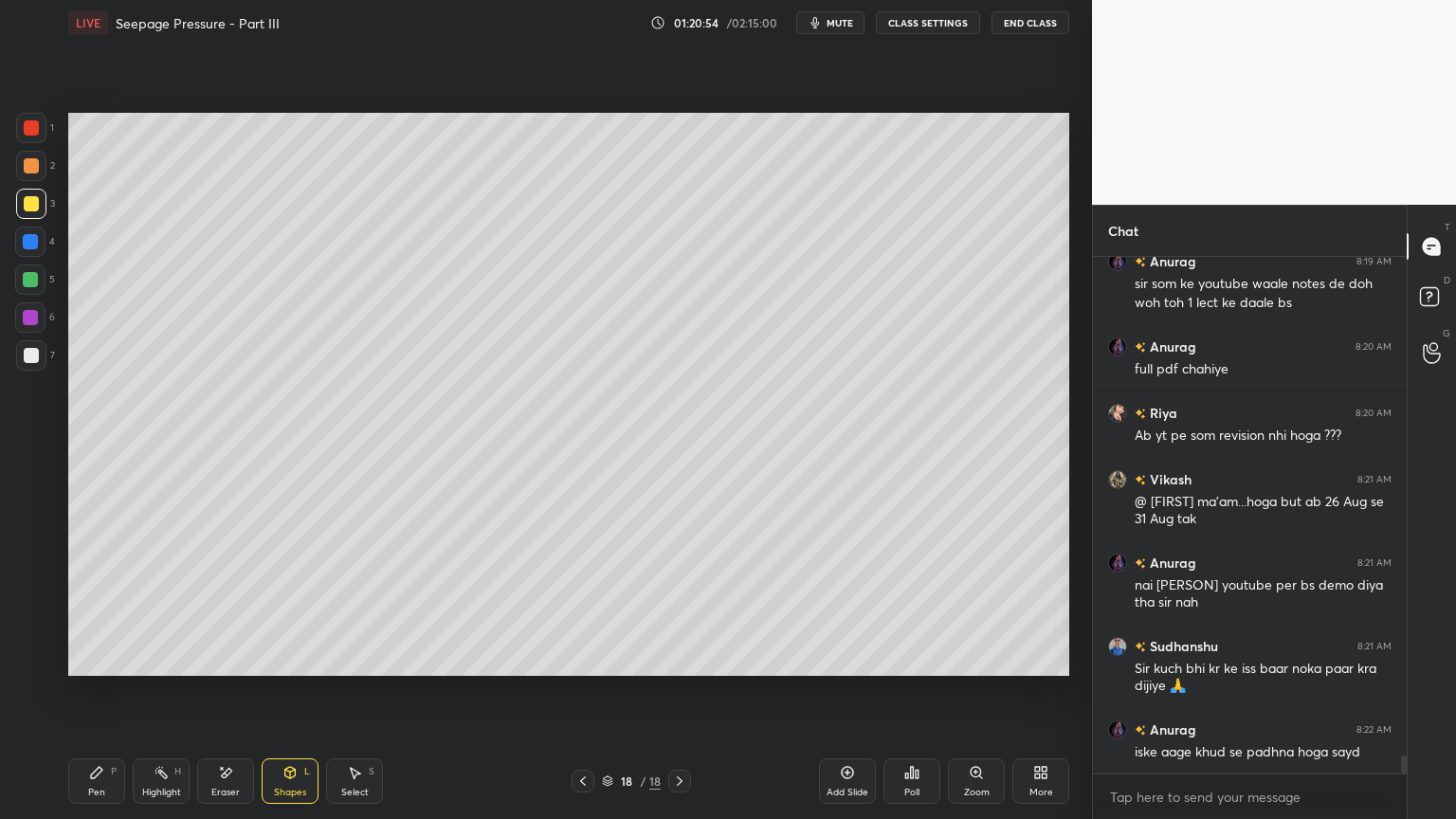 click on "mute" at bounding box center [840, 23] 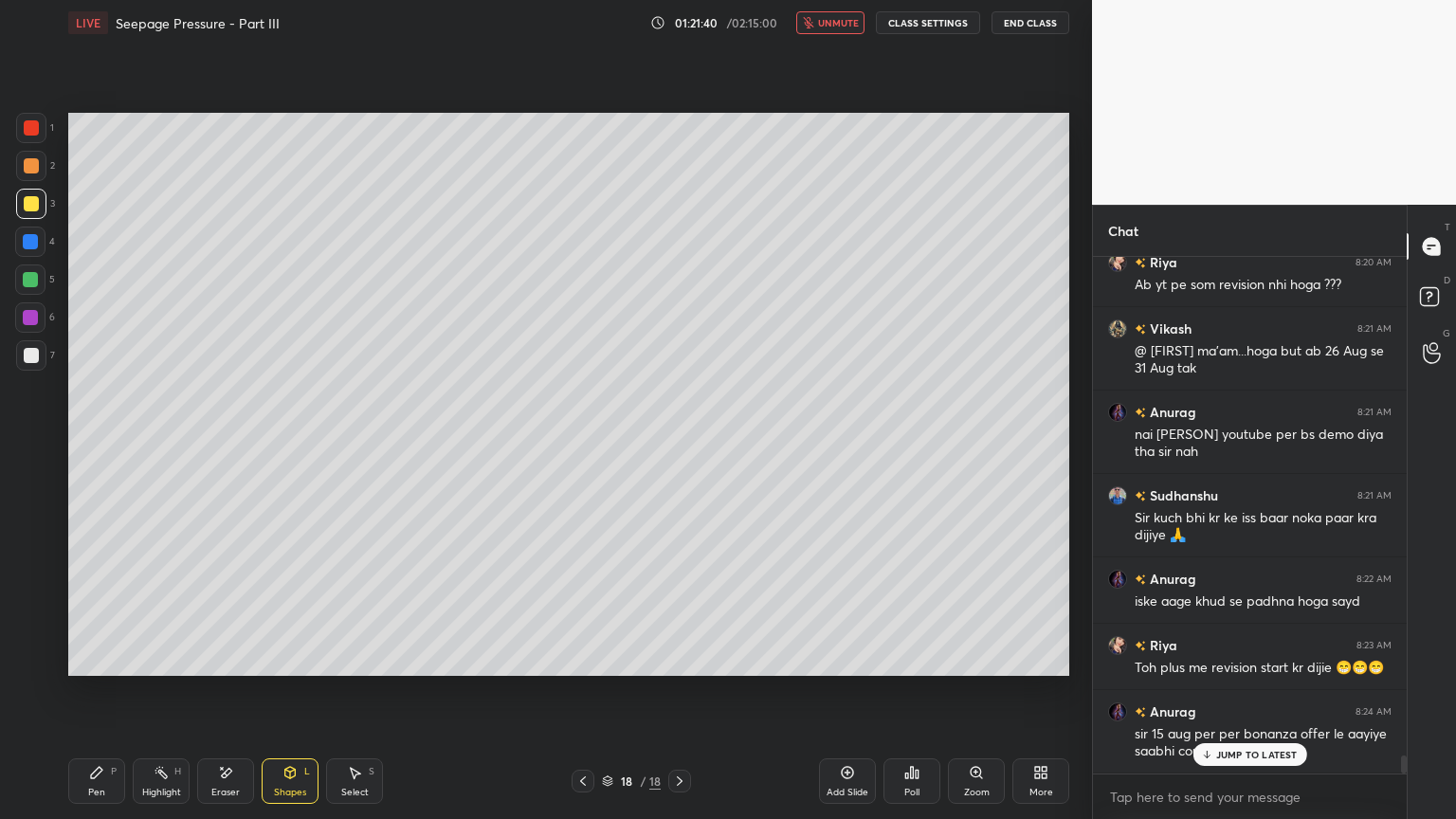 scroll, scrollTop: 14583, scrollLeft: 0, axis: vertical 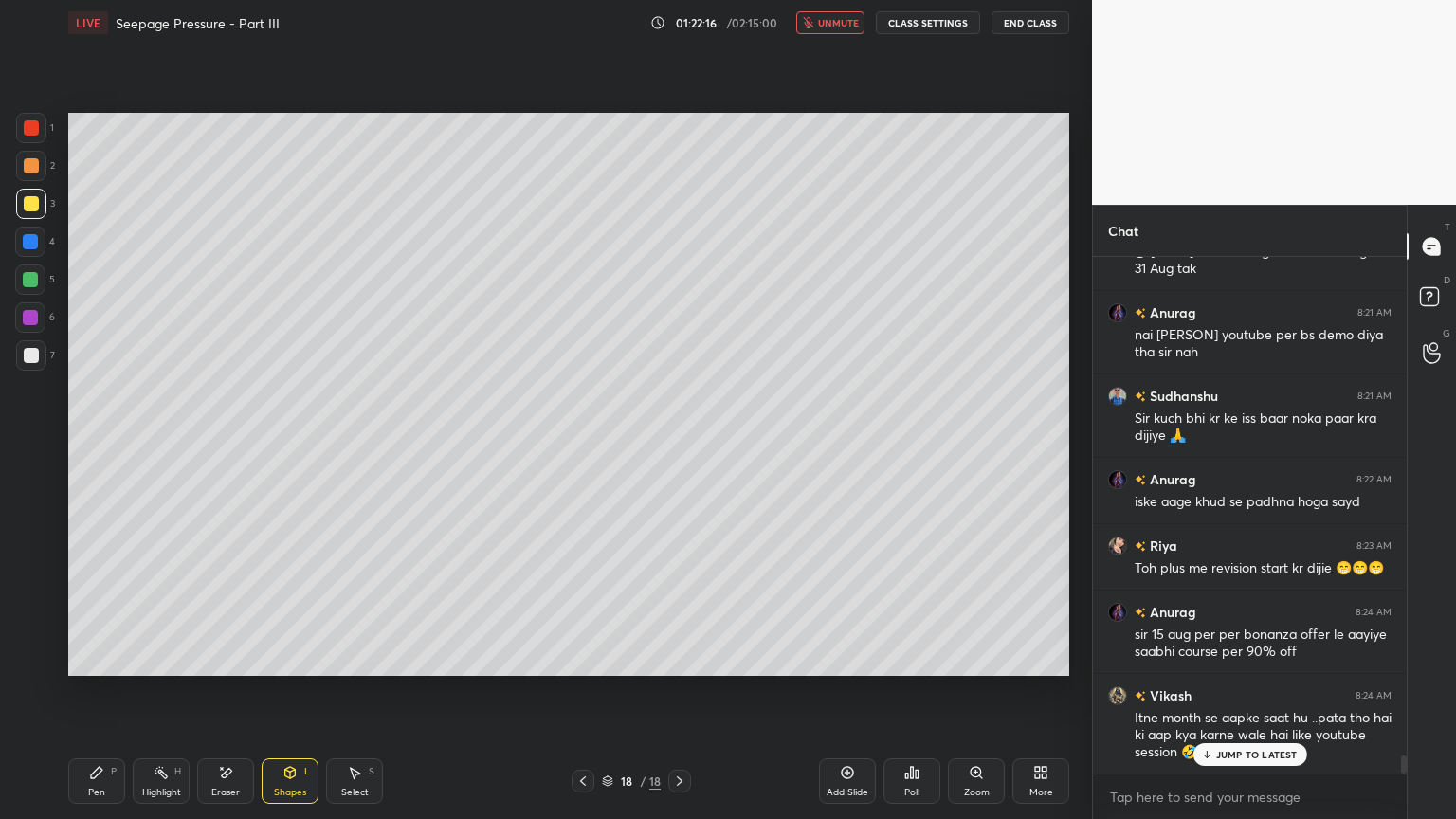 click on "unmute" at bounding box center (830, 23) 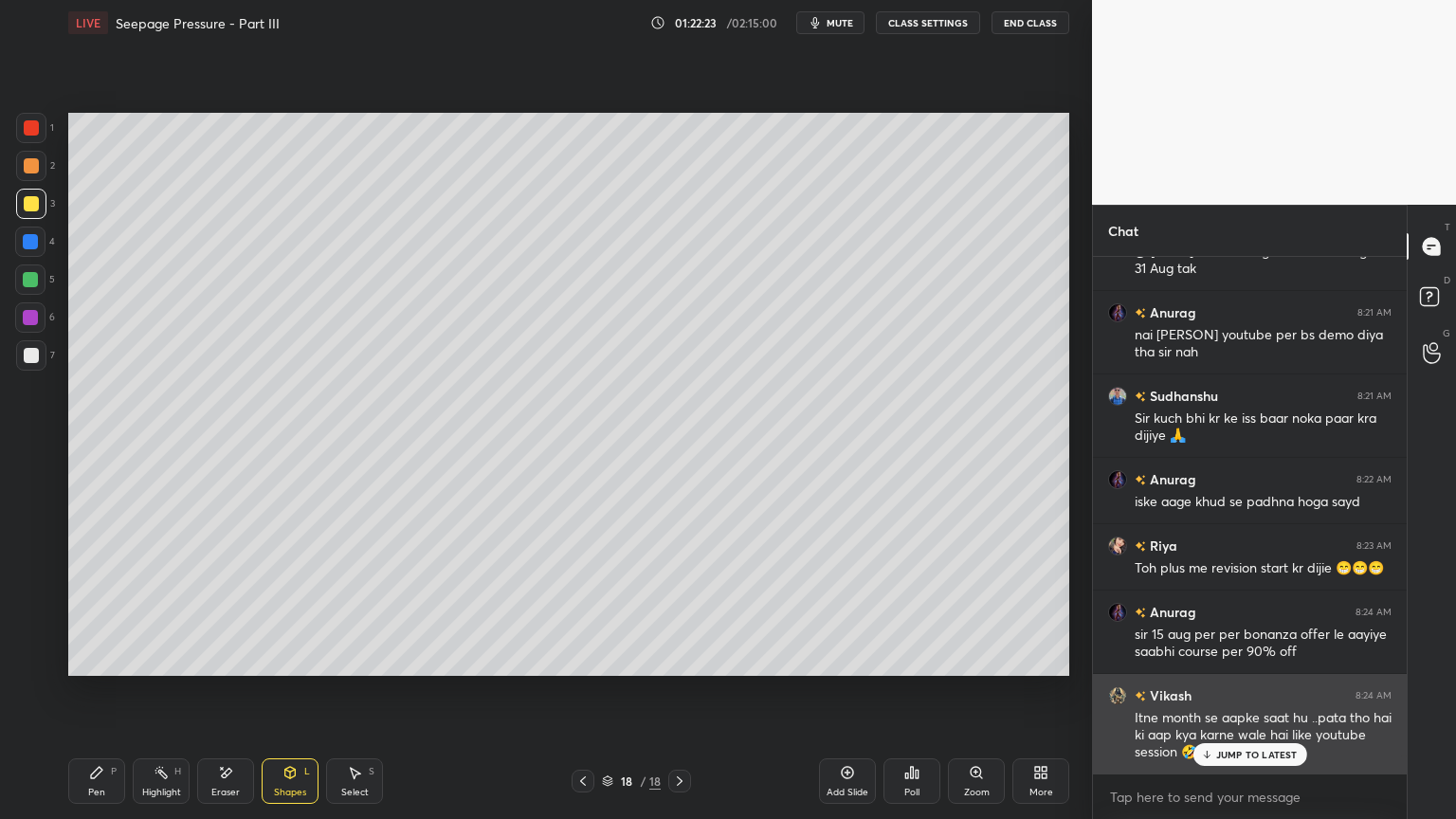 click on "JUMP TO LATEST" at bounding box center (1257, 755) 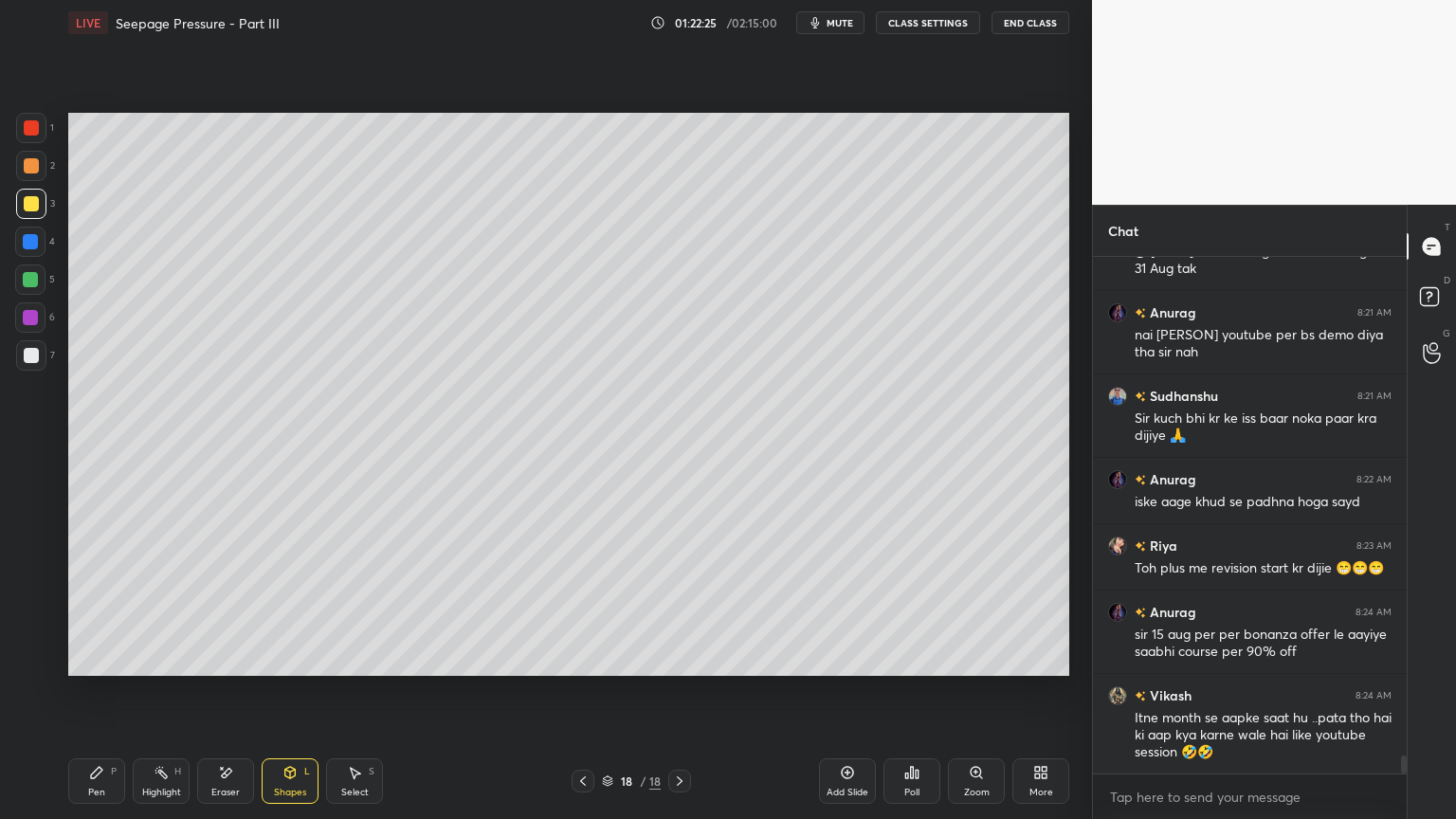 scroll, scrollTop: 14666, scrollLeft: 0, axis: vertical 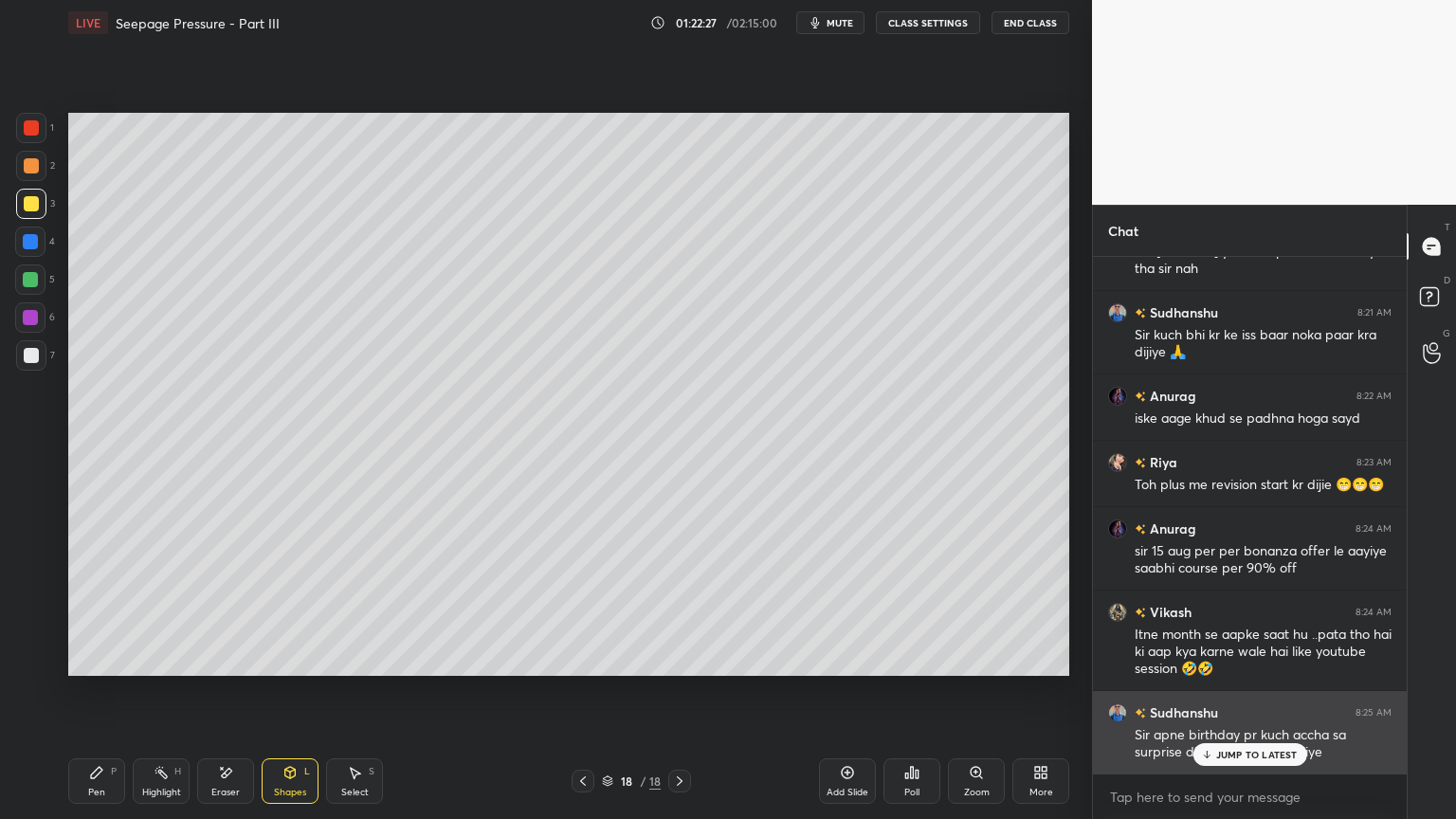 click on "JUMP TO LATEST" at bounding box center [1249, 755] 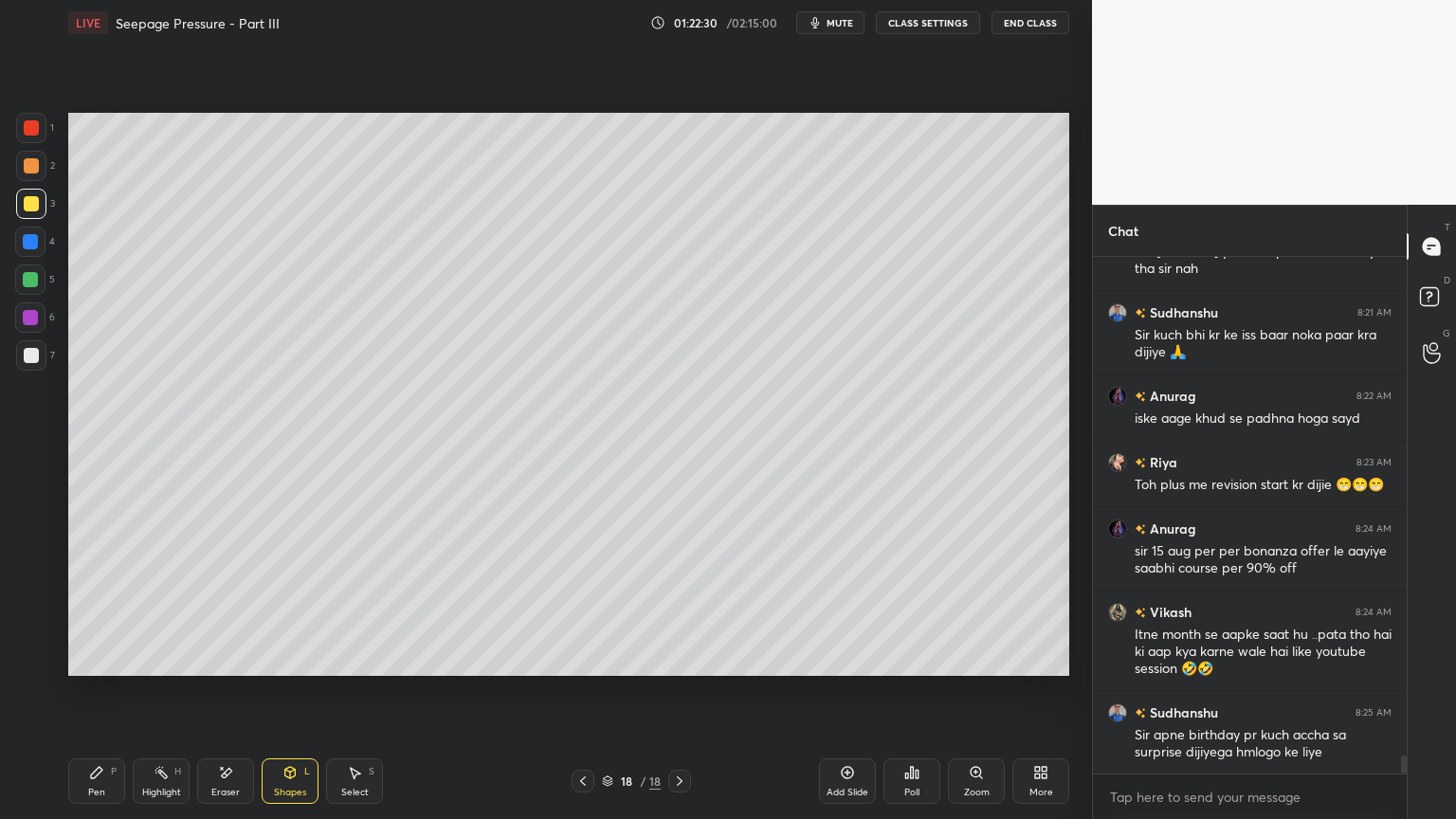 click at bounding box center [31, 355] 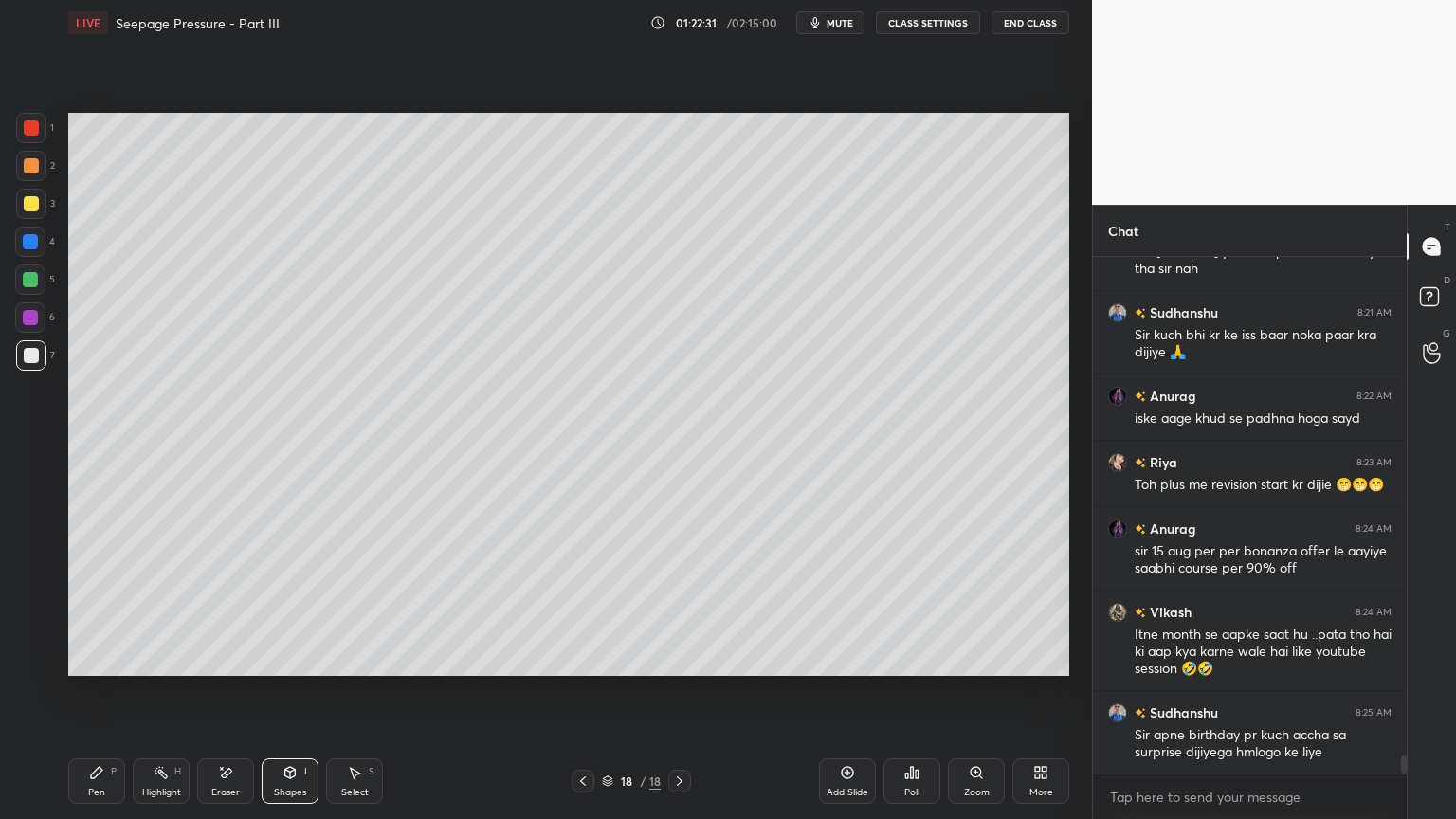 click on "Pen P Highlight H Eraser Shapes L Select S 18 / 18 Add Slide Poll Zoom More" at bounding box center (569, 781) 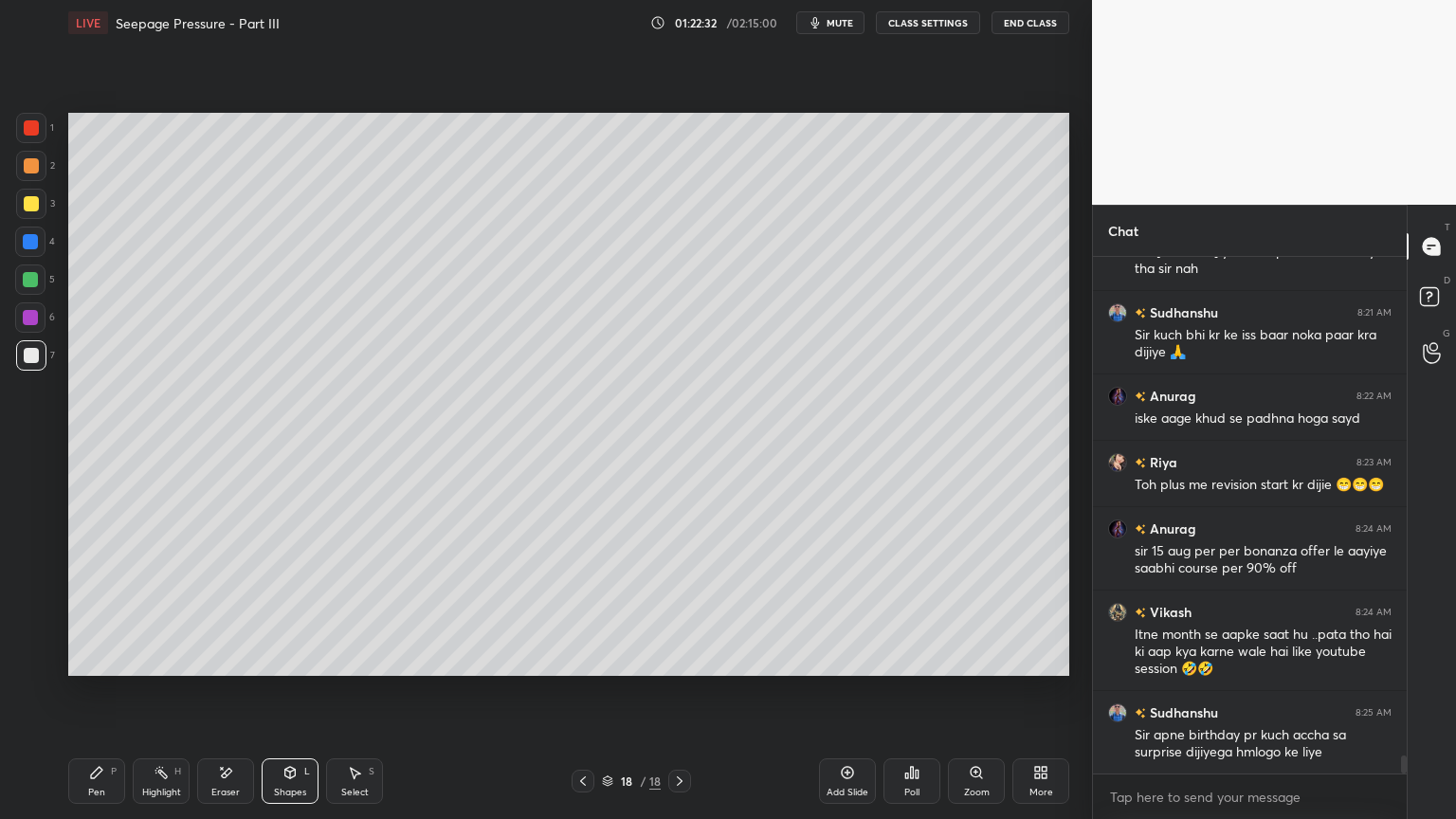 click at bounding box center (31, 355) 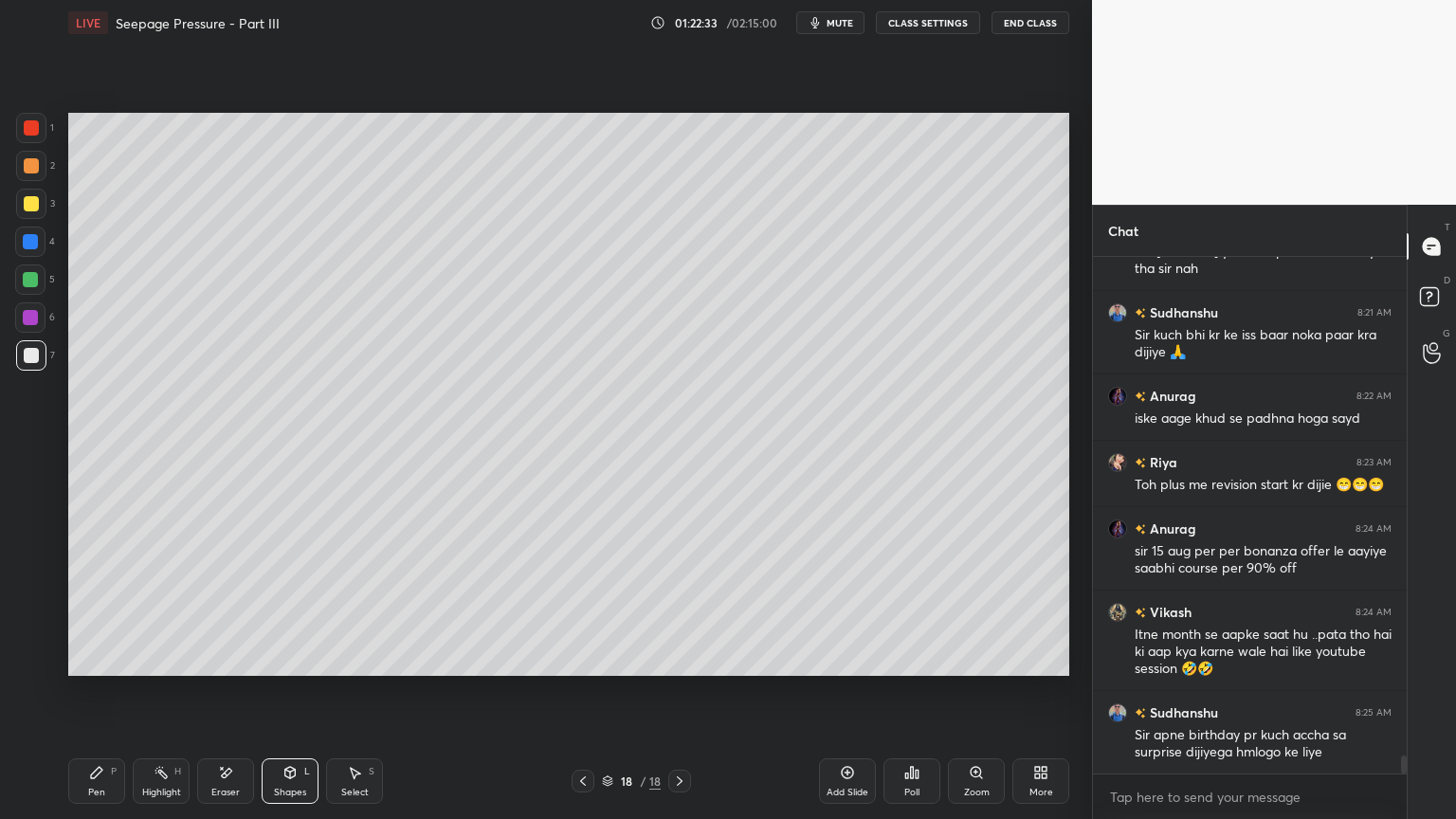click 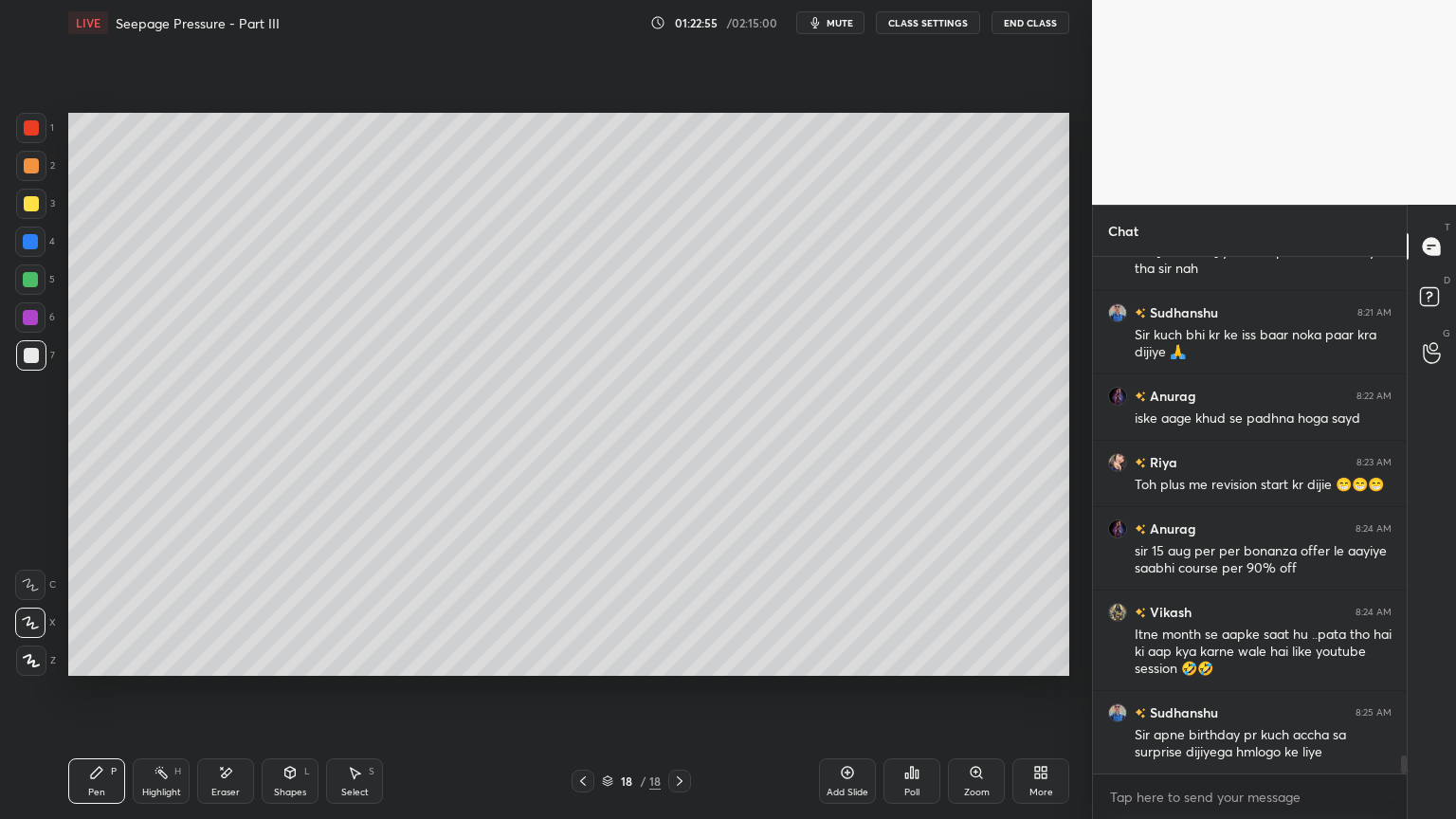 click on "Shapes L" at bounding box center [290, 781] 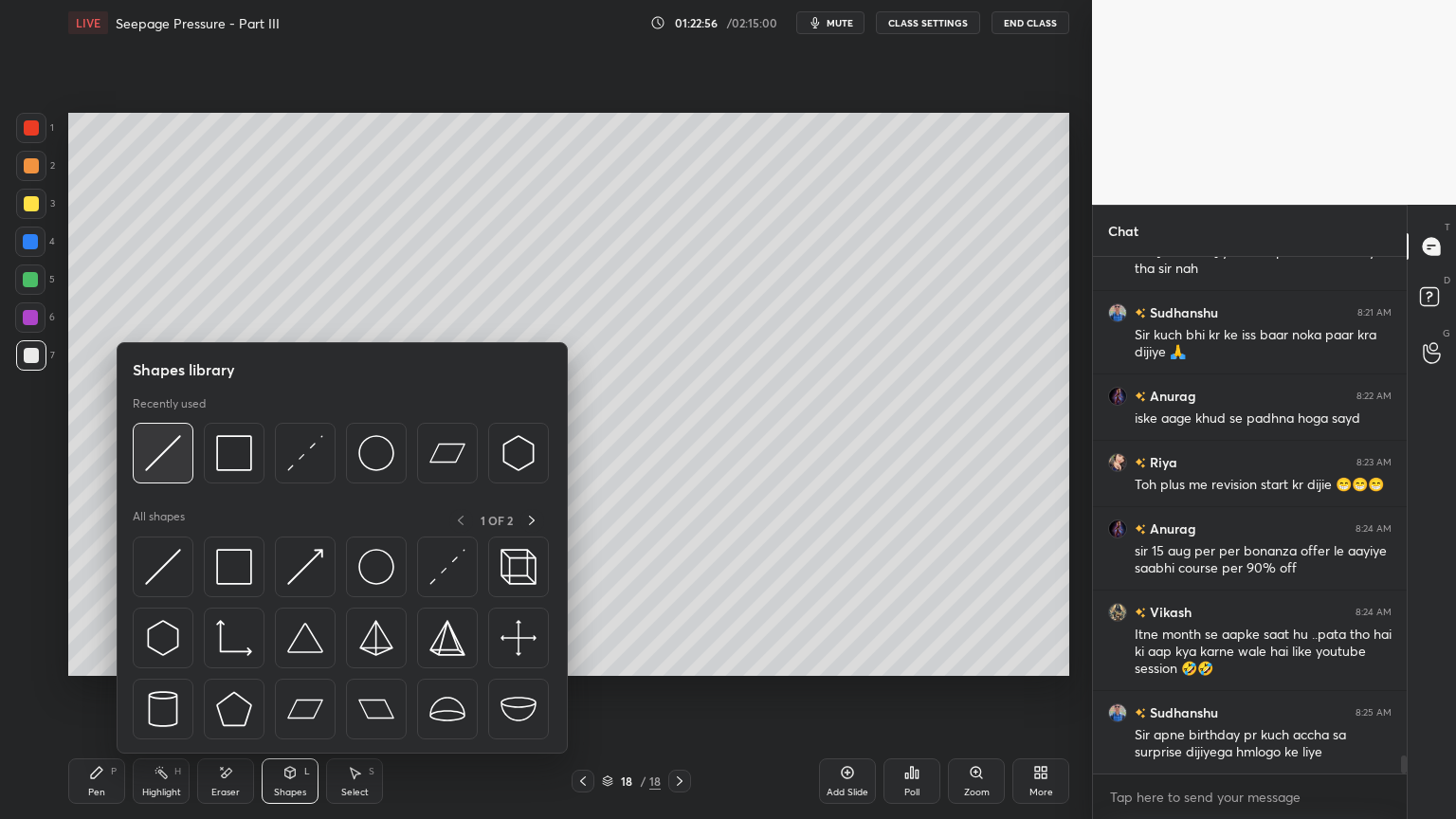 click at bounding box center (163, 453) 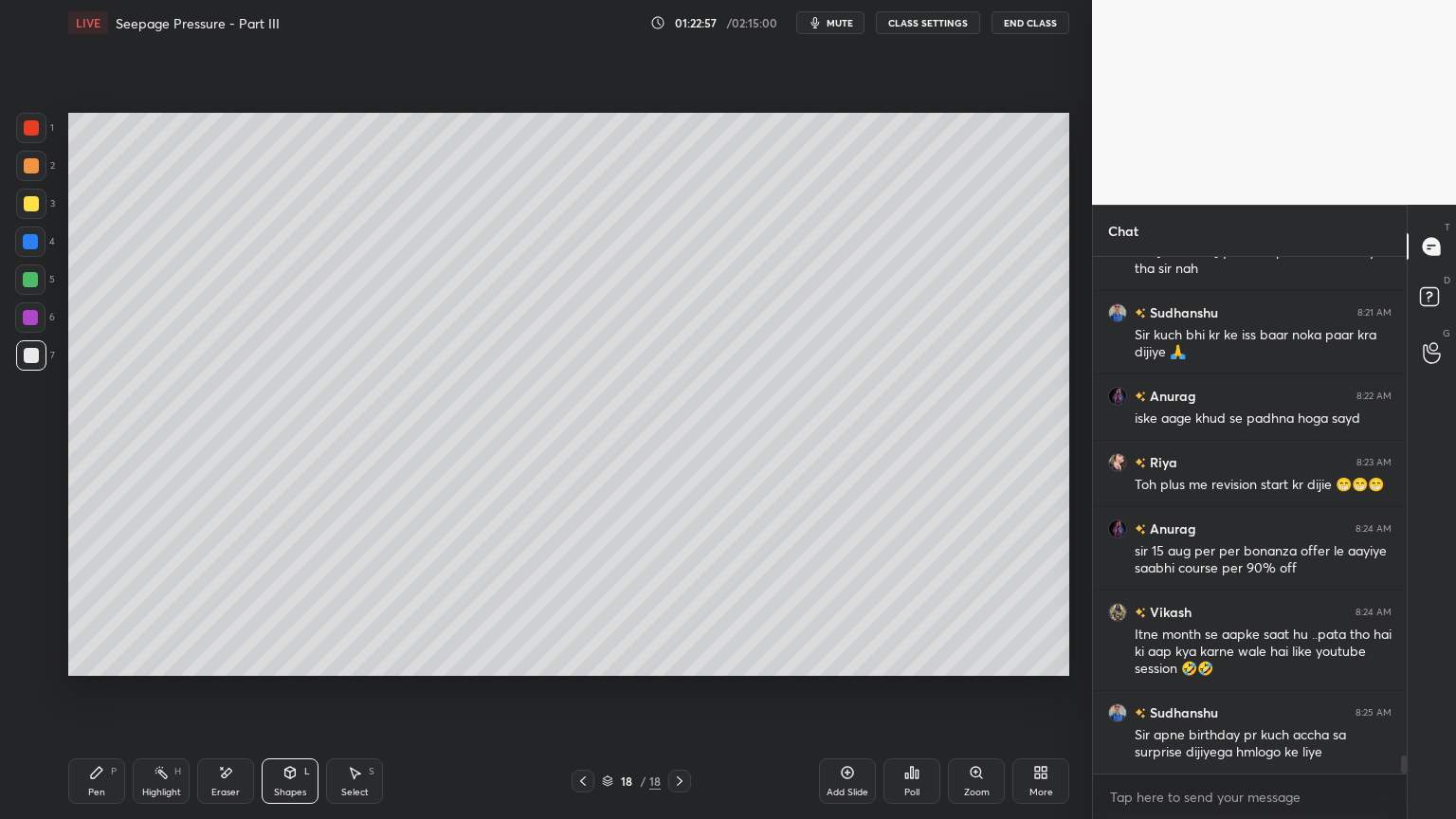 click at bounding box center [31, 128] 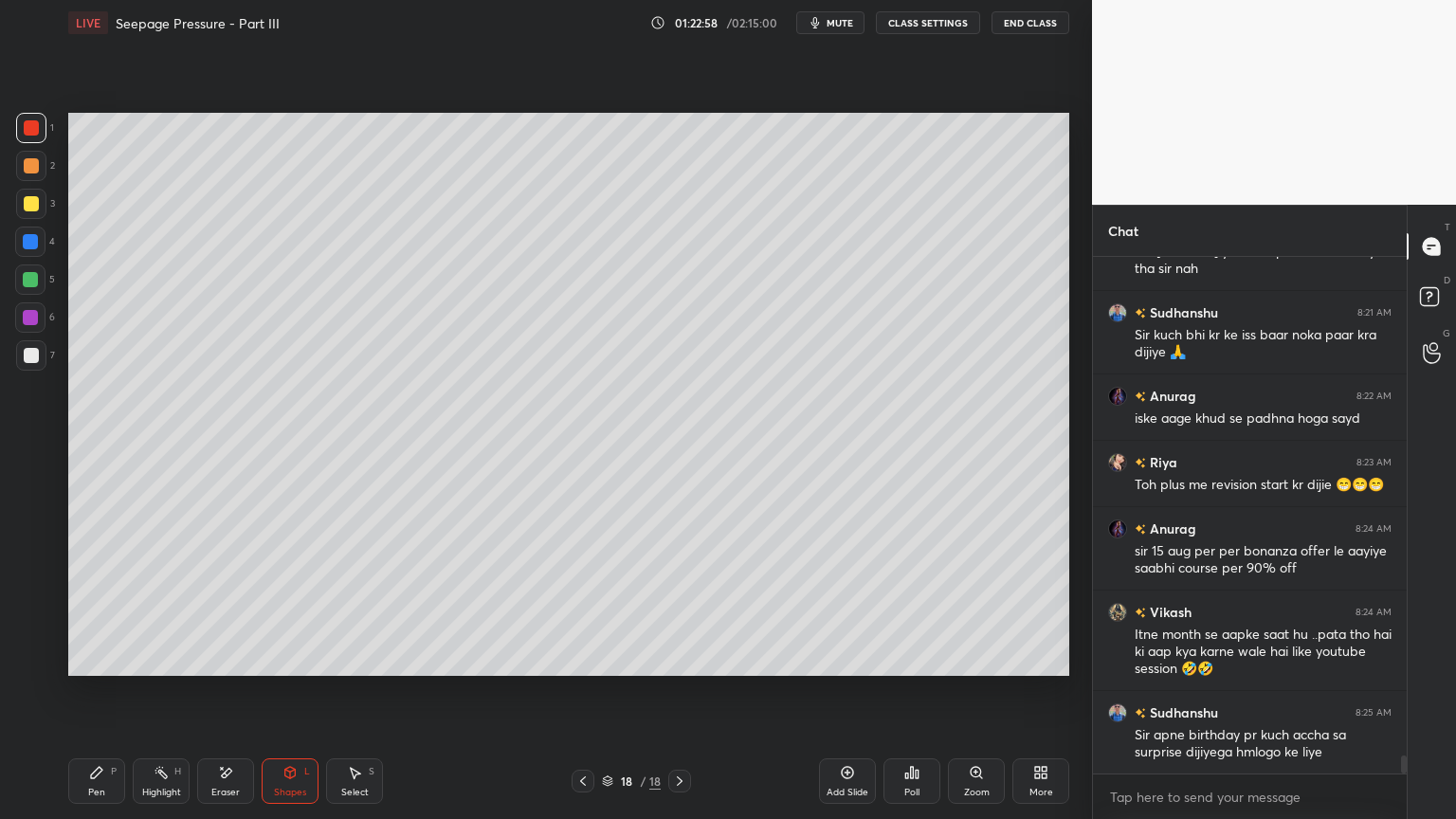 click on "Pen P" at bounding box center (97, 781) 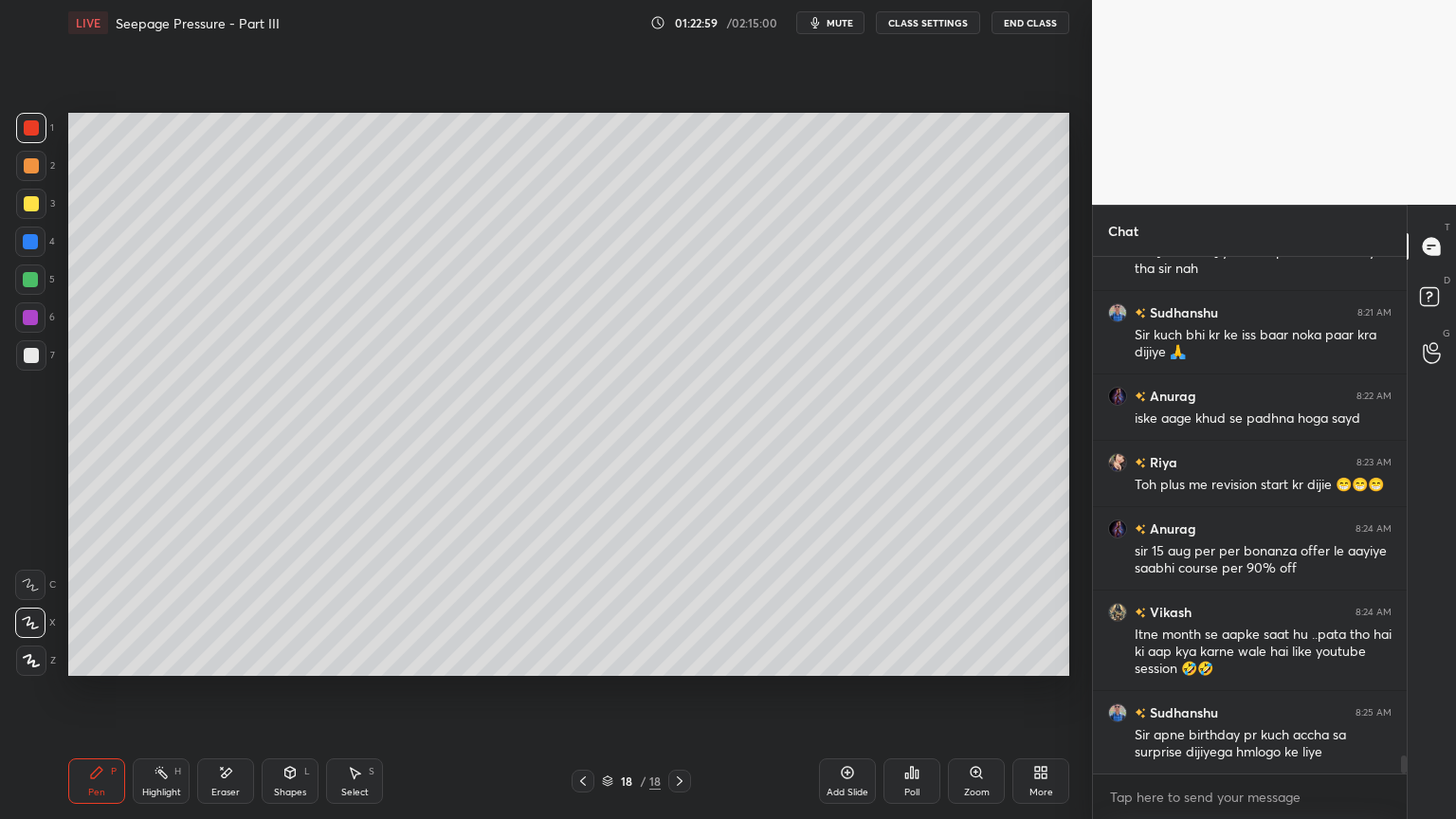 click 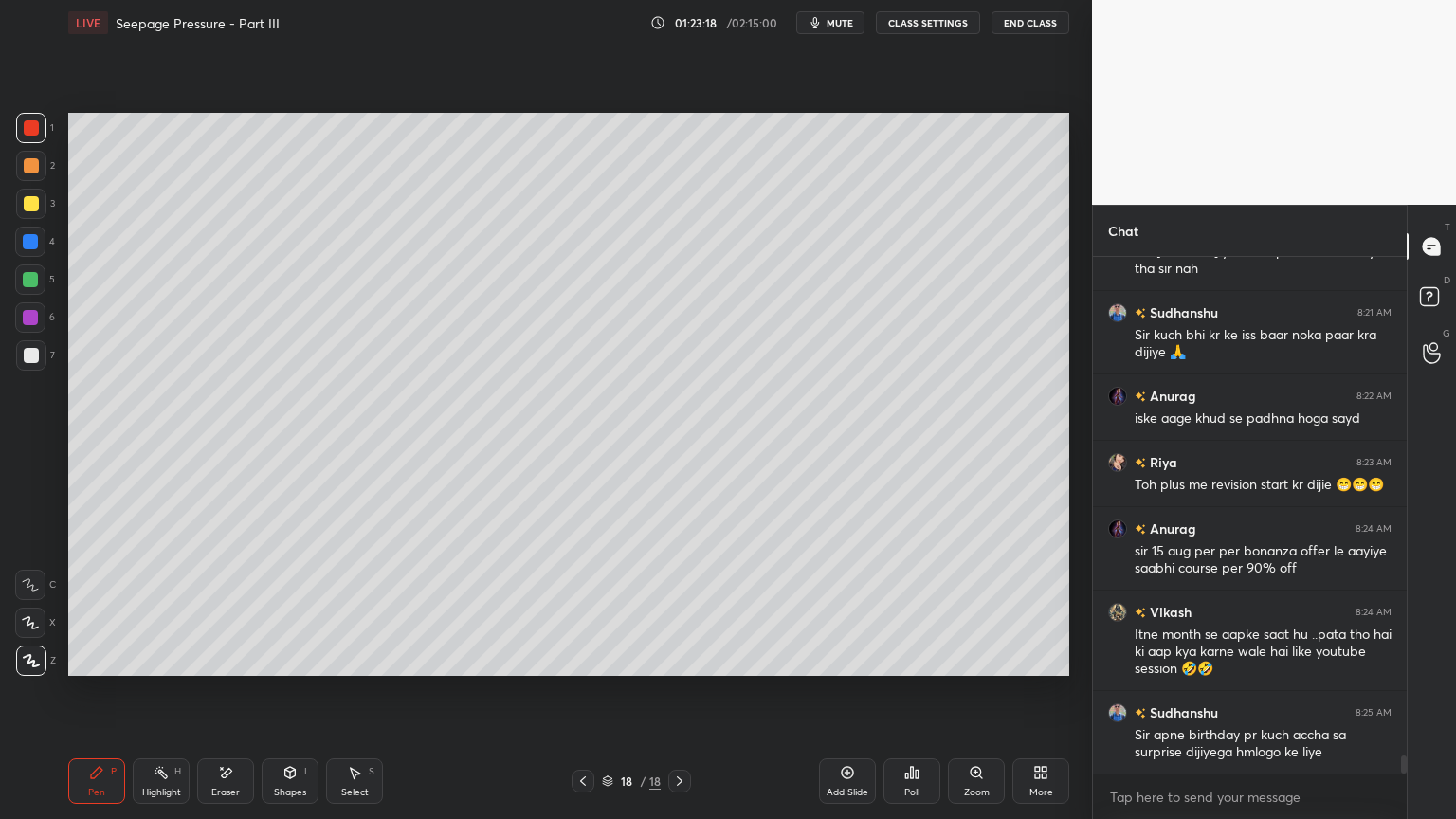 click 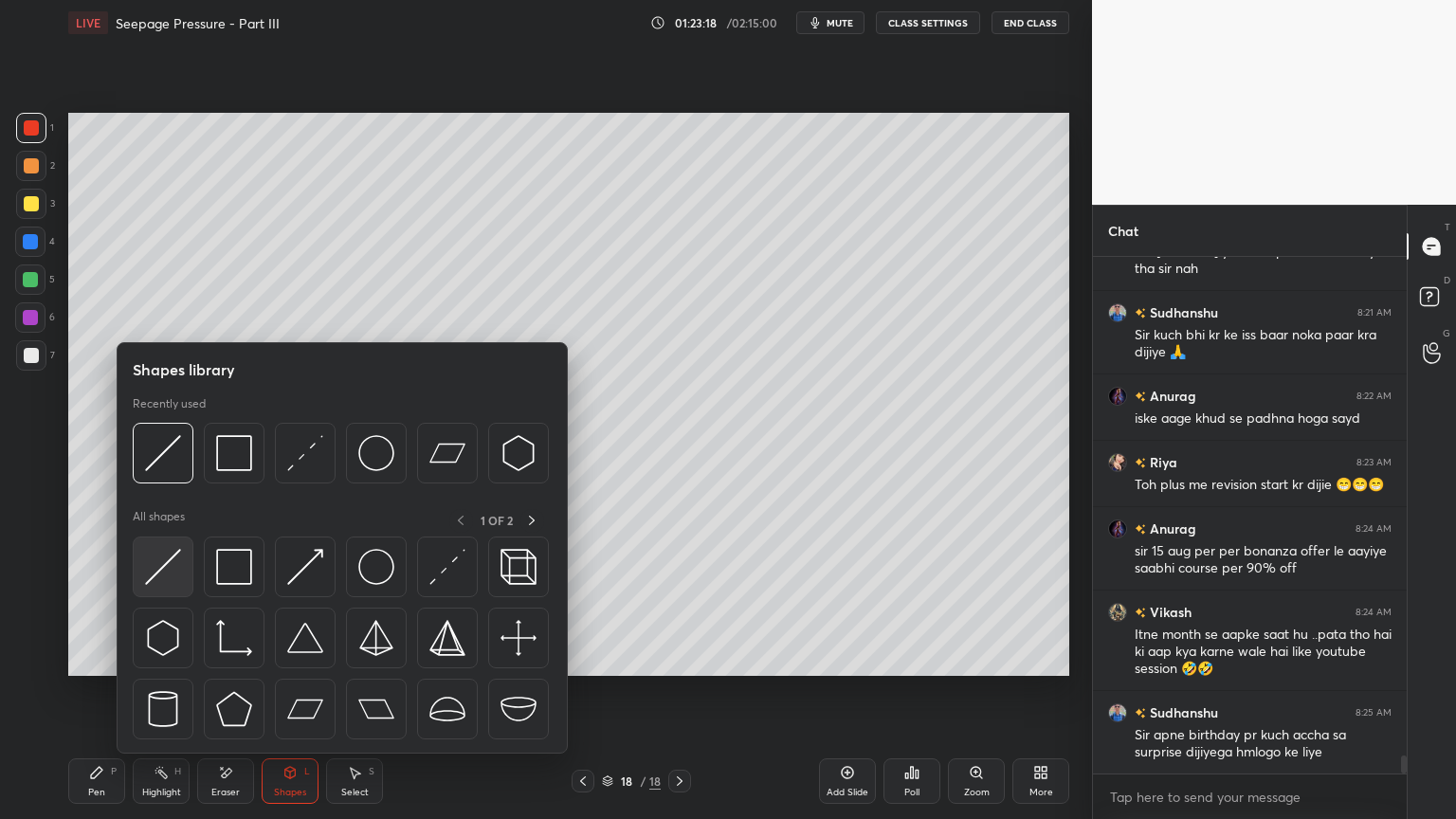 click at bounding box center (163, 567) 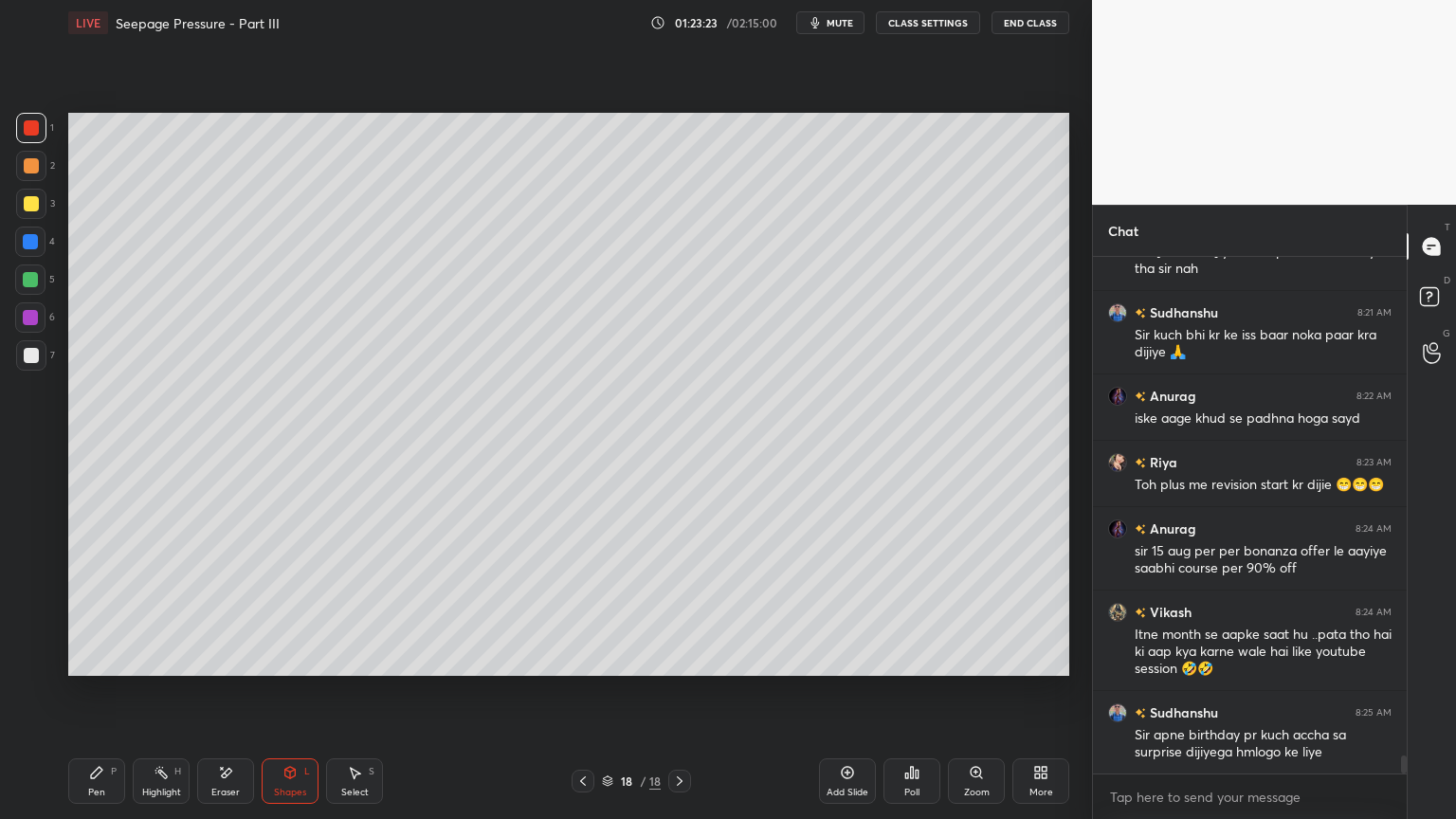 click at bounding box center [31, 204] 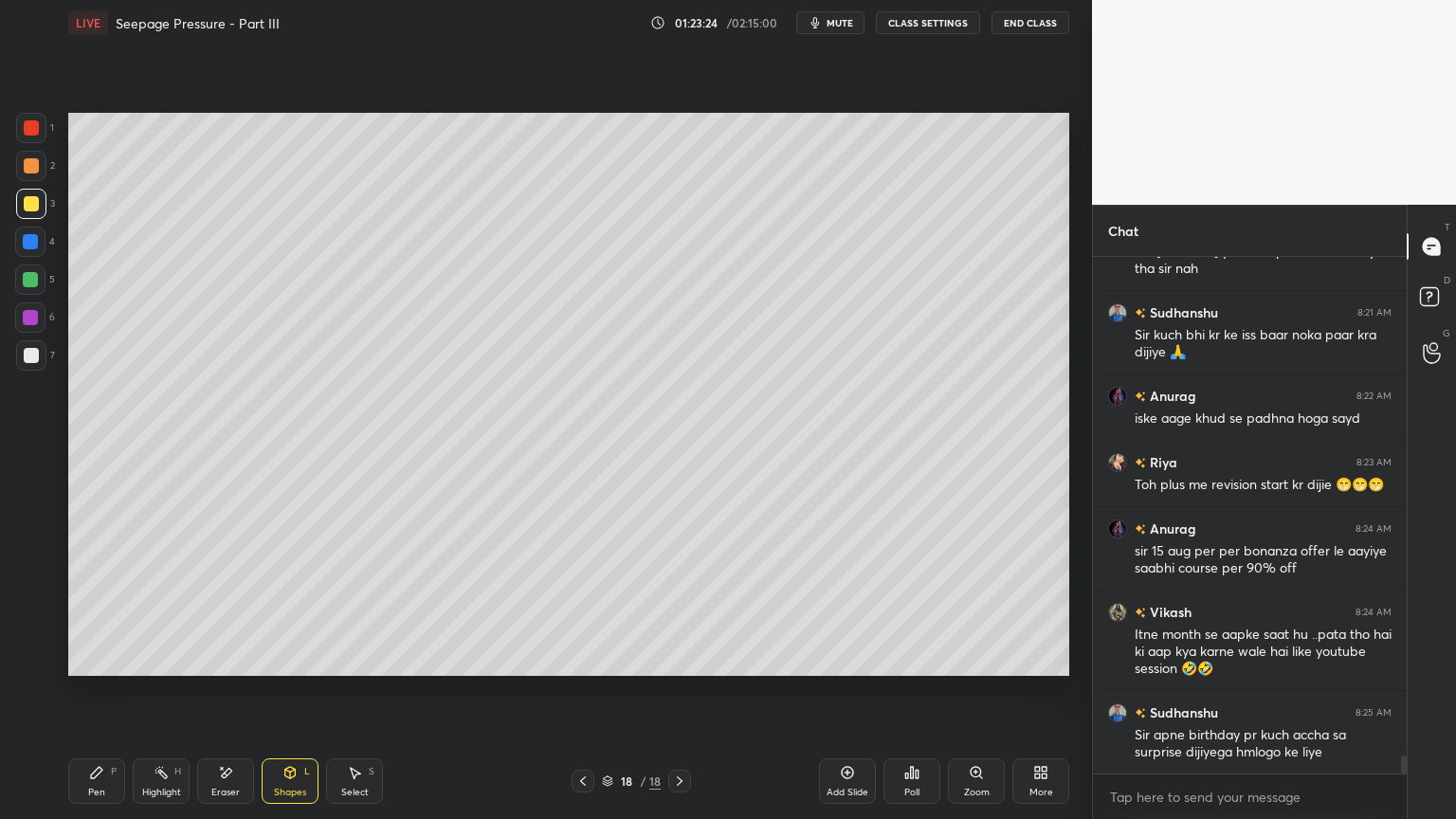 click on "Pen P" at bounding box center (97, 781) 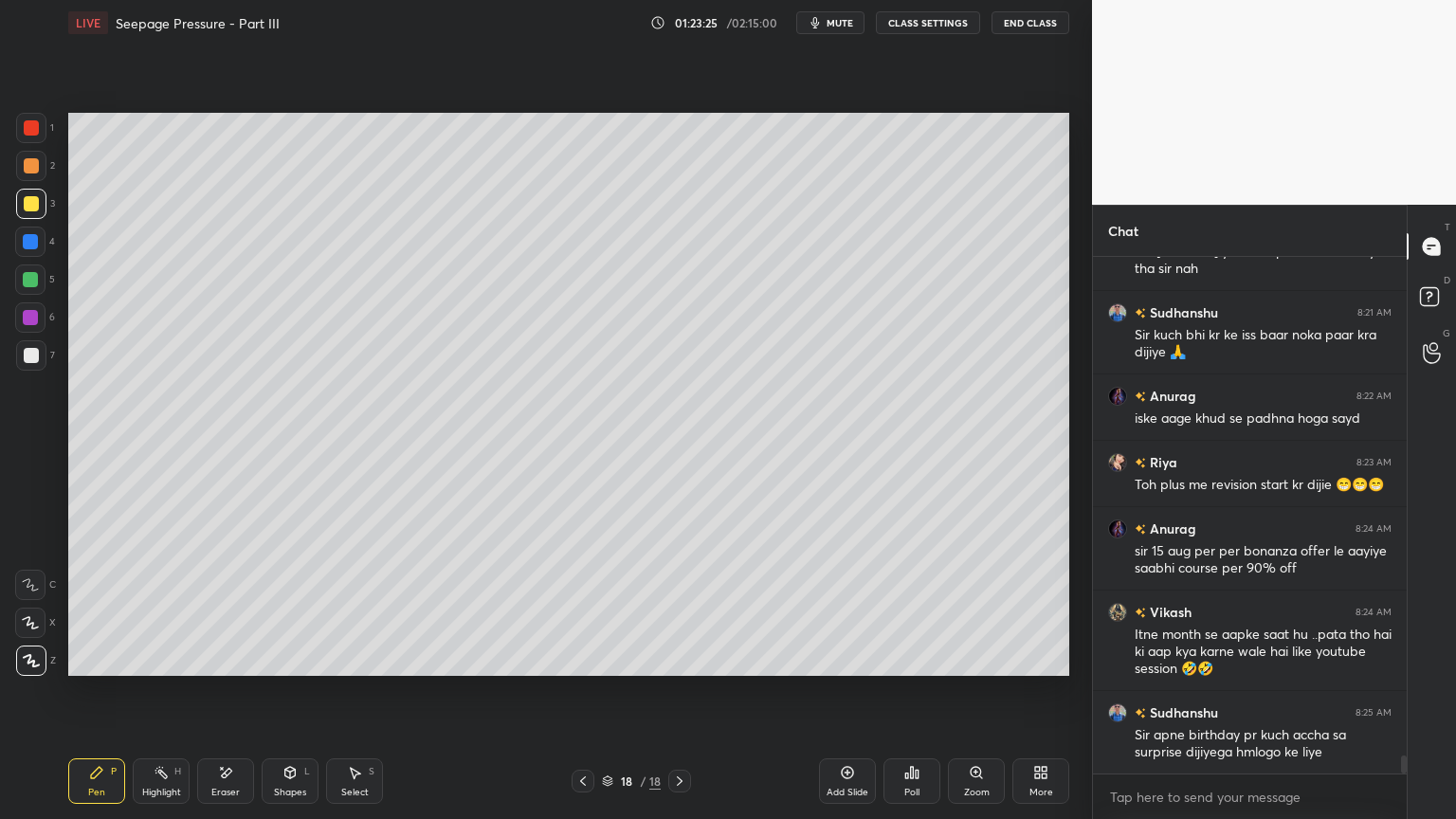 click 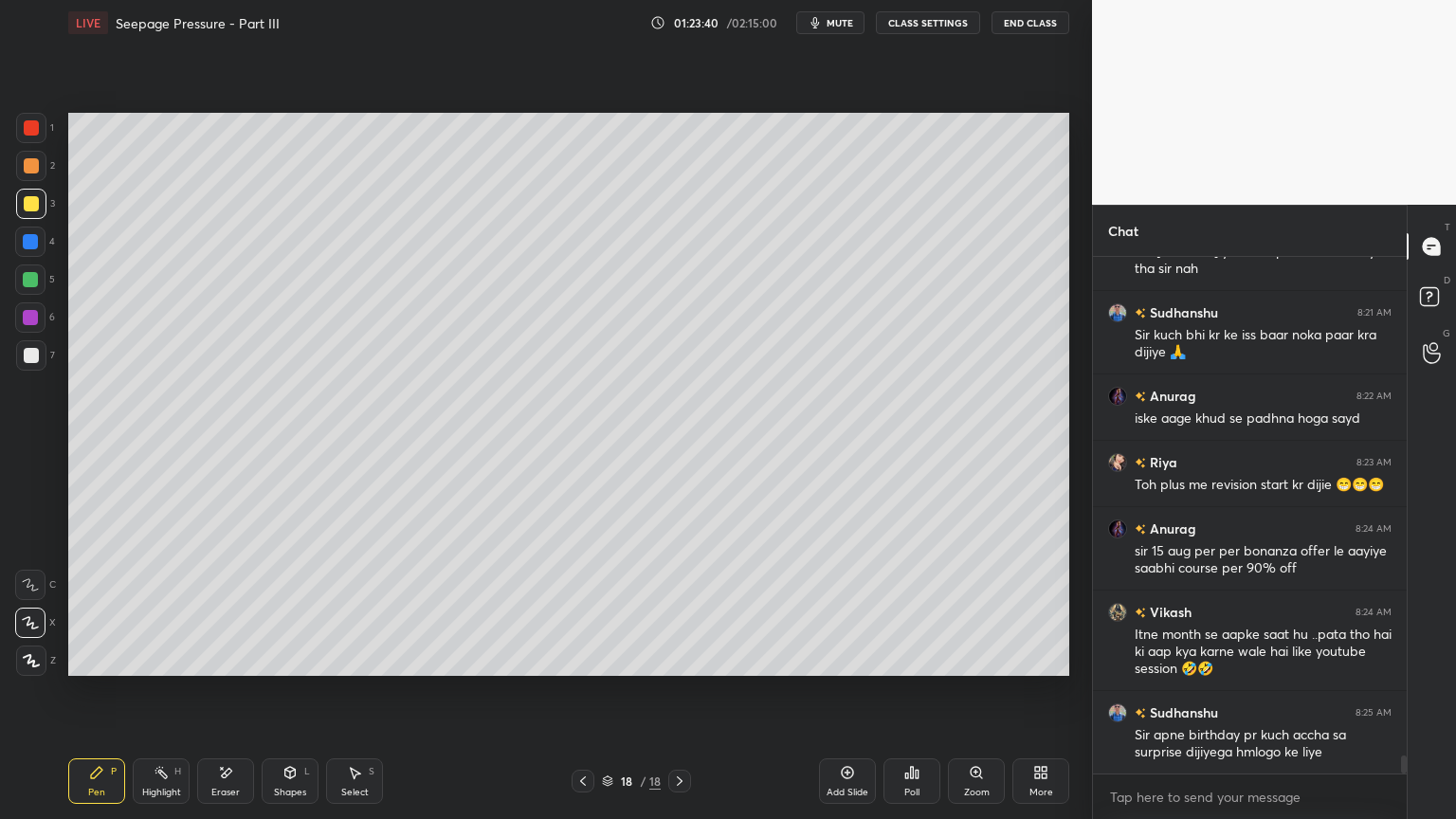 click on "Shapes L" at bounding box center (290, 781) 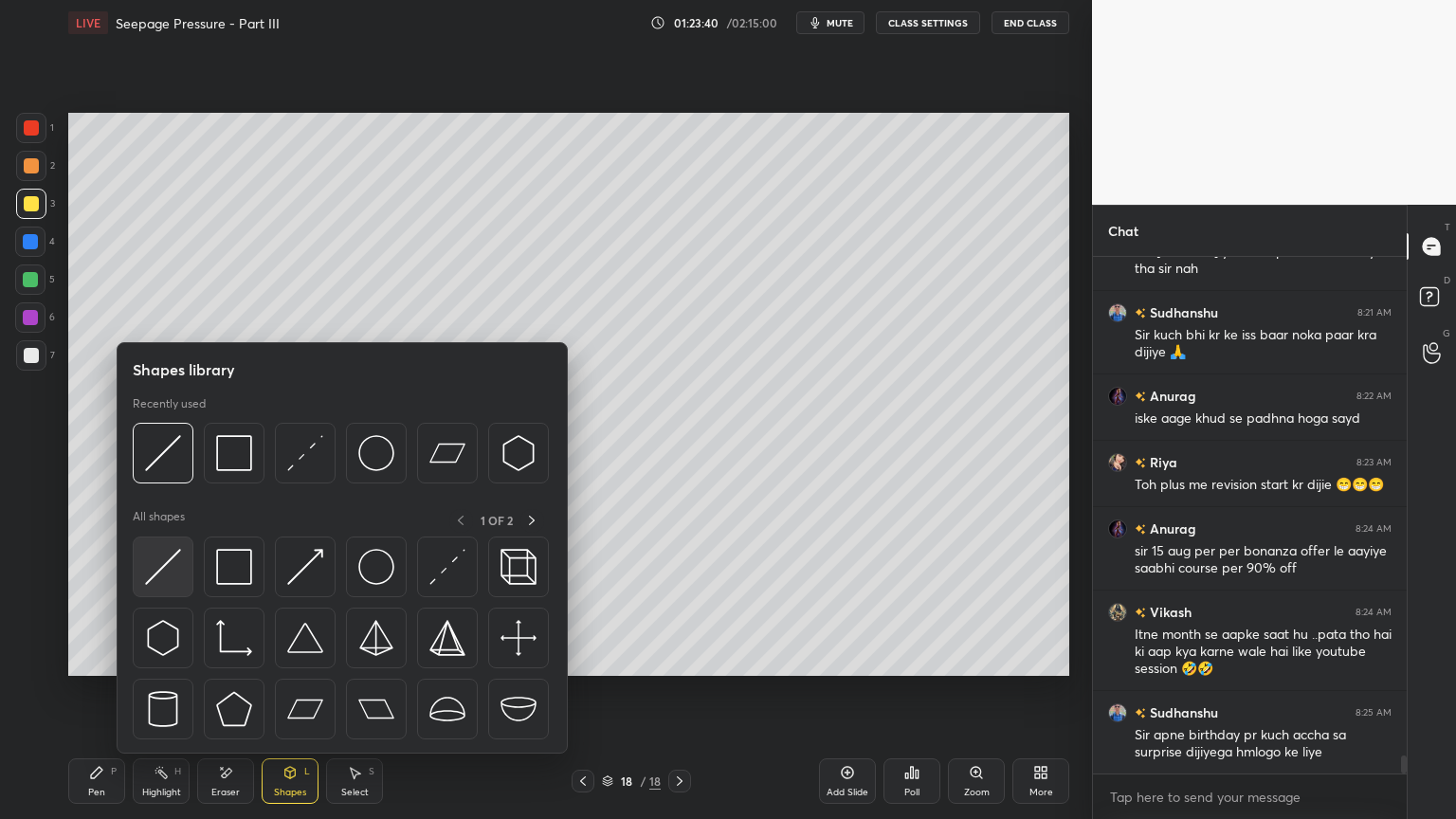 click at bounding box center (163, 567) 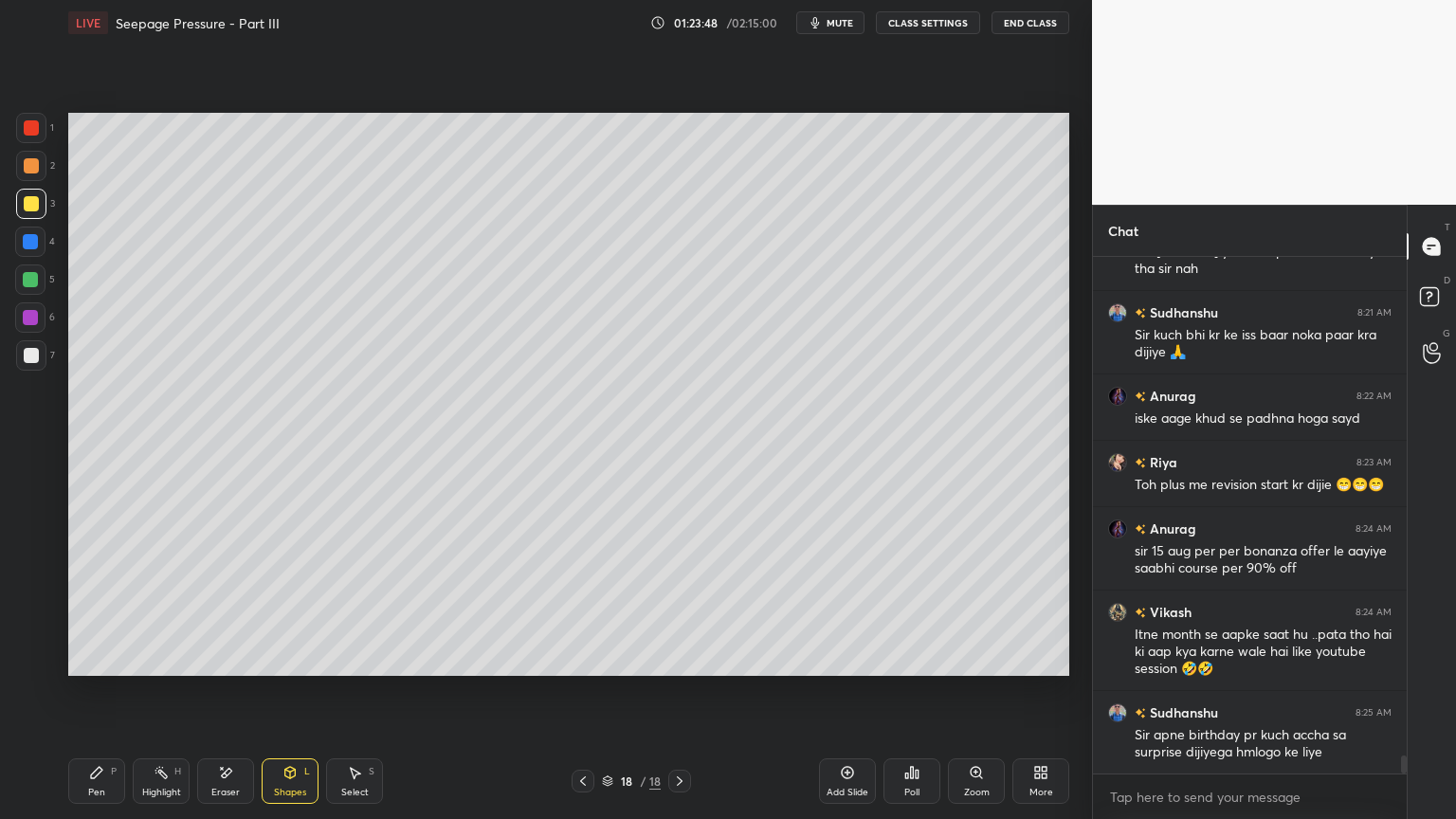 click at bounding box center [31, 355] 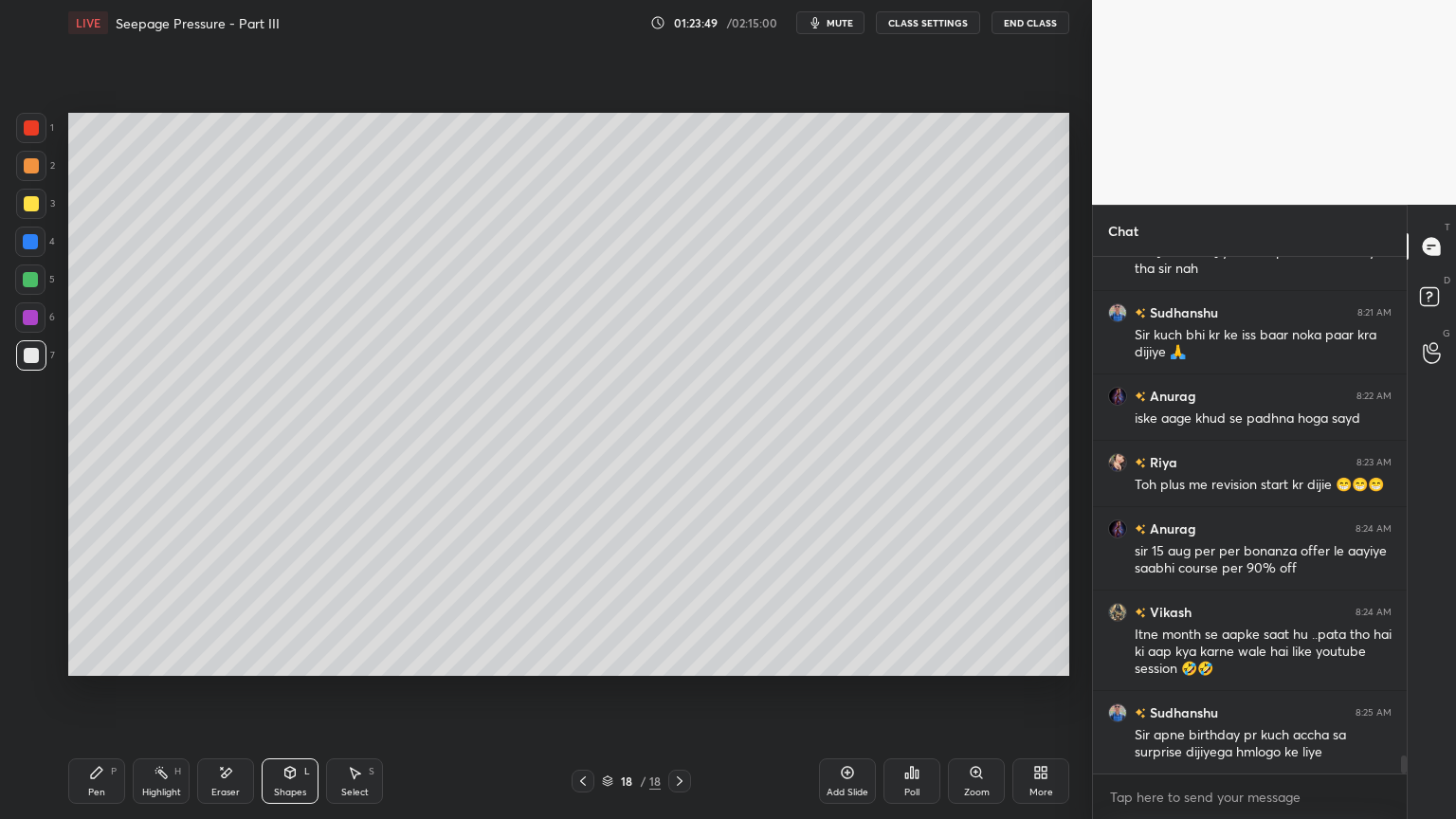 click on "Pen P" at bounding box center (97, 781) 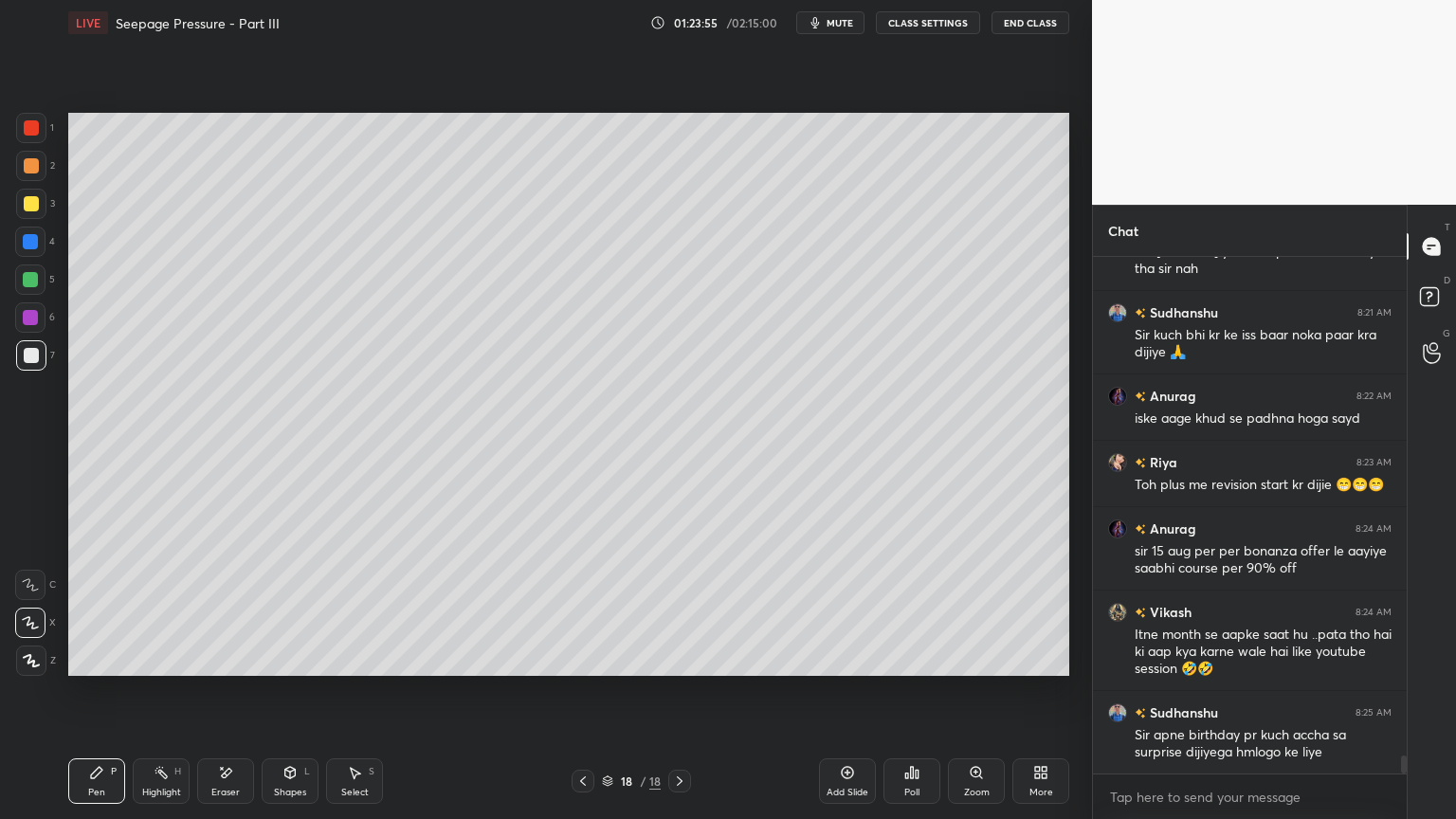 click at bounding box center (31, 355) 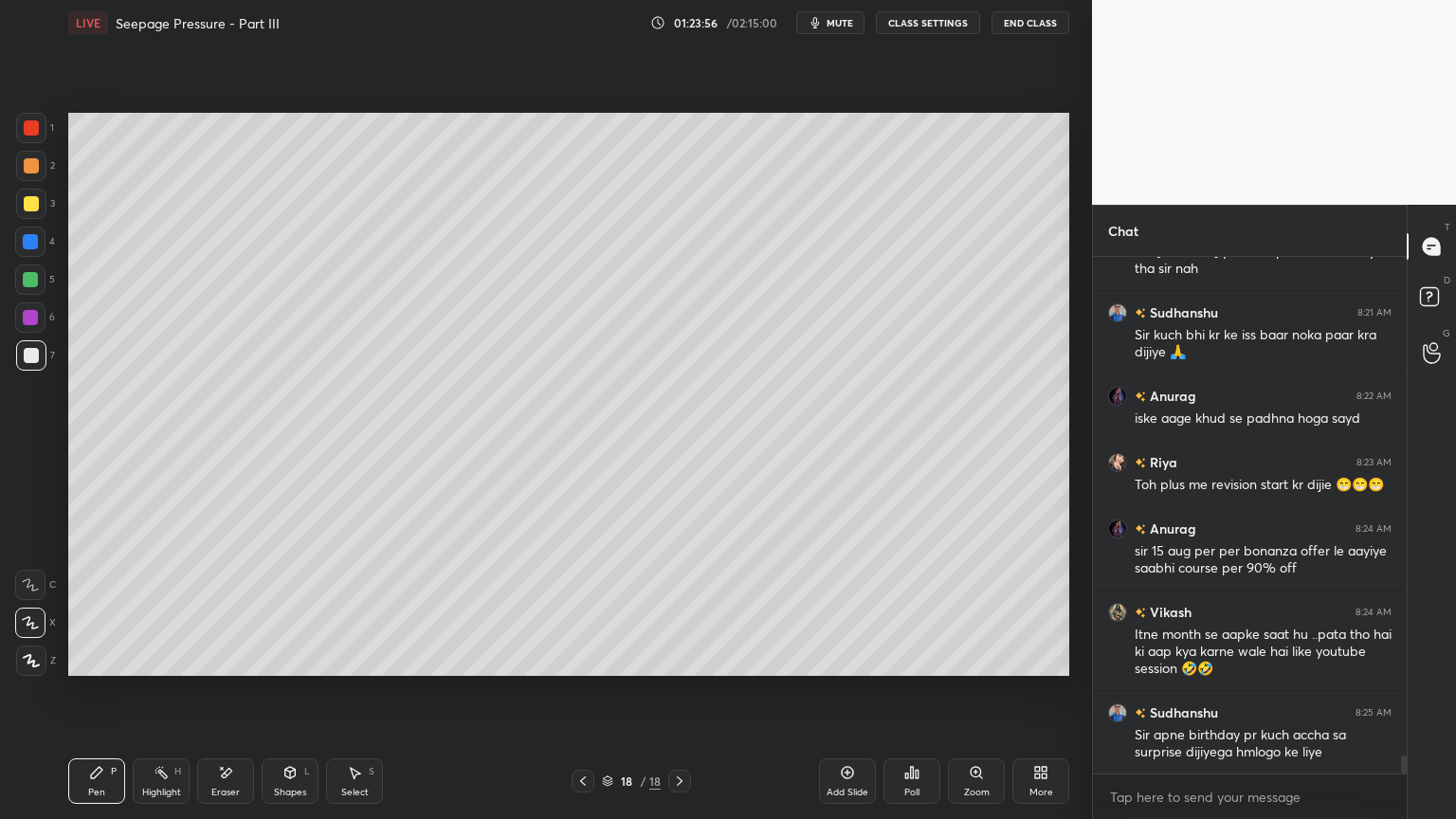 click on "Pen P" at bounding box center [97, 781] 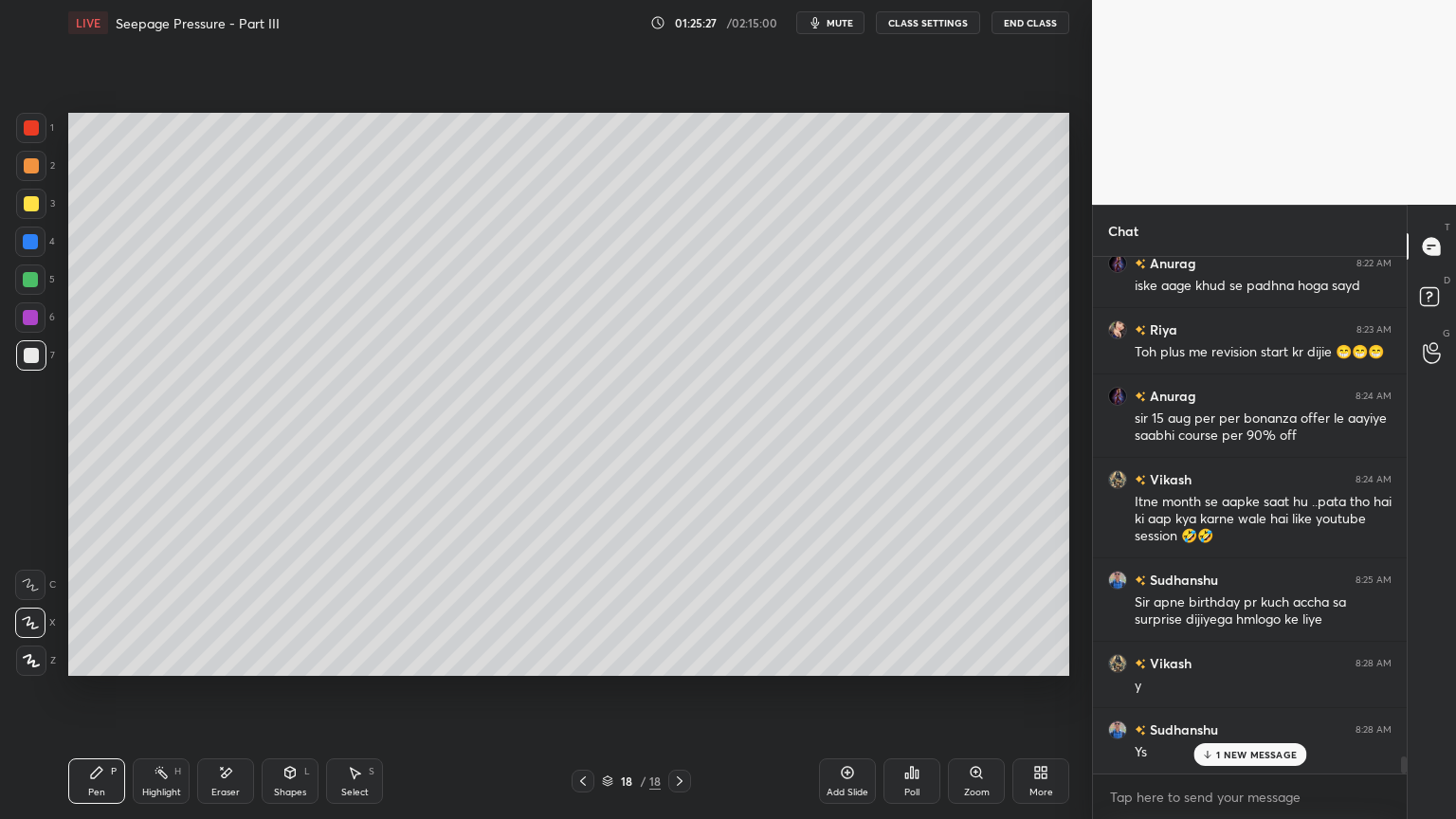 scroll, scrollTop: 14866, scrollLeft: 0, axis: vertical 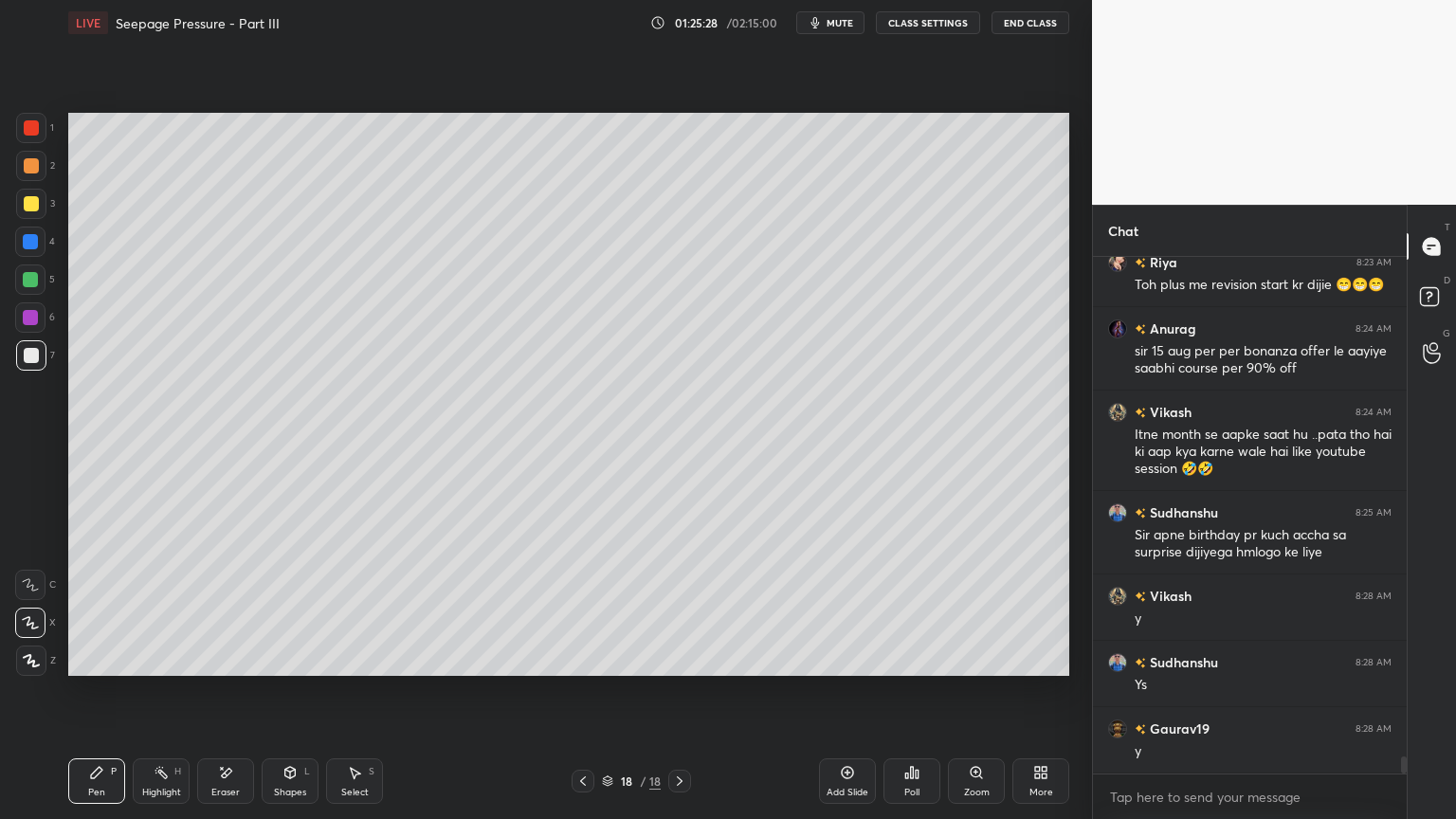 click 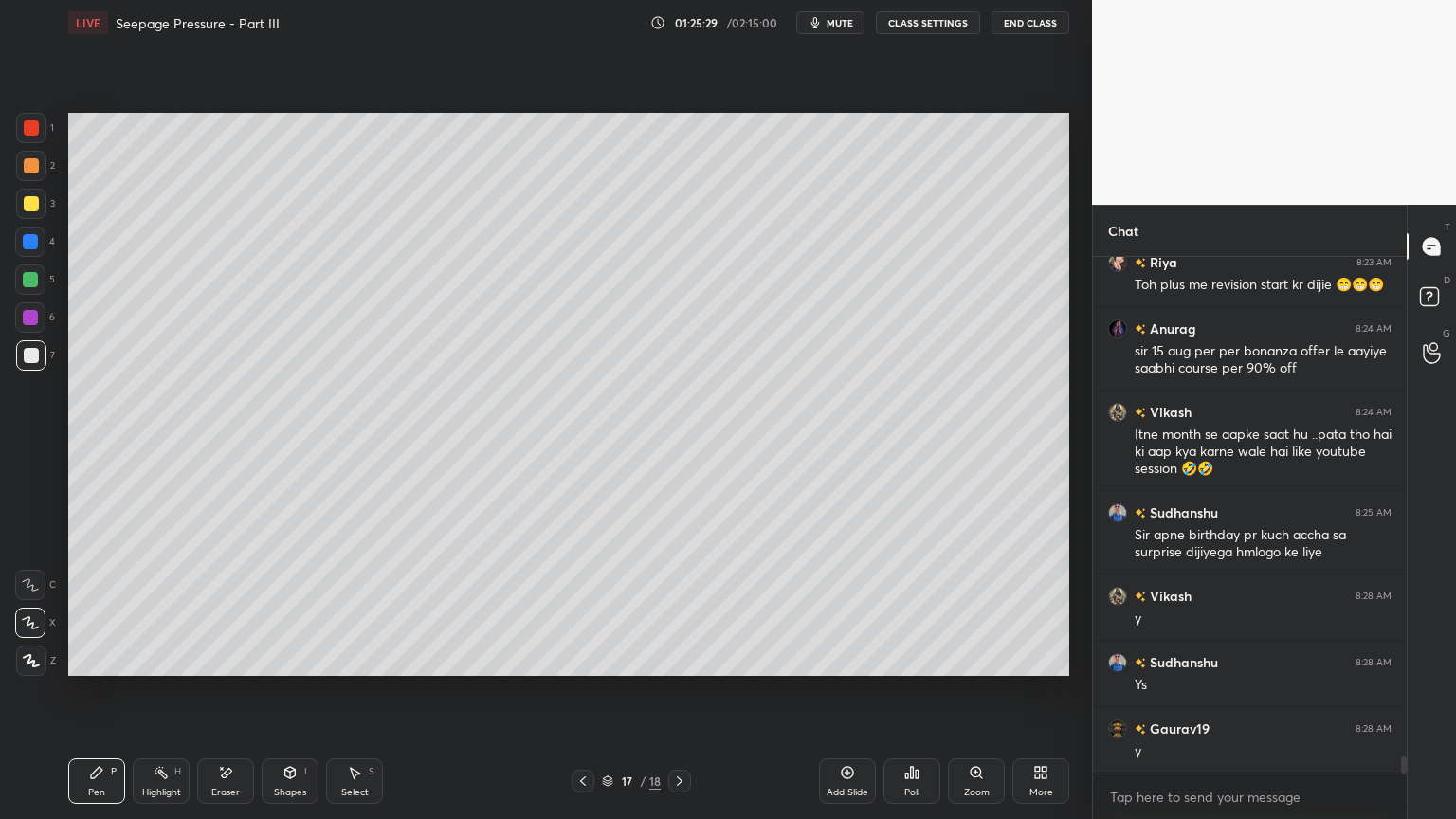click 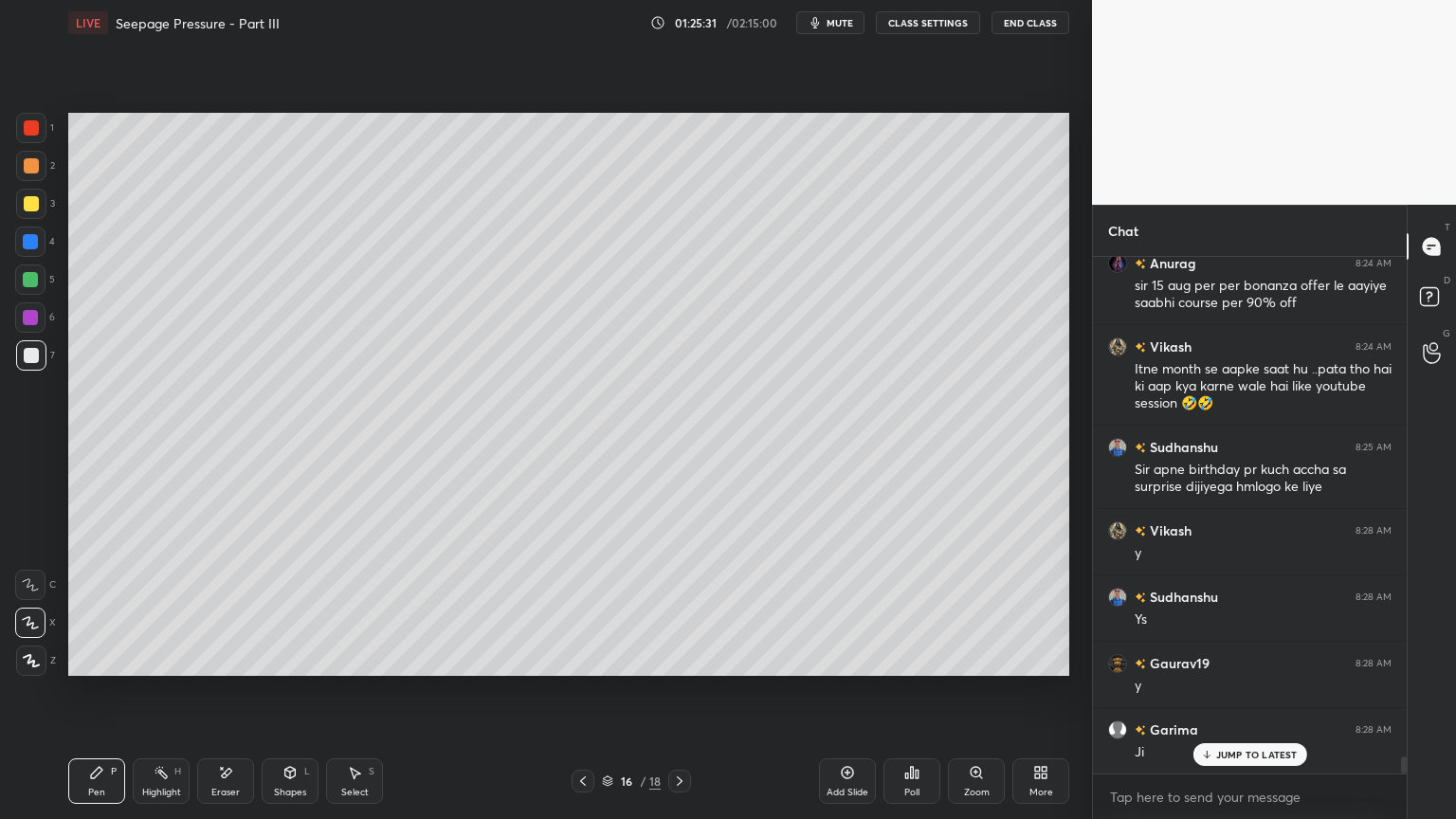 click 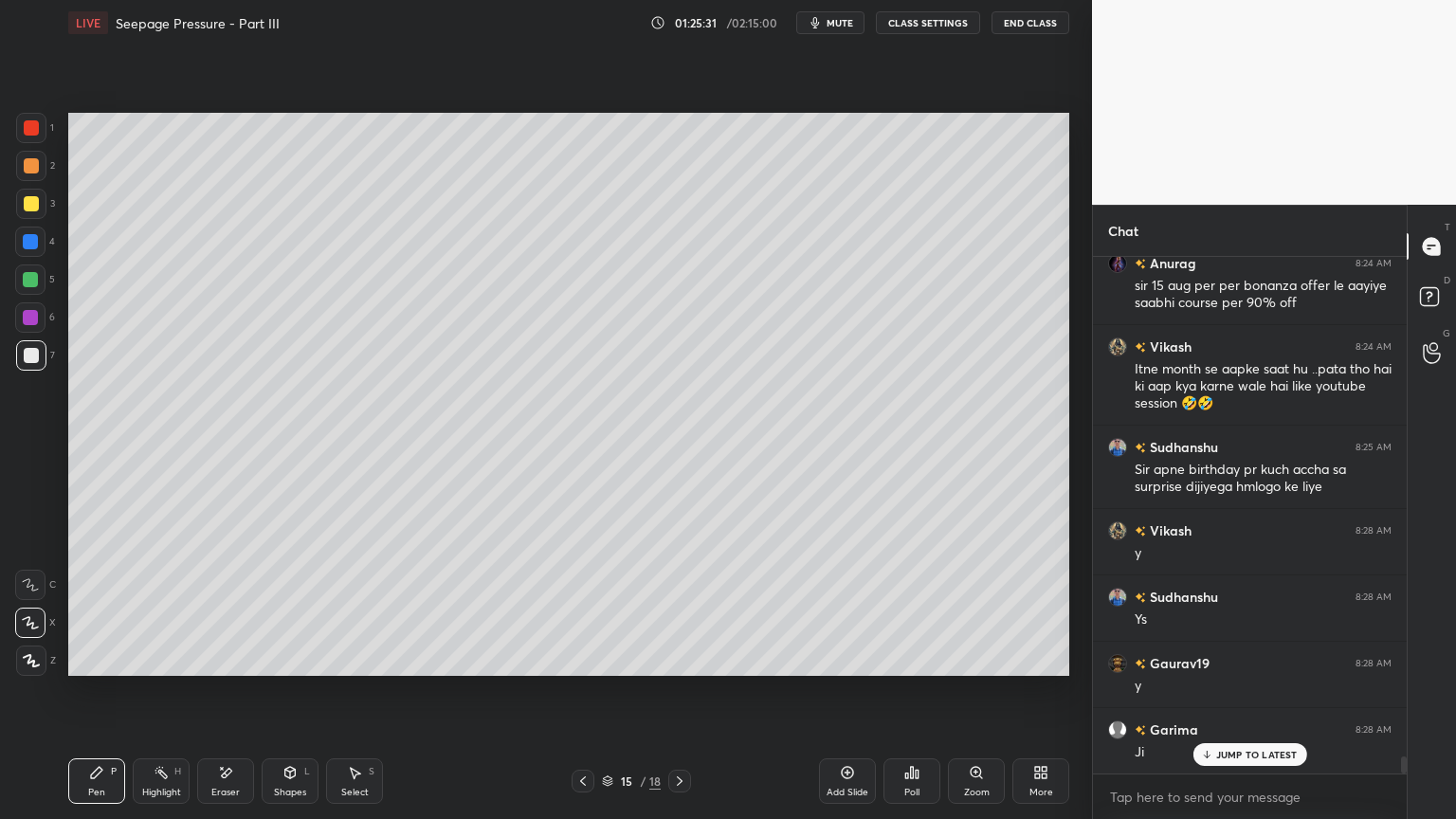 click 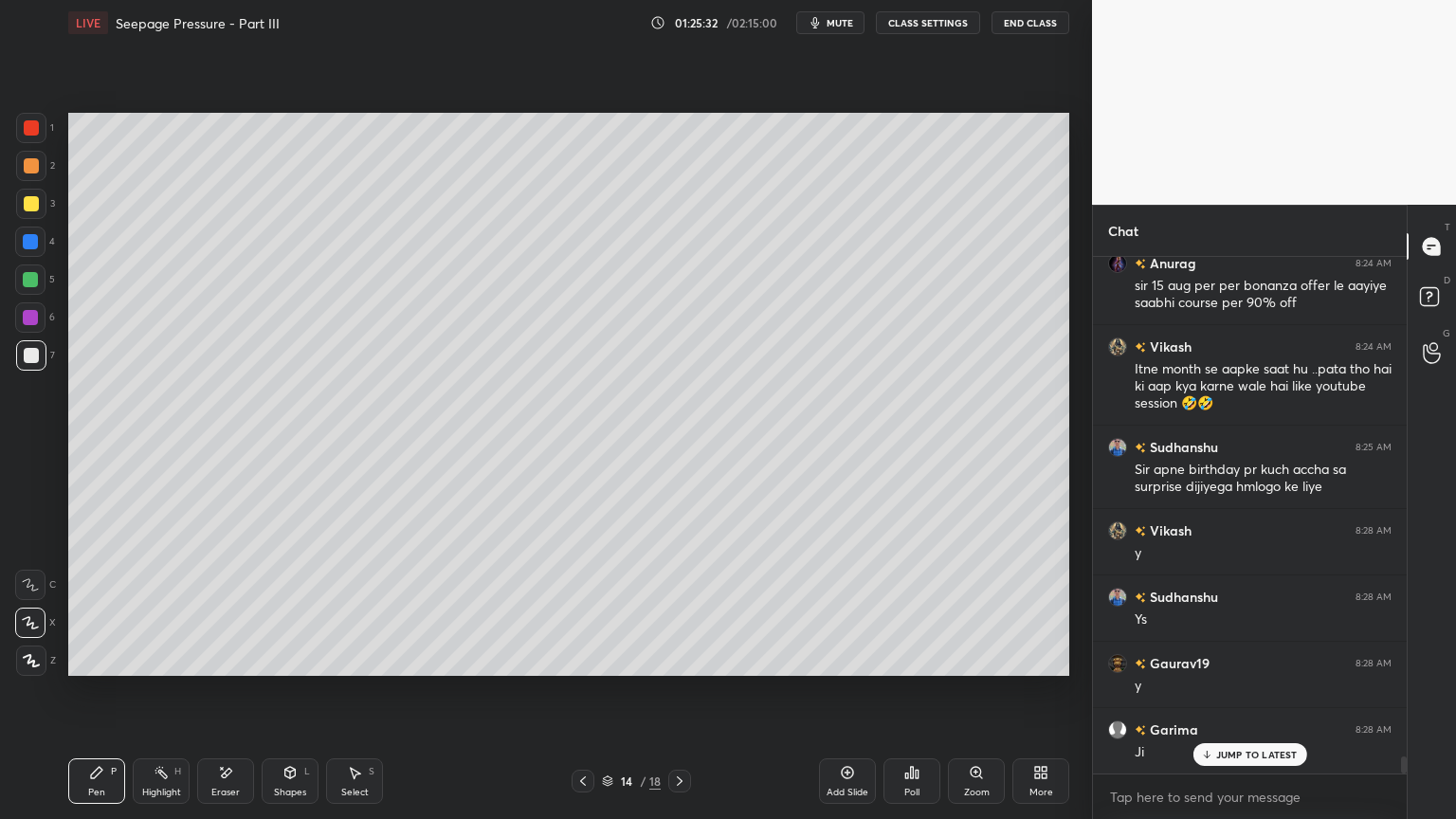 scroll, scrollTop: 14999, scrollLeft: 0, axis: vertical 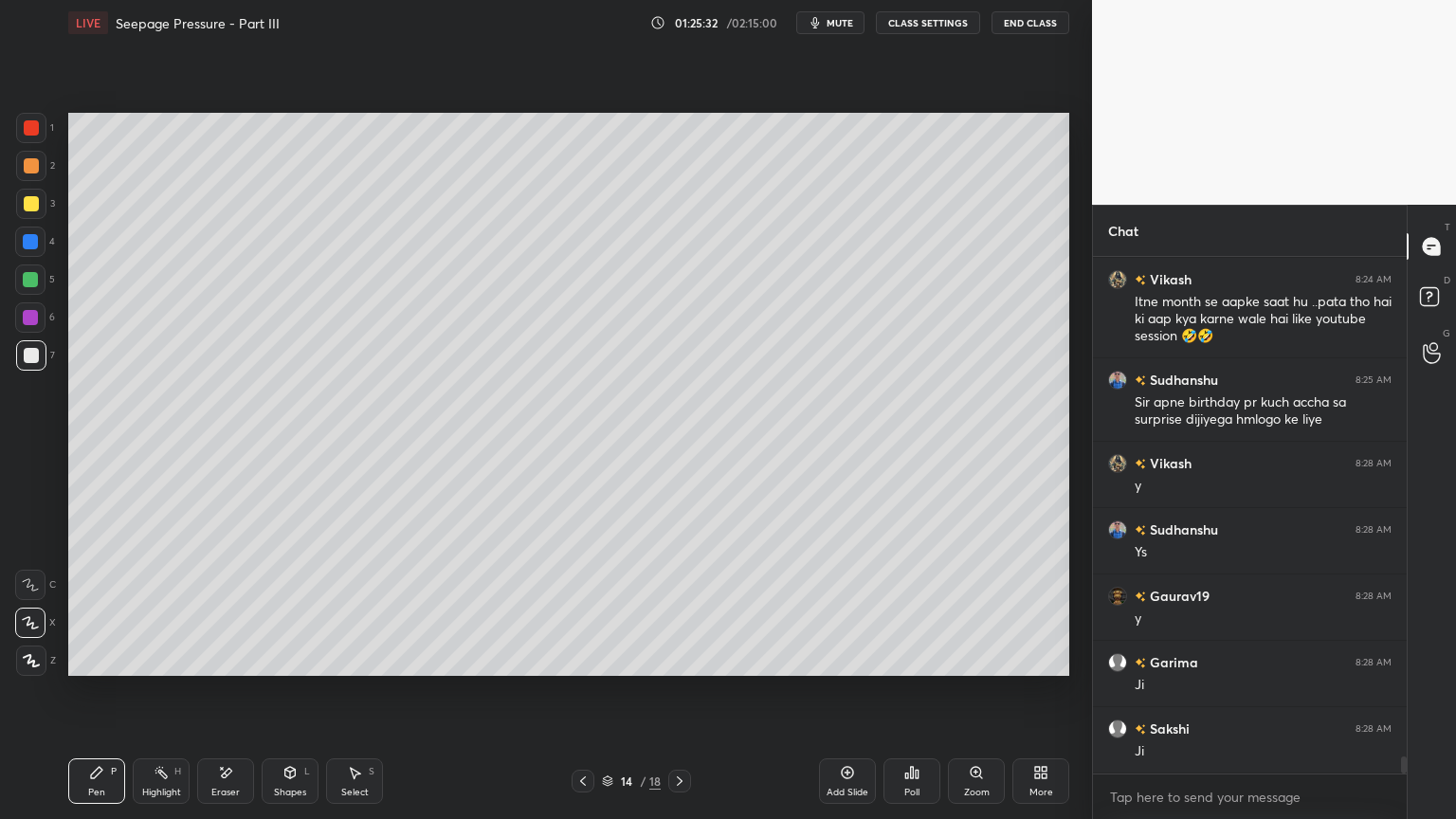 click 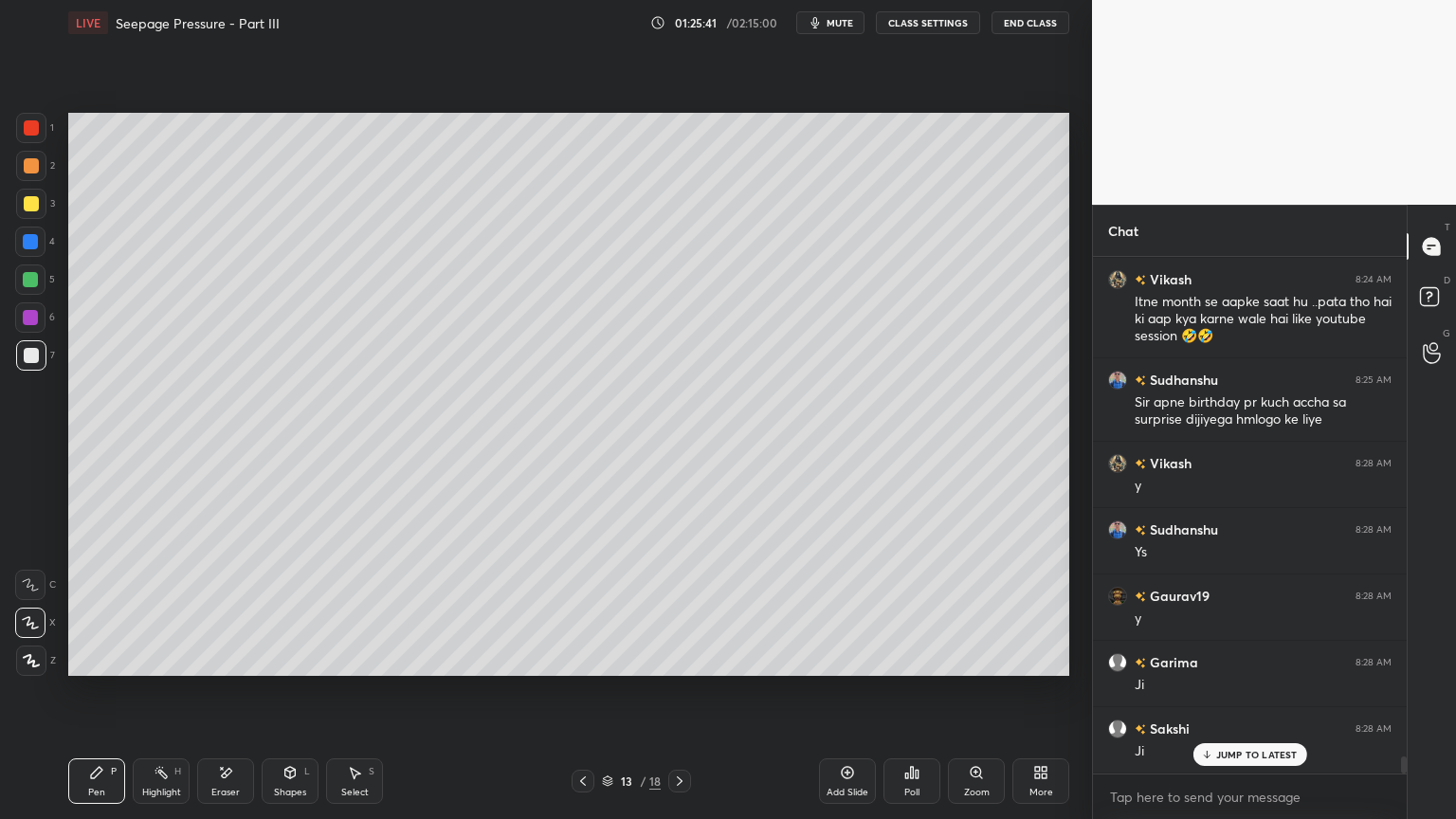 scroll, scrollTop: 15064, scrollLeft: 0, axis: vertical 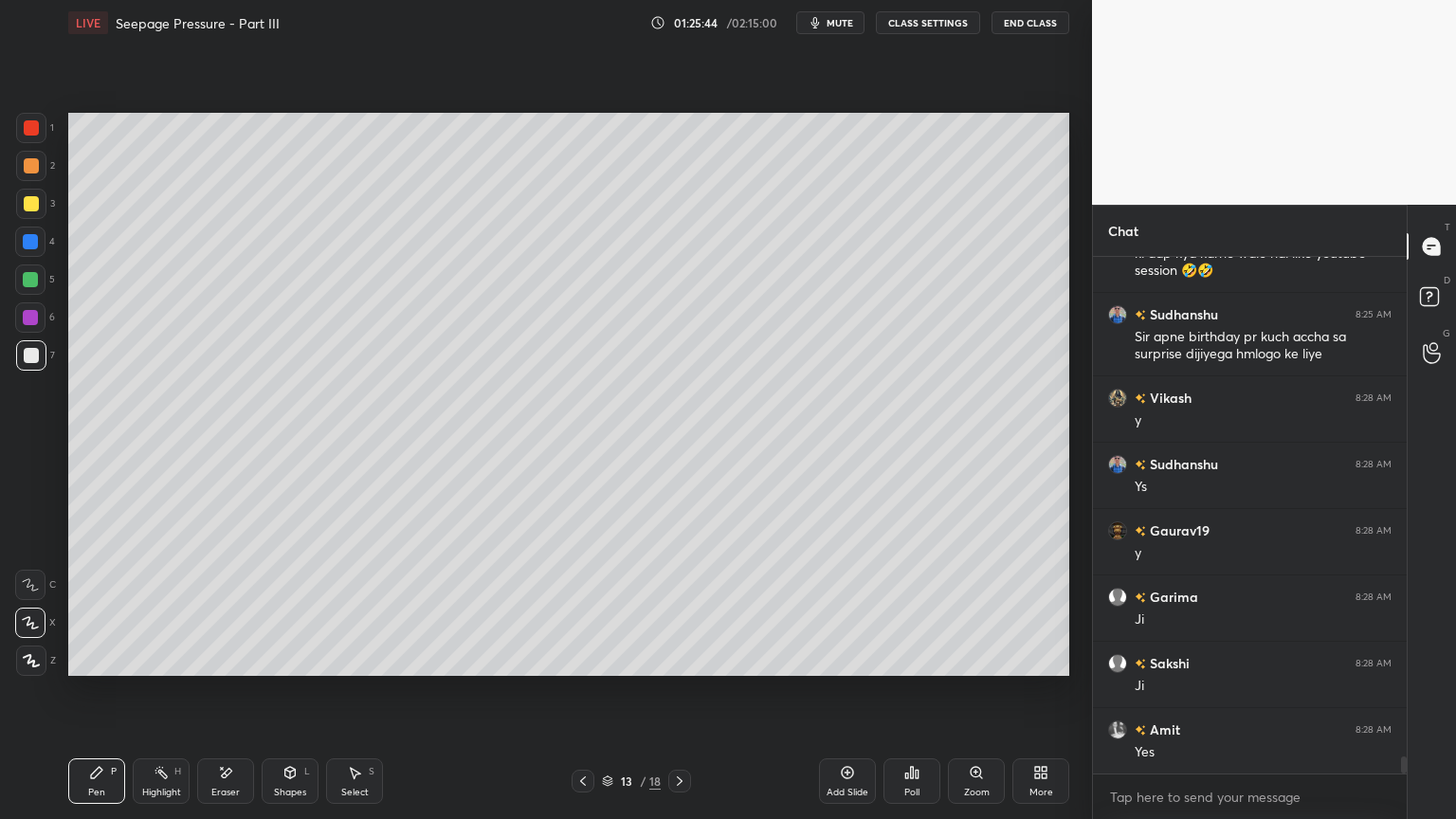 click 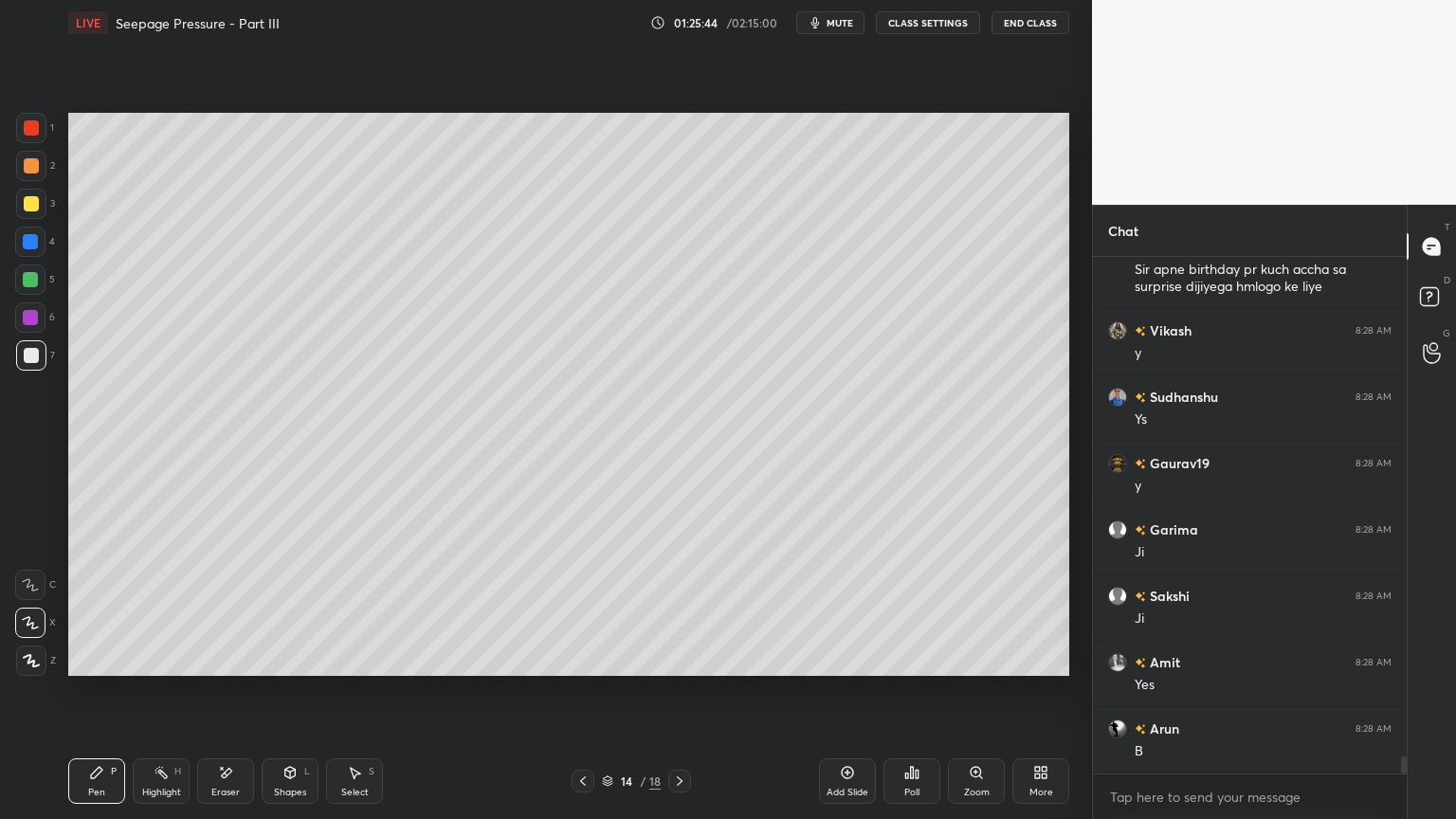 click 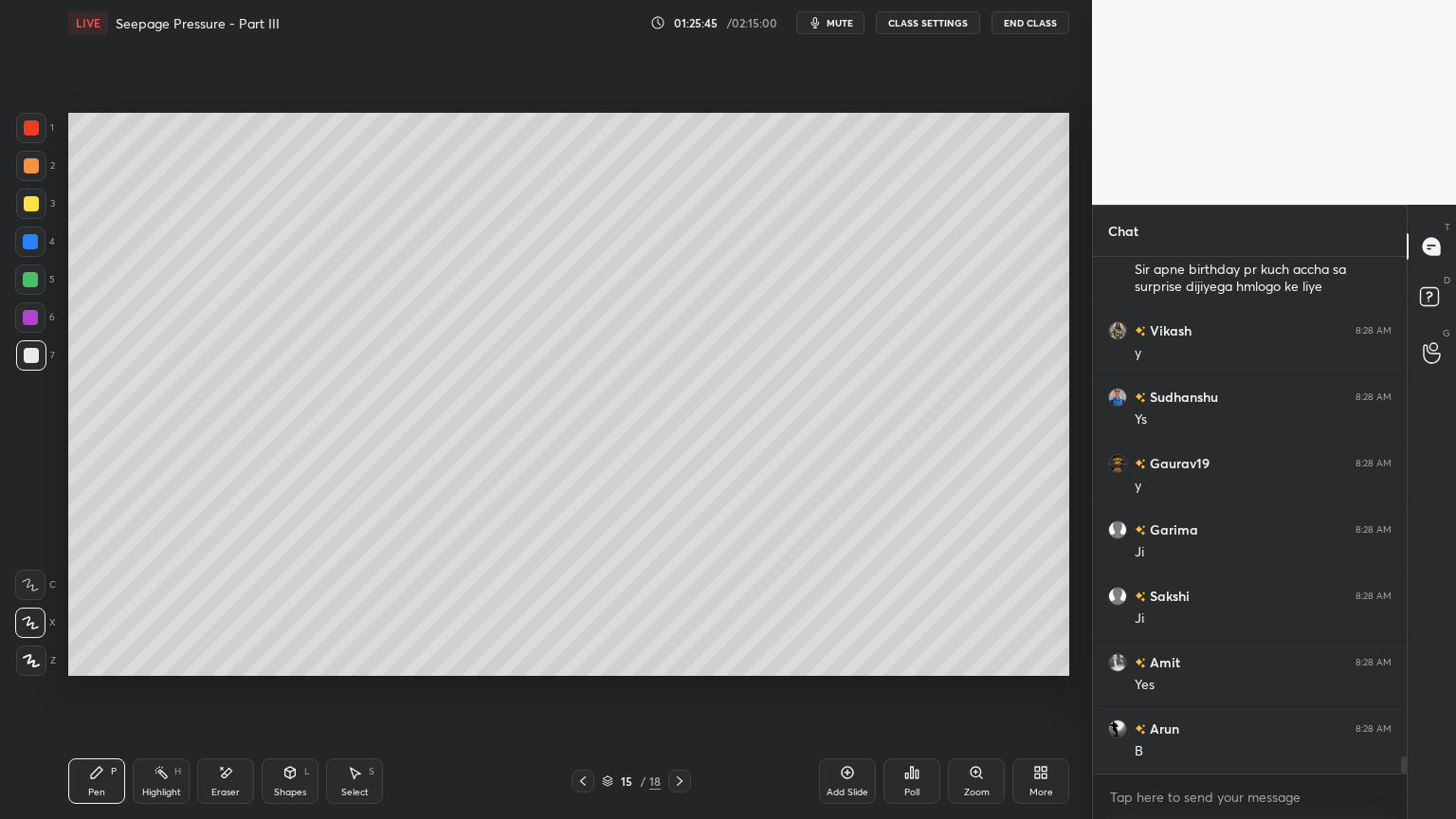 click 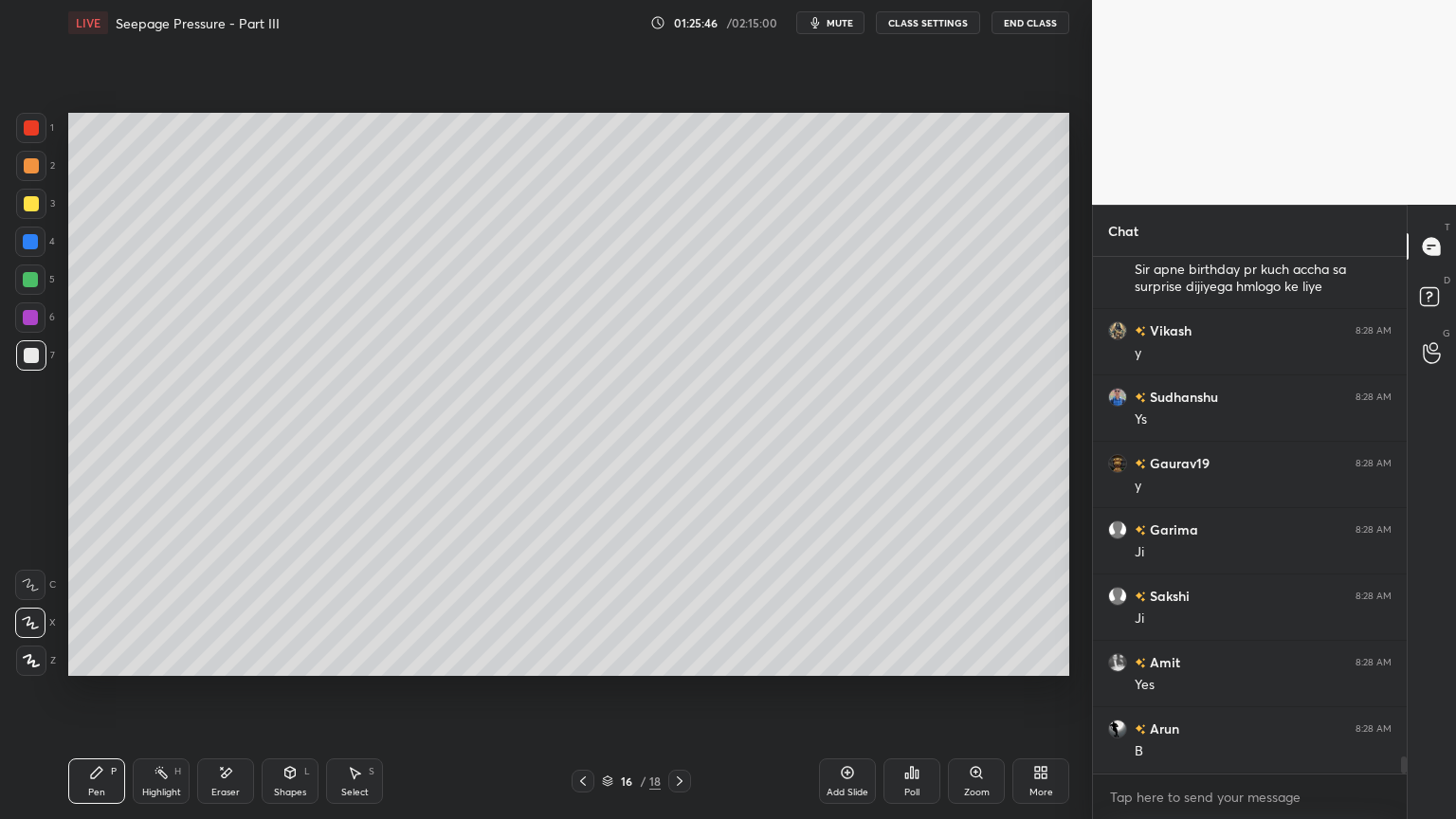 click 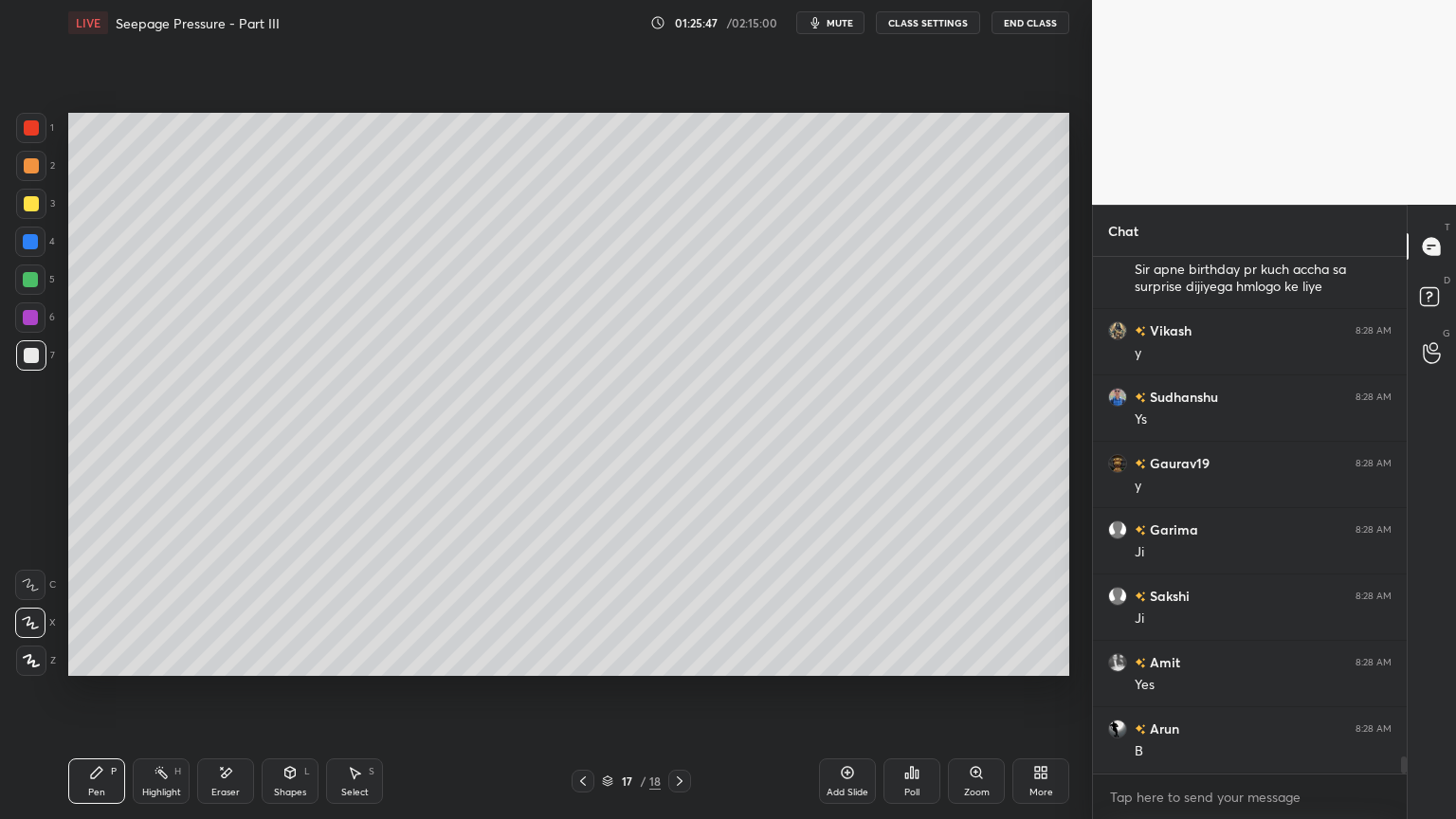 click 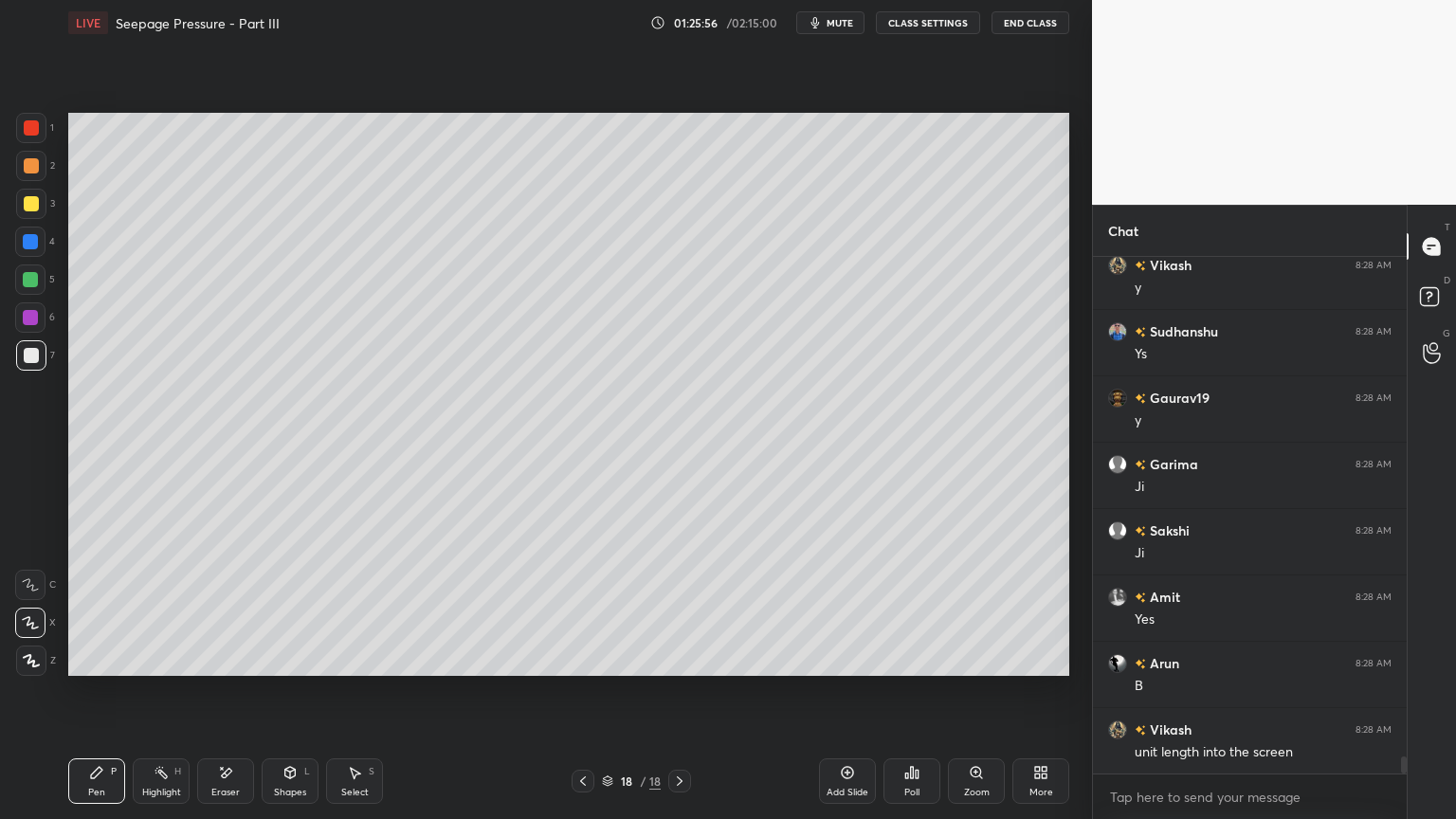 scroll, scrollTop: 15264, scrollLeft: 0, axis: vertical 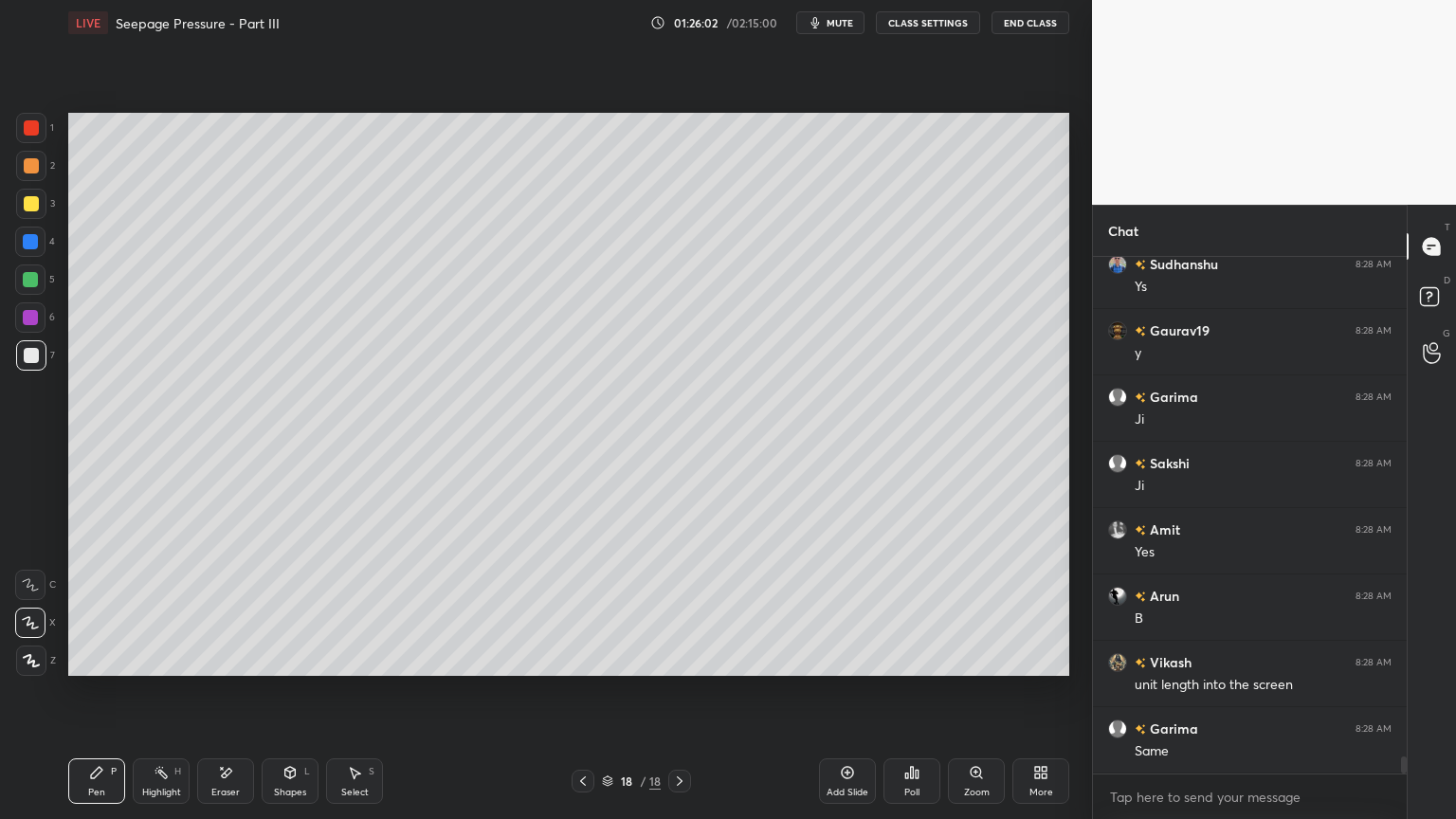 click on "Shapes" at bounding box center [290, 792] 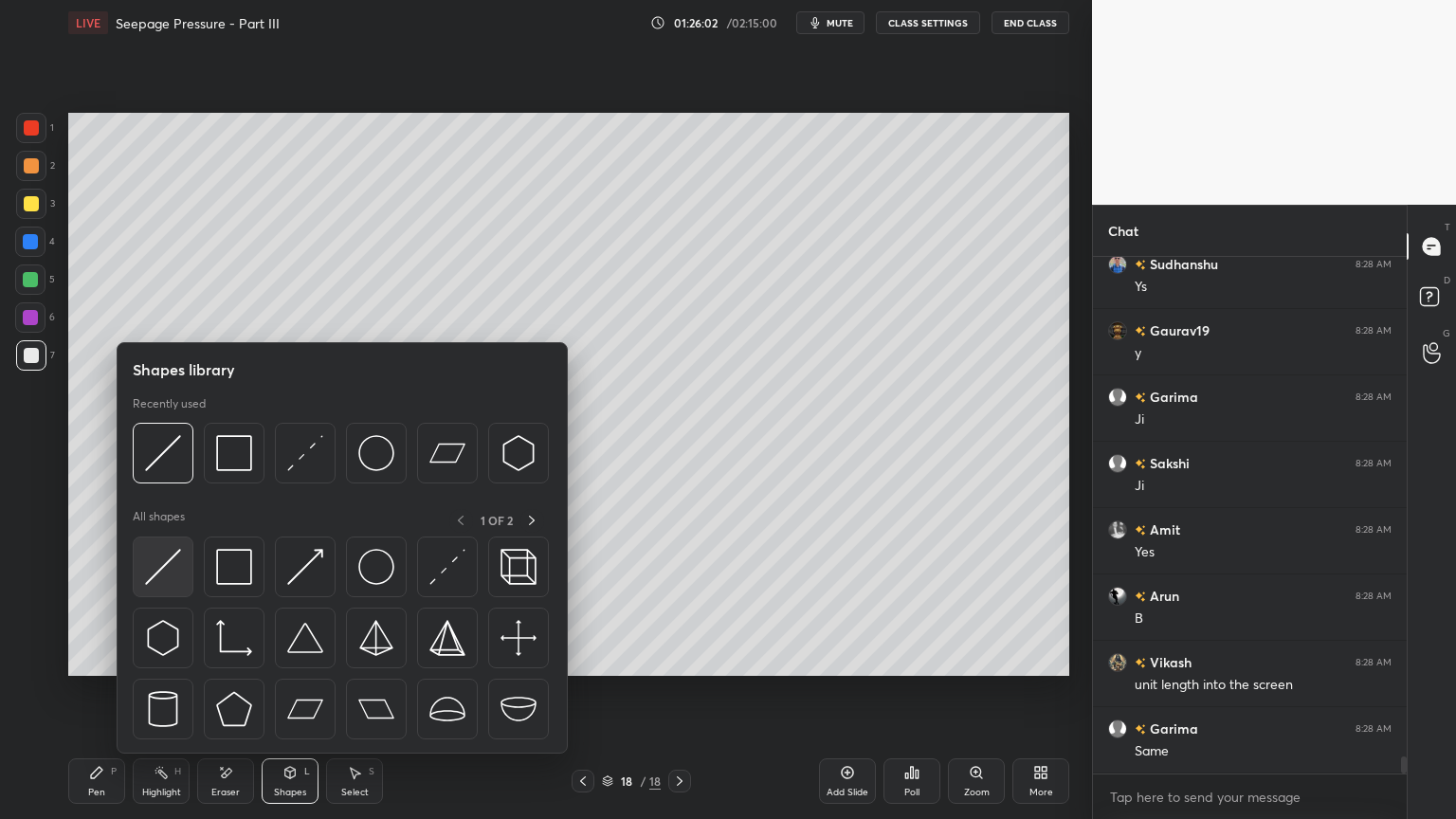 click at bounding box center (163, 567) 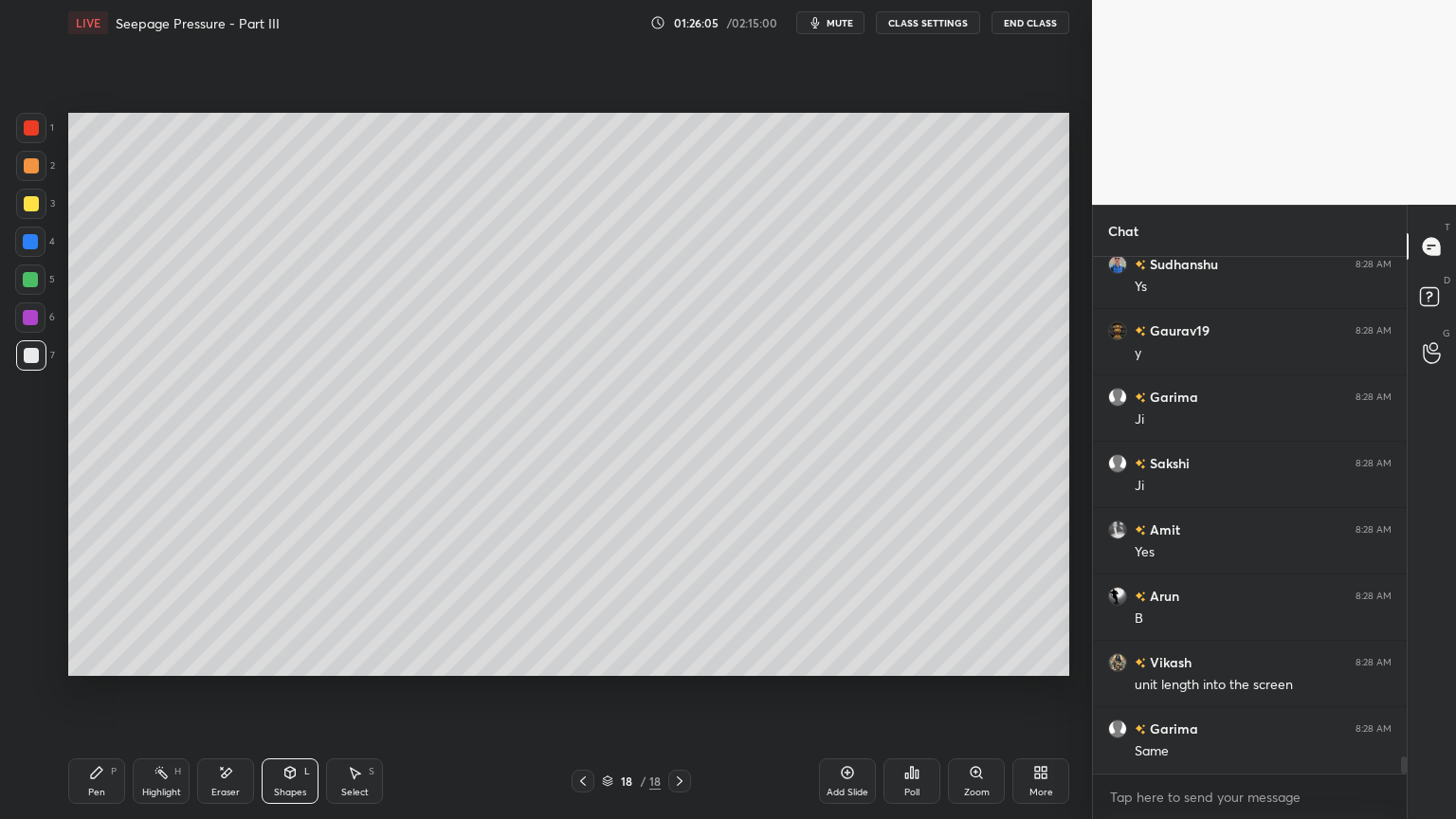 click on "Pen P" at bounding box center (97, 781) 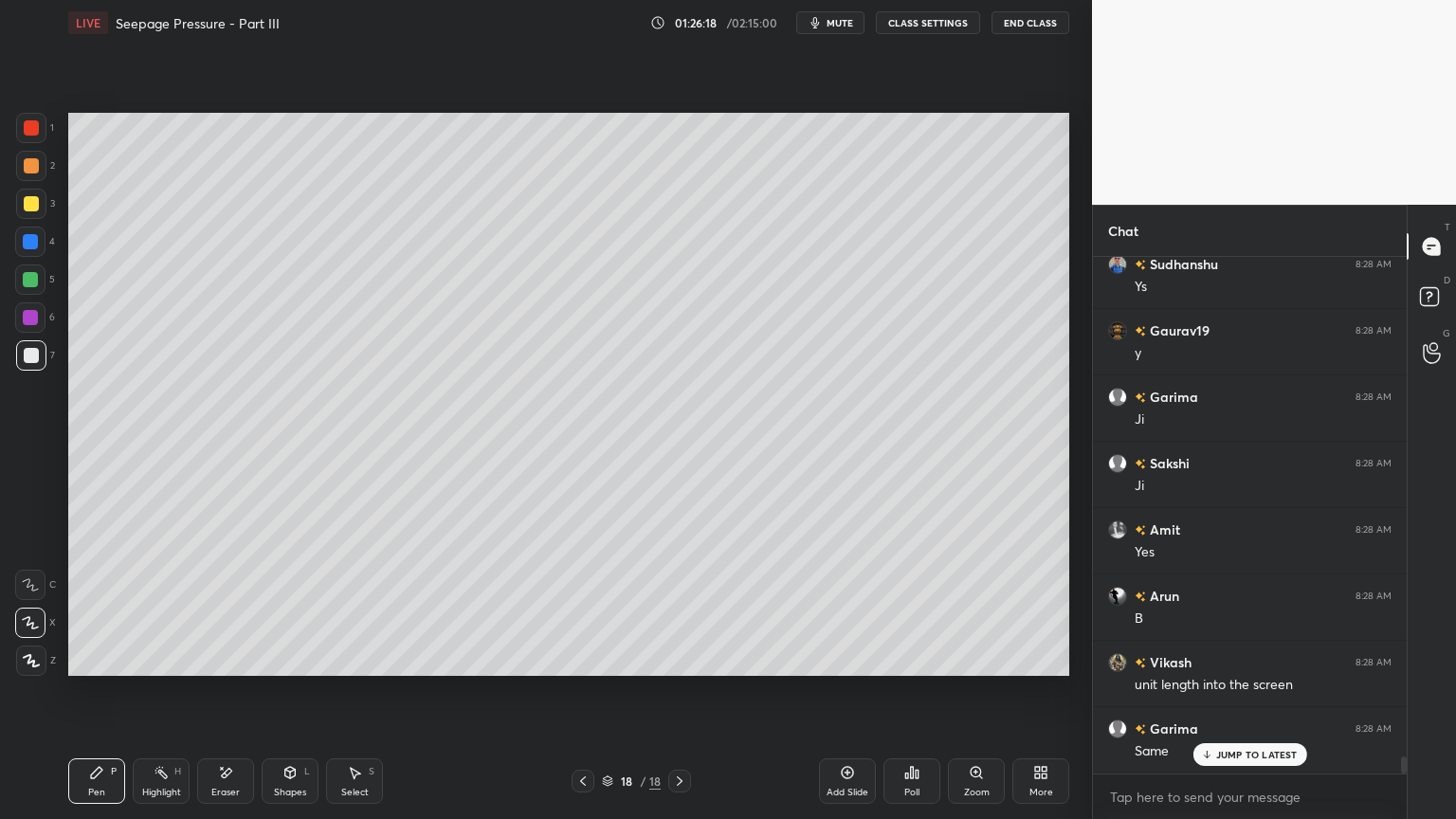 scroll, scrollTop: 15330, scrollLeft: 0, axis: vertical 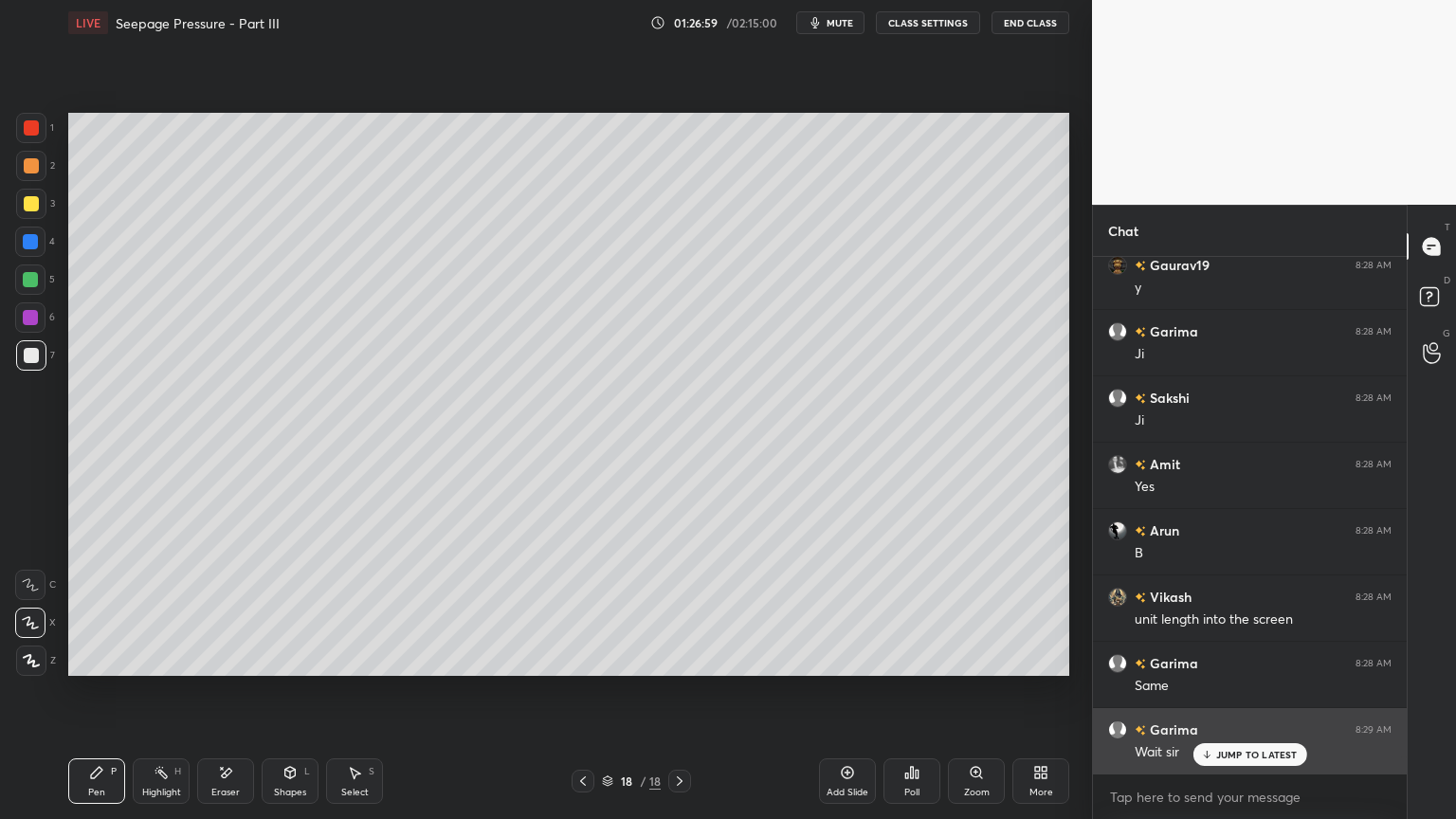 click on "JUMP TO LATEST" at bounding box center [1257, 755] 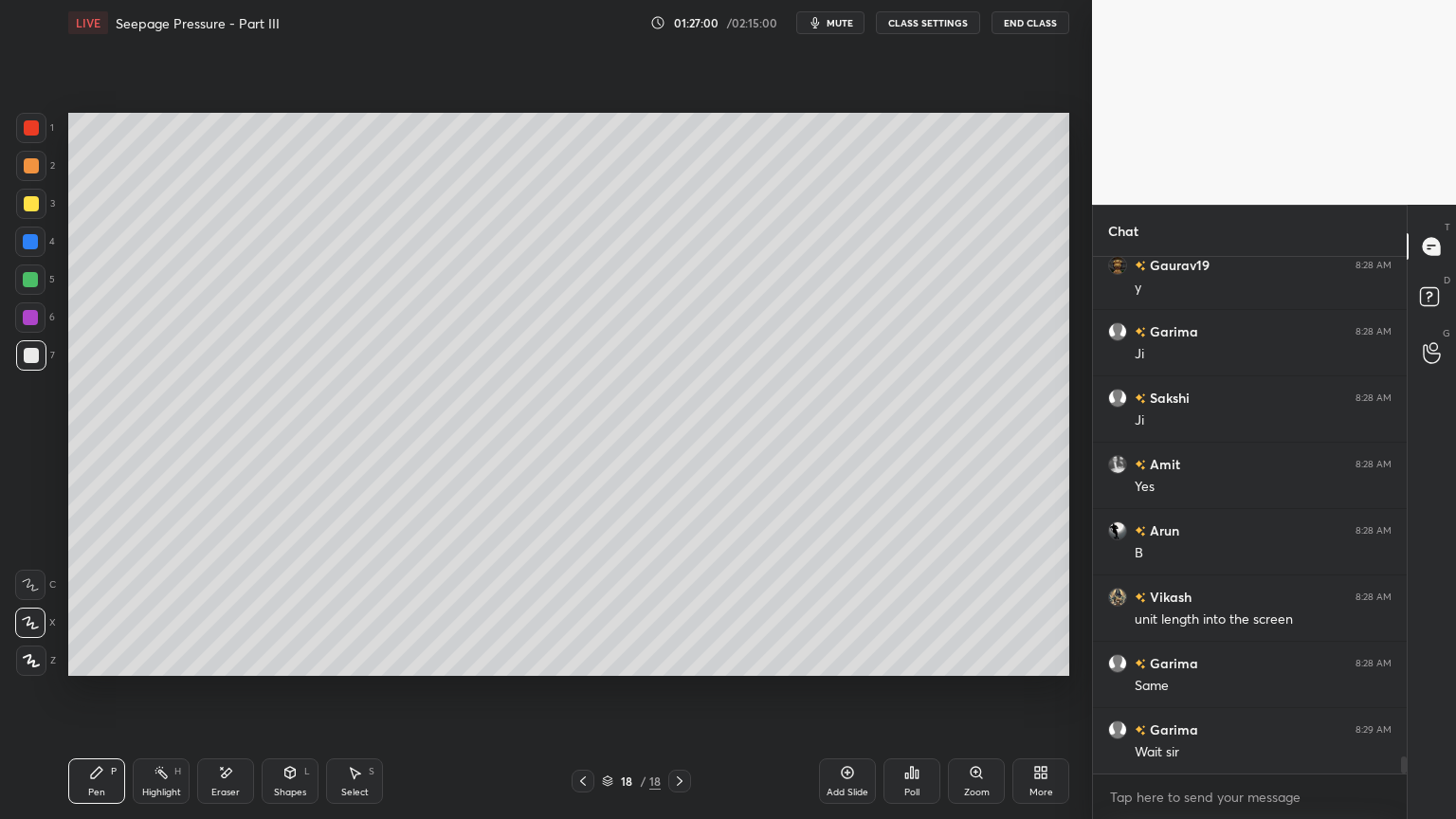 click on "Add Slide" at bounding box center (847, 792) 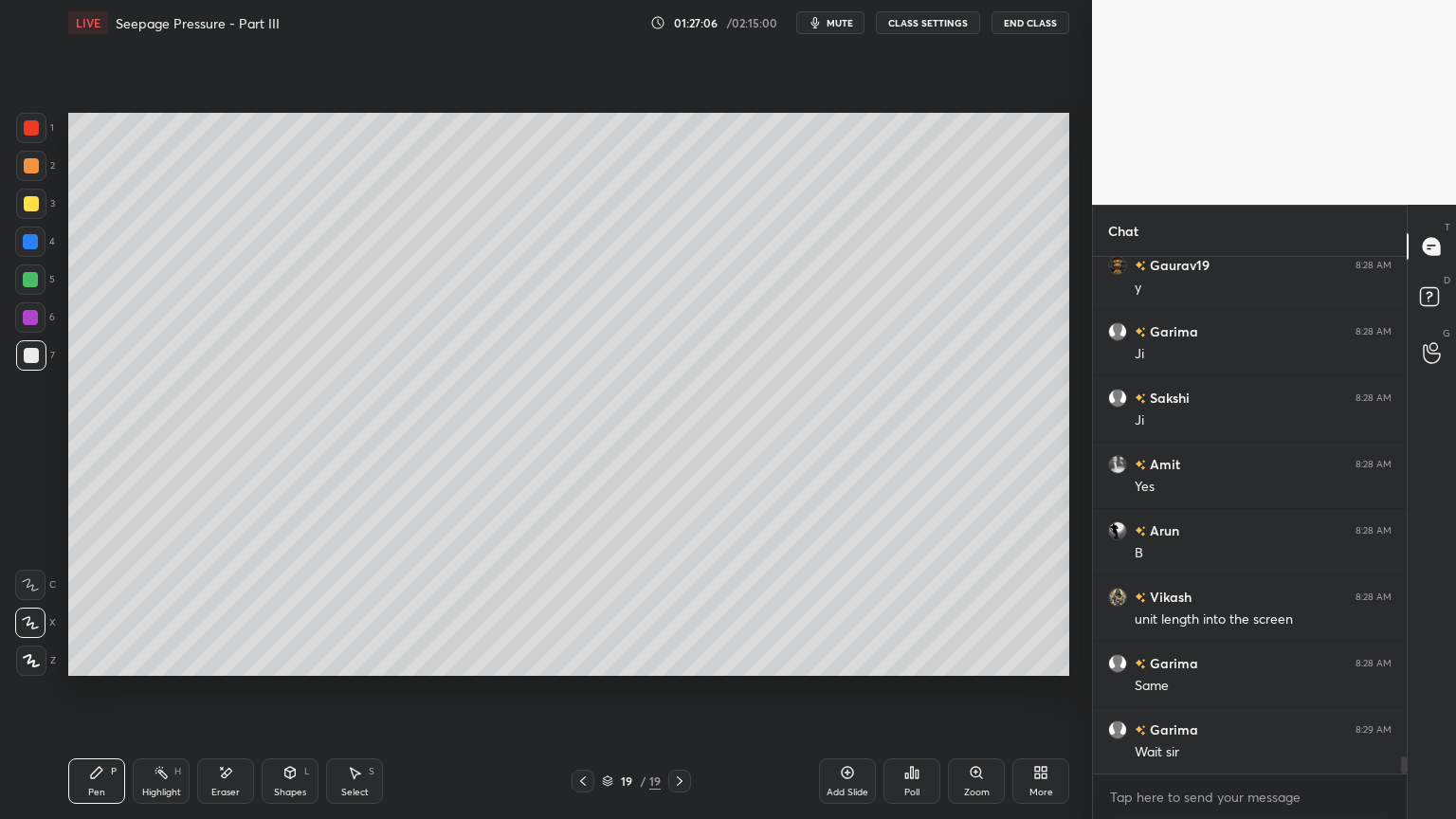 click at bounding box center (31, 204) 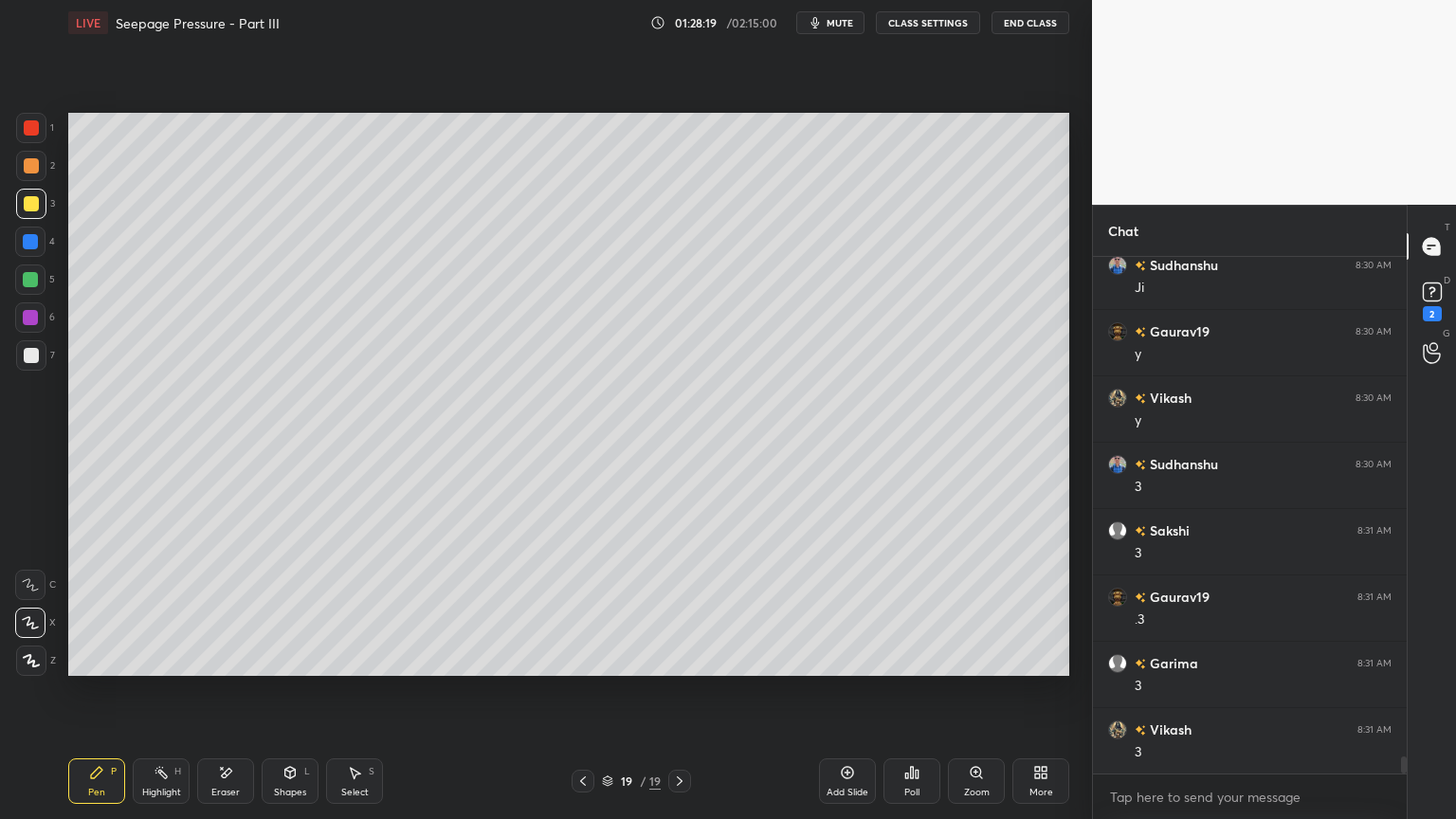 scroll, scrollTop: 14809, scrollLeft: 0, axis: vertical 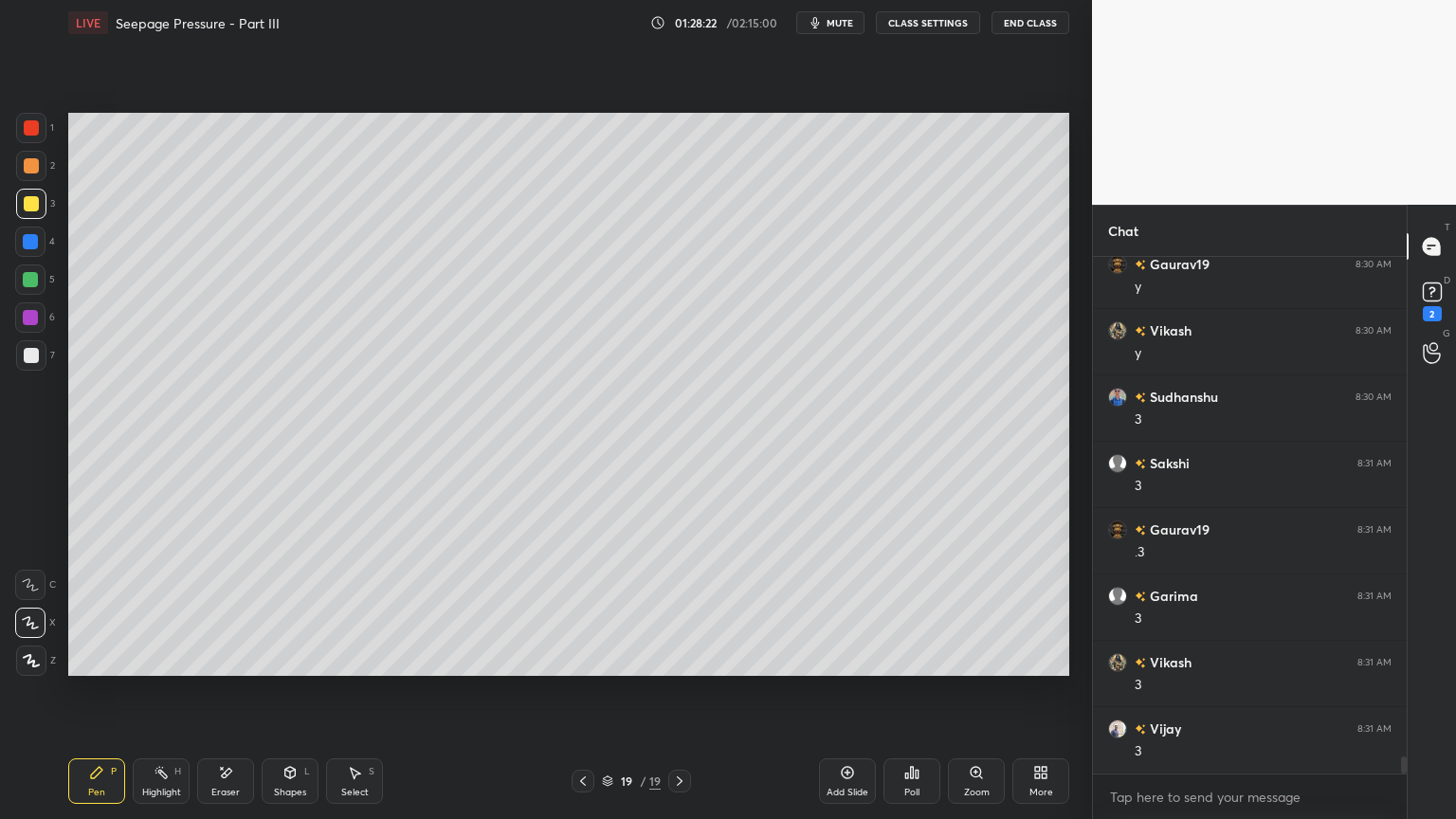 click on "Eraser" at bounding box center [226, 792] 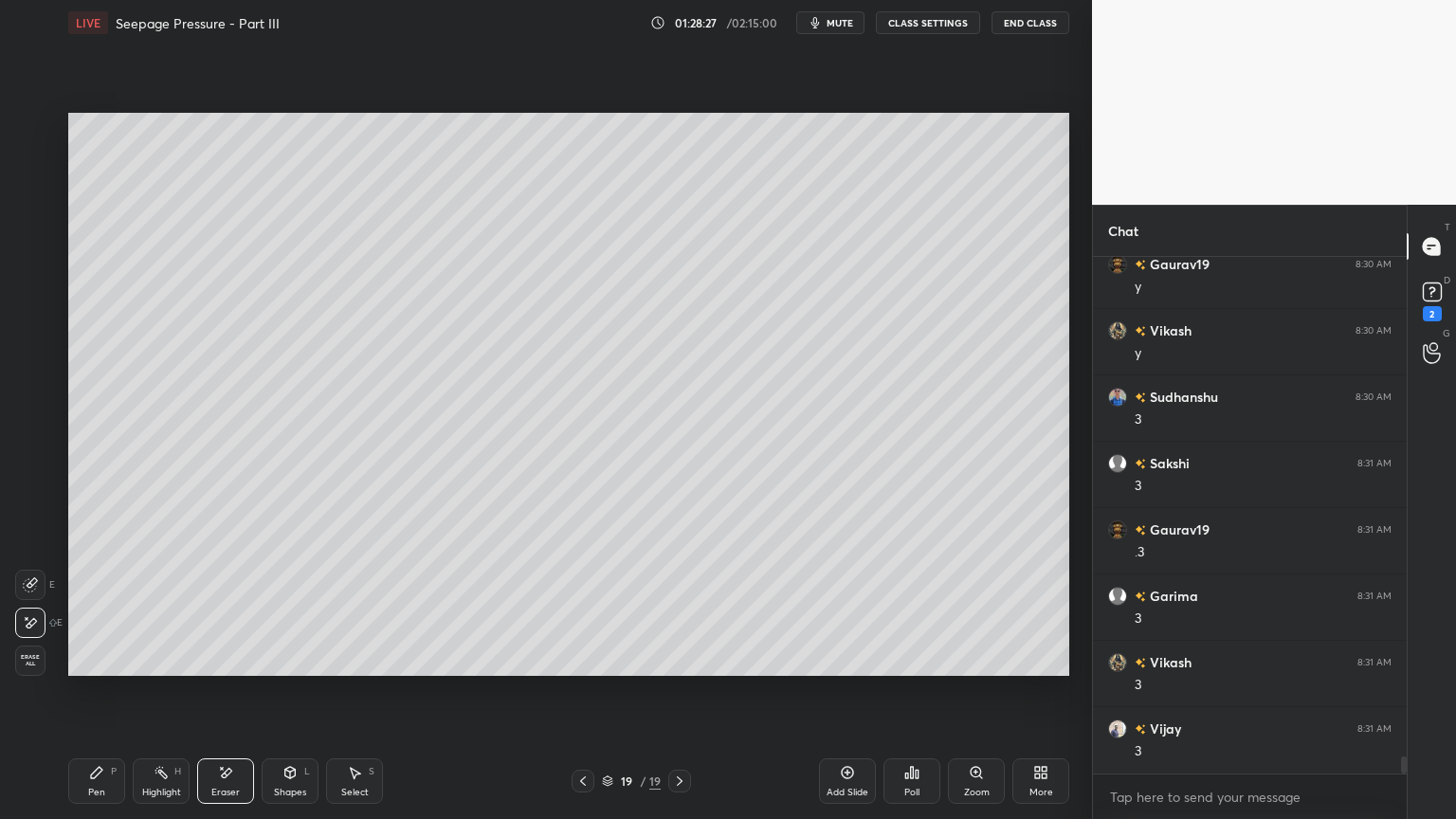 scroll, scrollTop: 14875, scrollLeft: 0, axis: vertical 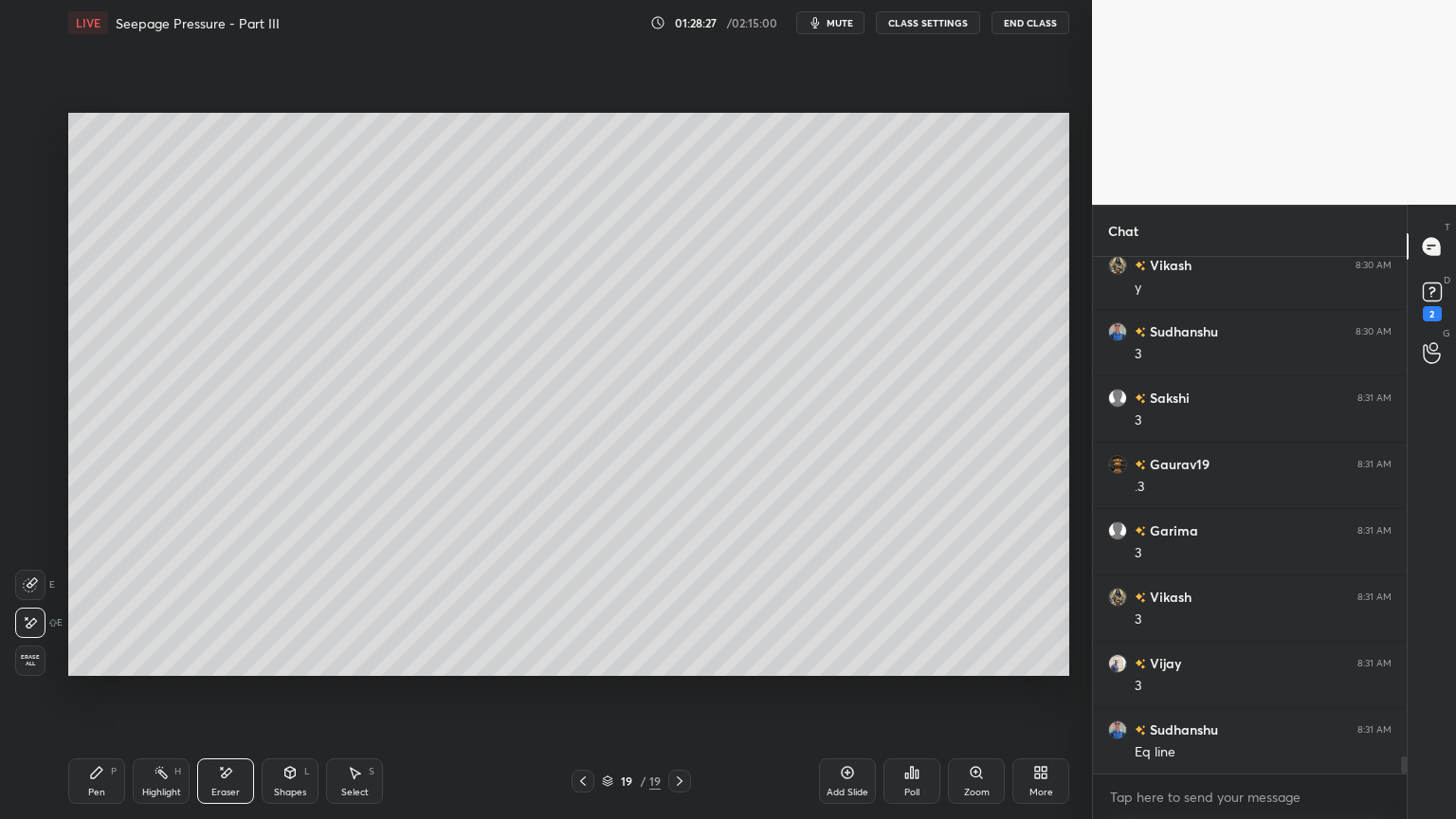 click on "Pen P" at bounding box center (97, 781) 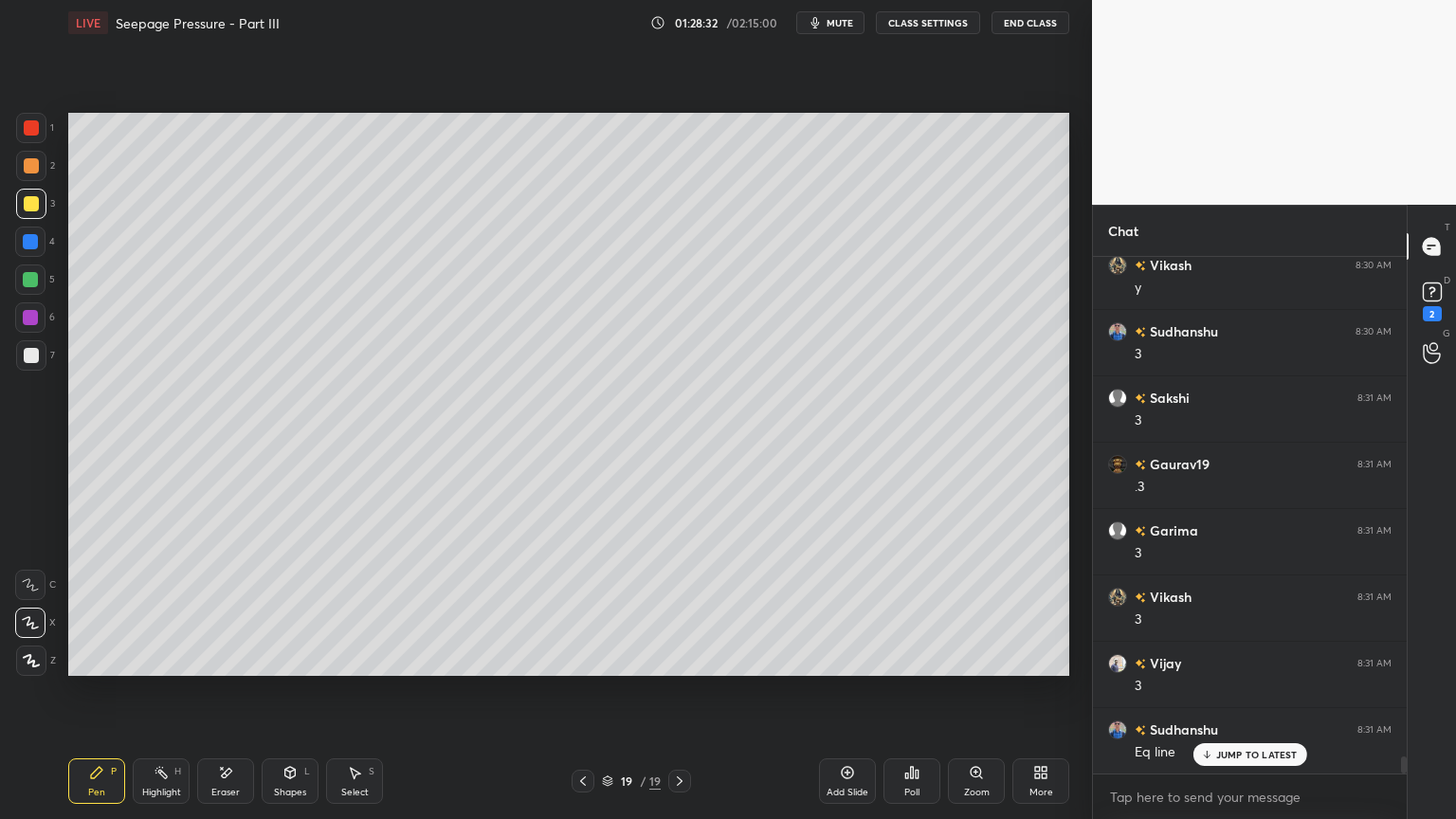 click at bounding box center [31, 204] 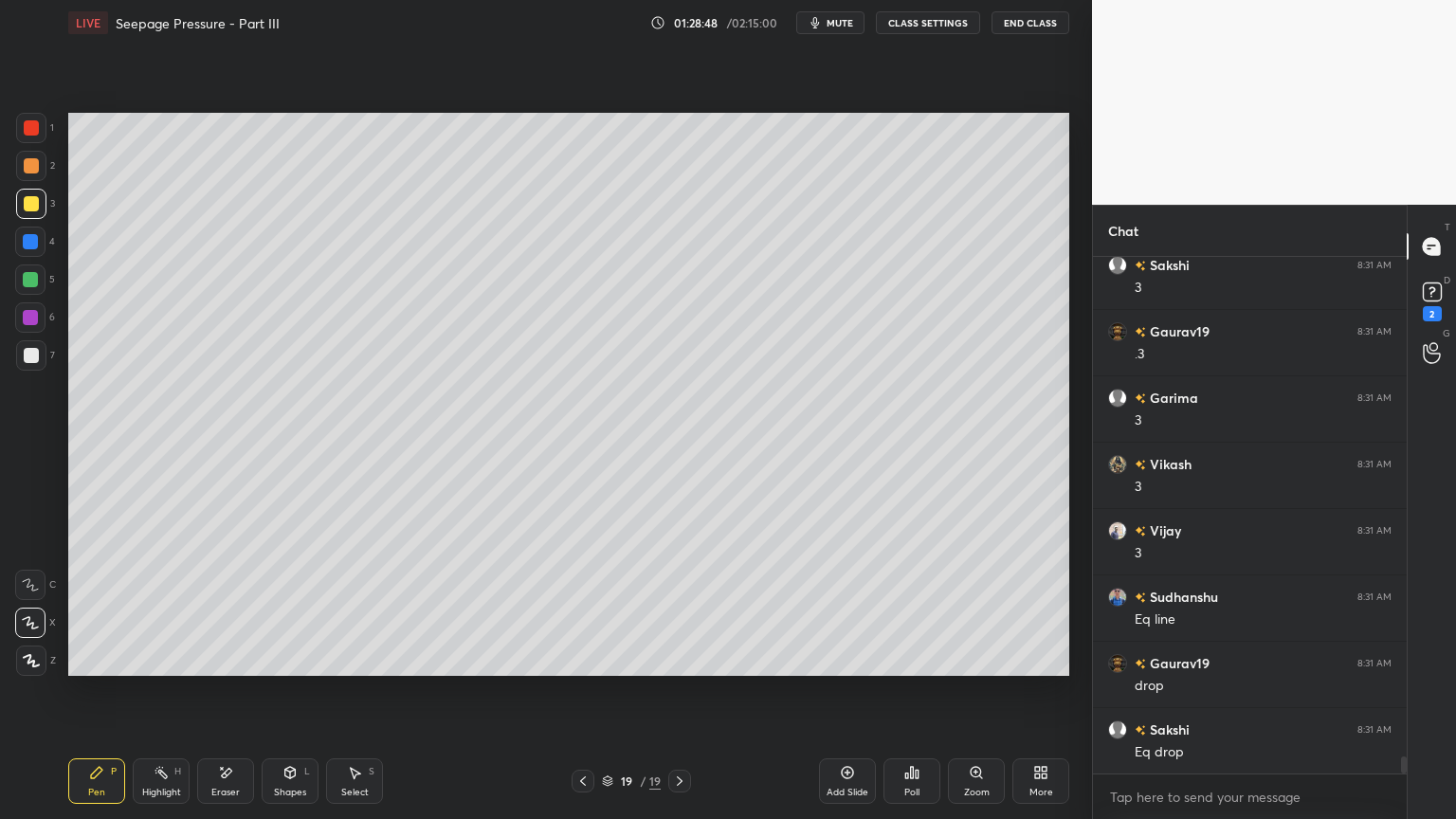 scroll, scrollTop: 15075, scrollLeft: 0, axis: vertical 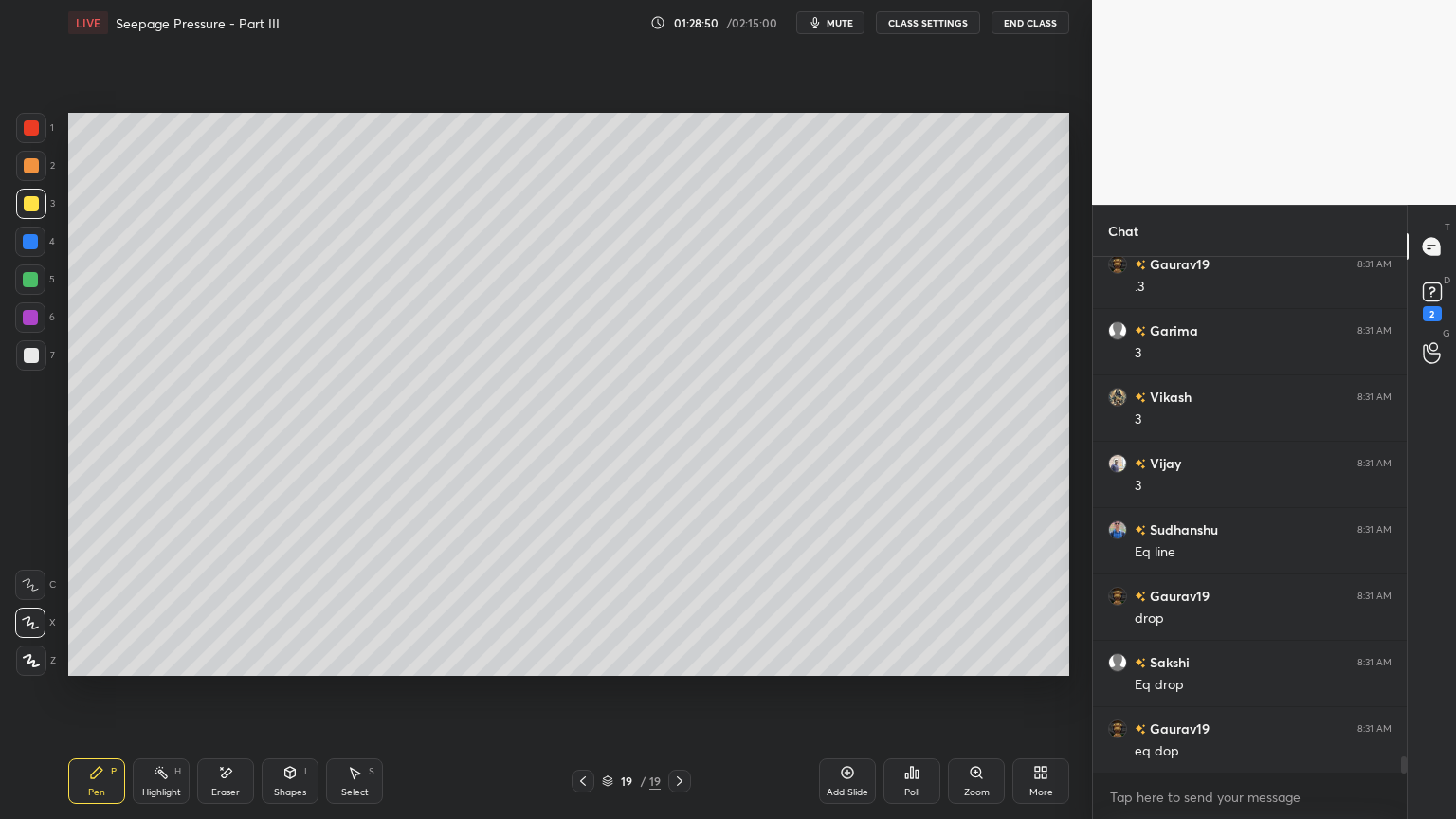 click on "Shapes L" at bounding box center [290, 781] 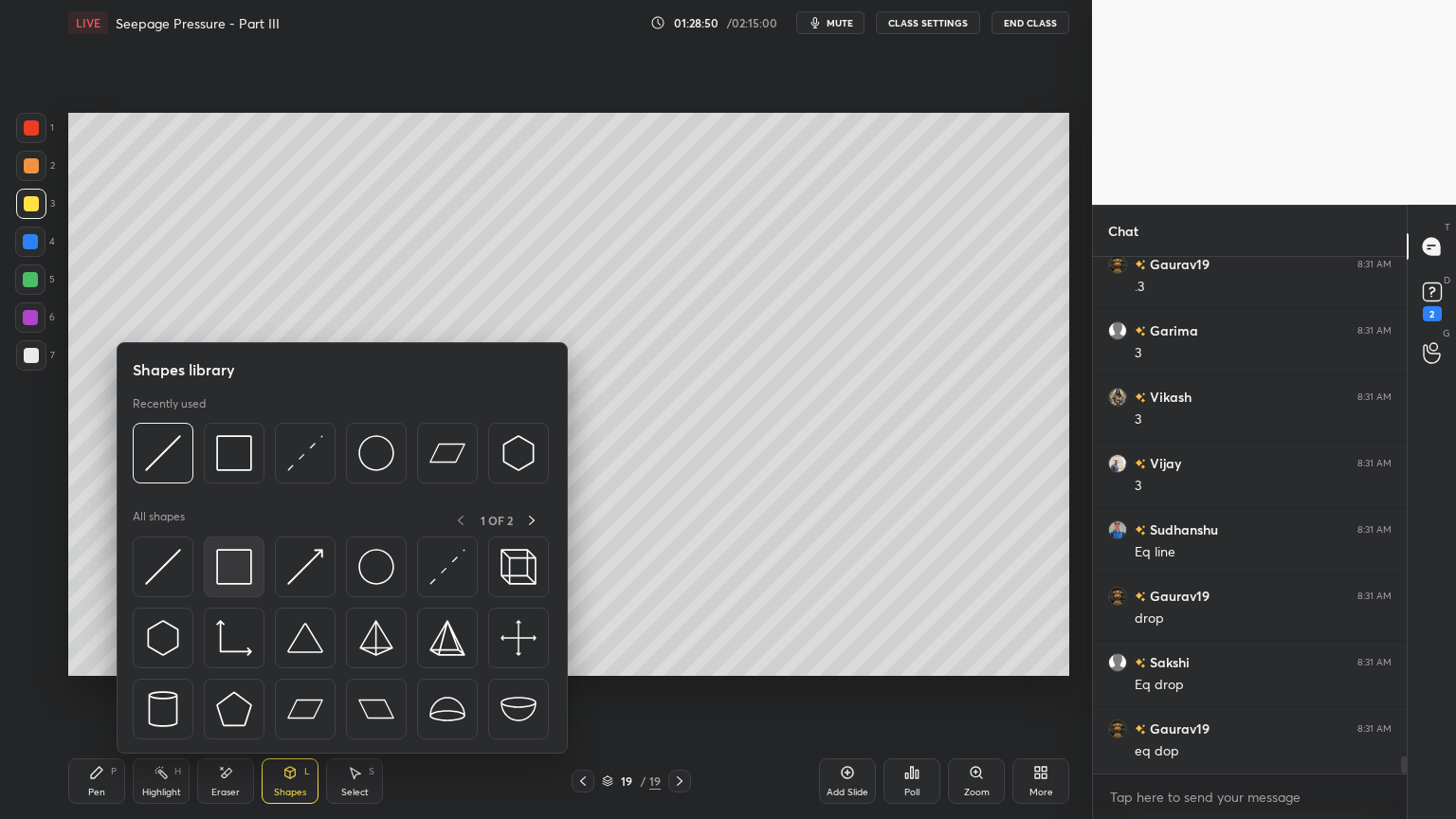 click at bounding box center [234, 567] 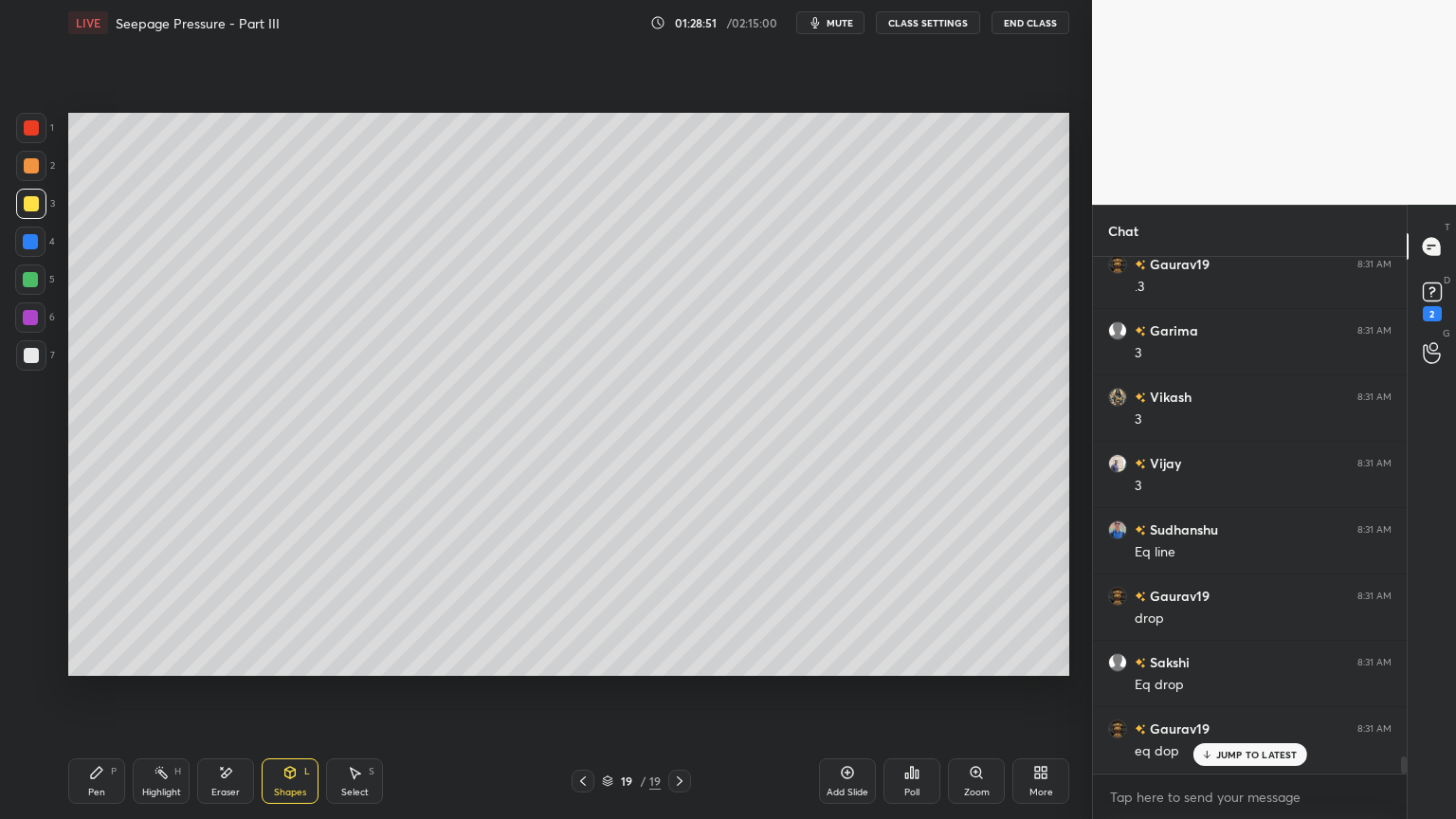 scroll, scrollTop: 15140, scrollLeft: 0, axis: vertical 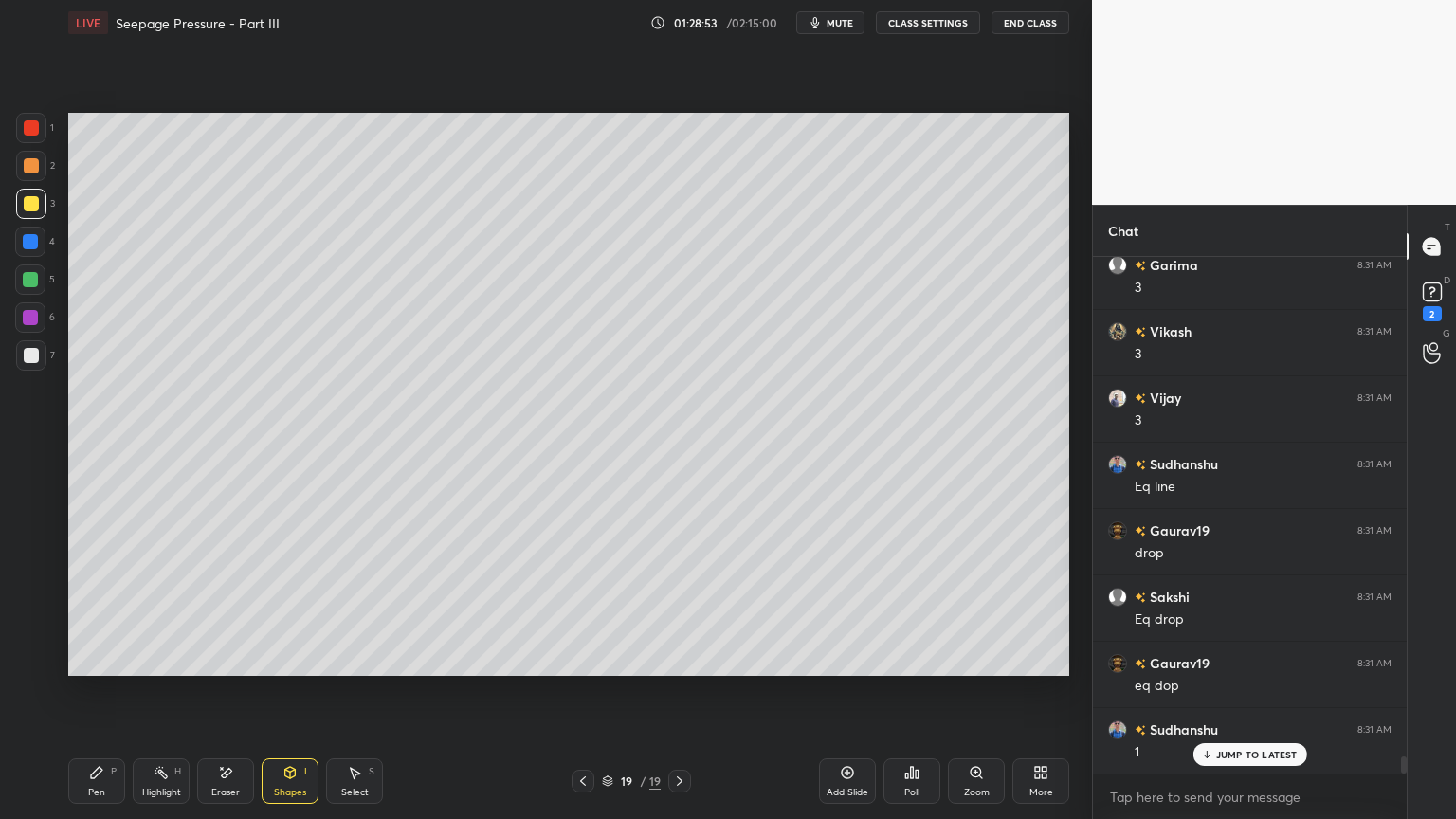 click on "Pen P" at bounding box center [97, 781] 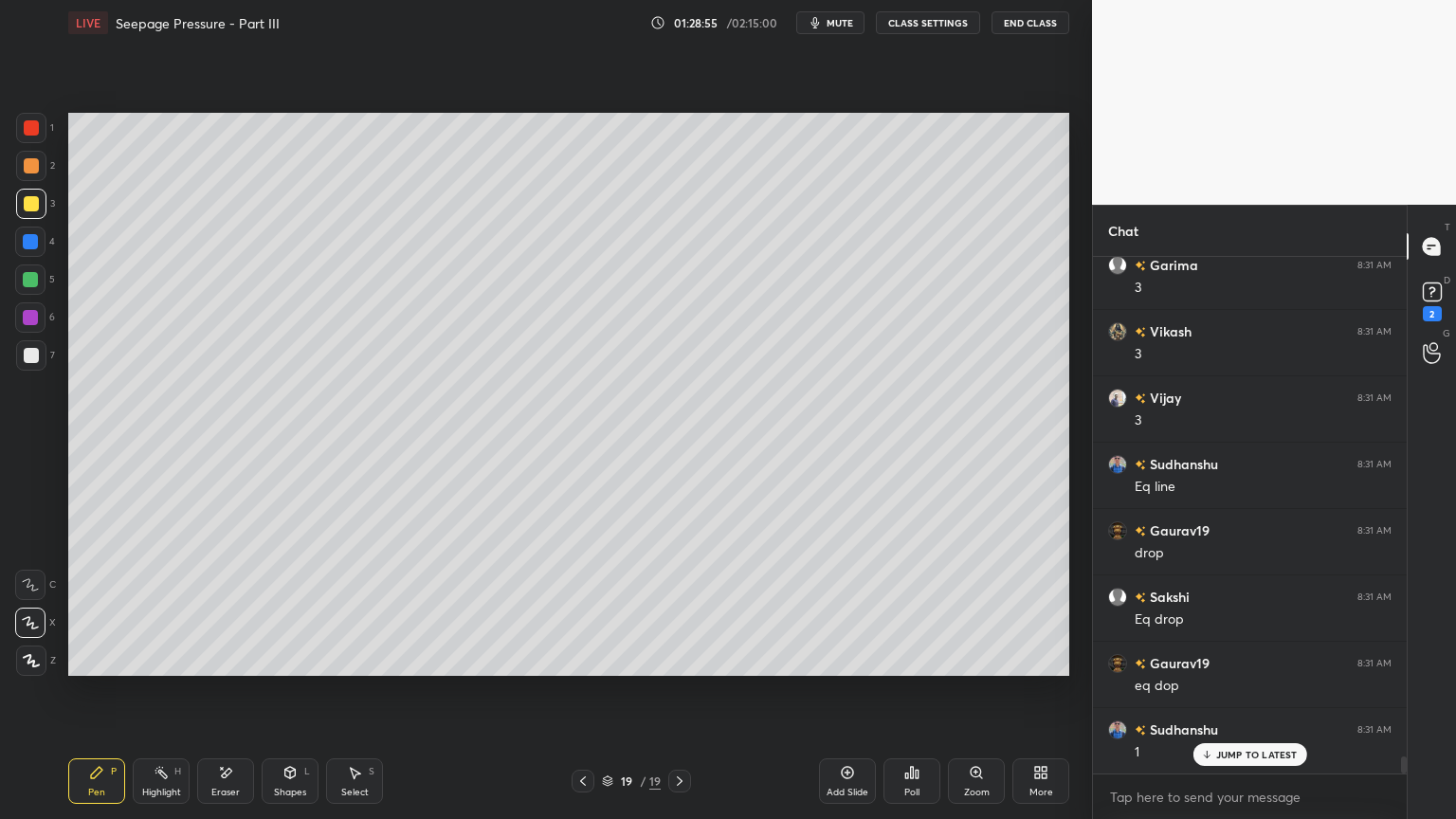 click on "Pen P" at bounding box center (97, 781) 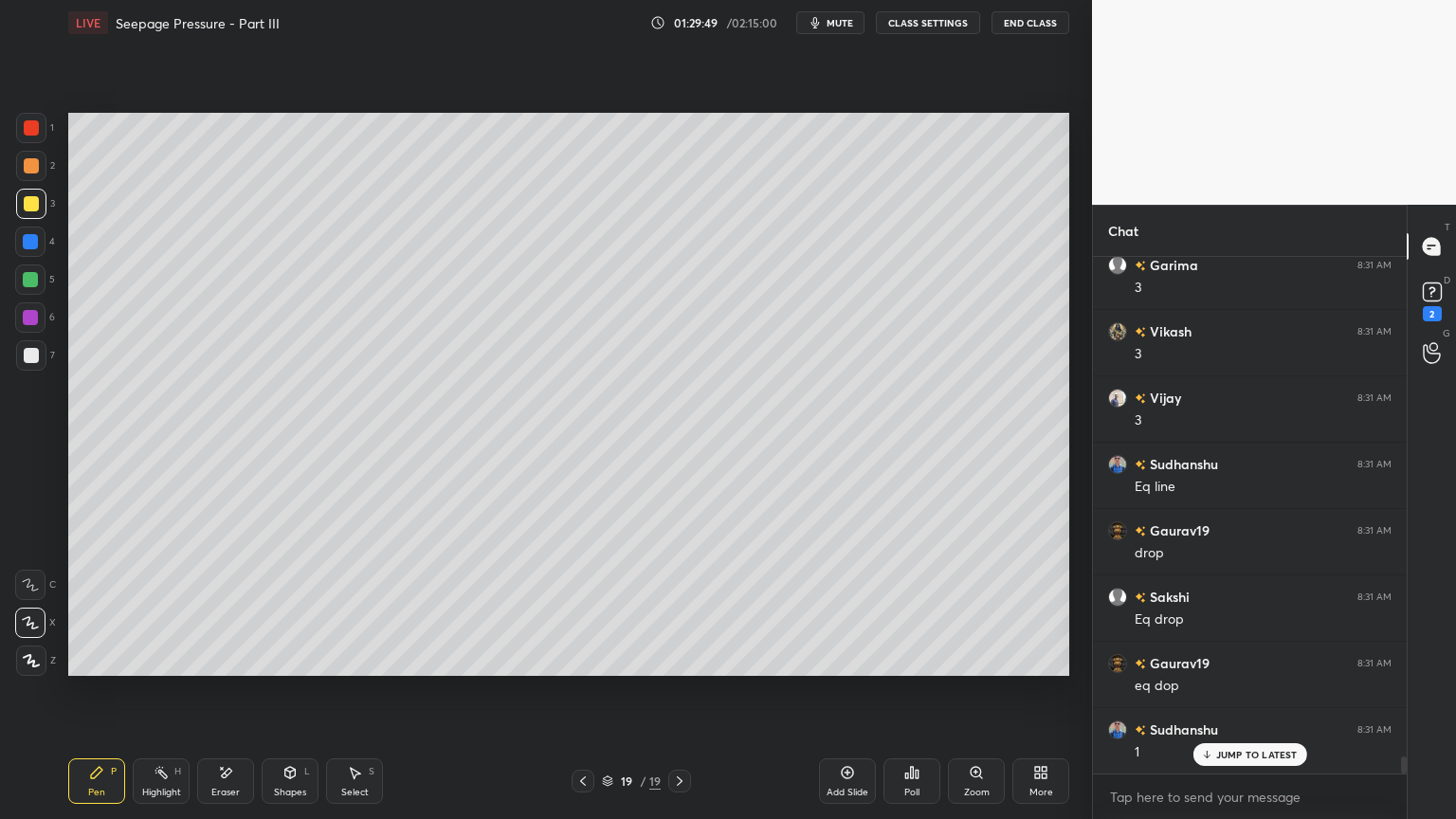 click 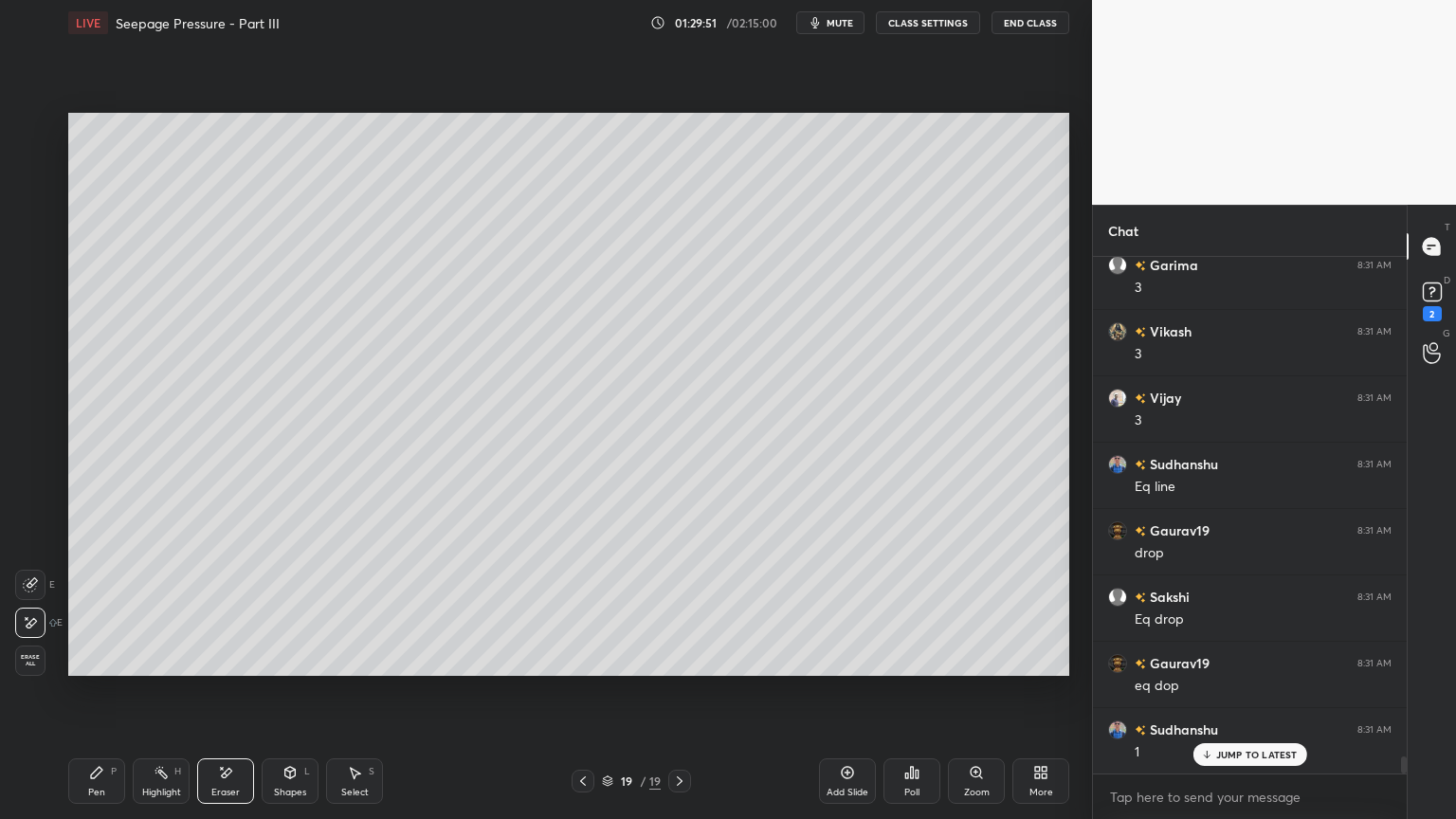 click on "Pen" at bounding box center [97, 792] 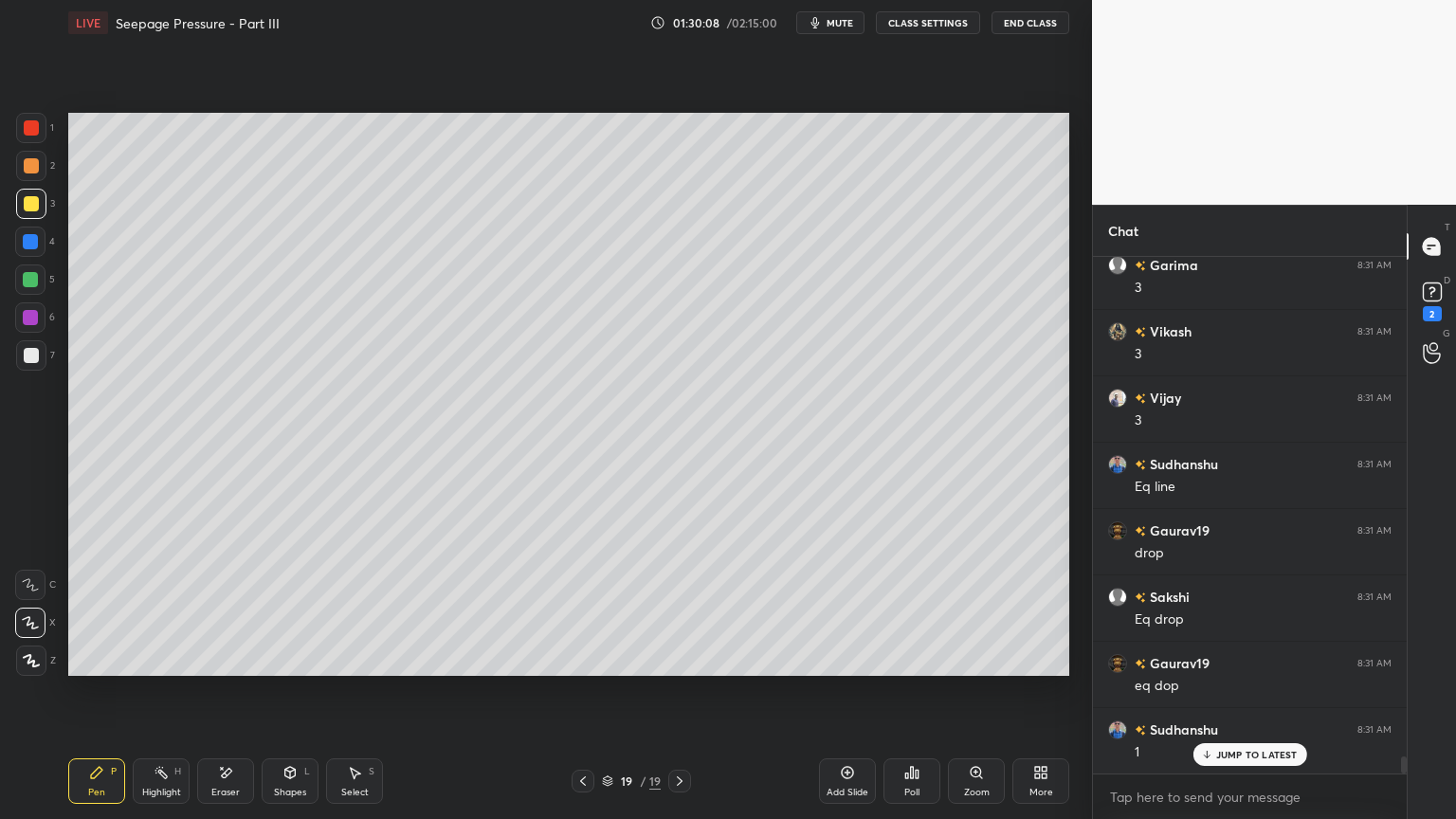 click at bounding box center (30, 242) 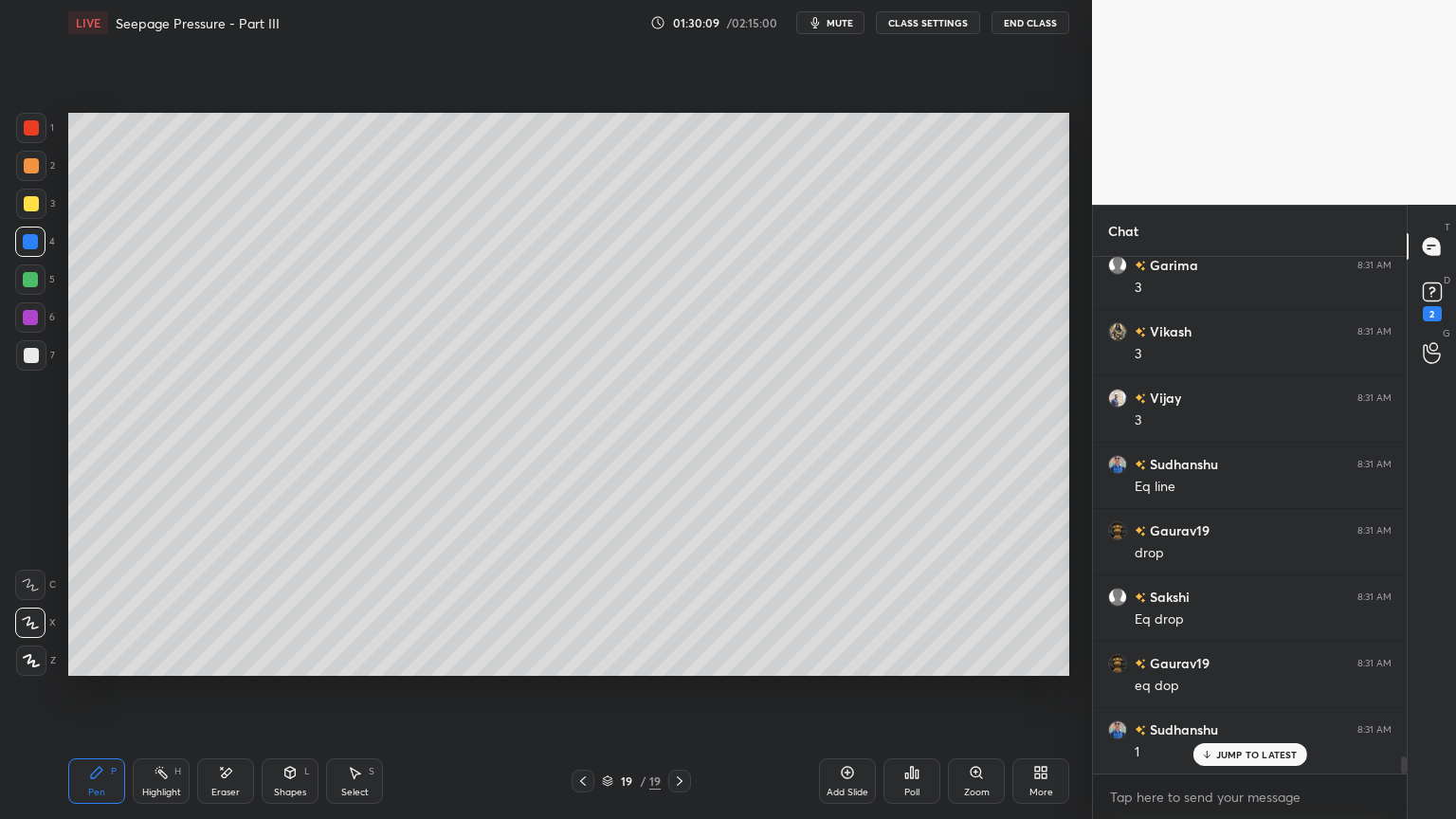 click at bounding box center [30, 280] 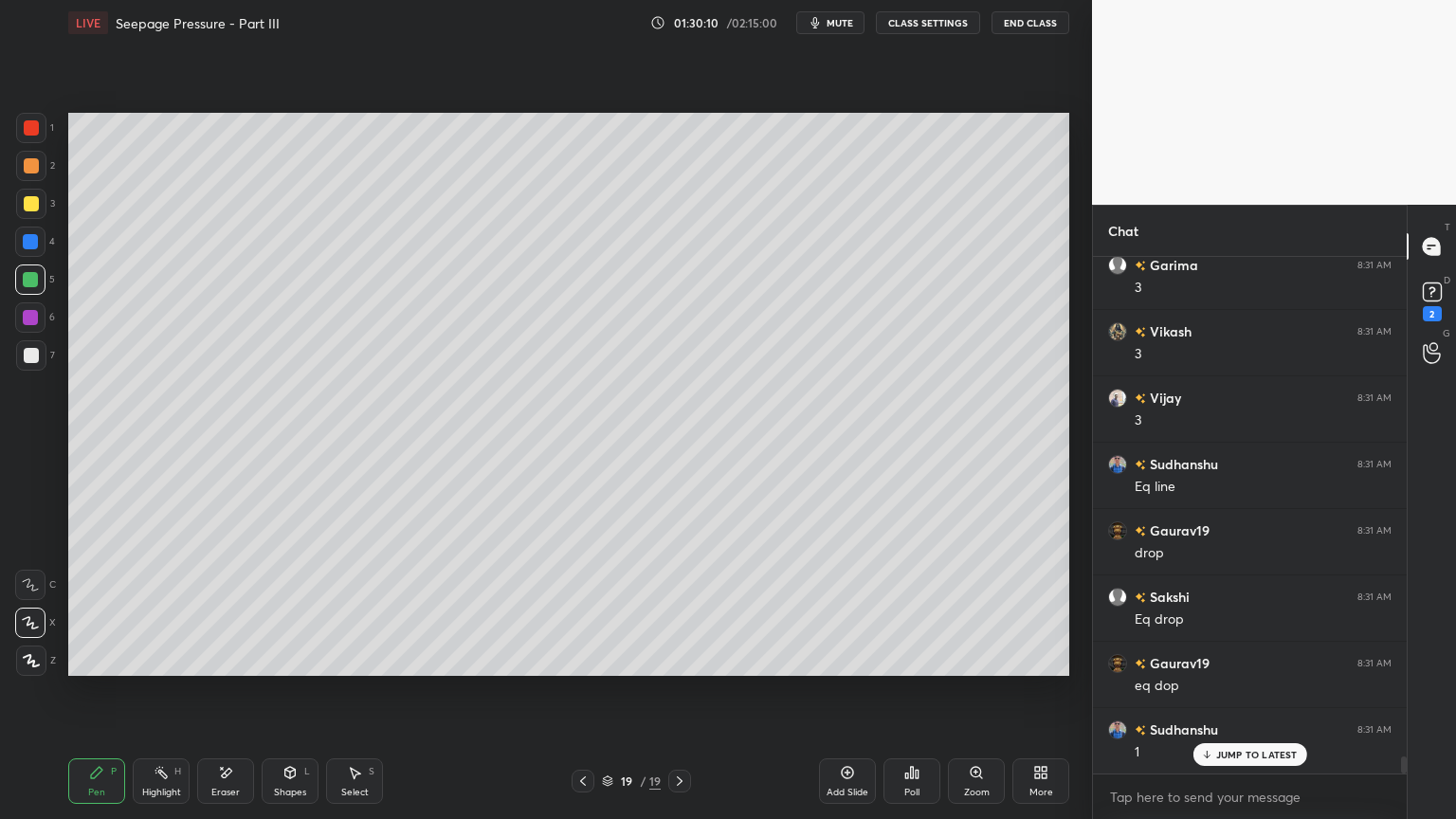 click 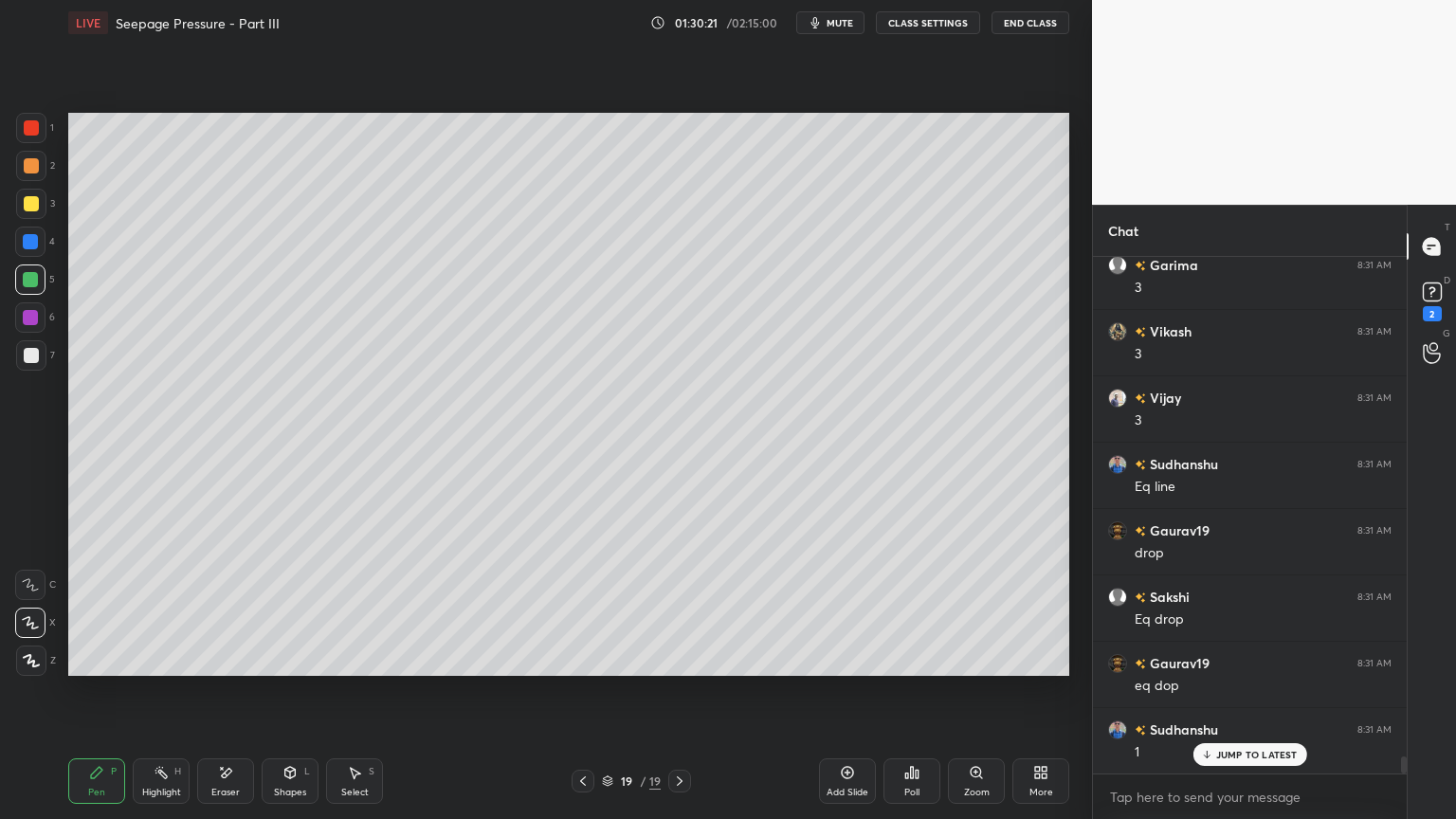 click on "Shapes L" at bounding box center [290, 781] 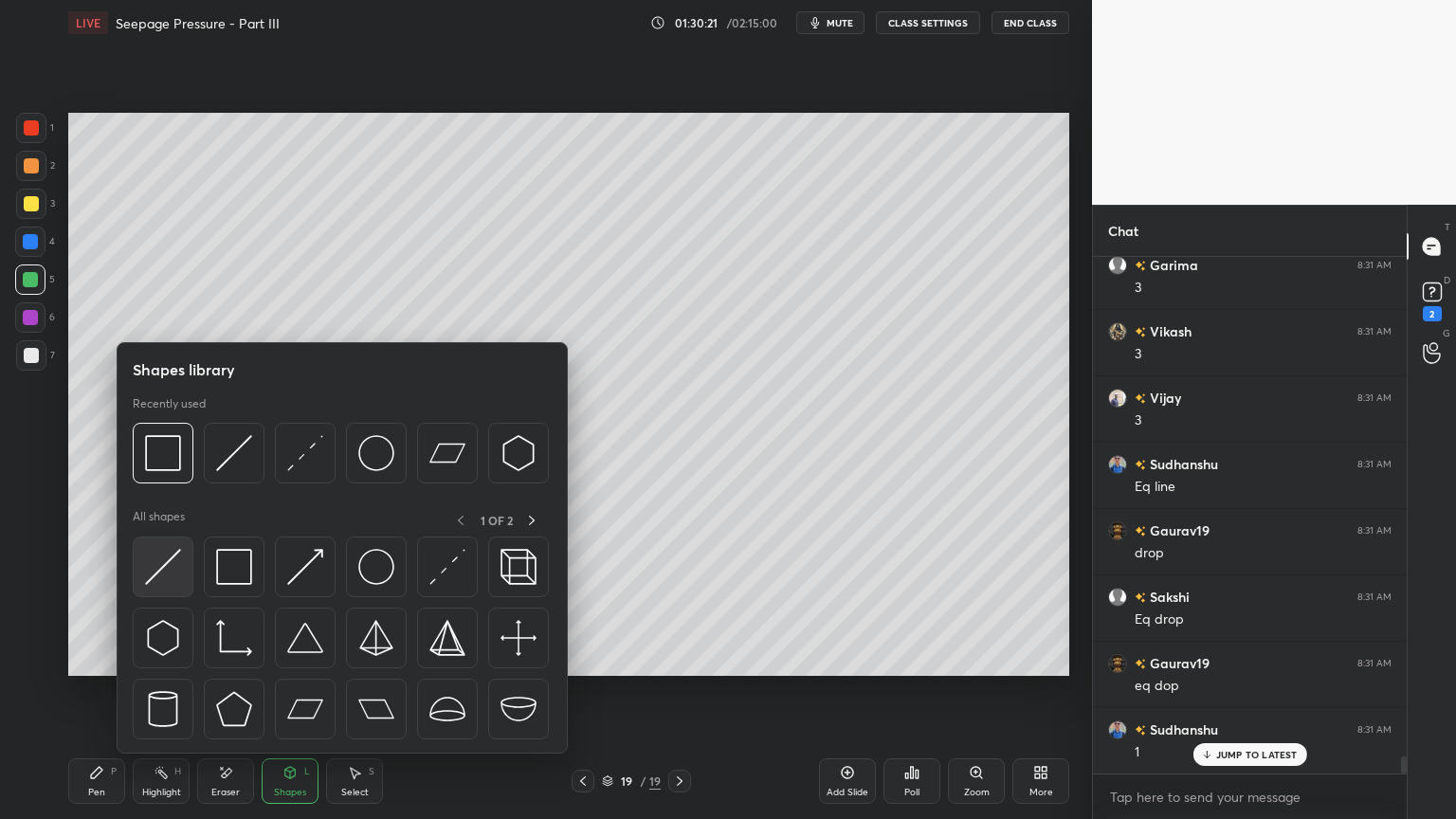 click at bounding box center [163, 567] 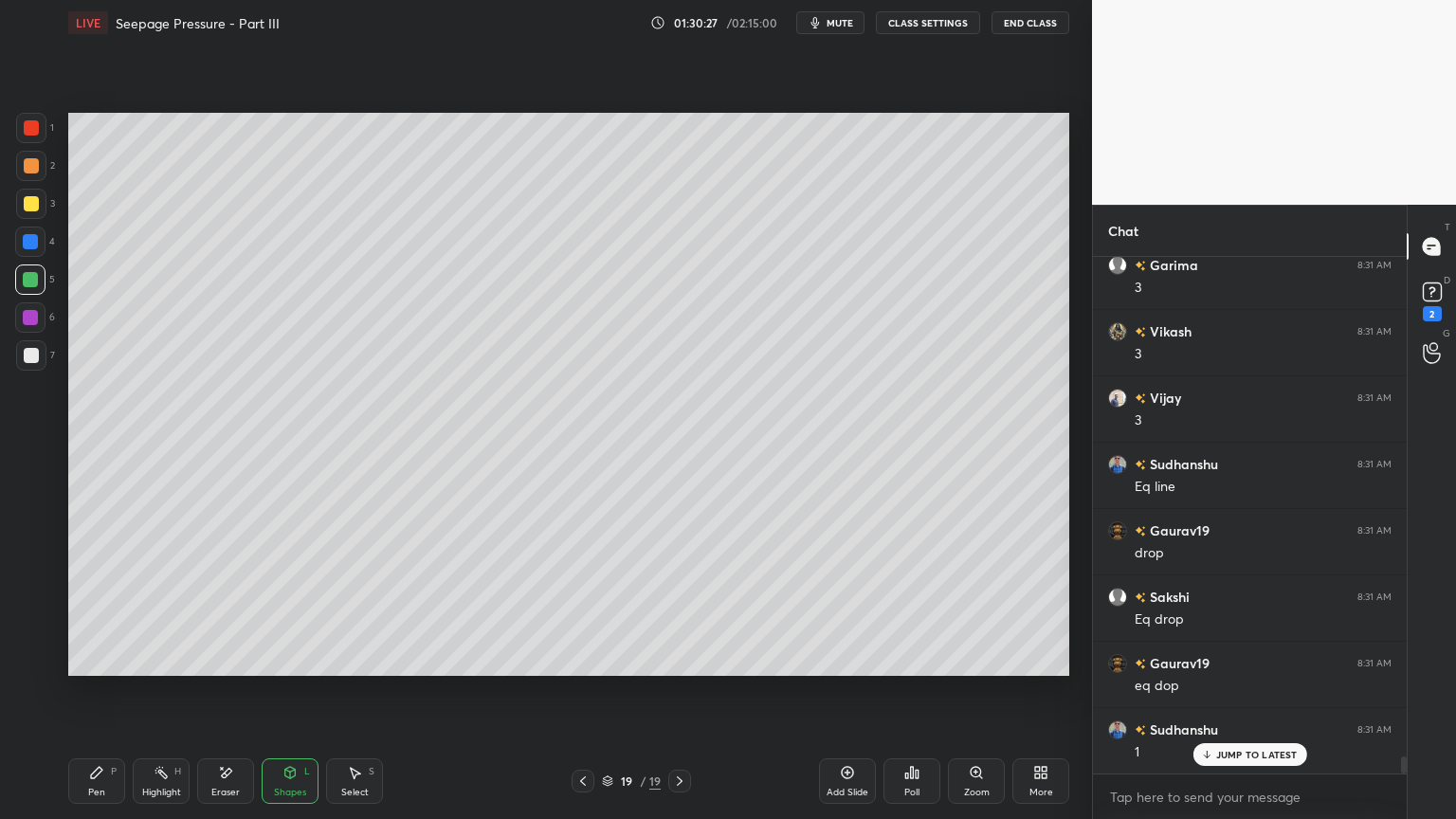 click 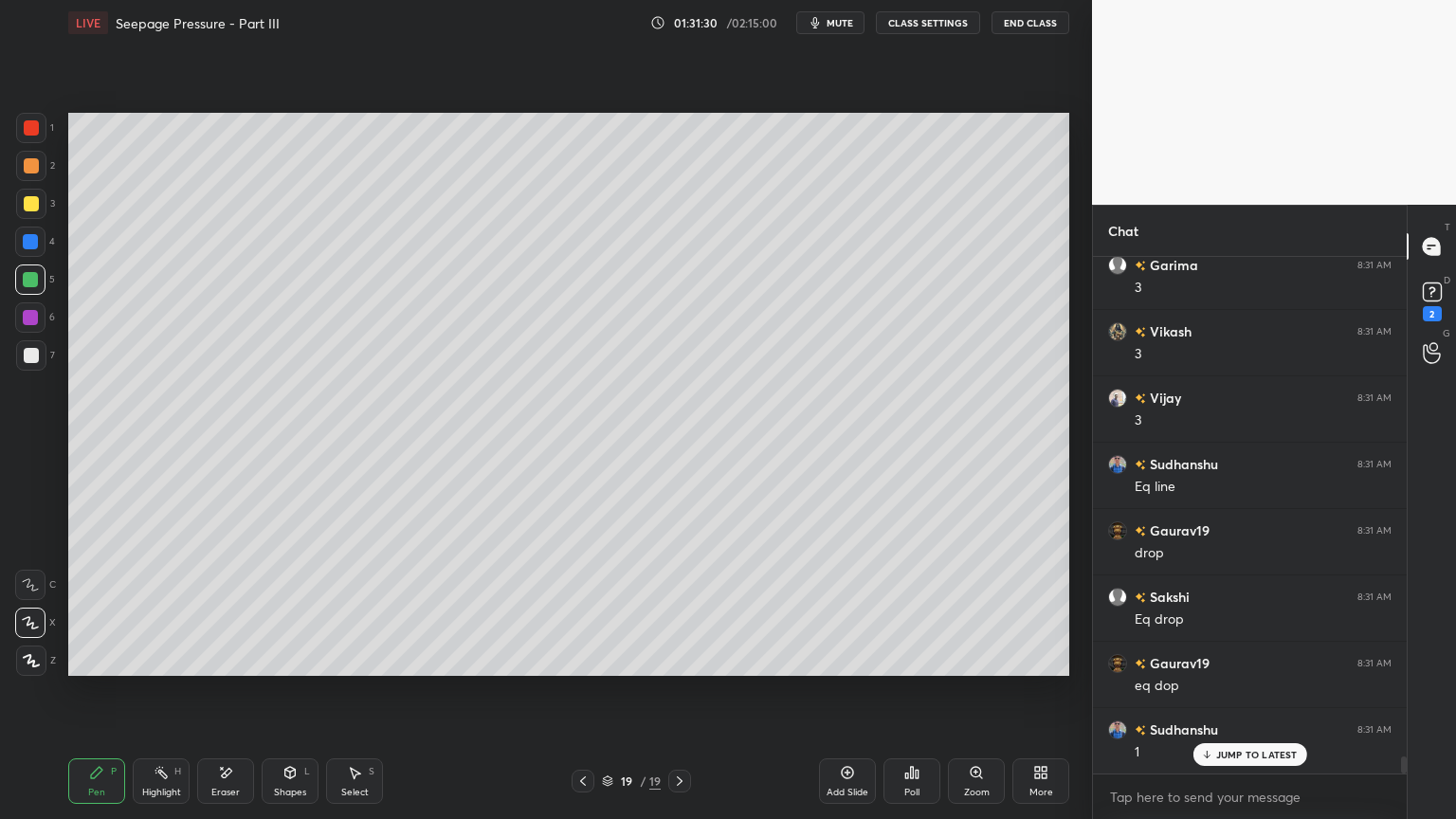 scroll, scrollTop: 473, scrollLeft: 308, axis: both 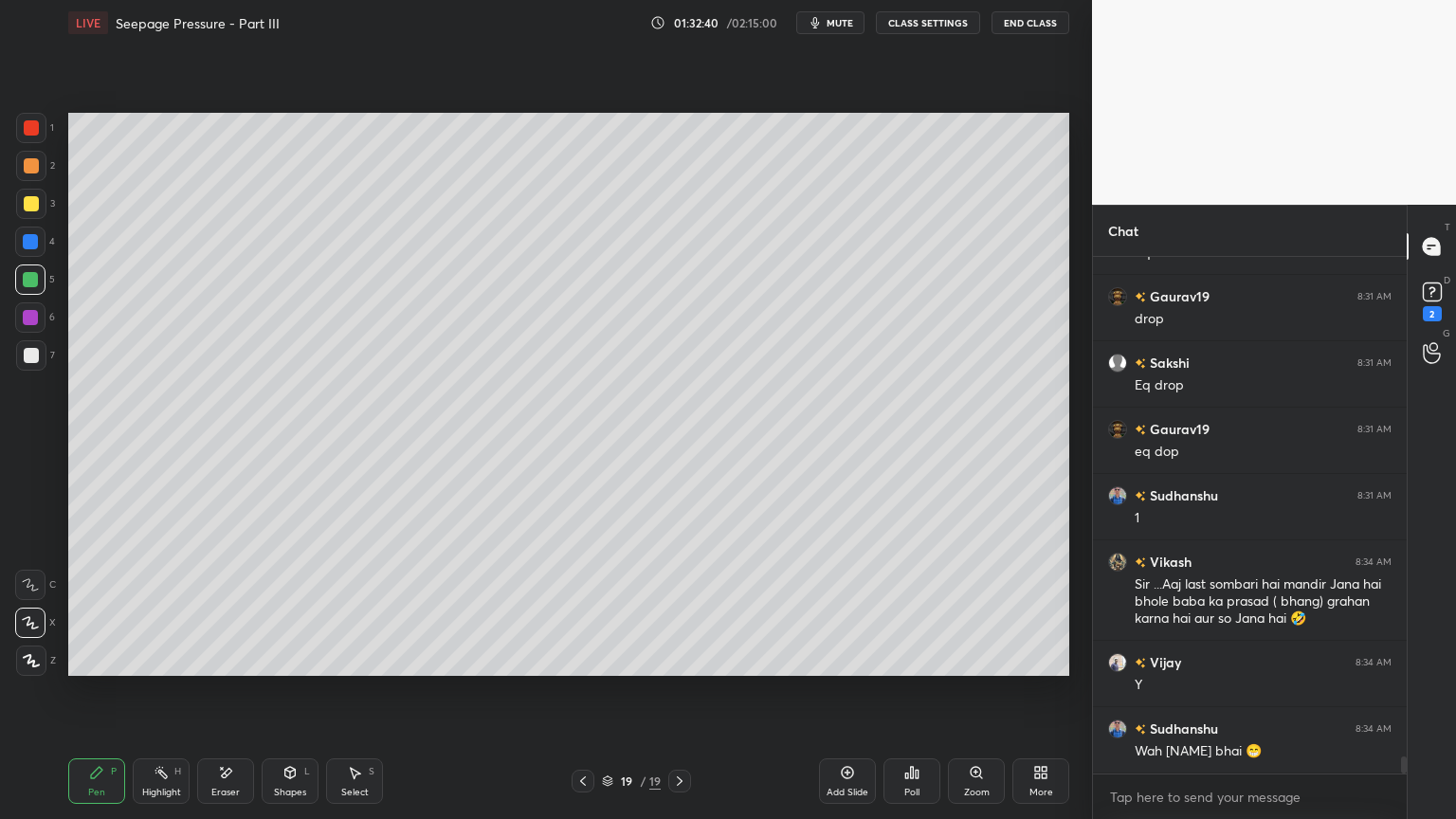 click on "P" at bounding box center [114, 772] 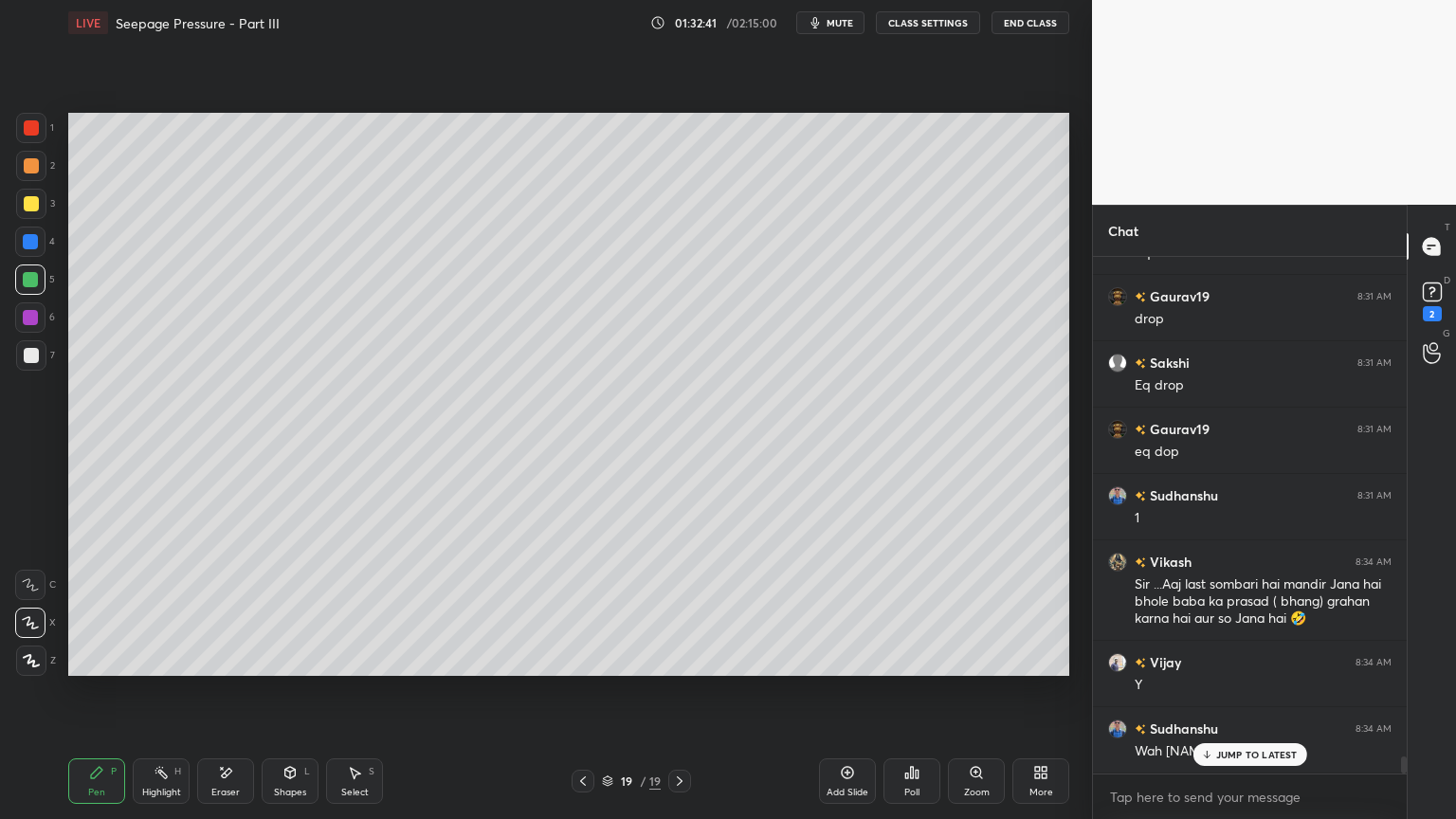 scroll, scrollTop: 15440, scrollLeft: 0, axis: vertical 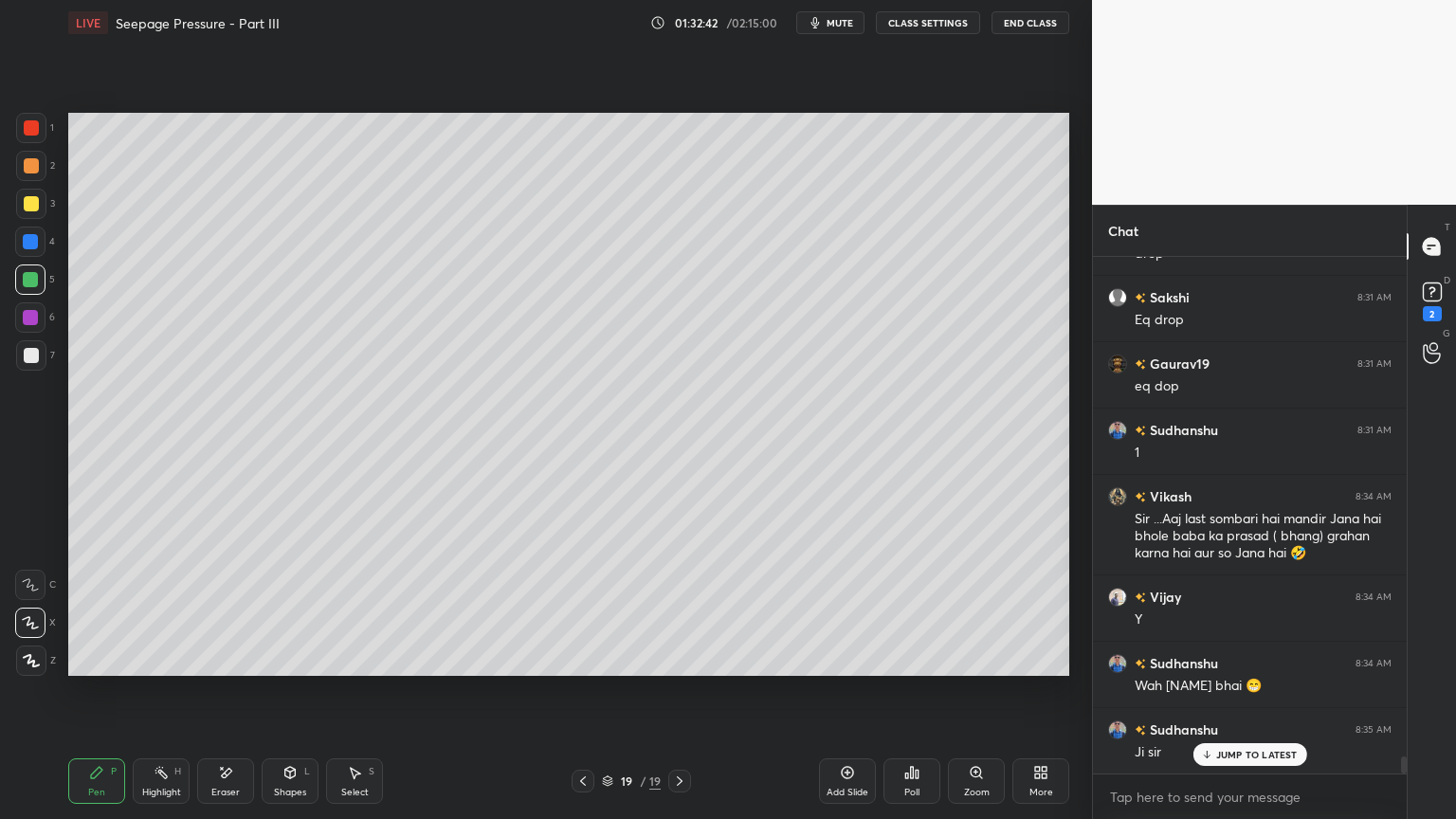 click at bounding box center (30, 280) 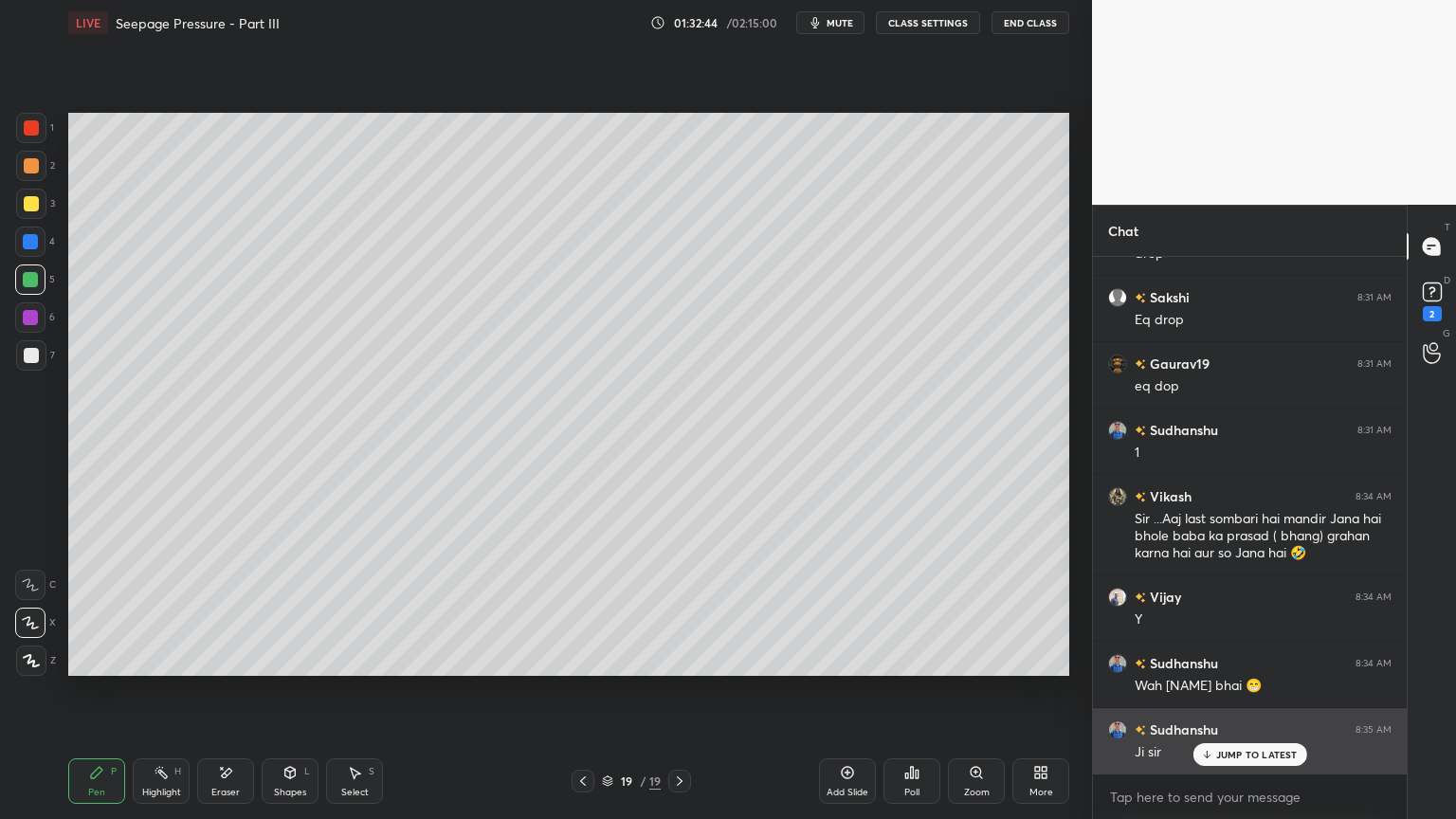 click on "JUMP TO LATEST" at bounding box center (1257, 755) 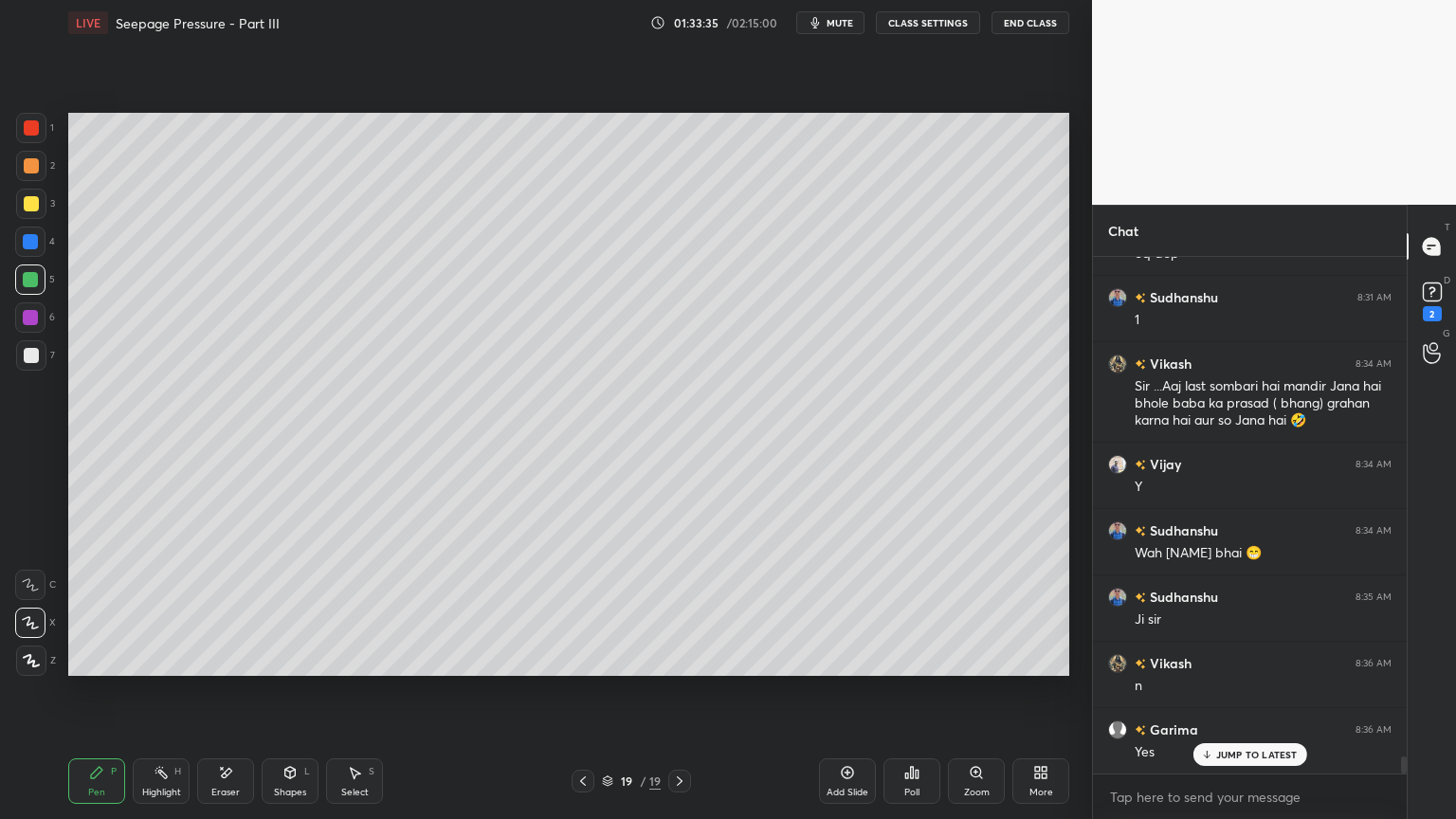 scroll, scrollTop: 15640, scrollLeft: 0, axis: vertical 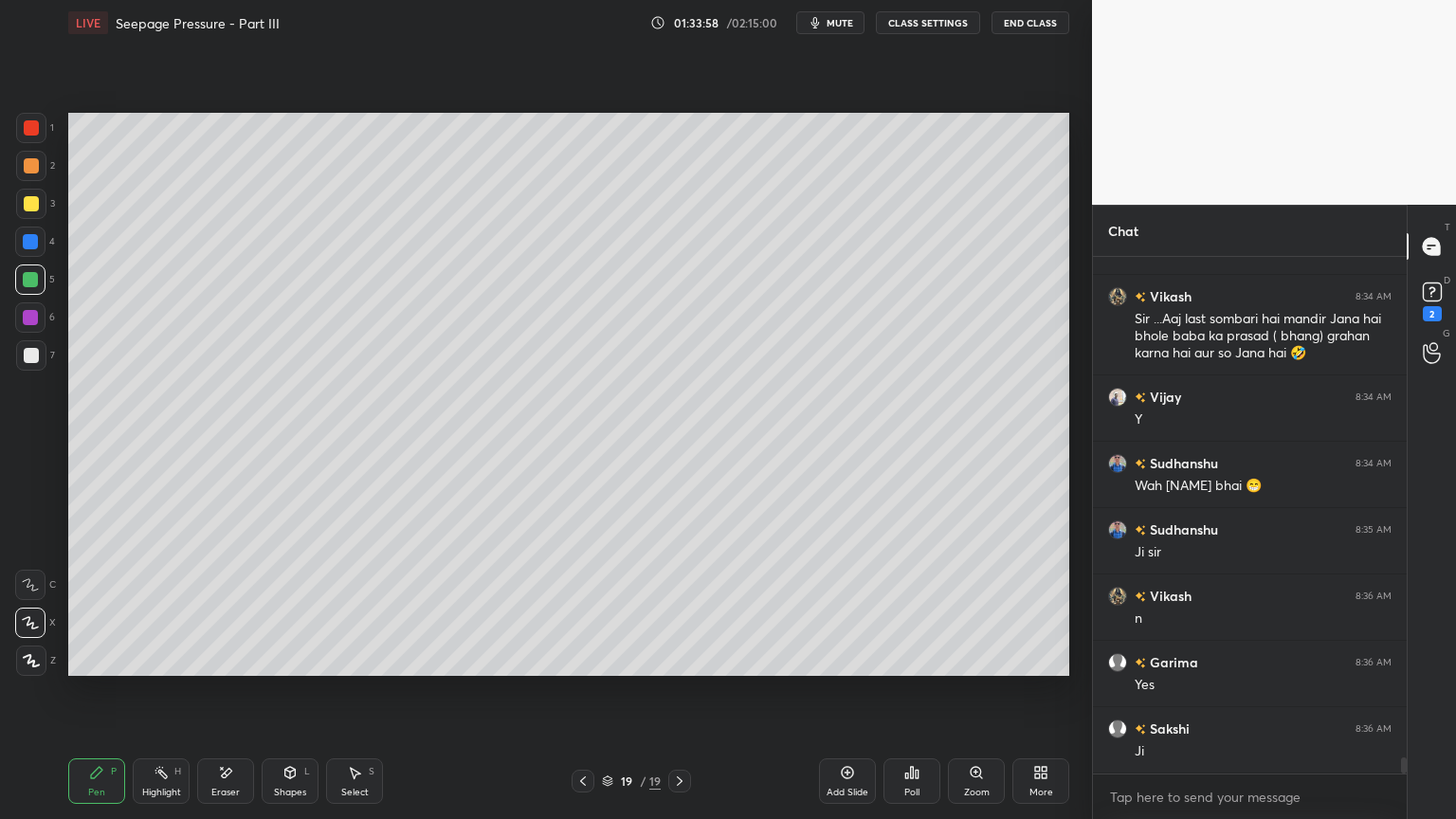 click on "Add Slide" at bounding box center (847, 781) 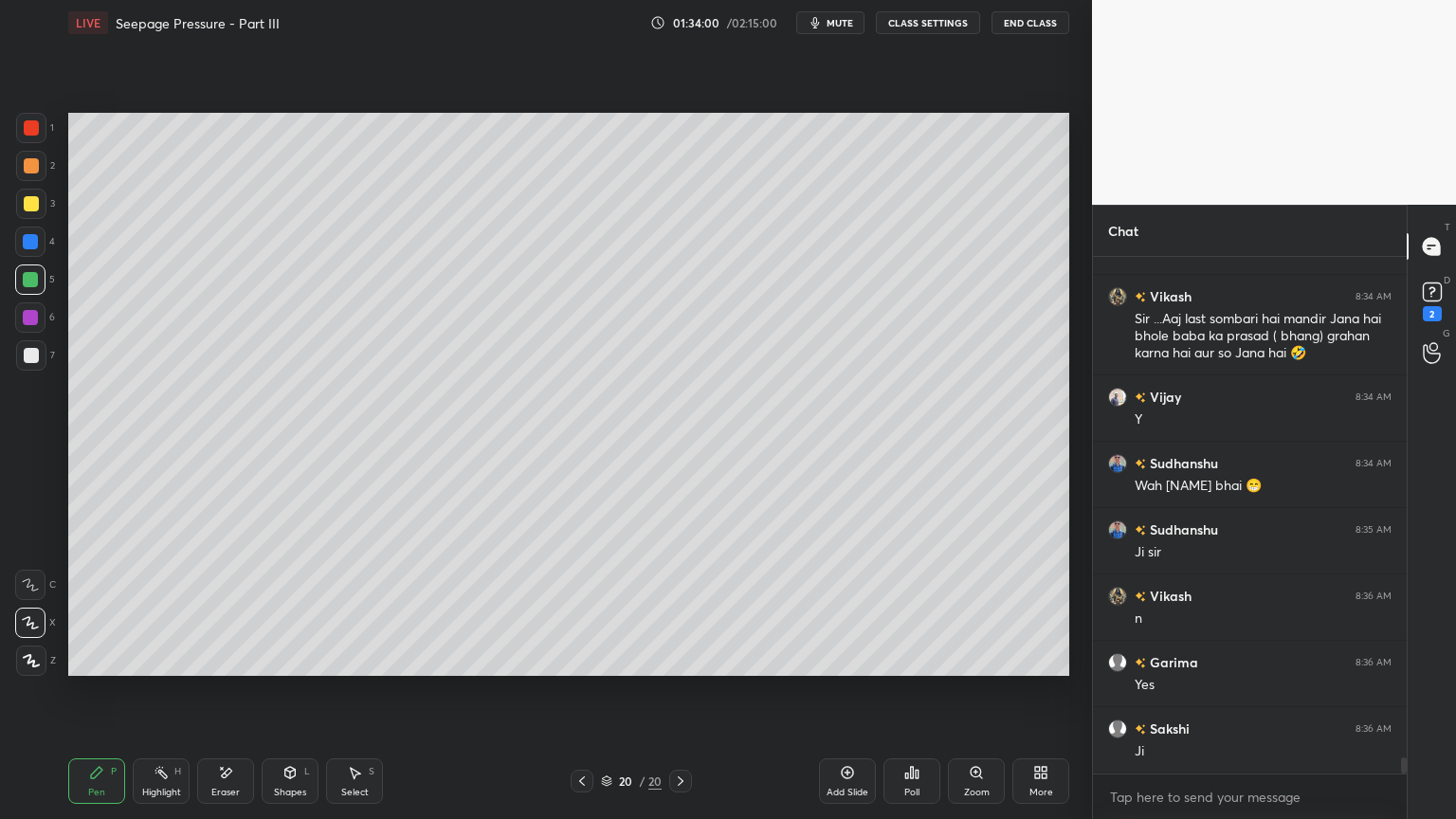 click at bounding box center (31, 355) 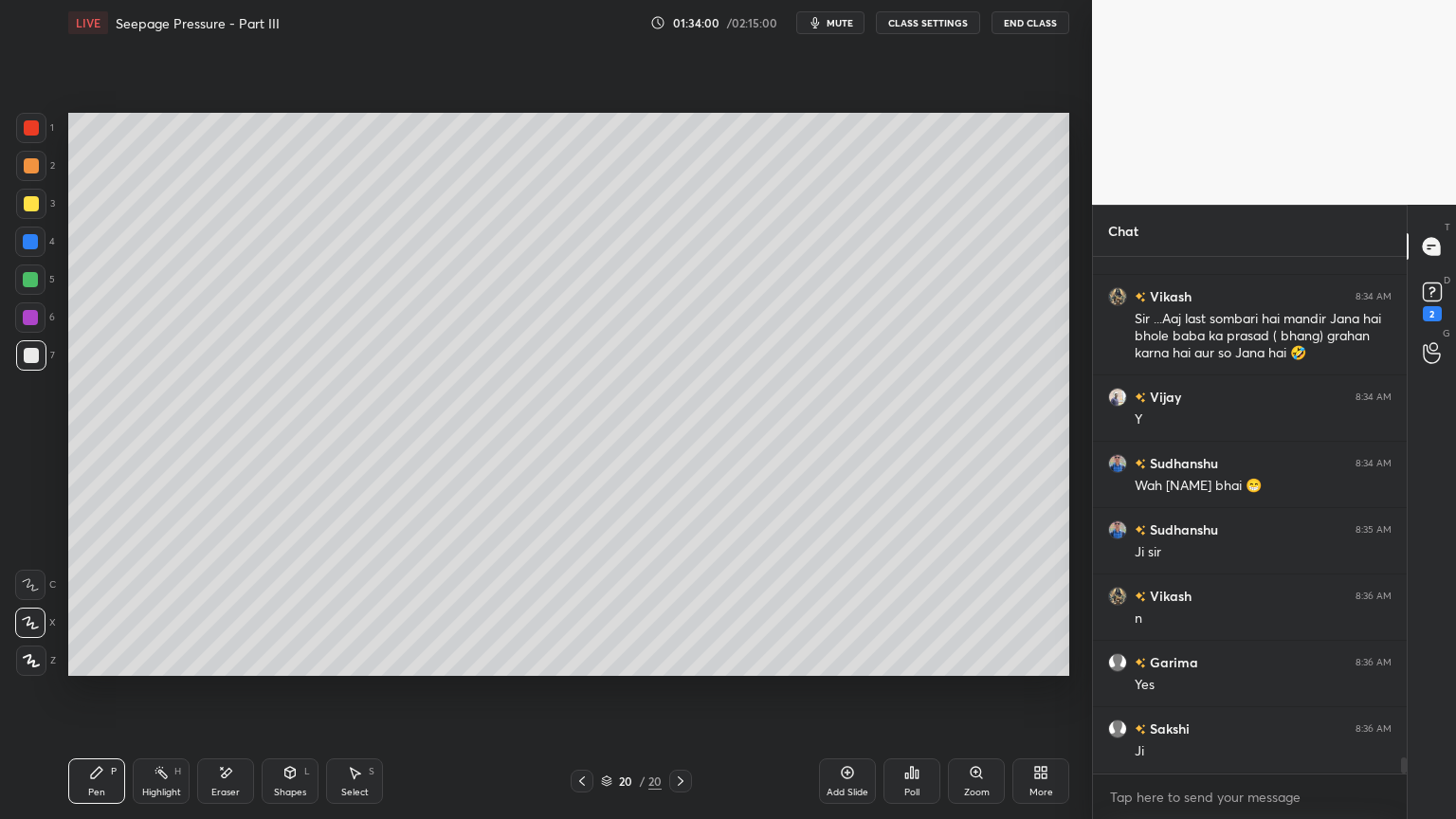 click 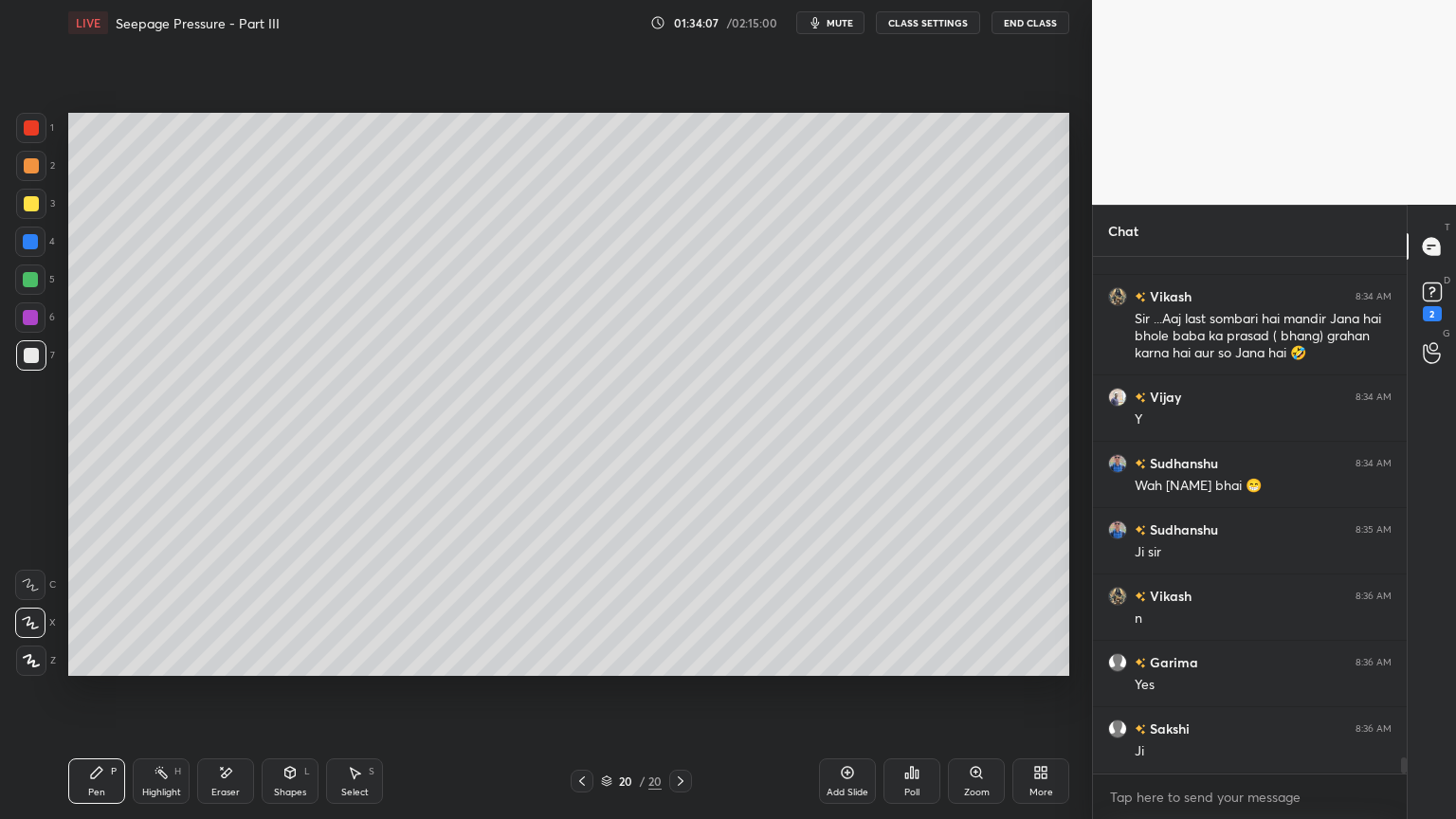 scroll, scrollTop: 15705, scrollLeft: 0, axis: vertical 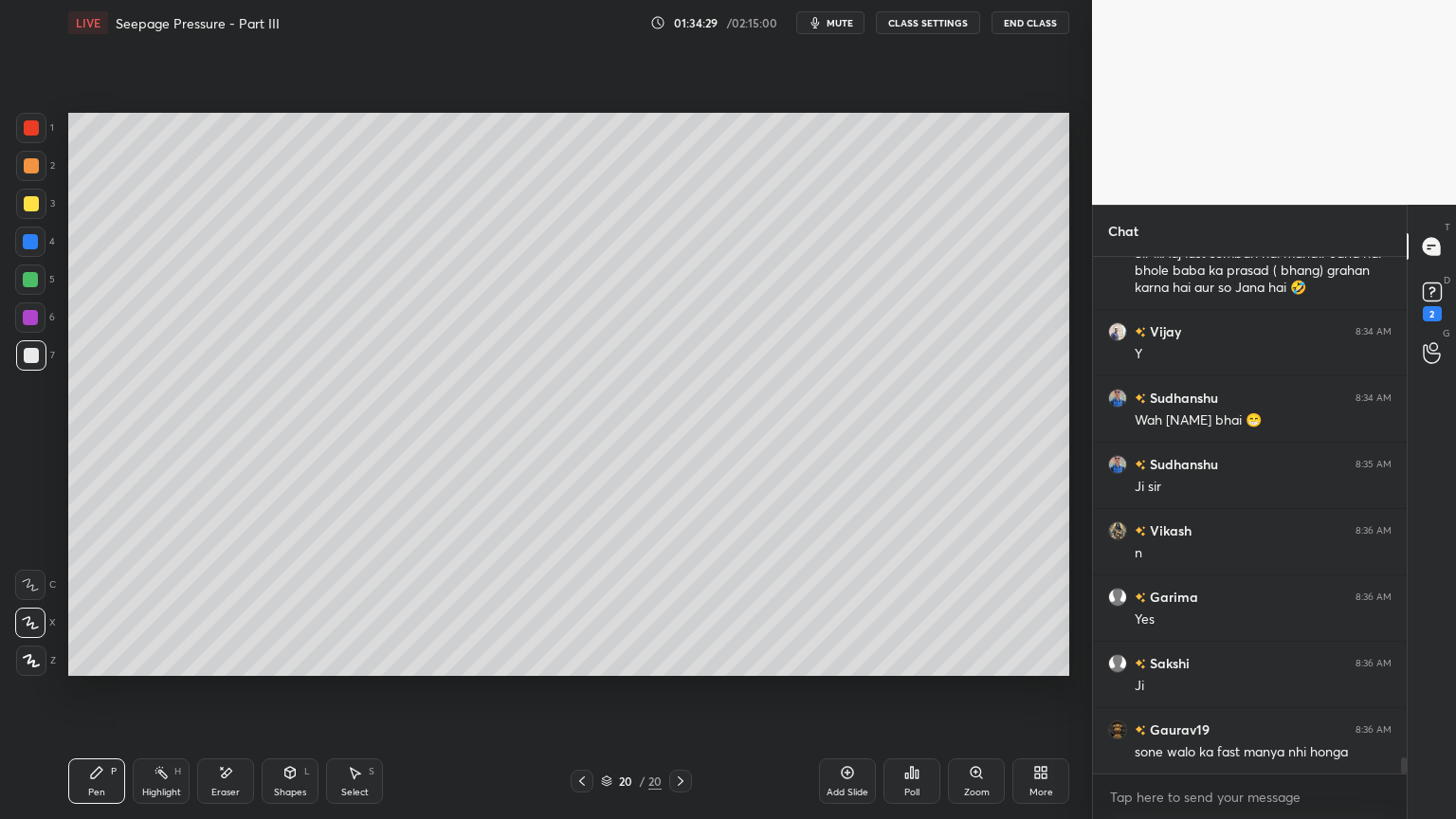 click at bounding box center [31, 204] 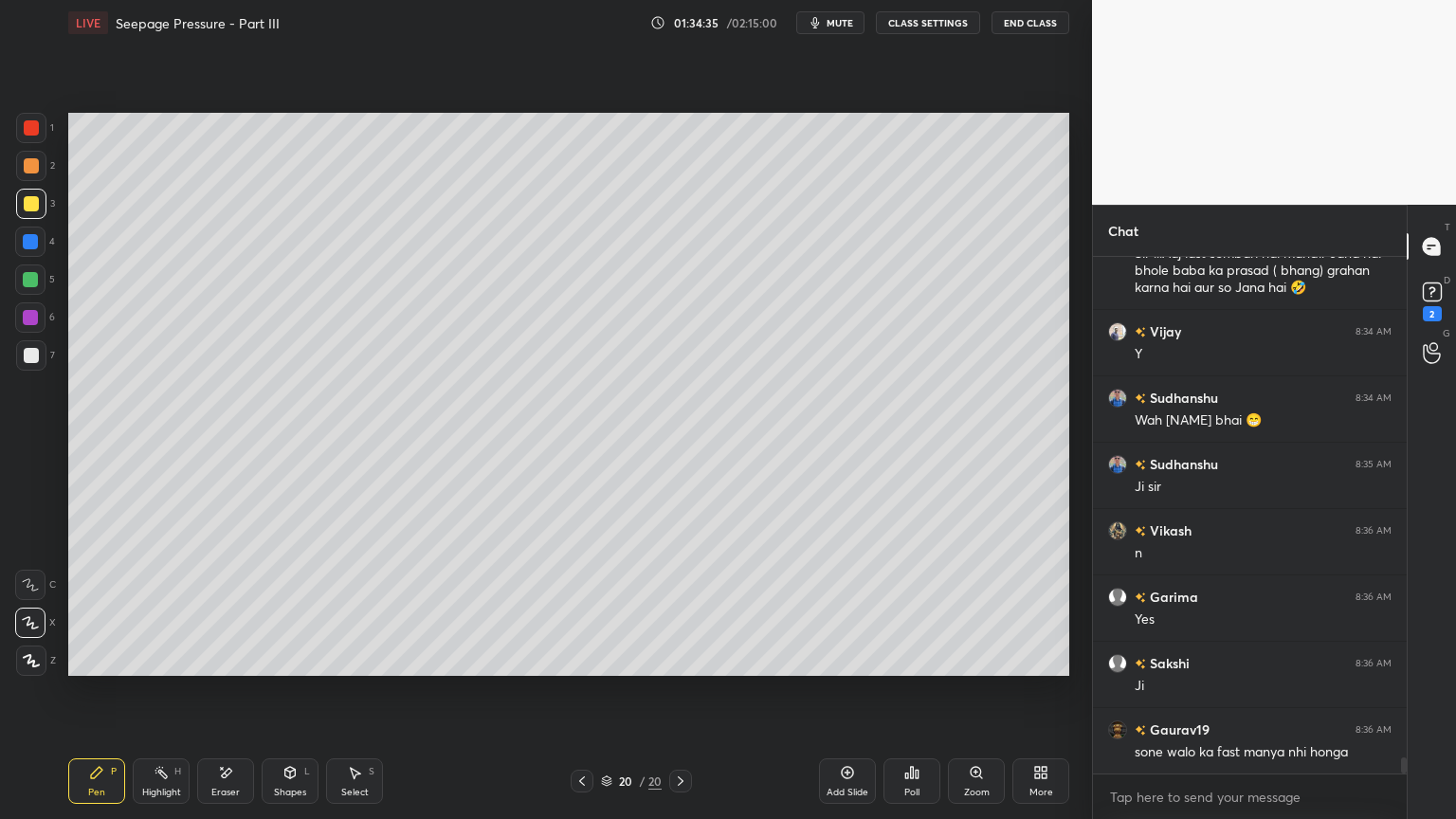 click on "7" at bounding box center (35, 359) 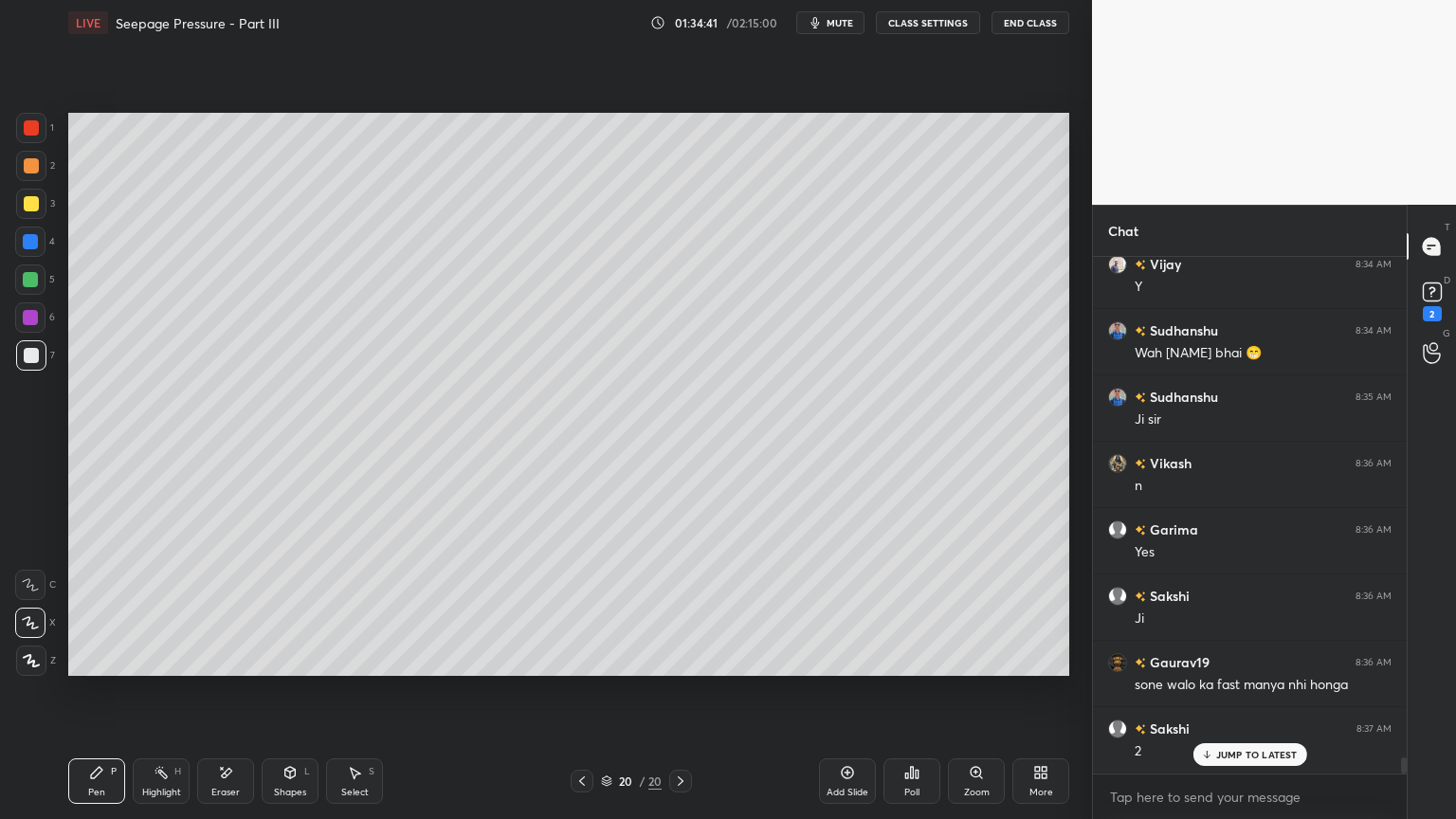 scroll, scrollTop: 15838, scrollLeft: 0, axis: vertical 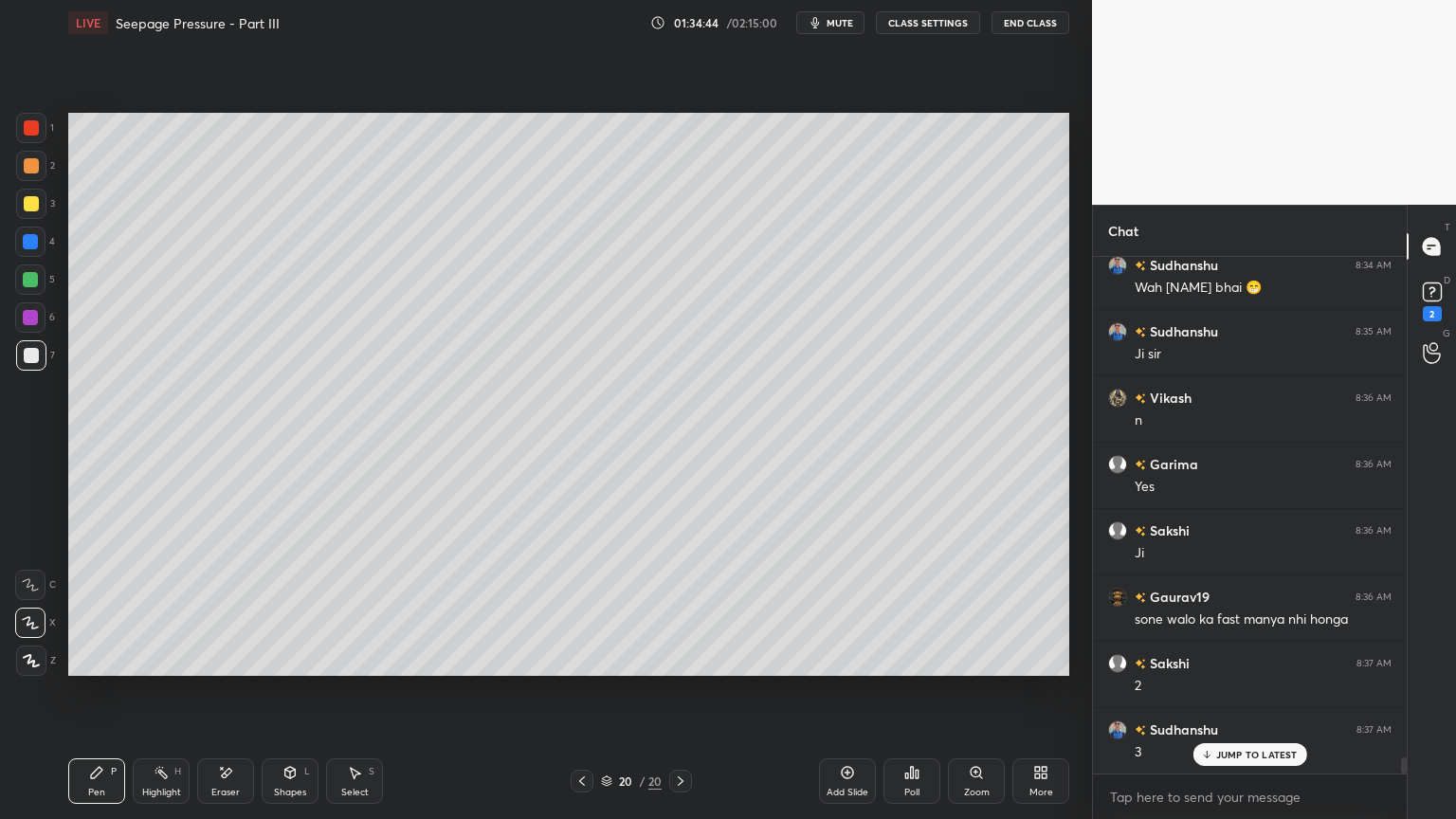 click 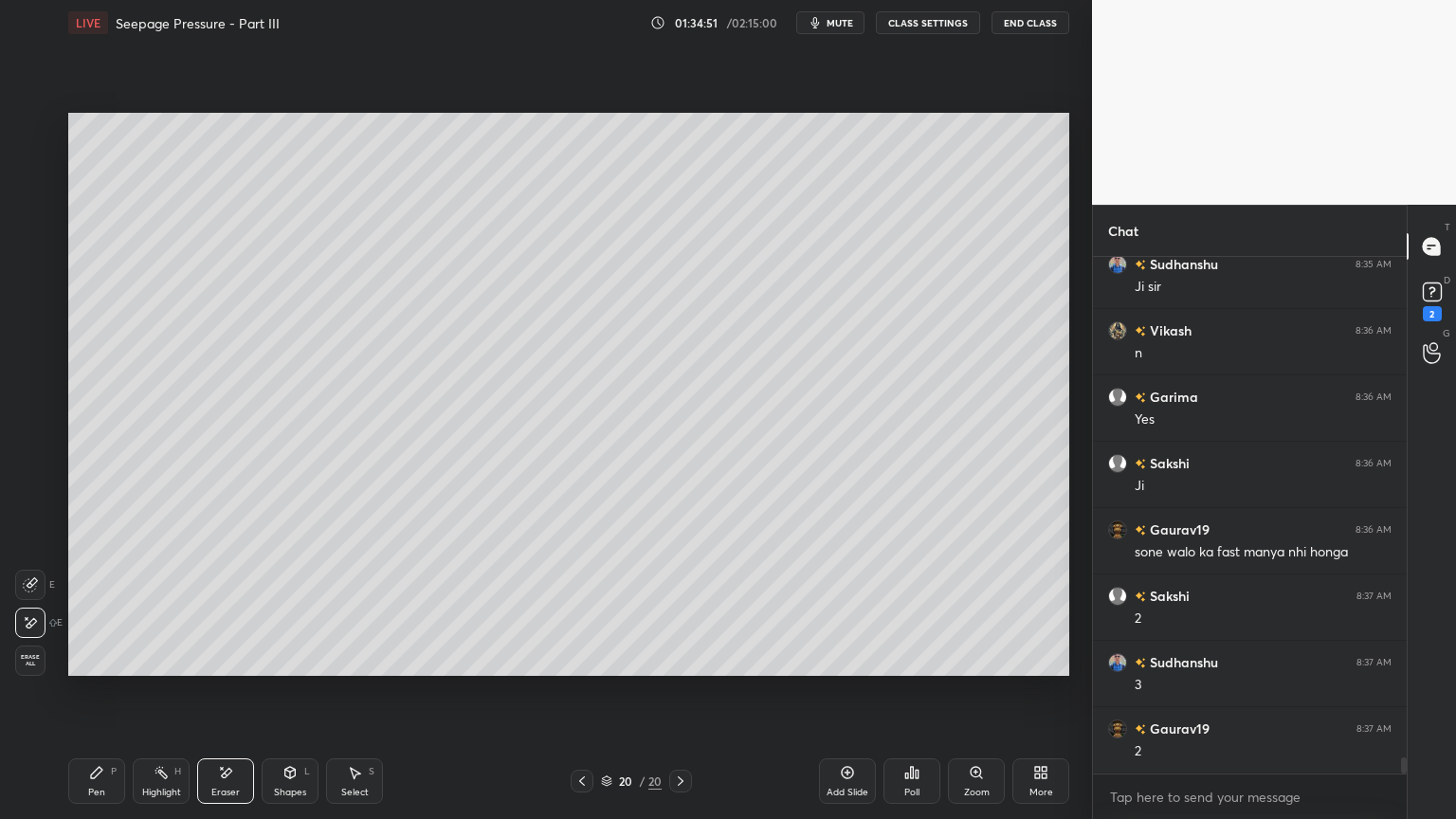 scroll, scrollTop: 15970, scrollLeft: 0, axis: vertical 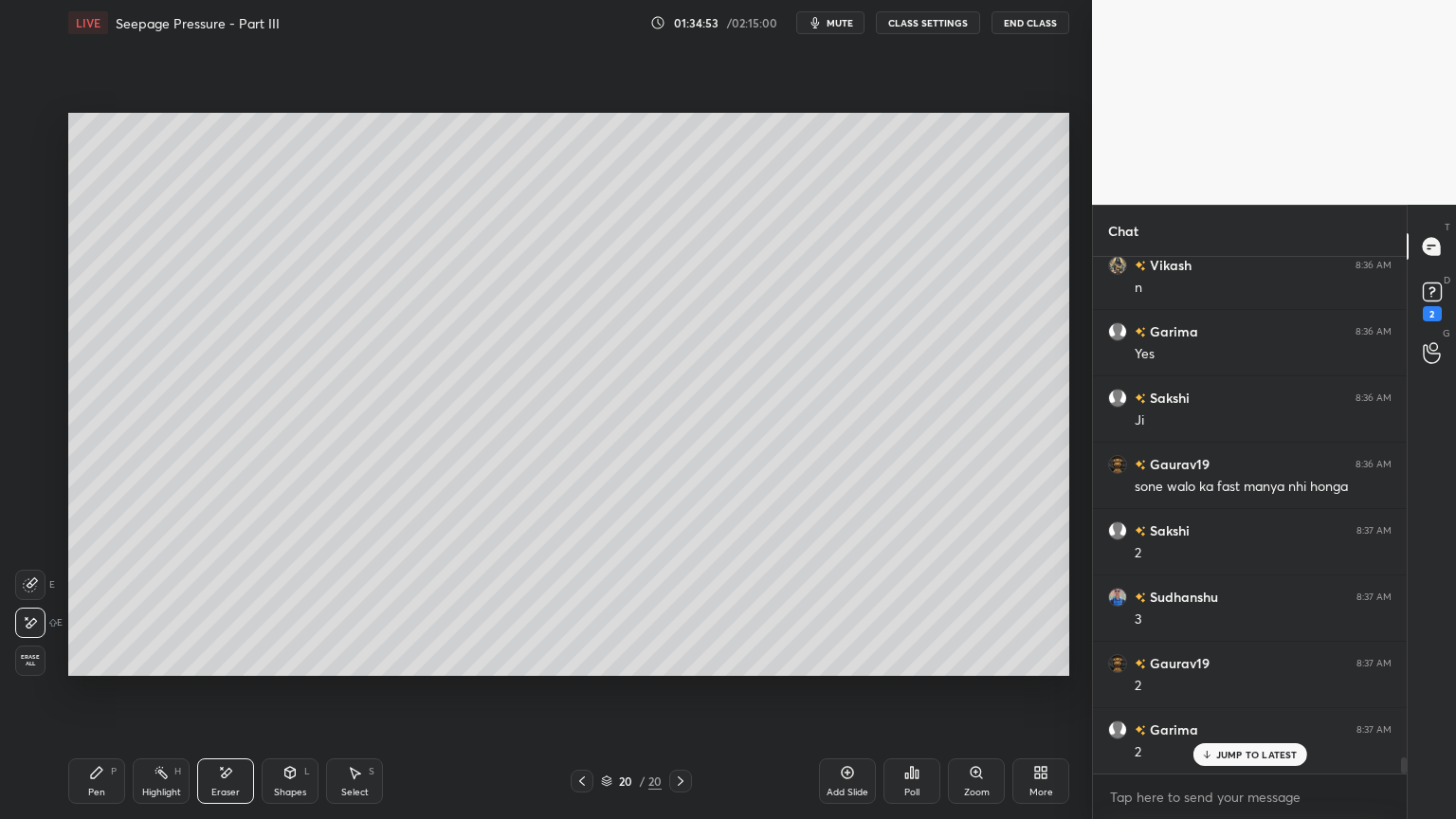 click 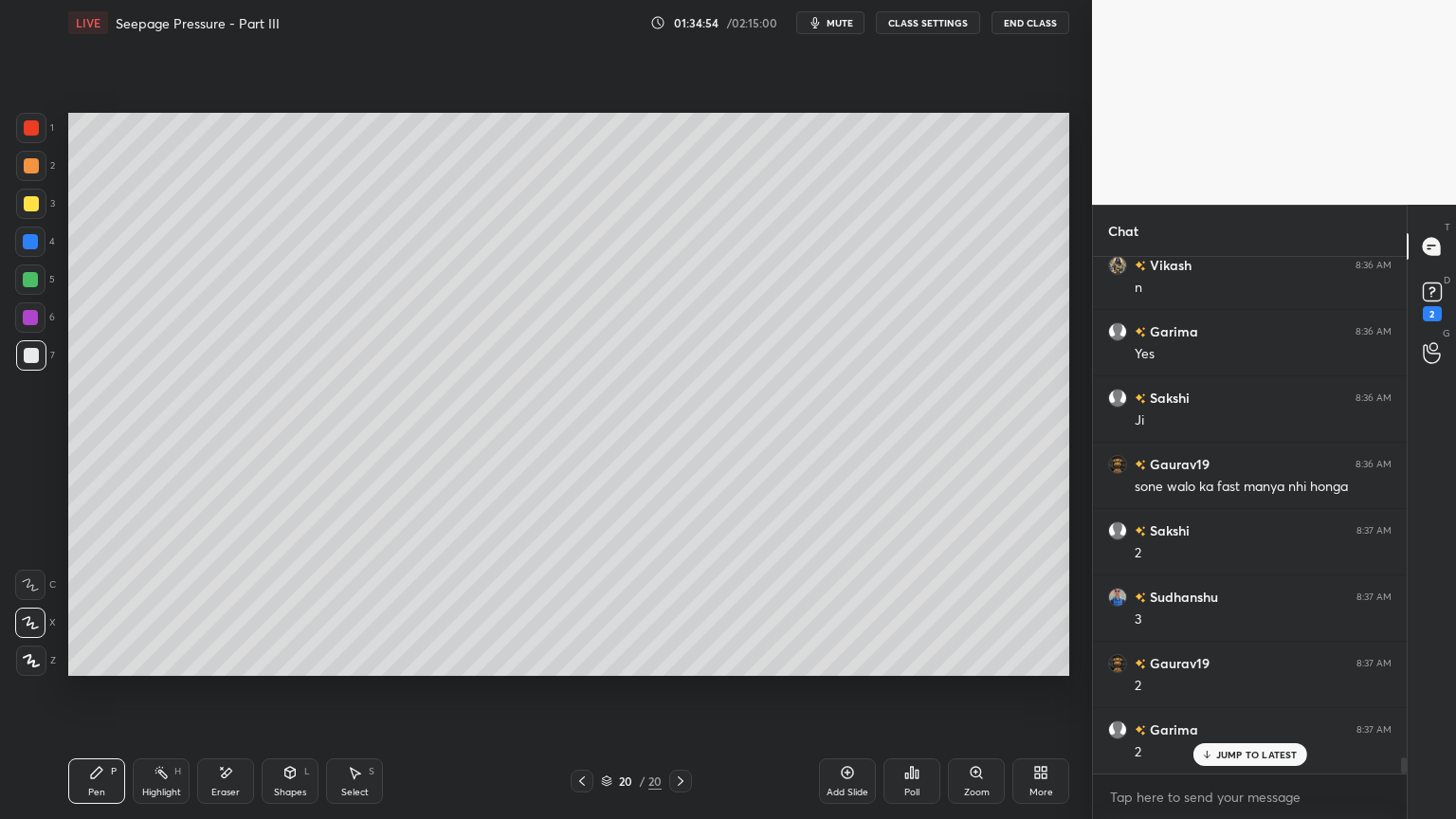 scroll, scrollTop: 16038, scrollLeft: 0, axis: vertical 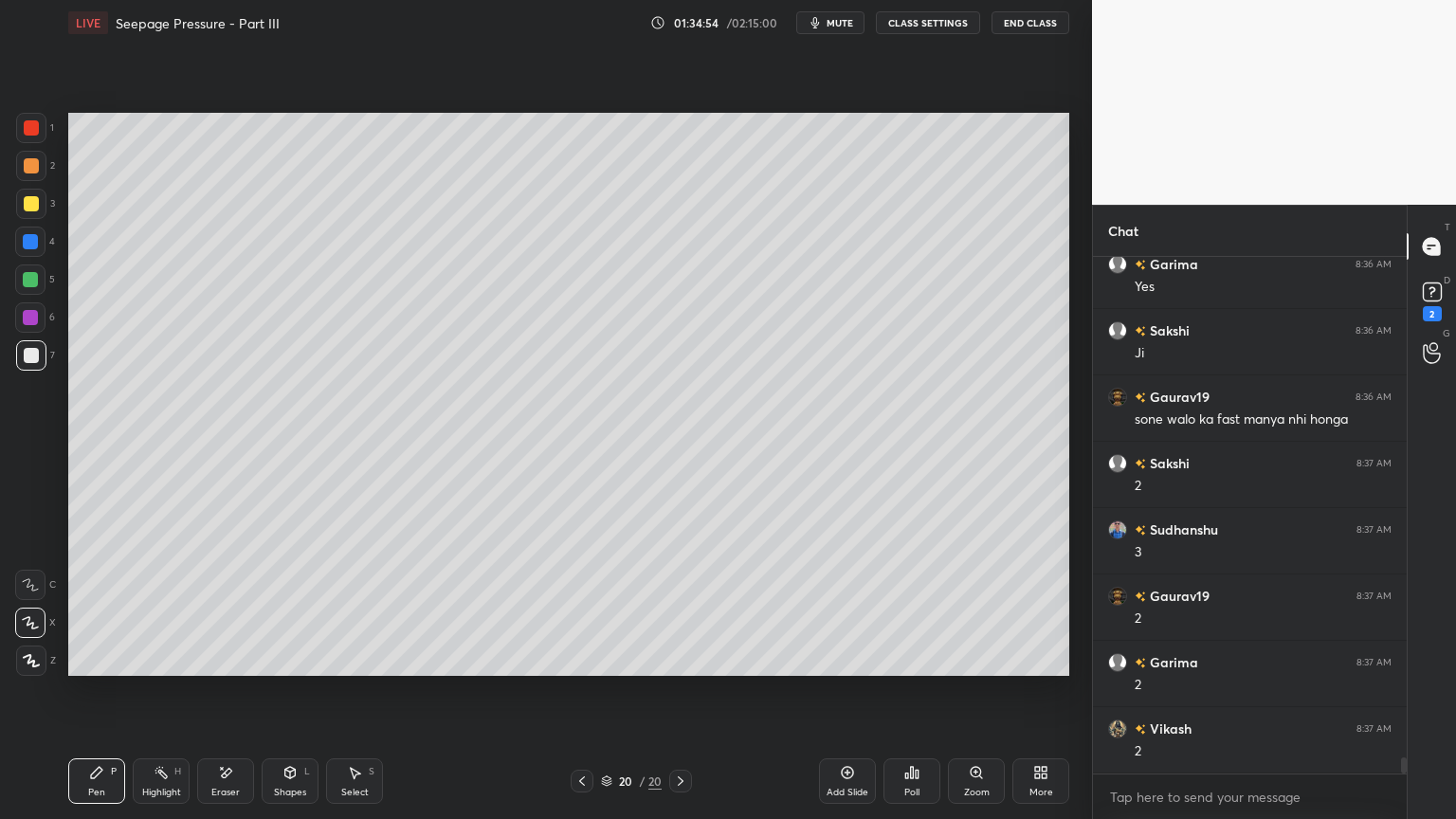 click at bounding box center [31, 204] 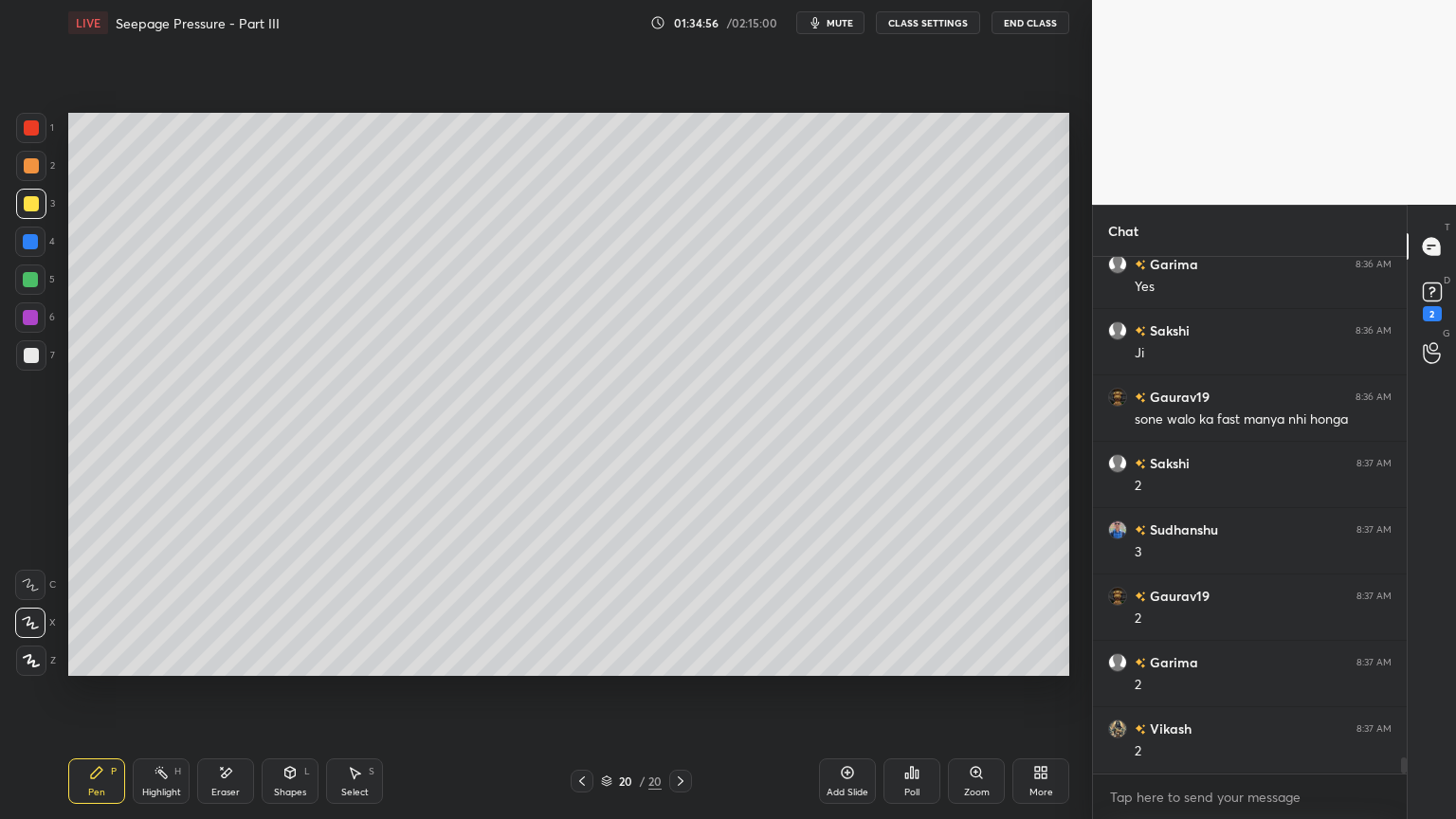 click on "Pen P" at bounding box center (97, 781) 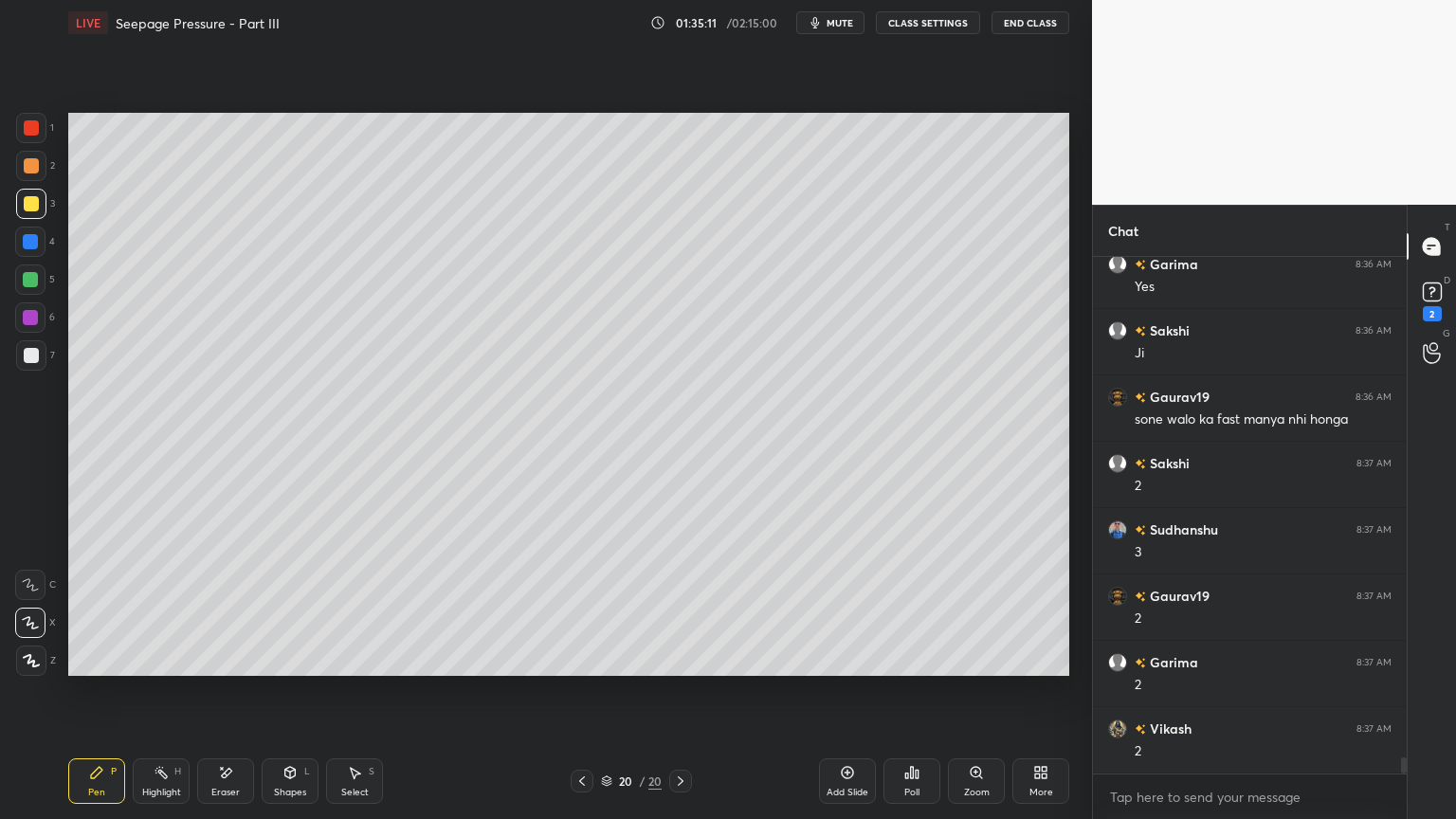 click 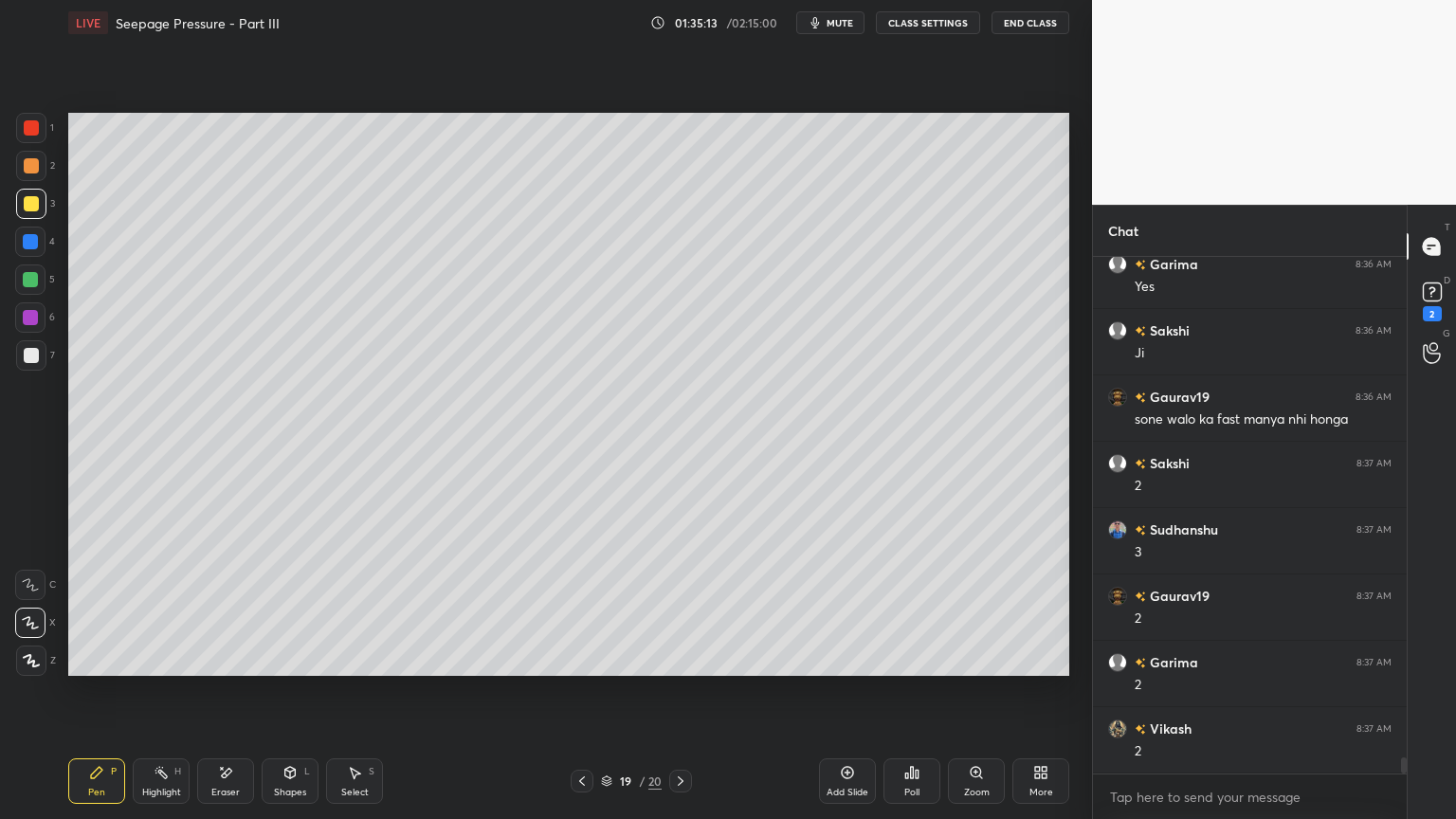 click 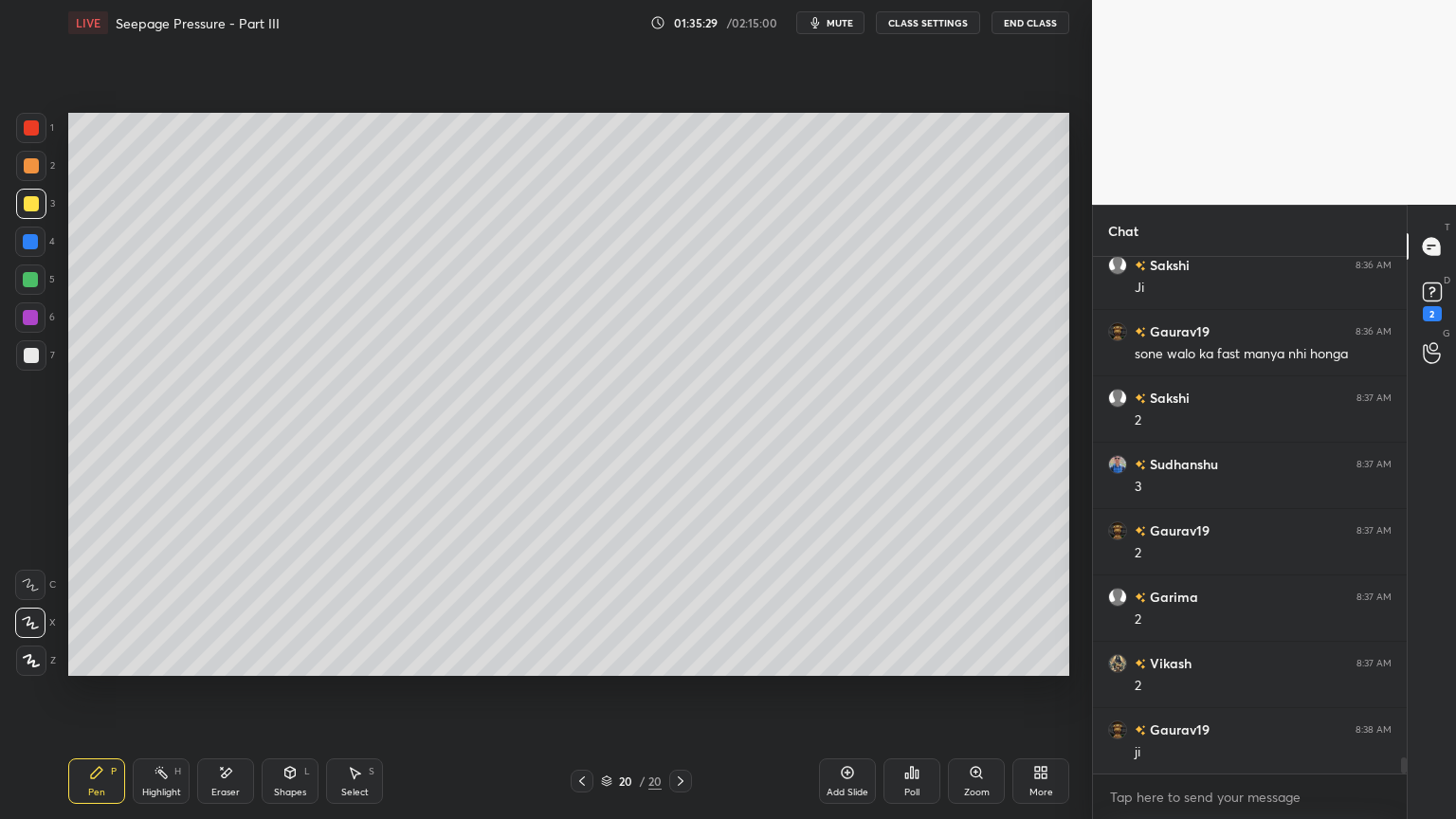 scroll, scrollTop: 16171, scrollLeft: 0, axis: vertical 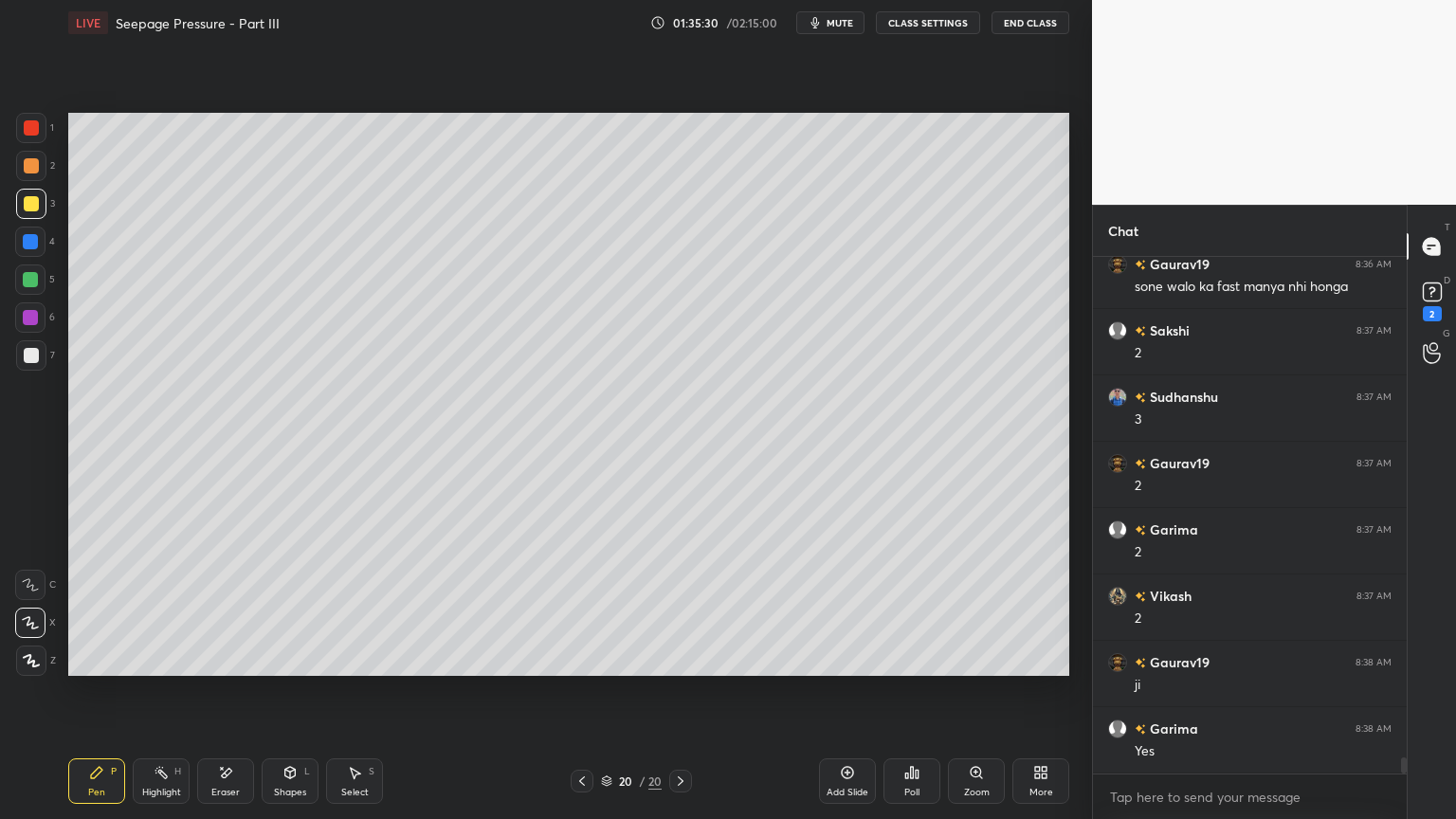 click on "Shapes L" at bounding box center [290, 781] 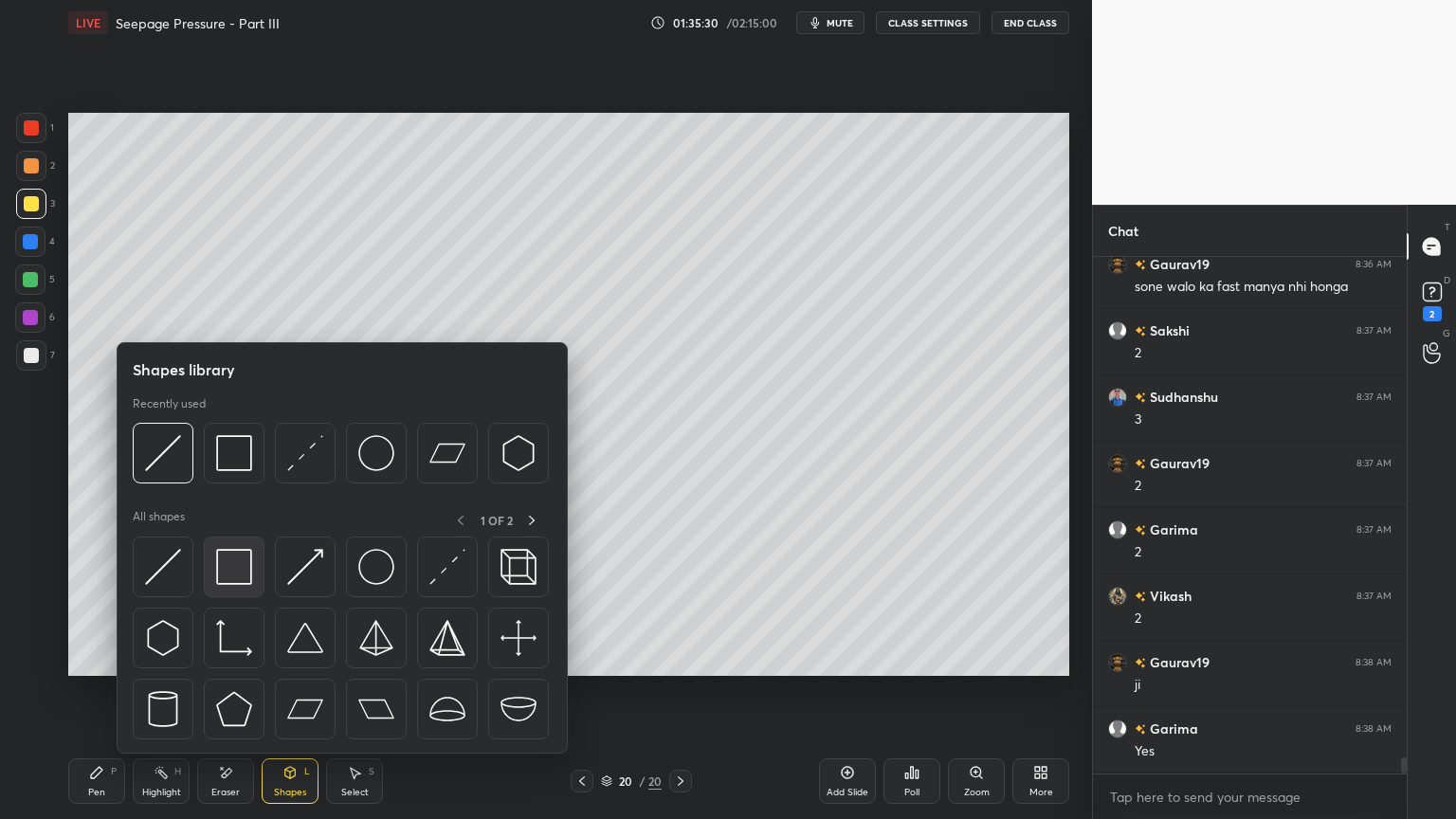 click at bounding box center (234, 567) 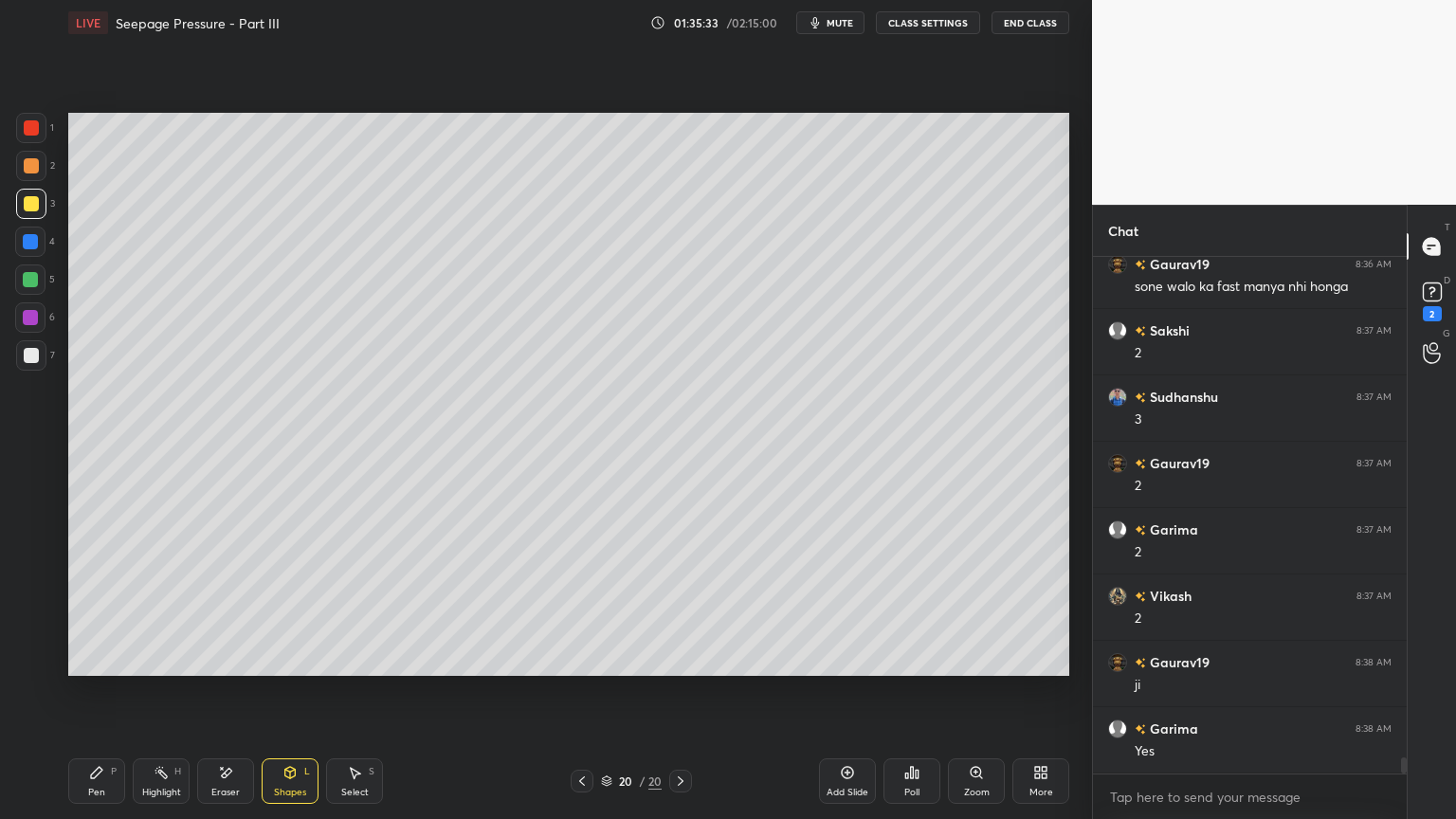 click on "Pen P" at bounding box center [97, 781] 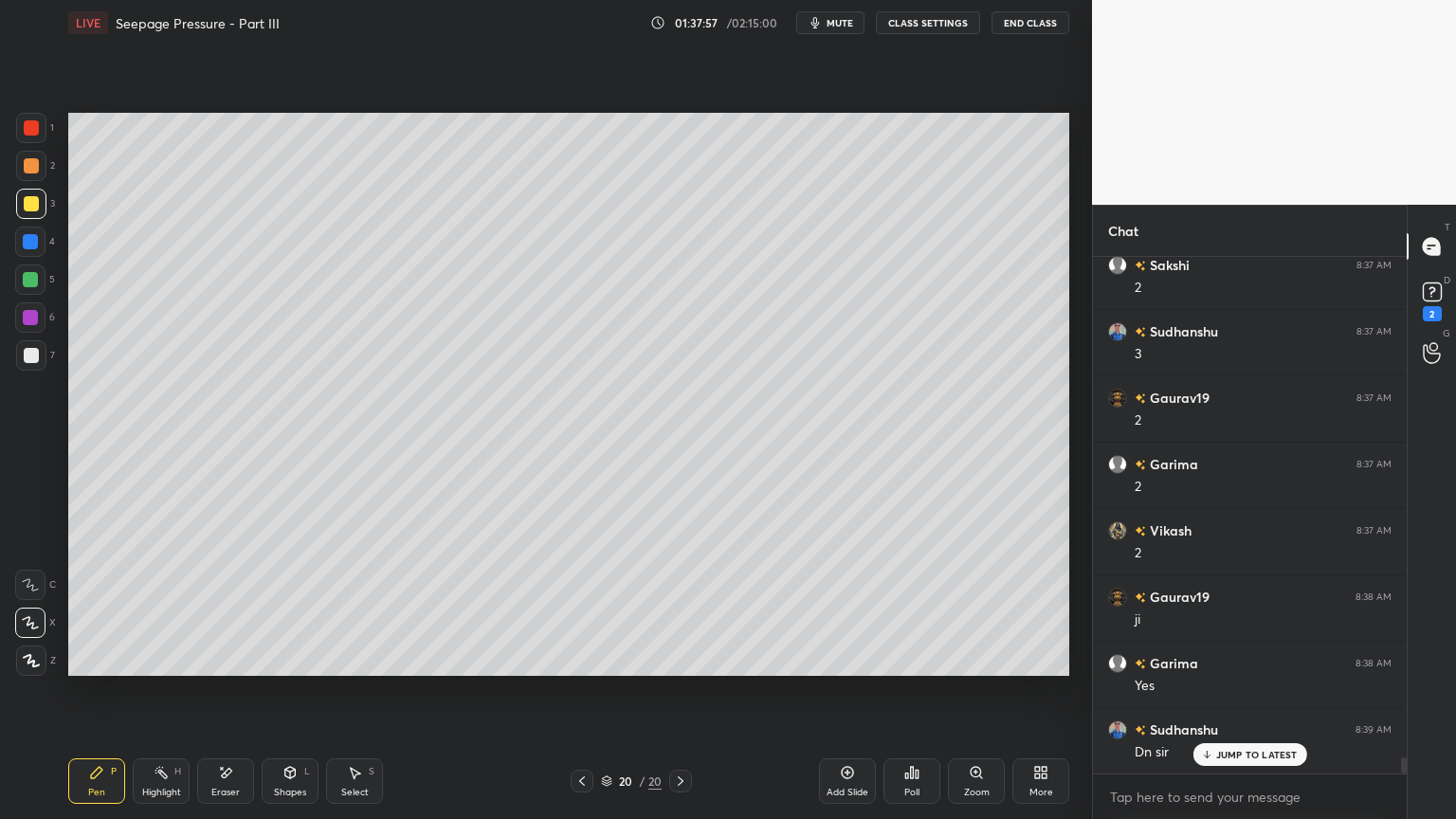 scroll, scrollTop: 16303, scrollLeft: 0, axis: vertical 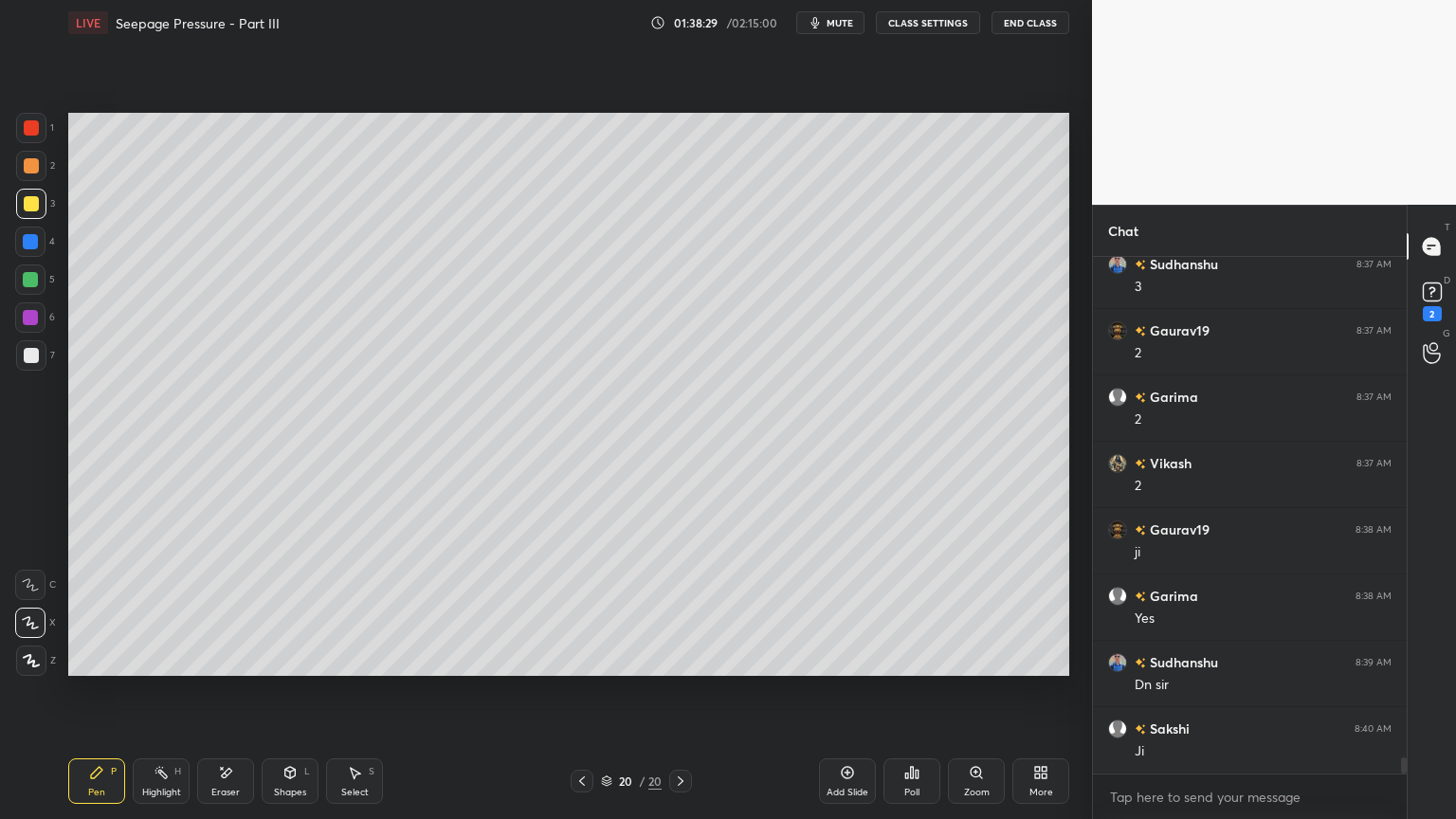 click 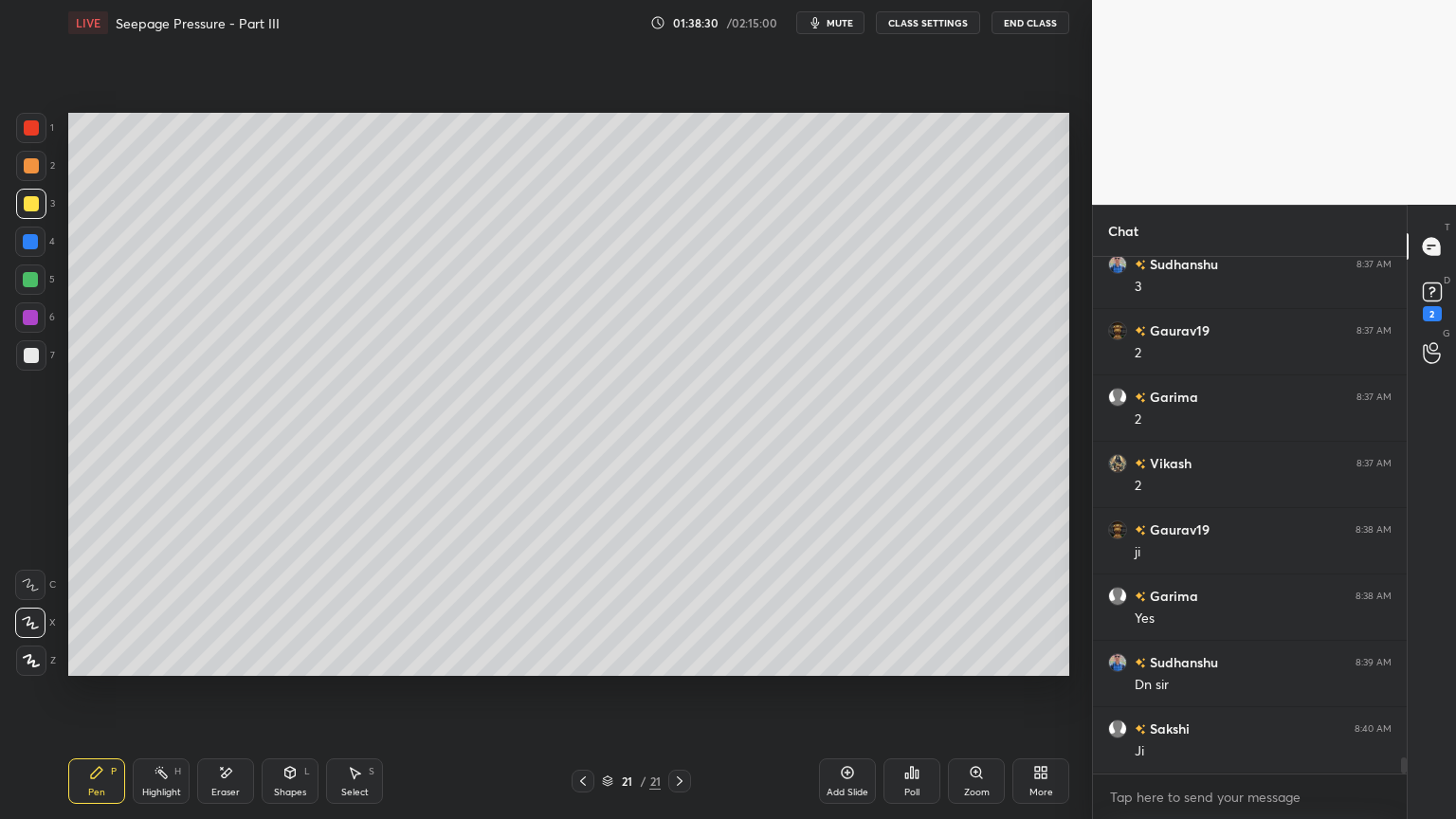 click at bounding box center [31, 204] 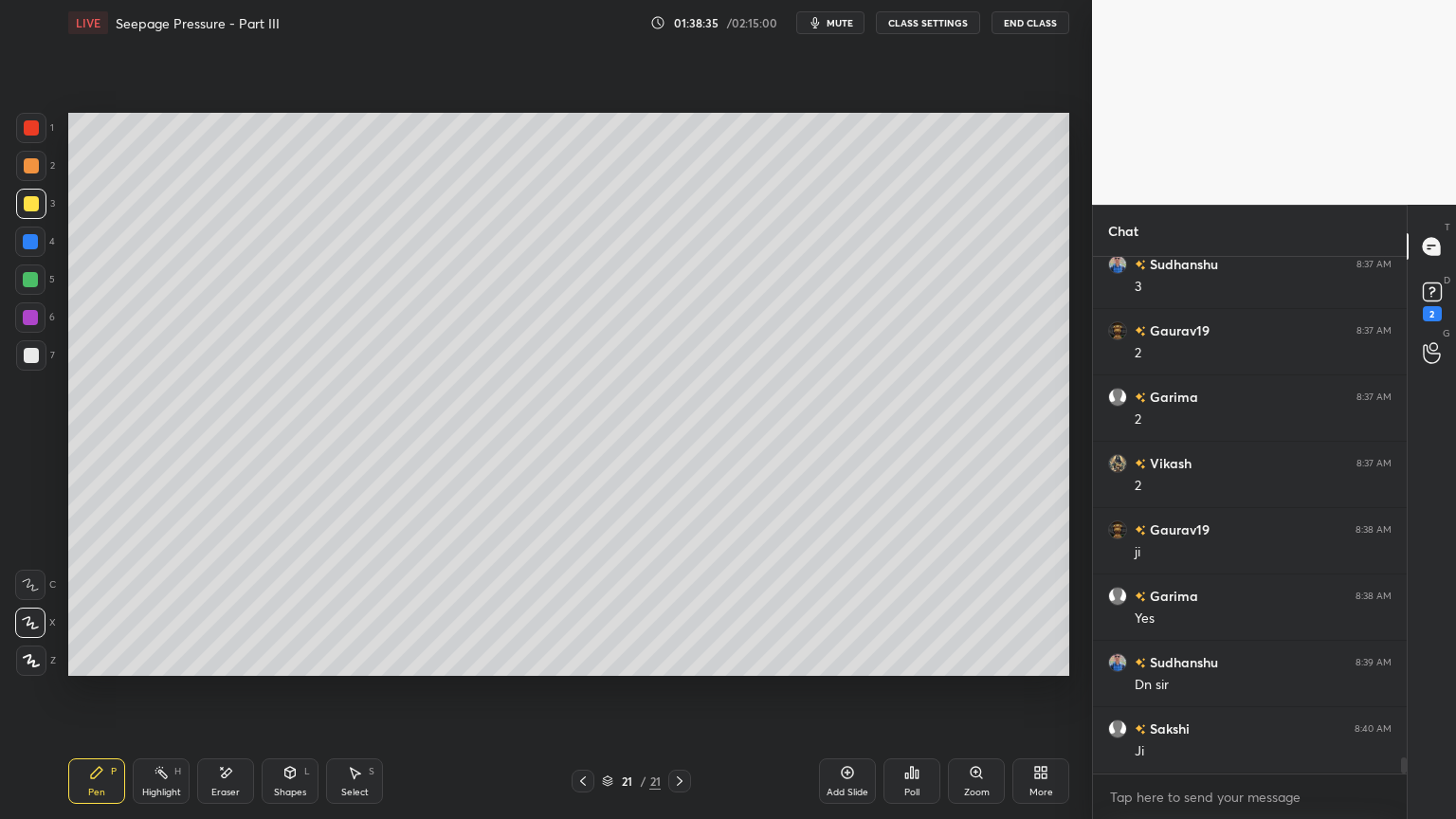click on "L" at bounding box center (307, 772) 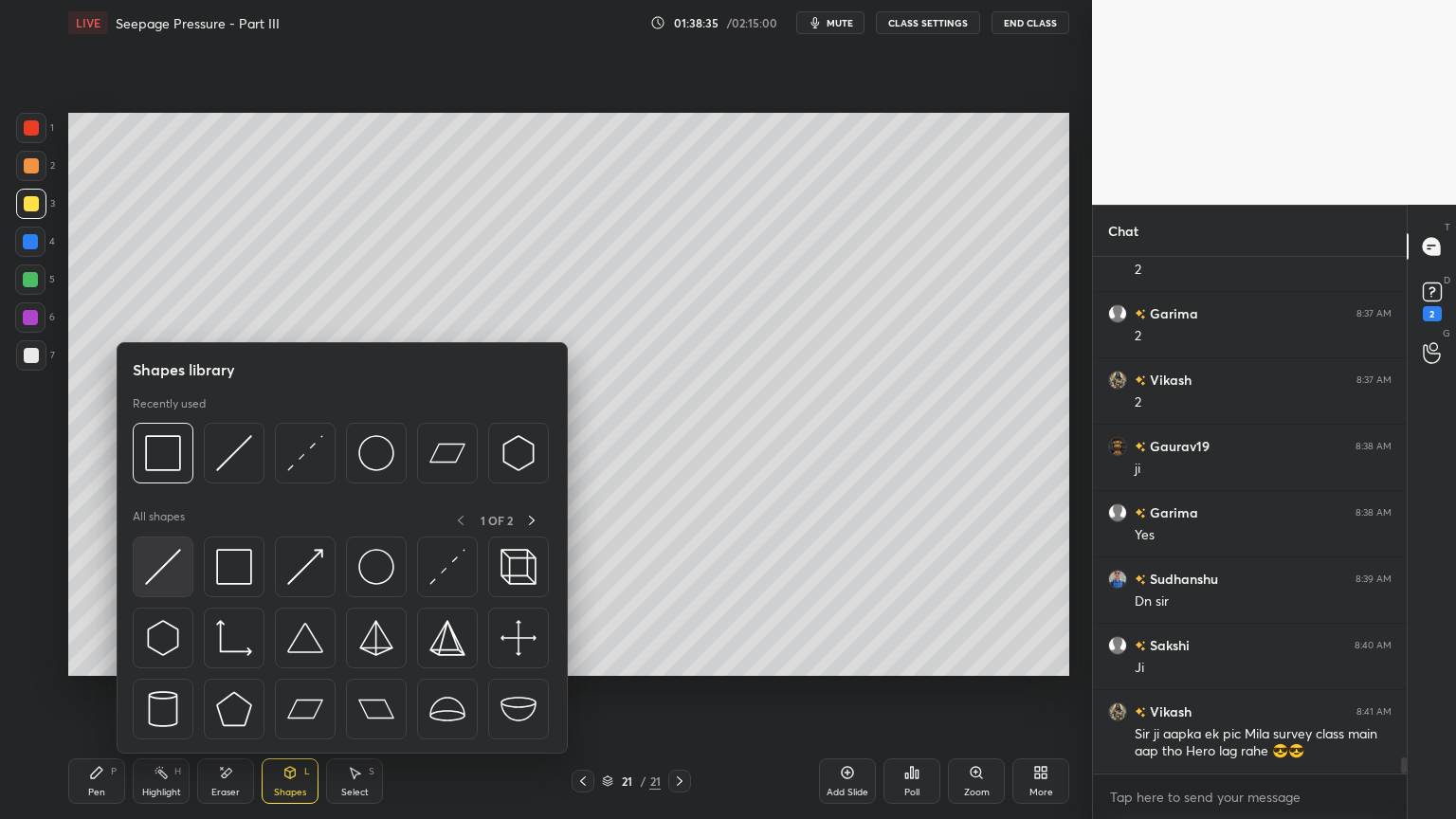click at bounding box center (163, 567) 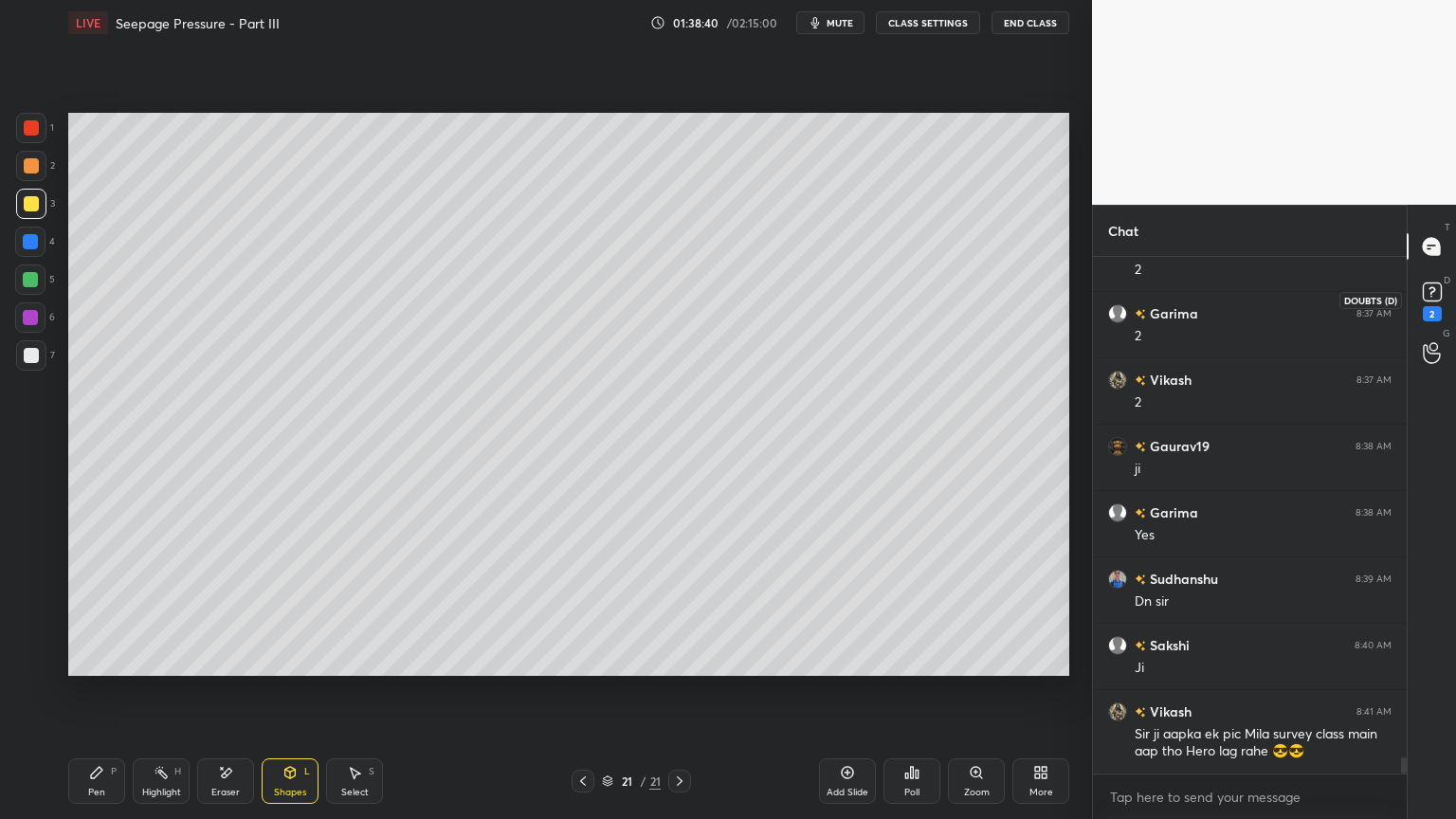 click 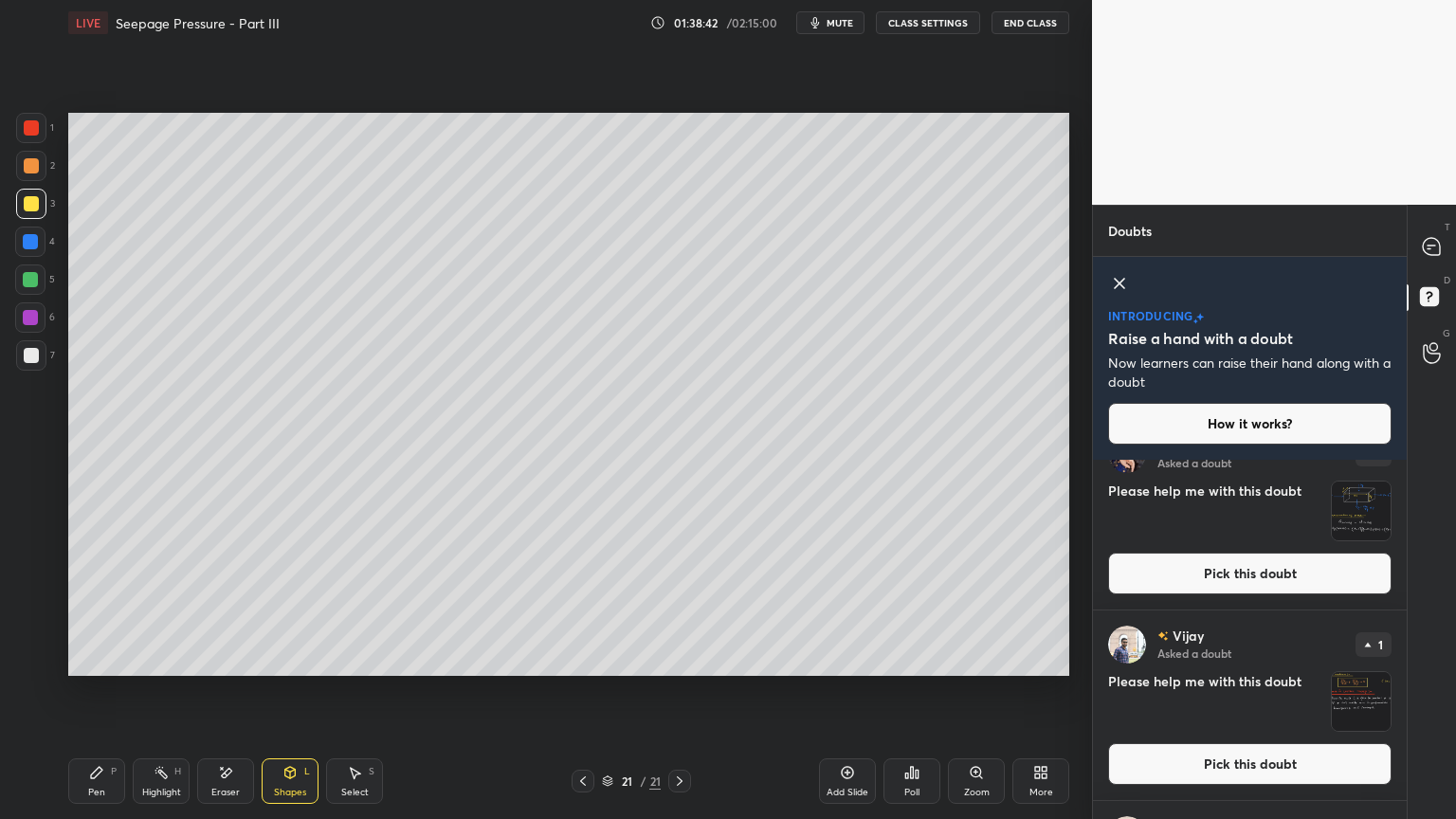 scroll, scrollTop: 1164, scrollLeft: 0, axis: vertical 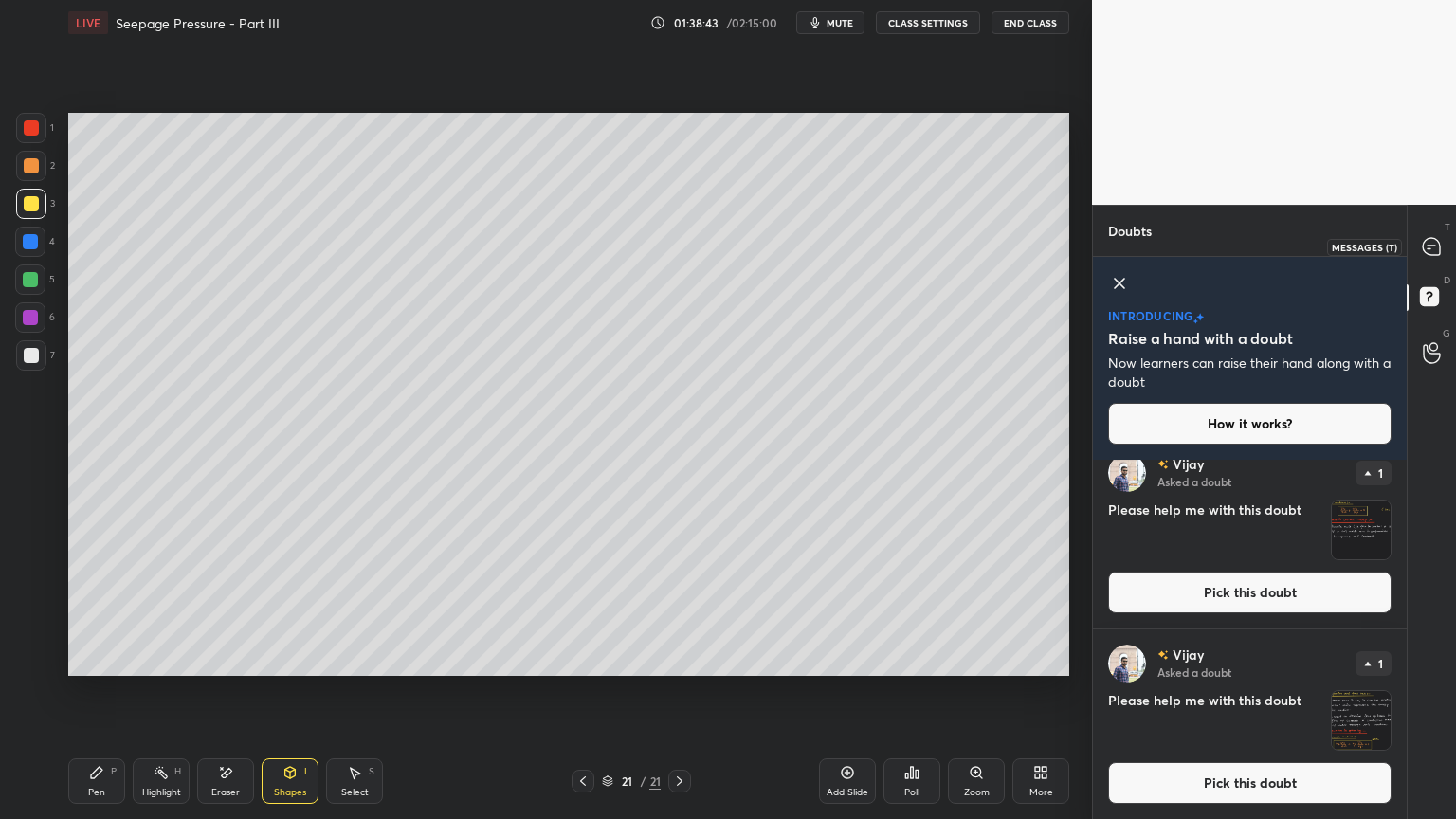 click 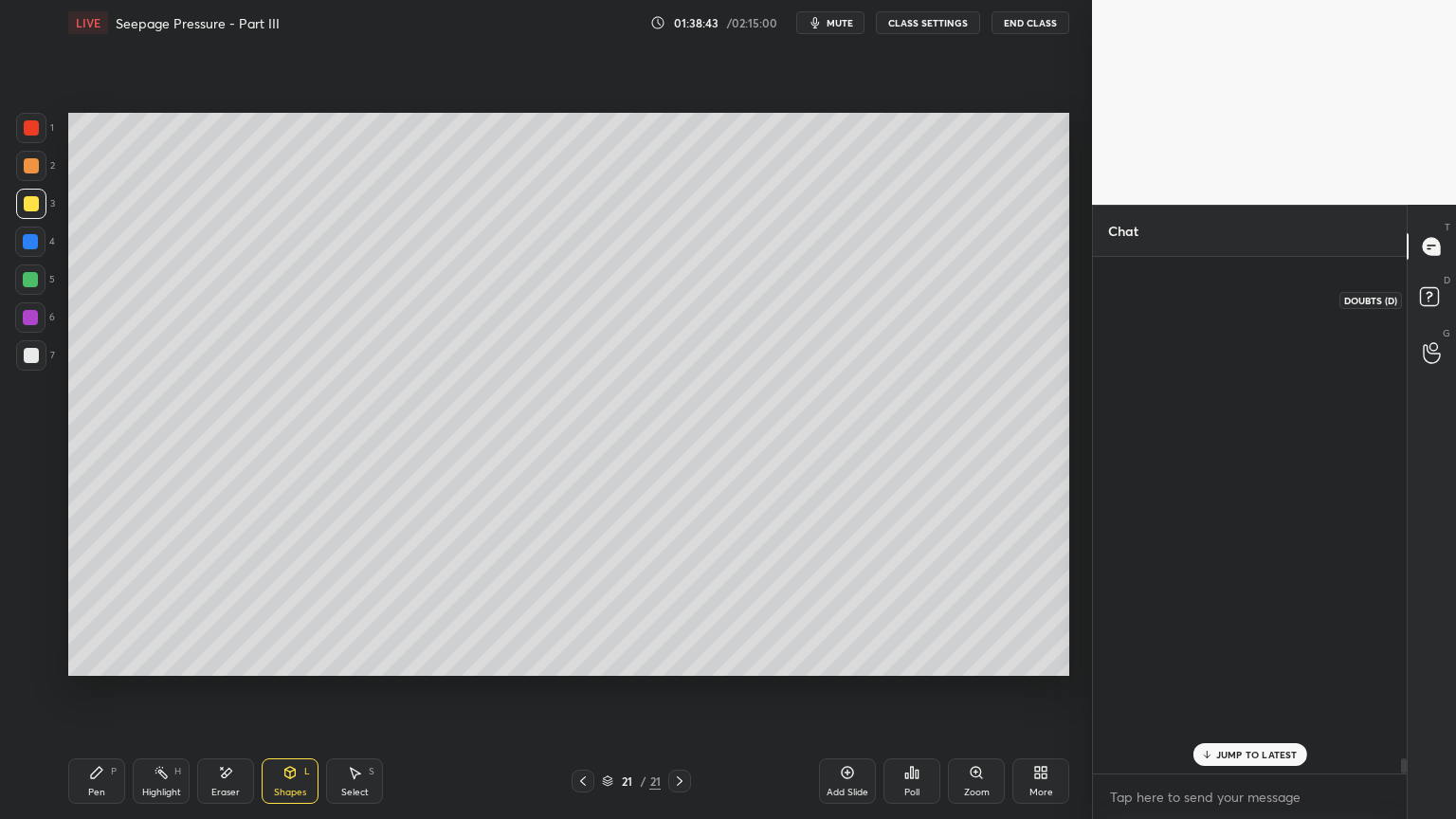 scroll, scrollTop: 16801, scrollLeft: 0, axis: vertical 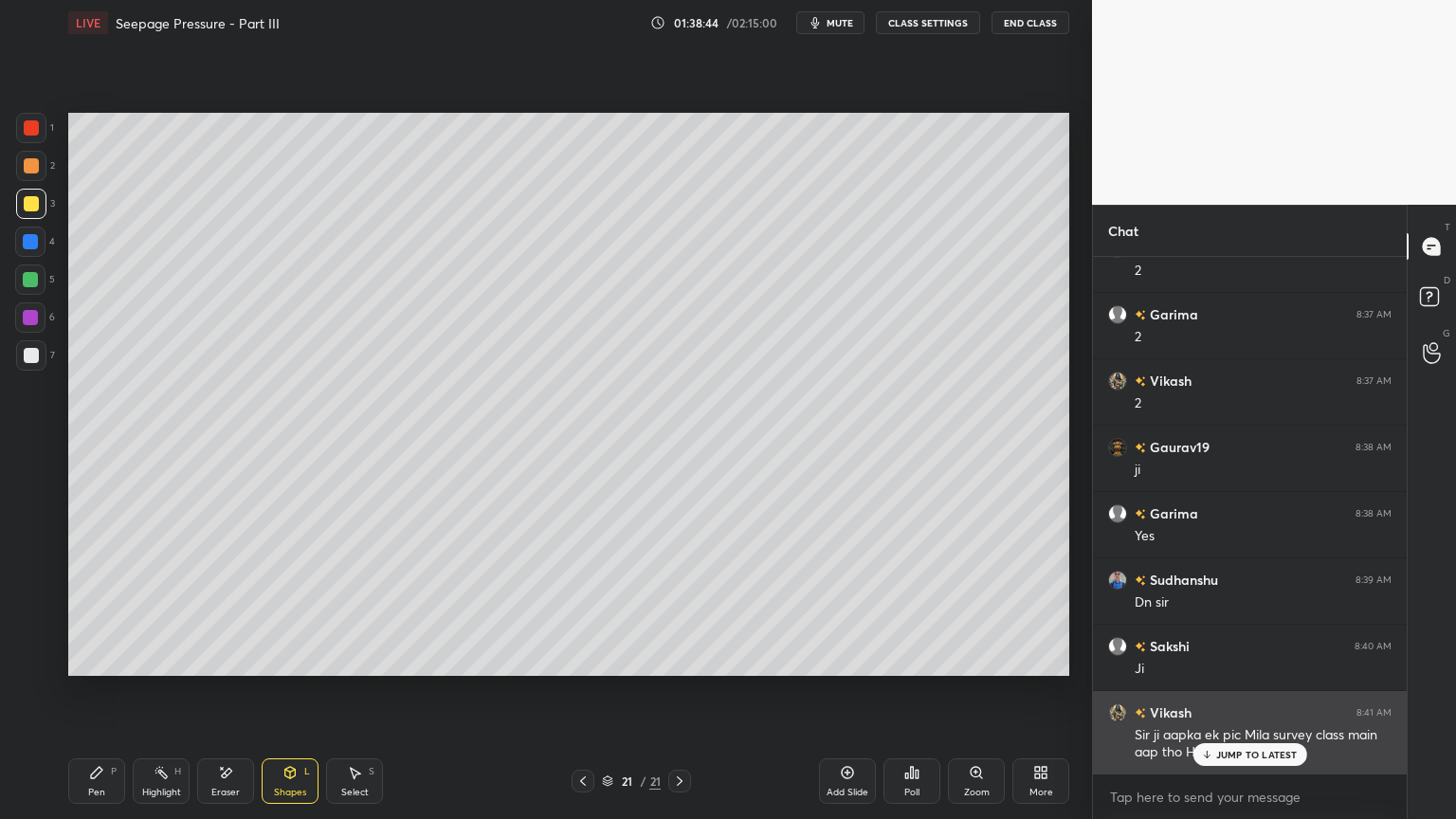 click on "JUMP TO LATEST" at bounding box center [1257, 755] 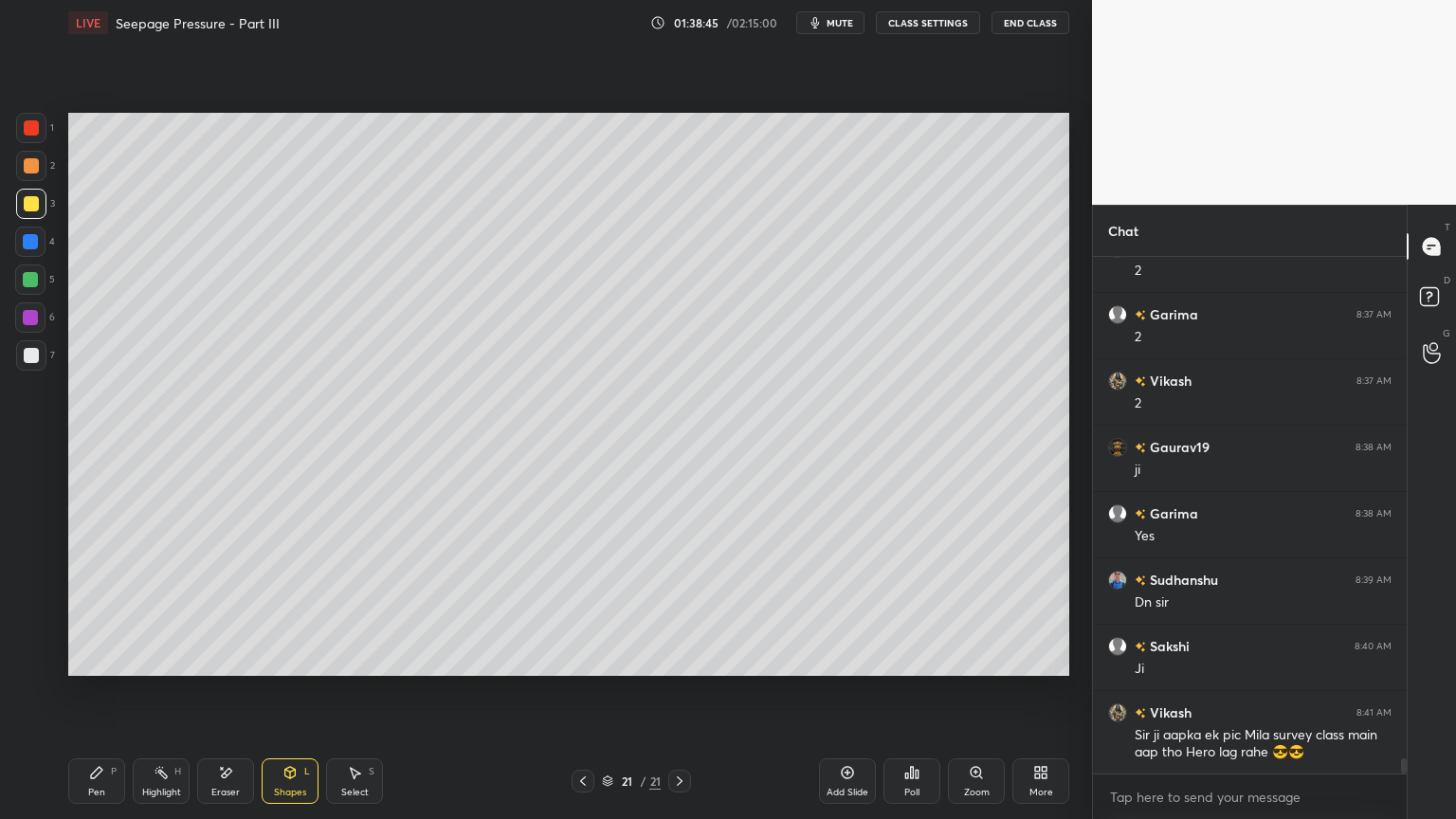 click on "Pen P" at bounding box center [97, 781] 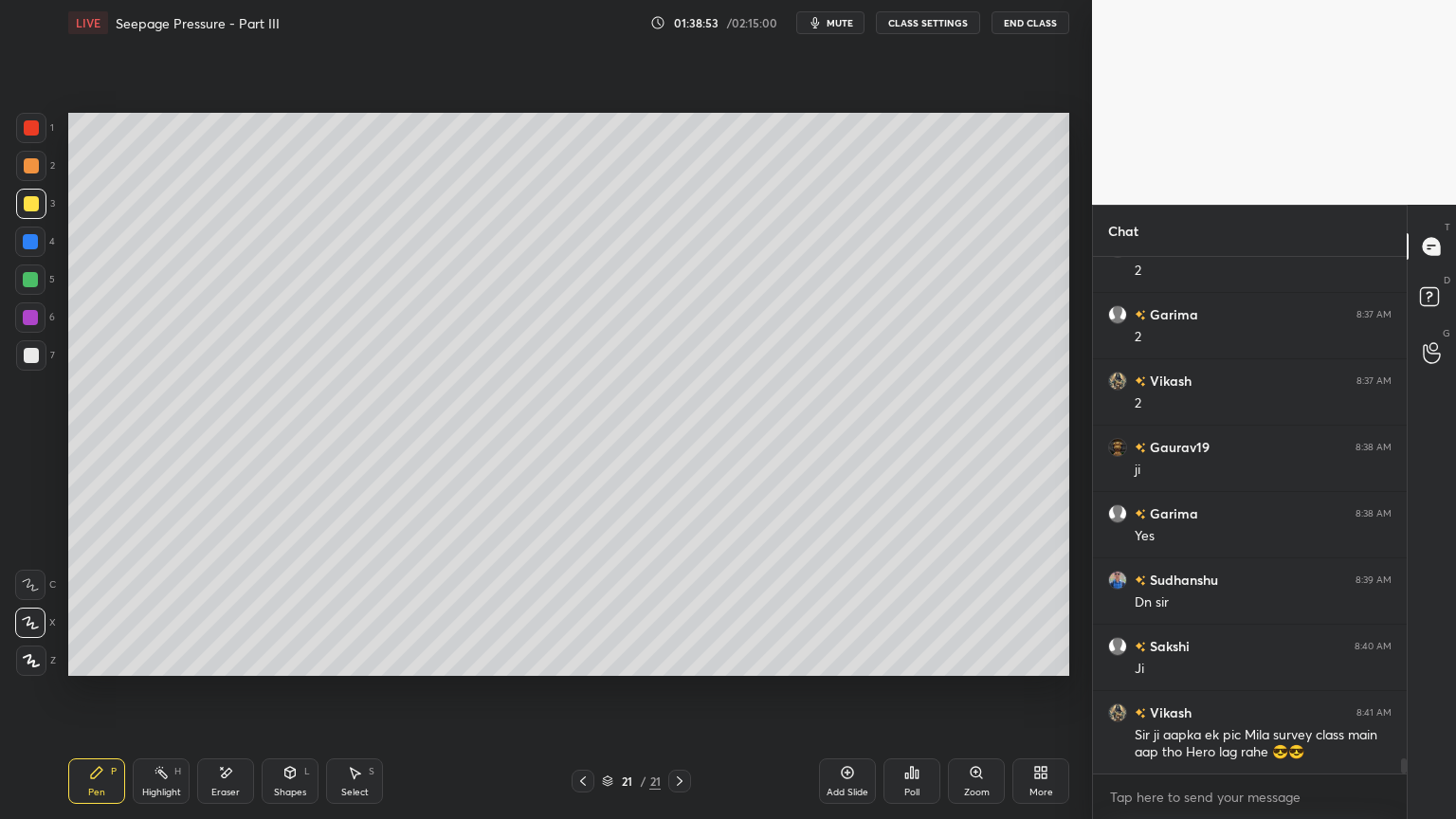scroll, scrollTop: 16868, scrollLeft: 0, axis: vertical 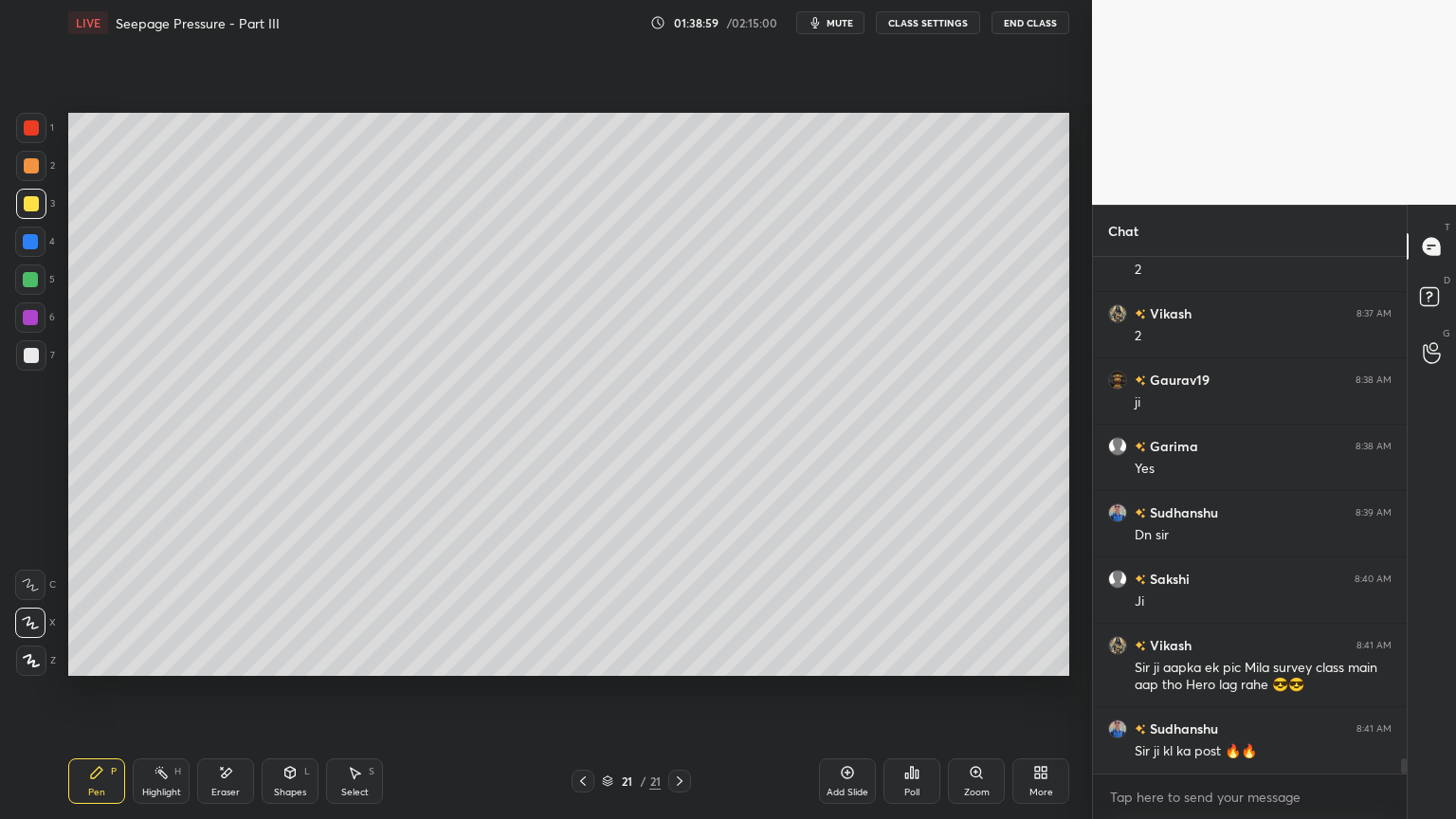 click on "Shapes" at bounding box center (290, 792) 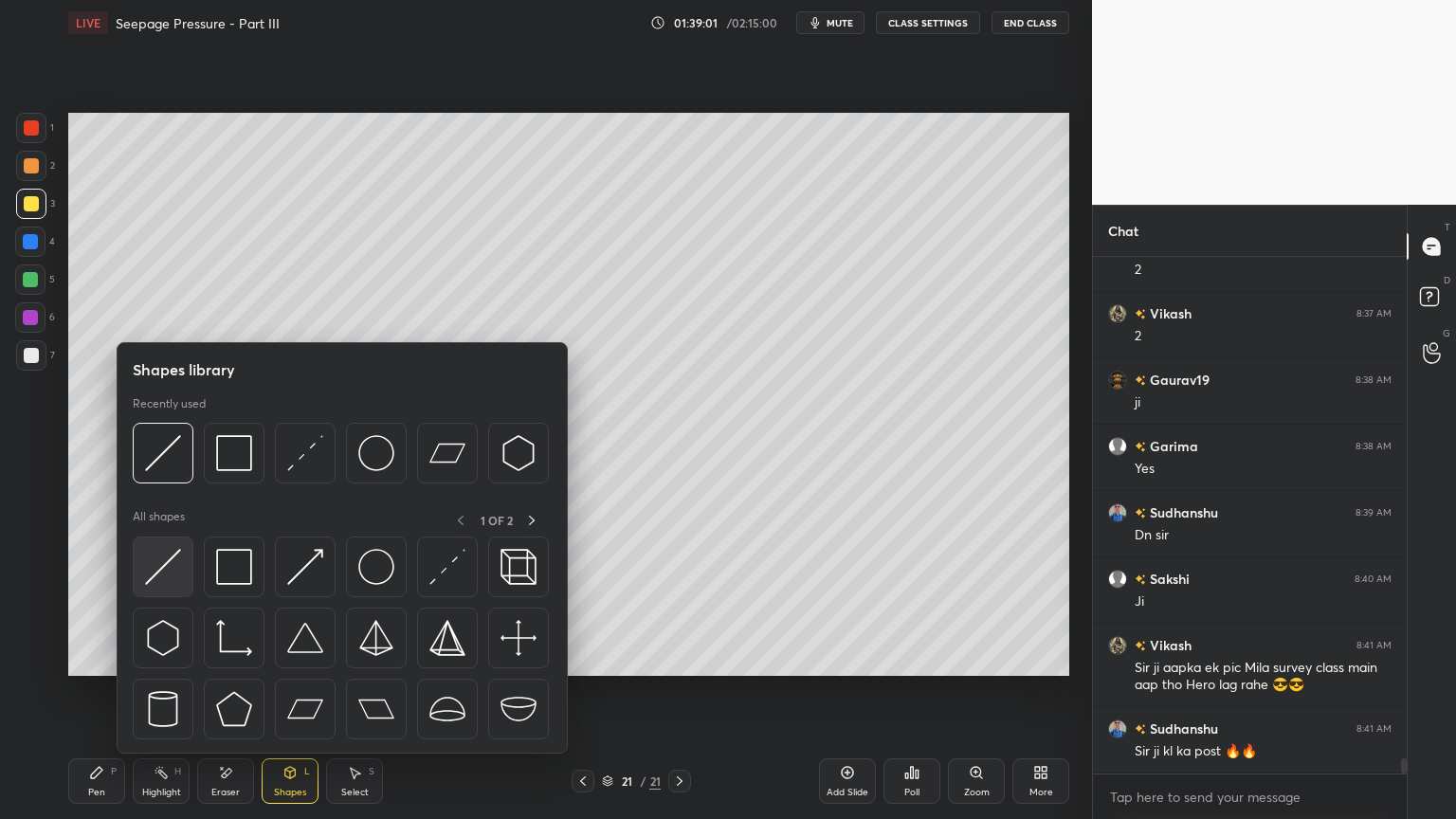 click at bounding box center [163, 567] 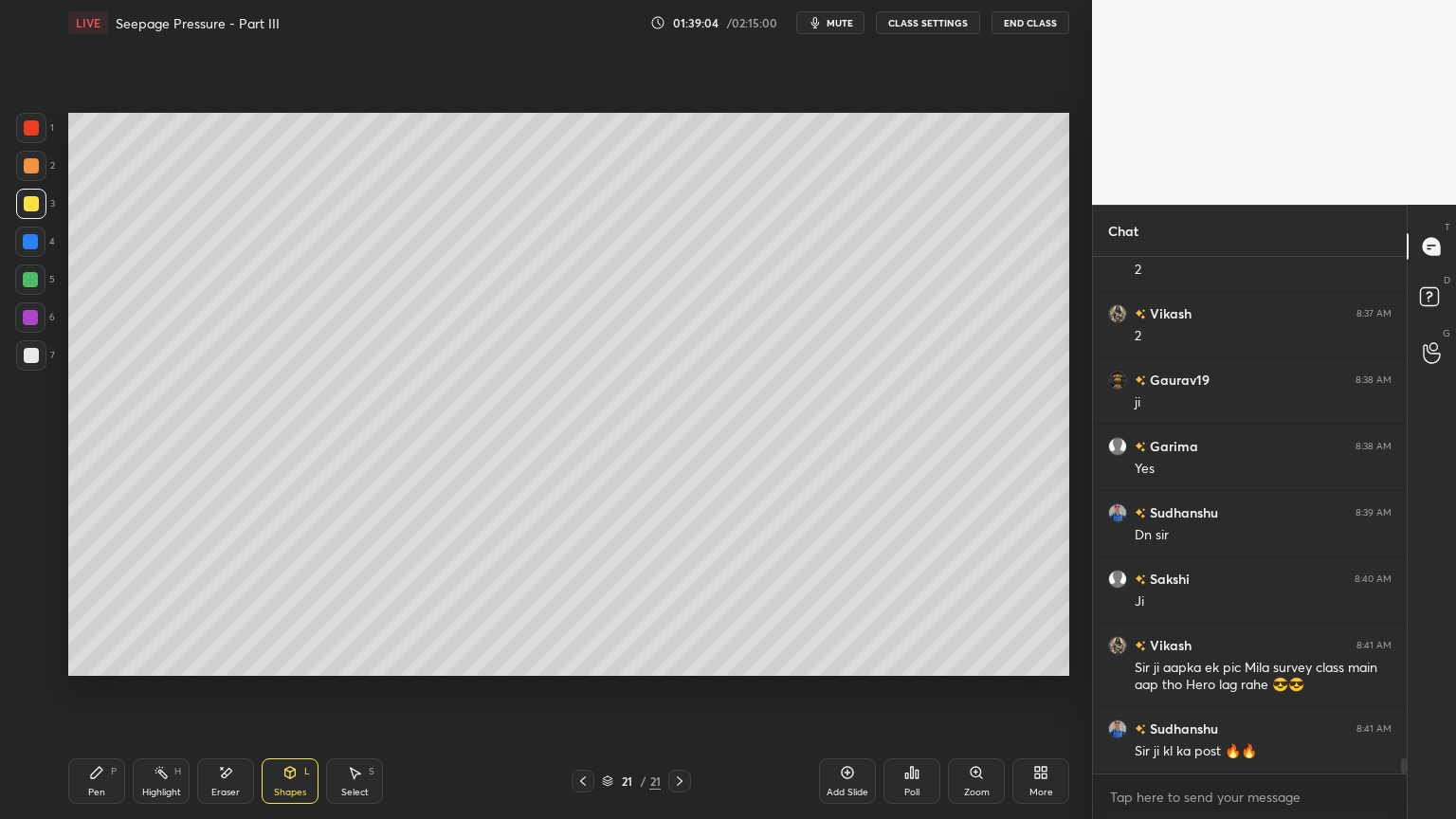 click at bounding box center [31, 355] 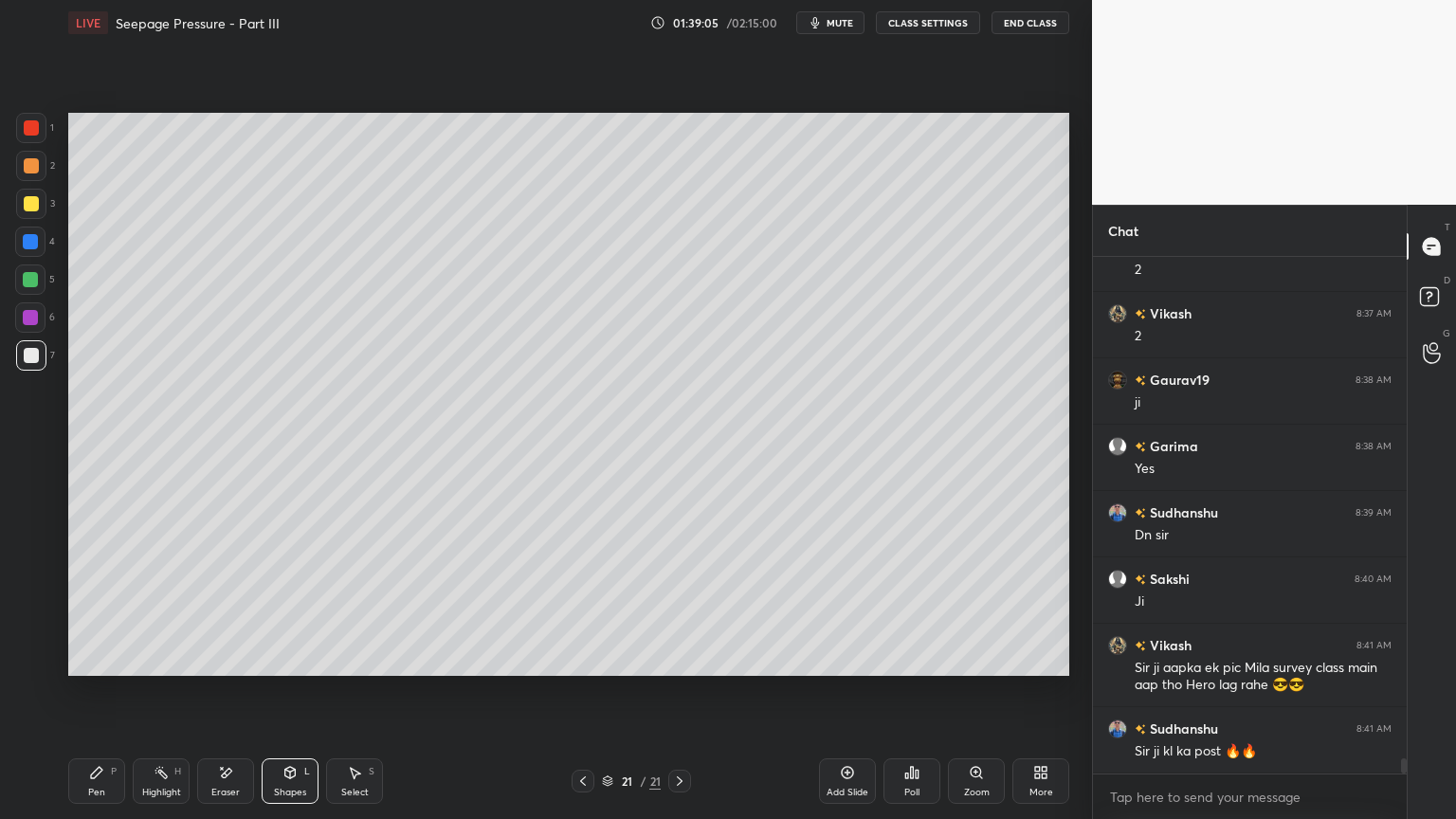 click on "Pen P" at bounding box center (97, 781) 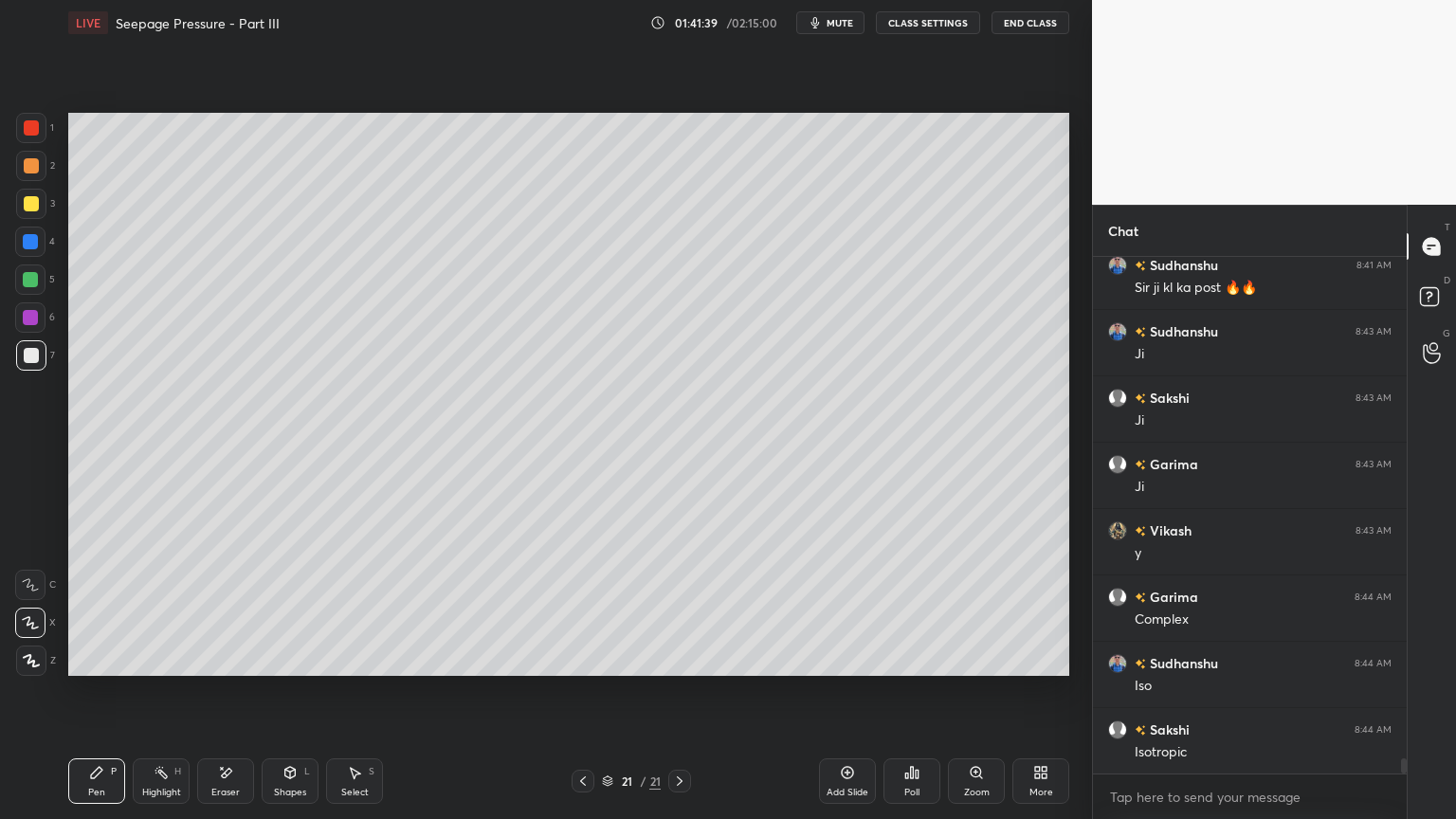 scroll, scrollTop: 17399, scrollLeft: 0, axis: vertical 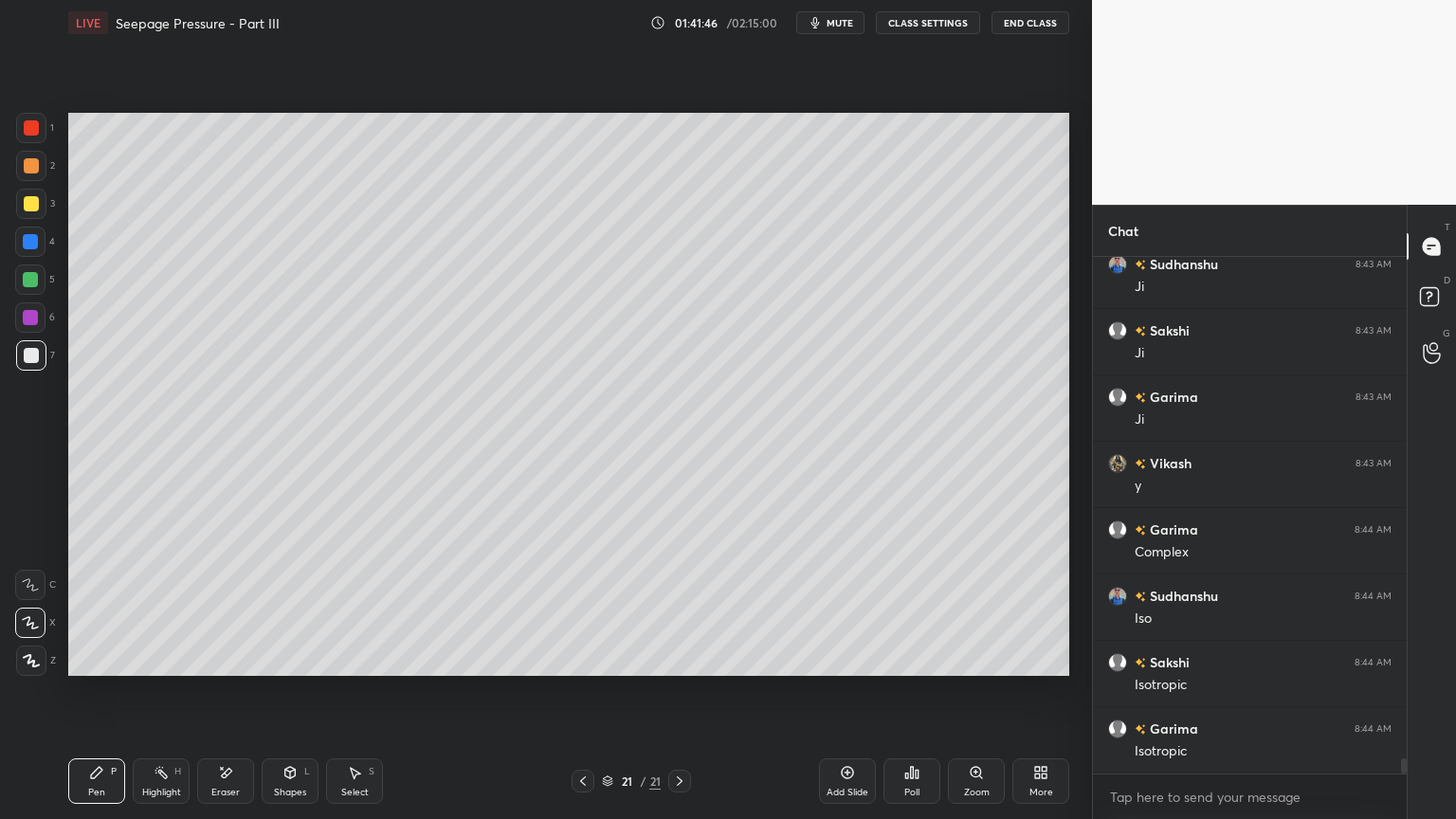 click at bounding box center (31, 204) 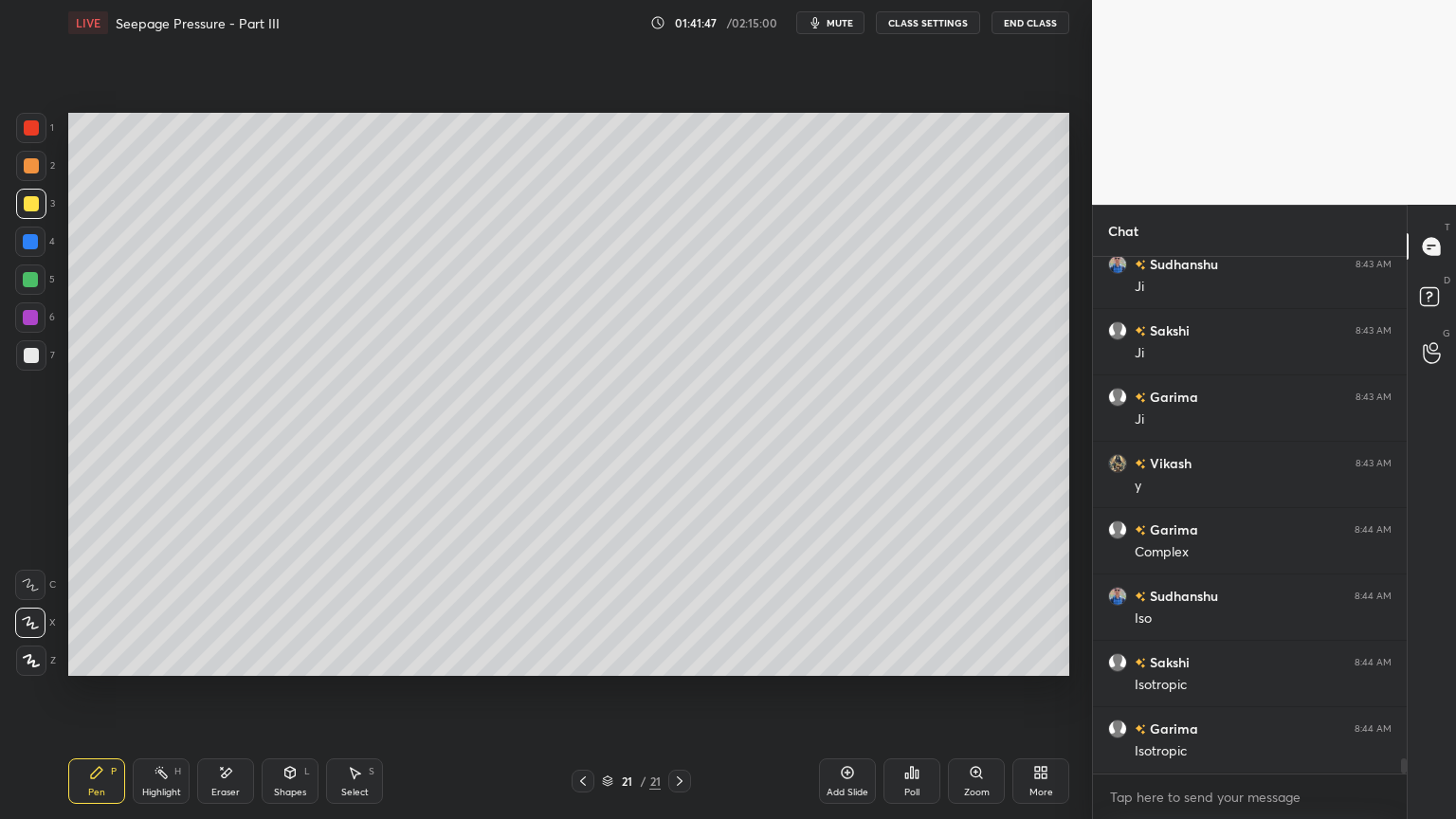 click 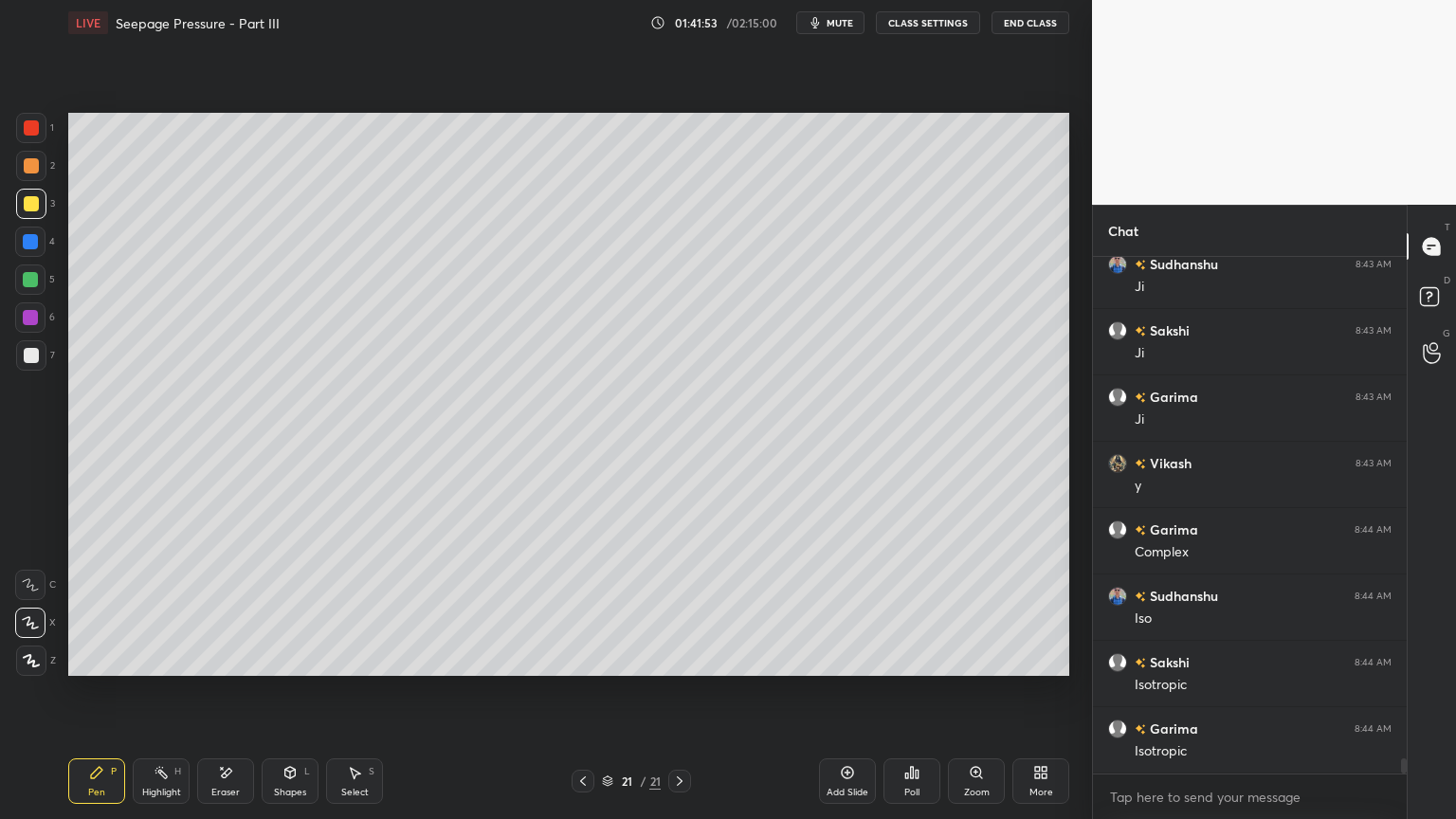 click 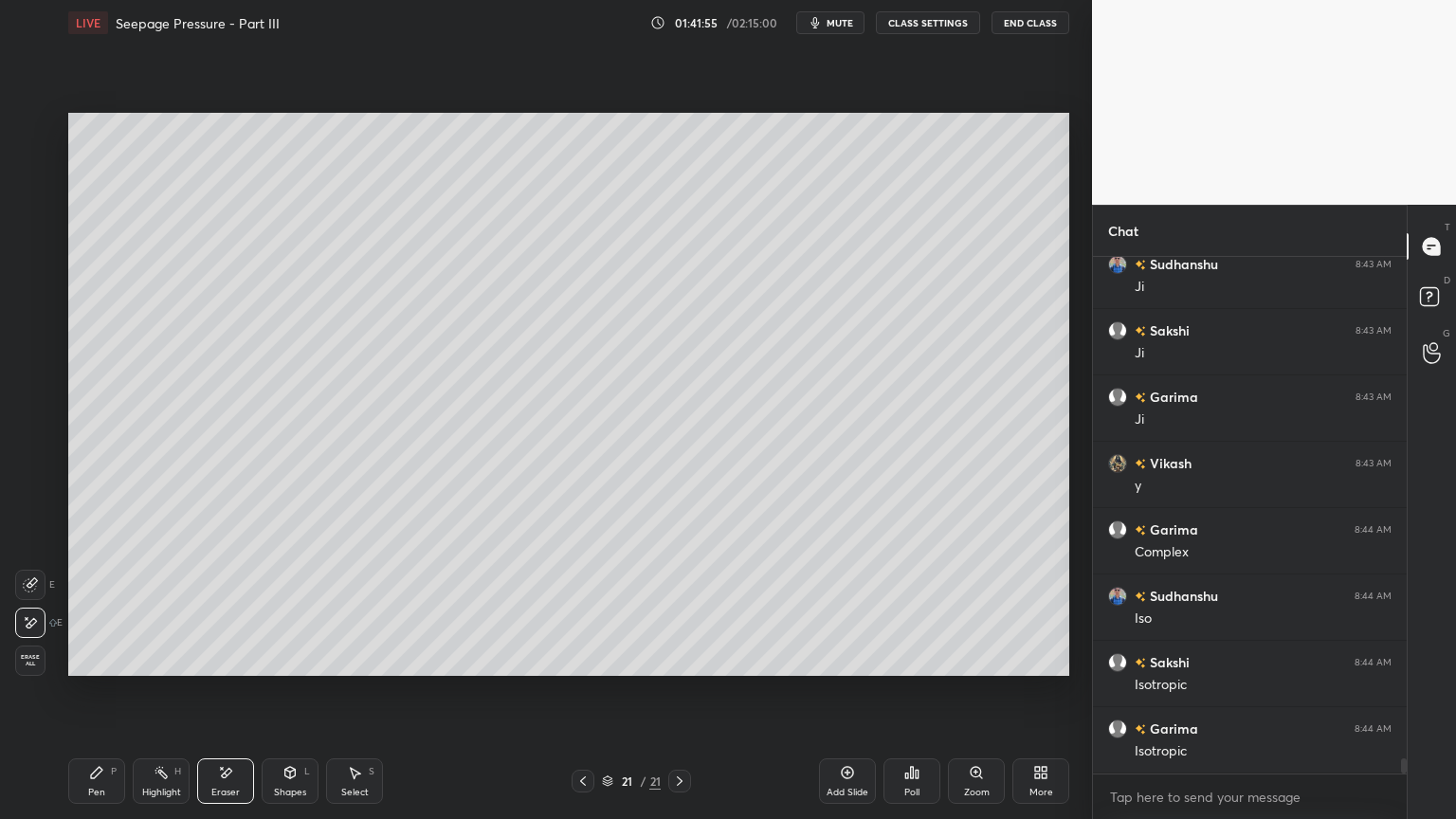 click on "Pen P" at bounding box center (97, 781) 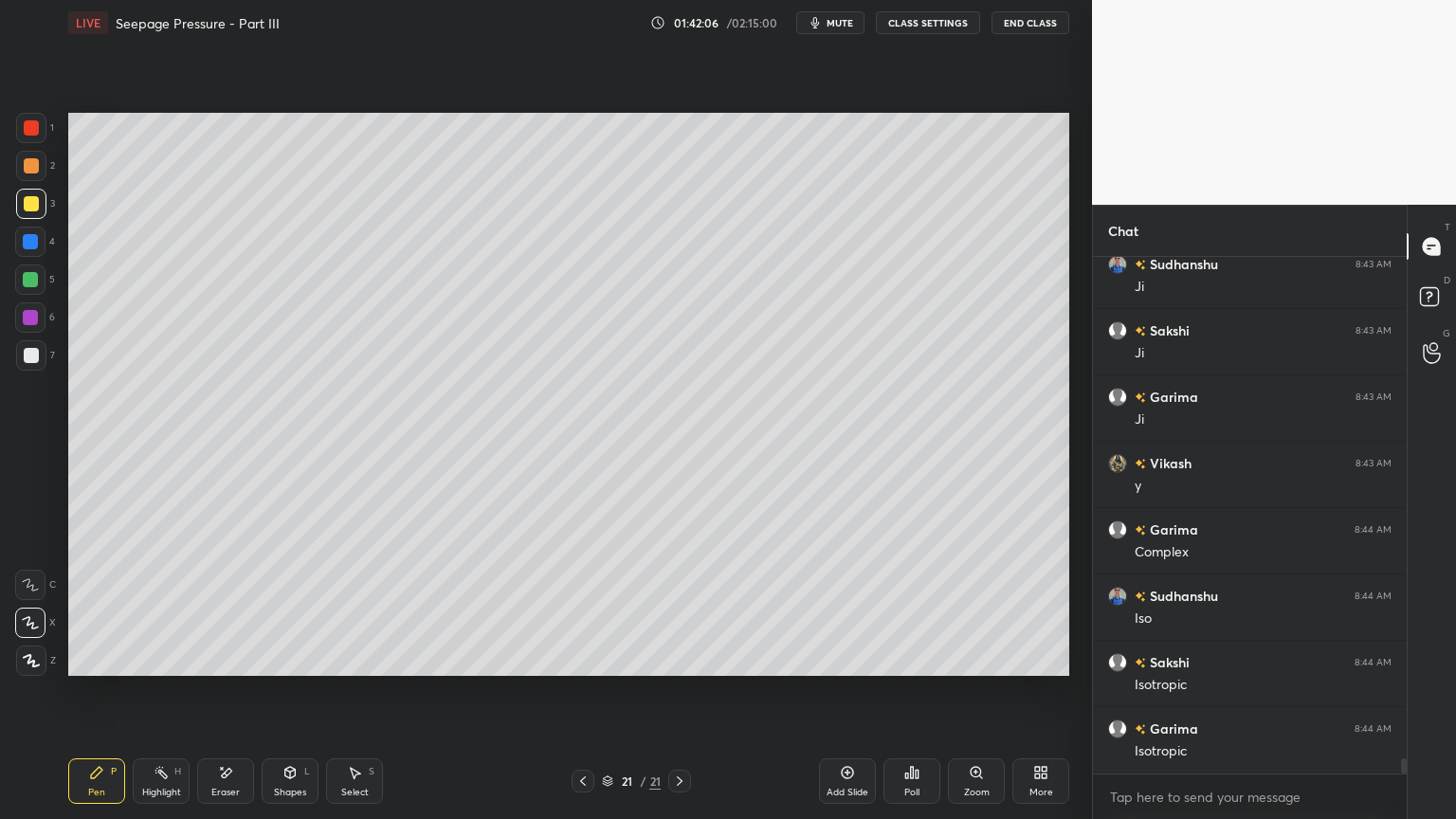 click on "Shapes" at bounding box center [290, 792] 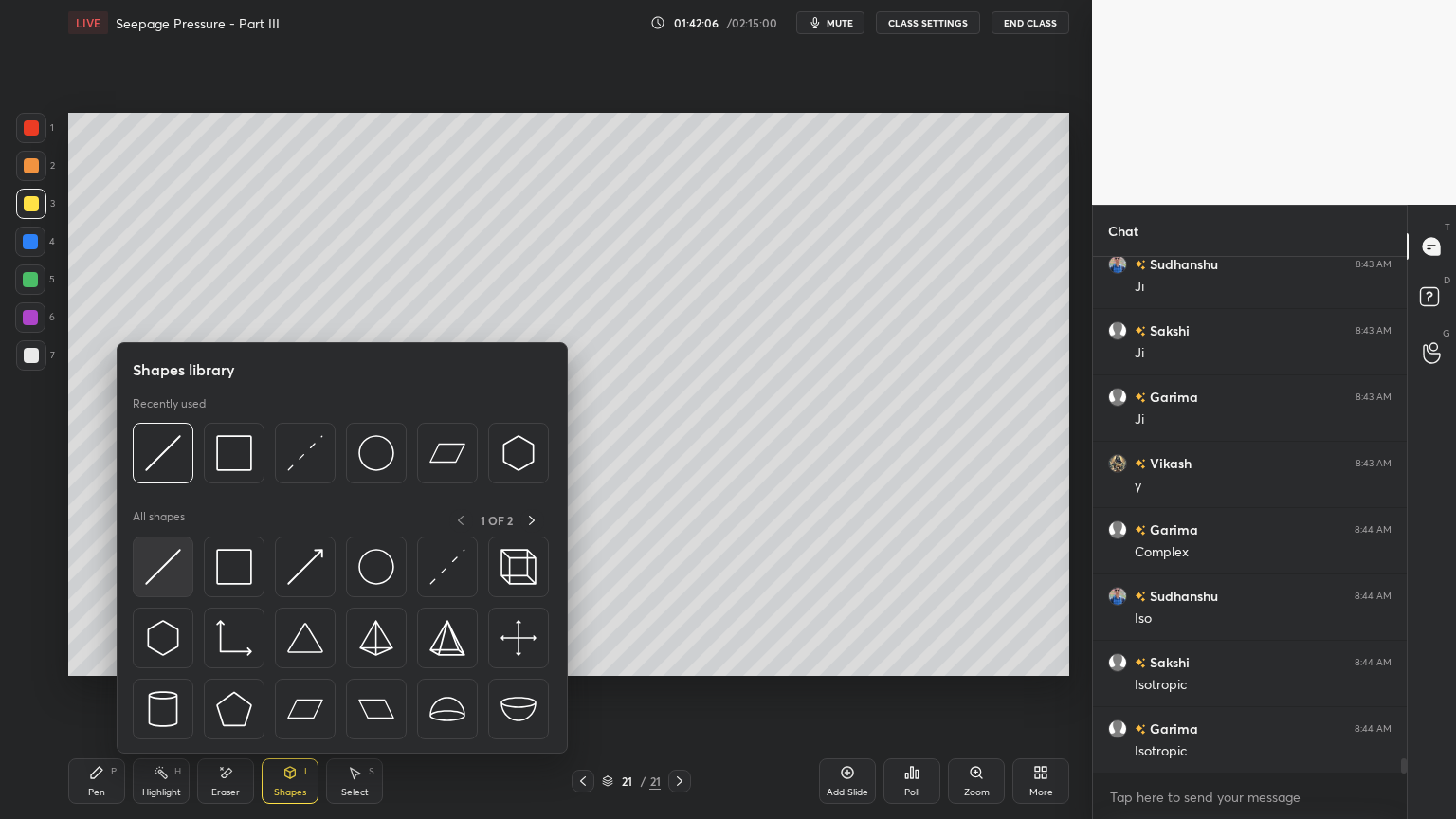 click at bounding box center (163, 567) 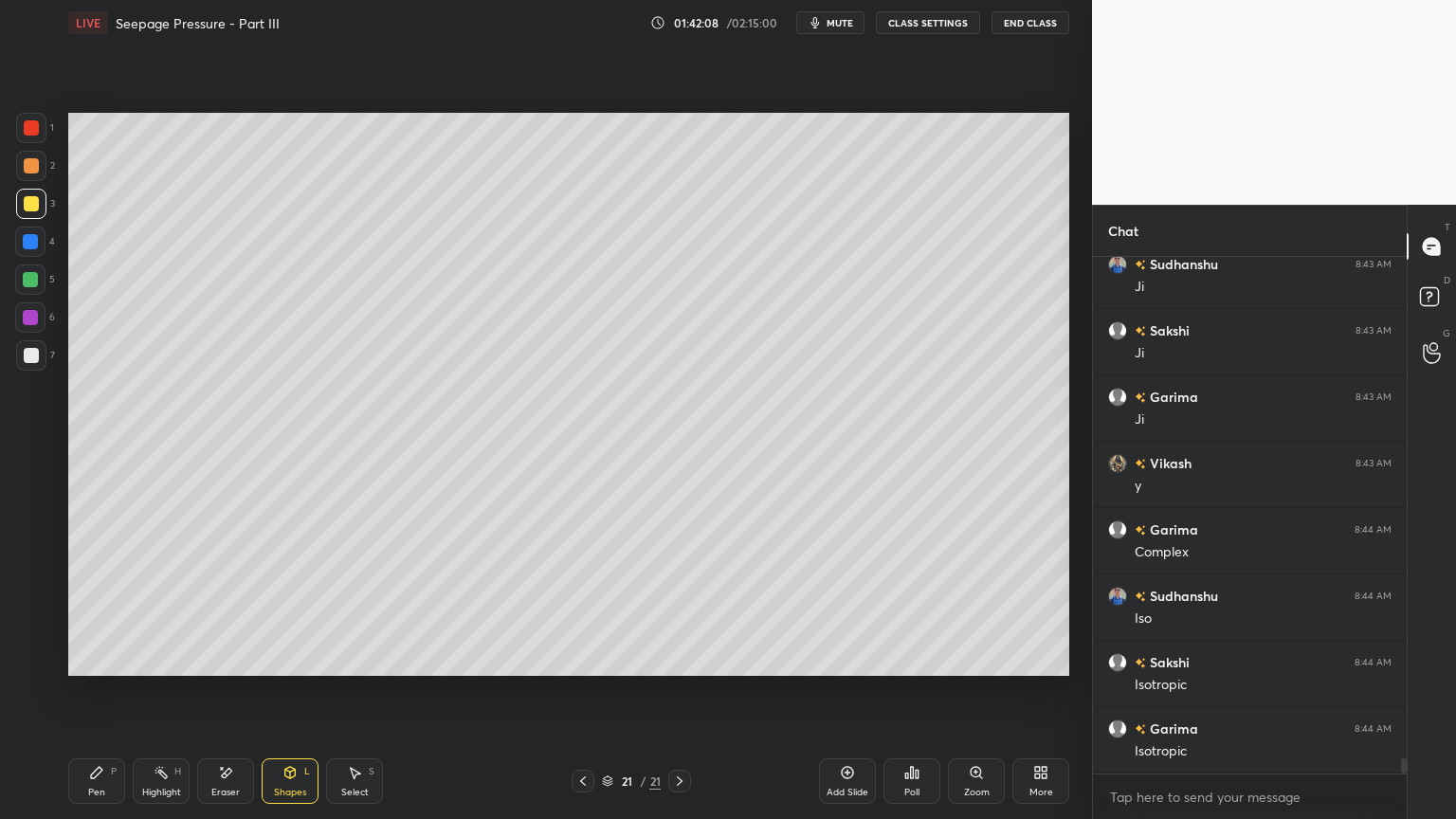click on "Pen P" at bounding box center [97, 781] 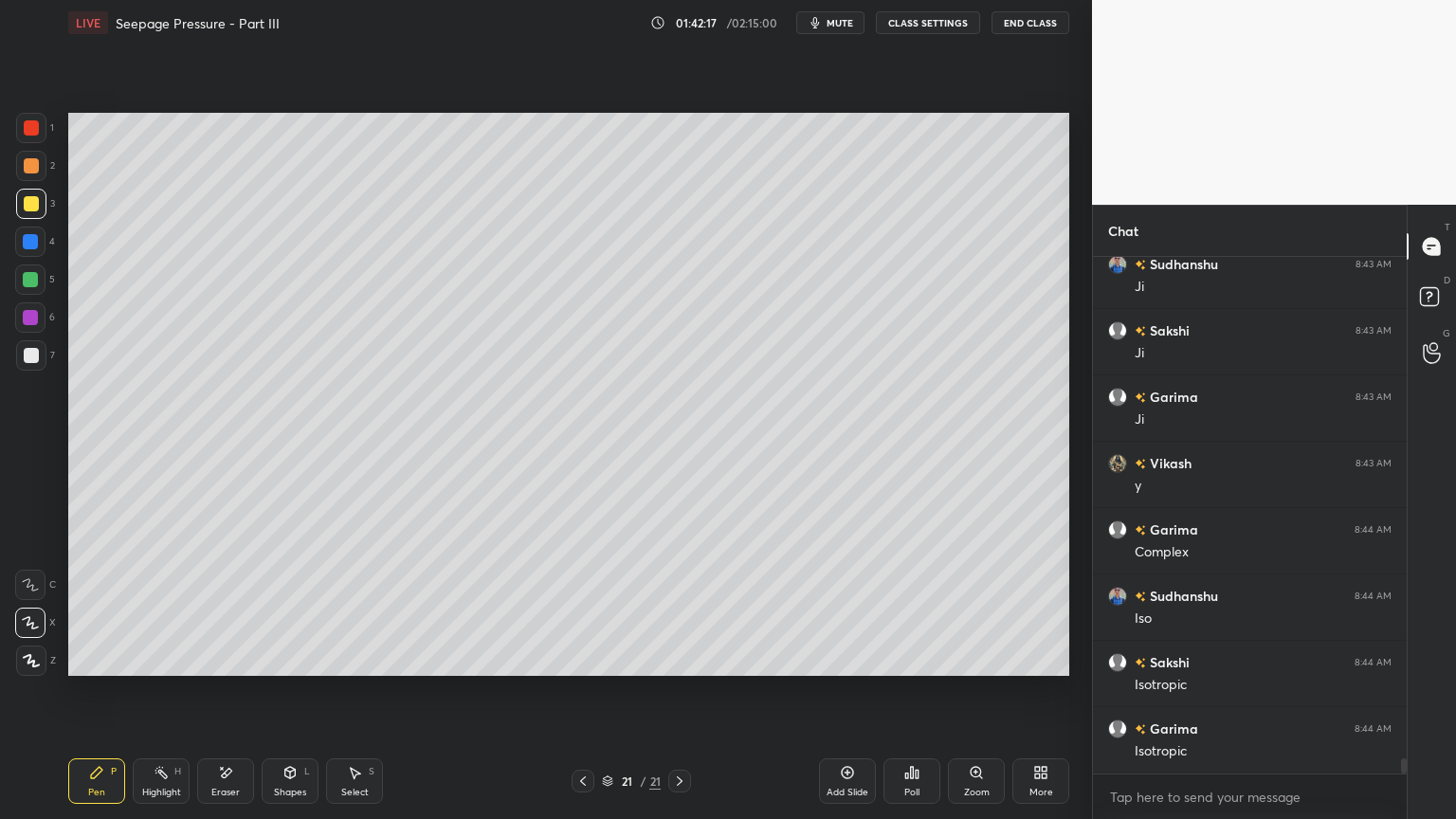 click on "mute" at bounding box center (840, 23) 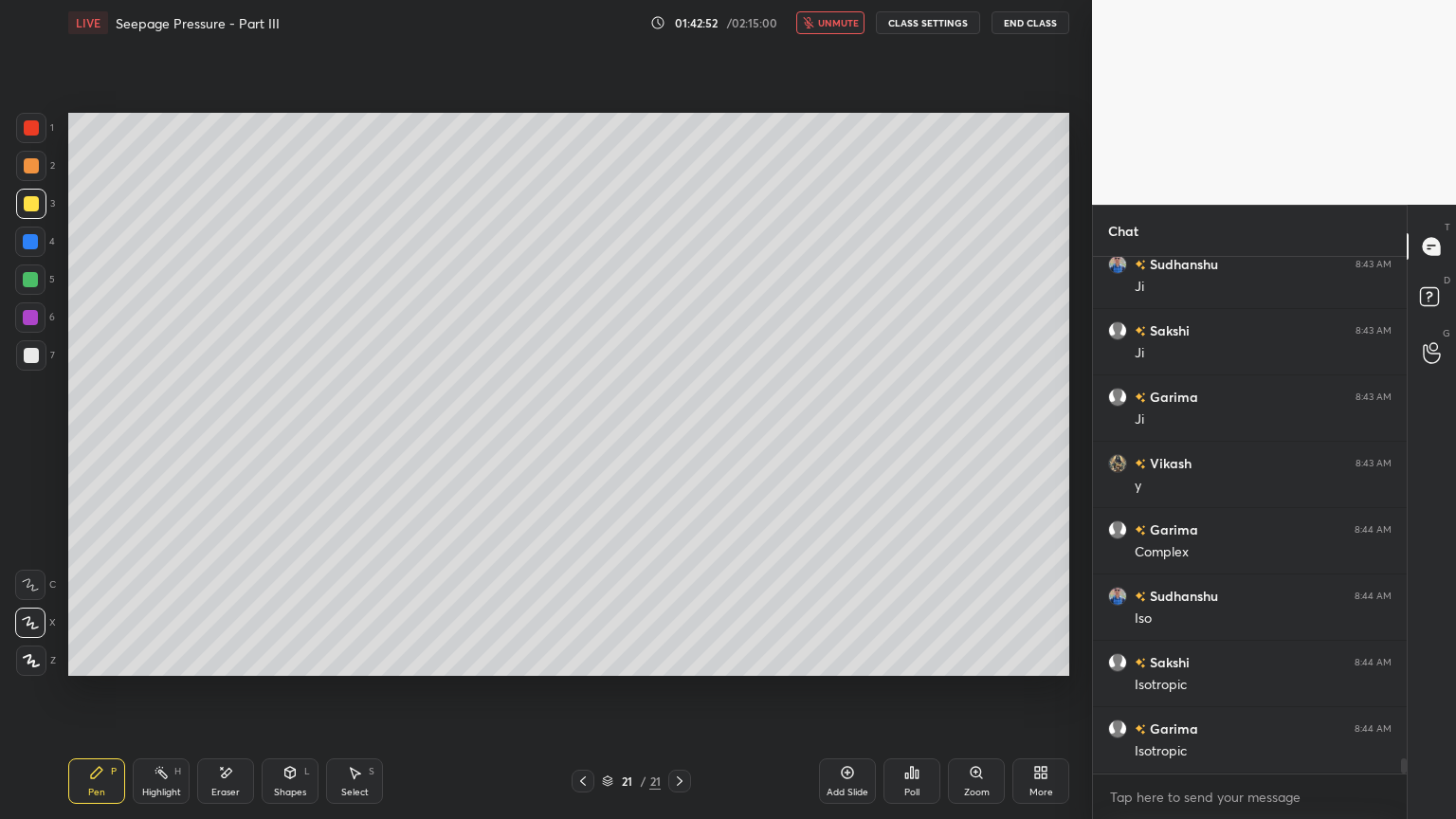 scroll, scrollTop: 17464, scrollLeft: 0, axis: vertical 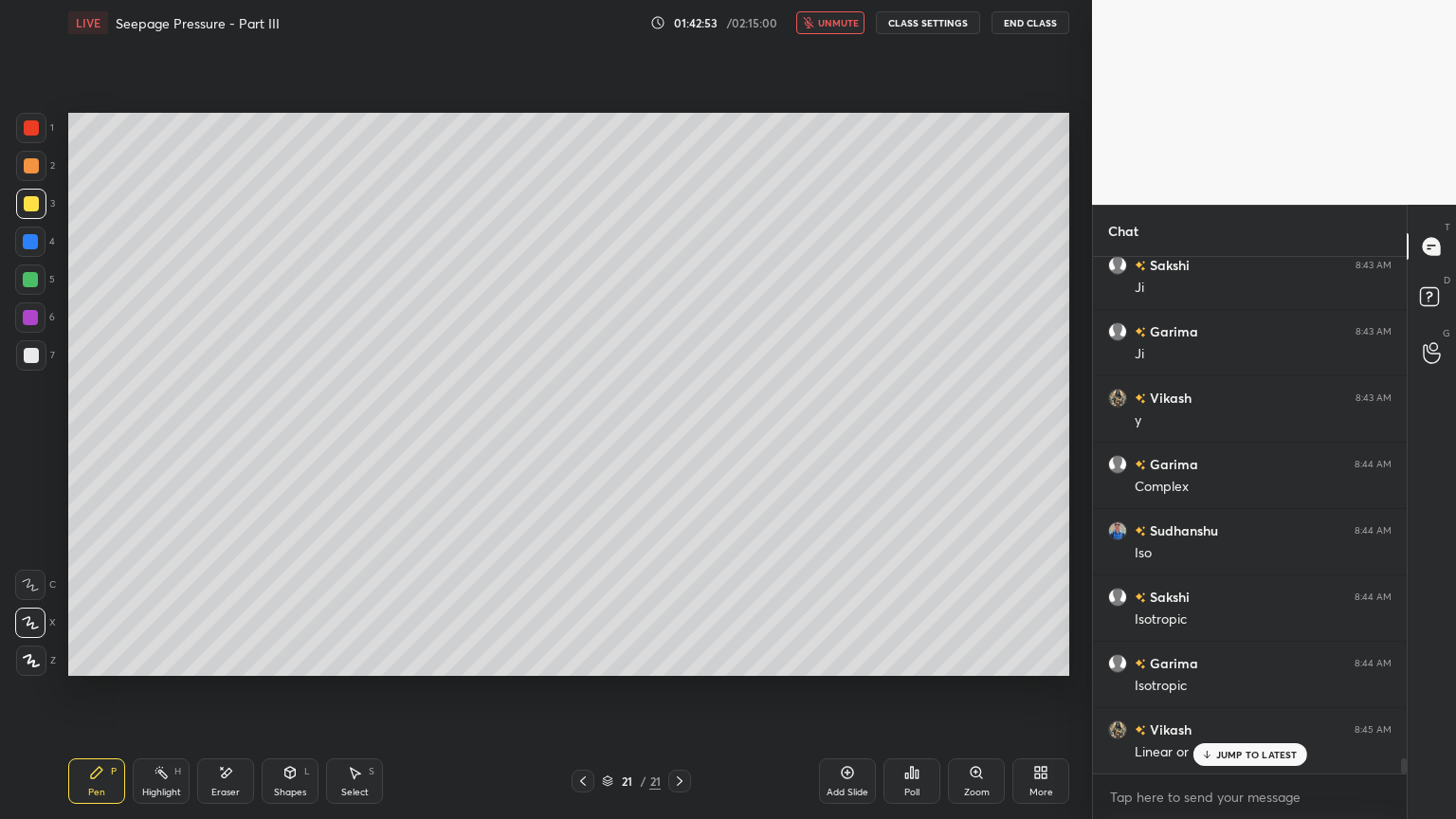click on "unmute" at bounding box center [838, 23] 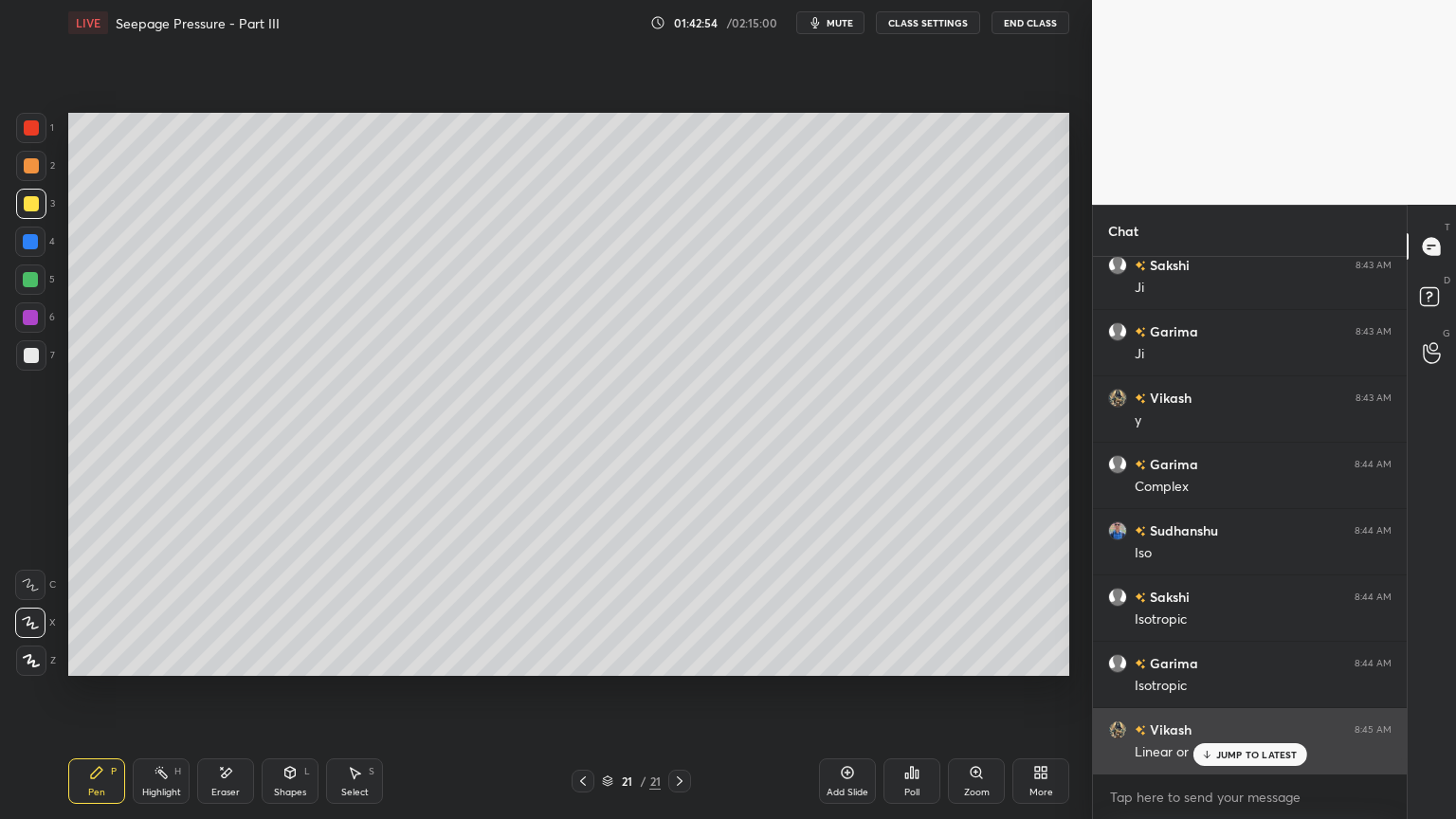 click on "JUMP TO LATEST" at bounding box center [1257, 755] 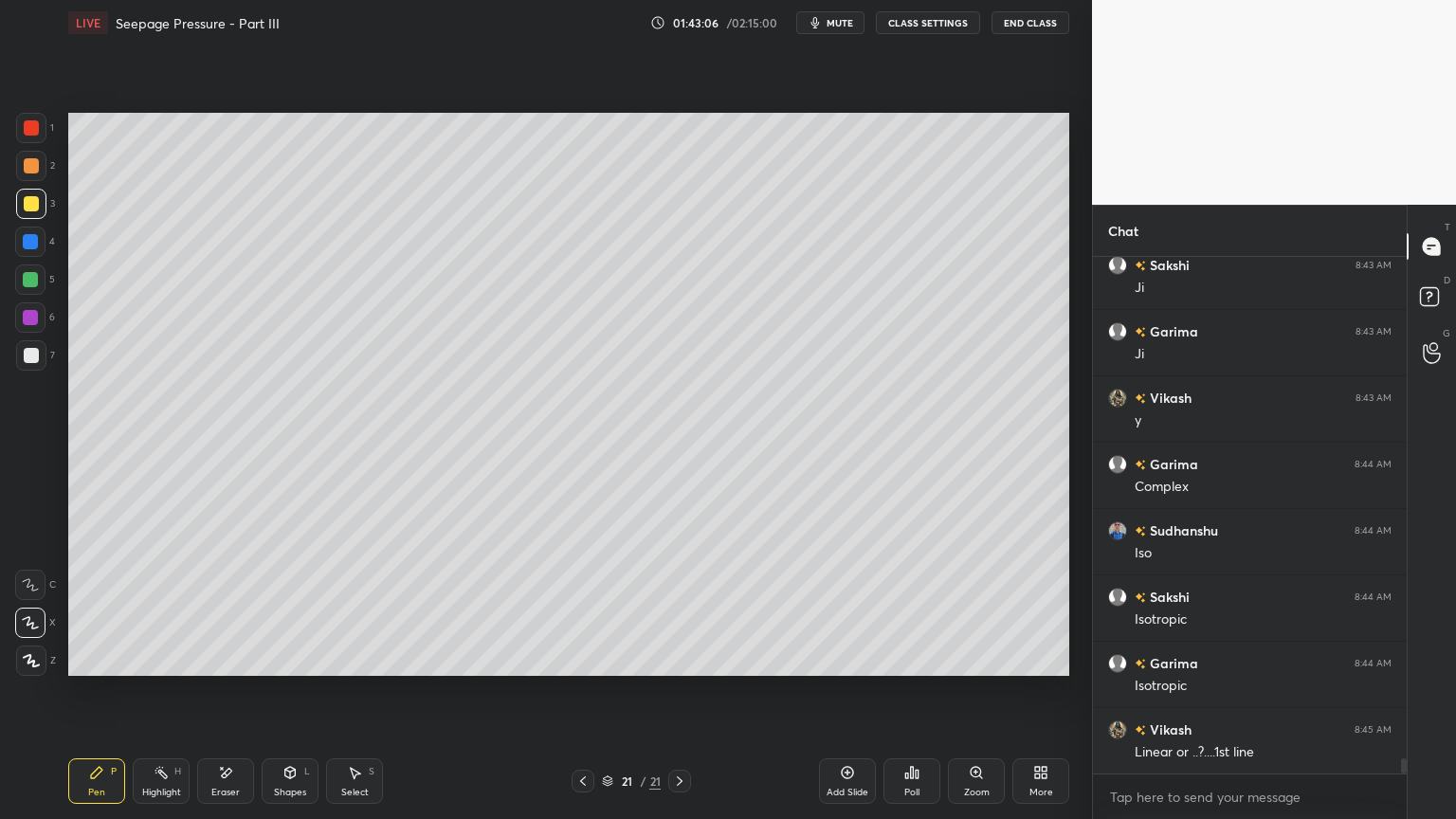 click on "Eraser" at bounding box center [226, 781] 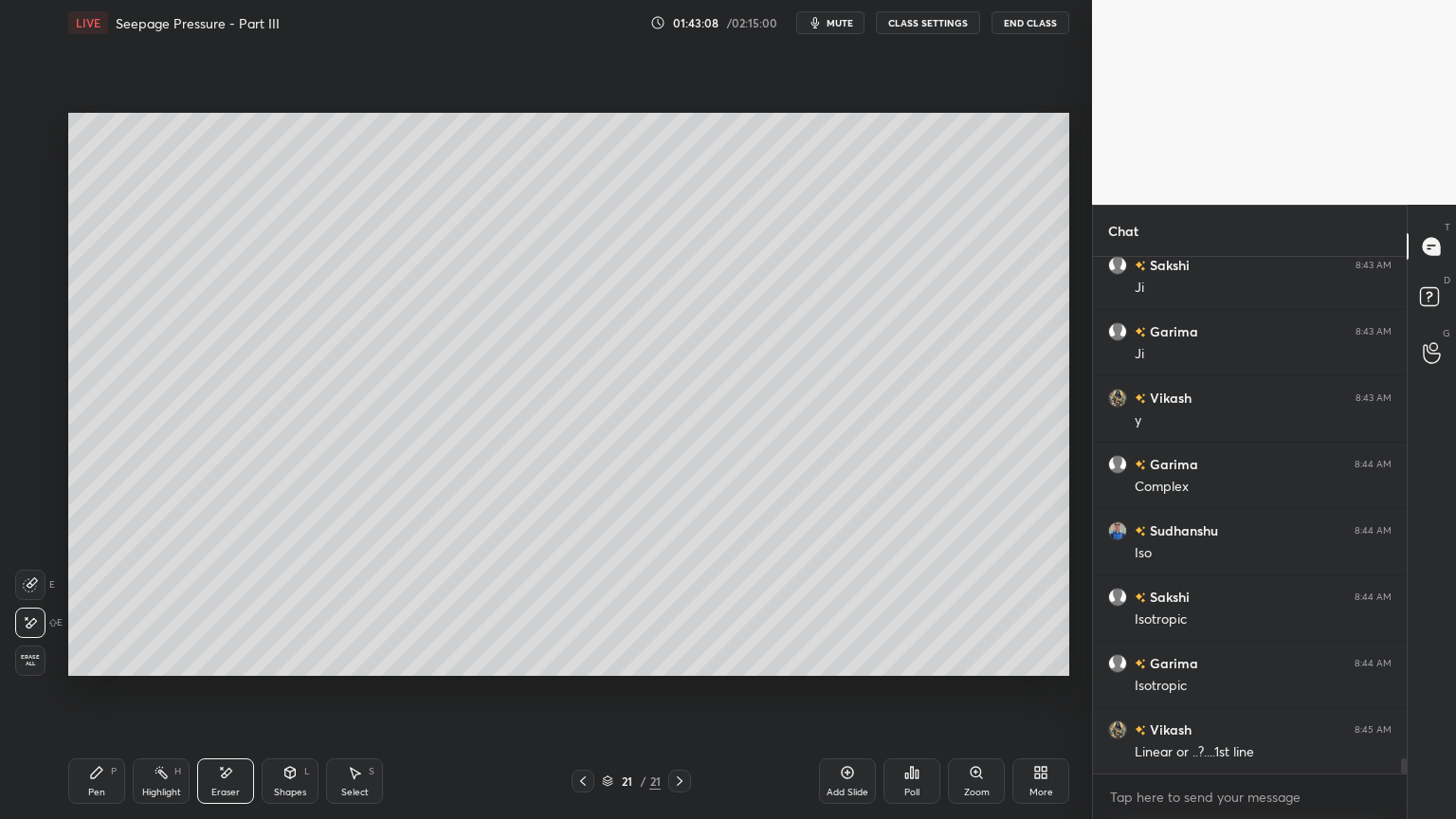 click 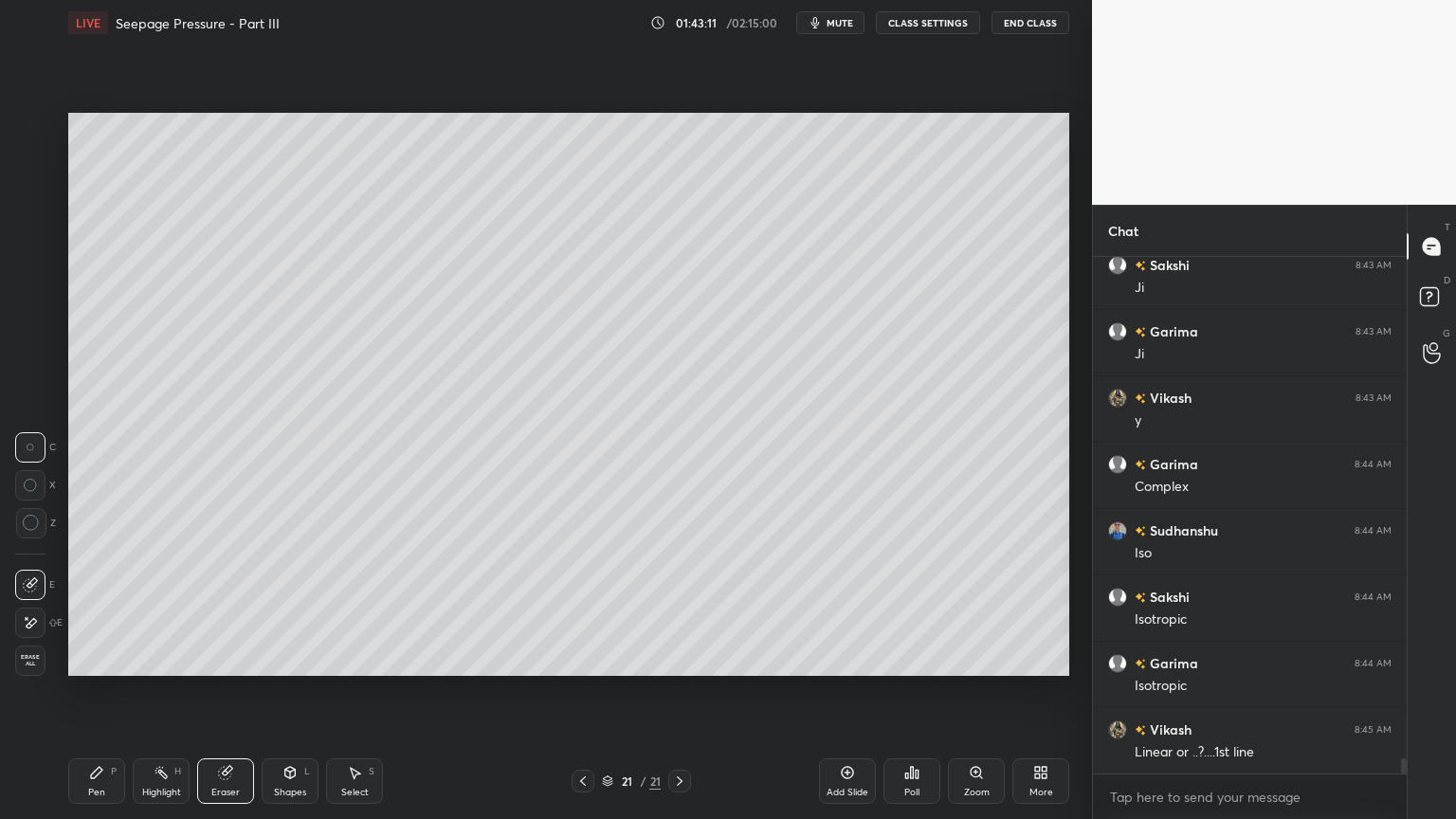 click on "Pen P" at bounding box center (97, 781) 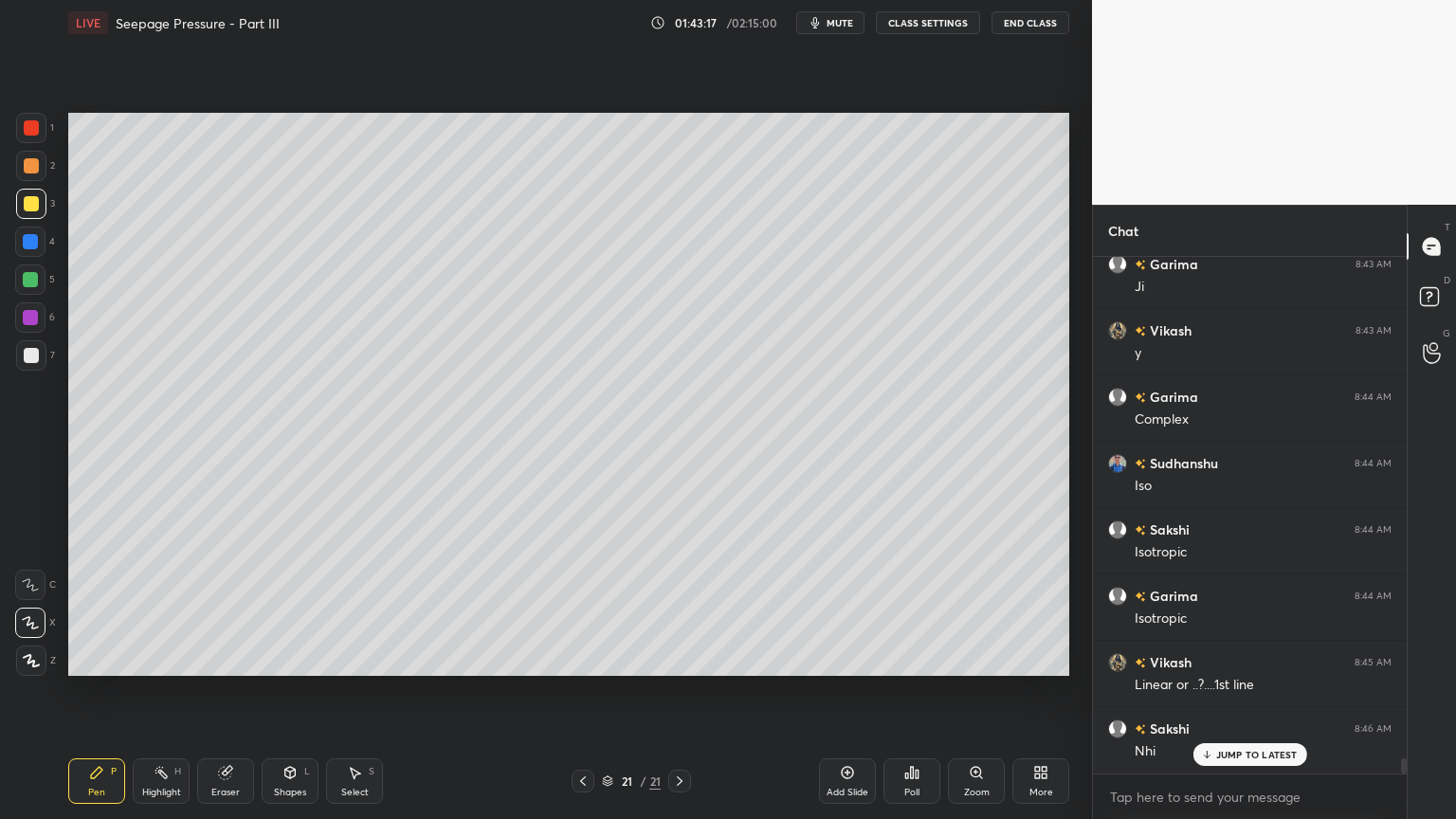 scroll, scrollTop: 17597, scrollLeft: 0, axis: vertical 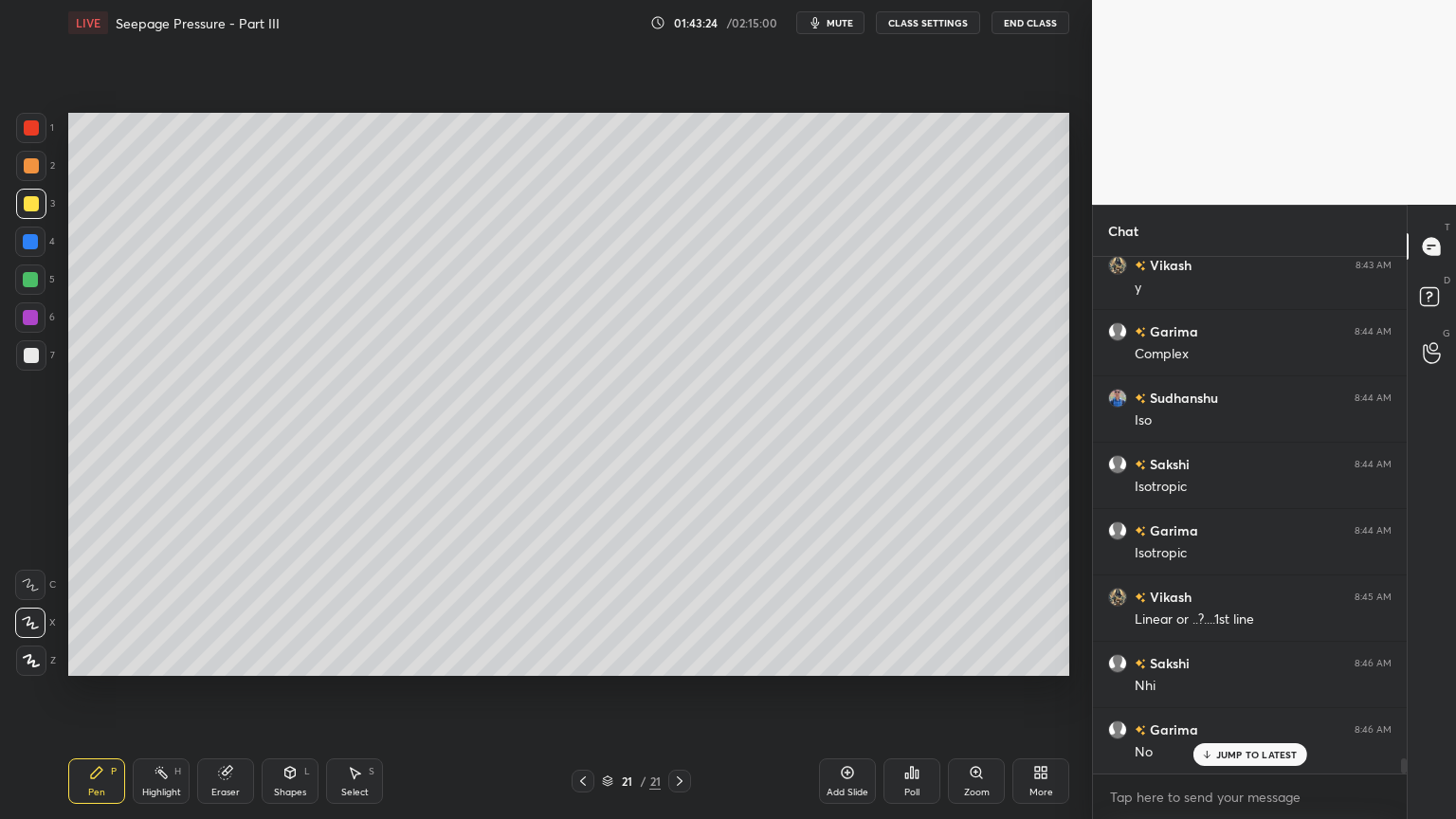 click at bounding box center [31, 355] 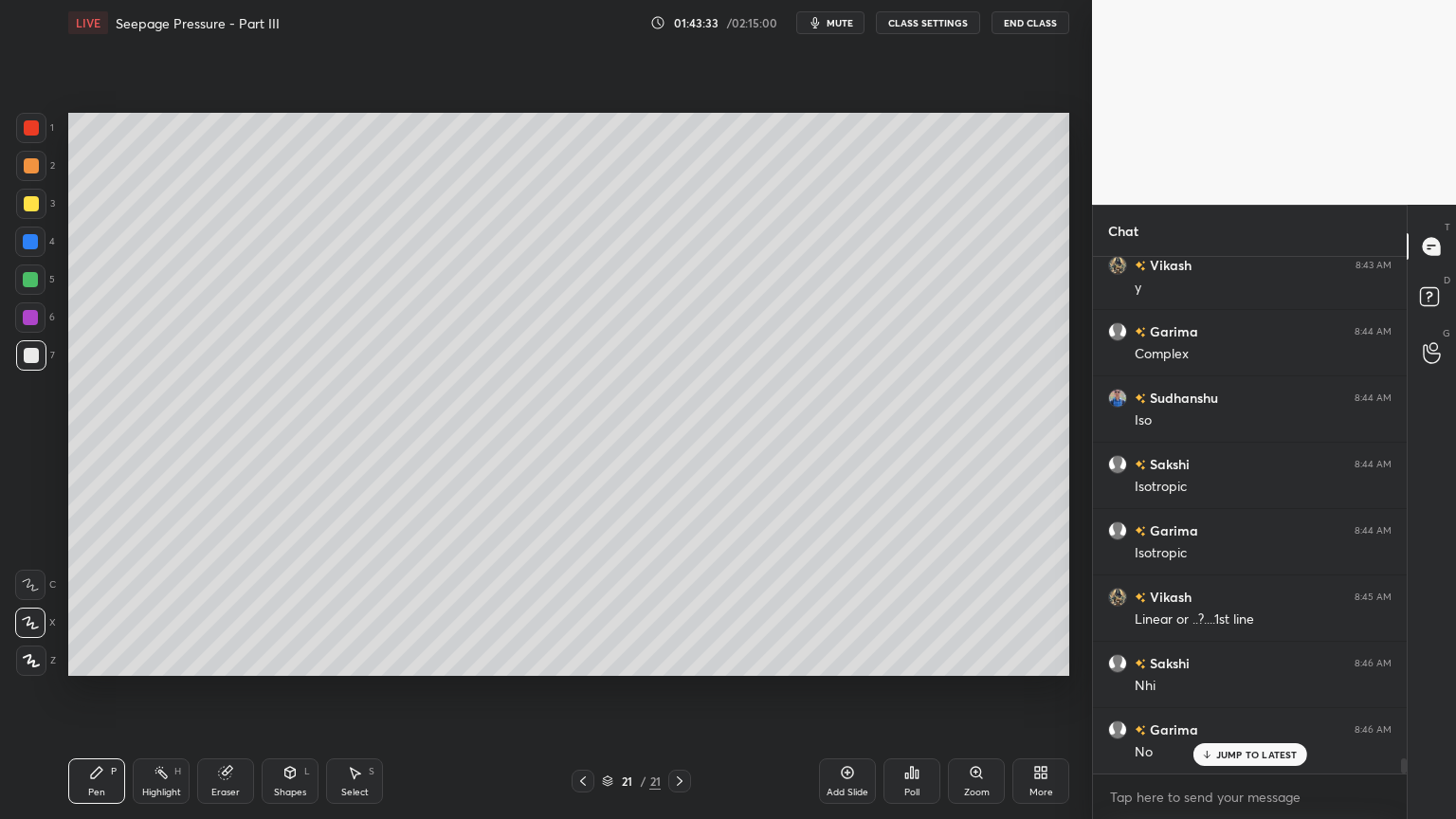 click 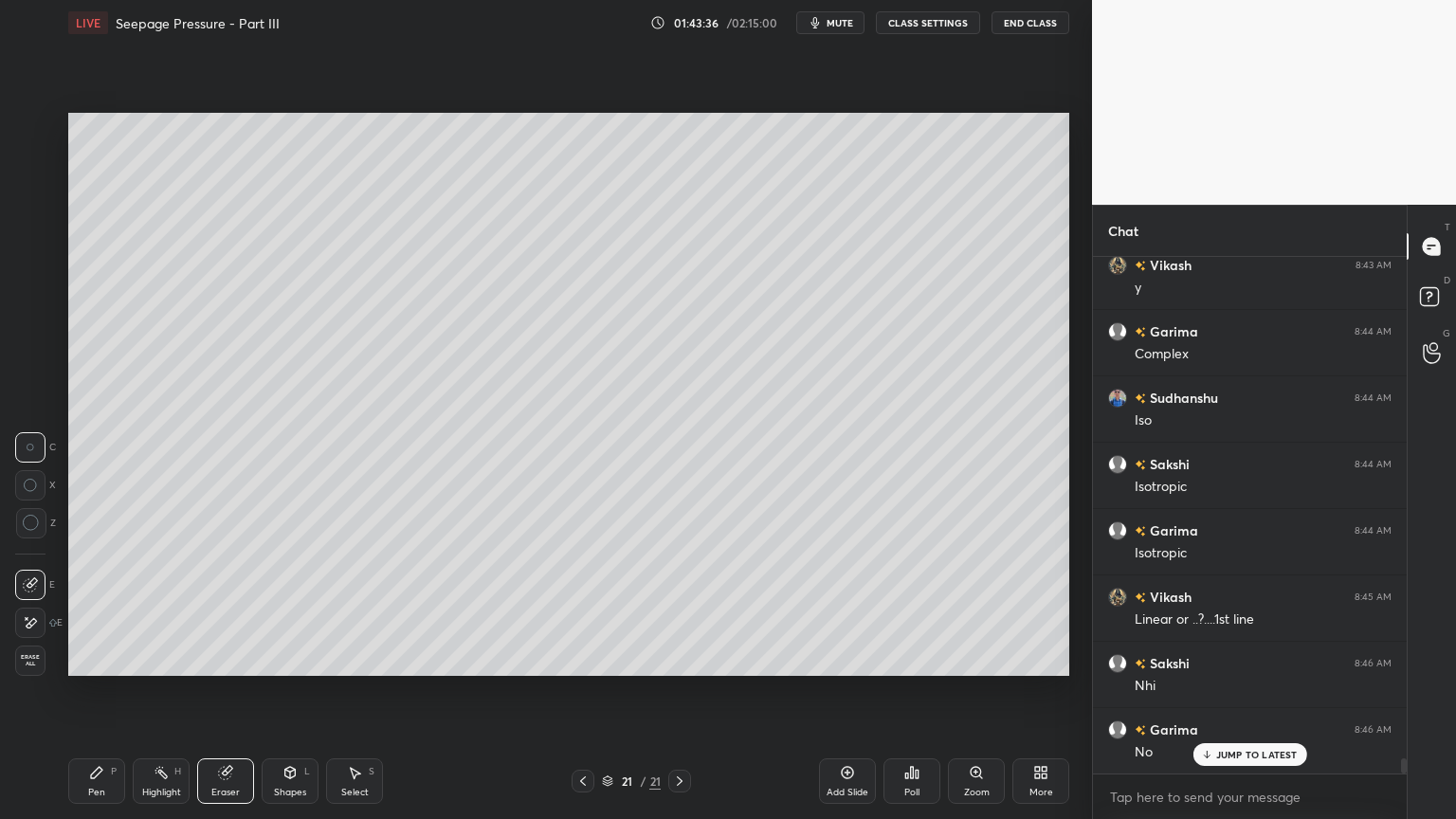 click on "Pen P" at bounding box center [97, 781] 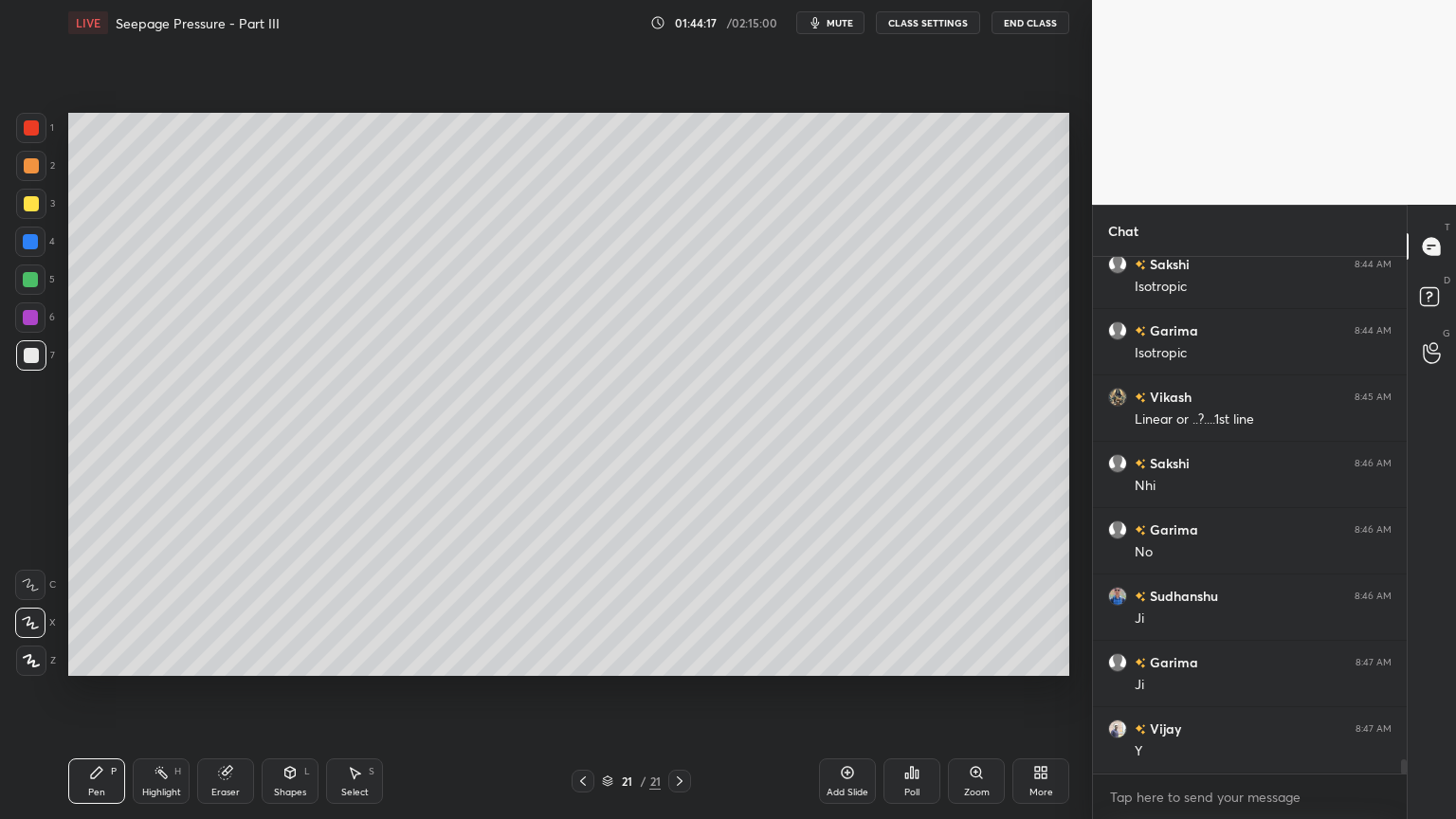 scroll, scrollTop: 17863, scrollLeft: 0, axis: vertical 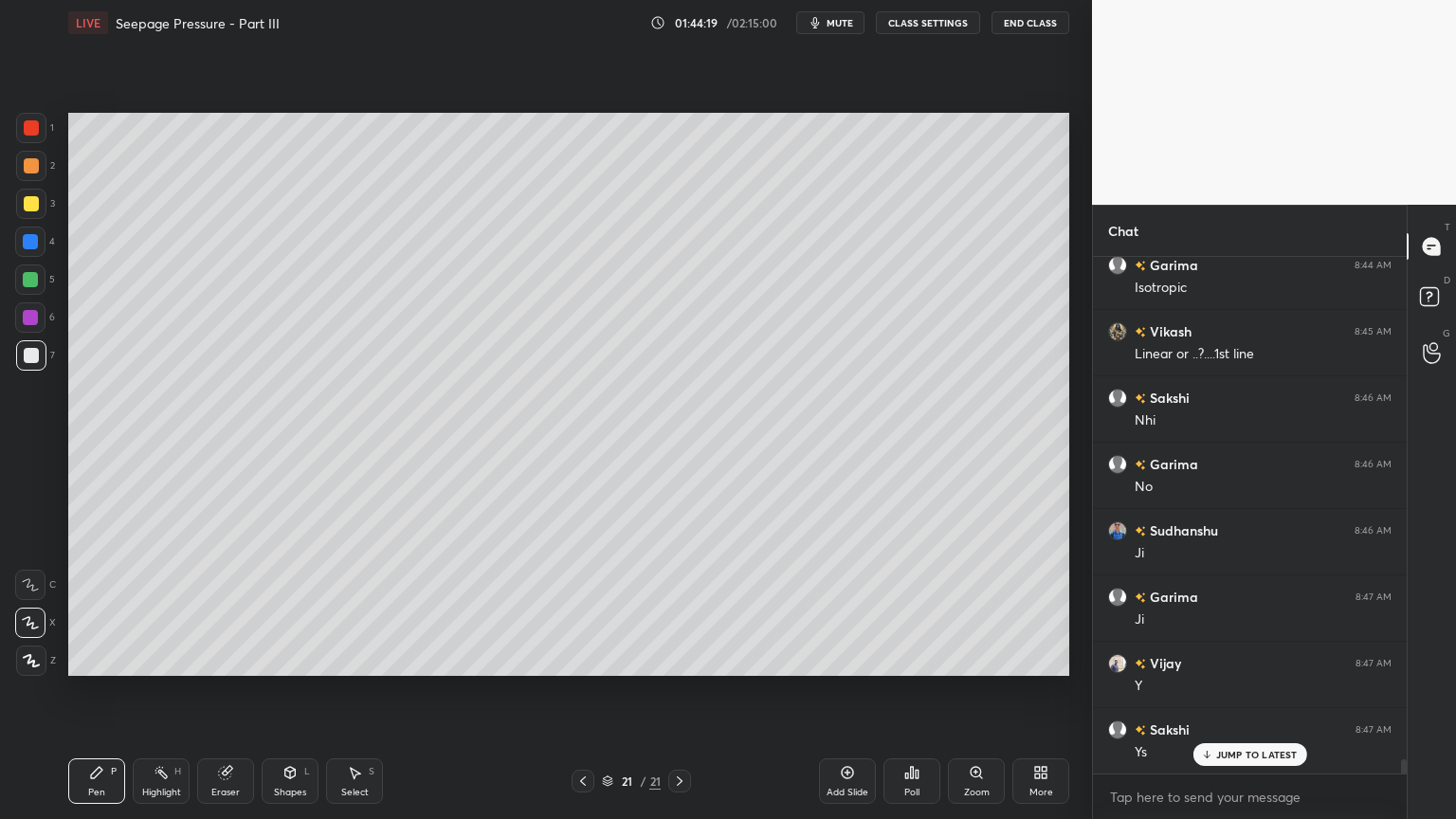 click 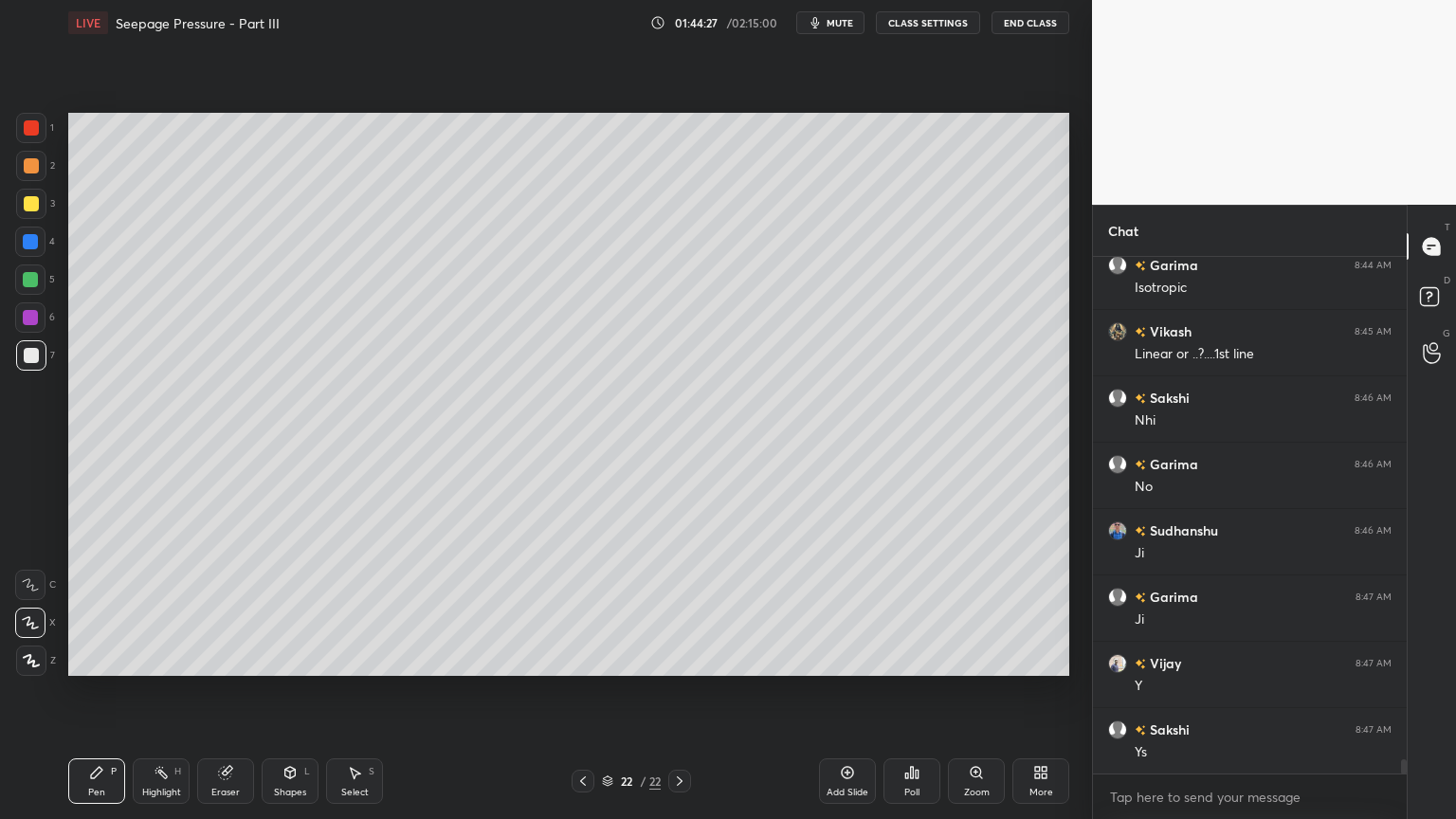 scroll, scrollTop: 17930, scrollLeft: 0, axis: vertical 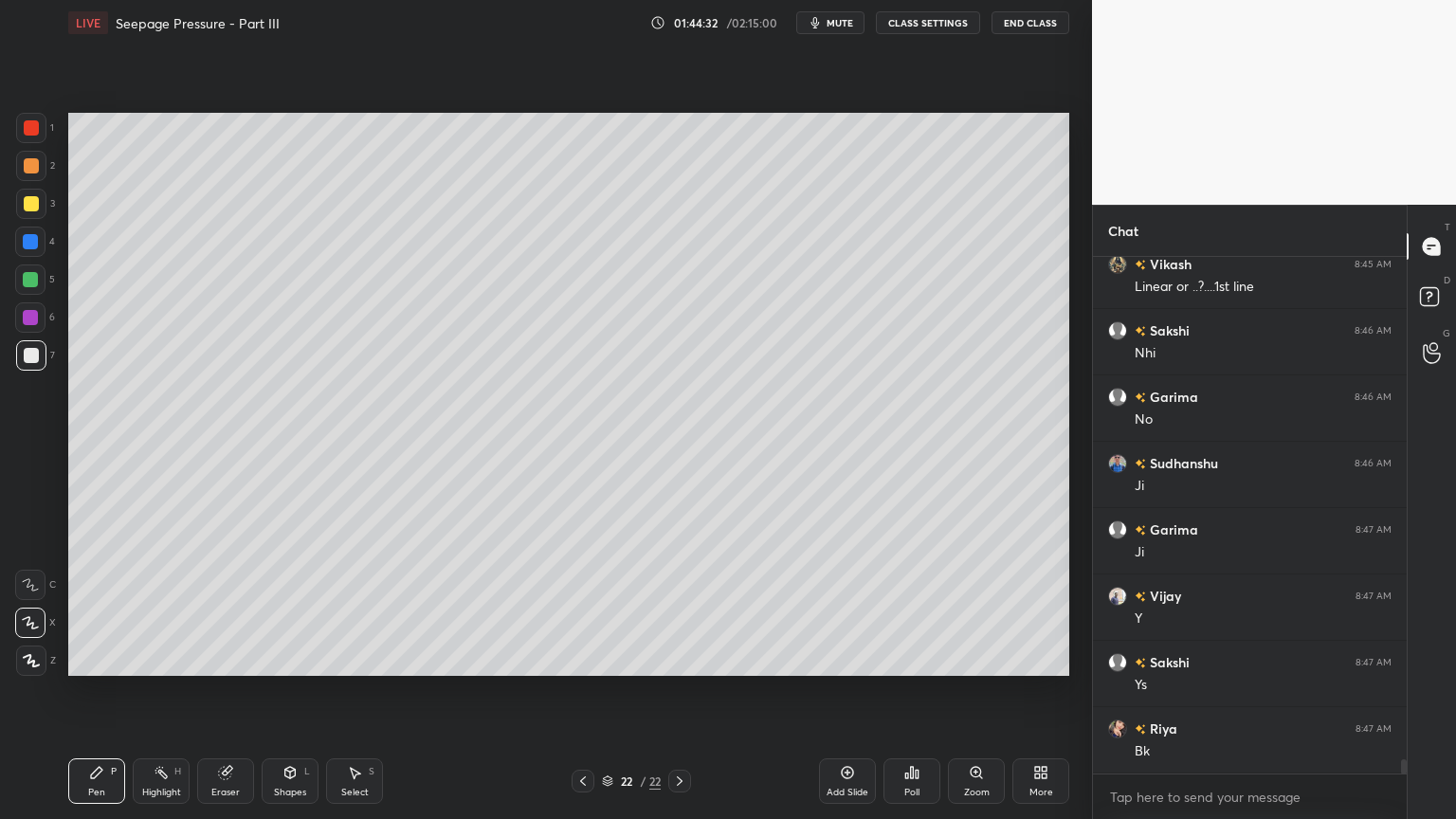 click at bounding box center [583, 781] 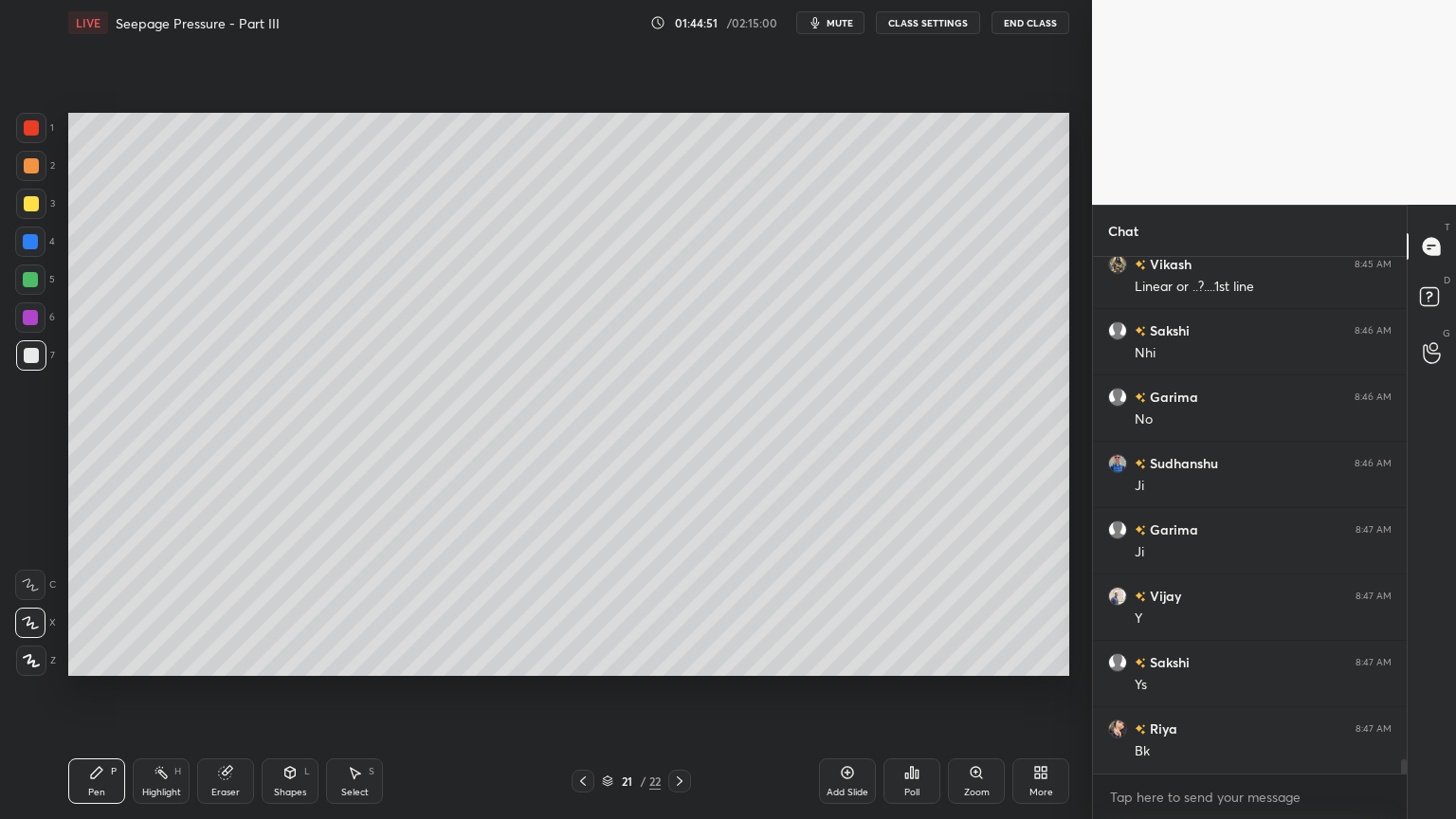scroll, scrollTop: 17949, scrollLeft: 0, axis: vertical 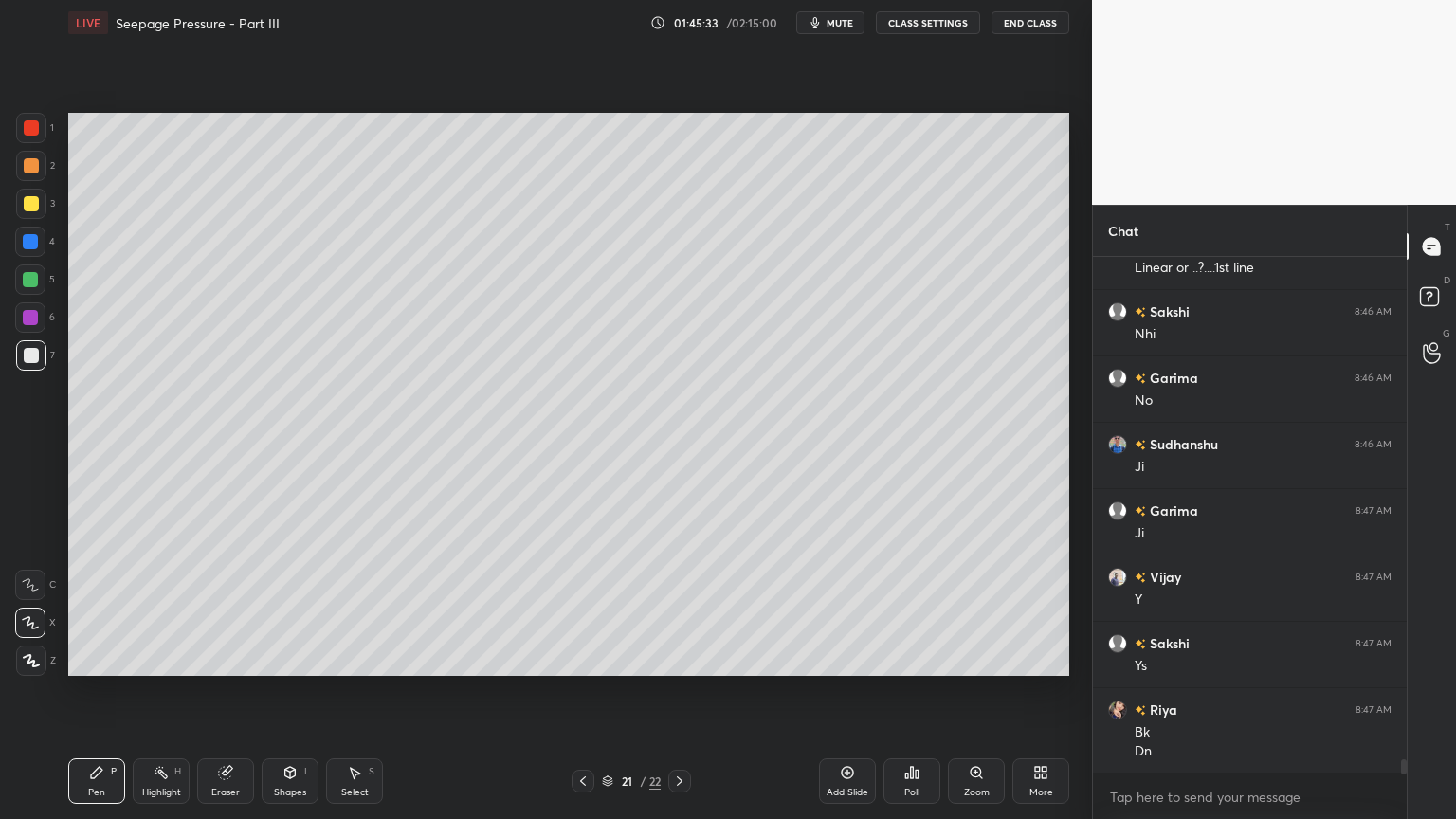 click 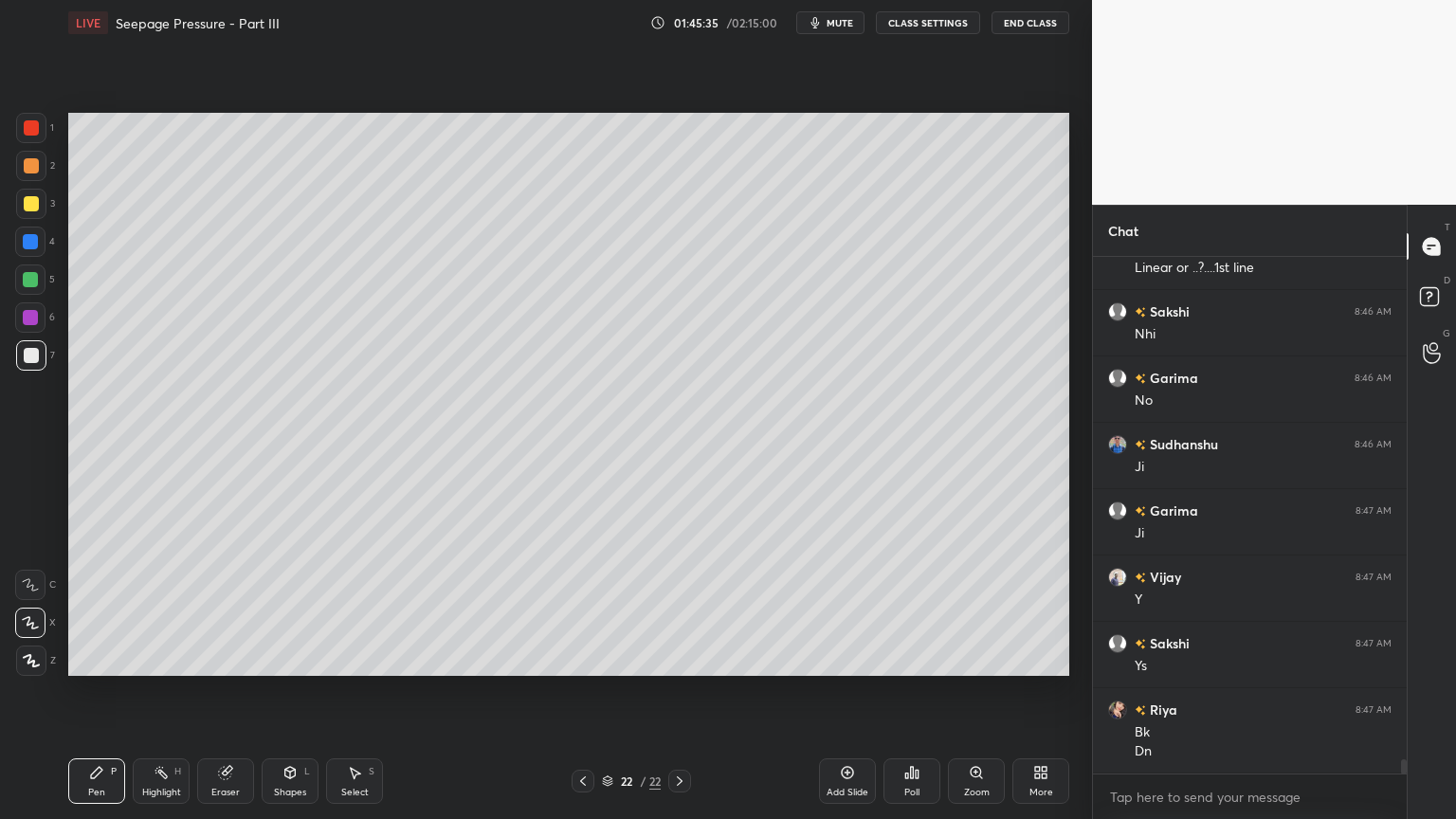 click on "Pen" at bounding box center (97, 792) 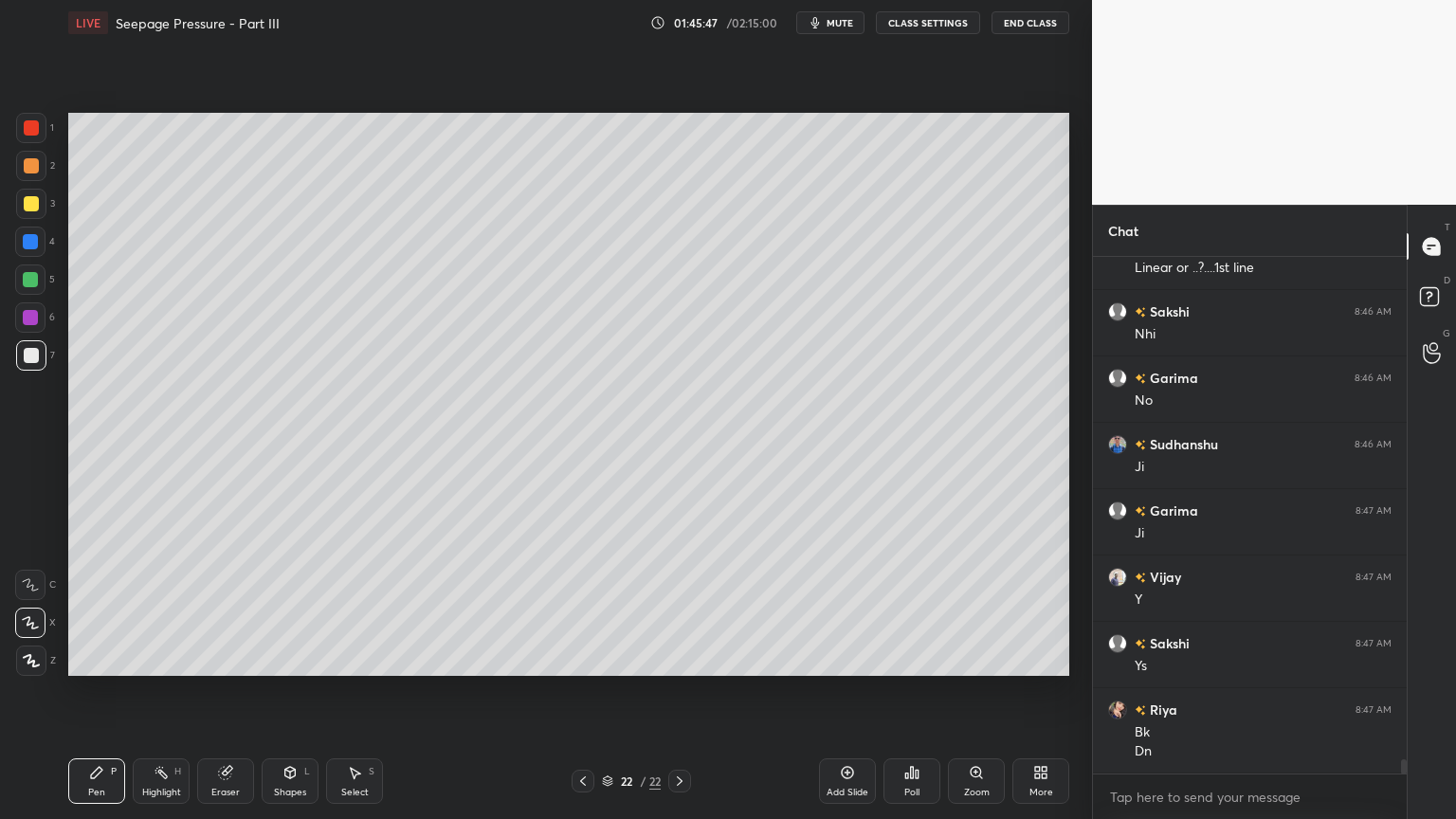 click at bounding box center (31, 204) 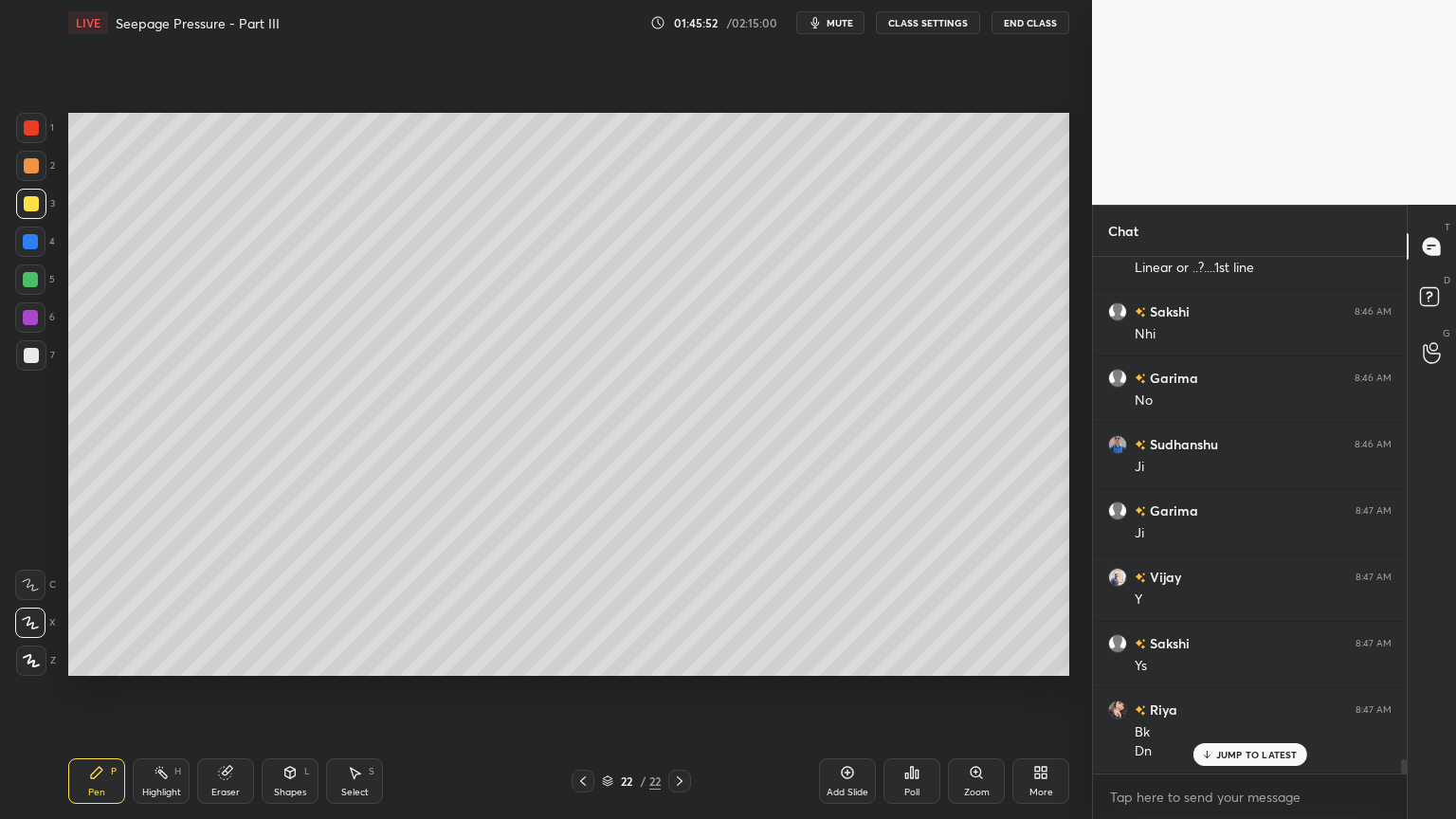 scroll, scrollTop: 18014, scrollLeft: 0, axis: vertical 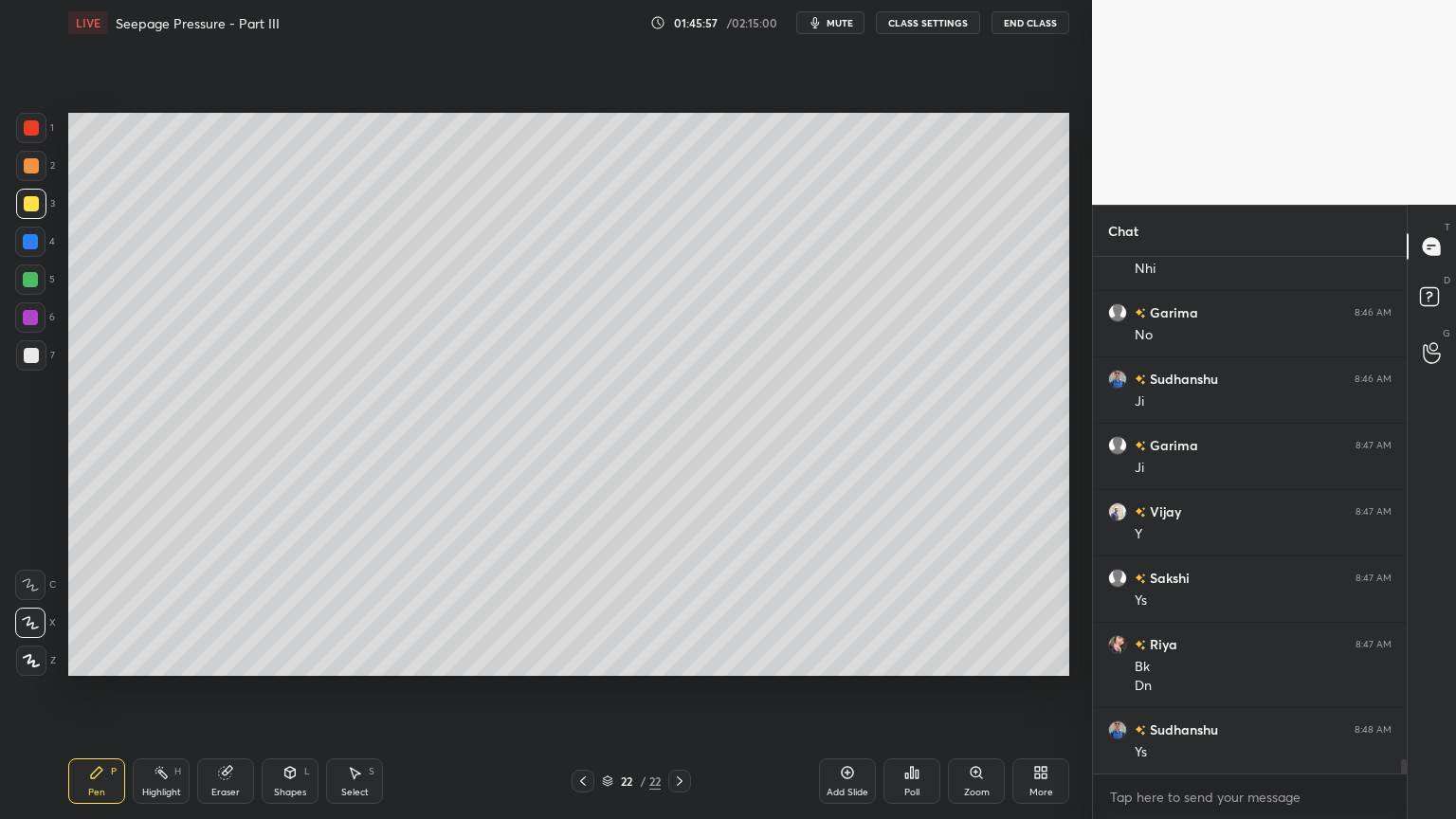 click on "Eraser" at bounding box center [226, 781] 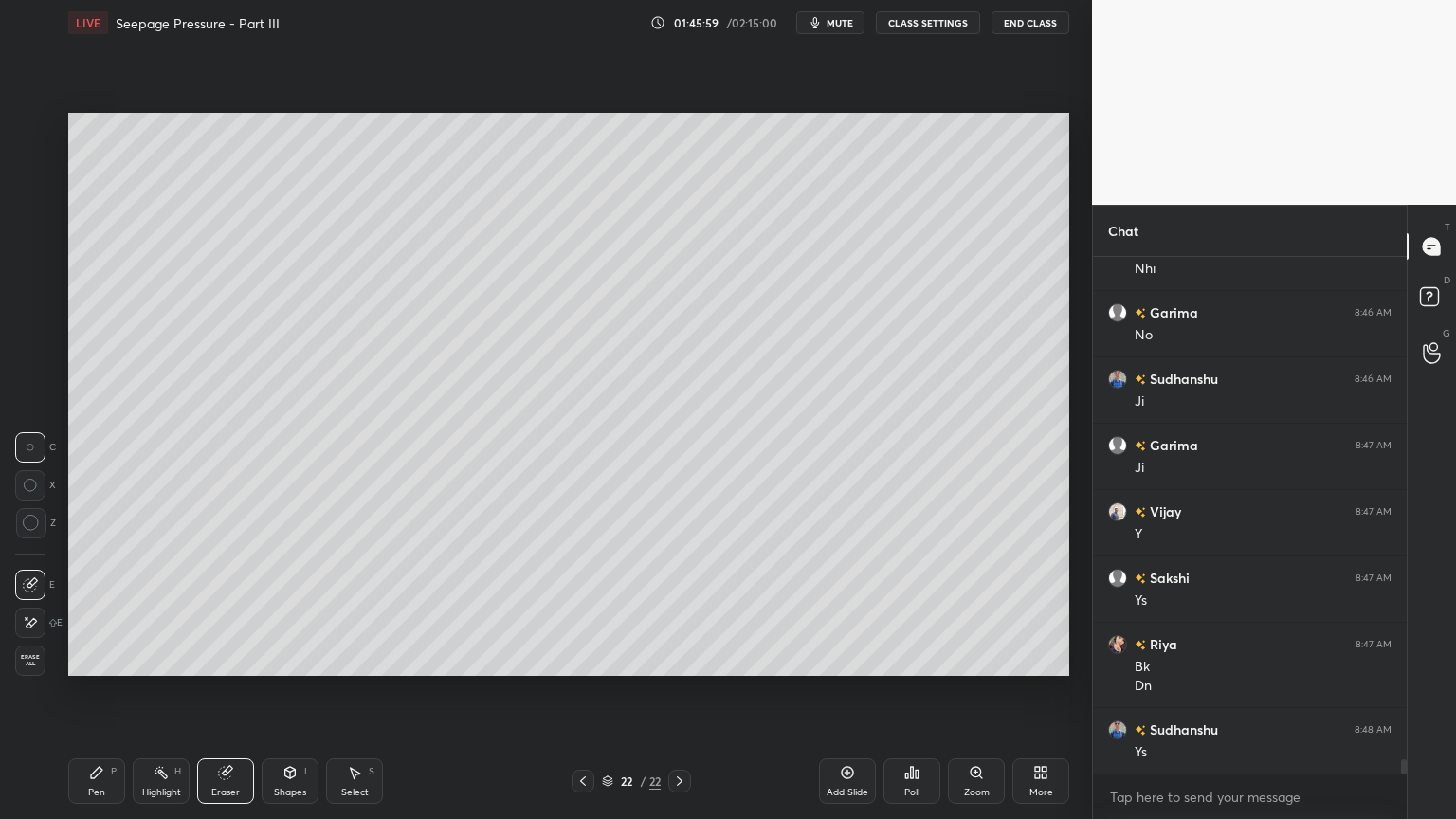 click 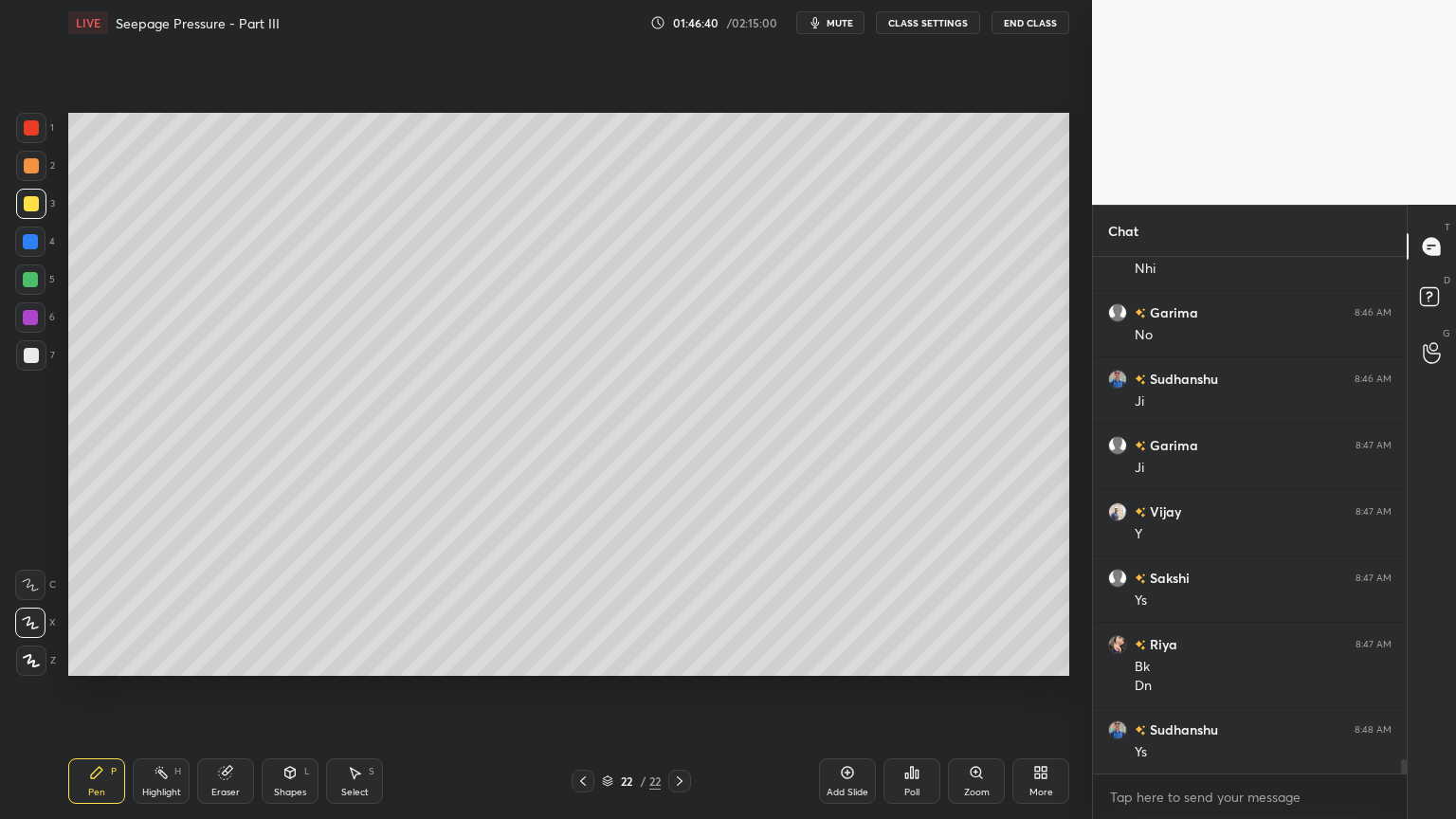 click at bounding box center (31, 355) 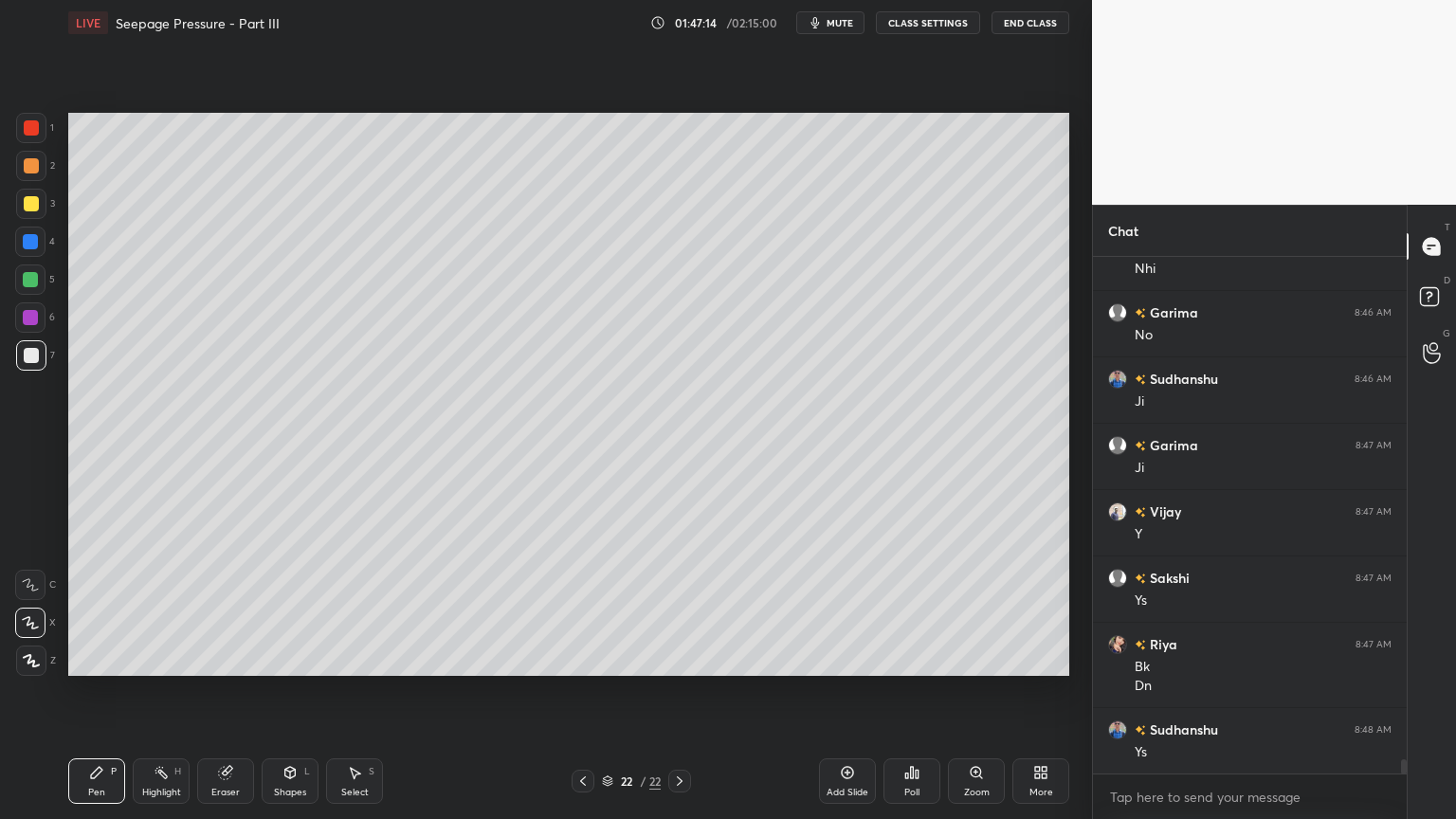 click on "Eraser" at bounding box center (226, 781) 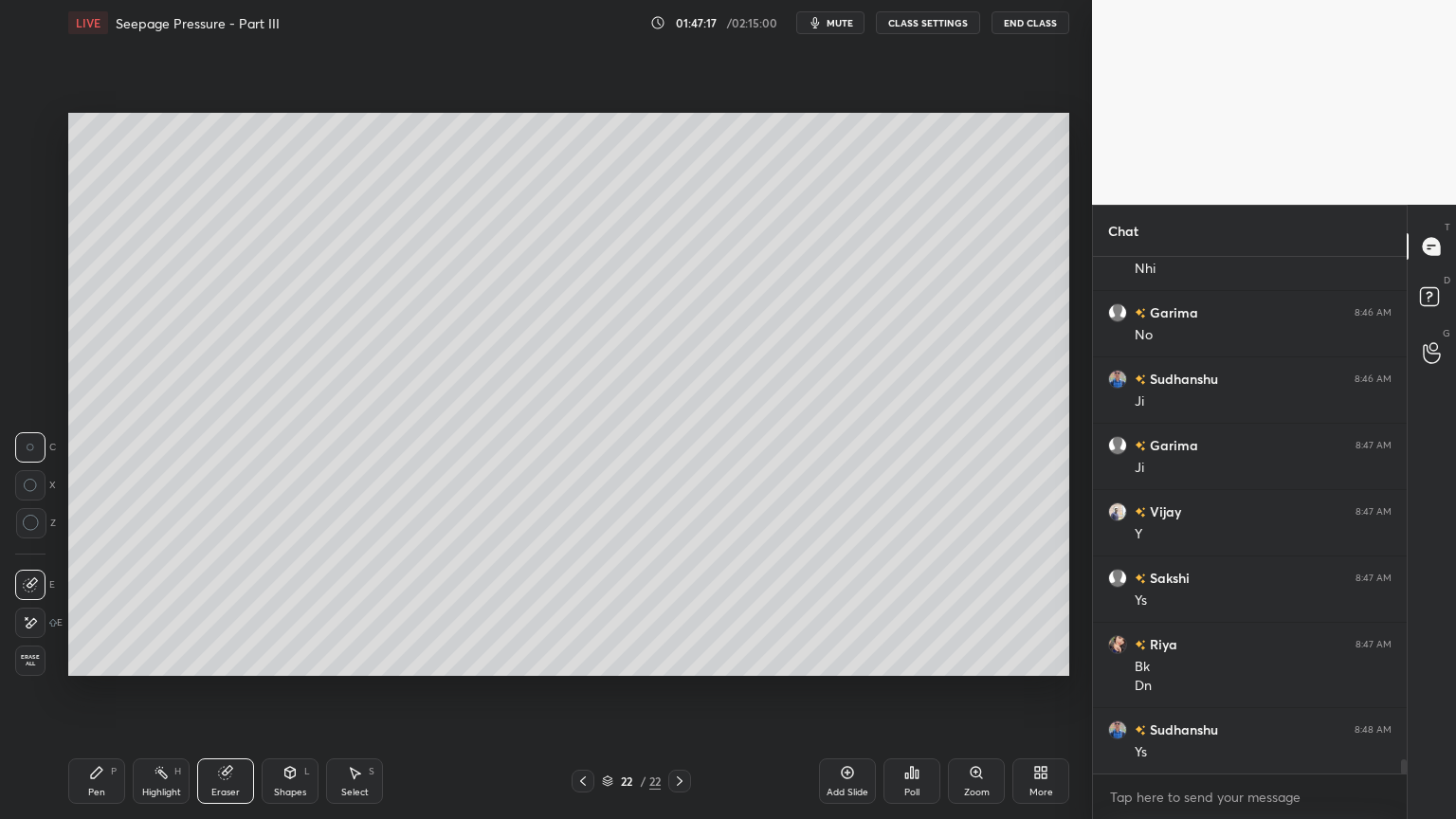 click on "Pen P" at bounding box center (97, 781) 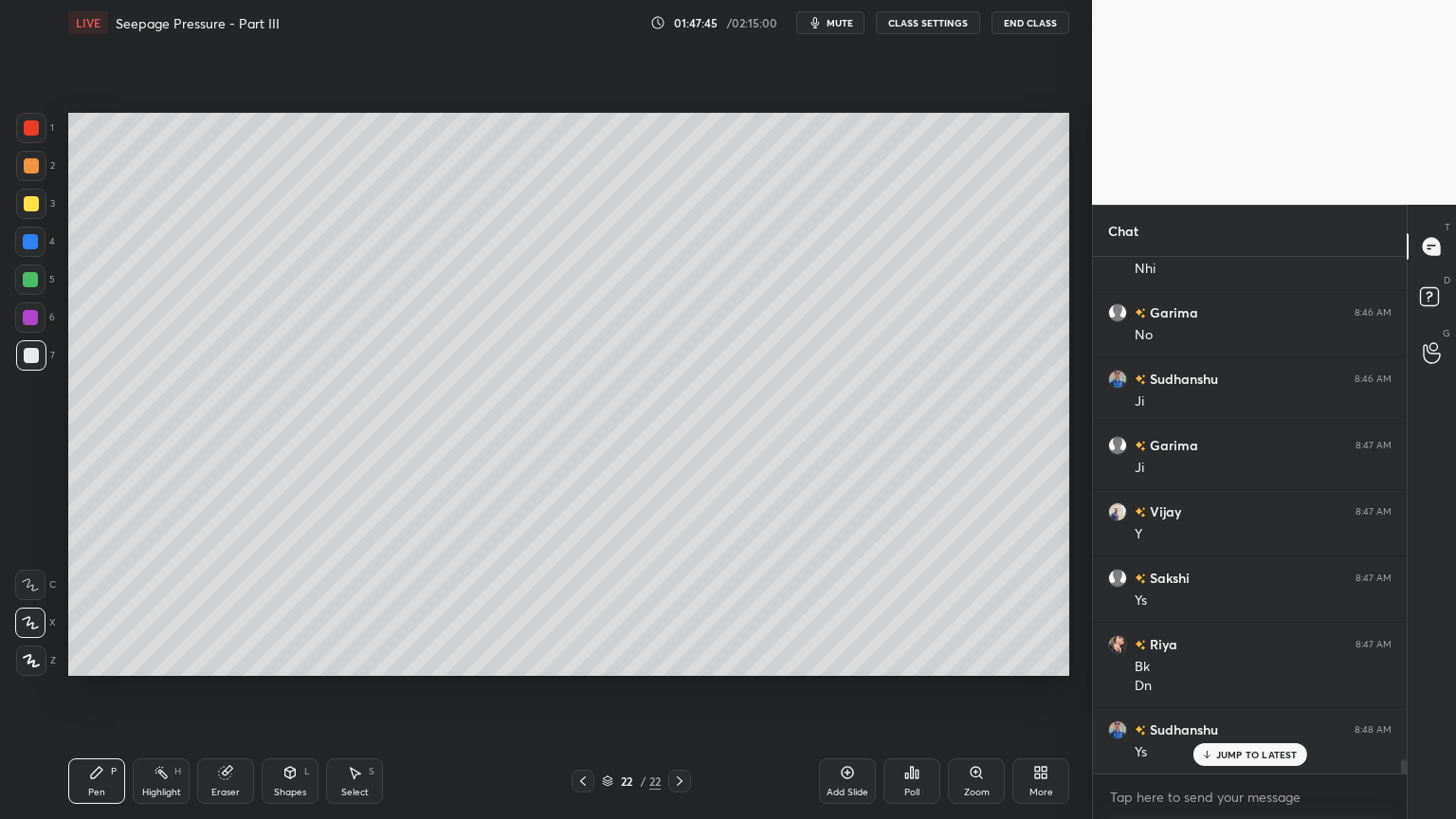 scroll, scrollTop: 18098, scrollLeft: 0, axis: vertical 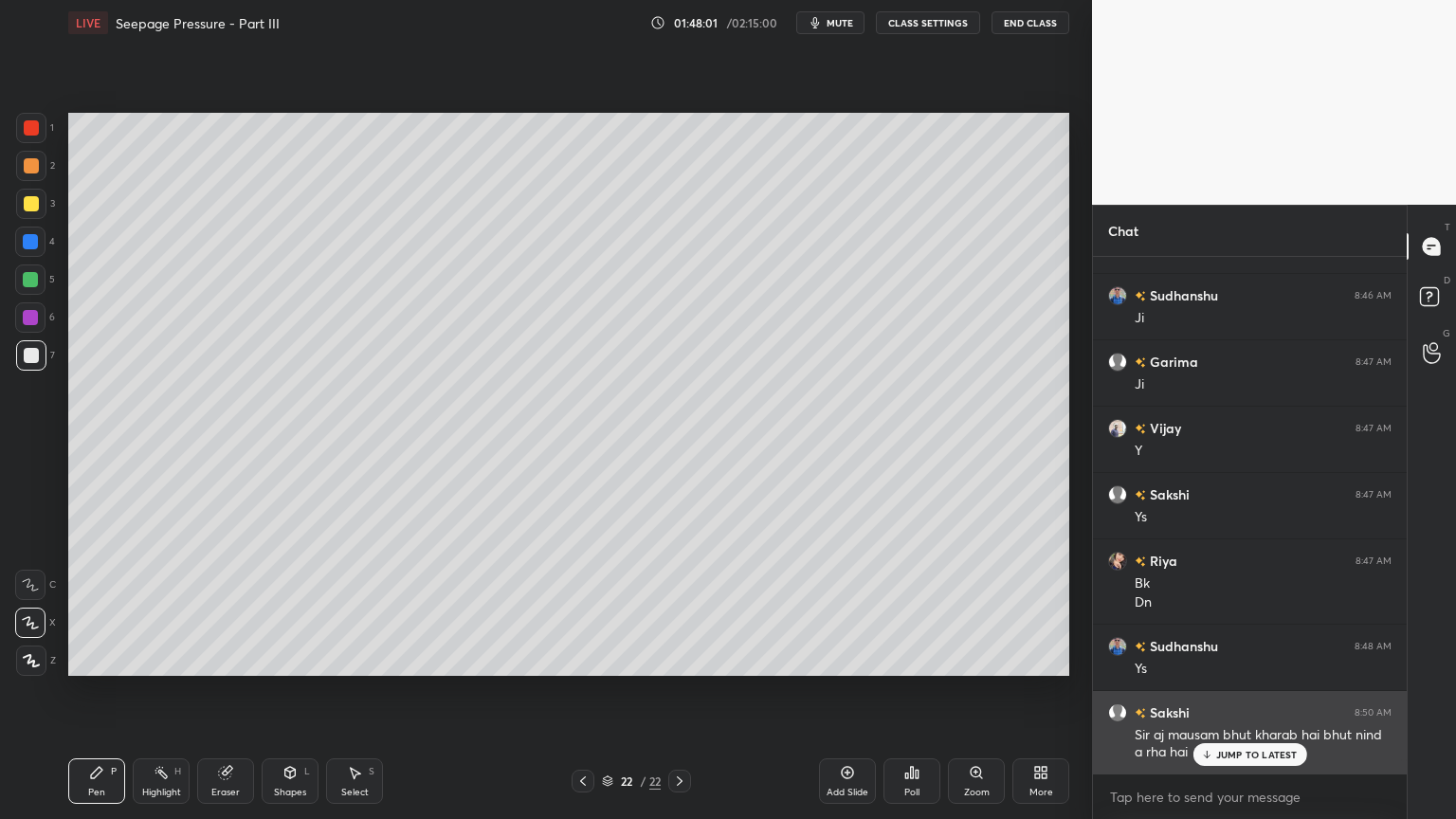 click on "JUMP TO LATEST" at bounding box center [1257, 755] 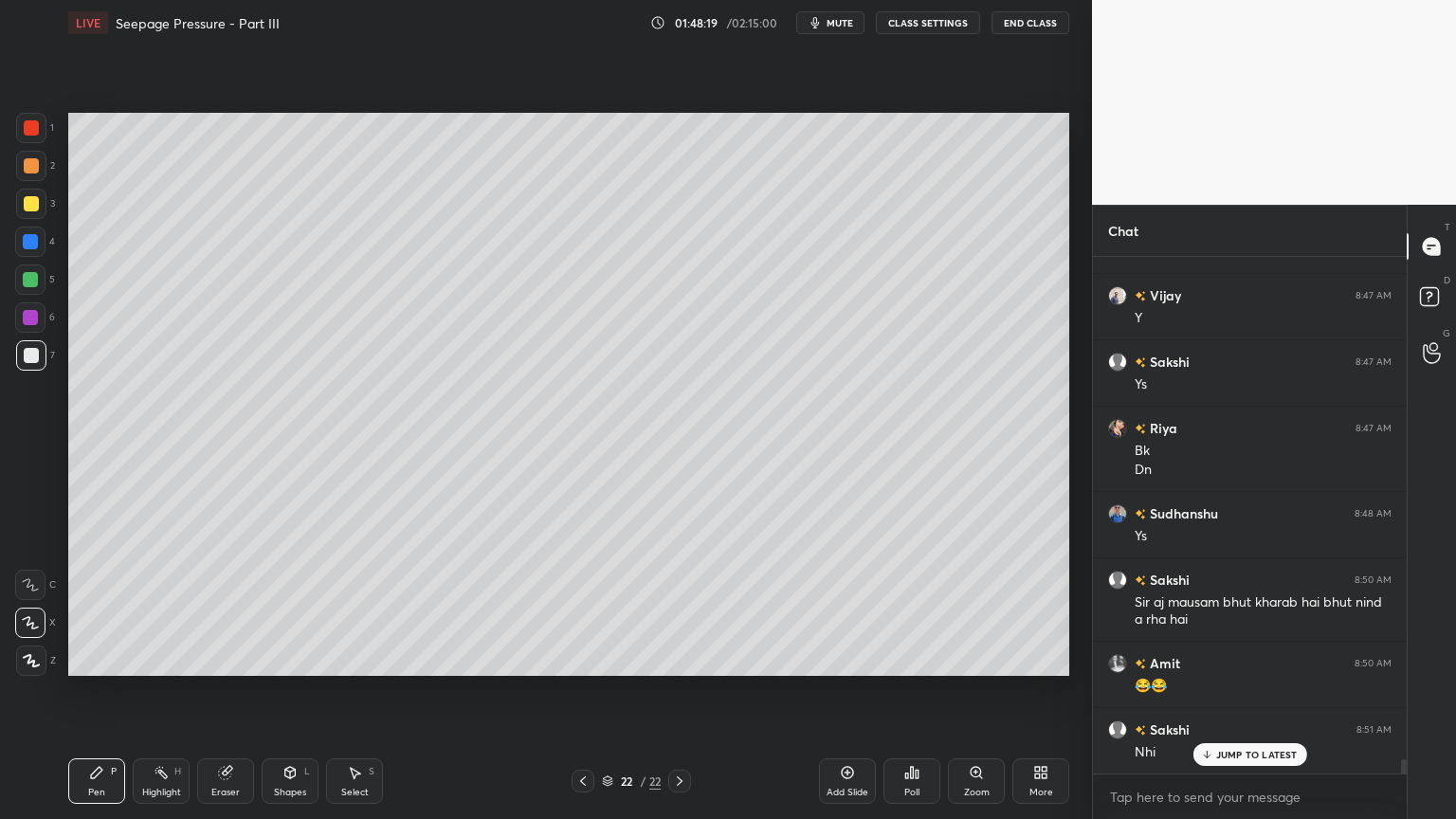 scroll, scrollTop: 18298, scrollLeft: 0, axis: vertical 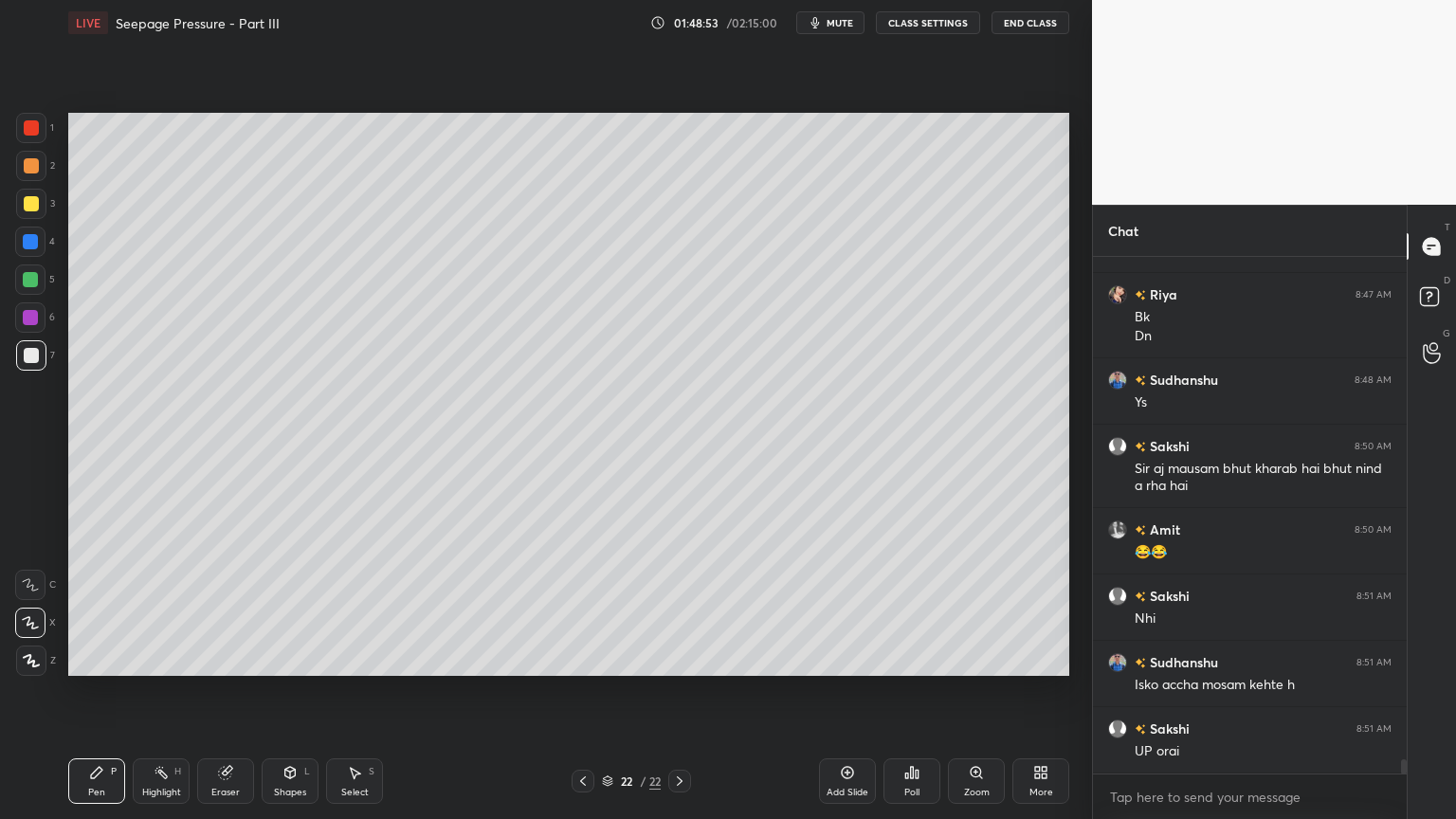 click on "Add Slide" at bounding box center [847, 781] 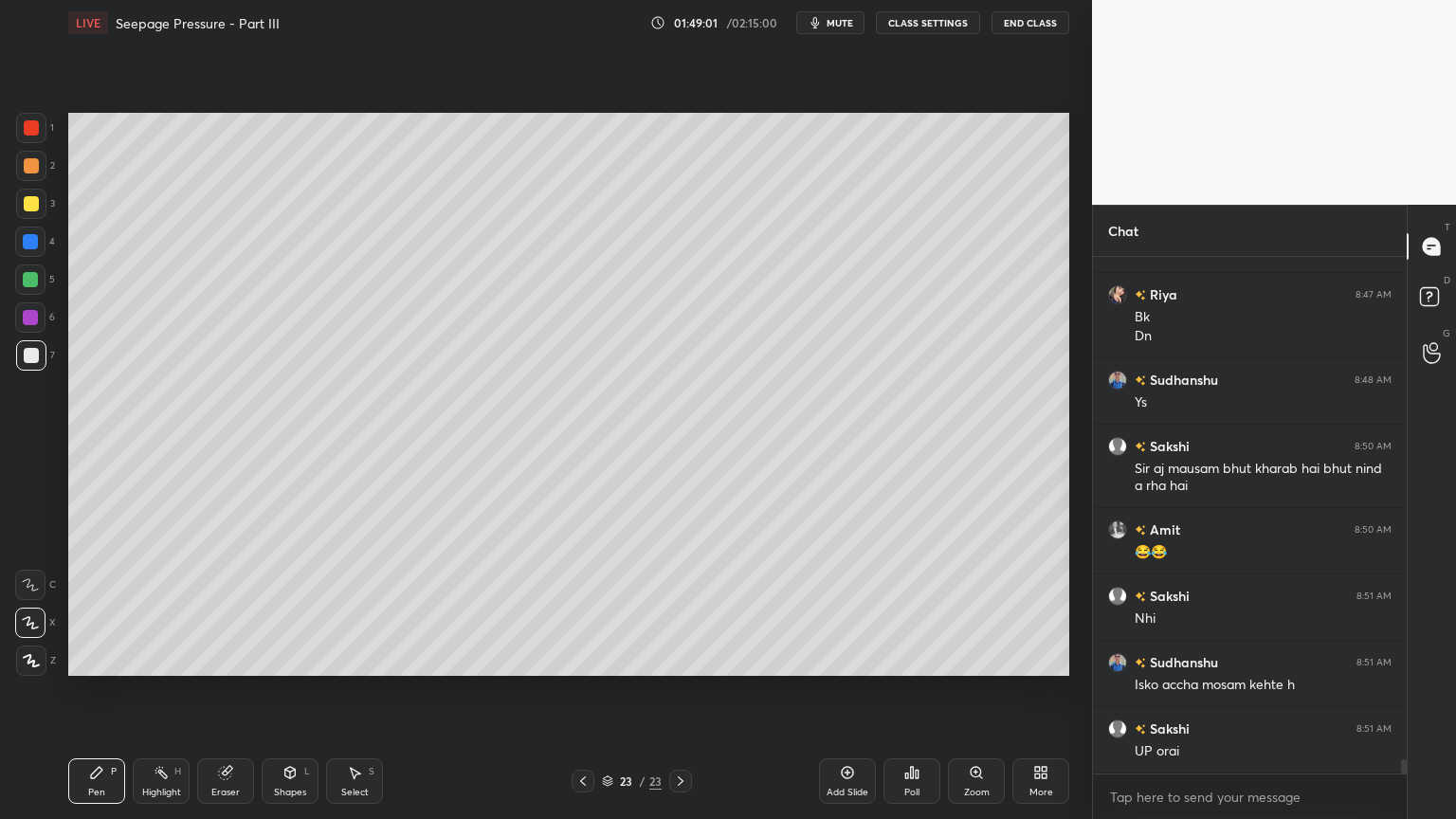 click on "Shapes L" at bounding box center (290, 781) 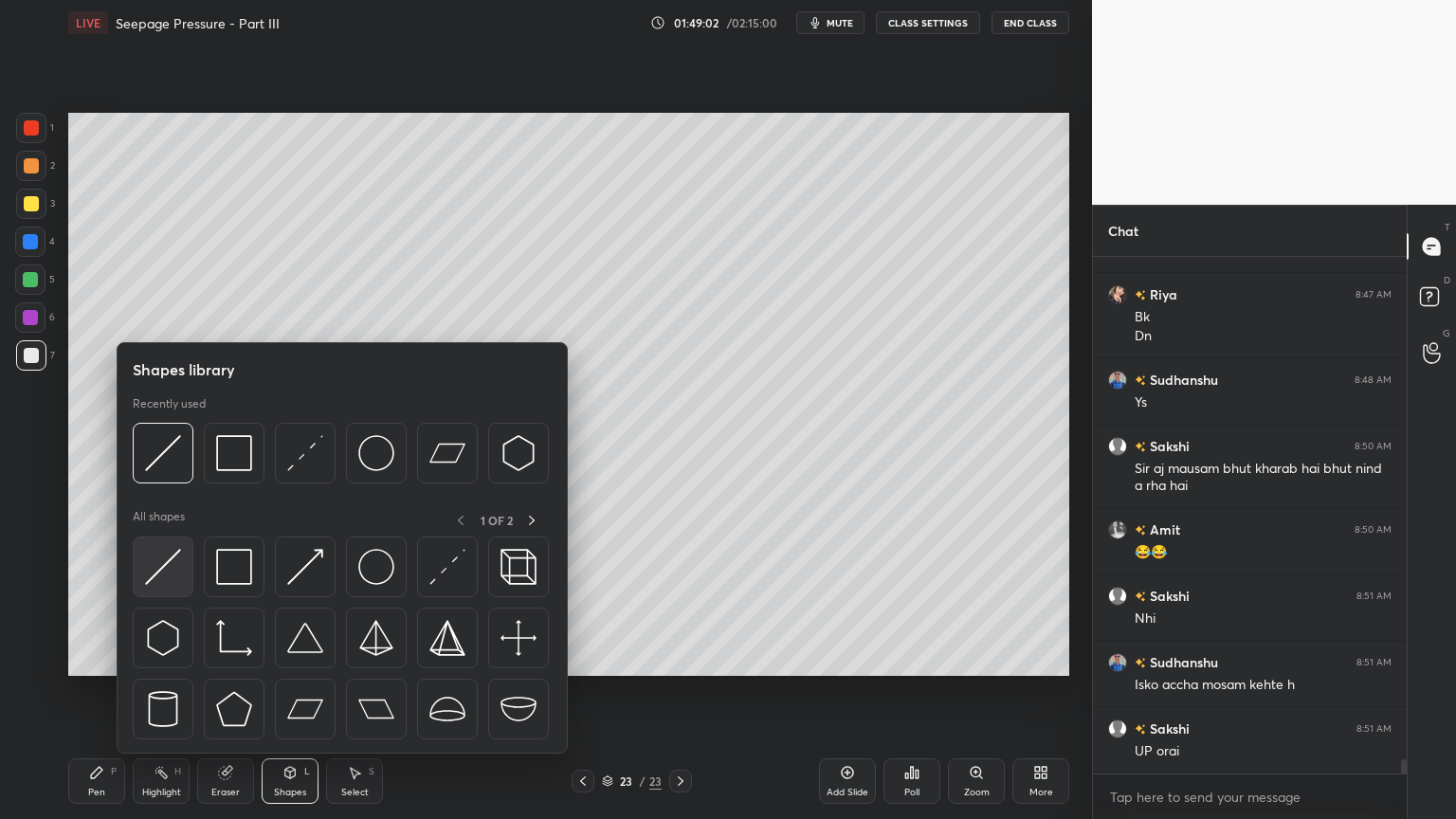 click at bounding box center [163, 567] 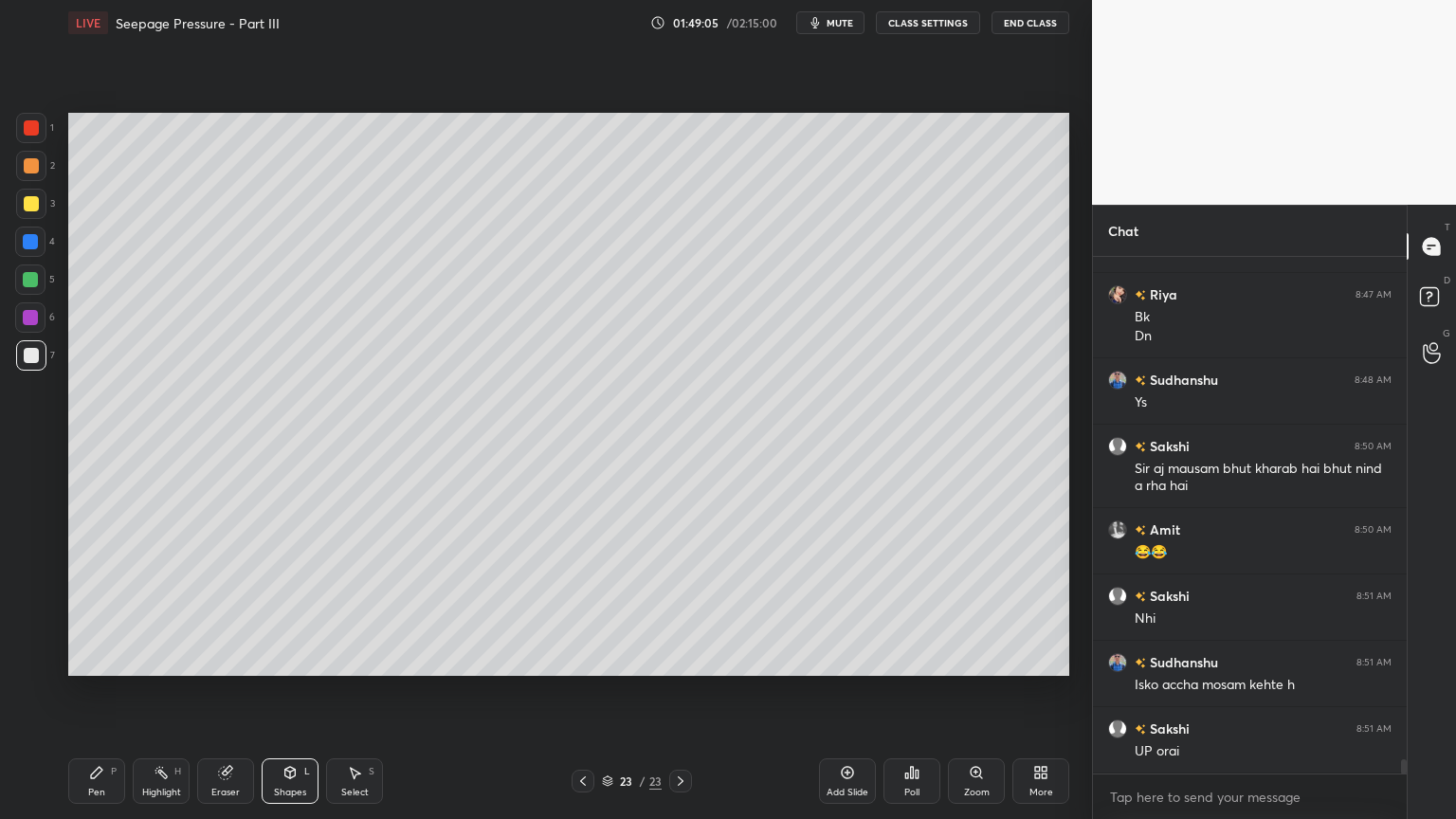 click on "Pen P" at bounding box center (97, 781) 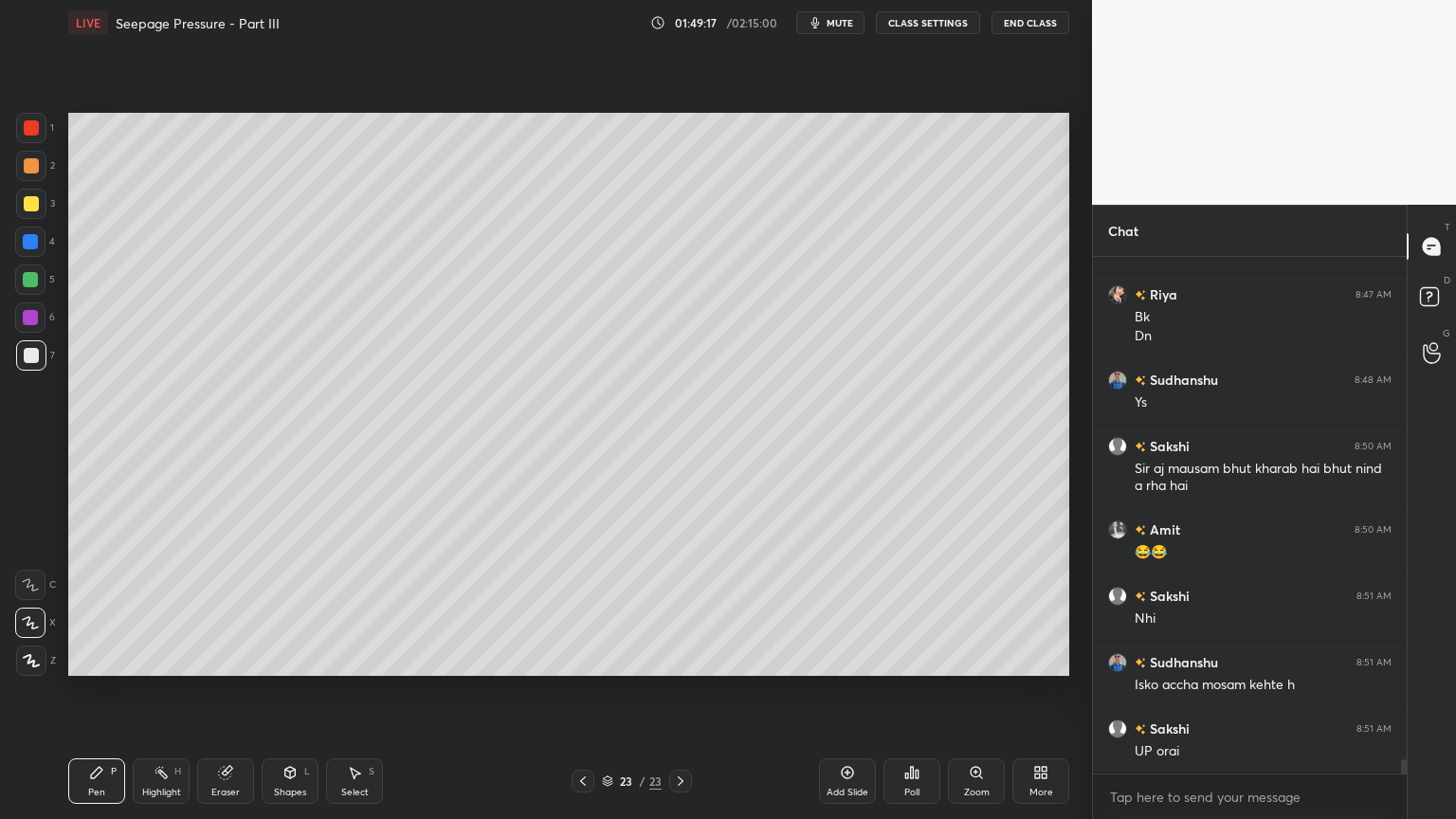 click on "Shapes L" at bounding box center (290, 781) 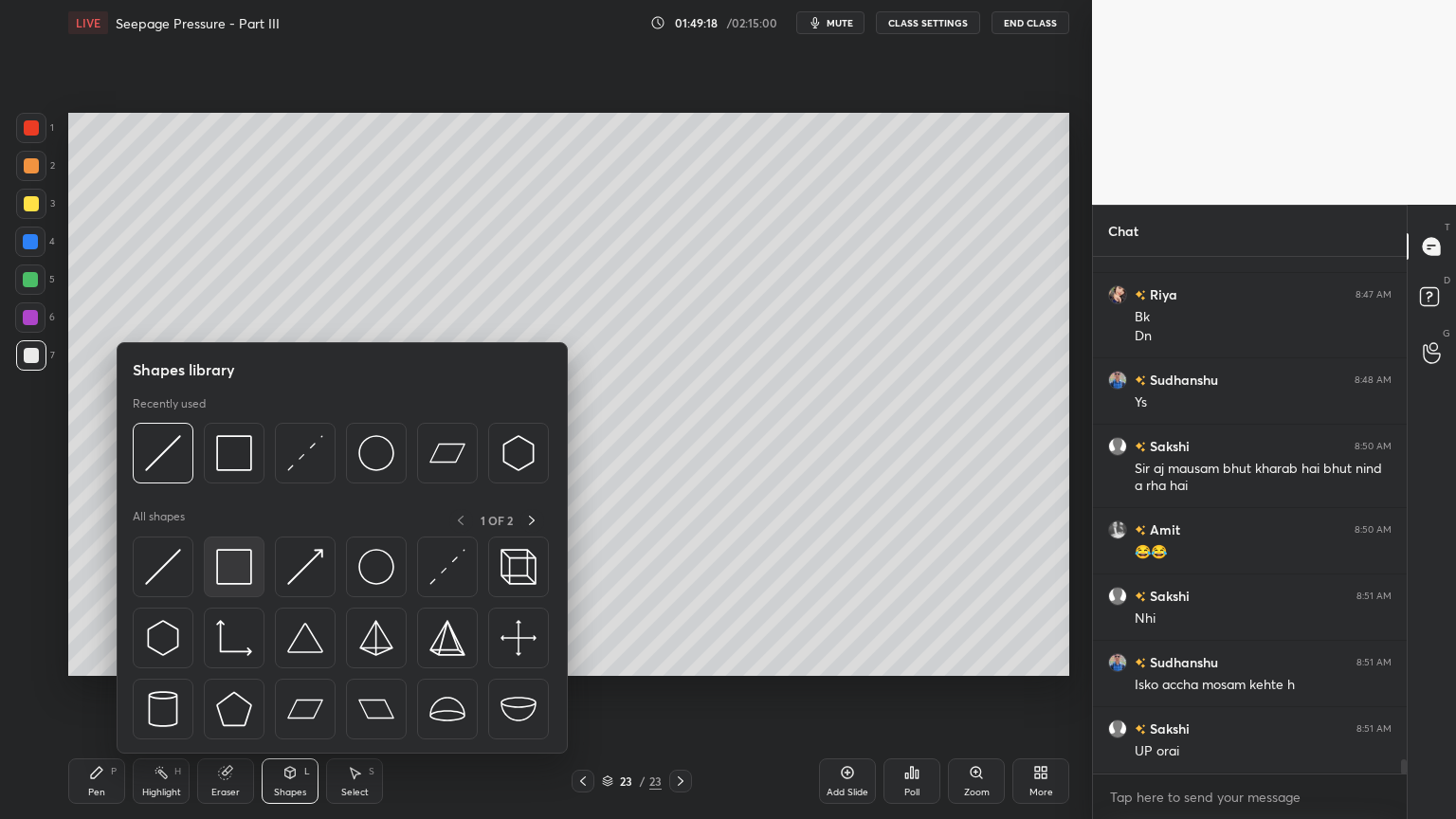 click at bounding box center [234, 567] 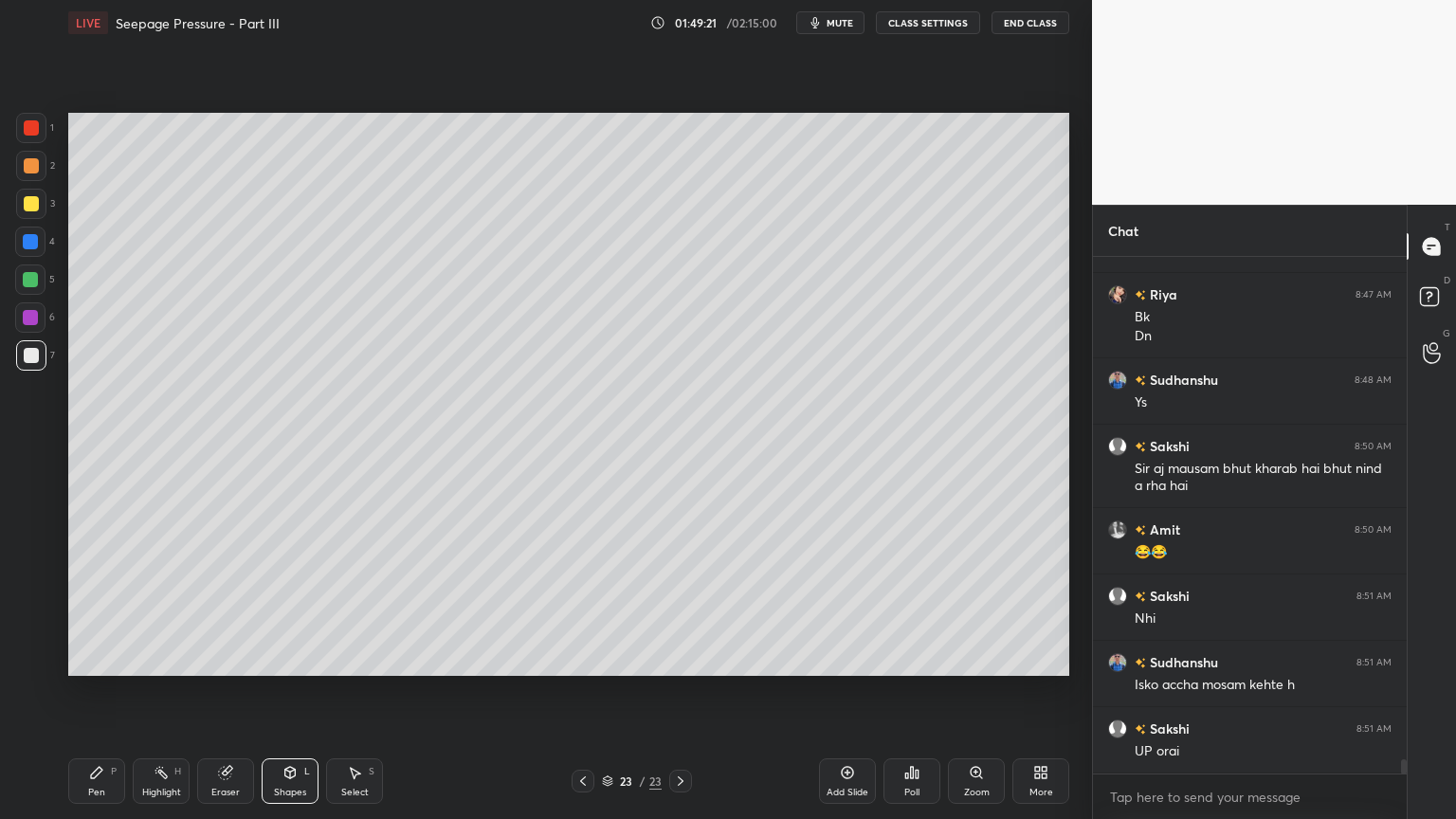 click at bounding box center [31, 355] 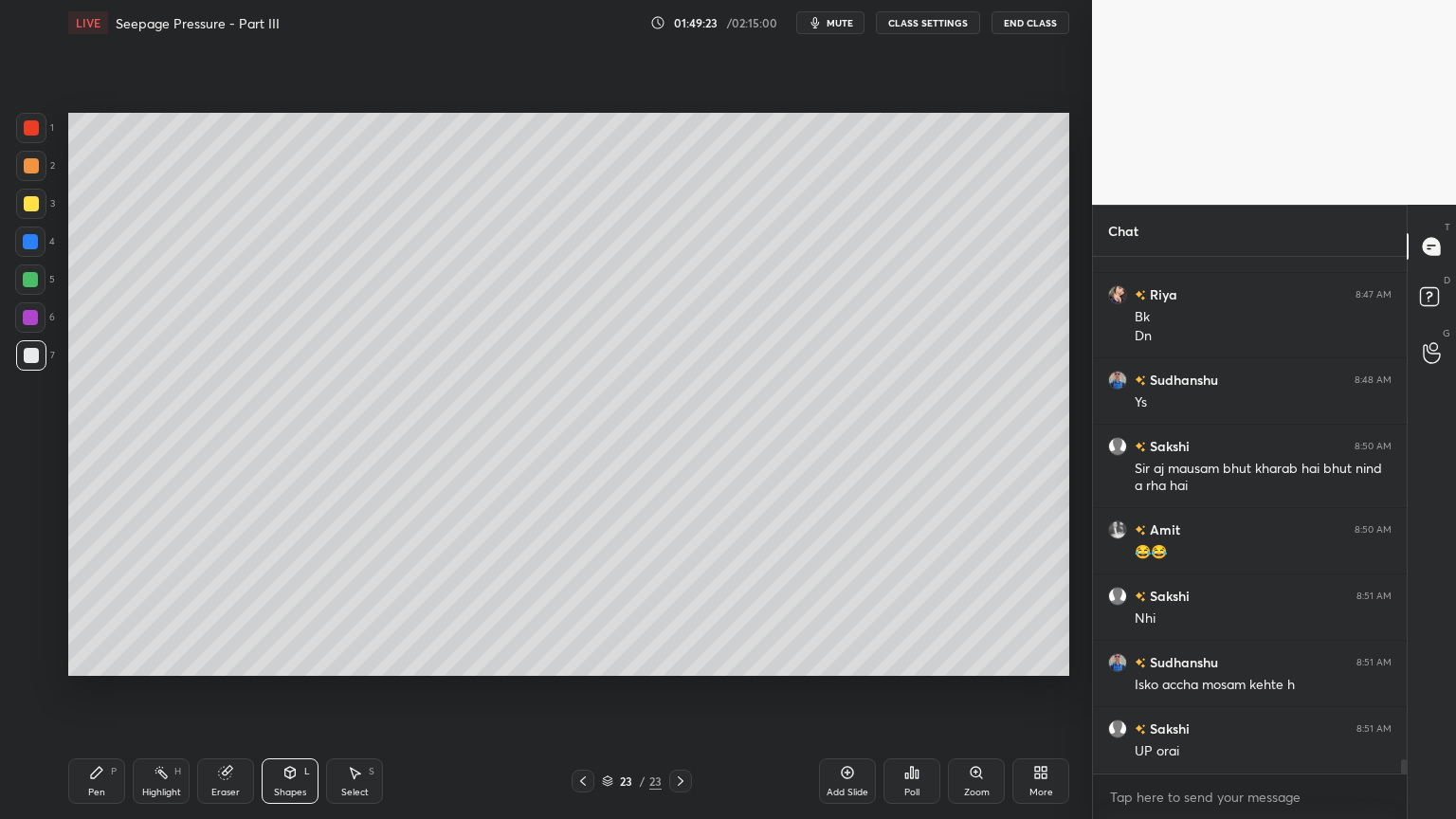 click 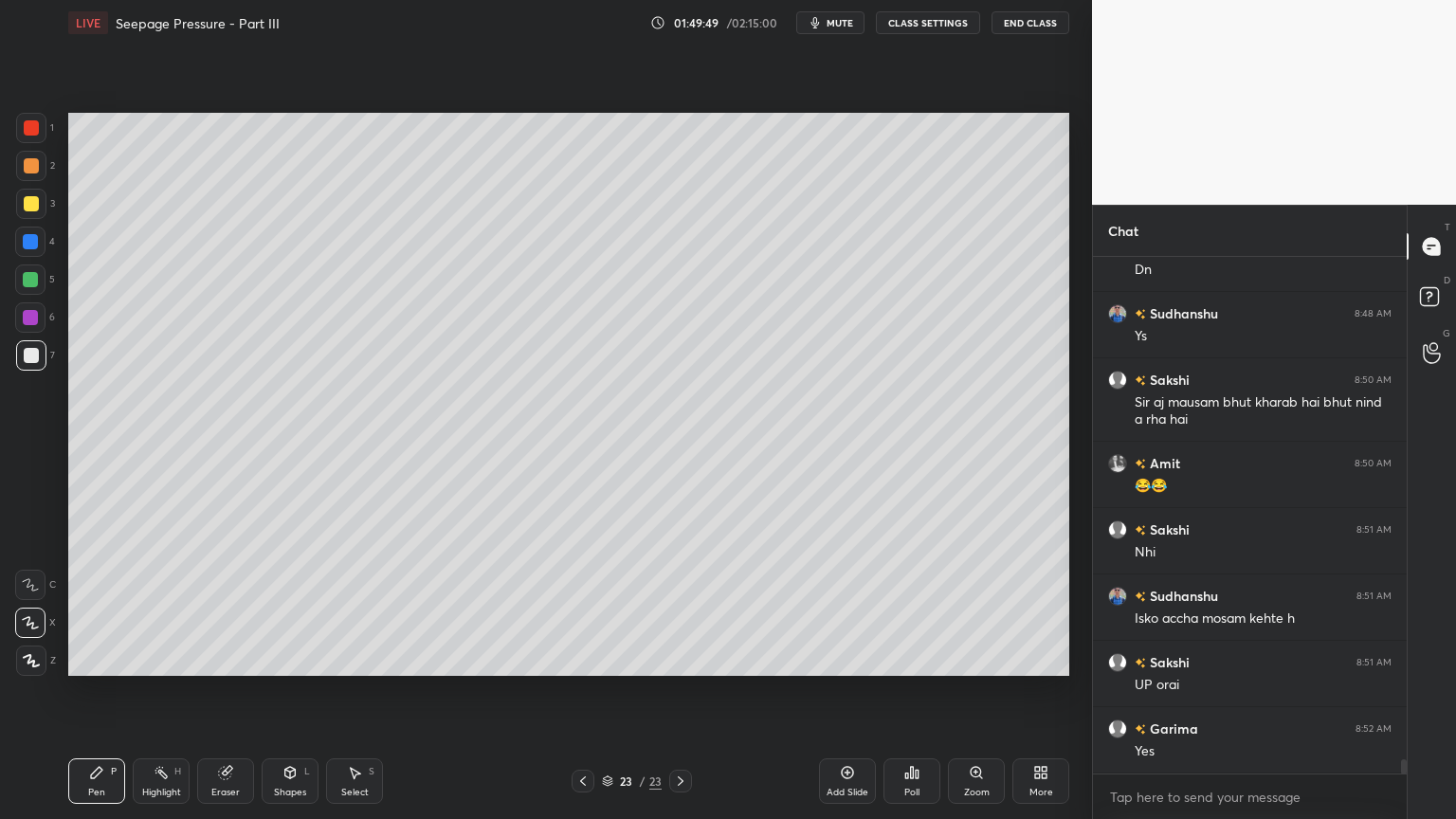 scroll, scrollTop: 18496, scrollLeft: 0, axis: vertical 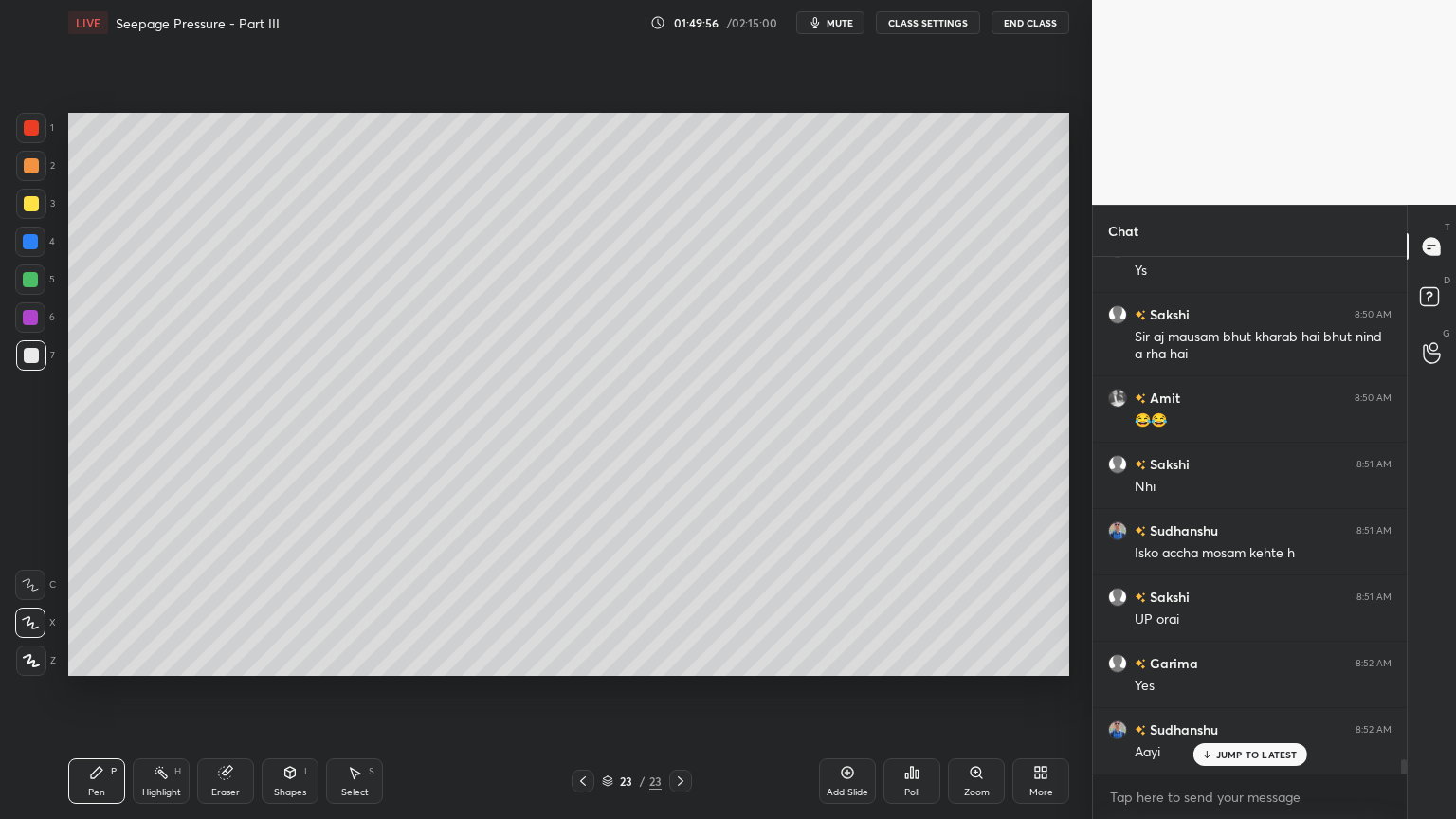 click 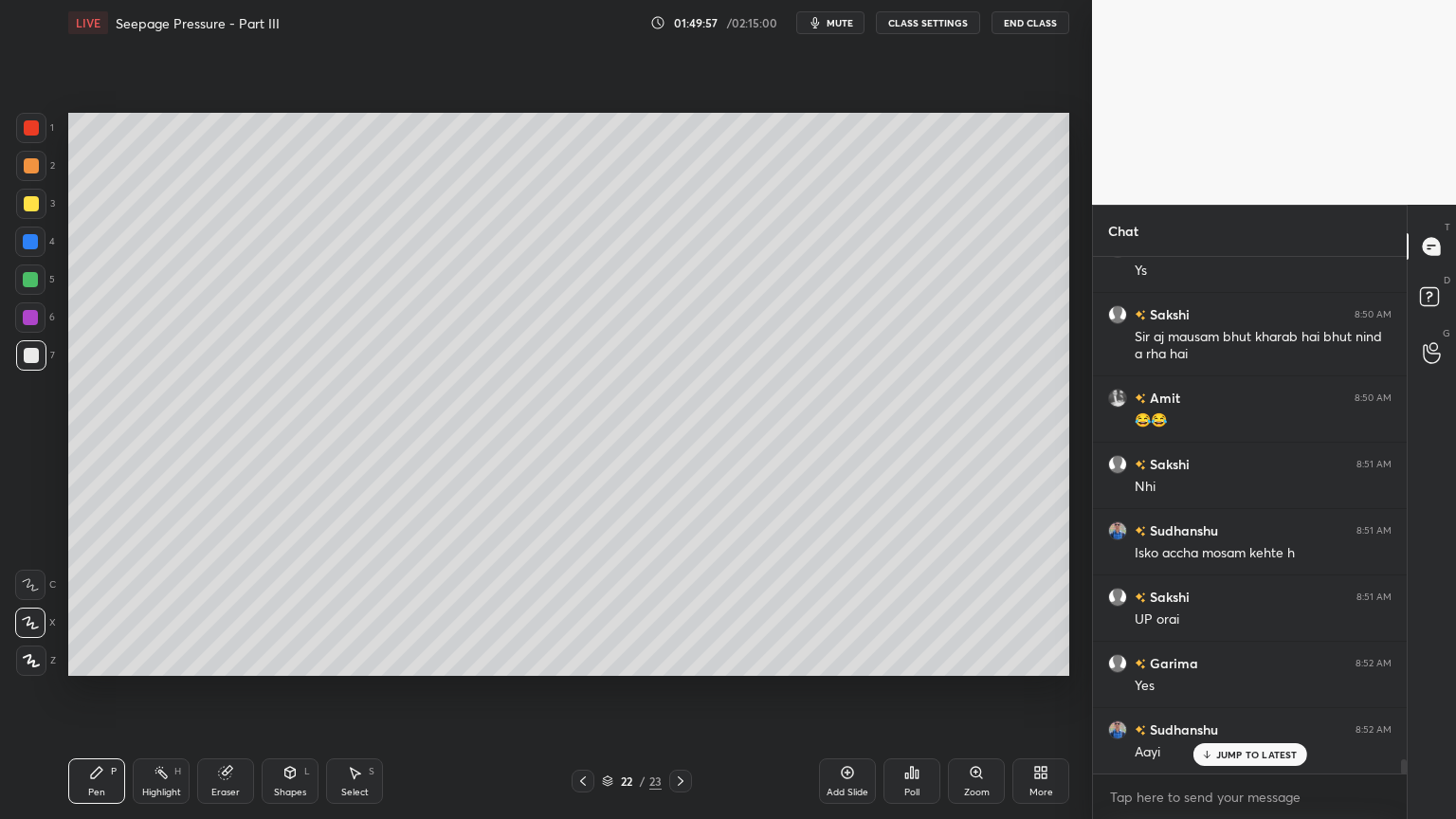 click 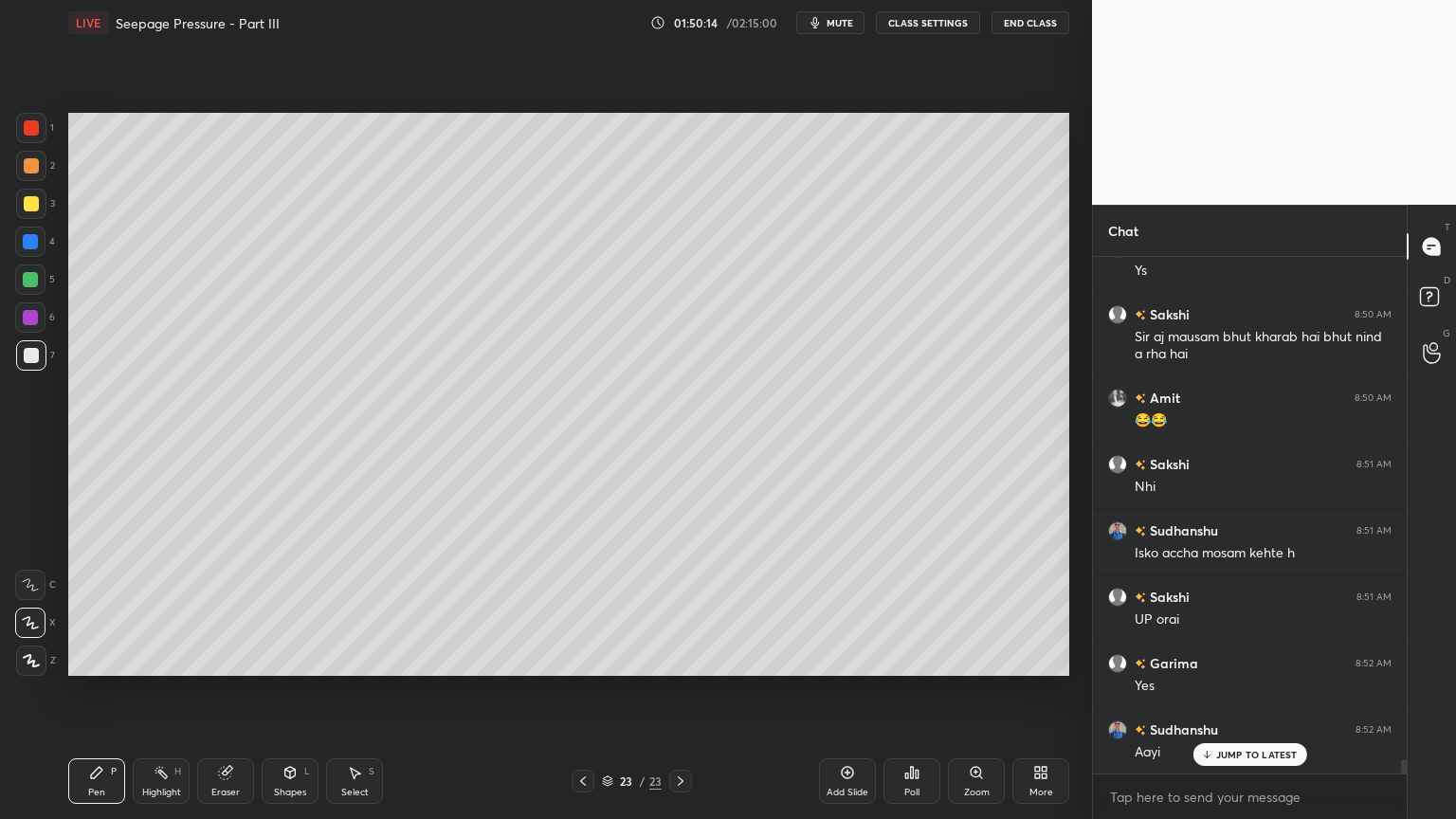 click on "LIVE Seepage Pressure - Part III 01:50:14 /  02:15:00 mute CLASS SETTINGS End Class" at bounding box center (569, 23) 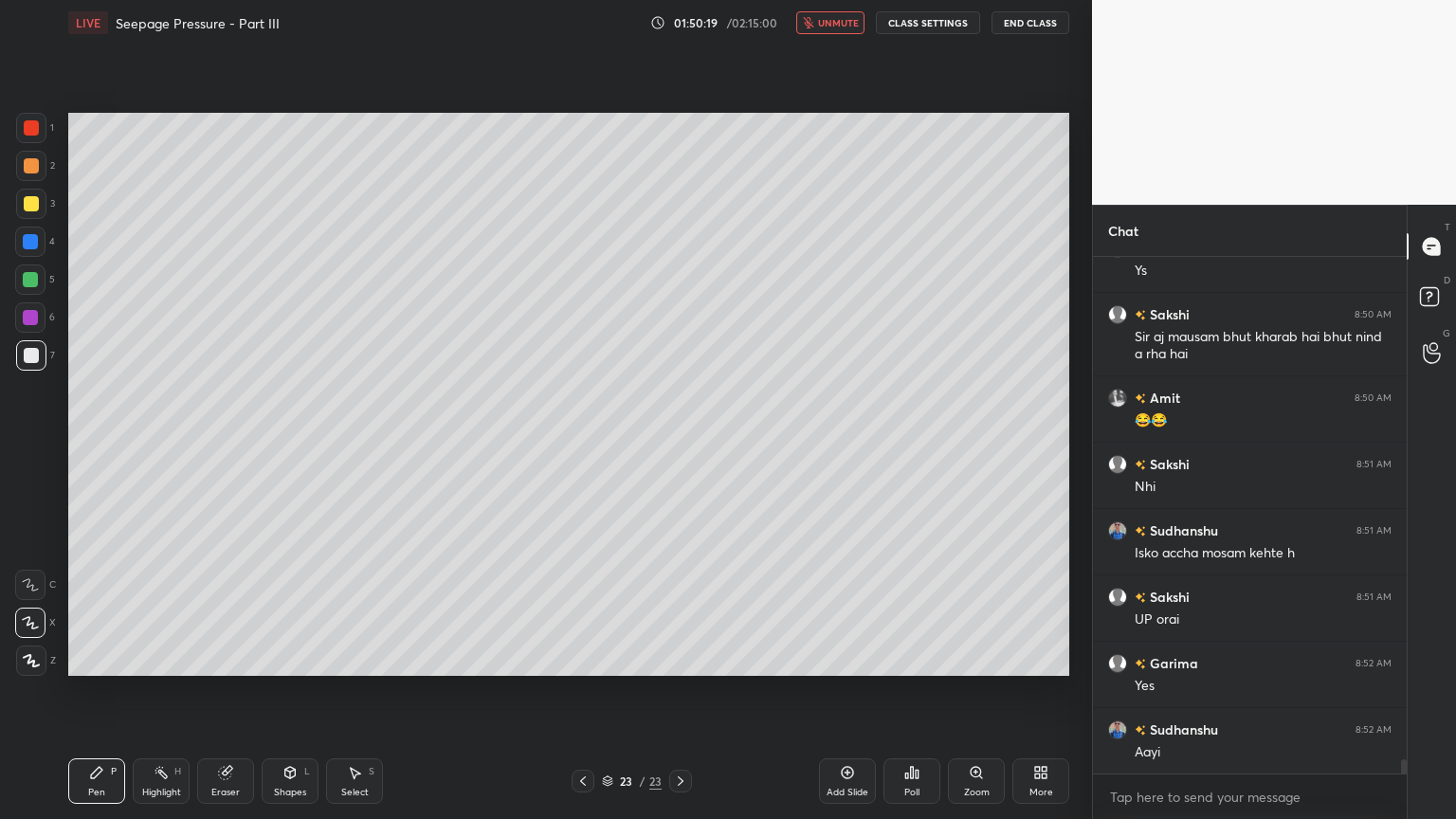 scroll, scrollTop: 18563, scrollLeft: 0, axis: vertical 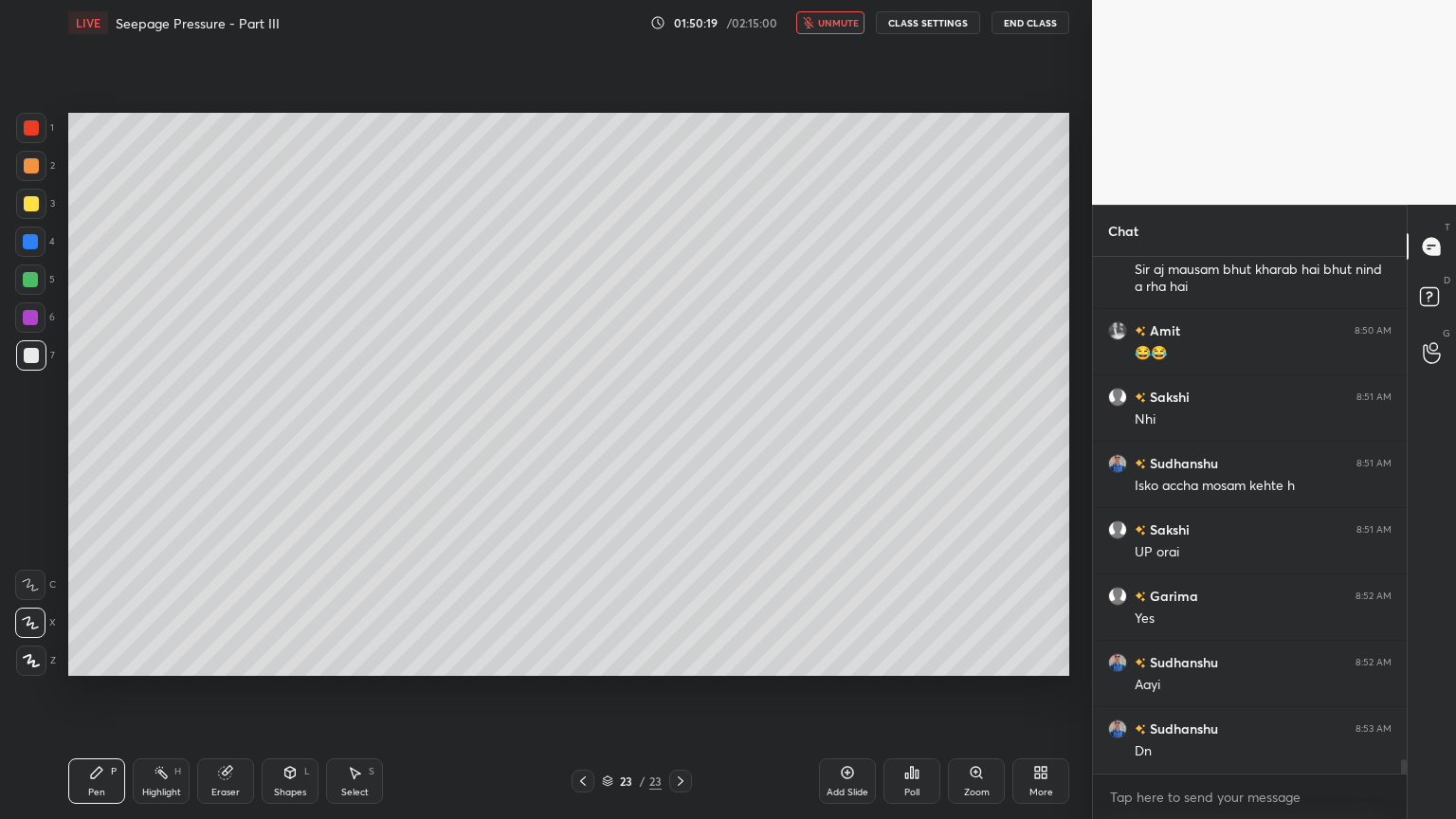 click on "unmute" at bounding box center (838, 23) 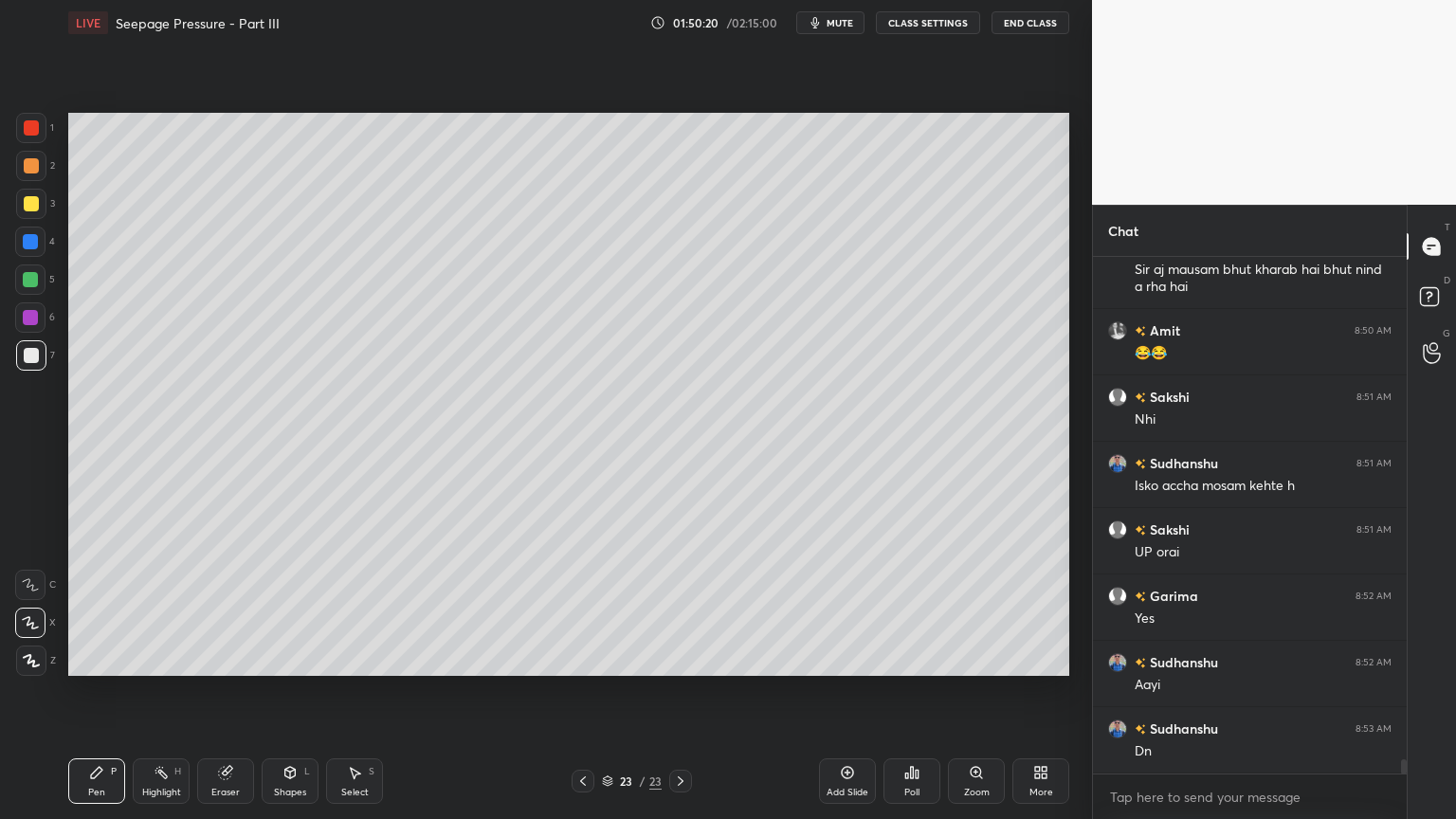click 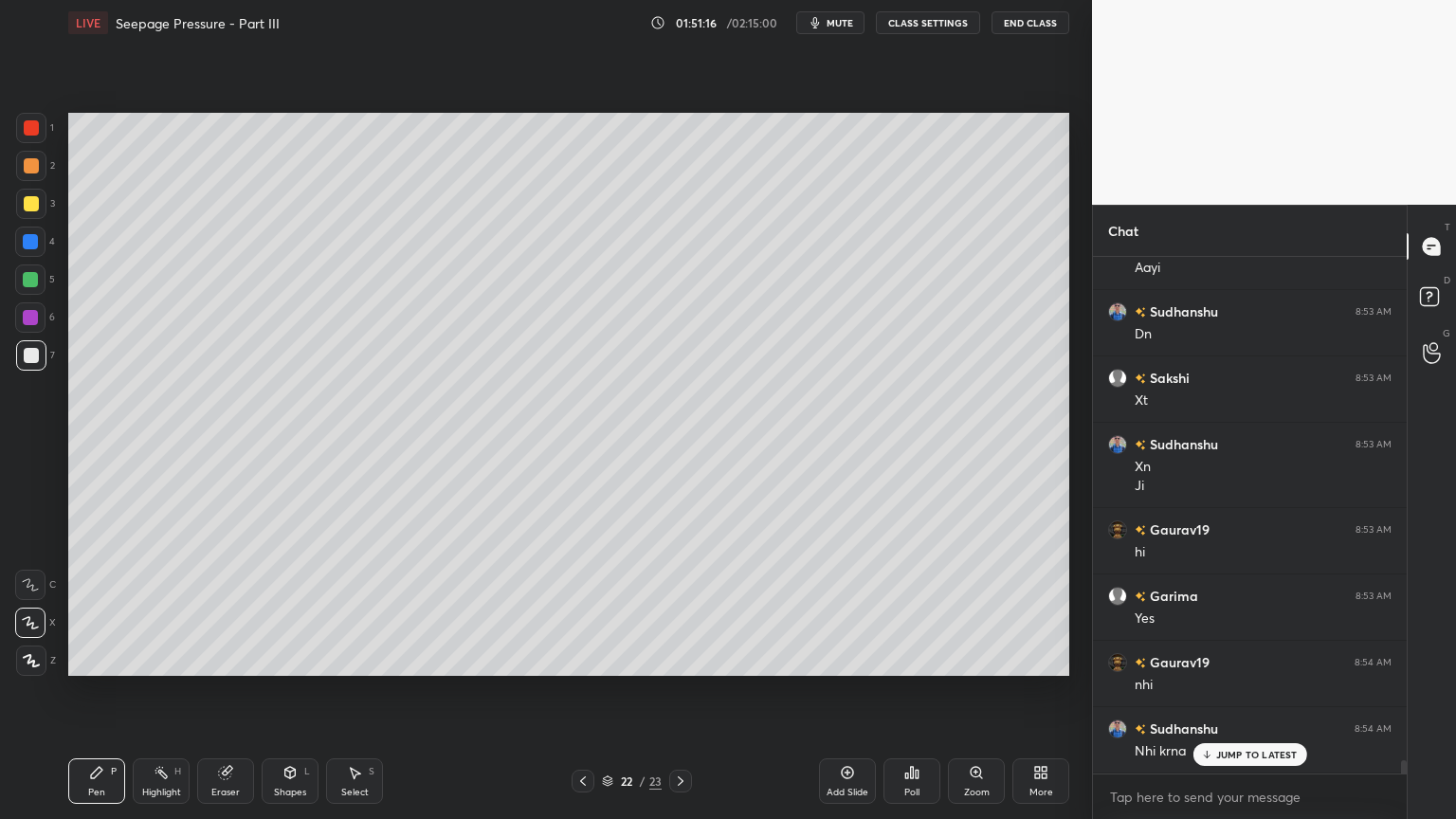 scroll, scrollTop: 19046, scrollLeft: 0, axis: vertical 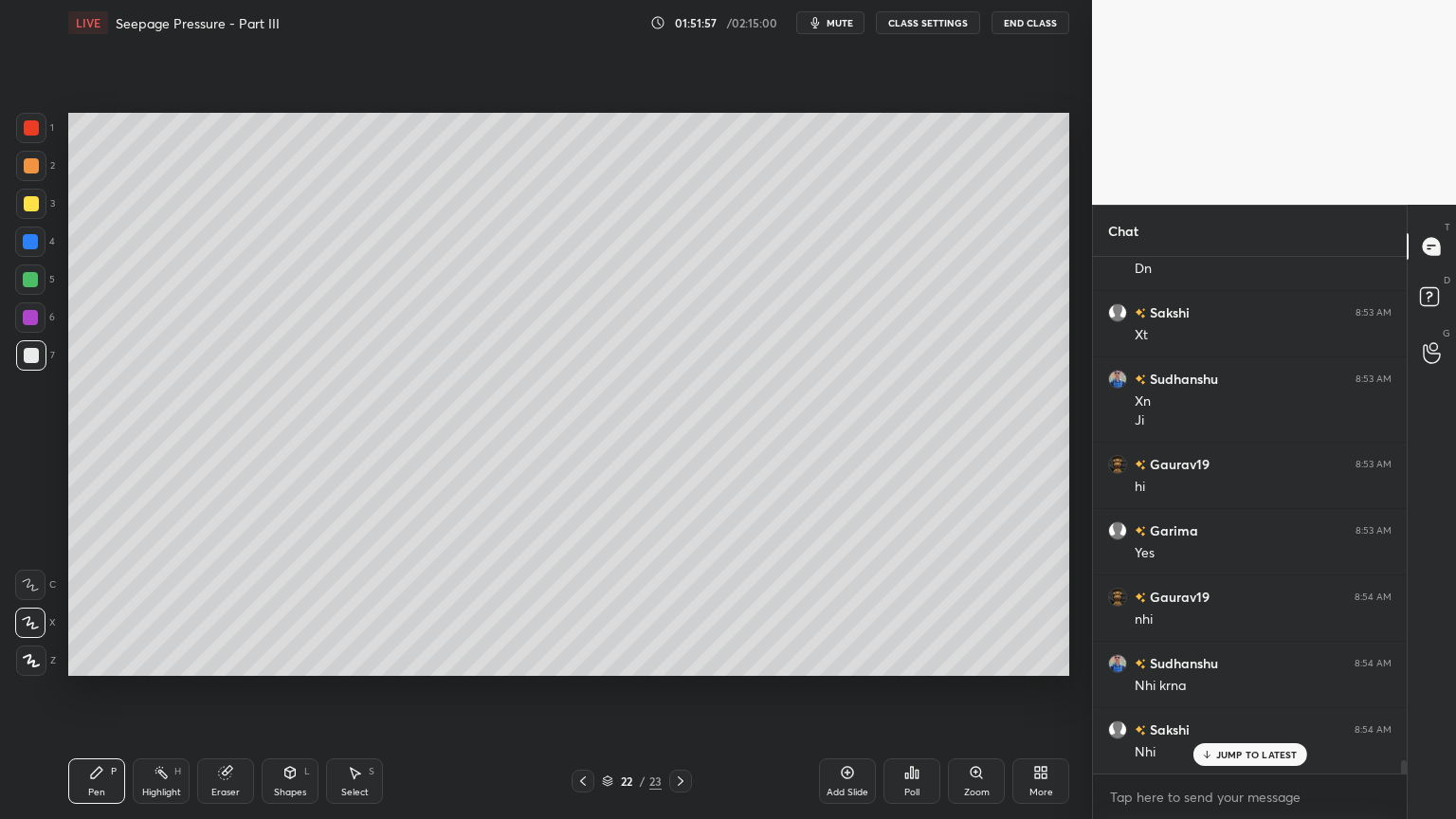 click 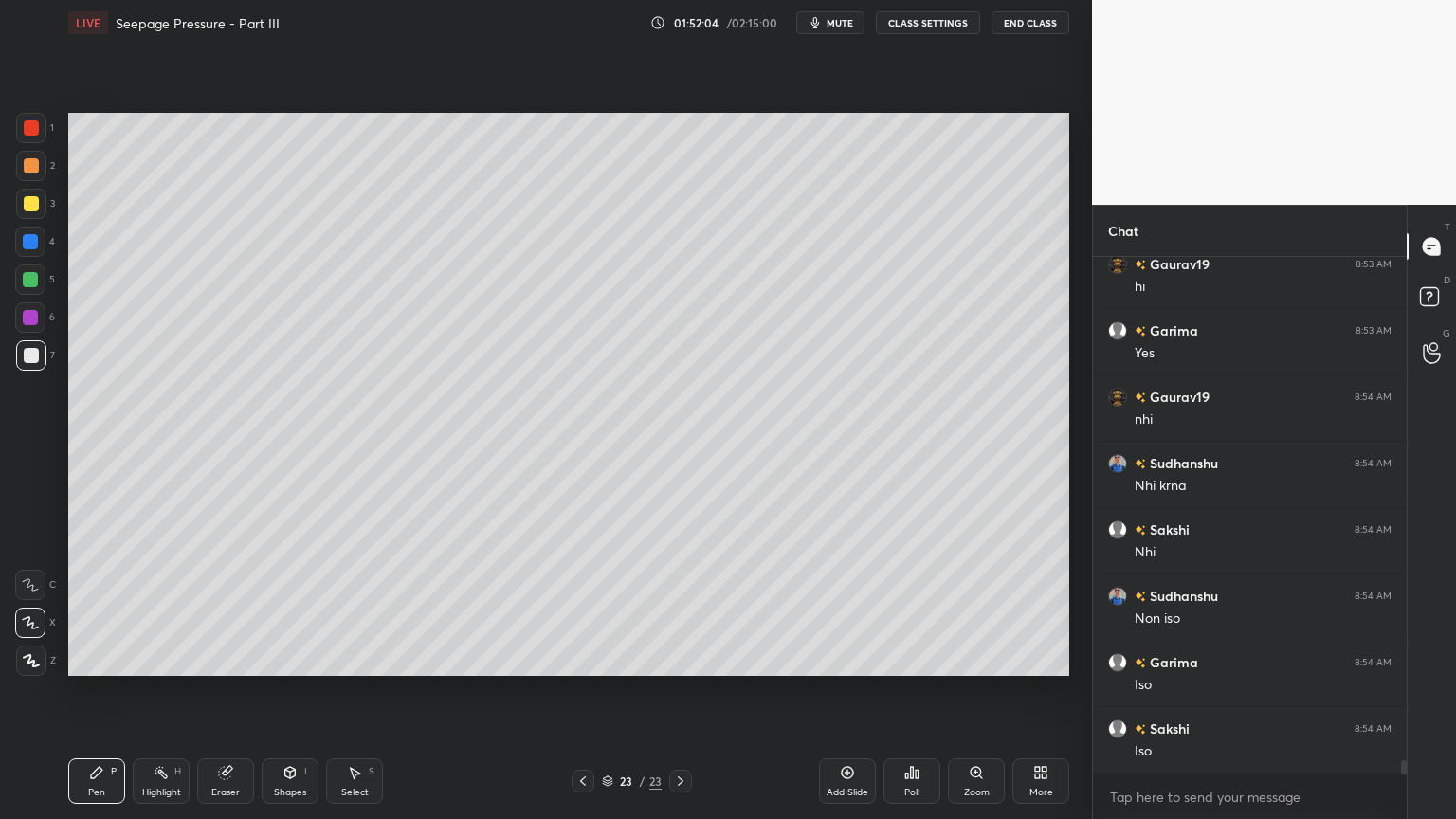 scroll, scrollTop: 19311, scrollLeft: 0, axis: vertical 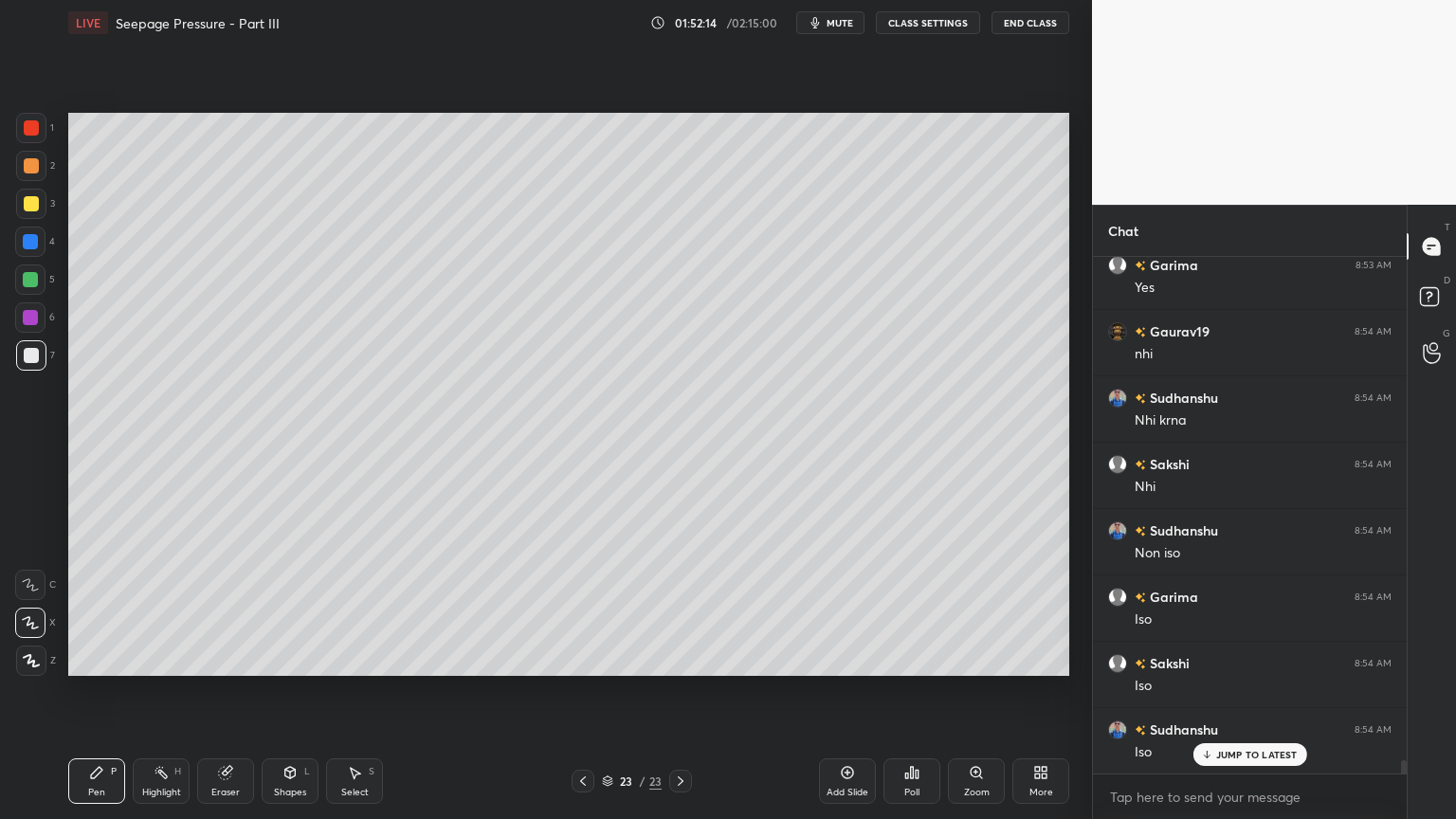 click on "Pen P" at bounding box center (97, 781) 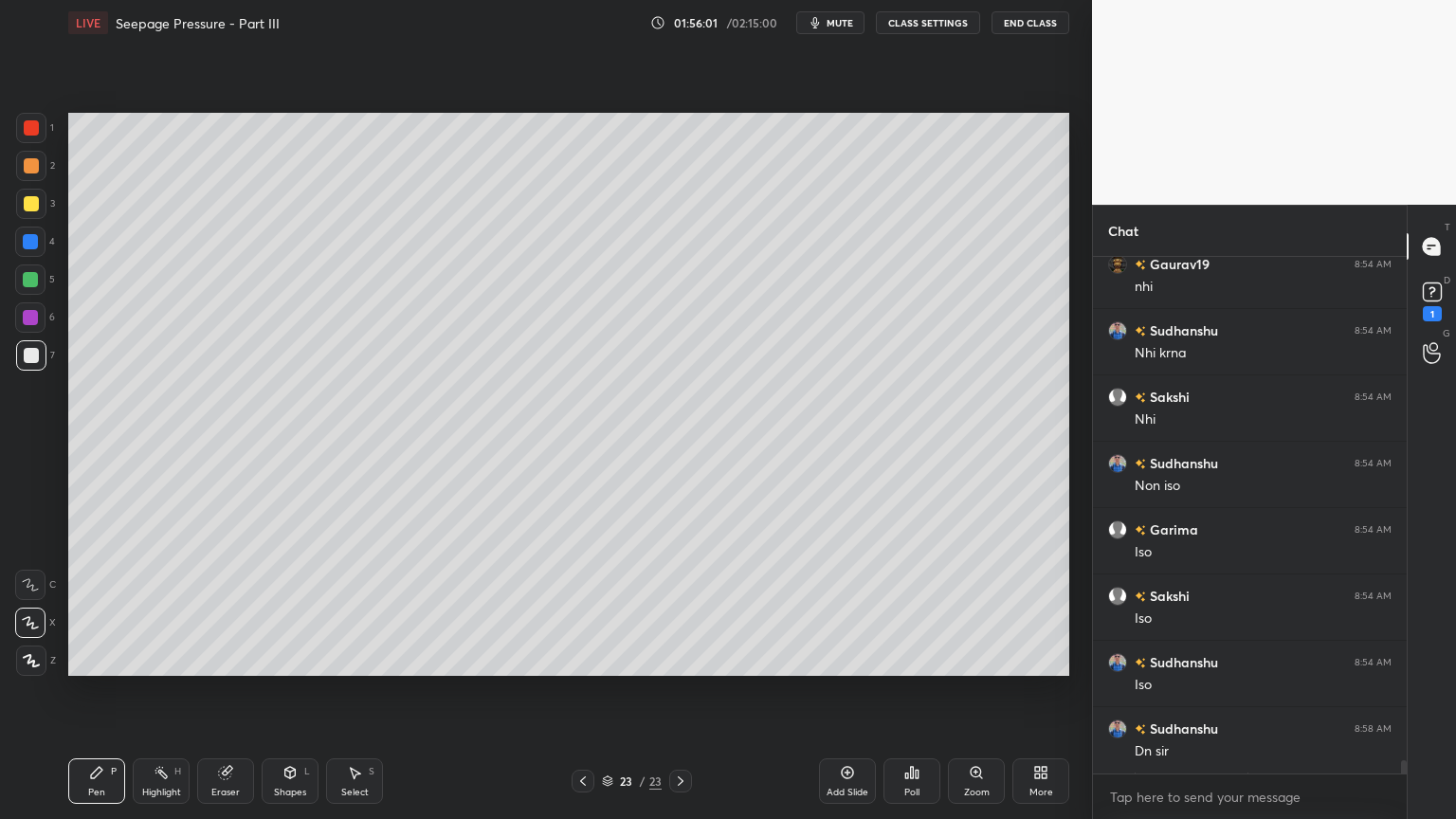 scroll, scrollTop: 19444, scrollLeft: 0, axis: vertical 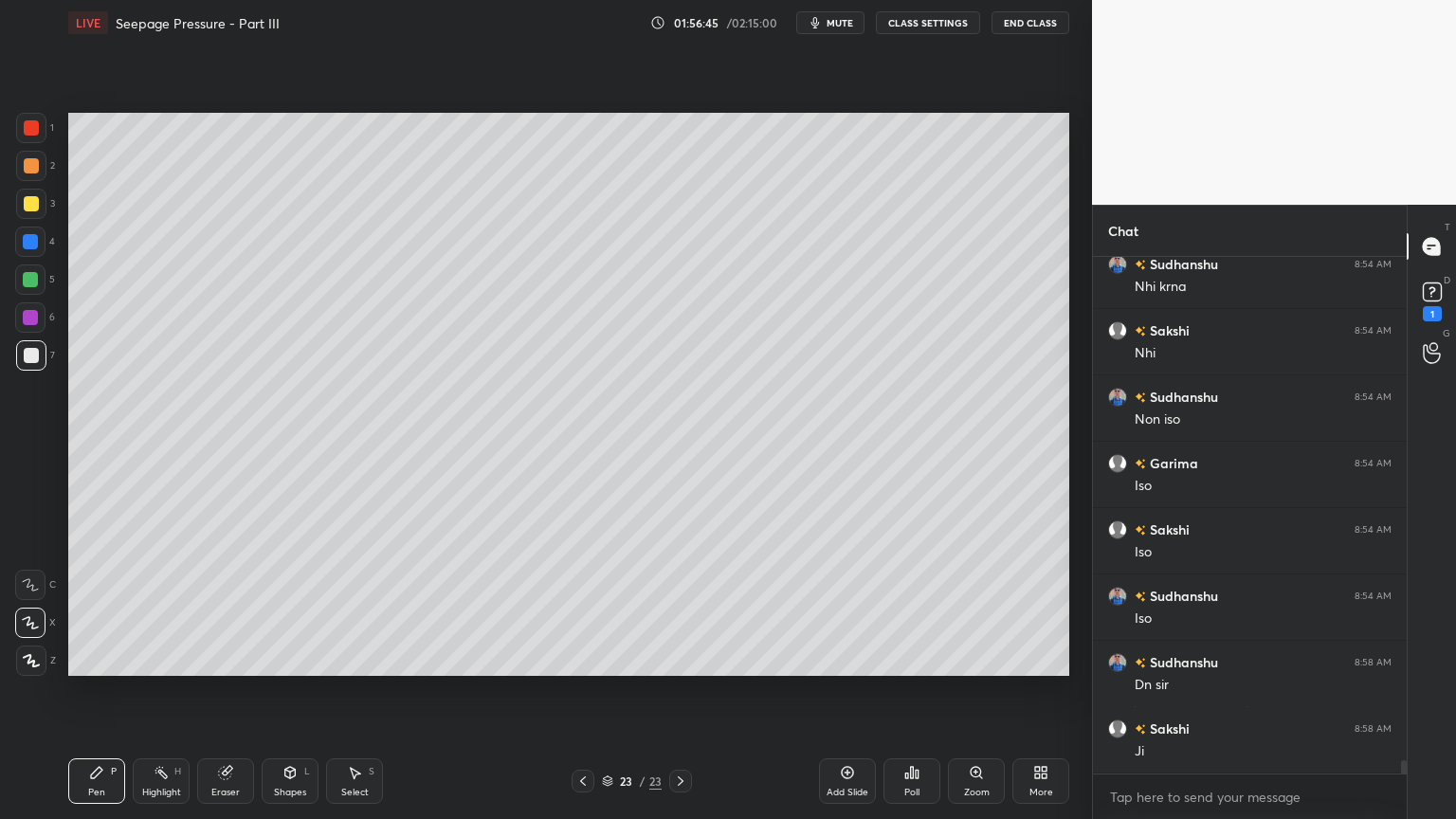 click on "Add Slide" at bounding box center (847, 781) 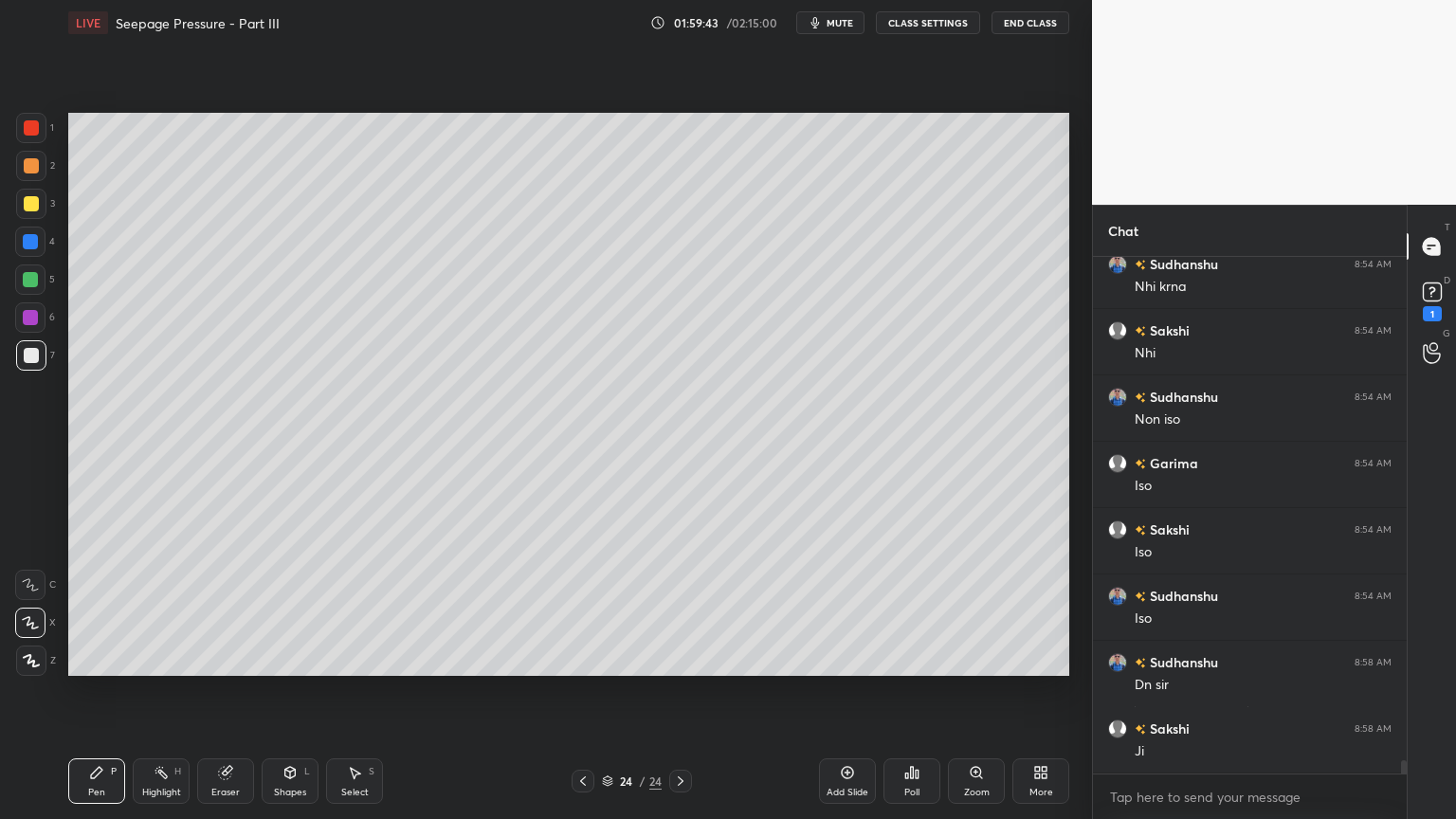 scroll, scrollTop: 19511, scrollLeft: 0, axis: vertical 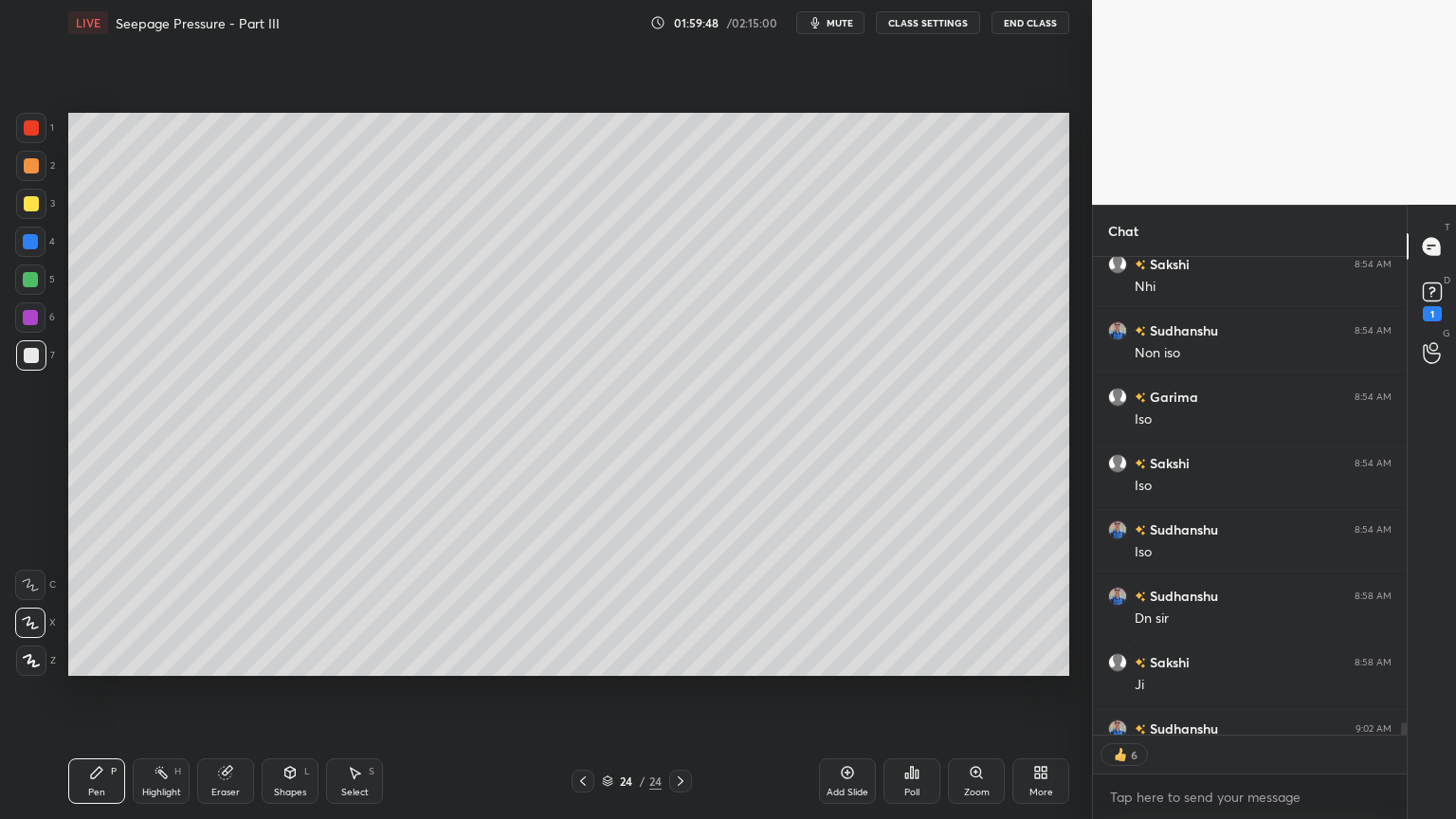 click 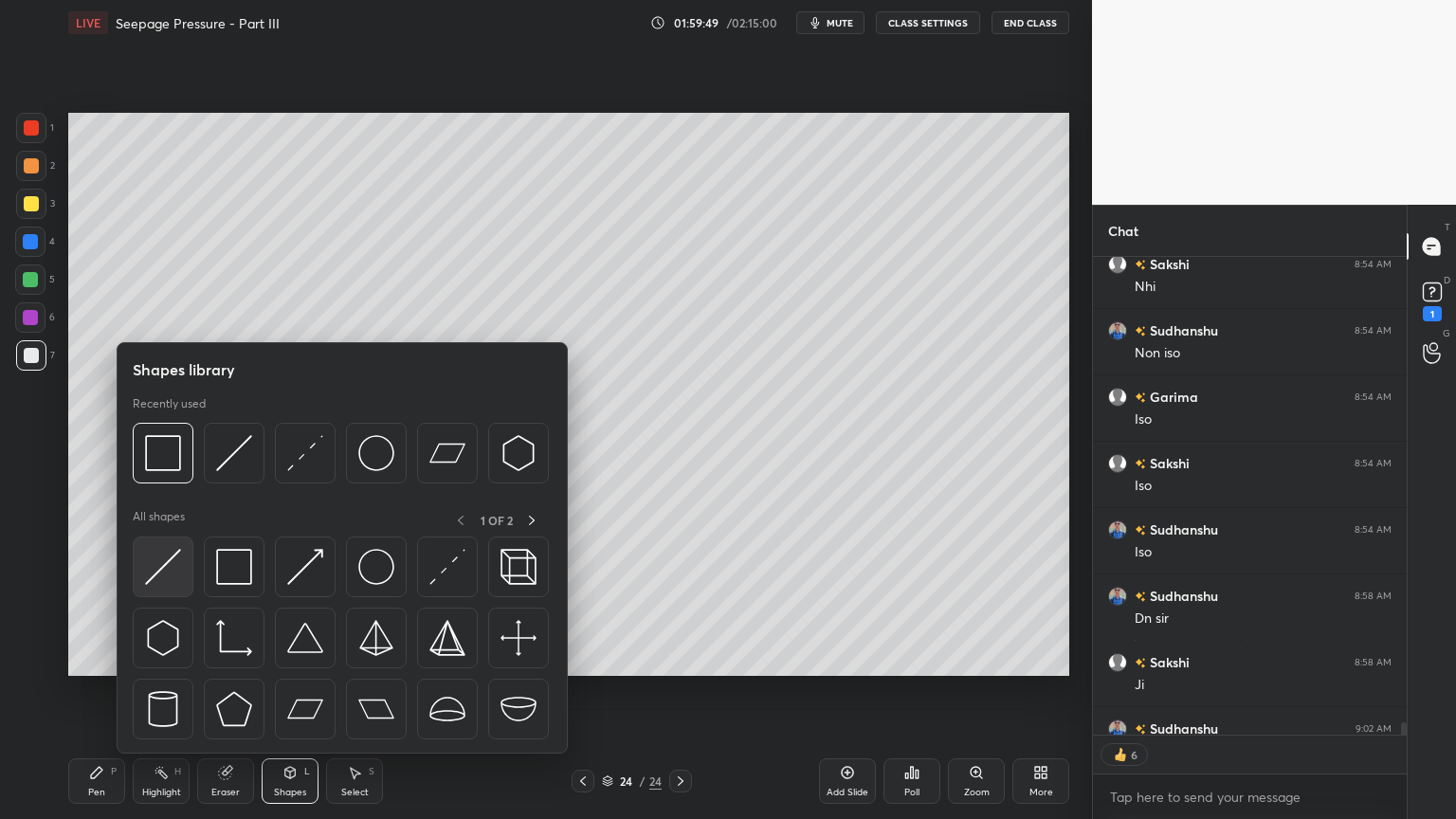 click at bounding box center [163, 567] 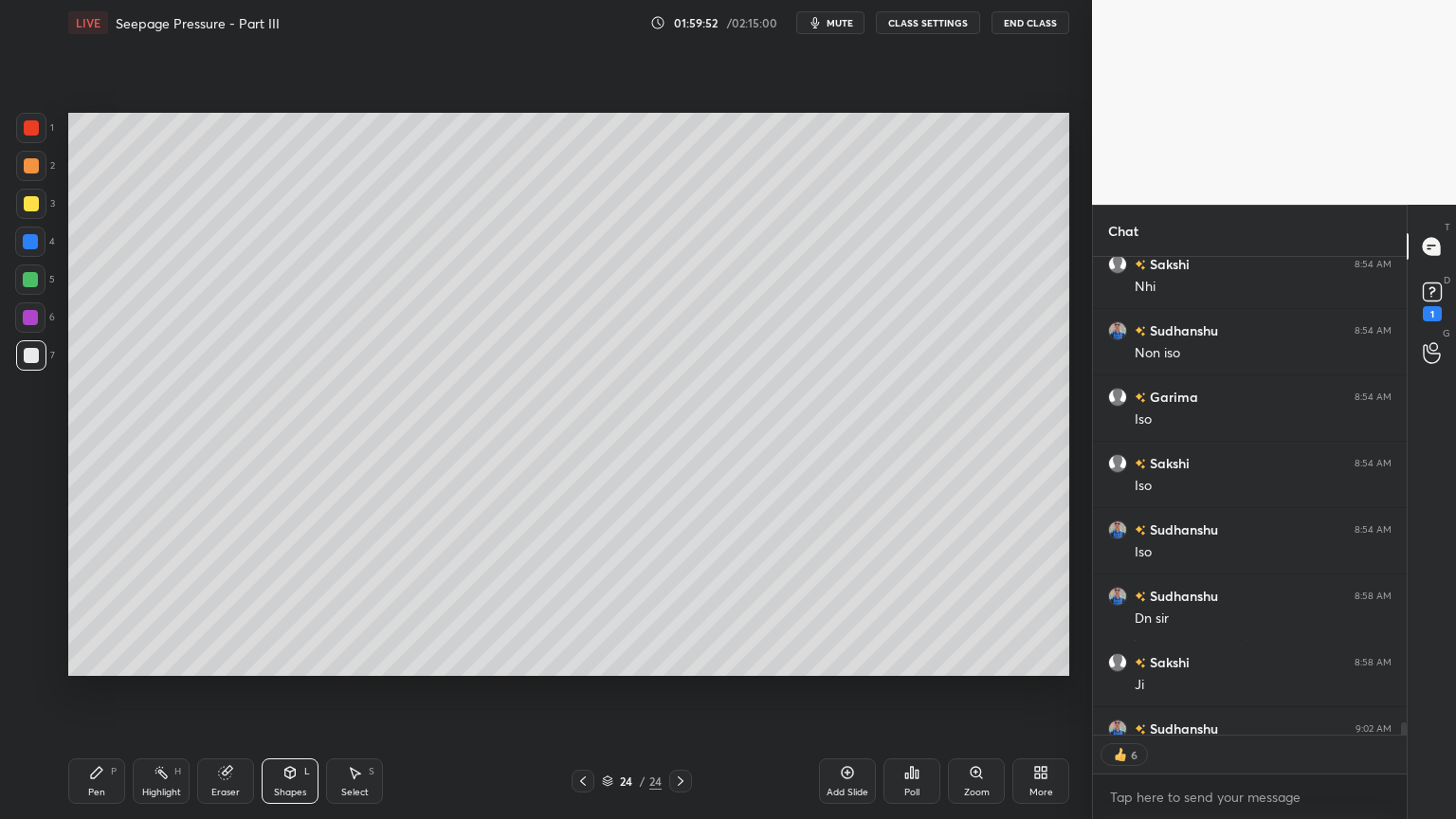 click 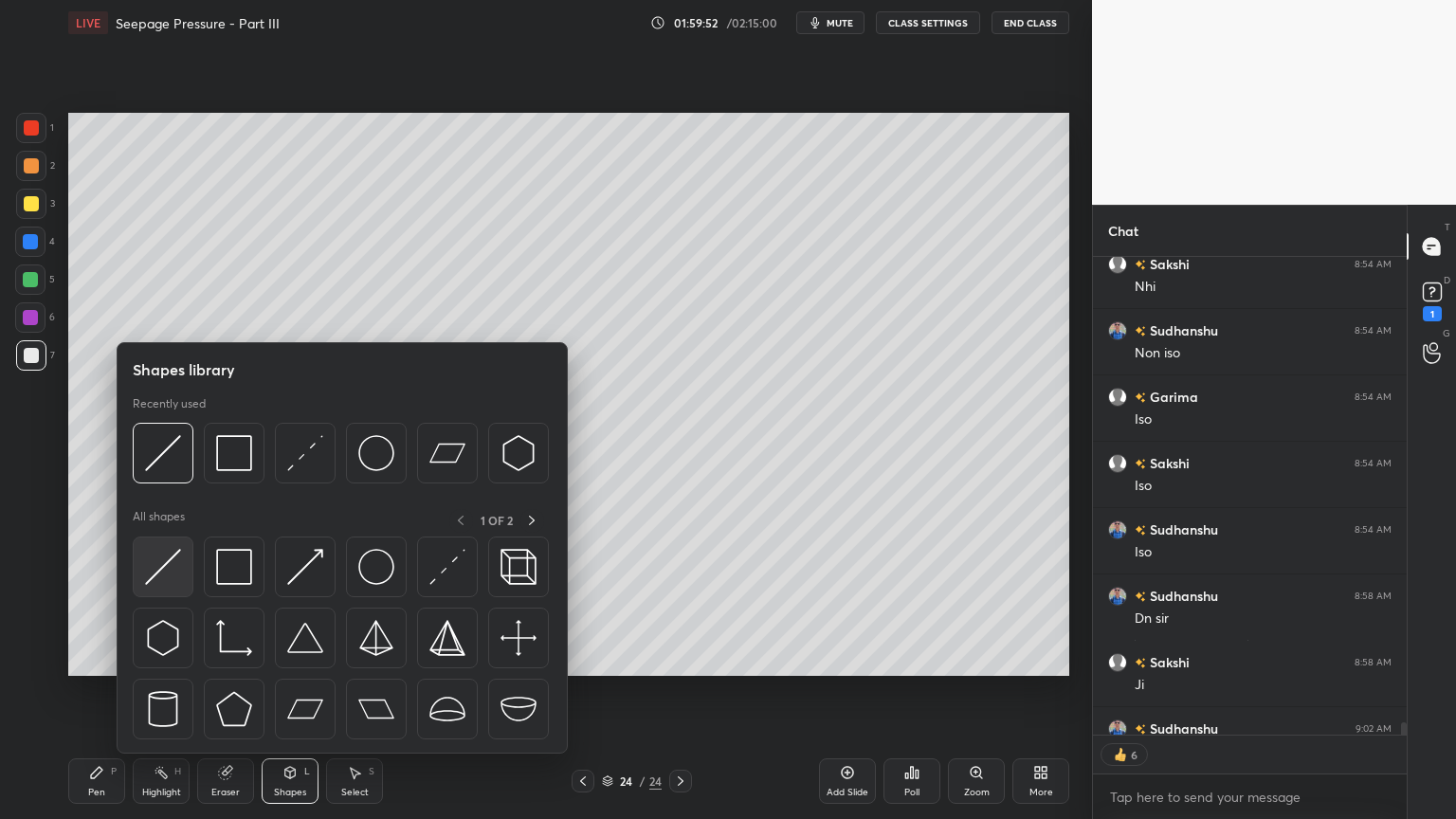 click at bounding box center [163, 567] 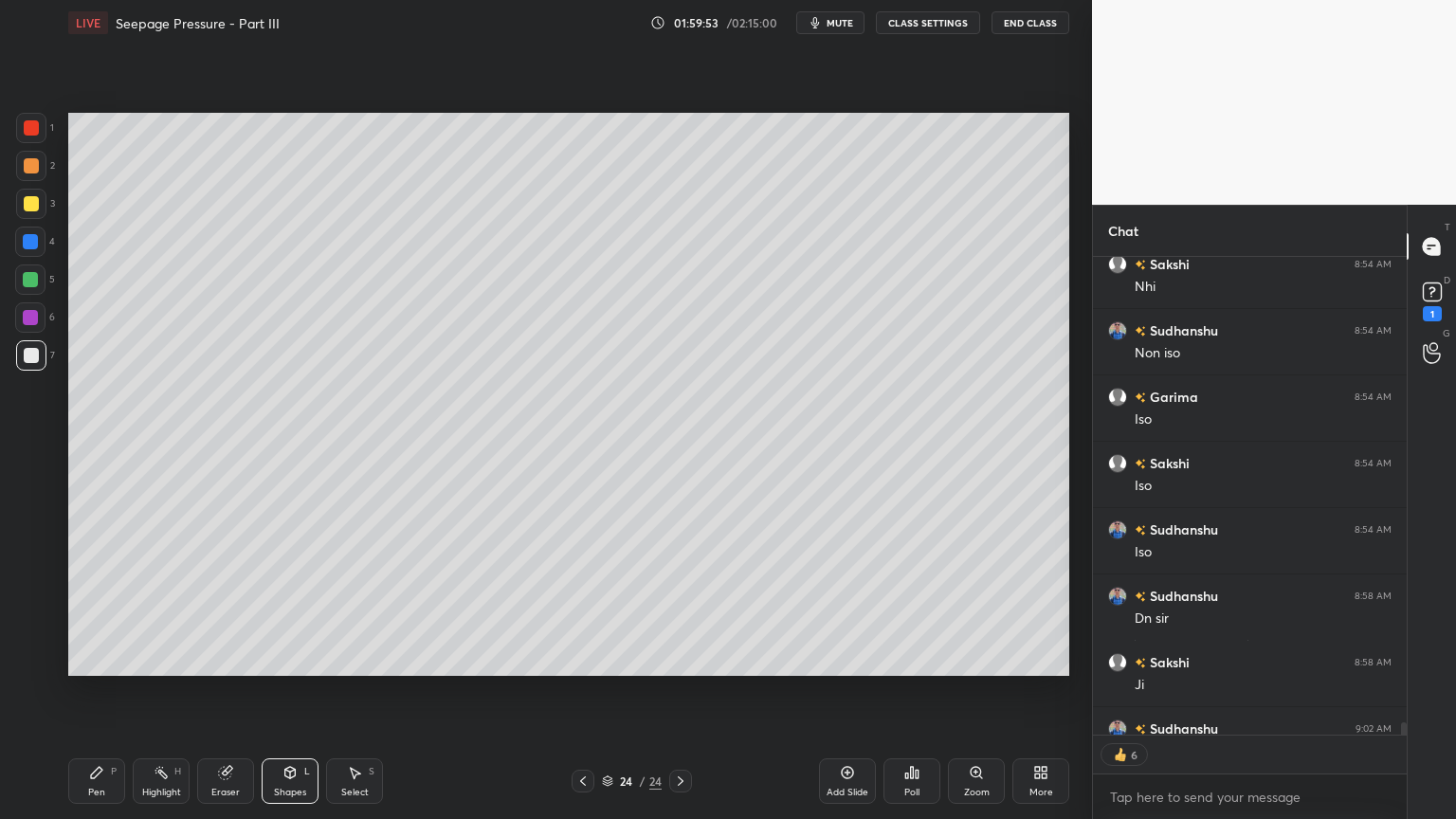 click at bounding box center [31, 166] 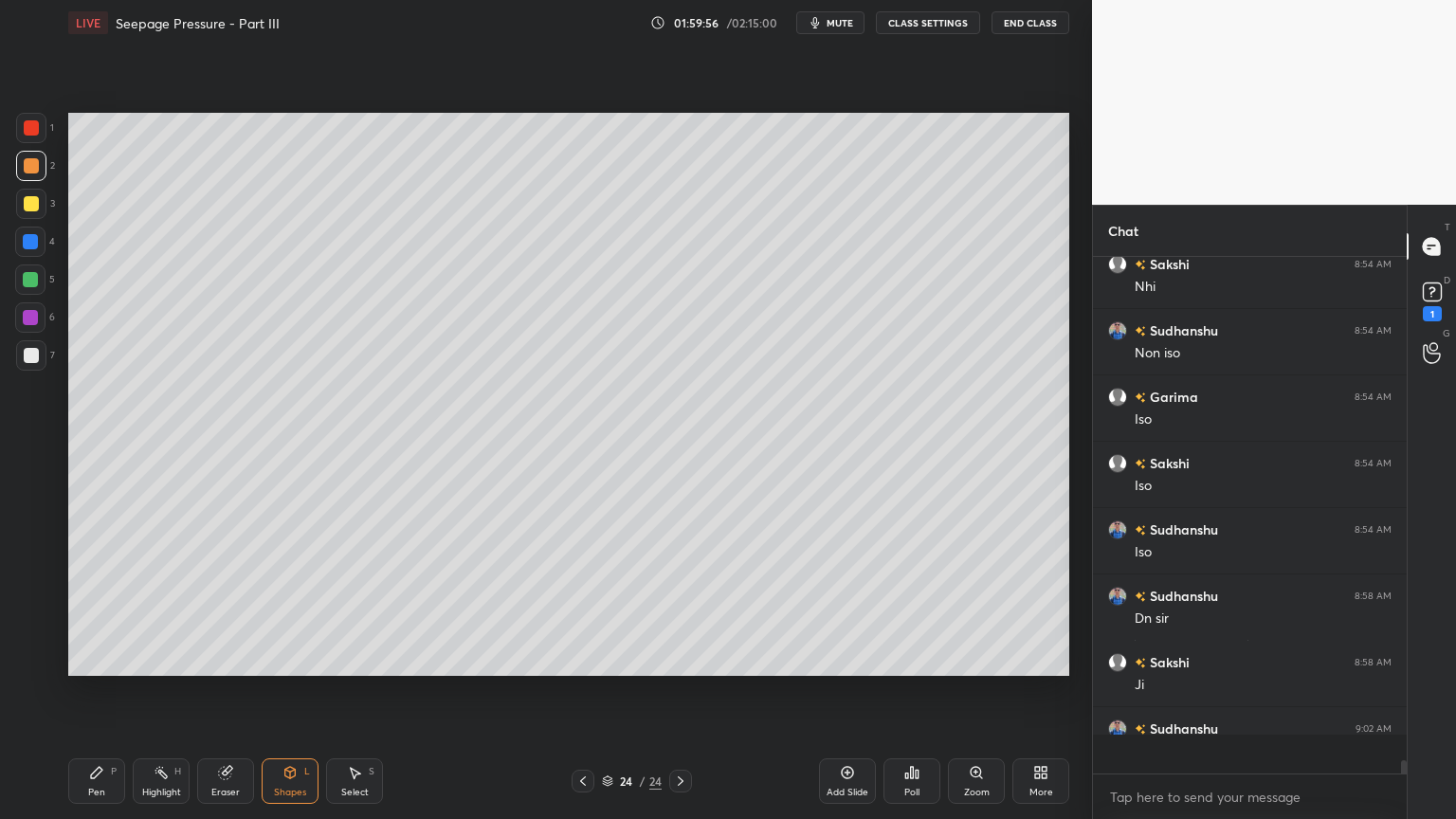 scroll, scrollTop: 6, scrollLeft: 6, axis: both 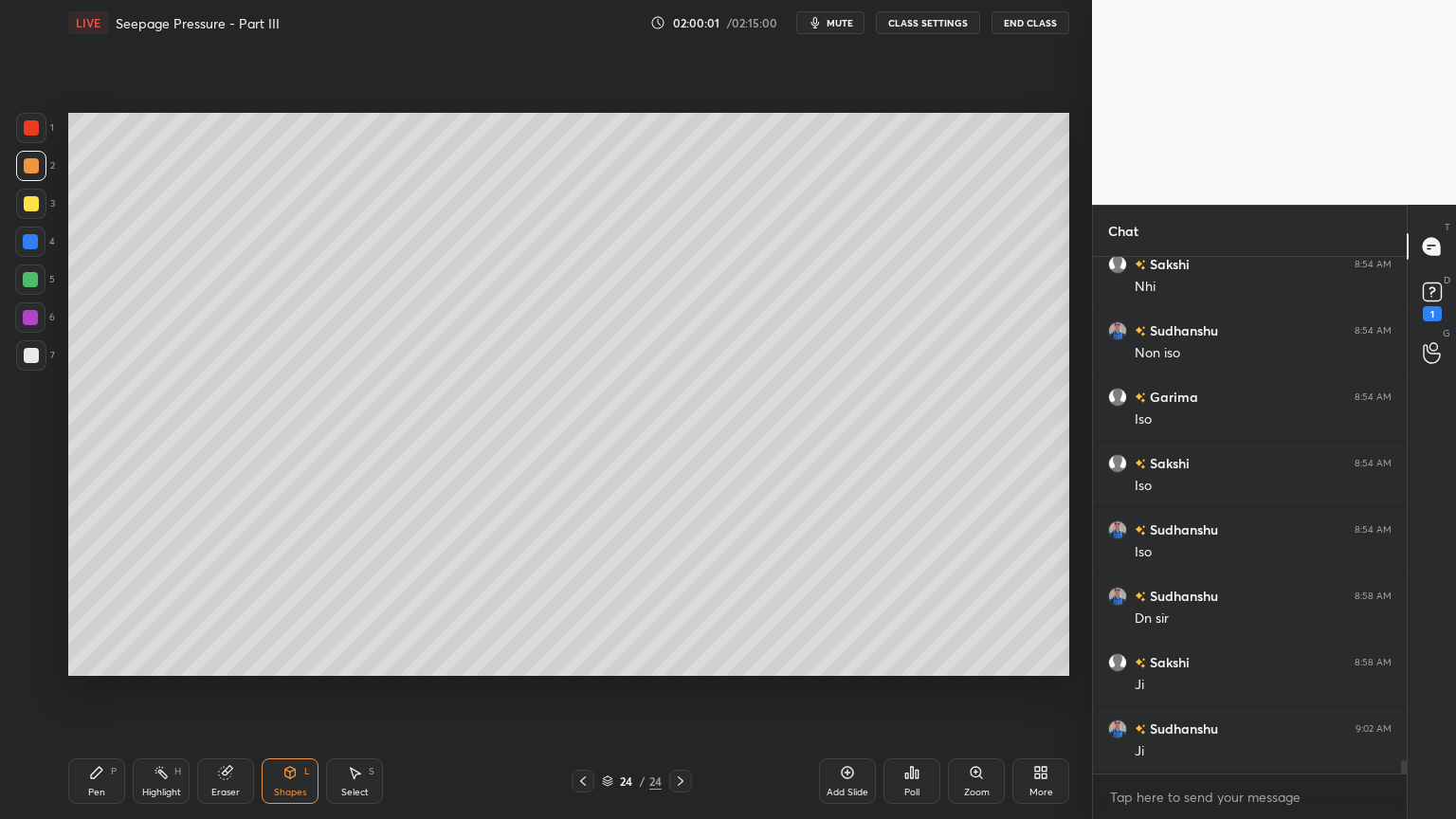 click on "Pen P" at bounding box center (97, 781) 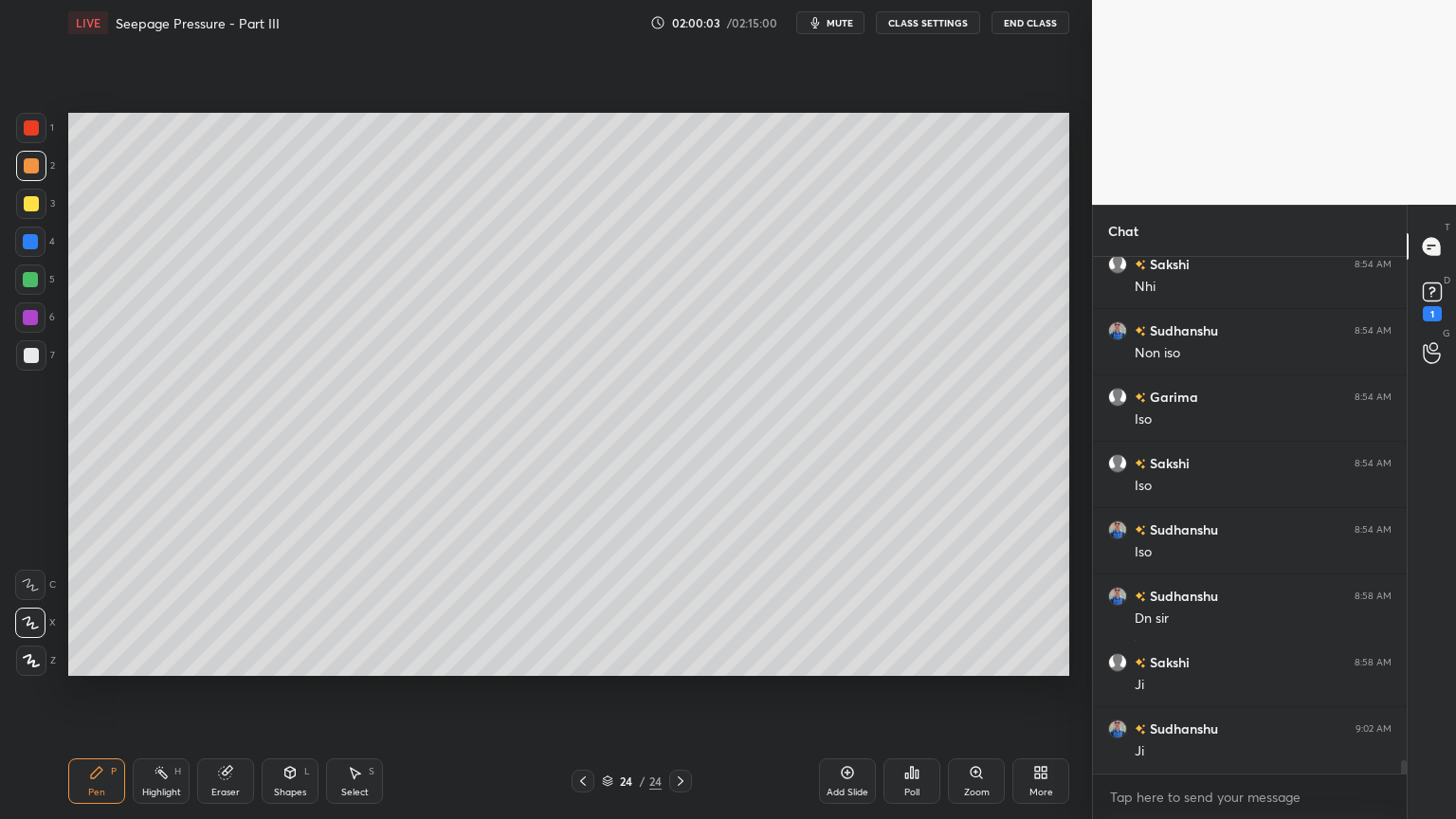 click 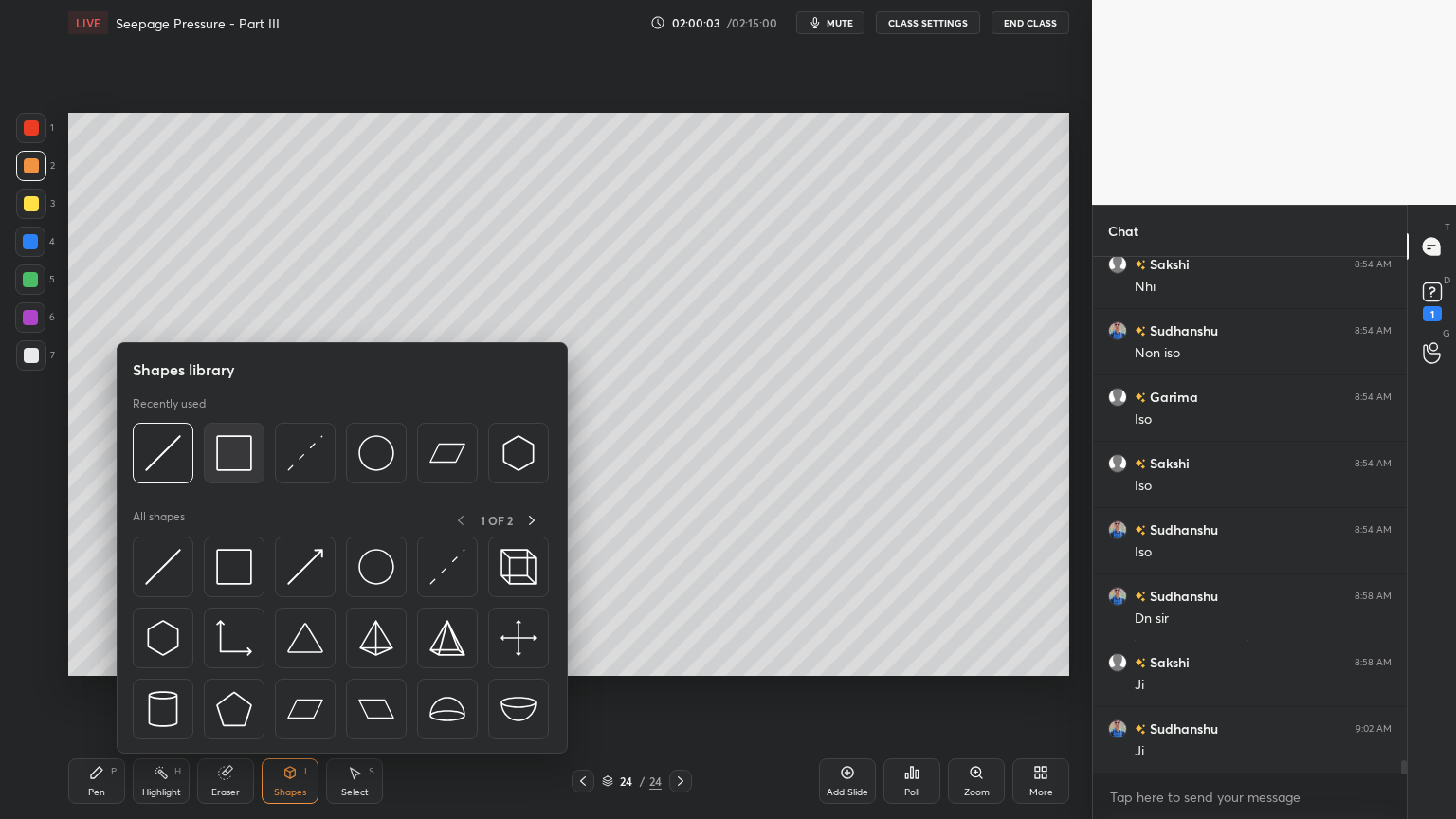 click at bounding box center (234, 453) 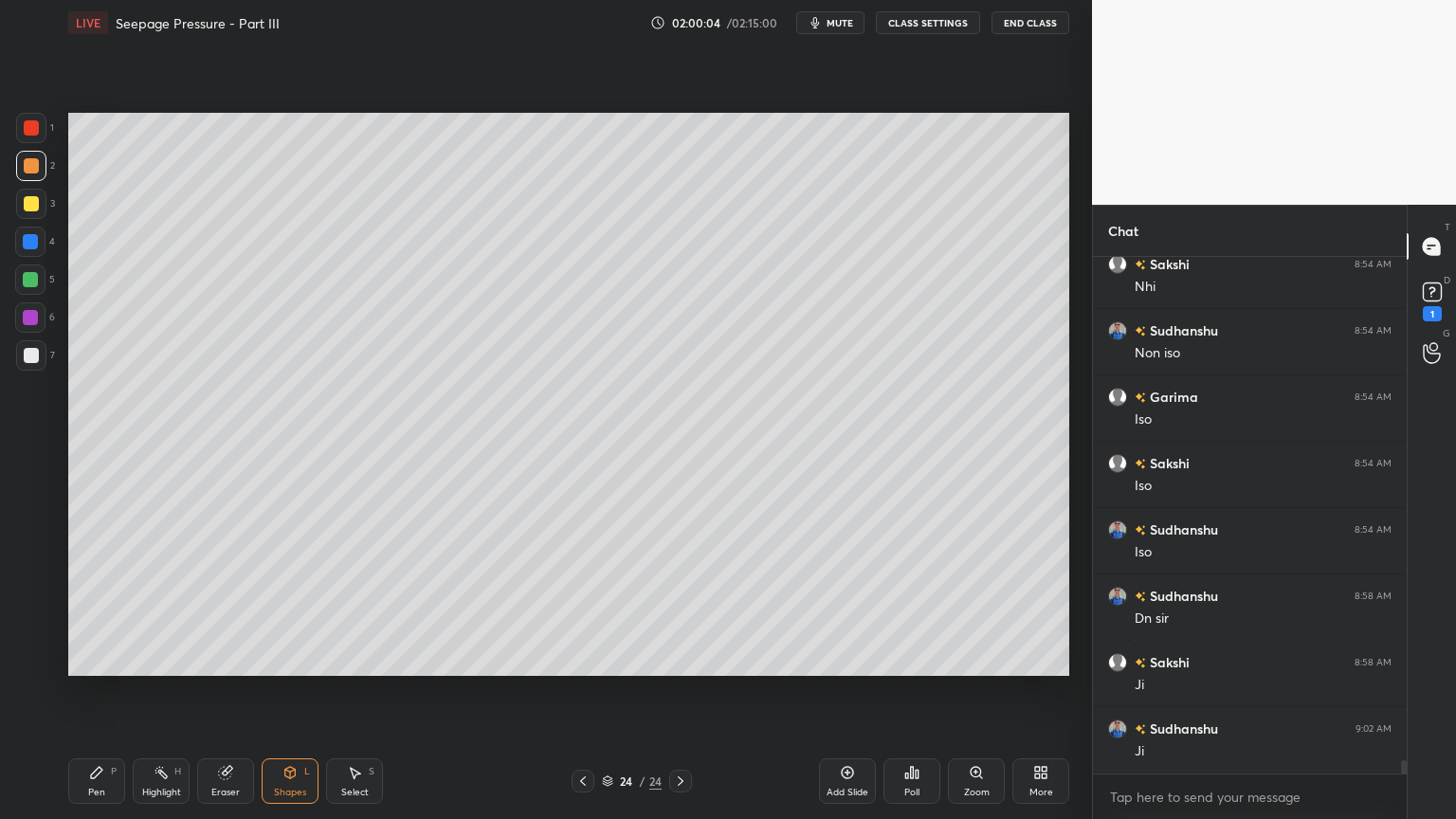 click at bounding box center [31, 204] 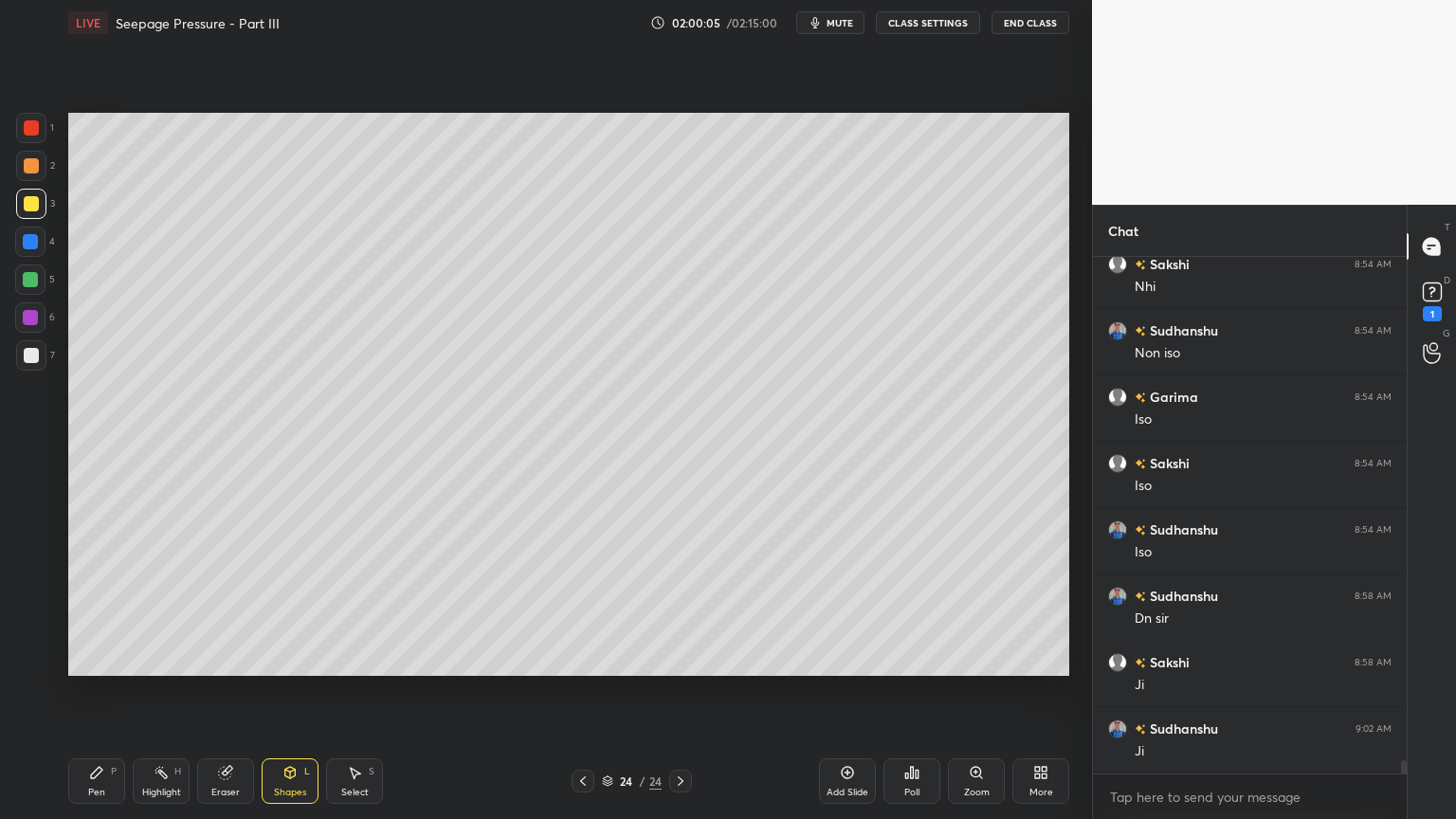scroll, scrollTop: 19576, scrollLeft: 0, axis: vertical 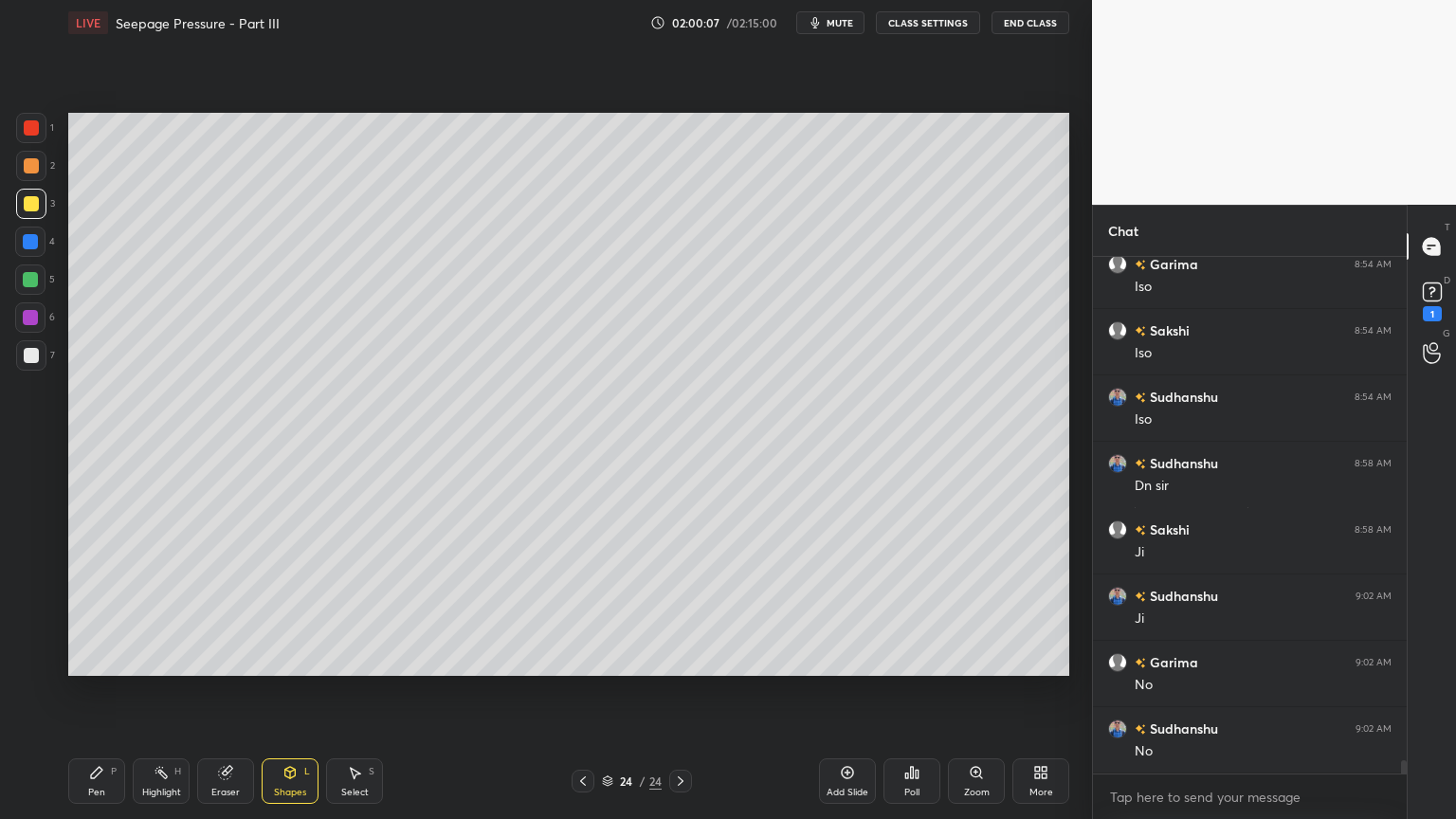 click on "Pen" at bounding box center [97, 792] 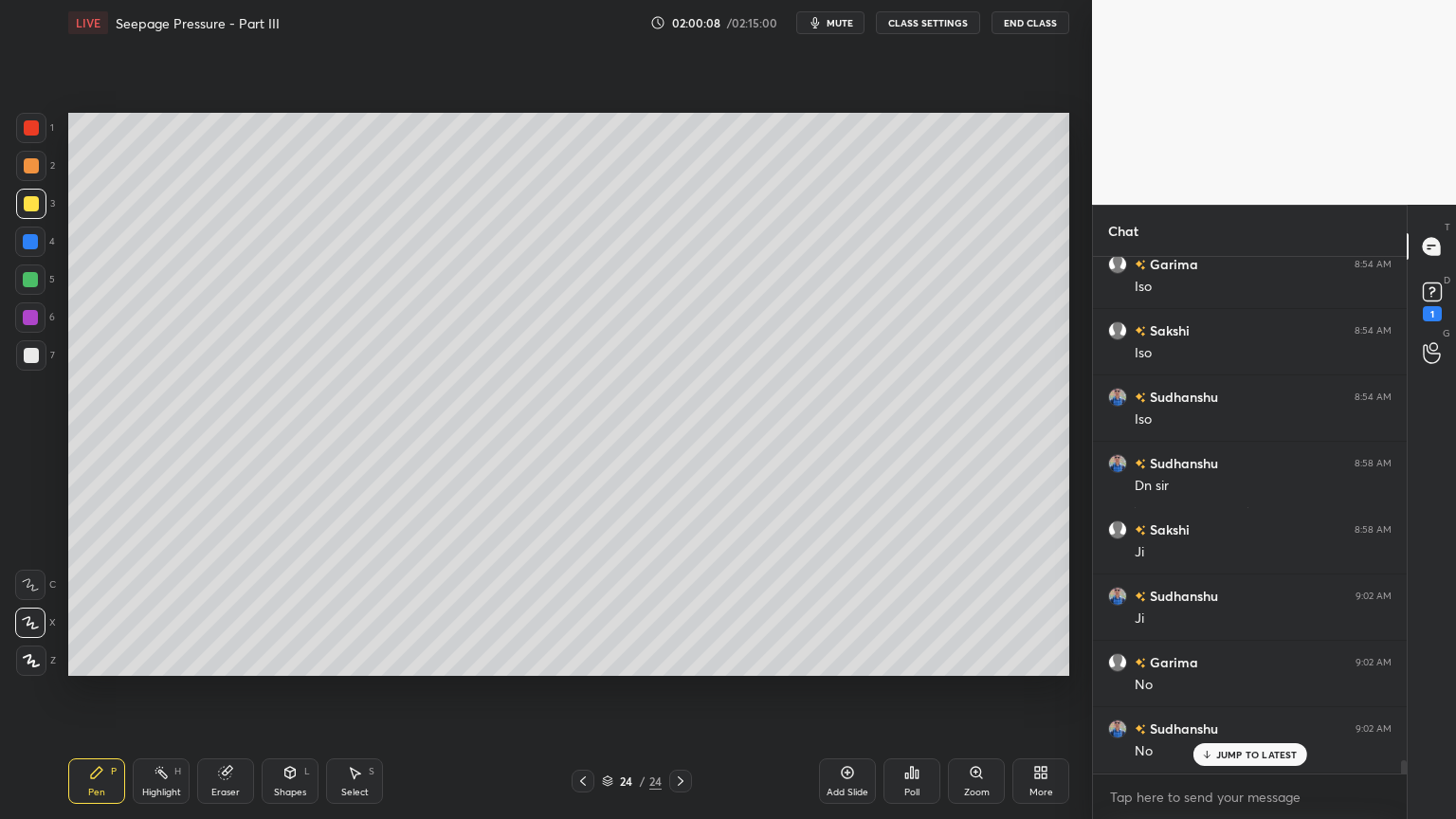 scroll, scrollTop: 19709, scrollLeft: 0, axis: vertical 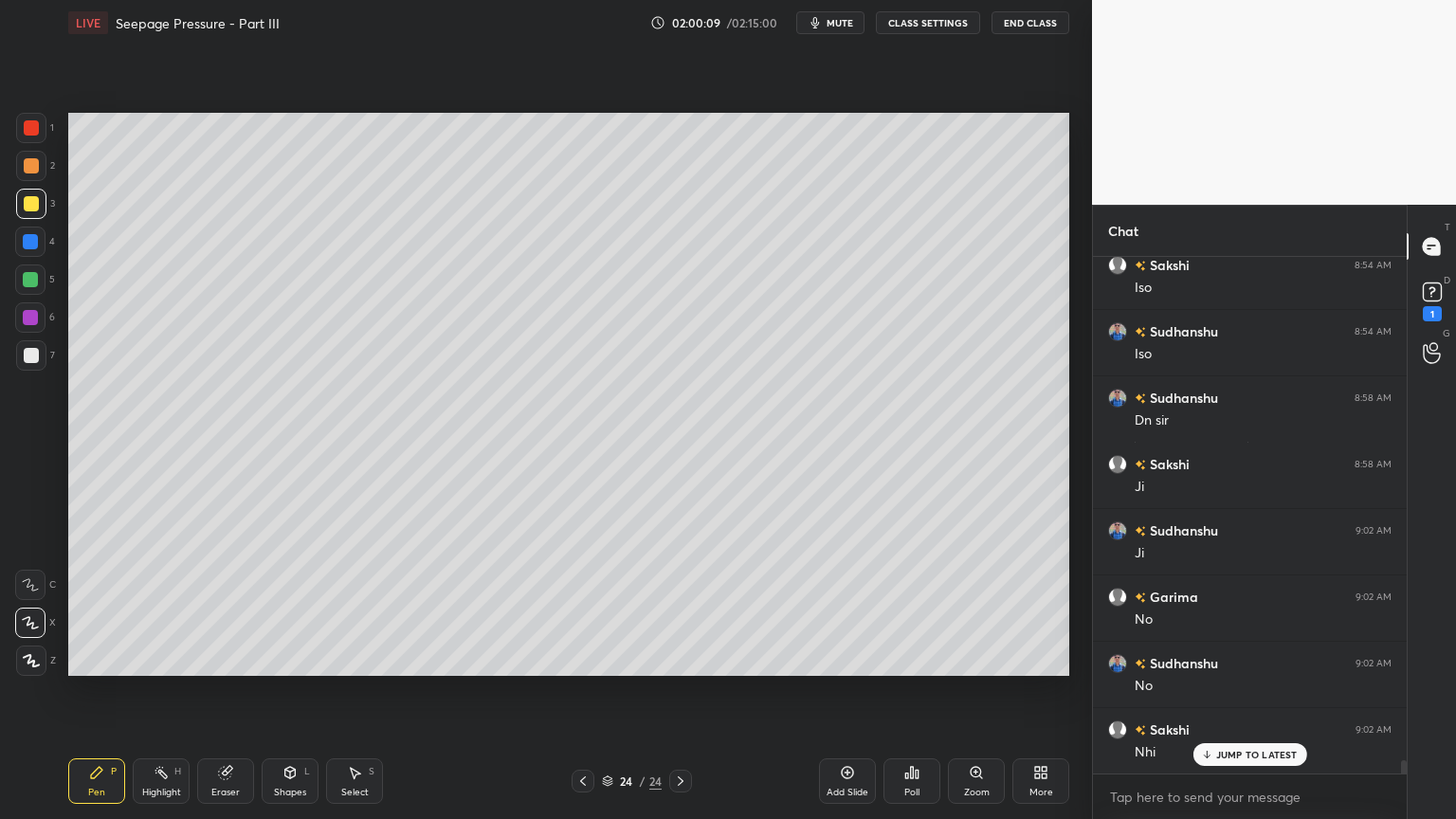 click on "Shapes L" at bounding box center [290, 781] 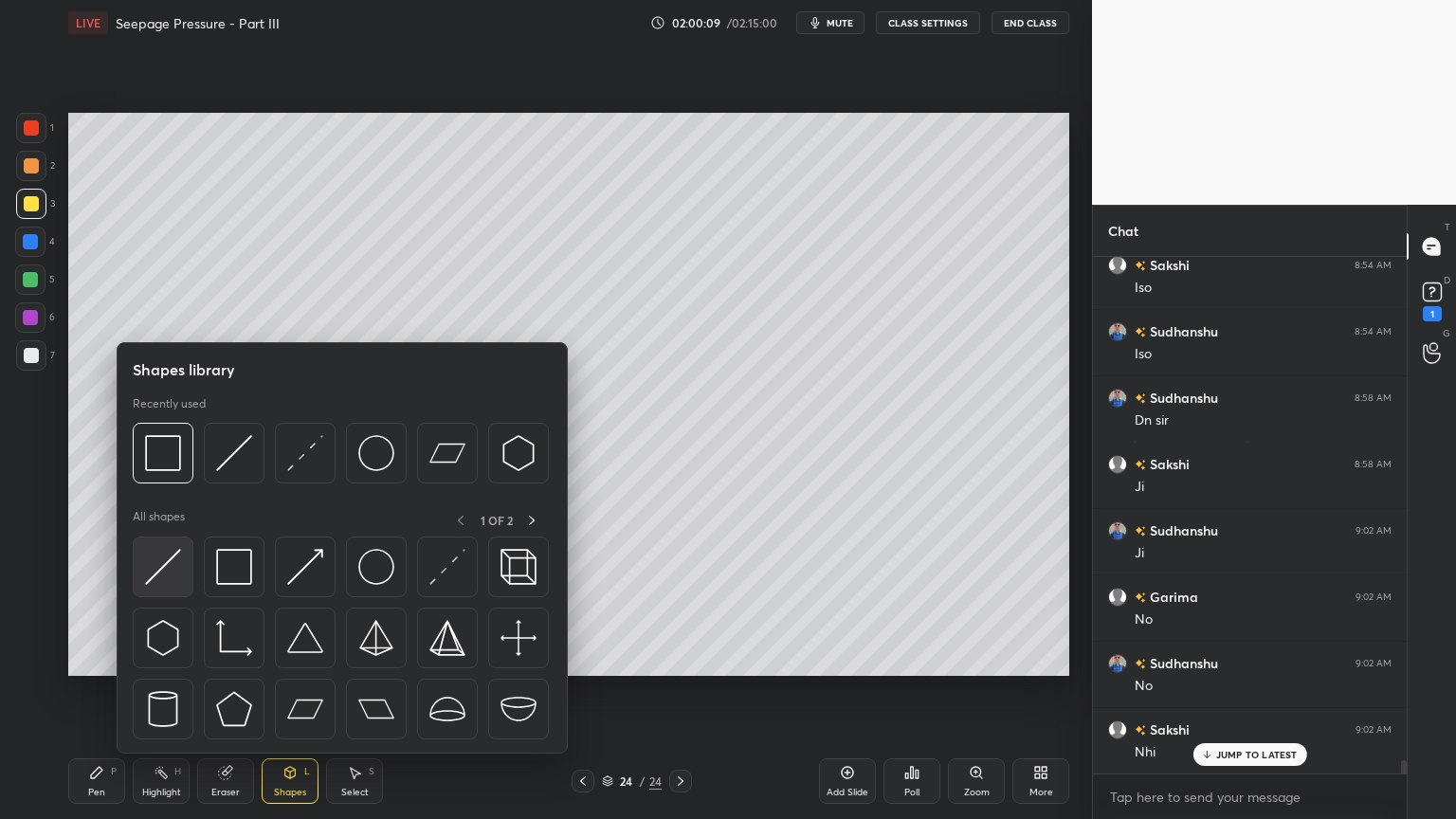 click at bounding box center [163, 567] 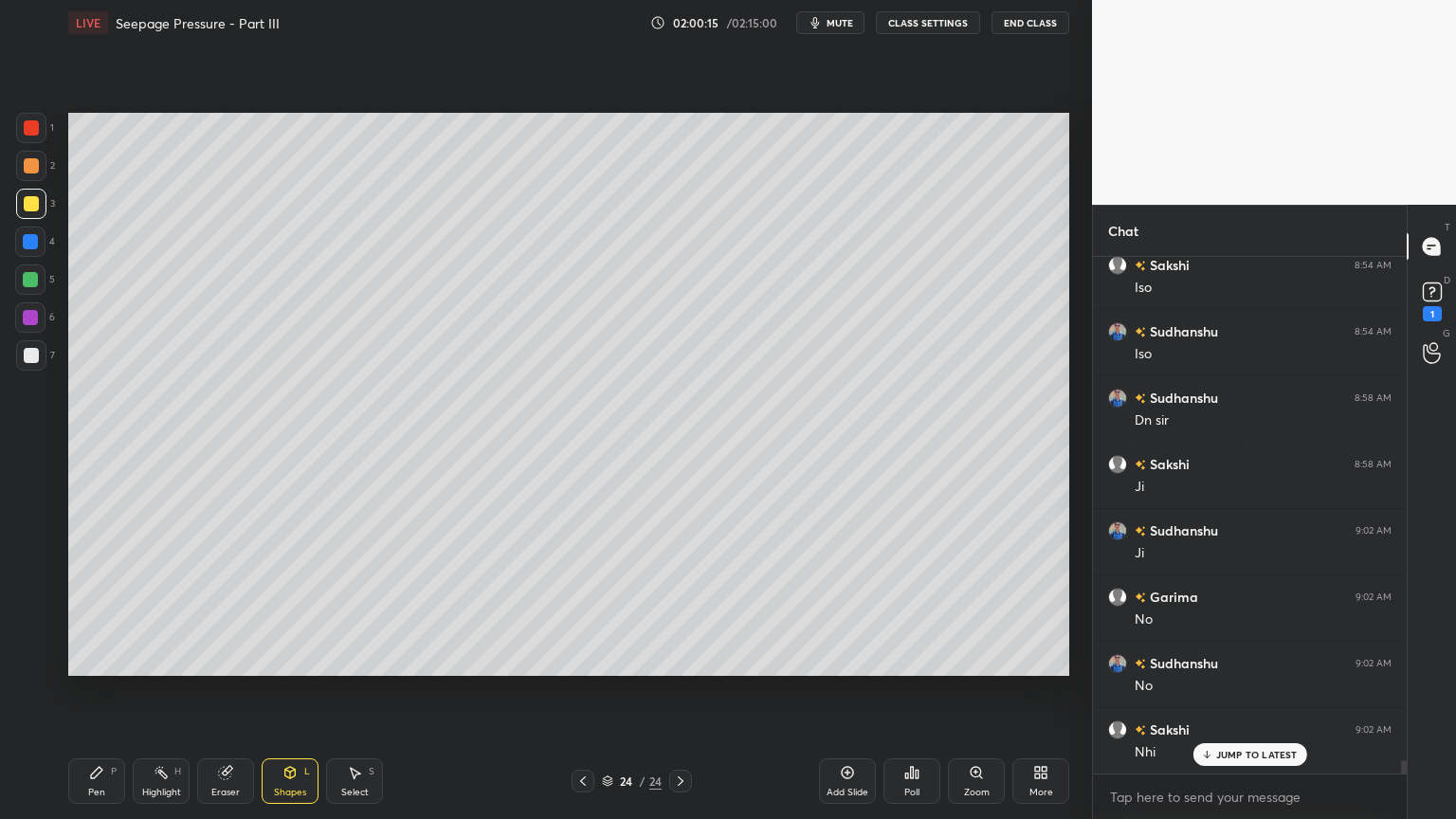 click on "Pen P" at bounding box center (97, 781) 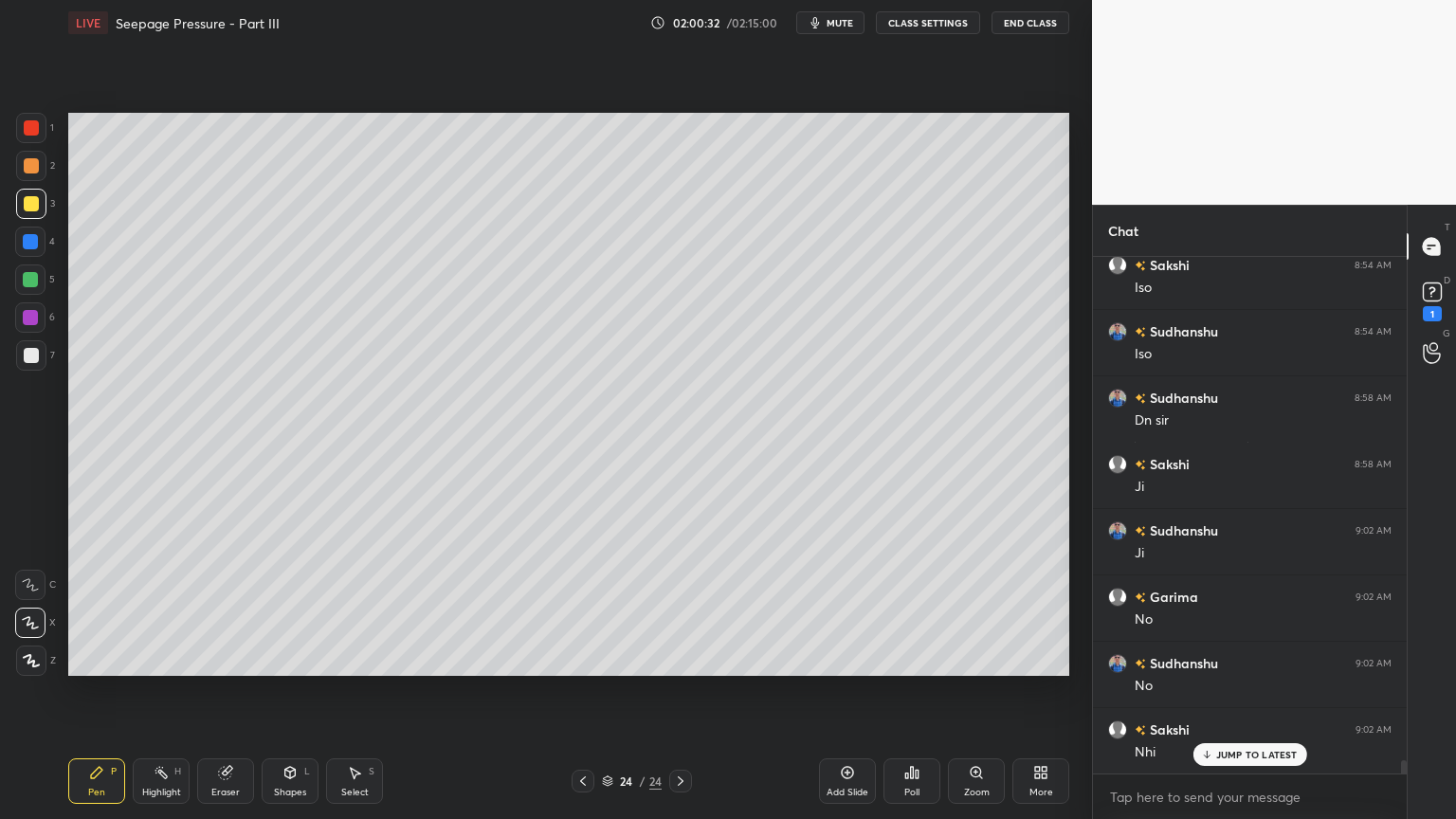 click on "Shapes L" at bounding box center [290, 781] 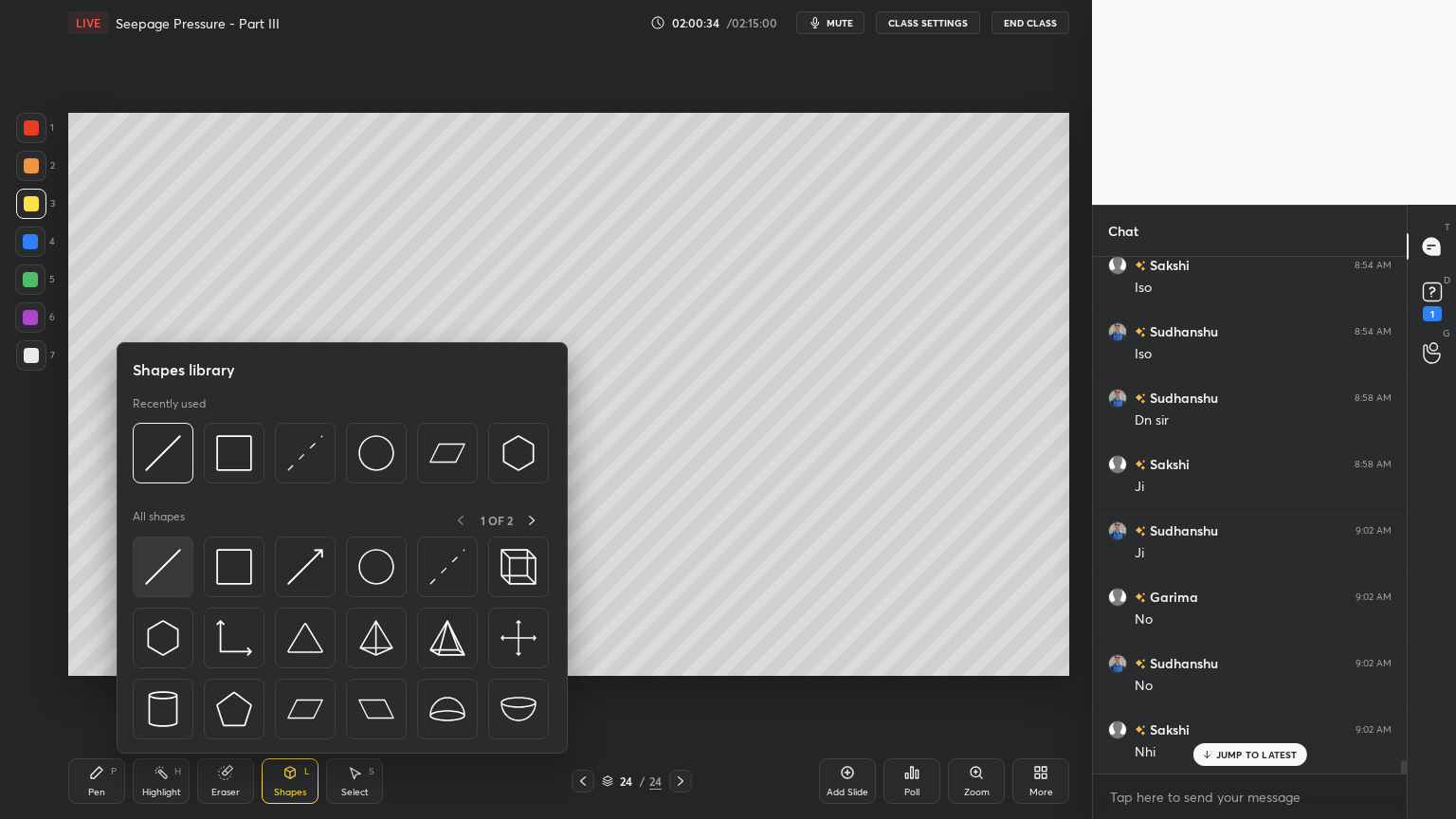 click at bounding box center (163, 567) 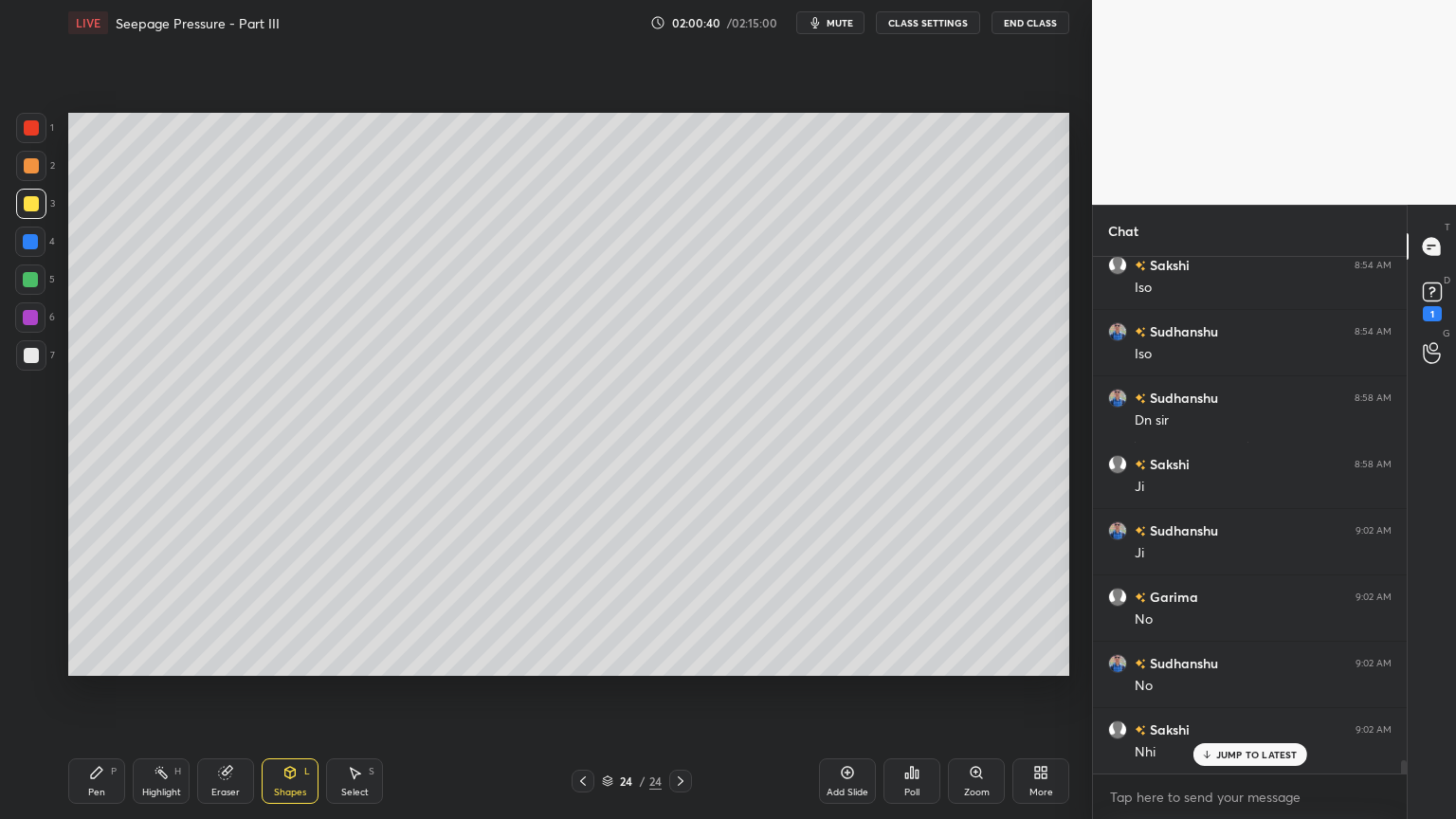 click on "Pen P" at bounding box center (97, 781) 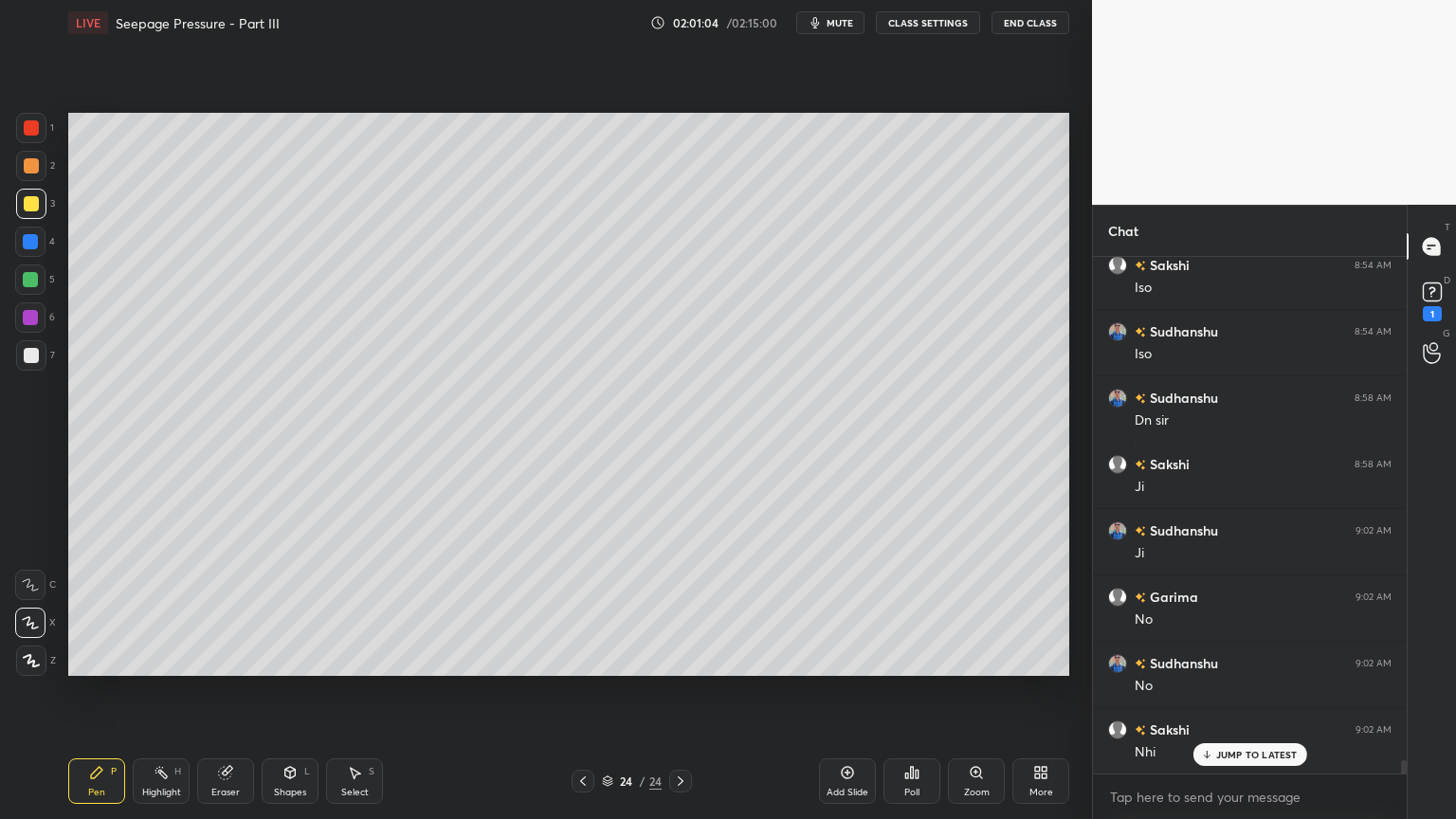 click on "Shapes" at bounding box center [290, 792] 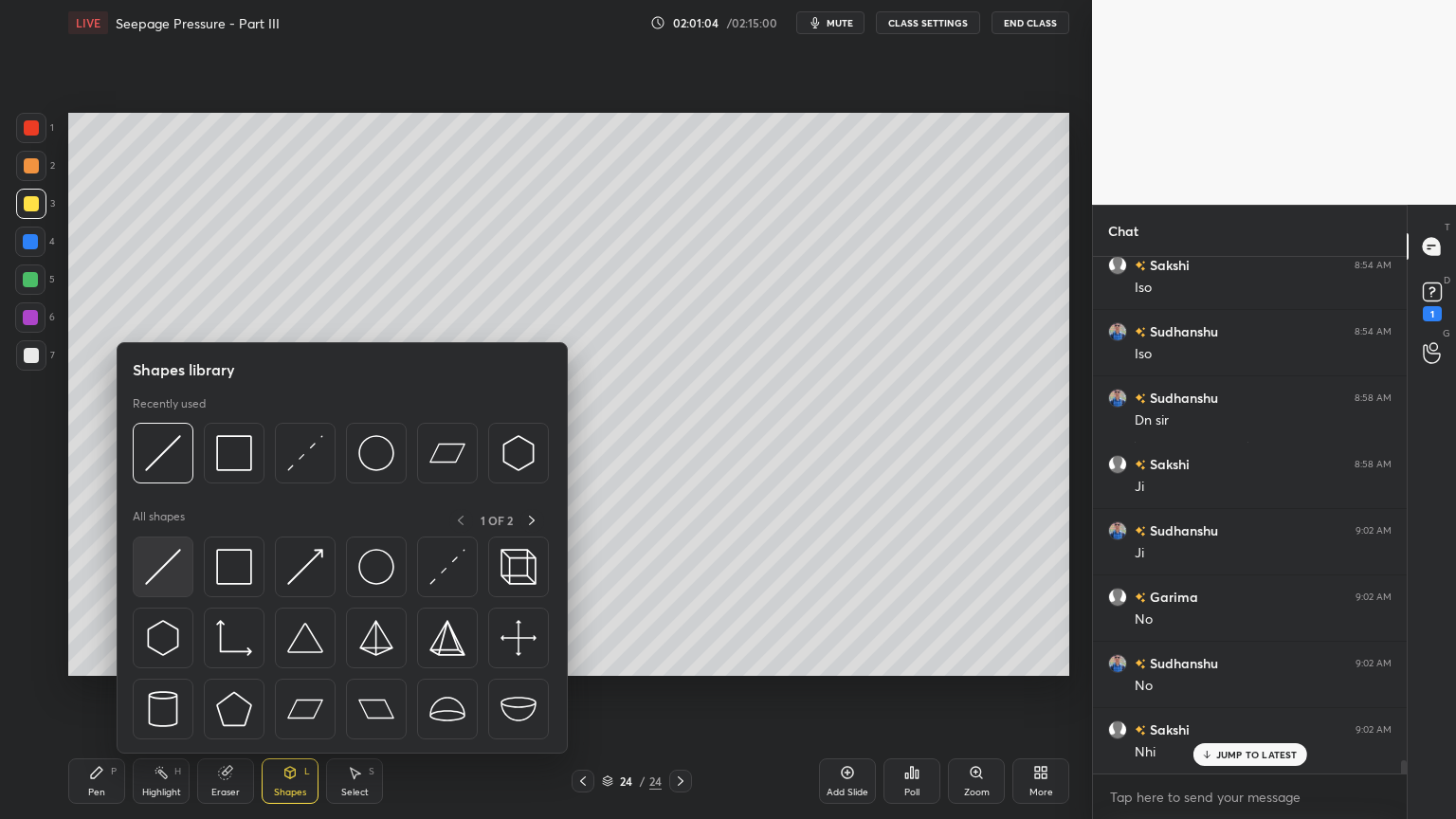 click at bounding box center (163, 567) 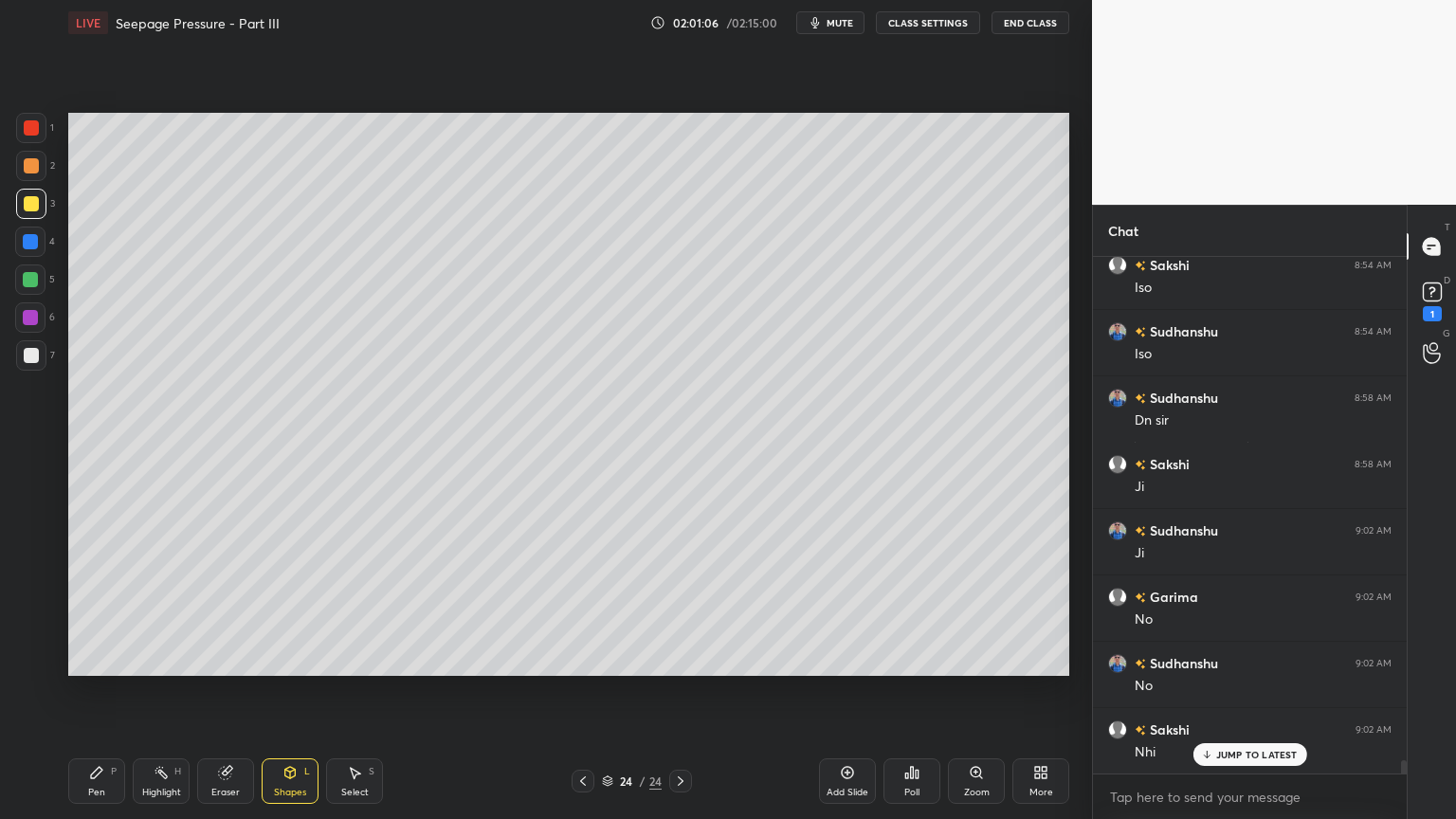click at bounding box center [31, 166] 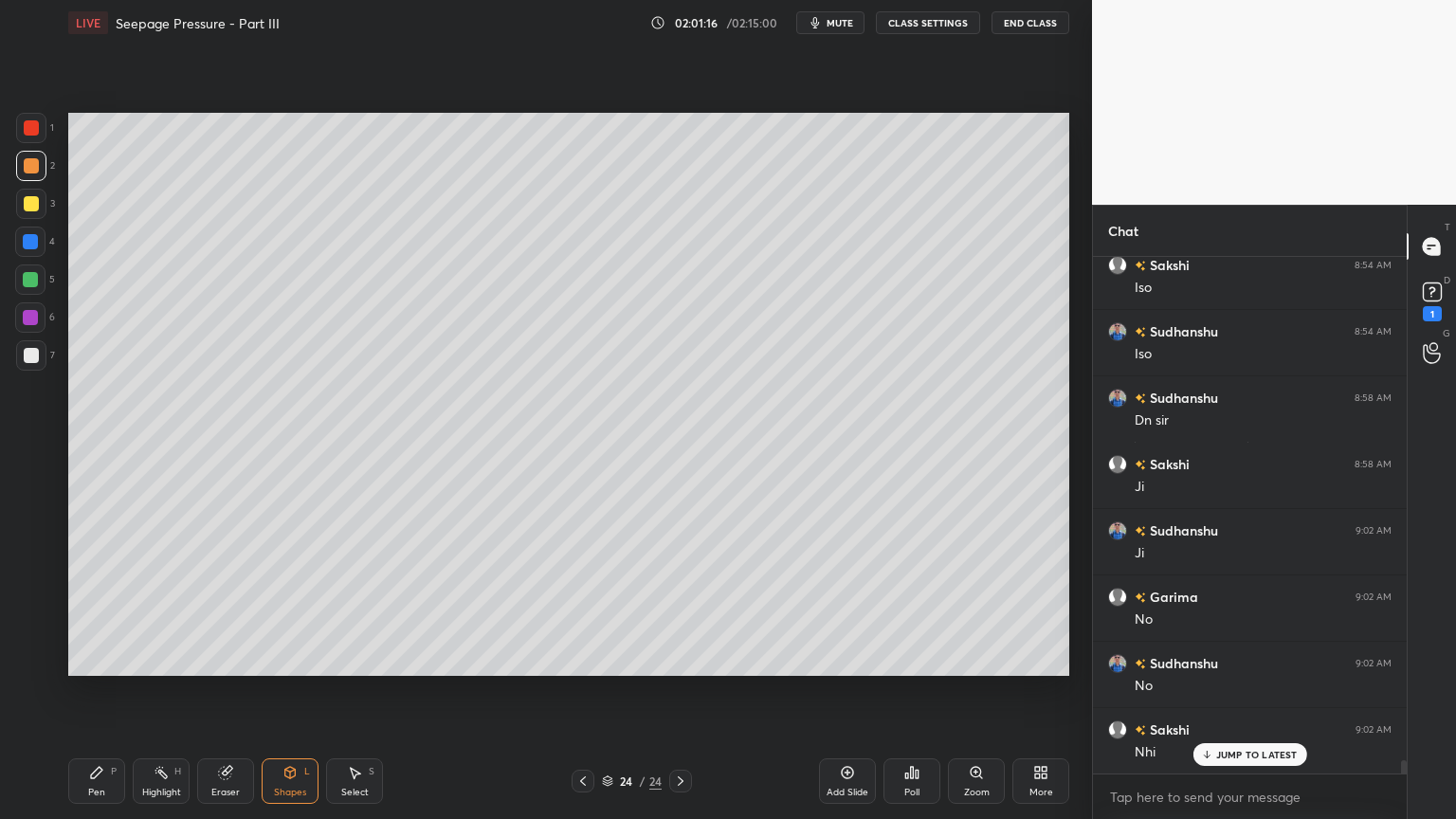 click 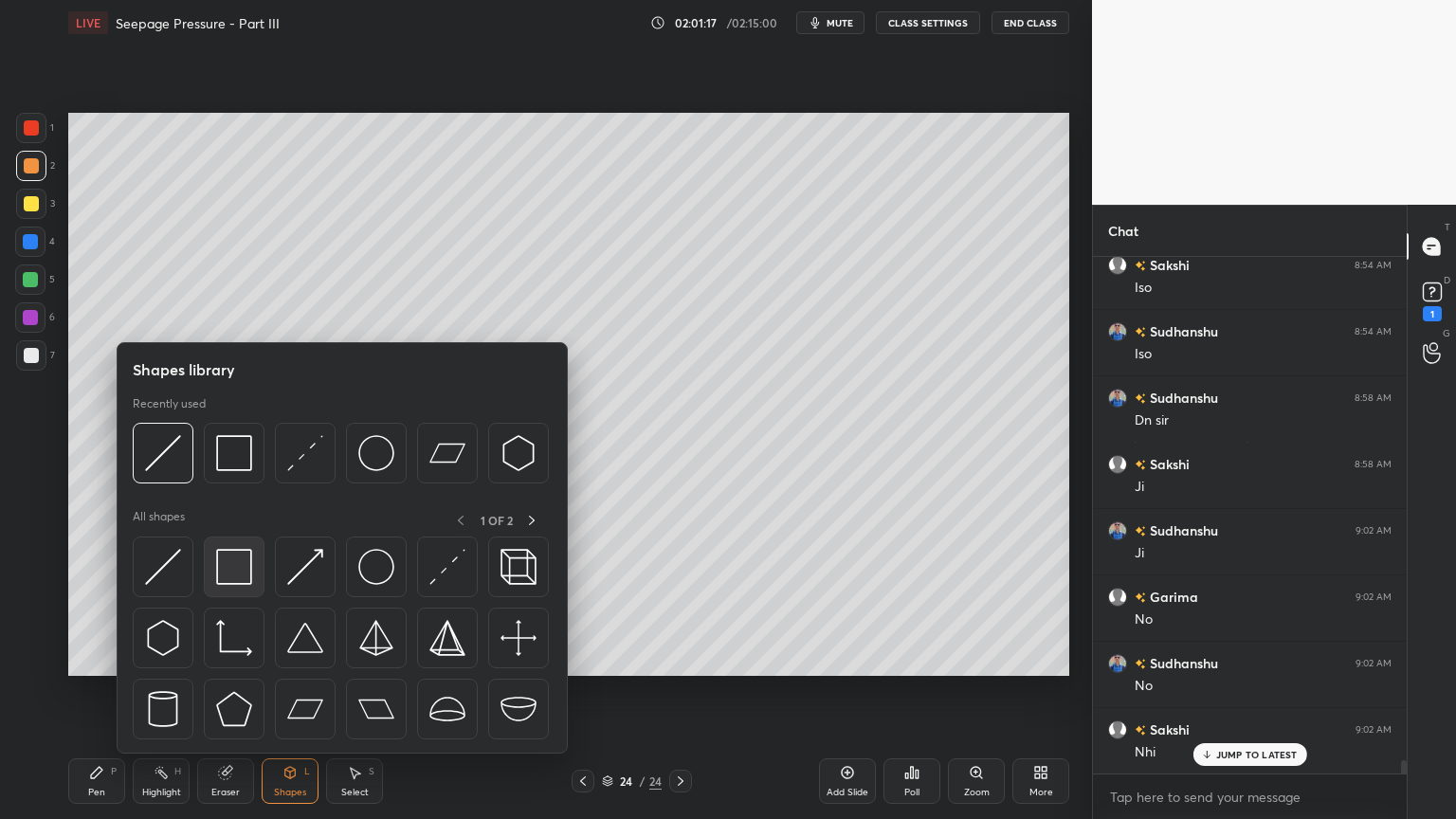 click at bounding box center (234, 567) 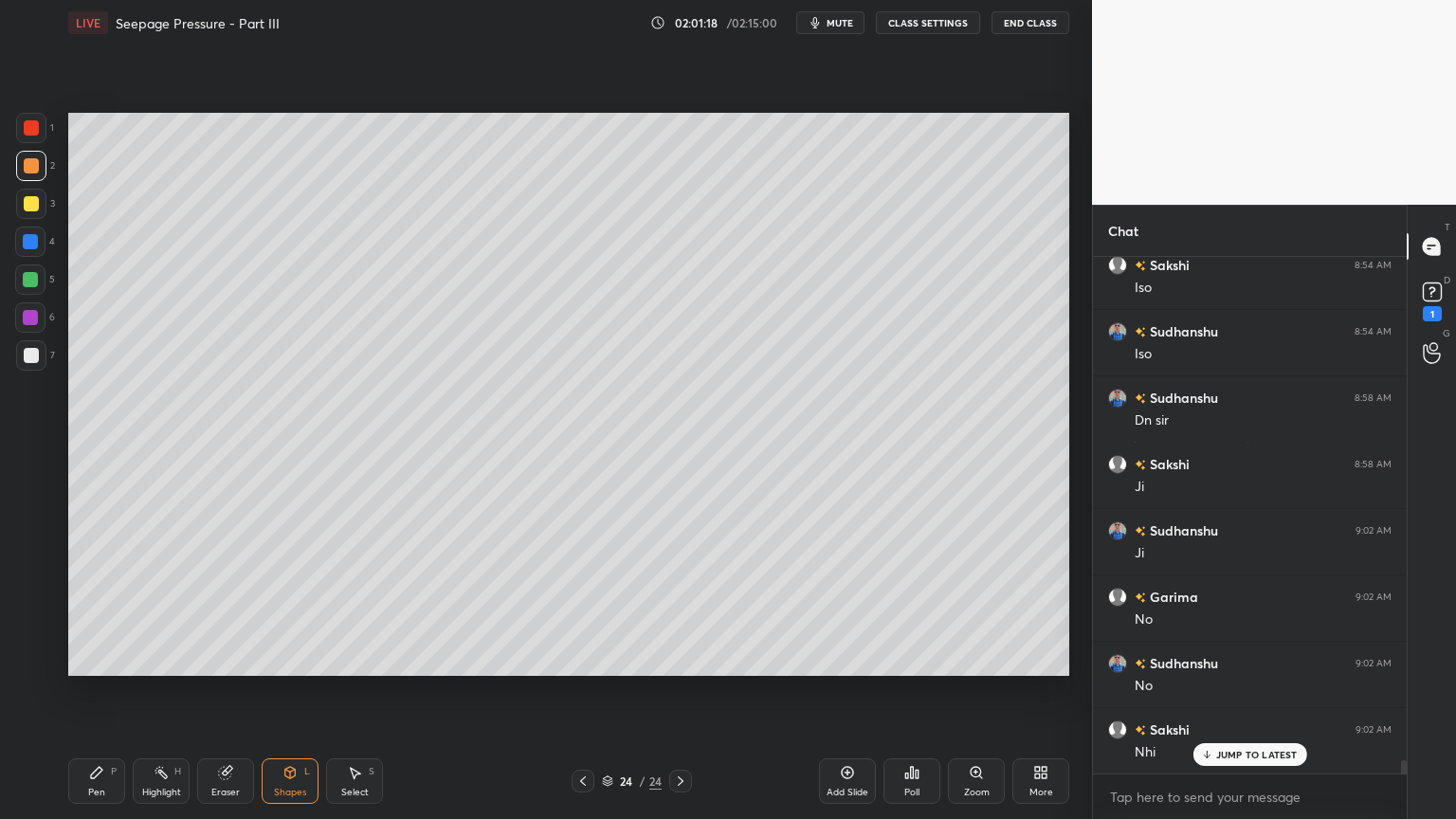 click at bounding box center [31, 204] 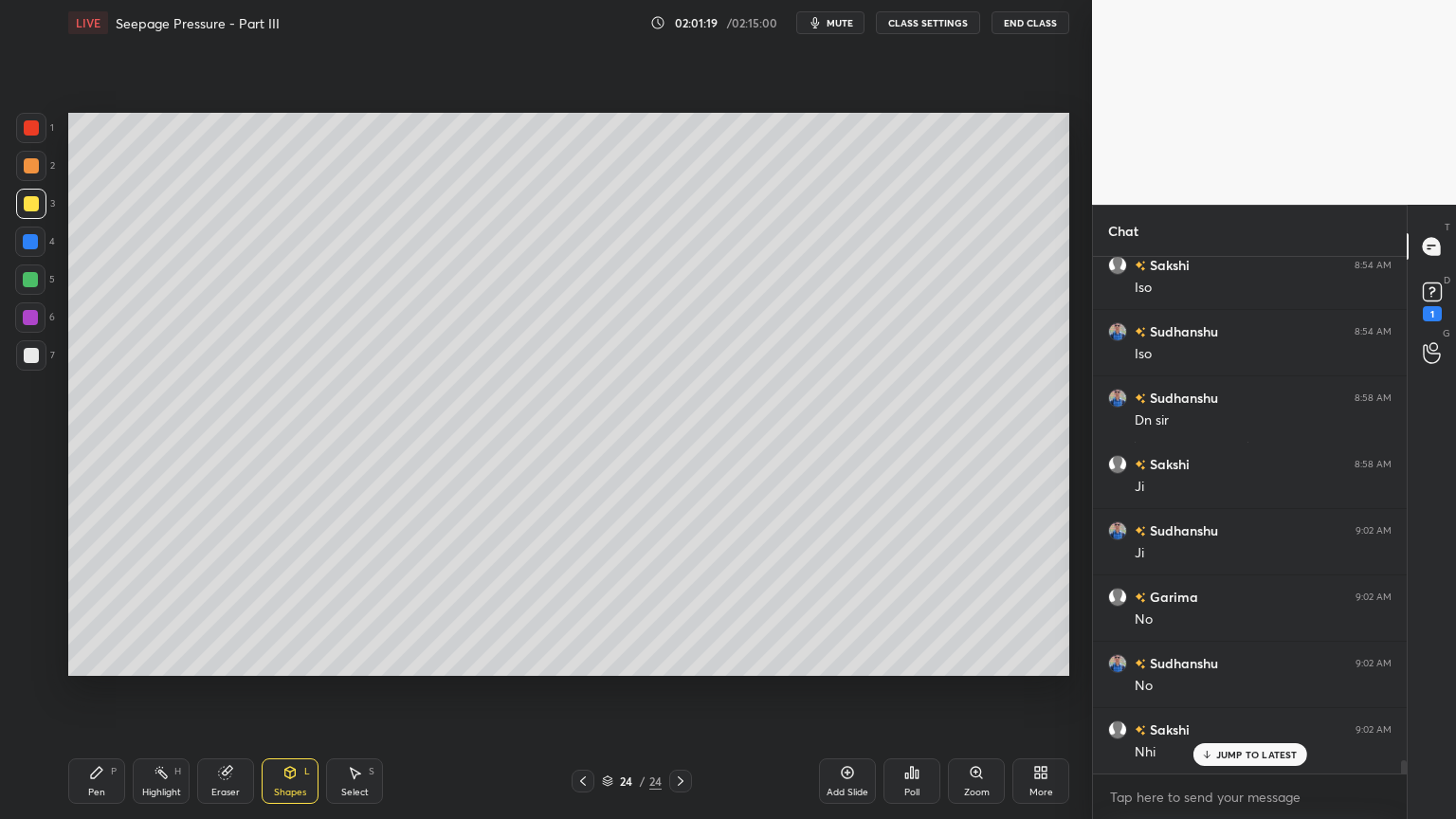 scroll, scrollTop: 19776, scrollLeft: 0, axis: vertical 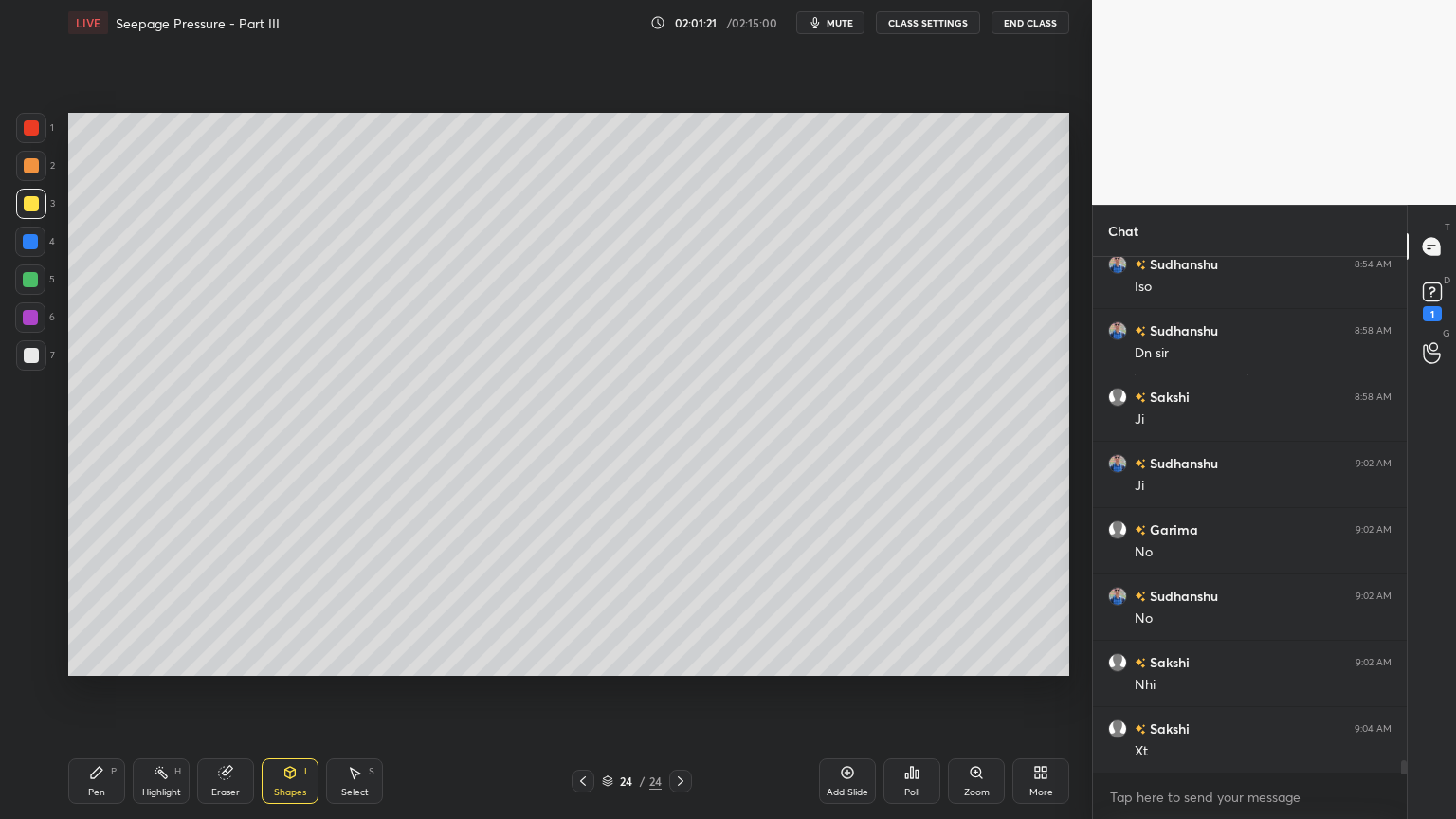 click on "Pen" at bounding box center (97, 792) 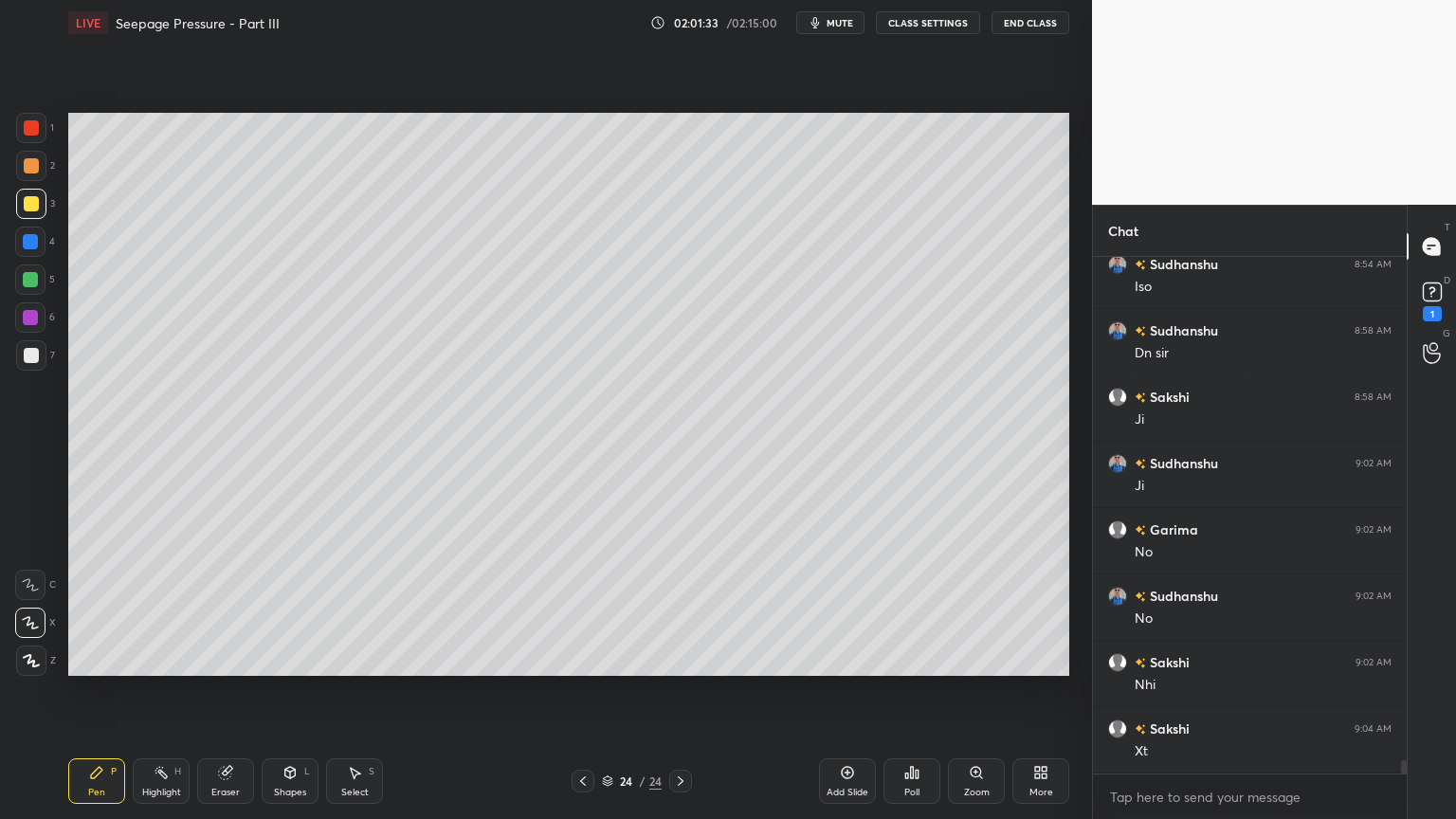click 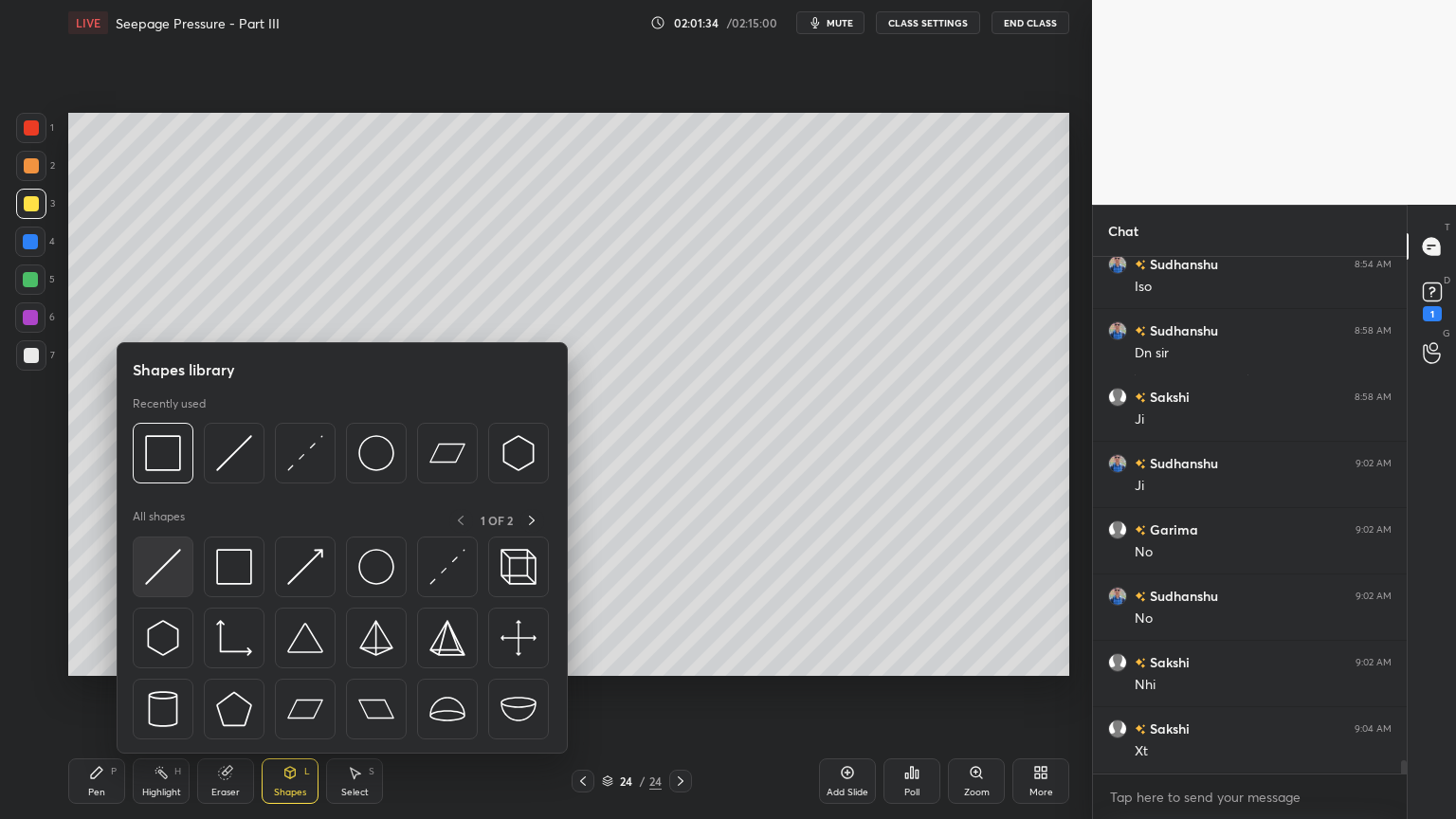 click at bounding box center (163, 567) 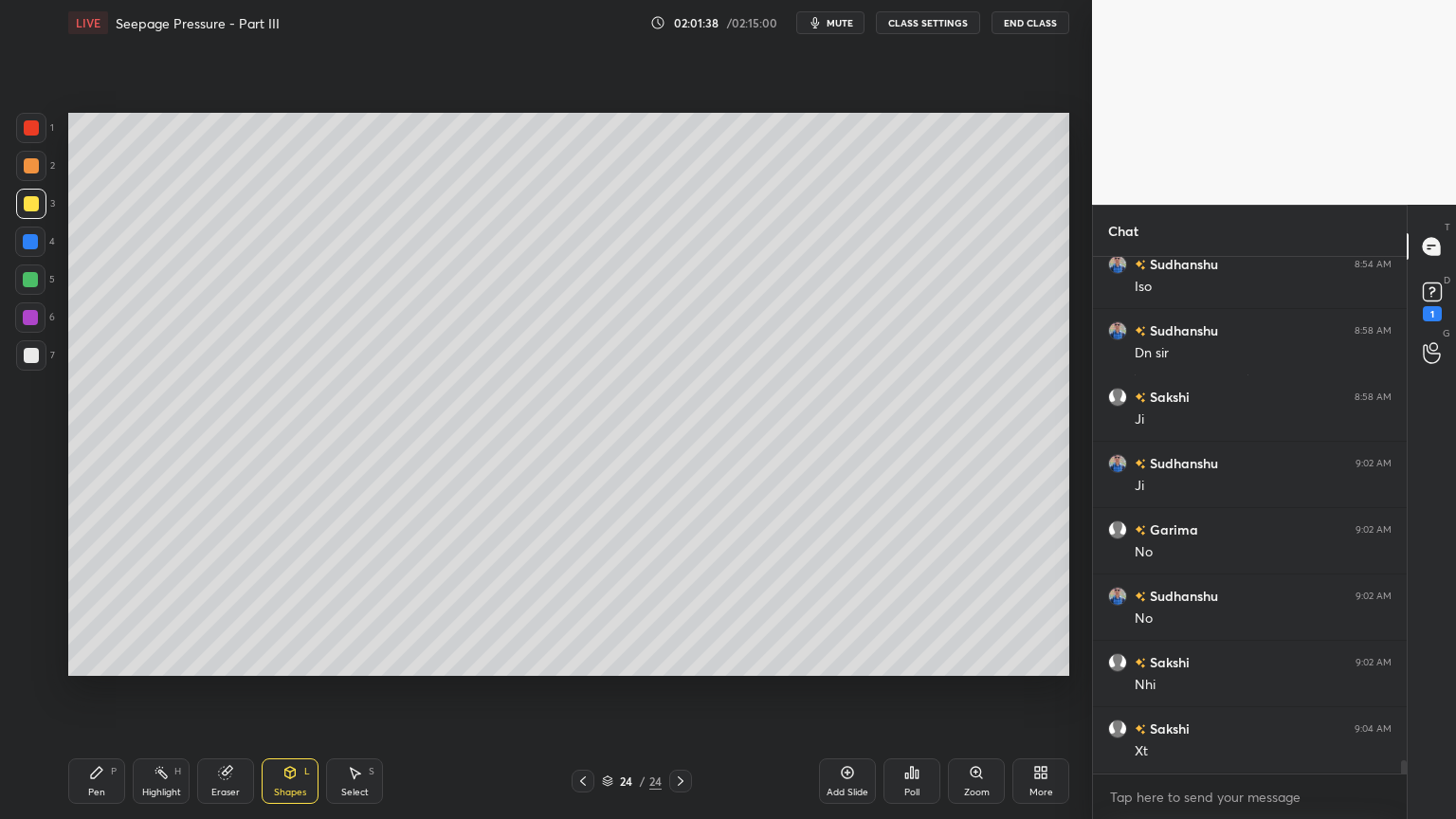 click on "Pen P" at bounding box center (97, 781) 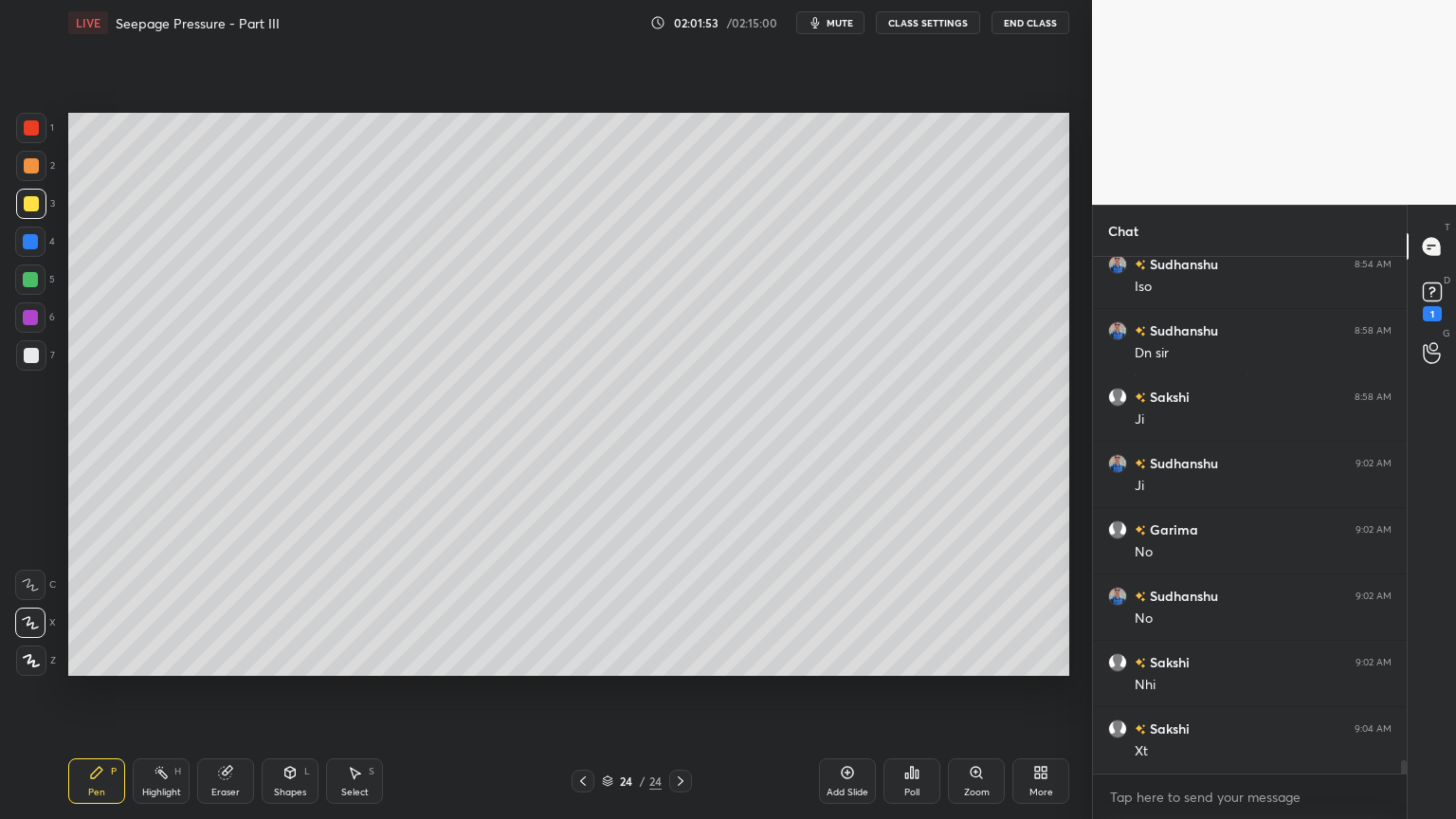 click 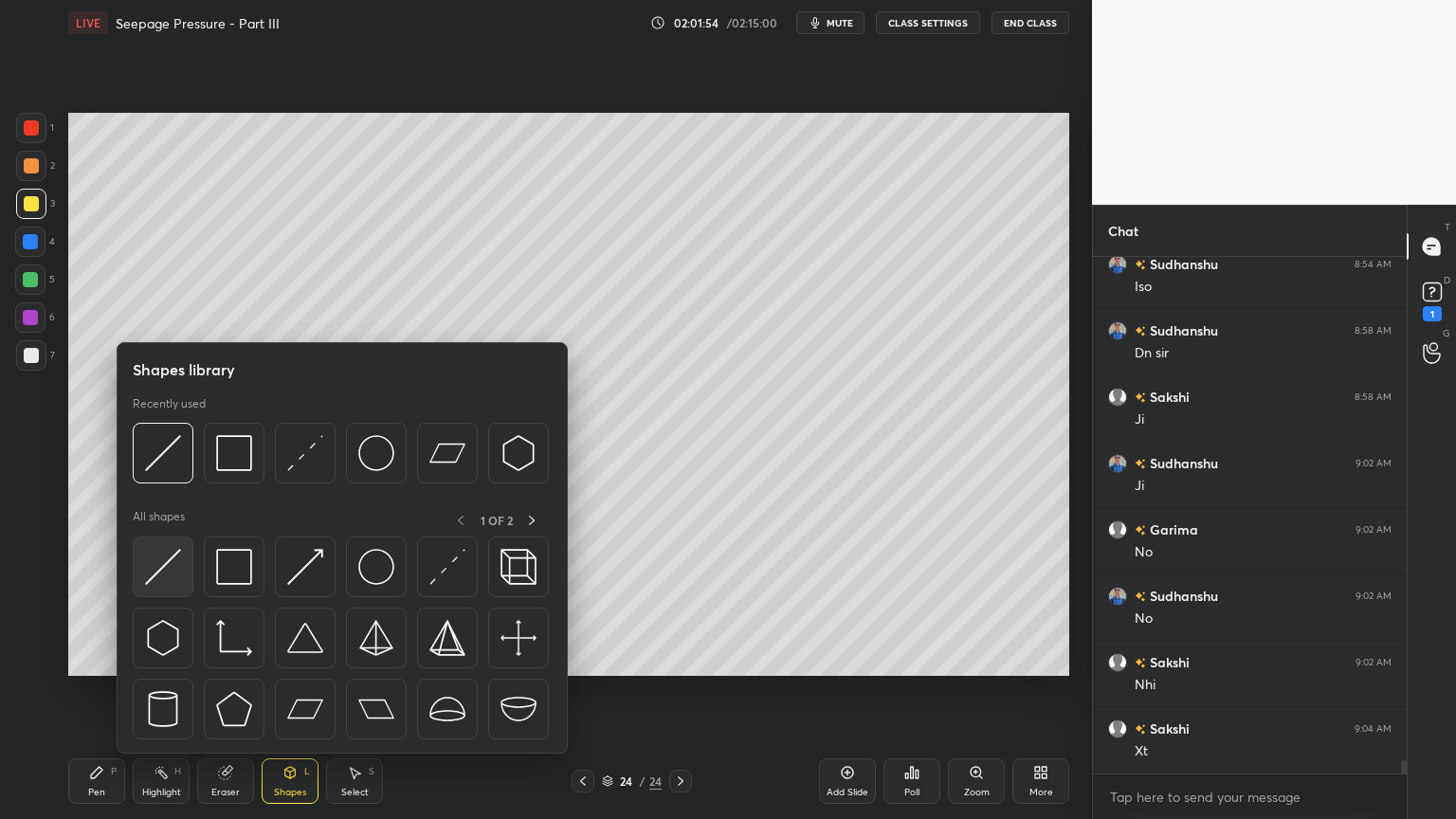 click at bounding box center (163, 567) 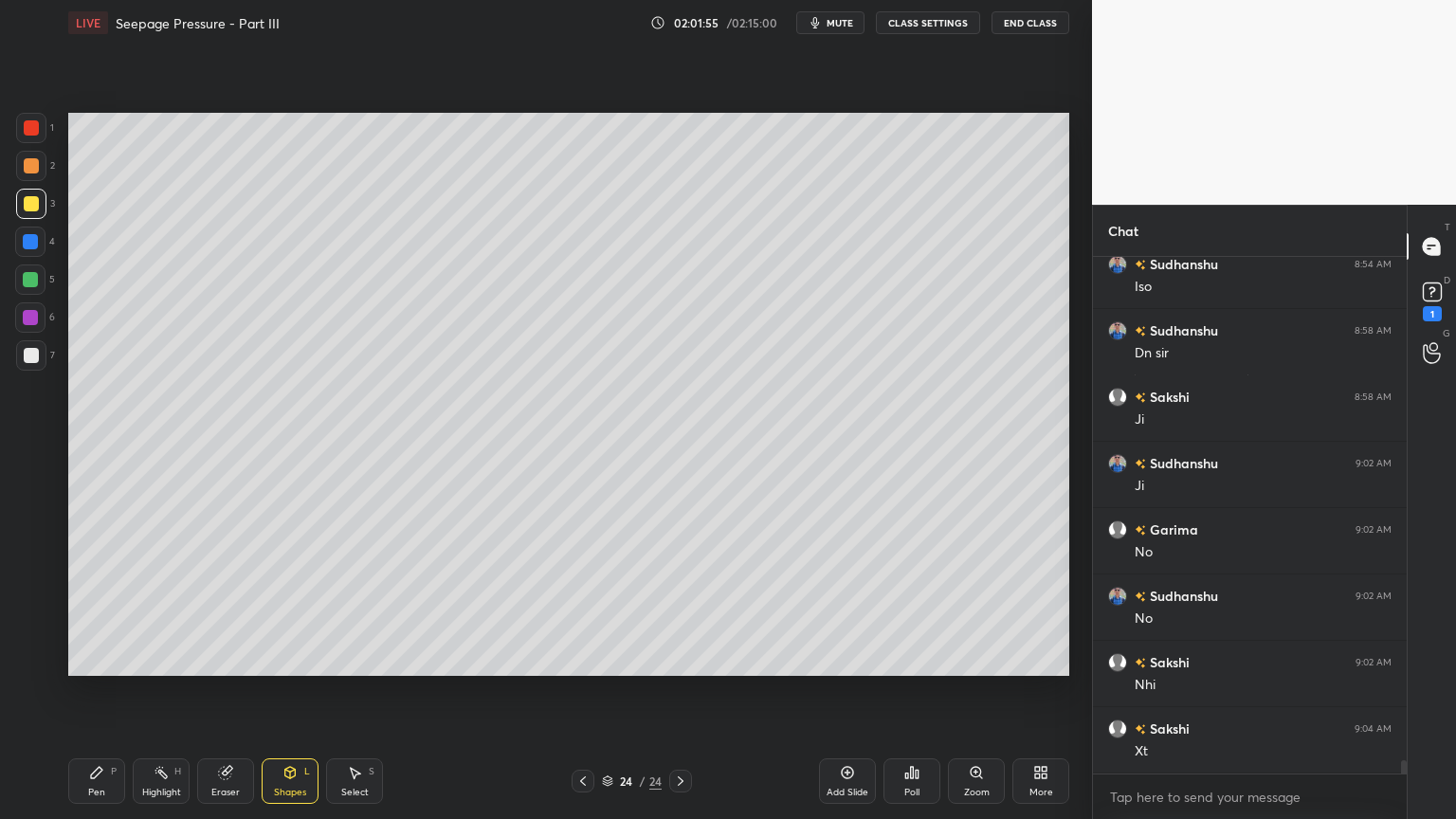 click at bounding box center (31, 204) 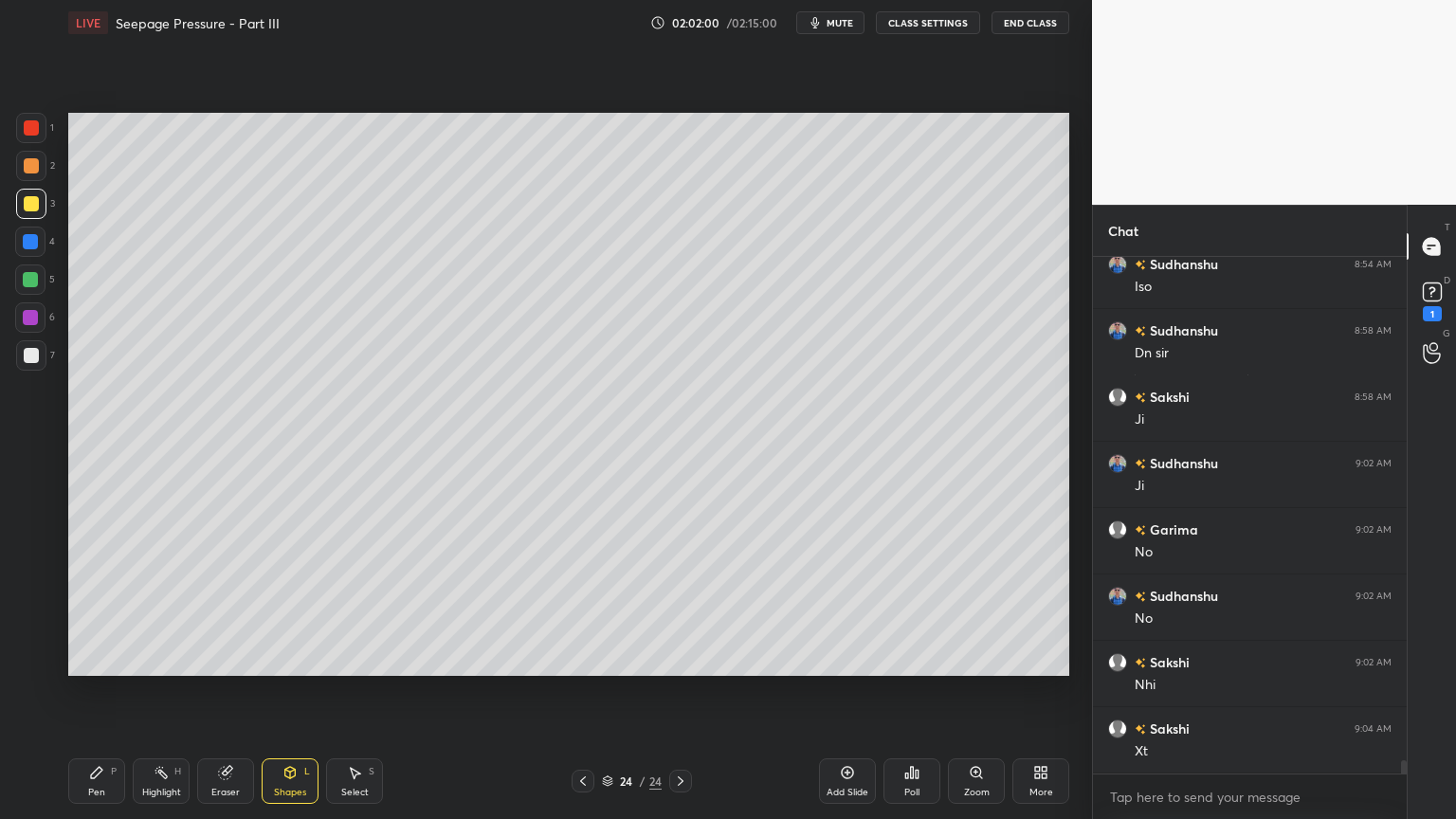 click on "Pen P" at bounding box center [97, 781] 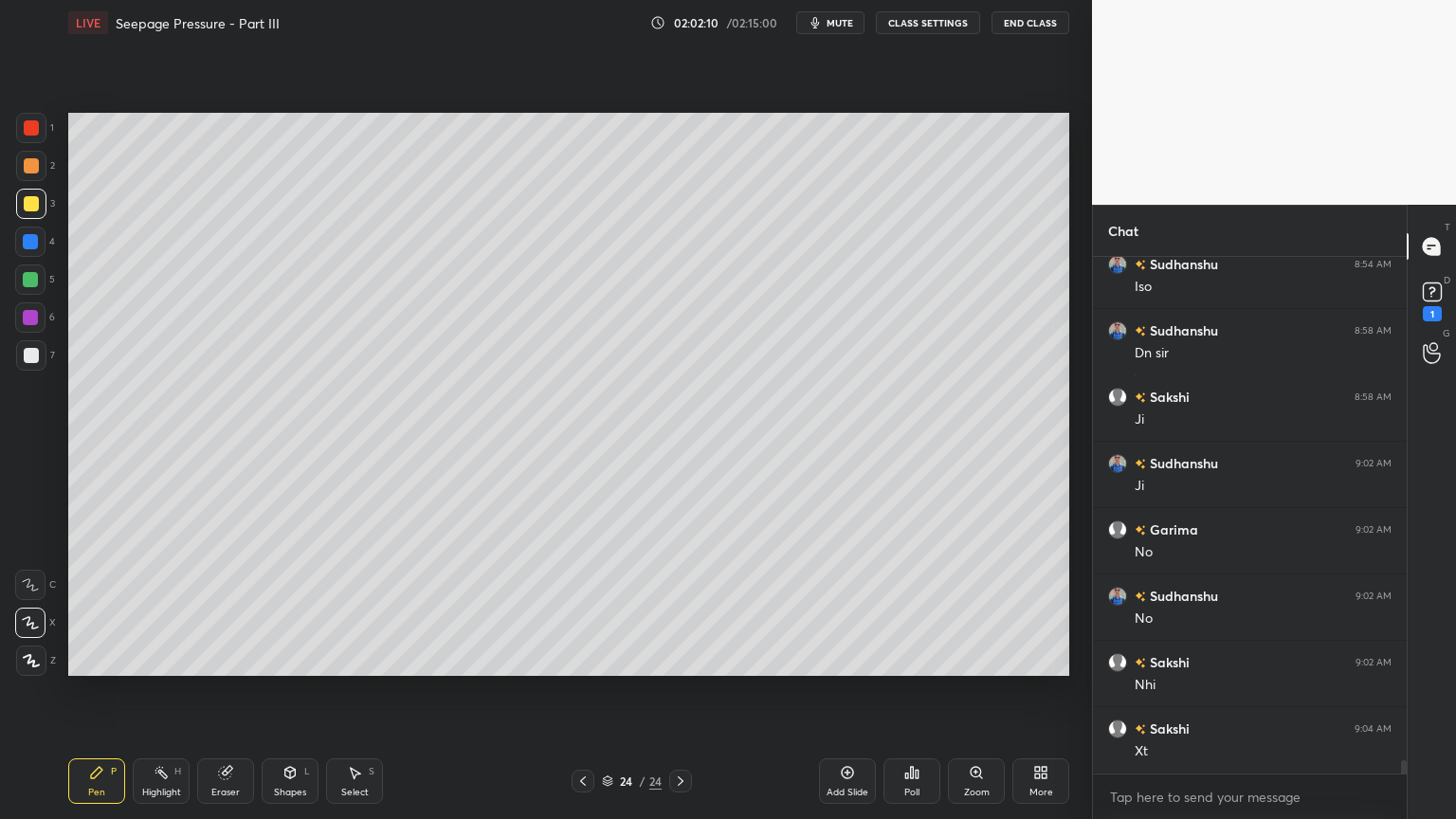 click 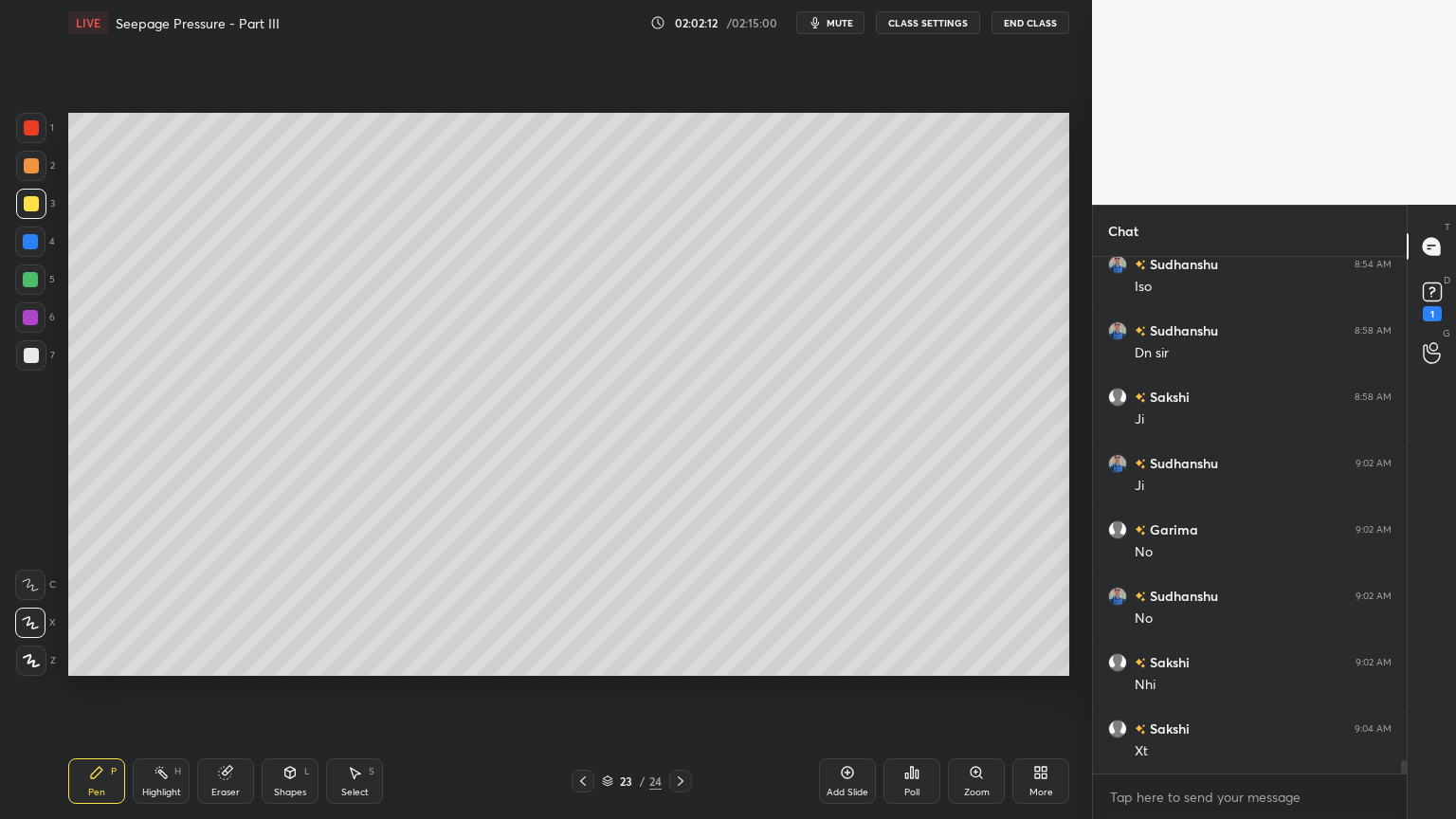 click 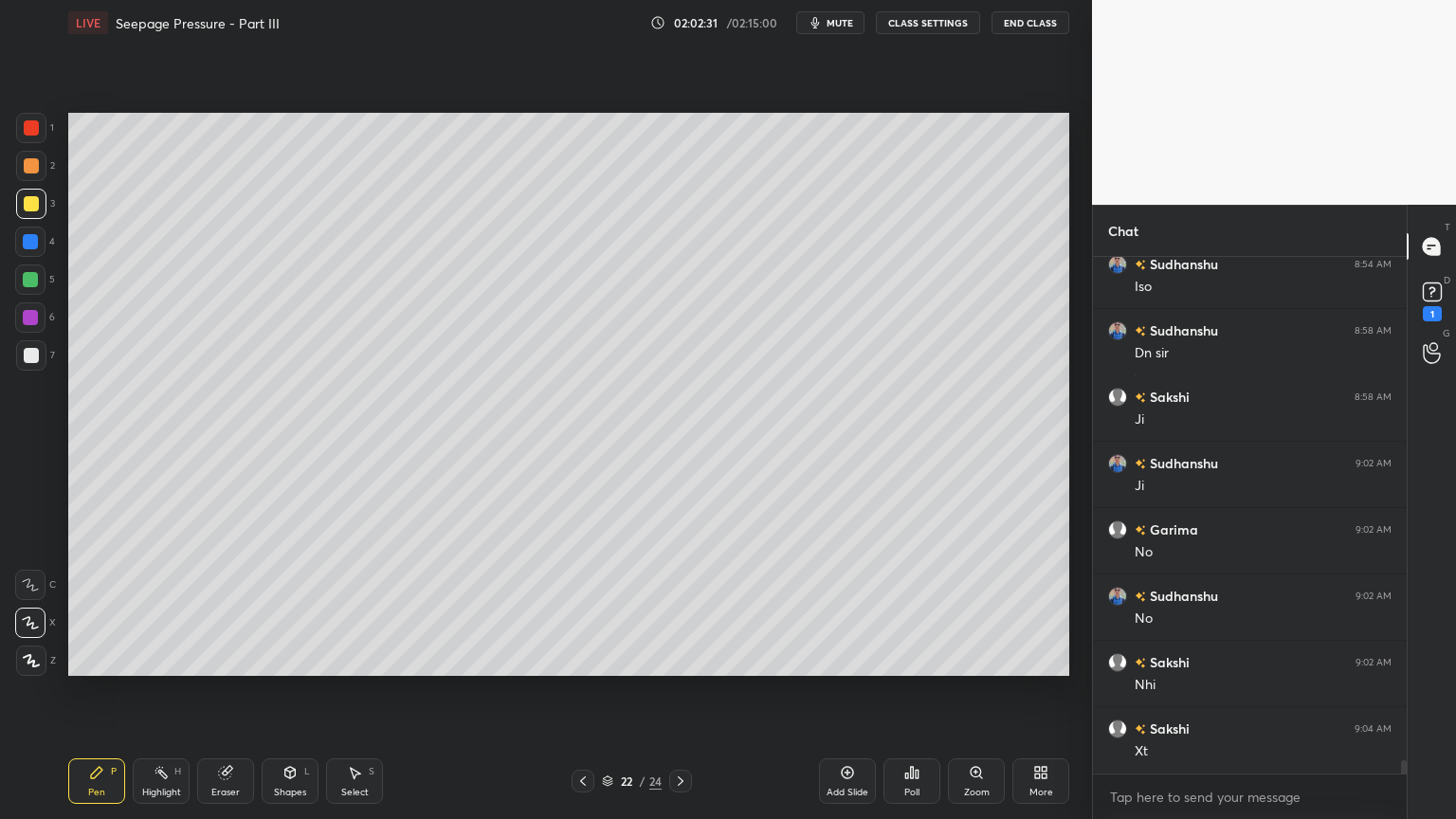 click 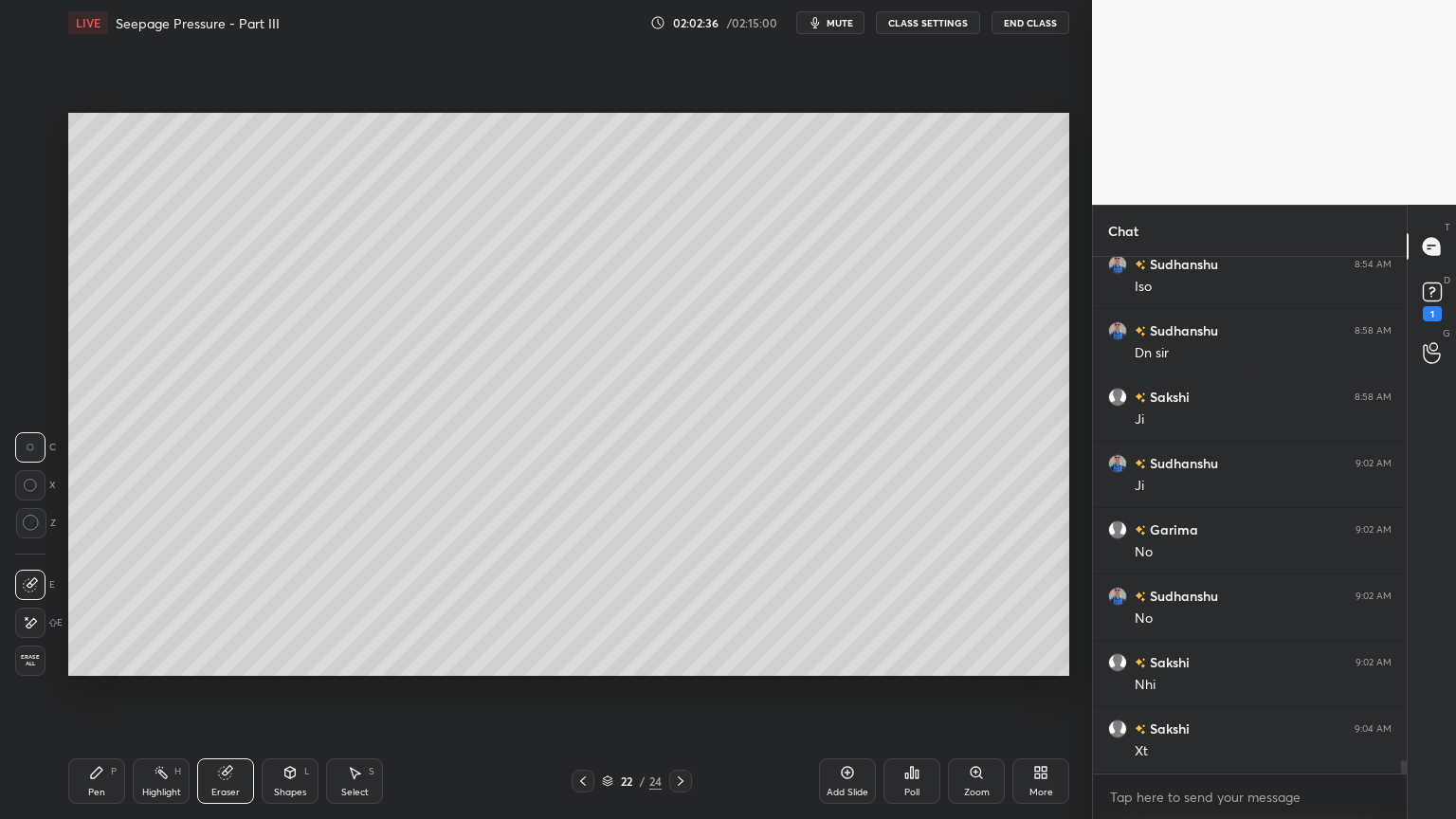 scroll, scrollTop: 19842, scrollLeft: 0, axis: vertical 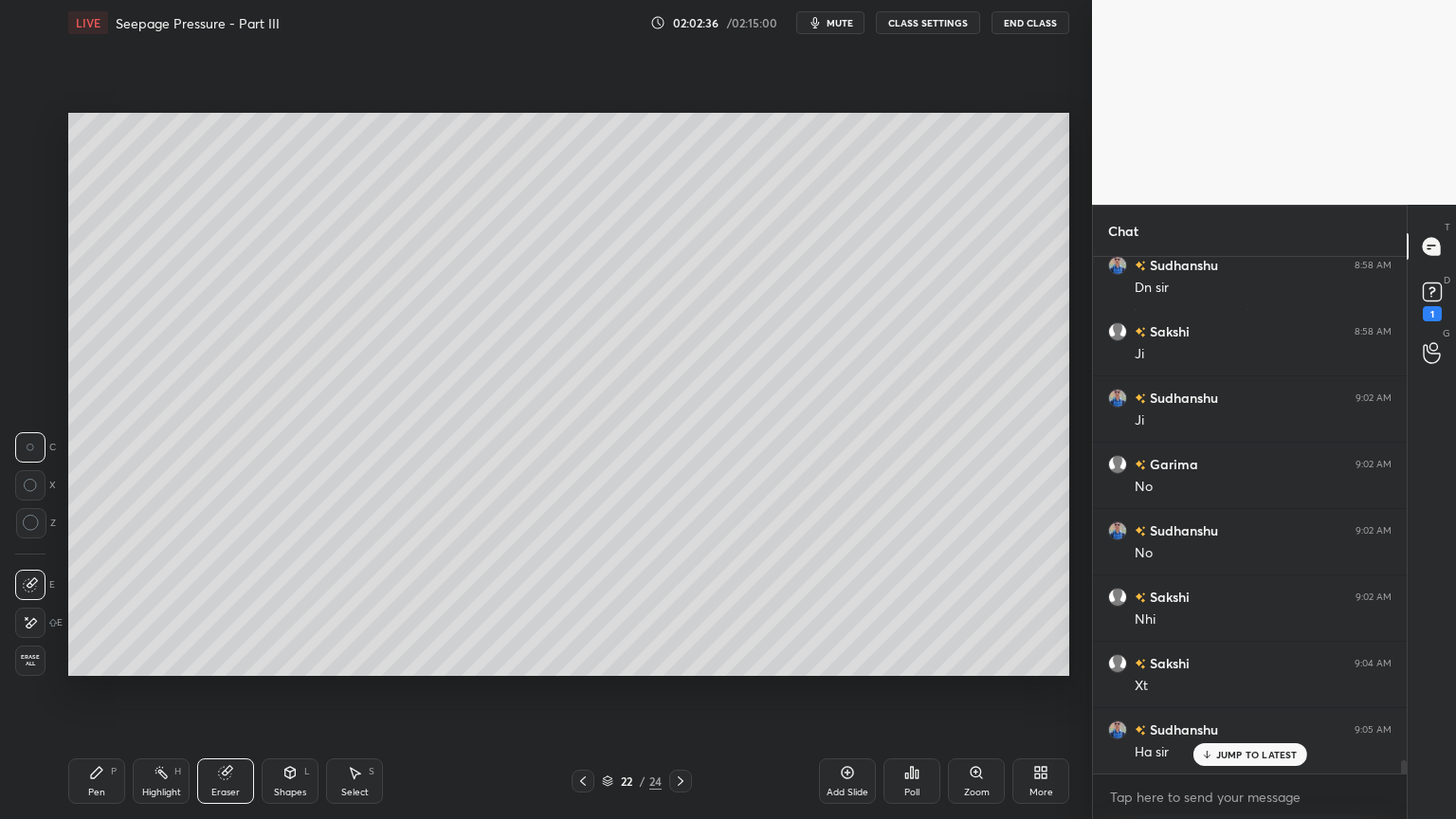 click 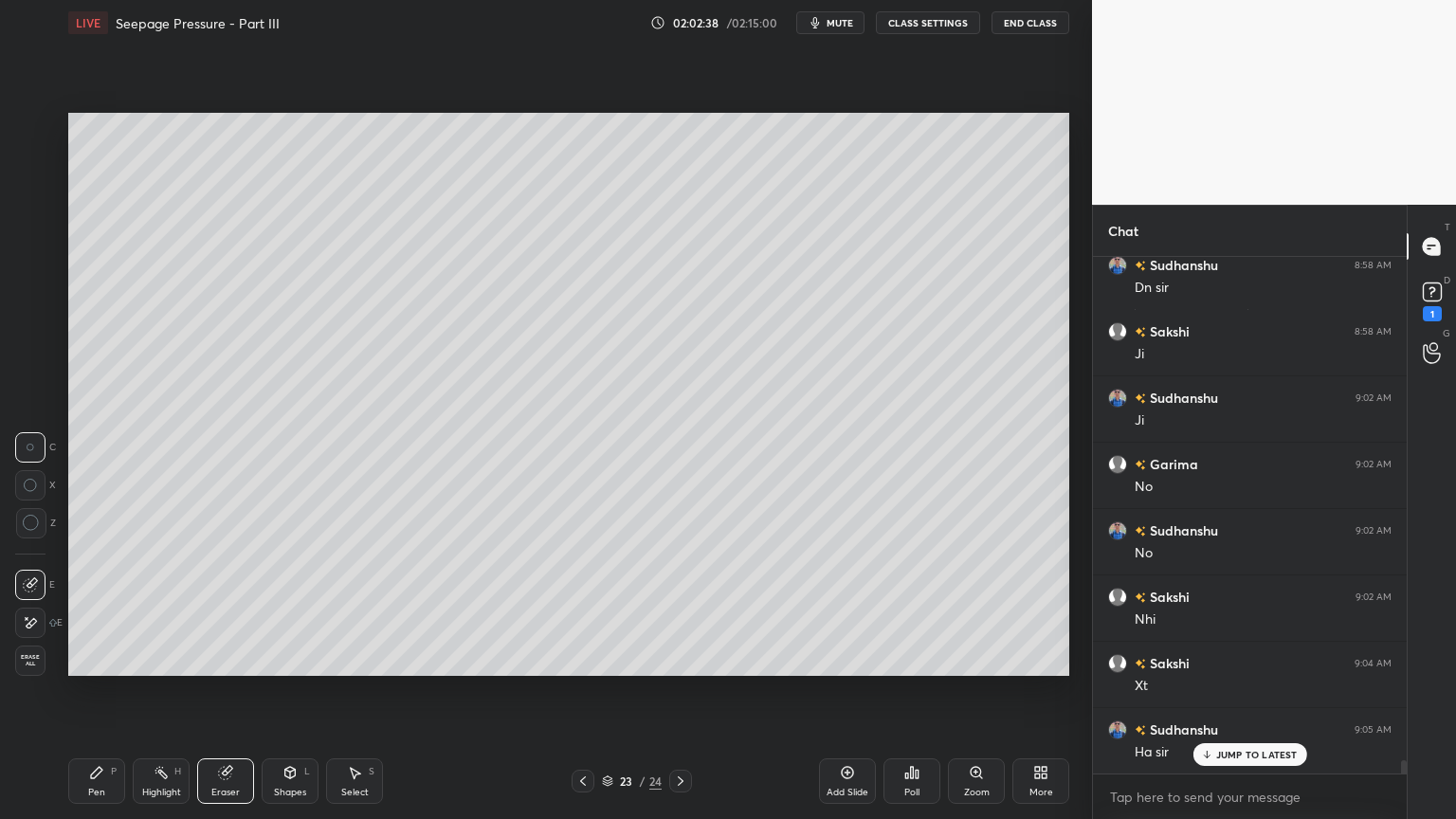 click at bounding box center (681, 781) 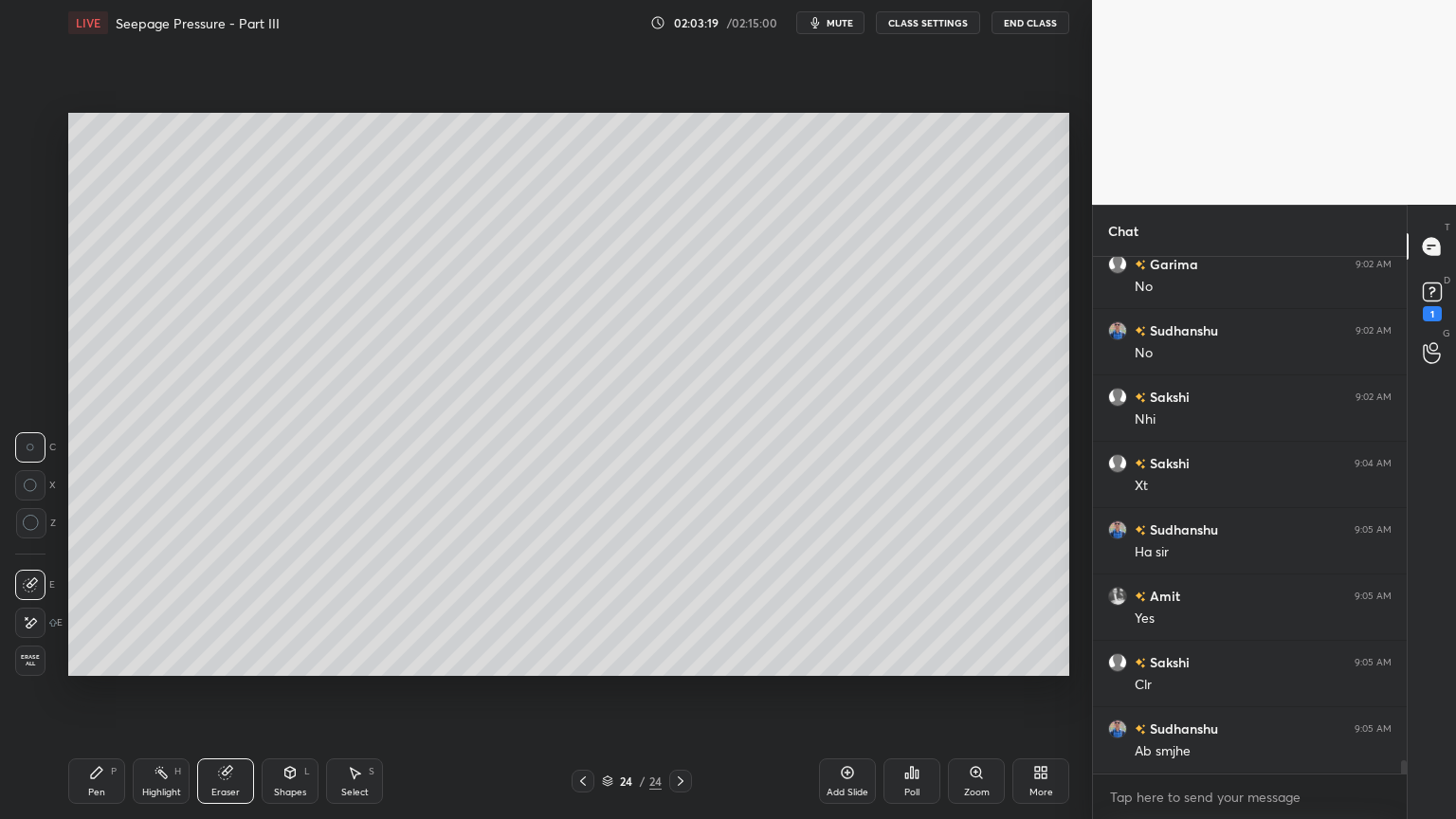 scroll, scrollTop: 20125, scrollLeft: 0, axis: vertical 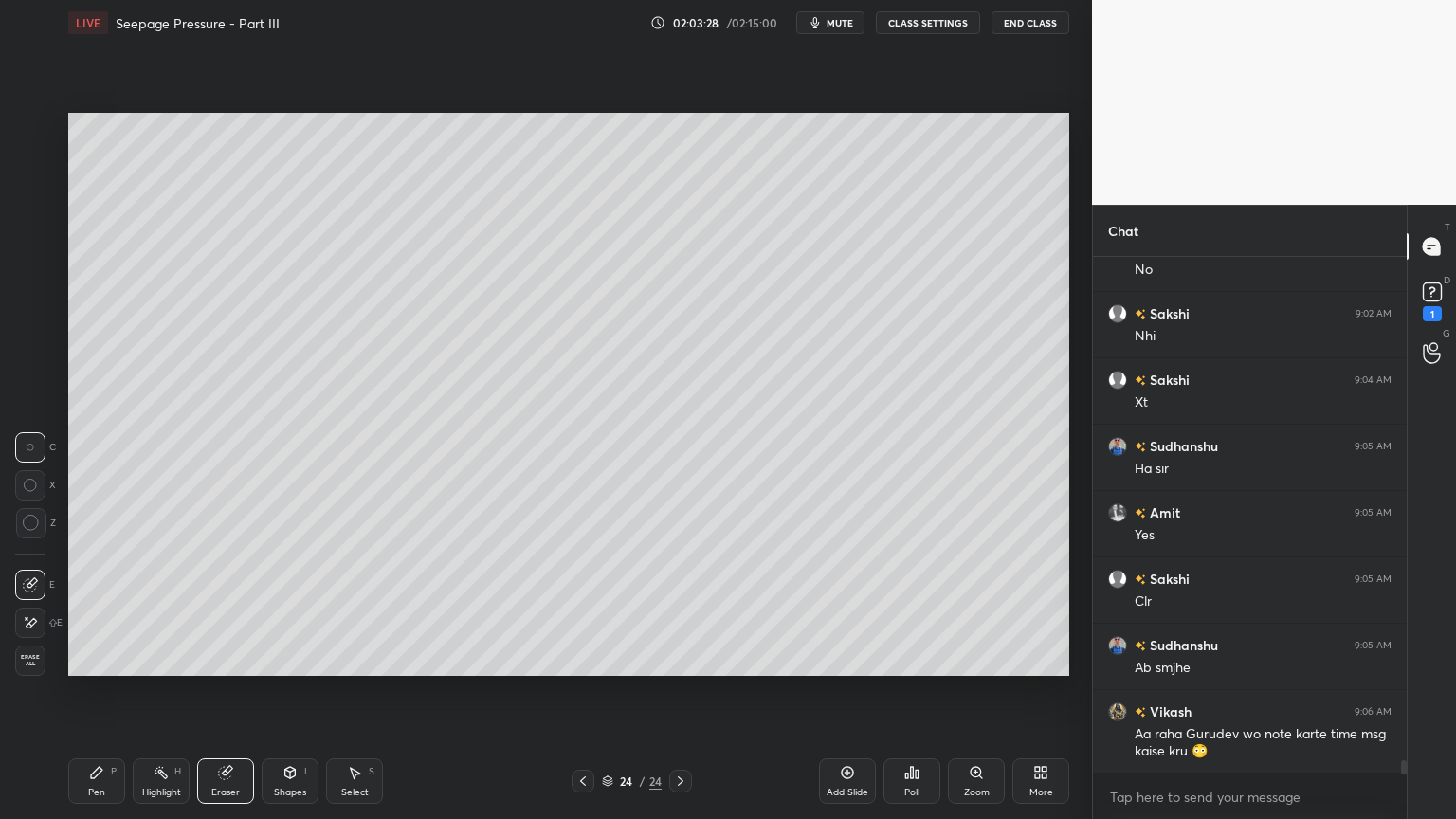 click 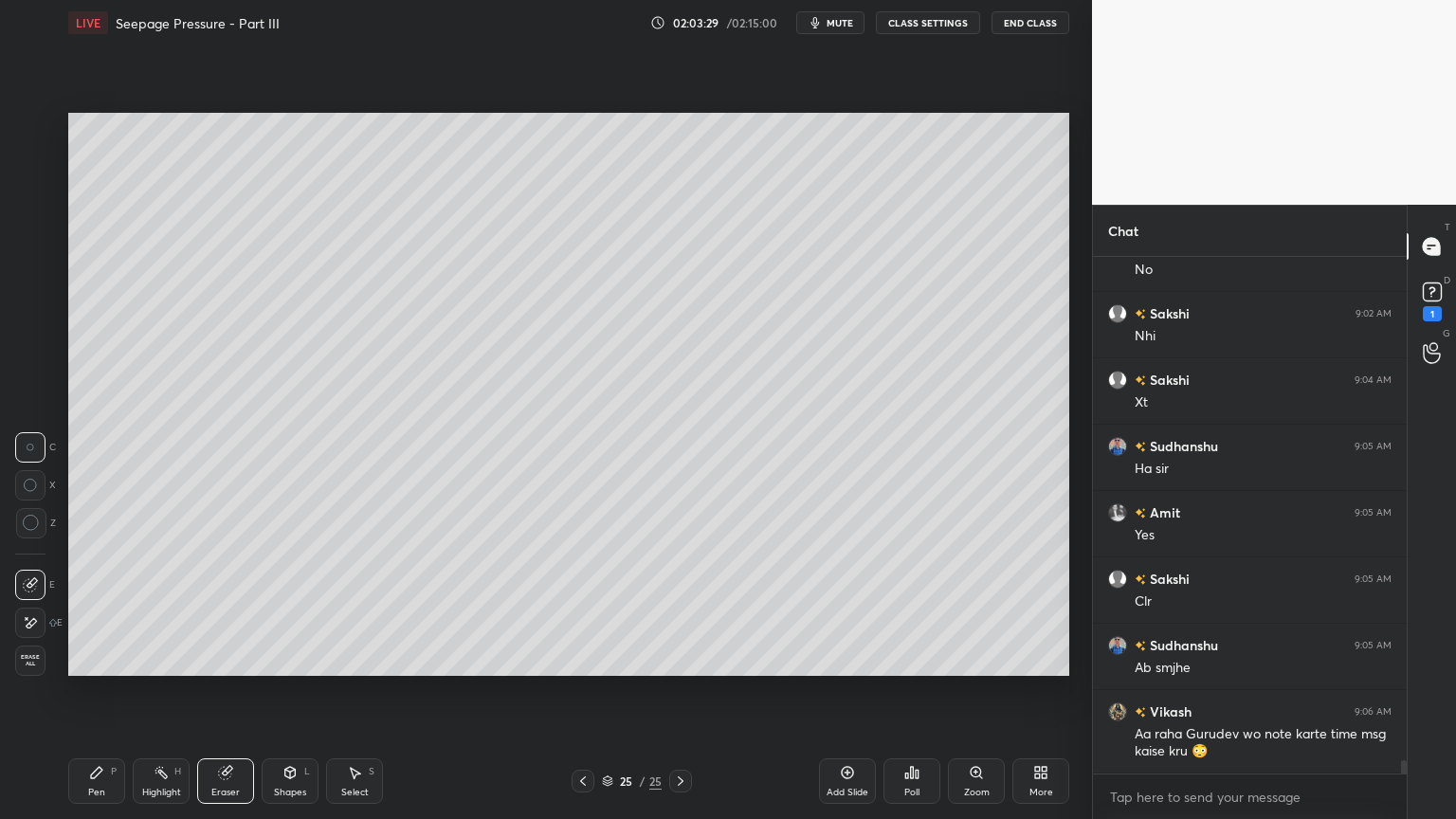 click 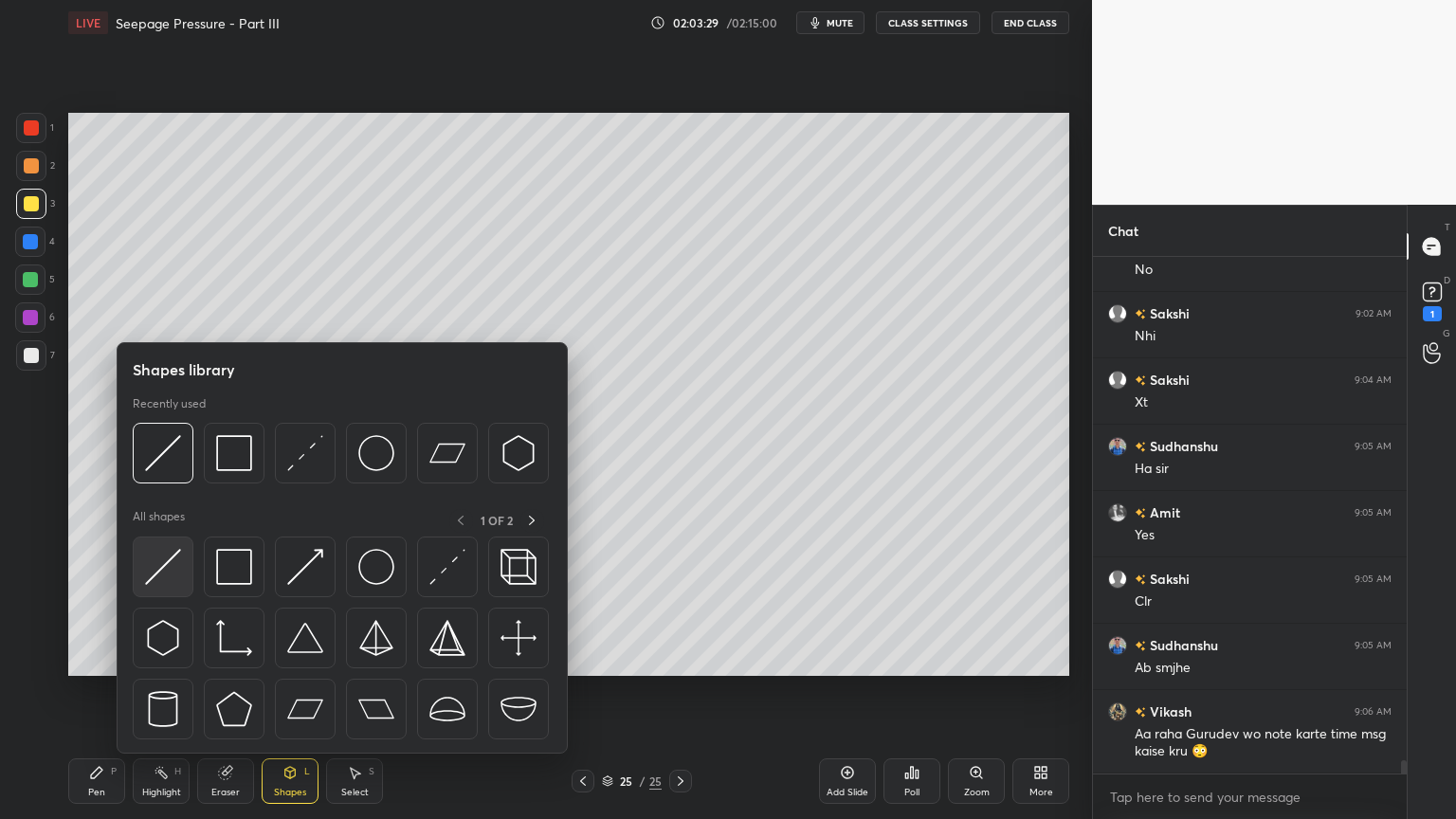 click at bounding box center [163, 567] 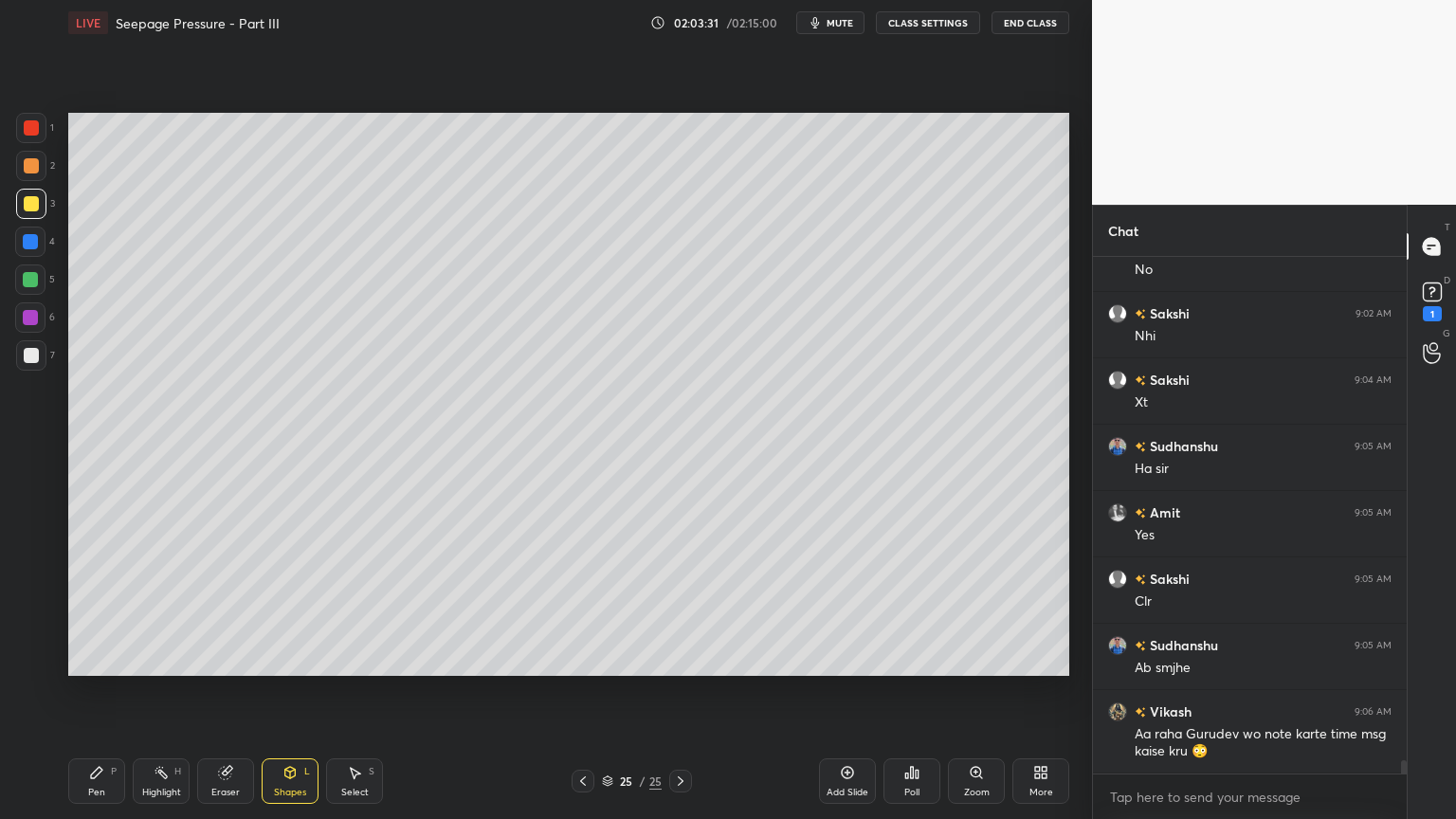click at bounding box center [31, 355] 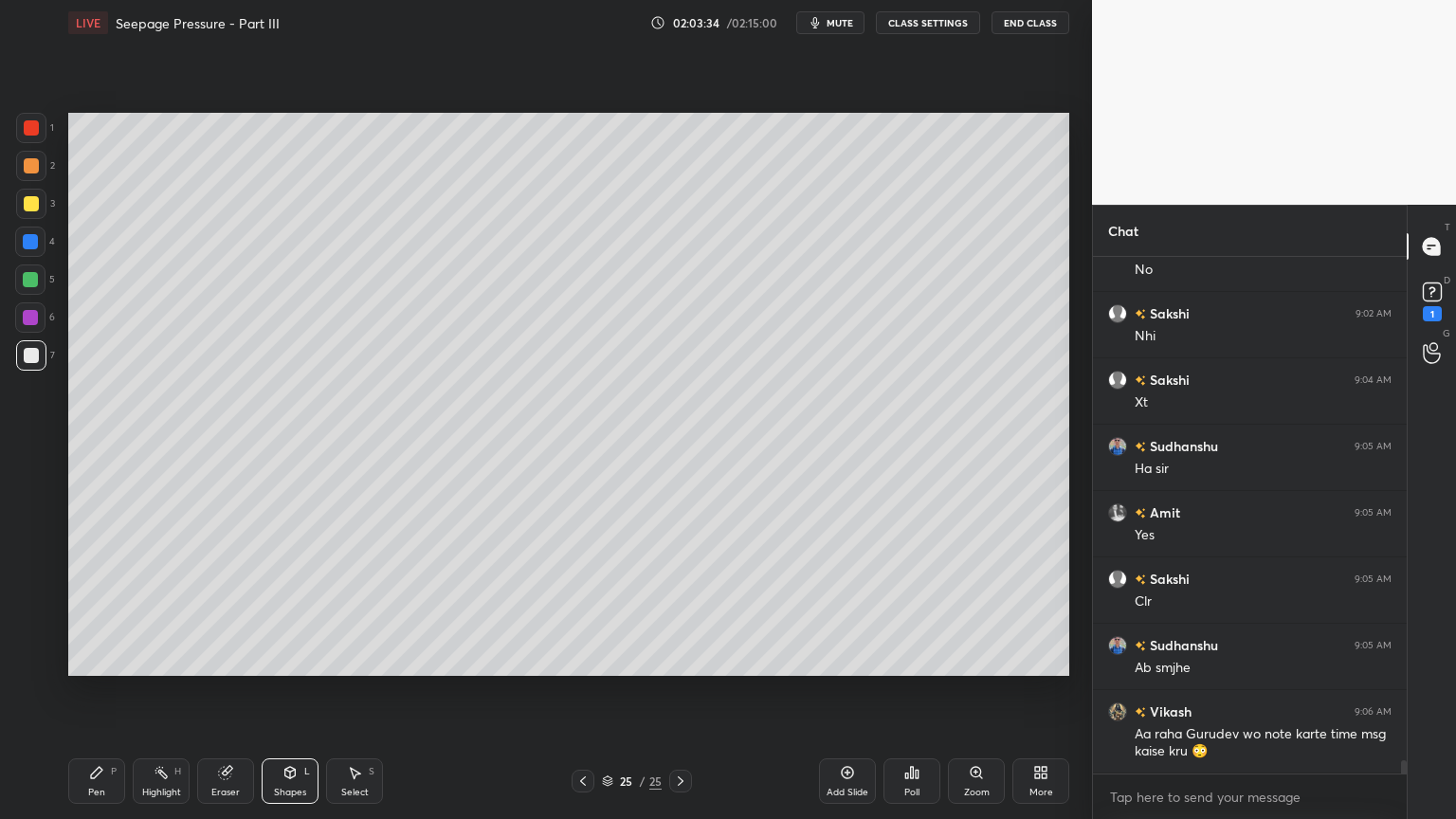 click 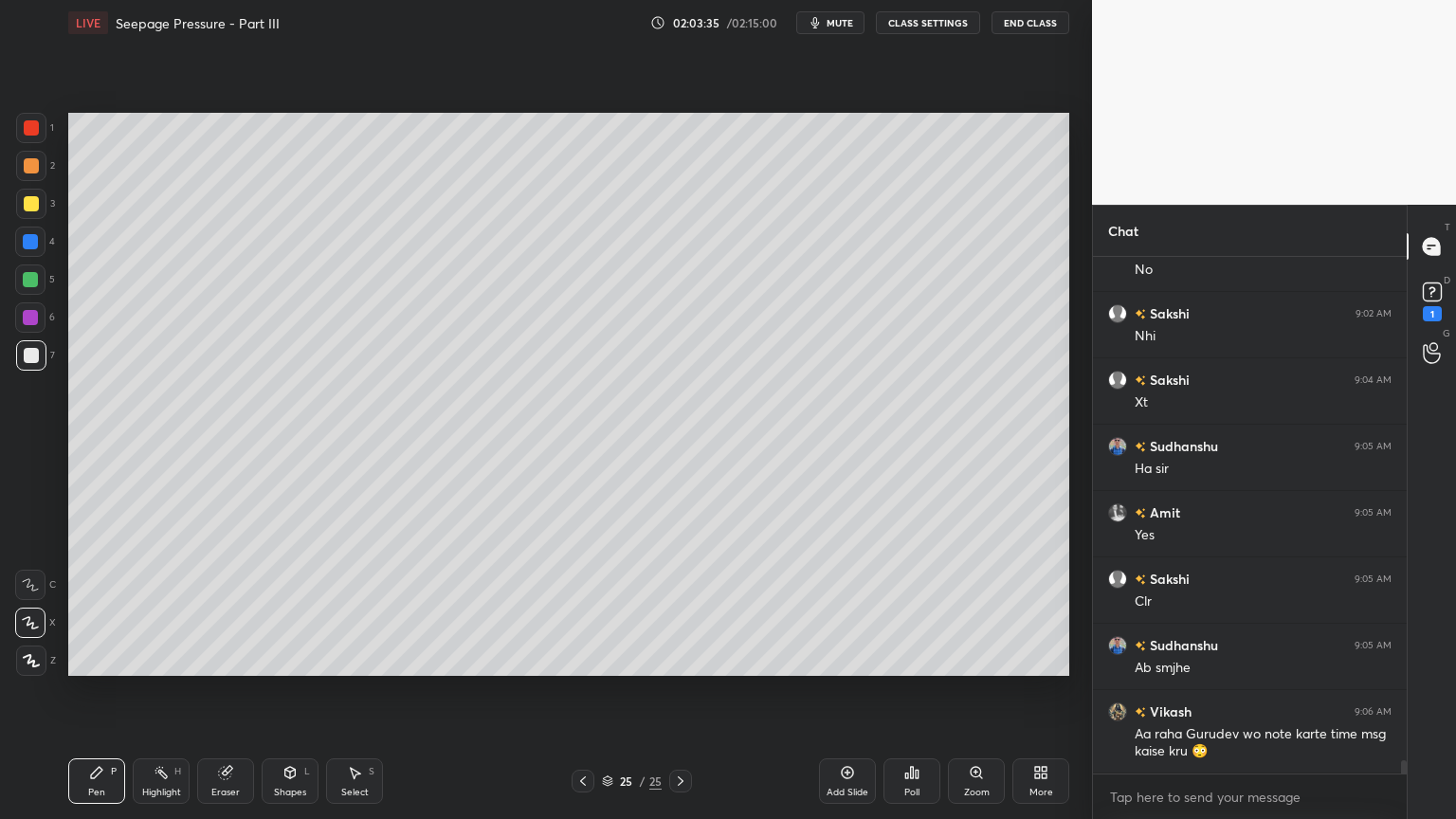 click at bounding box center [31, 204] 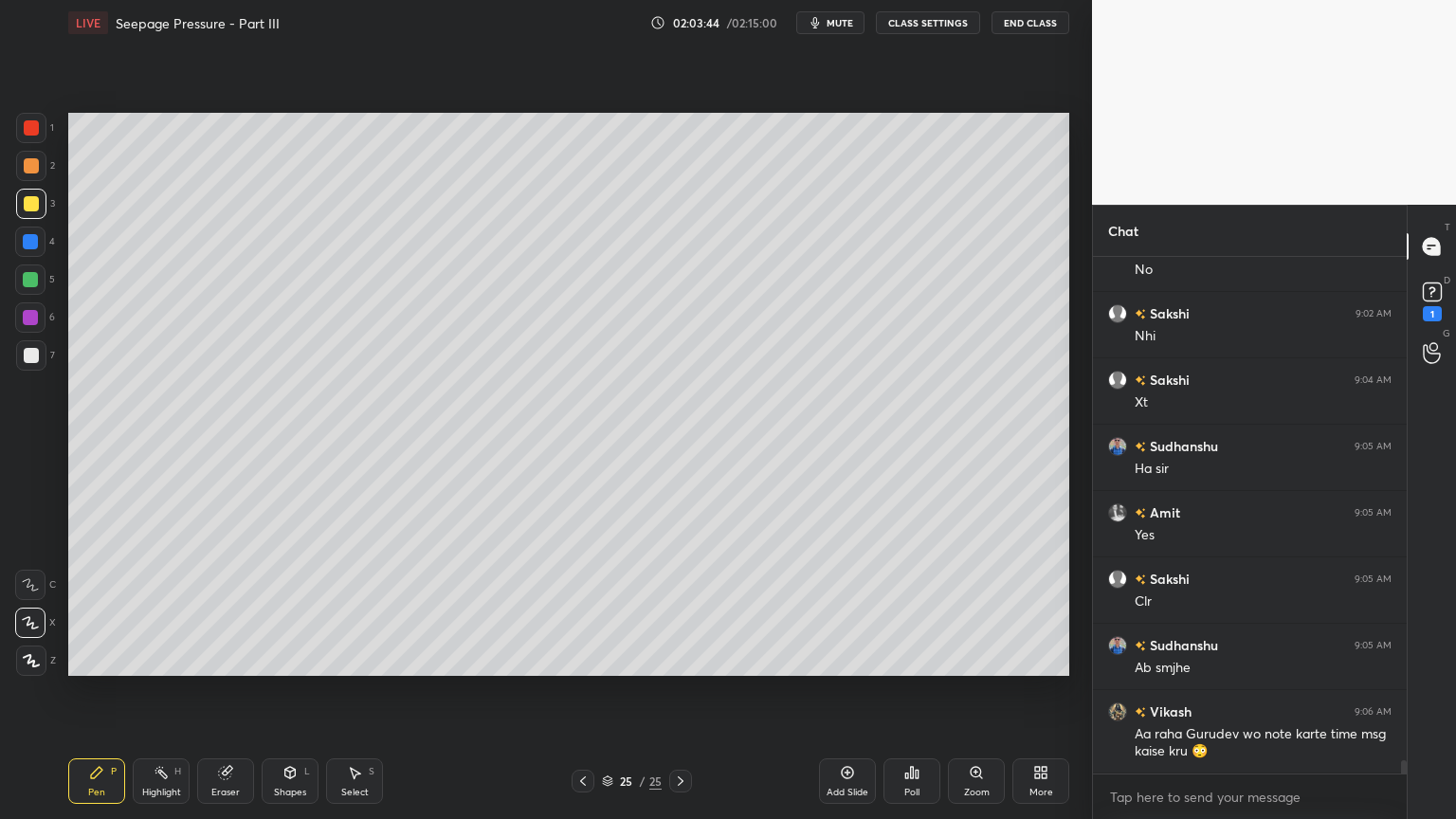 click on "Shapes L" at bounding box center [290, 781] 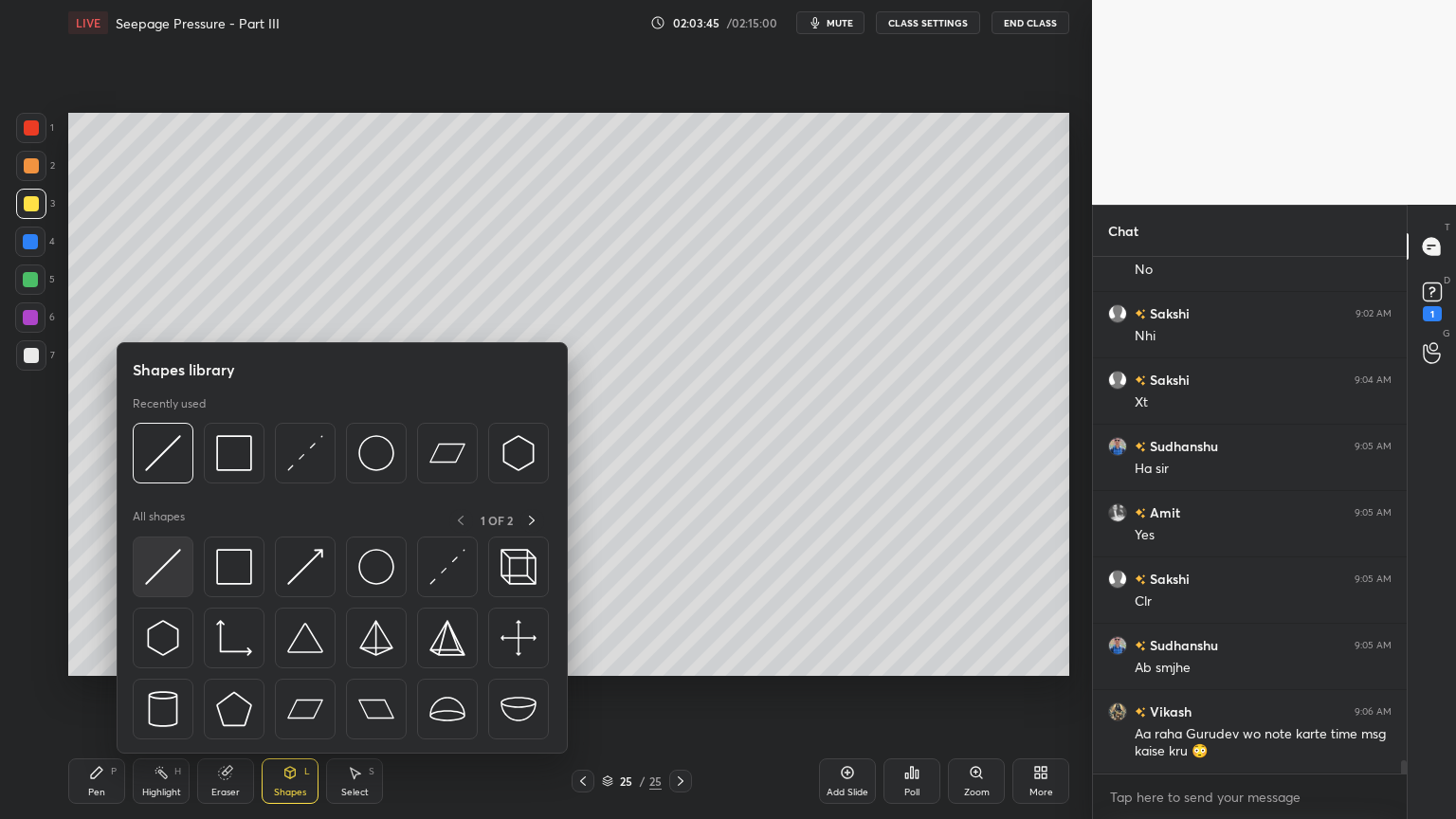 click at bounding box center [163, 567] 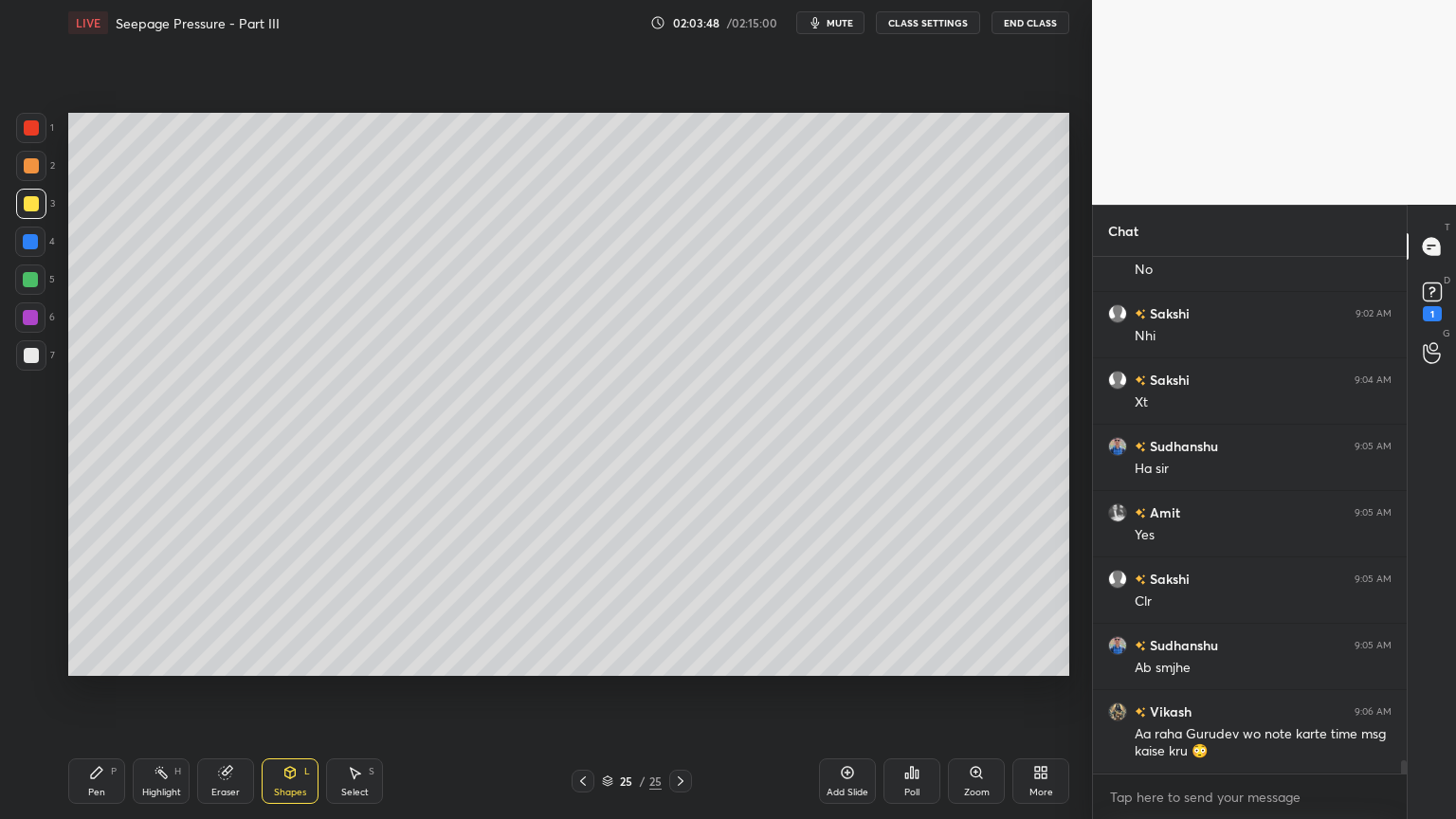 click on "Pen P" at bounding box center (97, 781) 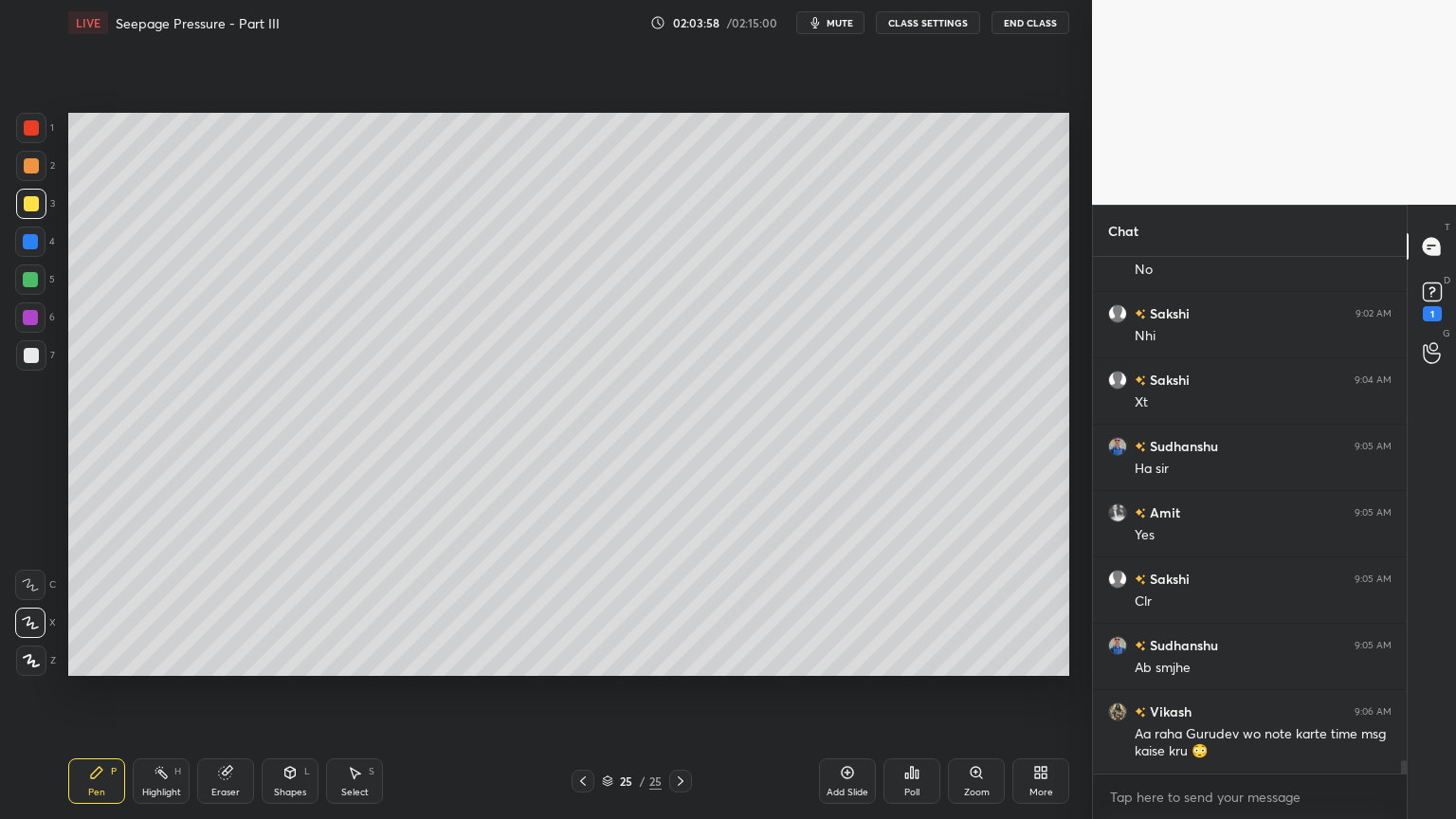 click on "Shapes L" at bounding box center [290, 781] 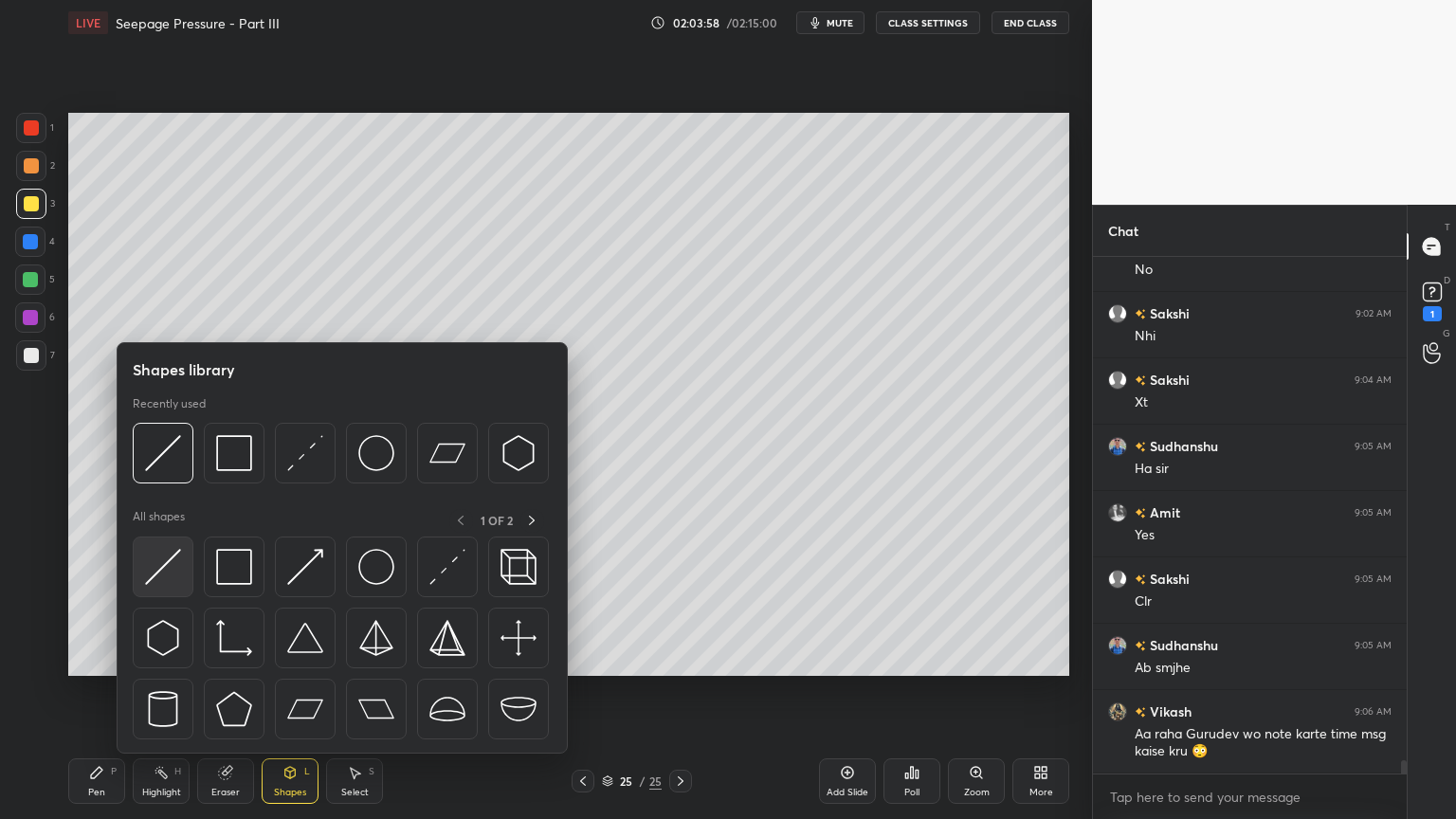 click at bounding box center [163, 567] 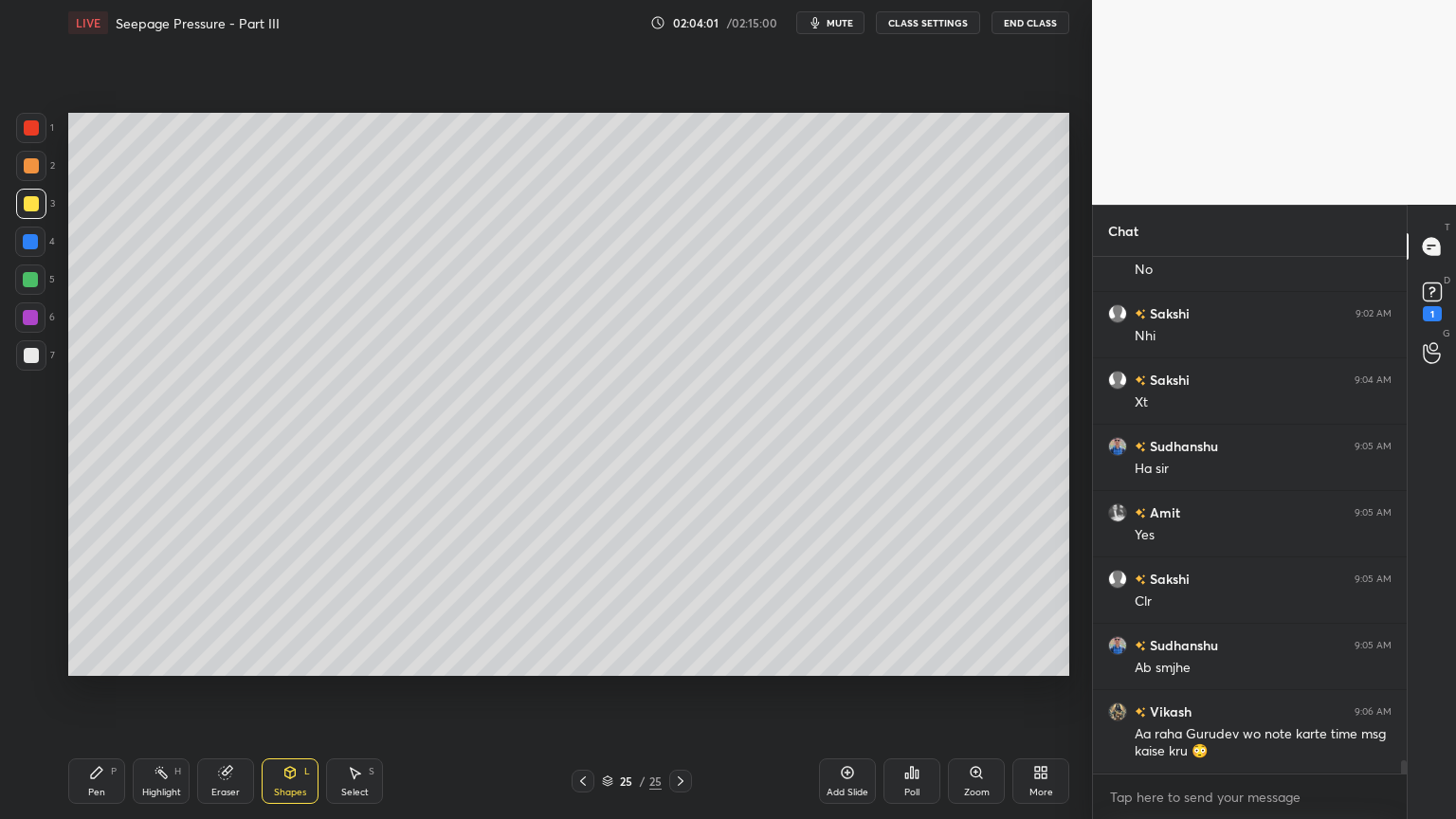 click on "Pen P" at bounding box center (97, 781) 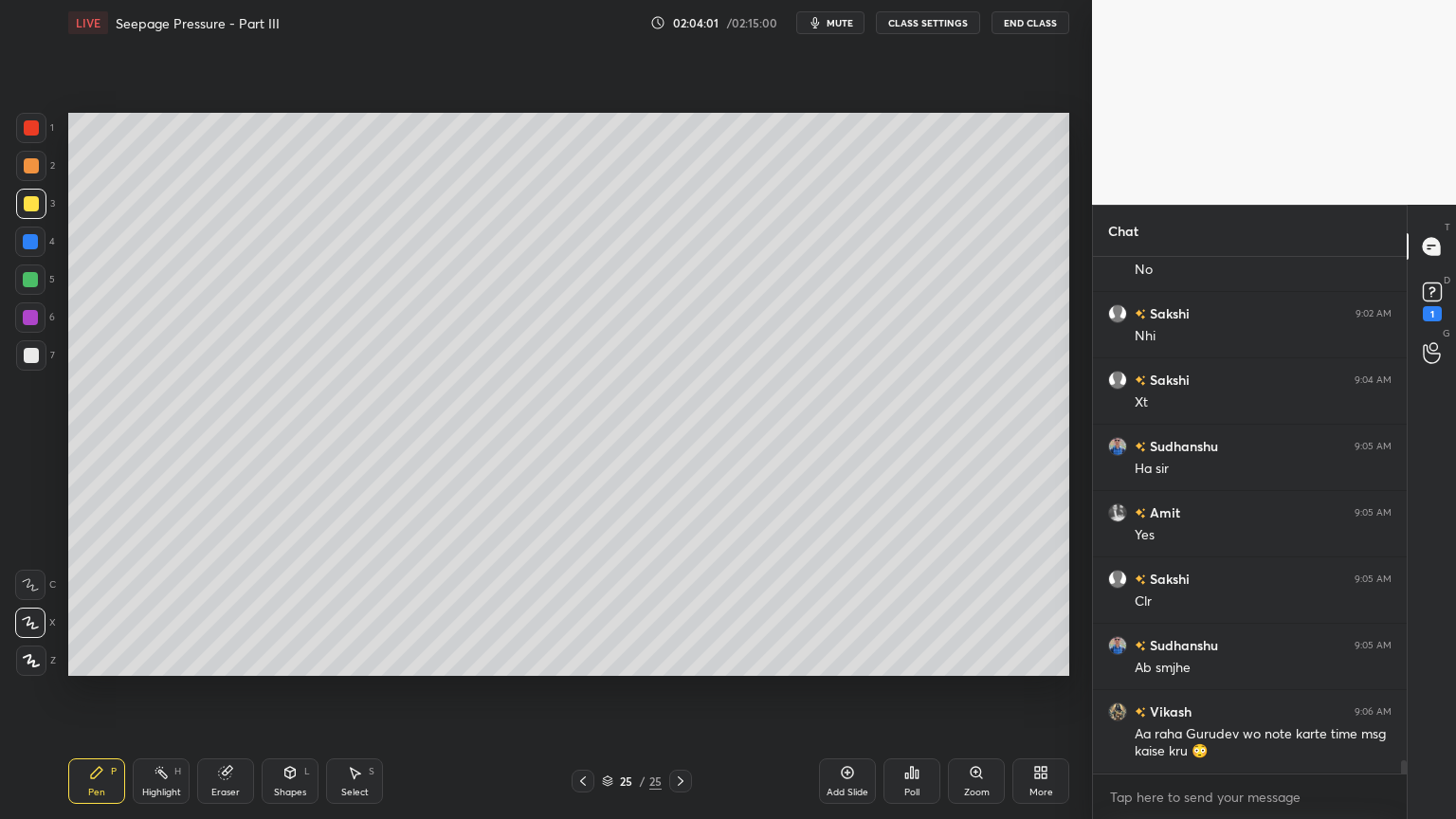 click at bounding box center (31, 355) 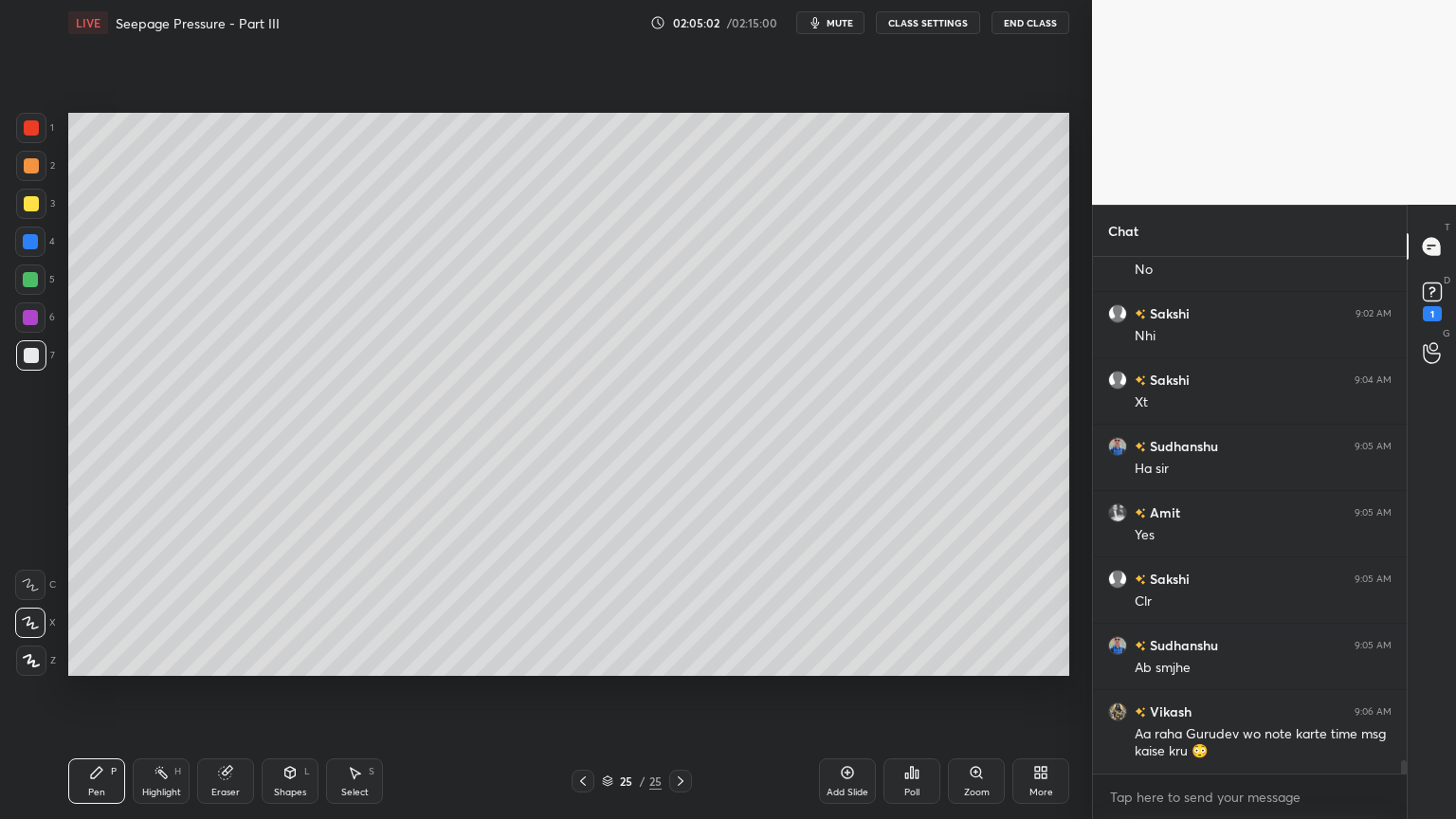 click at bounding box center (31, 204) 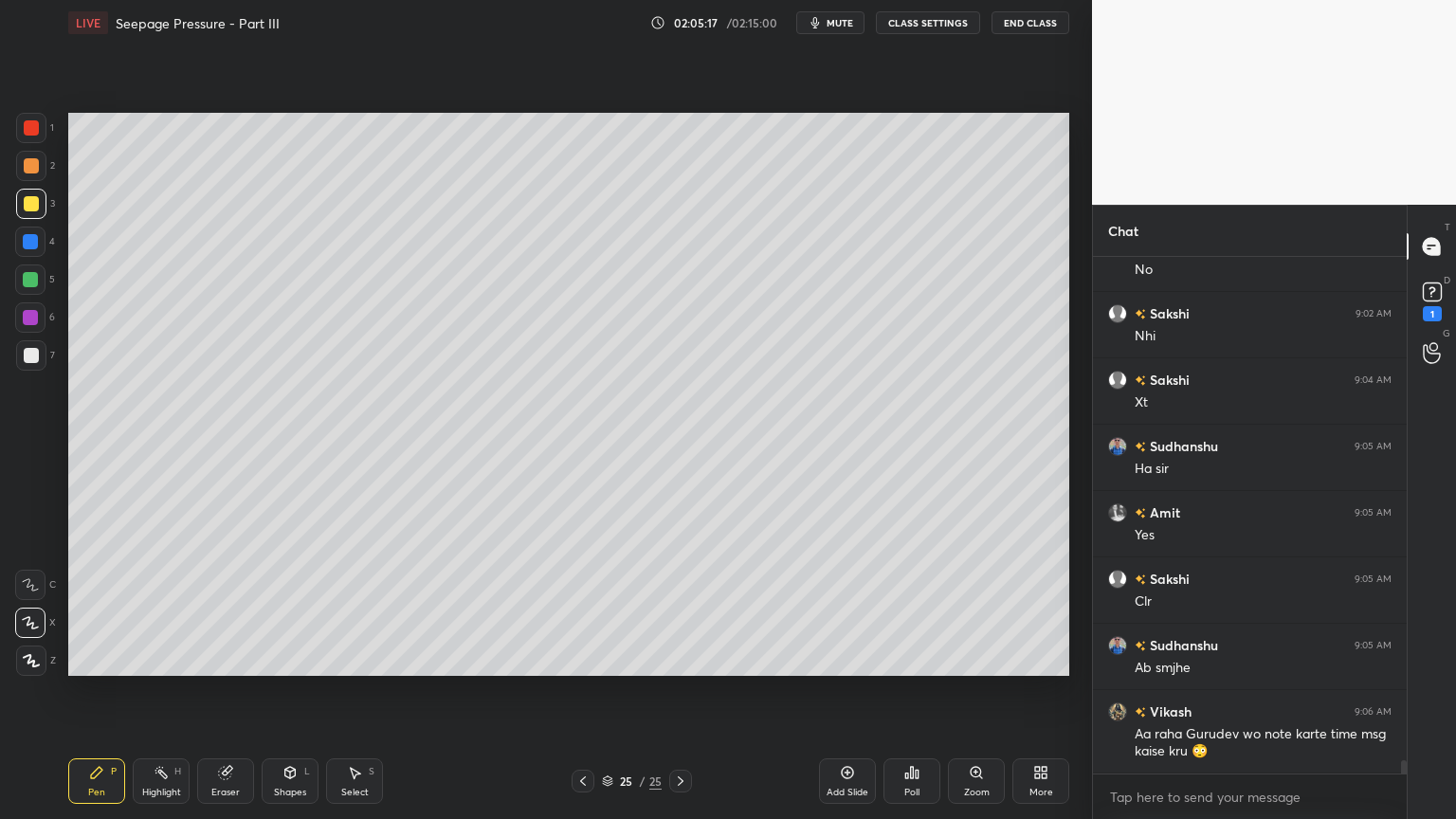 click on "Shapes L" at bounding box center (290, 781) 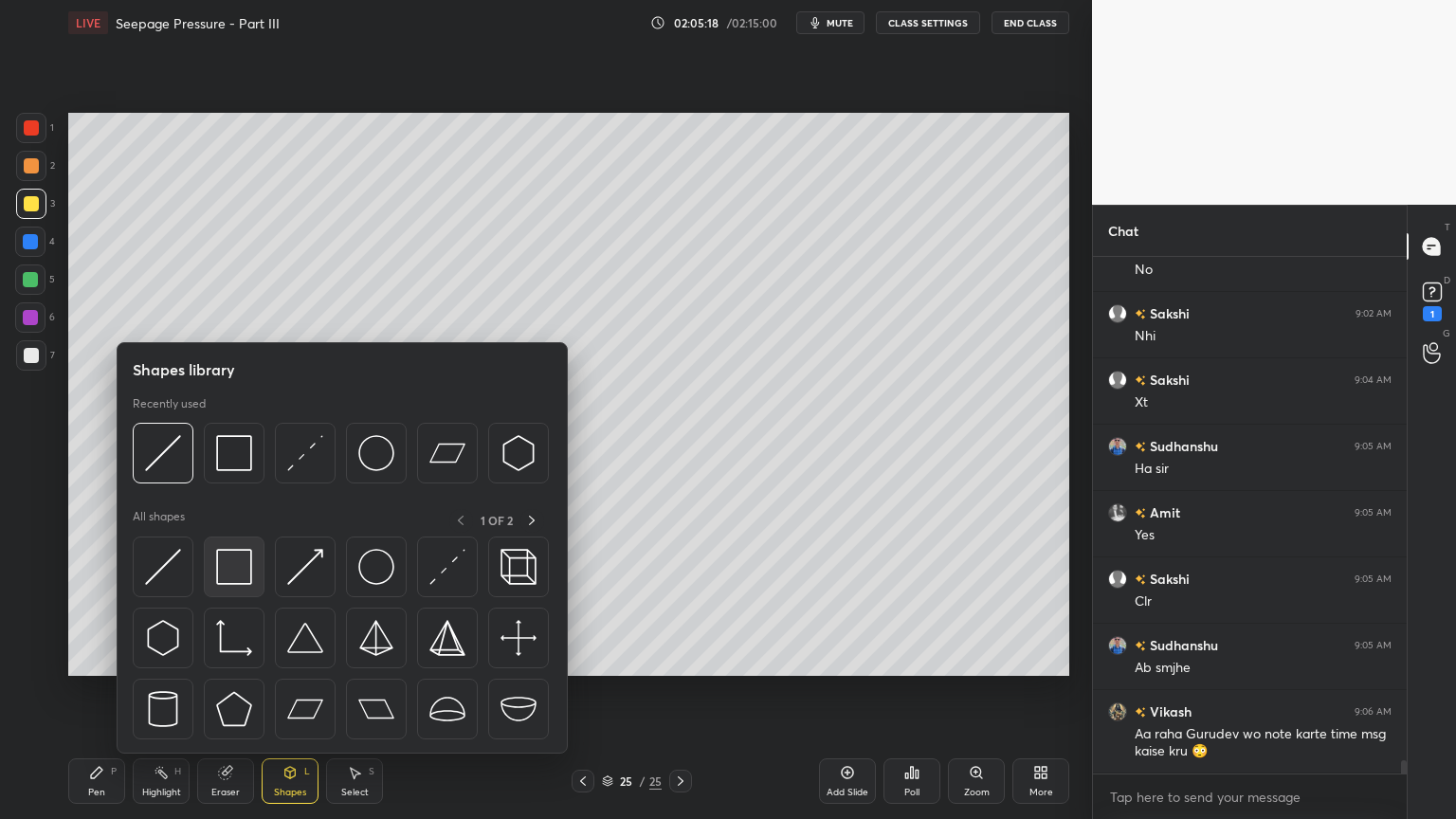 click at bounding box center (234, 567) 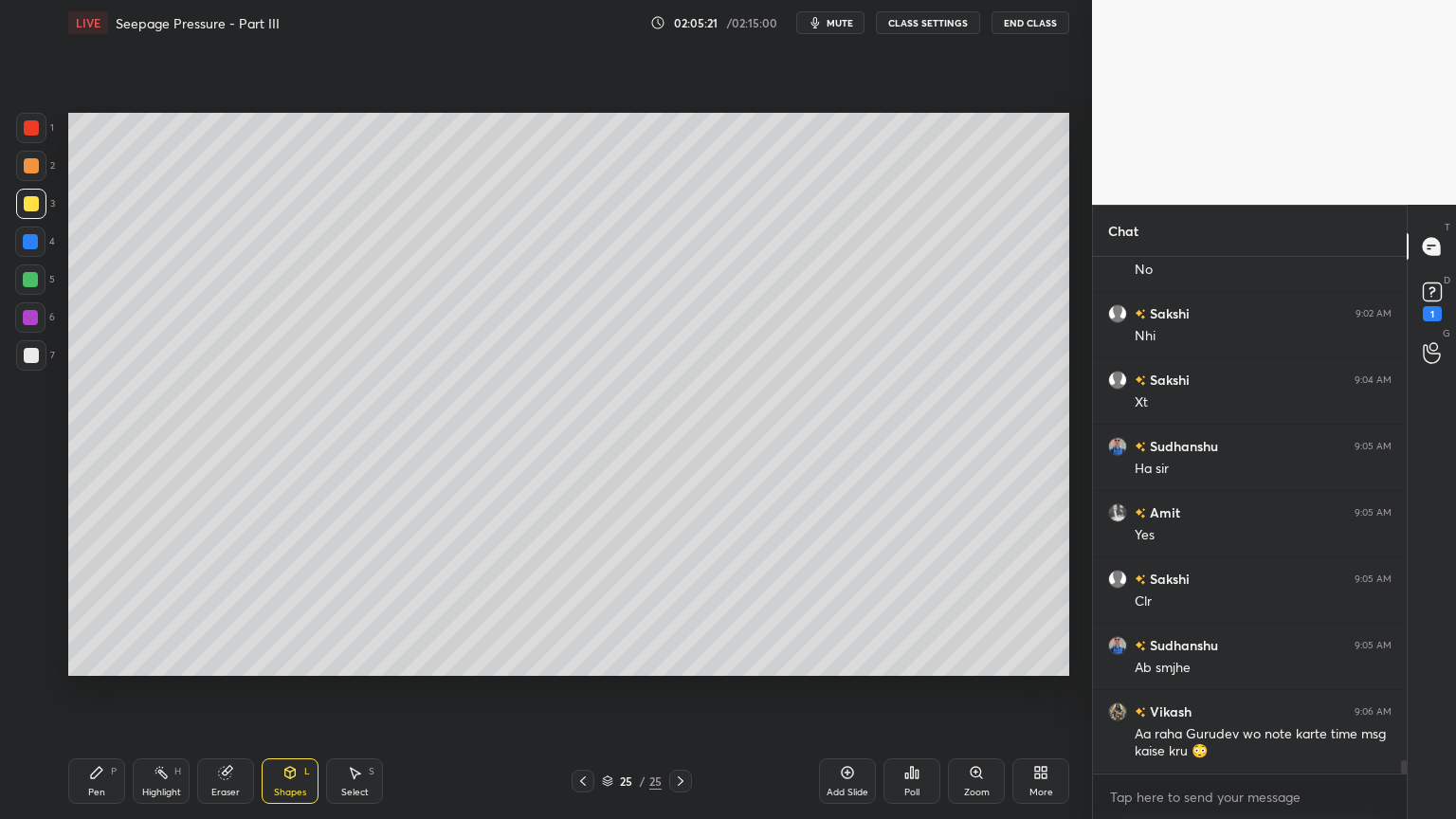 click 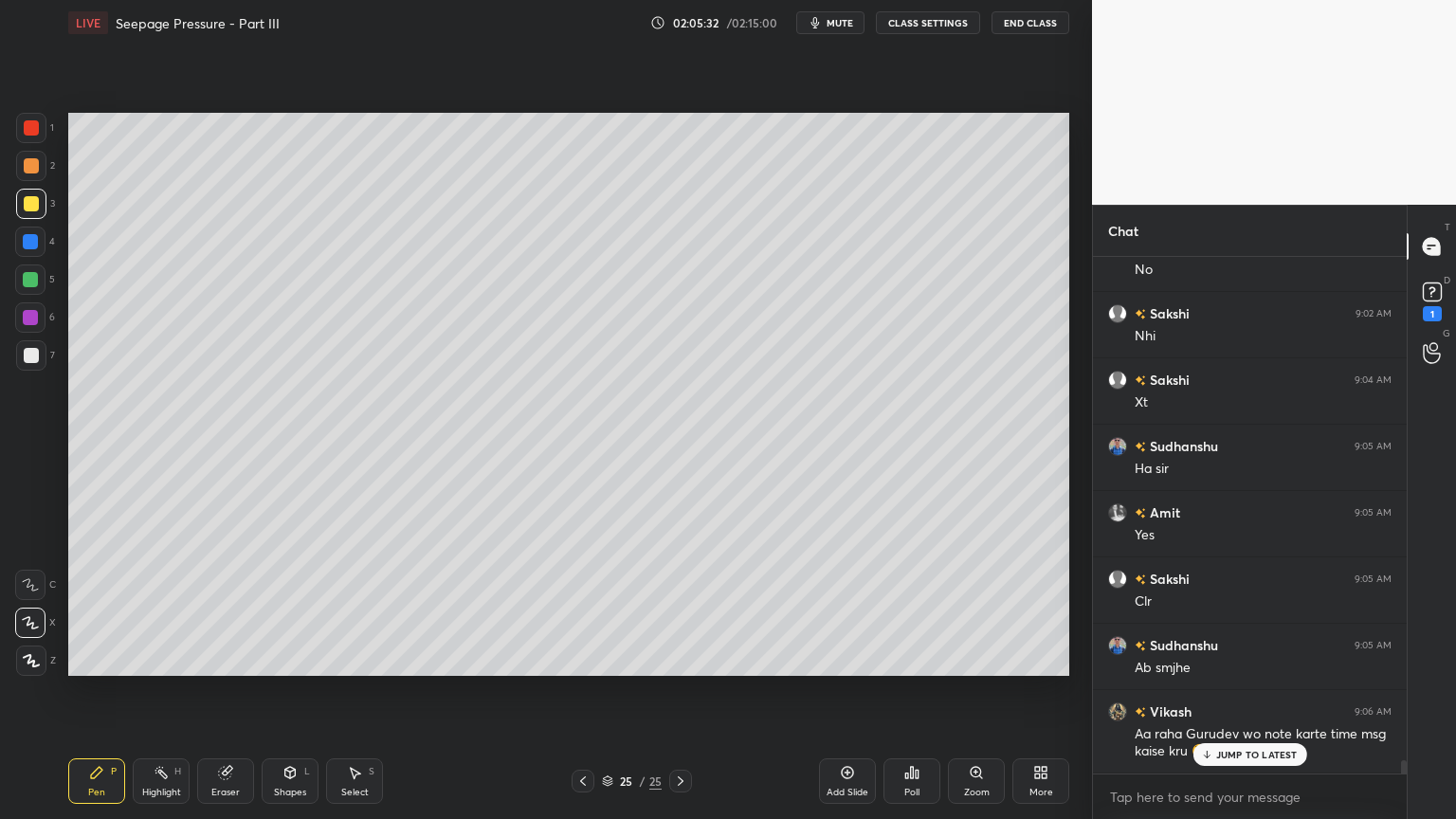 scroll, scrollTop: 20191, scrollLeft: 0, axis: vertical 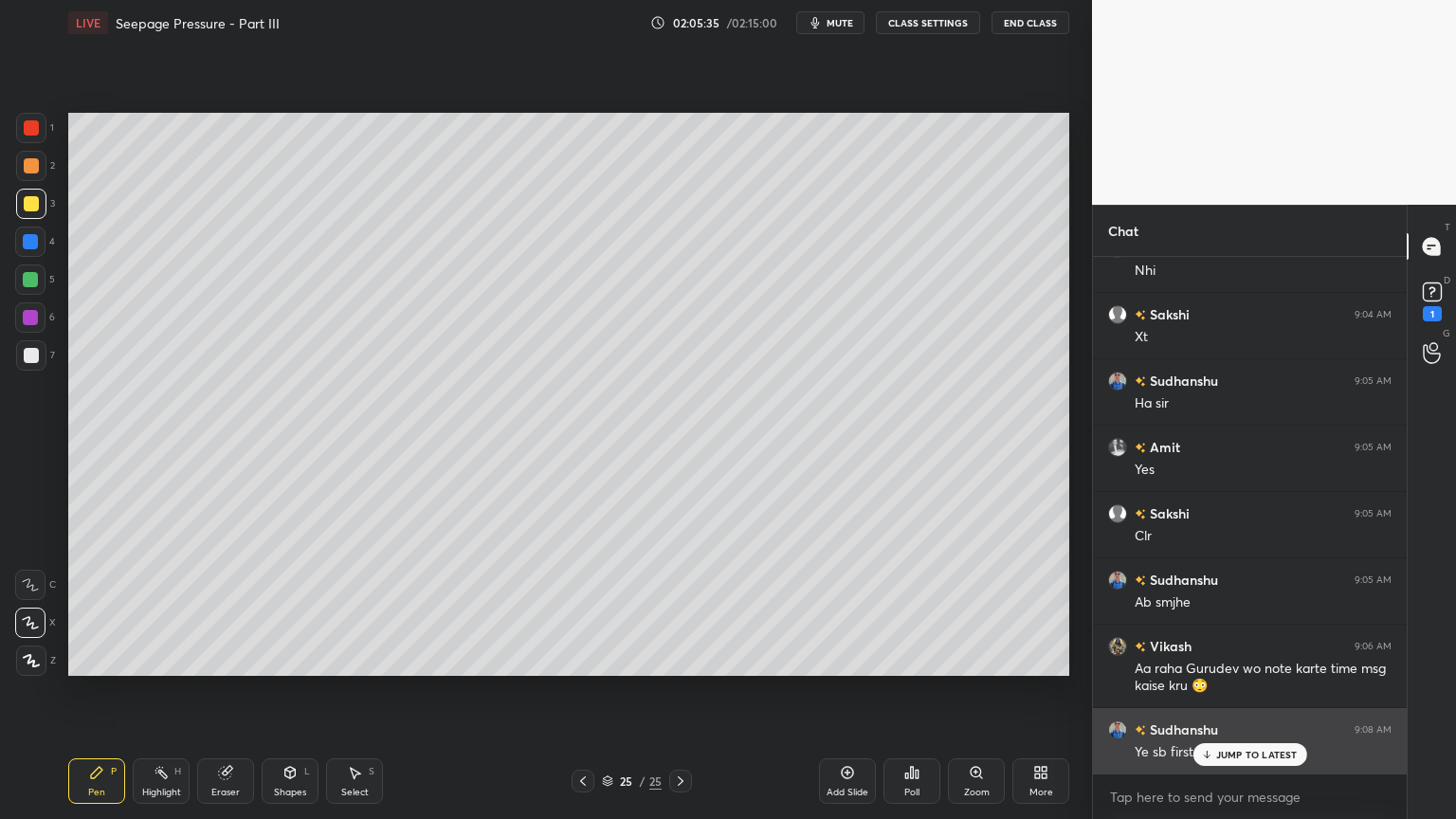 click on "JUMP TO LATEST" at bounding box center [1257, 755] 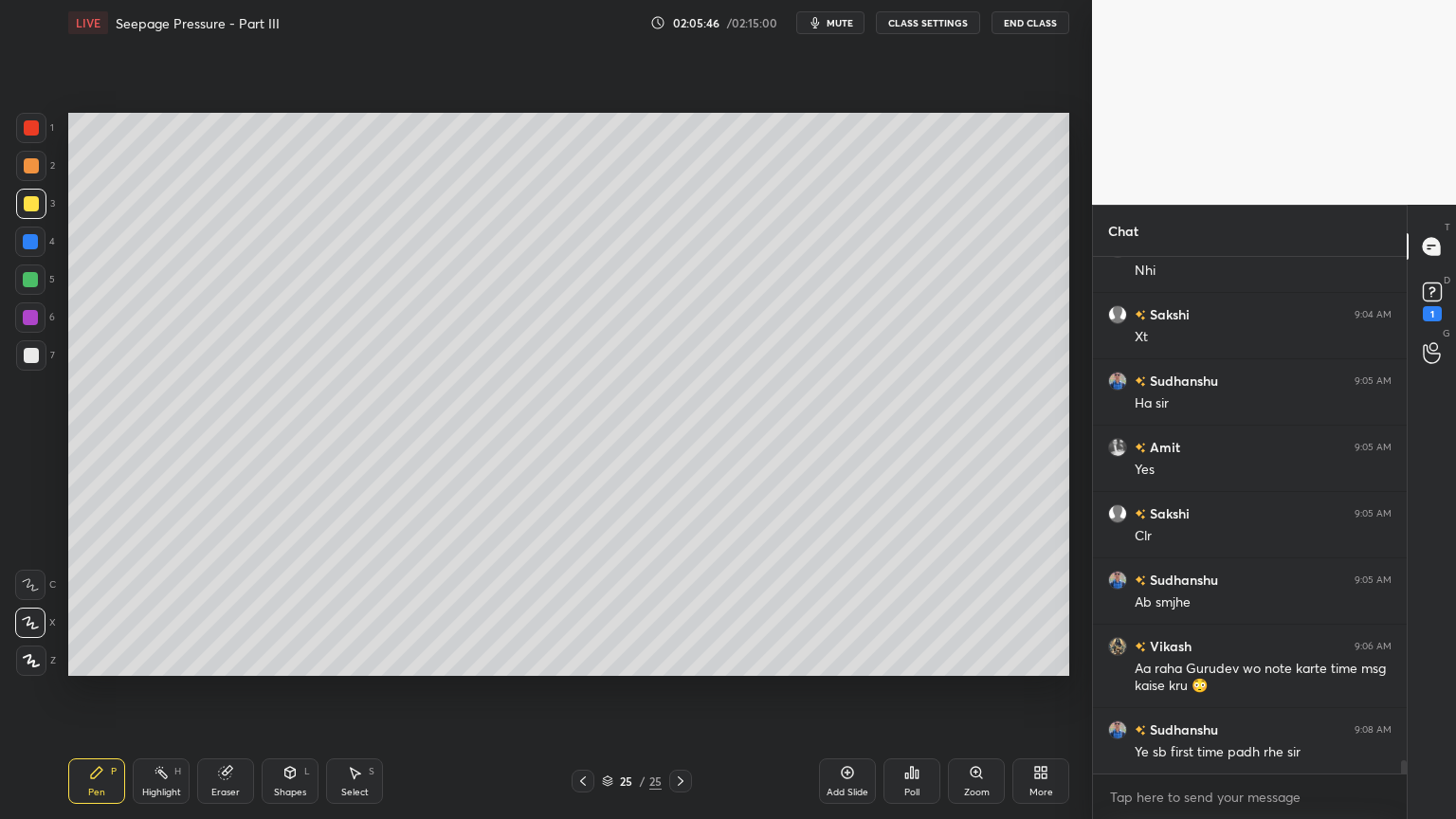 click on "Add Slide" at bounding box center [847, 781] 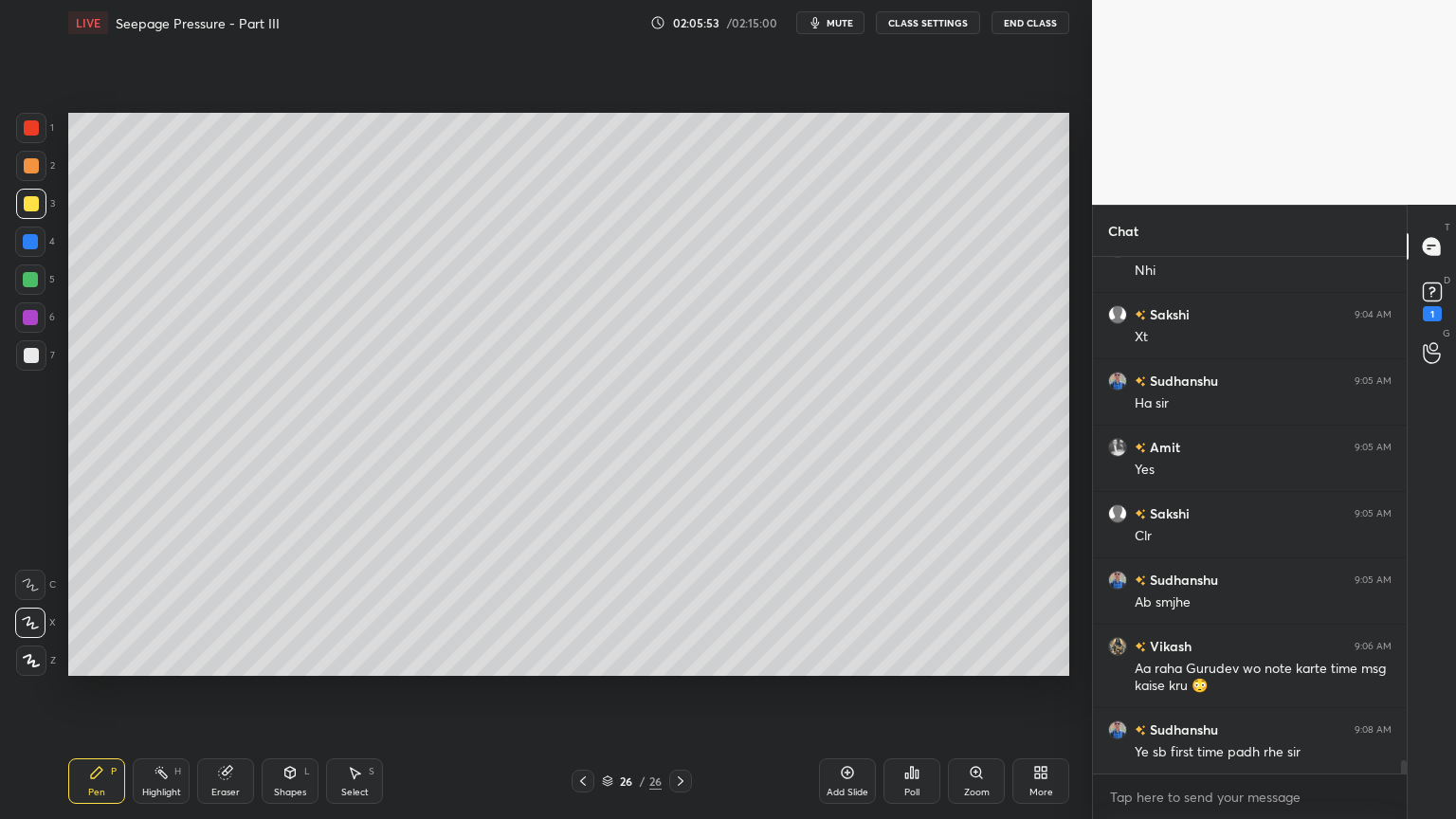 scroll, scrollTop: 20258, scrollLeft: 0, axis: vertical 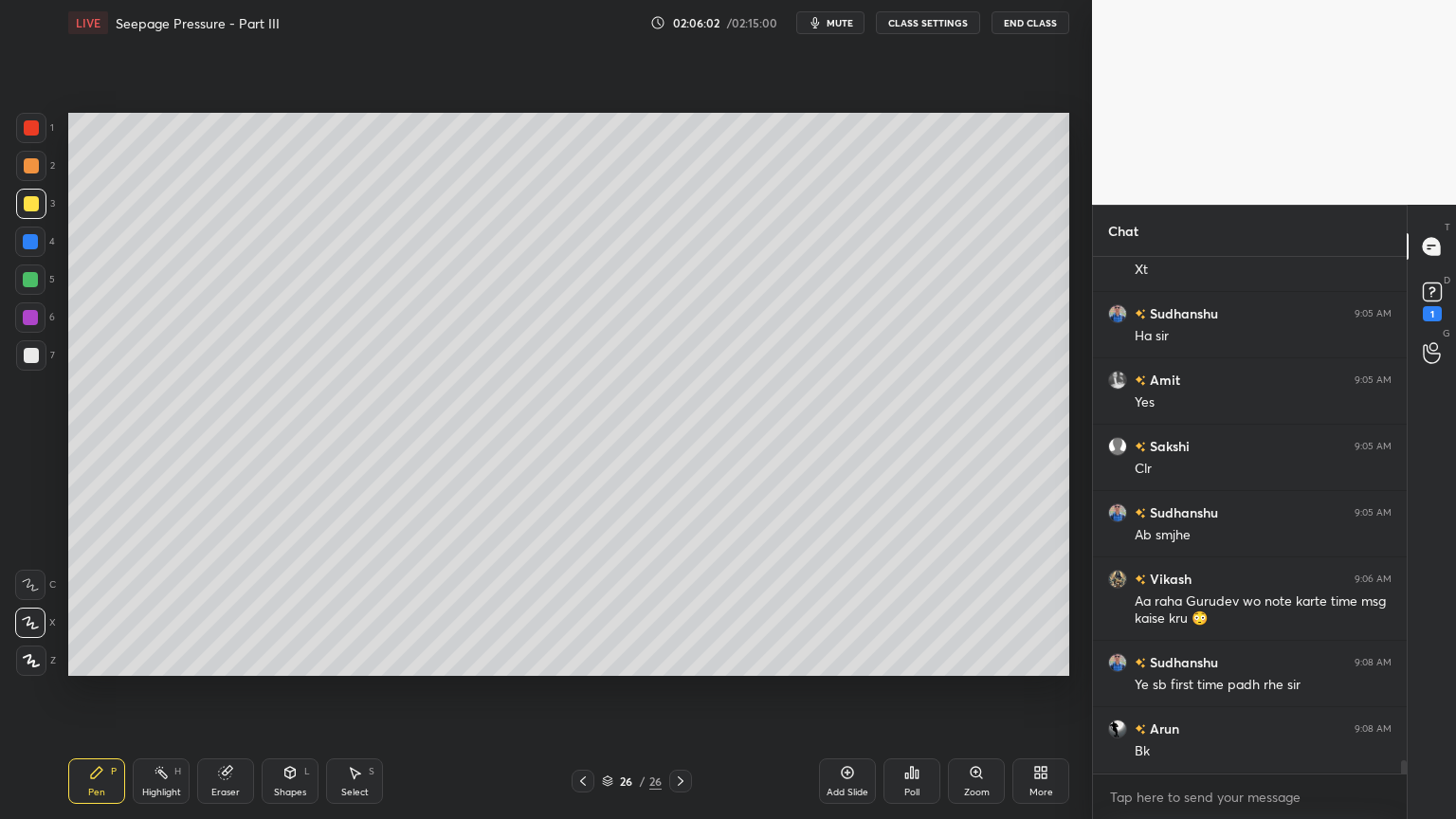 click on "Shapes L" at bounding box center [290, 781] 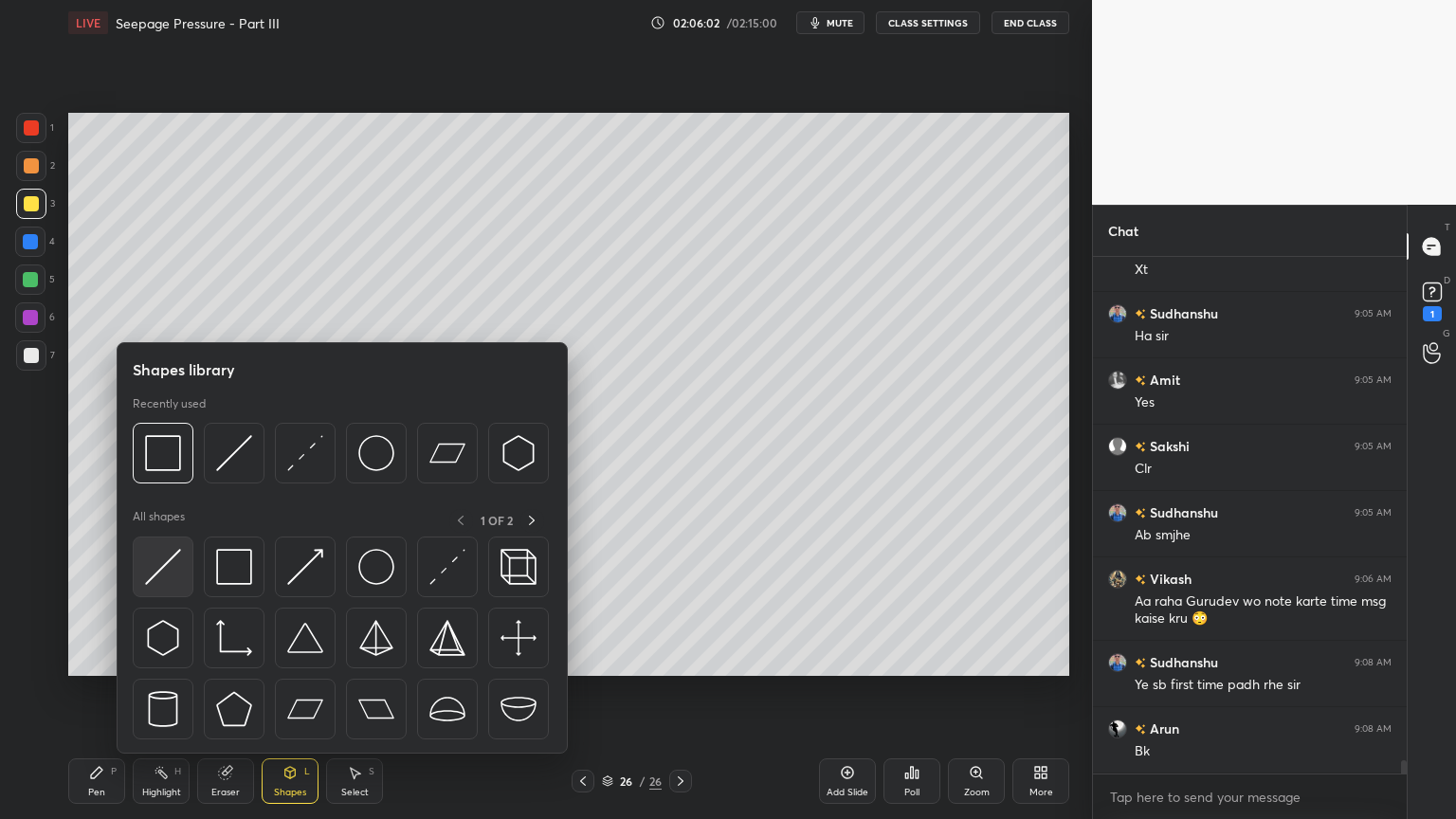click at bounding box center [163, 567] 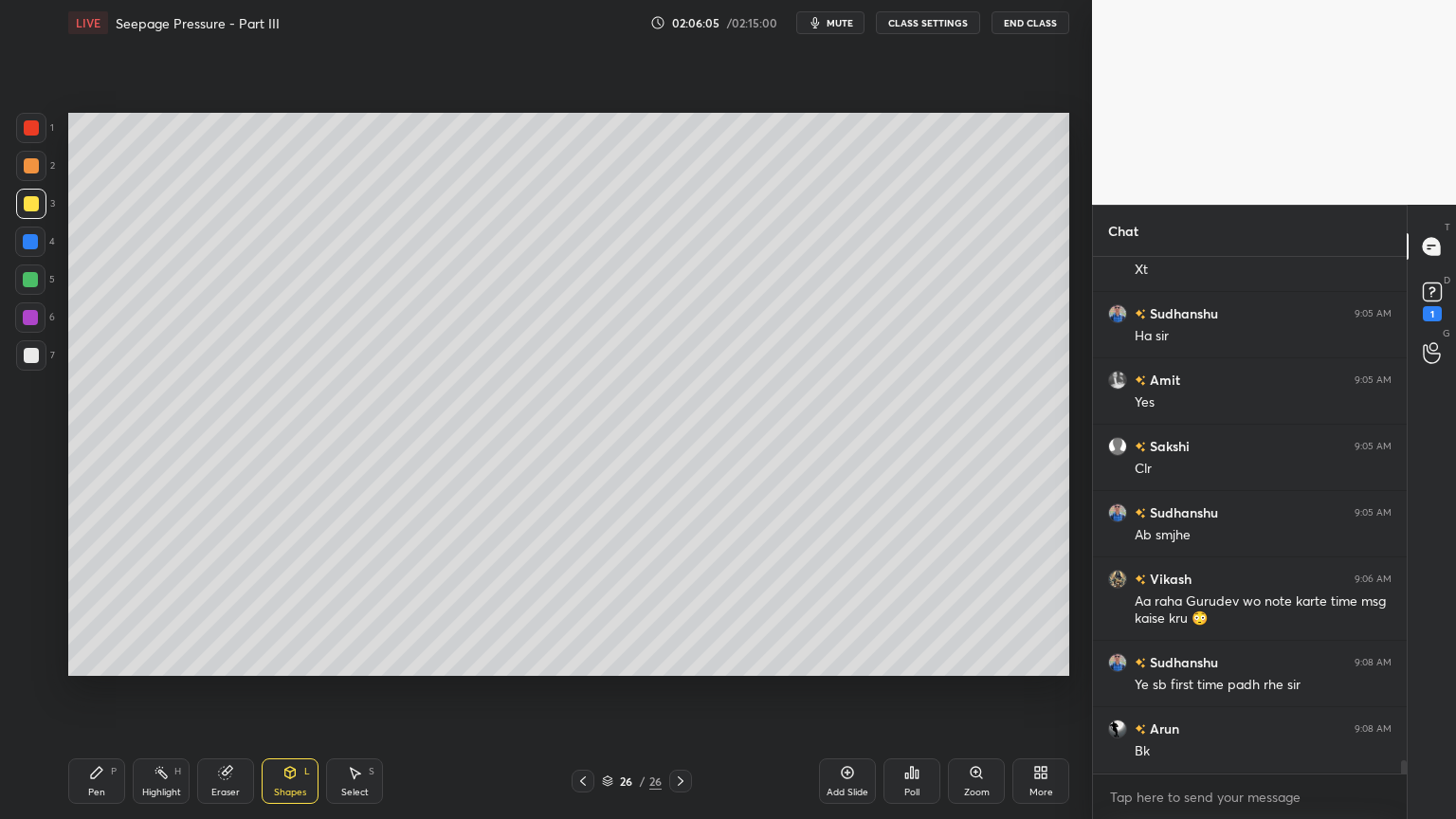 click 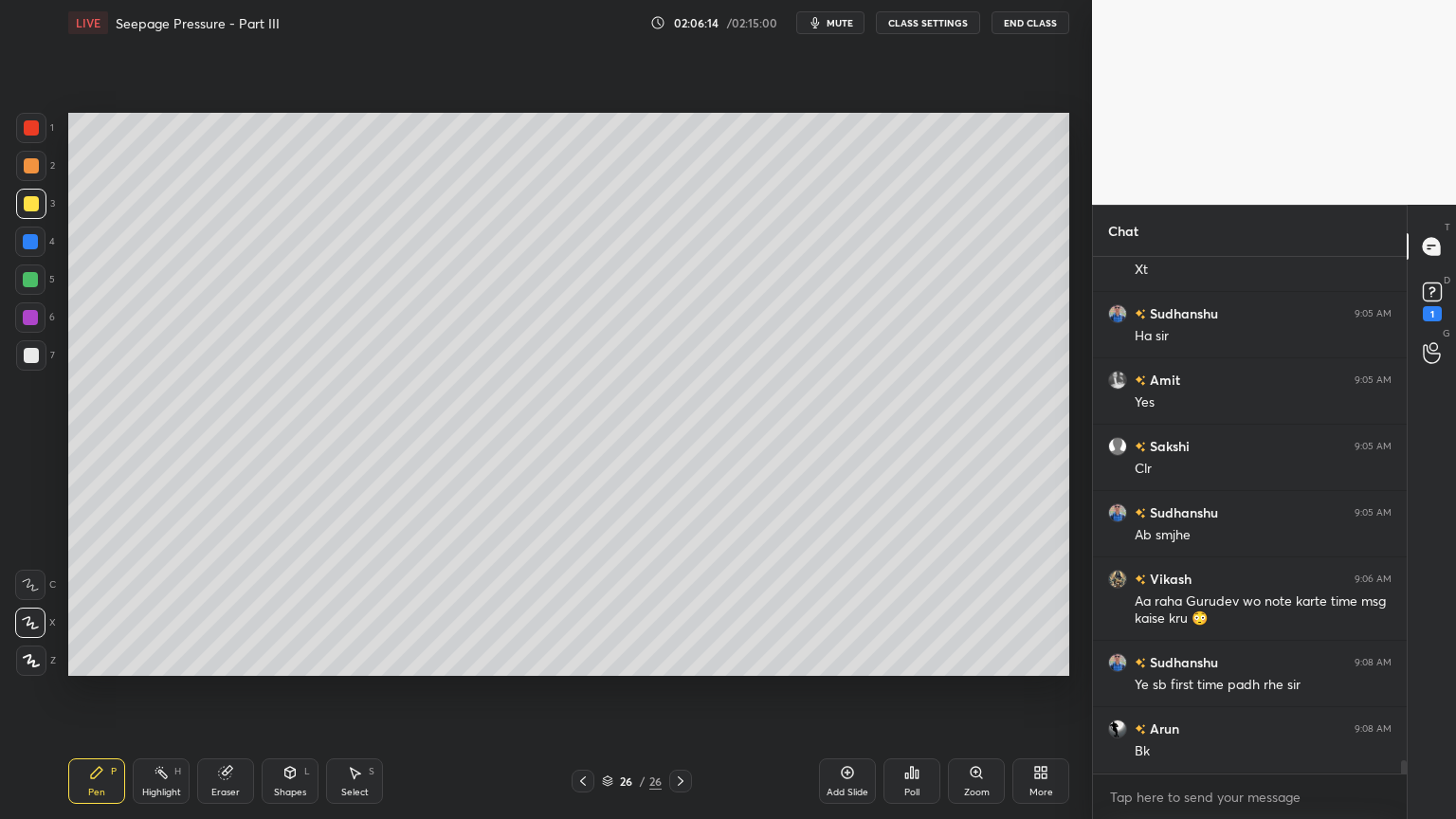 click on "Shapes" at bounding box center (290, 792) 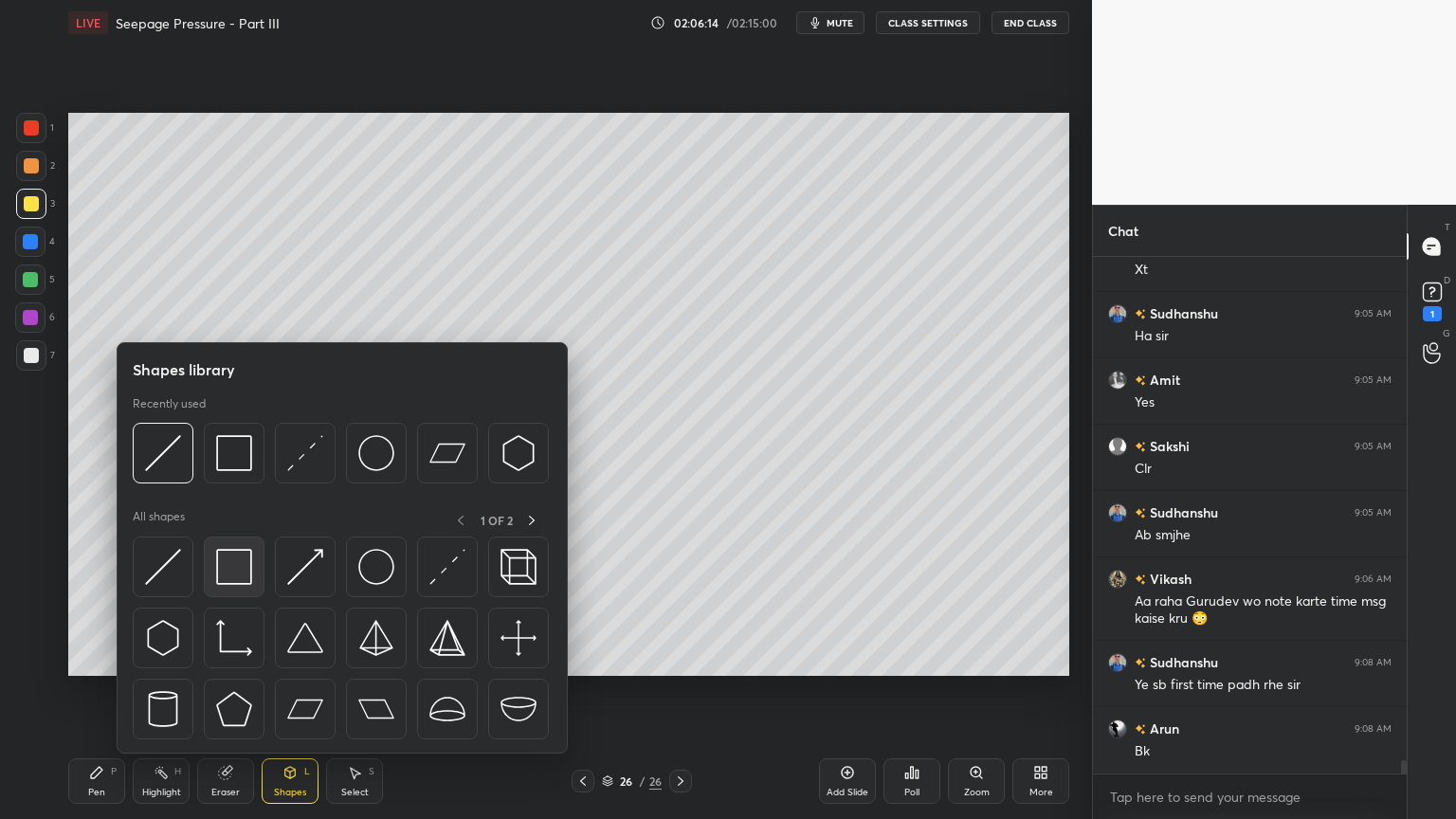 click at bounding box center [234, 567] 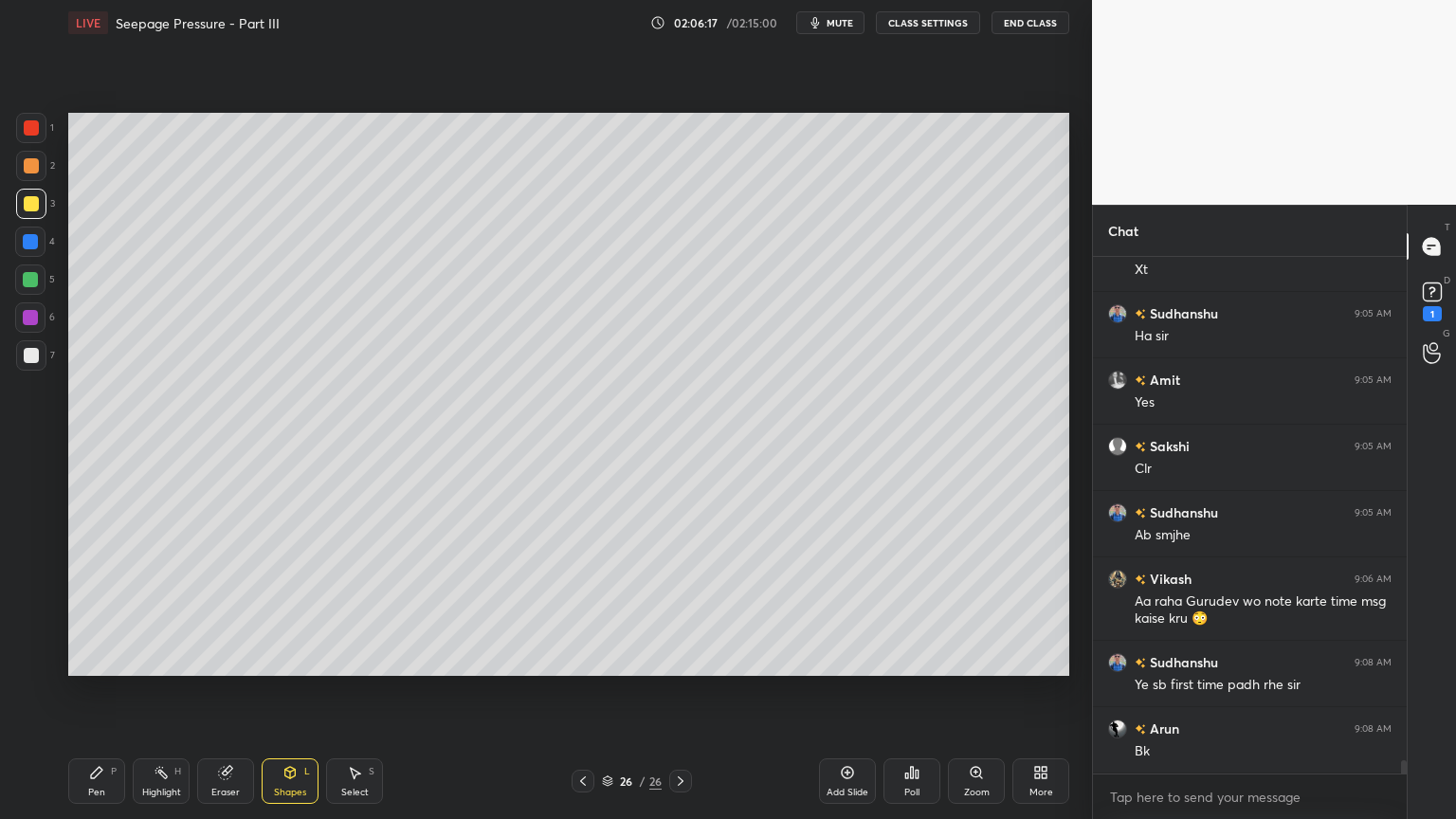 click on "Pen P" at bounding box center (97, 781) 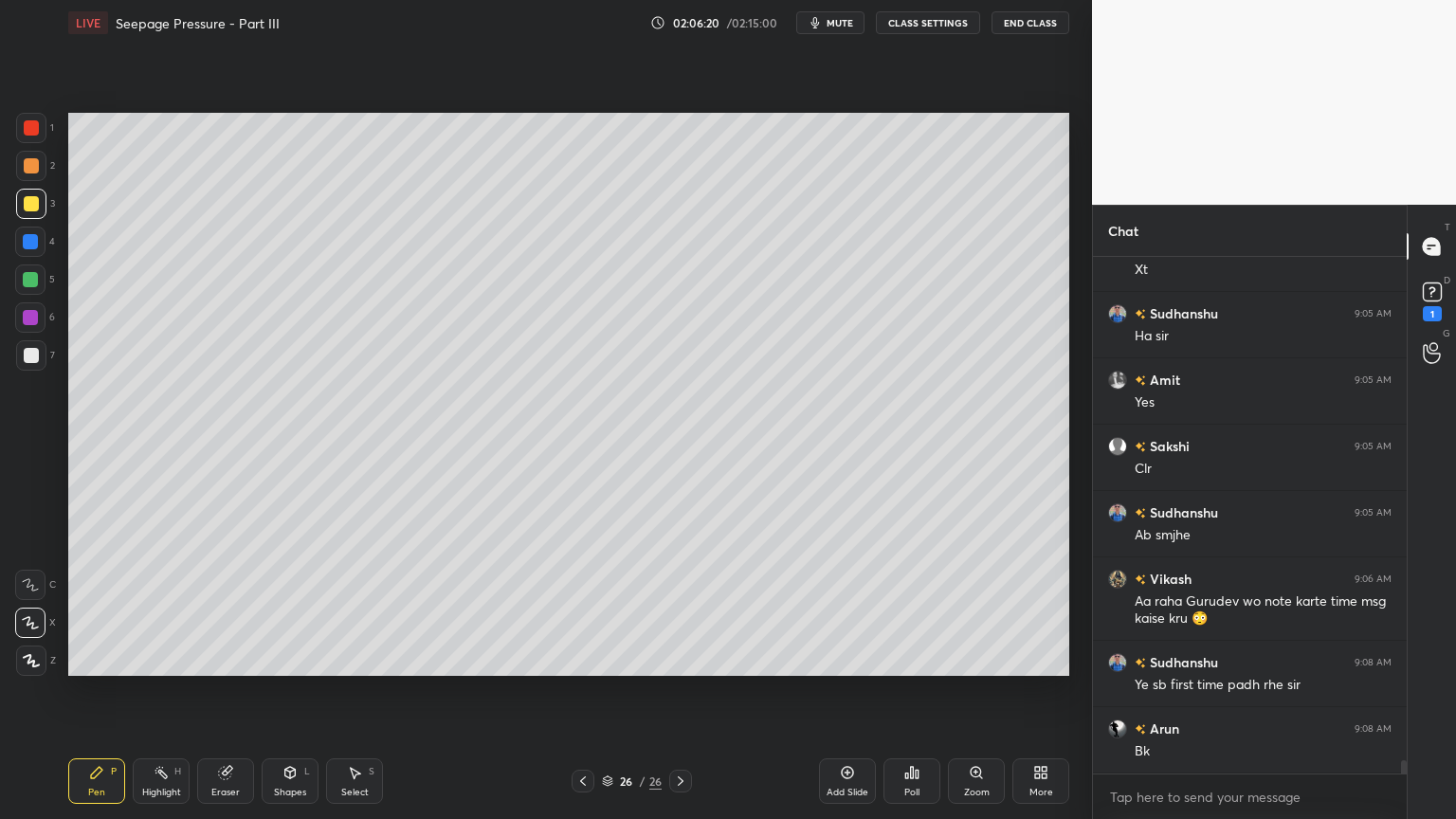 click 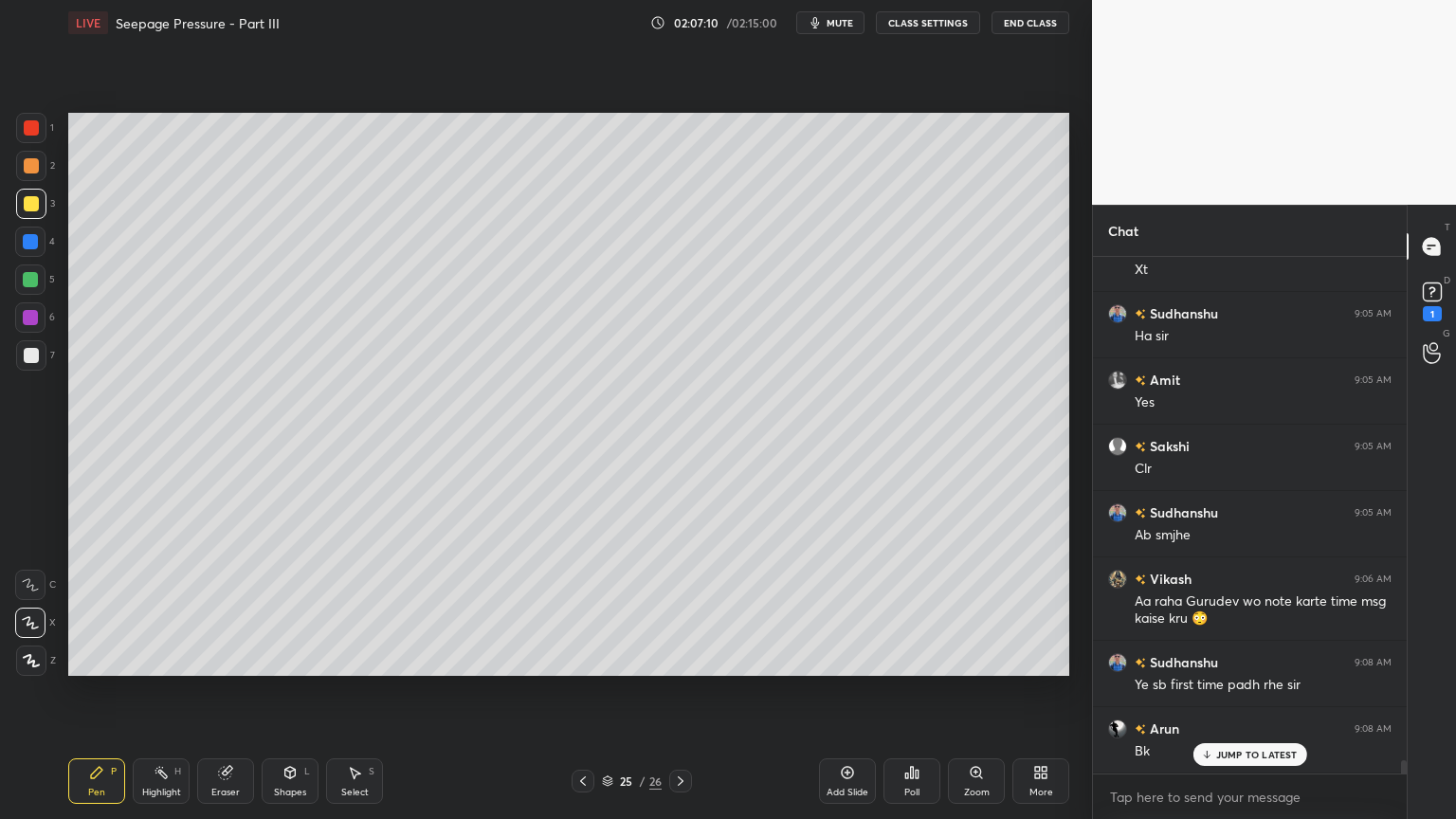 scroll, scrollTop: 20323, scrollLeft: 0, axis: vertical 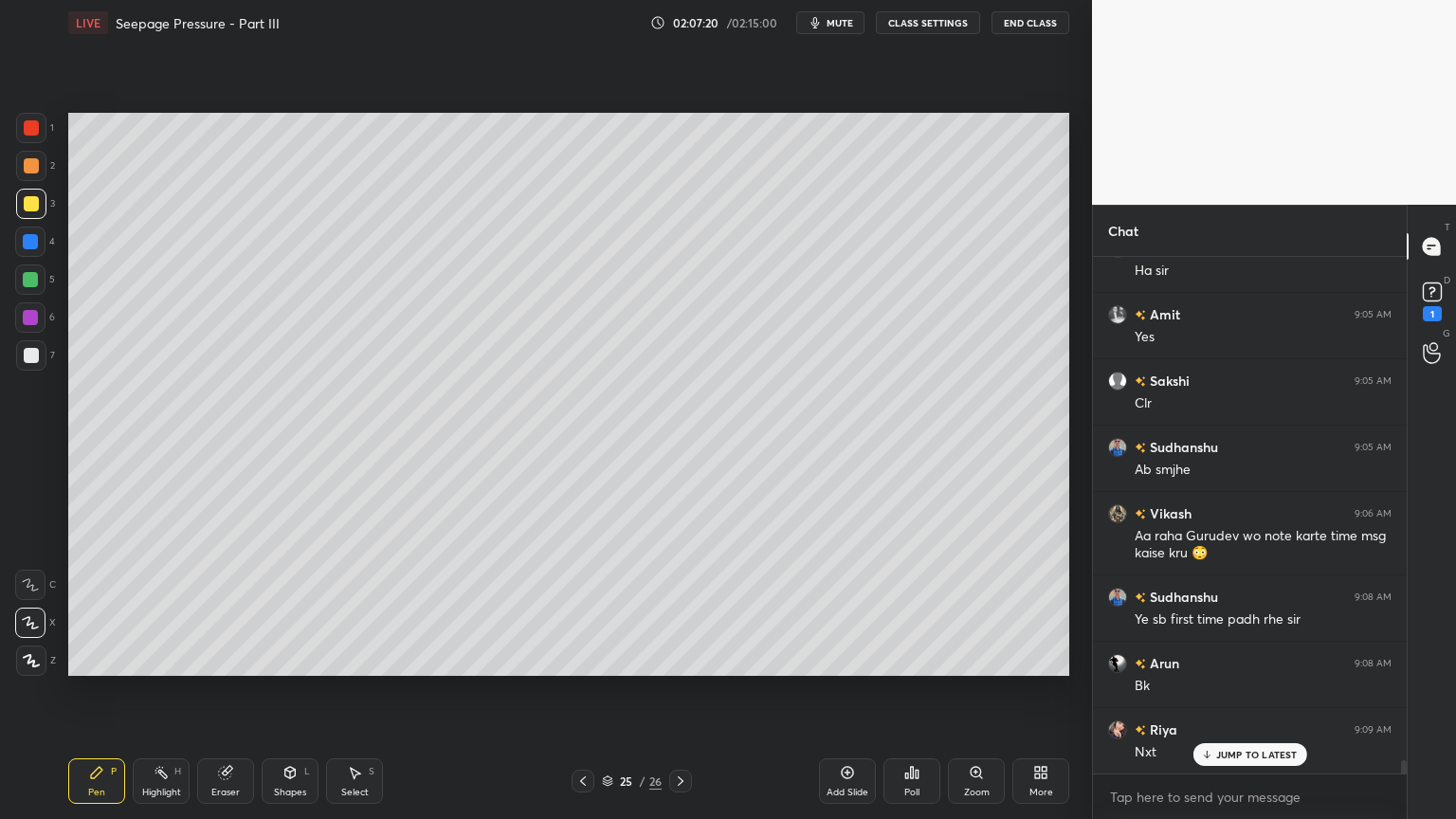 click at bounding box center [681, 781] 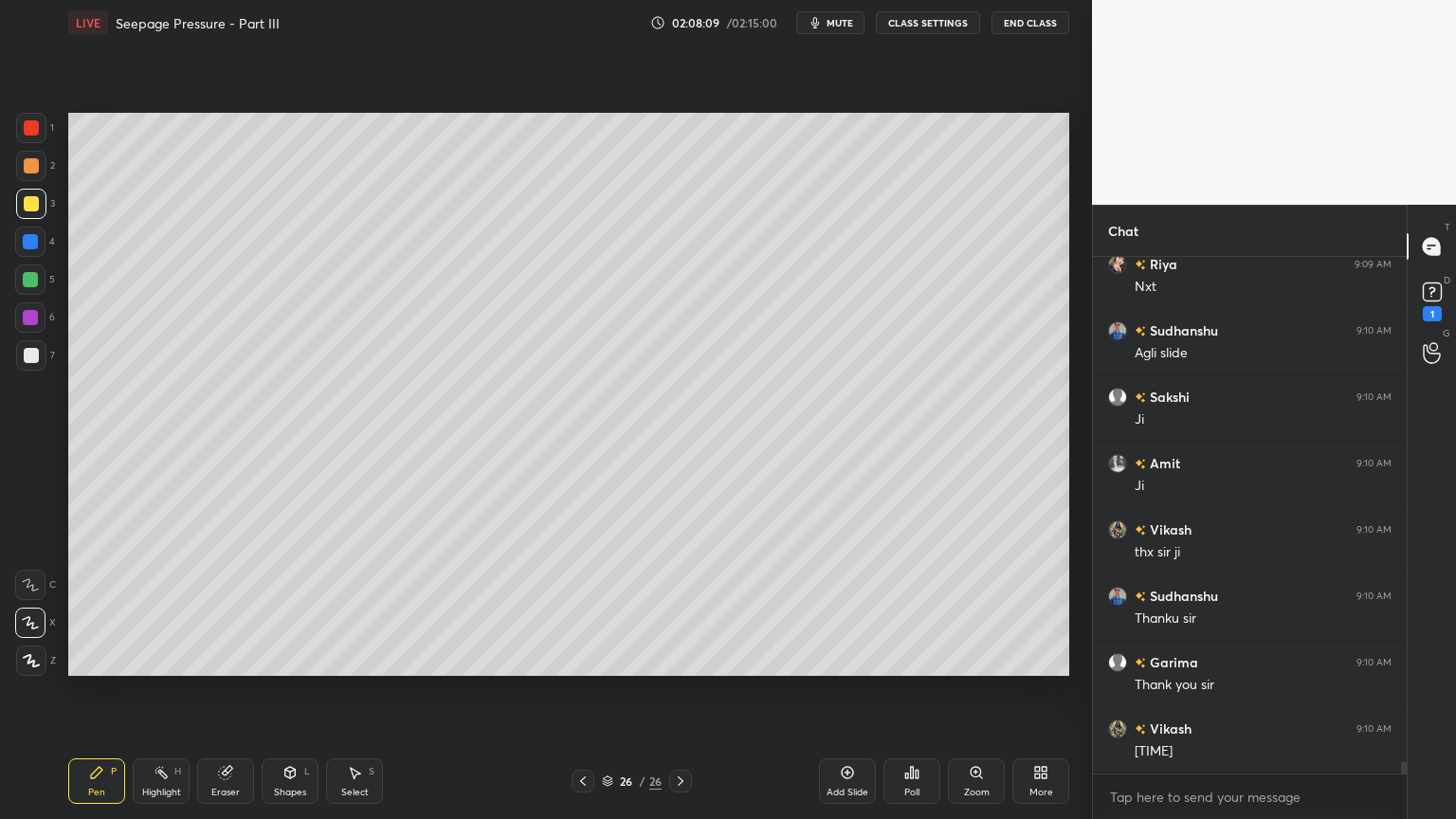 scroll, scrollTop: 20854, scrollLeft: 0, axis: vertical 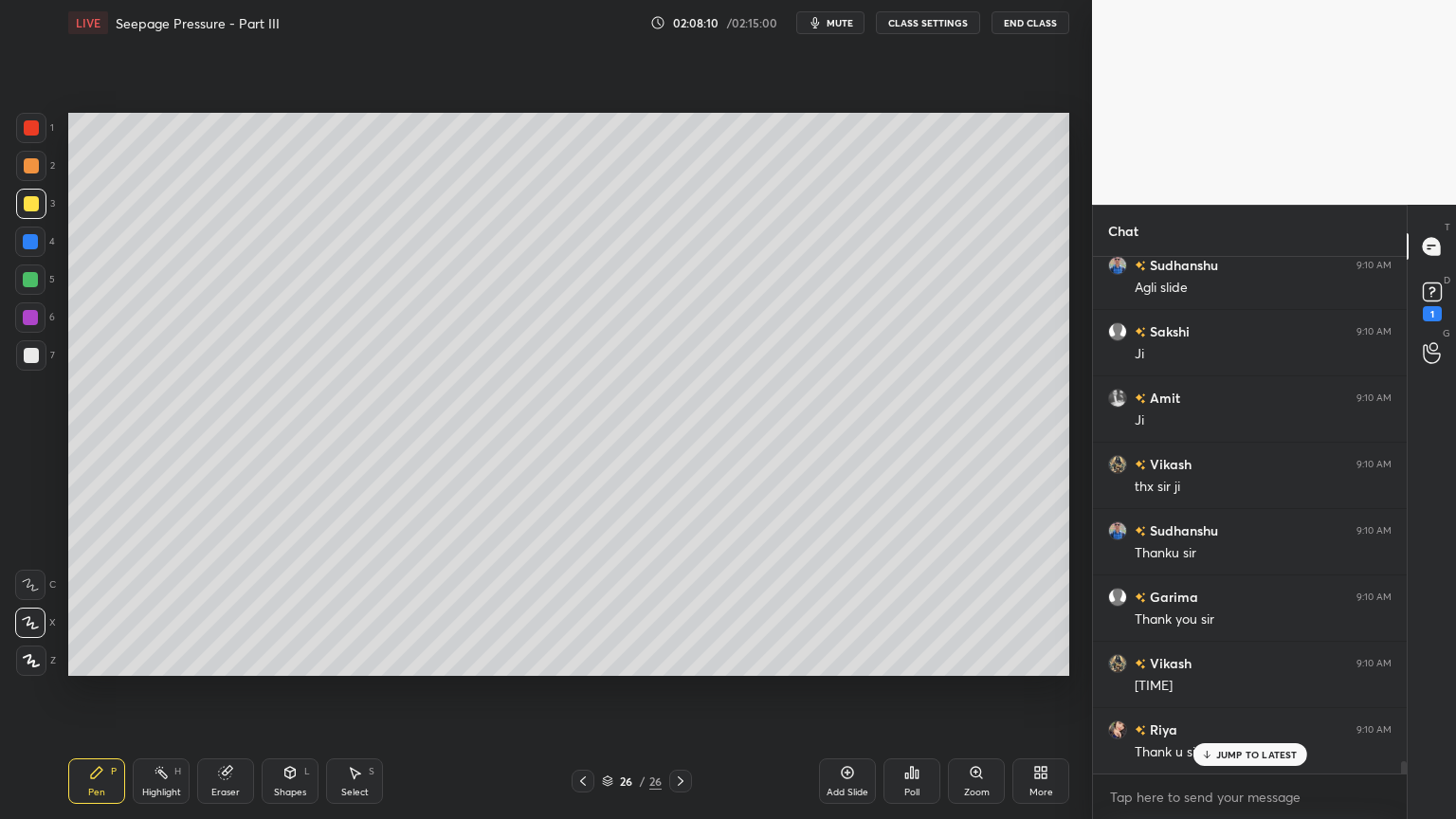 click on "End Class" at bounding box center (1030, 23) 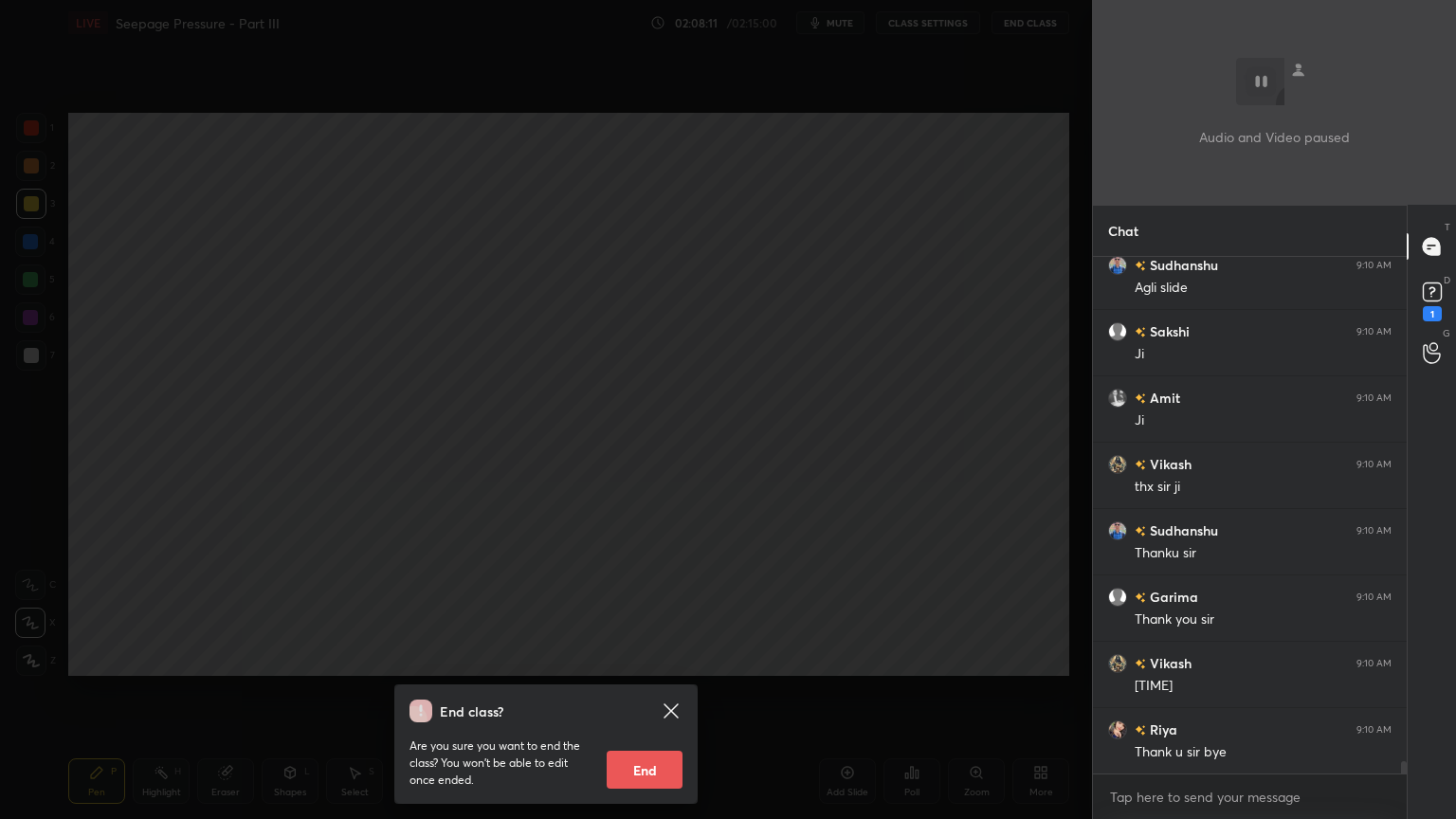 scroll, scrollTop: 20921, scrollLeft: 0, axis: vertical 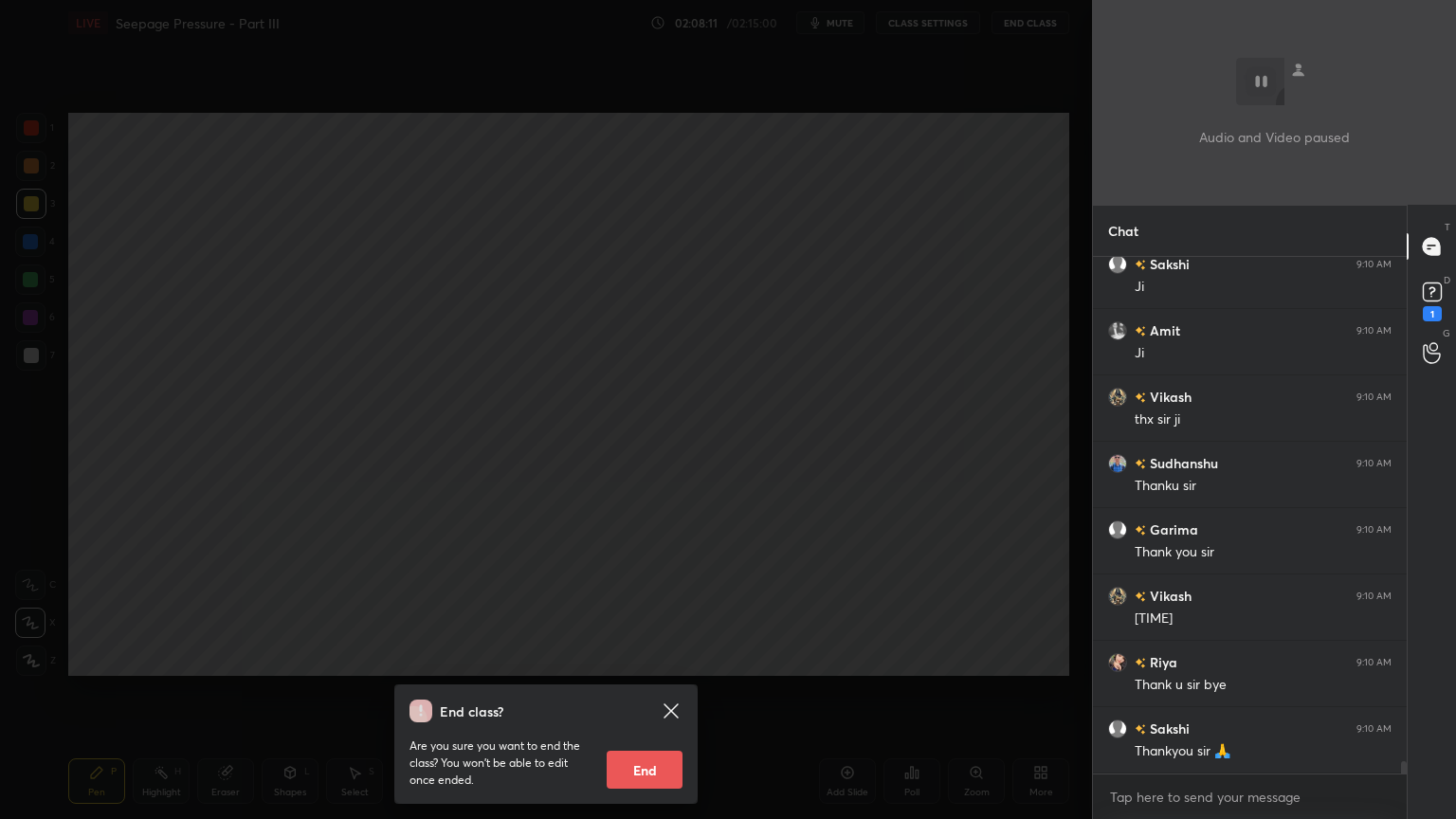 click on "End" at bounding box center (645, 770) 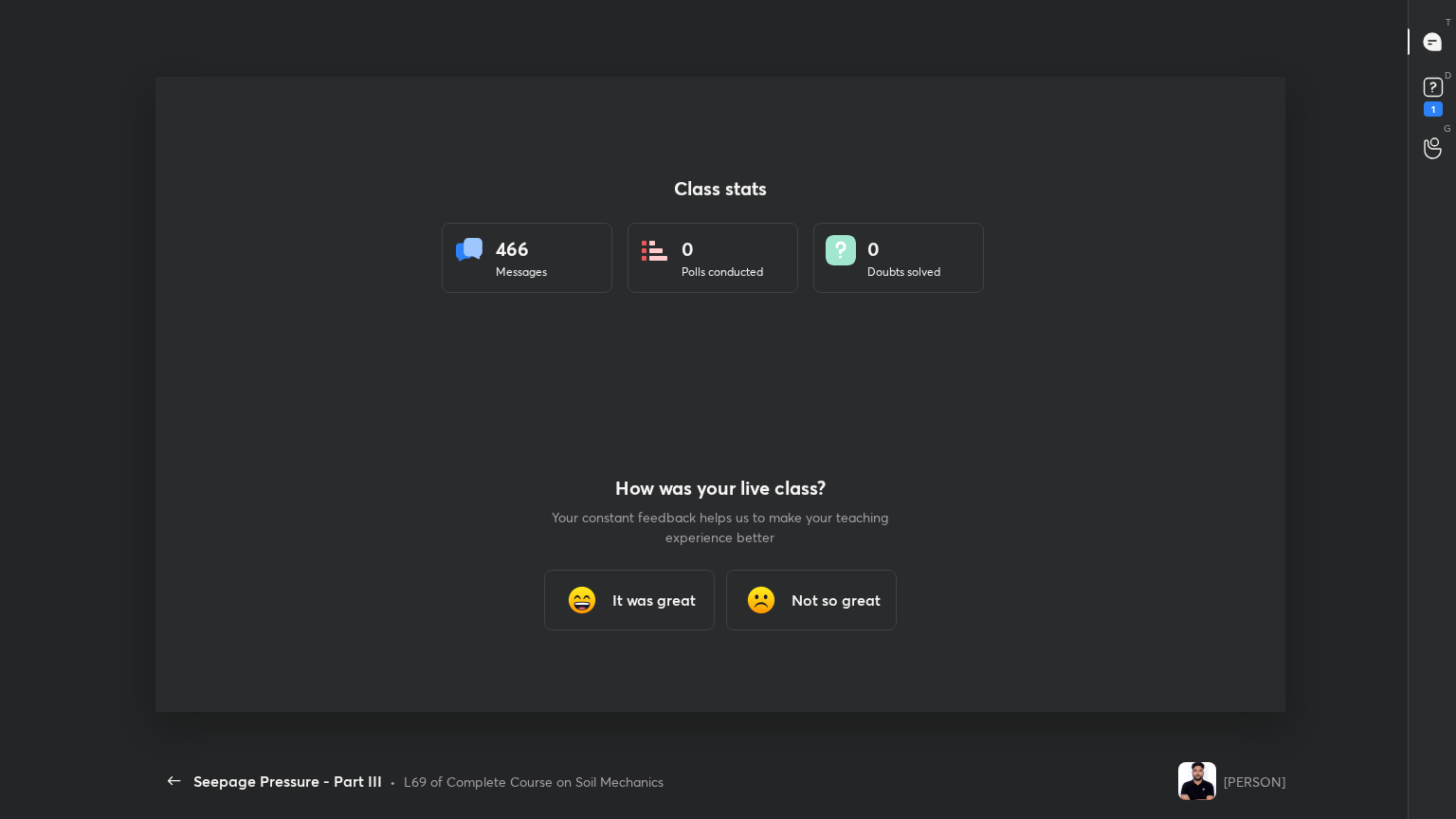 scroll, scrollTop: 94094, scrollLeft: 93351, axis: both 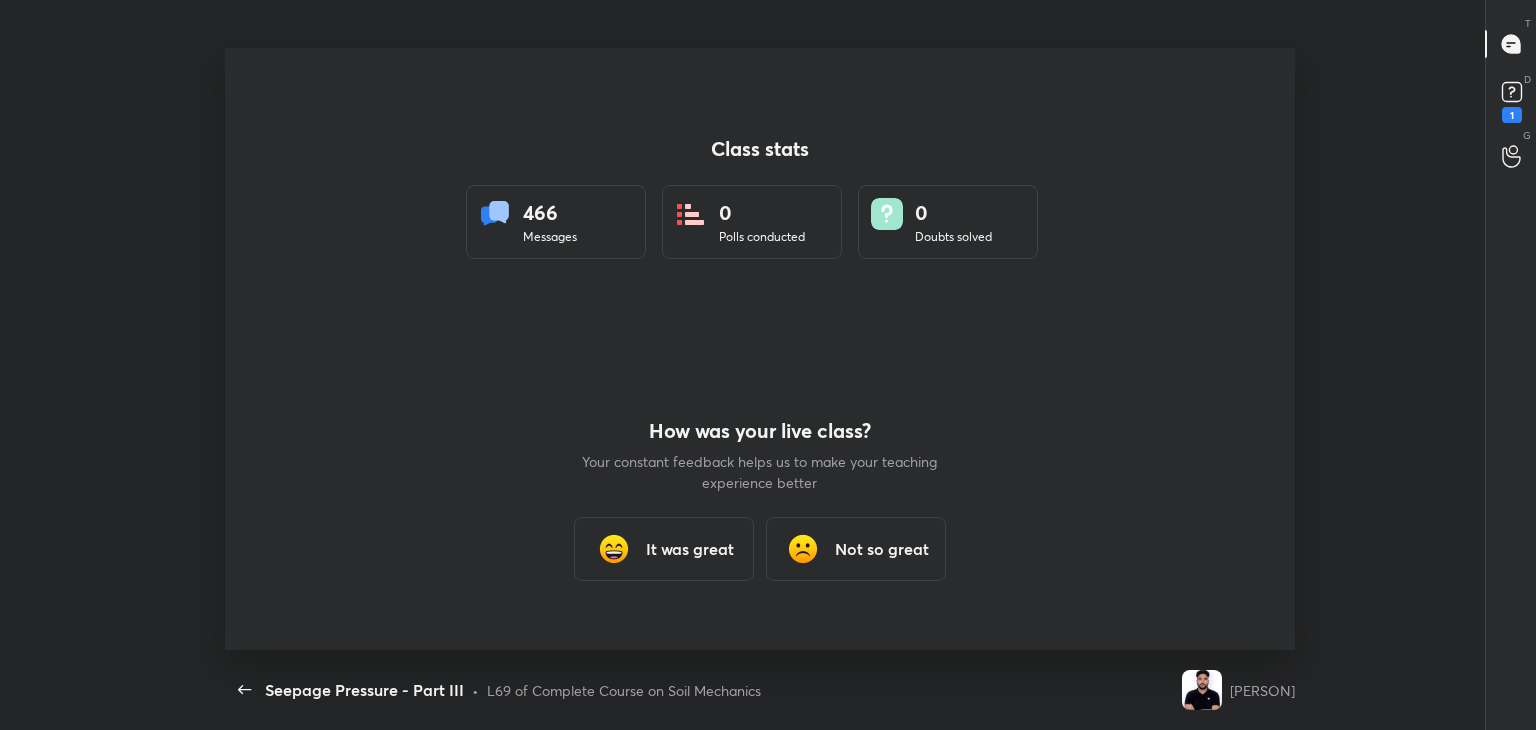 type on "x" 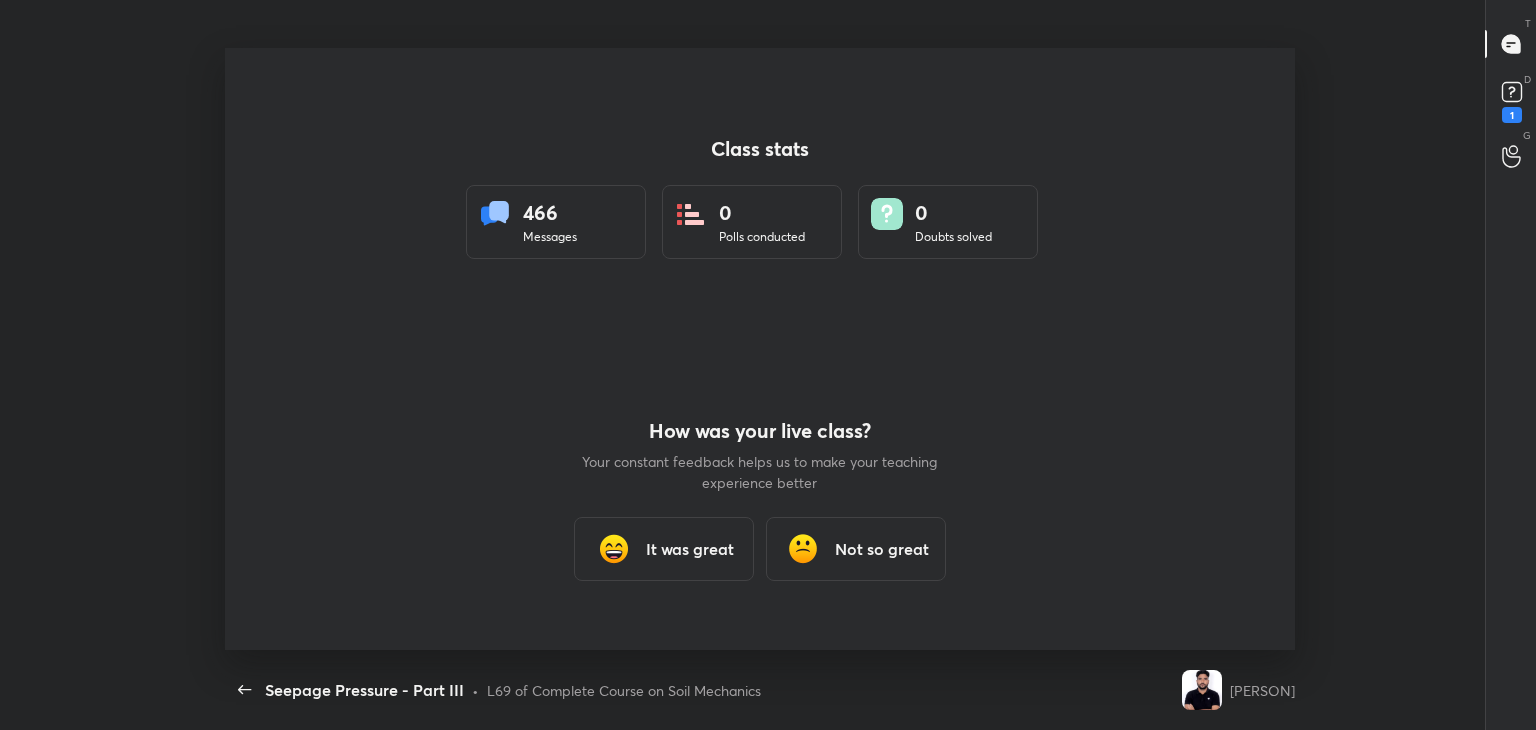 click on "It was great" at bounding box center [664, 549] 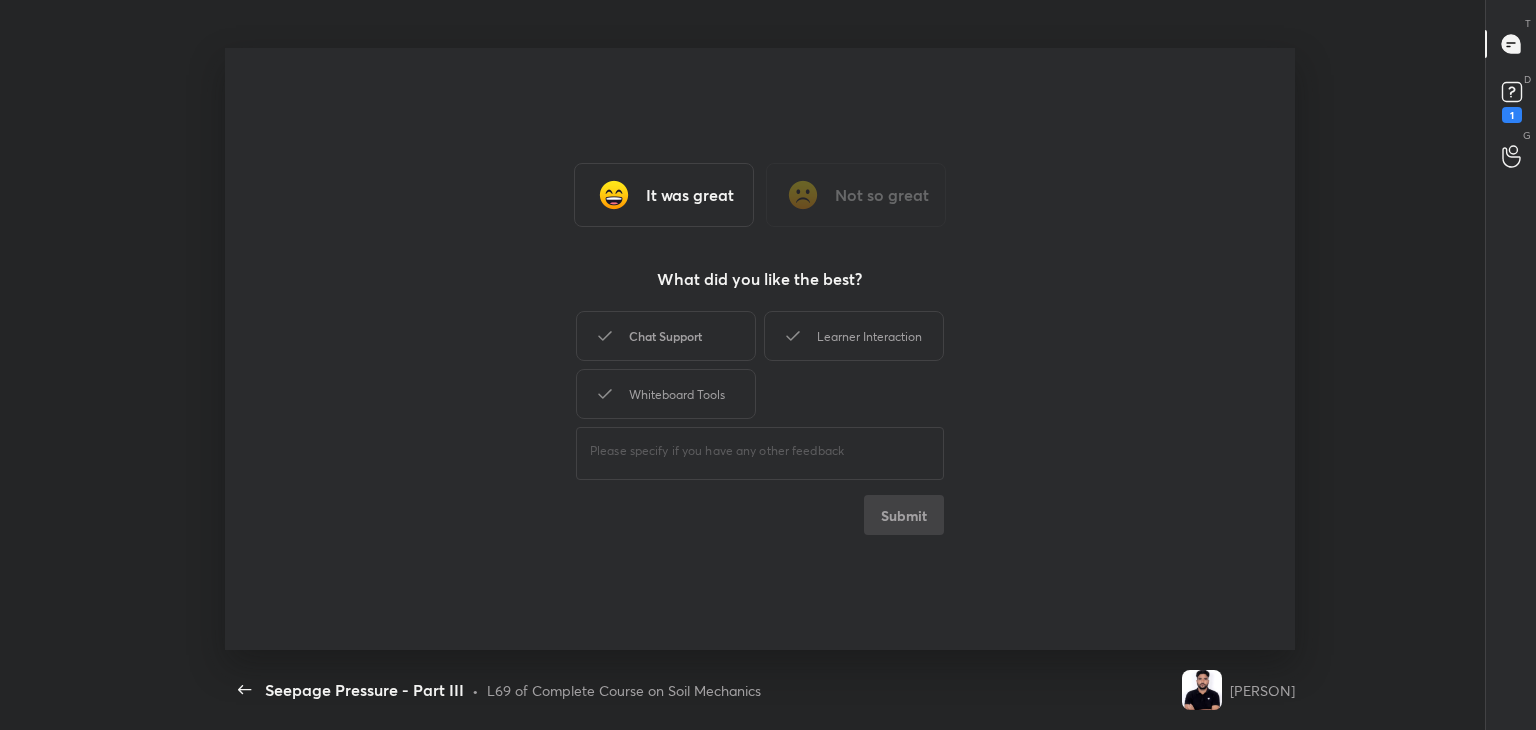 click on "Chat Support" at bounding box center (666, 336) 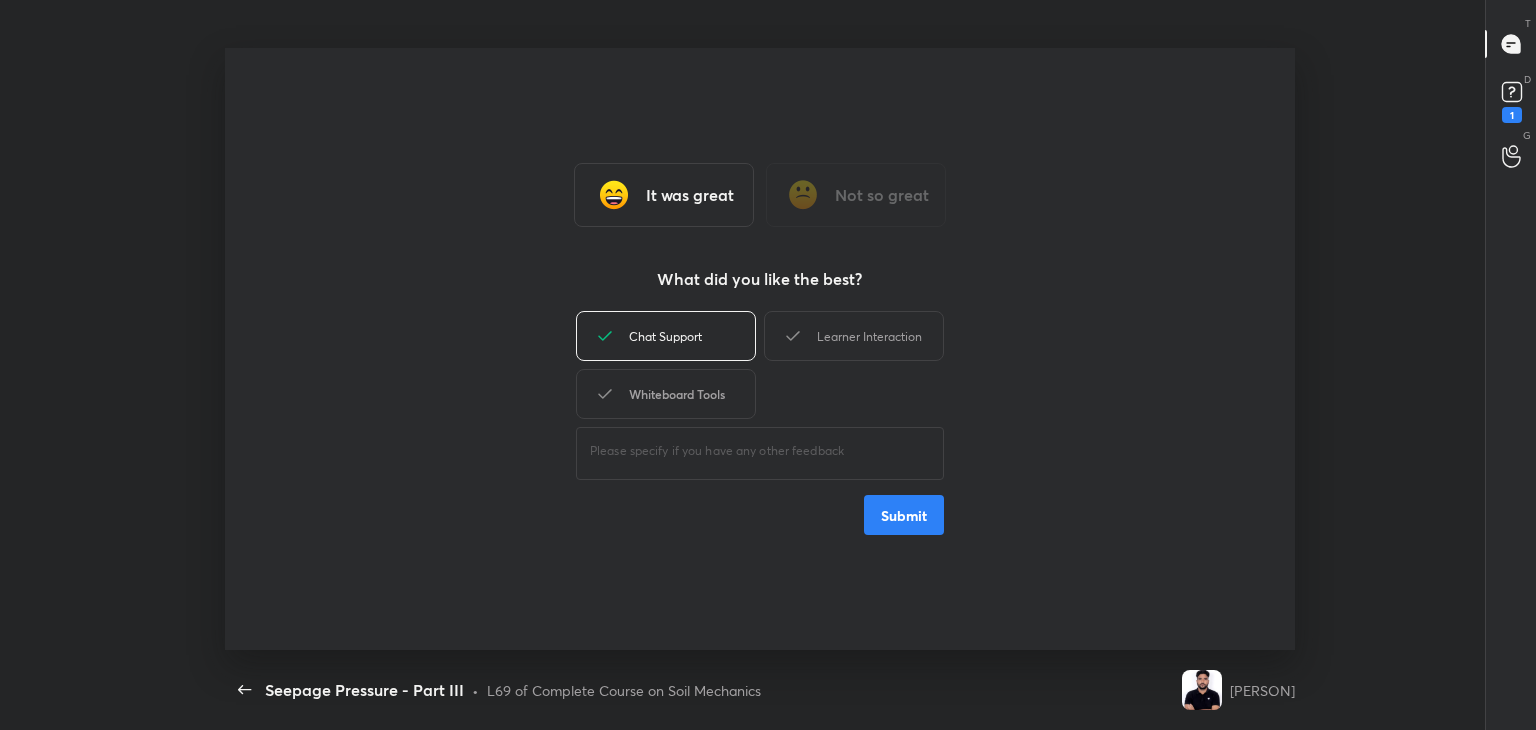 click on "Whiteboard Tools" at bounding box center [666, 394] 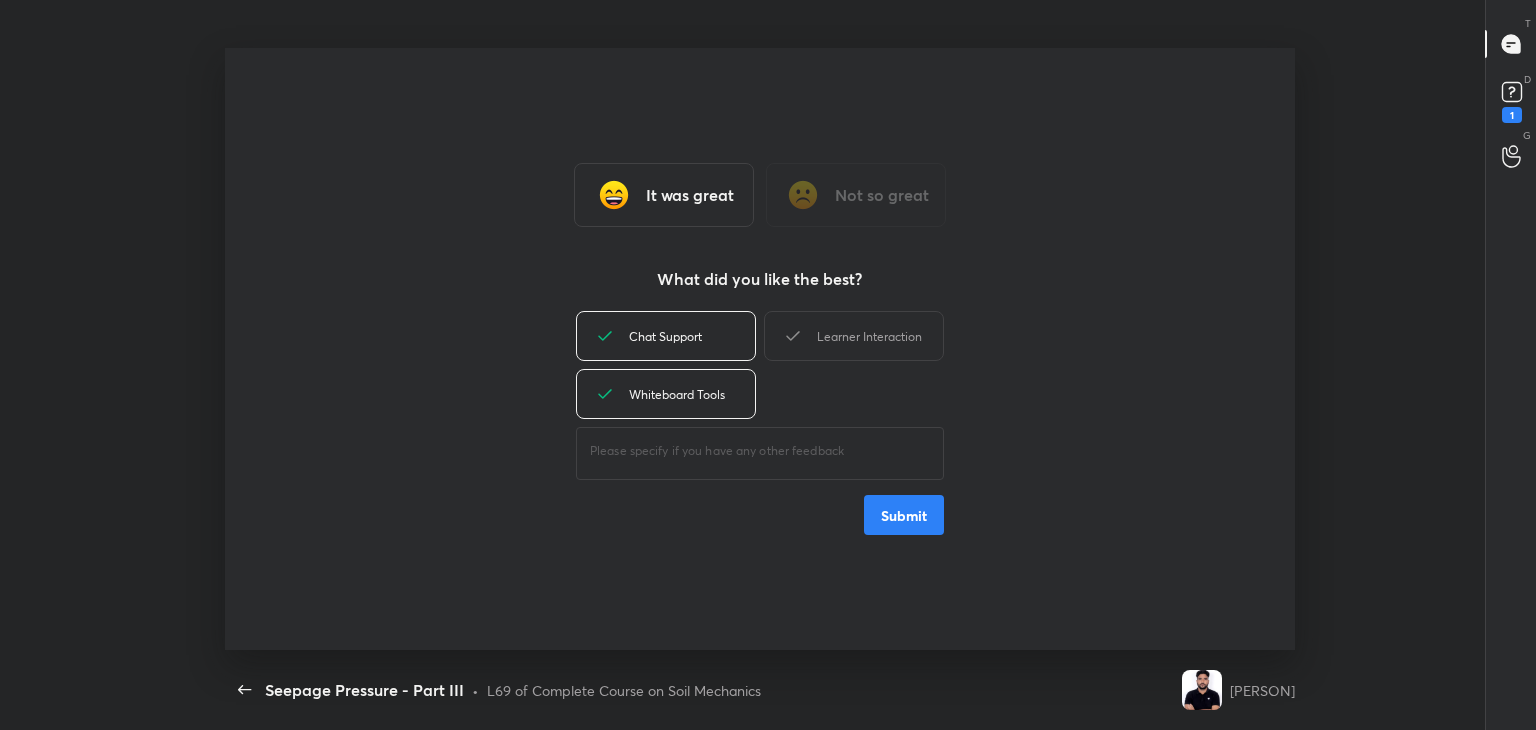 click on "Learner Interaction" at bounding box center (854, 336) 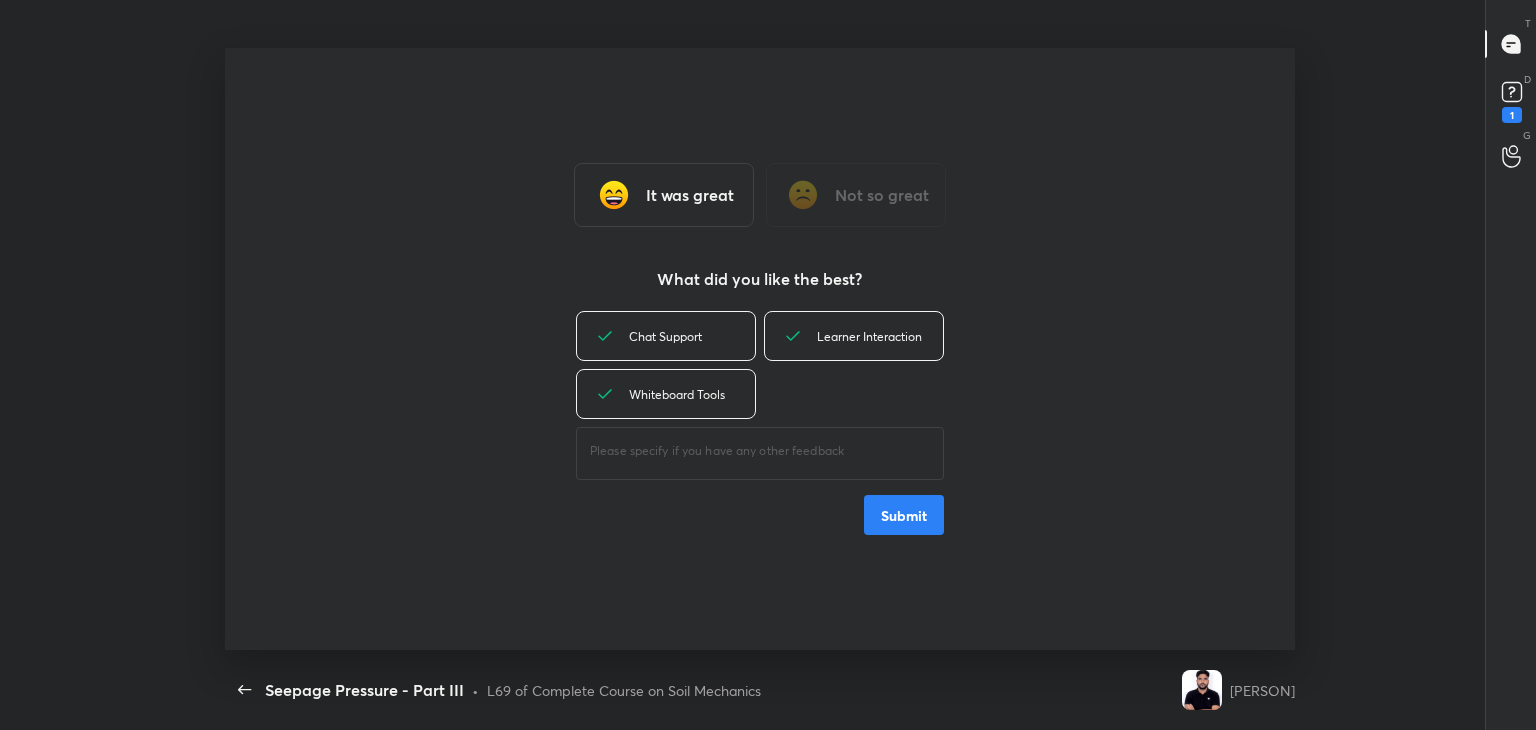 click on "Submit" at bounding box center [904, 515] 